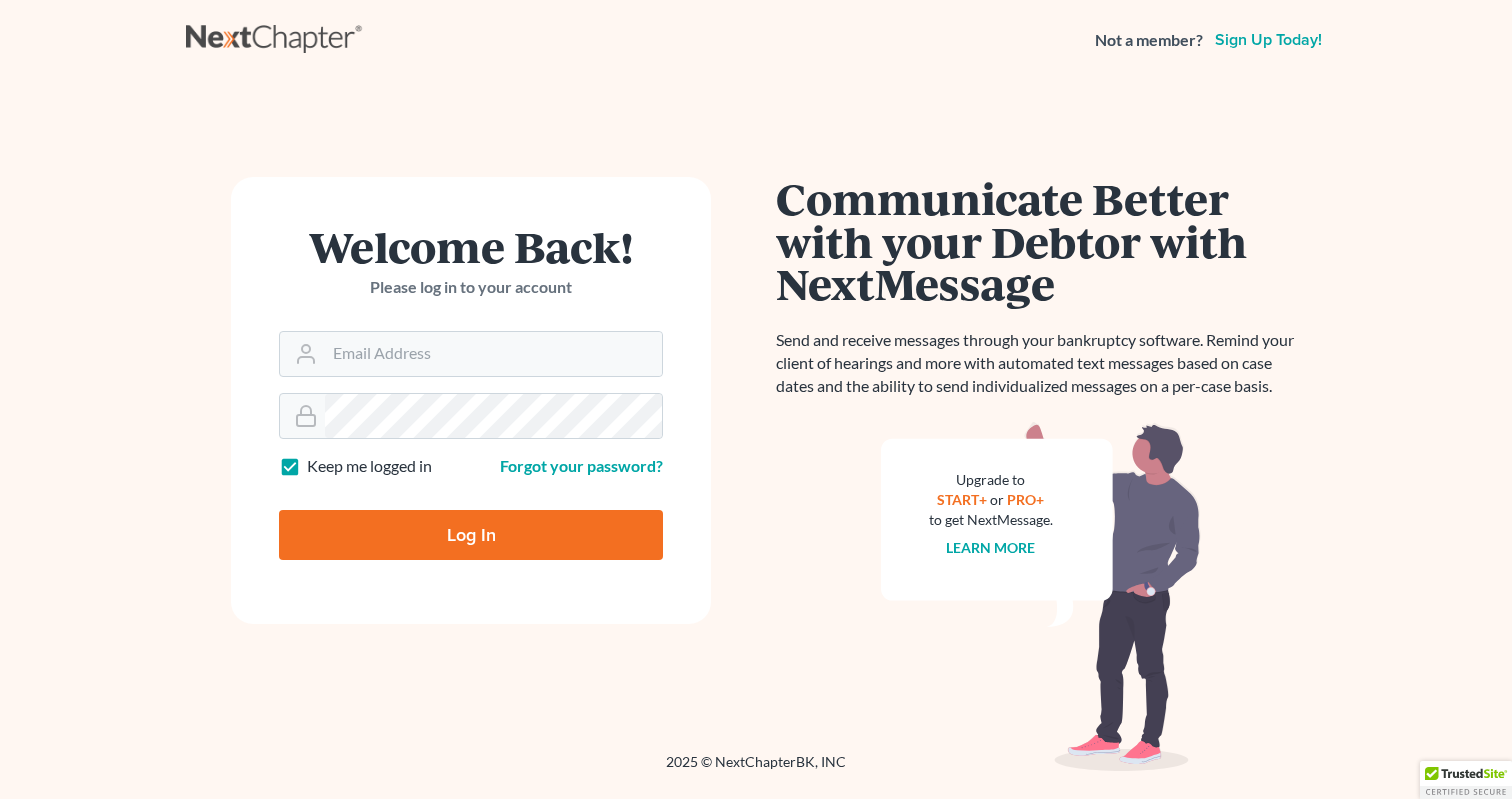 scroll, scrollTop: 0, scrollLeft: 0, axis: both 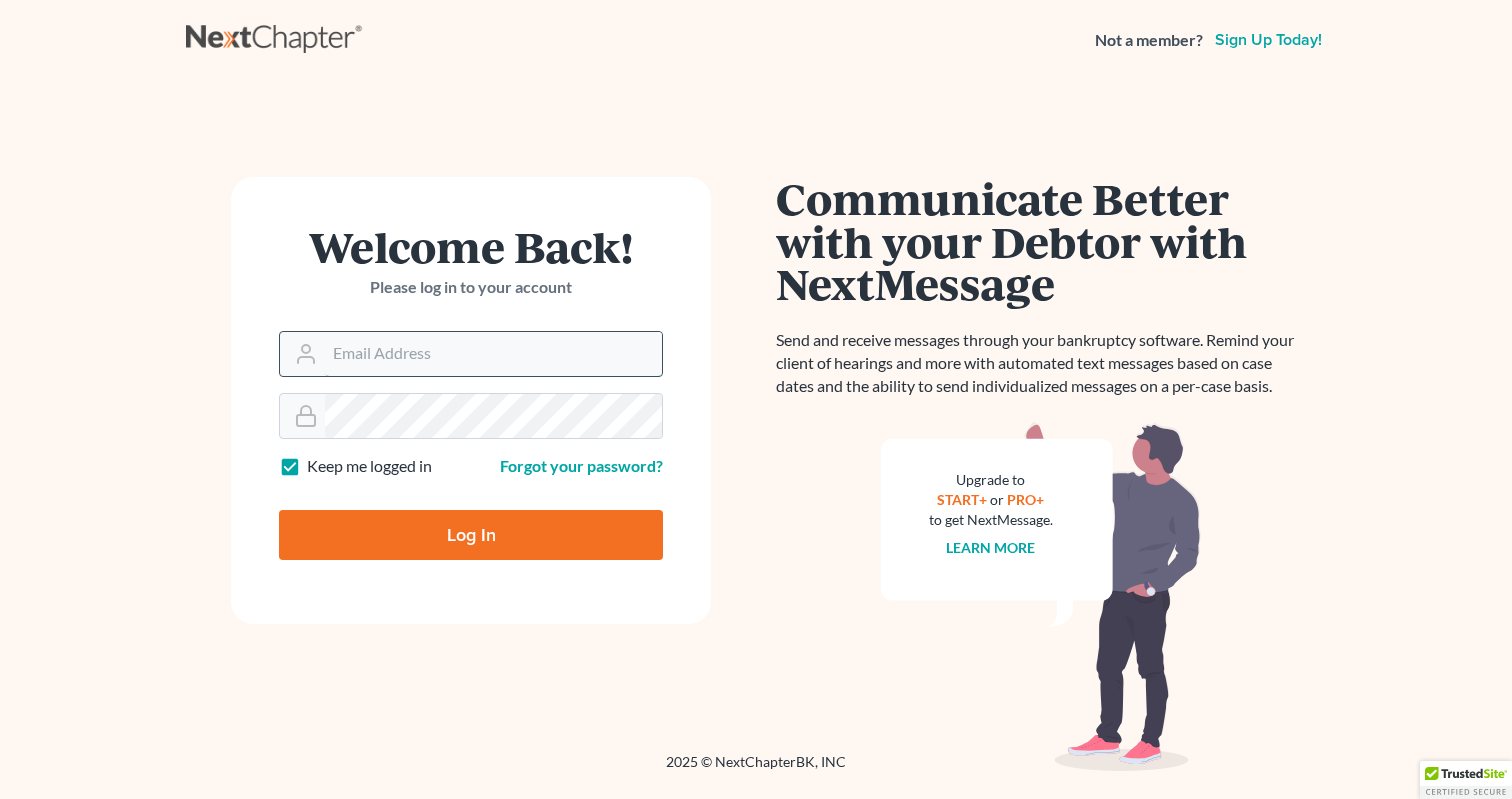 click on "Email Address" at bounding box center [493, 354] 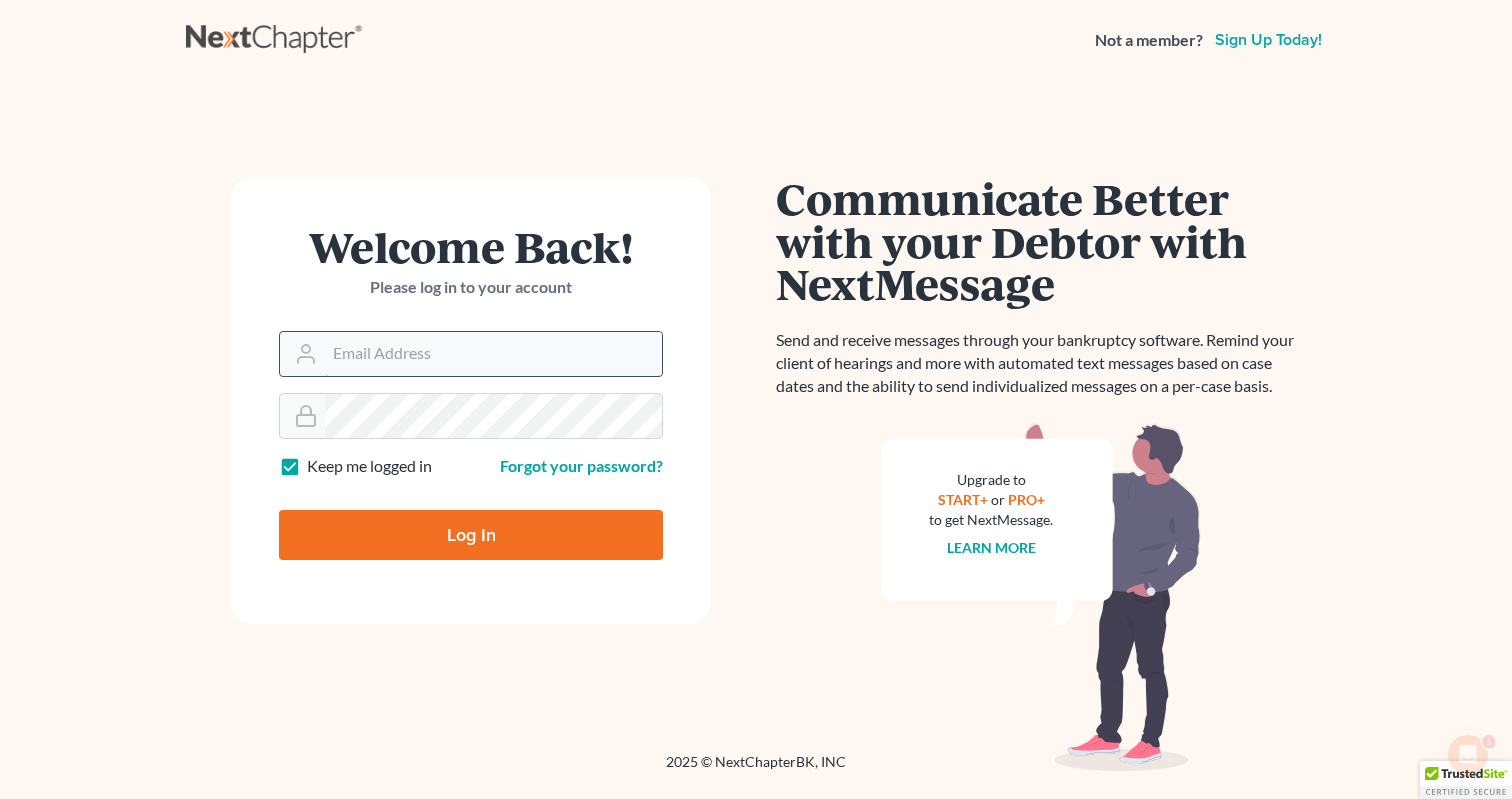 scroll, scrollTop: 0, scrollLeft: 0, axis: both 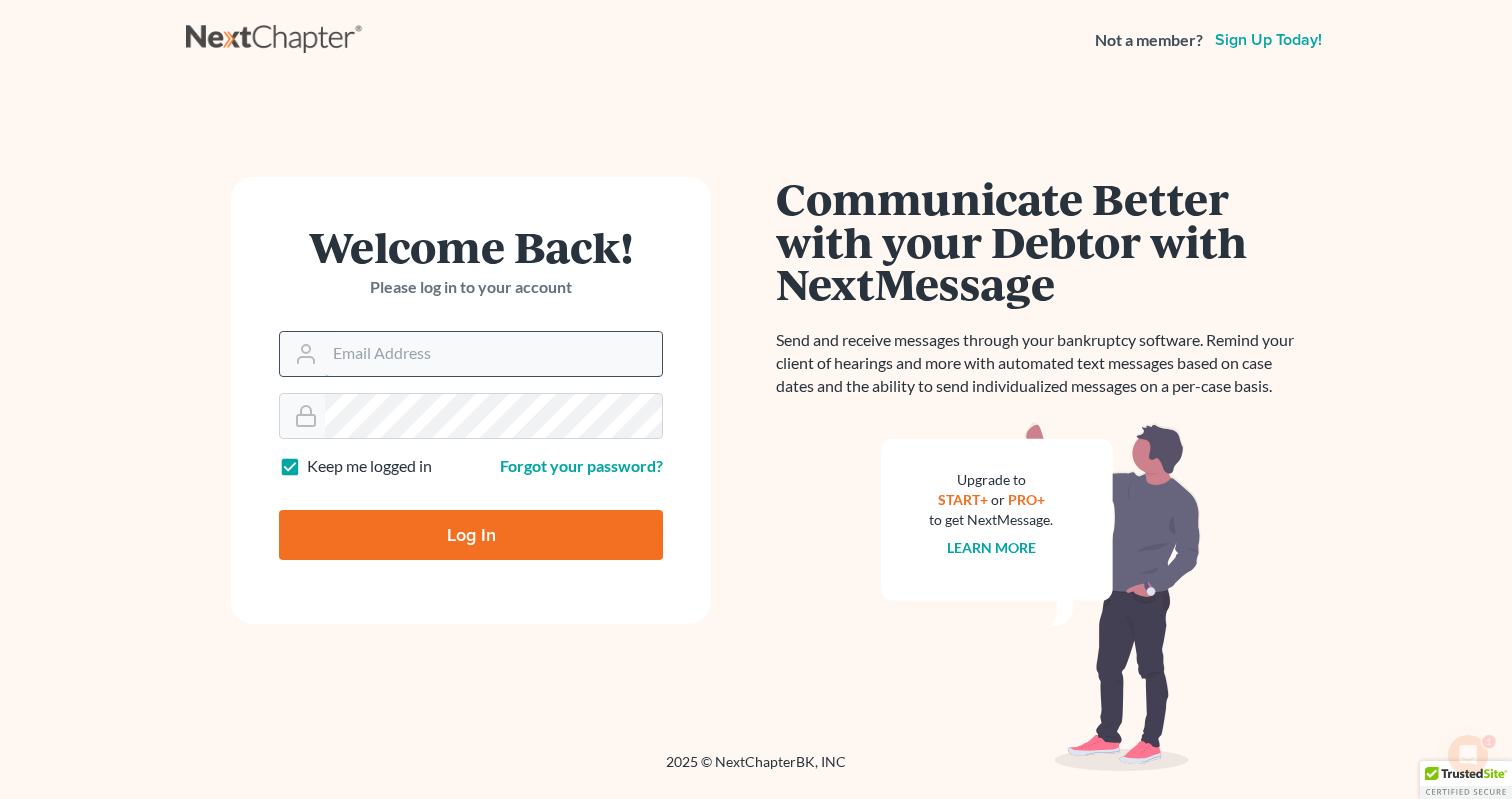 type on "[EMAIL]" 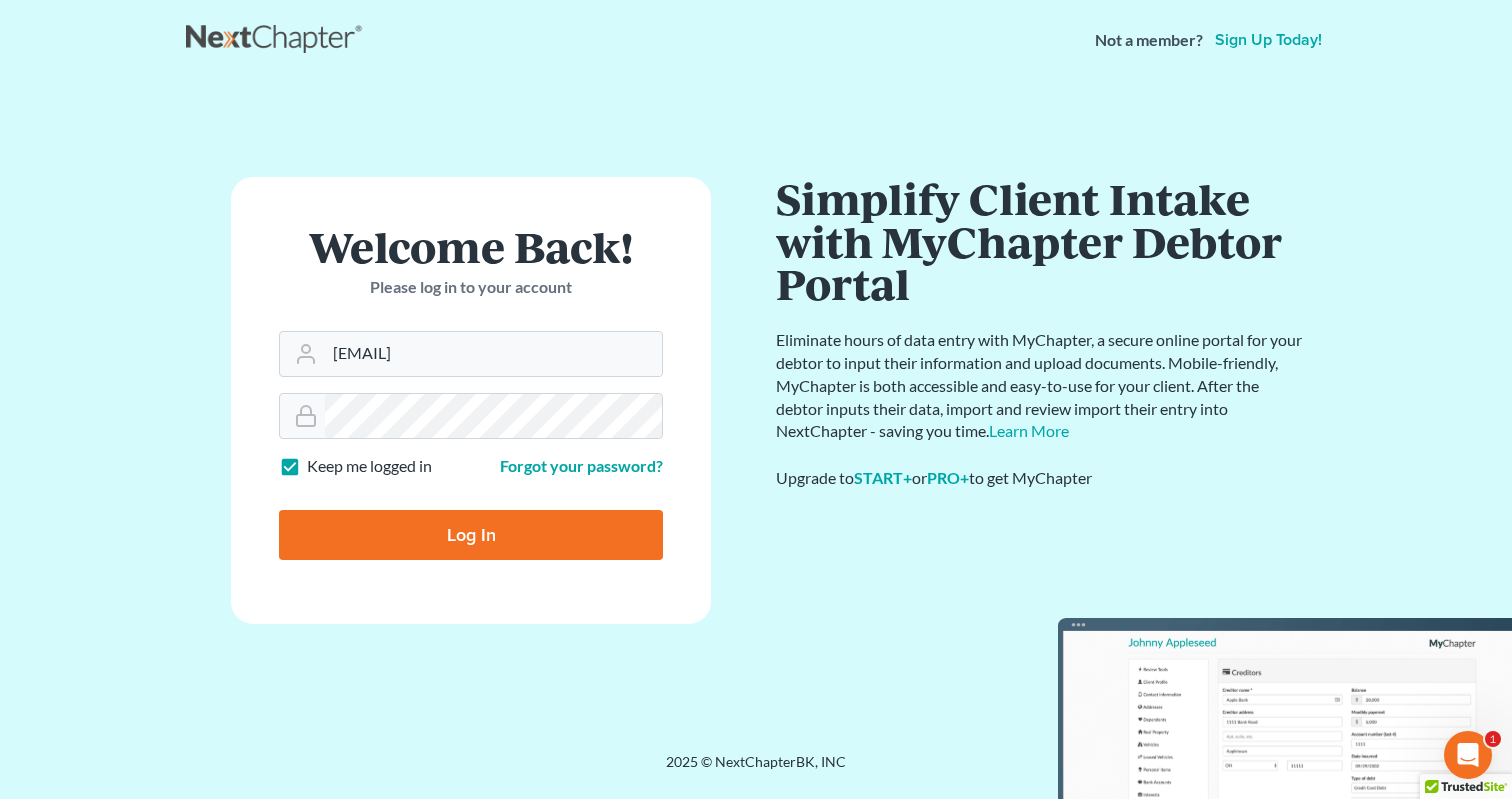 click on "Log In" at bounding box center (471, 535) 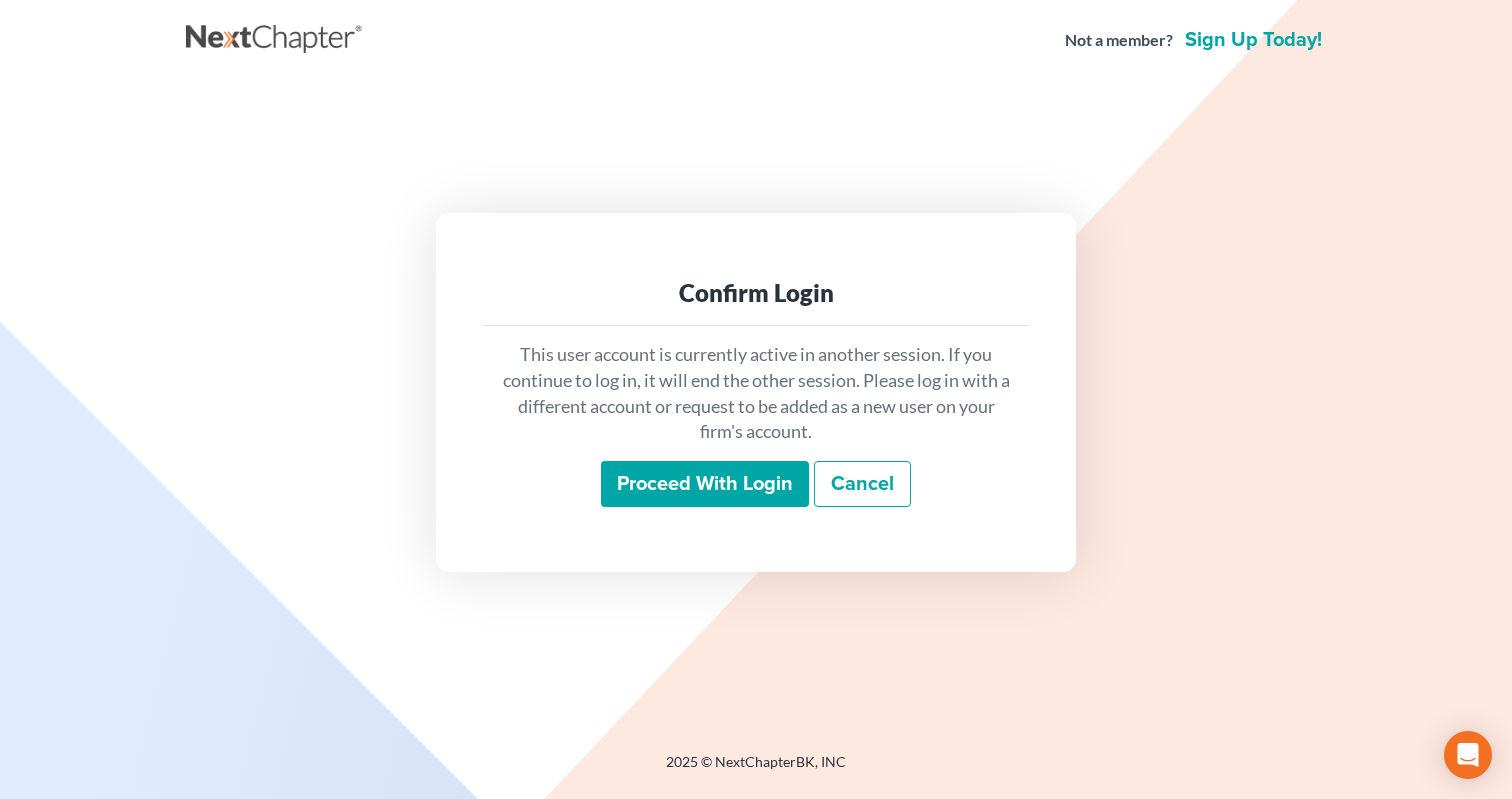 scroll, scrollTop: 0, scrollLeft: 0, axis: both 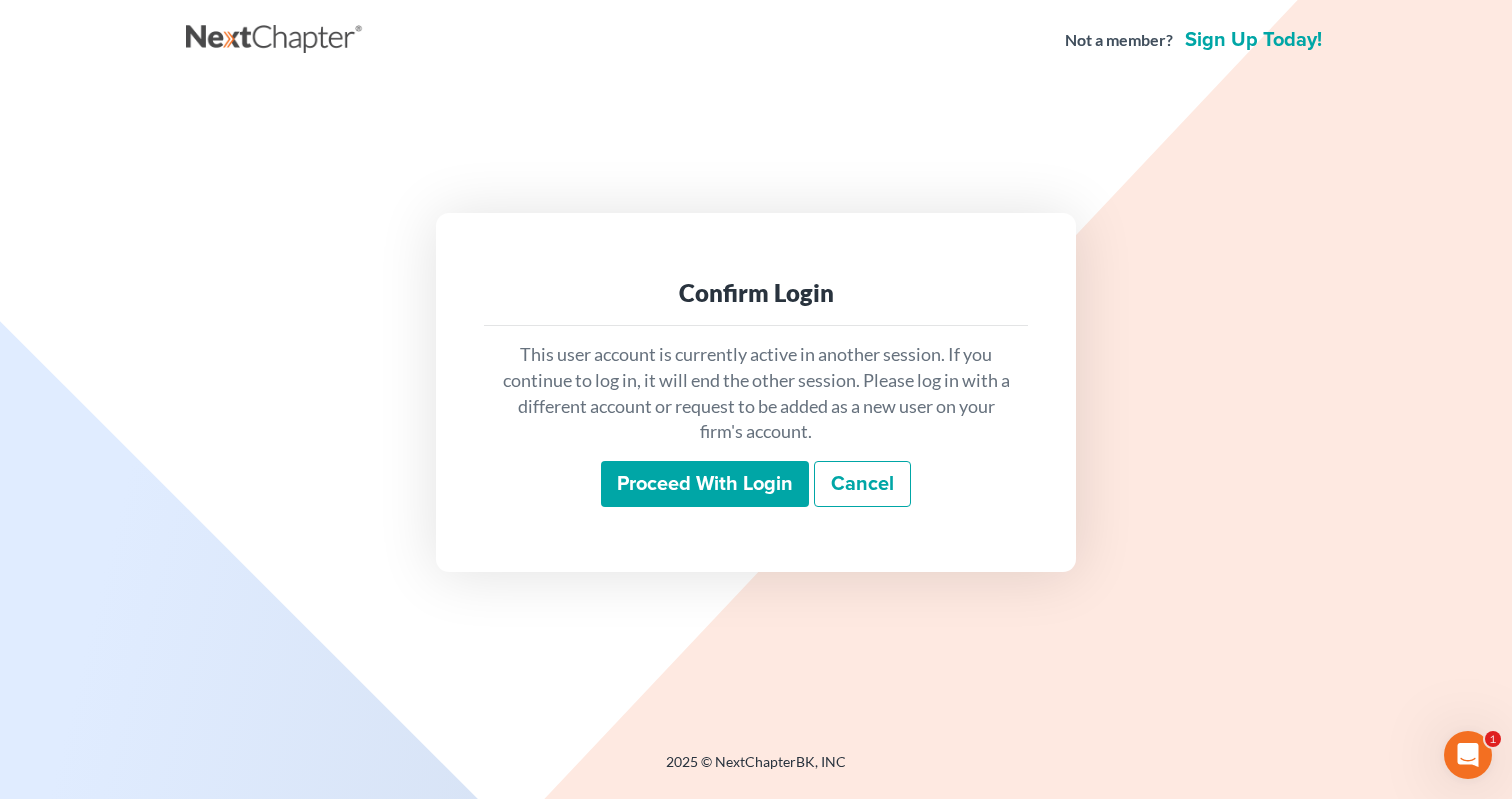 click on "Proceed with login" at bounding box center (705, 484) 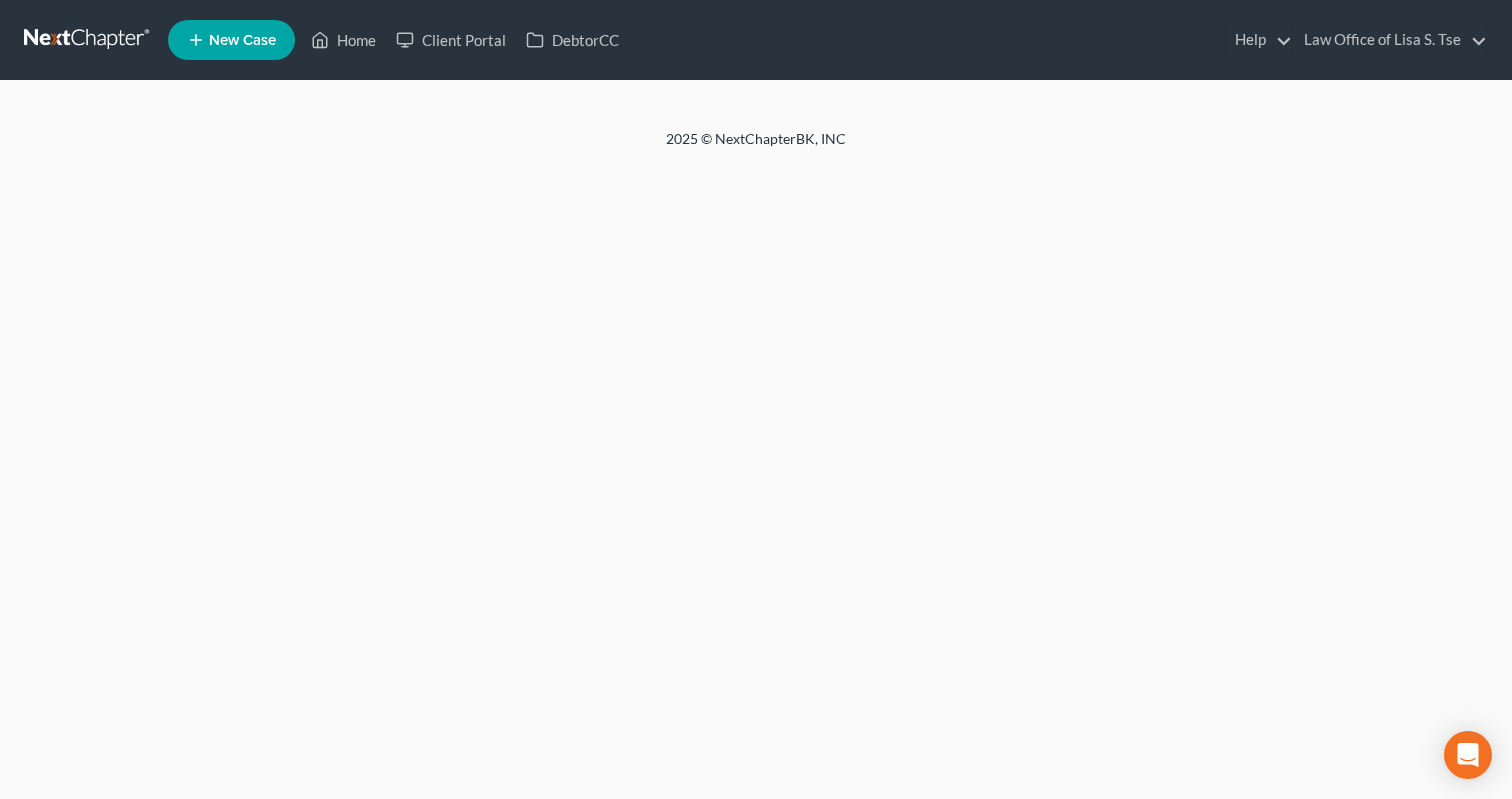 scroll, scrollTop: 0, scrollLeft: 0, axis: both 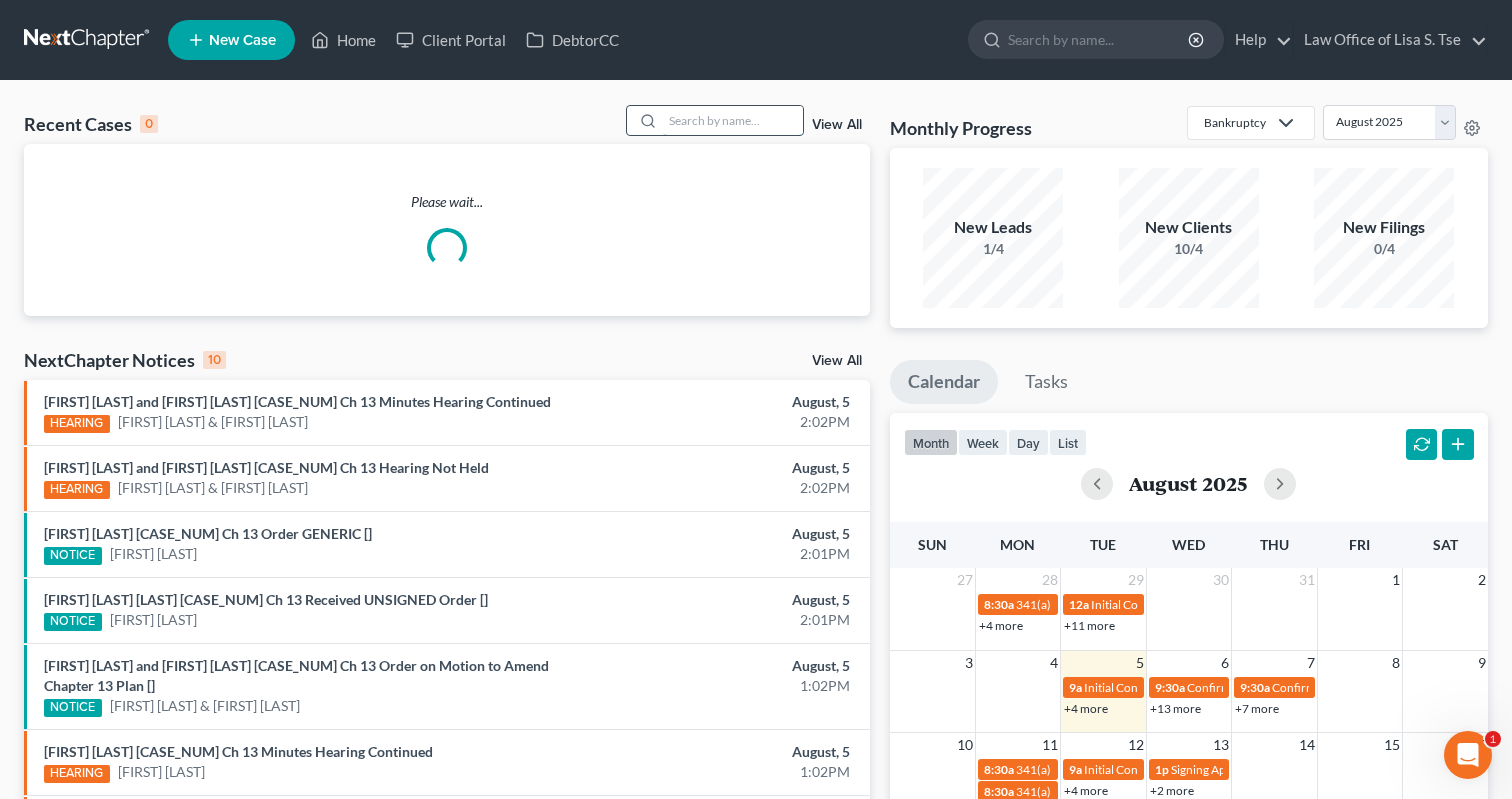 click at bounding box center [733, 120] 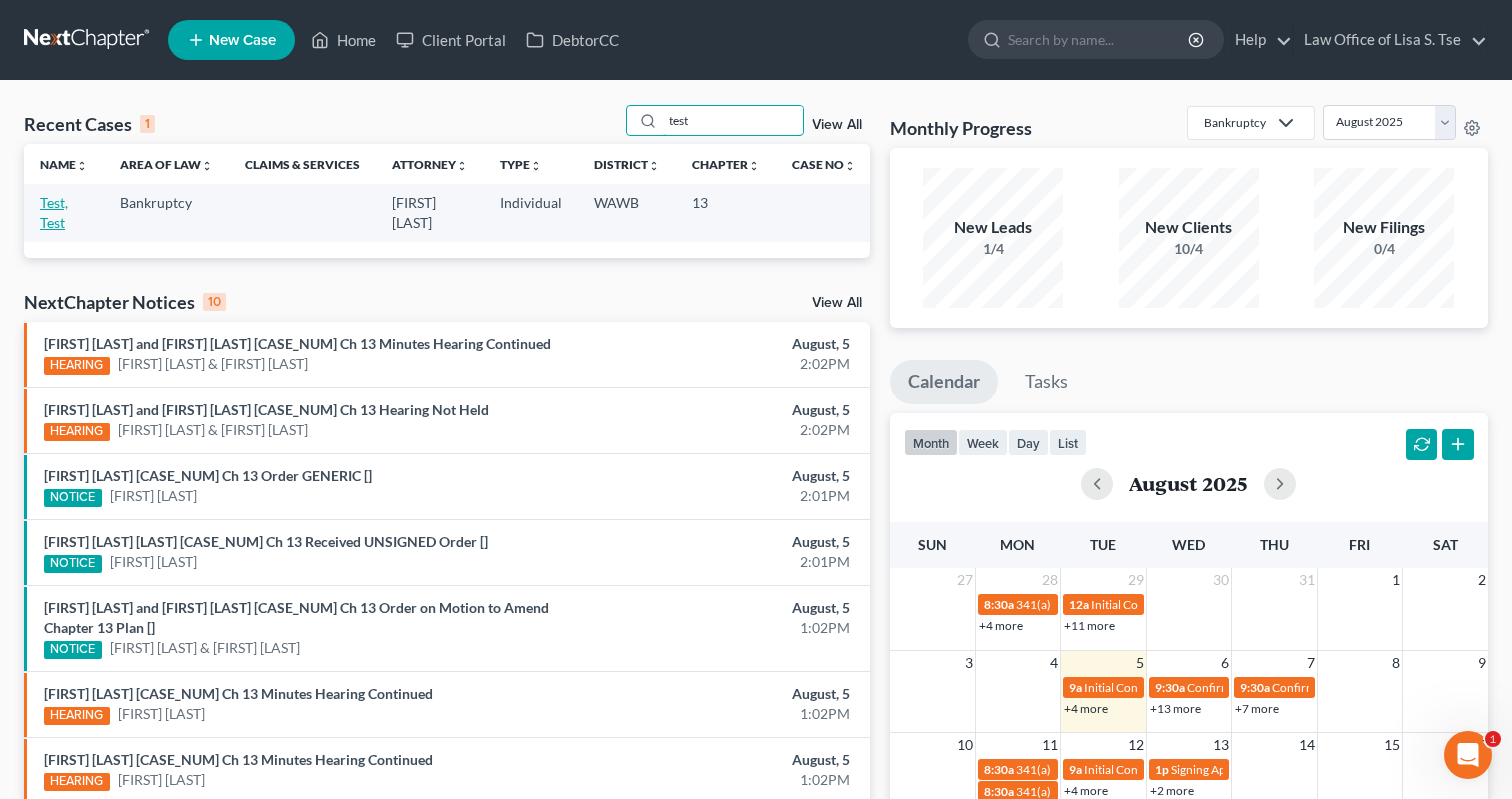 type on "test" 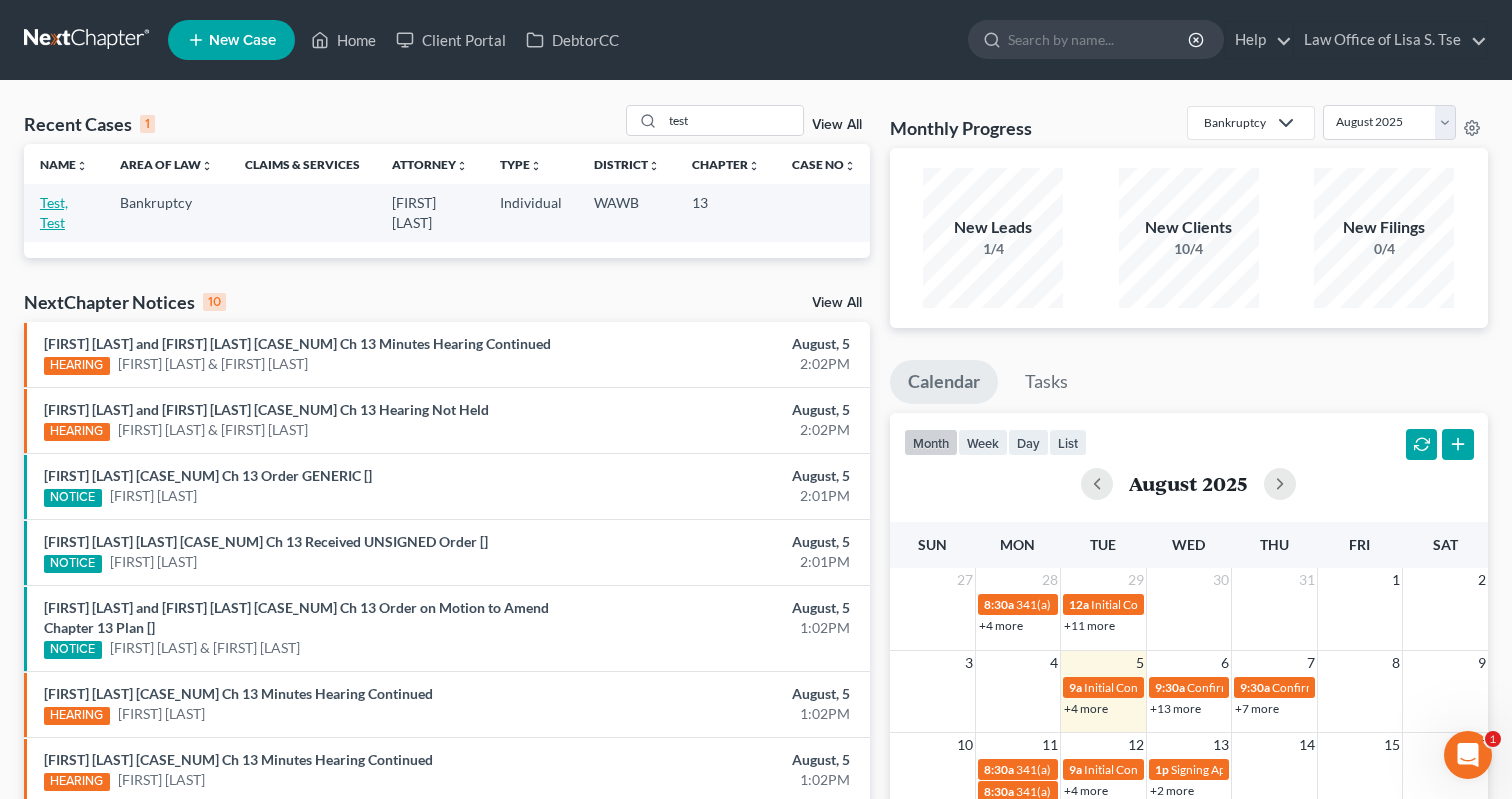 click on "Test, Test" at bounding box center [54, 212] 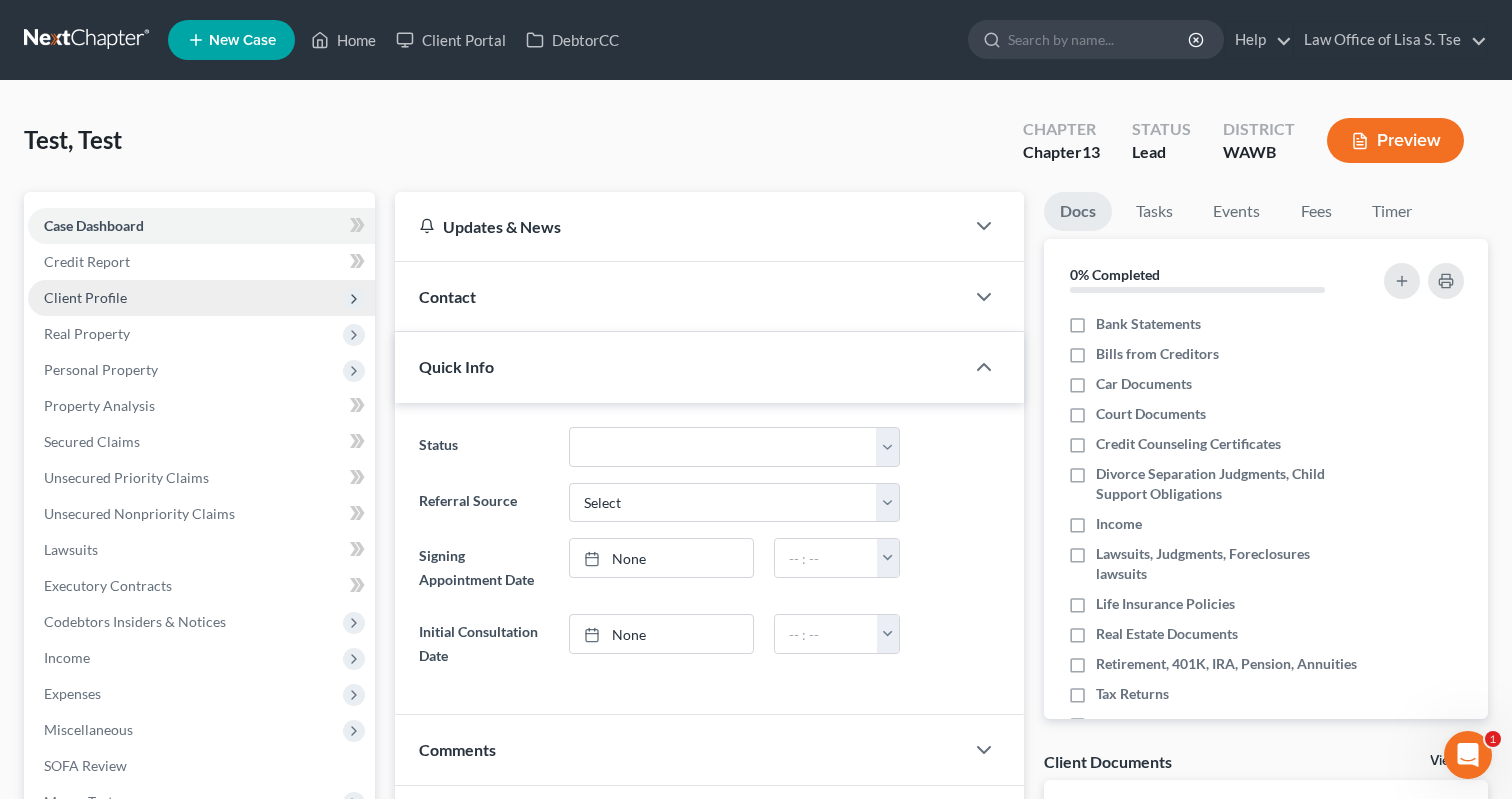 click on "Client Profile" at bounding box center (201, 298) 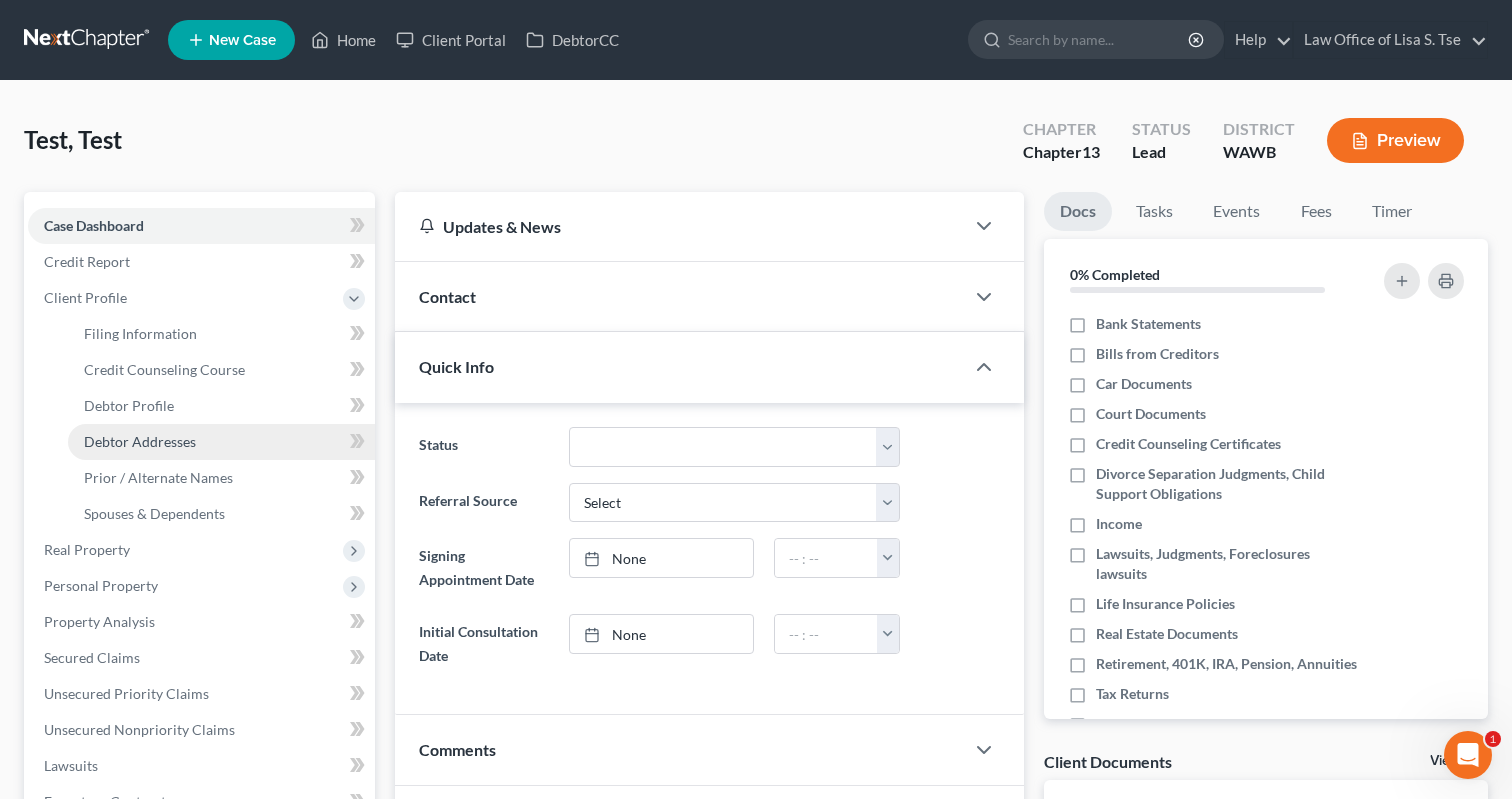 click on "Debtor Addresses" at bounding box center [221, 442] 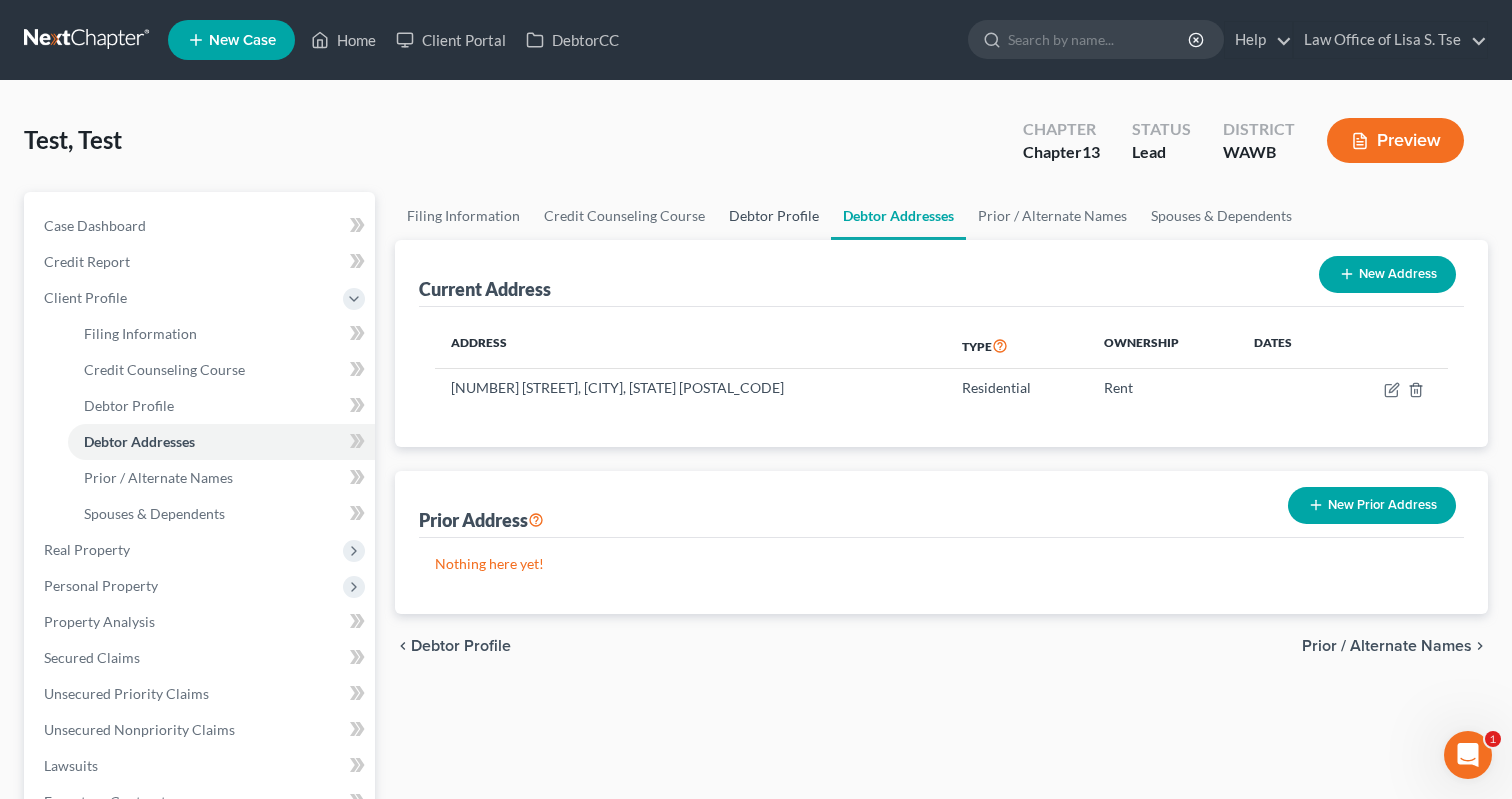 click on "Debtor Profile" at bounding box center [774, 216] 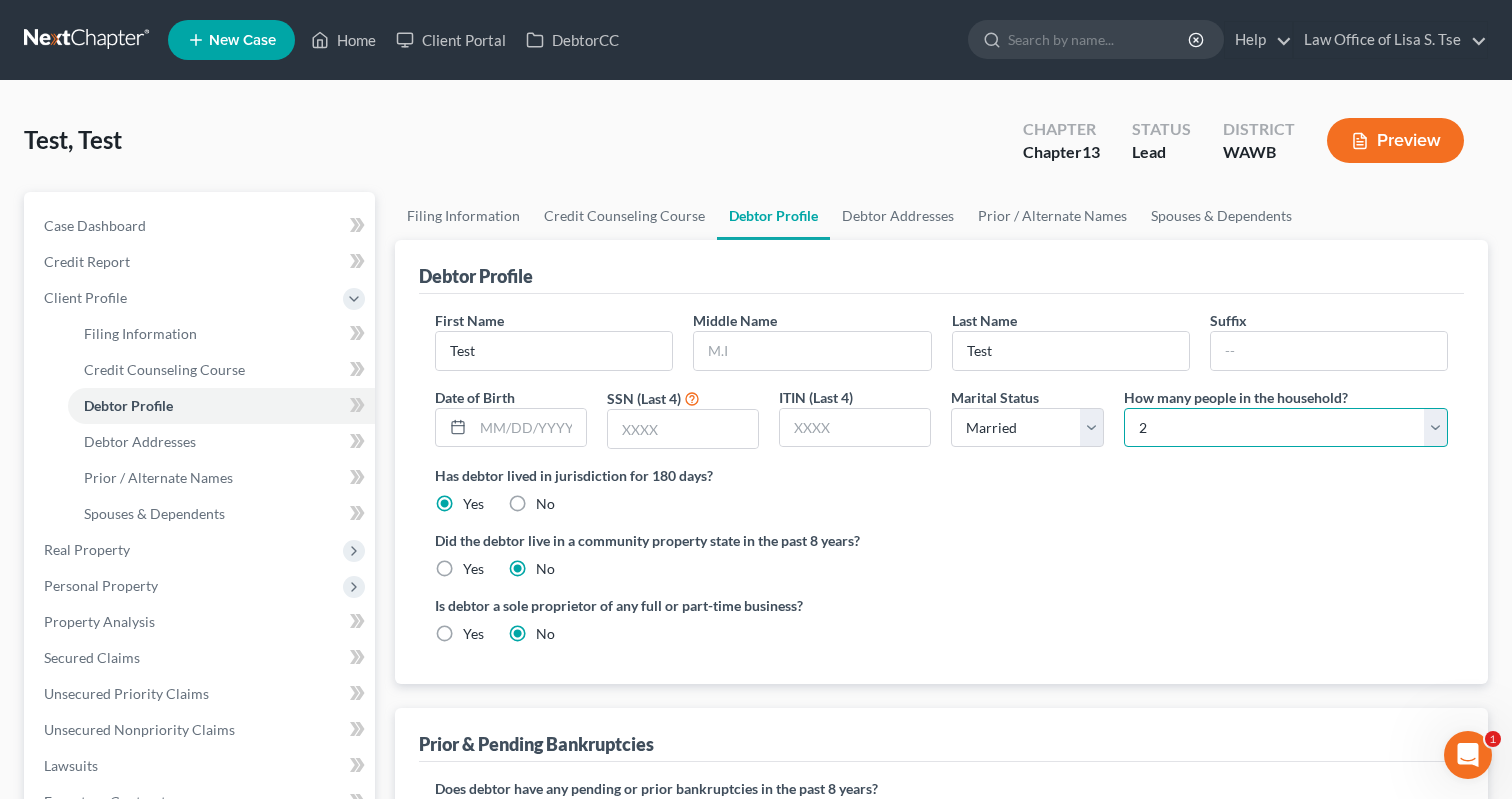 click on "Select 1 2 3 4 5 6 7 8 9 10 11 12 13 14 15 16 17 18 19 20" at bounding box center (1286, 428) 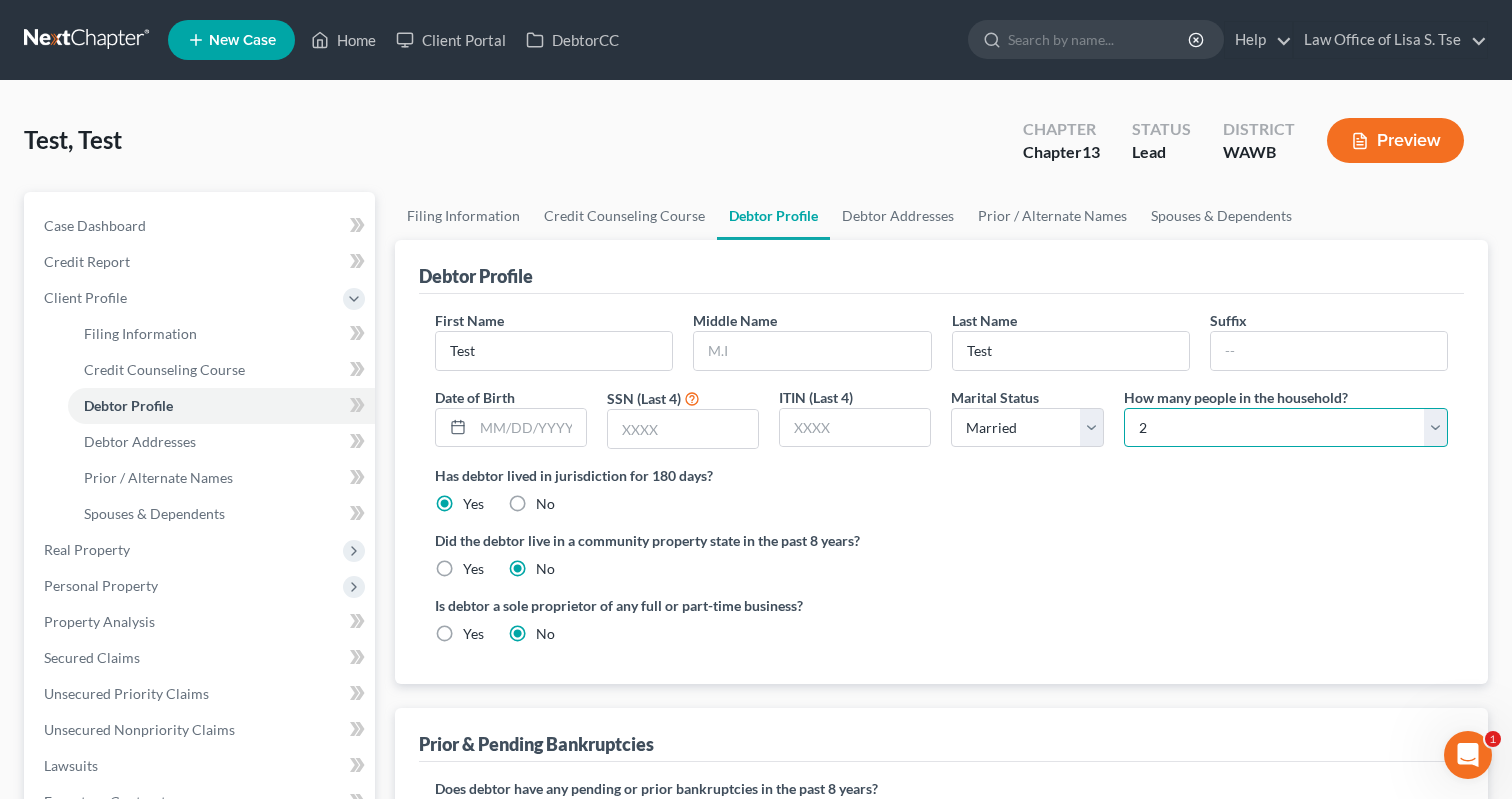 select on "4" 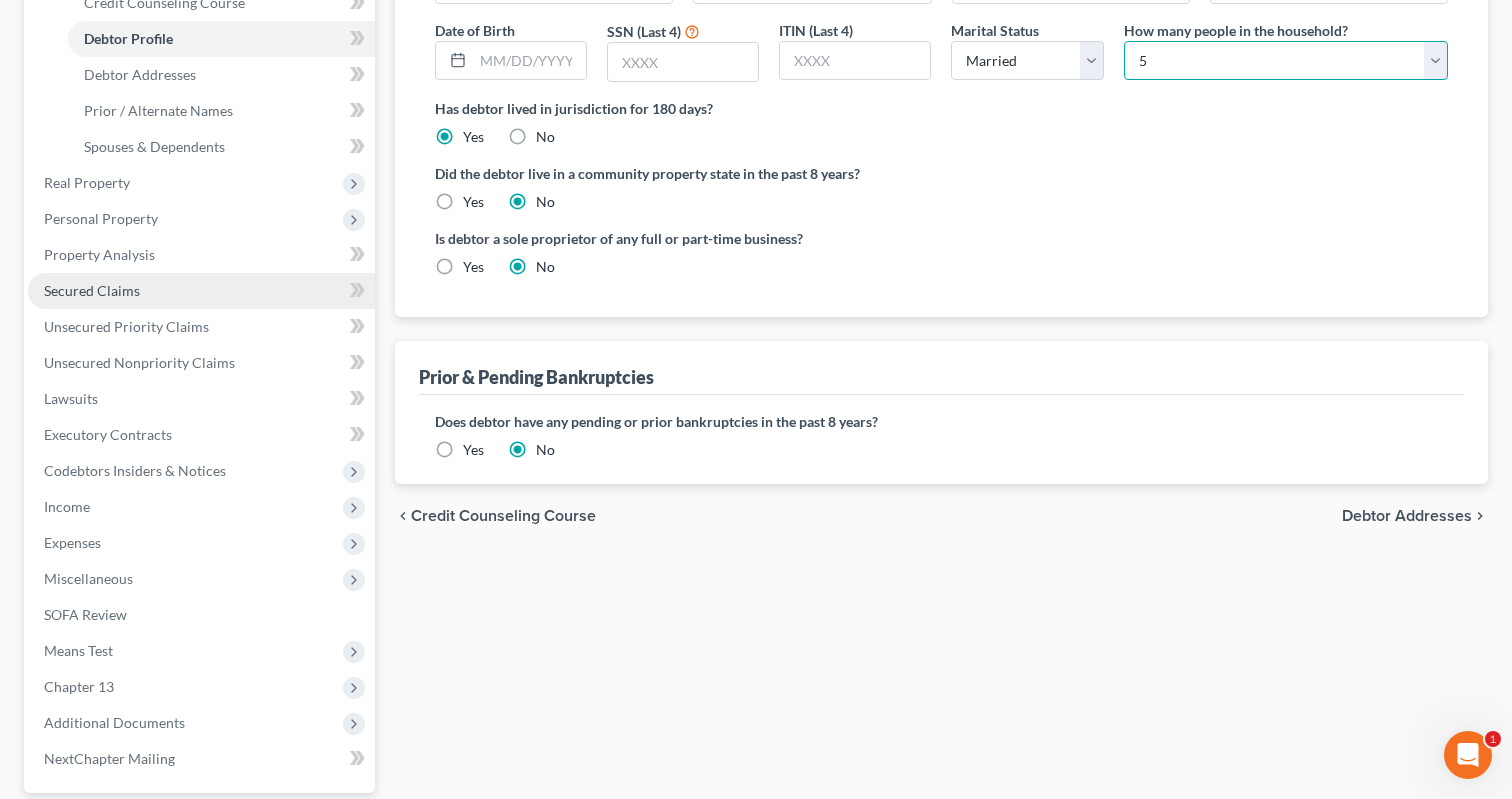 scroll, scrollTop: 550, scrollLeft: 0, axis: vertical 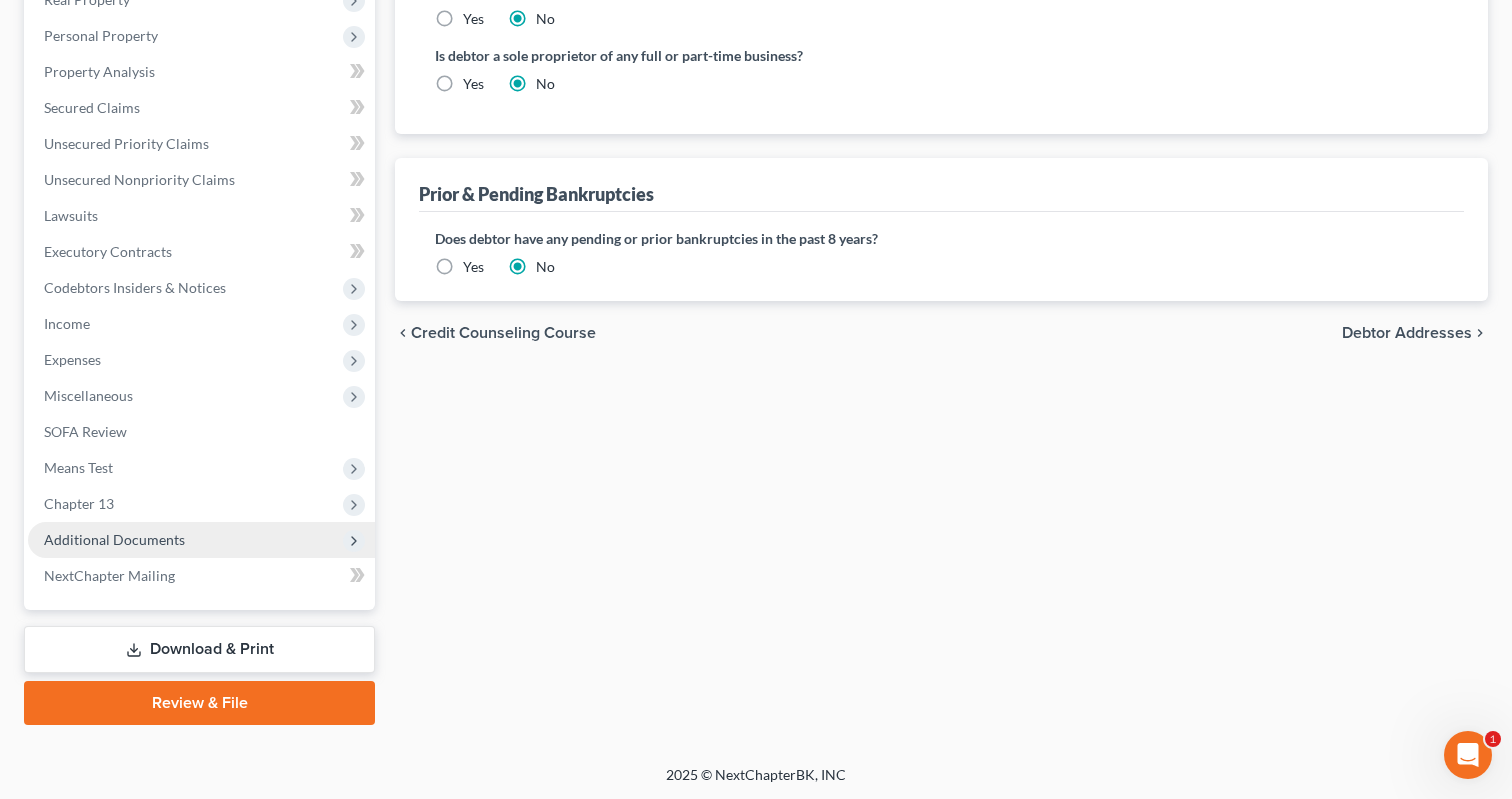 click on "Additional Documents" at bounding box center [114, 539] 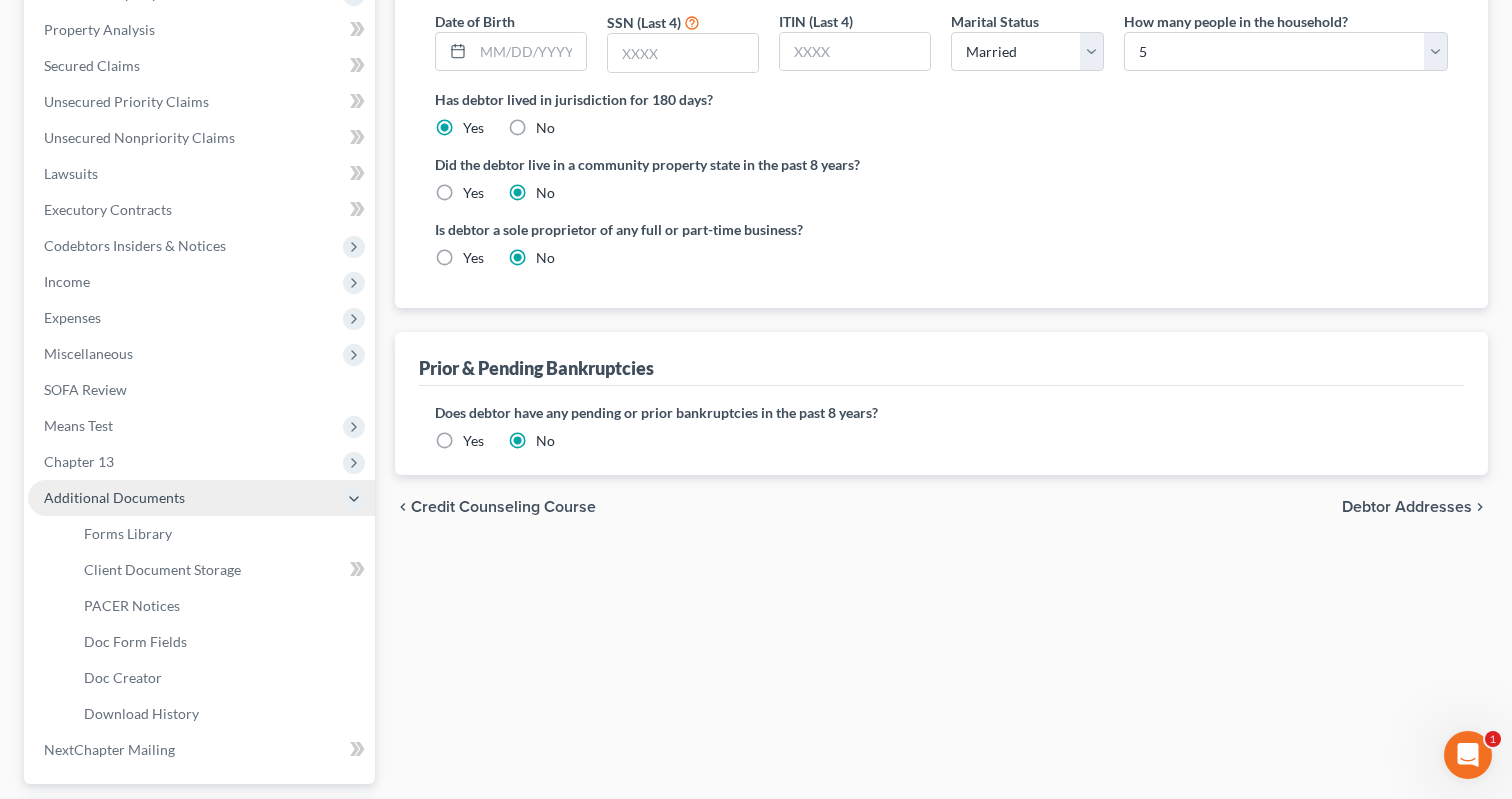 scroll, scrollTop: 334, scrollLeft: 0, axis: vertical 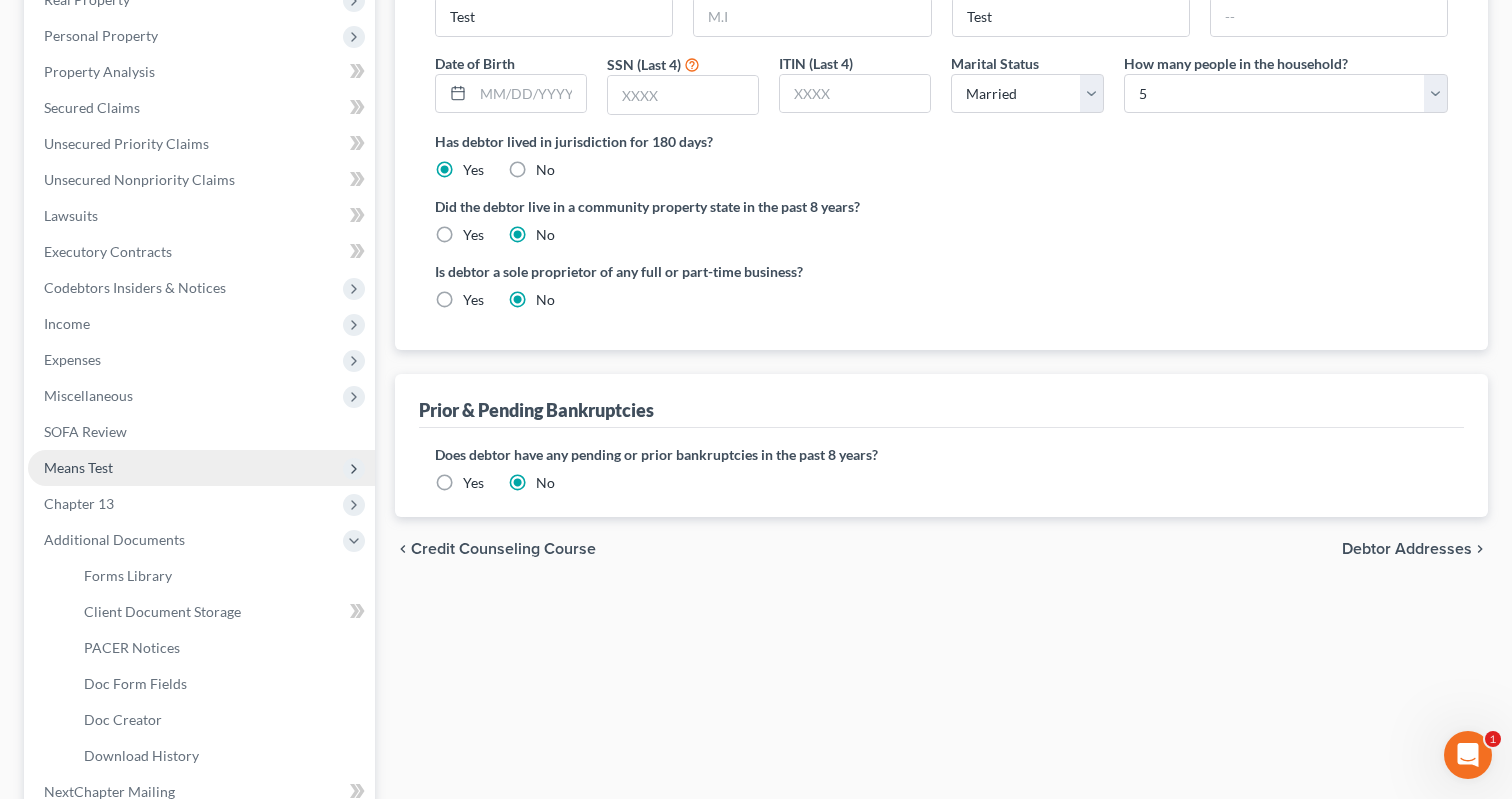 click on "Means Test" at bounding box center (201, 468) 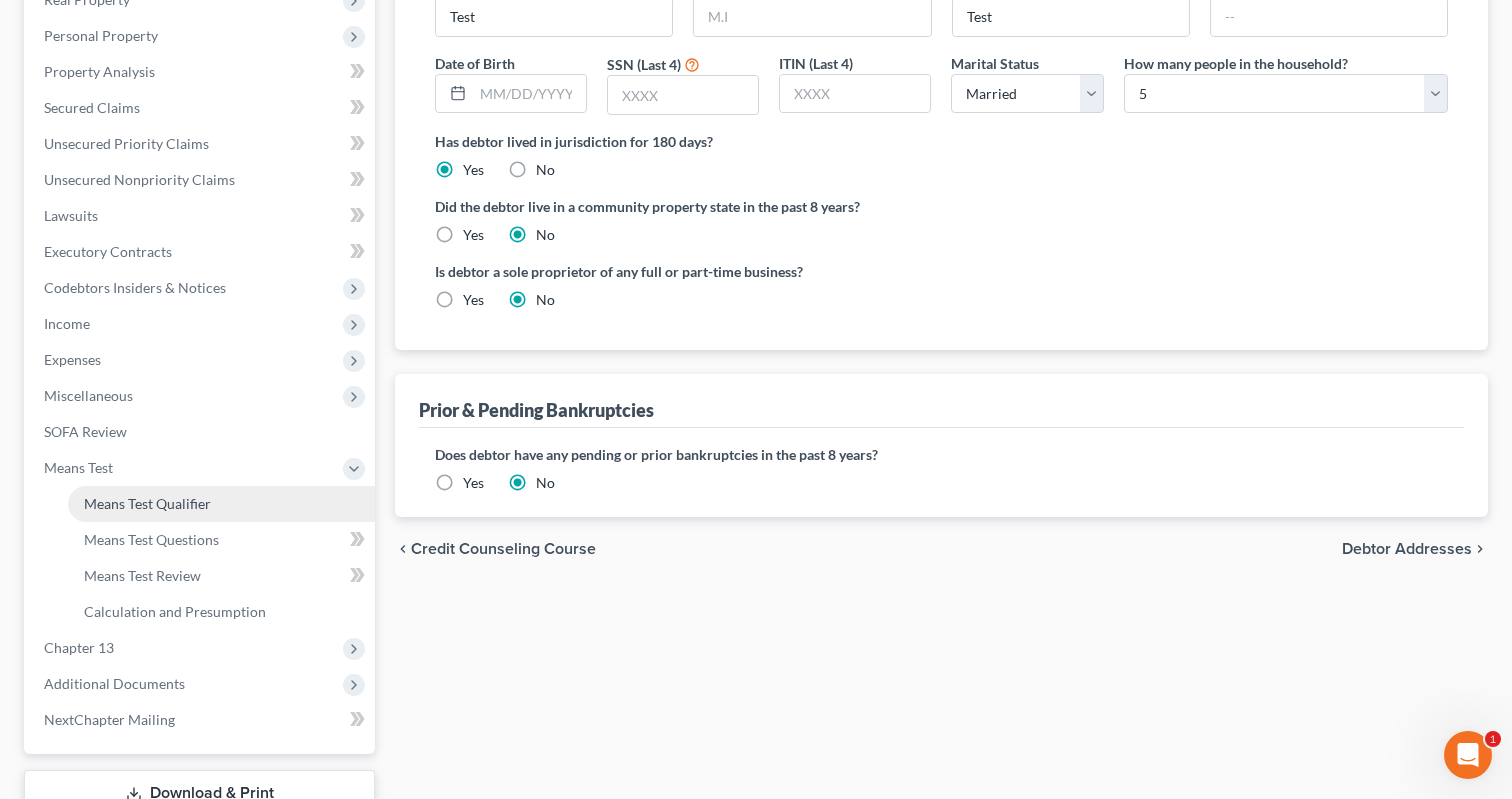 click on "Means Test Qualifier" at bounding box center (147, 503) 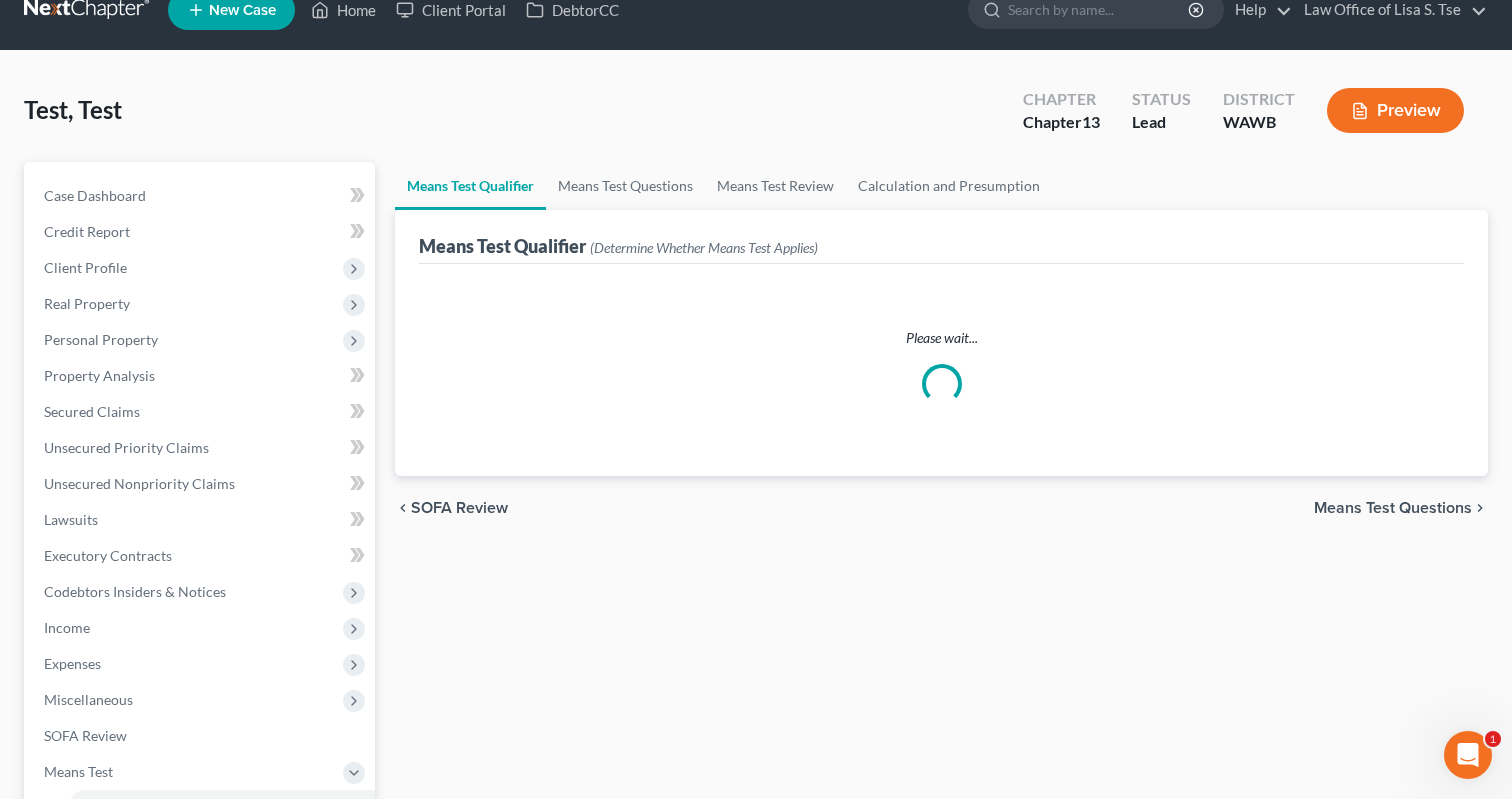 scroll, scrollTop: 0, scrollLeft: 0, axis: both 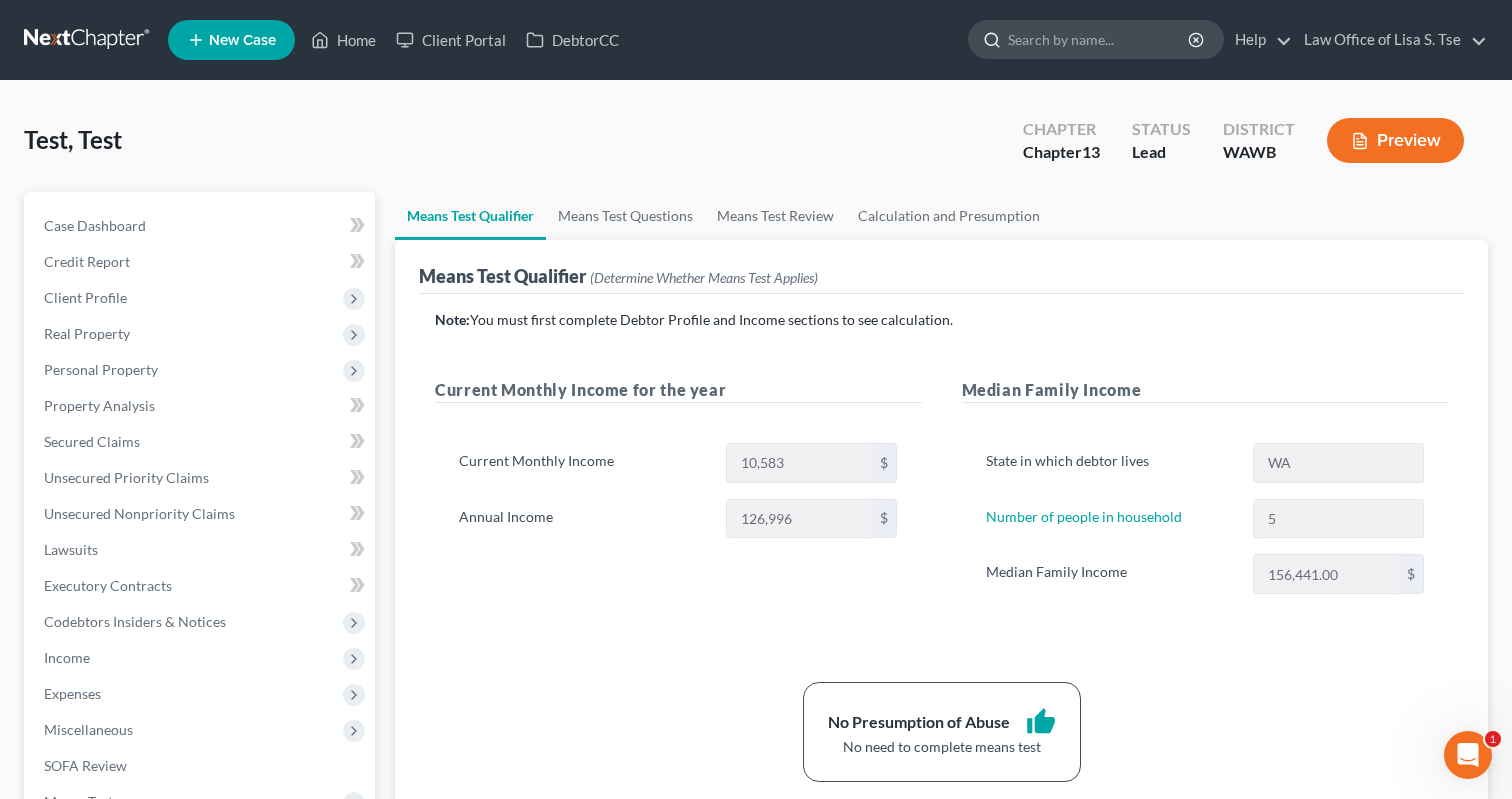 click at bounding box center (1099, 39) 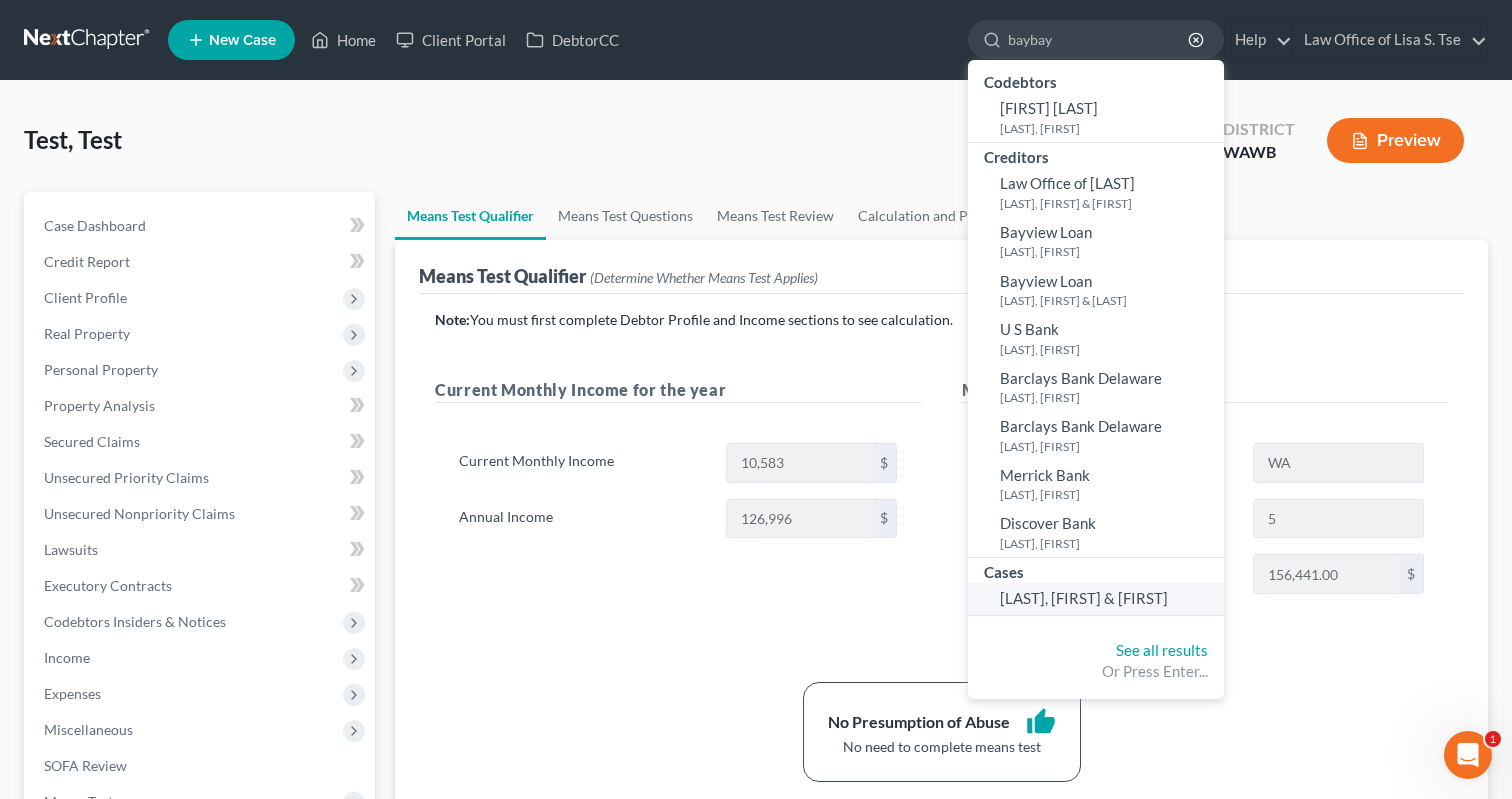 type on "baybay" 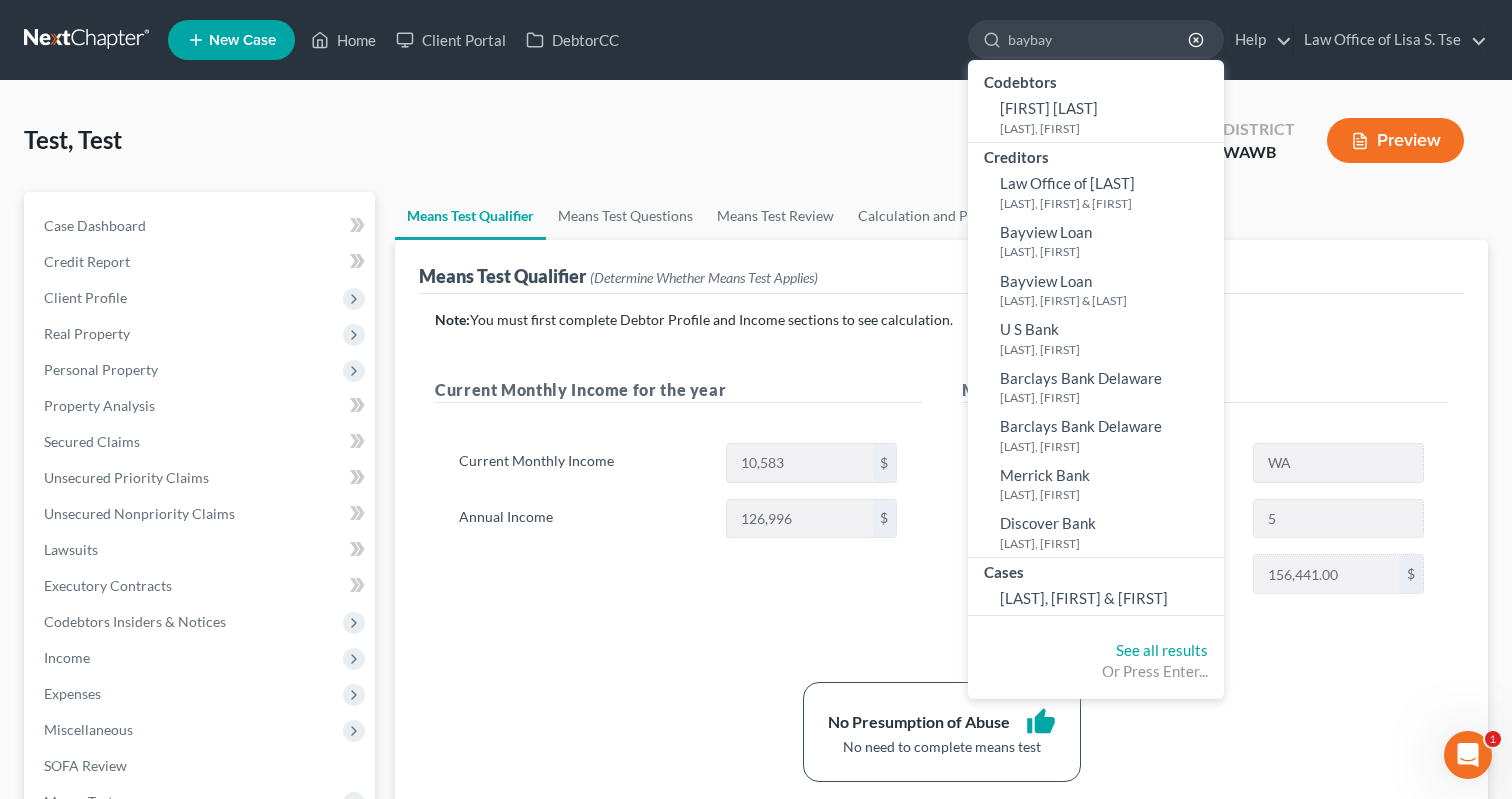 type 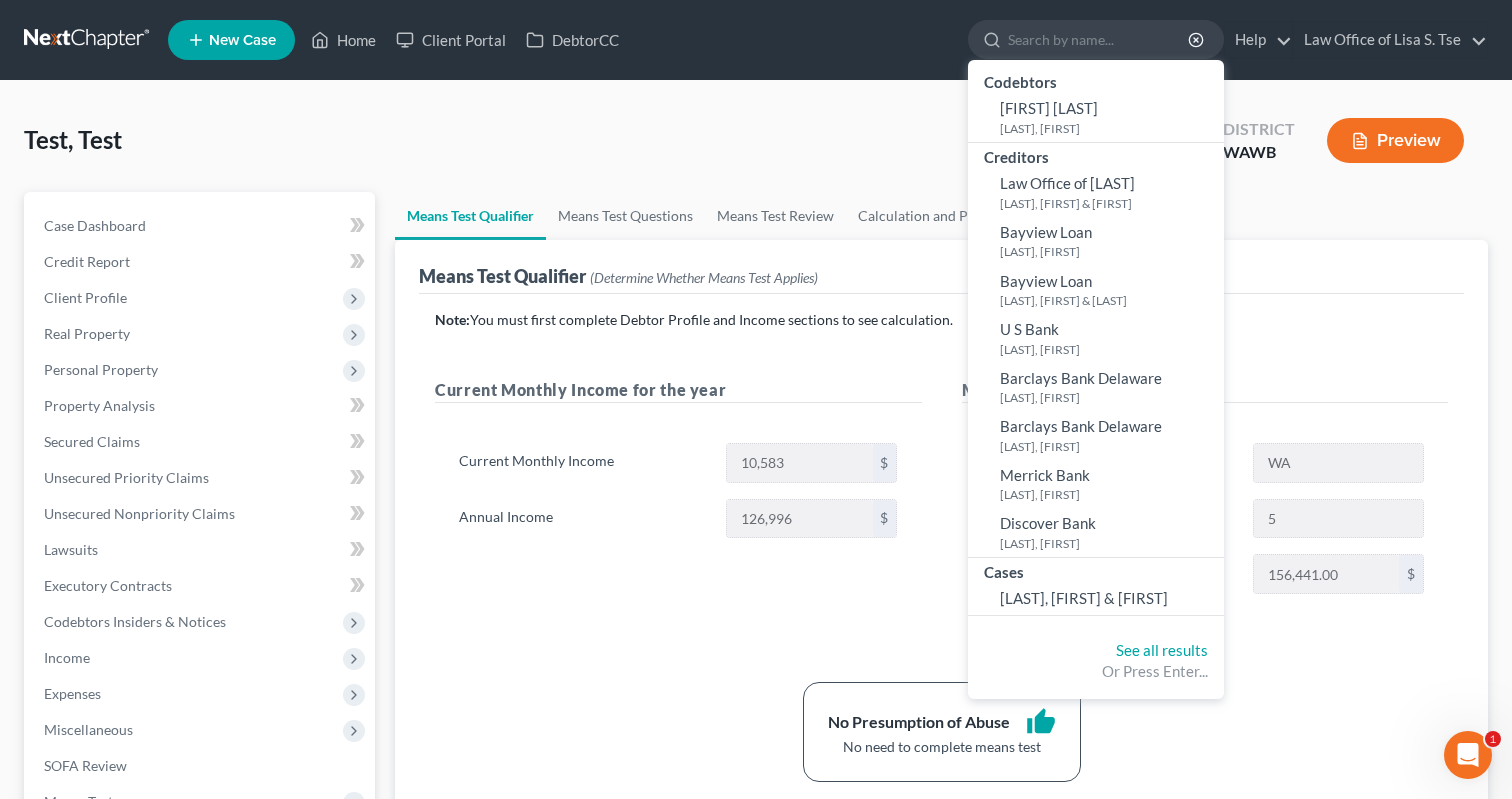 select on "6" 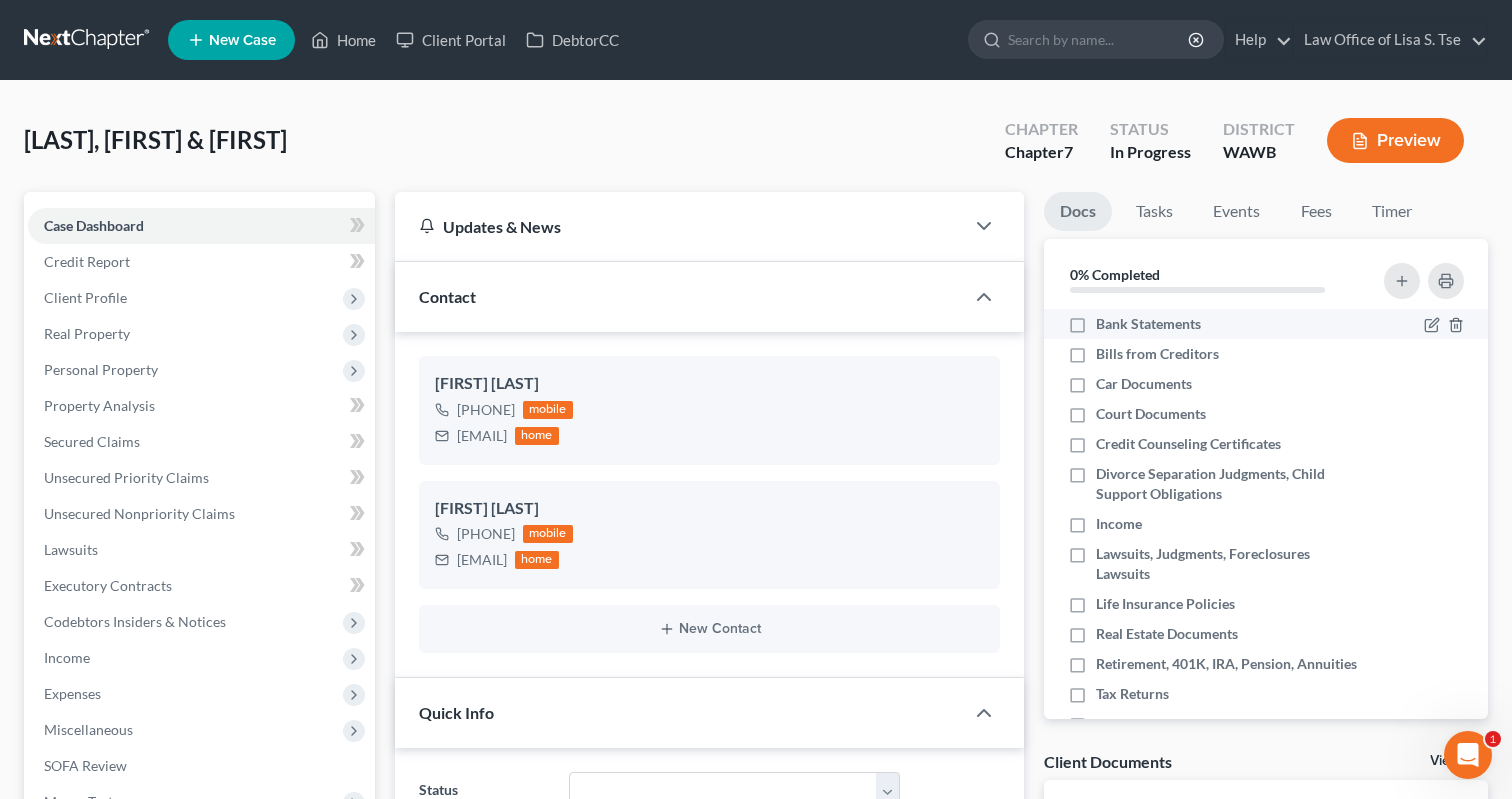 click on "Bank Statements" at bounding box center (1148, 324) 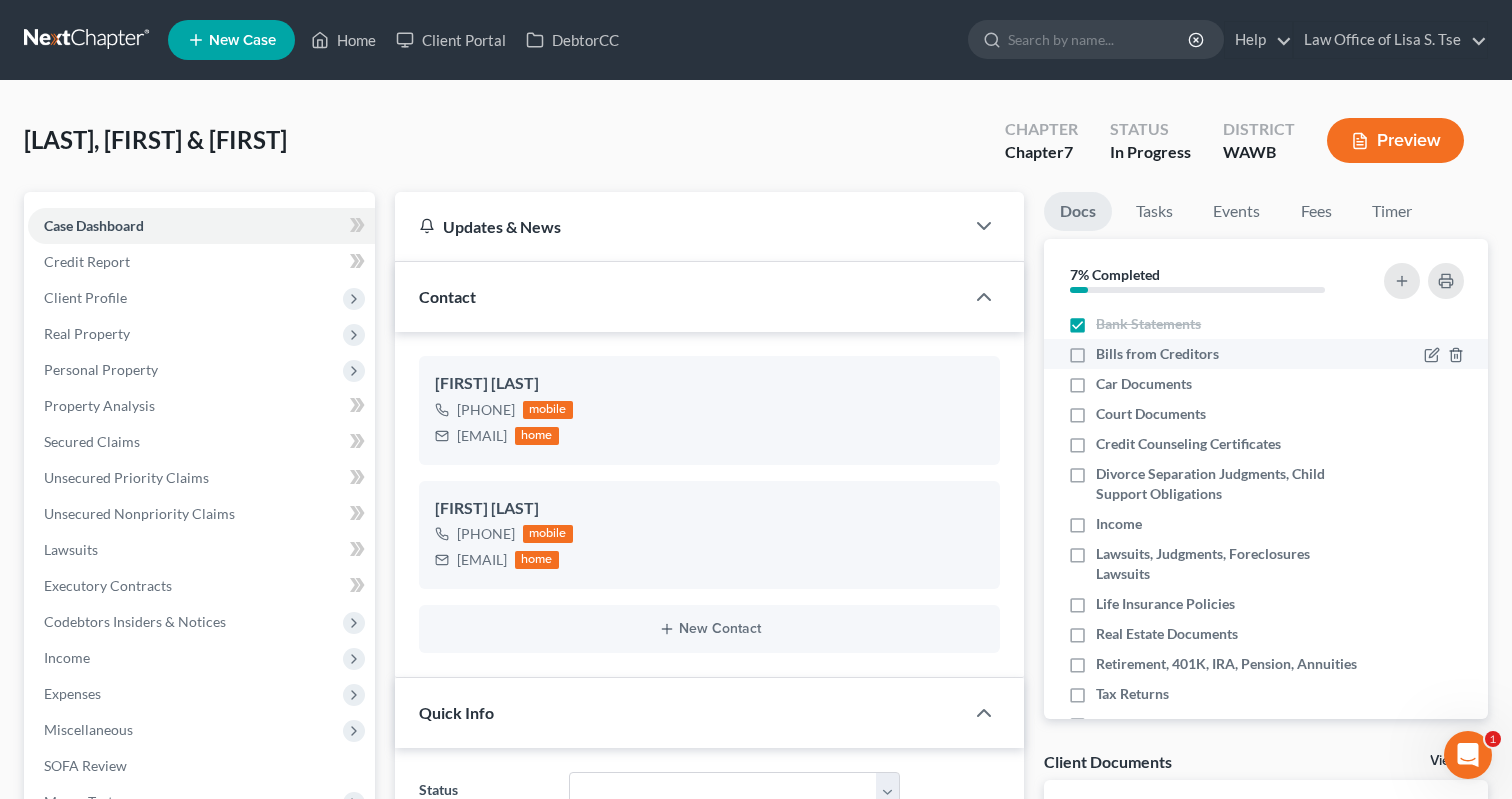 click on "Bills from Creditors" at bounding box center [1157, 354] 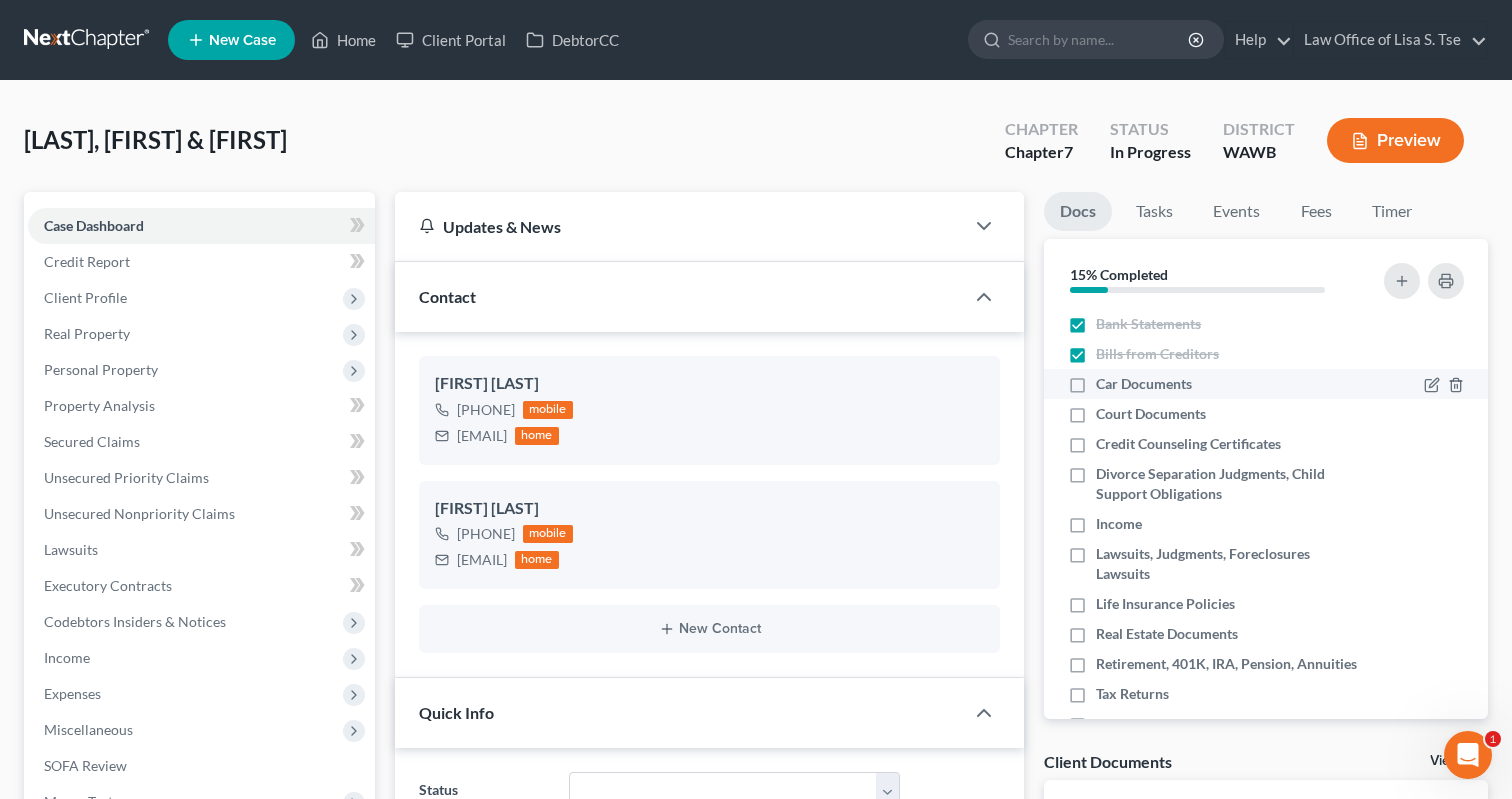 click on "Car Documents" at bounding box center (1144, 384) 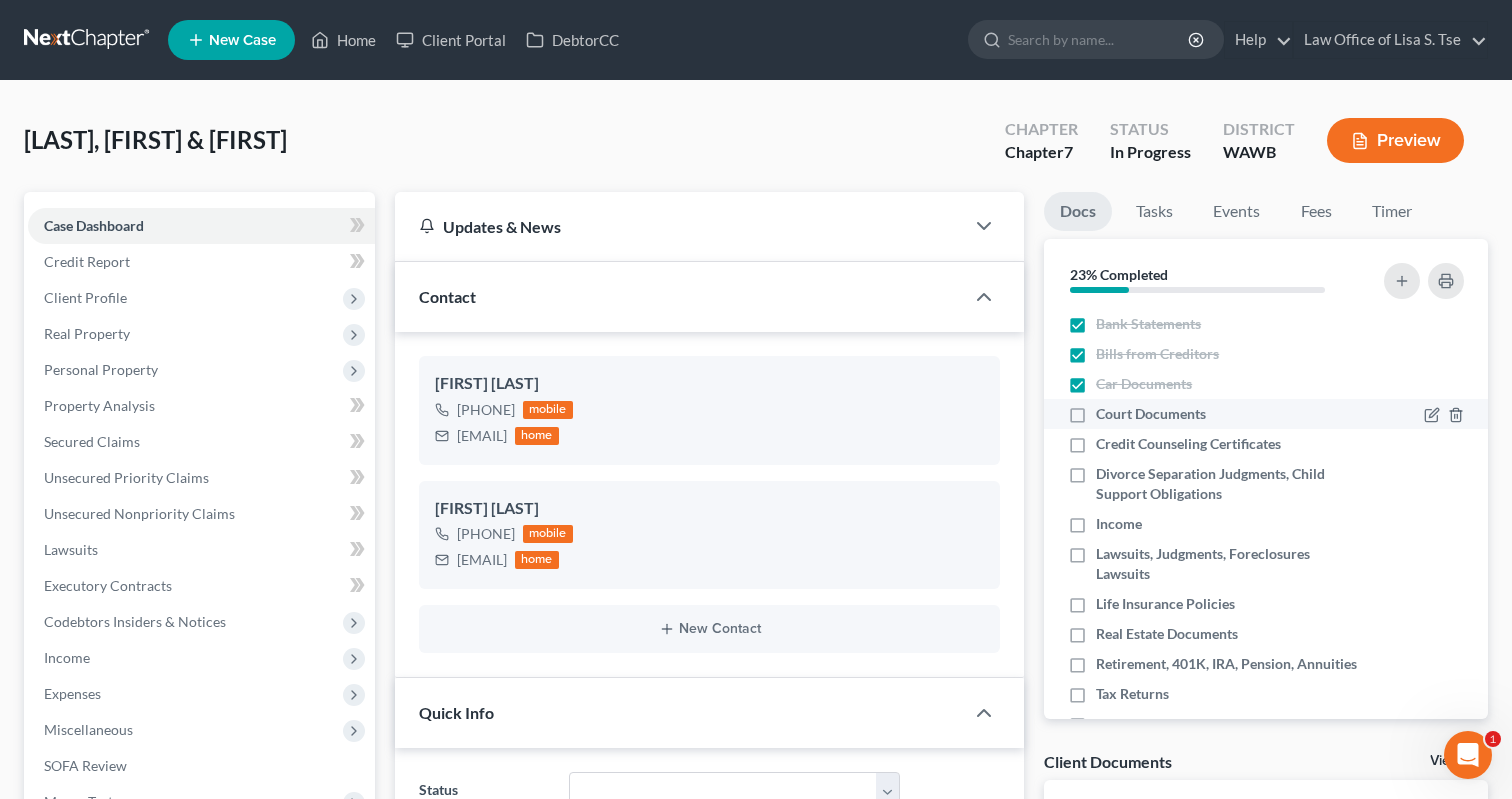 click on "Court Documents" at bounding box center [1151, 414] 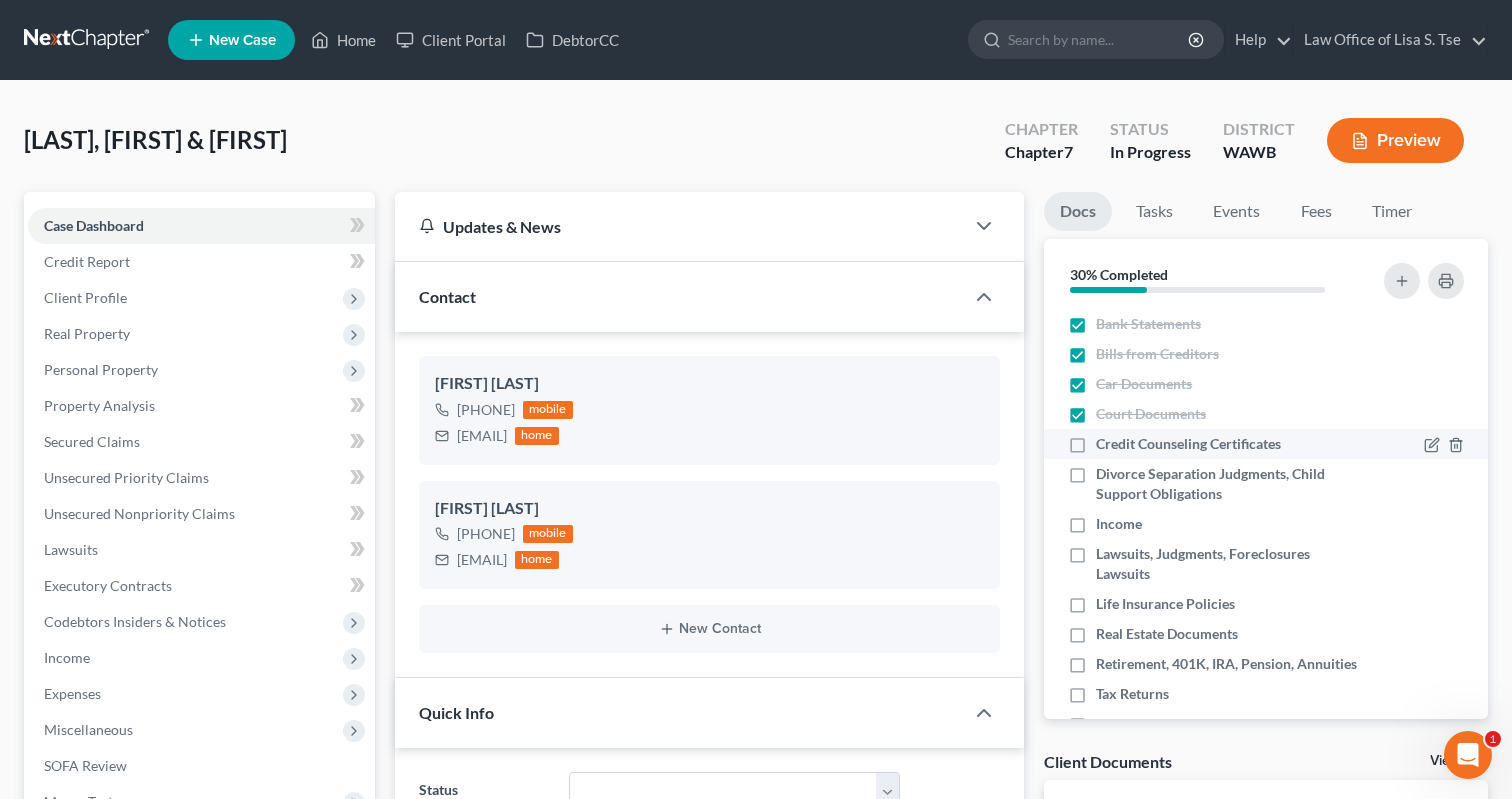 click on "Credit Counseling Certificates" at bounding box center [1188, 444] 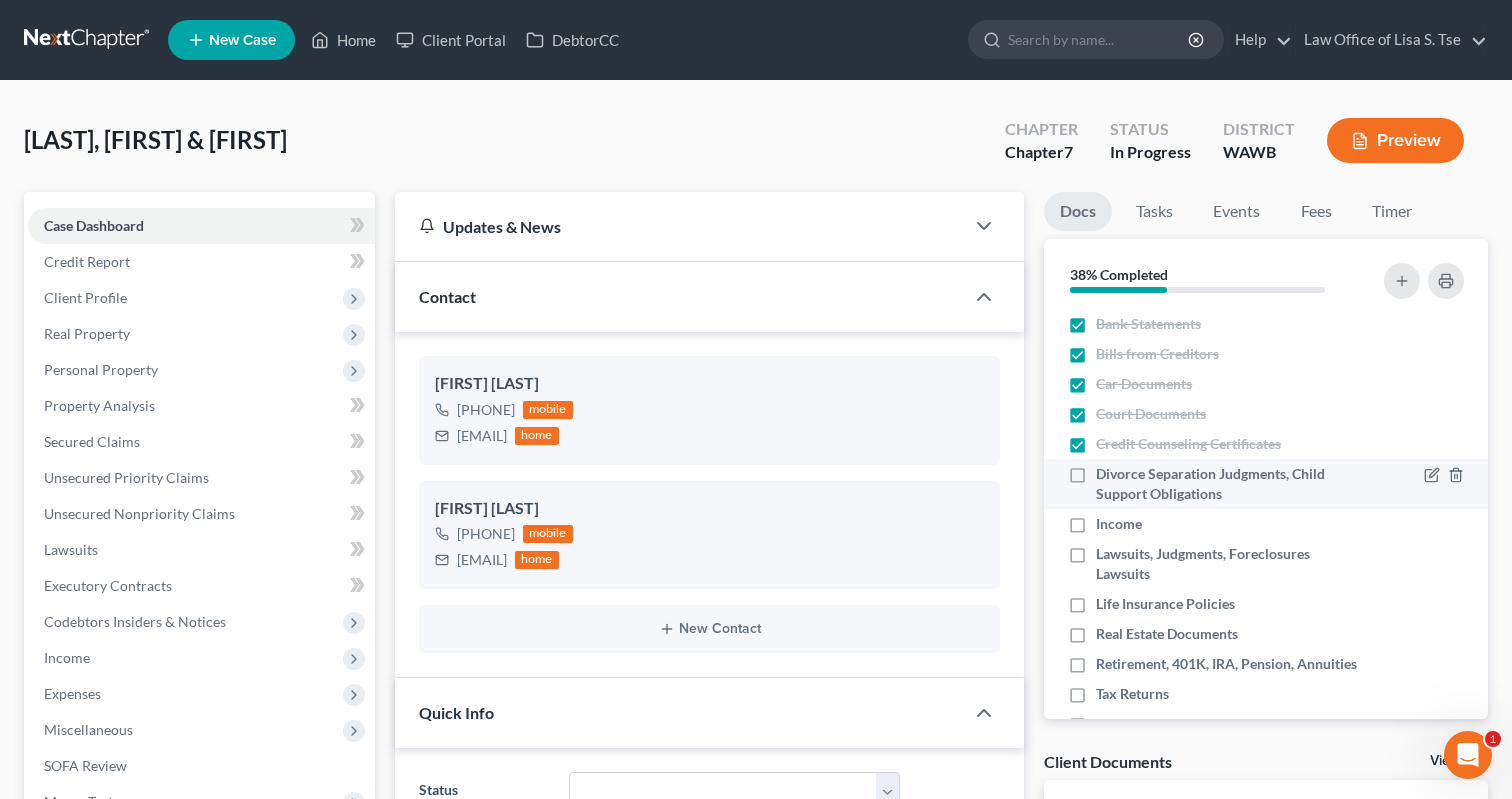 click on "Divorce Separation Judgments, Child Support Obligations" at bounding box center (1214, 484) 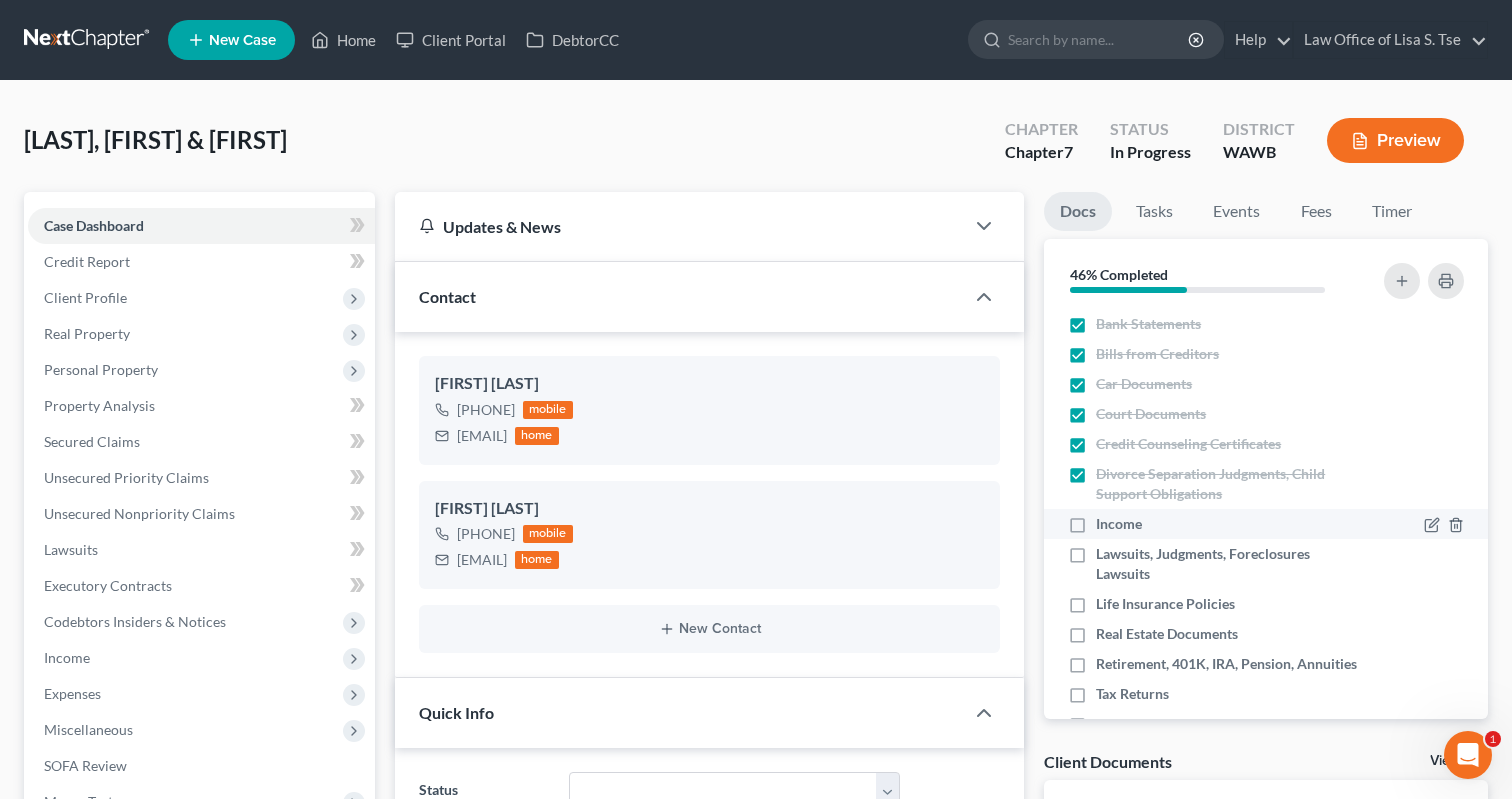 click on "Income" at bounding box center (1119, 524) 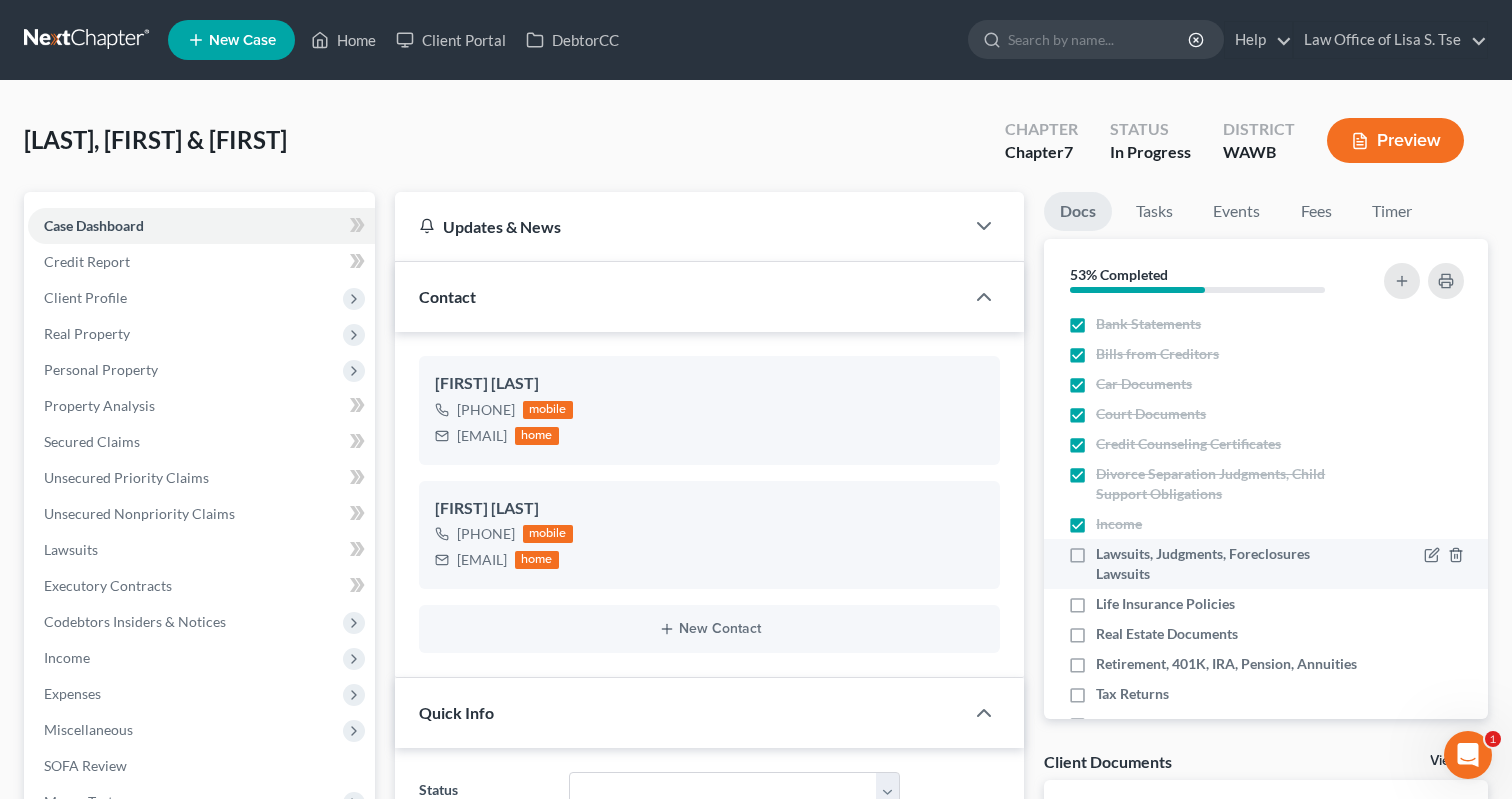 click on "Lawsuits, Judgments, Foreclosures Lawsuits" at bounding box center (1228, 564) 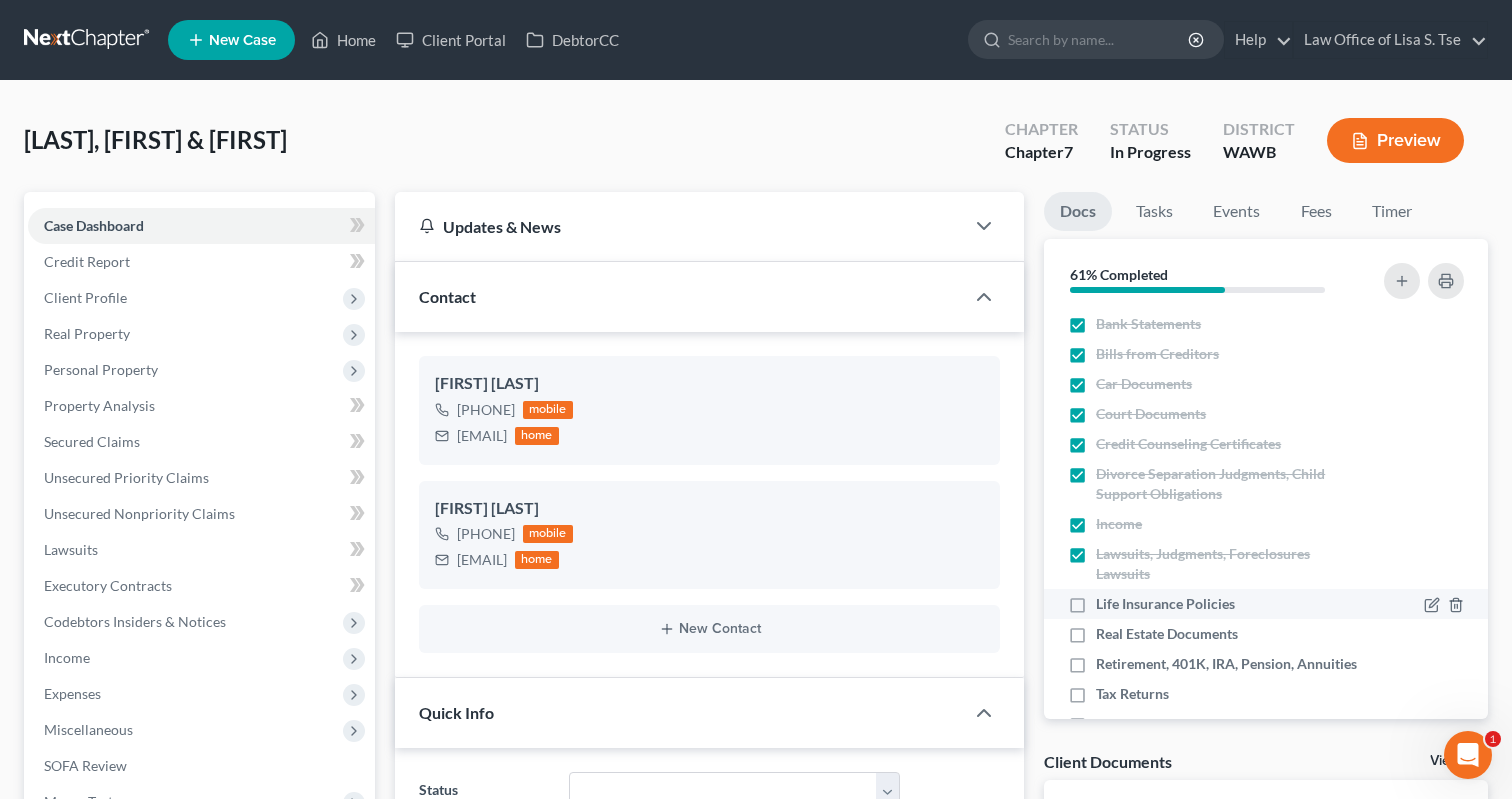 click on "Life Insurance Policies" at bounding box center (1165, 604) 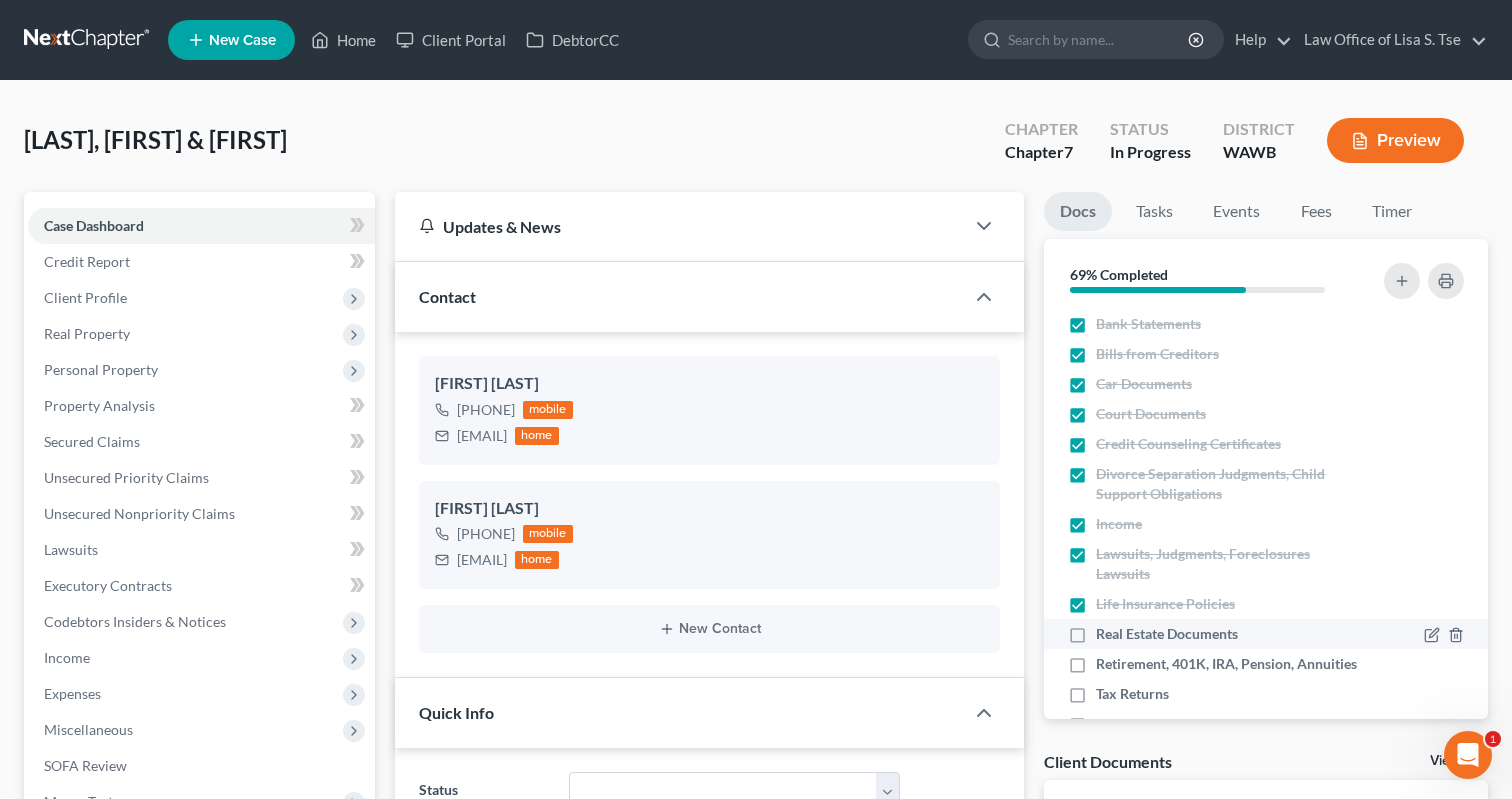 click on "Real Estate Documents" at bounding box center [1167, 634] 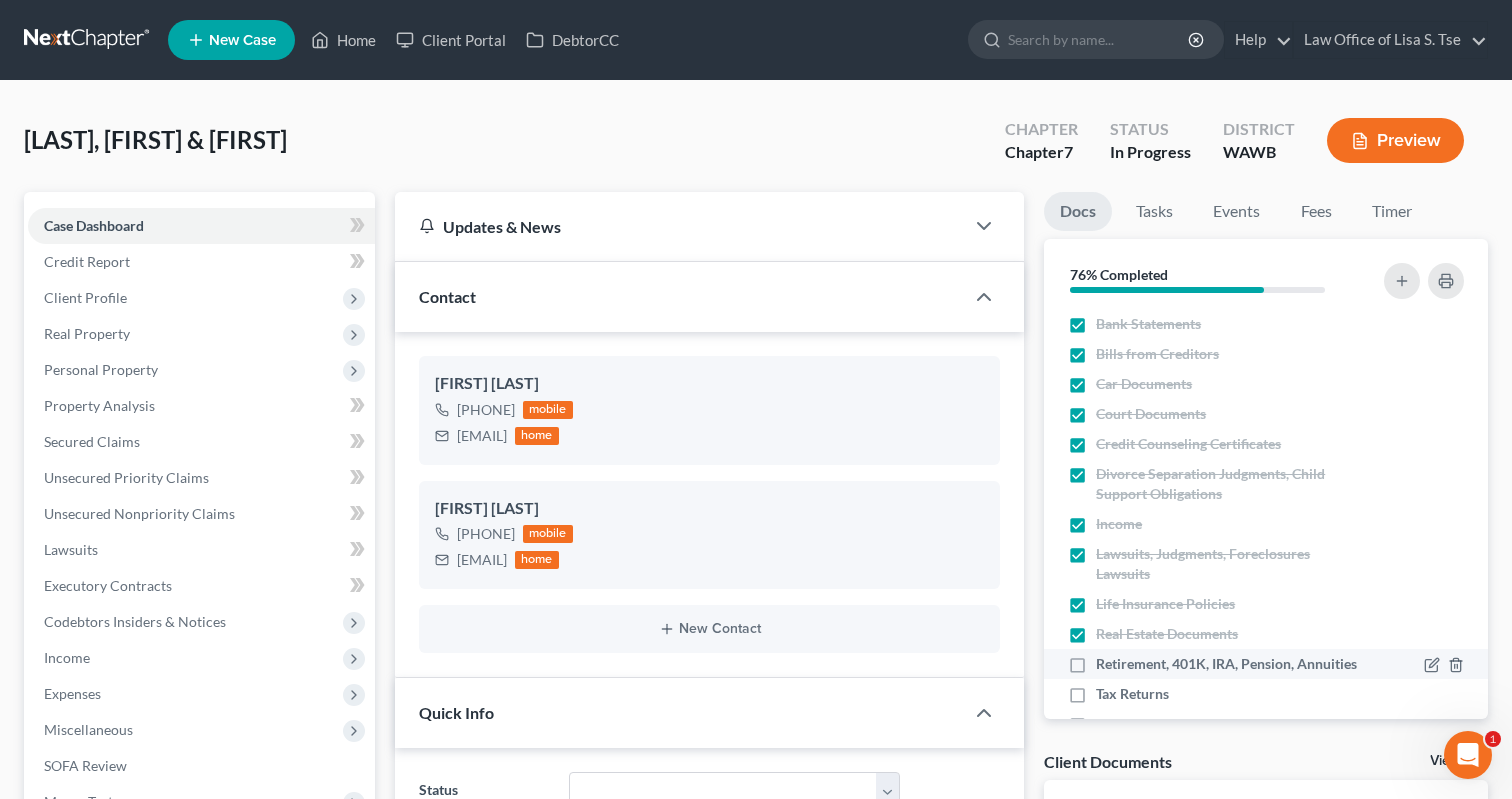 click on "Retirement, 401K, IRA, Pension, Annuities" at bounding box center (1226, 664) 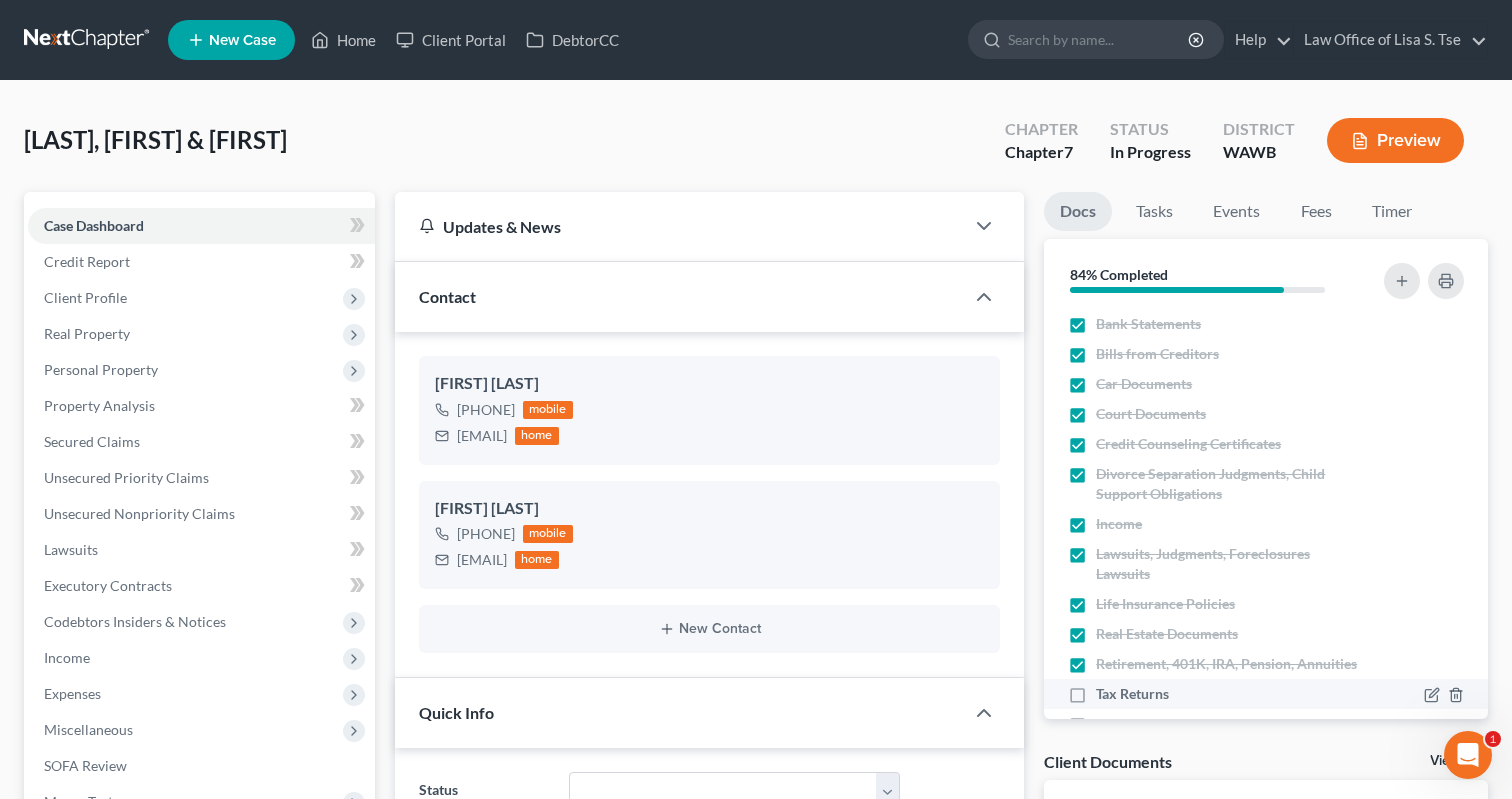 click on "Tax Returns" at bounding box center (1132, 694) 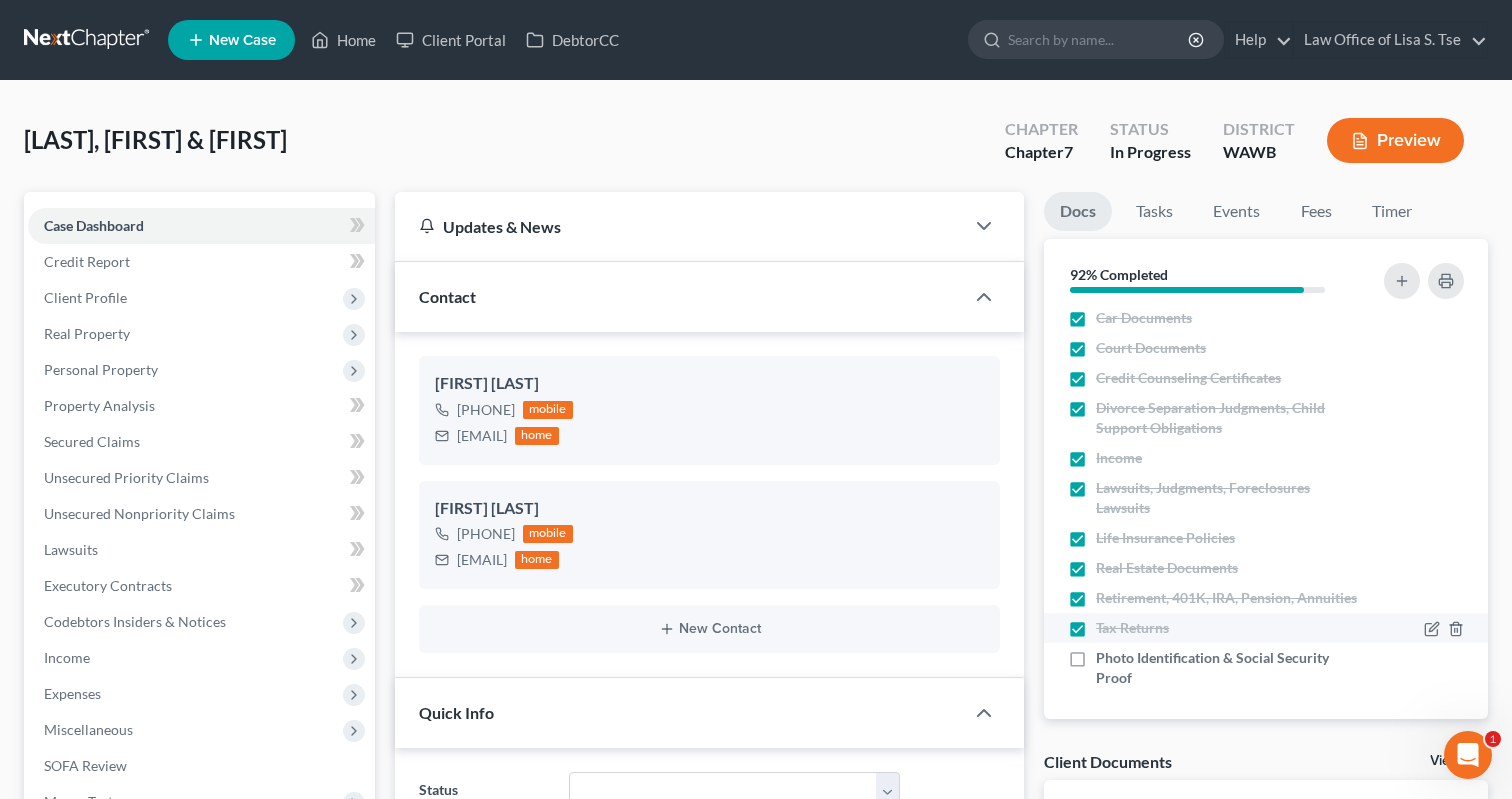 scroll, scrollTop: 72, scrollLeft: 0, axis: vertical 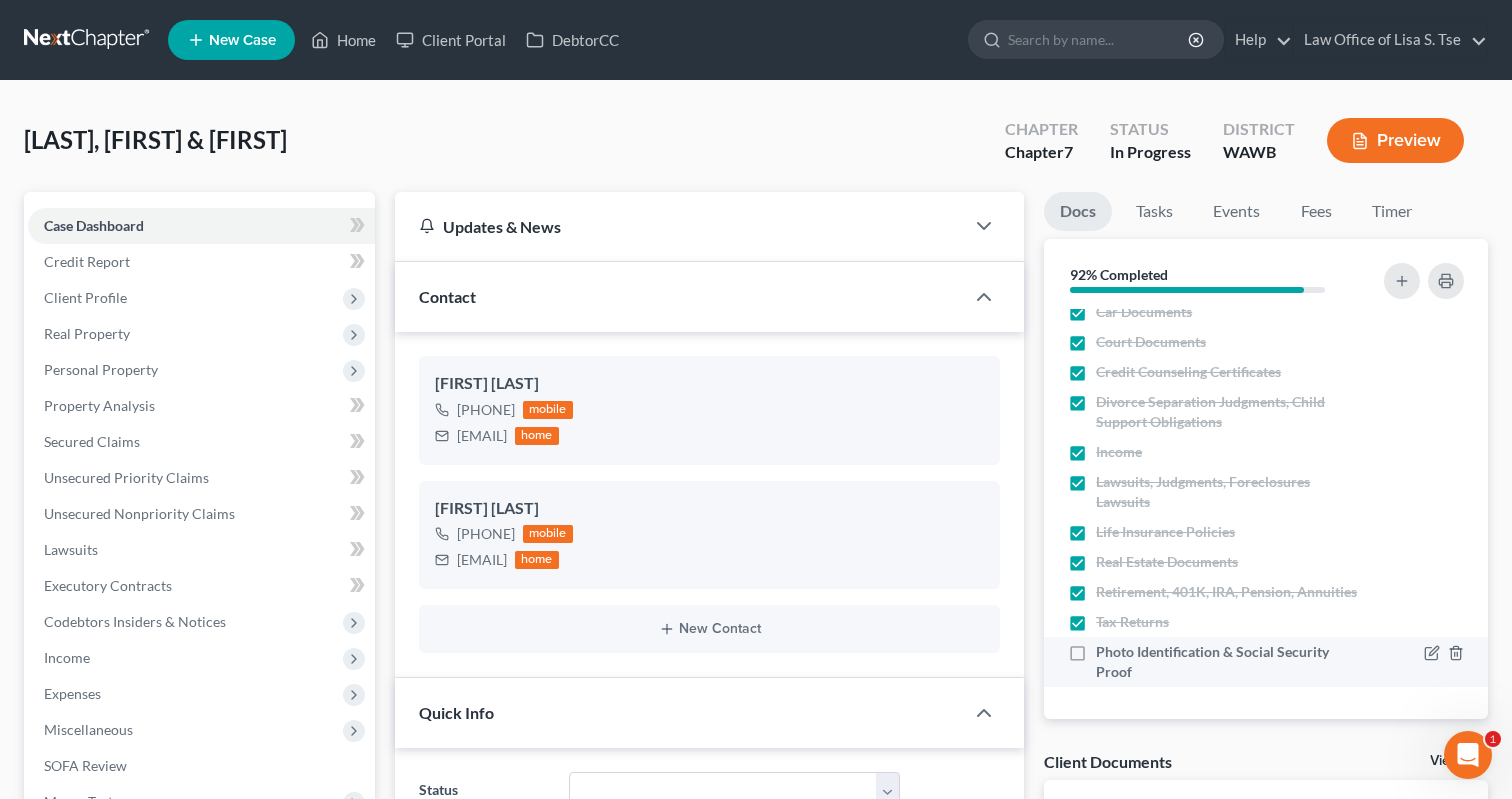 click on "Photo Identification & Social Security Proof" at bounding box center (1228, 662) 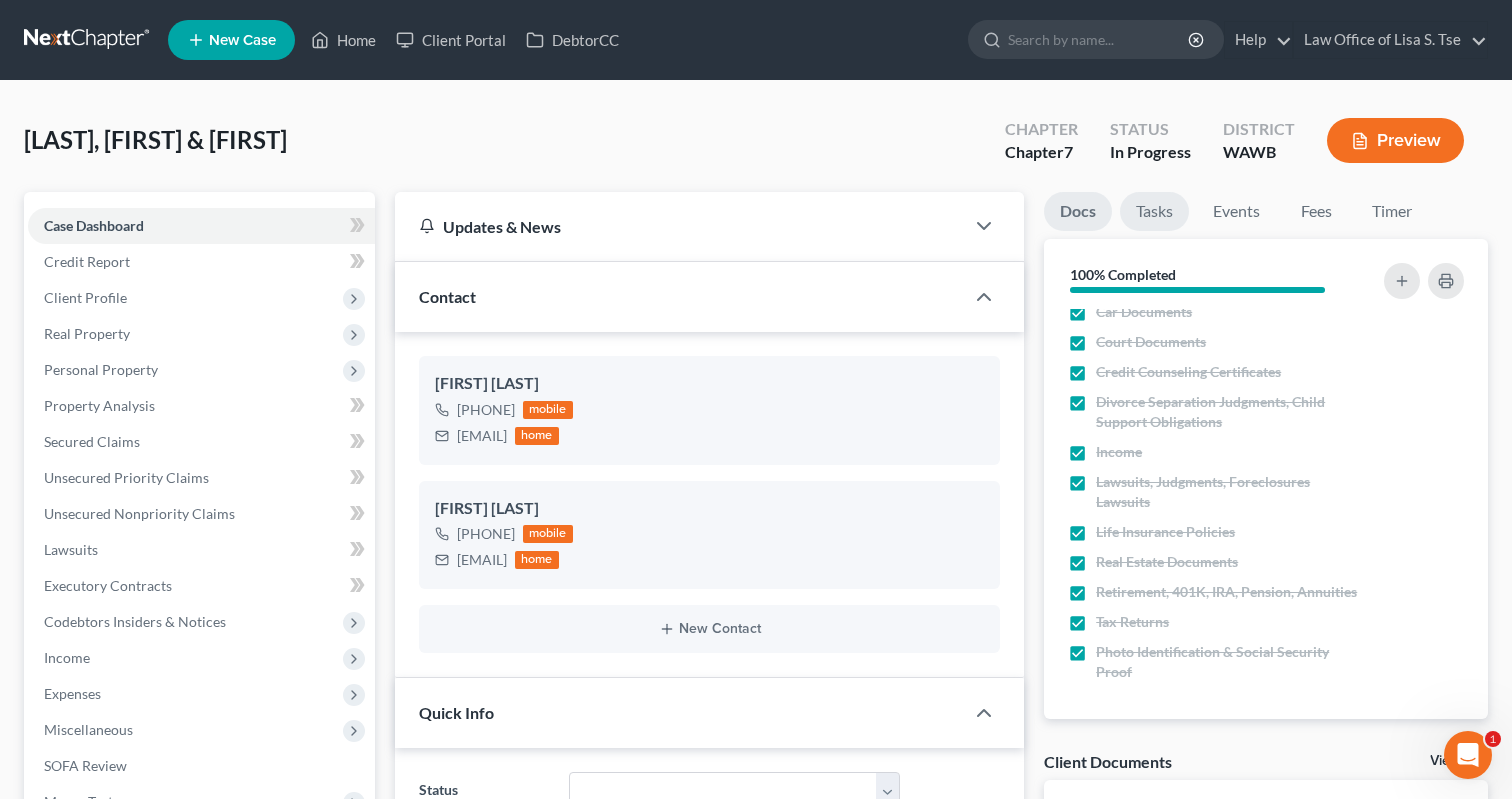 click on "Tasks" at bounding box center [1154, 211] 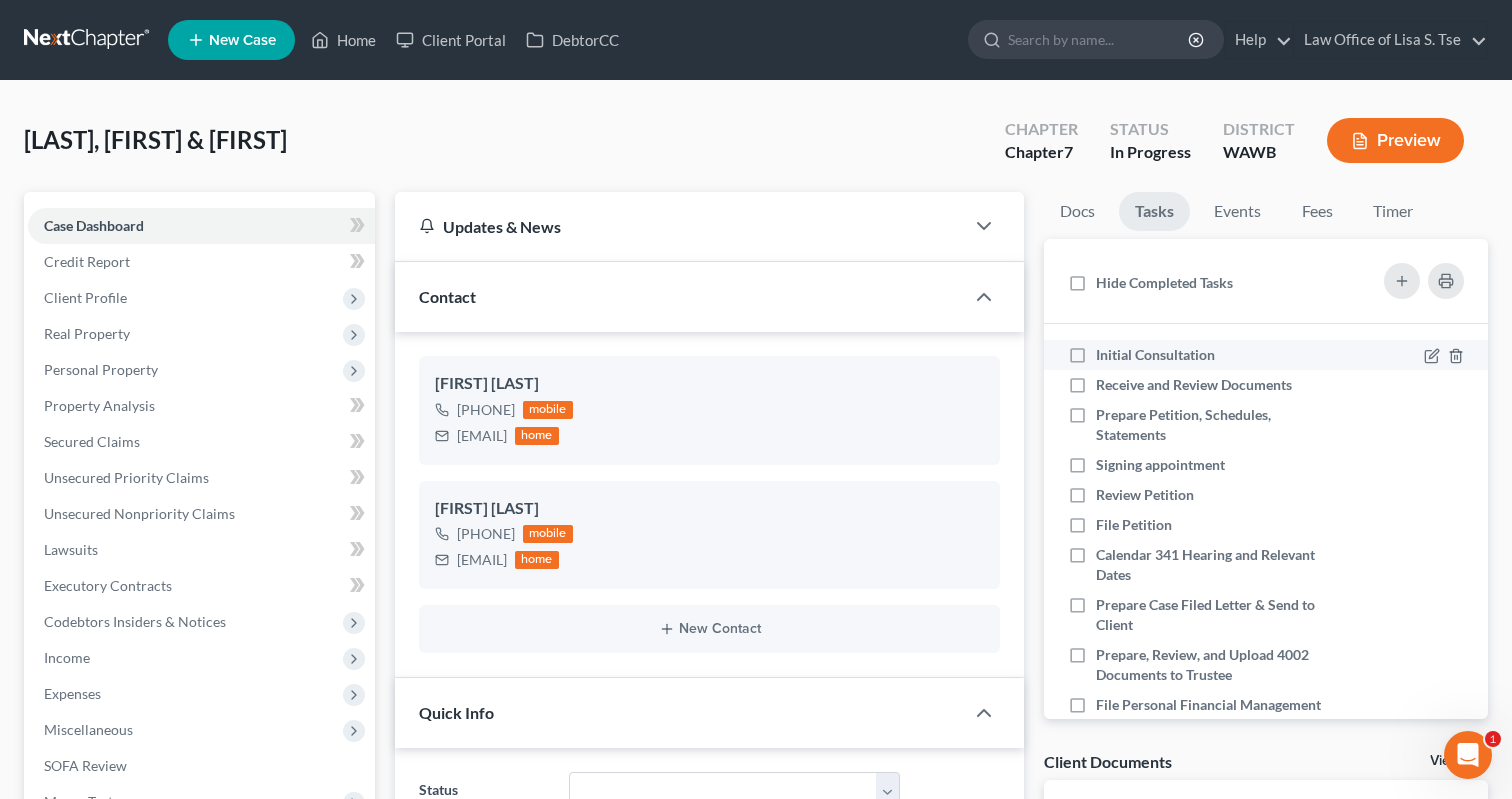 click on "Initial Consultation" at bounding box center [1163, 355] 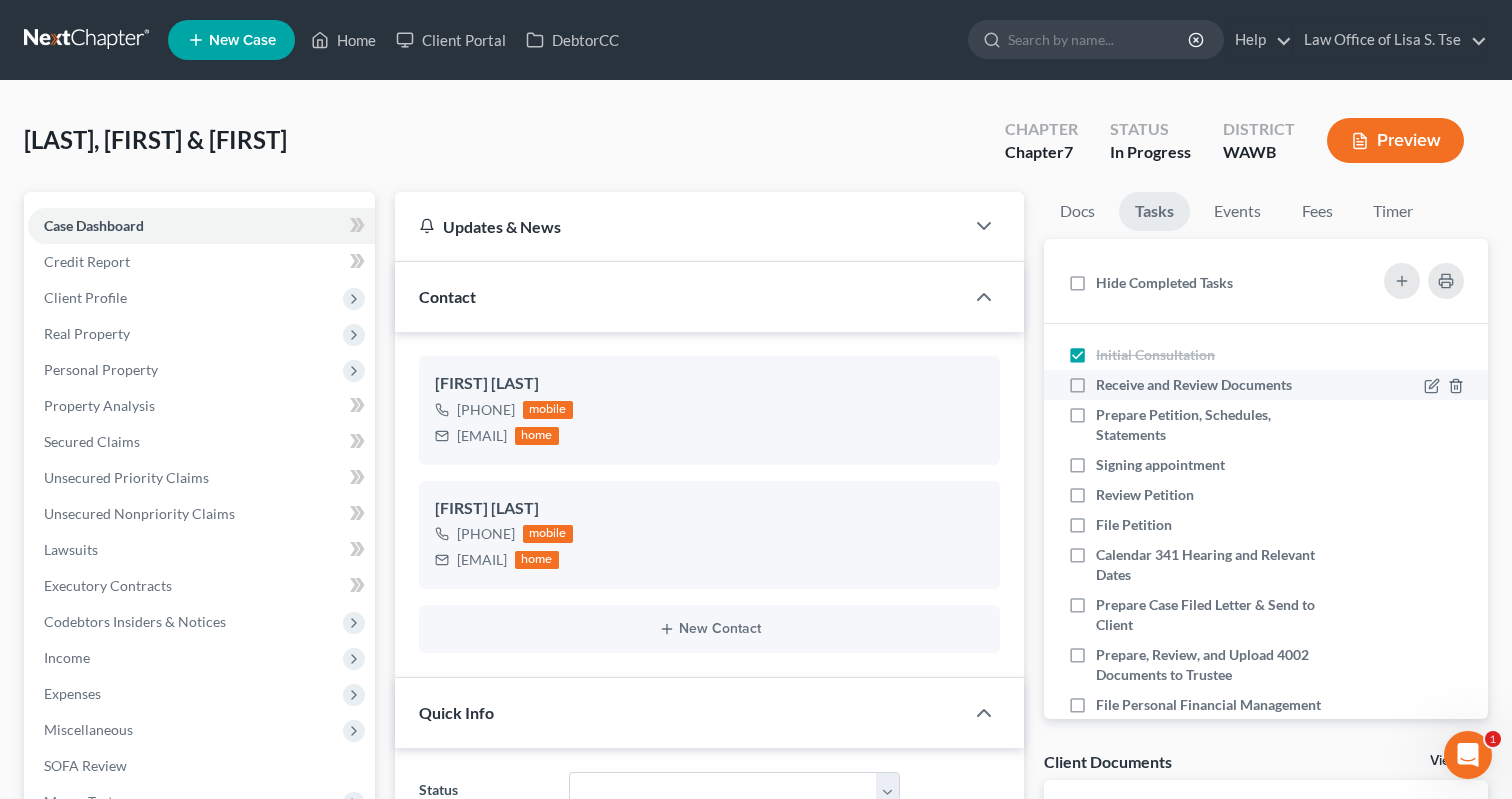 click on "Receive and Review Documents" at bounding box center (1202, 385) 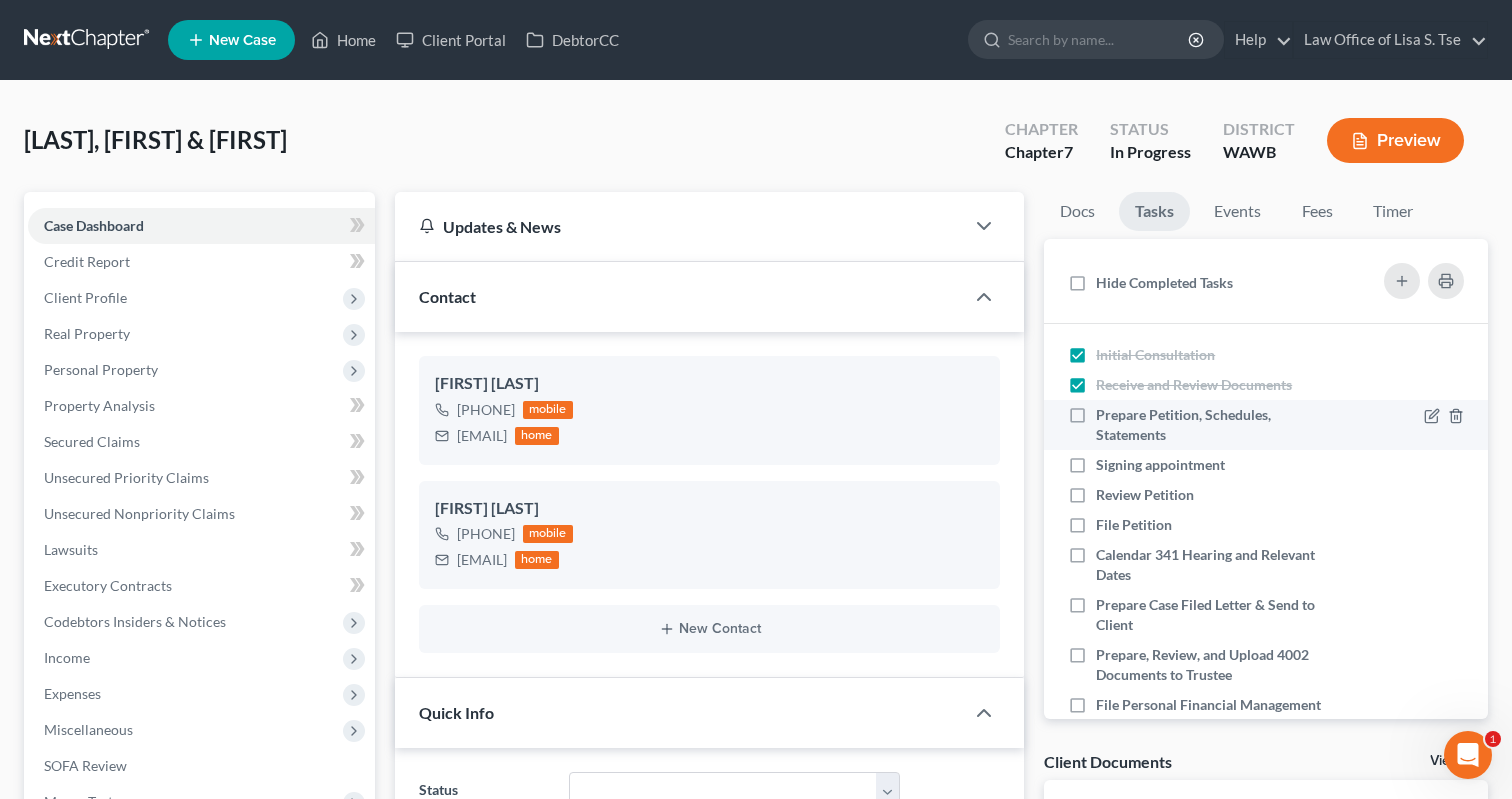 click on "Prepare Petition, Schedules, Statements" at bounding box center [1216, 425] 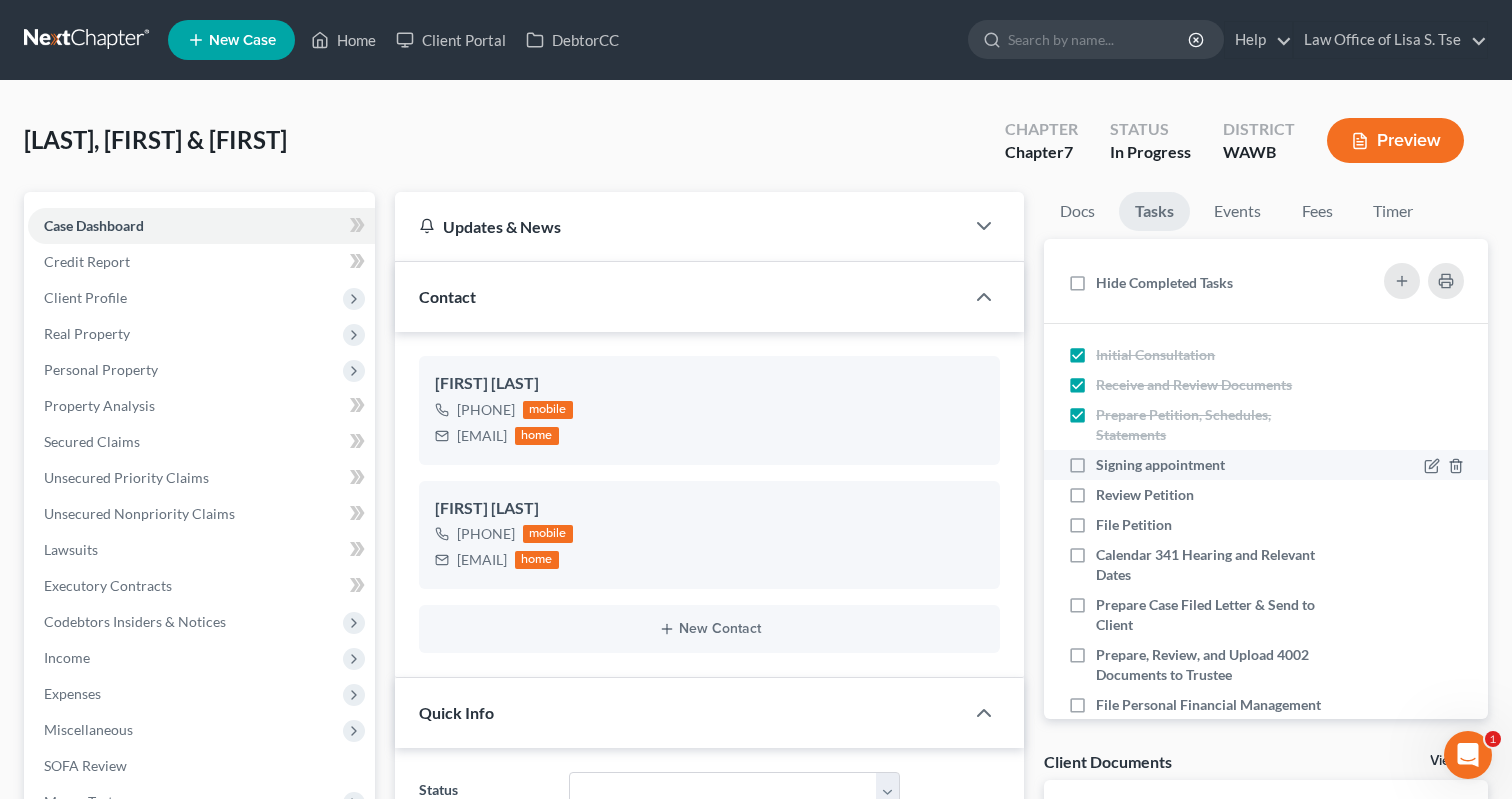 click on "Signing appointment" at bounding box center (1168, 465) 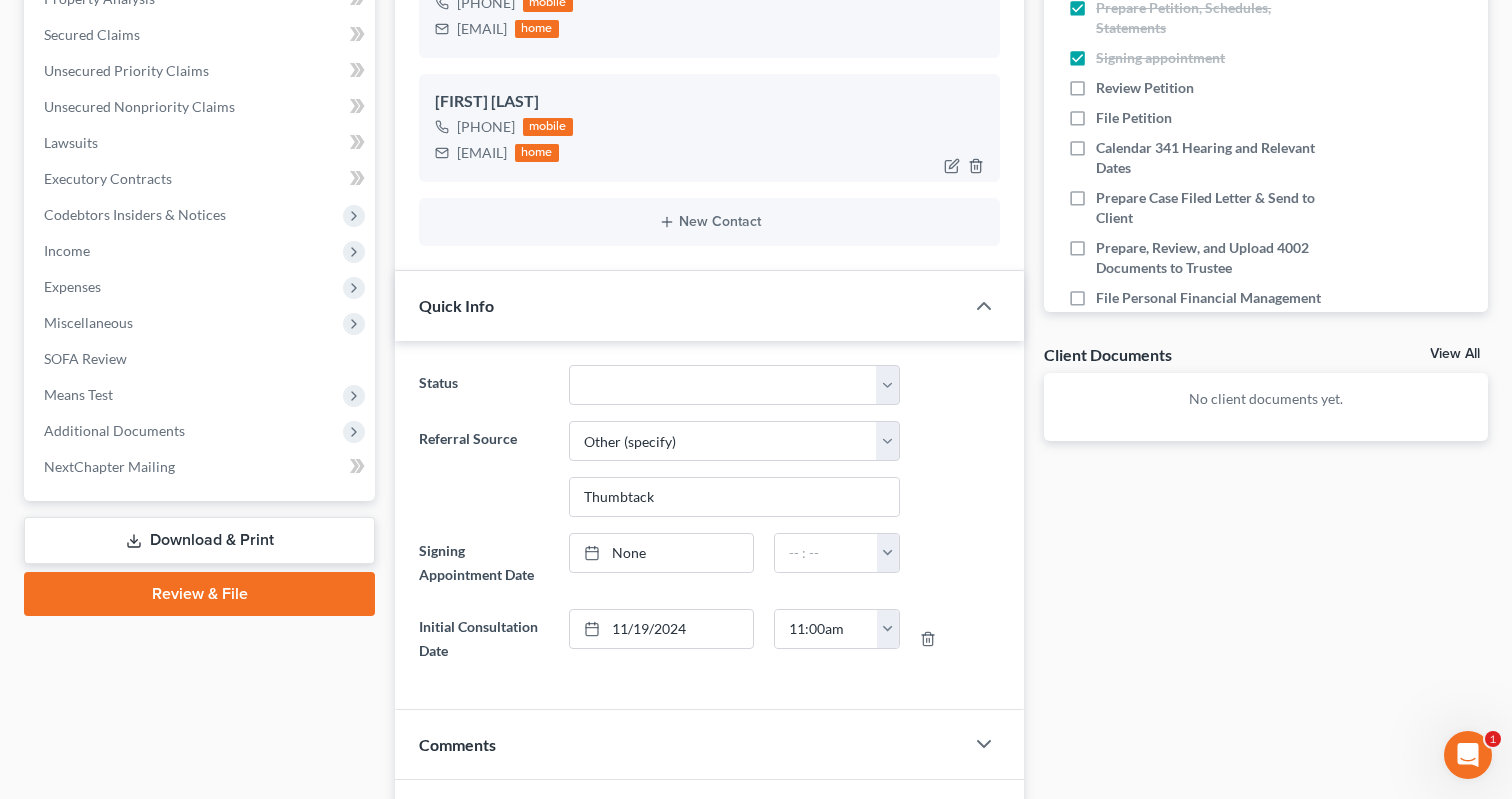 scroll, scrollTop: 525, scrollLeft: 0, axis: vertical 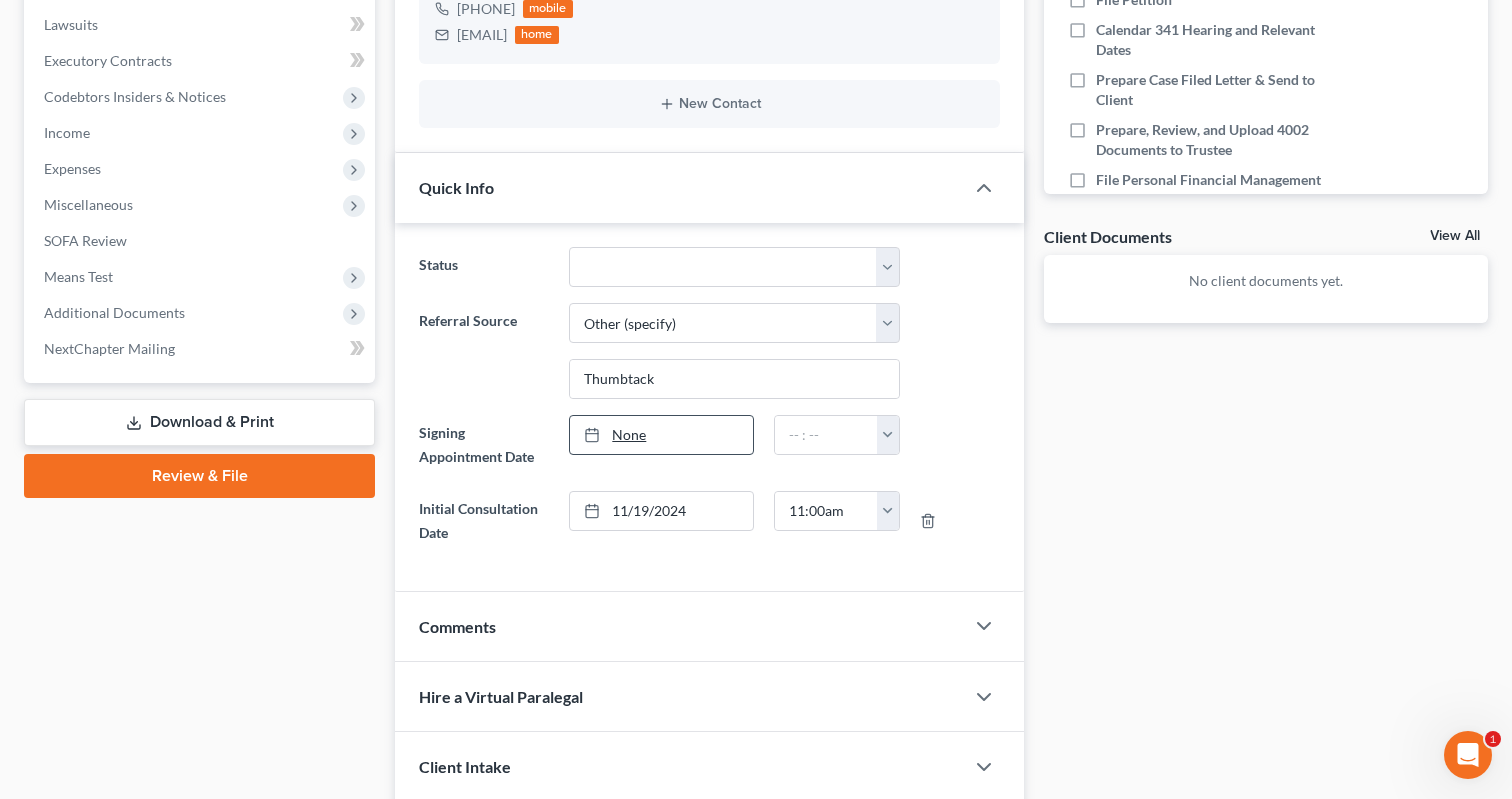 type on "8/5/2025" 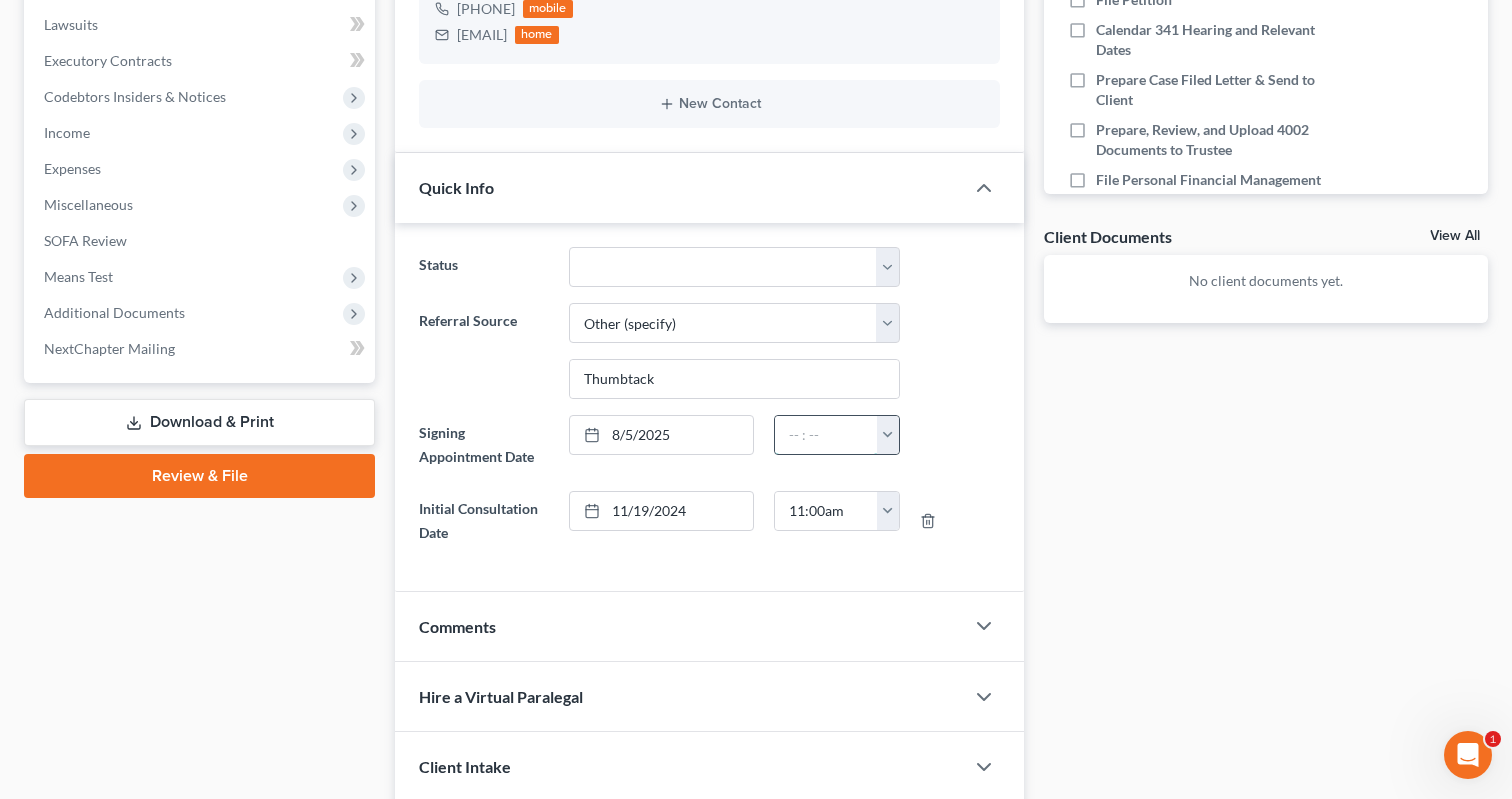 click at bounding box center [826, 435] 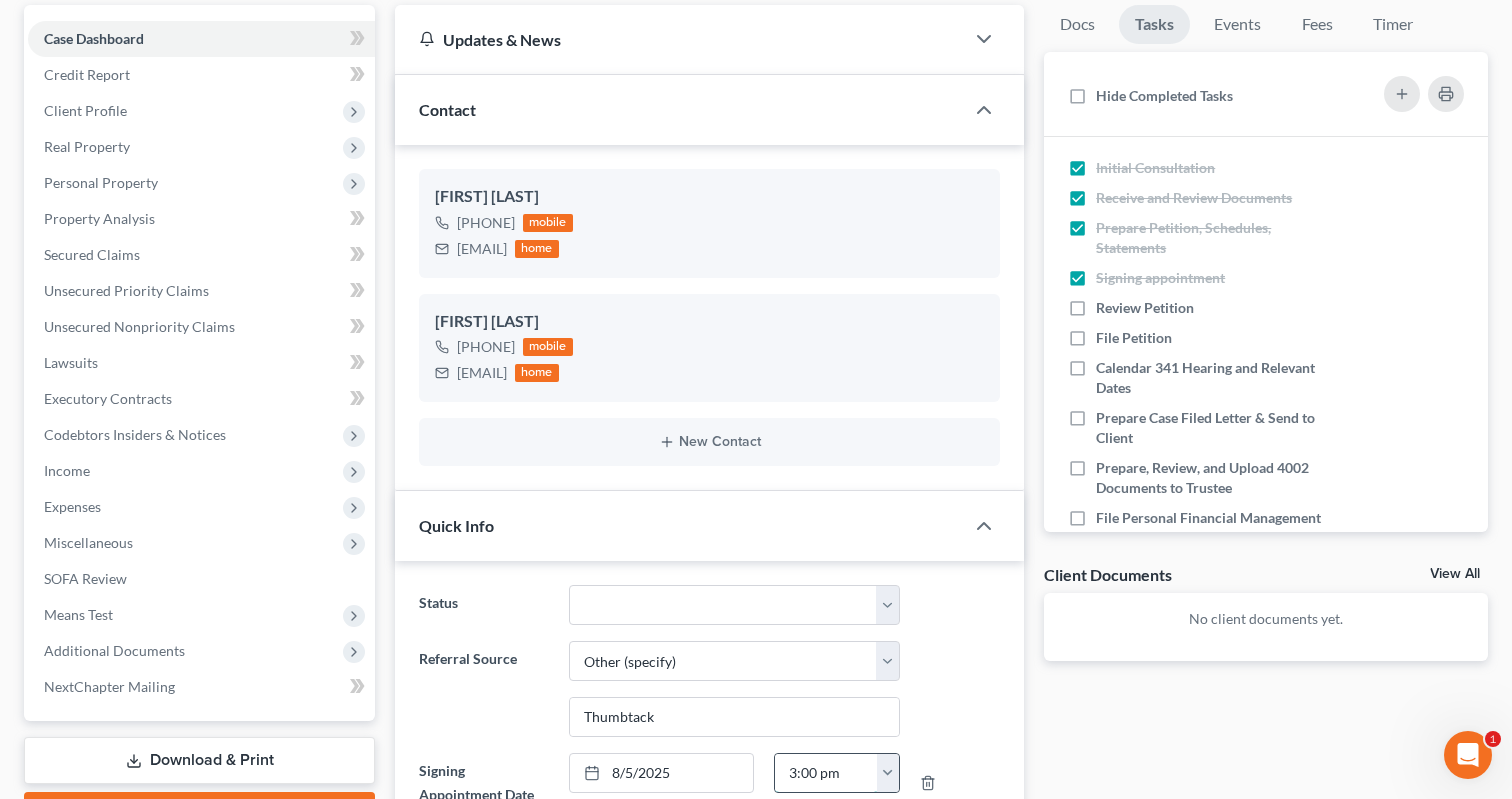 scroll, scrollTop: 0, scrollLeft: 0, axis: both 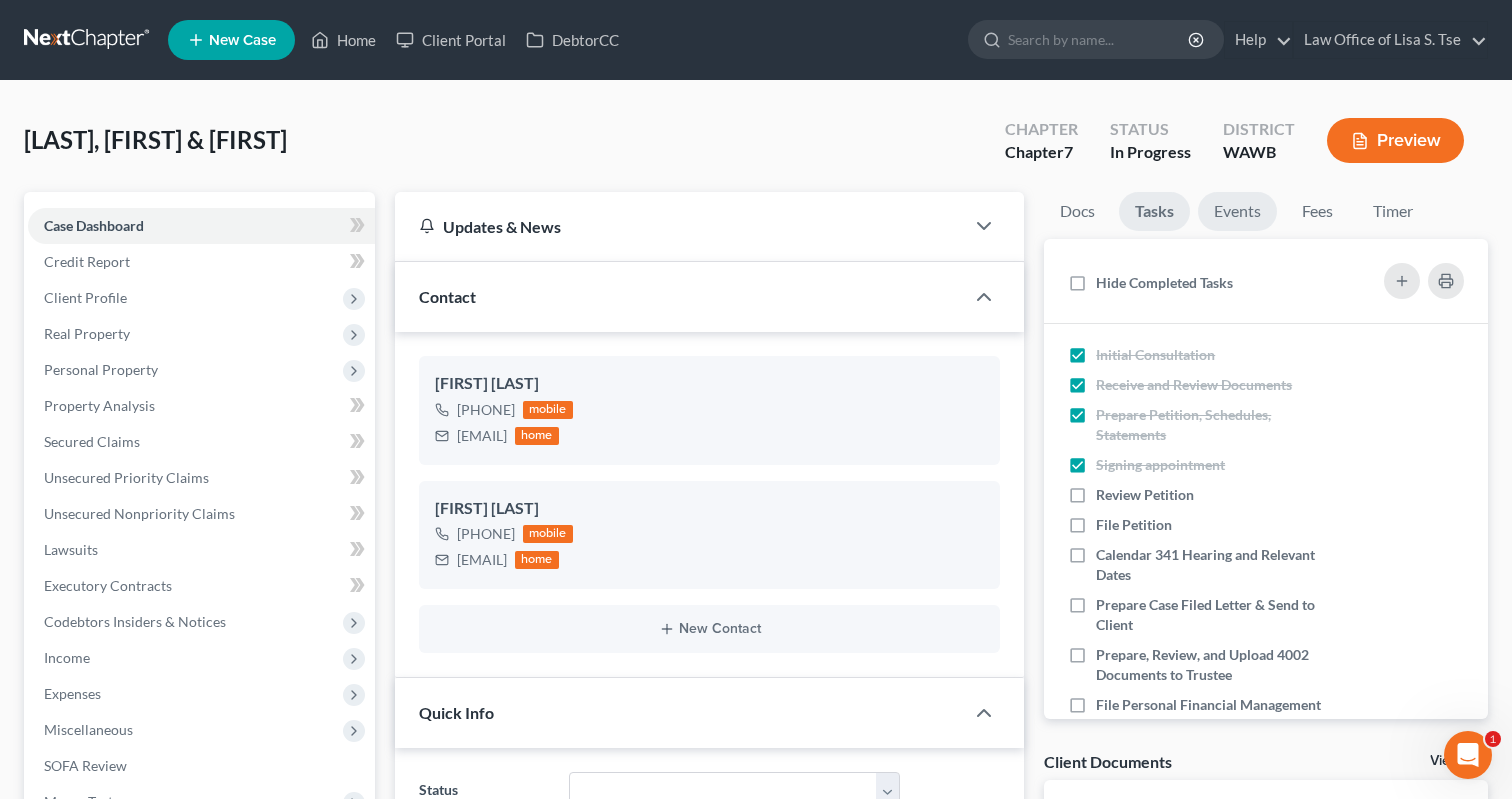 type on "3:00 pm" 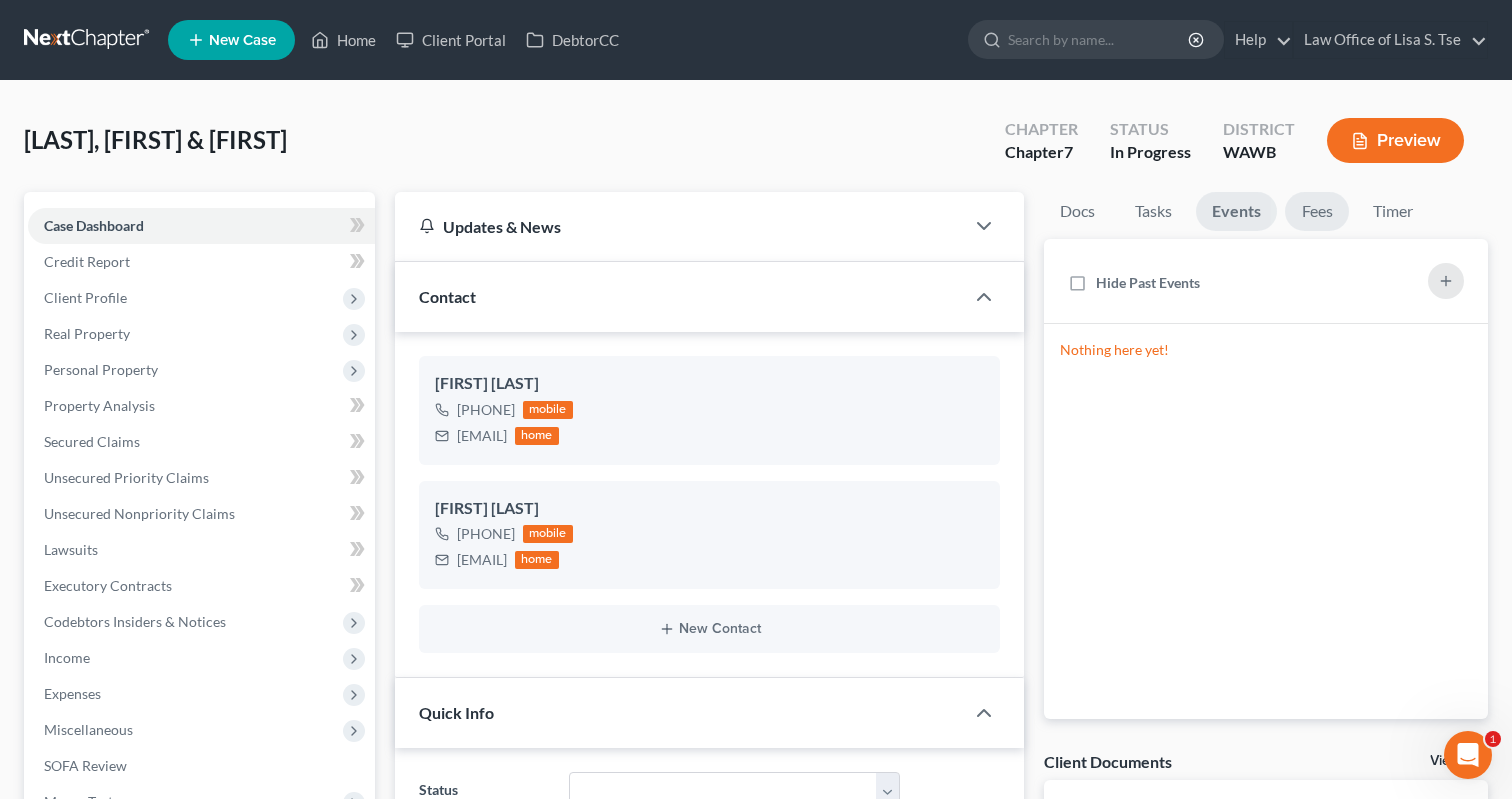 click on "Fees" at bounding box center [1317, 211] 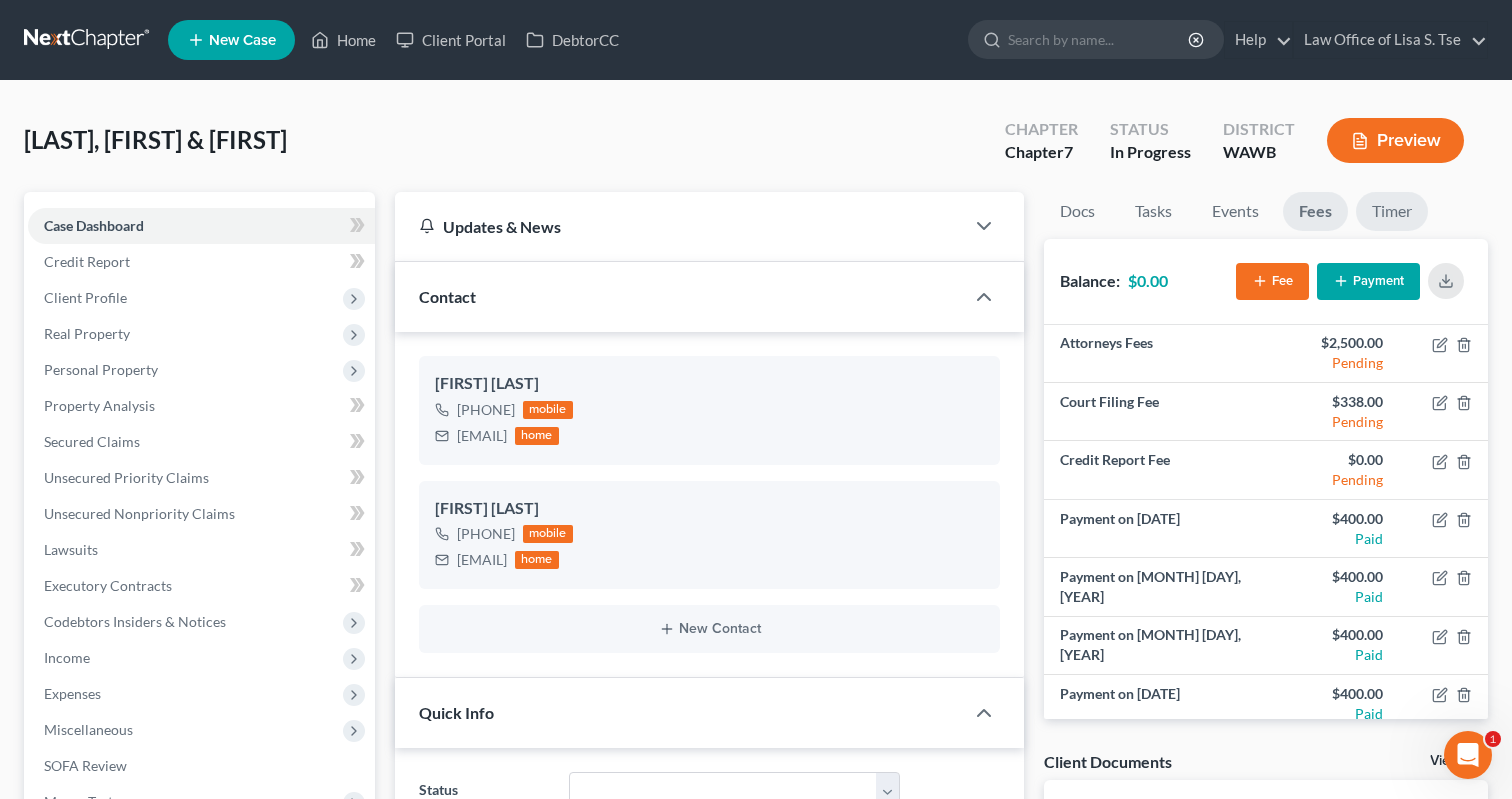click on "Timer" at bounding box center [1392, 211] 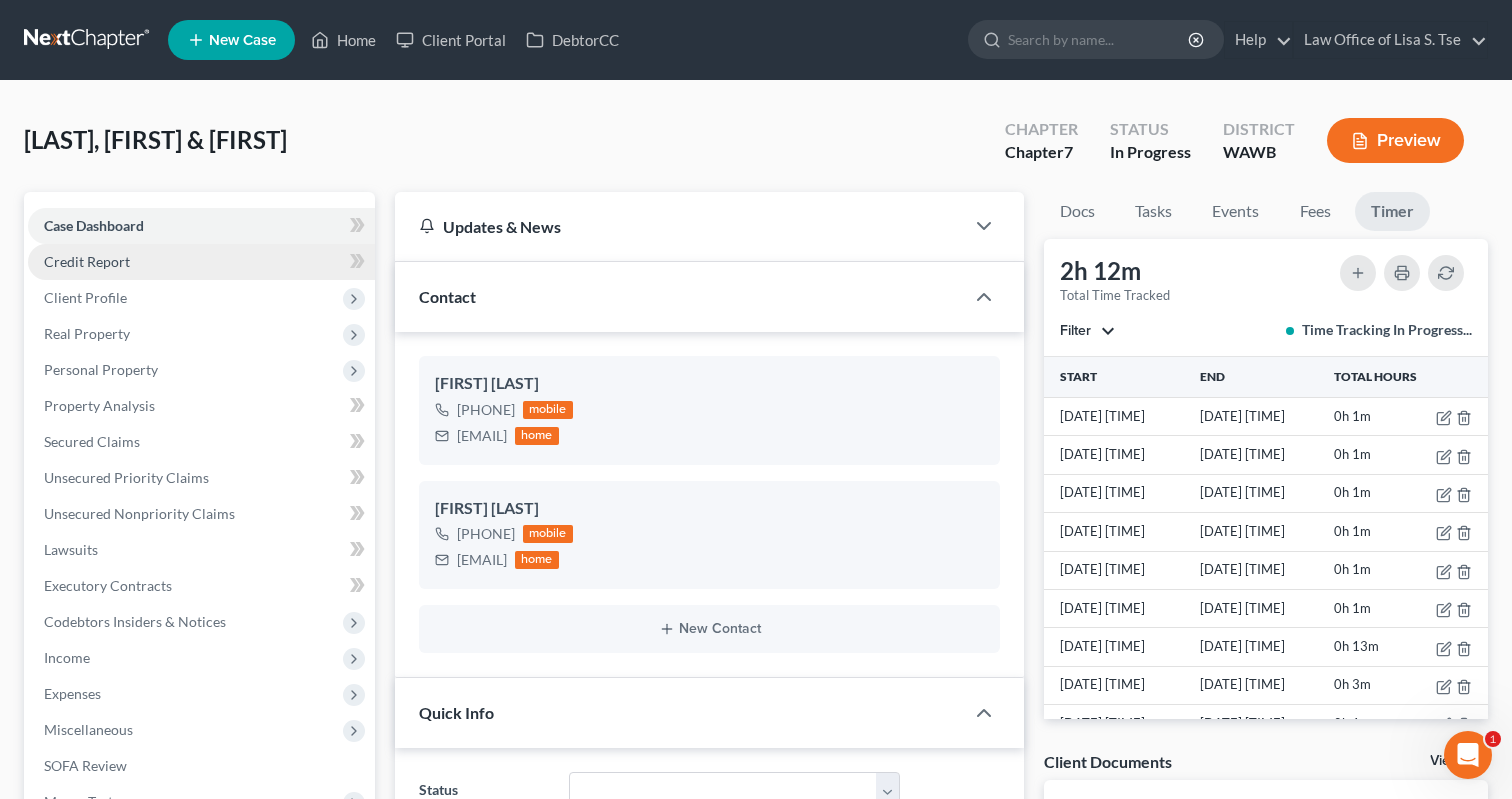 click on "Credit Report" at bounding box center [201, 262] 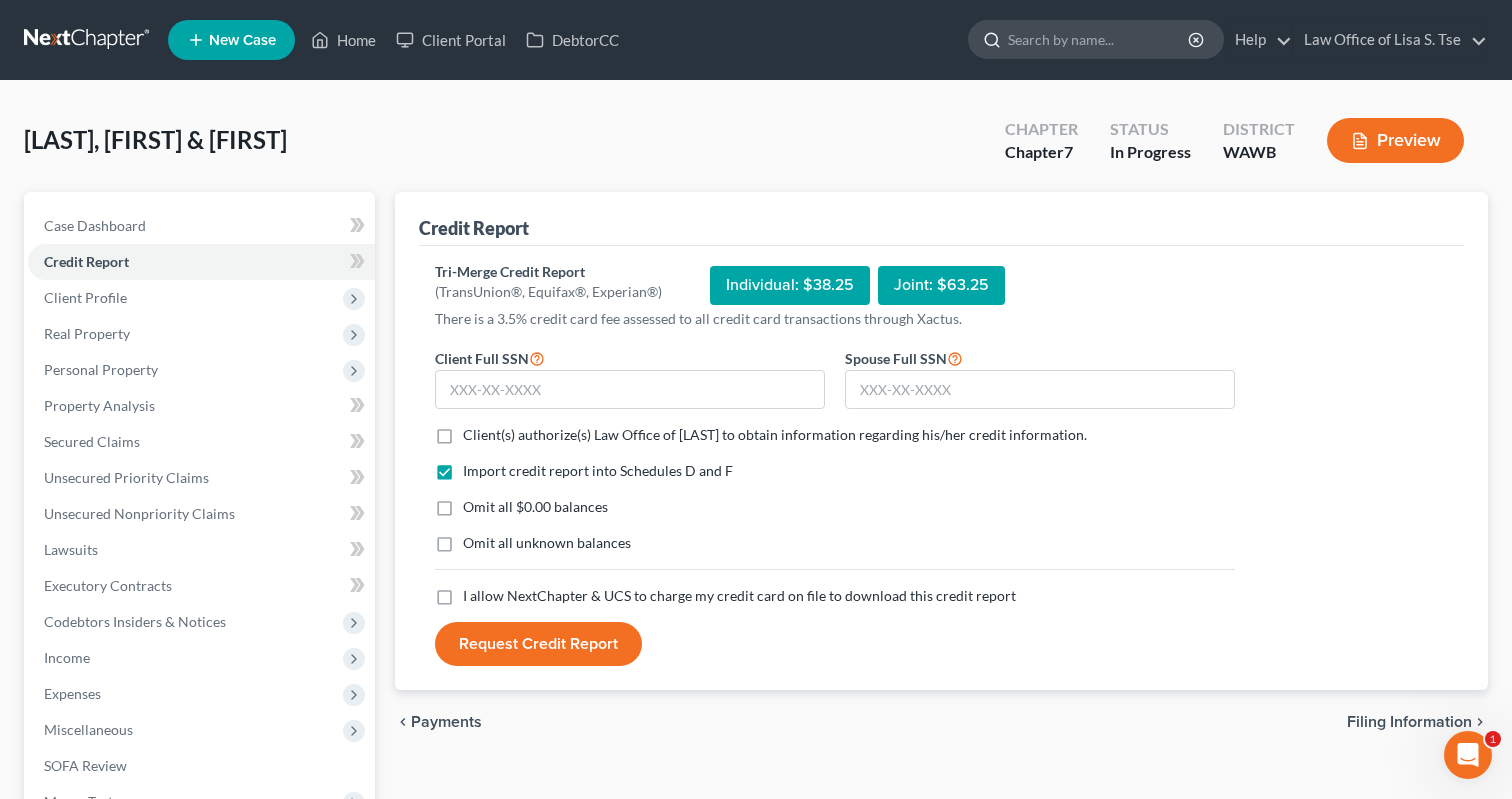 click at bounding box center (1099, 39) 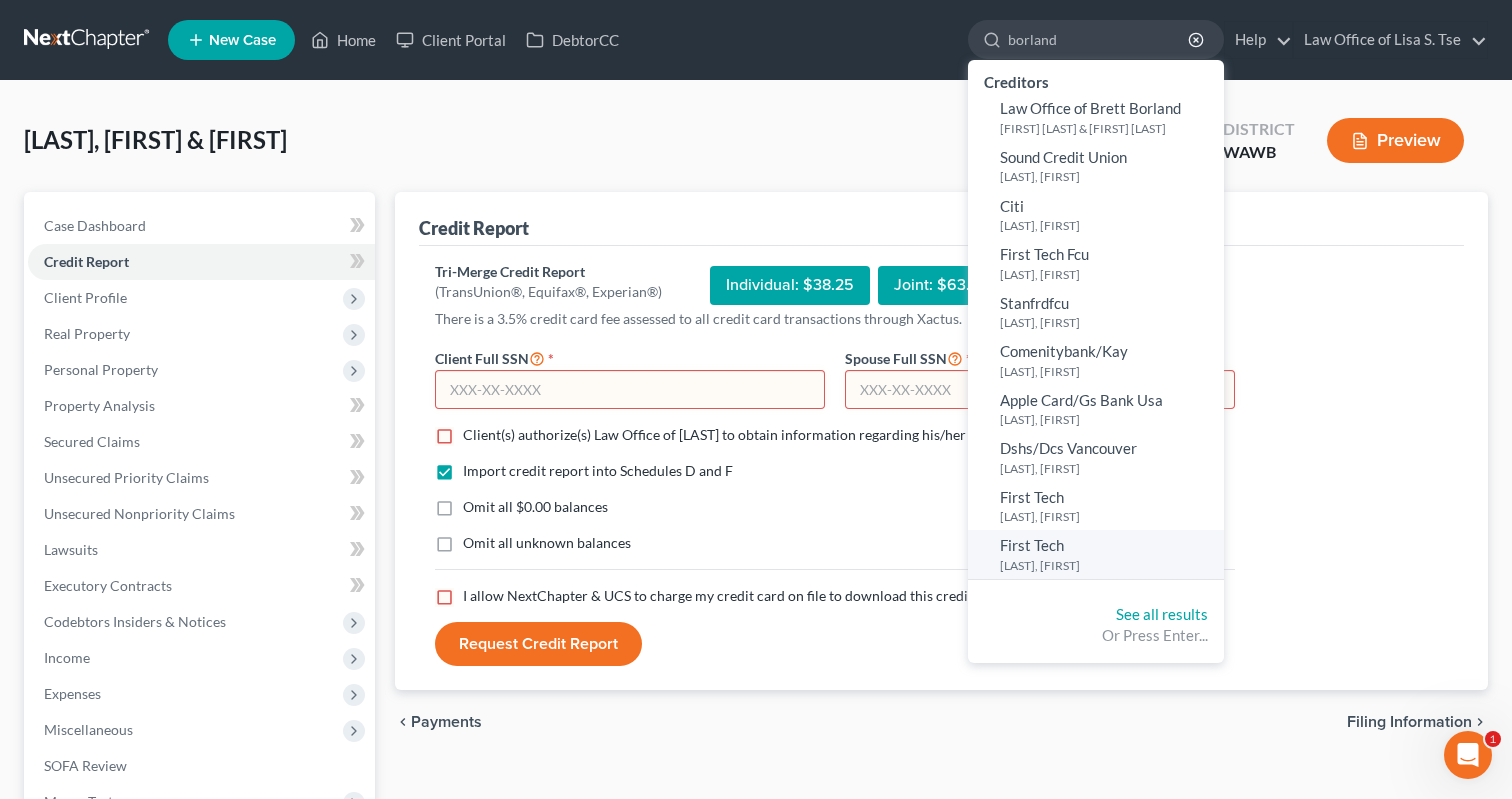 type on "borland" 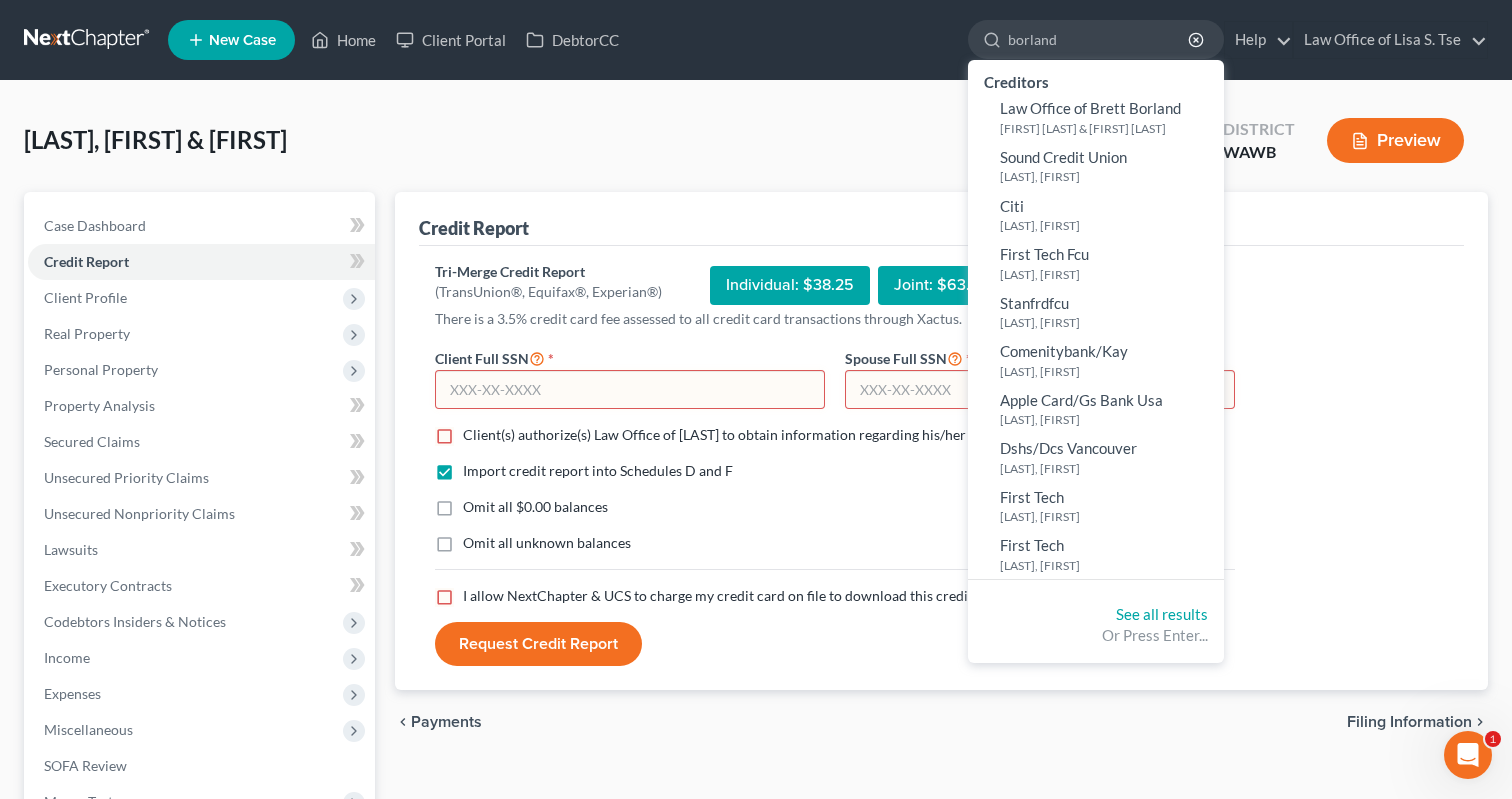 click on "See all results Or Press Enter..." 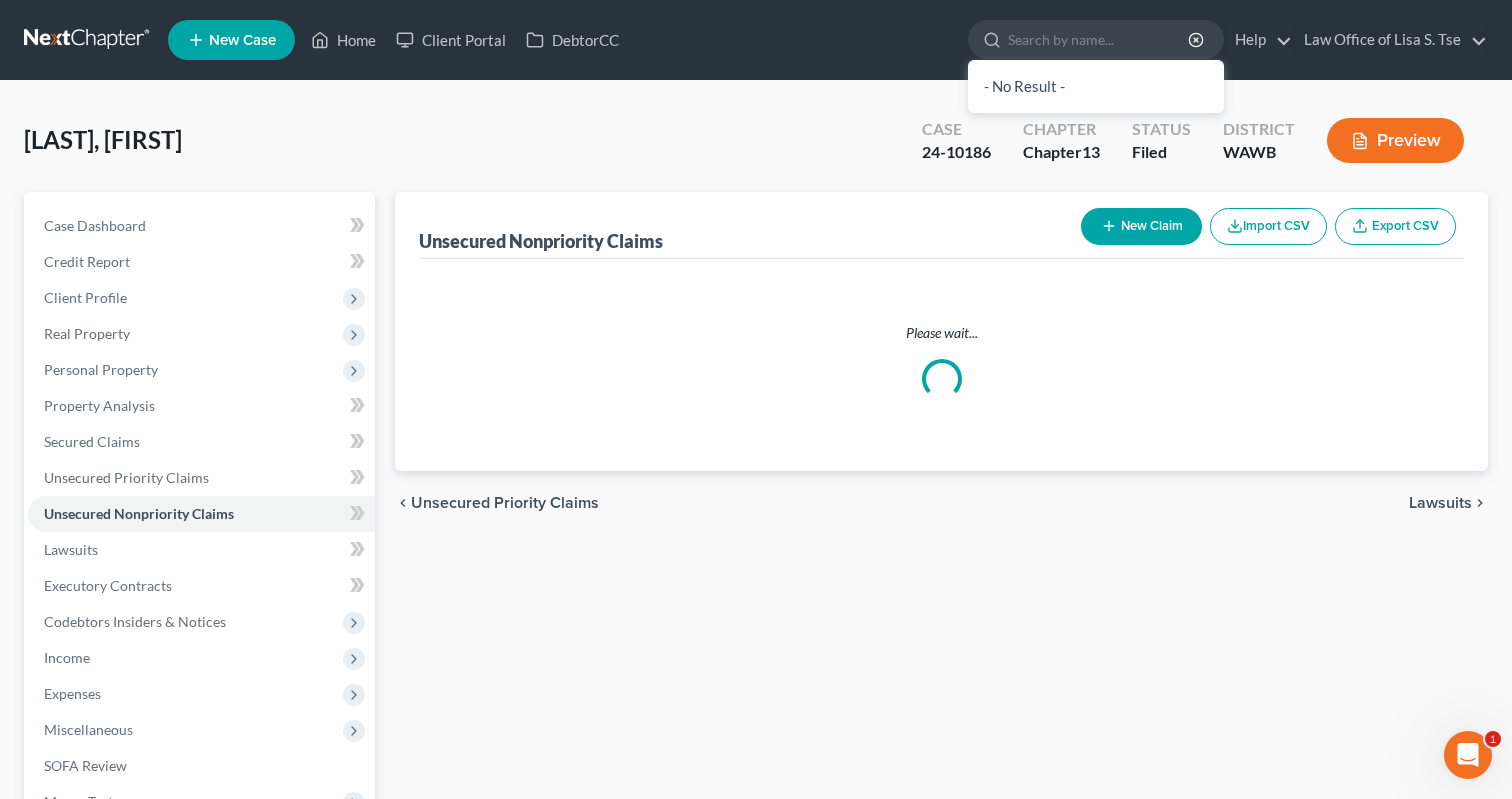 click on "Unsecured Nonpriority Claims New Claim
Import CSV
Export CSV
Please wait...
Previous
1
Next
chevron_left
Unsecured Priority Claims
Lawsuits
chevron_right" at bounding box center [941, 625] 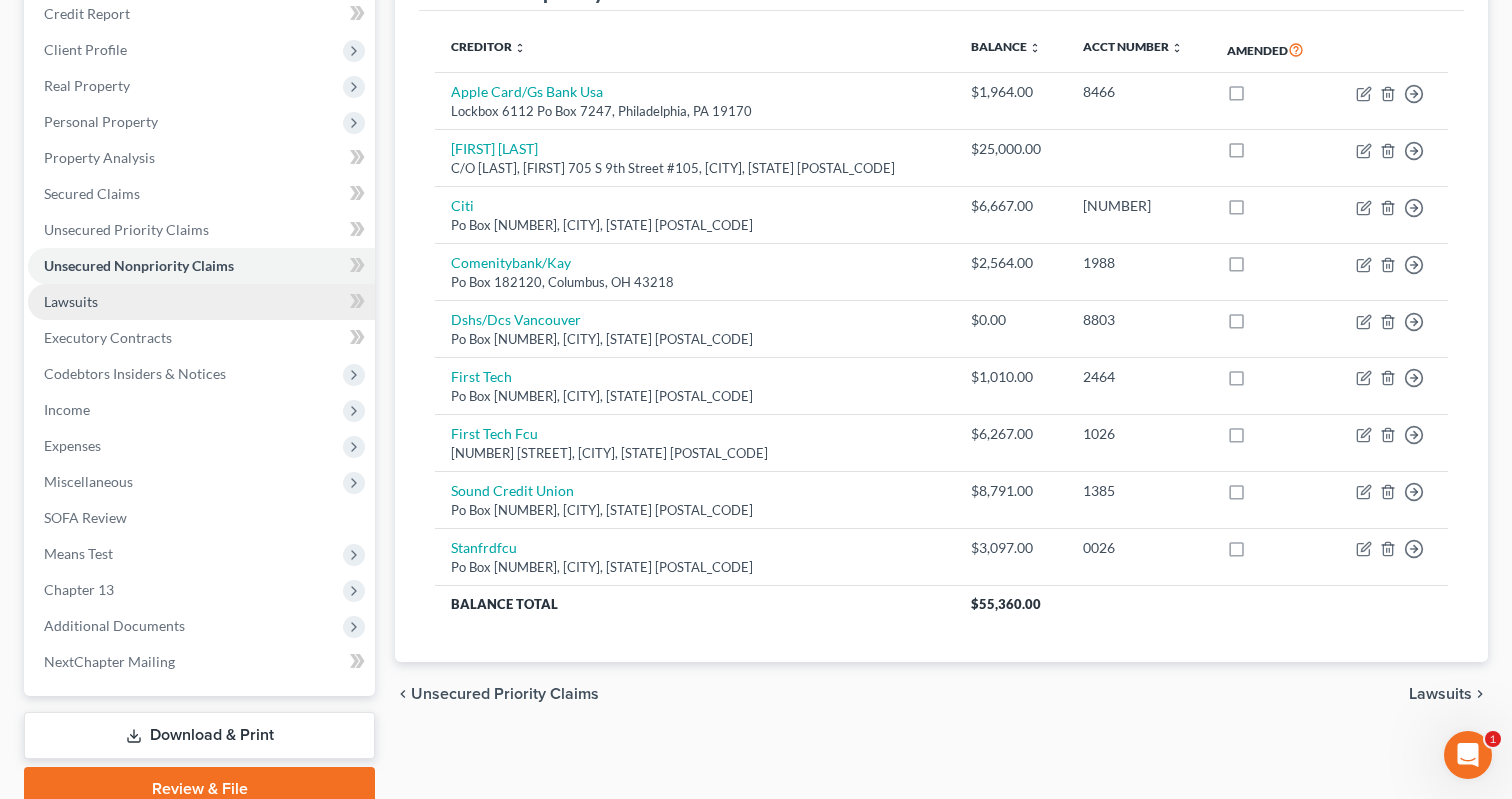 scroll, scrollTop: 334, scrollLeft: 0, axis: vertical 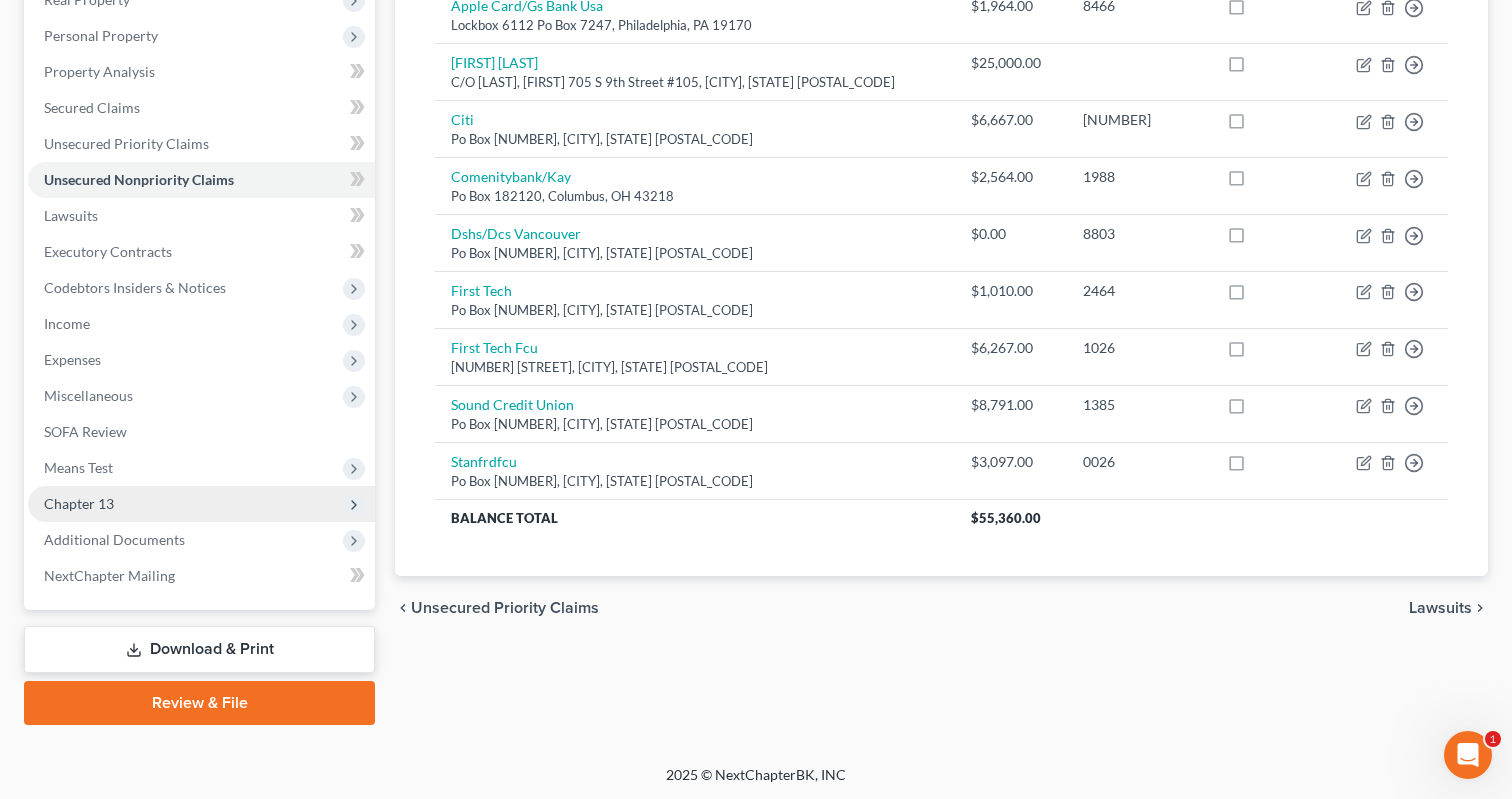 click on "Chapter 13" at bounding box center [201, 504] 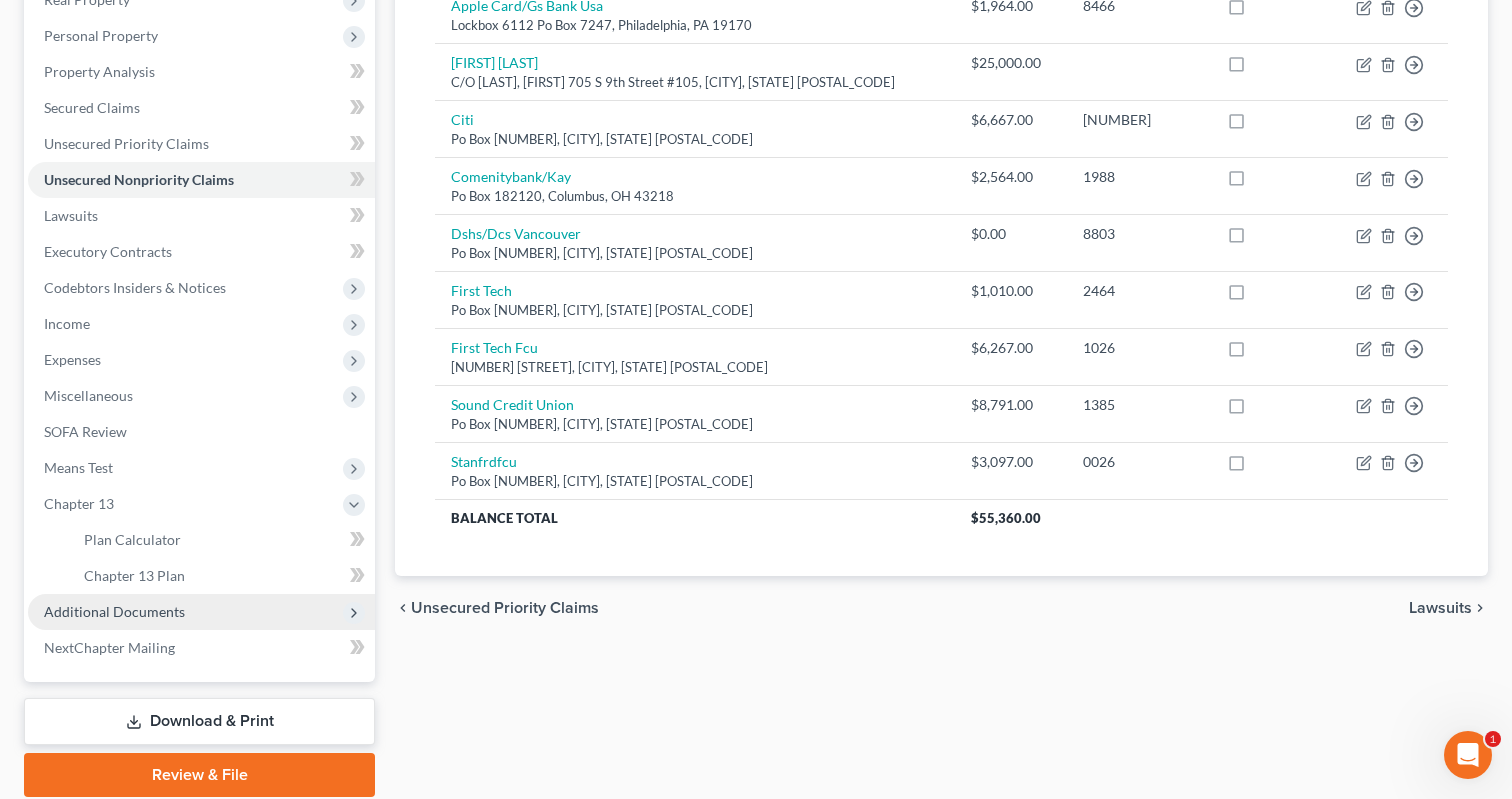 click on "Additional Documents" at bounding box center [201, 612] 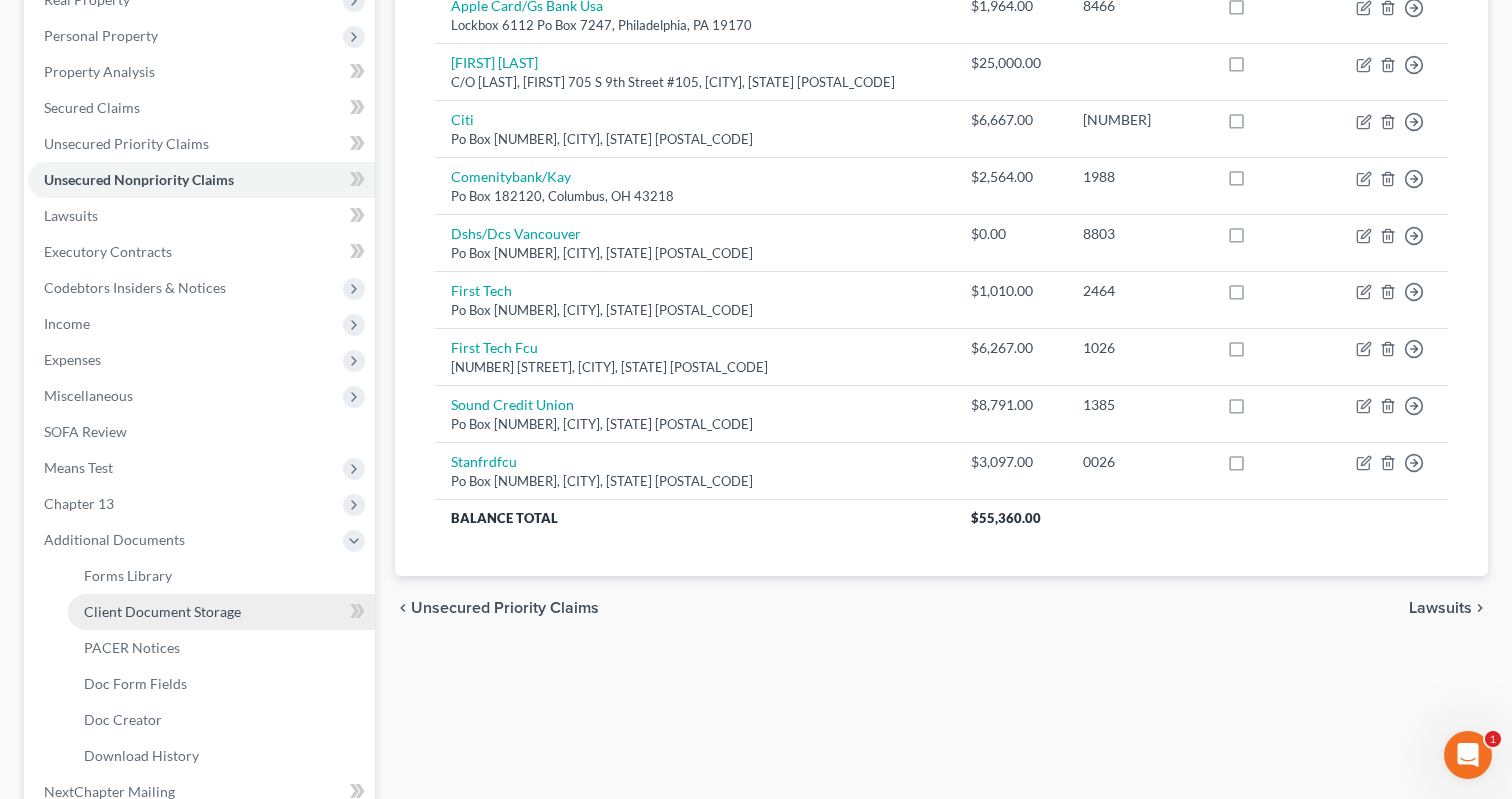 click on "Client Document Storage" at bounding box center (162, 611) 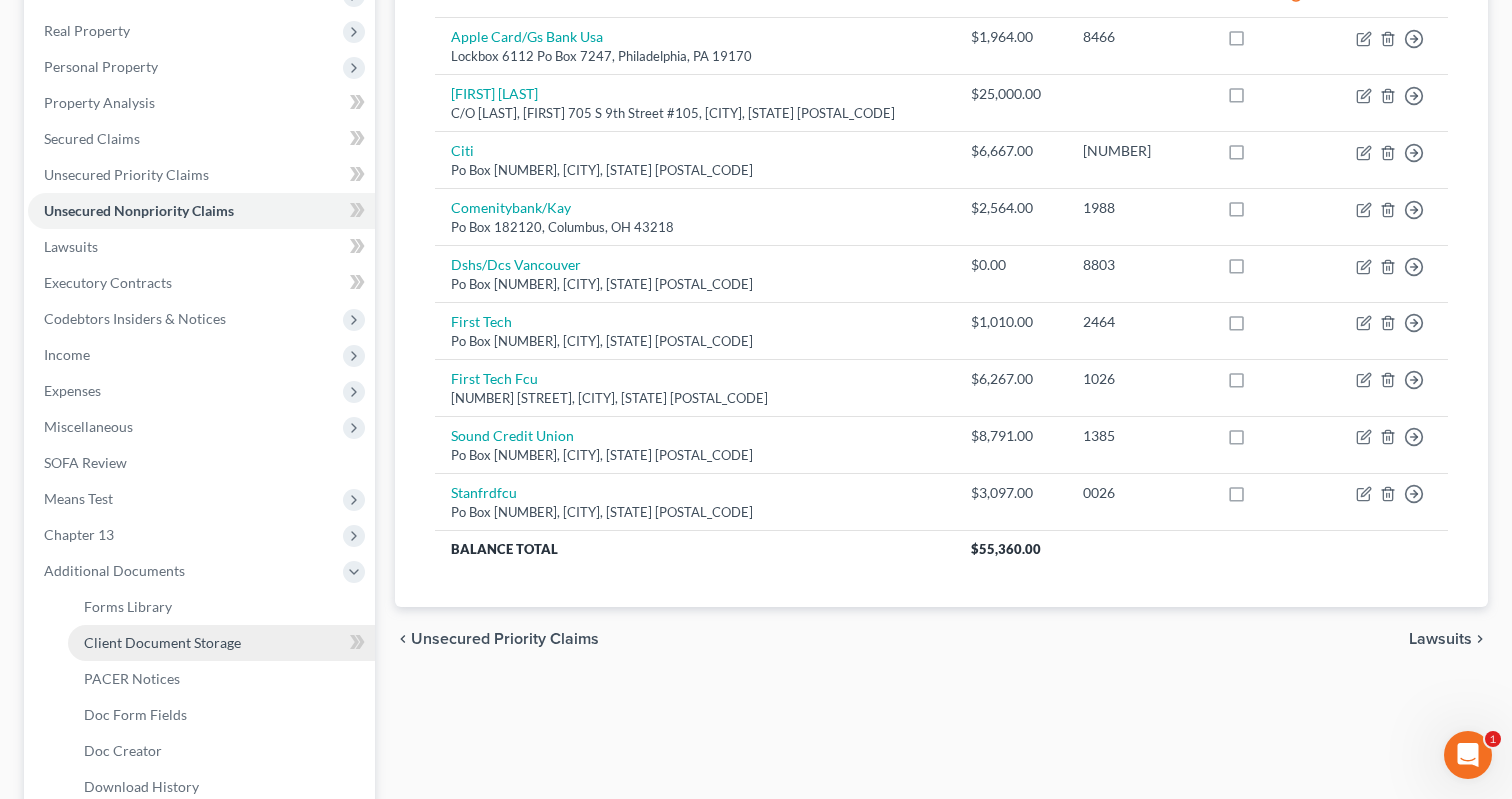 select on "0" 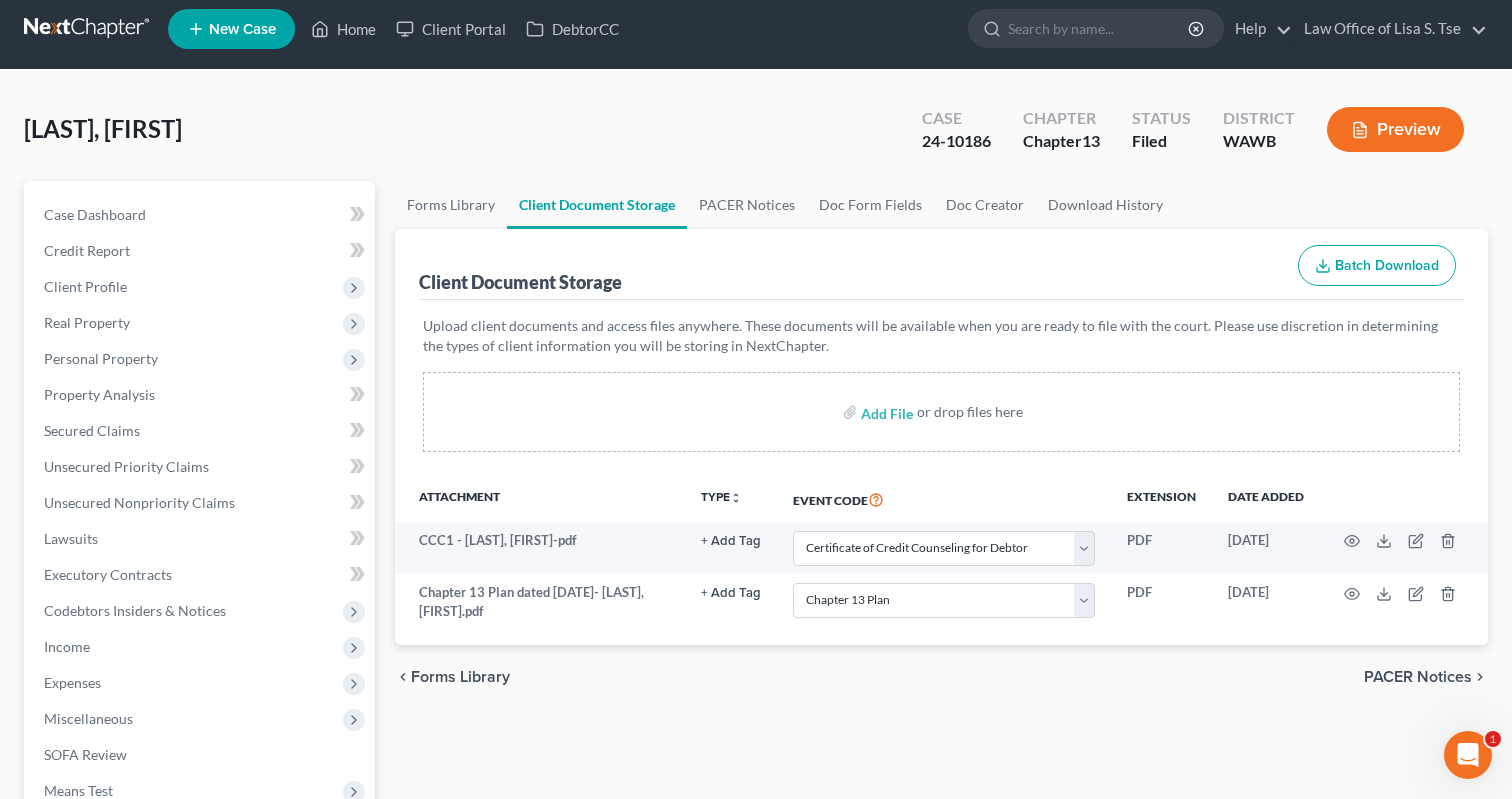 scroll, scrollTop: 0, scrollLeft: 0, axis: both 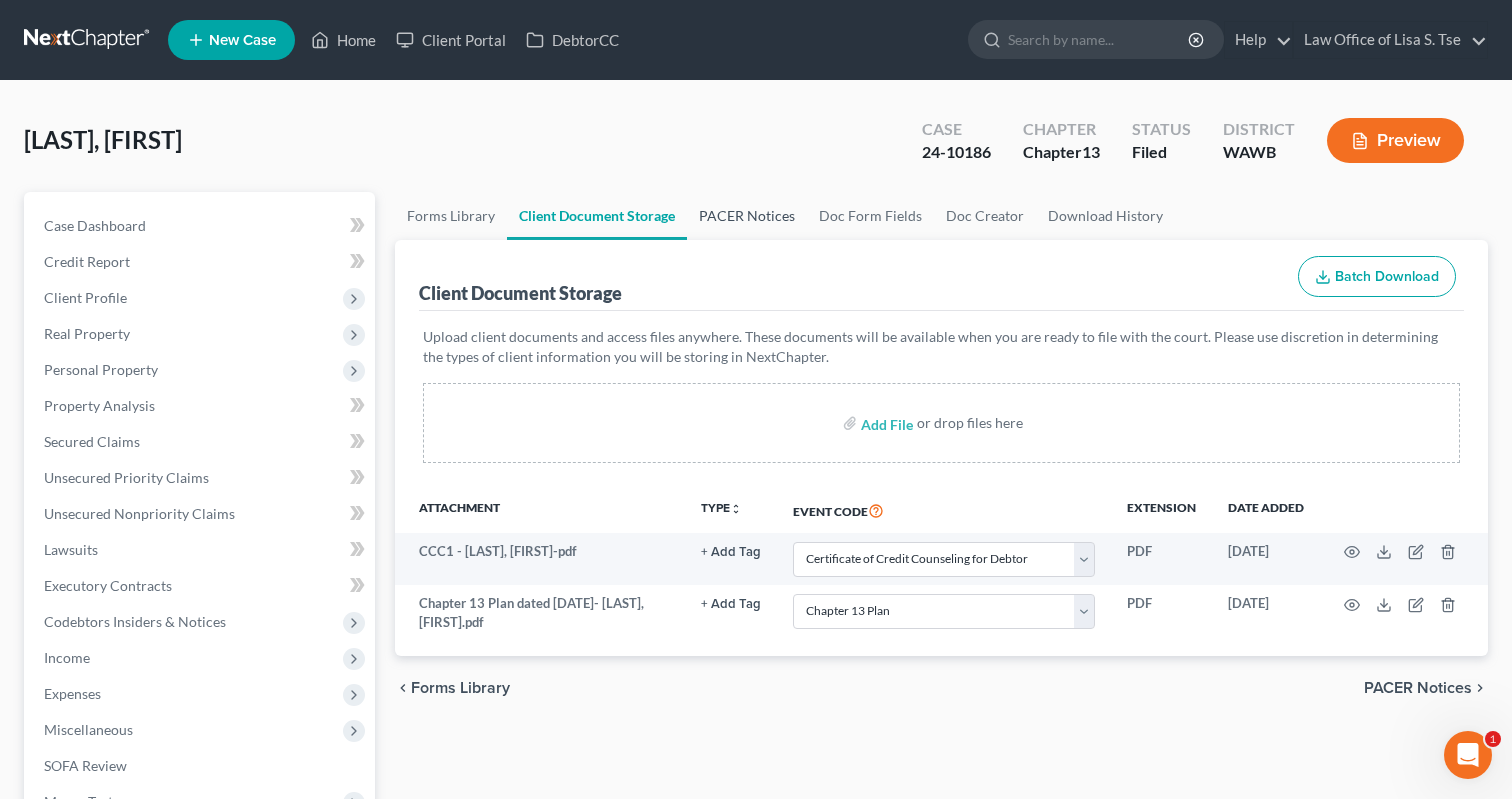 click on "PACER Notices" at bounding box center [747, 216] 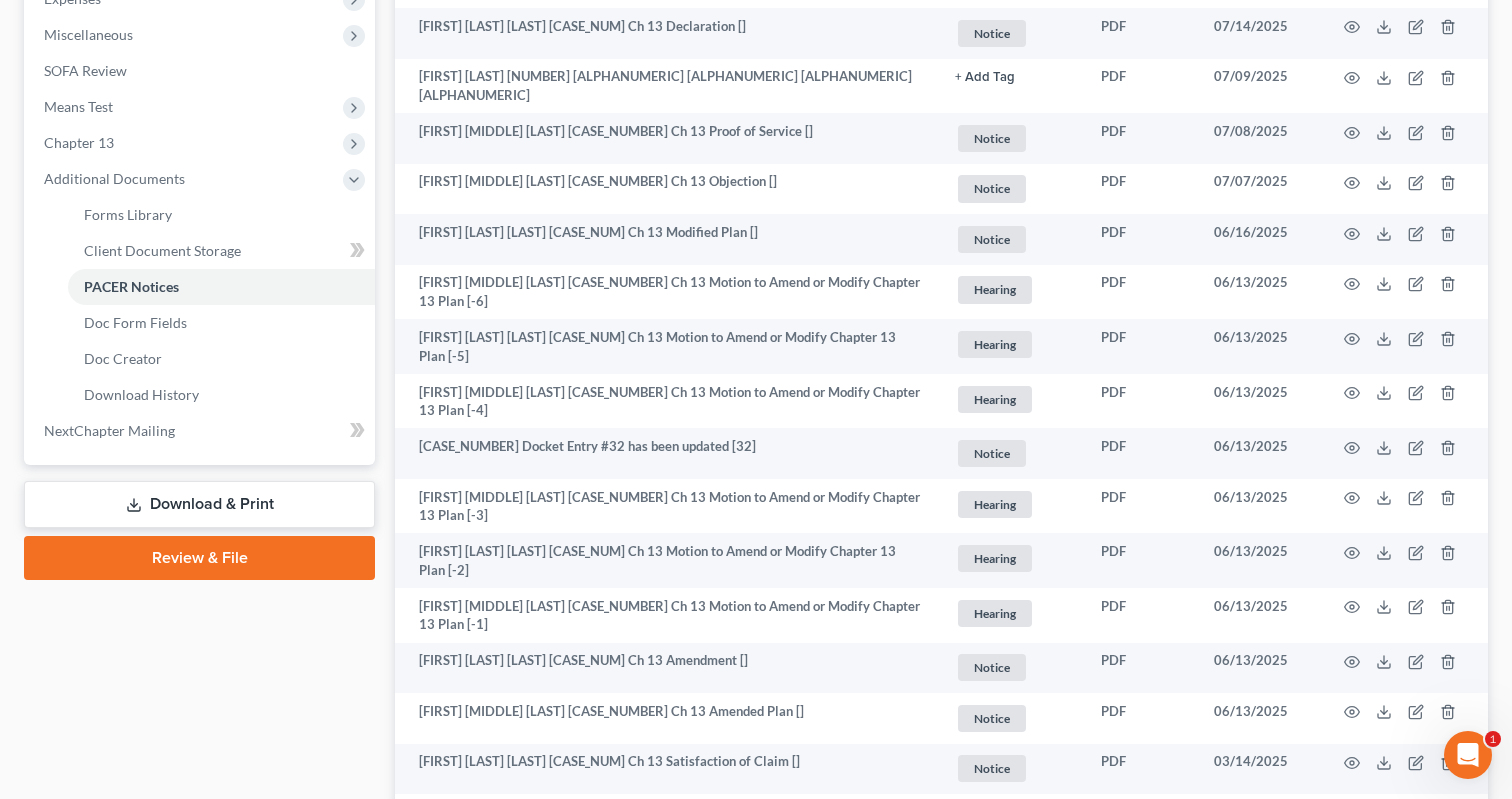 scroll, scrollTop: 742, scrollLeft: 0, axis: vertical 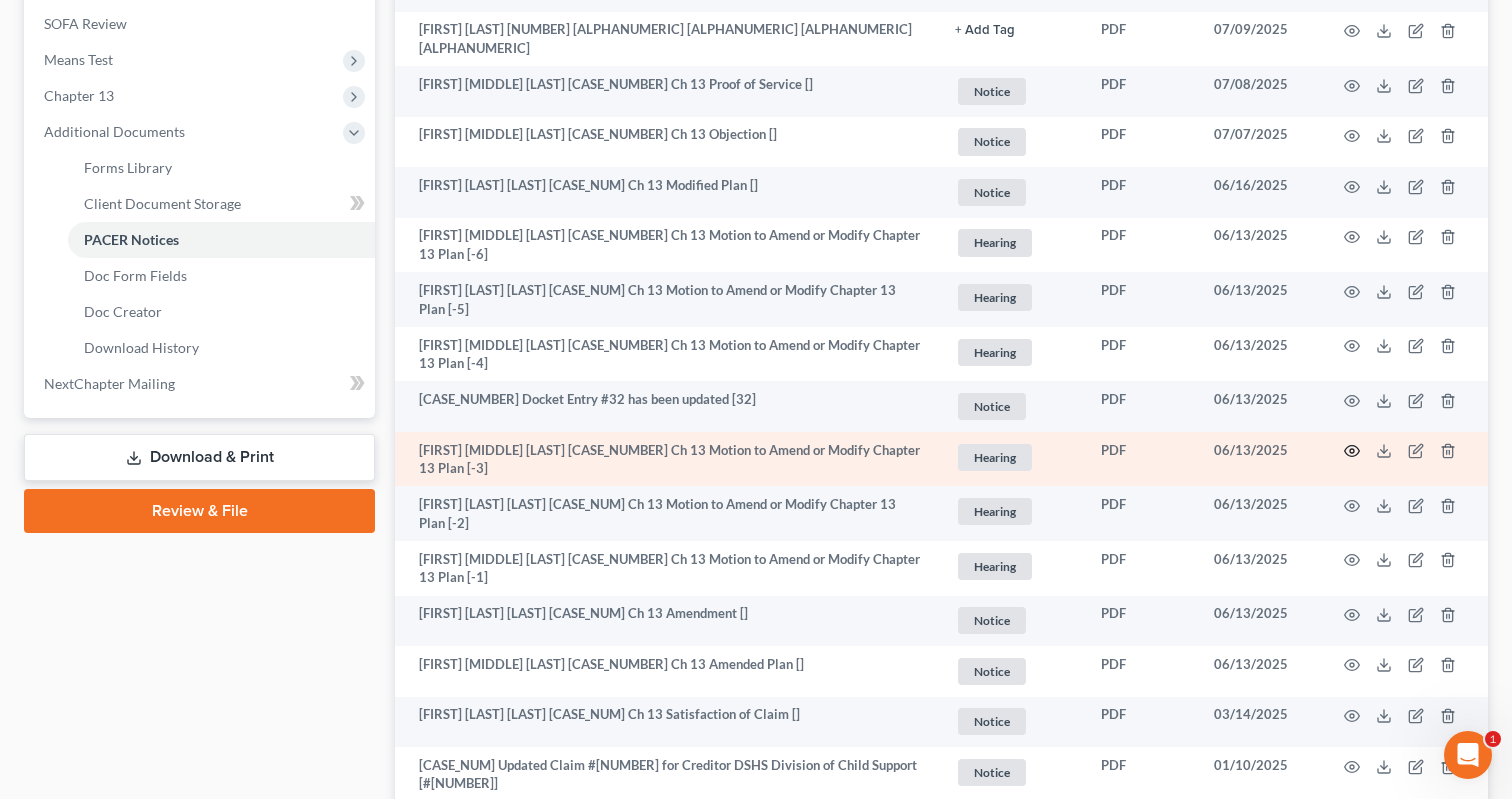 click 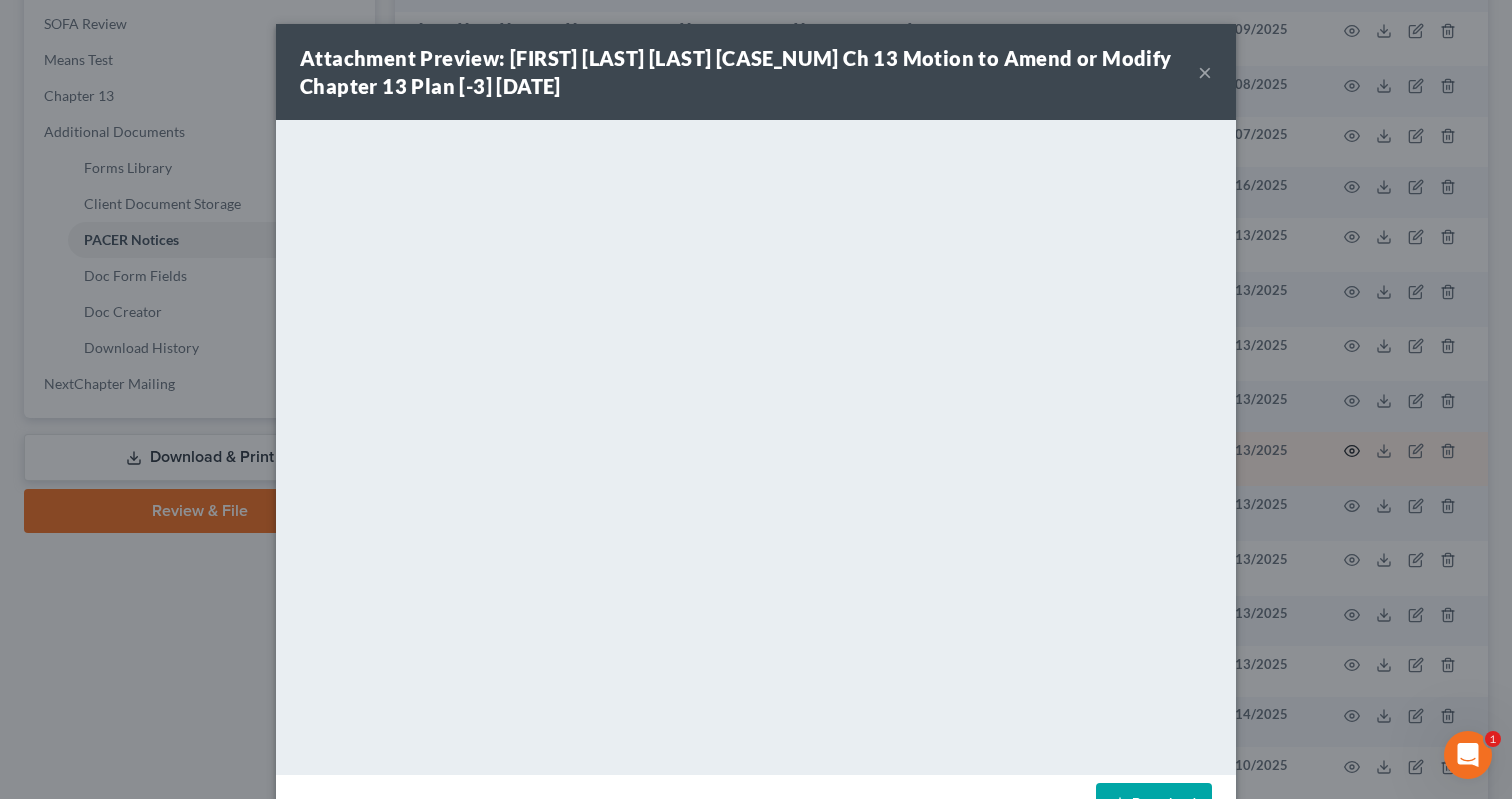 click on "Attachment Preview: Tamara Jade Borland 24-10186-CMA Ch 13  Motion to Amend or Modify Chapter 13 Plan [-3] 06/13/2025 ×
Download" at bounding box center [756, 399] 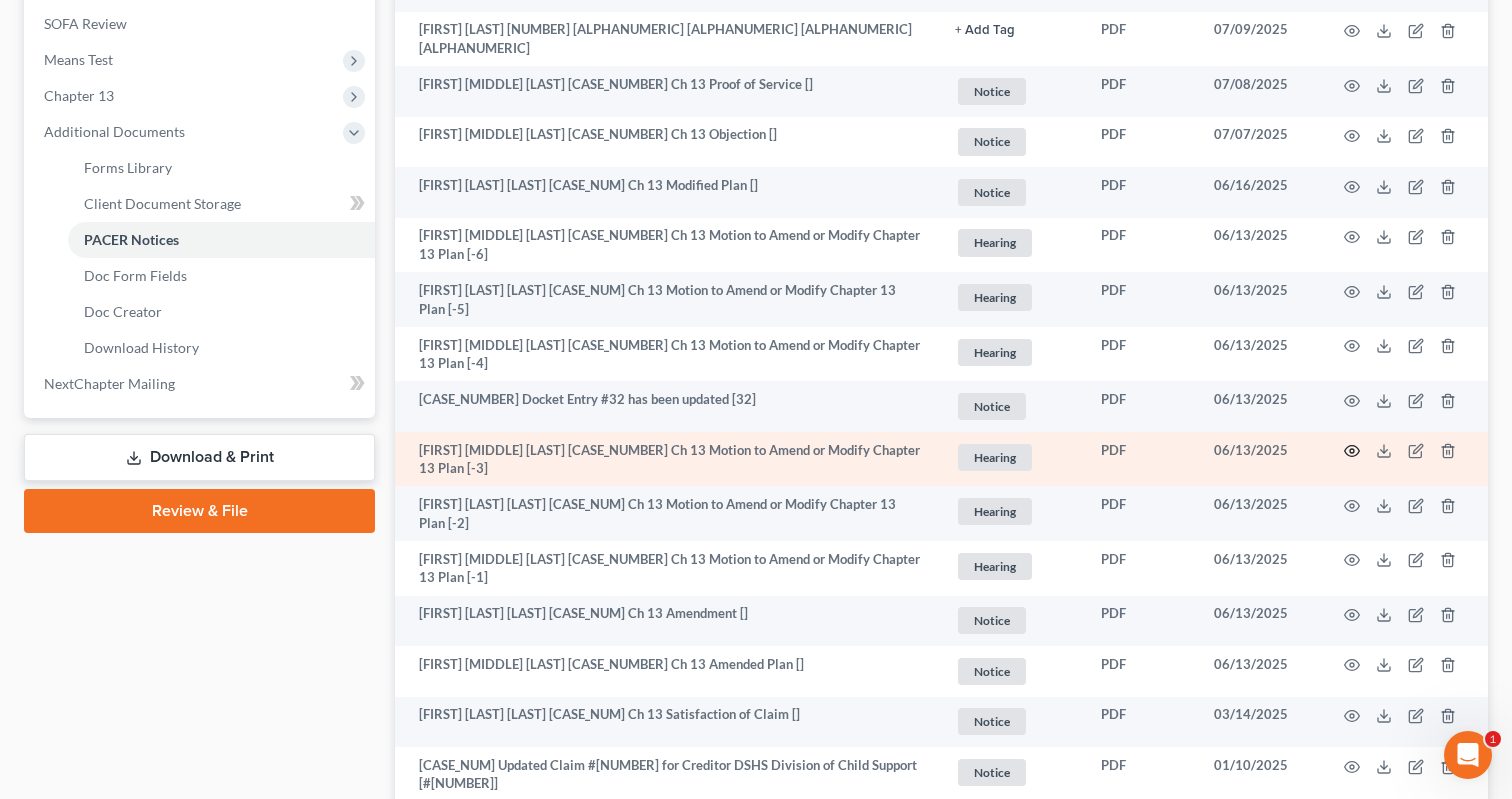 click 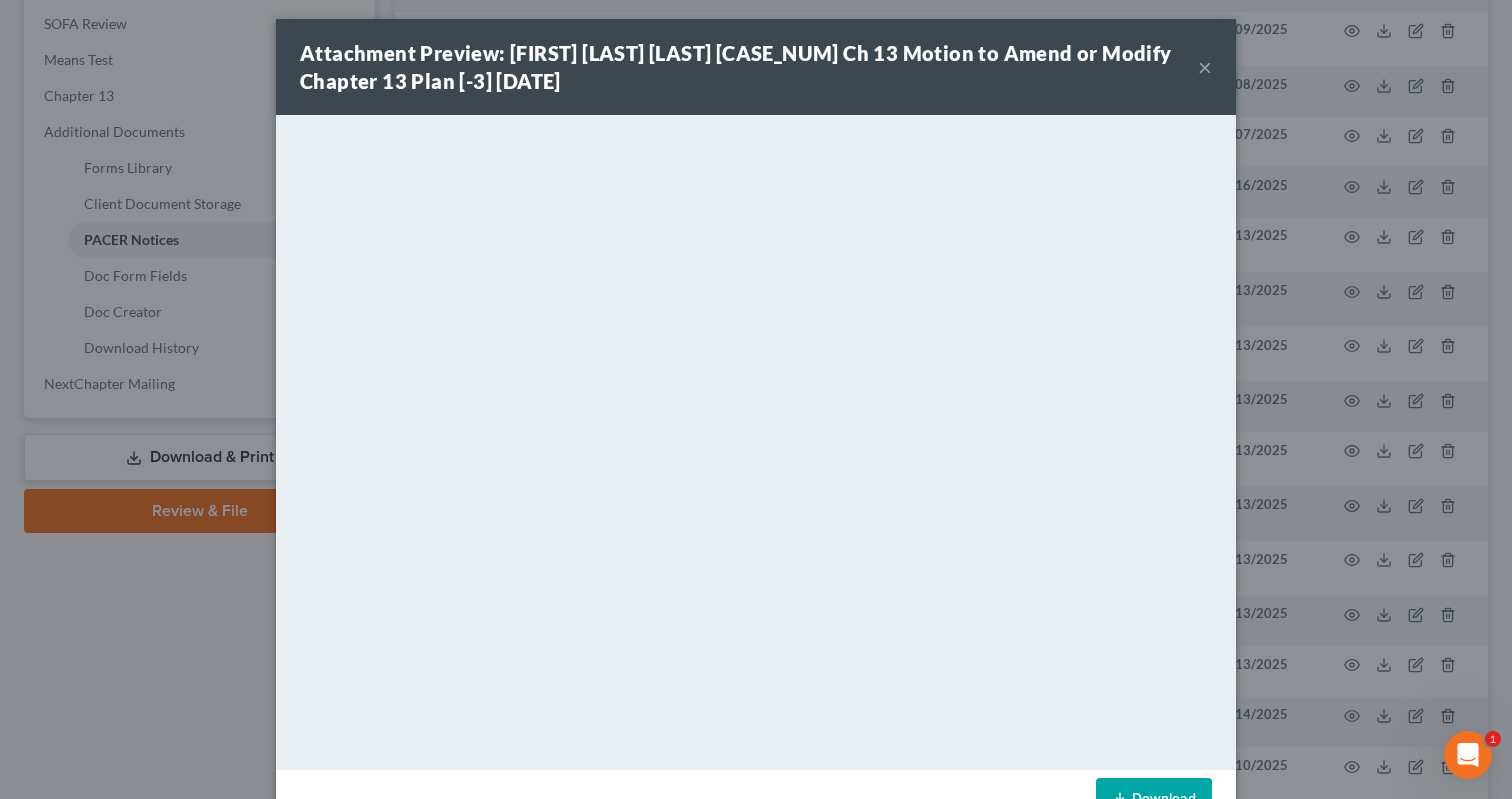 scroll, scrollTop: 8, scrollLeft: 0, axis: vertical 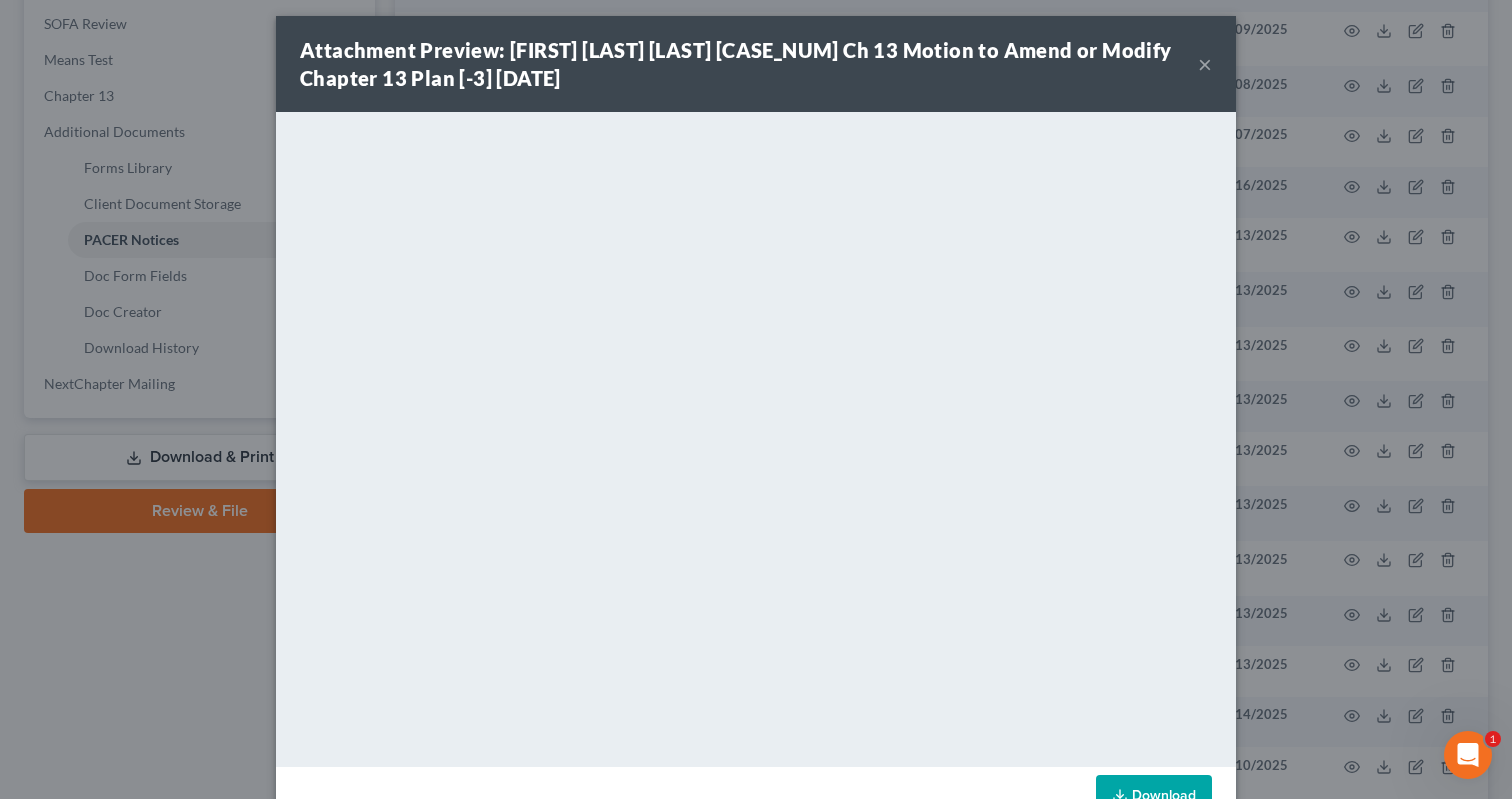 click on "Attachment Preview: Tamara Jade Borland 24-10186-CMA Ch 13  Motion to Amend or Modify Chapter 13 Plan [-3] 06/13/2025 ×
Download" at bounding box center [756, 399] 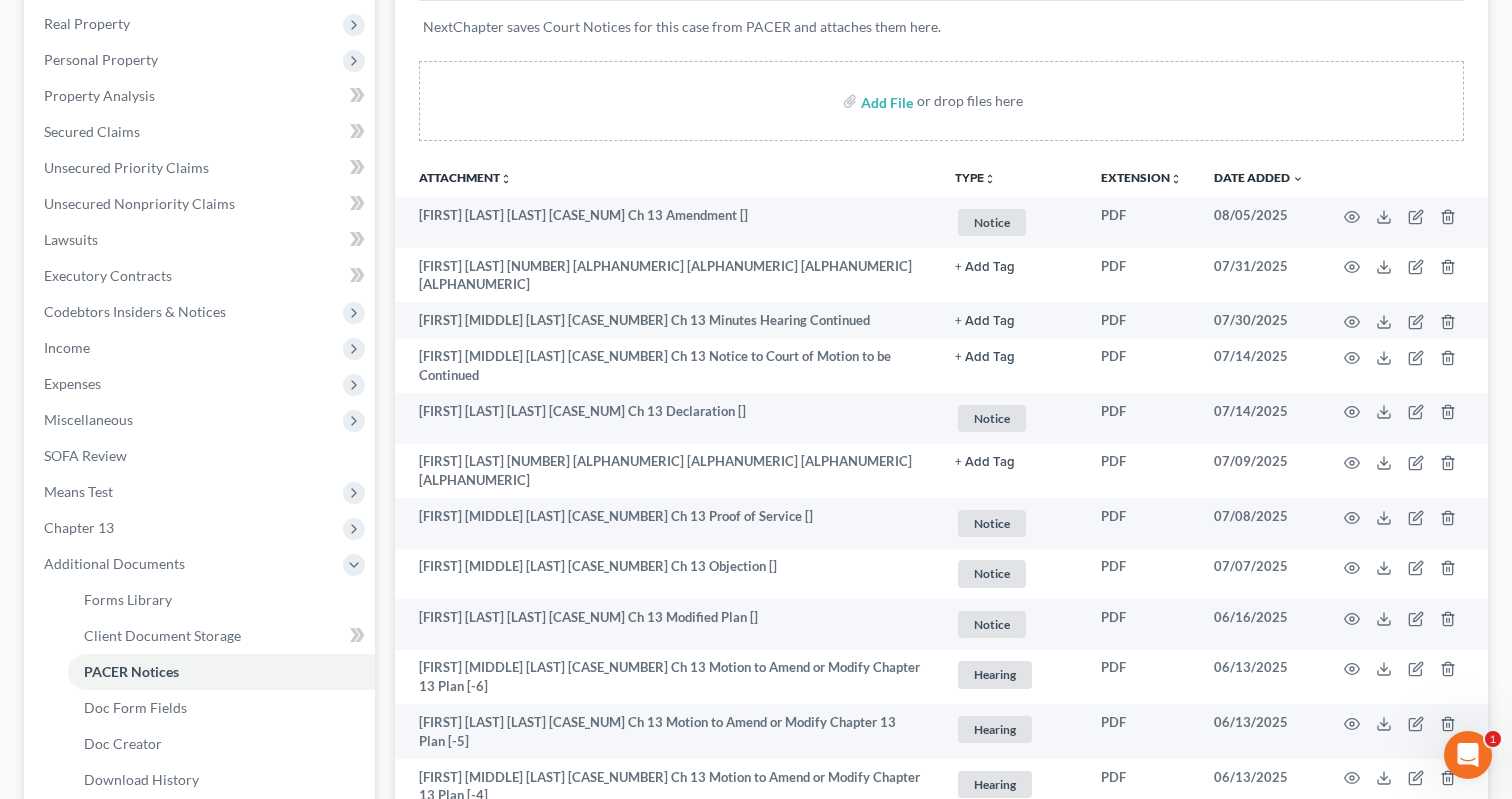 scroll, scrollTop: 0, scrollLeft: 0, axis: both 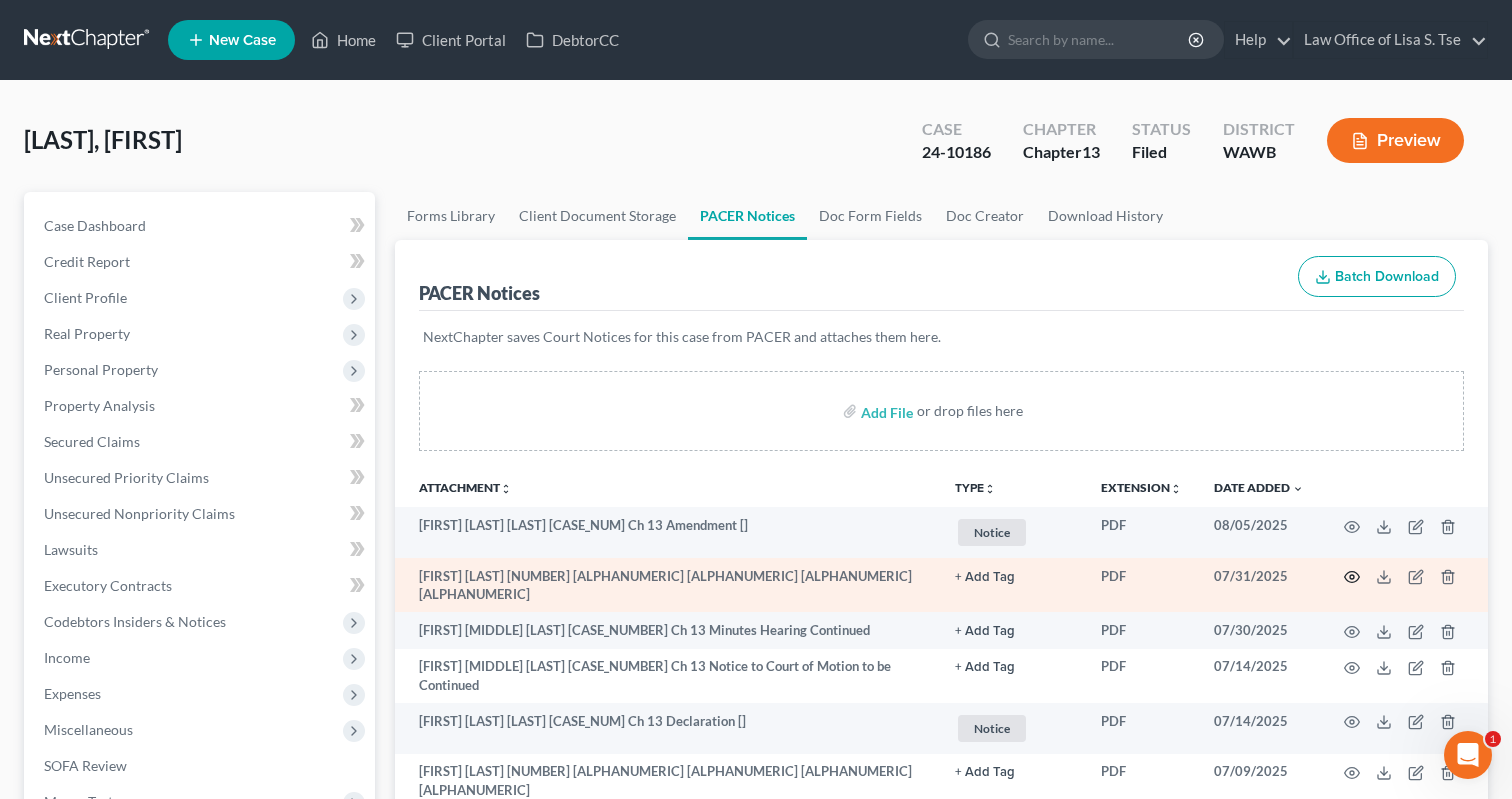 click 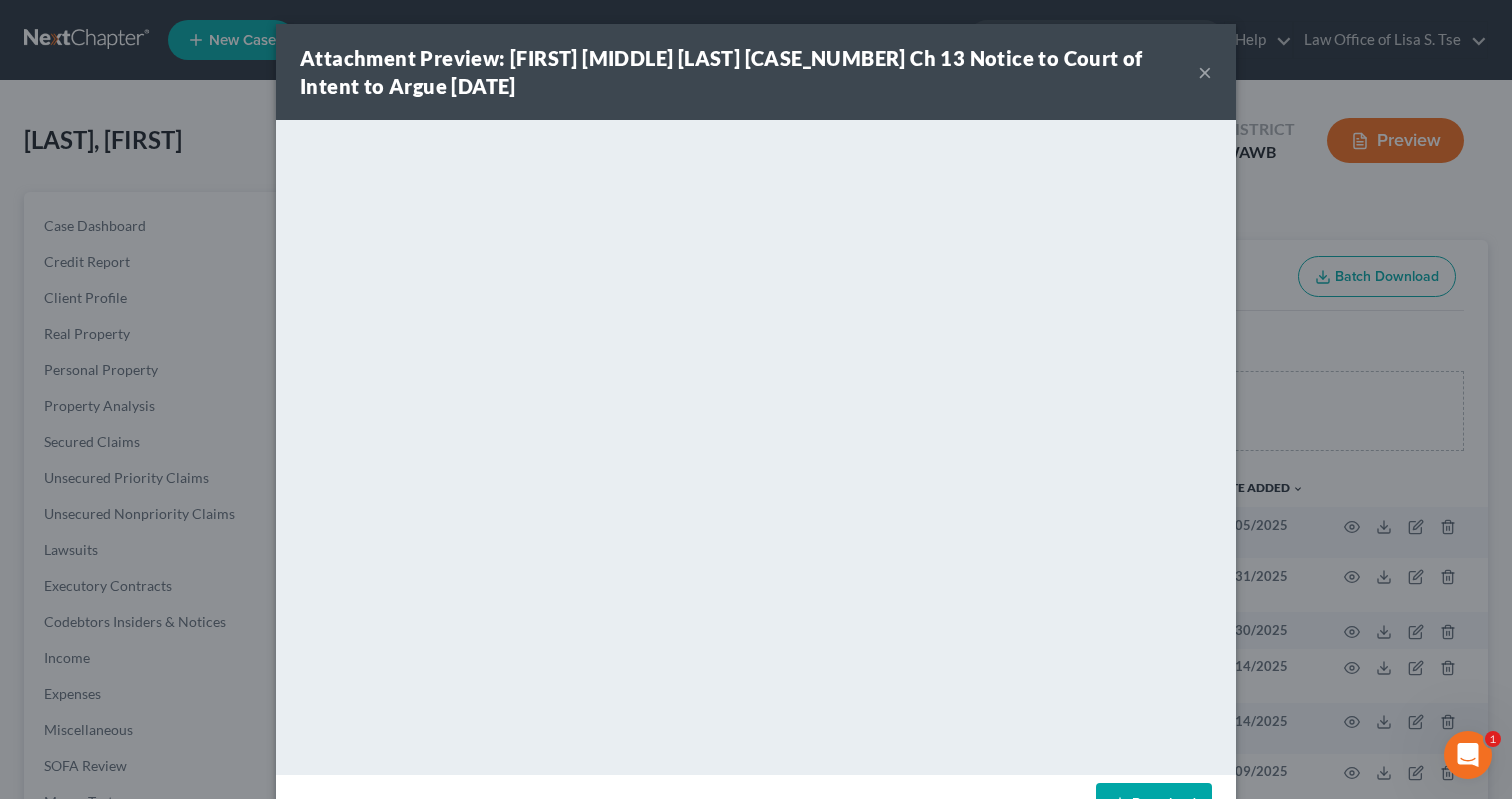 click on "Attachment Preview: Tamara Jade Borland 24-10186-CMA Ch 13  Notice to Court of Intent to Argue 07/31/2025 ×
Download" at bounding box center (756, 399) 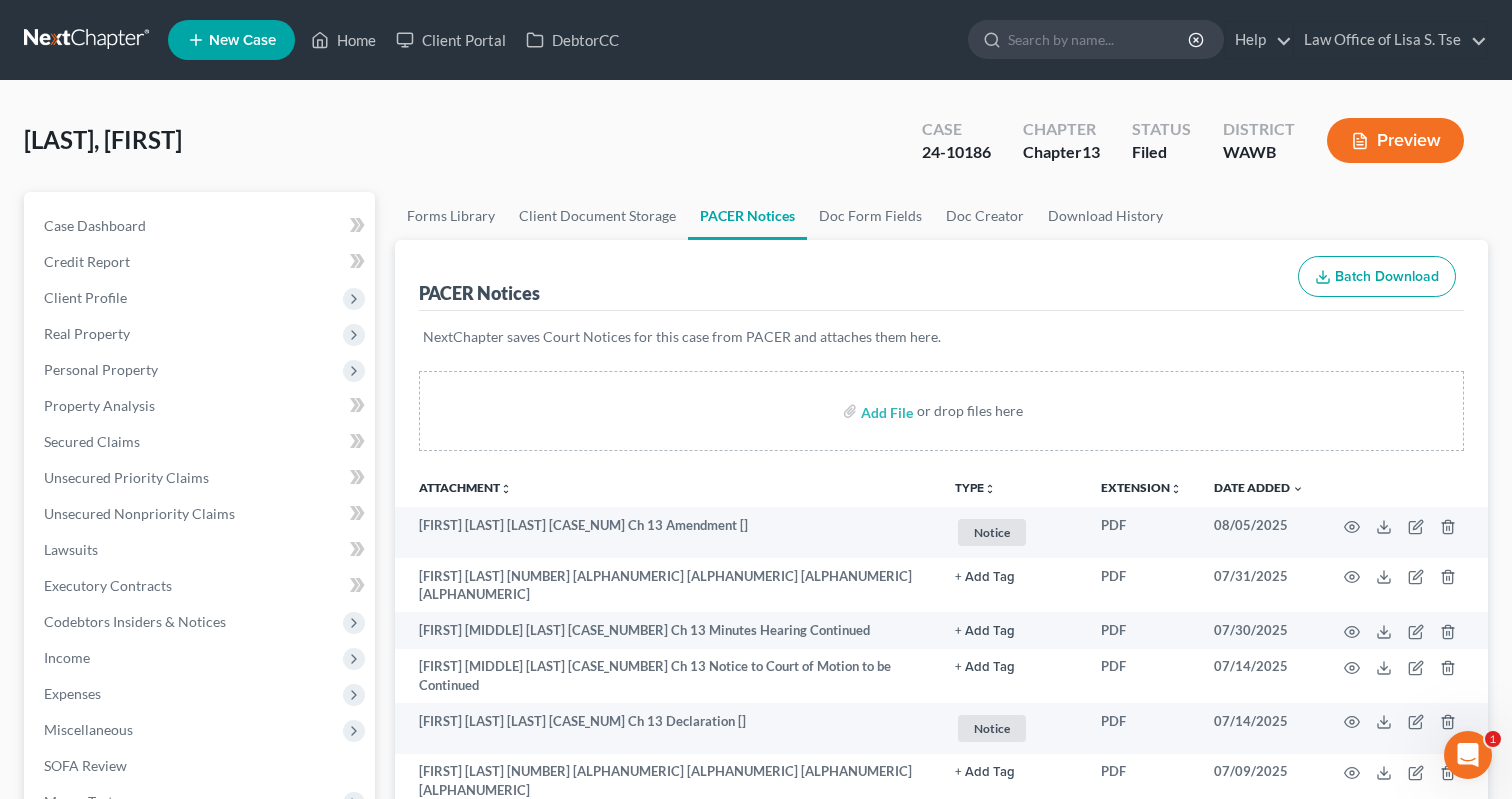 click at bounding box center [88, 40] 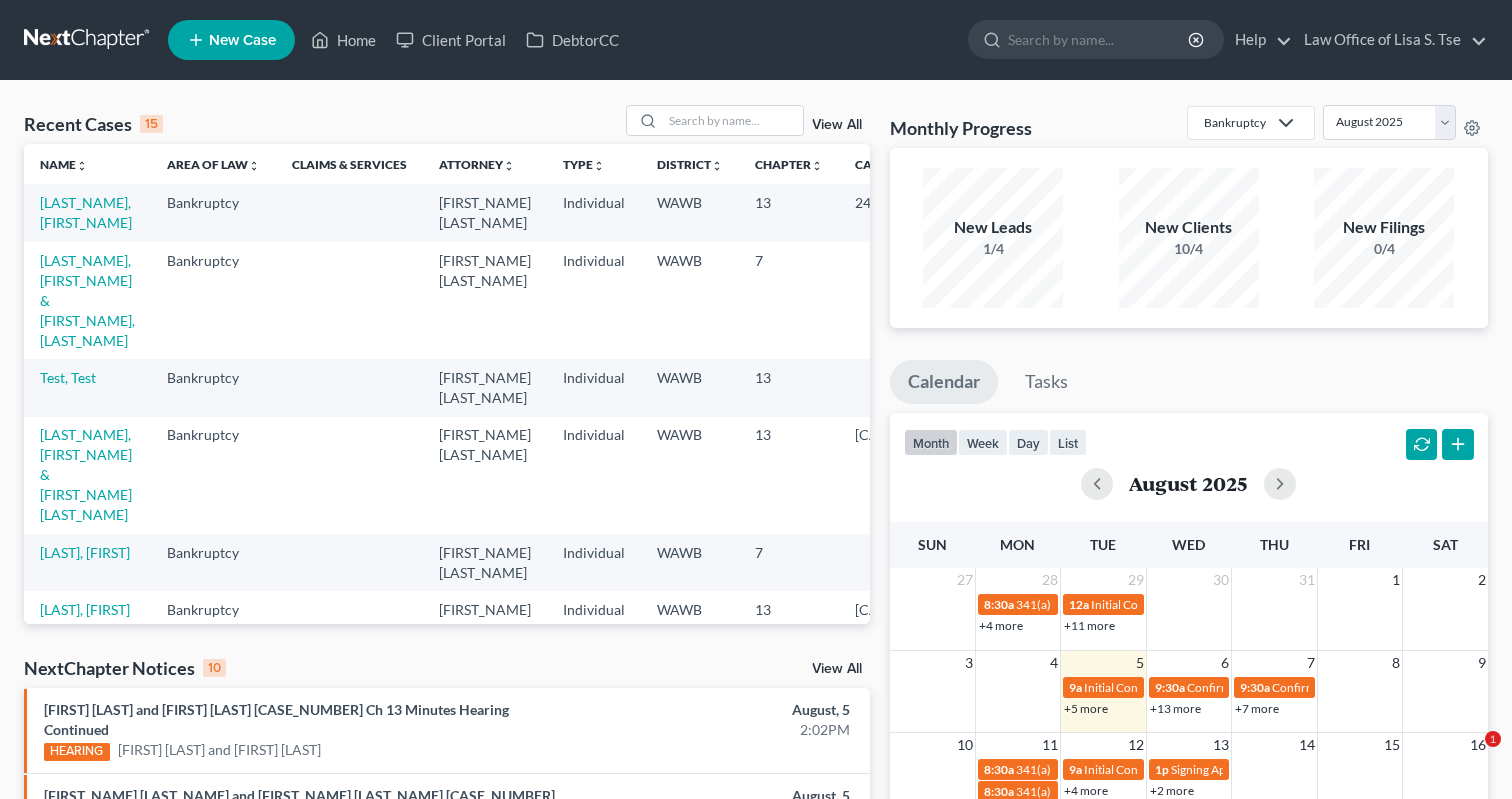 scroll, scrollTop: 0, scrollLeft: 0, axis: both 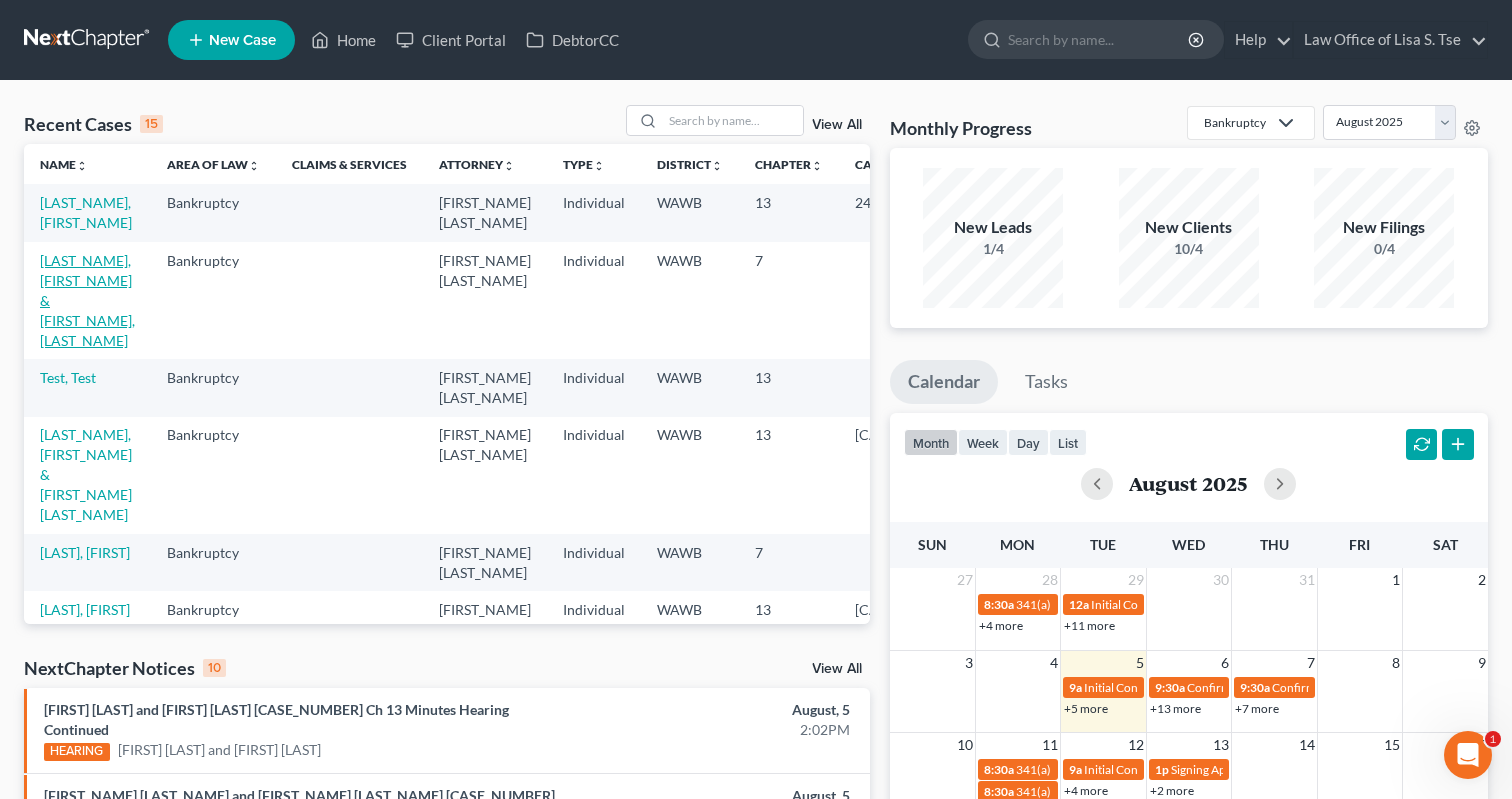click on "[LAST_NAME], [FIRST_NAME] & [FIRST_NAME], [LAST_NAME]" at bounding box center [87, 300] 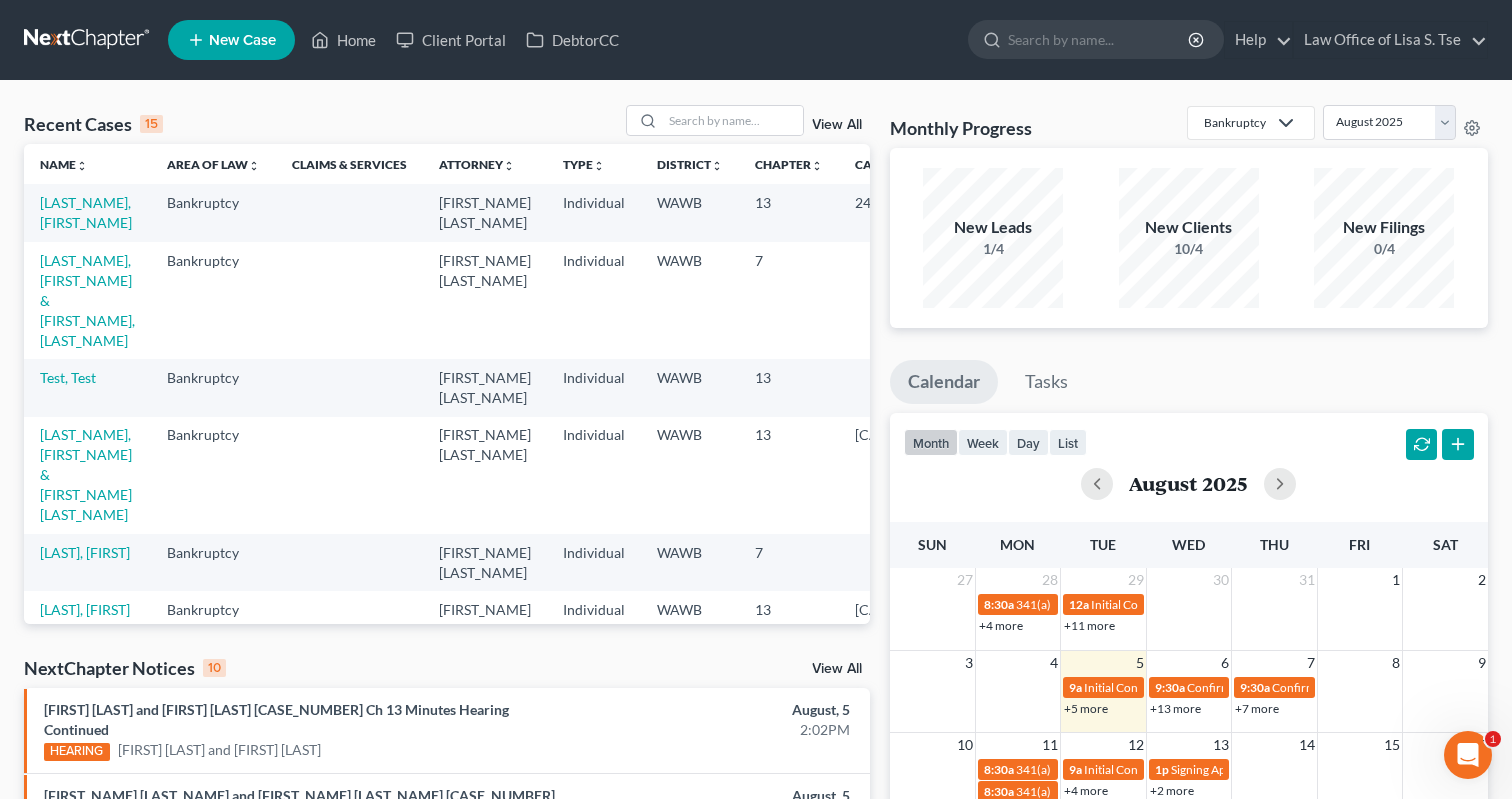 select on "6" 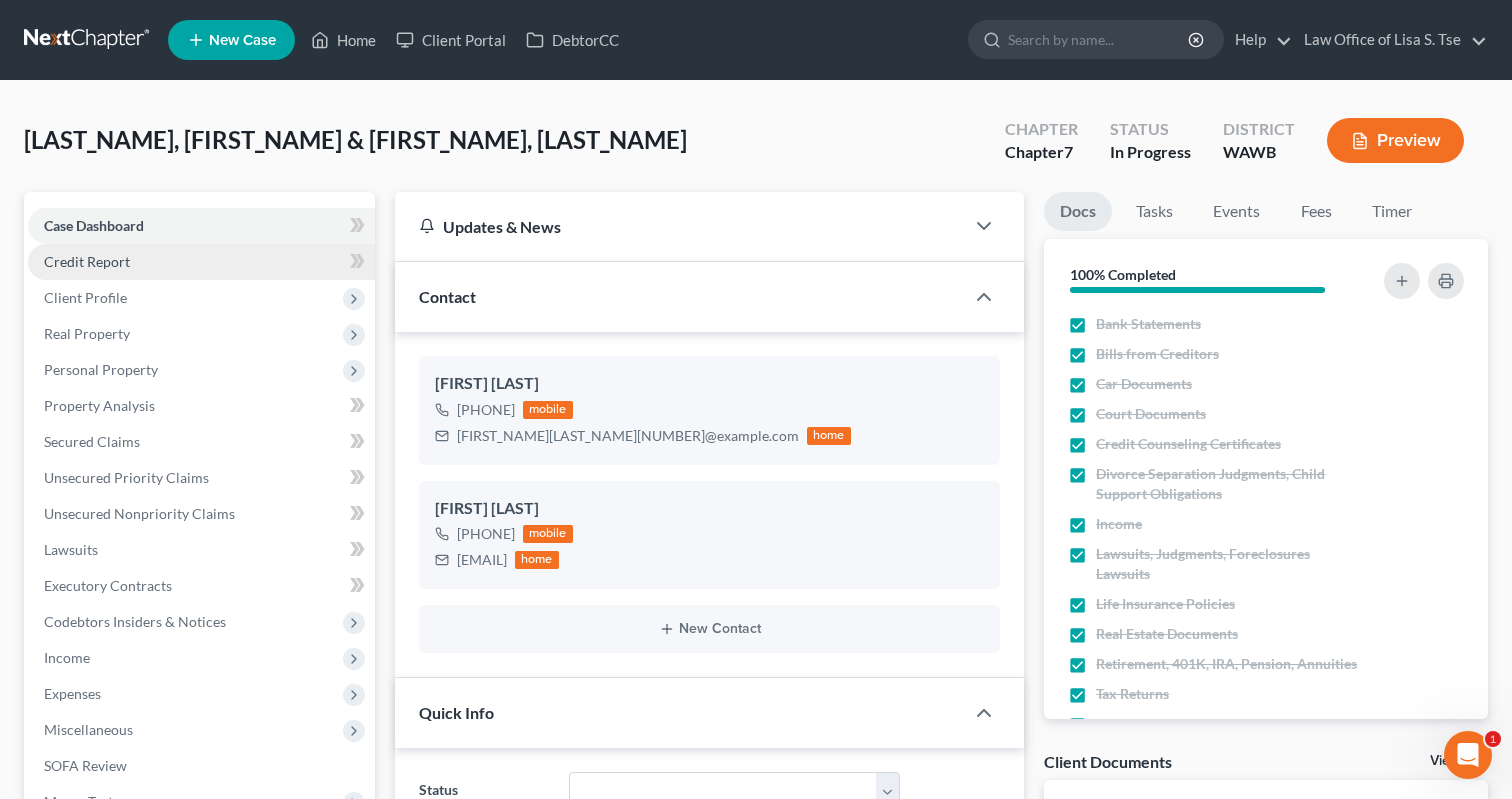 click on "Credit Report" at bounding box center [201, 262] 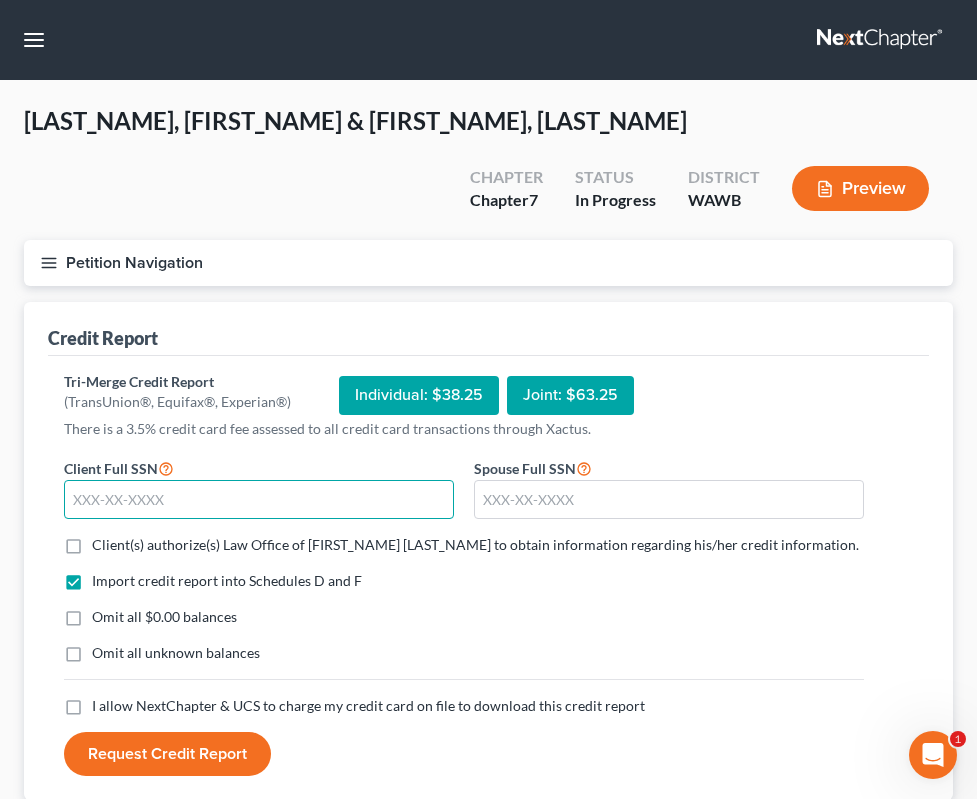click at bounding box center [259, 500] 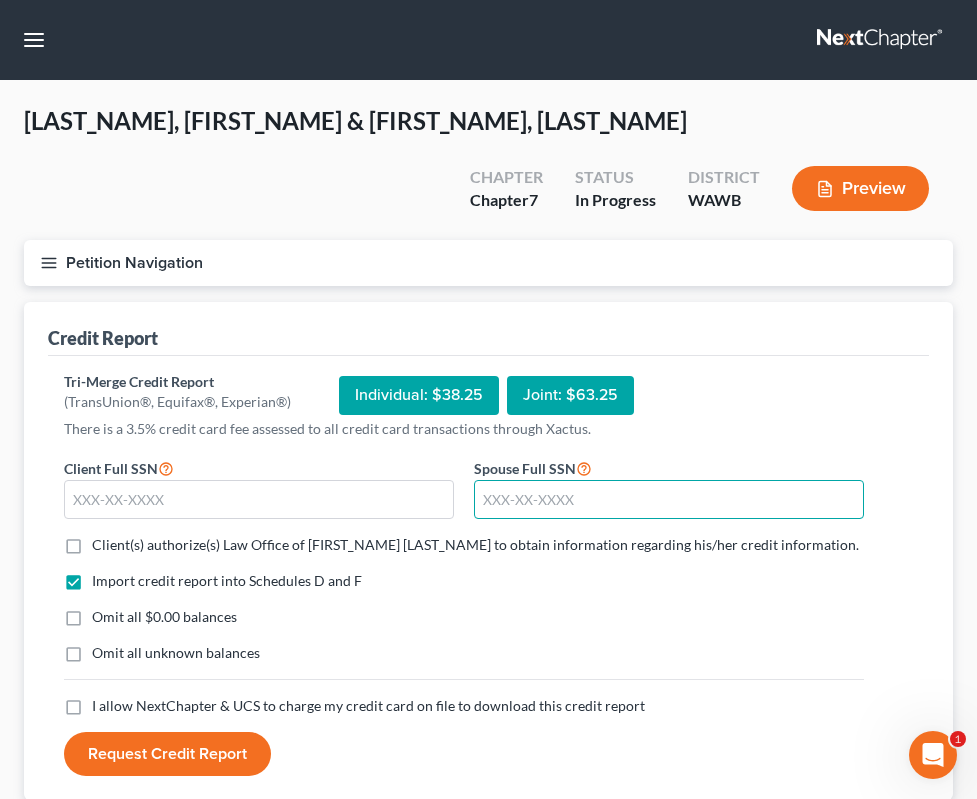 click at bounding box center [669, 500] 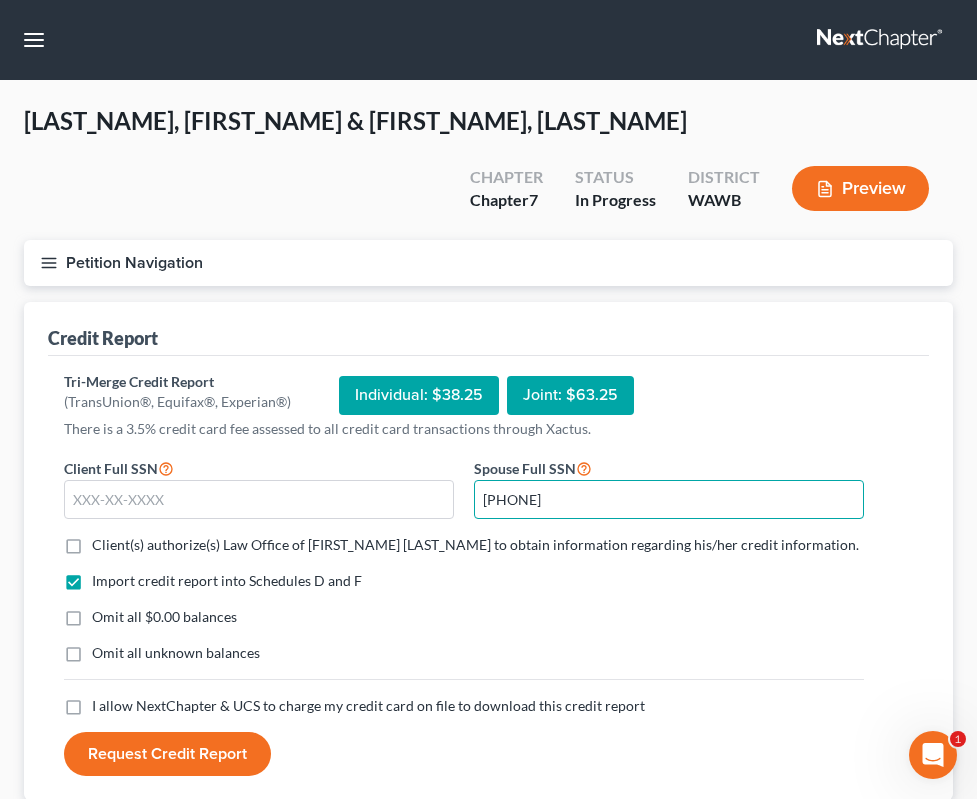 type on "536-57-8064" 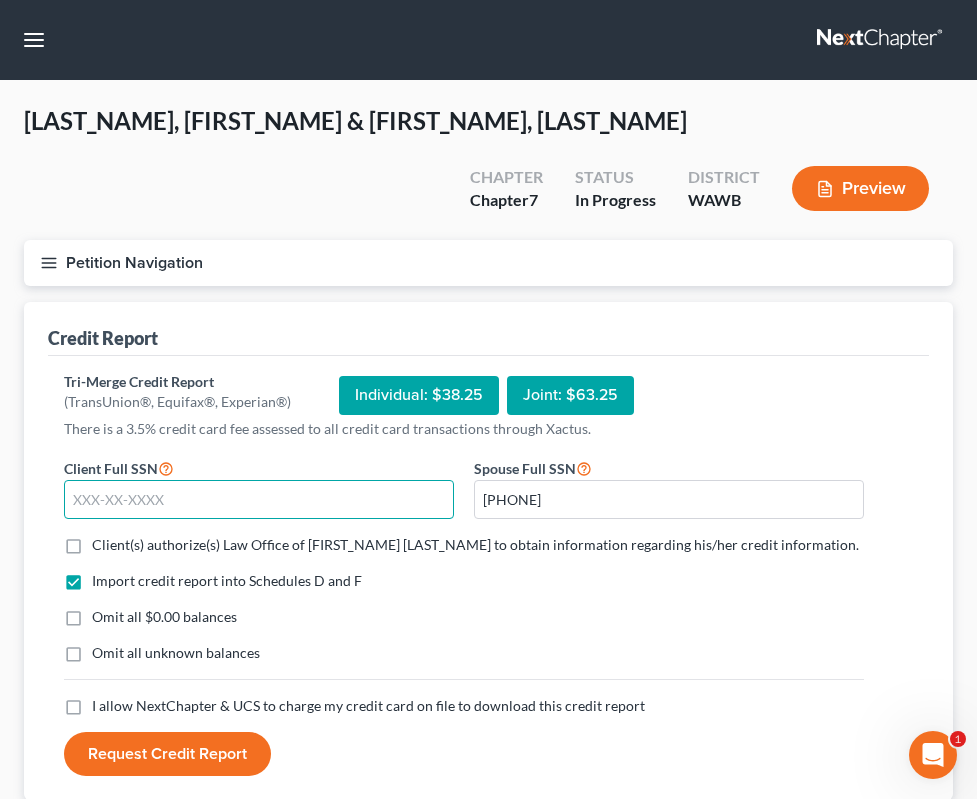 click at bounding box center [259, 500] 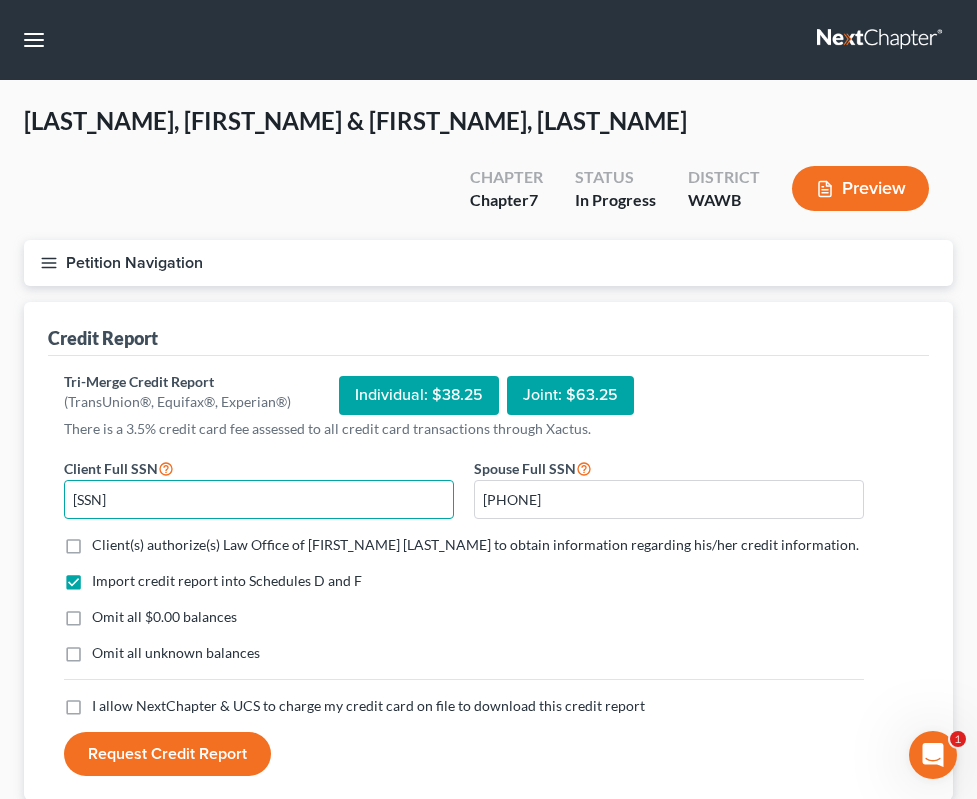 type on "618-20-5247" 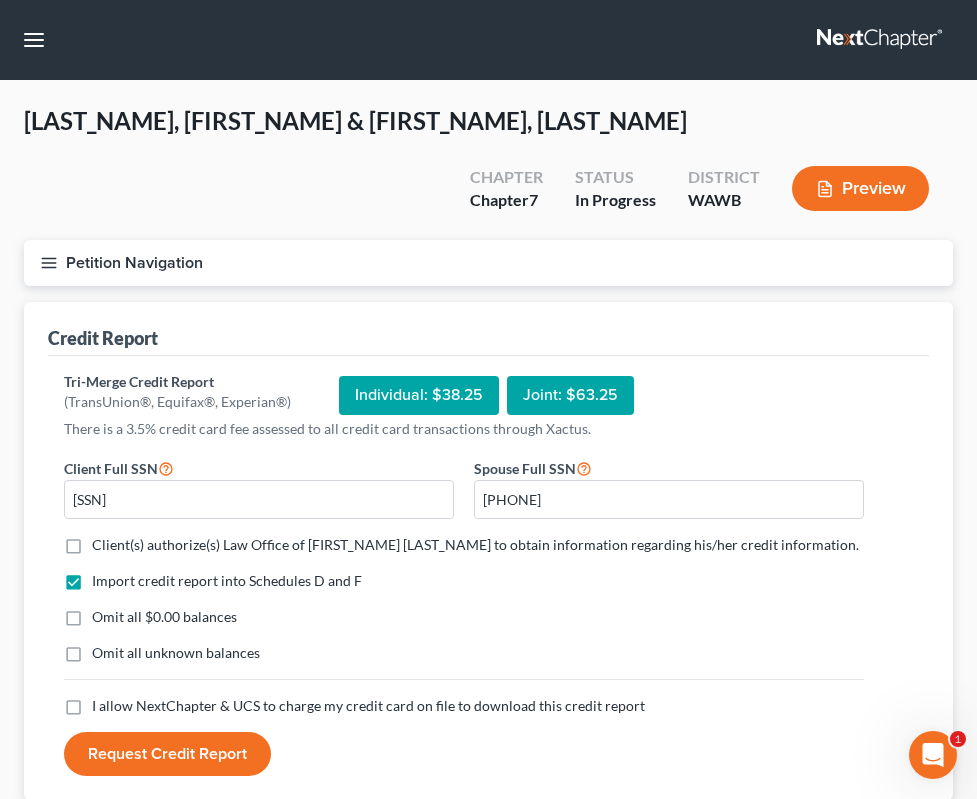 click on "Client(s) authorize(s) Law Office of Lisa S. Tse to obtain information regarding his/her credit information.
*" at bounding box center (475, 545) 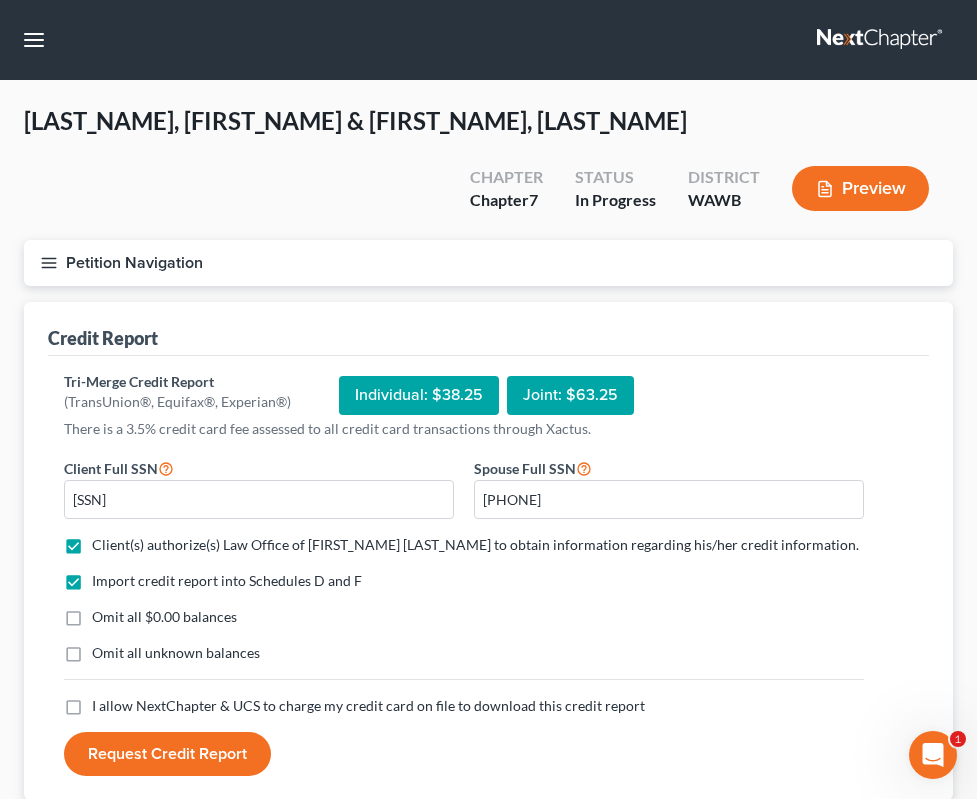 click on "I allow NextChapter & UCS to charge my credit card on file to download this credit report
*" at bounding box center (368, 706) 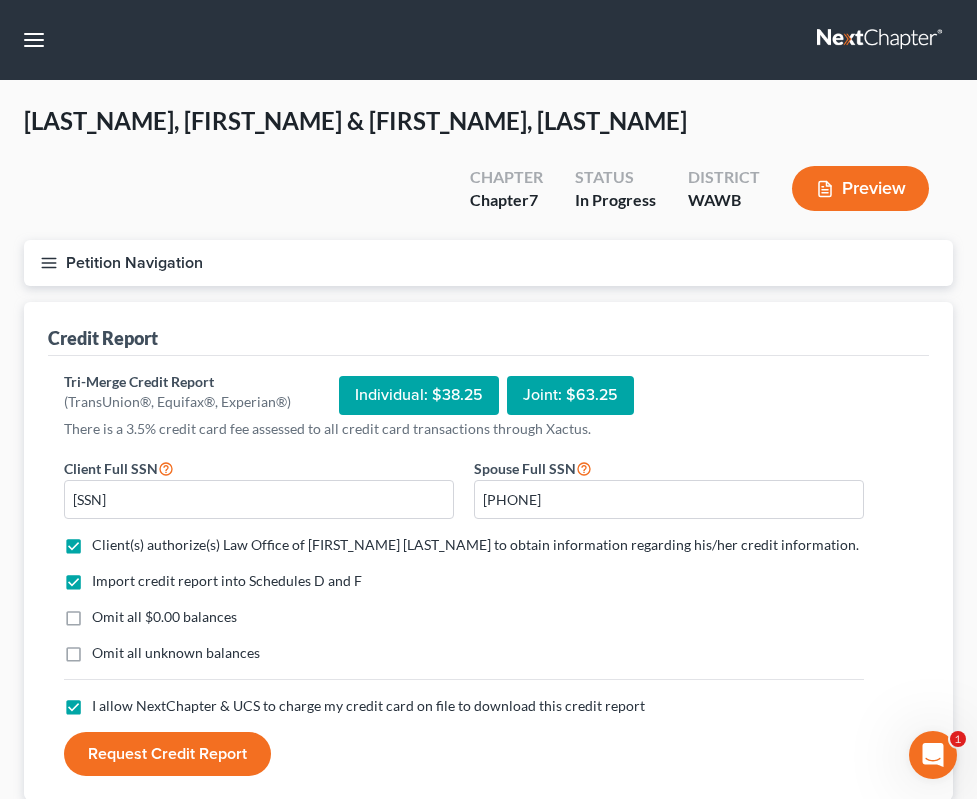 click on "Request Credit Report" at bounding box center (167, 754) 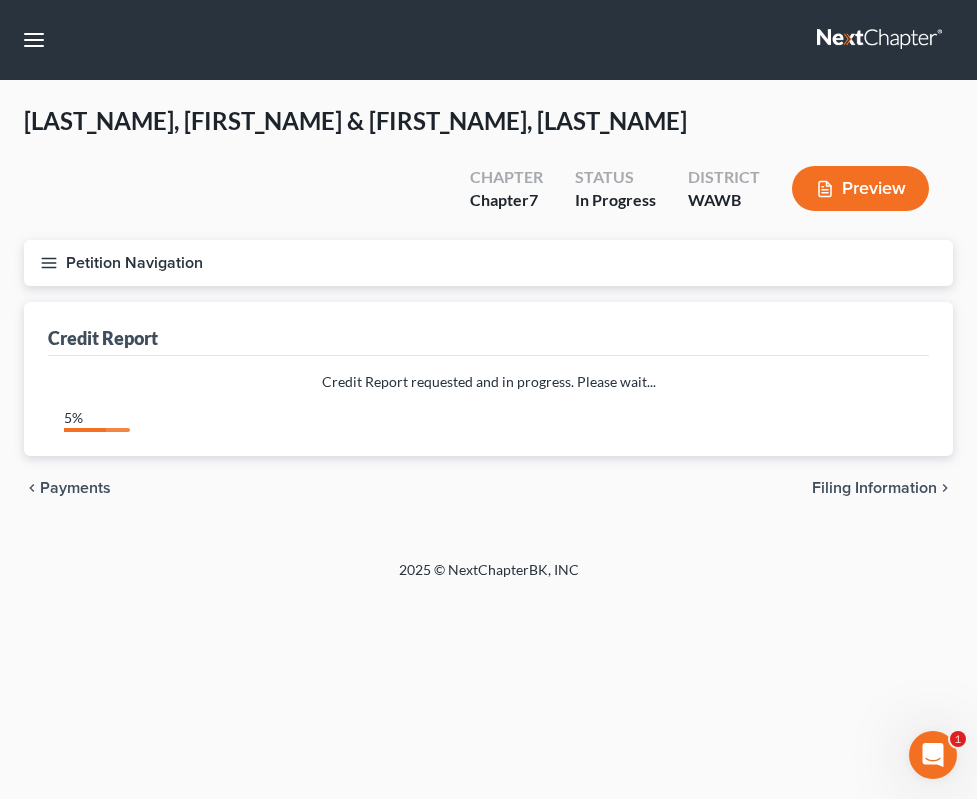 click on "Filing Information" at bounding box center (874, 488) 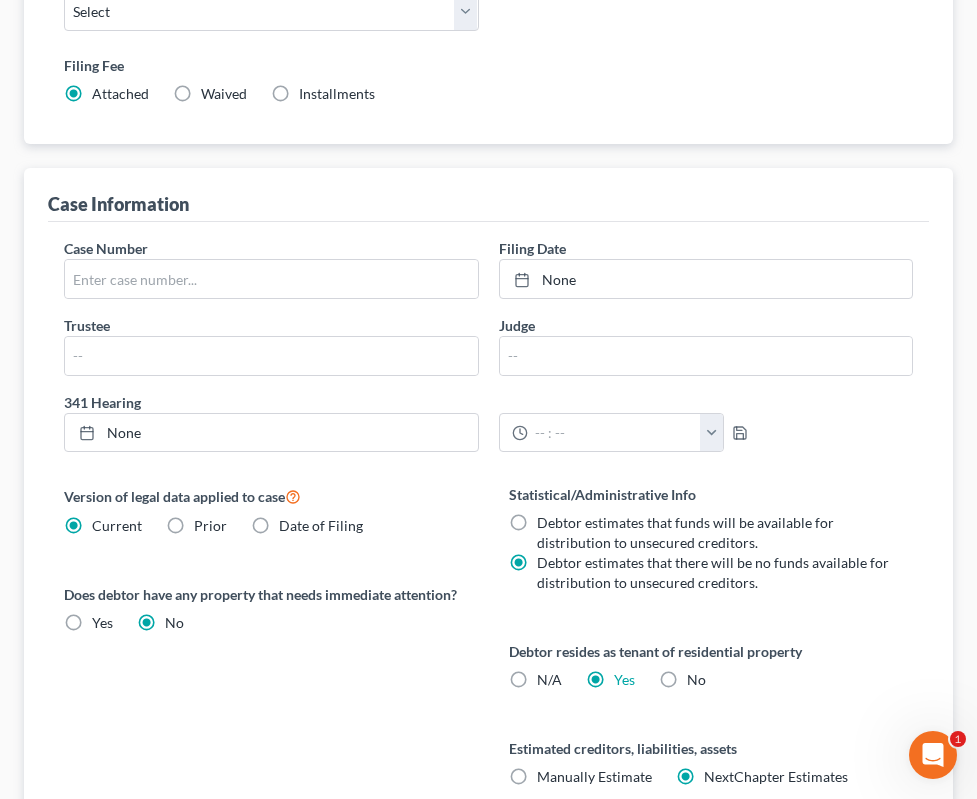 scroll, scrollTop: 879, scrollLeft: 0, axis: vertical 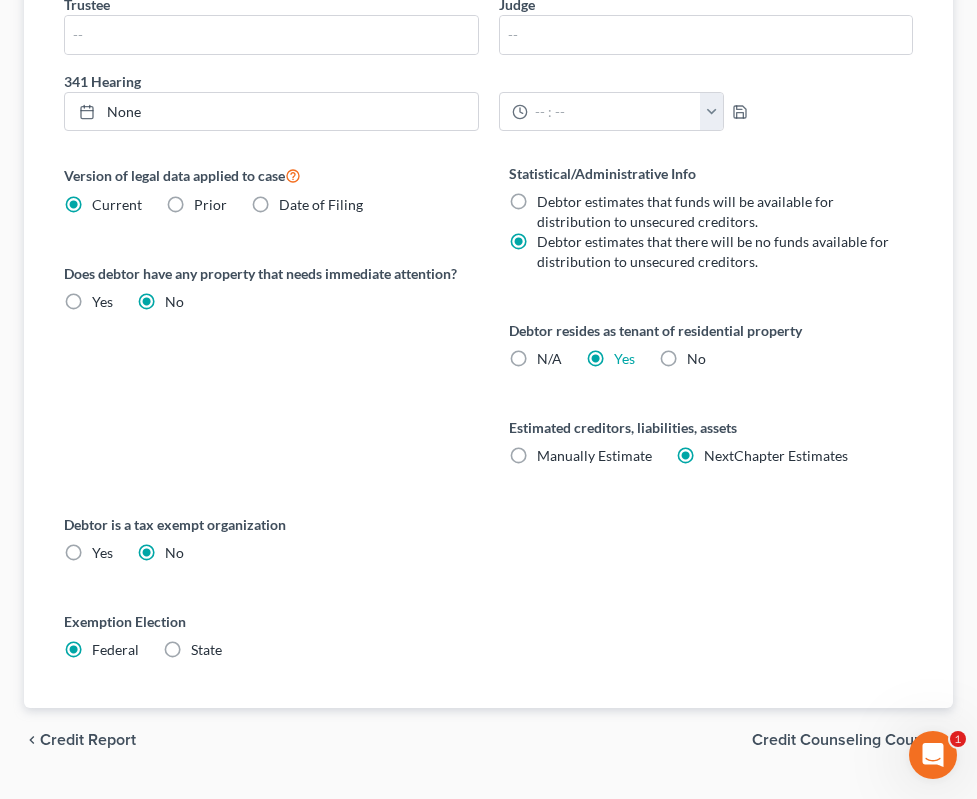 click on "Credit Counseling Course" at bounding box center (844, 740) 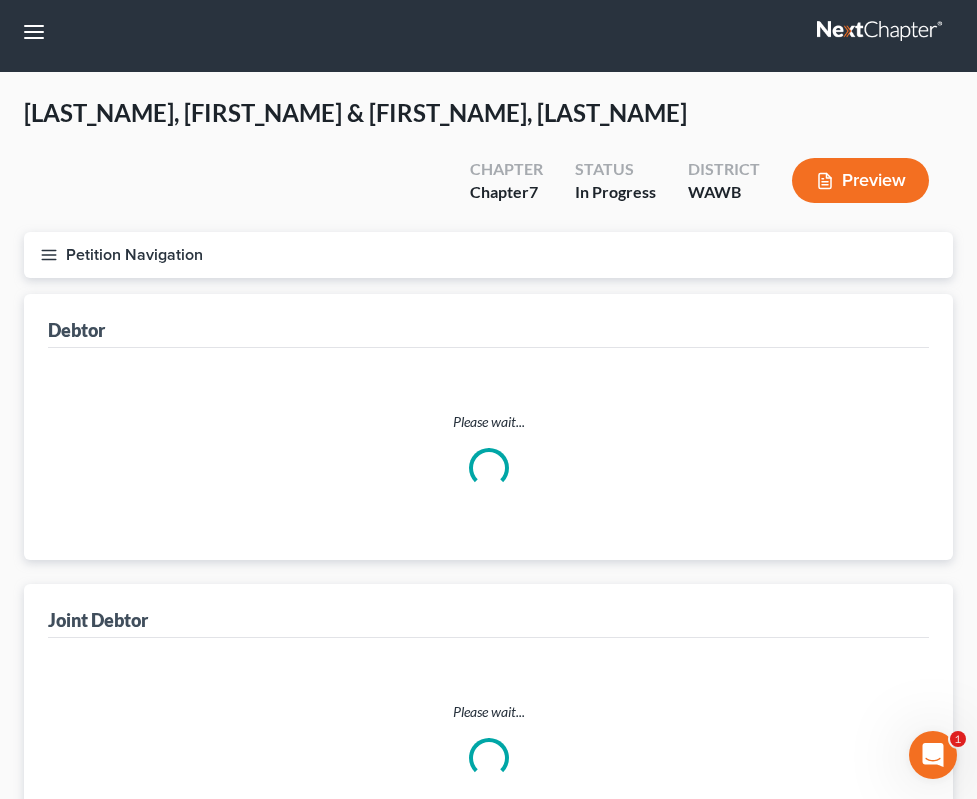 scroll, scrollTop: 0, scrollLeft: 0, axis: both 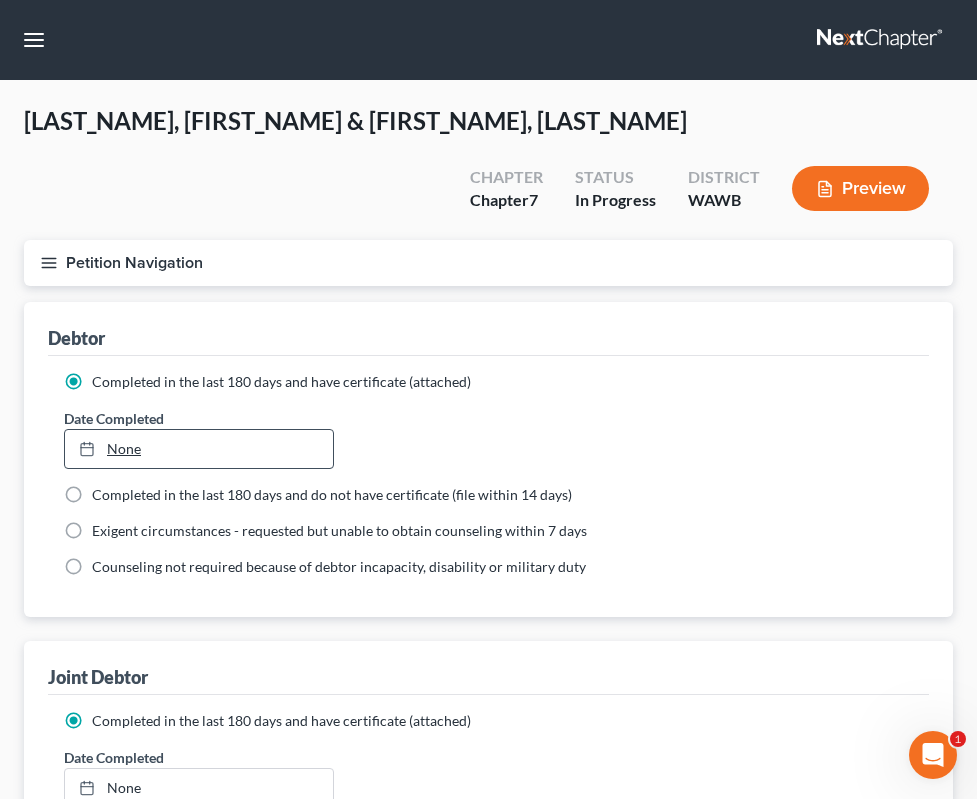 type on "8/5/2025" 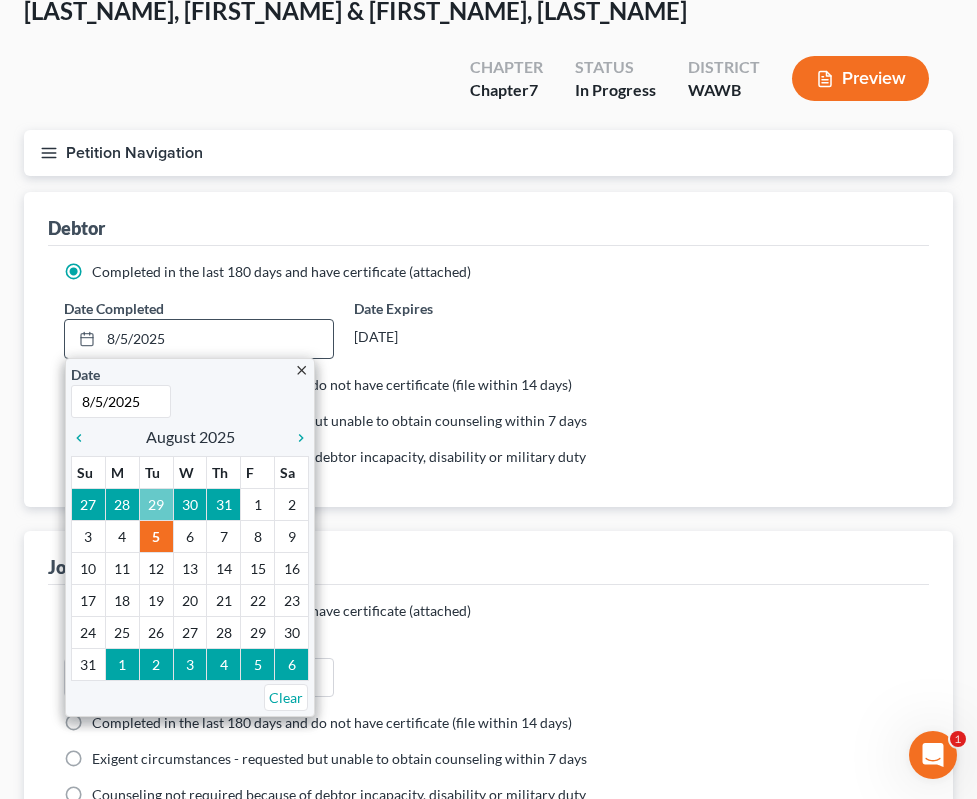 scroll, scrollTop: 114, scrollLeft: 0, axis: vertical 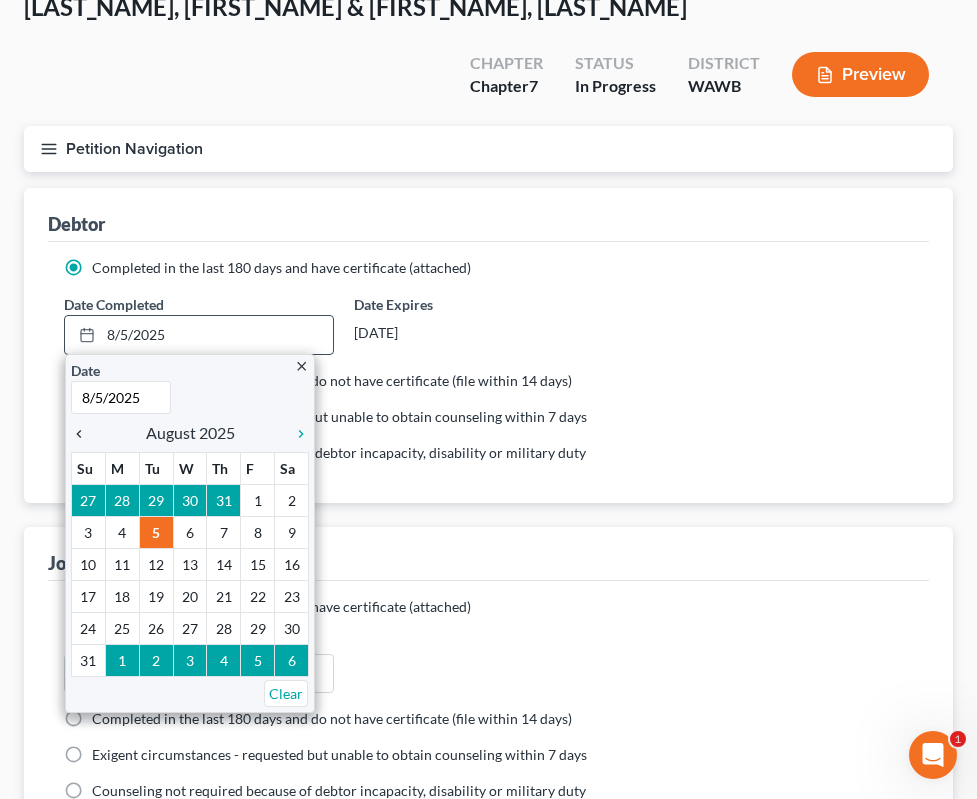 click on "chevron_left" at bounding box center [84, 434] 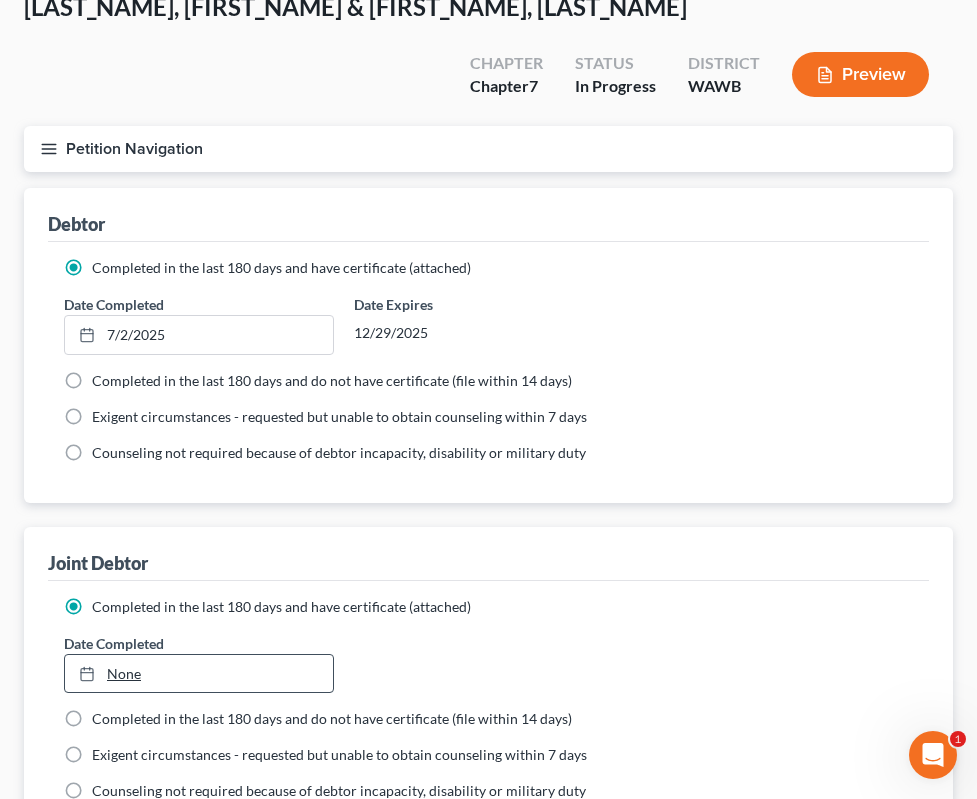 type on "8/5/2025" 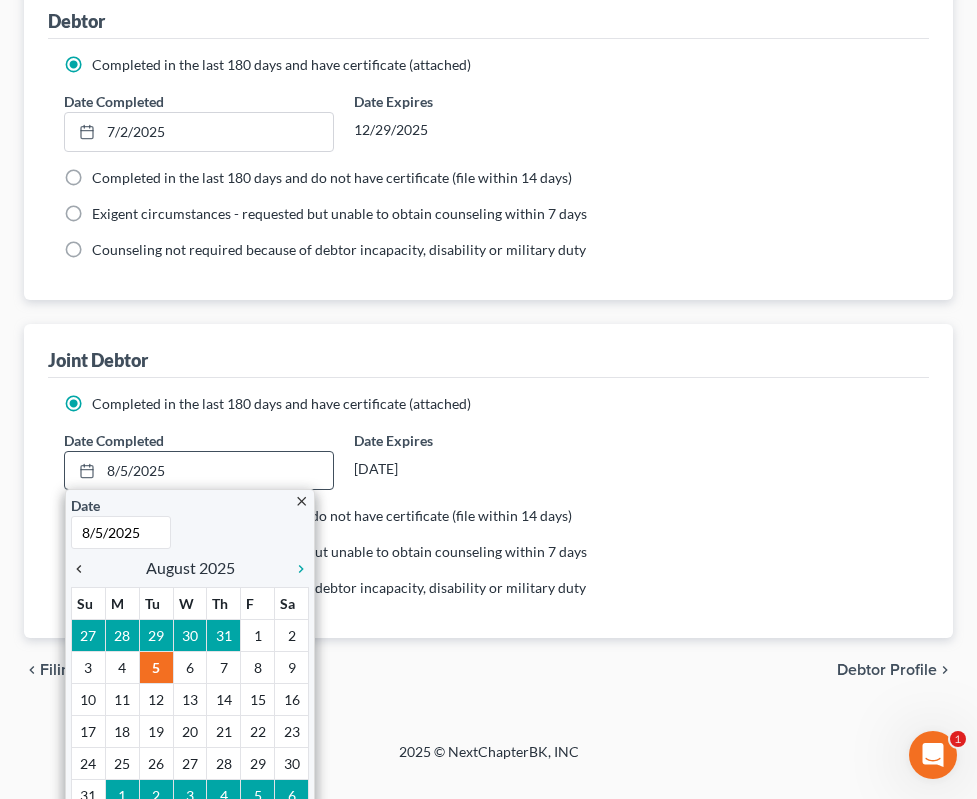 click on "chevron_left" at bounding box center [84, 569] 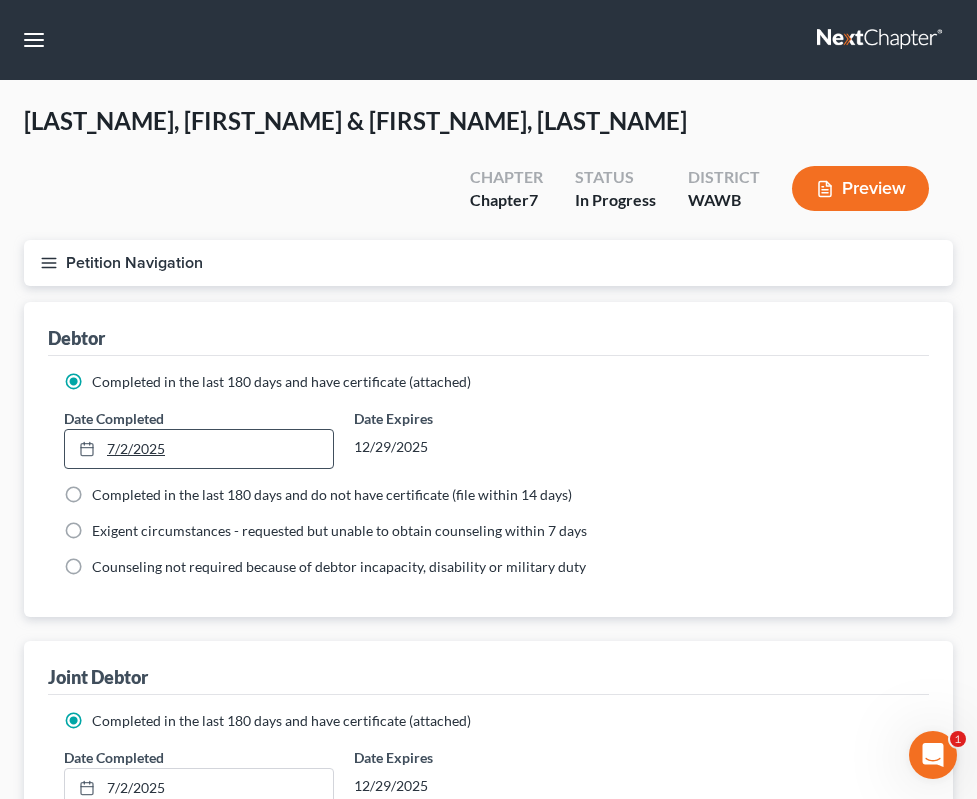 scroll, scrollTop: 247, scrollLeft: 0, axis: vertical 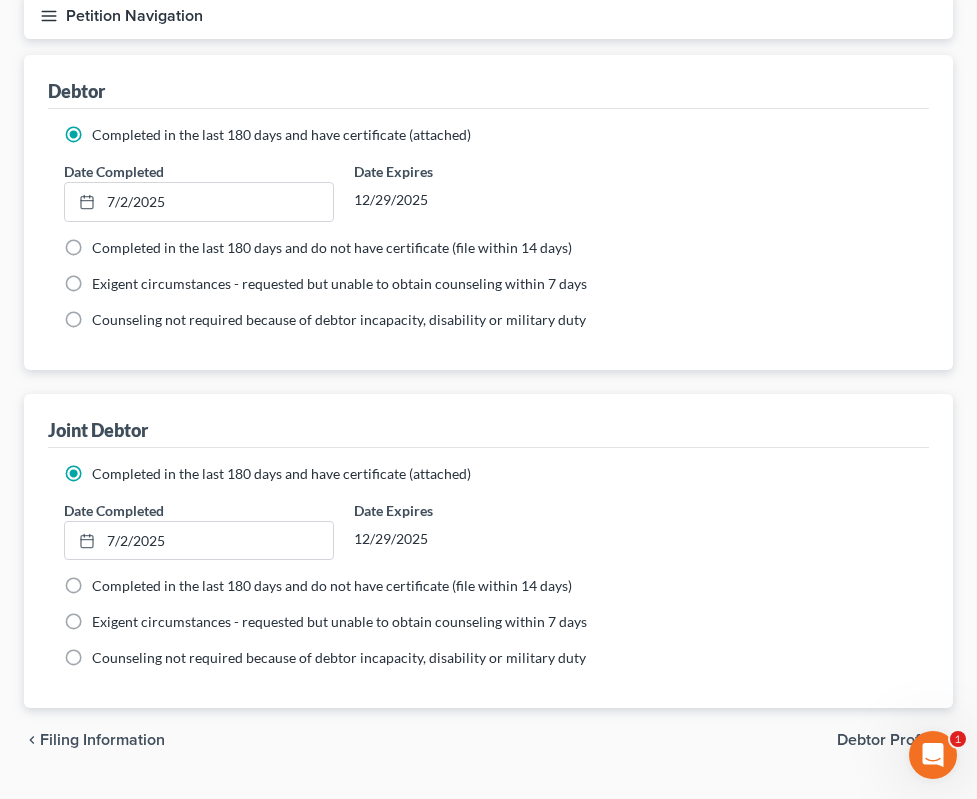 click on "Debtor Profile" at bounding box center (887, 740) 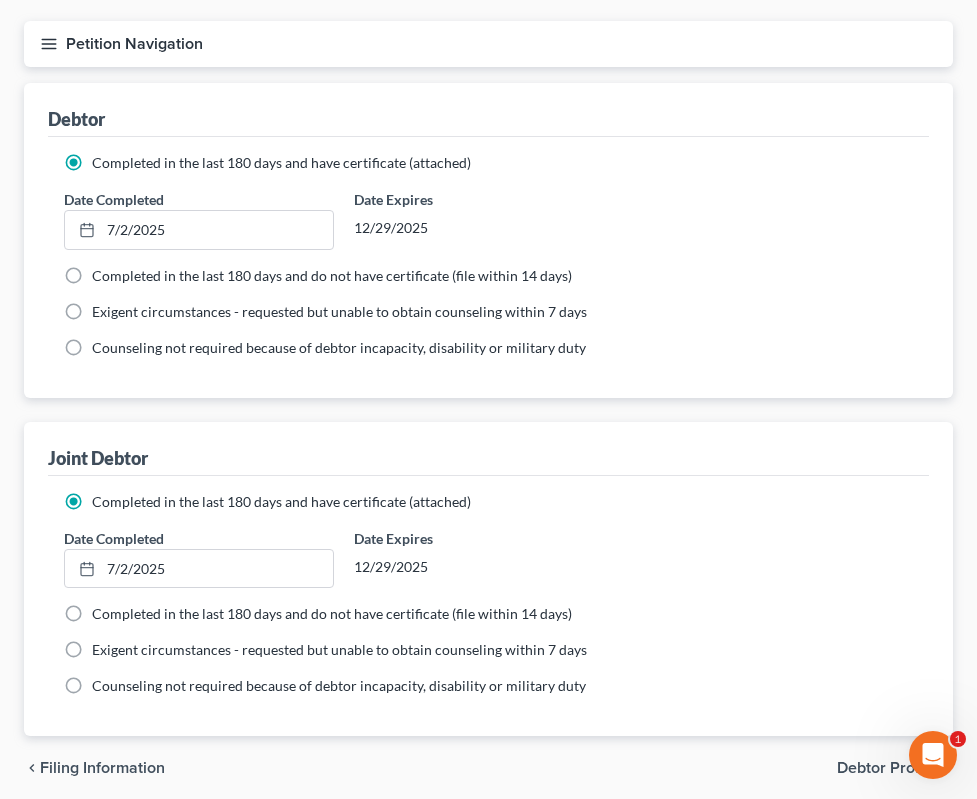 select on "1" 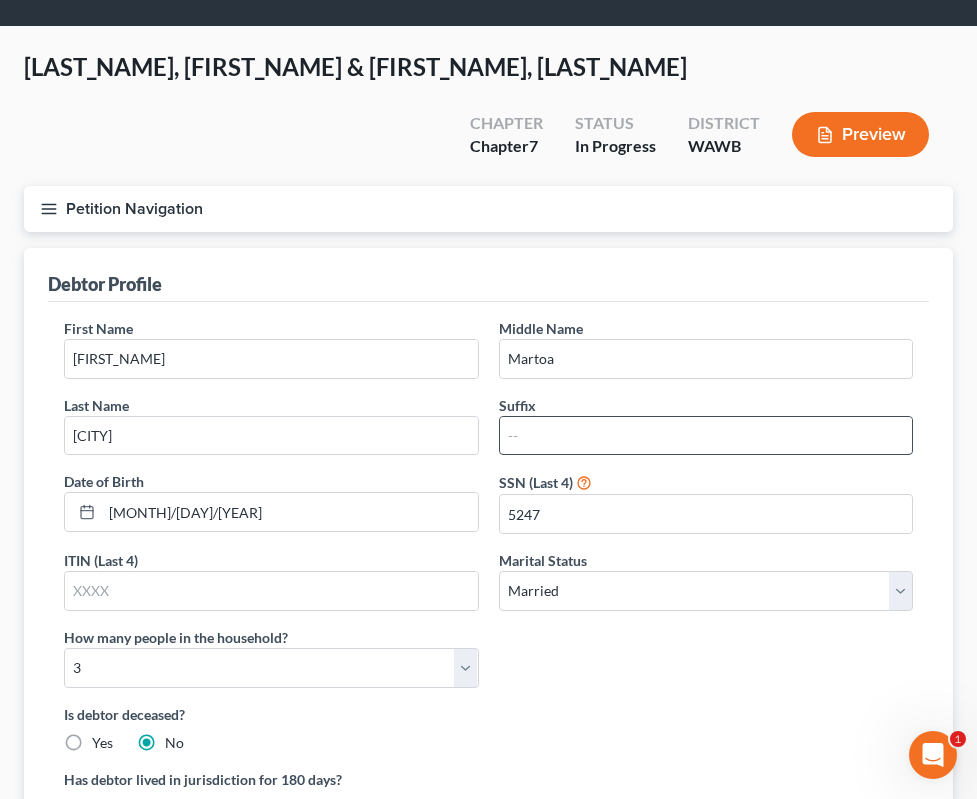 scroll, scrollTop: 60, scrollLeft: 0, axis: vertical 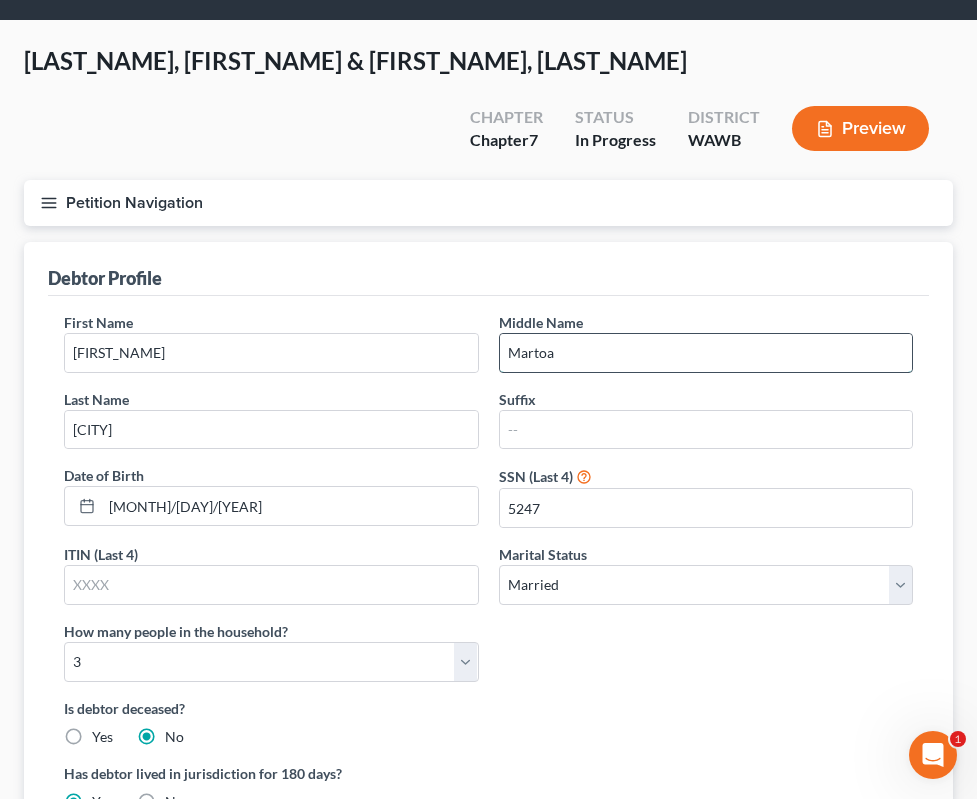 click on "Martoa" at bounding box center [706, 353] 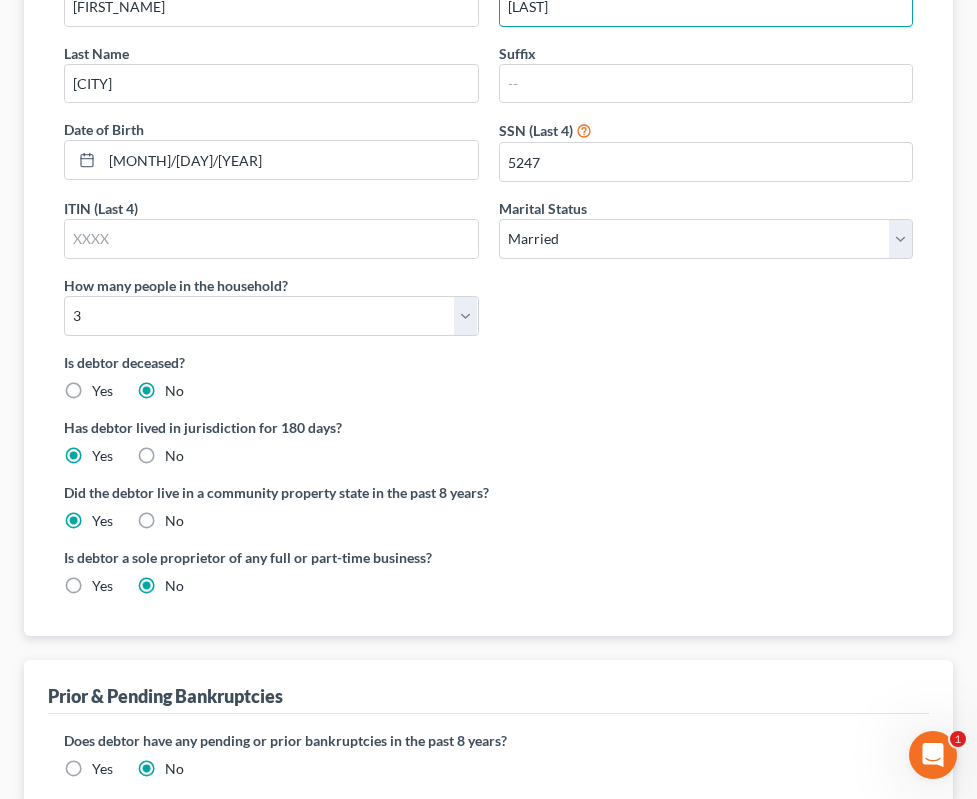 scroll, scrollTop: 500, scrollLeft: 0, axis: vertical 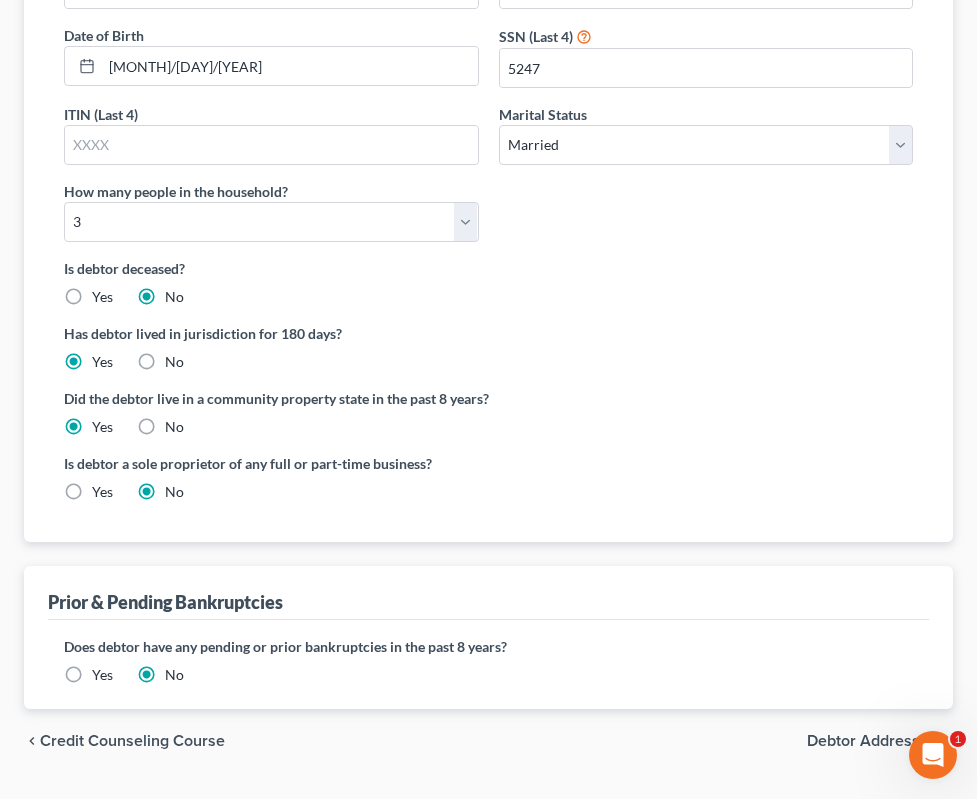 type on "Martonia" 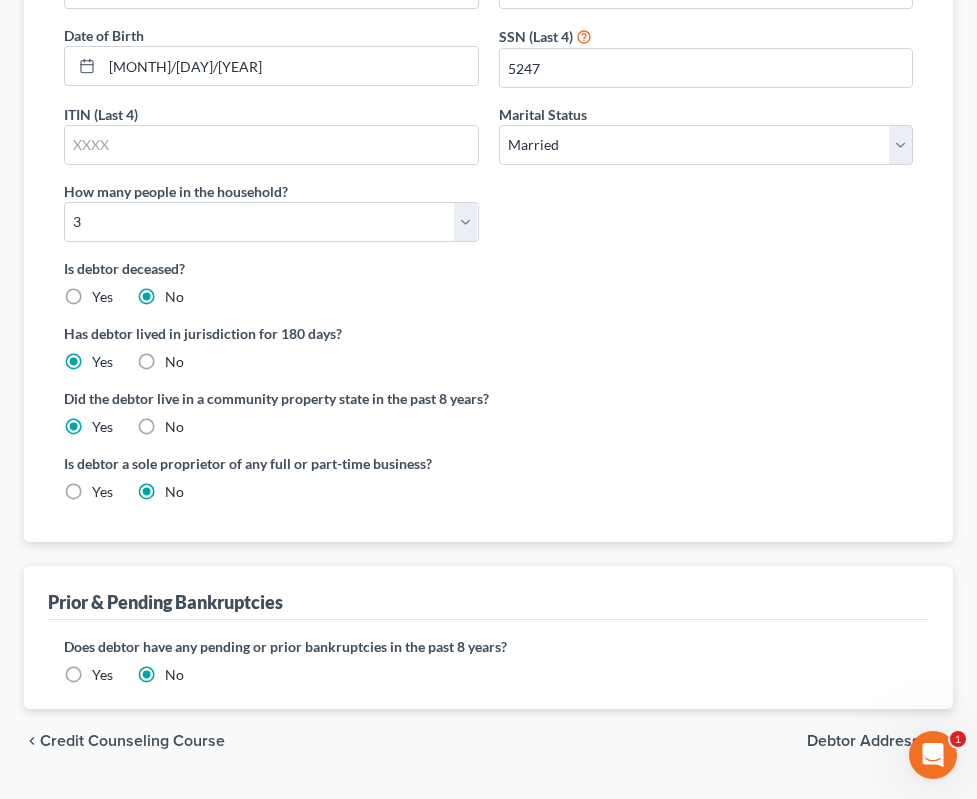 click on "Debtor Addresses" at bounding box center [872, 741] 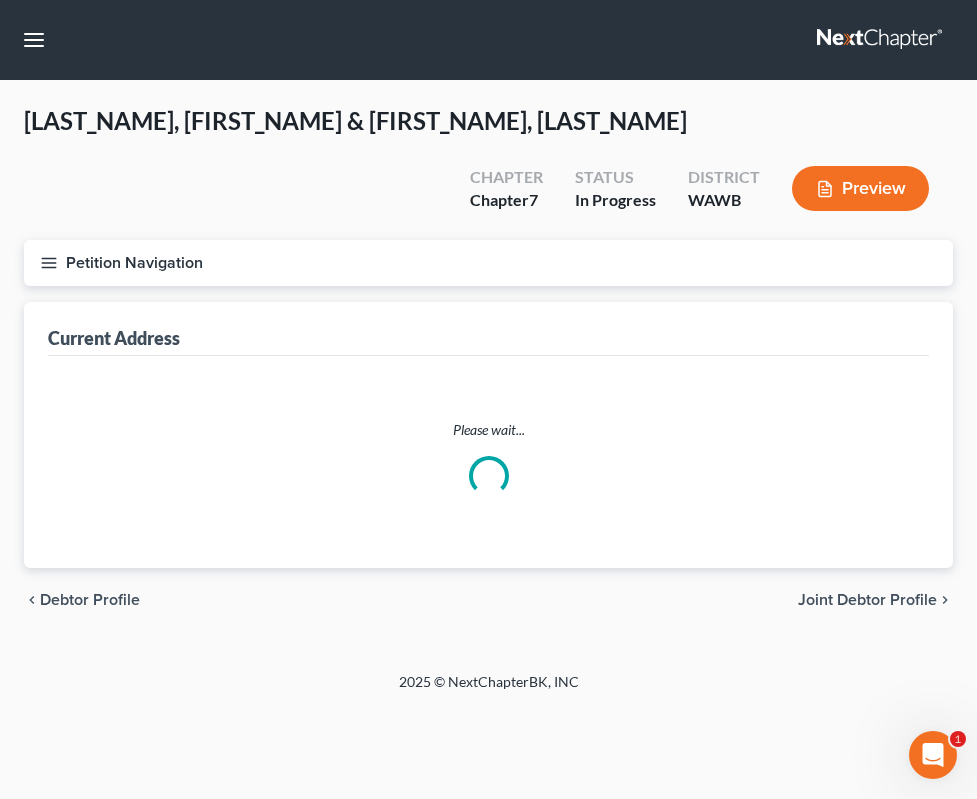 scroll, scrollTop: 0, scrollLeft: 0, axis: both 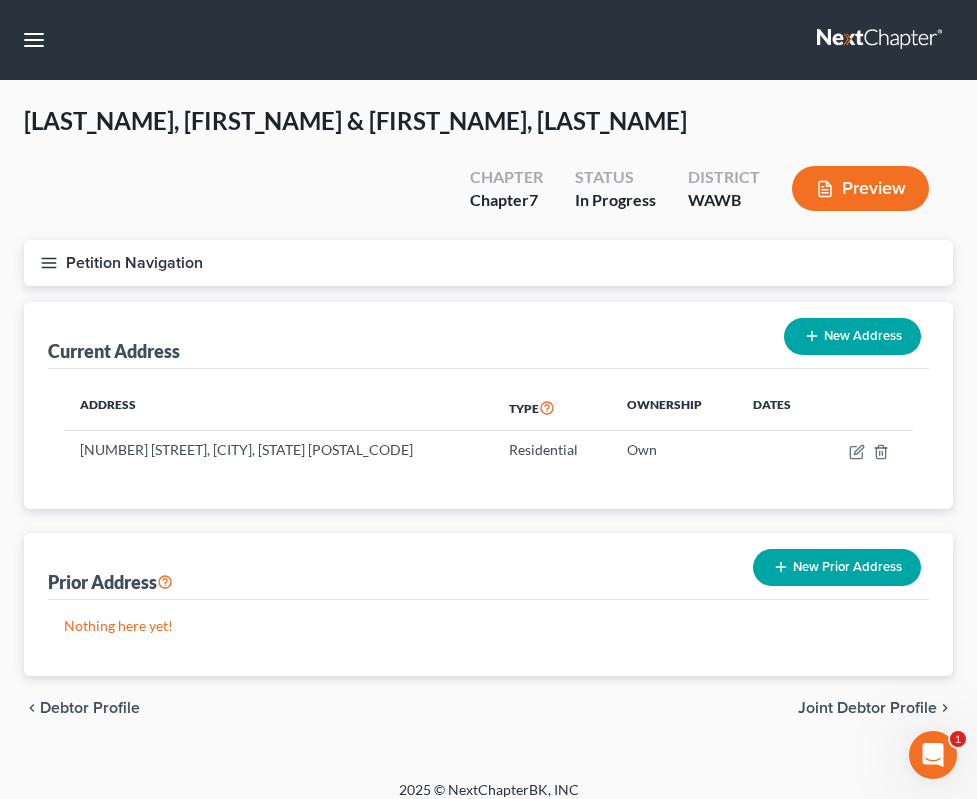 click on "Joint Debtor Profile" at bounding box center (867, 708) 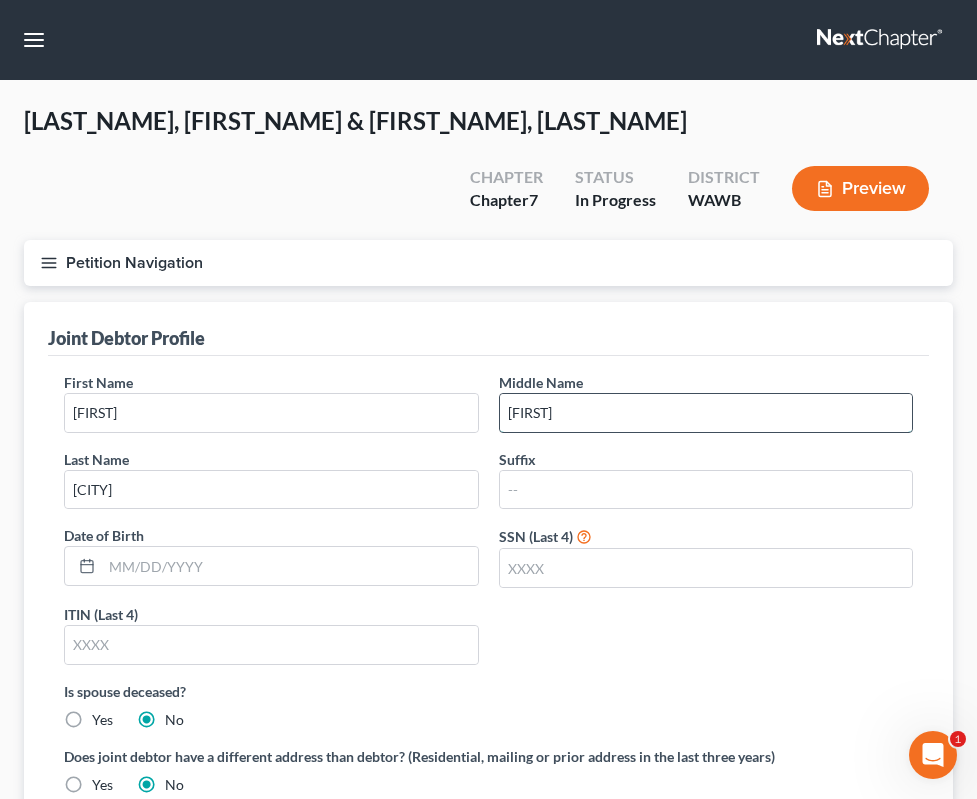 click on "Geromino" at bounding box center (706, 413) 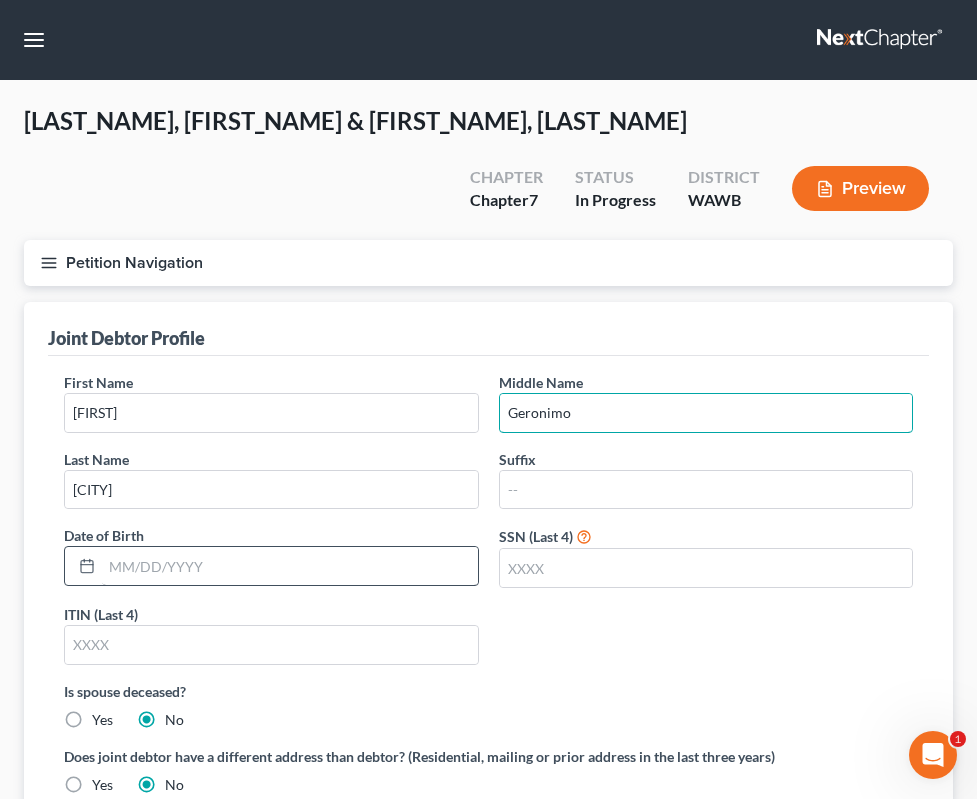 type on "Geronimo" 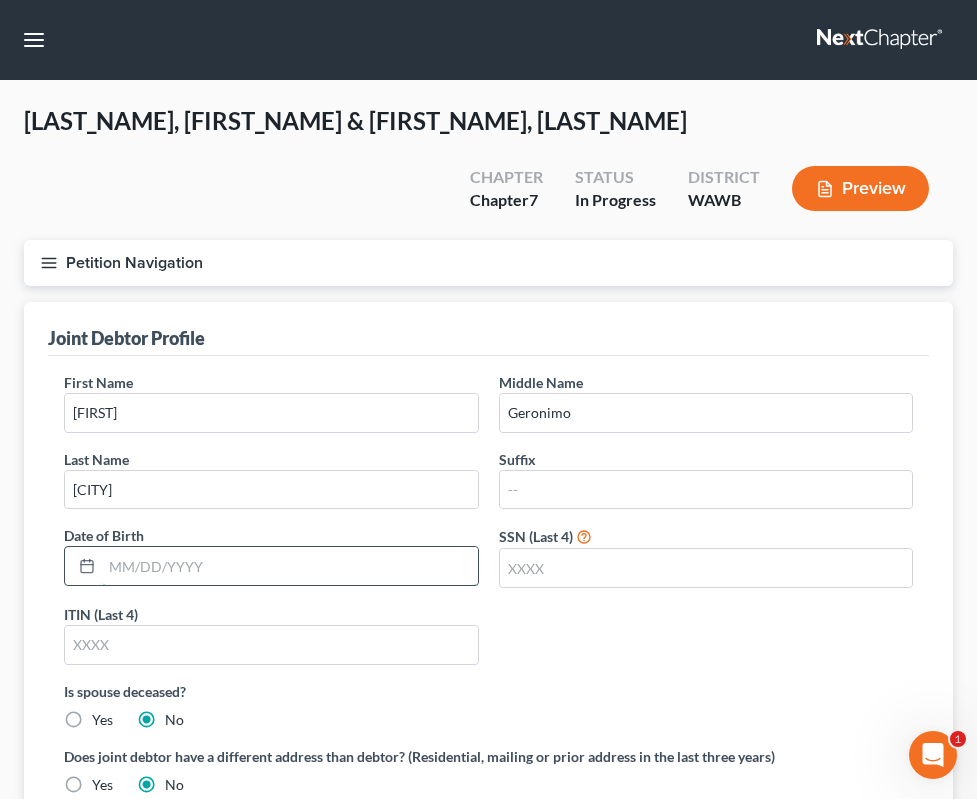 click at bounding box center (290, 566) 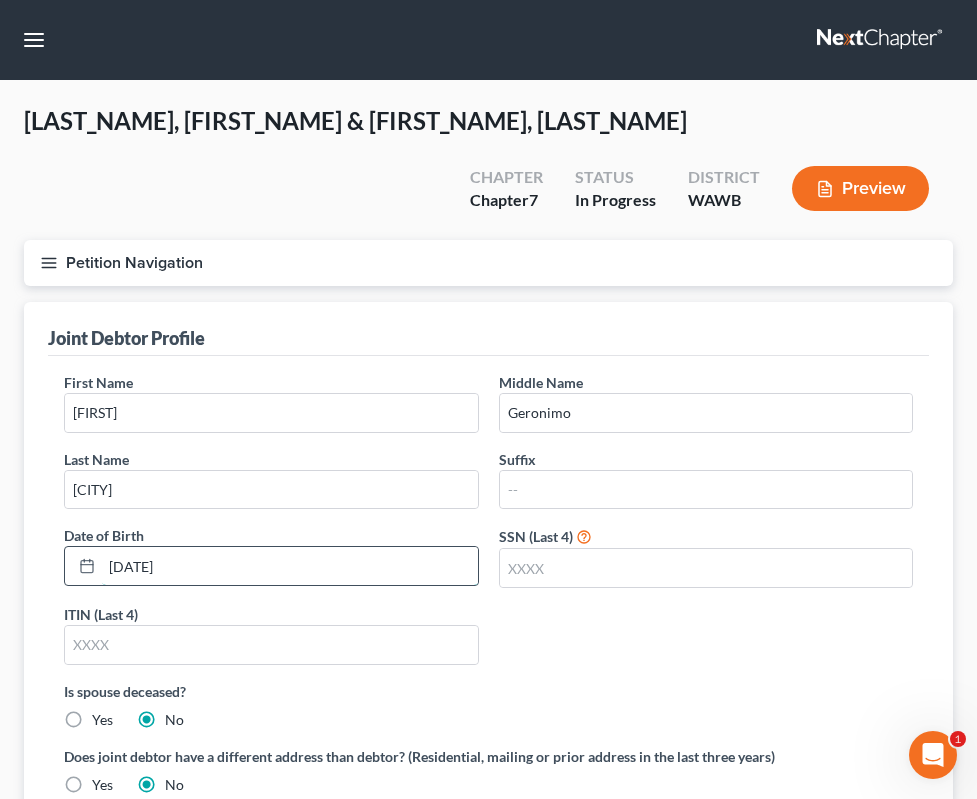 type on "01/19/1963" 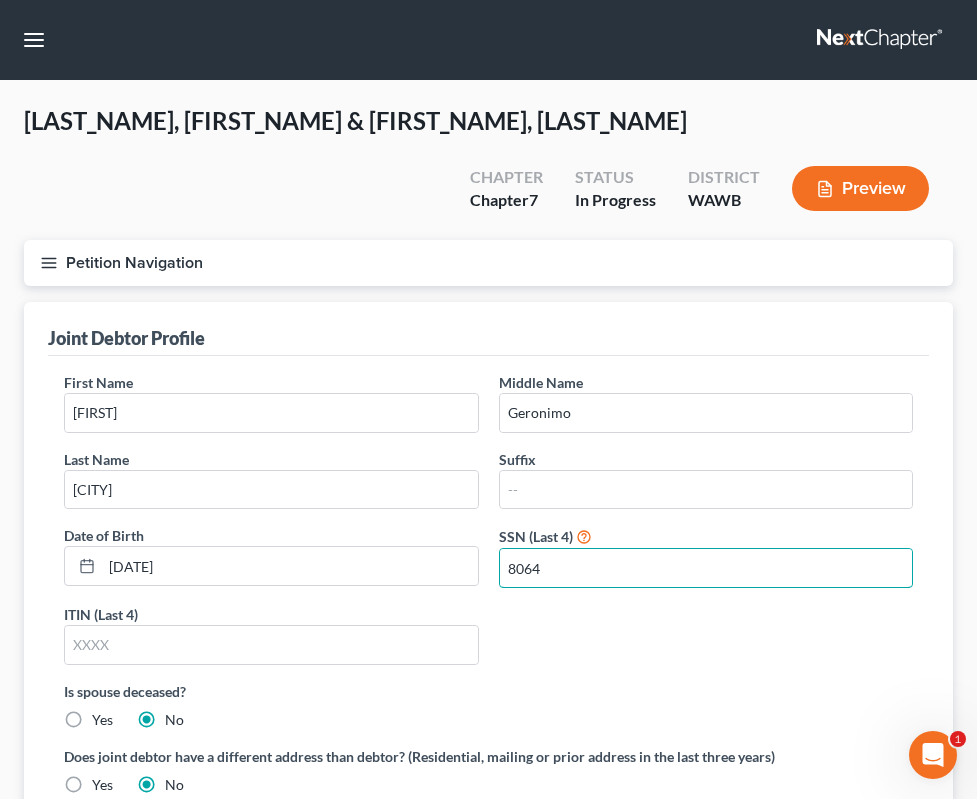 scroll, scrollTop: 322, scrollLeft: 0, axis: vertical 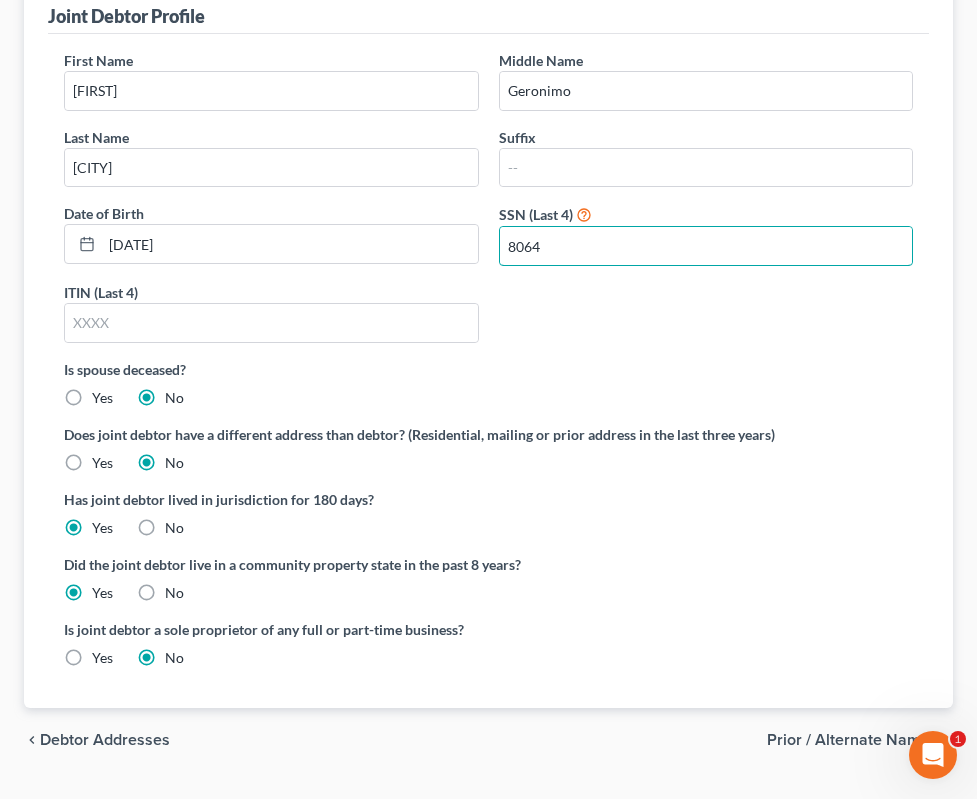 type on "8064" 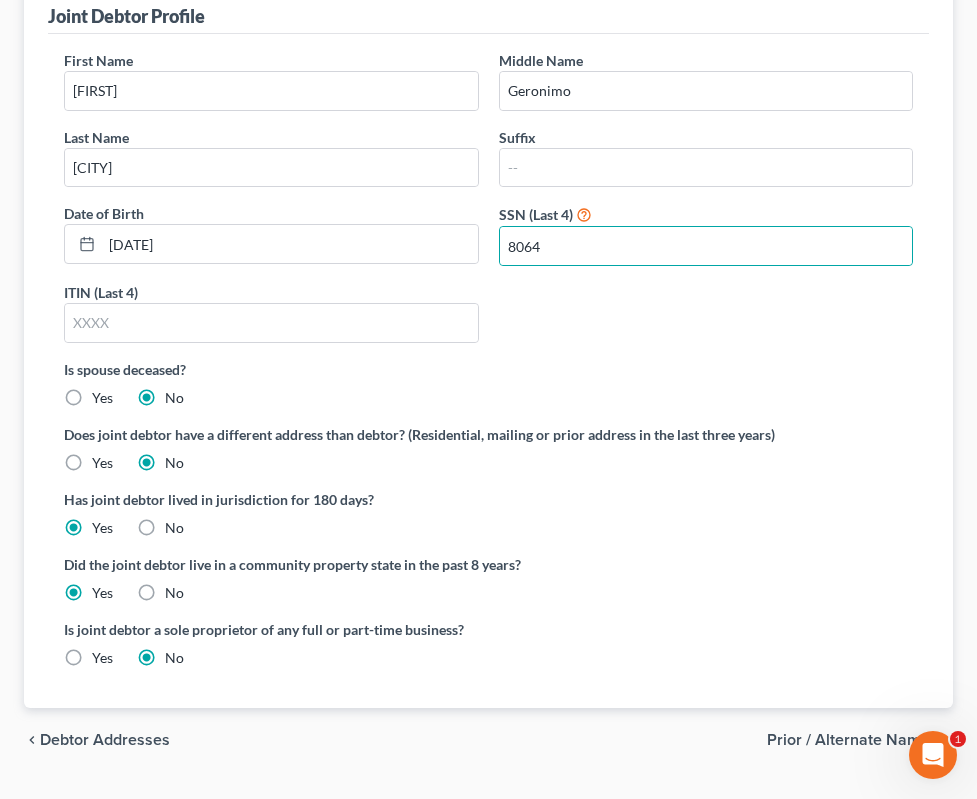 click on "Prior / Alternate Names" at bounding box center [852, 740] 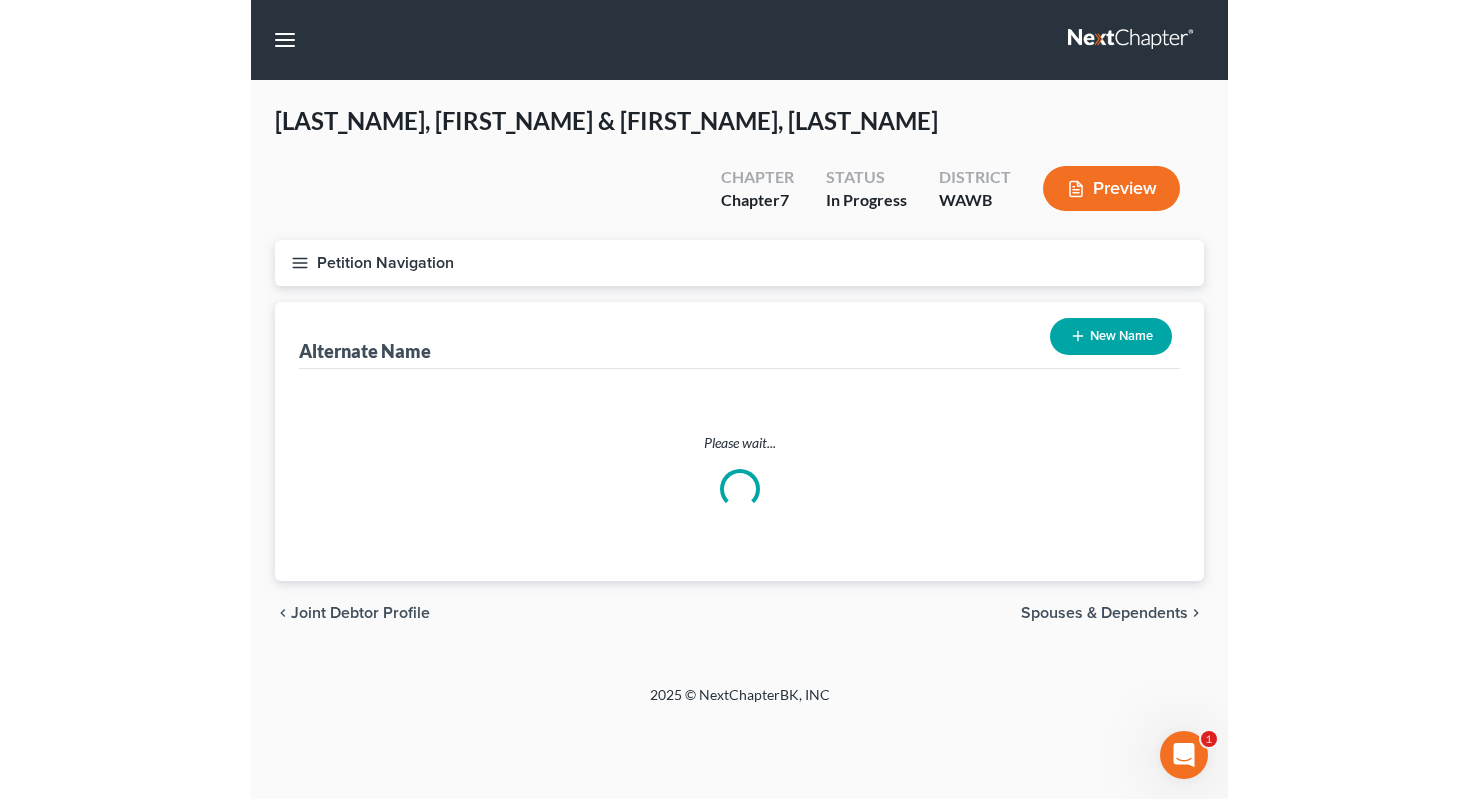 scroll, scrollTop: 0, scrollLeft: 0, axis: both 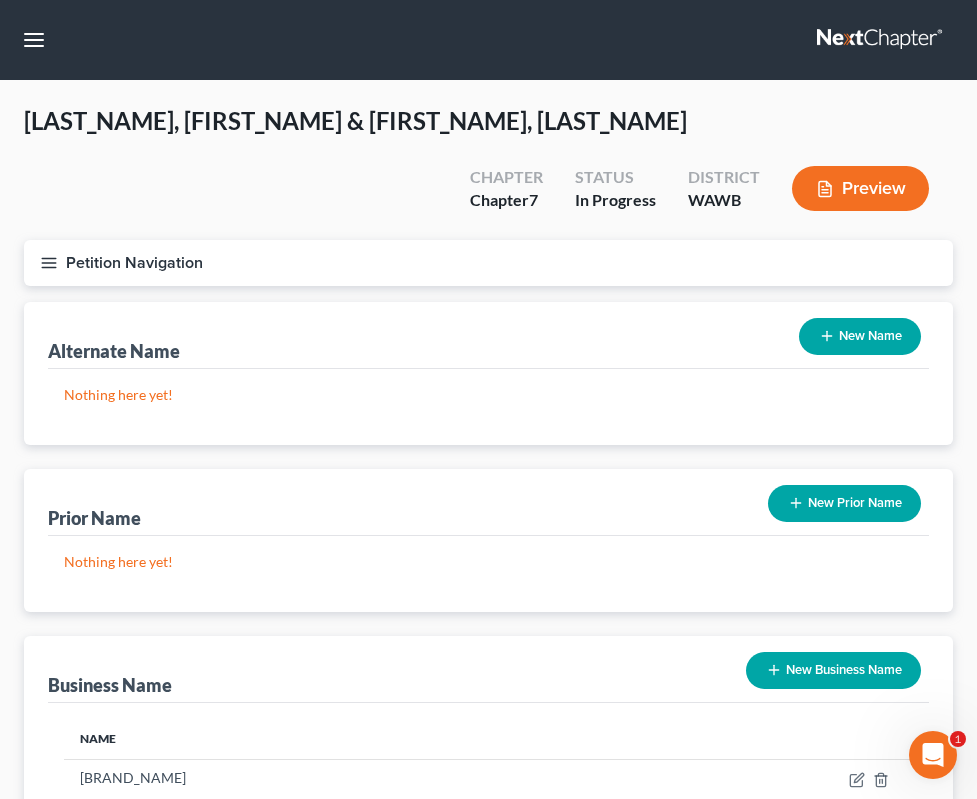 click on "New Name" at bounding box center (860, 336) 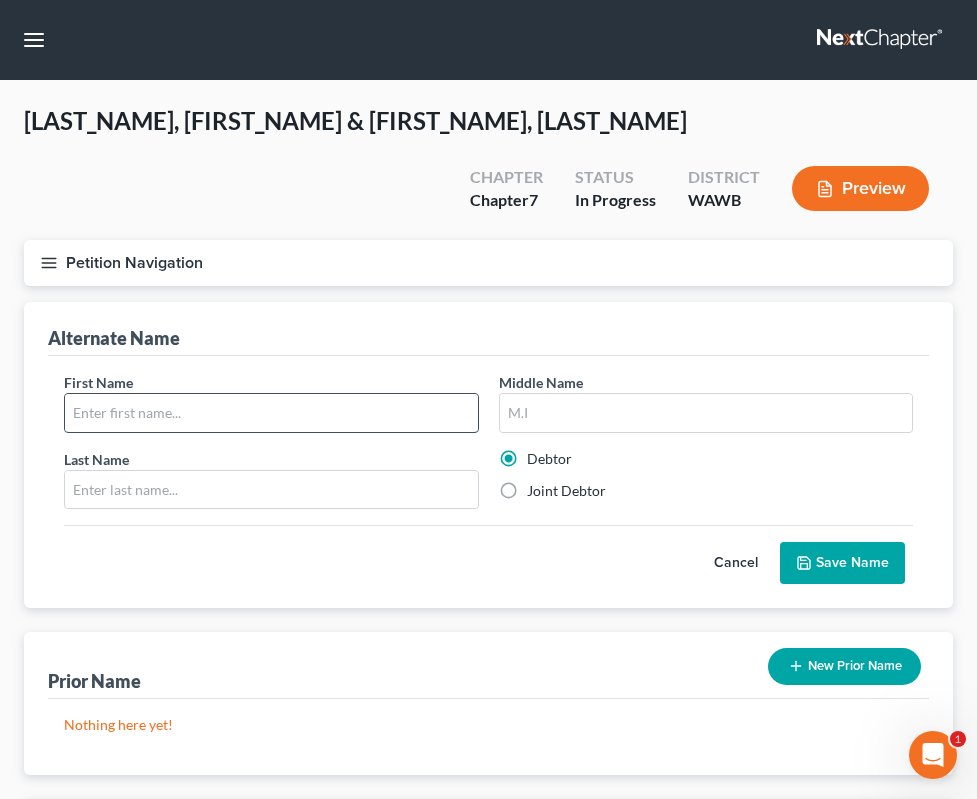 click at bounding box center (271, 413) 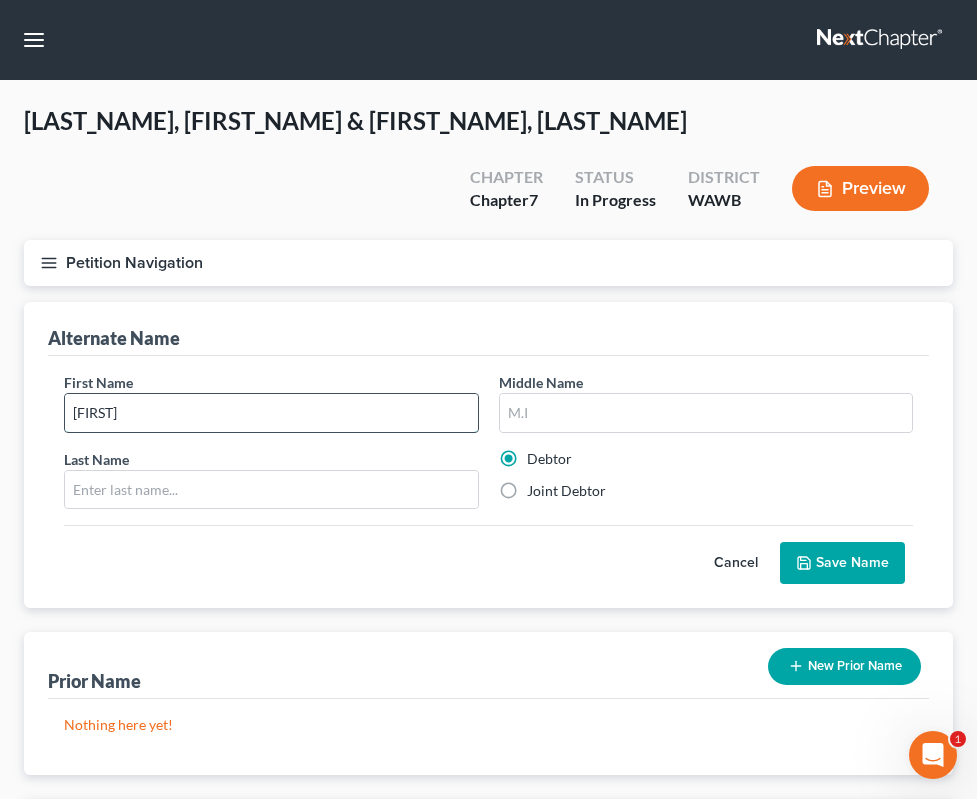 type on "Melba" 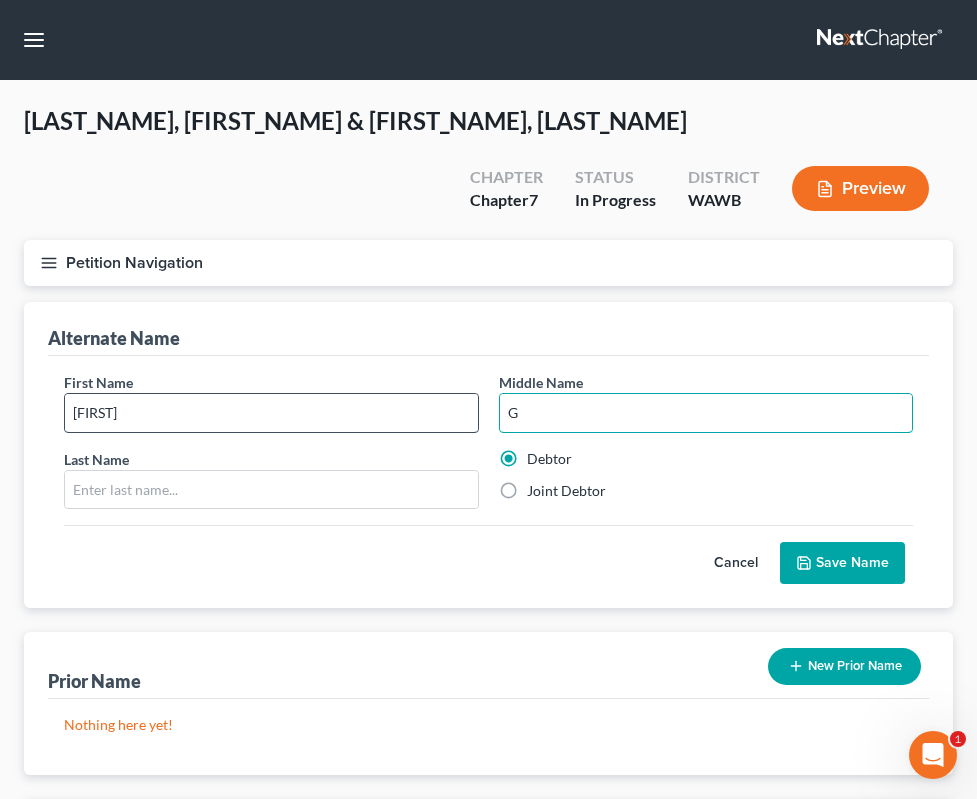 type on "G" 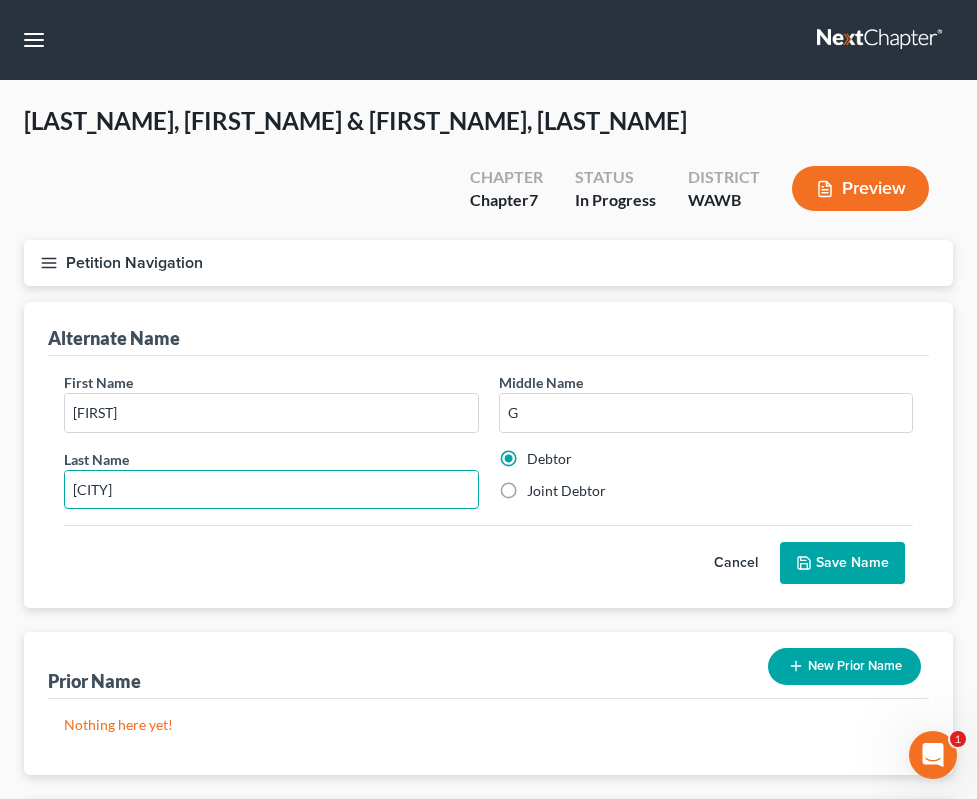 type on "Baybay" 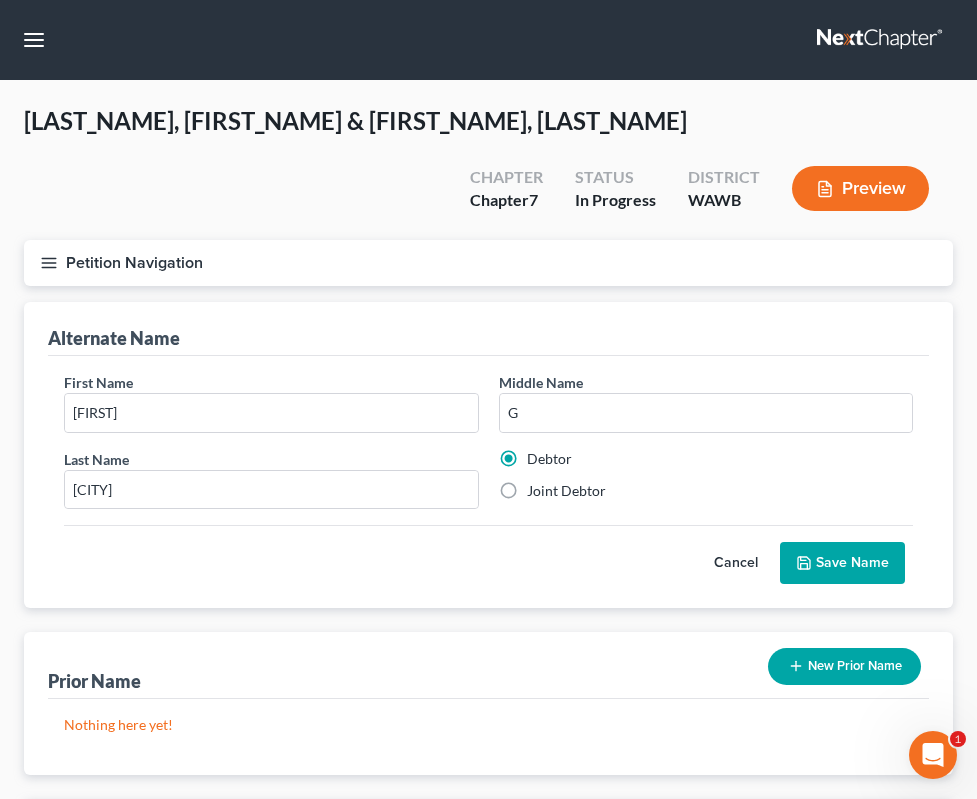 click on "Joint Debtor" at bounding box center [706, 491] 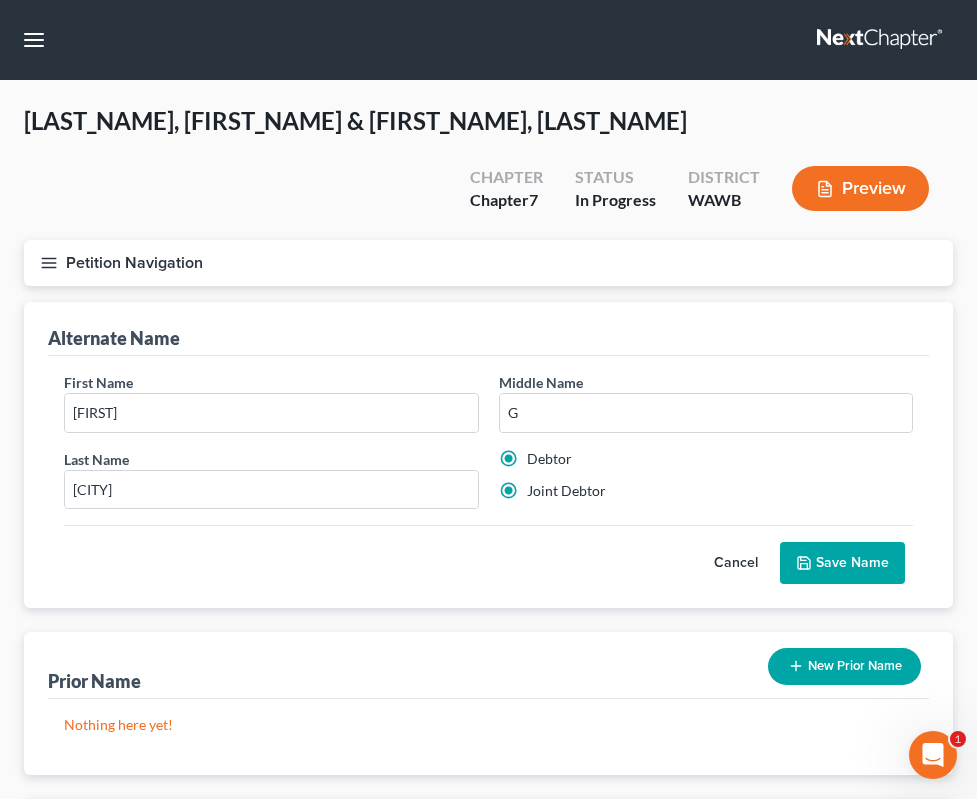 radio on "false" 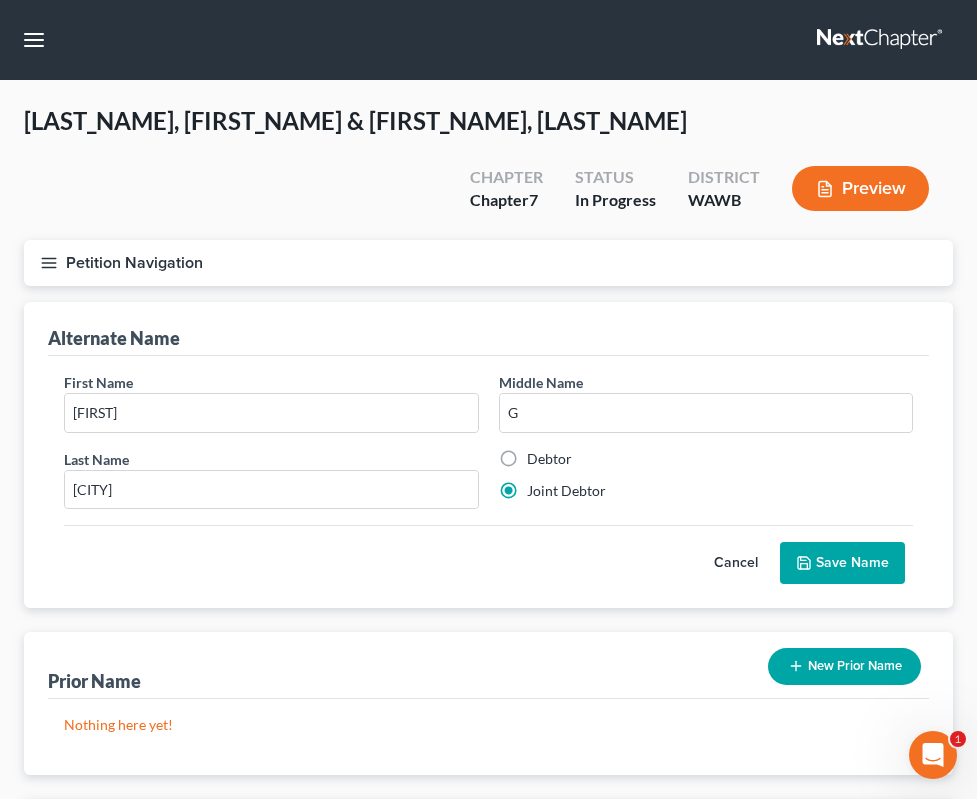 click on "Save Name" at bounding box center [842, 563] 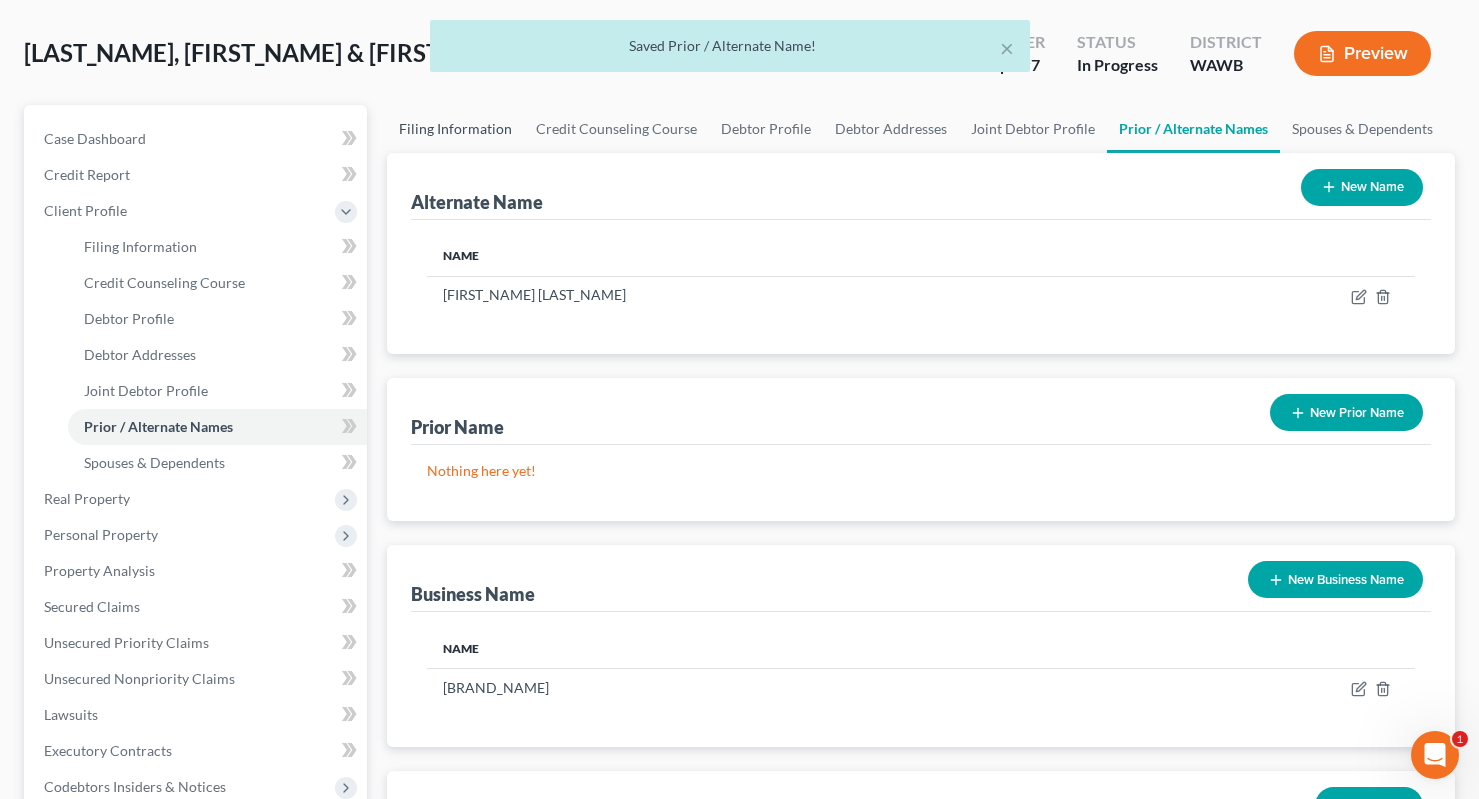 scroll, scrollTop: 93, scrollLeft: 0, axis: vertical 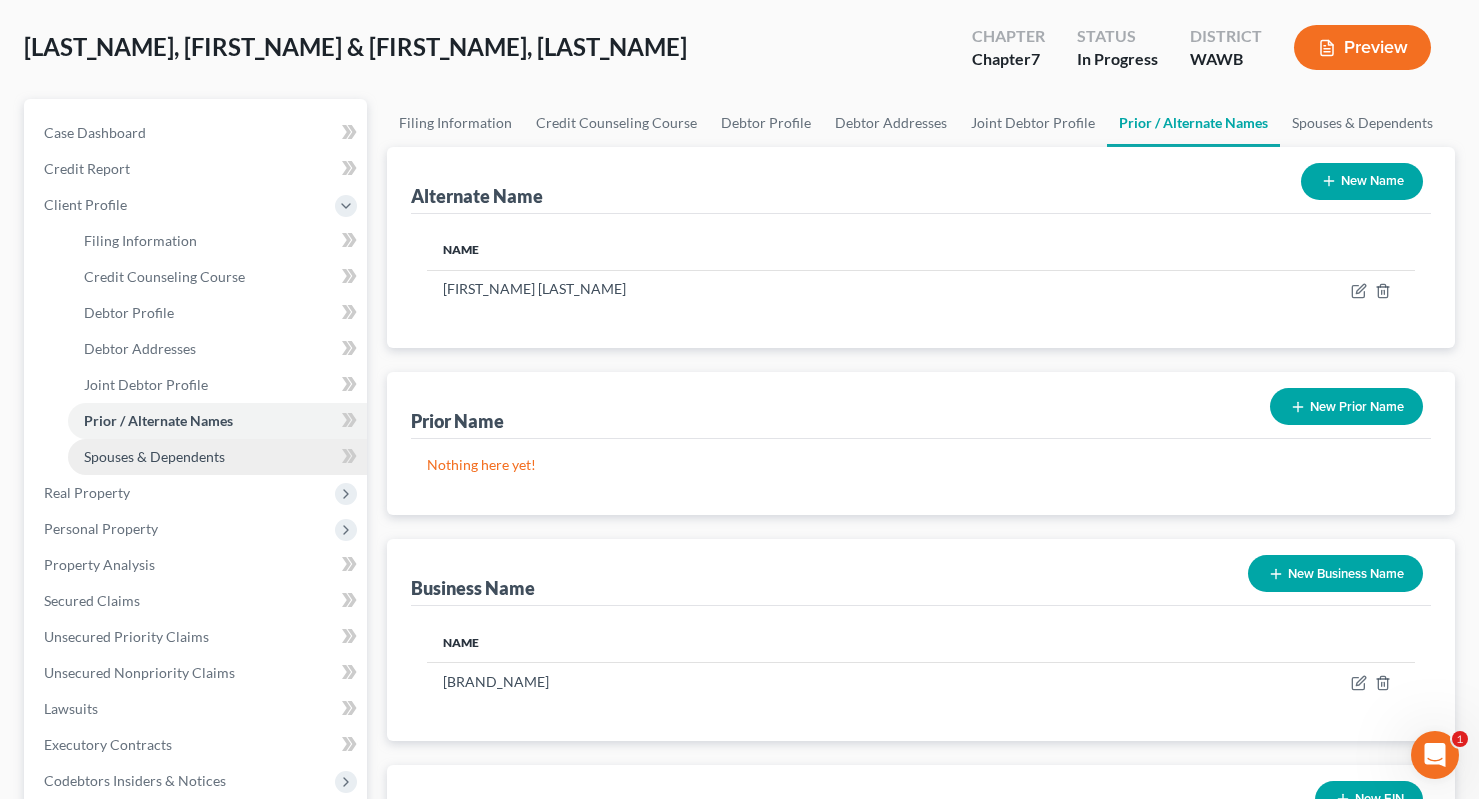 click on "Spouses & Dependents" at bounding box center (154, 456) 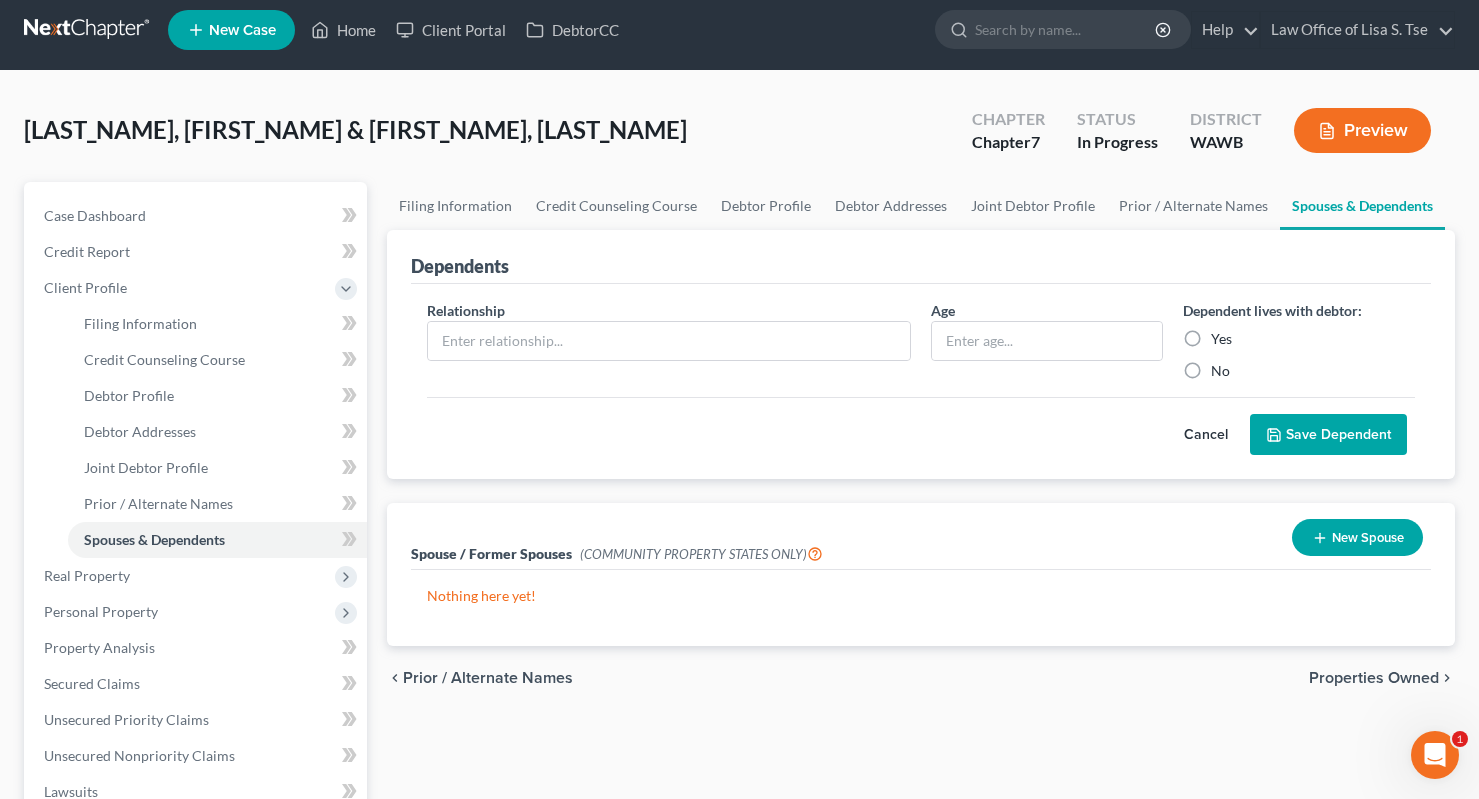 scroll, scrollTop: 0, scrollLeft: 0, axis: both 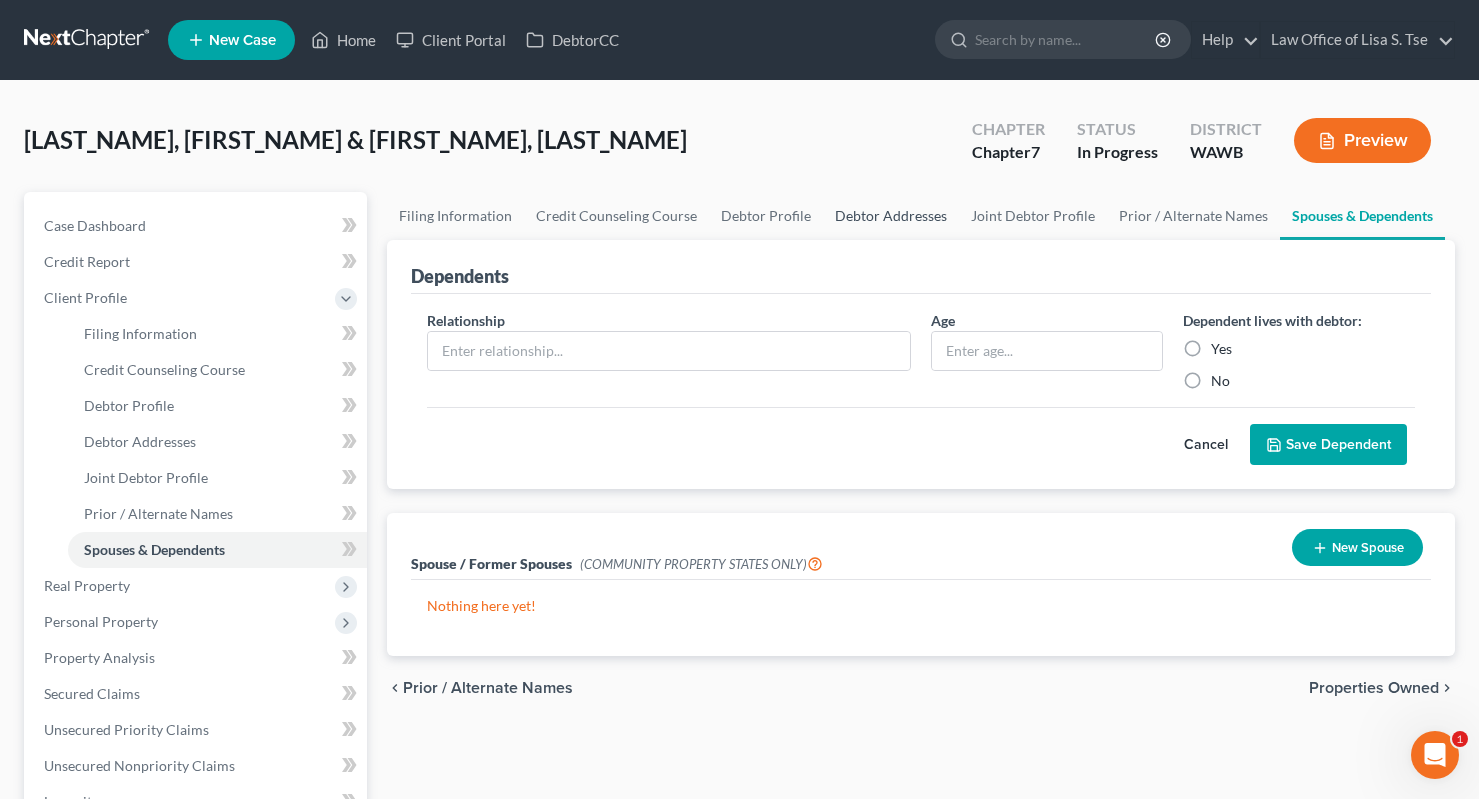 click on "Debtor Addresses" at bounding box center [891, 216] 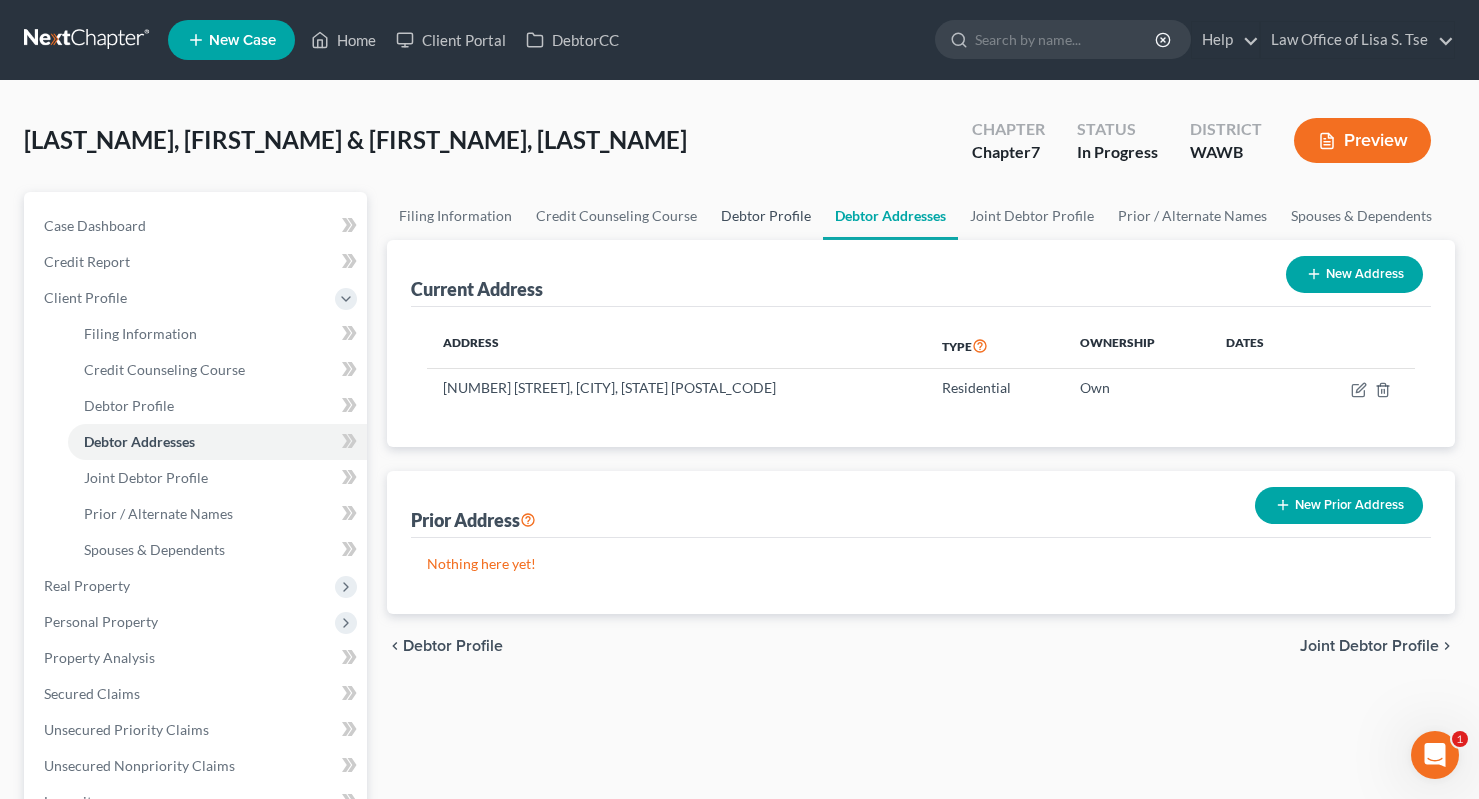 click on "Debtor Profile" at bounding box center [766, 216] 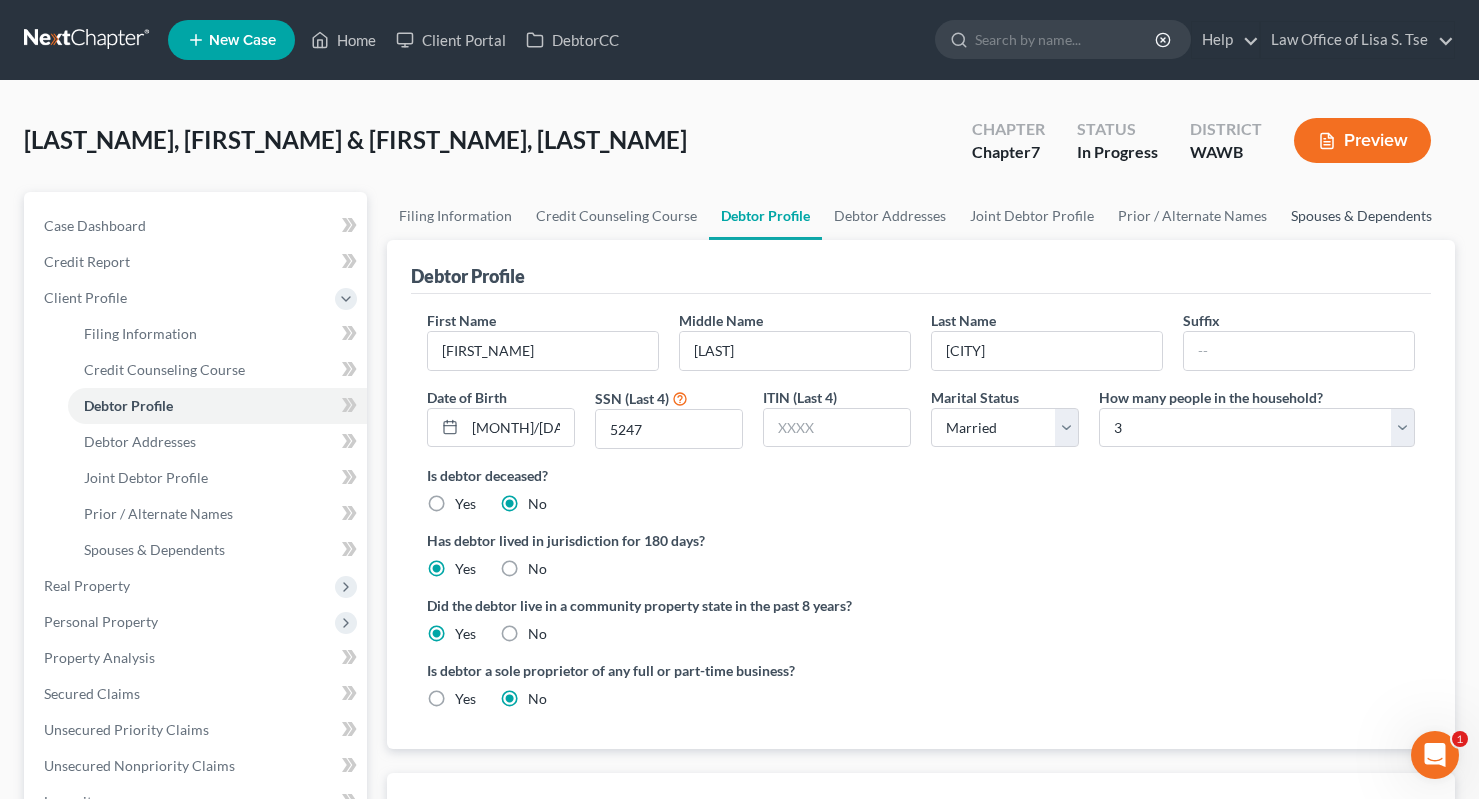 click on "Spouses & Dependents" at bounding box center [1361, 216] 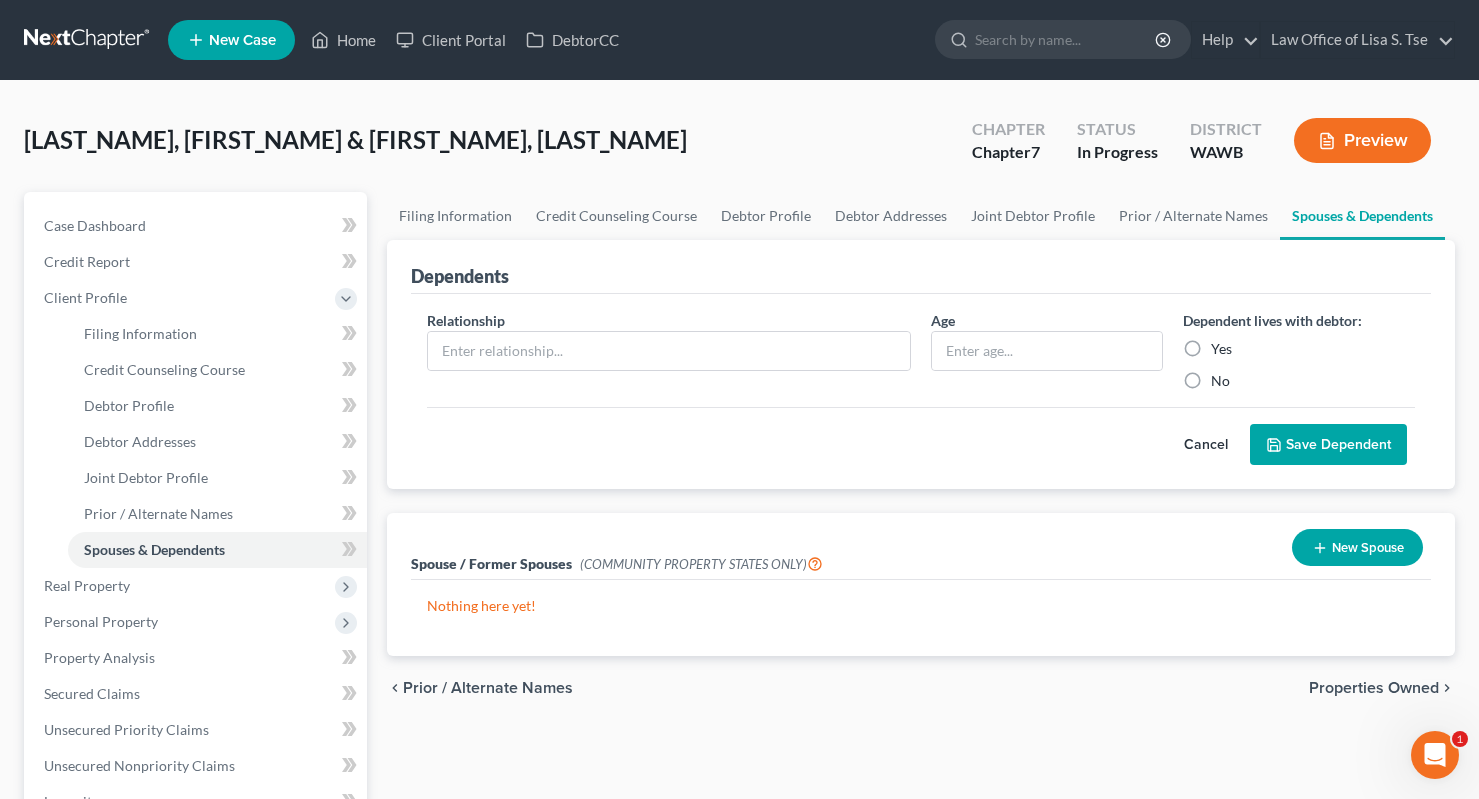 click on "Yes" at bounding box center [1221, 349] 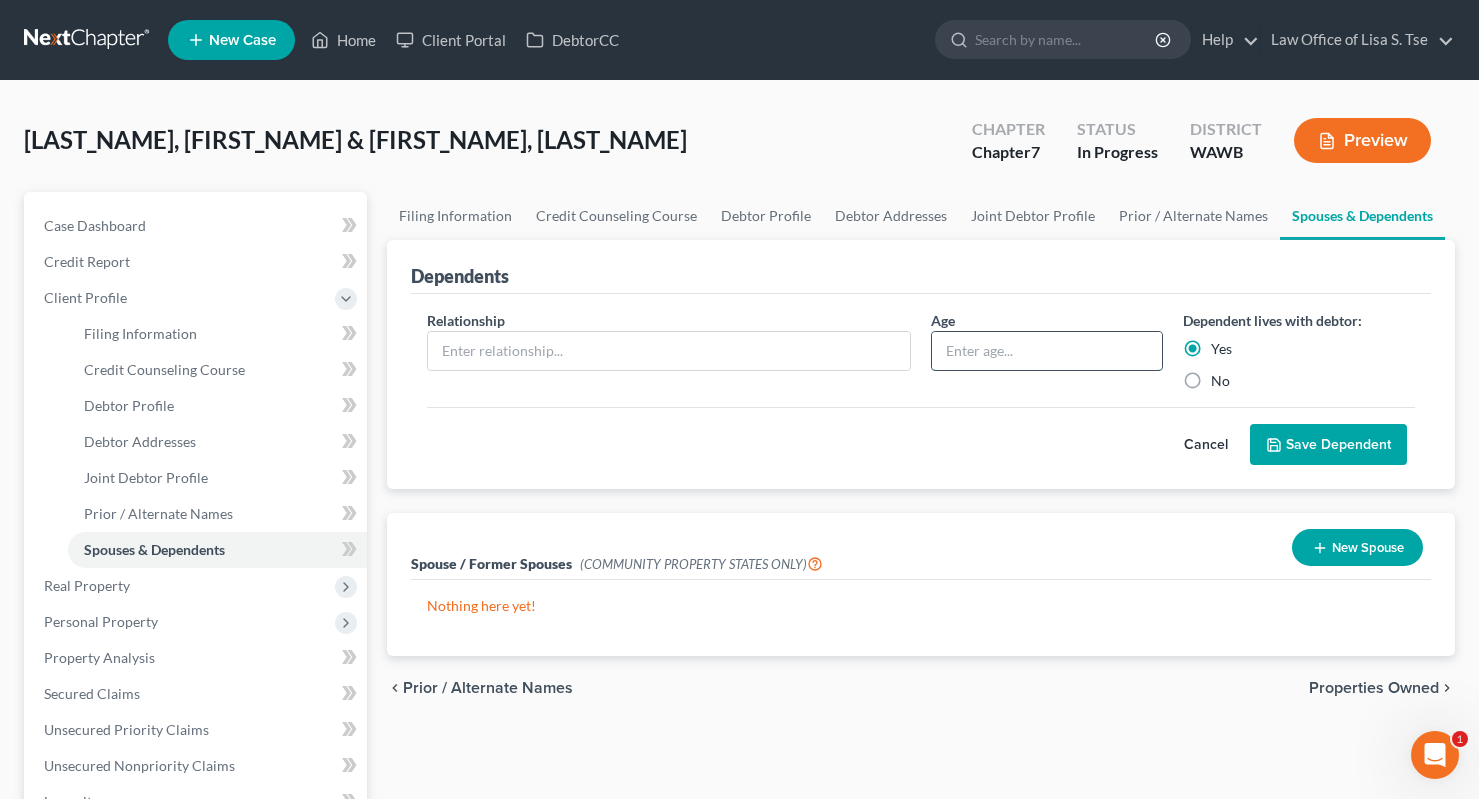 click at bounding box center (1047, 351) 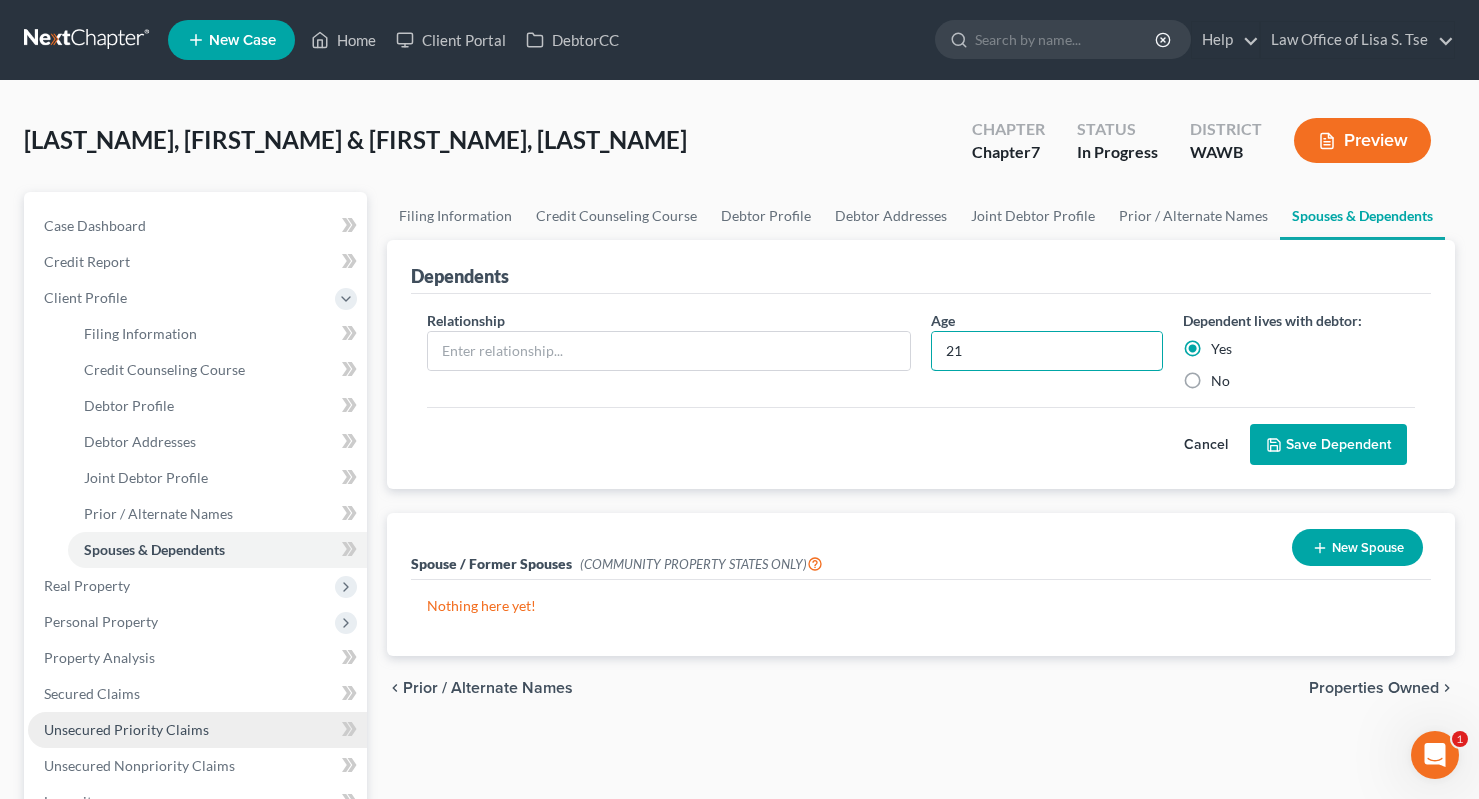 type on "21" 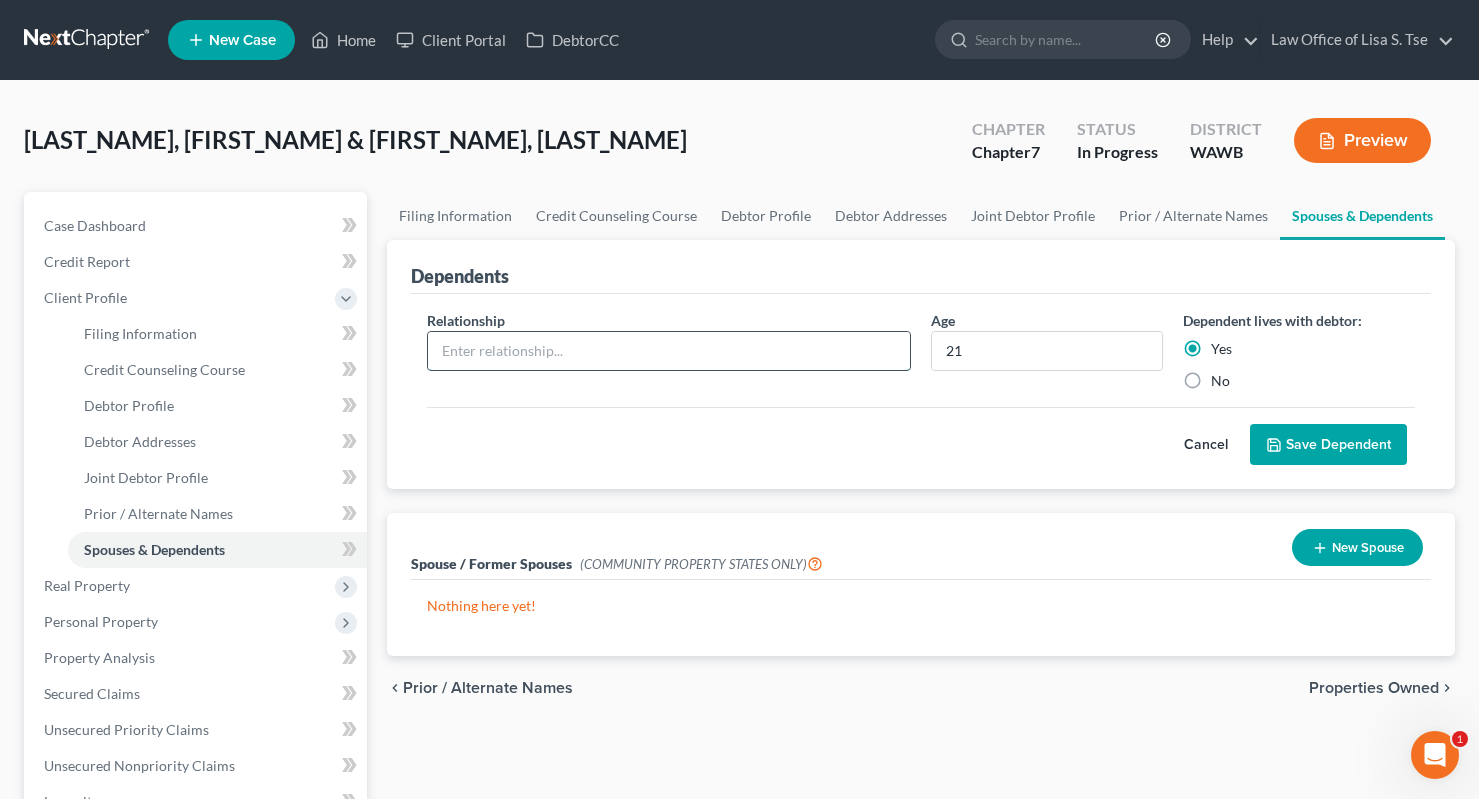 click at bounding box center [669, 351] 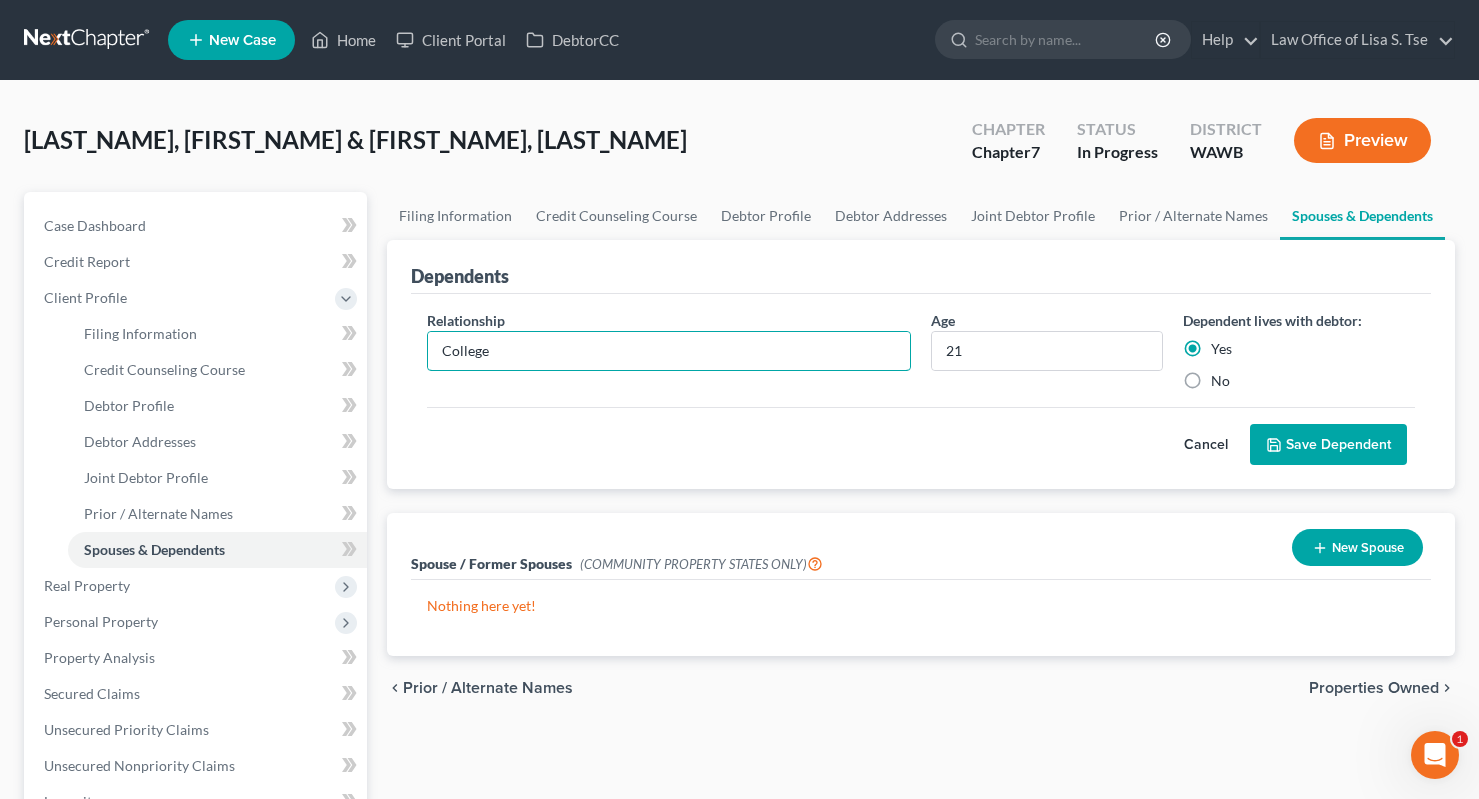 type on "College" 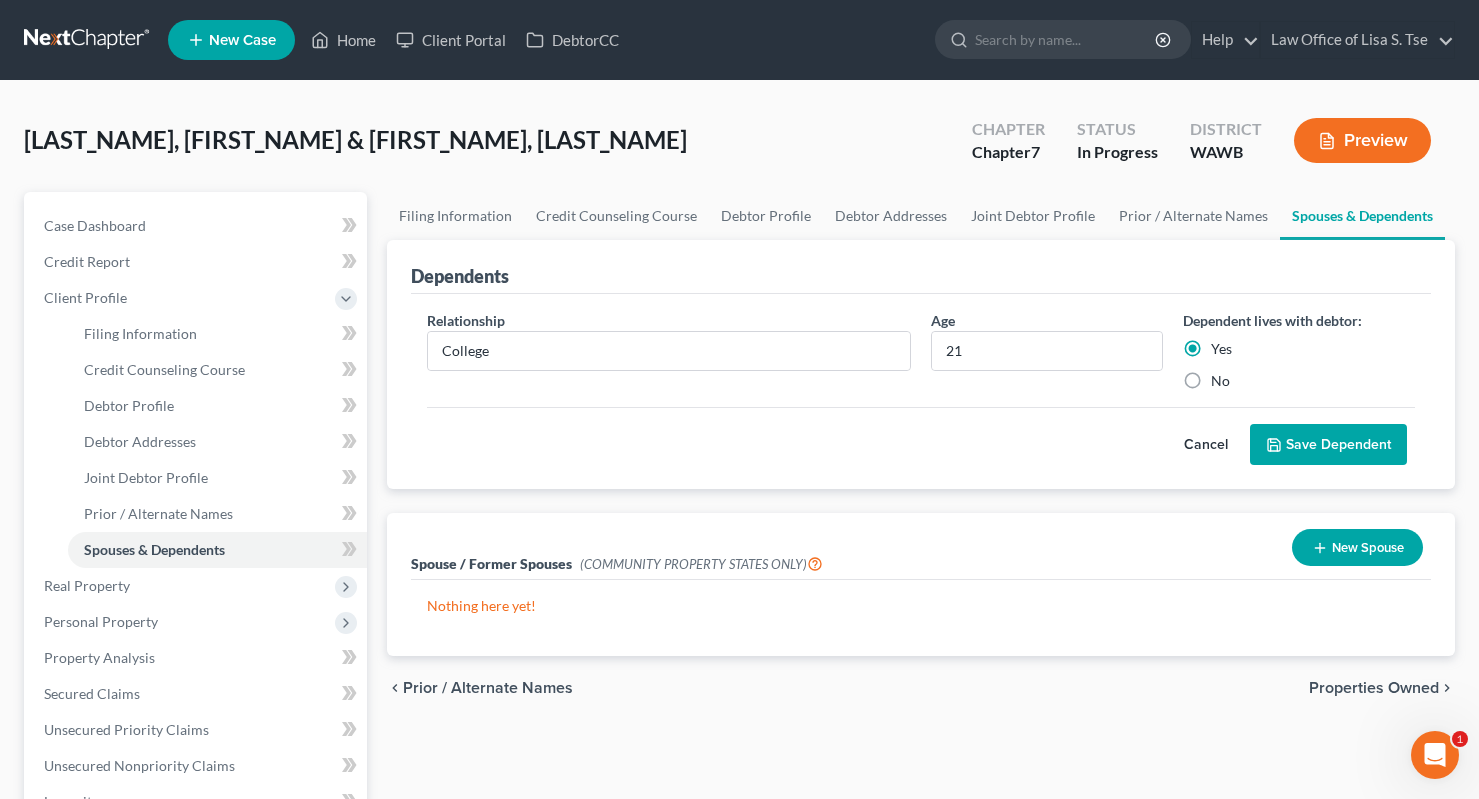 click on "Save Dependent" at bounding box center (1328, 445) 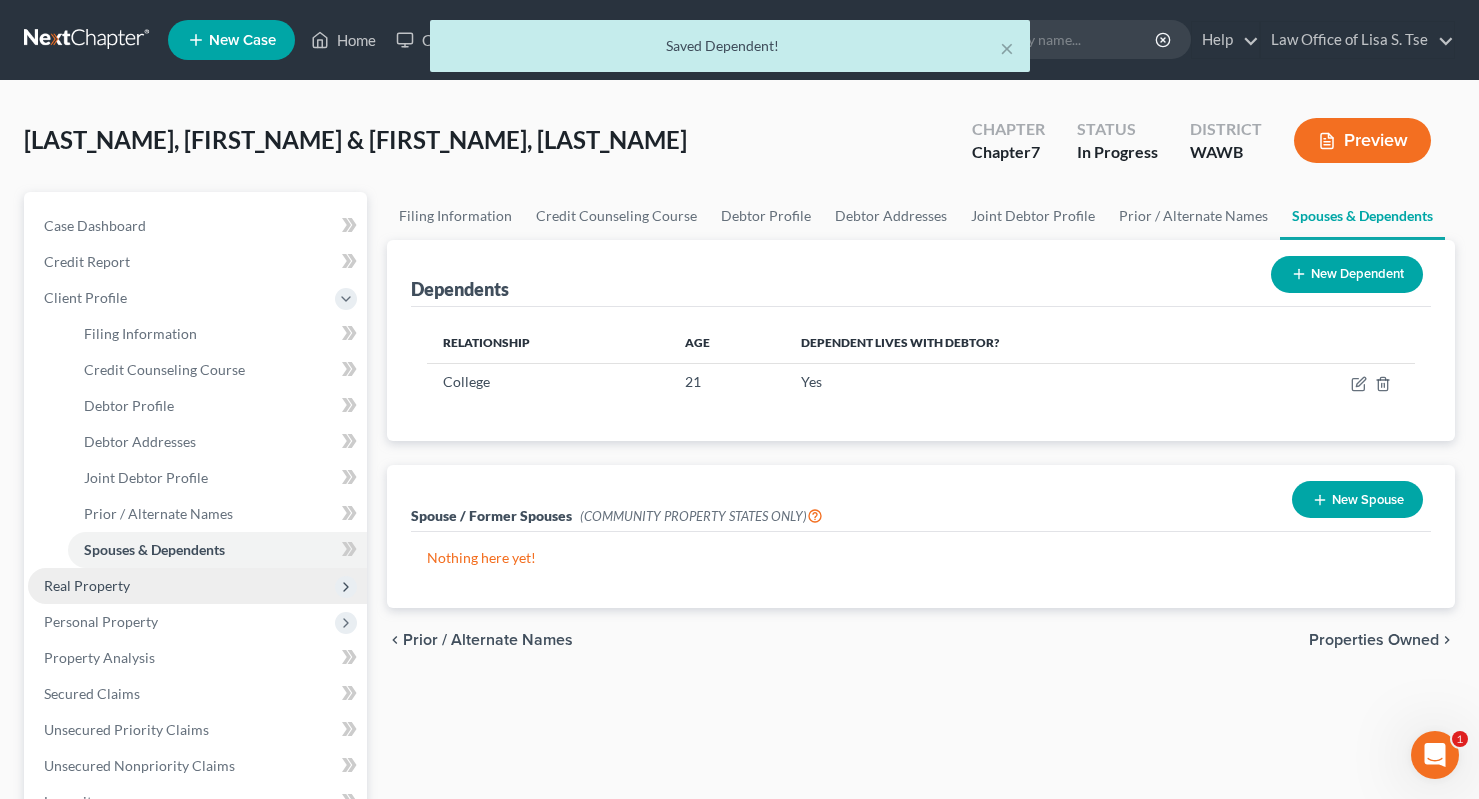 click on "Real Property" at bounding box center (197, 586) 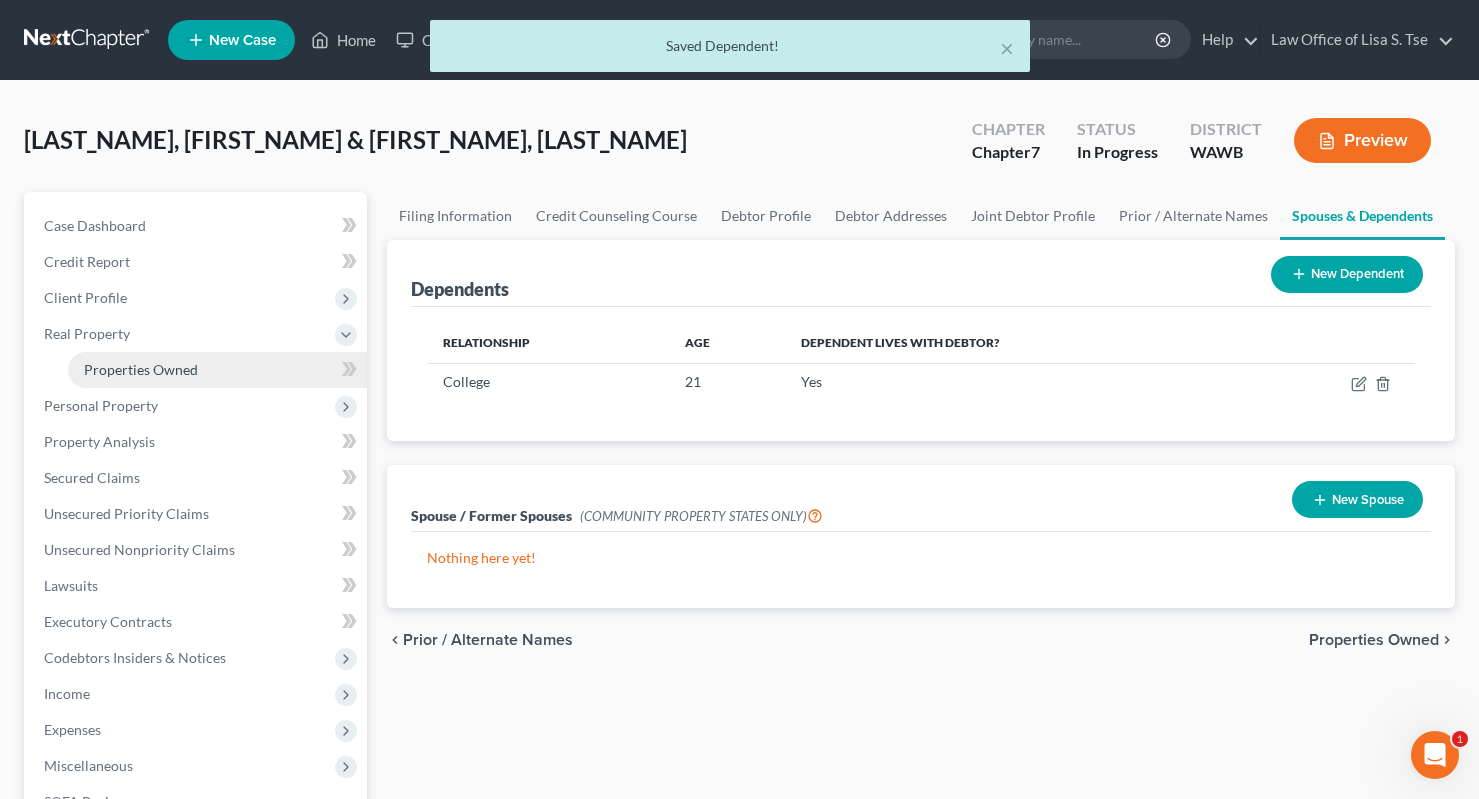 click on "Properties Owned" at bounding box center [217, 370] 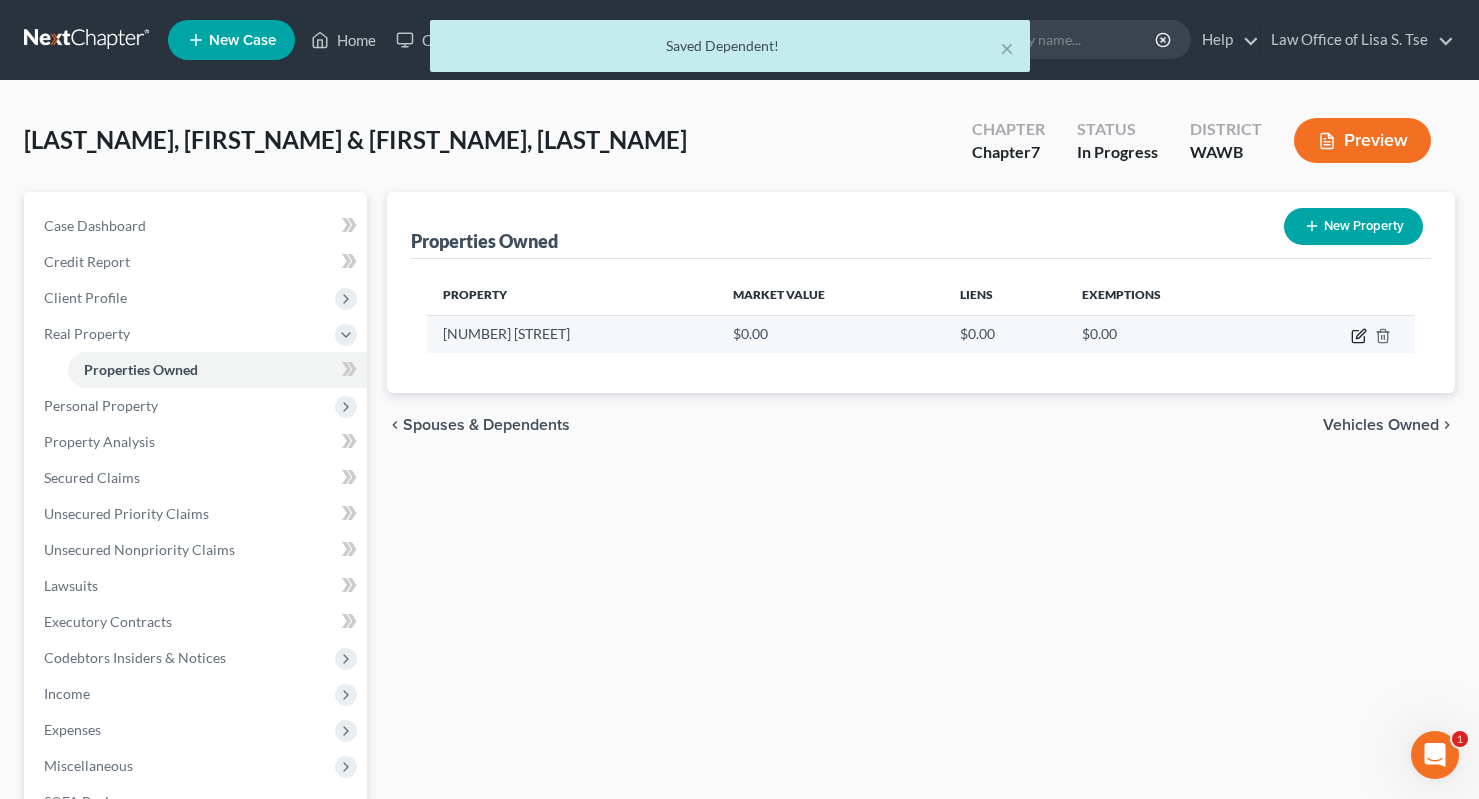 click 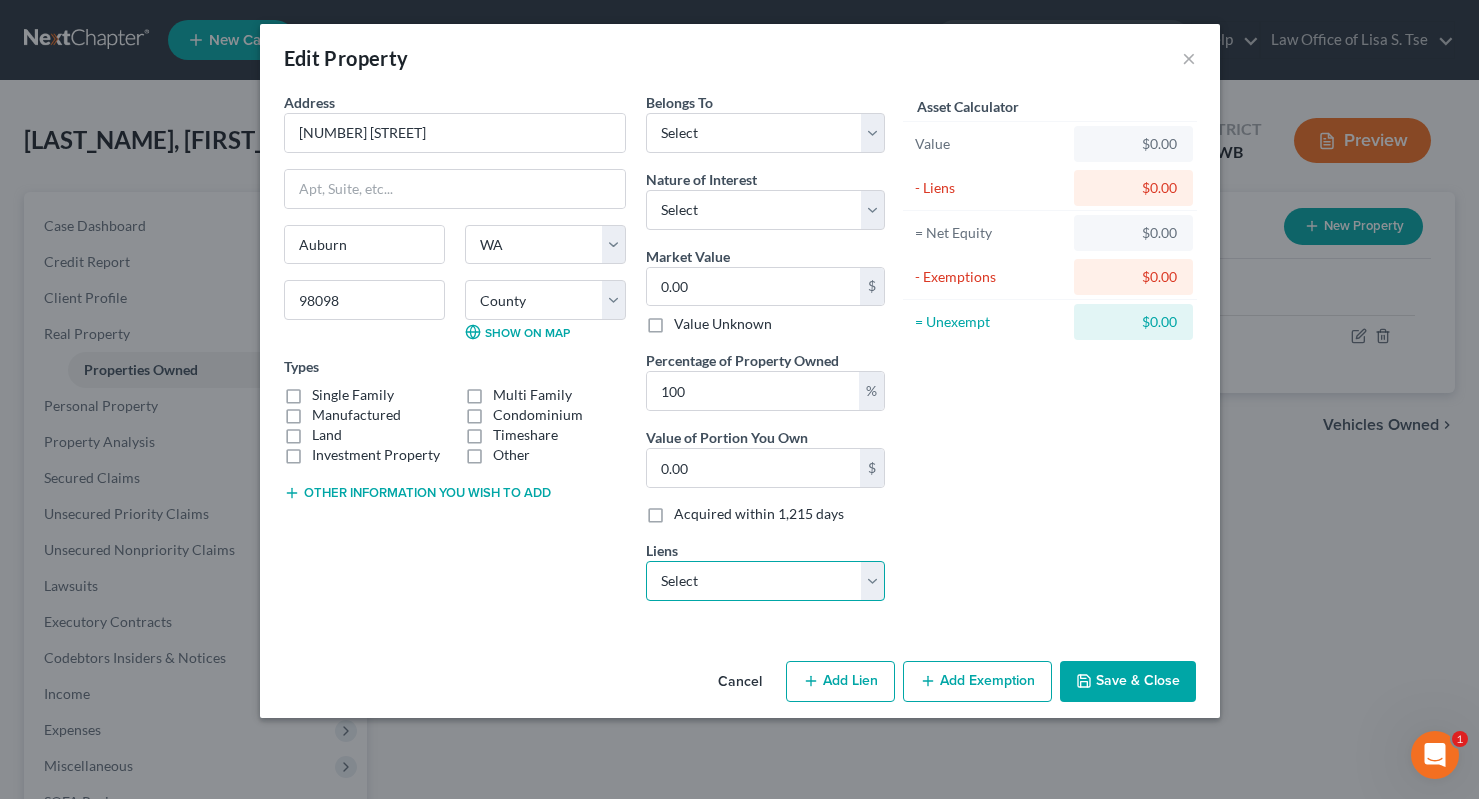 click on "Select Nstar/Cooper - $381,789.00 Qualstar Cu - $149,901.00 First Tech Federal C - $12,360.00 Mazda Fin Sv - $0.00 Onemain - $0.00 Qualstar Cu - $0.00 Roundpoint - $0.00 Rushmore Lms - $0.00" at bounding box center [765, 581] 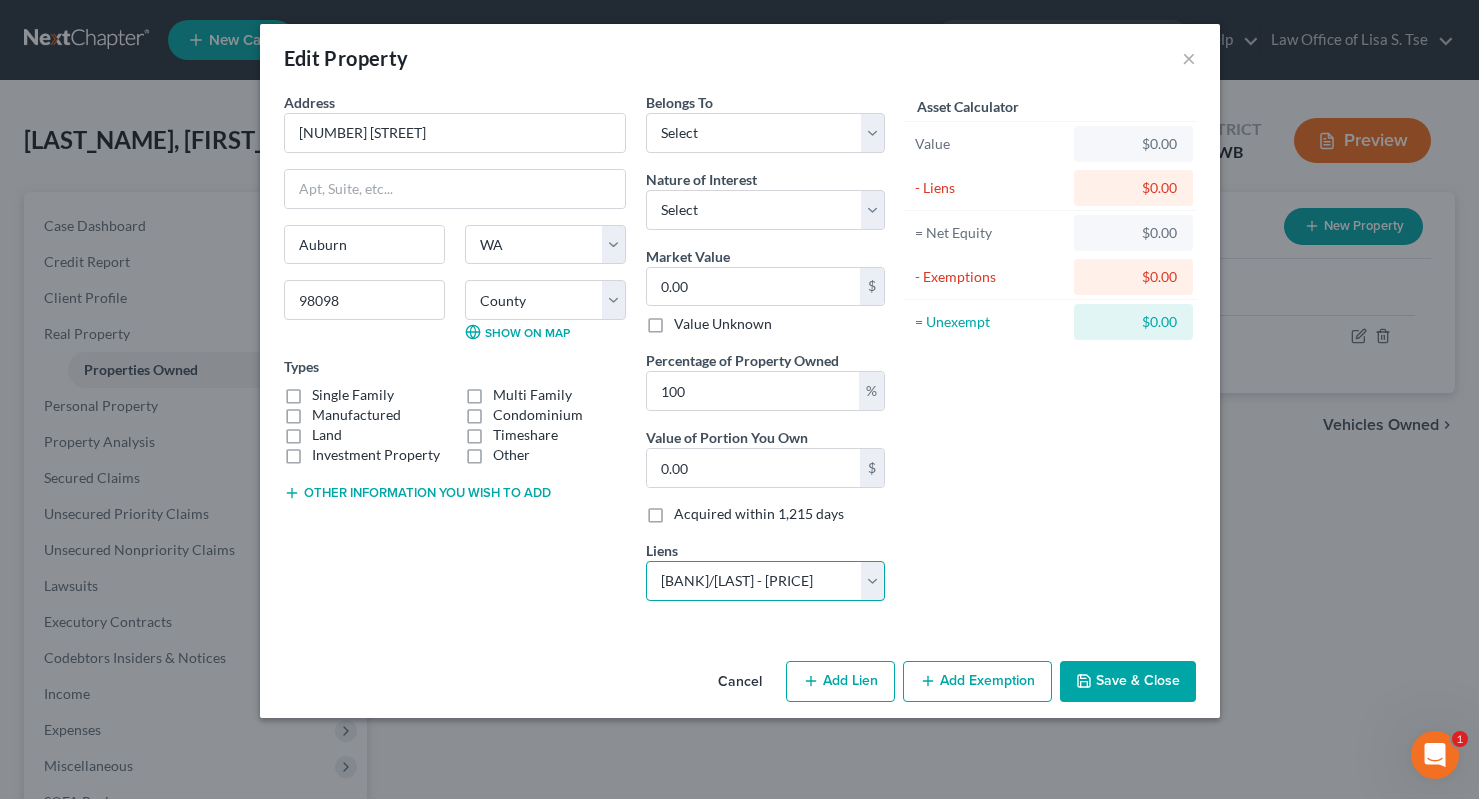 select 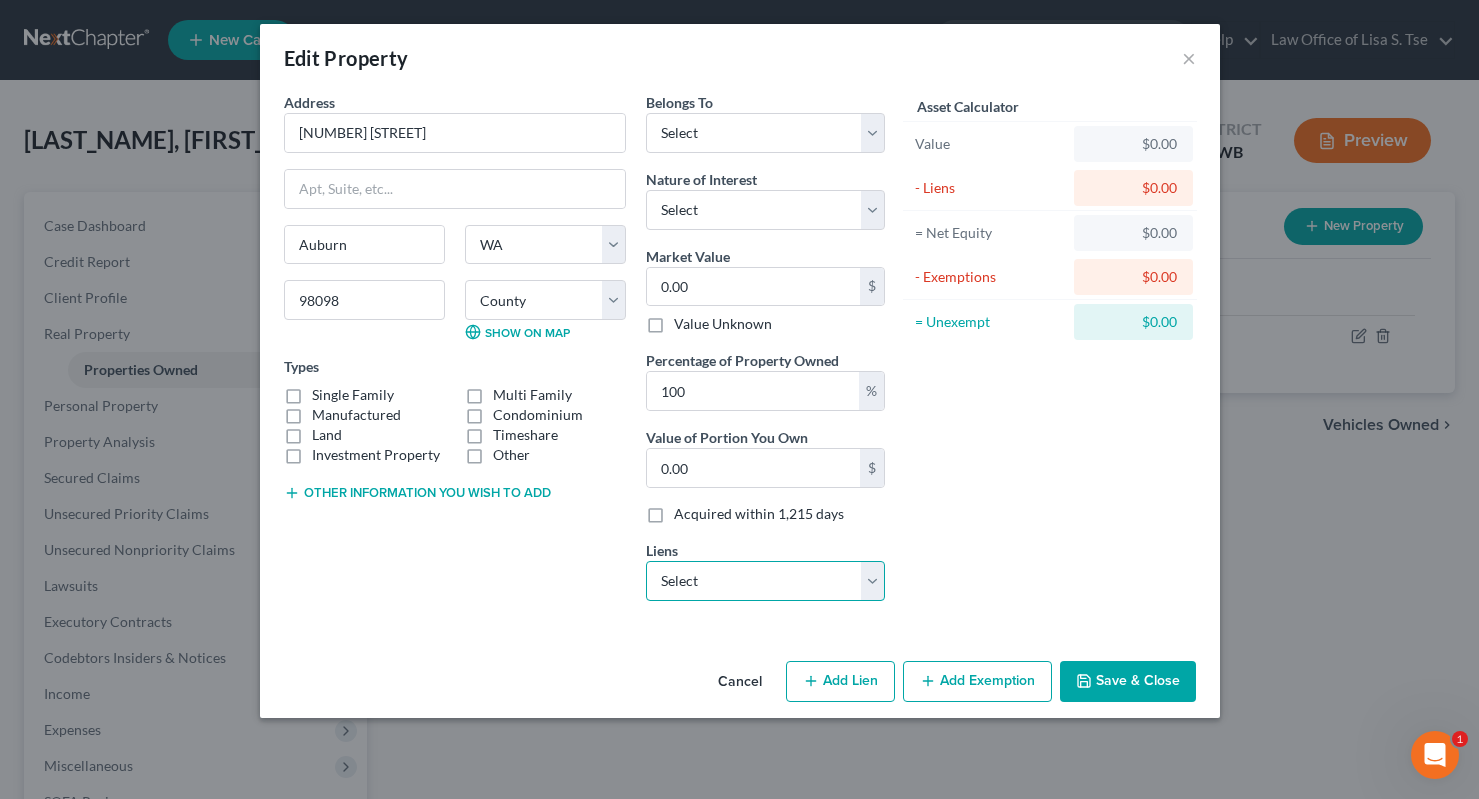 select on "45" 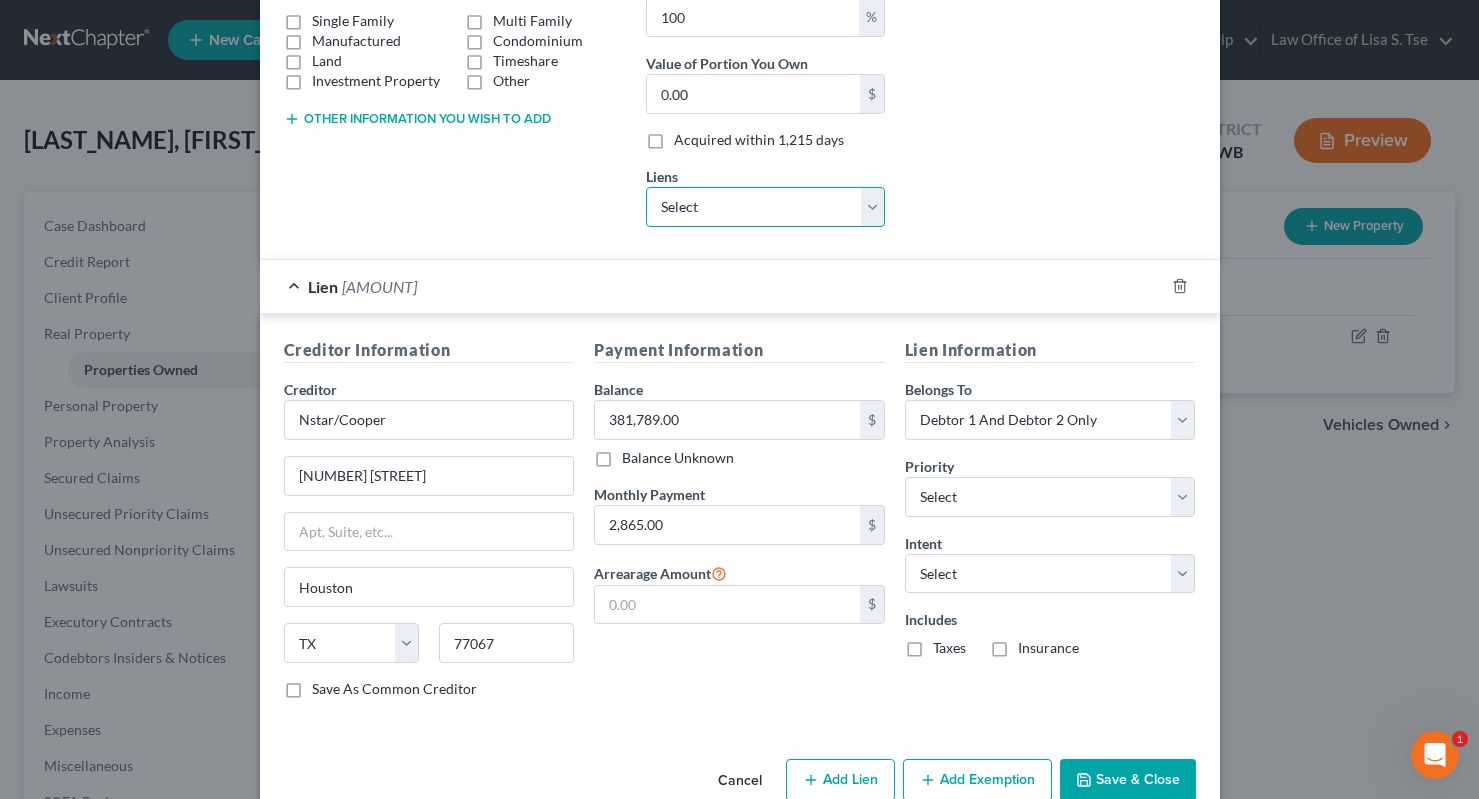 scroll, scrollTop: 415, scrollLeft: 0, axis: vertical 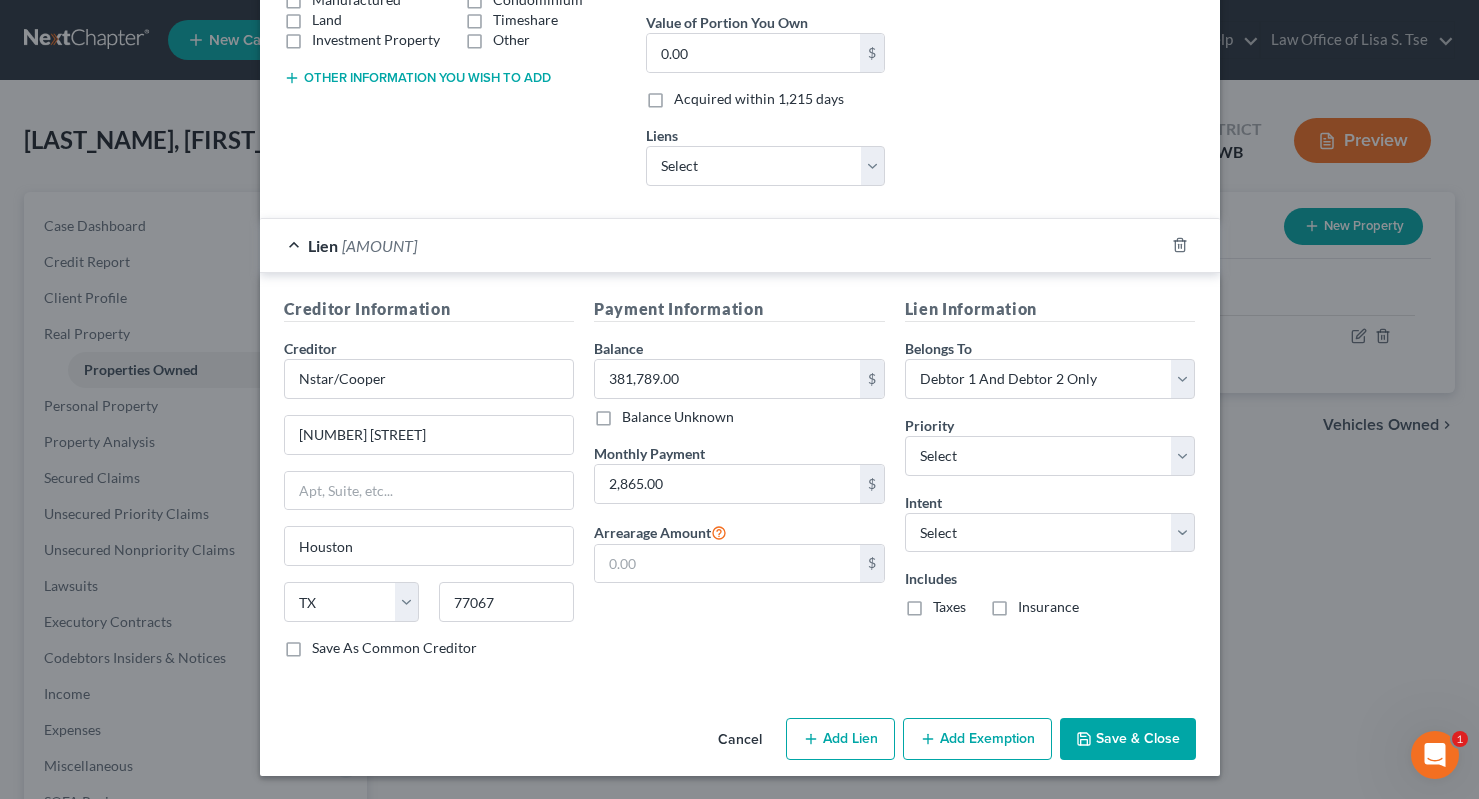 click on "Add Lien" at bounding box center (840, 739) 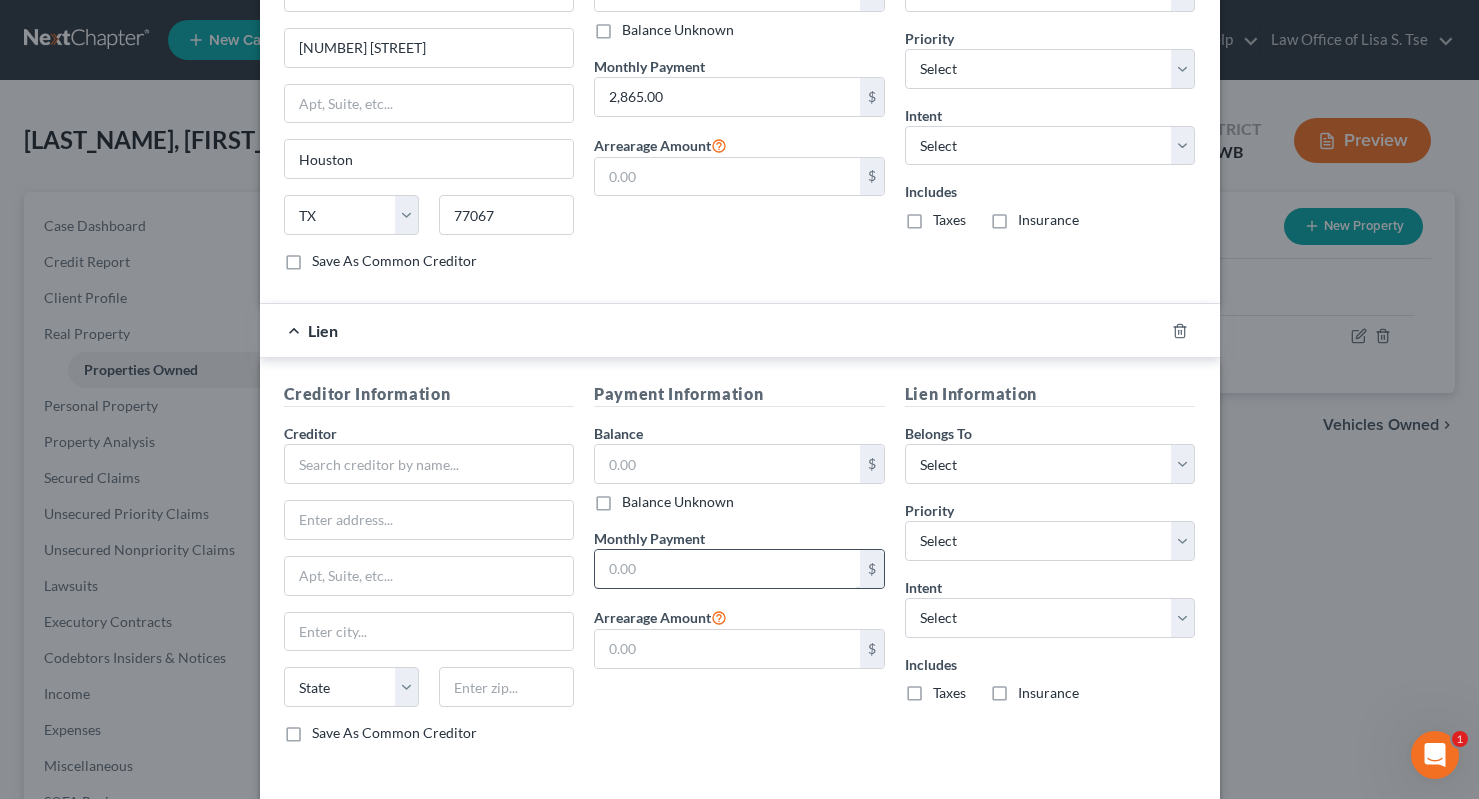 scroll, scrollTop: 888, scrollLeft: 0, axis: vertical 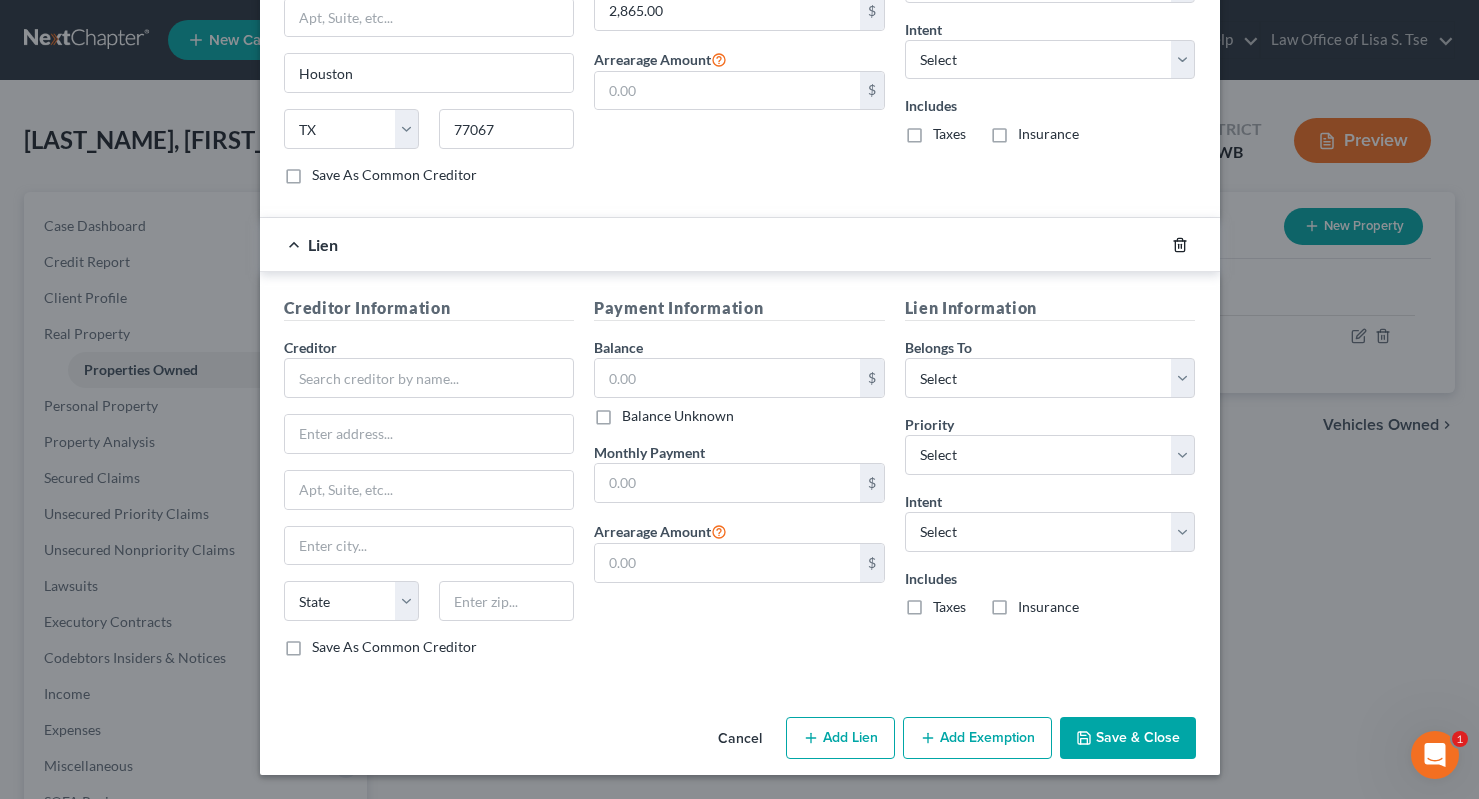 click 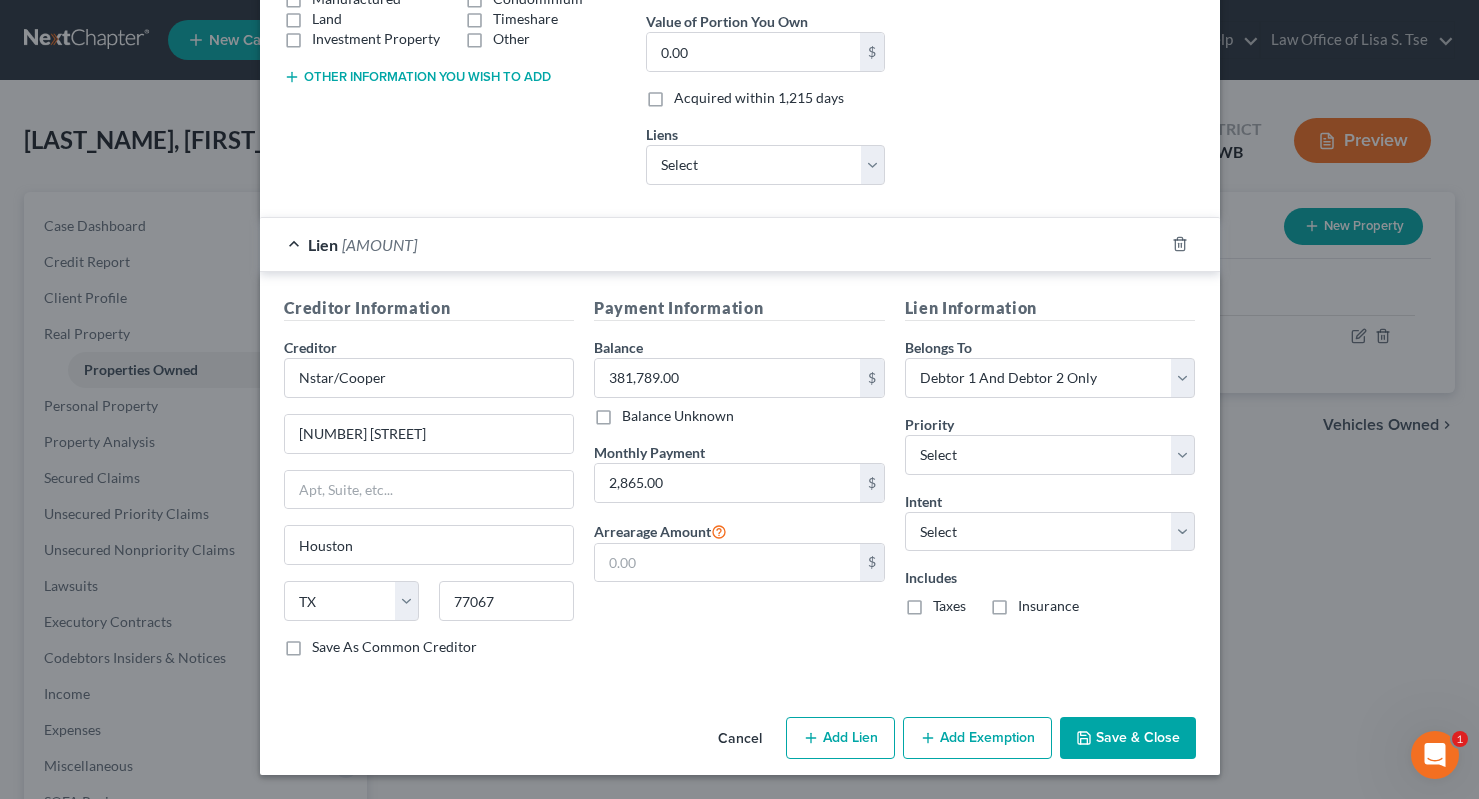 scroll, scrollTop: 415, scrollLeft: 0, axis: vertical 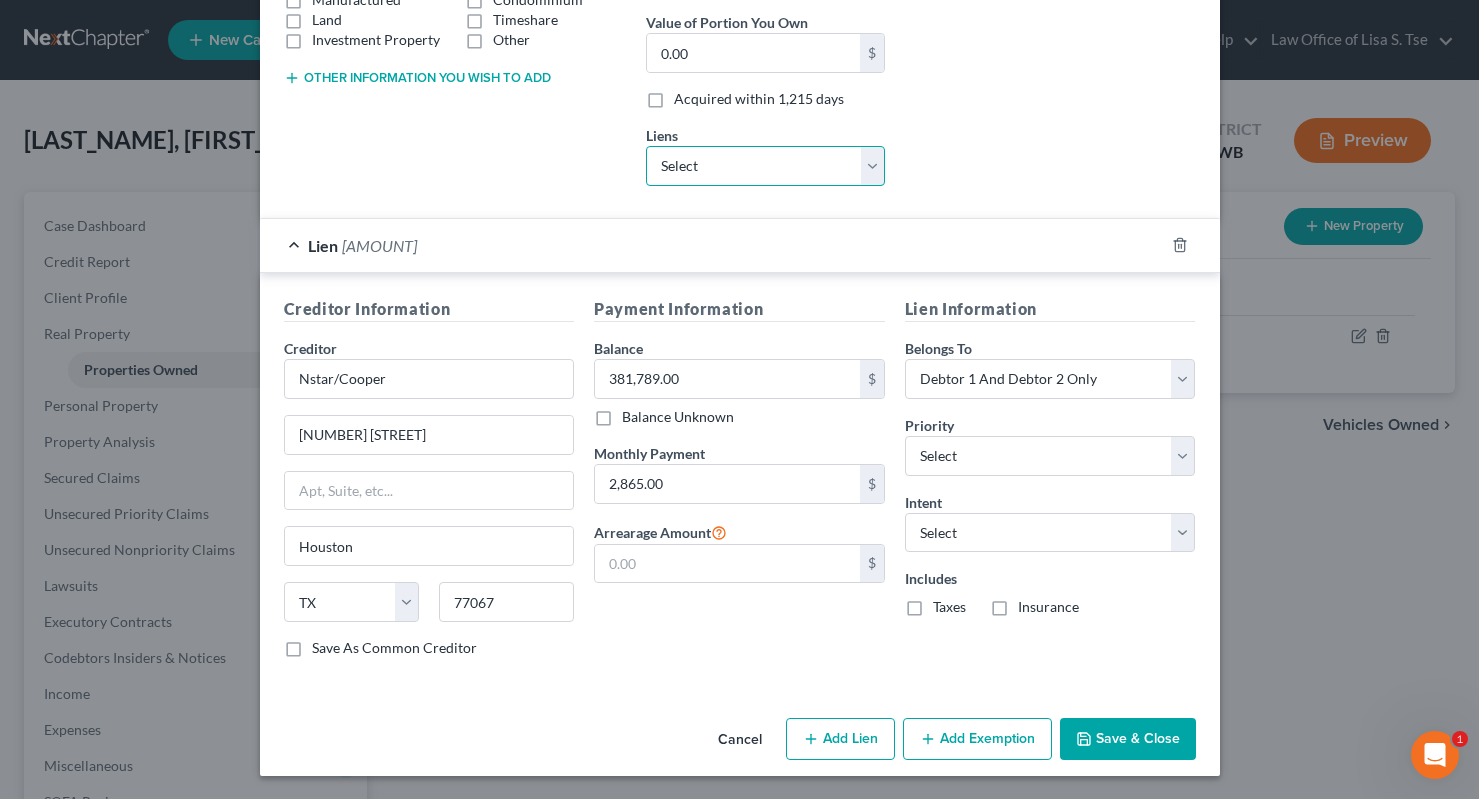 click on "Select Qualstar Cu - $149,901.00 First Tech Federal C - $12,360.00 Mazda Fin Sv - $0.00 Onemain - $0.00 Qualstar Cu - $0.00 Roundpoint - $0.00 Rushmore Lms - $0.00" at bounding box center (765, 166) 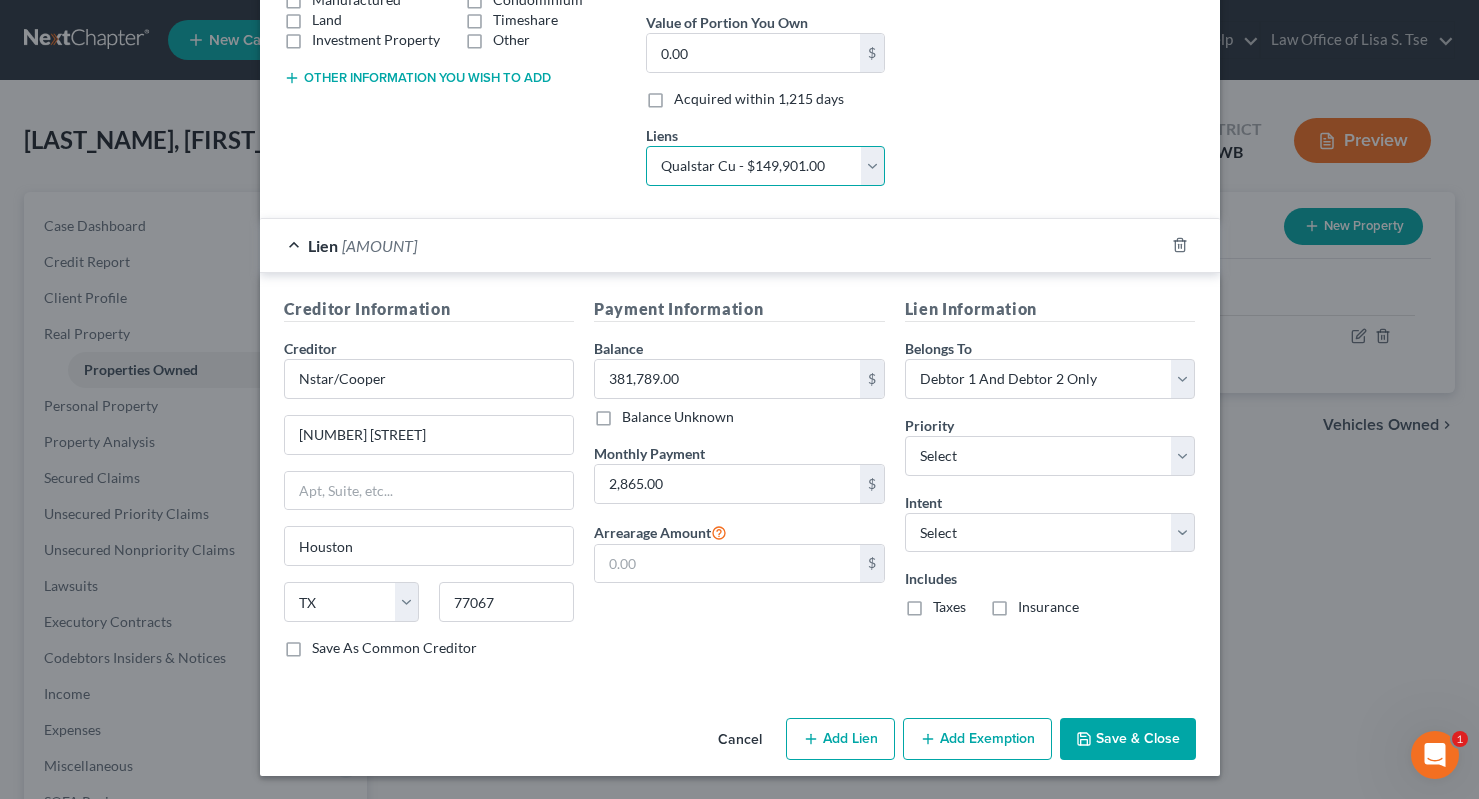 select 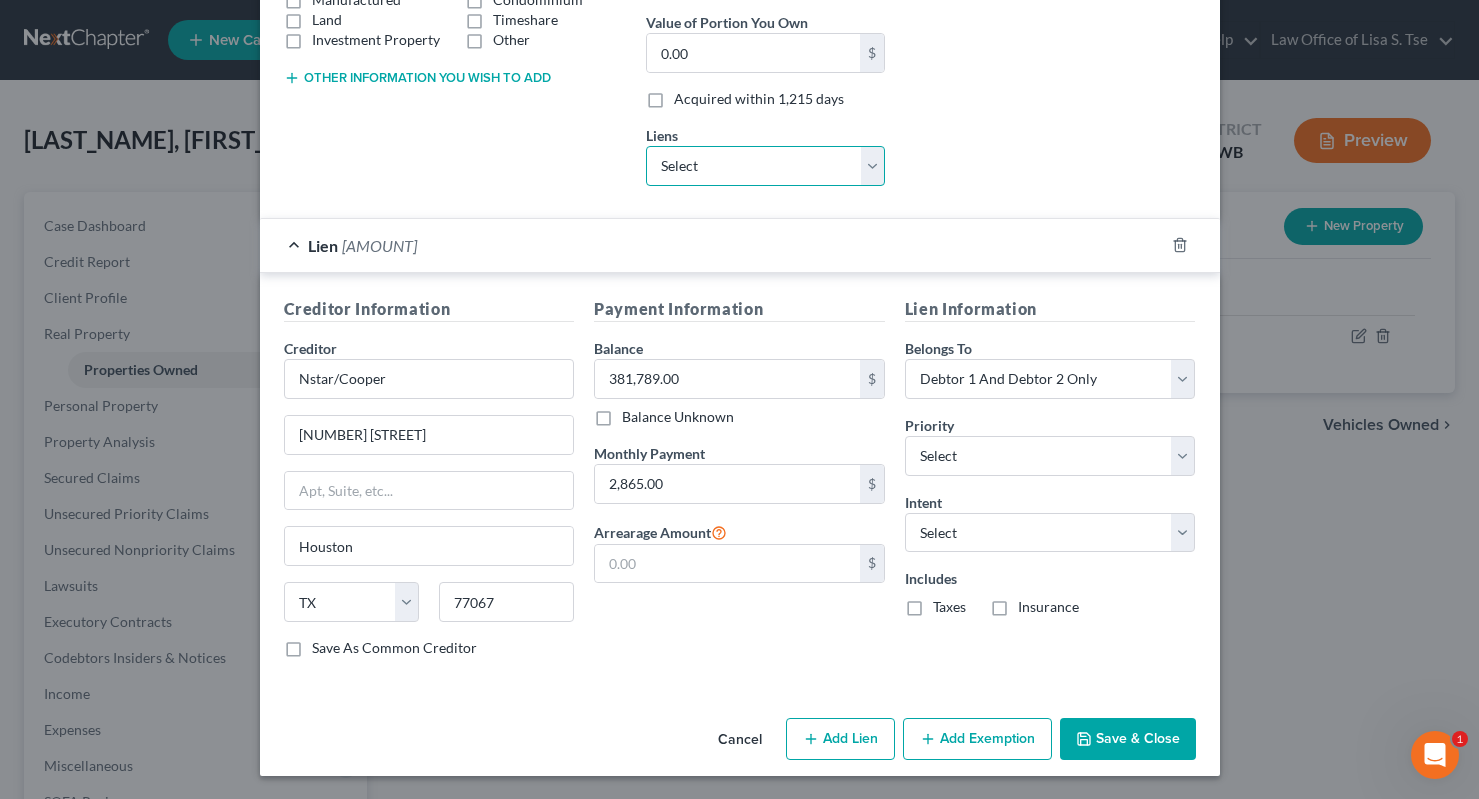 select on "50" 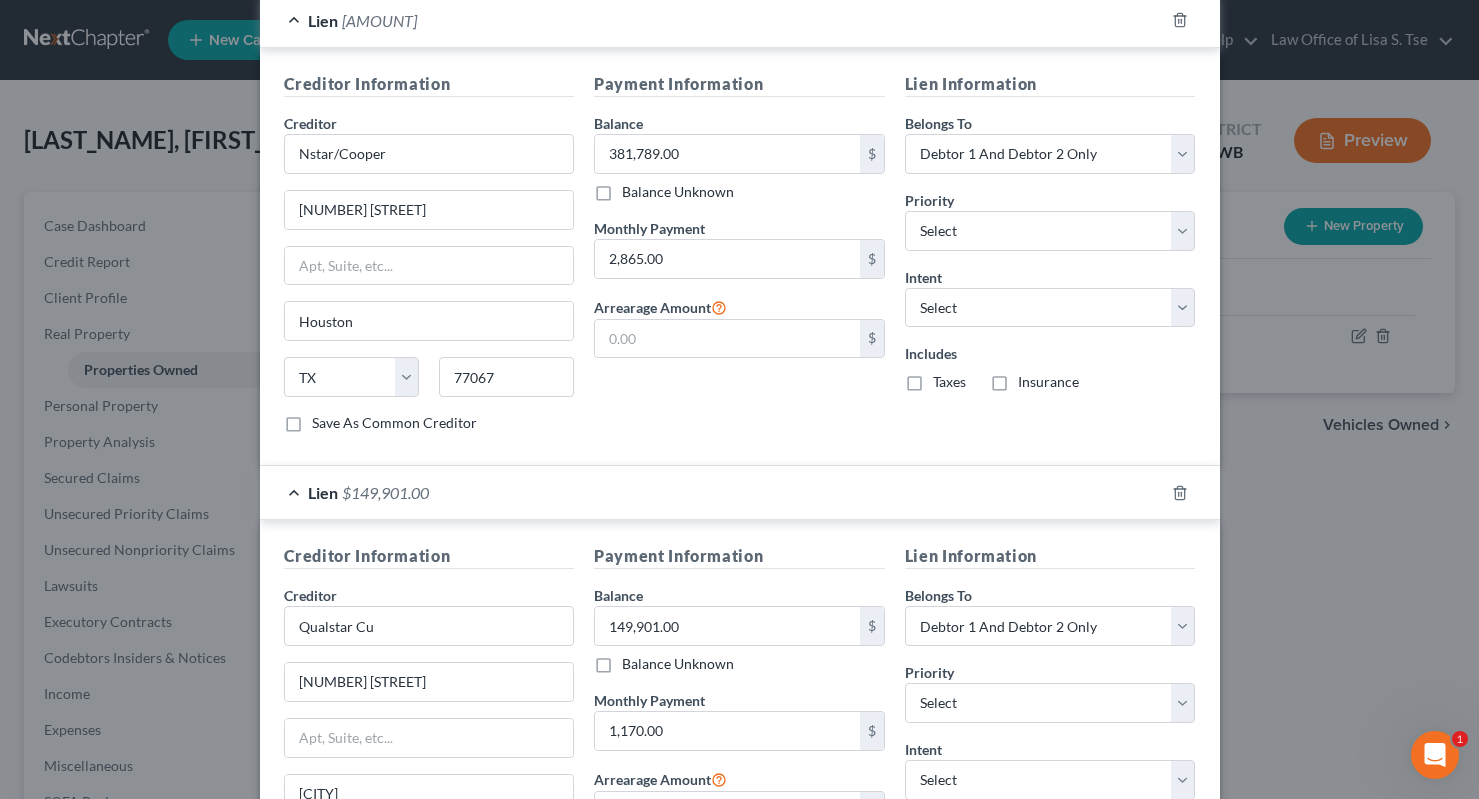scroll, scrollTop: 888, scrollLeft: 0, axis: vertical 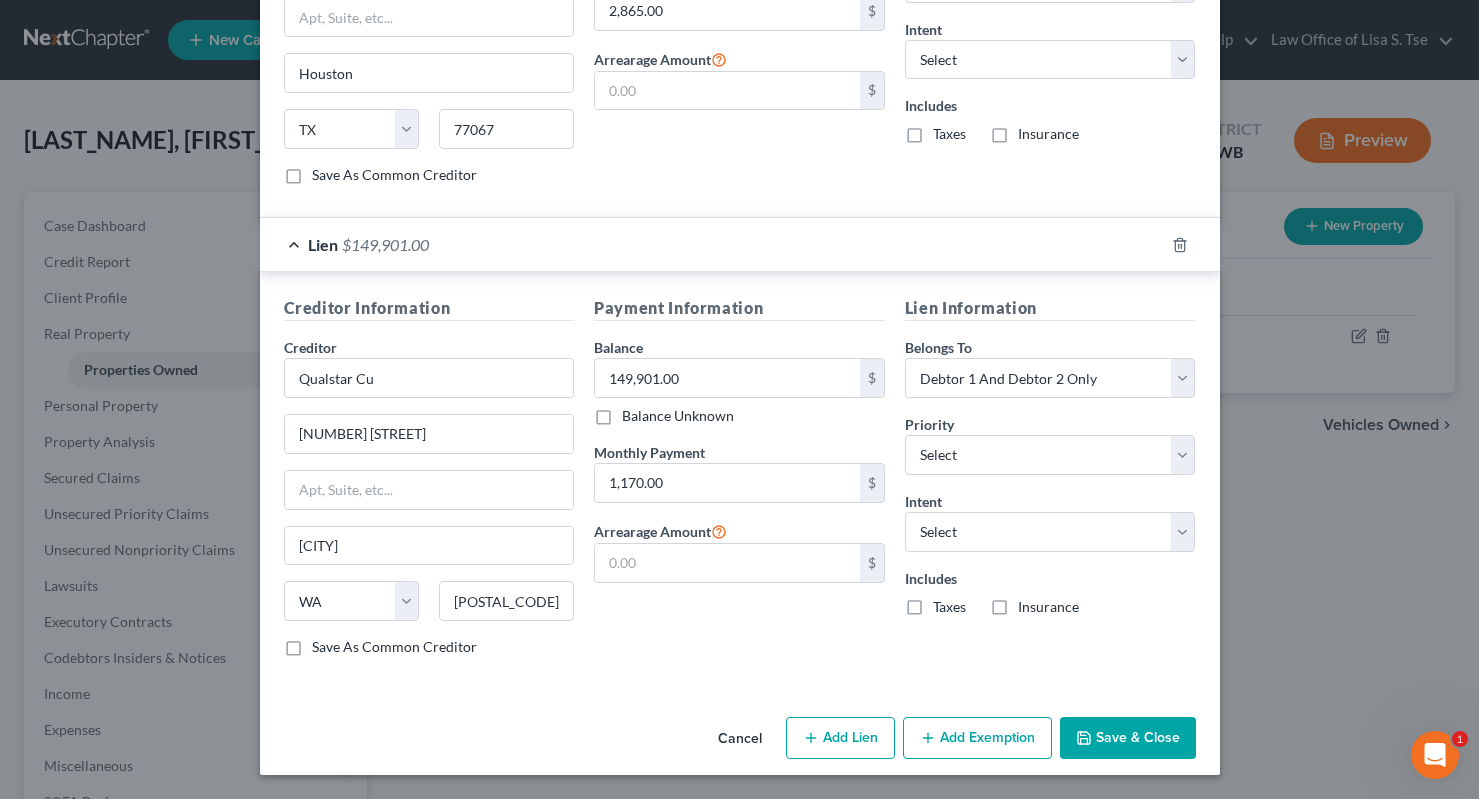 click on "Add Lien" at bounding box center (840, 738) 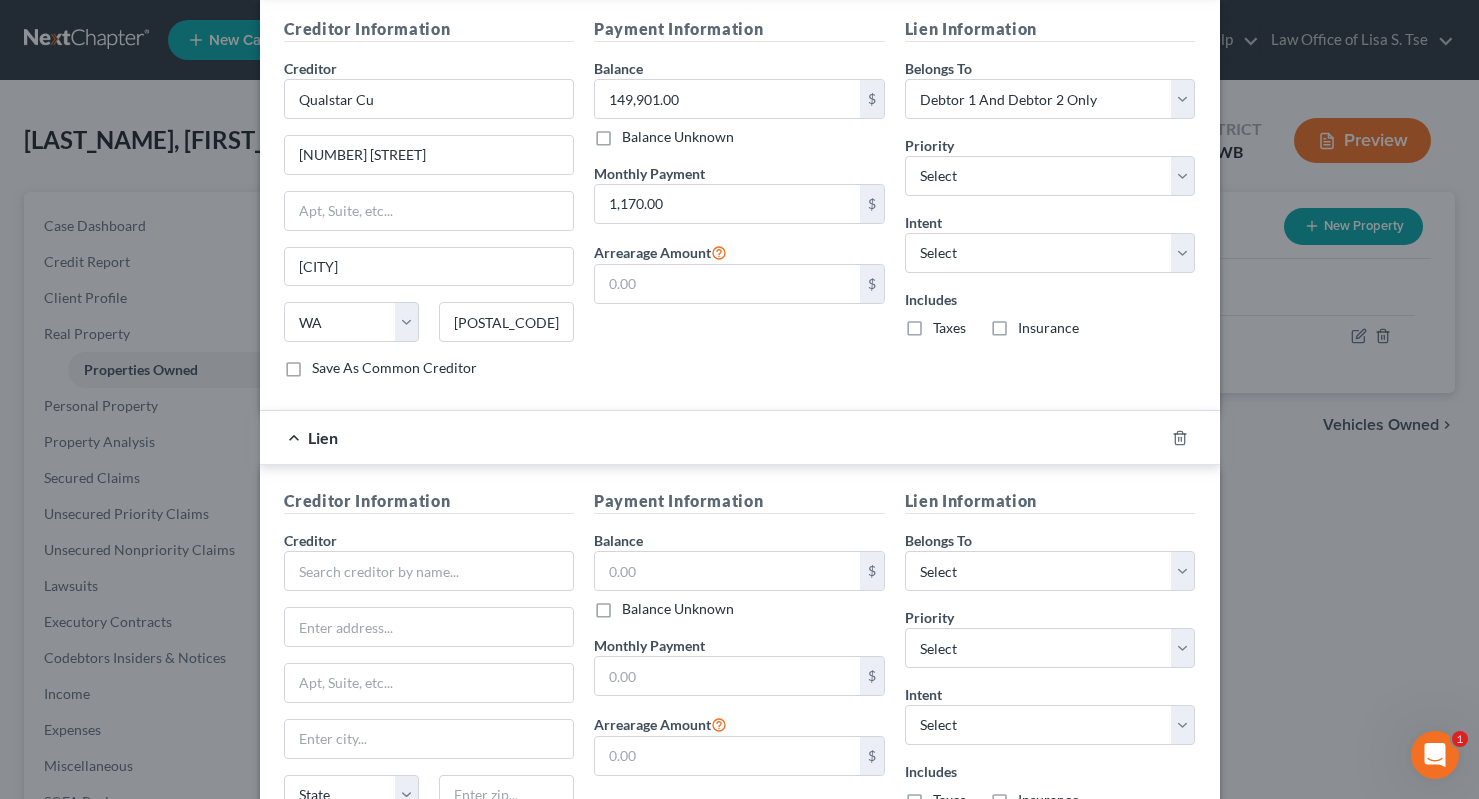 scroll, scrollTop: 1360, scrollLeft: 0, axis: vertical 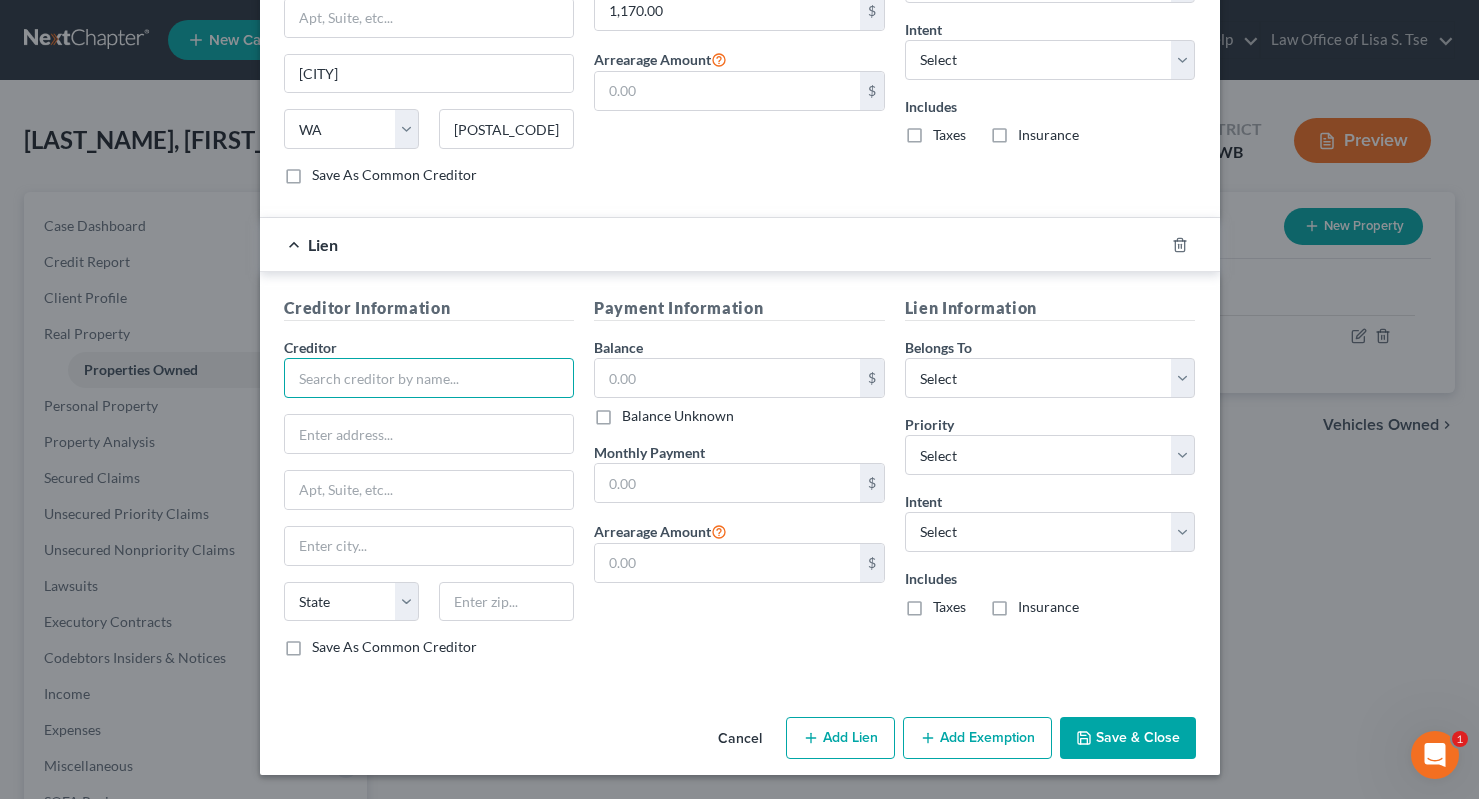 click at bounding box center (429, 378) 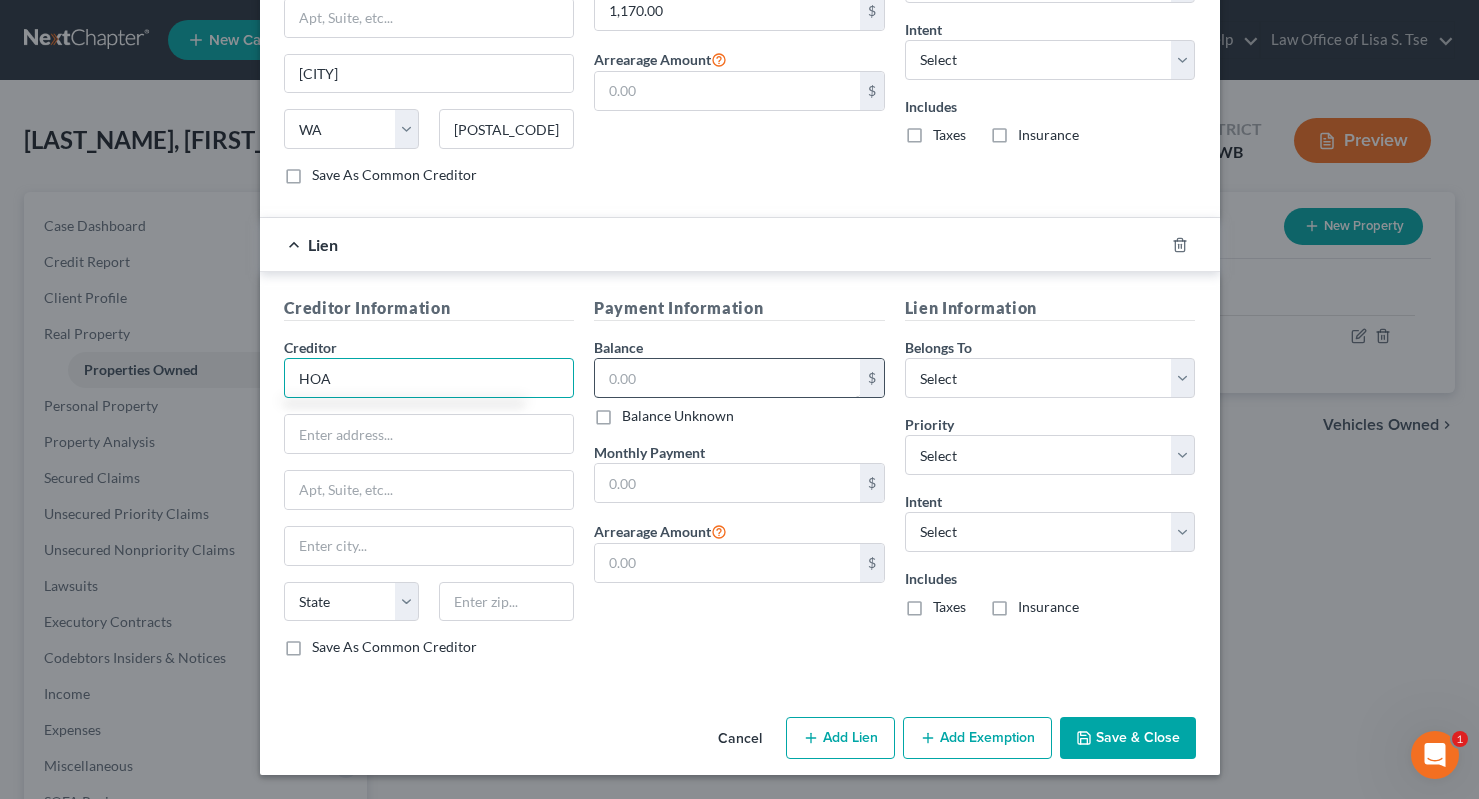 type on "HOA" 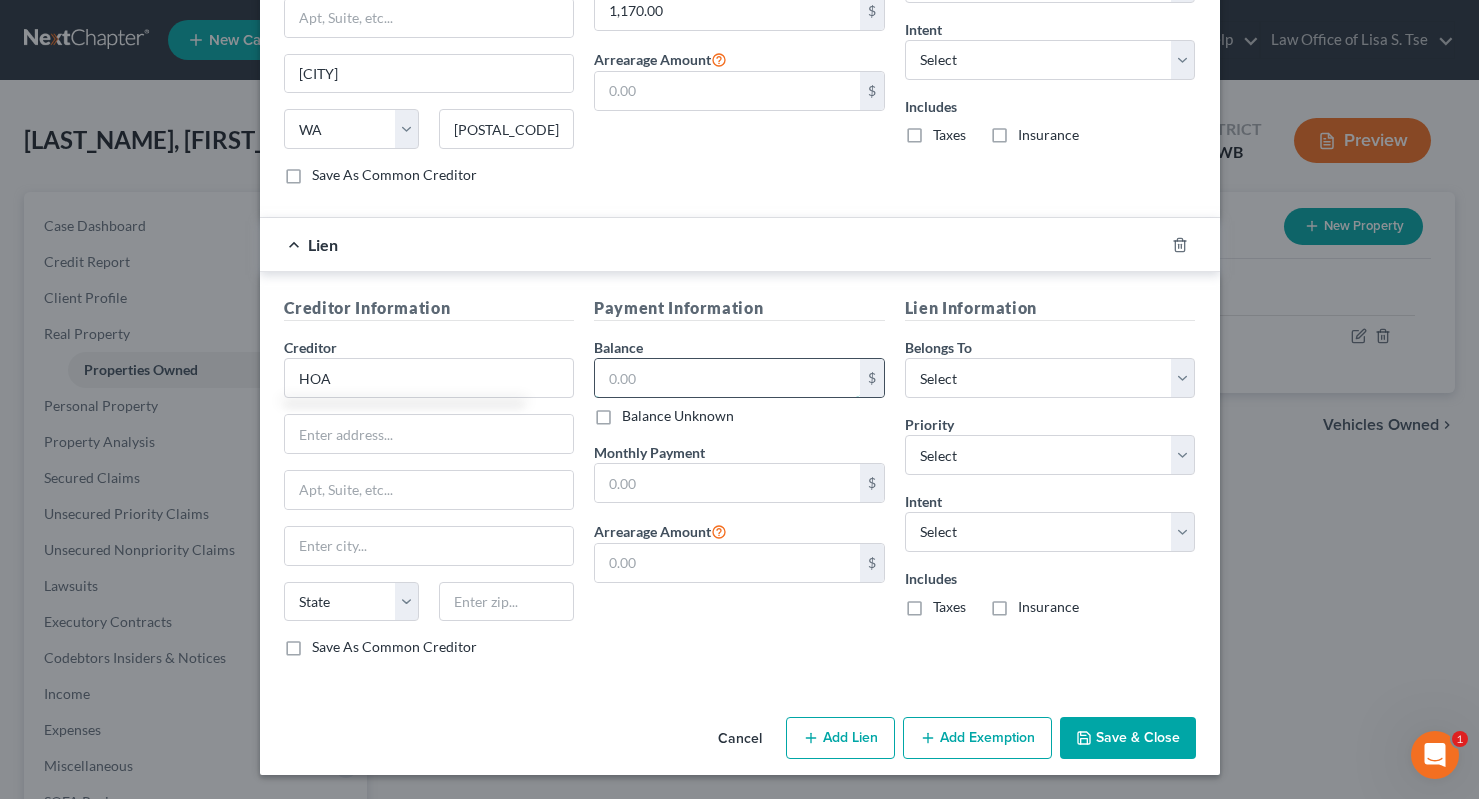 click at bounding box center [727, 378] 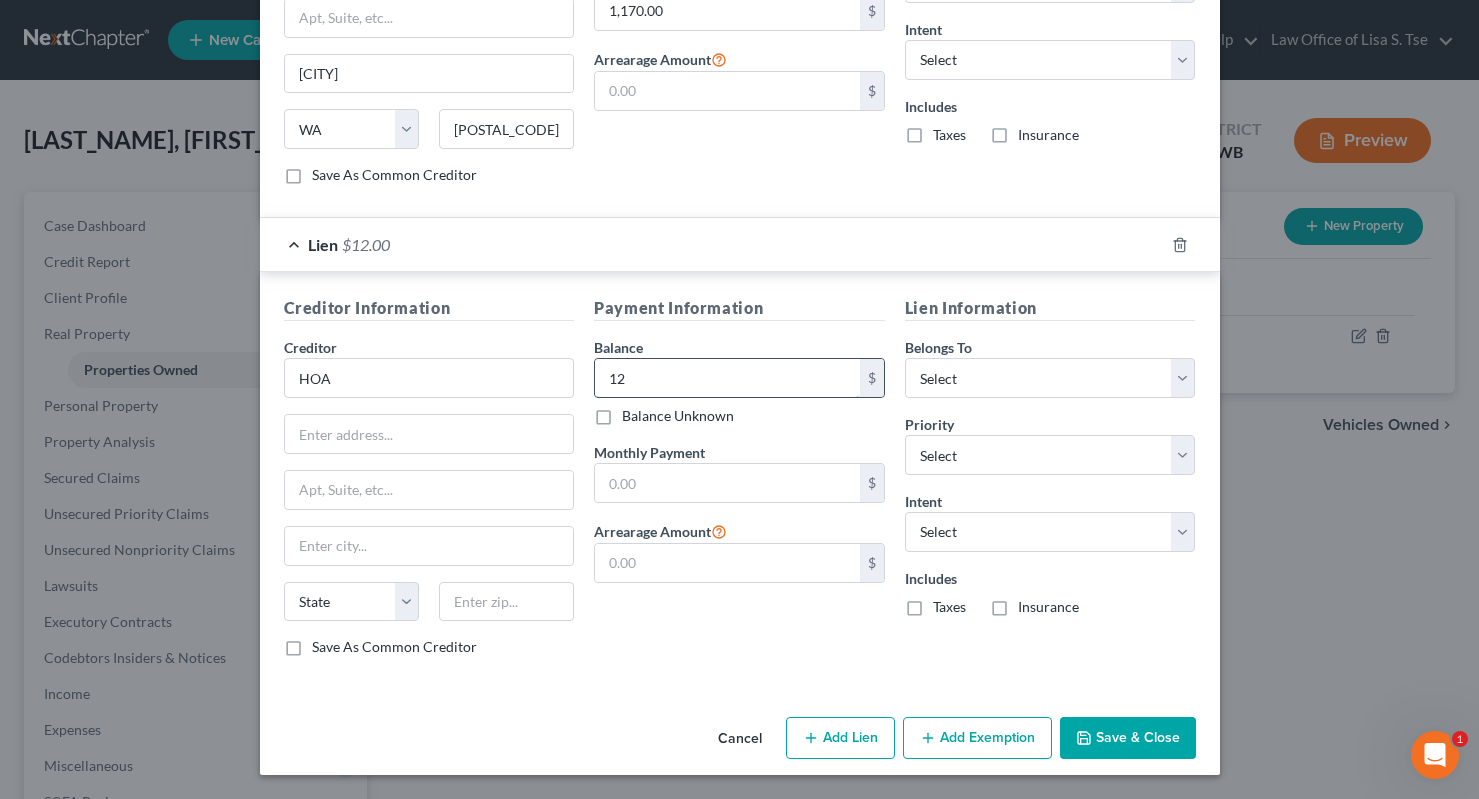 type on "1" 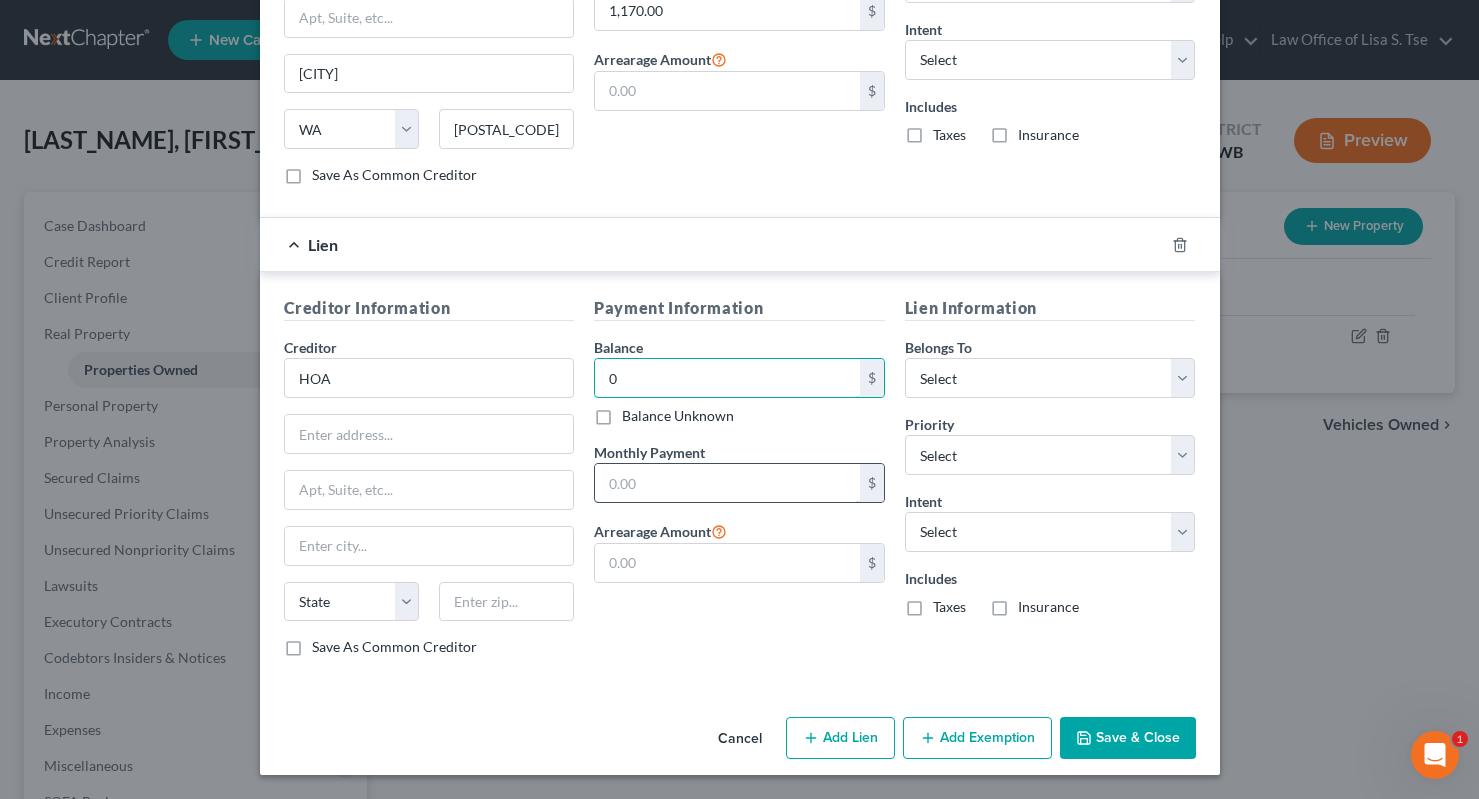 type on "0" 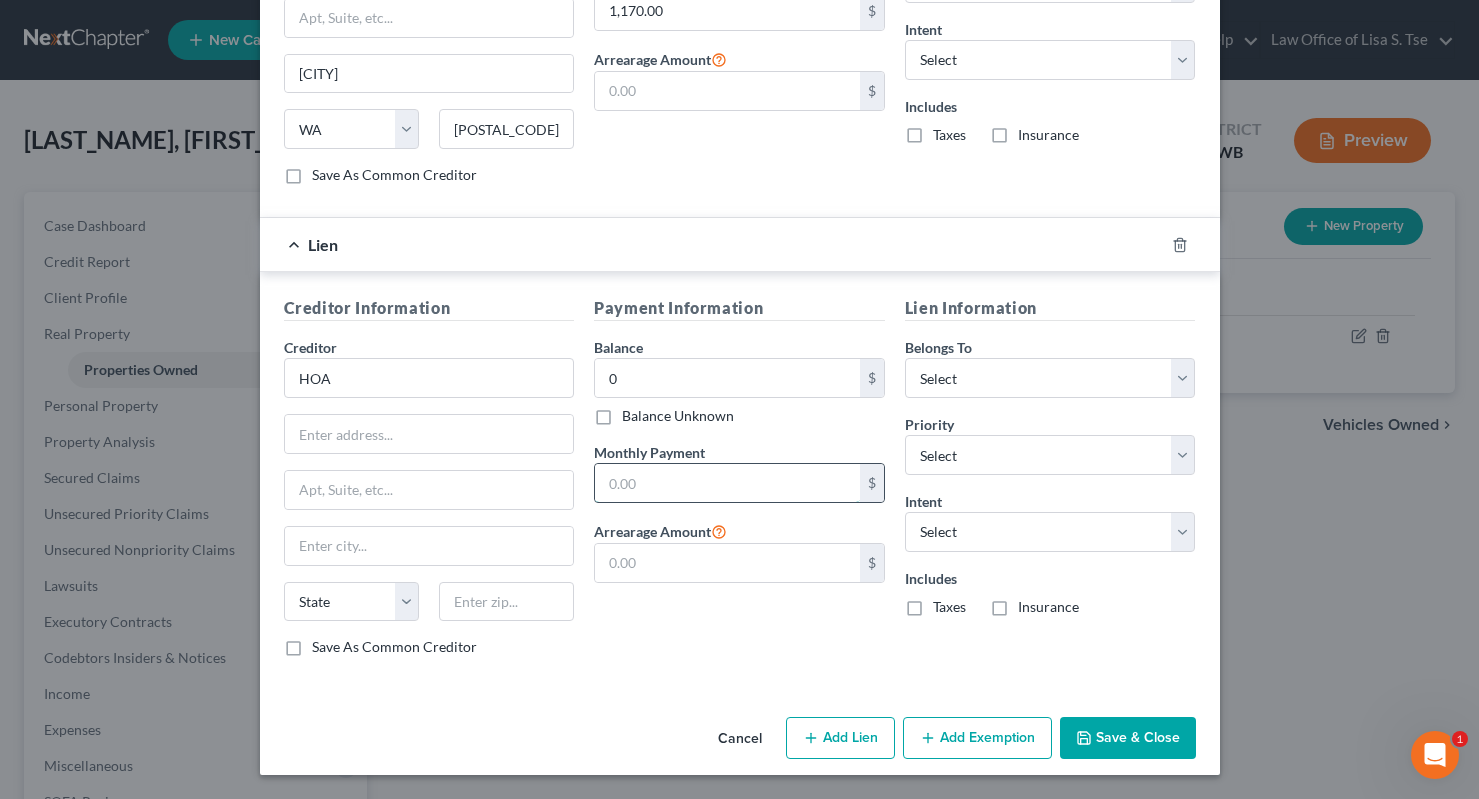 click at bounding box center (727, 483) 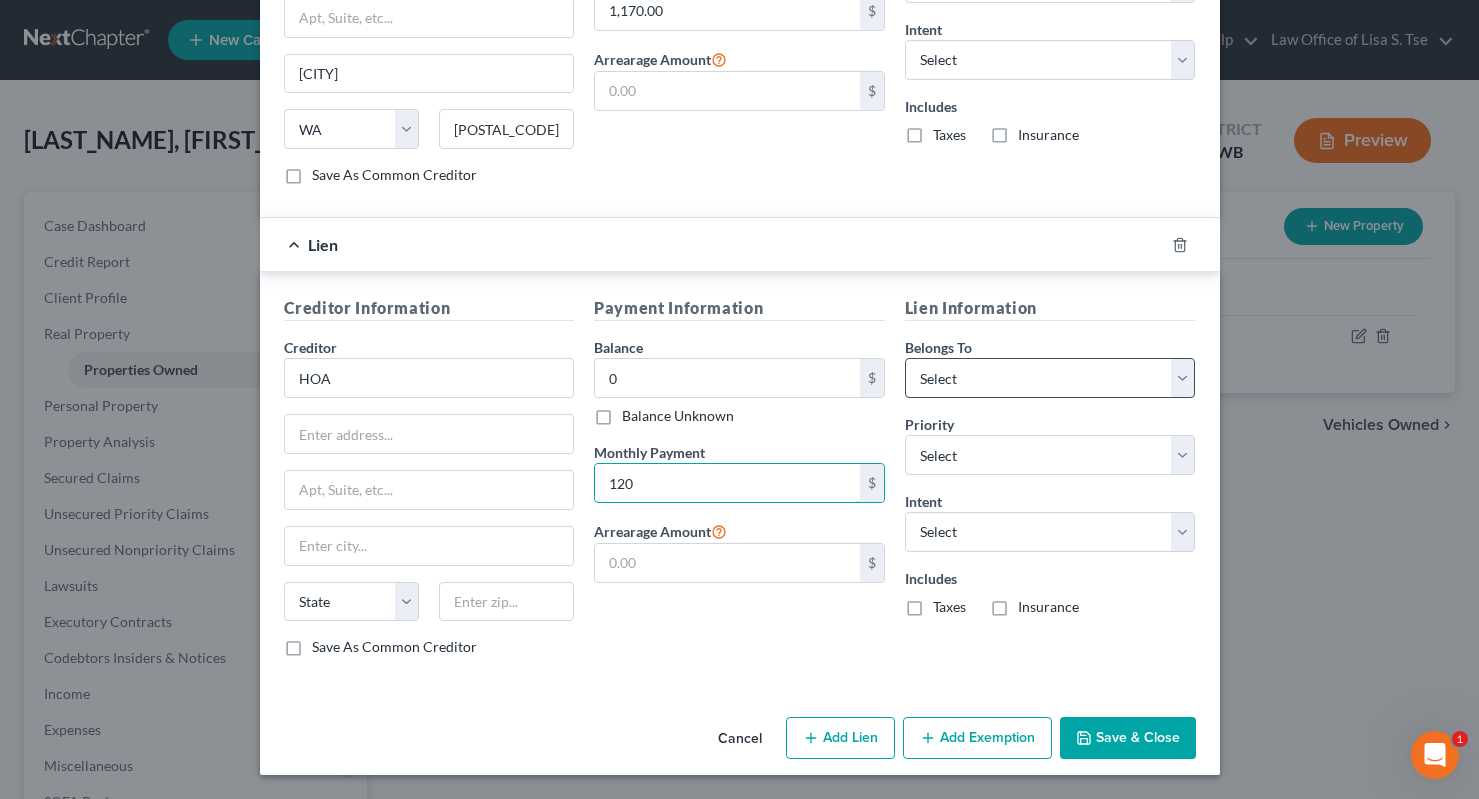 type on "120" 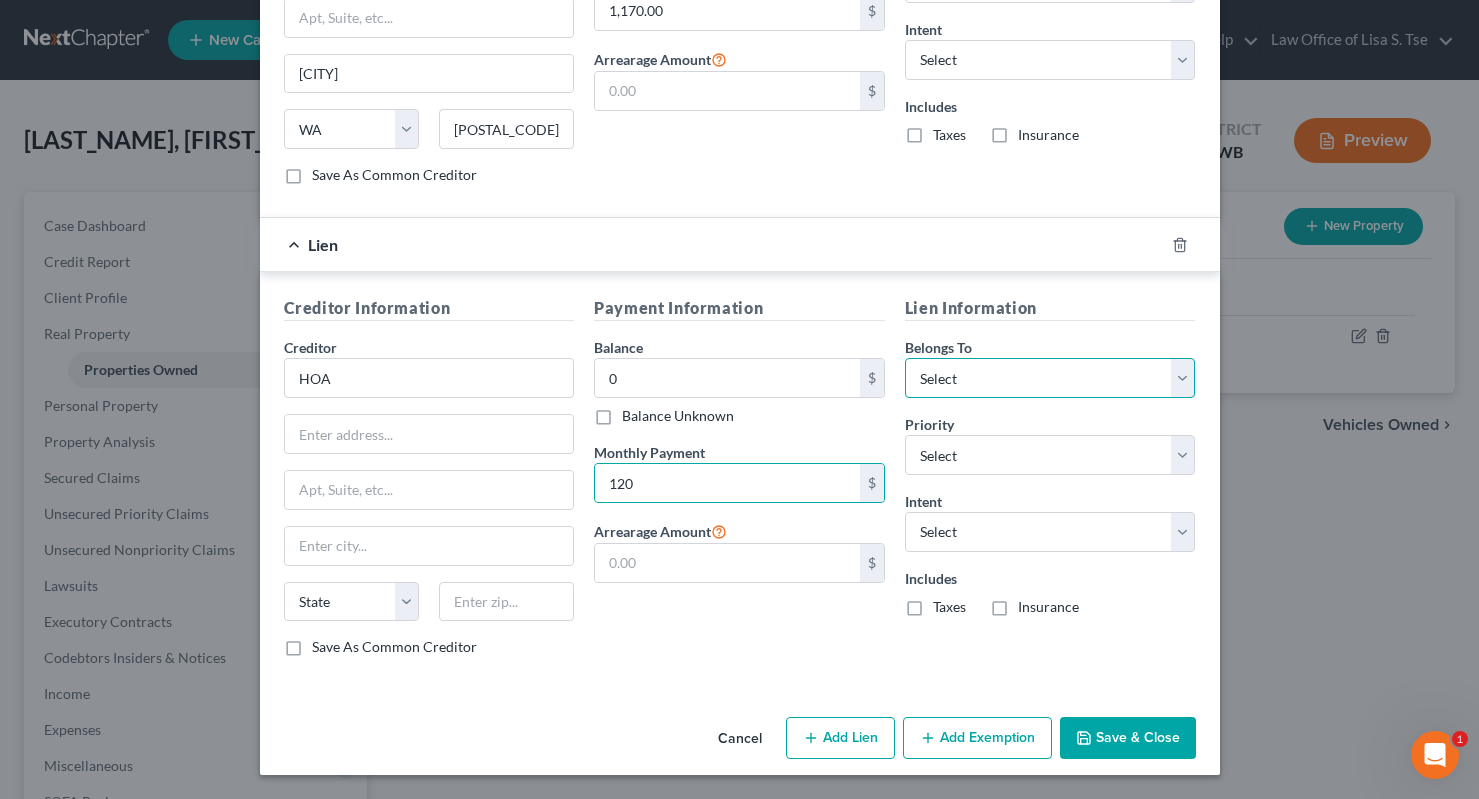 click on "Select Debtor 1 Only Debtor 2 Only Debtor 1 And Debtor 2 Only At Least One Of The Debtors And Another Community Property" at bounding box center (1050, 378) 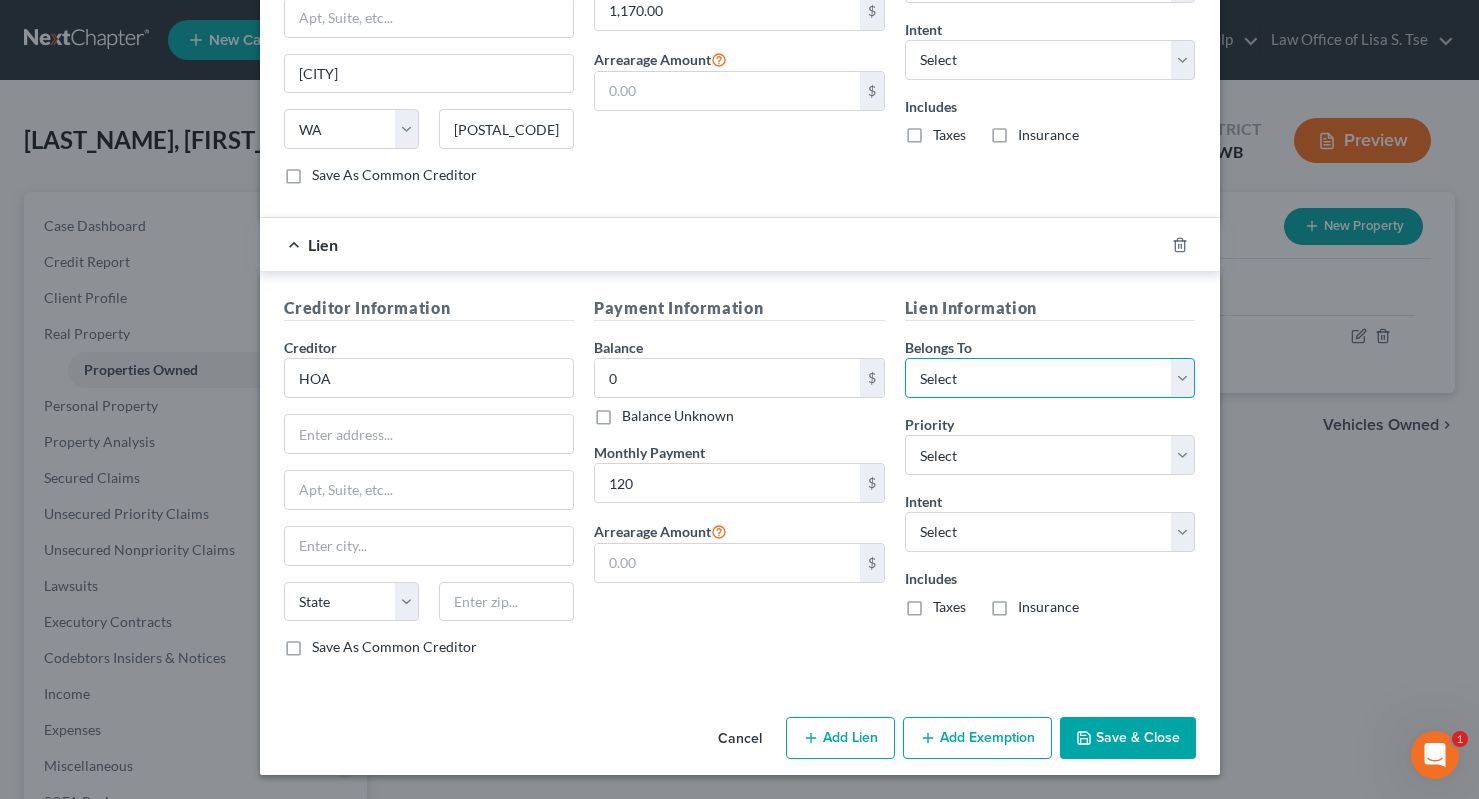select on "2" 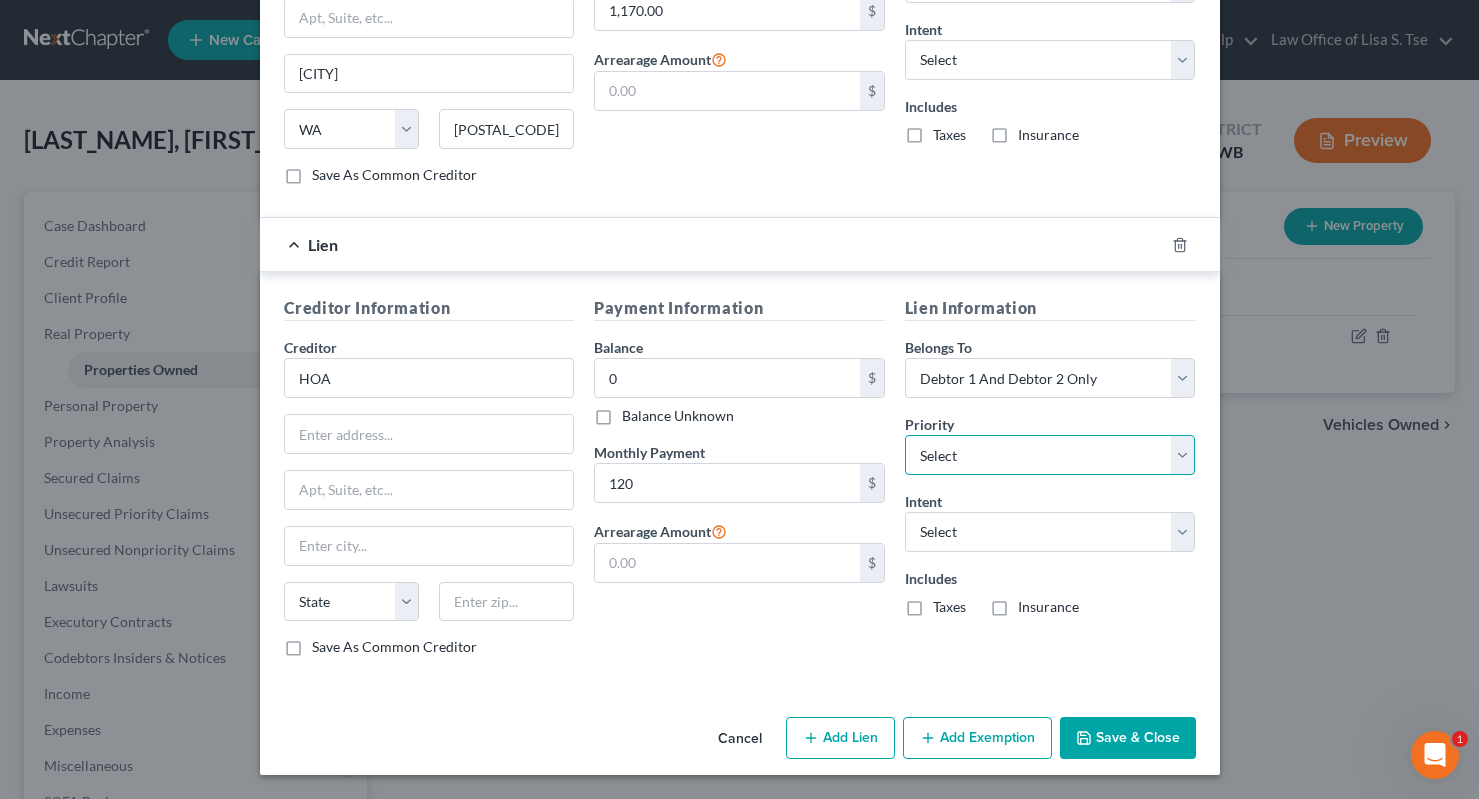 click on "Select 1st 2nd 3rd 4th 5th 6th 7th 8th 9th 10th 11th 12th 13th 14th 15th 16th 17th 18th 19th 20th 21th 22th 23th 24th 25th 26th 27th 28th 29th 30th" at bounding box center [1050, 455] 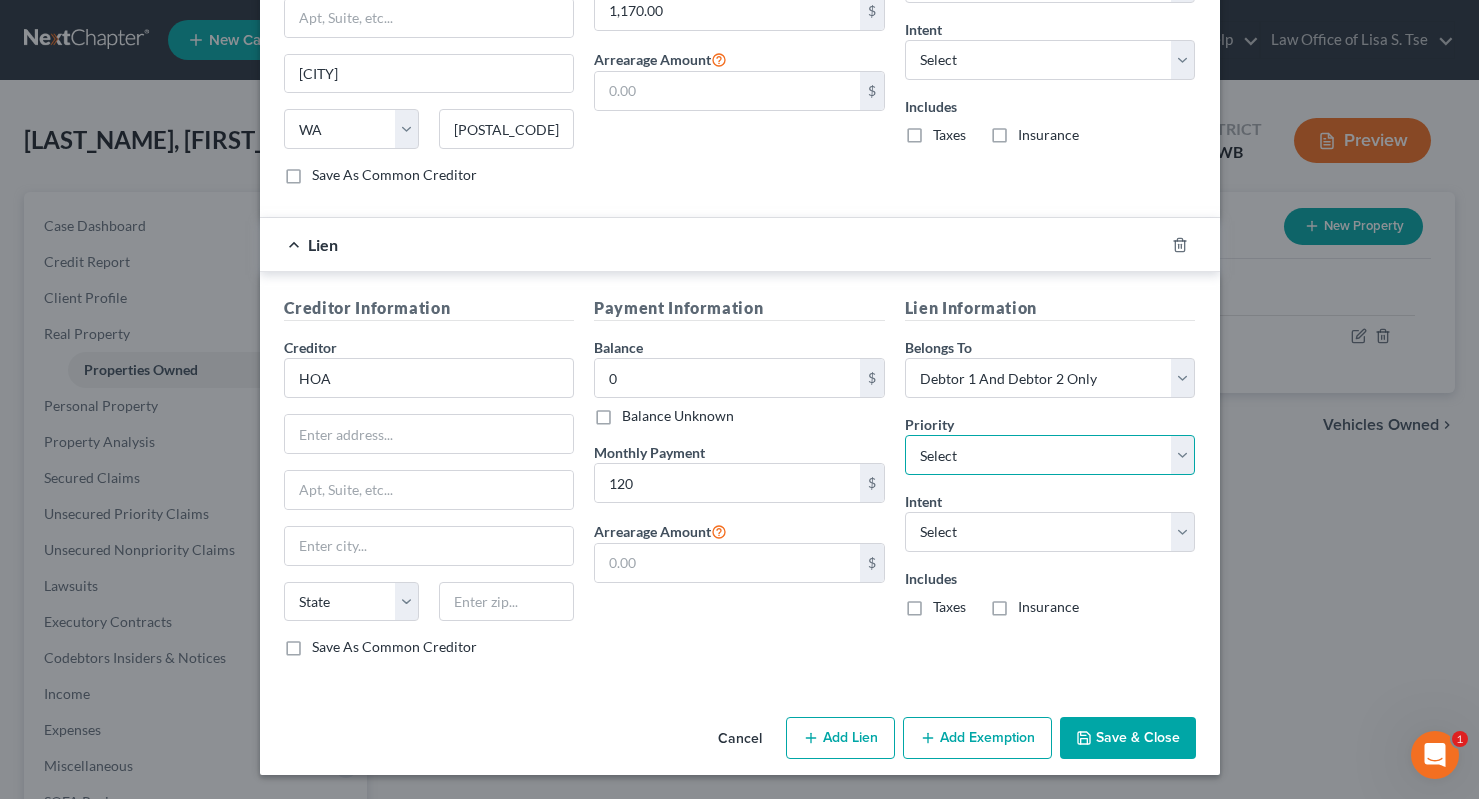 select on "2" 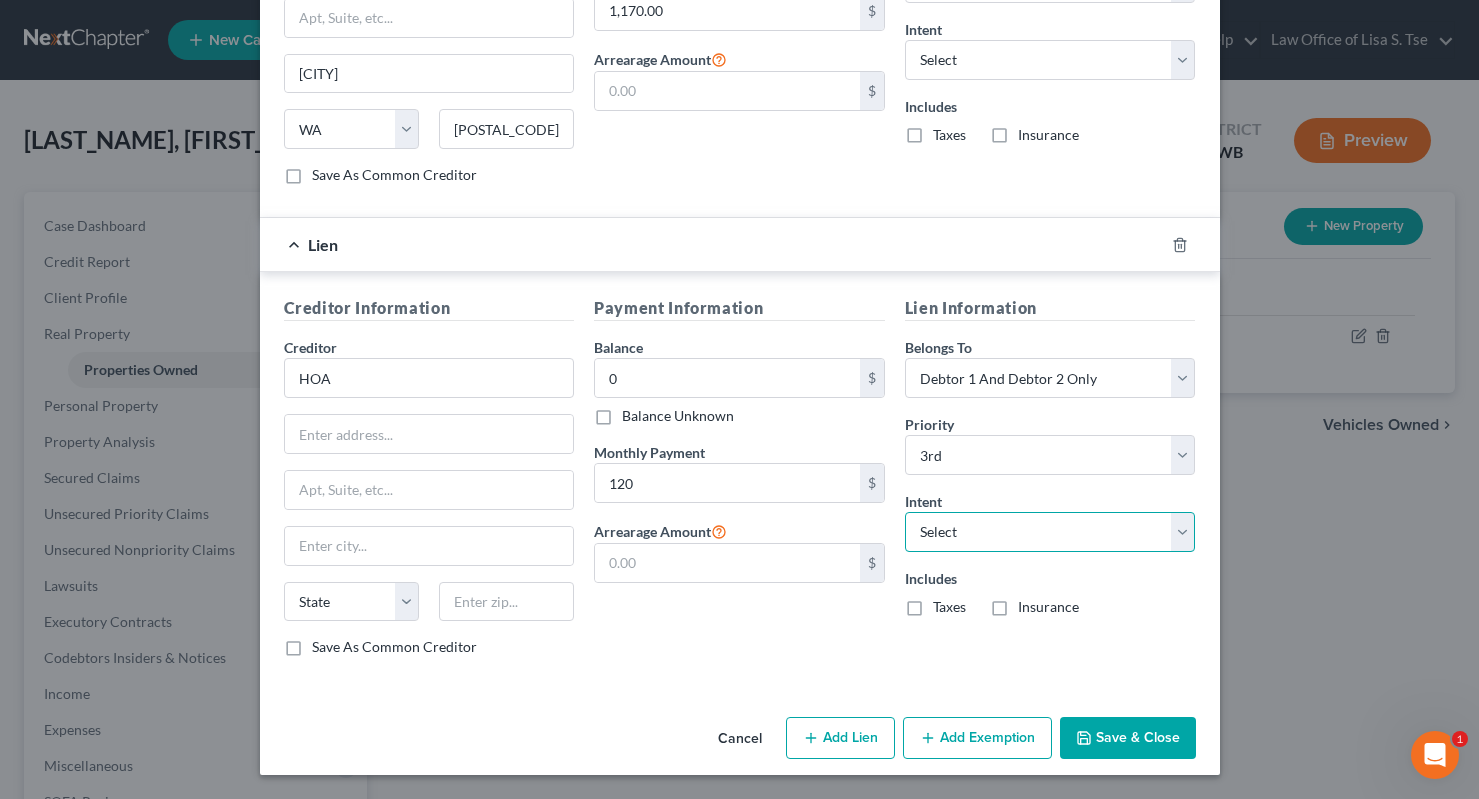 click on "Select Surrender Redeem Reaffirm Avoid Other" at bounding box center [1050, 532] 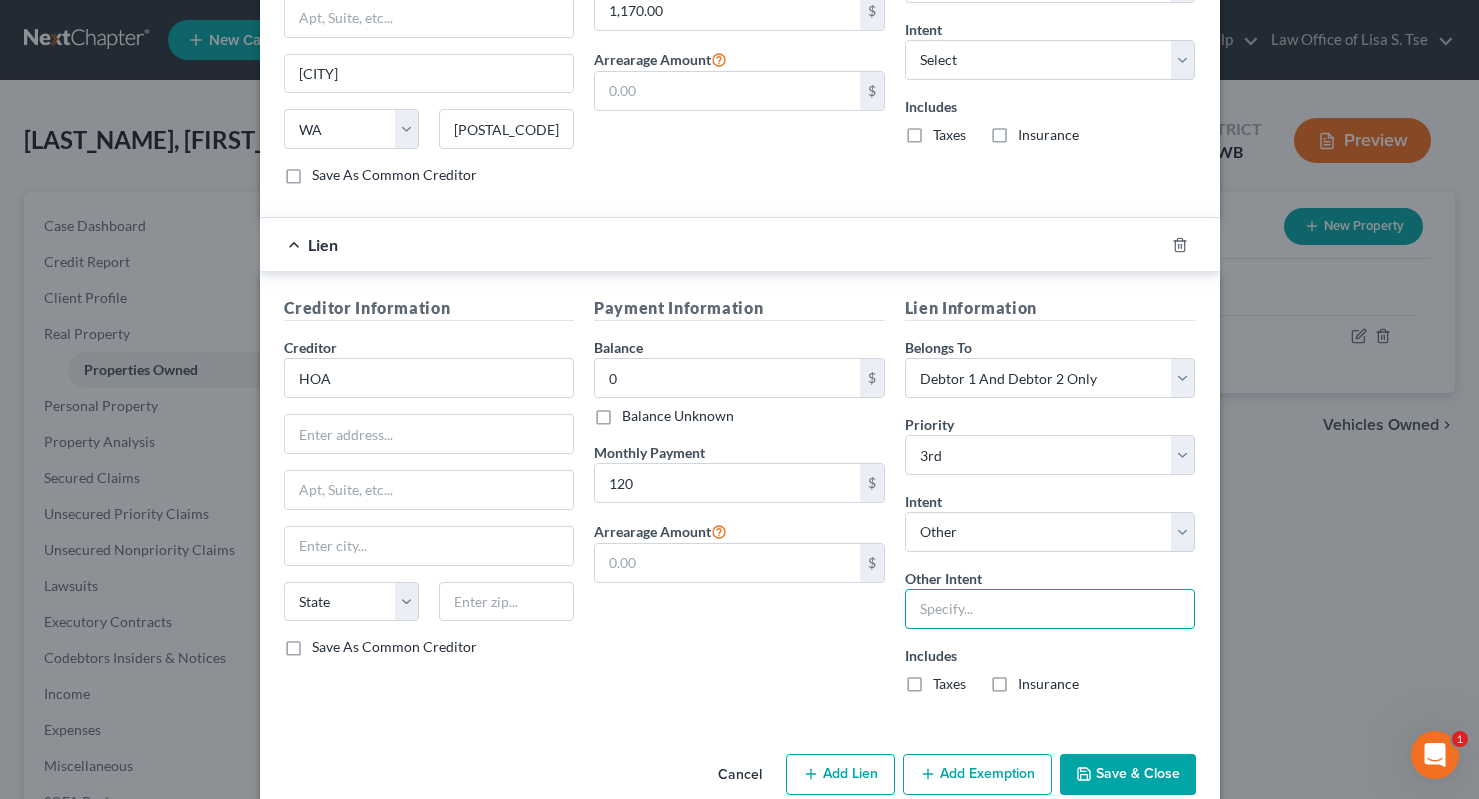 click at bounding box center [1050, 609] 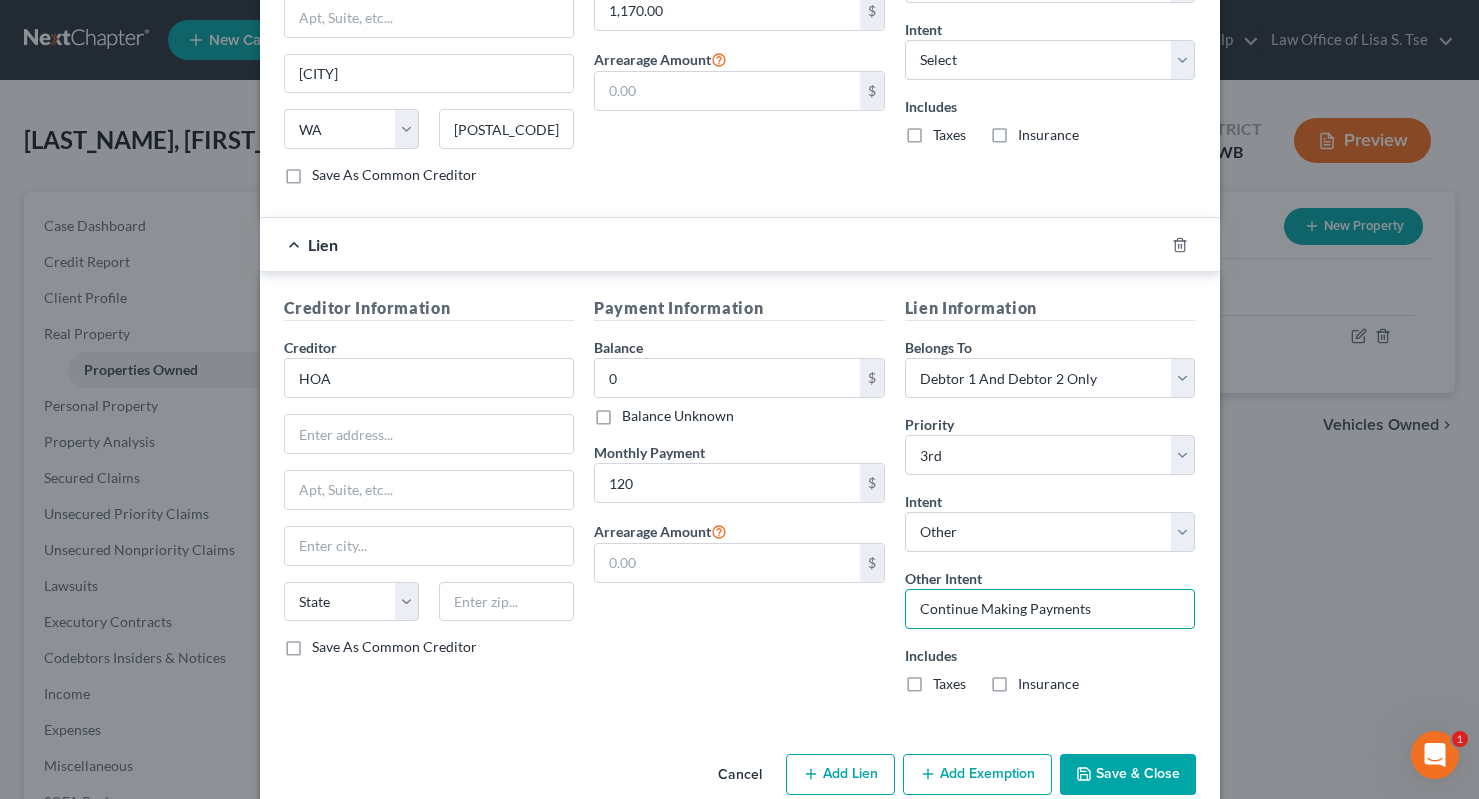scroll, scrollTop: 1396, scrollLeft: 0, axis: vertical 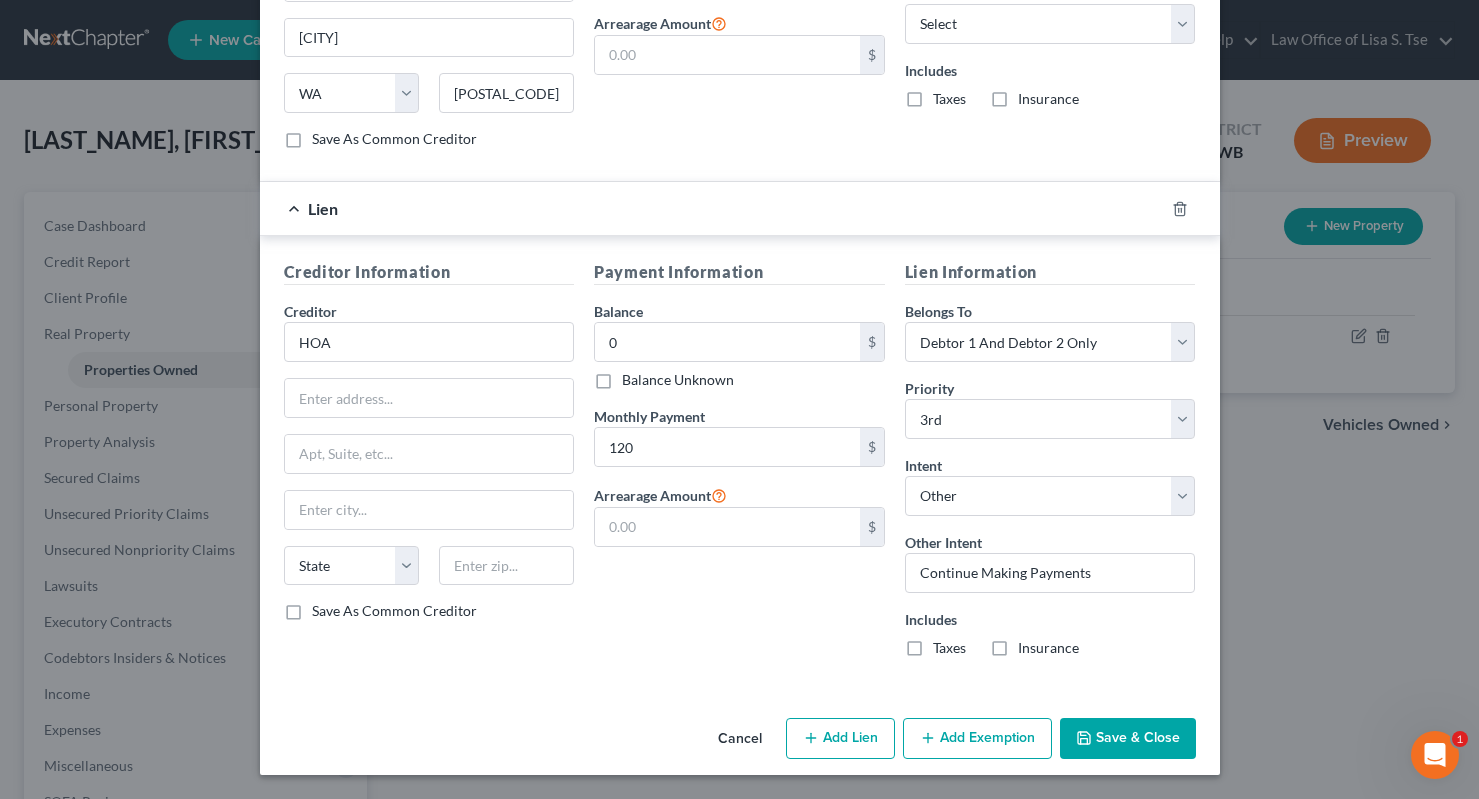click on "Save & Close" at bounding box center [1128, 739] 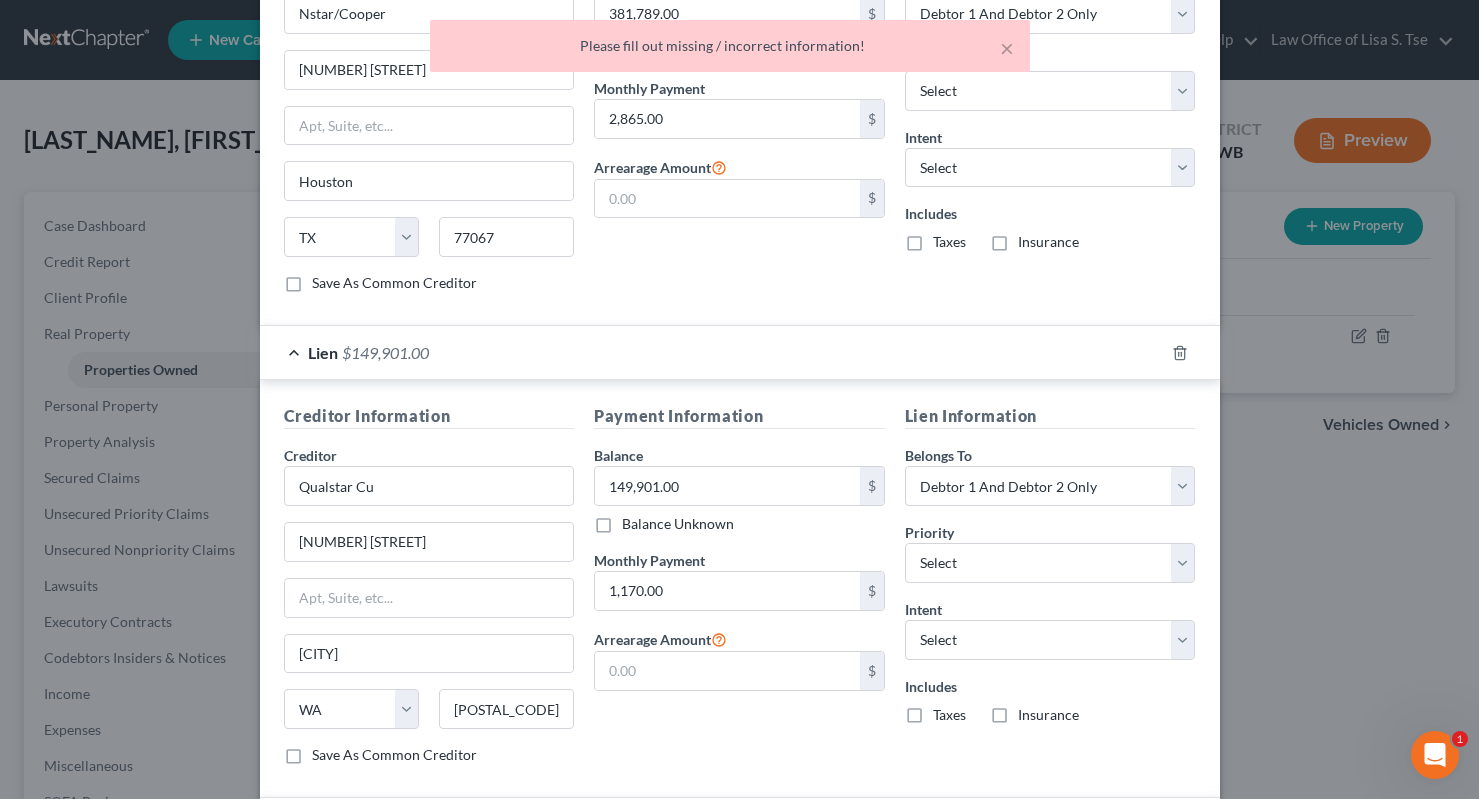 scroll, scrollTop: 773, scrollLeft: 0, axis: vertical 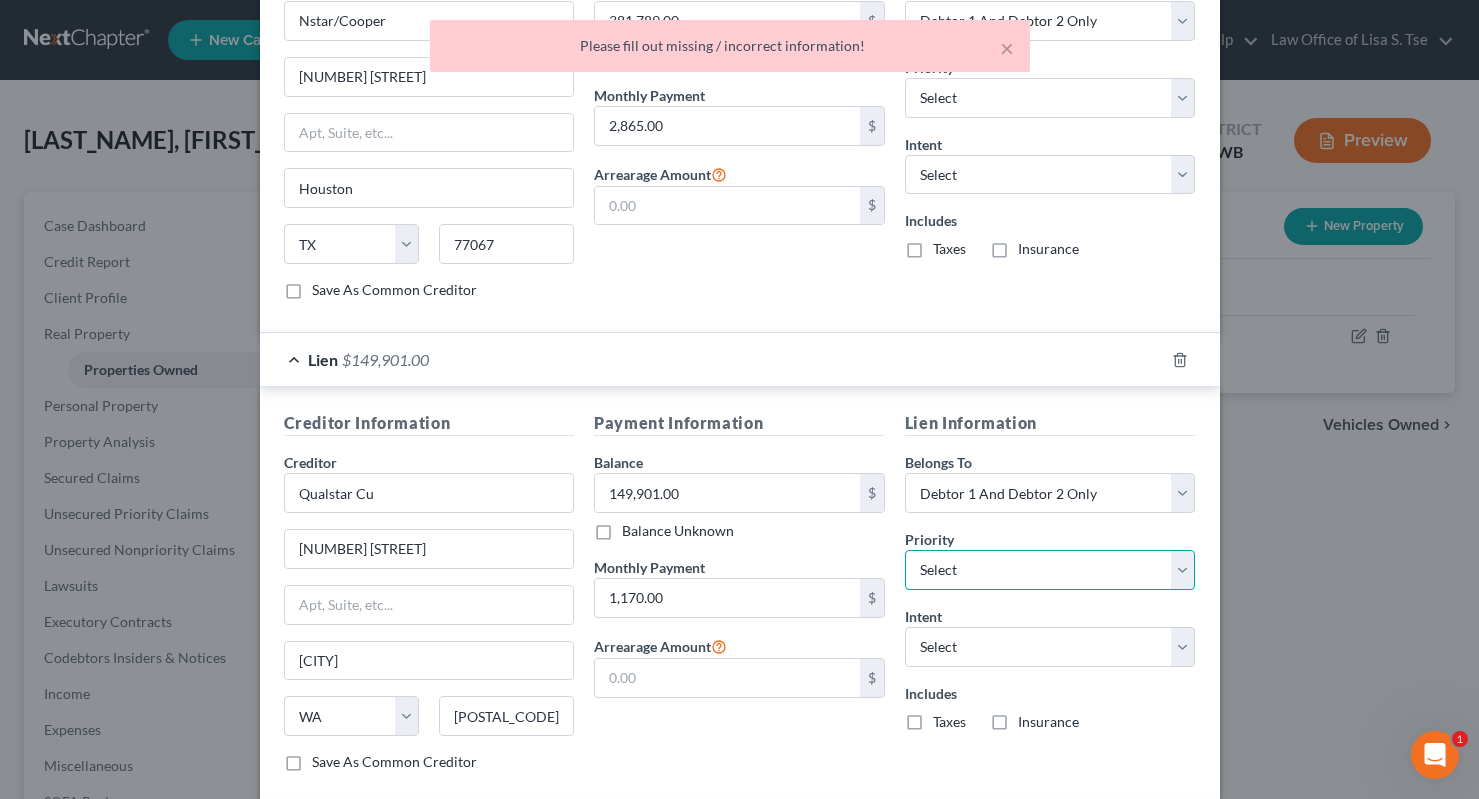 click on "Select 1st 2nd 4th 5th 6th 7th 8th 9th 10th 11th 12th 13th 14th 15th 16th 17th 18th 19th 20th 21th 22th 23th 24th 25th 26th 27th 28th 29th 30th" at bounding box center (1050, 570) 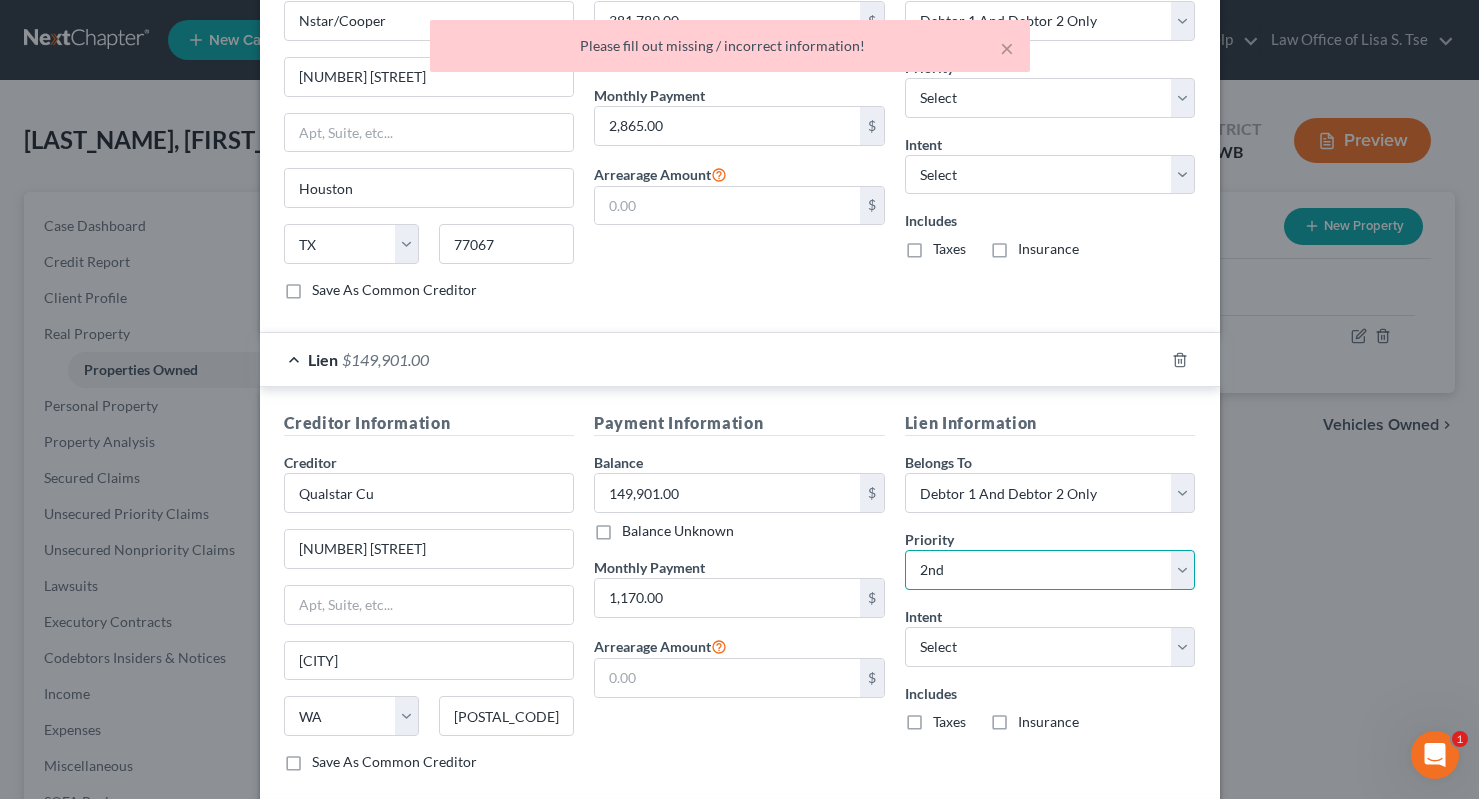 select on "1" 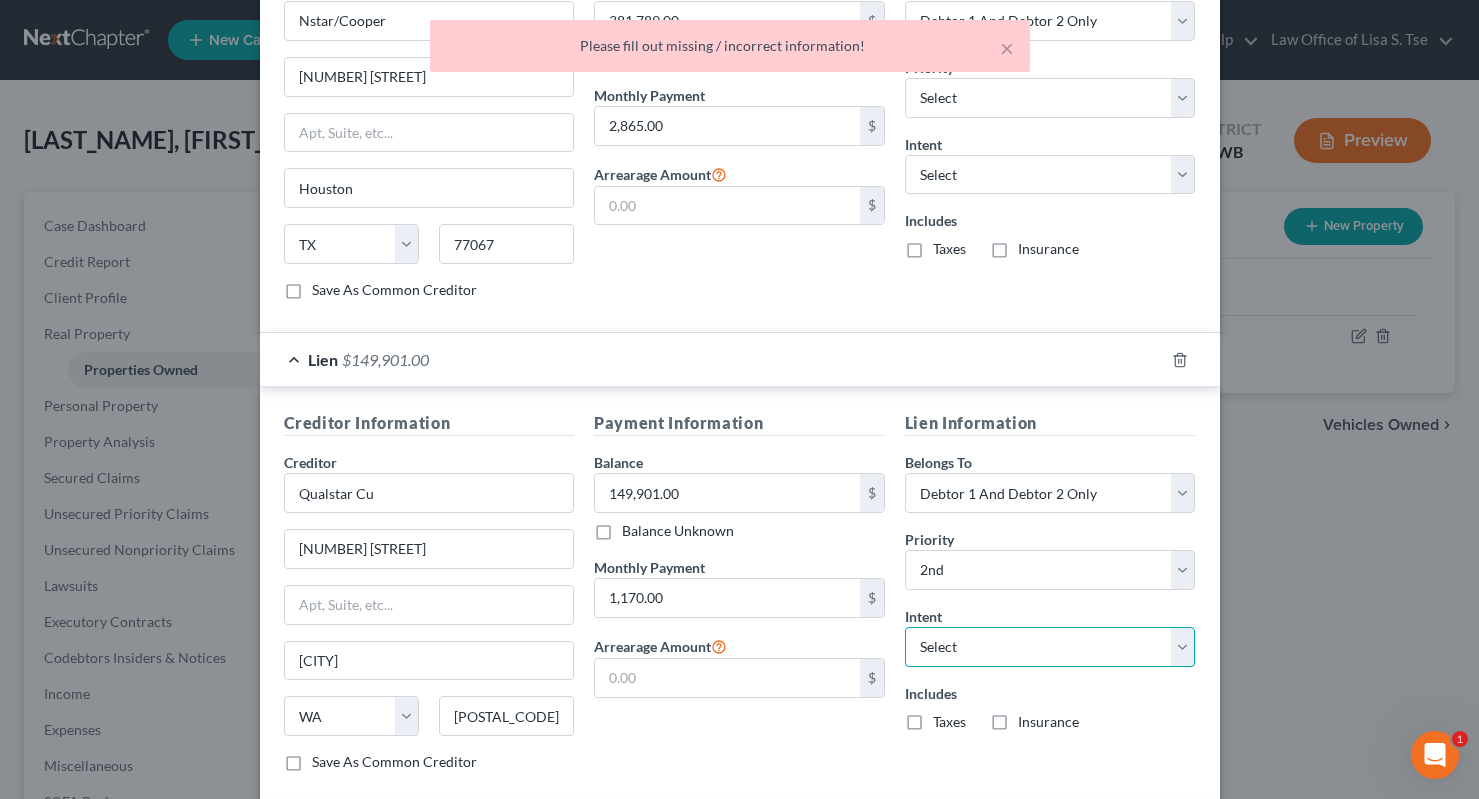 click on "Select Surrender Redeem Reaffirm Avoid Other" at bounding box center (1050, 647) 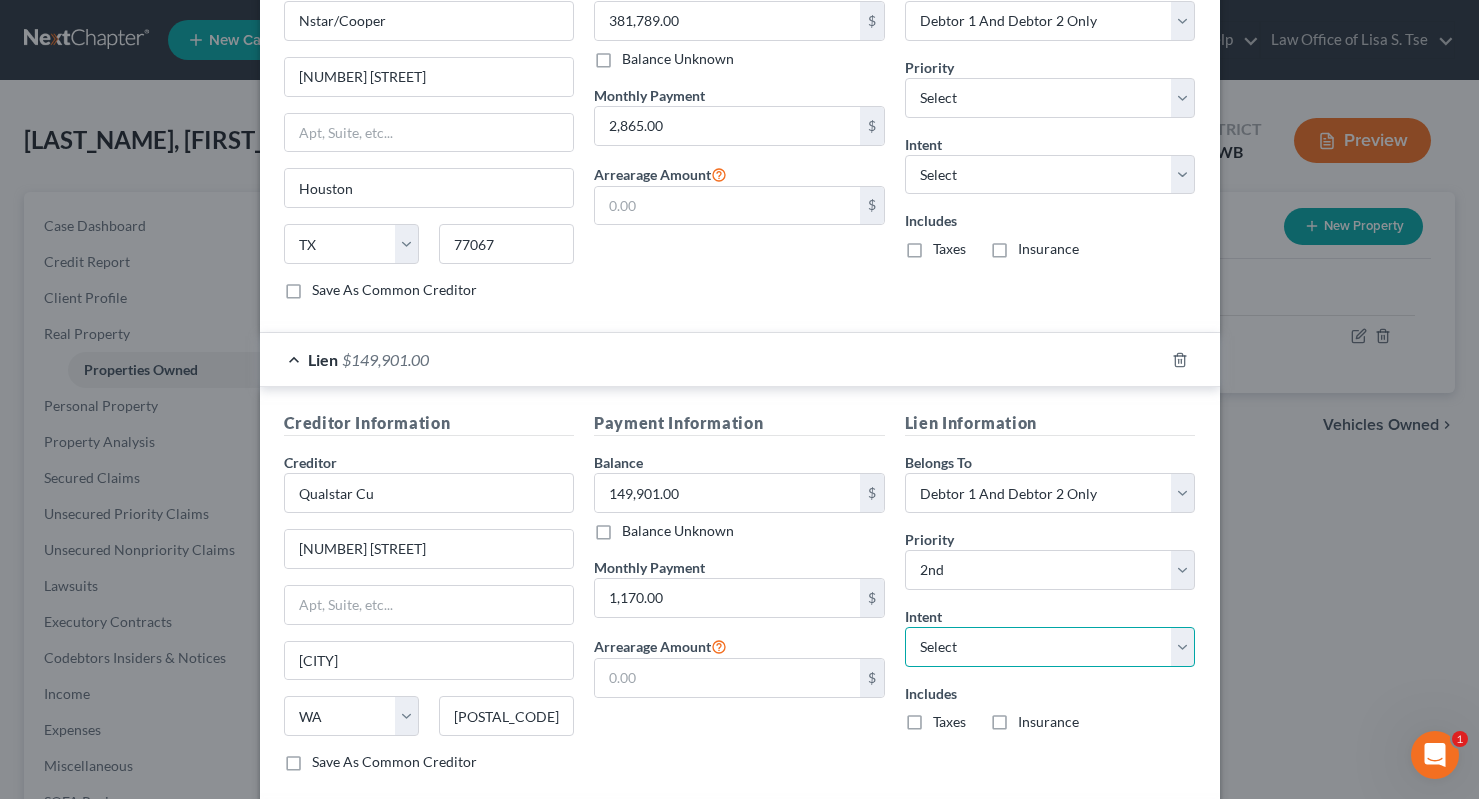 select on "4" 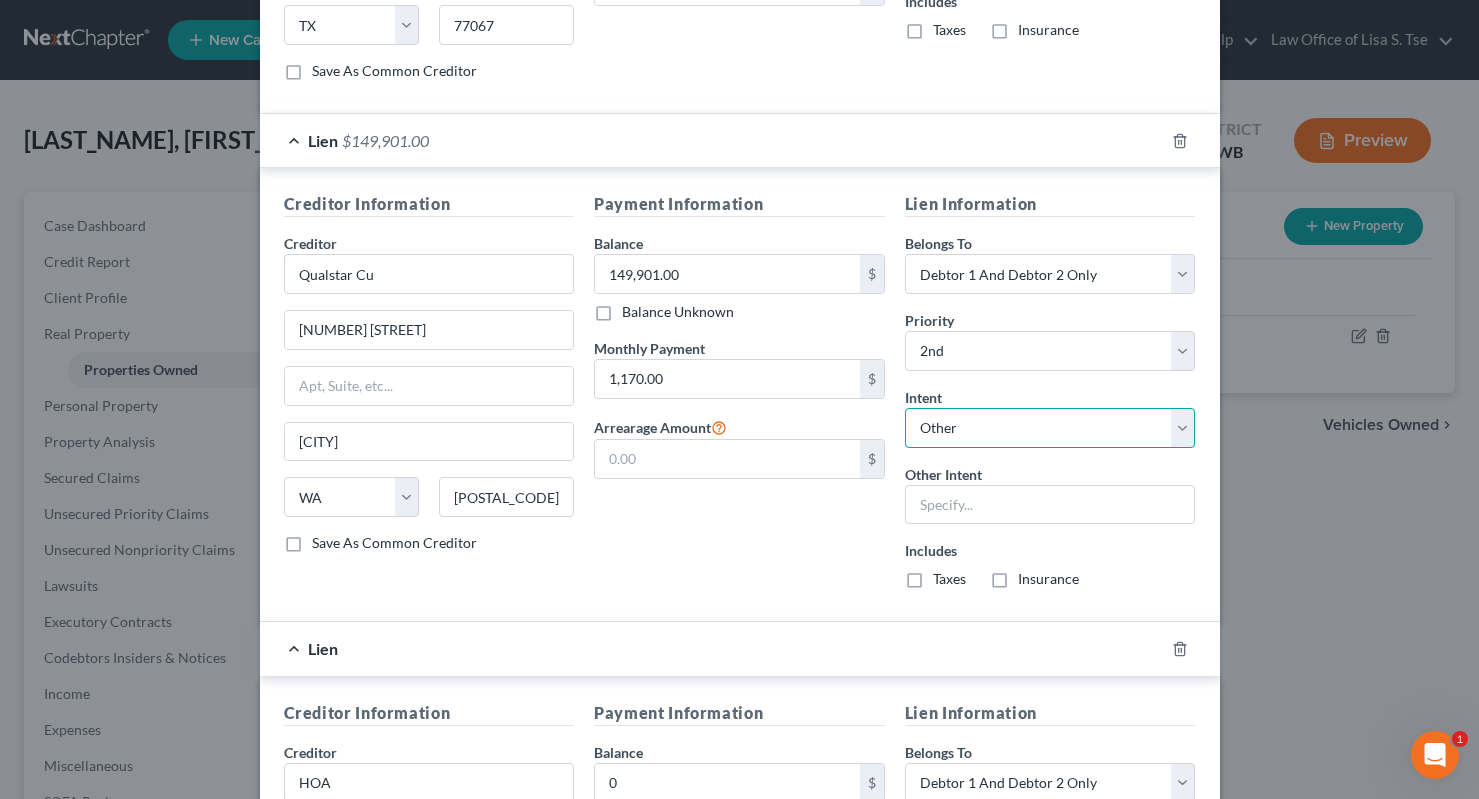 scroll, scrollTop: 1013, scrollLeft: 0, axis: vertical 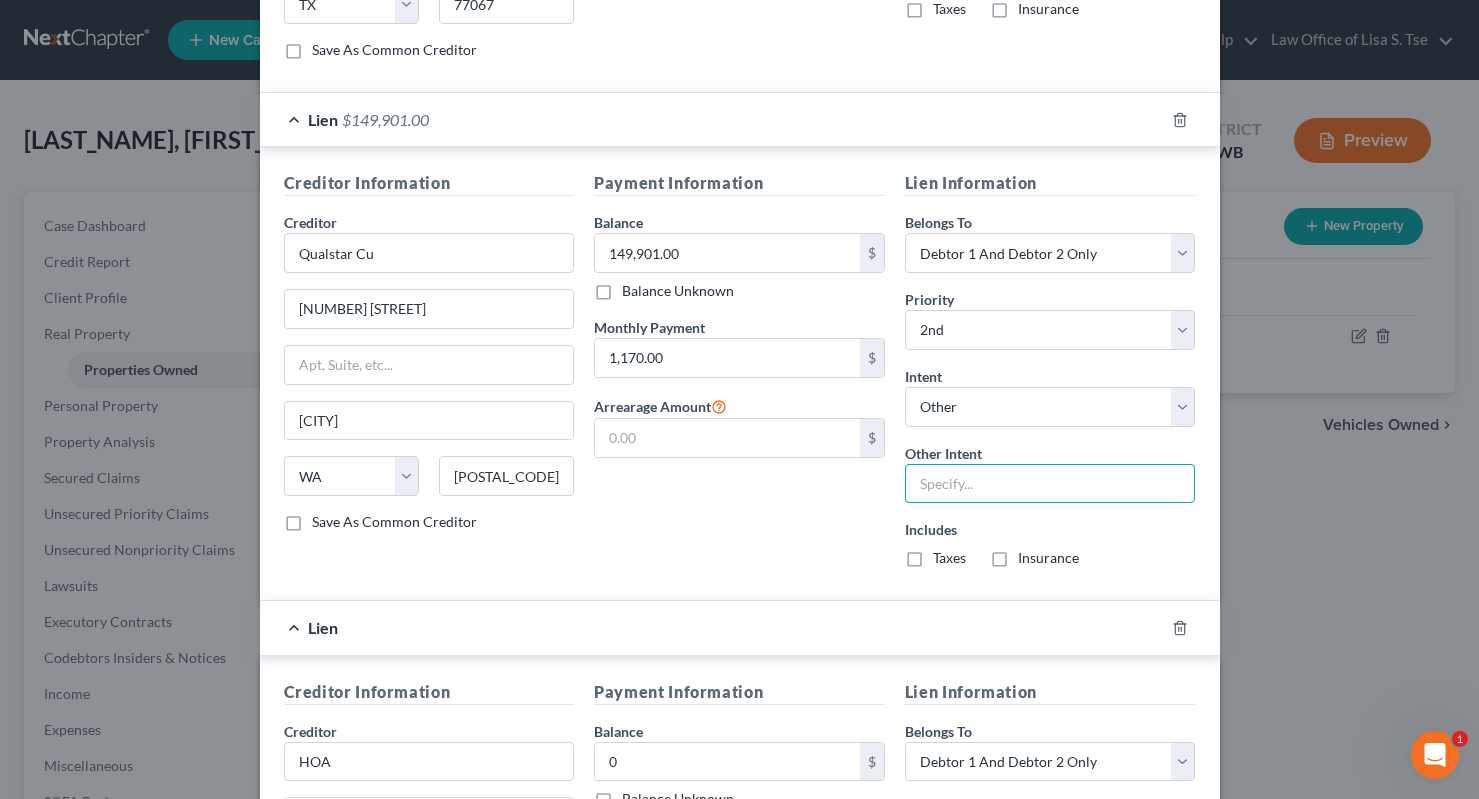 click at bounding box center (1050, 484) 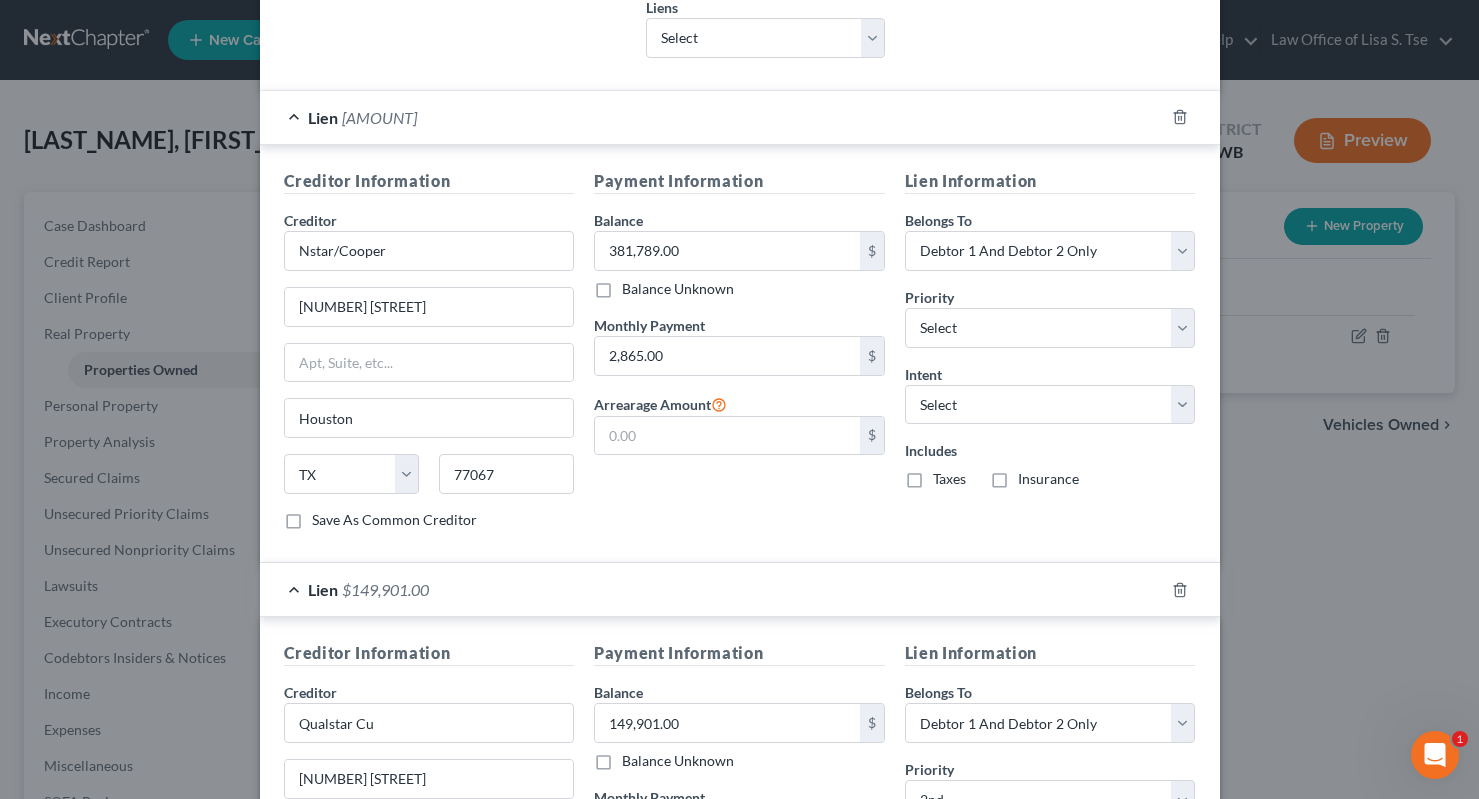 scroll, scrollTop: 544, scrollLeft: 0, axis: vertical 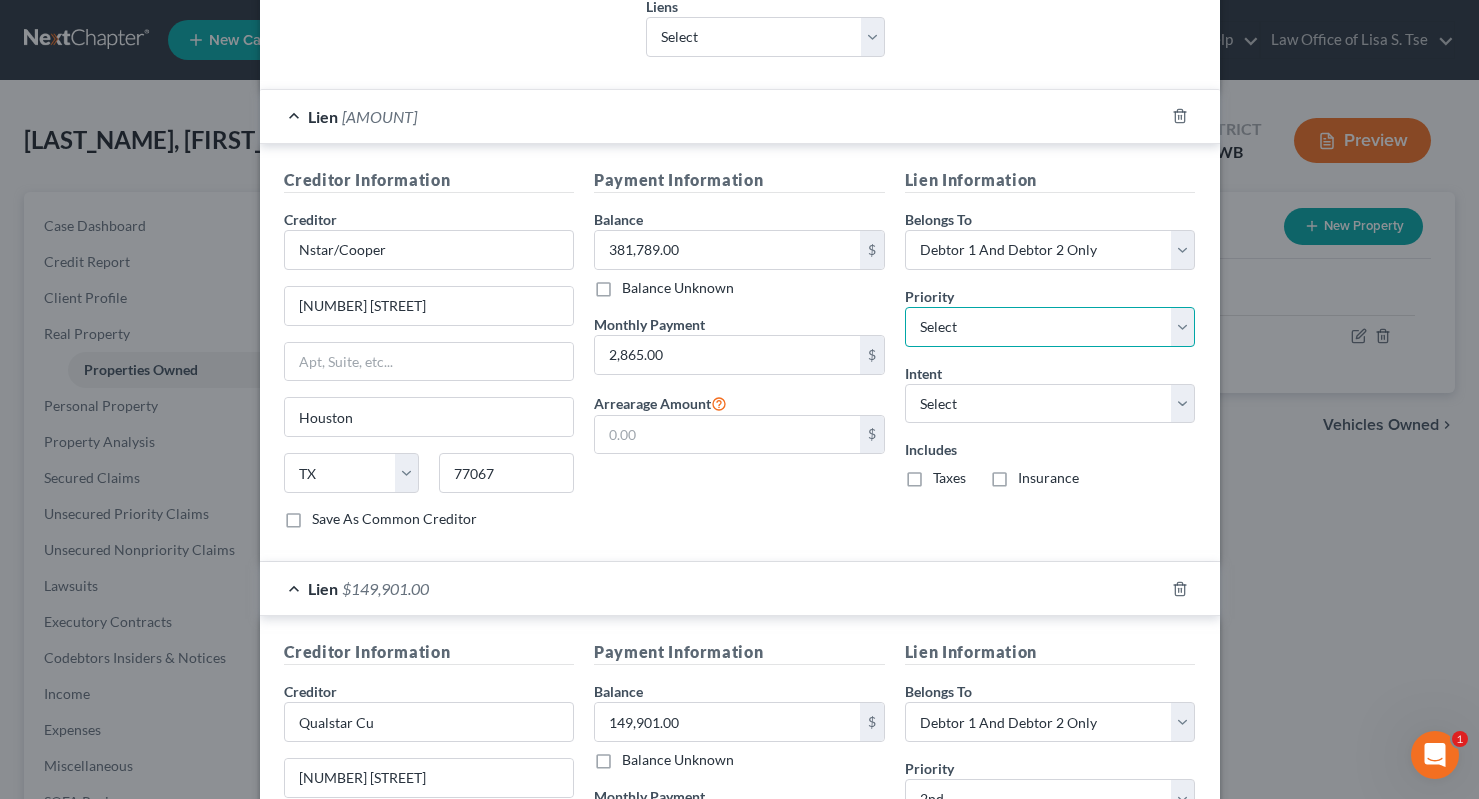 click on "Select 1st 4th 5th 6th 7th 8th 9th 10th 11th 12th 13th 14th 15th 16th 17th 18th 19th 20th 21th 22th 23th 24th 25th 26th 27th 28th 29th 30th" at bounding box center (1050, 327) 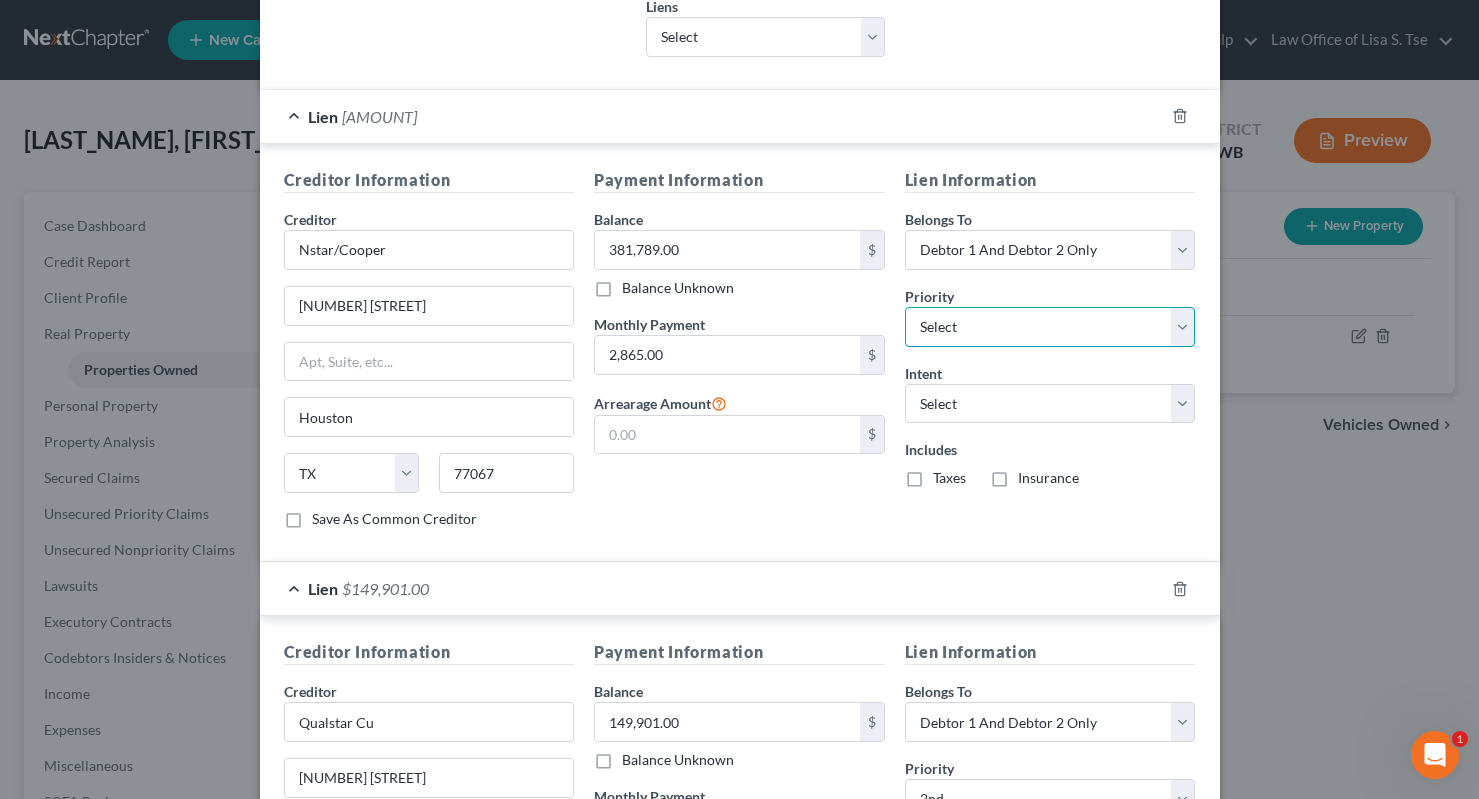 select on "0" 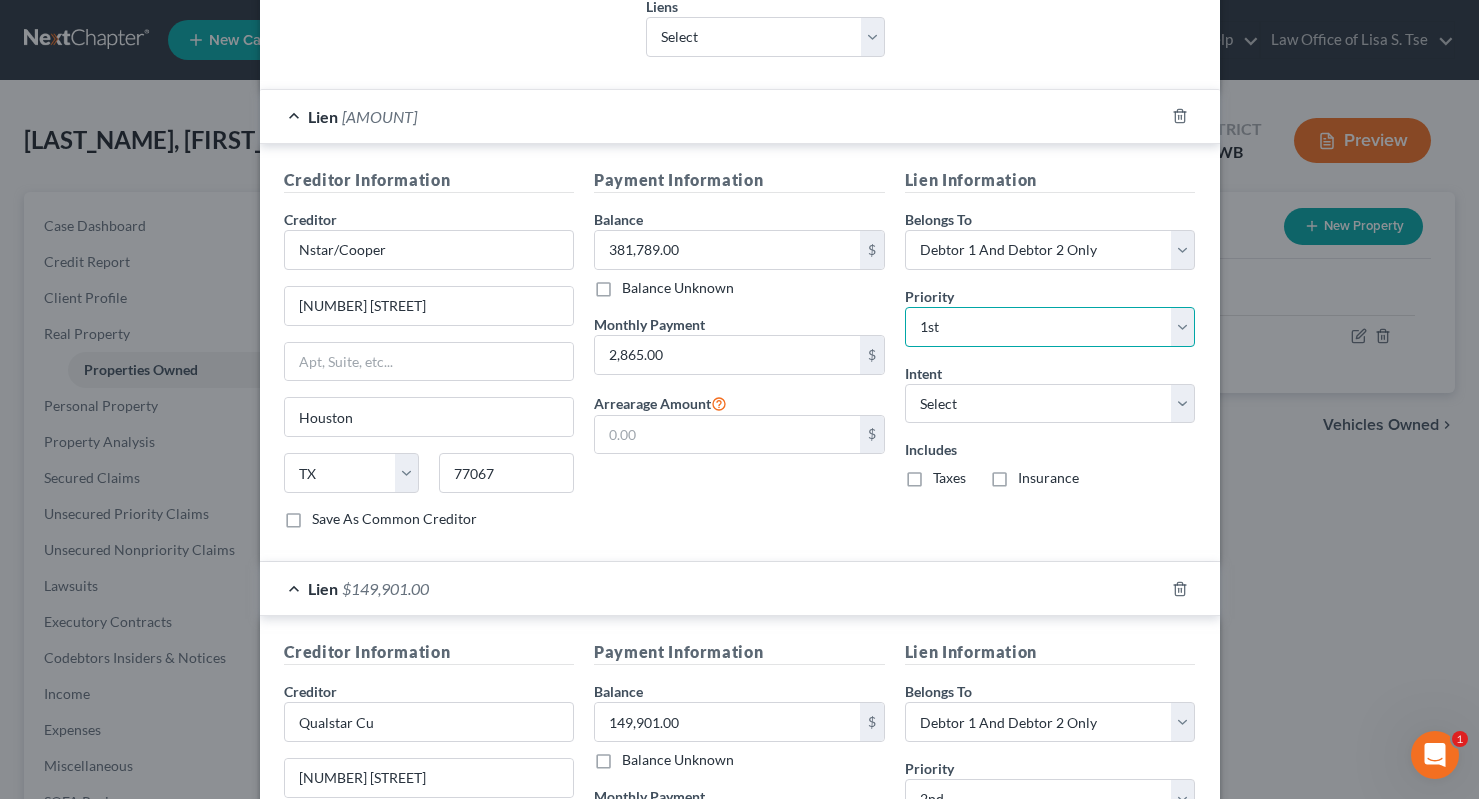 select on "0" 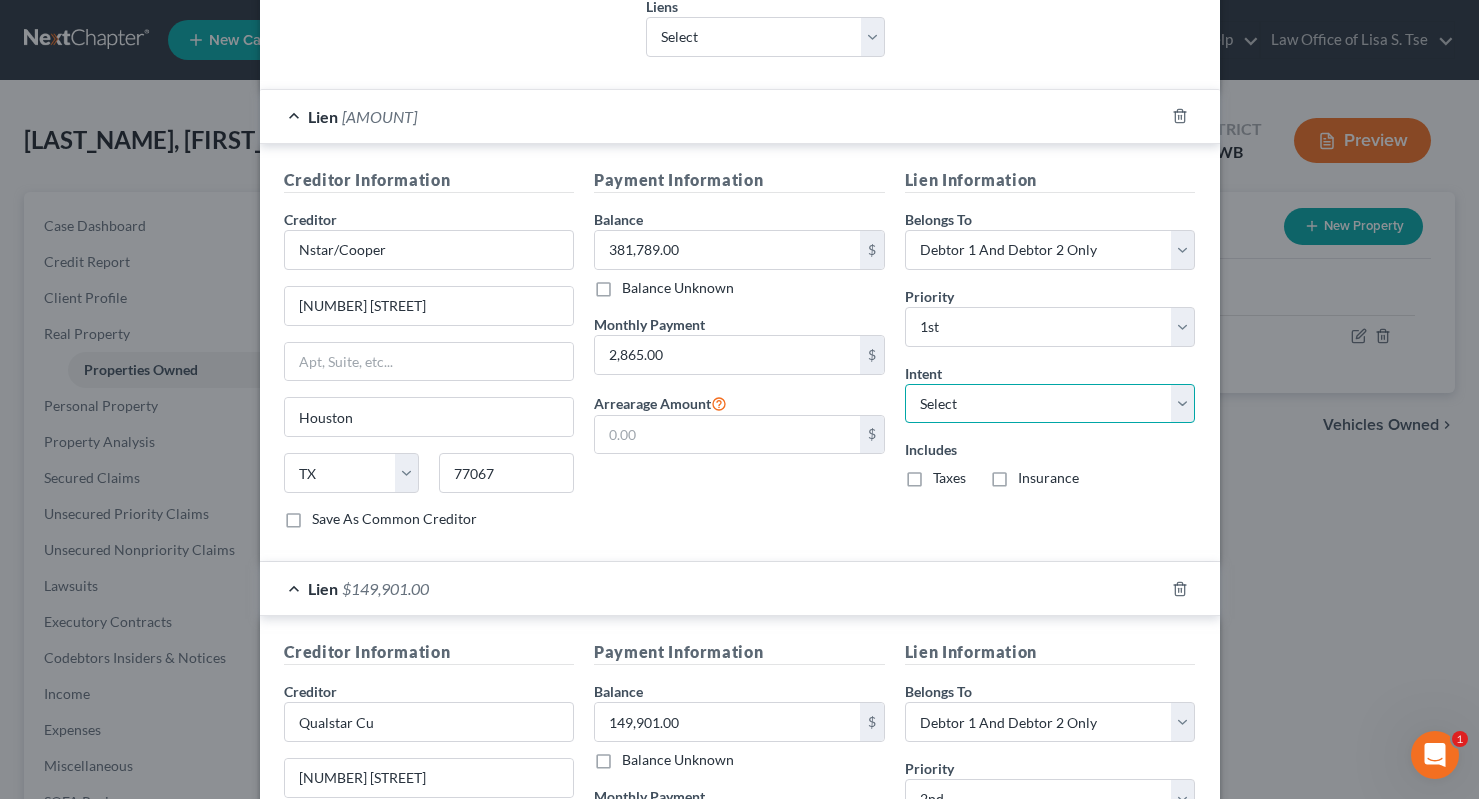 click on "Select Surrender Redeem Reaffirm Avoid Other" at bounding box center [1050, 404] 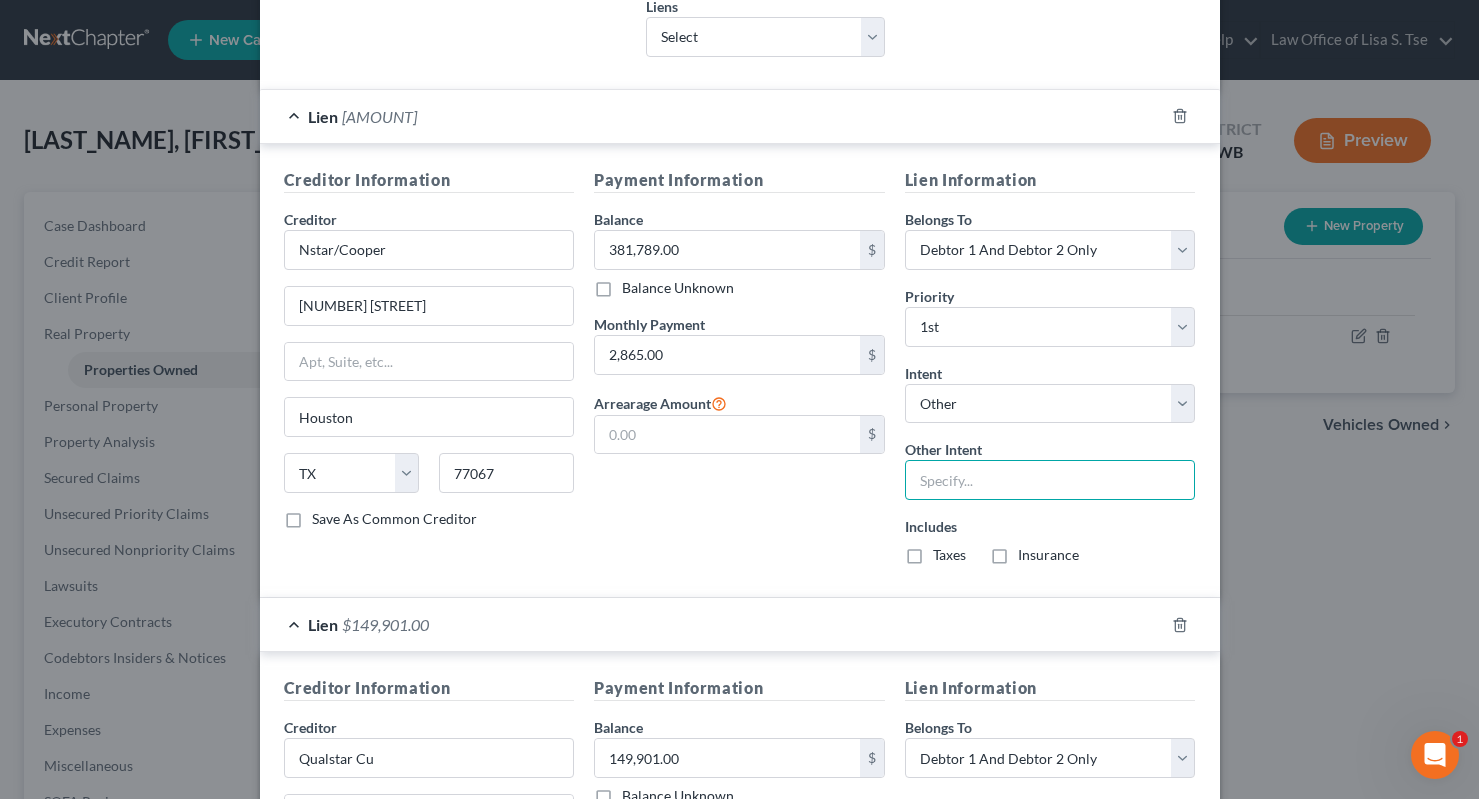 click at bounding box center [1050, 480] 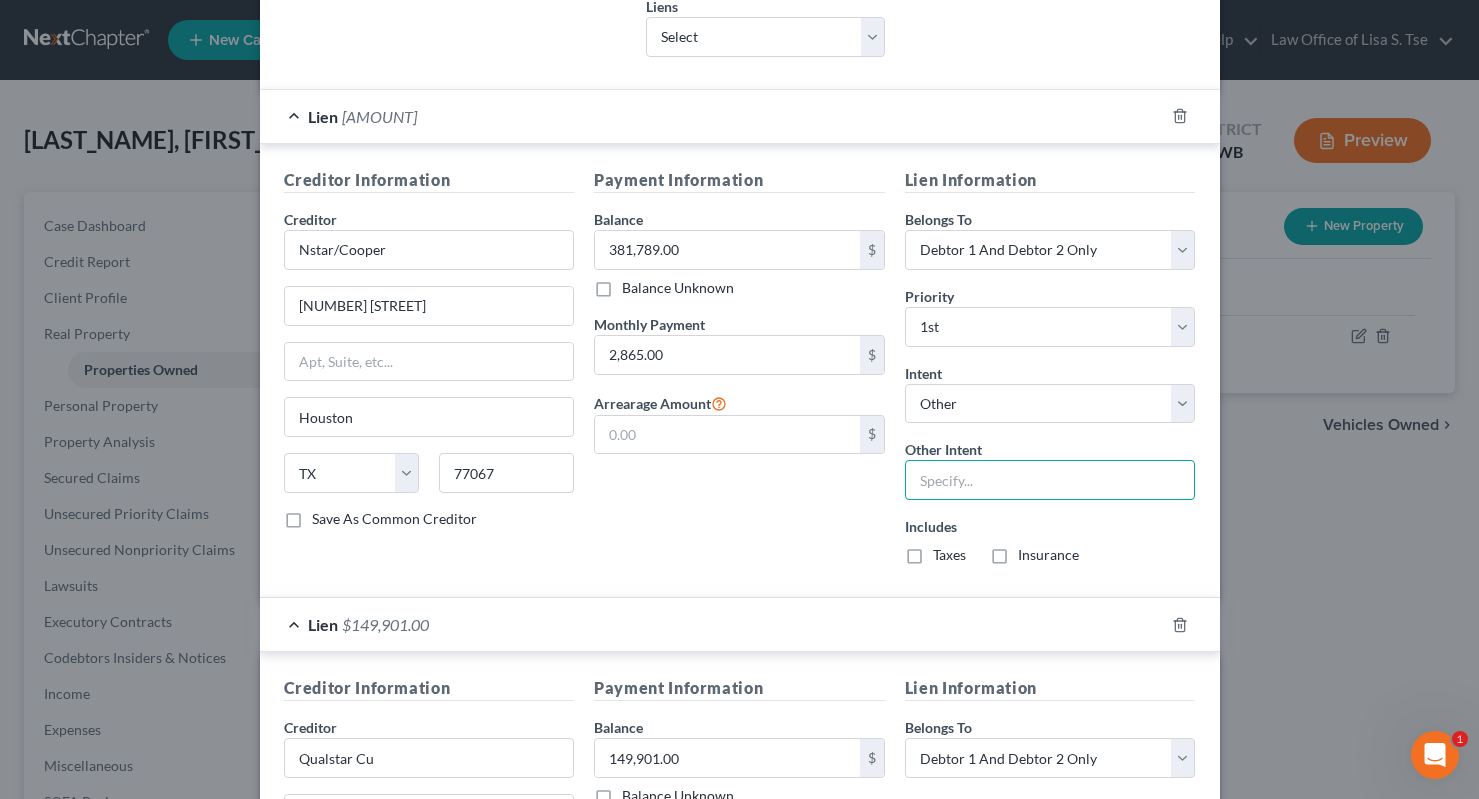type on "Continue Making Payments" 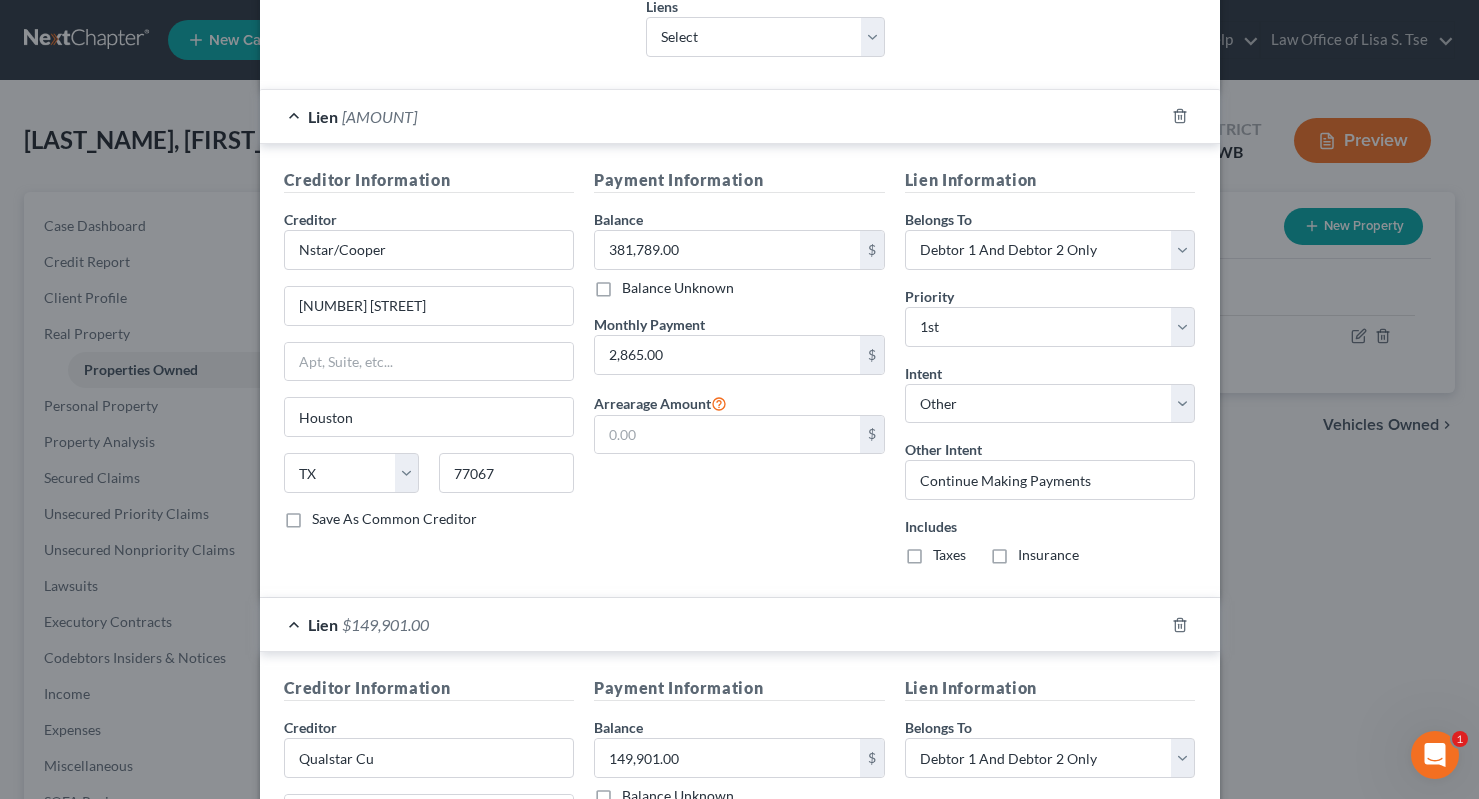 click on "Taxes" at bounding box center (949, 555) 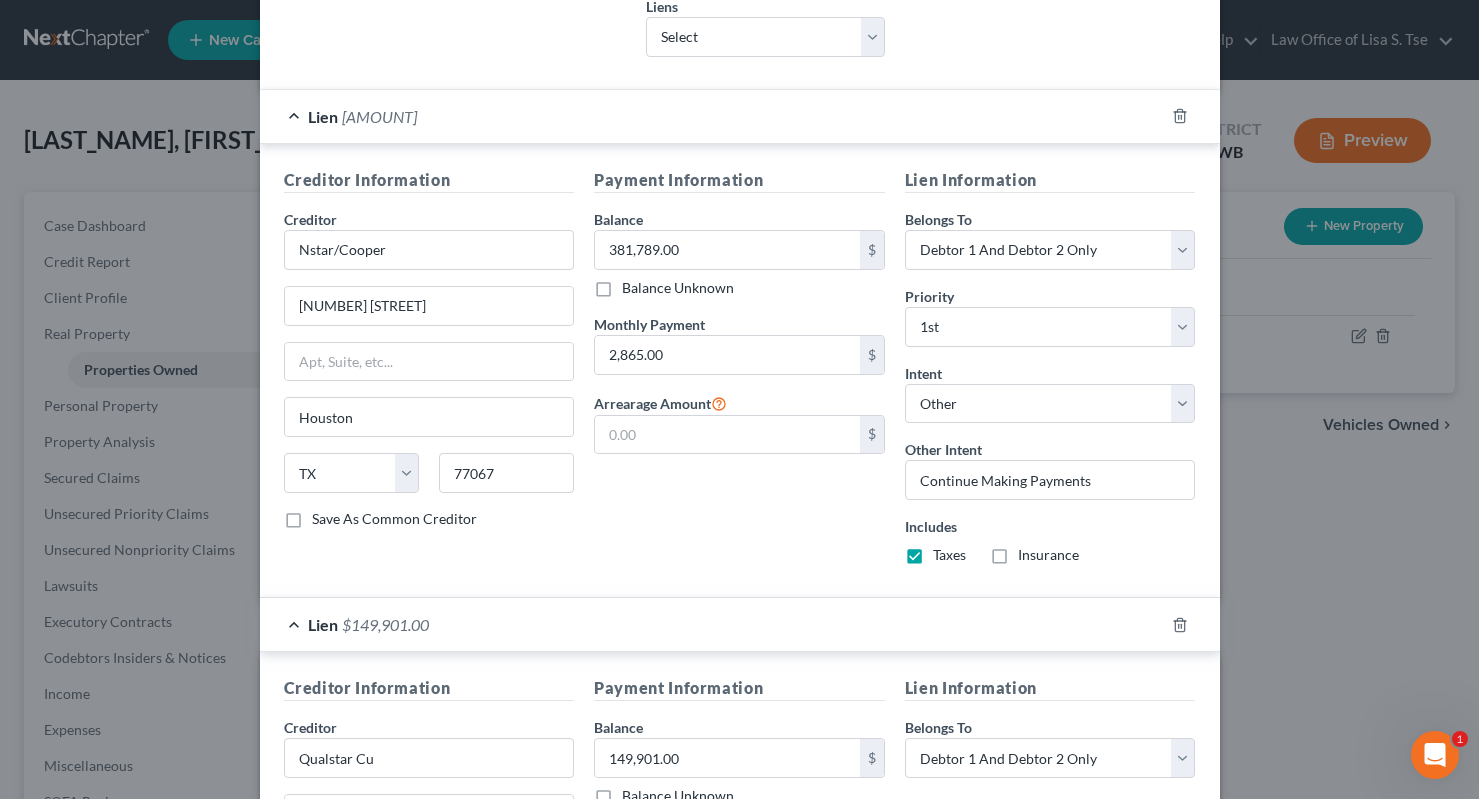 click on "Insurance" at bounding box center (1048, 555) 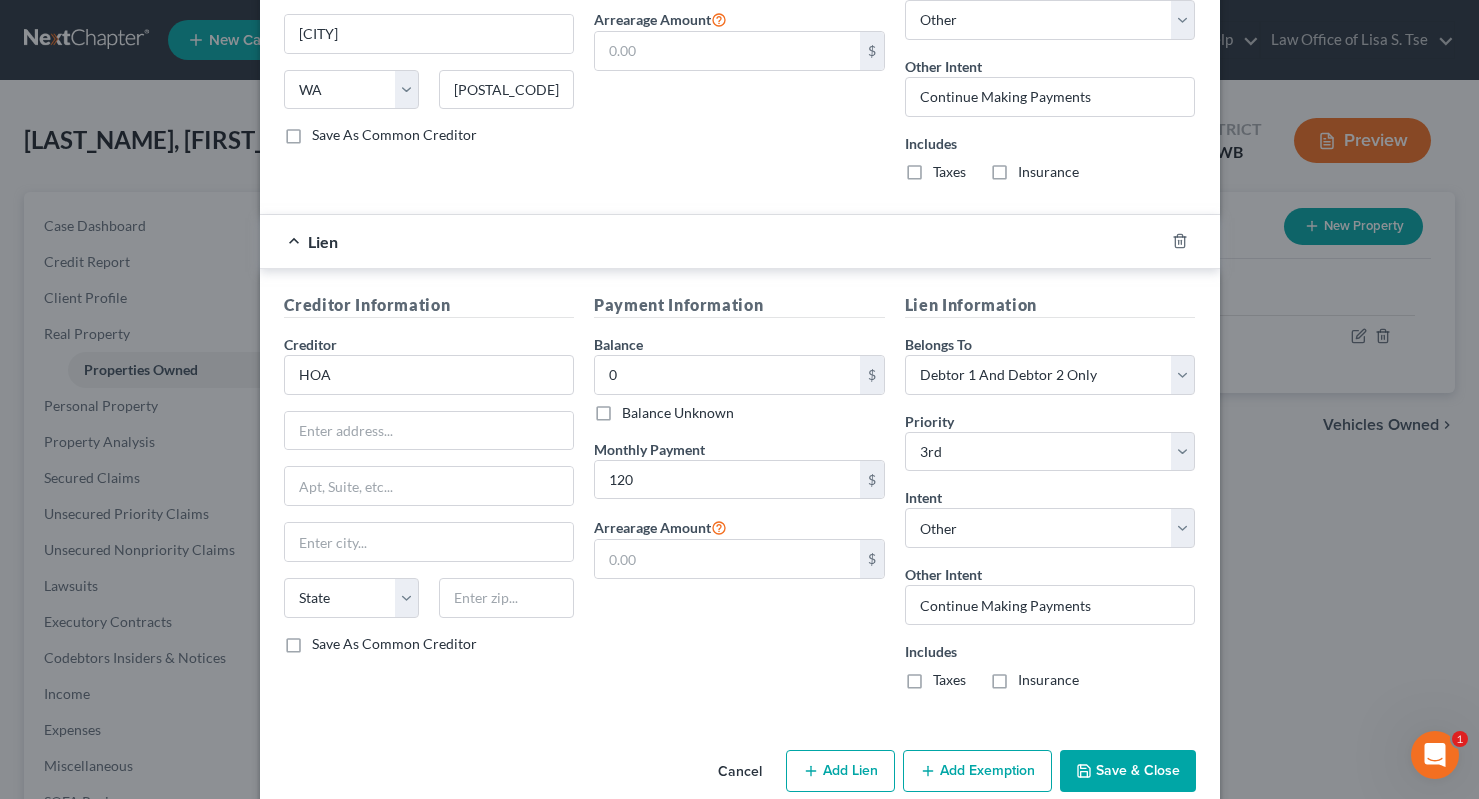 scroll, scrollTop: 1457, scrollLeft: 0, axis: vertical 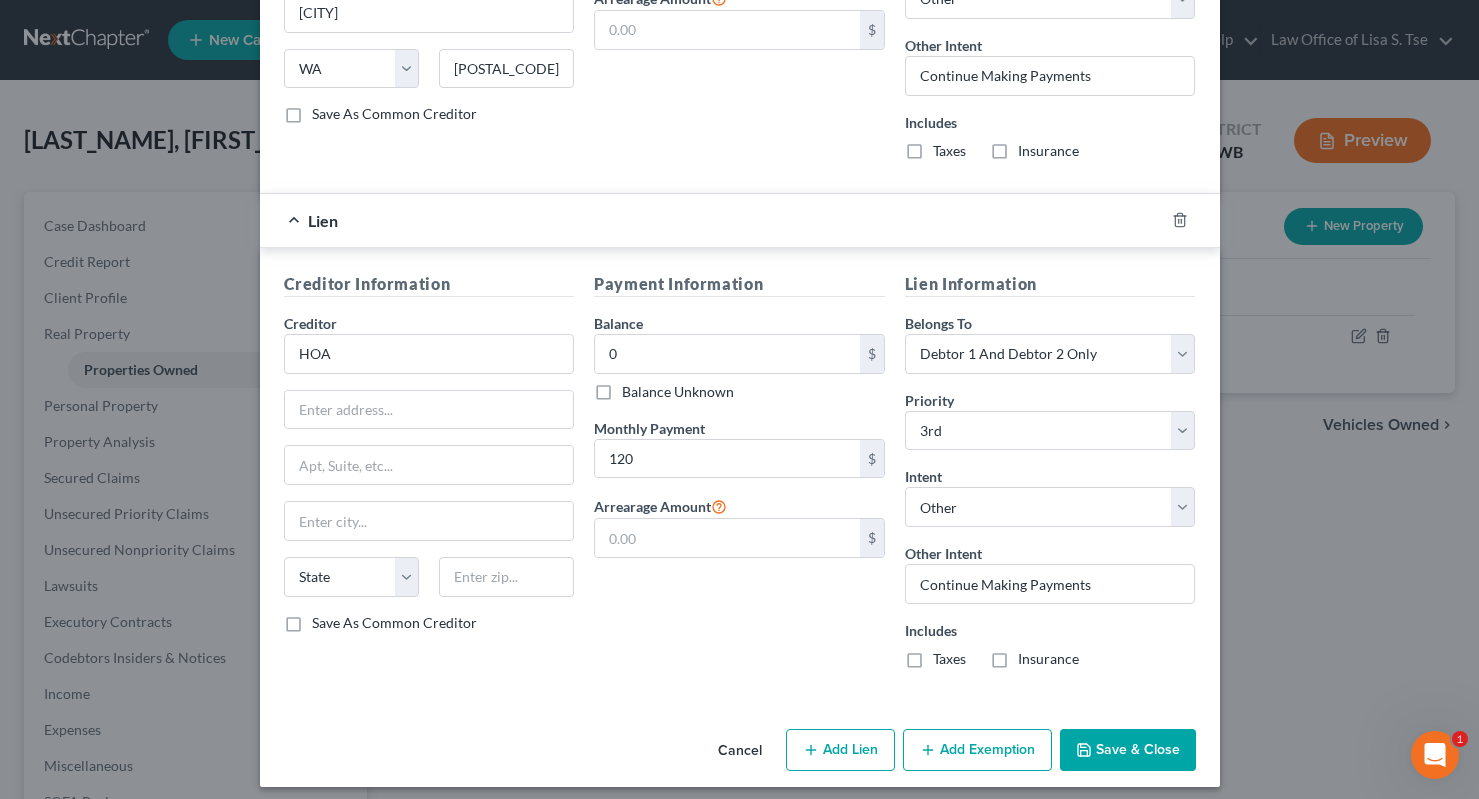 click on "Save & Close" at bounding box center [1128, 750] 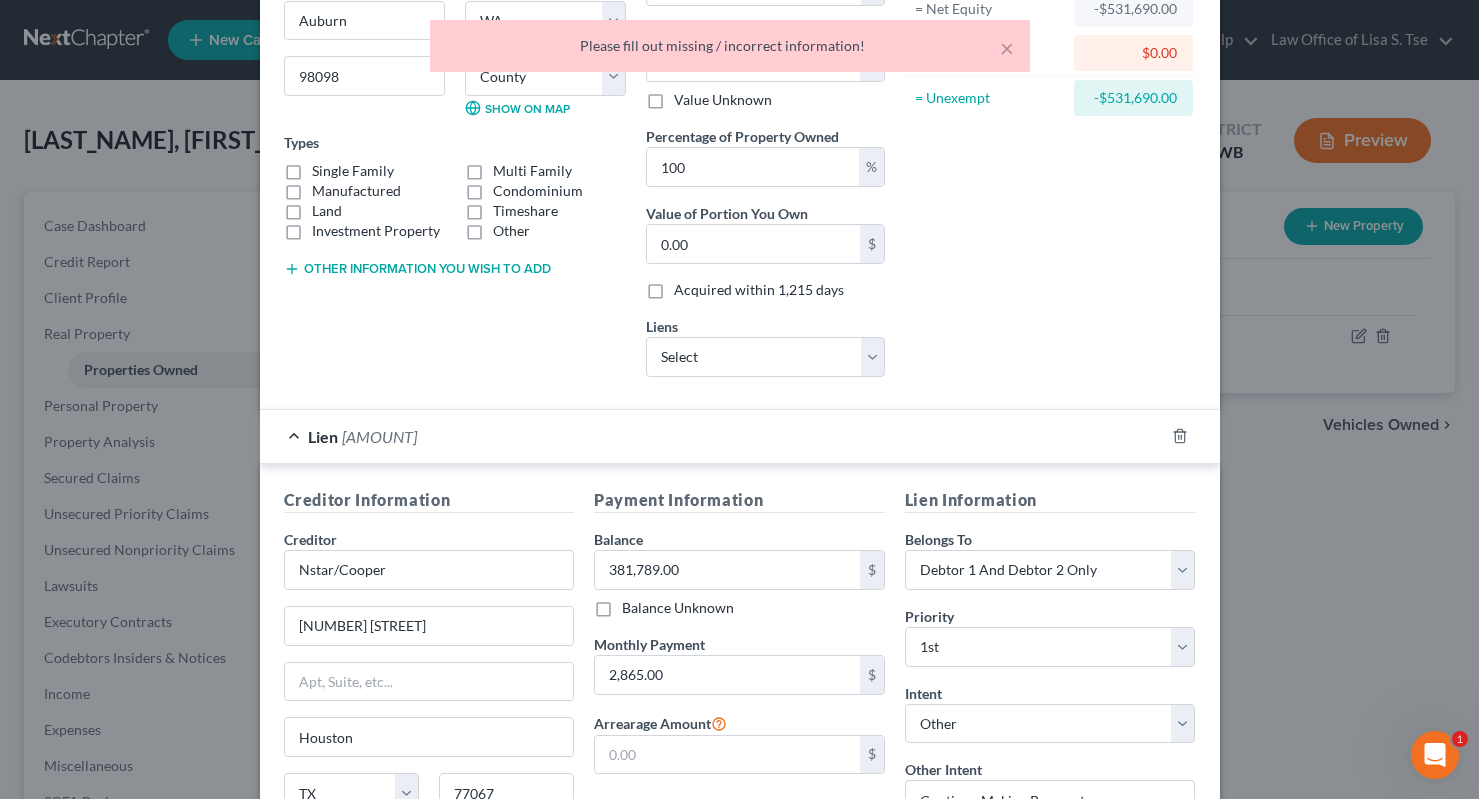 scroll, scrollTop: 0, scrollLeft: 0, axis: both 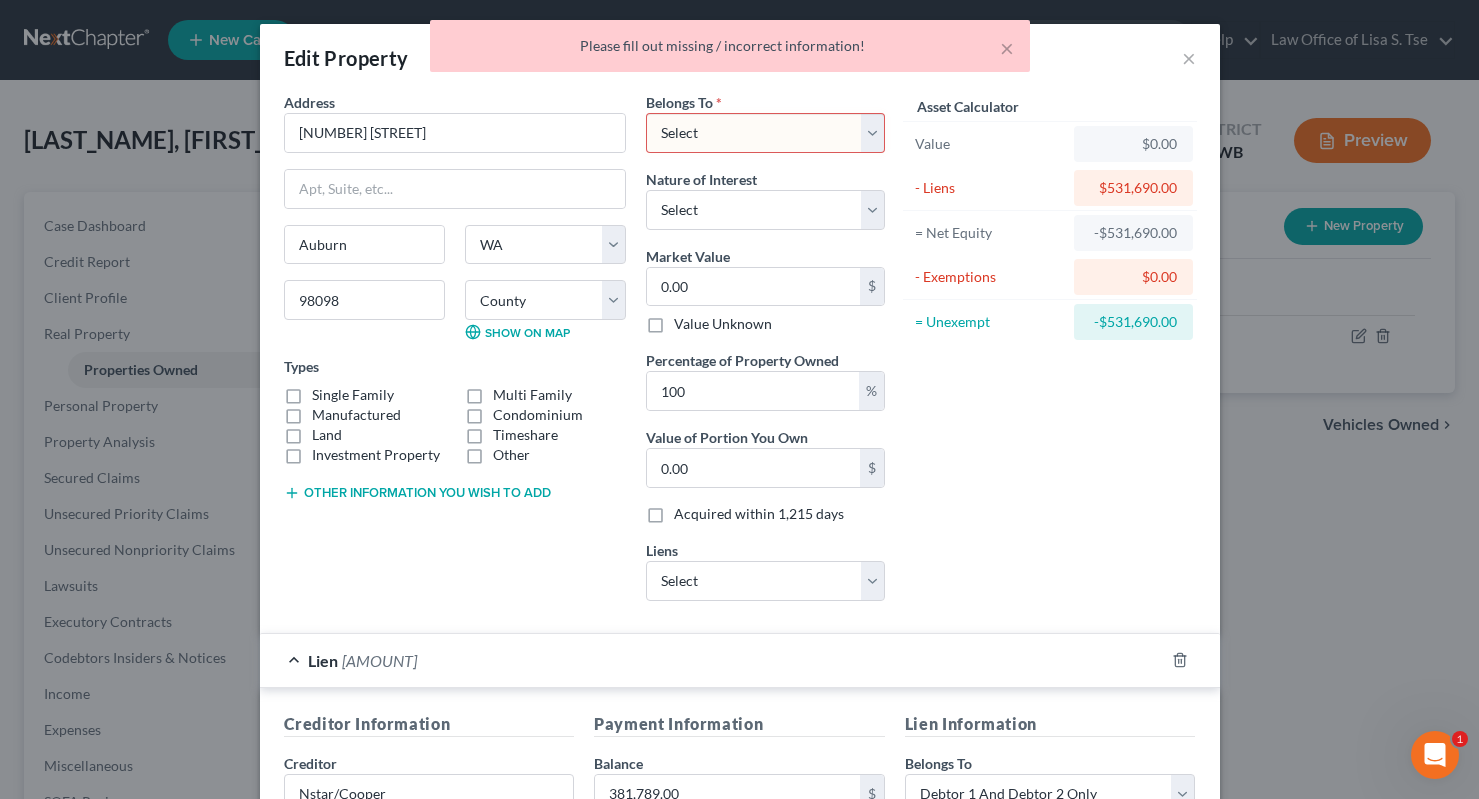 click on "Select Debtor 1 Only Debtor 2 Only Debtor 1 And Debtor 2 Only At Least One Of The Debtors And Another Community Property" at bounding box center (765, 133) 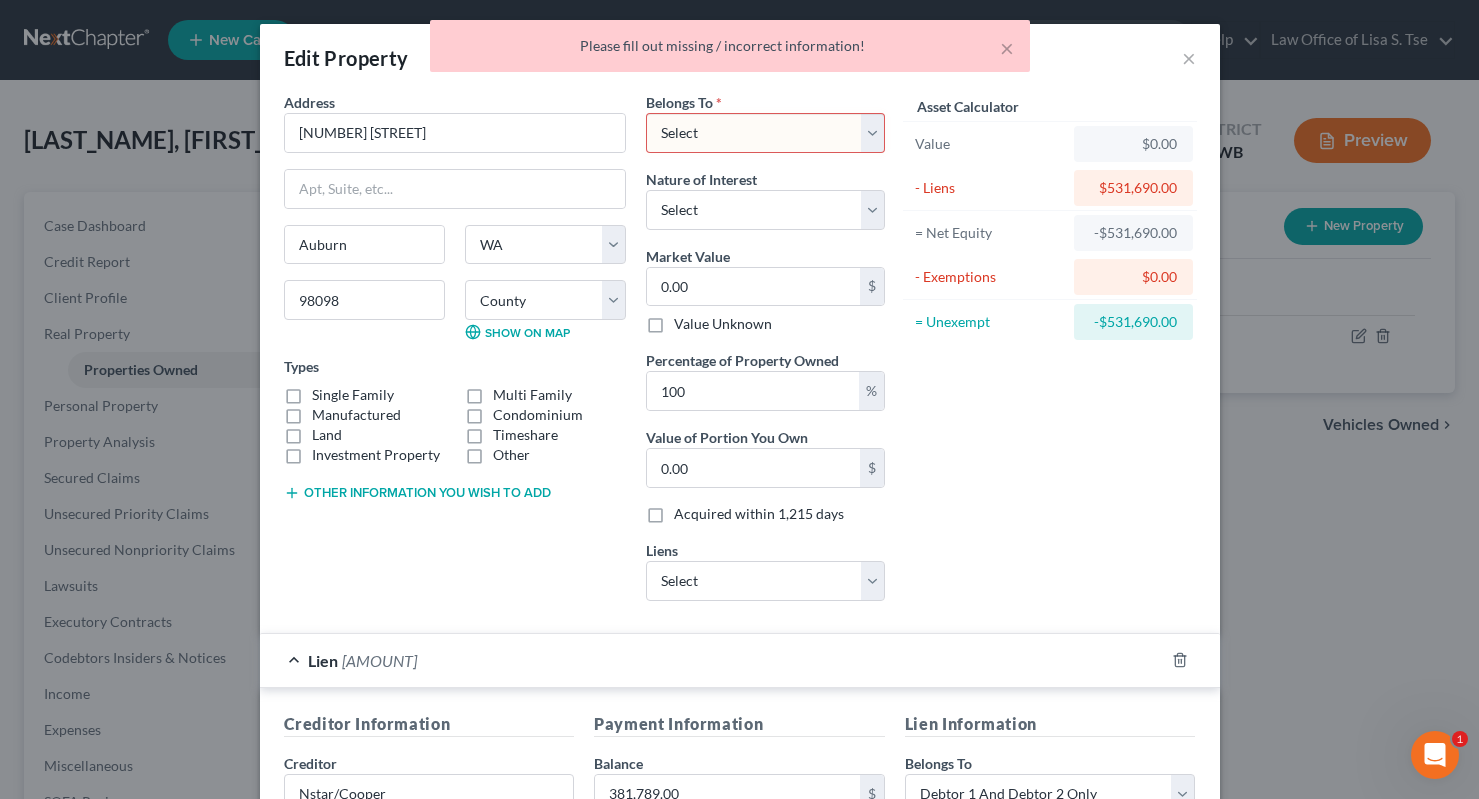 select on "2" 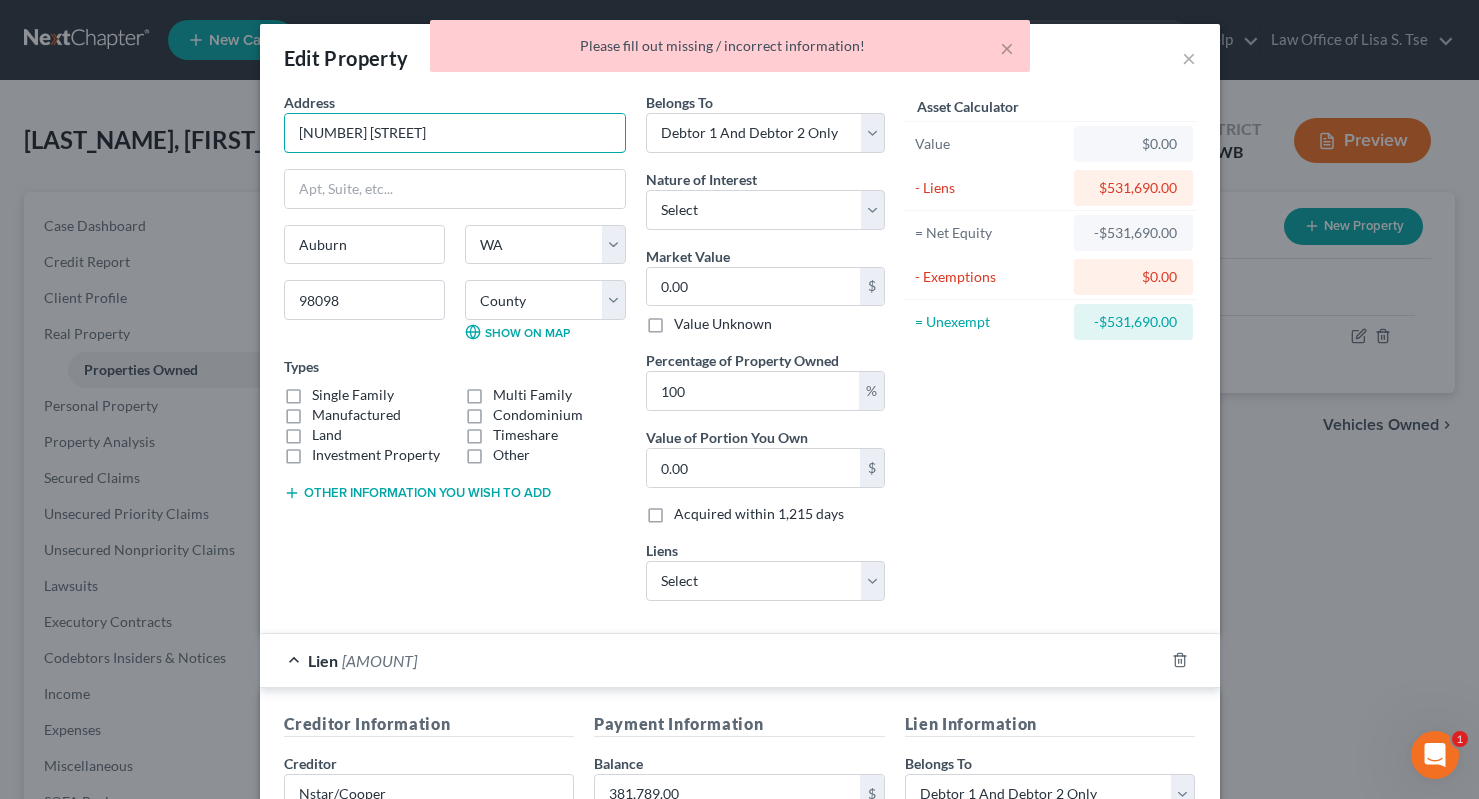 drag, startPoint x: 518, startPoint y: 140, endPoint x: 262, endPoint y: 108, distance: 257.99225 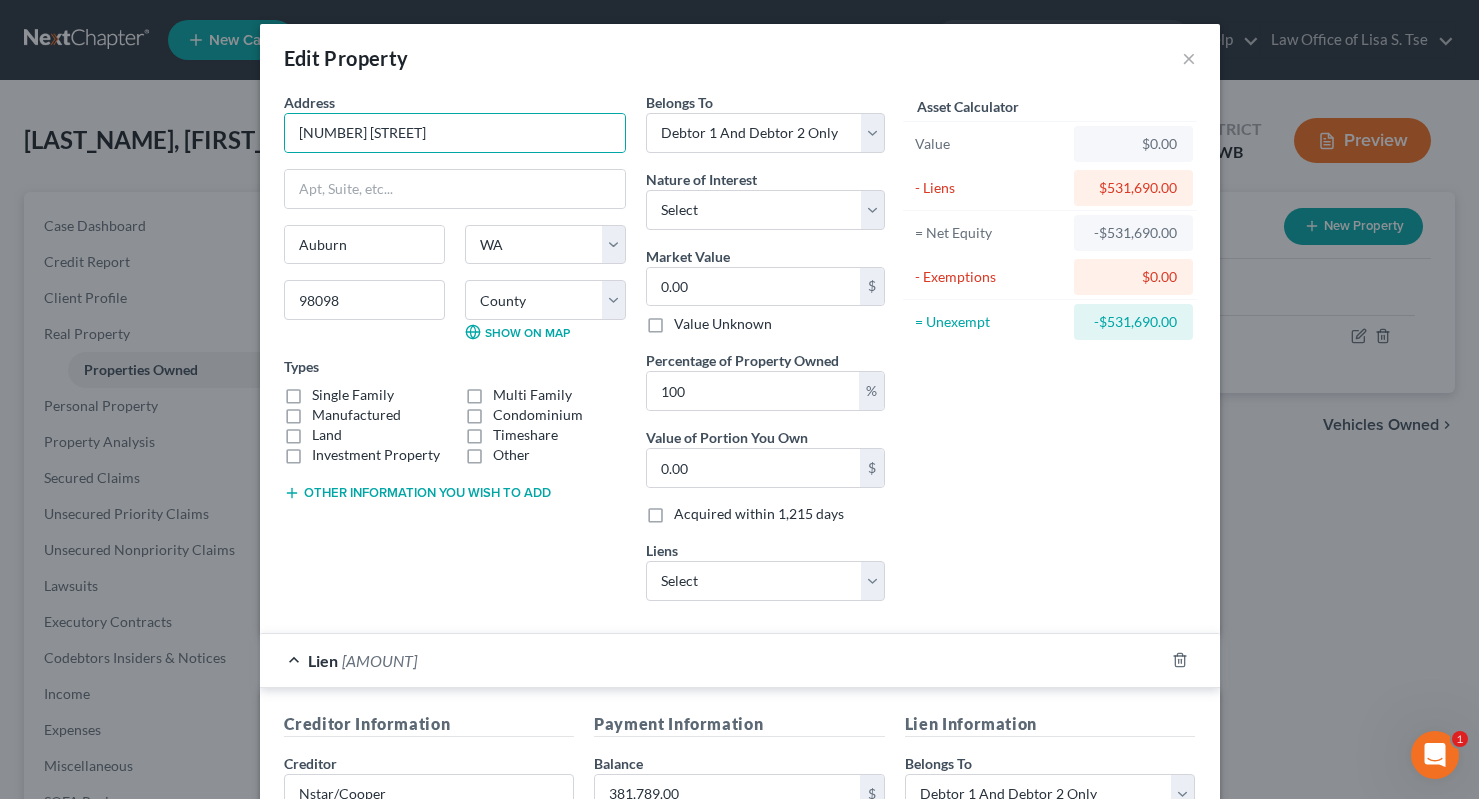 click on "Single Family" at bounding box center (353, 395) 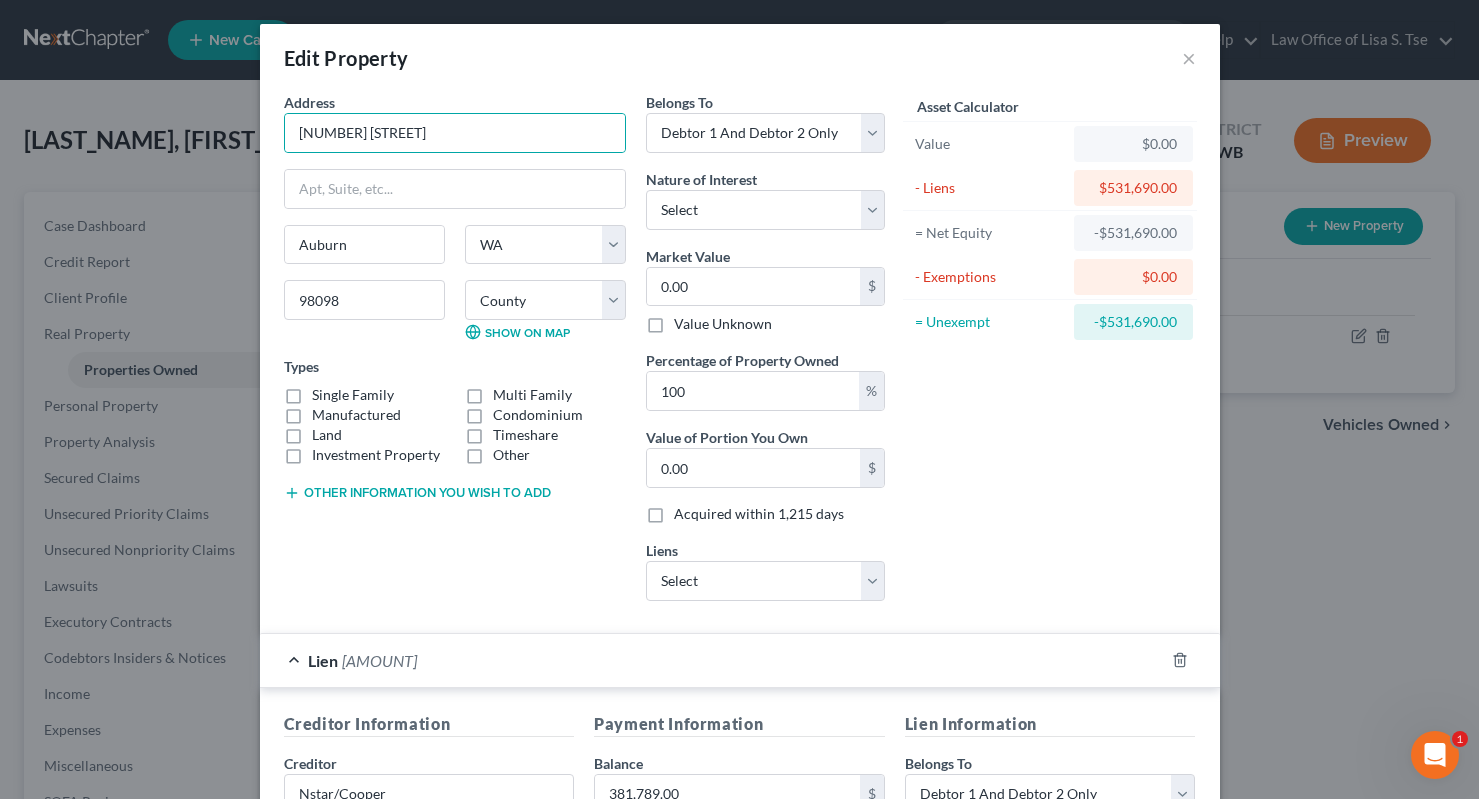 click on "Single Family" at bounding box center [326, 391] 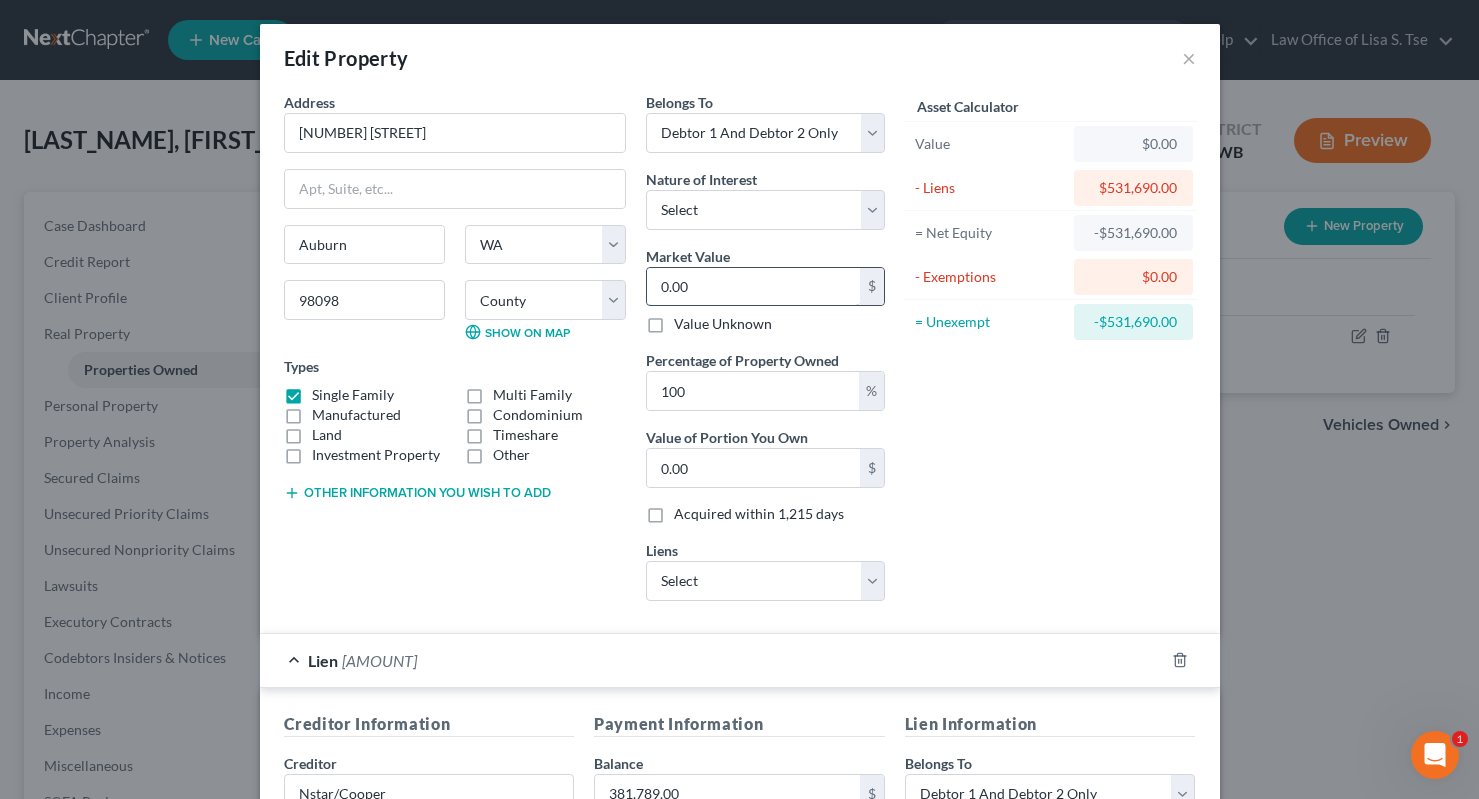 click on "0.00" at bounding box center (753, 287) 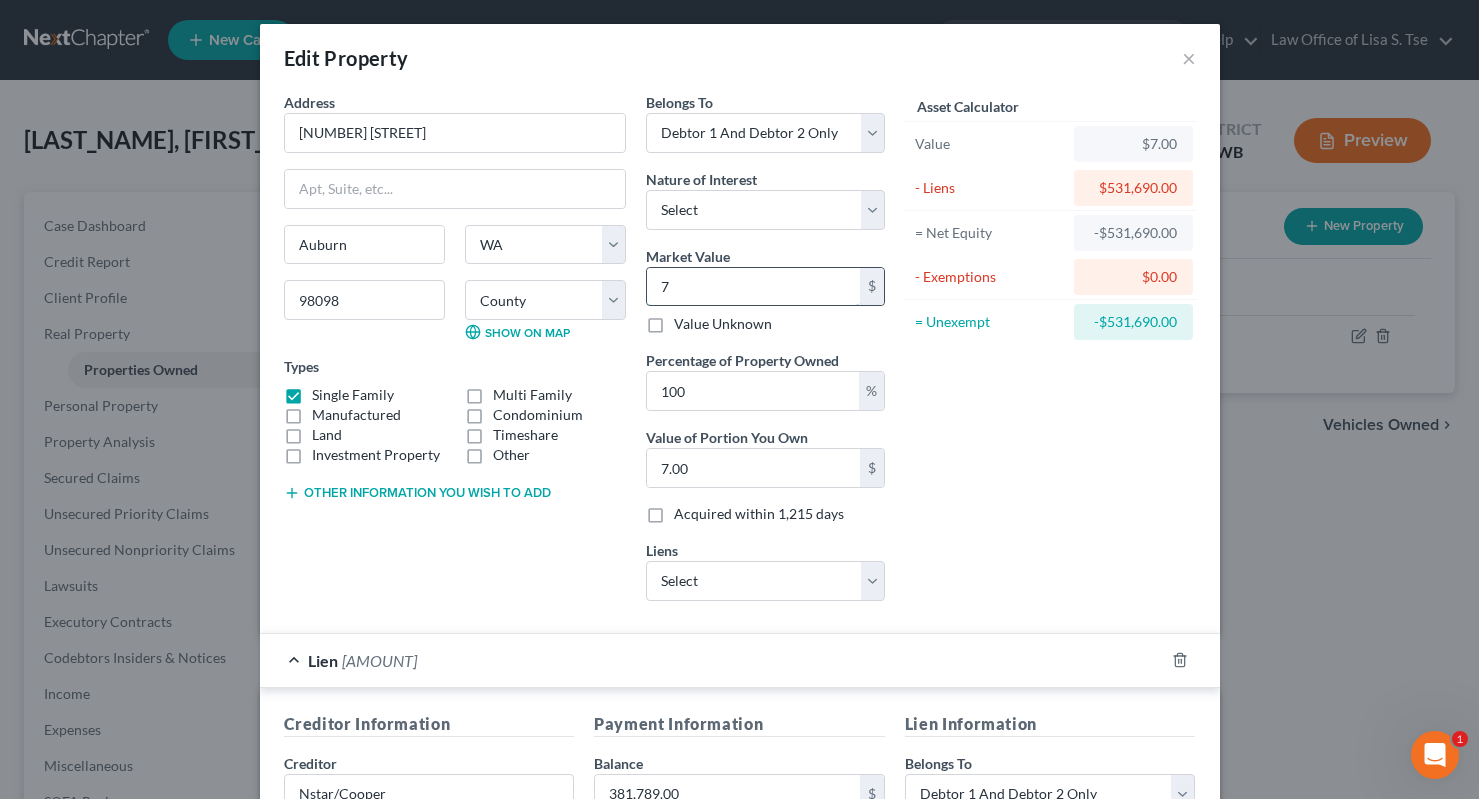 type on "73" 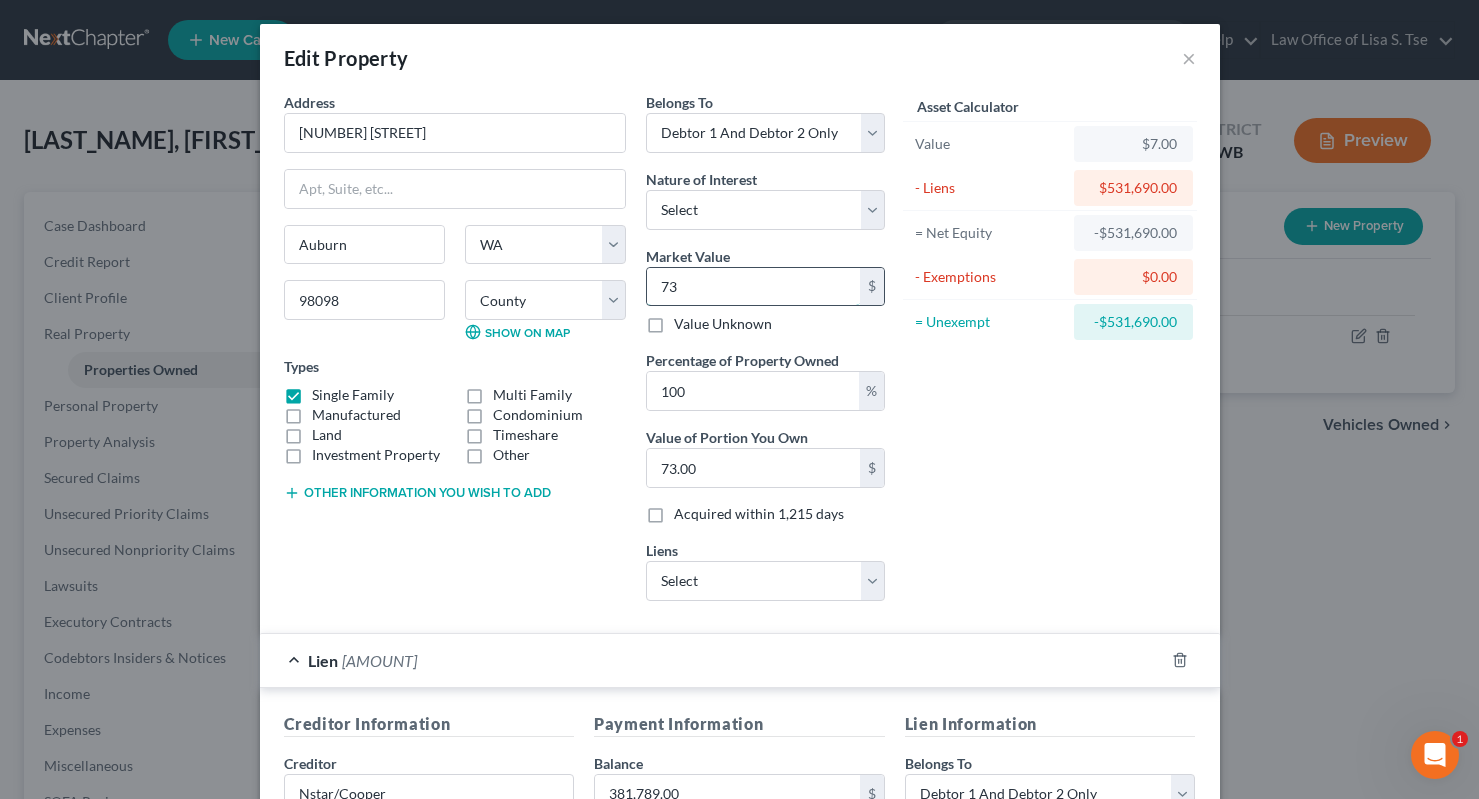 type on "731" 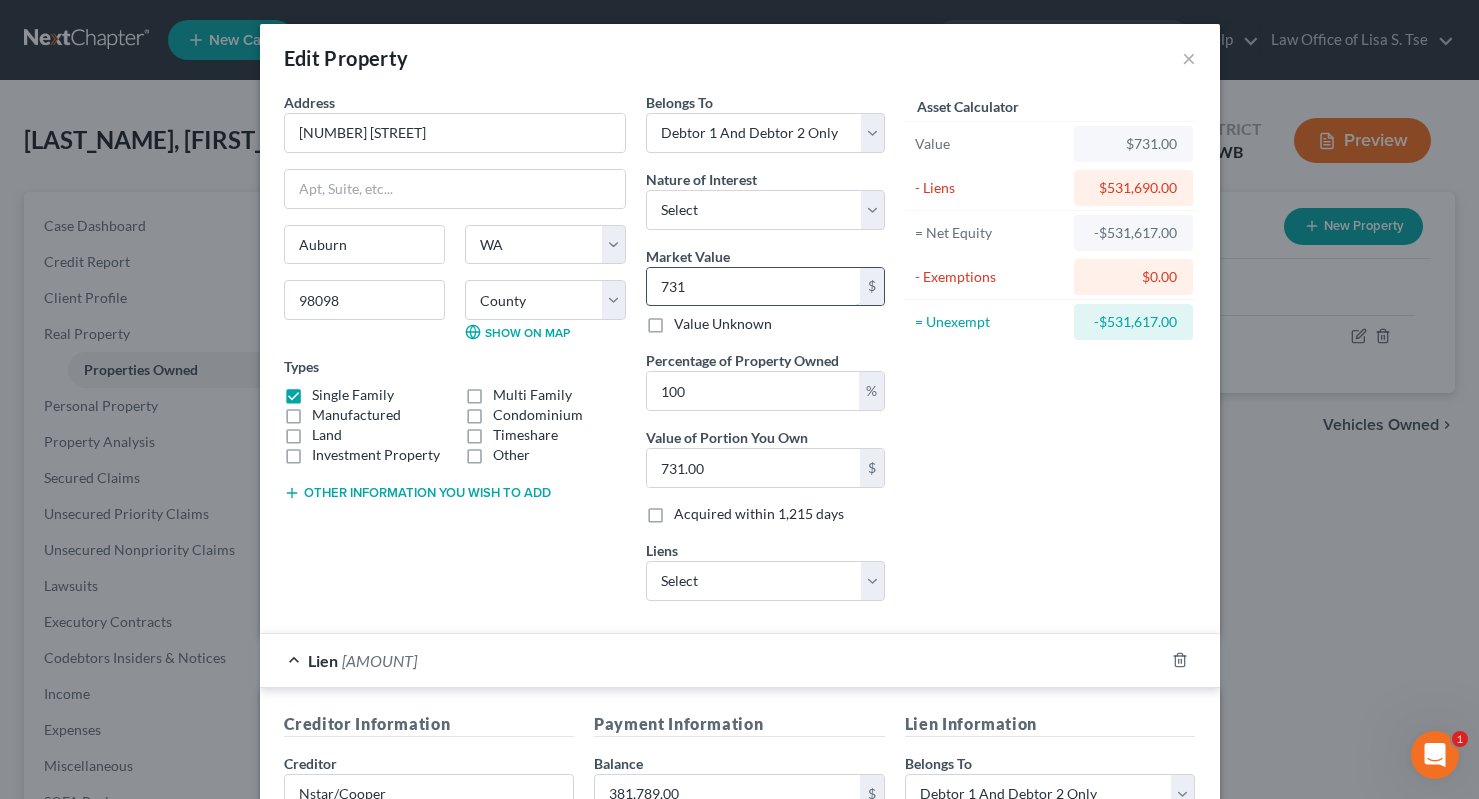 type on "7310" 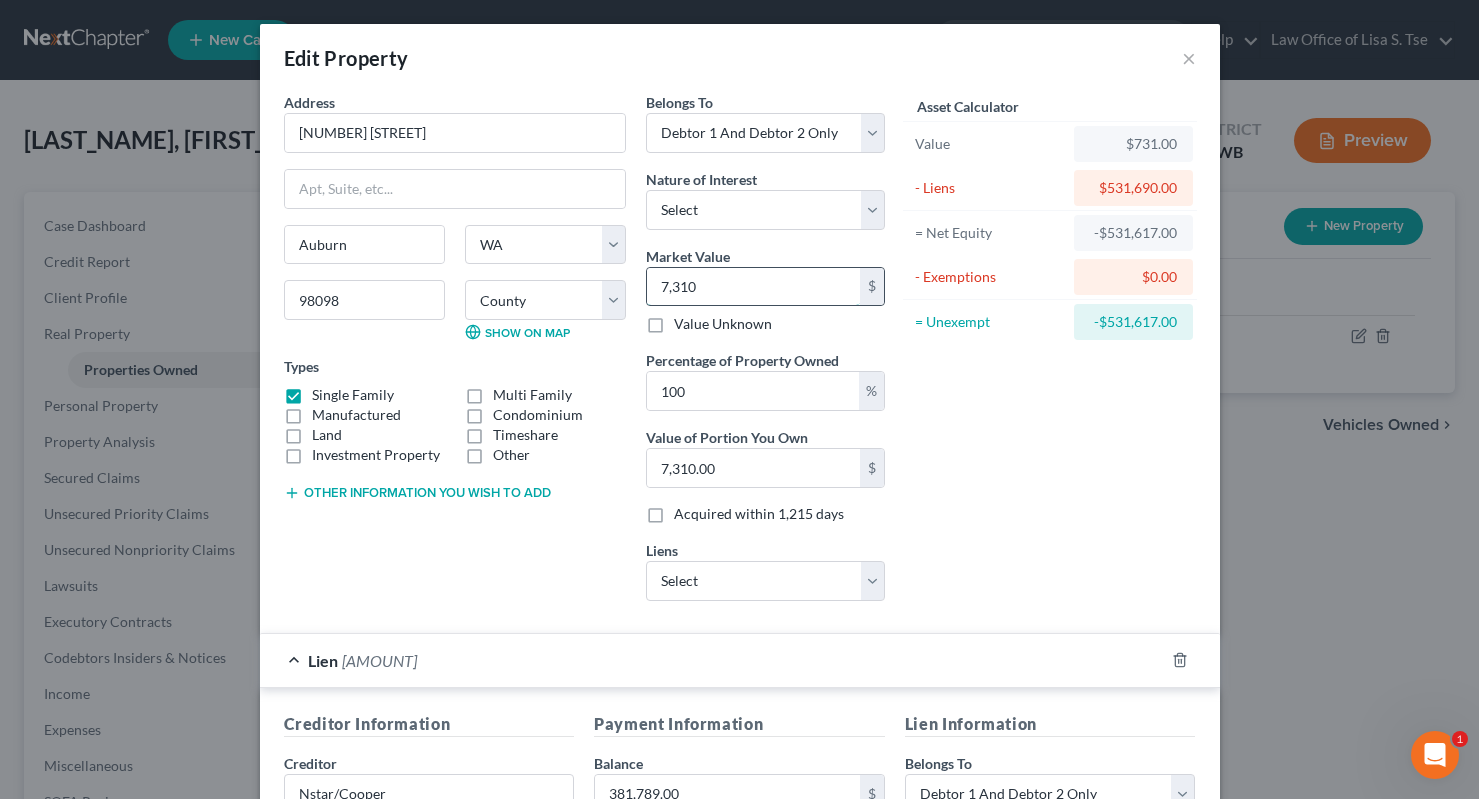 type on "7,3100" 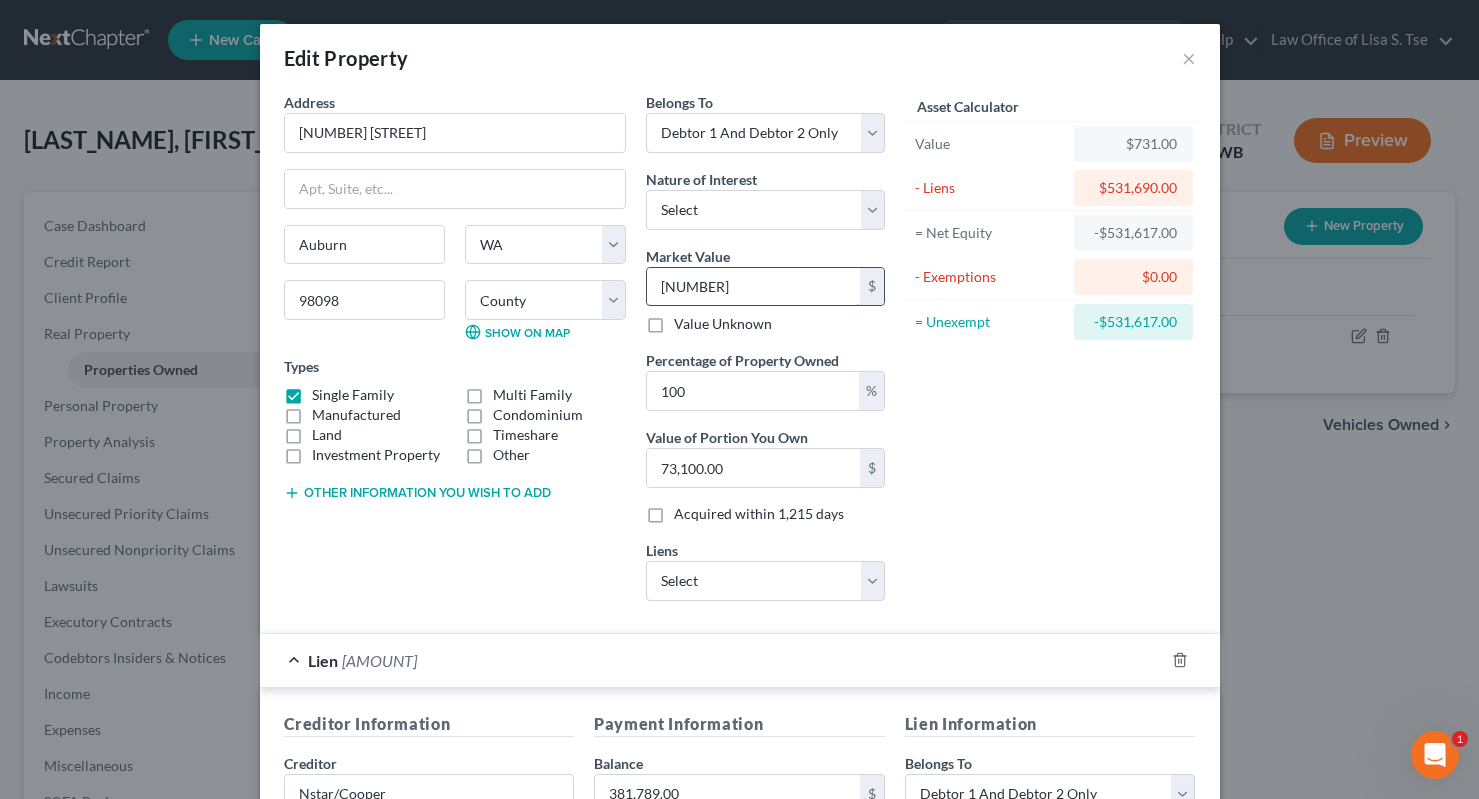 type on "73,1000" 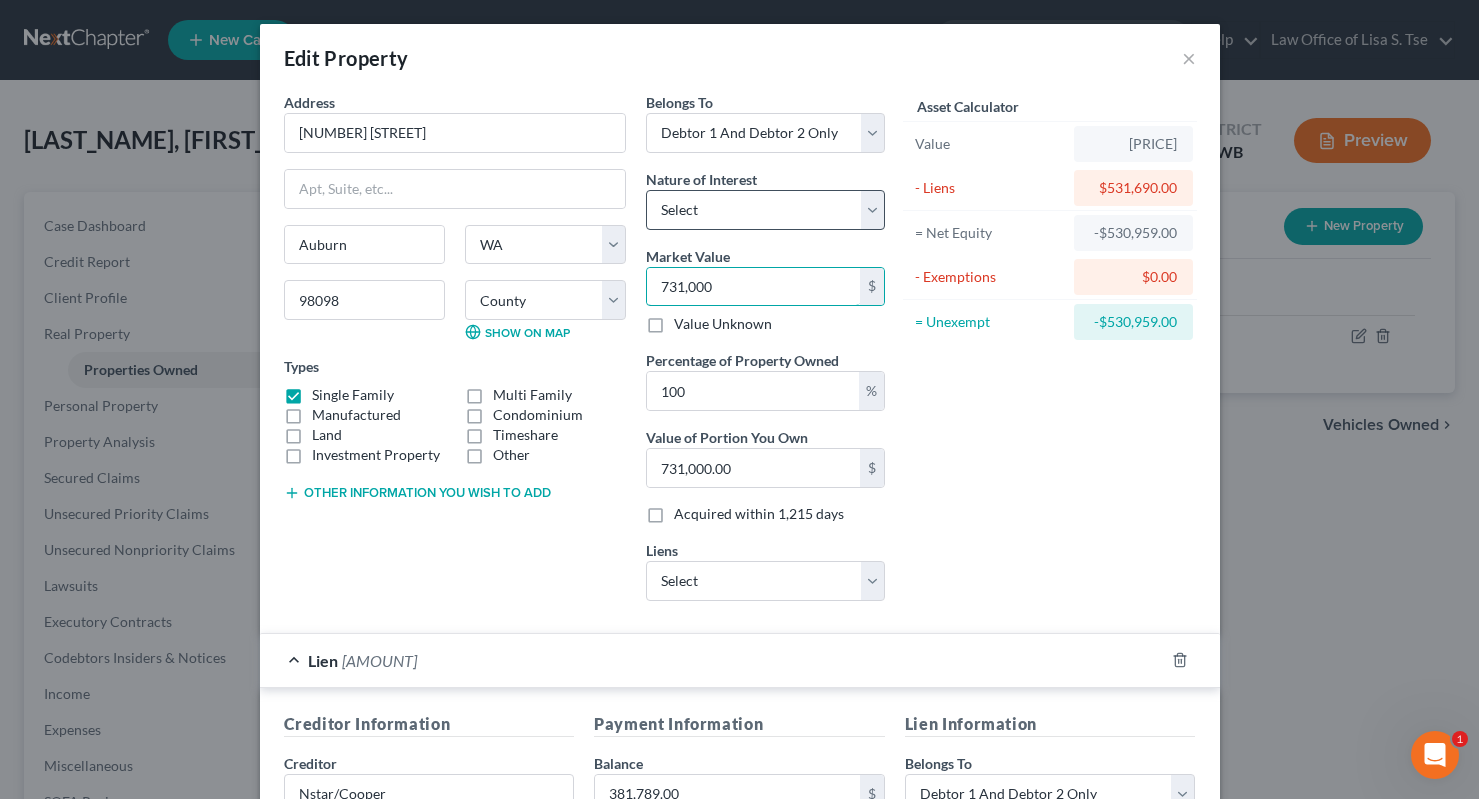 type on "731,000" 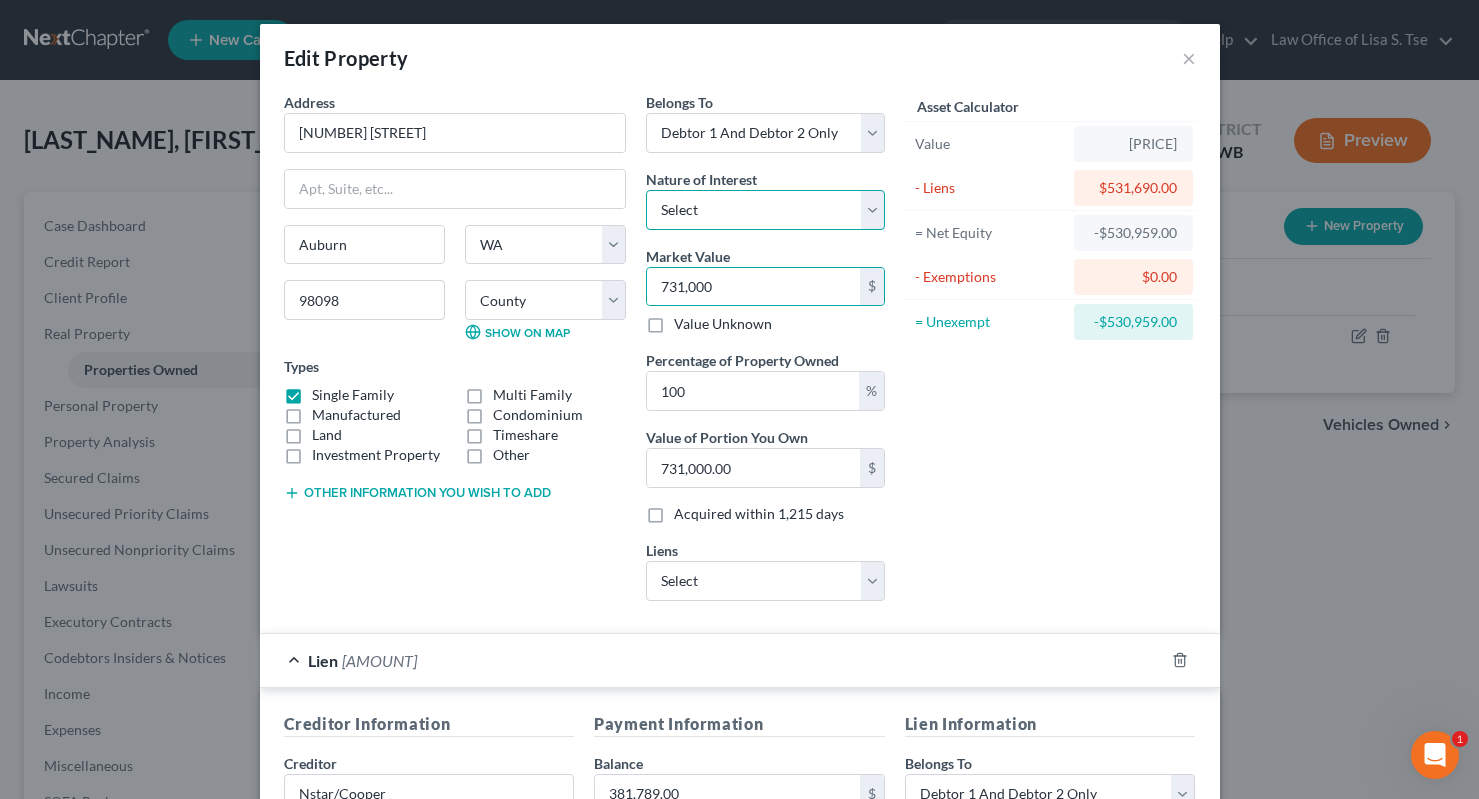 click on "Select Fee Simple Joint Tenant Life Estate Equitable Interest Future Interest Tenancy By The Entireties Tenants In Common Other" at bounding box center (765, 210) 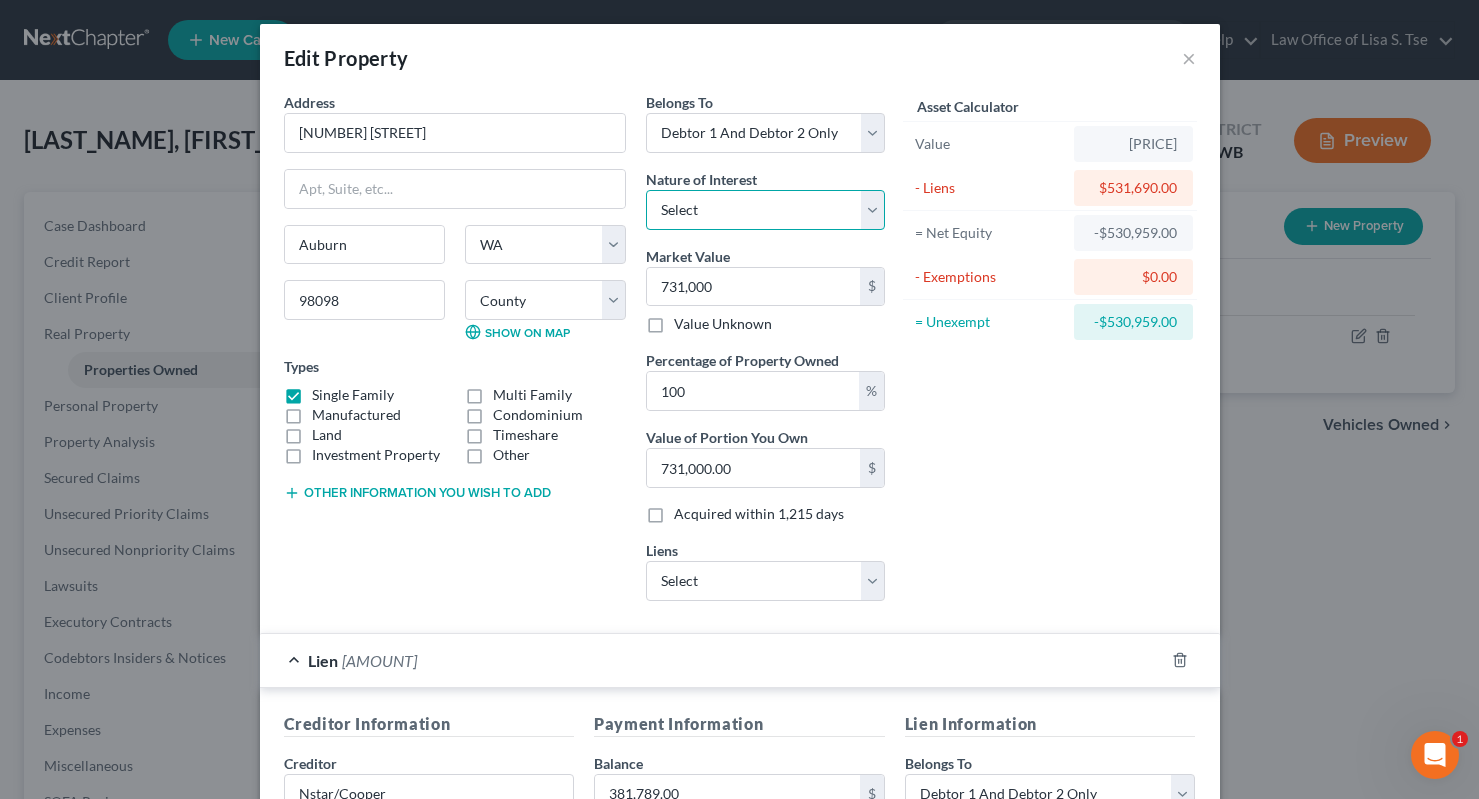 select on "0" 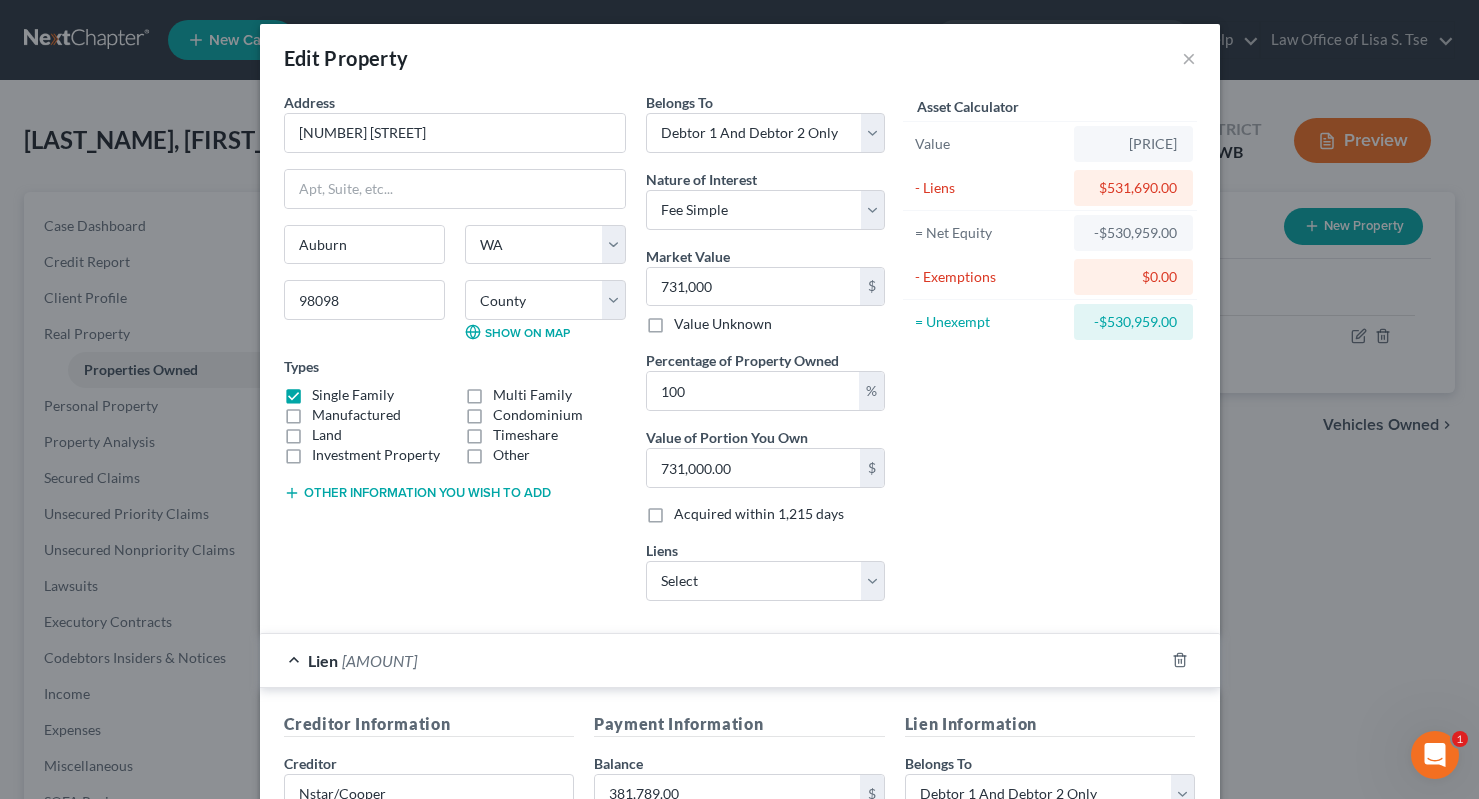 click on "Asset Calculator Value $731,000.00 - Liens $531,690.00 = Net Equity -$530,959.00 - Exemptions $0.00 = Unexempt -$530,959.00" at bounding box center [1050, 354] 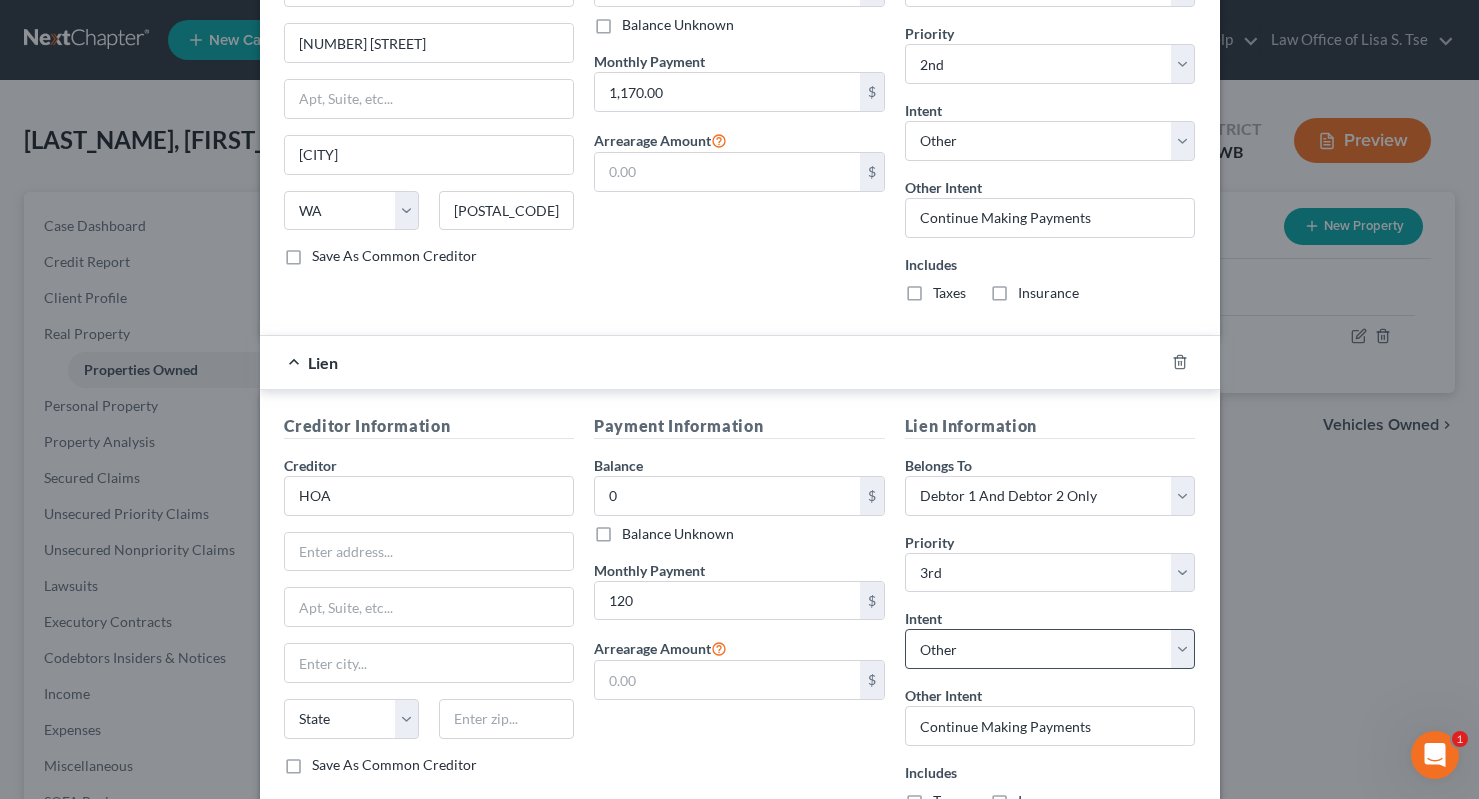 scroll, scrollTop: 1469, scrollLeft: 0, axis: vertical 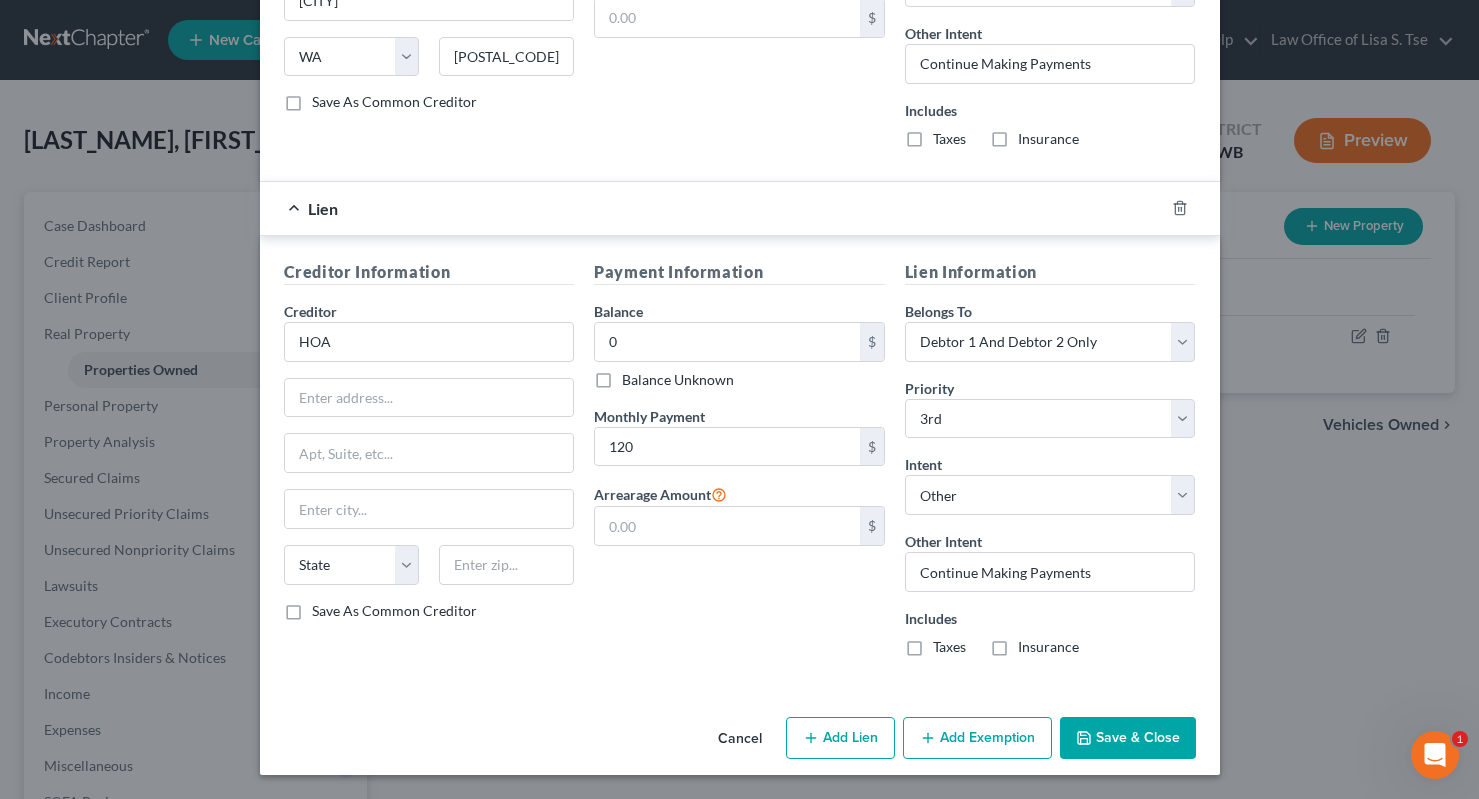 click on "Save & Close" at bounding box center [1128, 738] 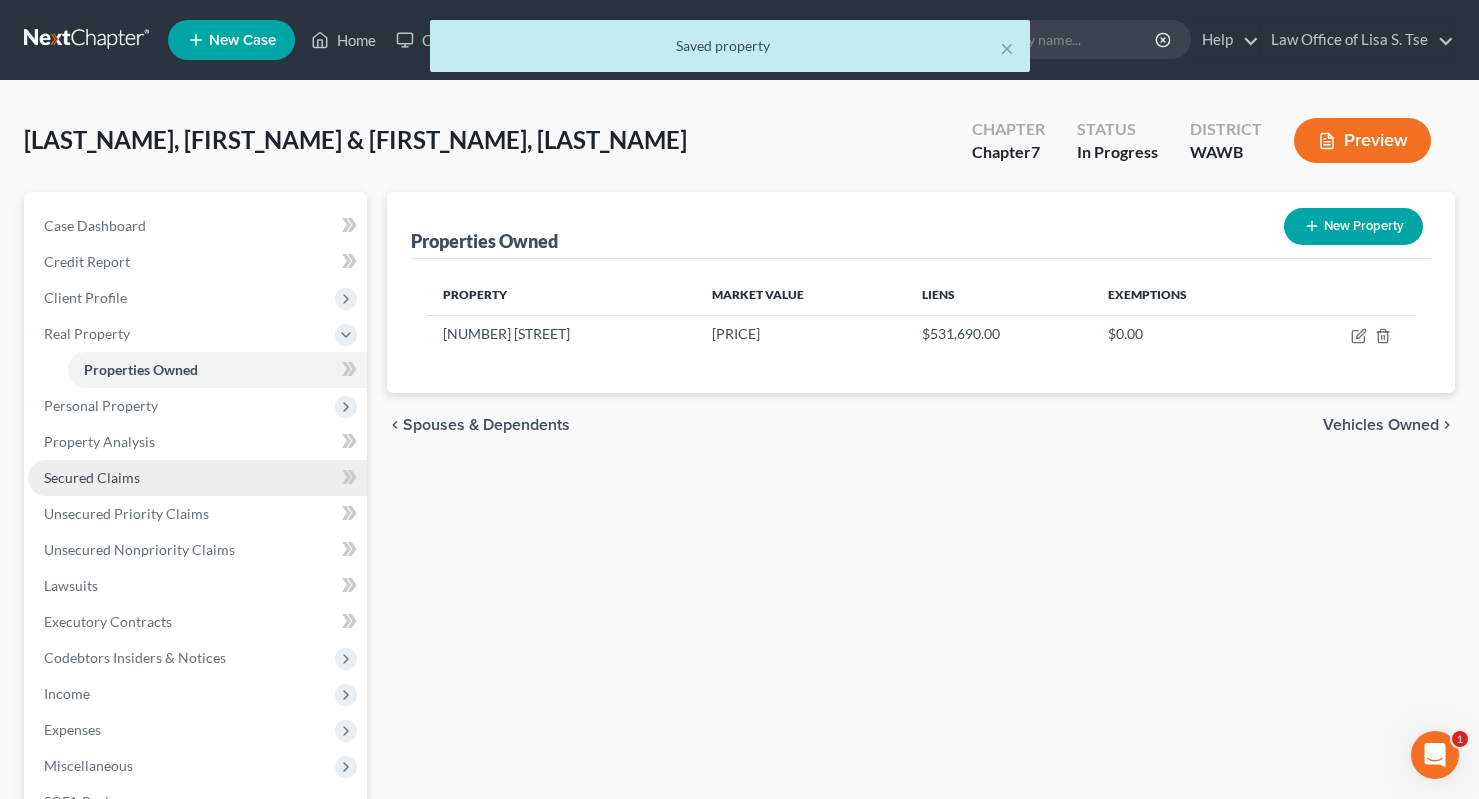 click on "Secured Claims" at bounding box center (197, 478) 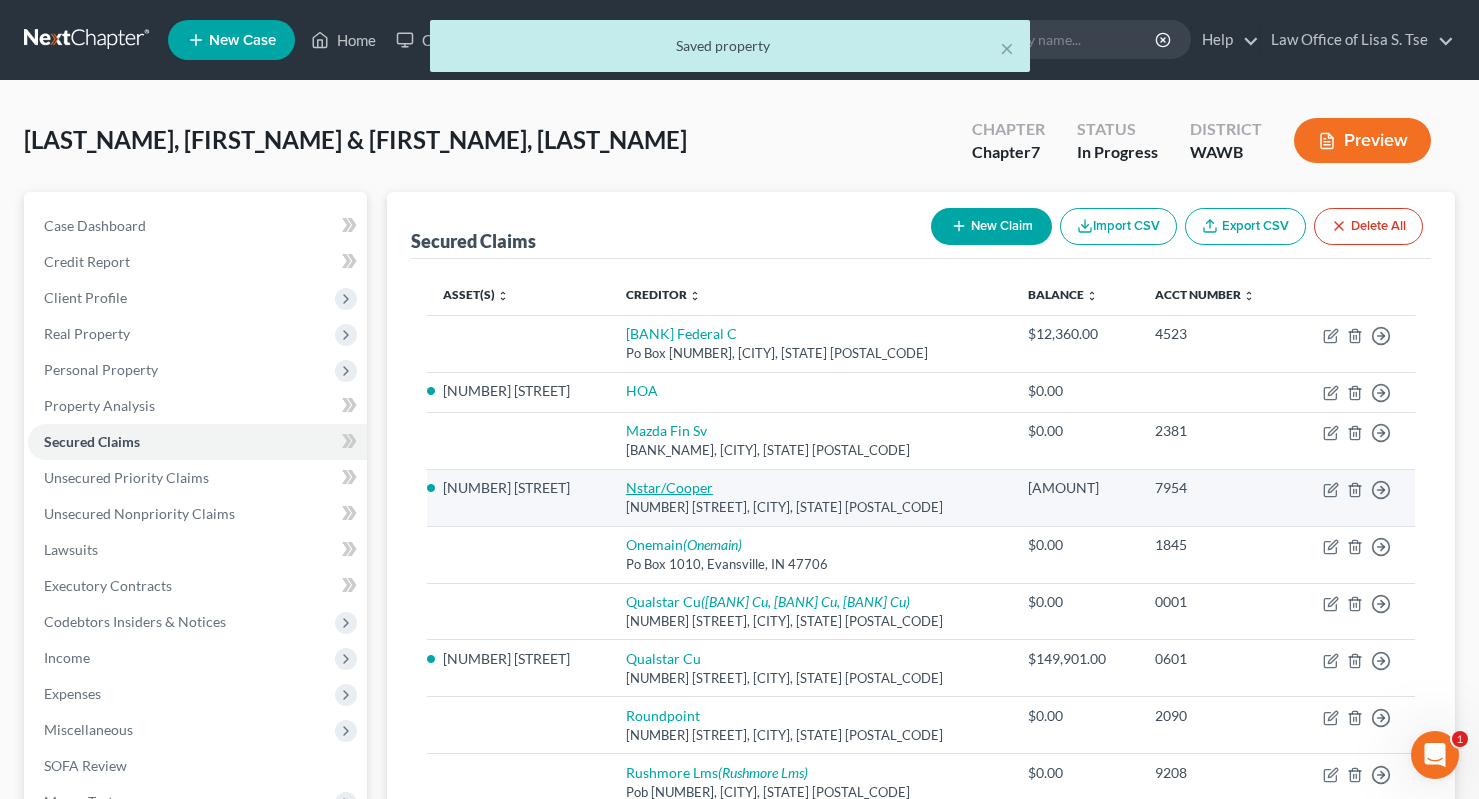 click on "Nstar/Cooper" at bounding box center (669, 487) 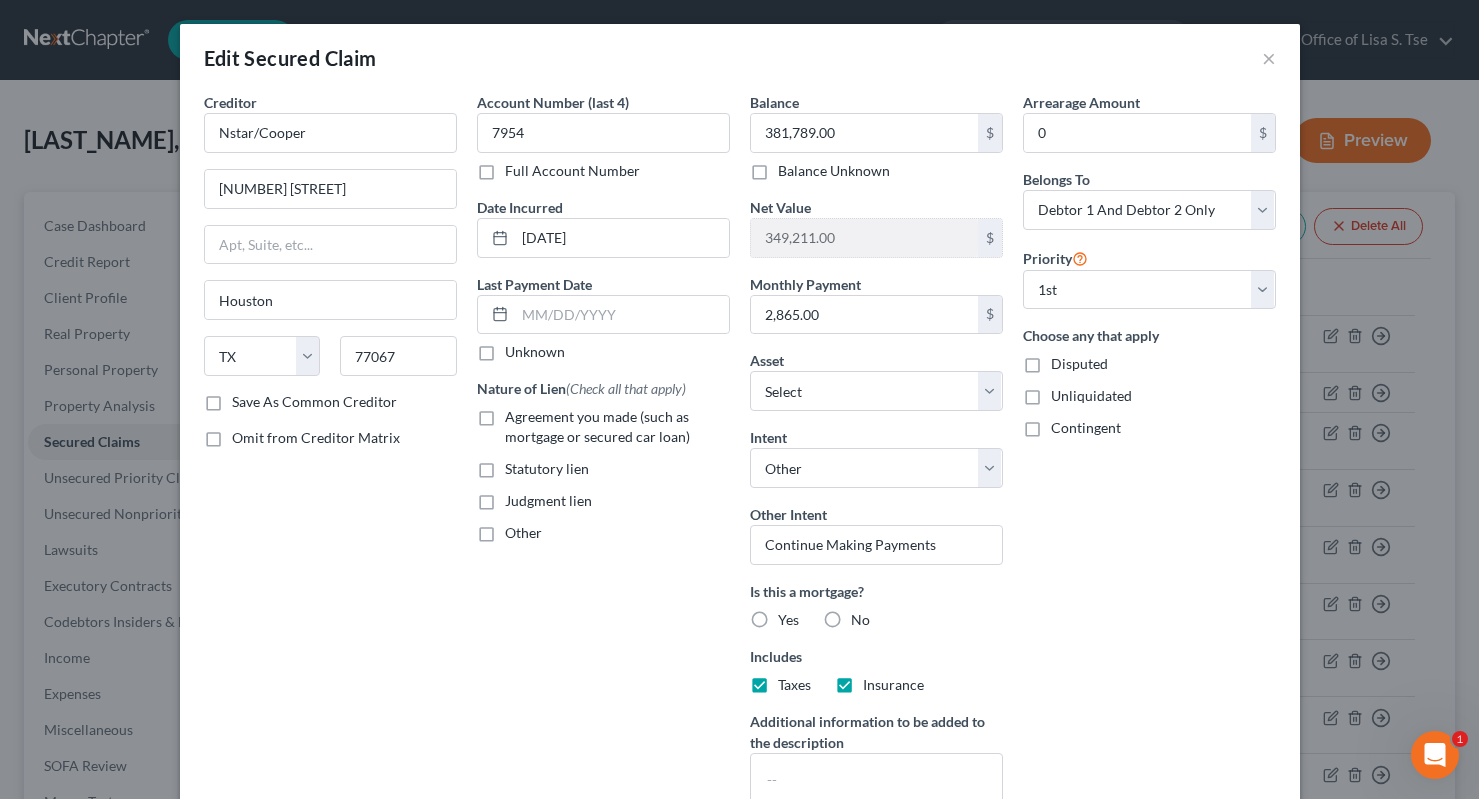 click on "Agreement you made (such as mortgage or secured car loan)" at bounding box center (597, 426) 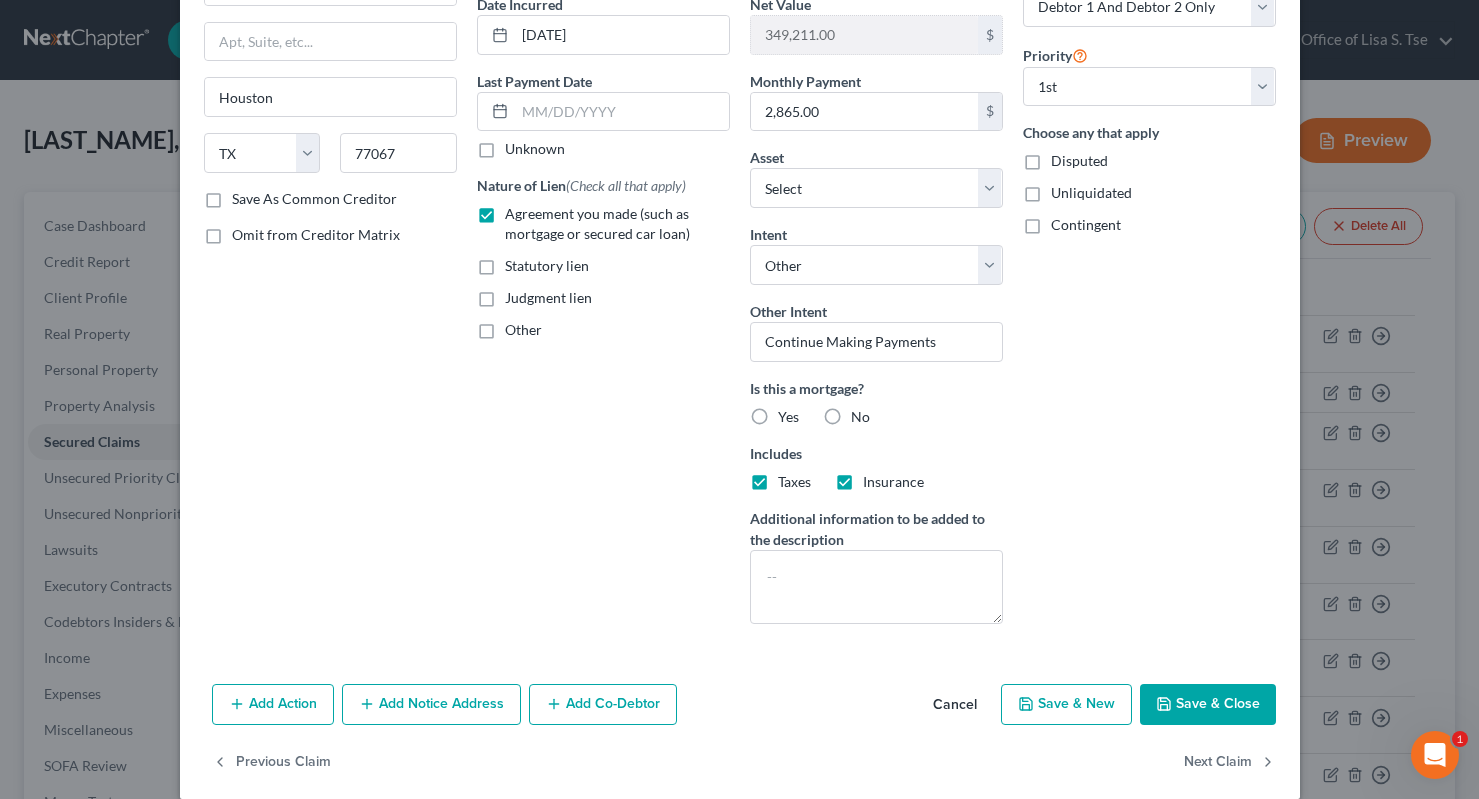 scroll, scrollTop: 227, scrollLeft: 0, axis: vertical 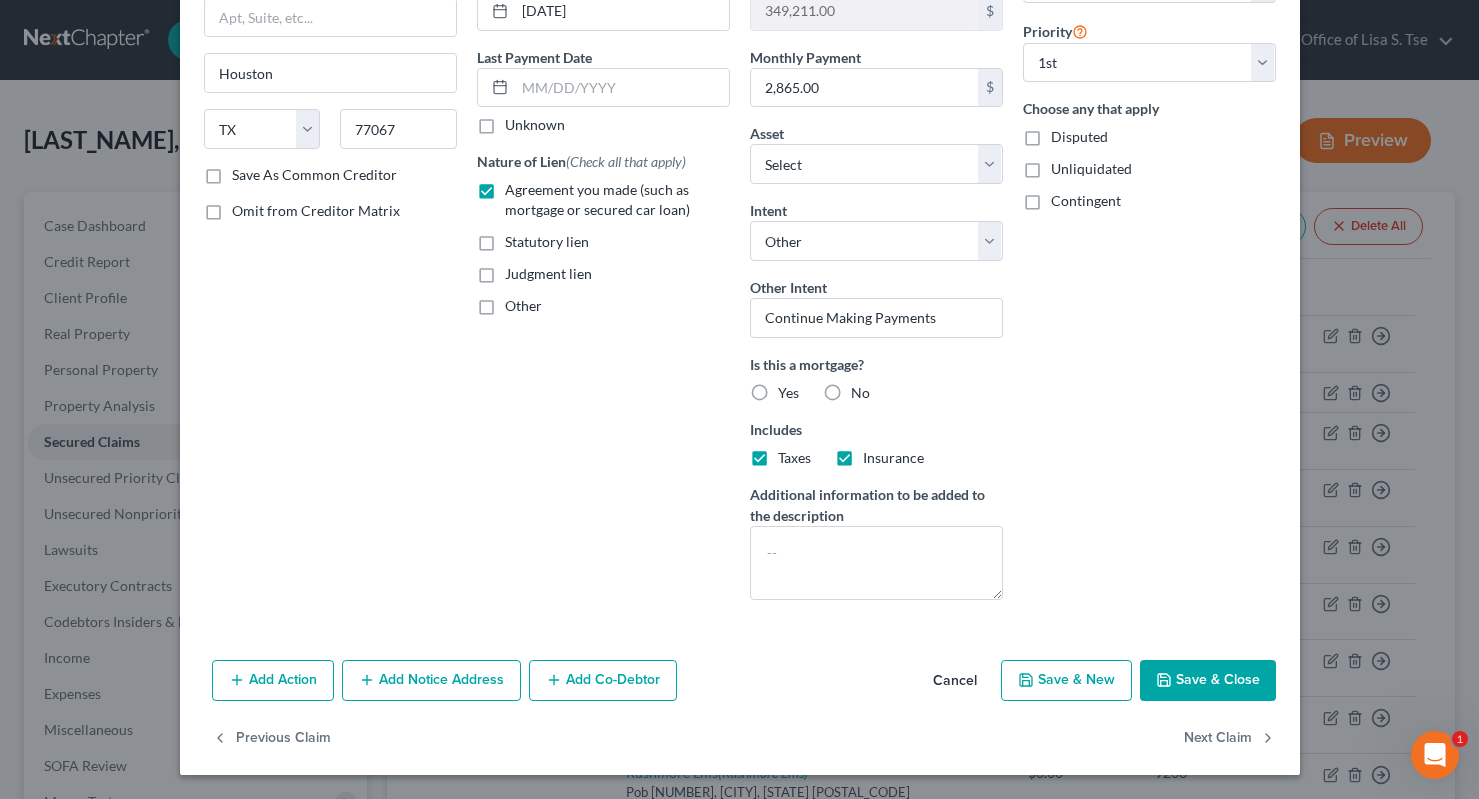 click on "Save & Close" at bounding box center (1208, 681) 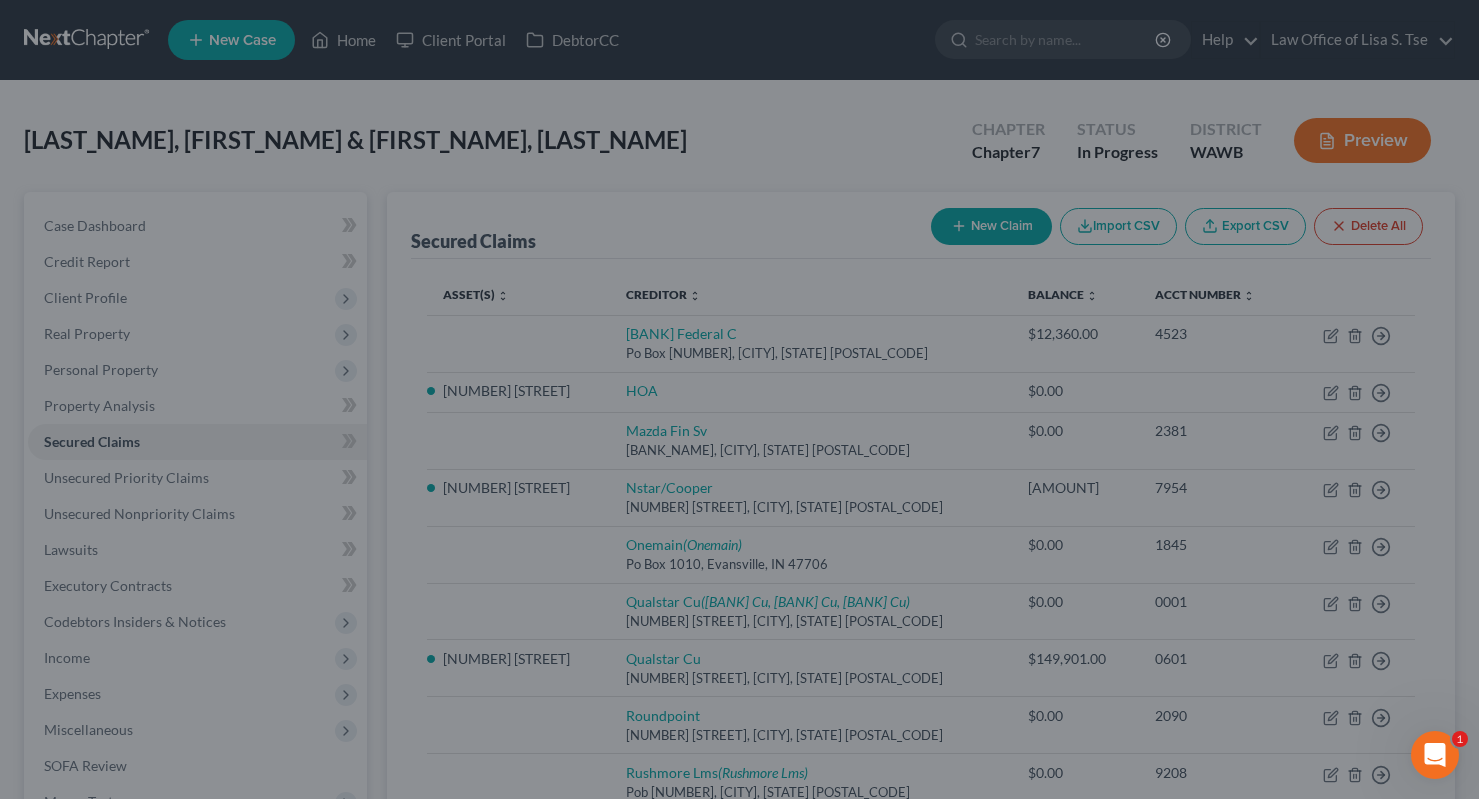 select on "2" 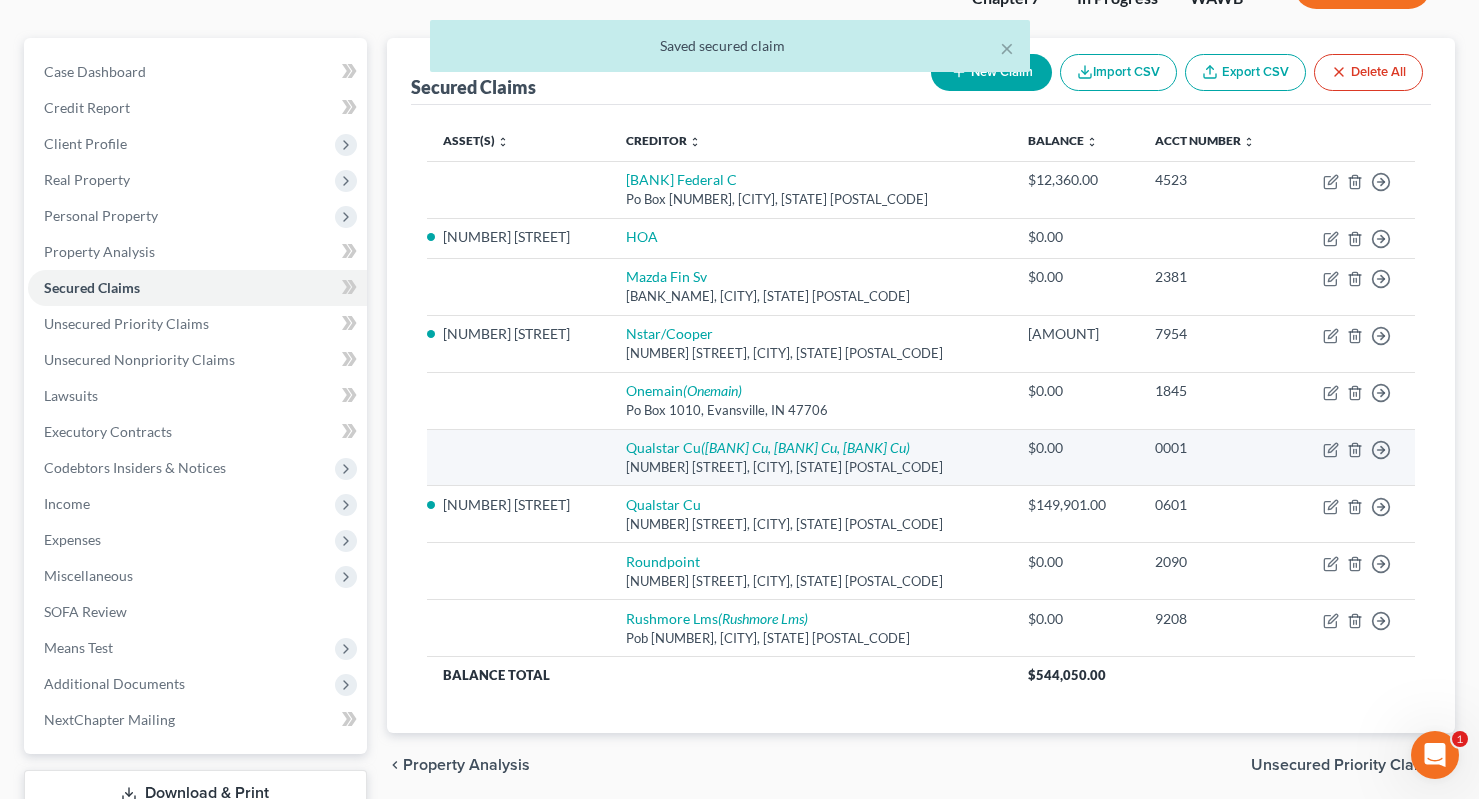 scroll, scrollTop: 205, scrollLeft: 0, axis: vertical 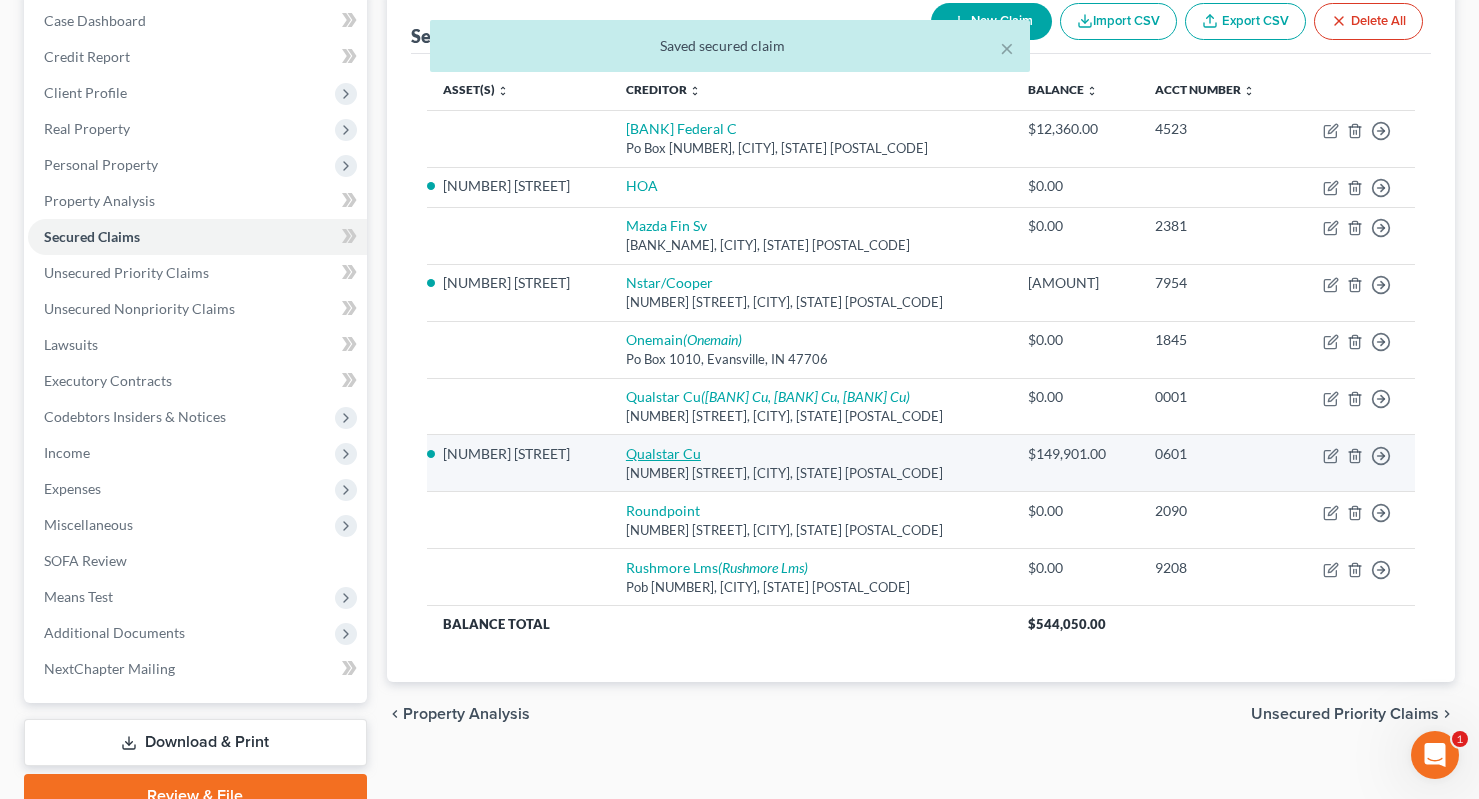 click on "Qualstar Cu" at bounding box center (663, 453) 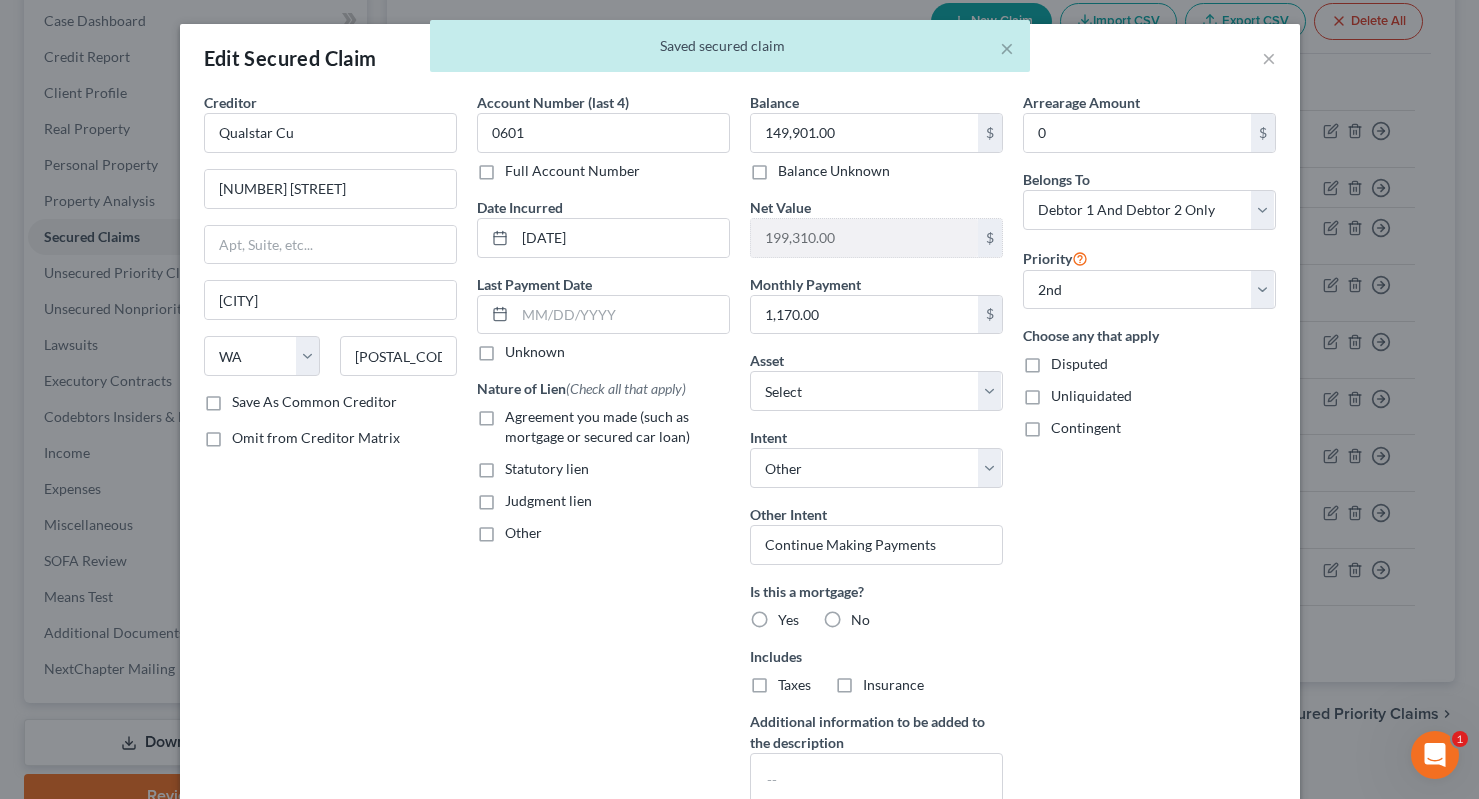 click on "Agreement you made (such as mortgage or secured car loan)" at bounding box center (617, 427) 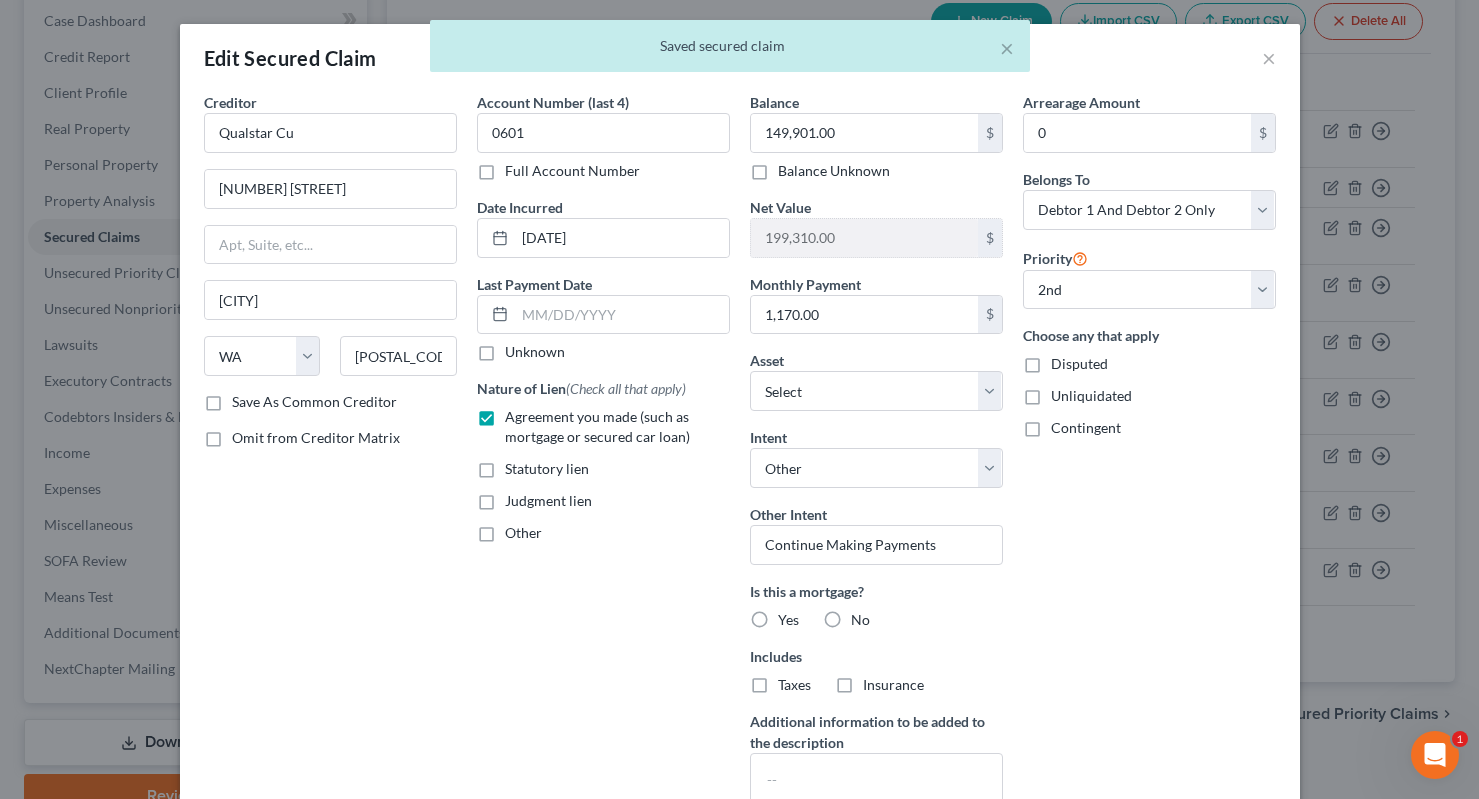 scroll, scrollTop: 227, scrollLeft: 0, axis: vertical 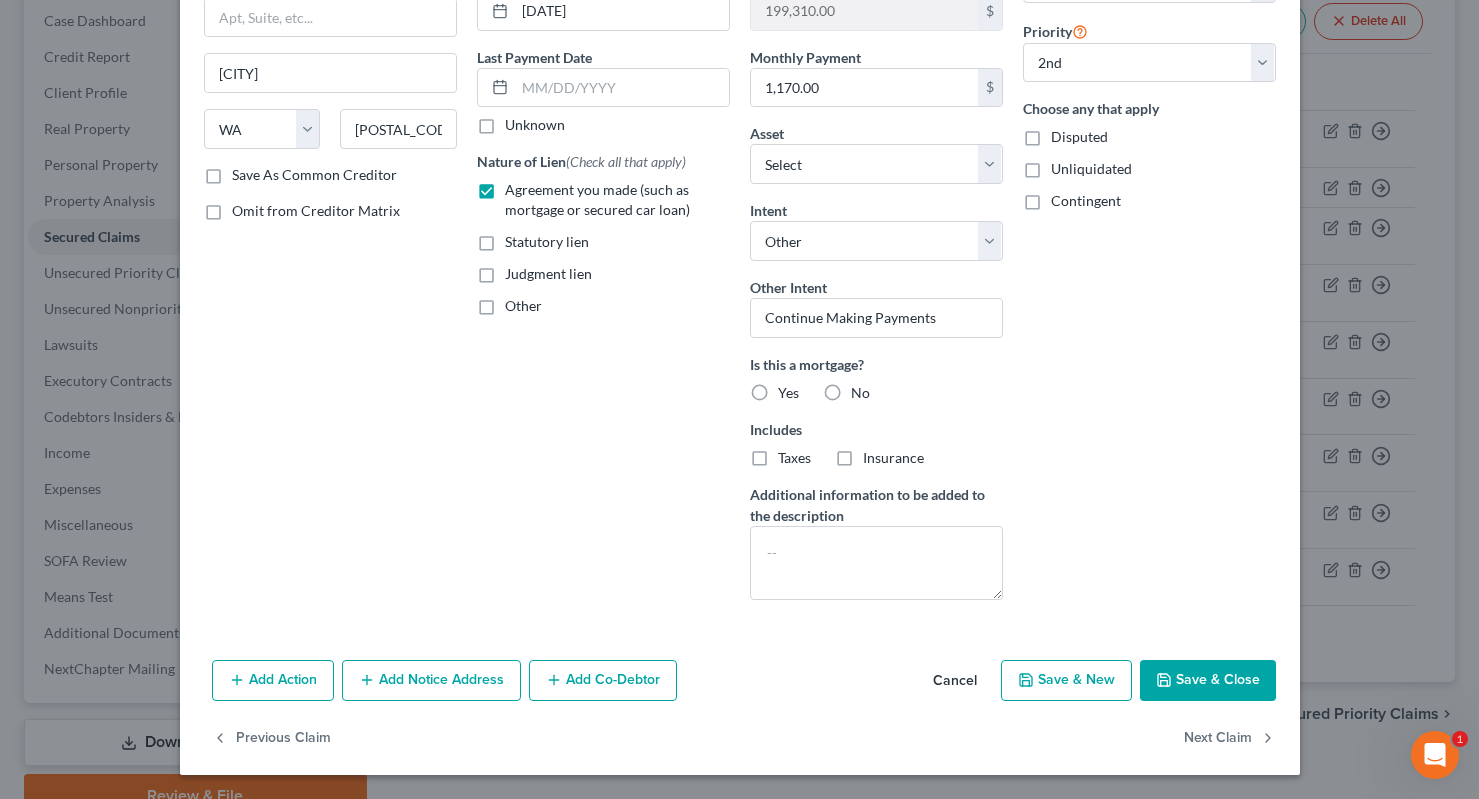 click on "Save & Close" at bounding box center [1208, 681] 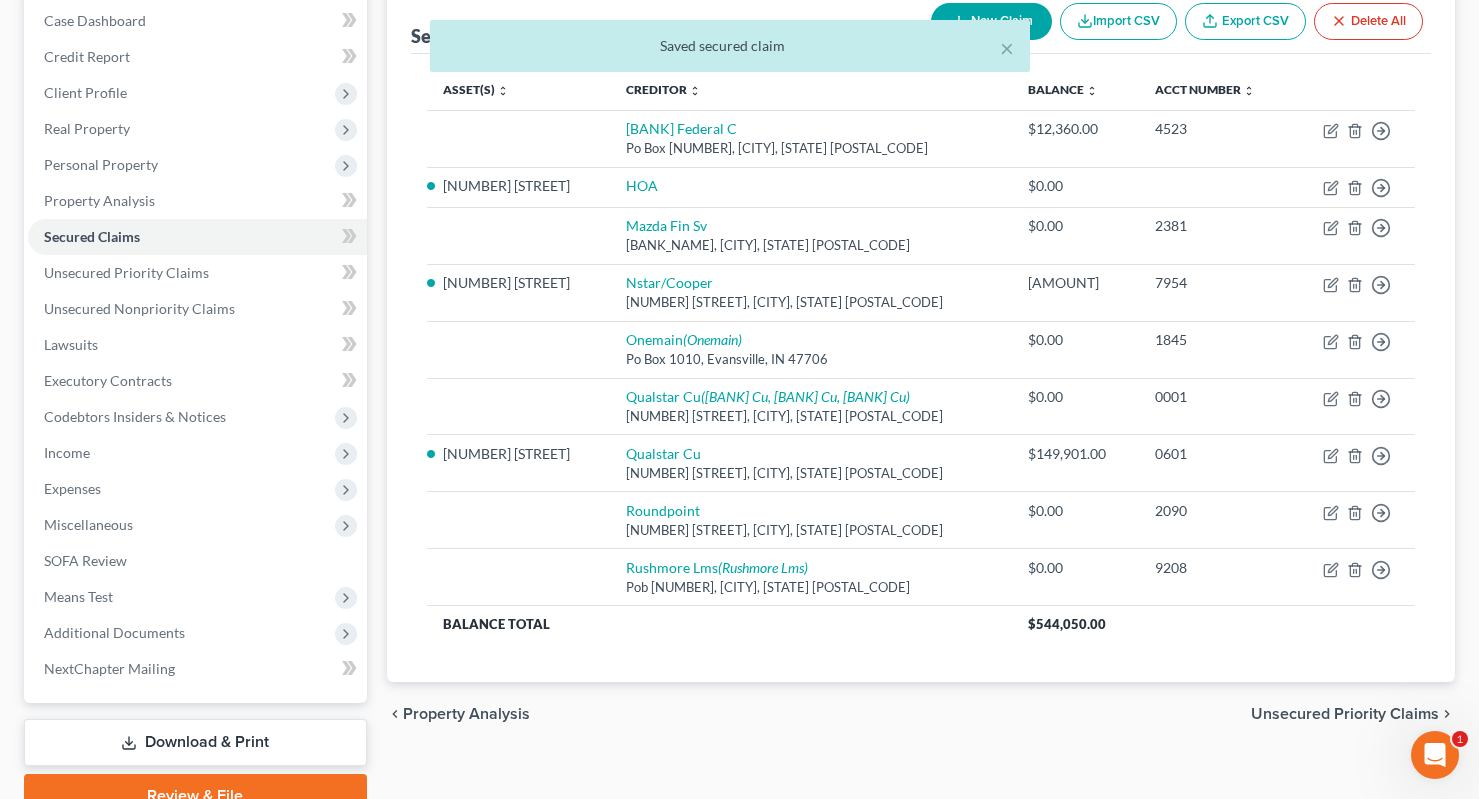 click on "Unsecured Priority Claims" at bounding box center [1345, 714] 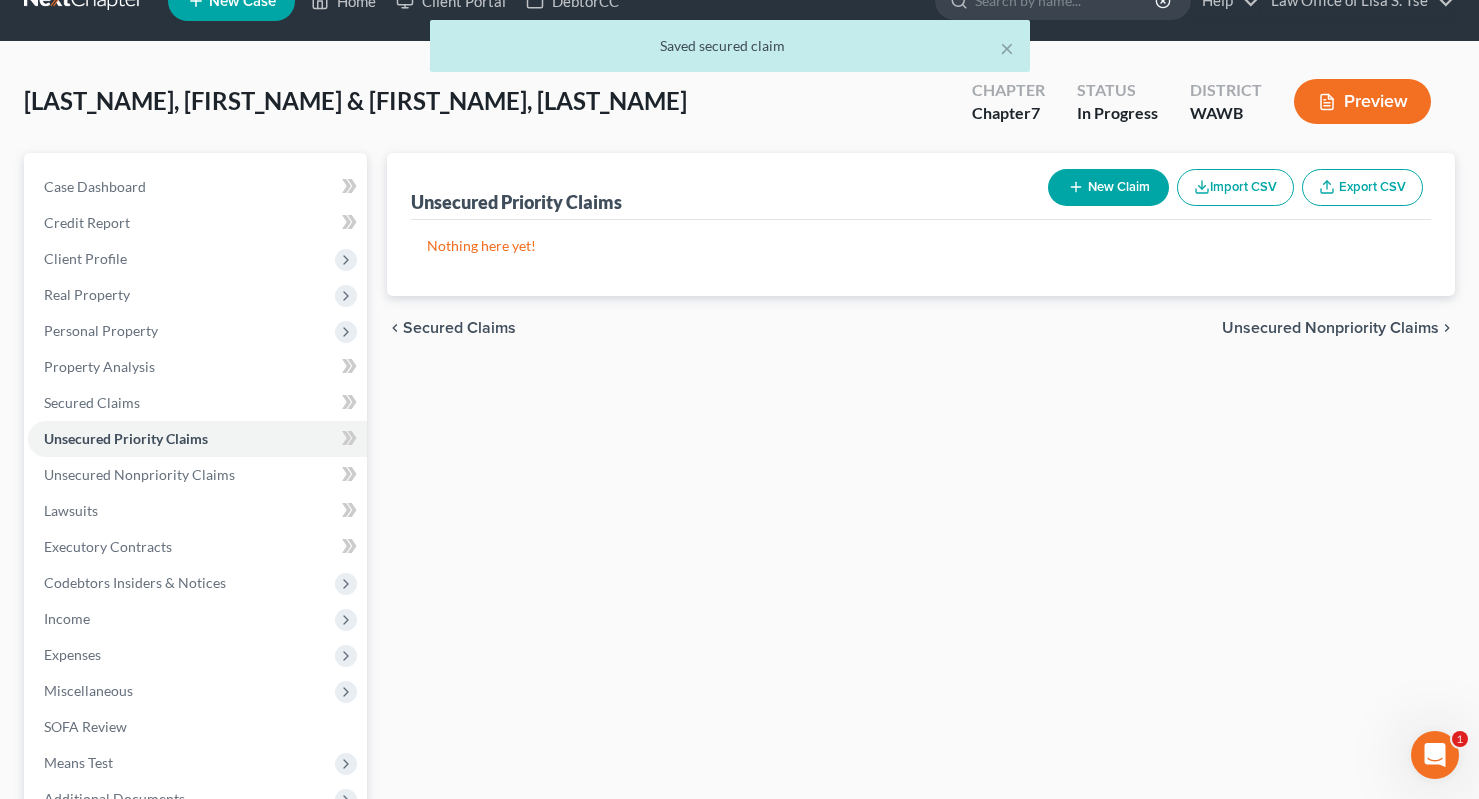 scroll, scrollTop: 0, scrollLeft: 0, axis: both 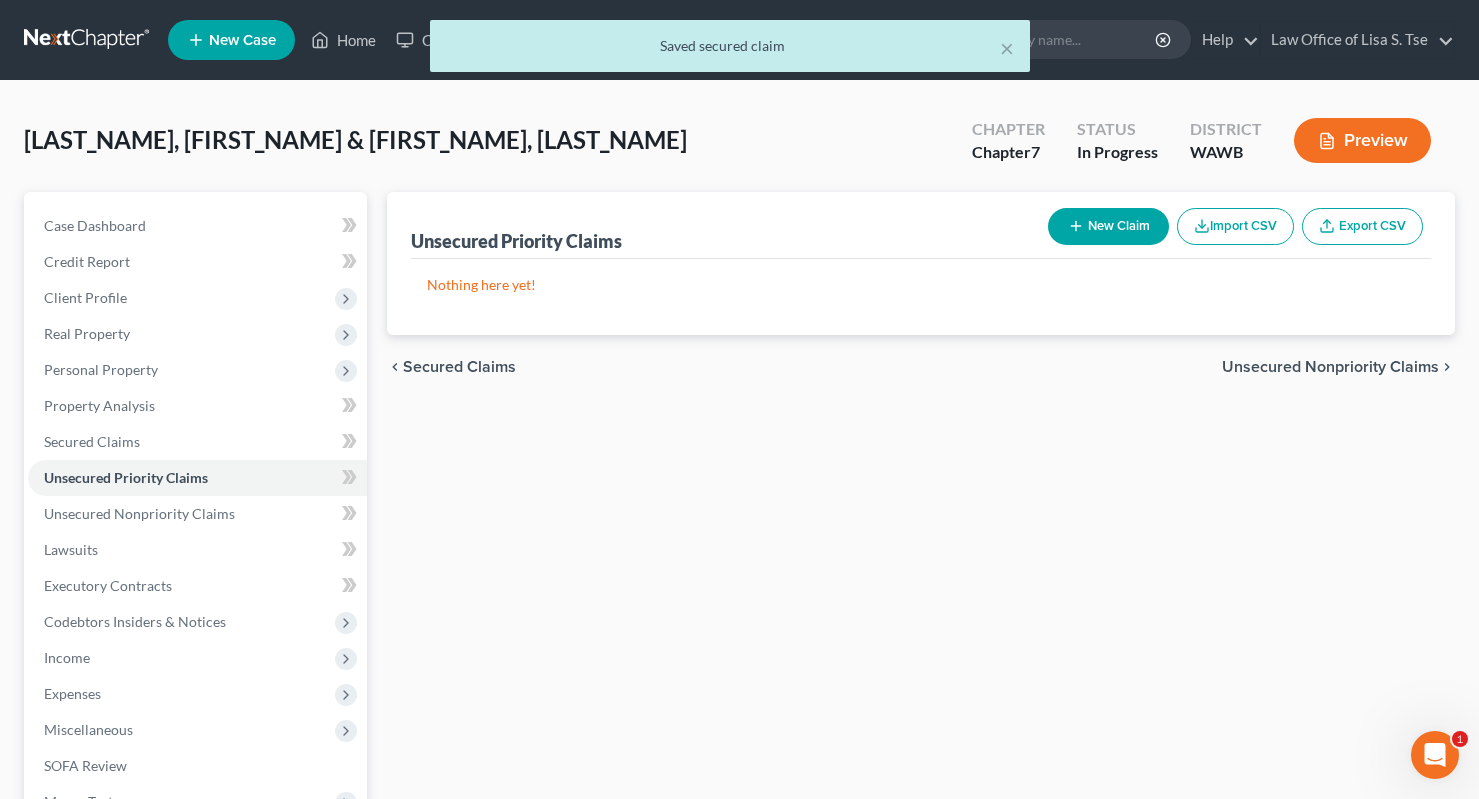 click on "Unsecured Nonpriority Claims" at bounding box center (1330, 367) 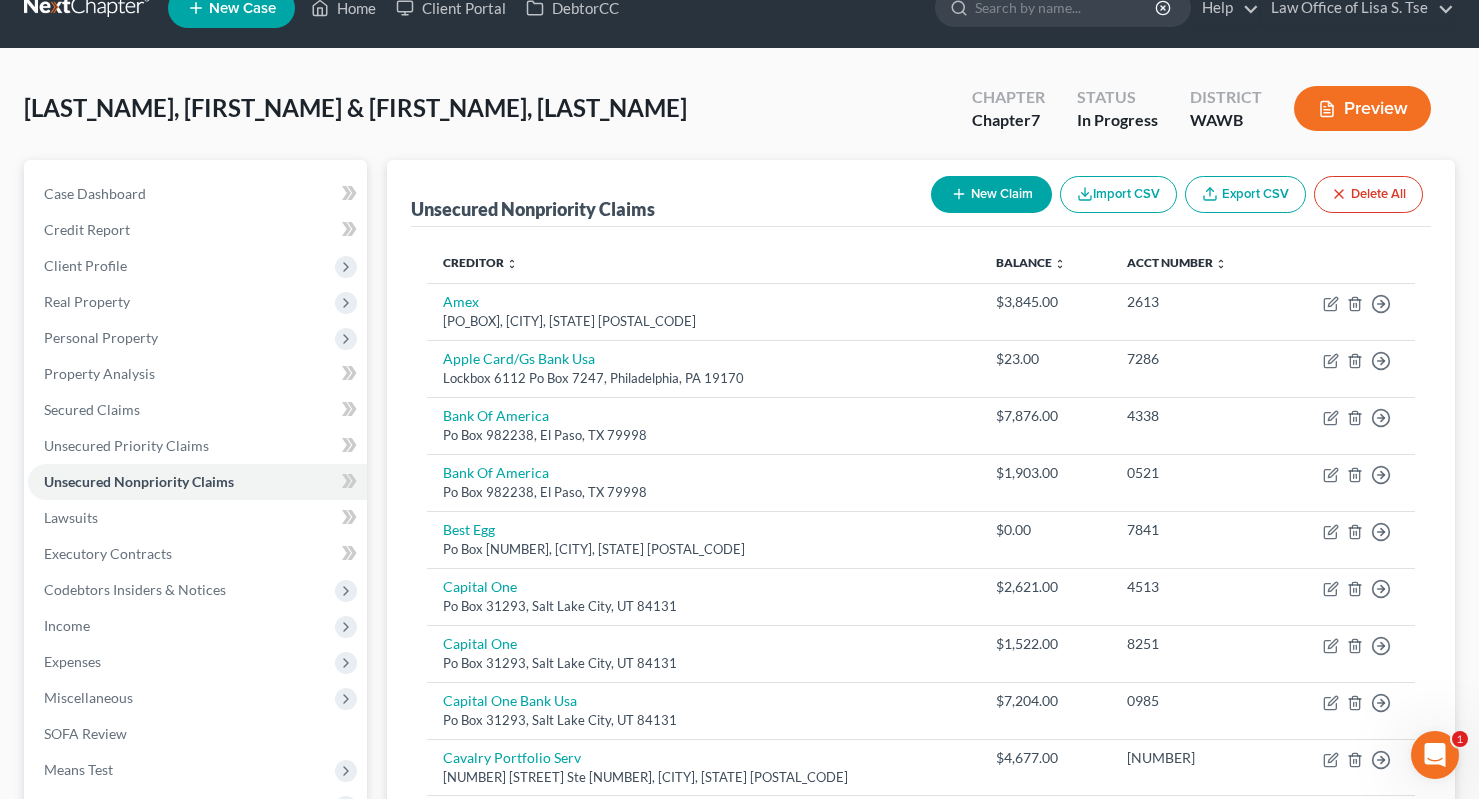 scroll, scrollTop: 0, scrollLeft: 0, axis: both 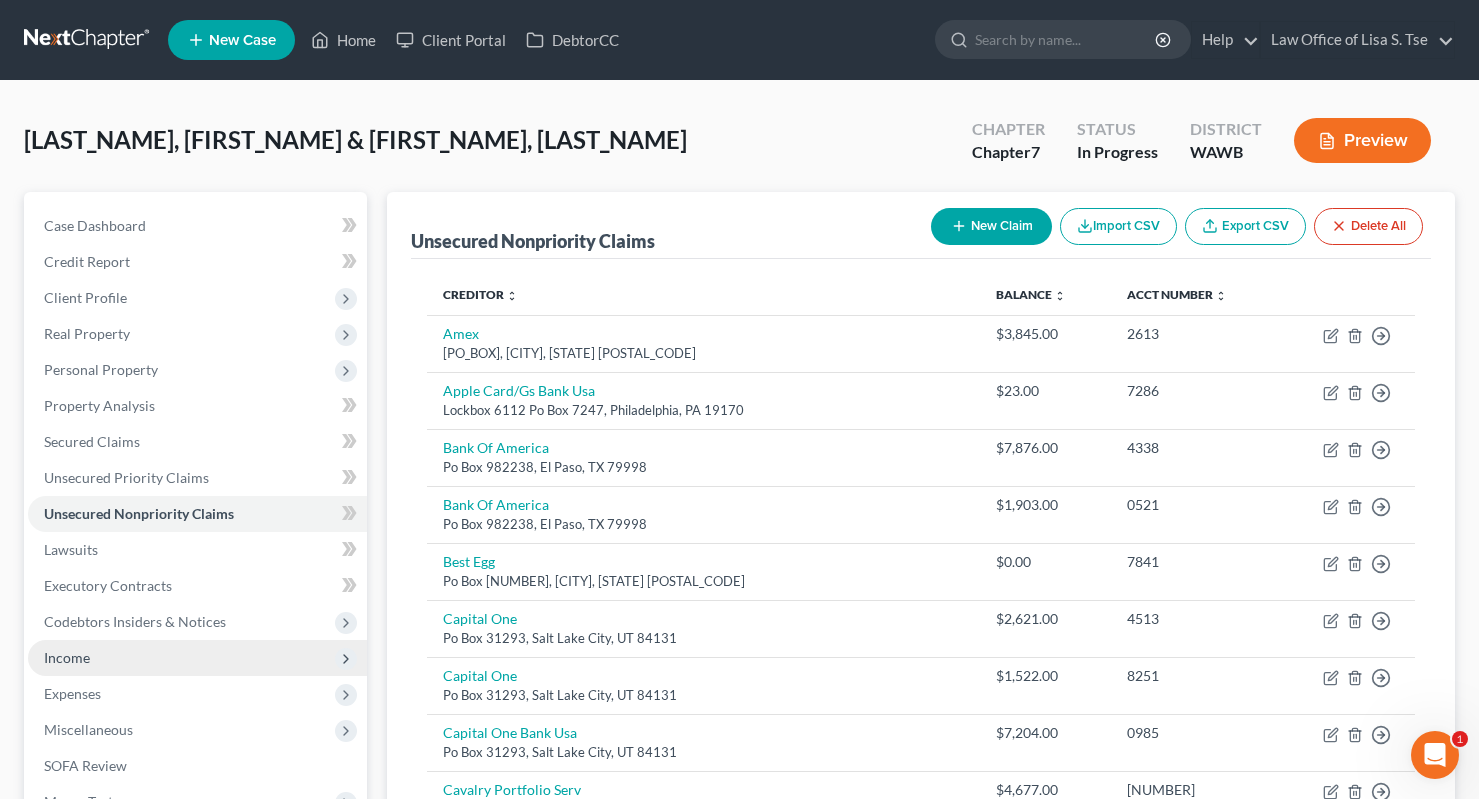 click on "Income" at bounding box center (197, 658) 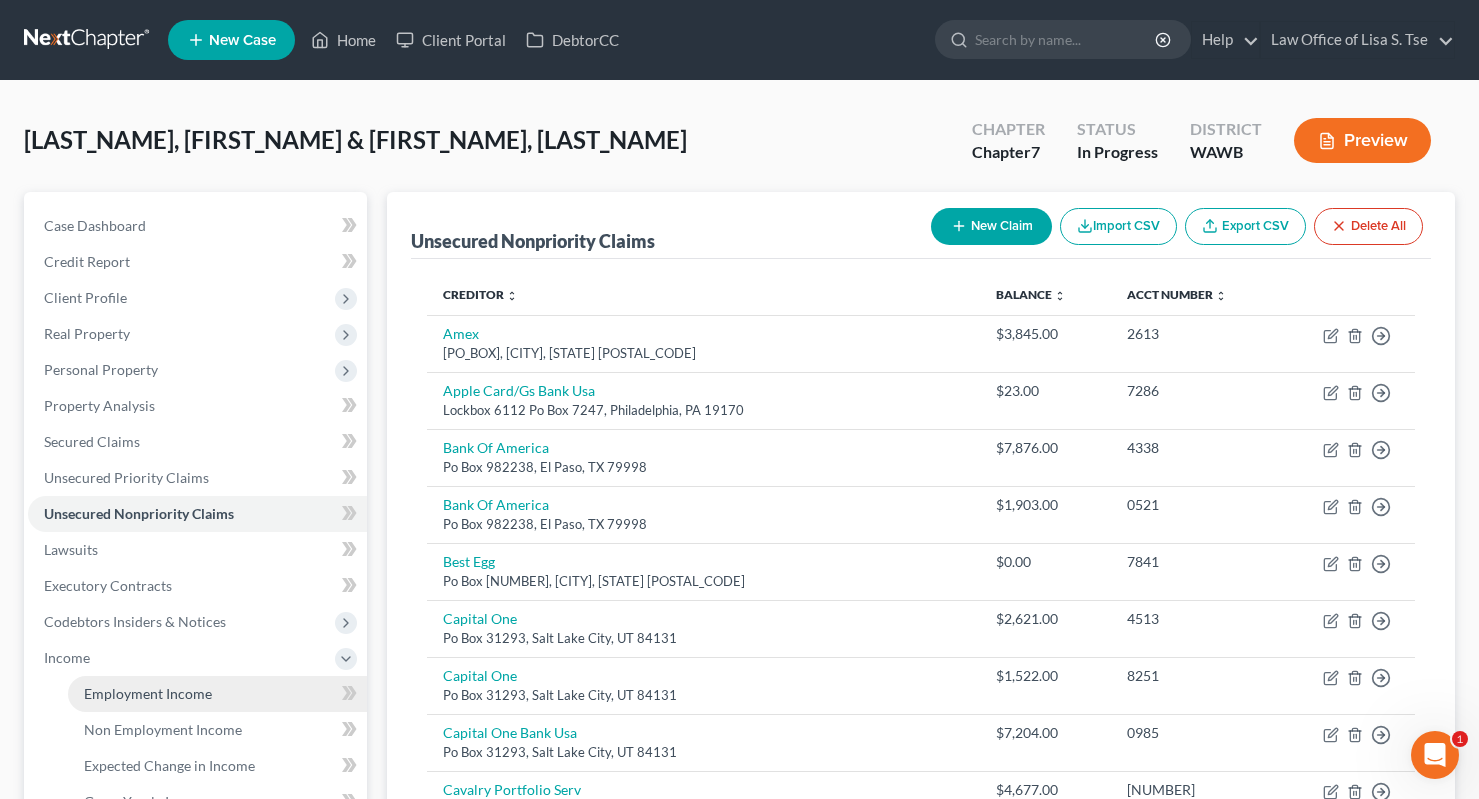 click on "Employment Income" at bounding box center [217, 694] 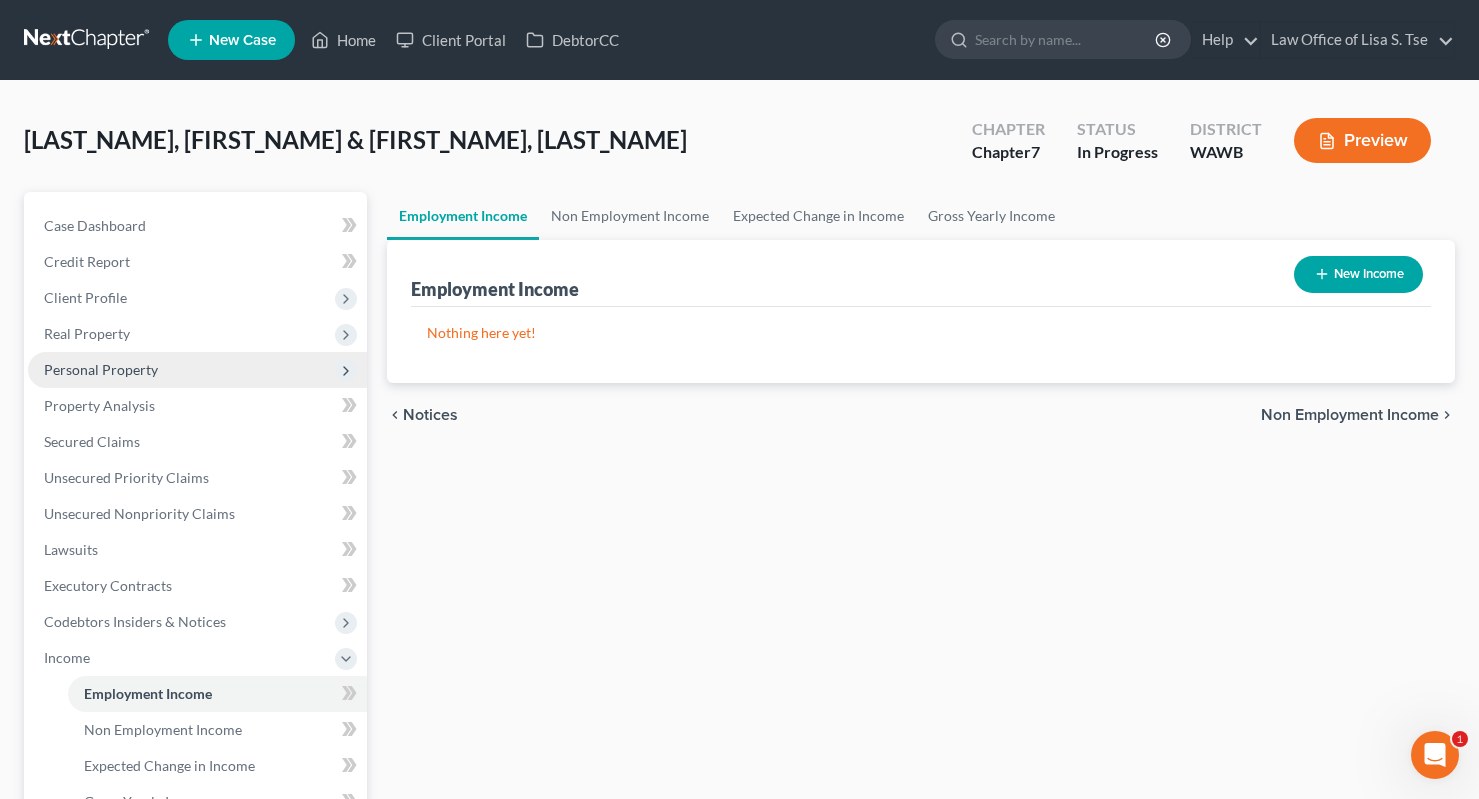 click on "Personal Property" at bounding box center [197, 370] 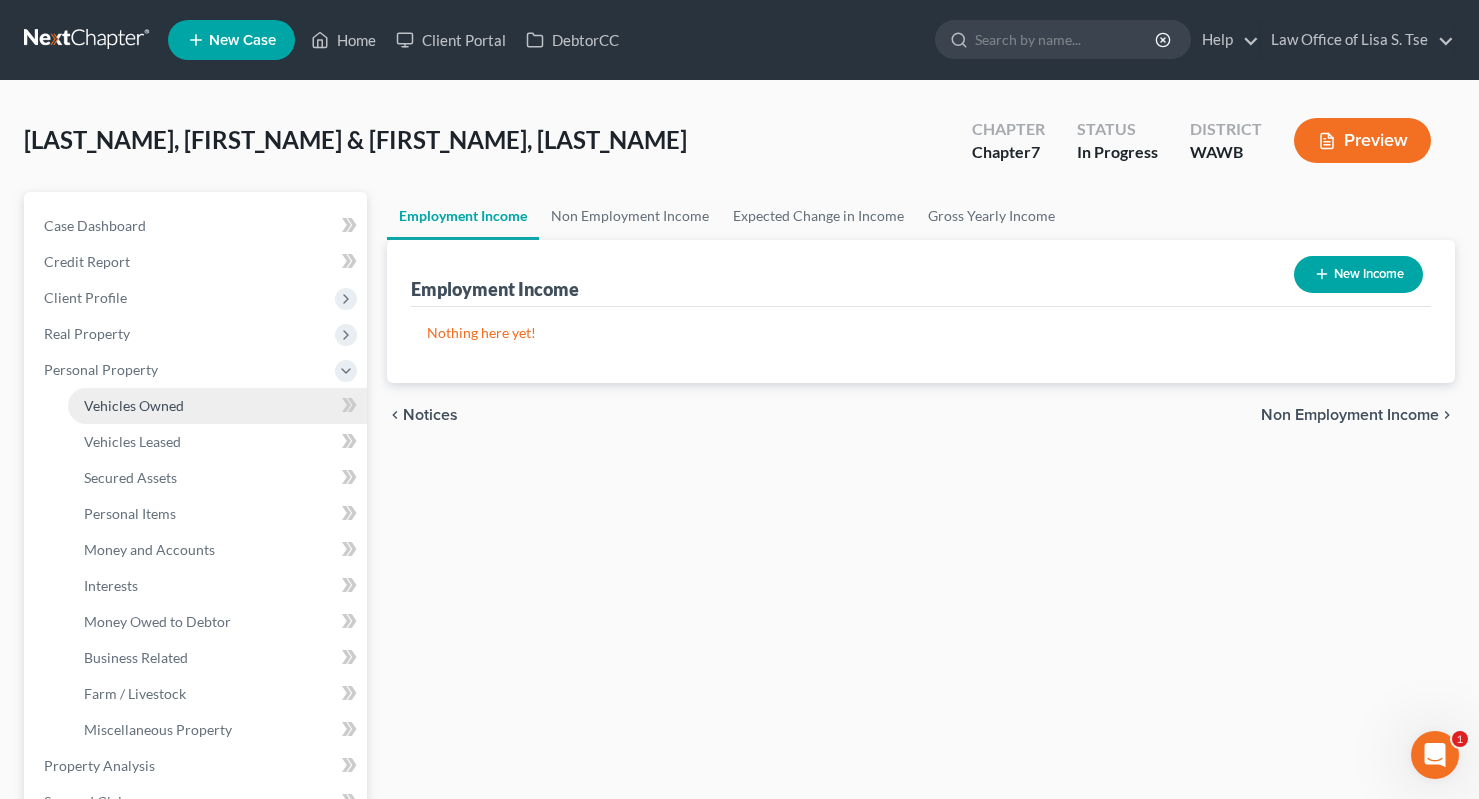 click on "Vehicles Owned" at bounding box center (217, 406) 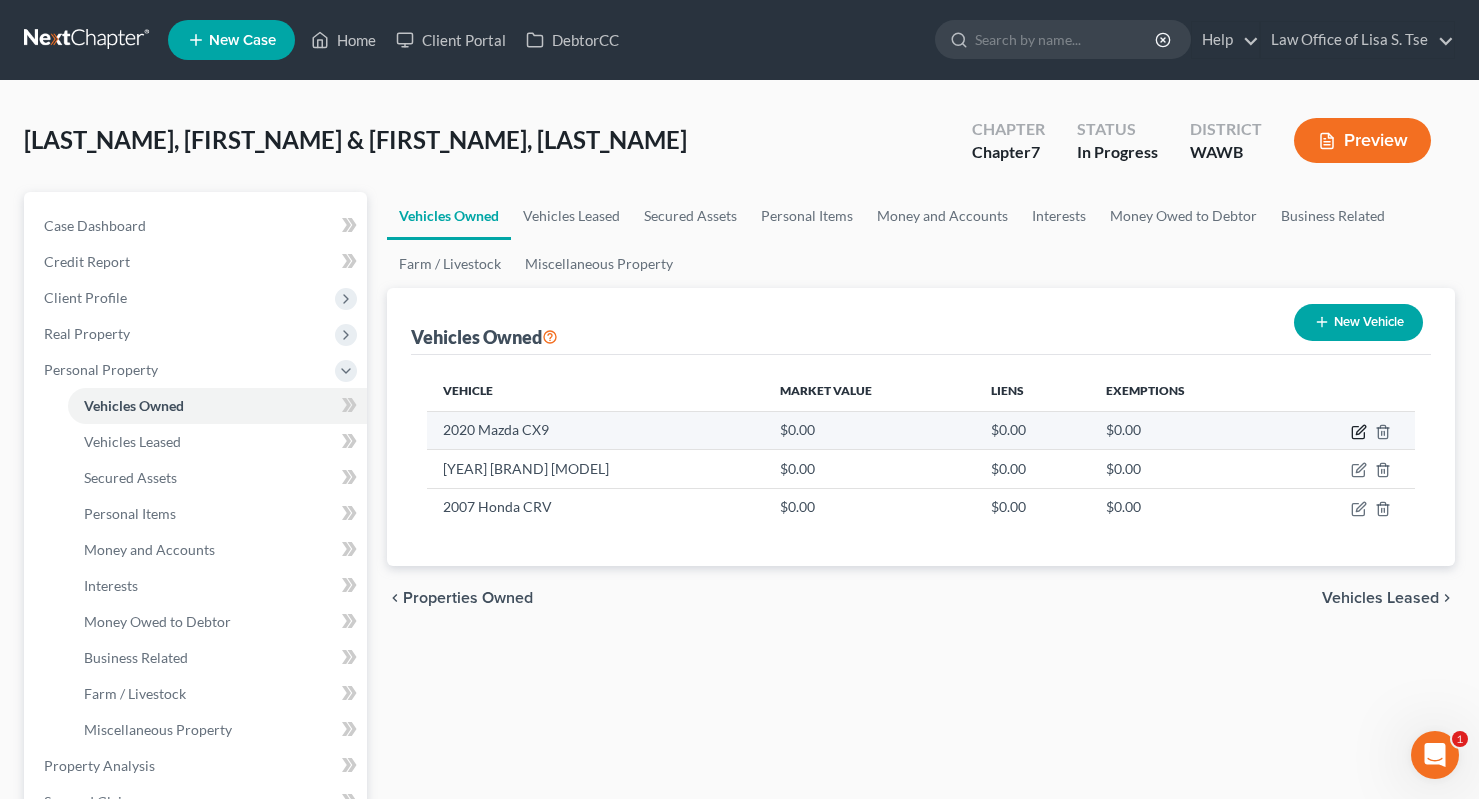 click 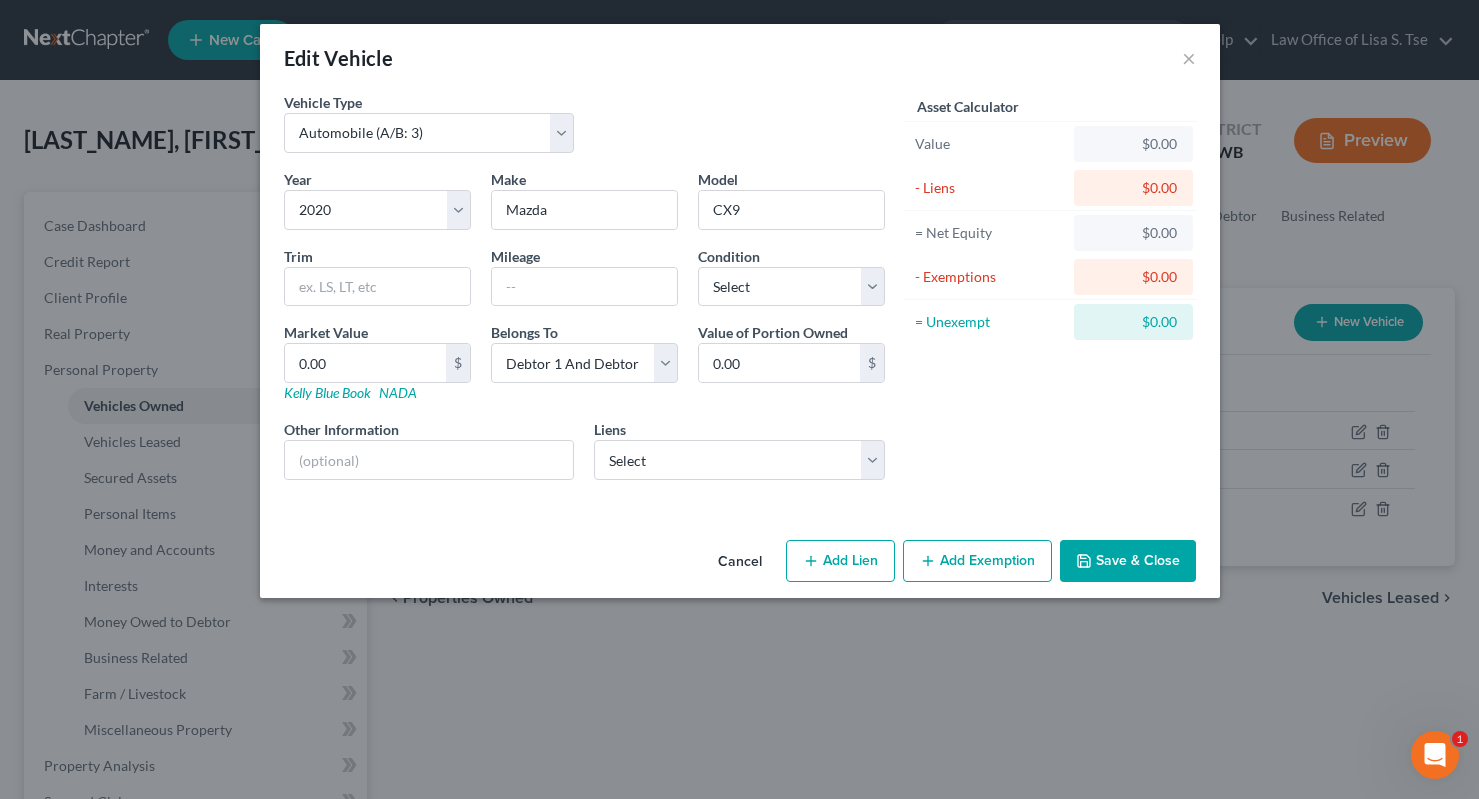click on "Edit Vehicle × Vehicle Type Select Automobile (A/B: 3) Truck (A/B: 3) Trailer (A/B: 4) Watercraft (A/B: 4) Aircraft (A/B: 4) Motor Home (A/B: 4) ATV (A/B: 4) Other Vehicle (A/B: 4) Year Select 2026 2025 2024 2023 2022 2021 2020 2019 2018 2017 2016 2015 2014 2013 2012 2011 2010 2009 2008 2007 2006 2005 2004 2003 2002 2001 2000 1999 1998 1997 1996 1995 1994 1993 1992 1991 1990 1989 1988 1987 1986 1985 1984 1983 1982 1981 1980 1979 1978 1977 1976 1975 1974 1973 1972 1971 1970 1969 1968 1967 1966 1965 1964 1963 1962 1961 1960 1959 1958 1957 1956 1955 1954 1953 1952 1951 1950 1949 1948 1947 1946 1945 1944 1943 1942 1941 1940 1939 1938 1937 1936 1935 1934 1933 1932 1931 1930 1929 1928 1927 1926 1925 1924 1923 1922 1921 1920 1919 1918 1917 1916 1915 1914 1913 1912 1911 1910 1909 1908 1907 1906 1905 1904 1903 1902 1901
Make
*
Mazda Model CX9 Trim Mileage Condition Select Excellent Very Good Good Fair Poor Market Value 0.00 $ Kelly Blue Book NADA
Belongs To
*
Select Debtor 1 Only $" at bounding box center (739, 399) 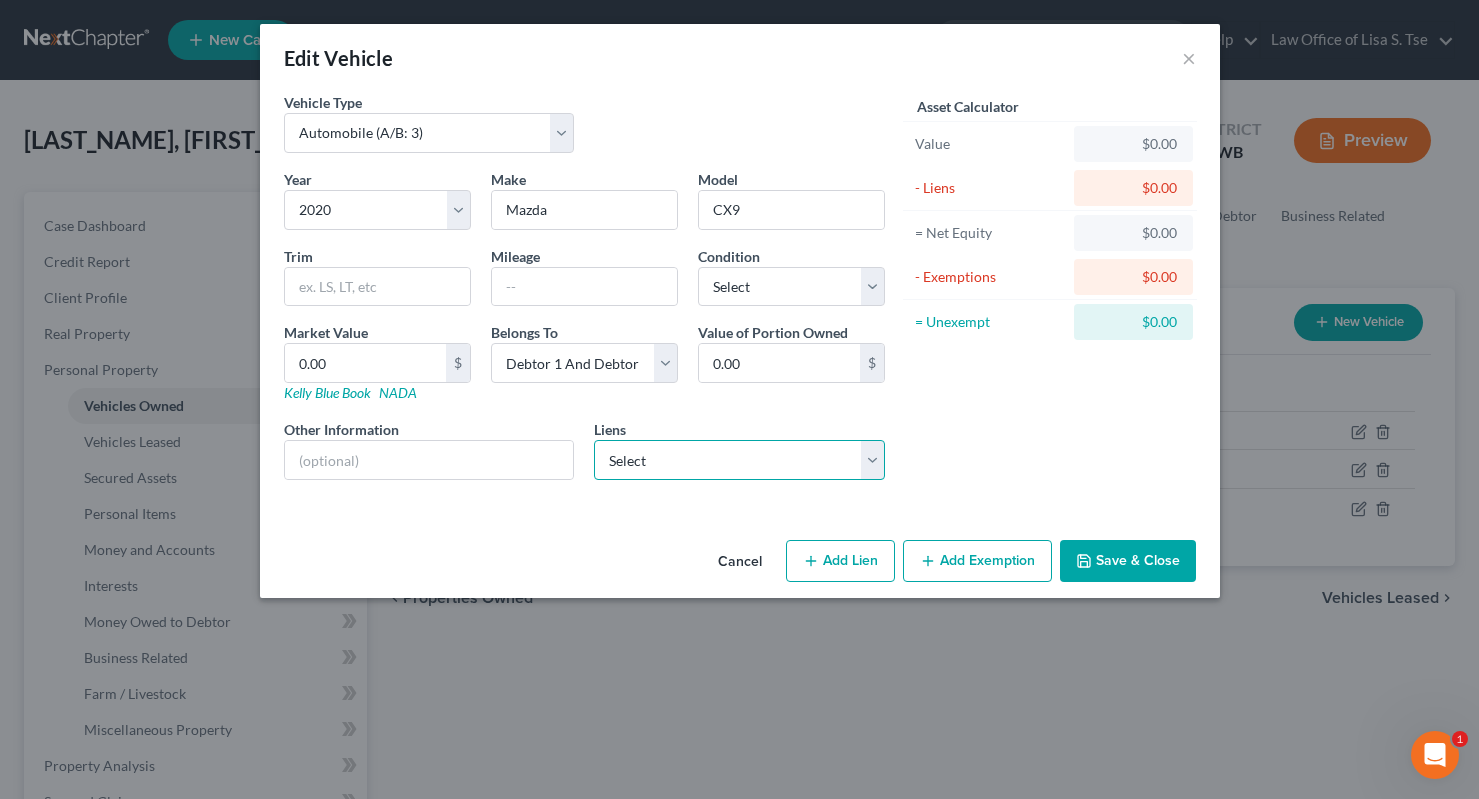 click on "Select First Tech Federal C - $12,360.00 Mazda Fin Sv - $0.00 Onemain - $0.00 Qualstar Cu - $0.00 Roundpoint - $0.00 Rushmore Lms - $0.00" at bounding box center (739, 460) 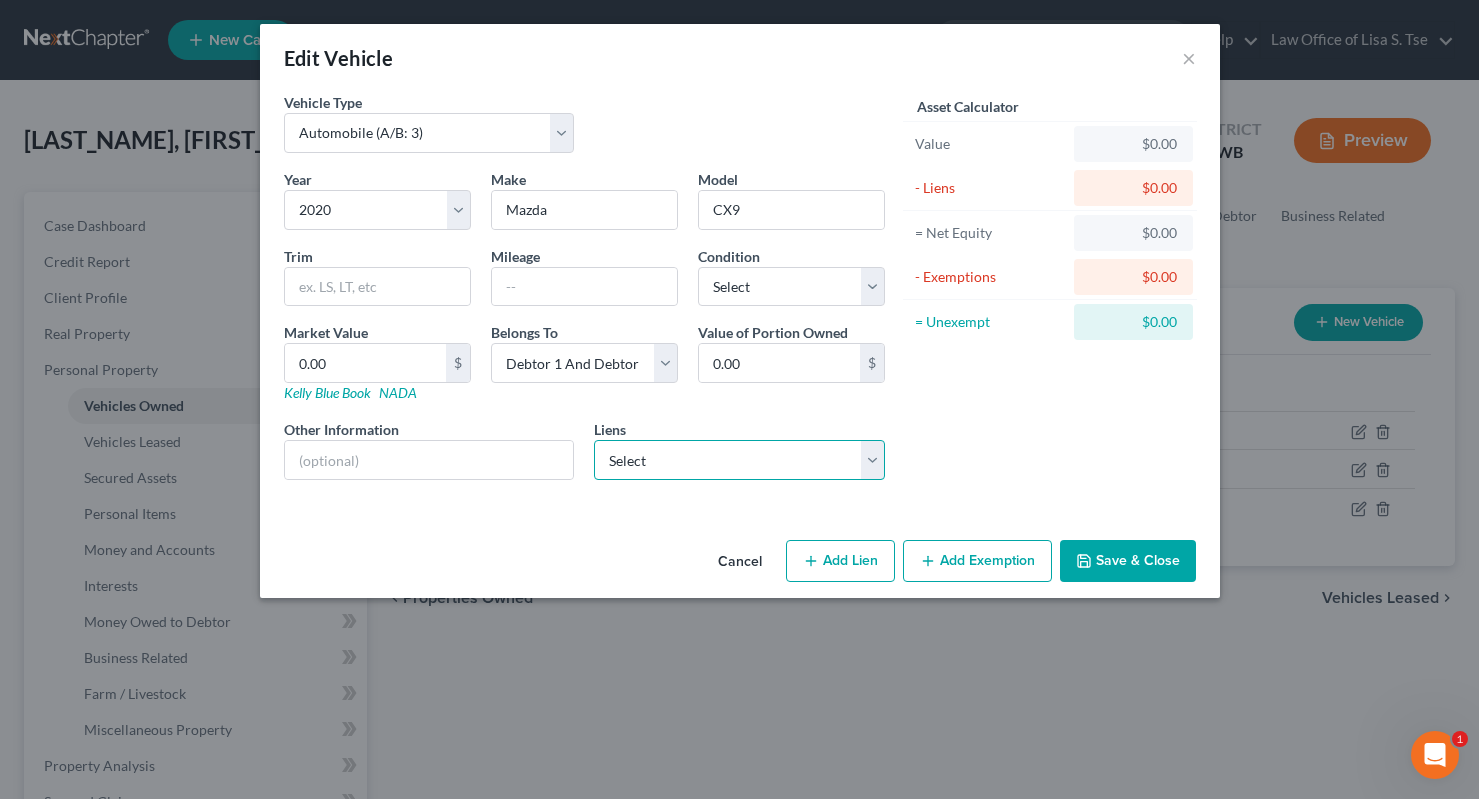 select on "0" 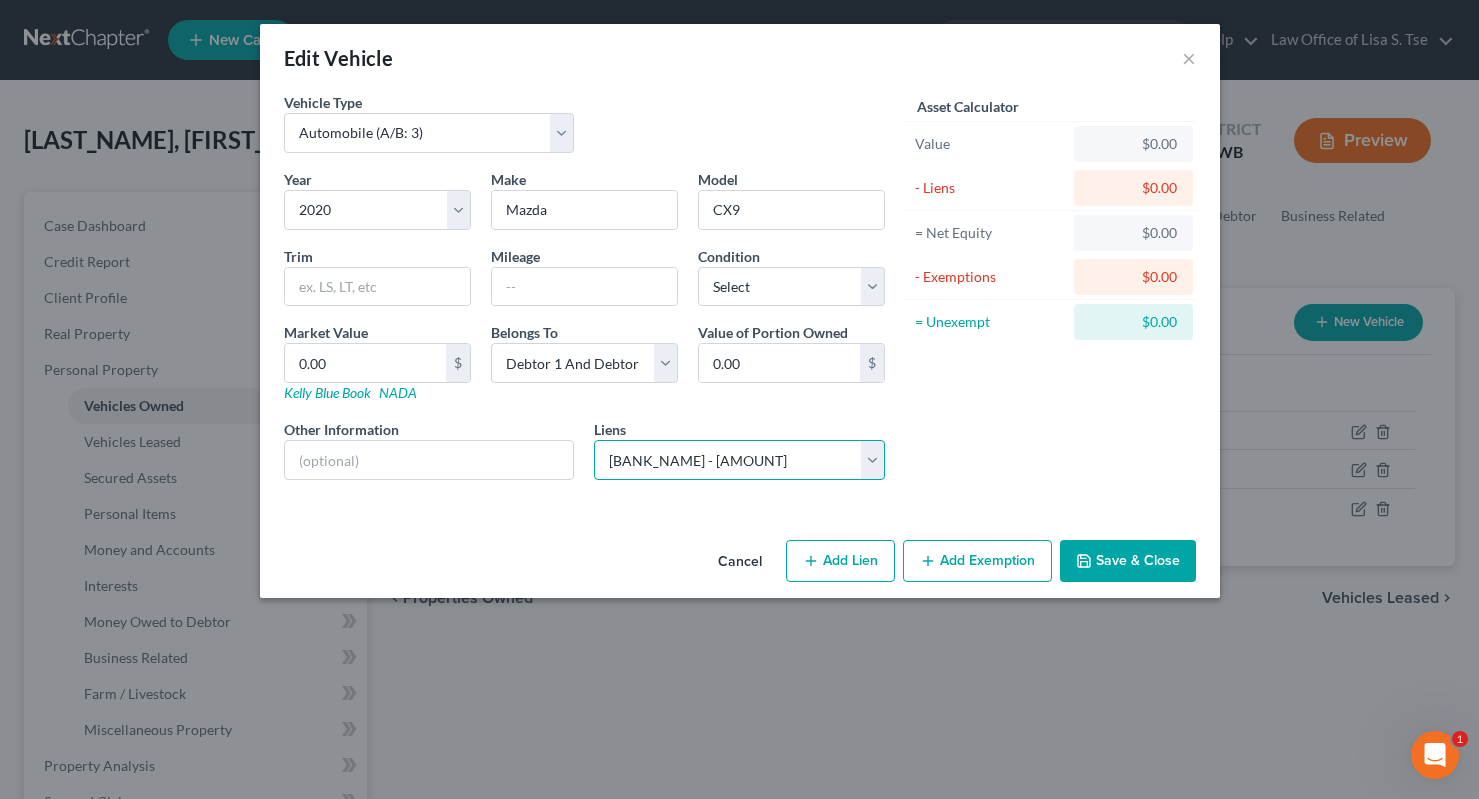 select 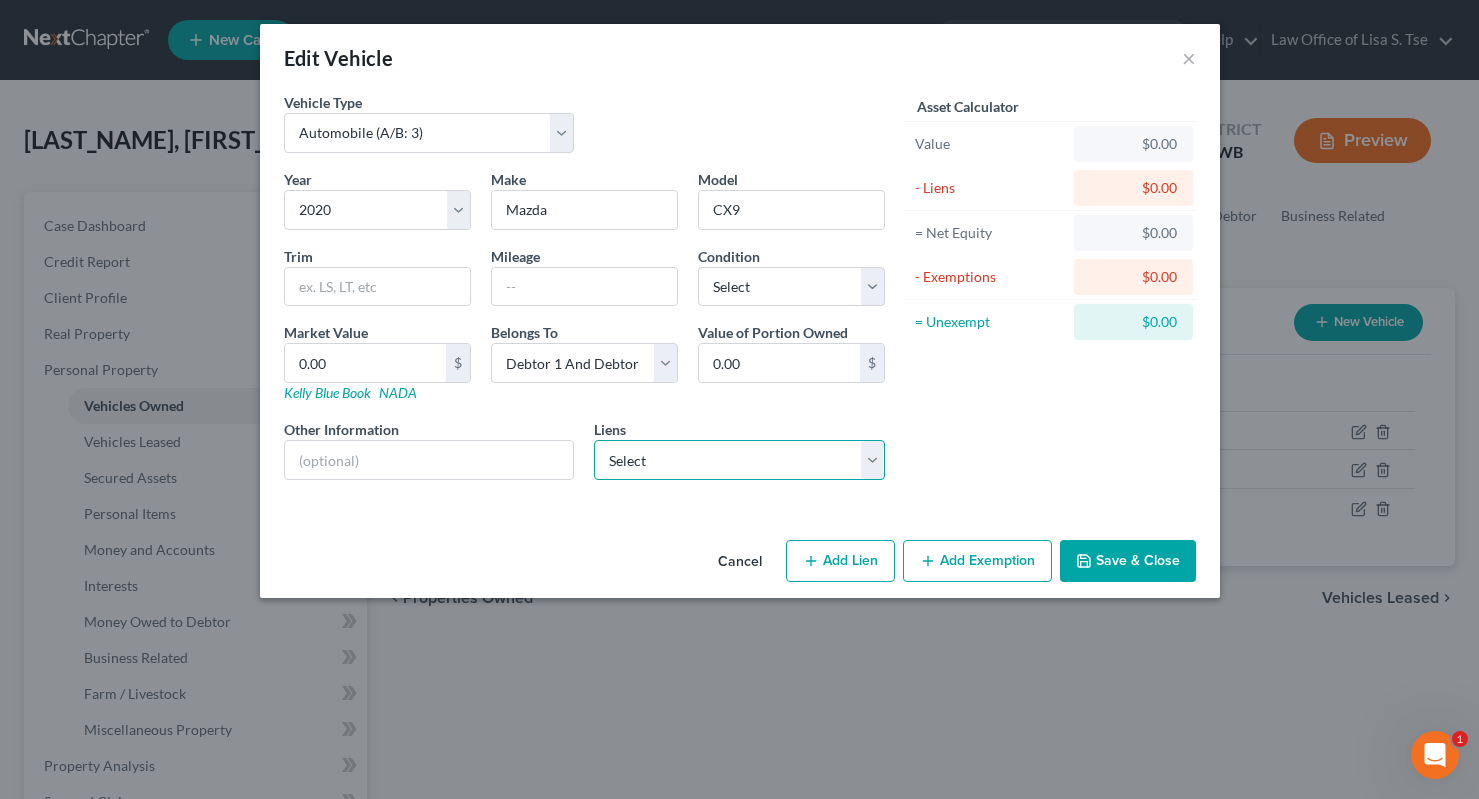 select on "38" 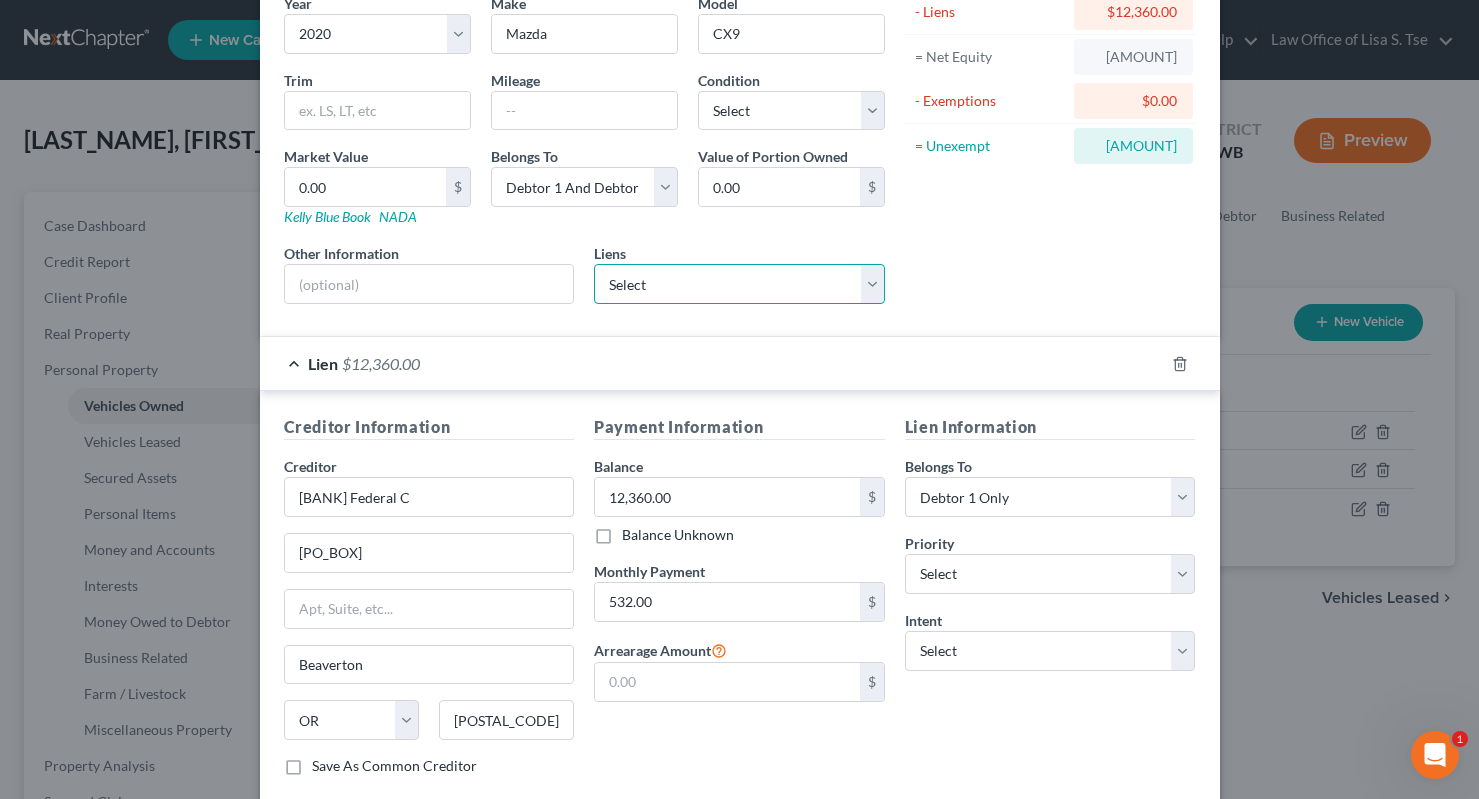scroll, scrollTop: 295, scrollLeft: 0, axis: vertical 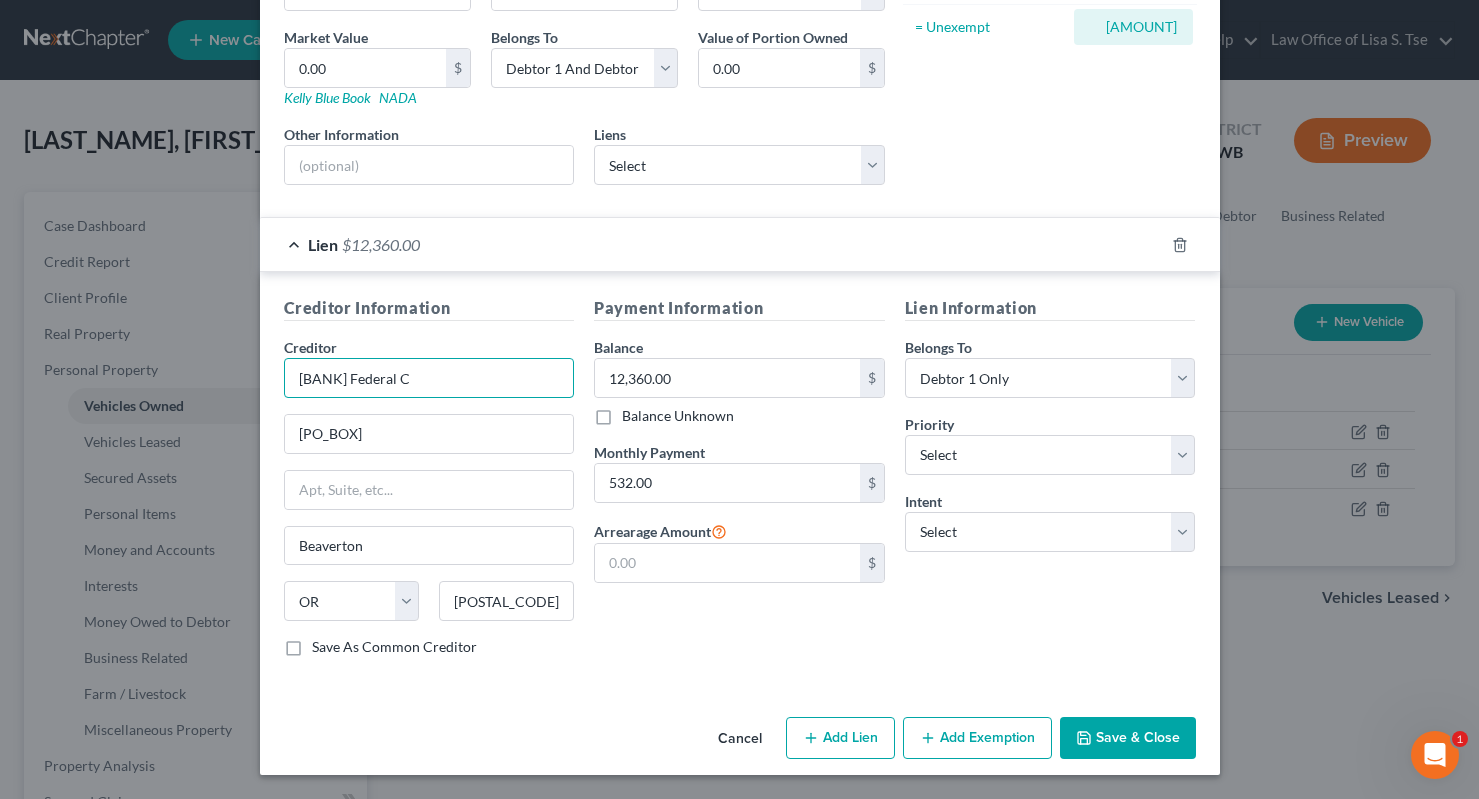 click on "First Tech Federal C" at bounding box center (429, 378) 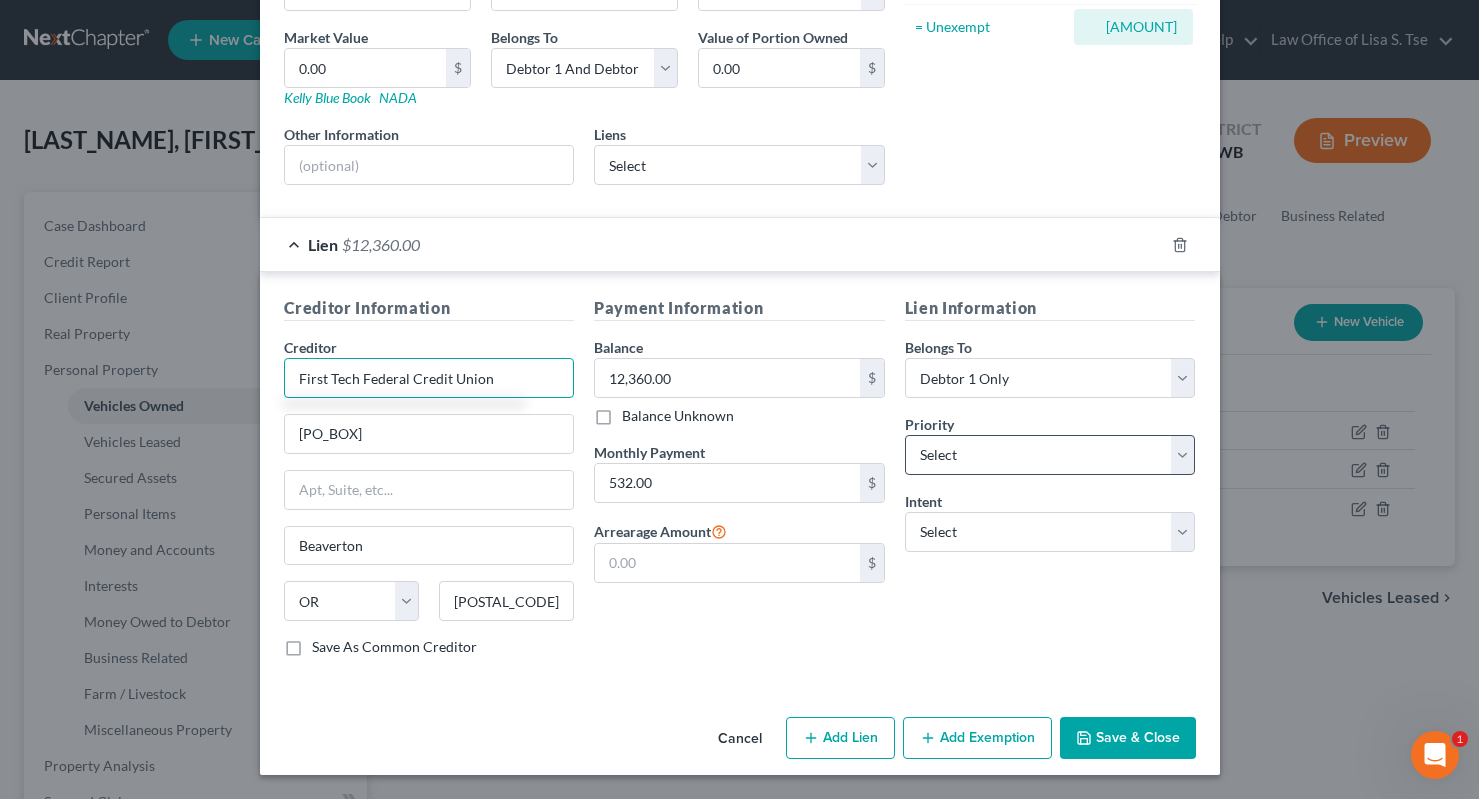 type on "First Tech Federal Credit Union" 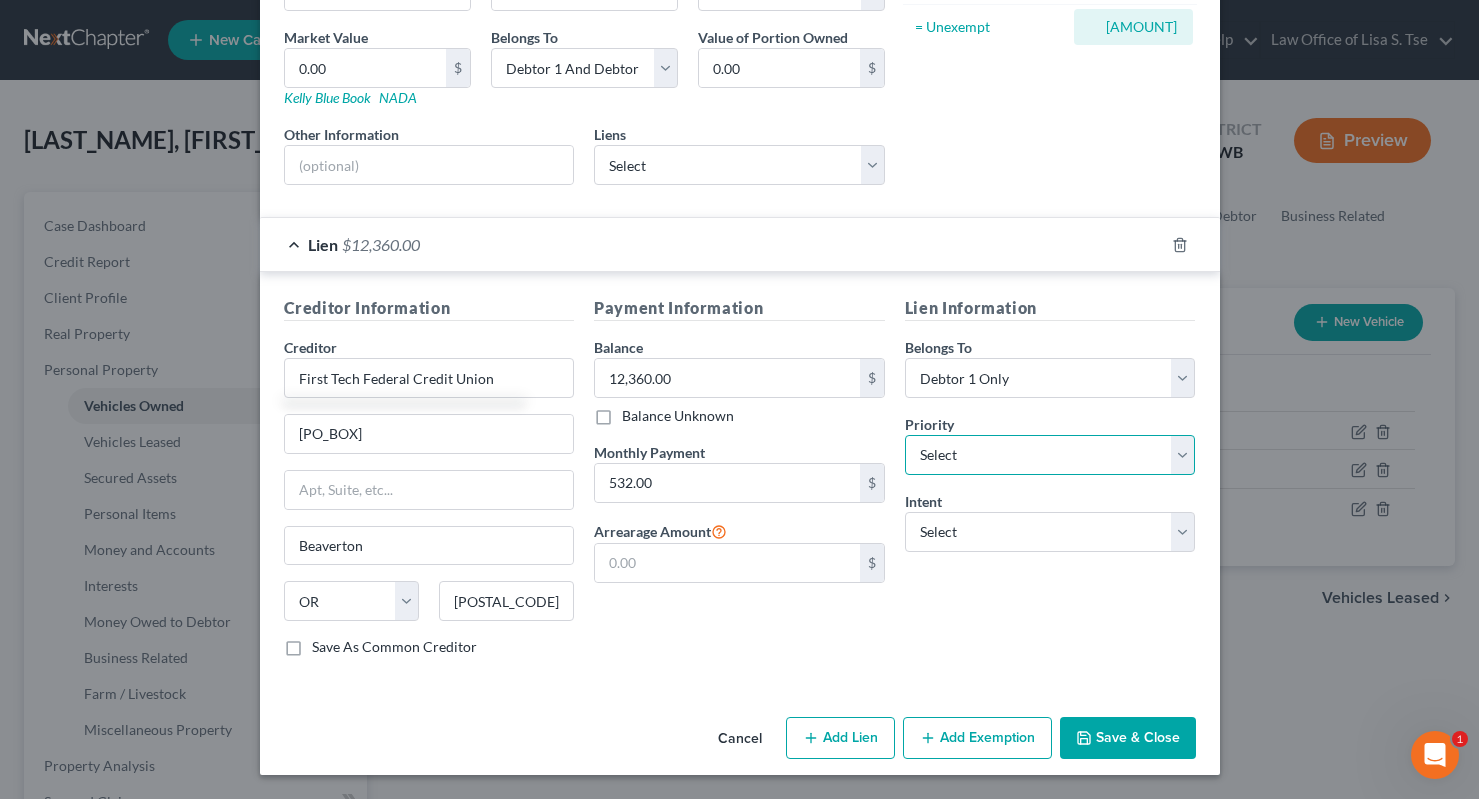 click on "Select 1st 2nd 3rd 4th 5th 6th 7th 8th 9th 10th 11th 12th 13th 14th 15th 16th 17th 18th 19th 20th 21th 22th 23th 24th 25th 26th 27th 28th 29th 30th" at bounding box center [1050, 455] 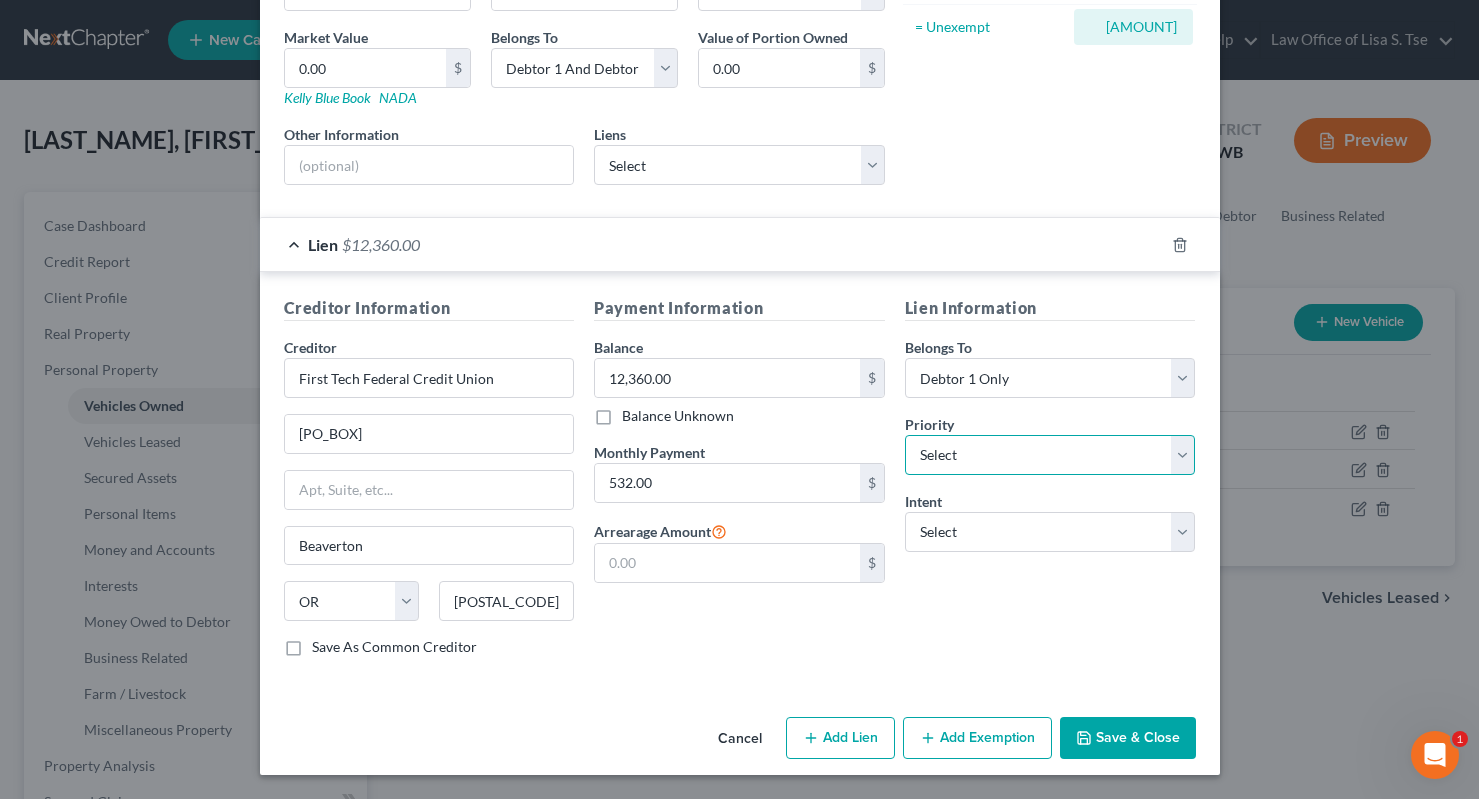 select on "0" 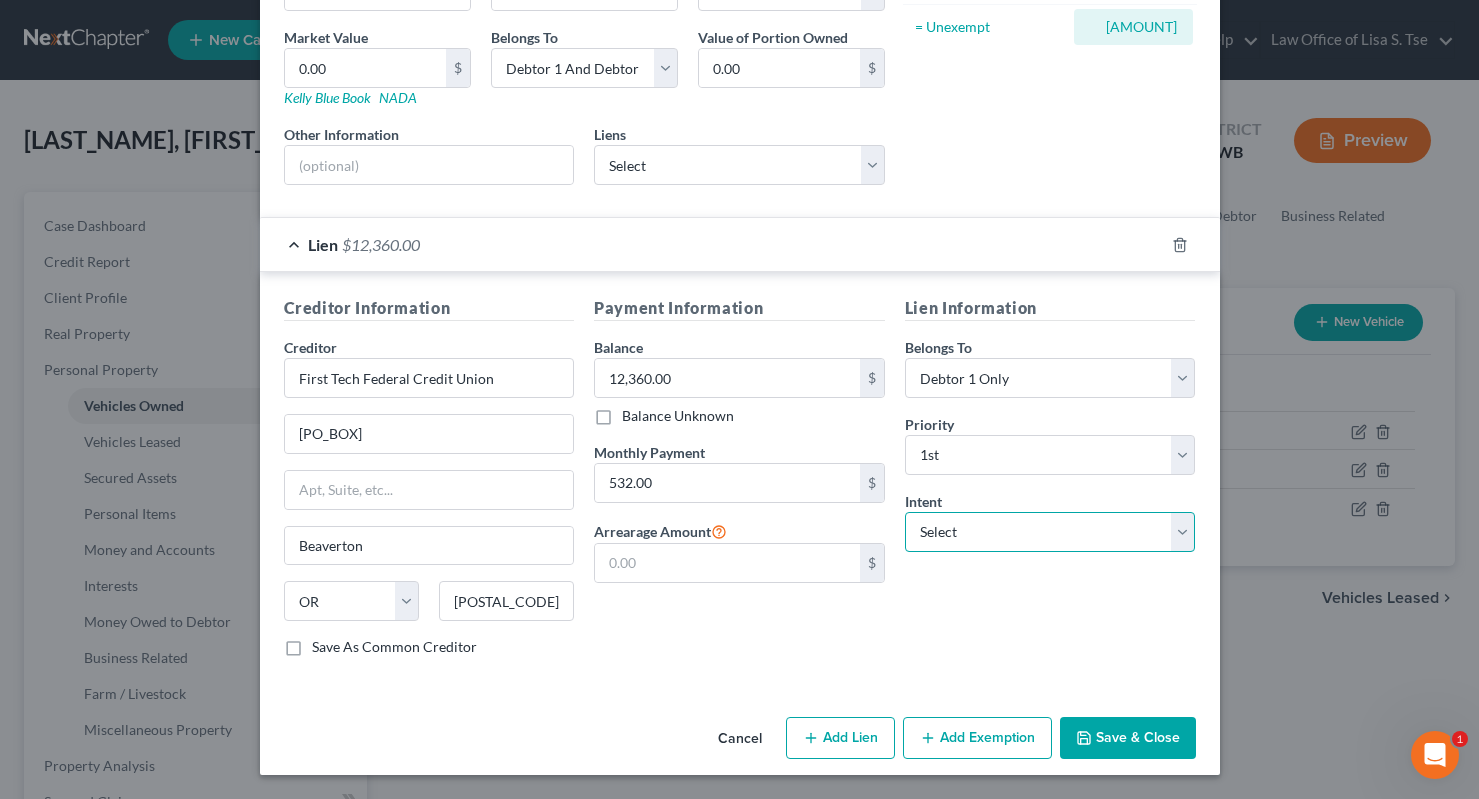 click on "Select Surrender Redeem Reaffirm Avoid Other" at bounding box center [1050, 532] 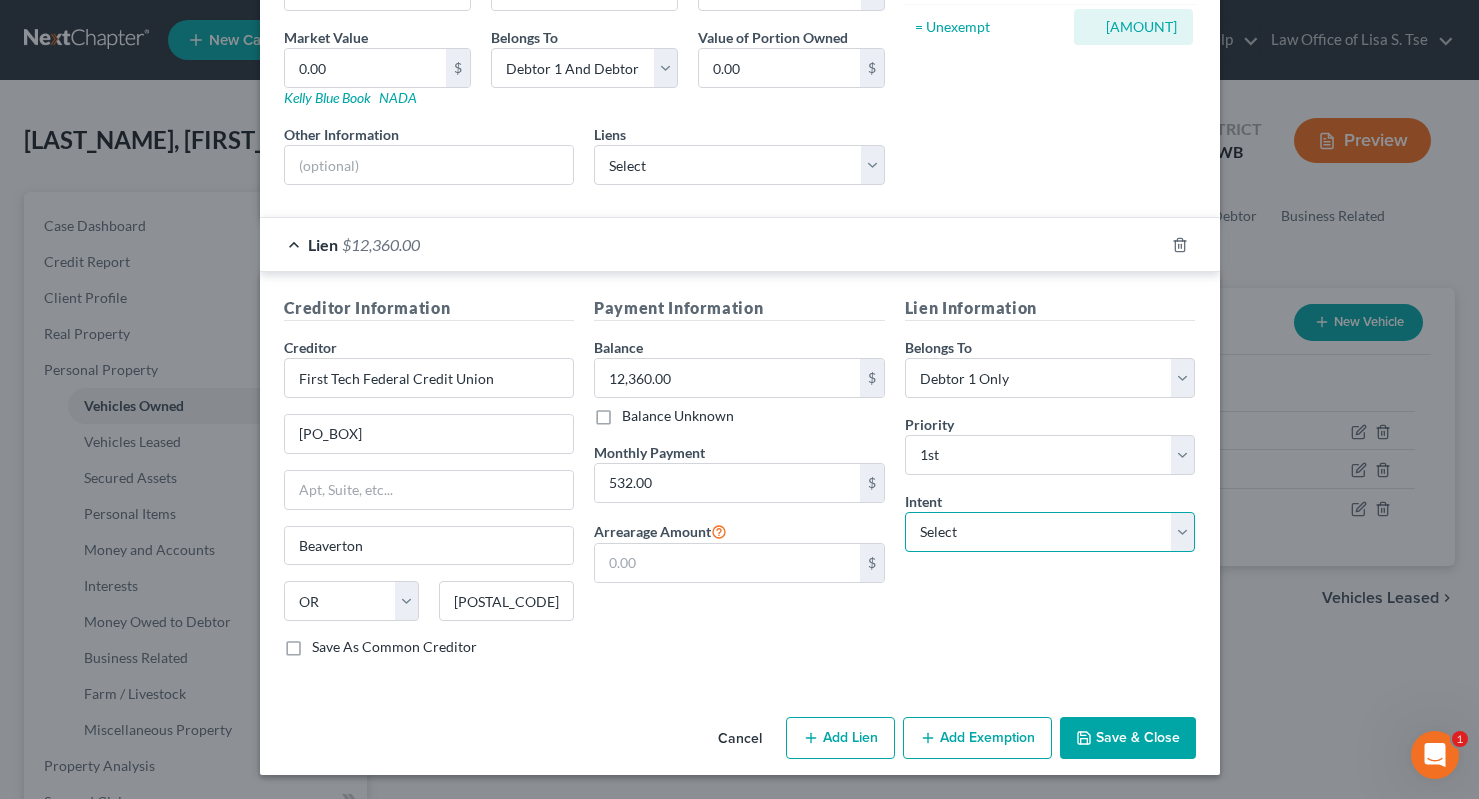 select on "2" 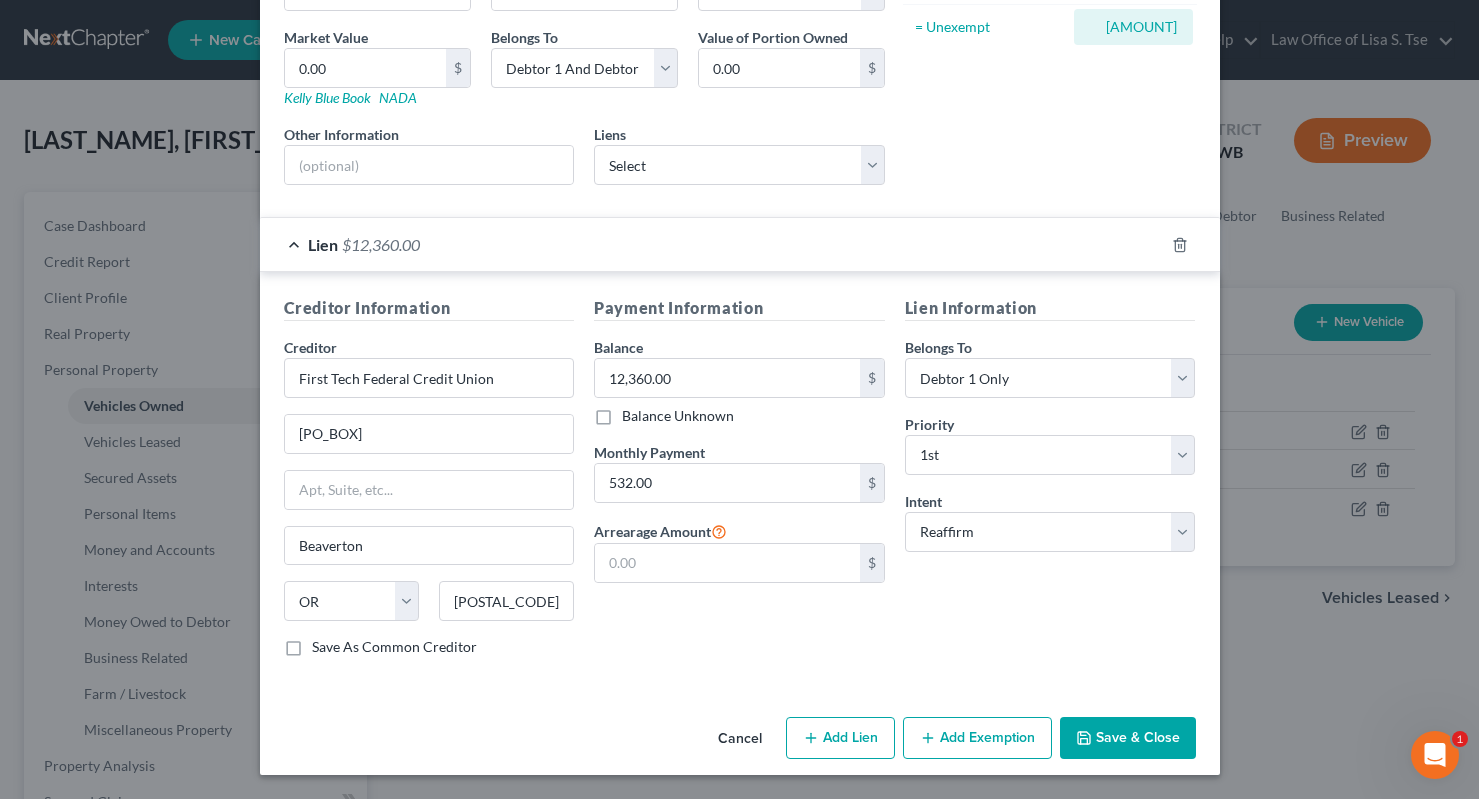 click on "Save & Close" at bounding box center (1128, 738) 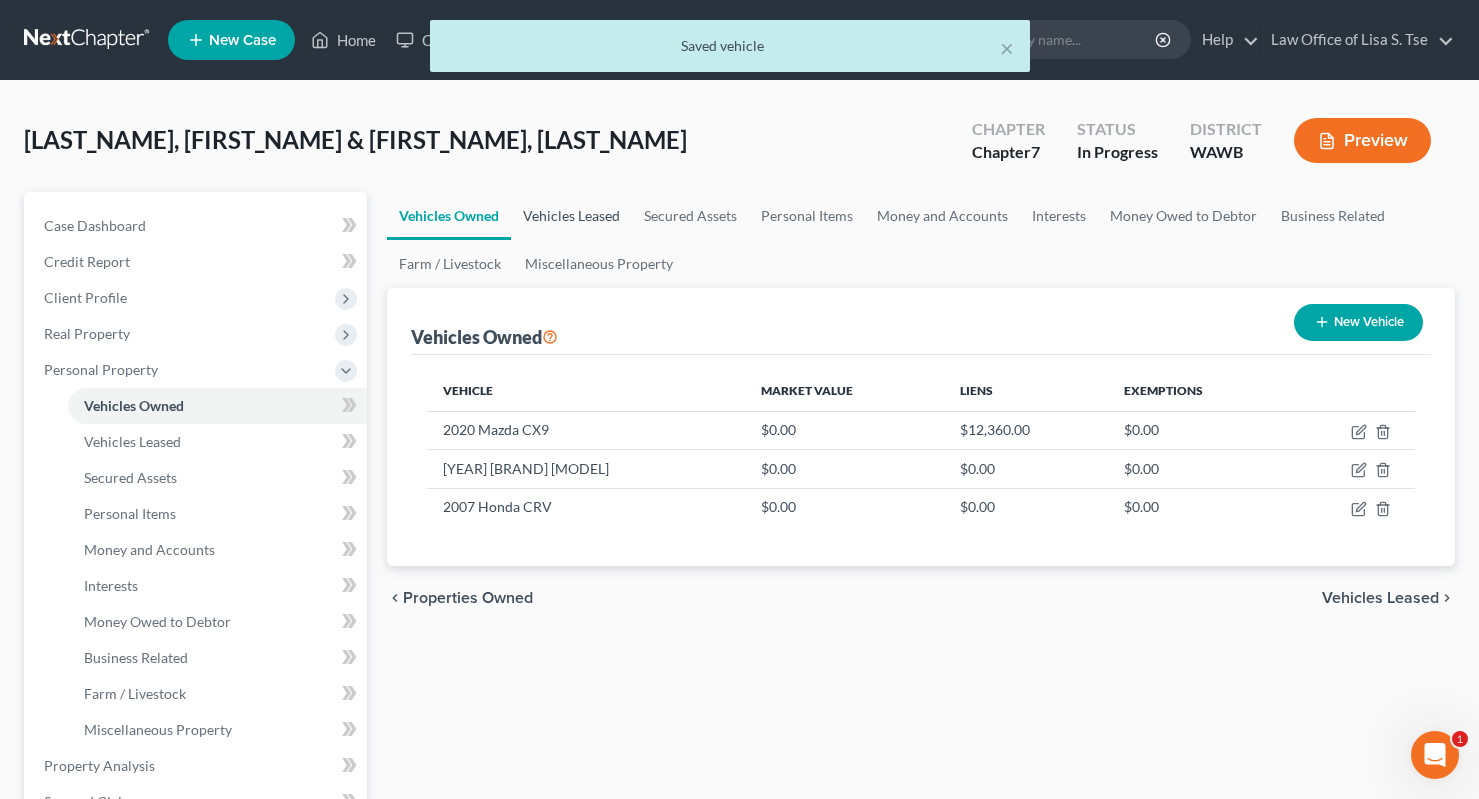 click on "Vehicles Leased" at bounding box center (571, 216) 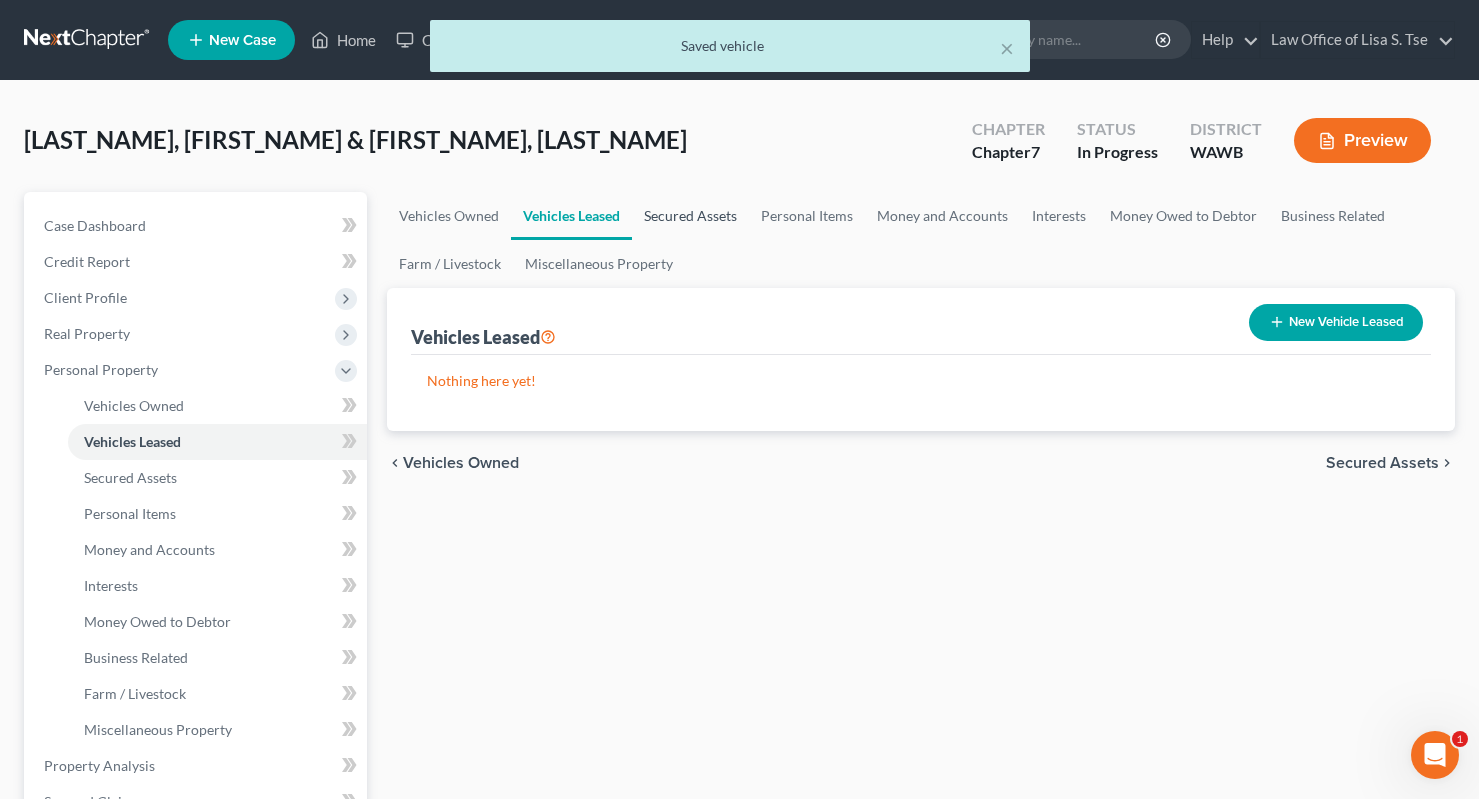 click on "Secured Assets" at bounding box center (690, 216) 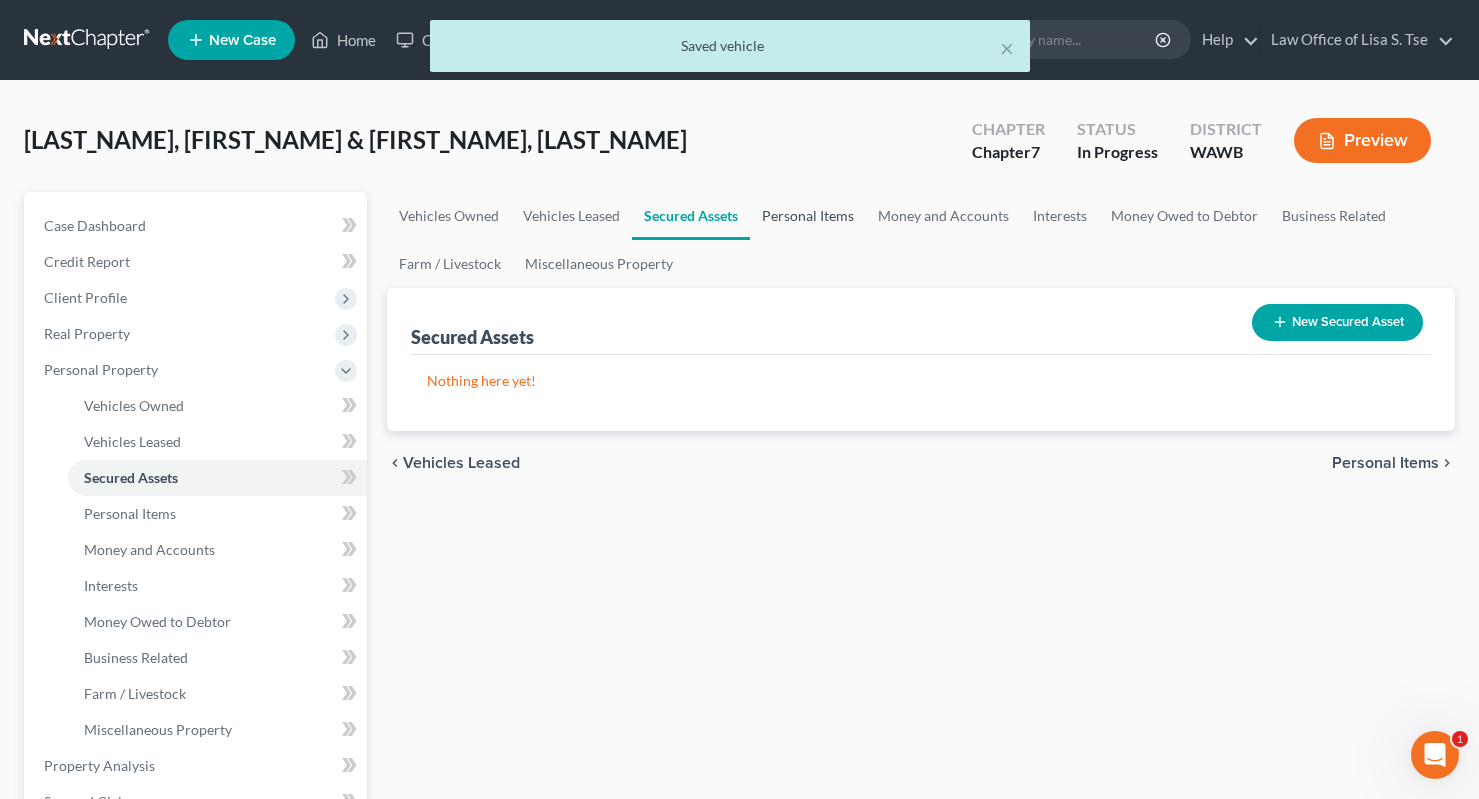 click on "Personal Items" at bounding box center (808, 216) 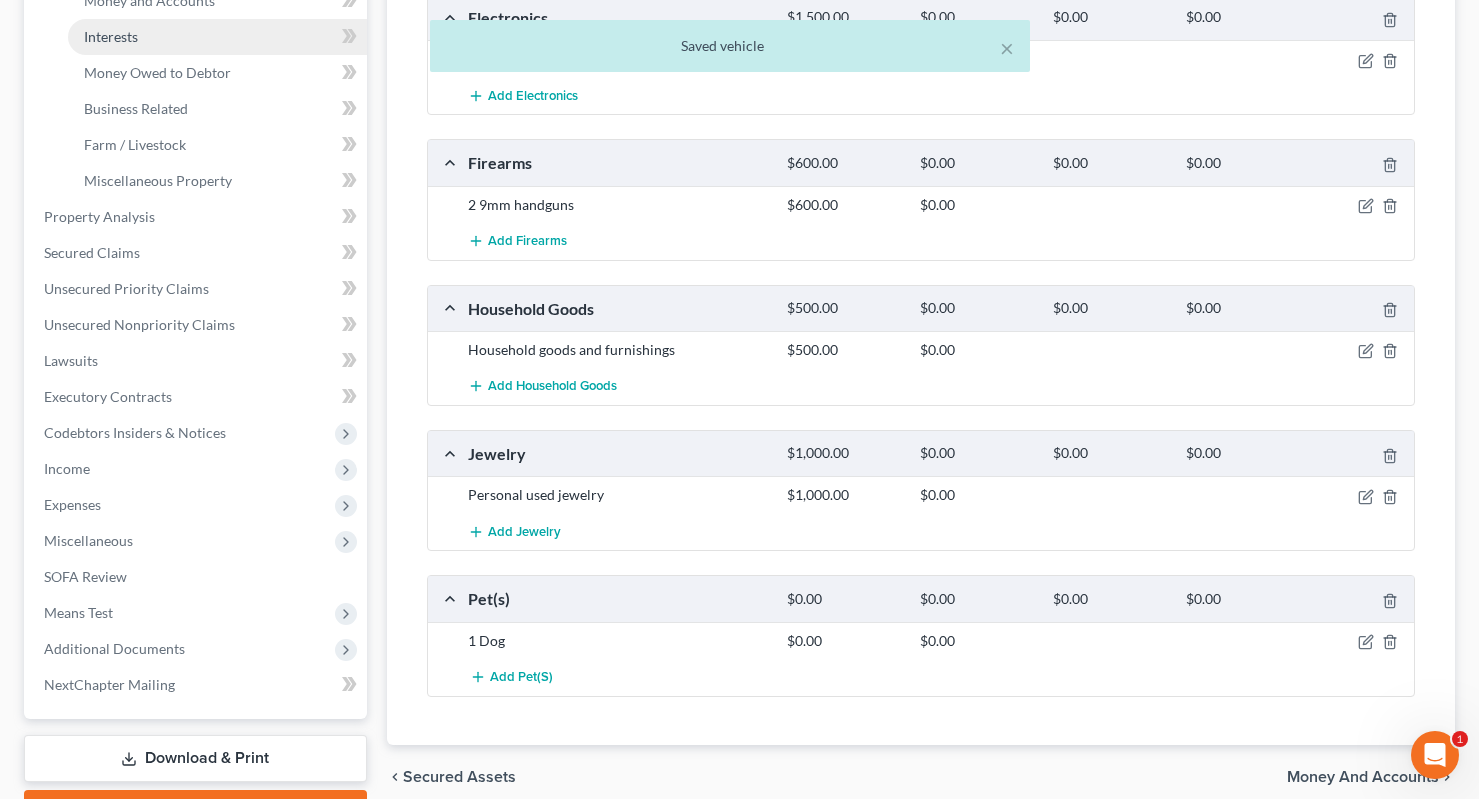 scroll, scrollTop: 582, scrollLeft: 0, axis: vertical 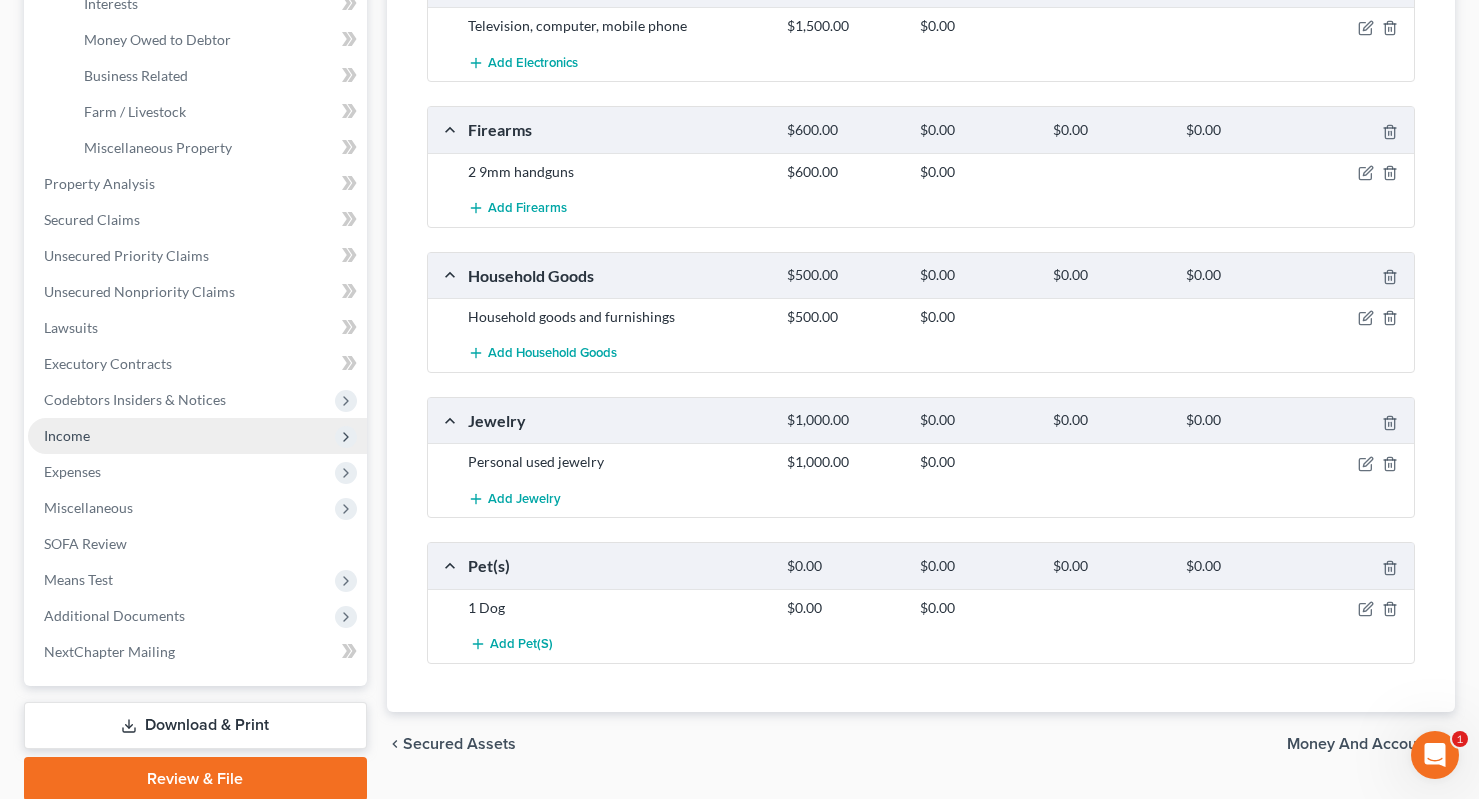 click on "Income" at bounding box center [197, 436] 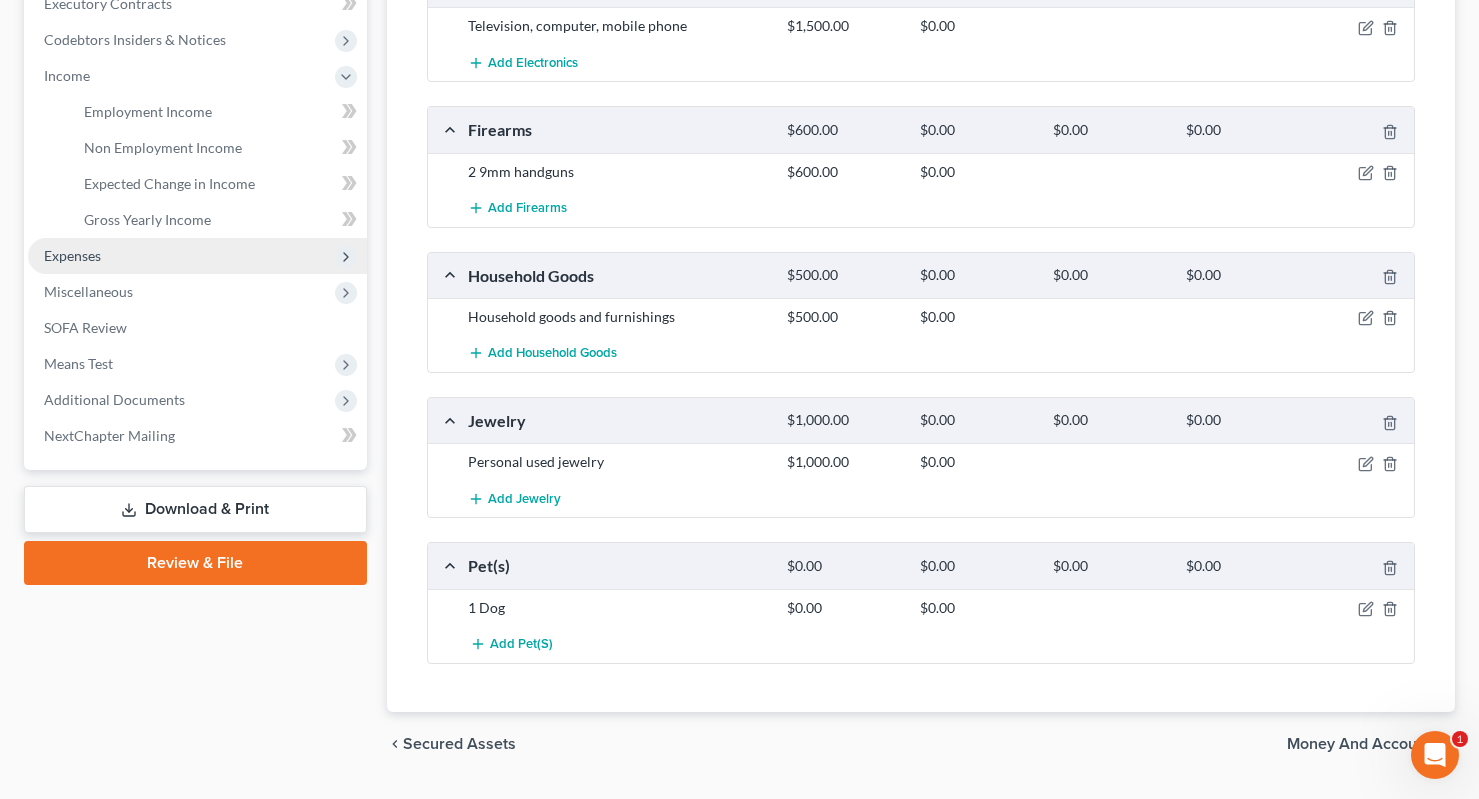 click on "Expenses" at bounding box center [197, 256] 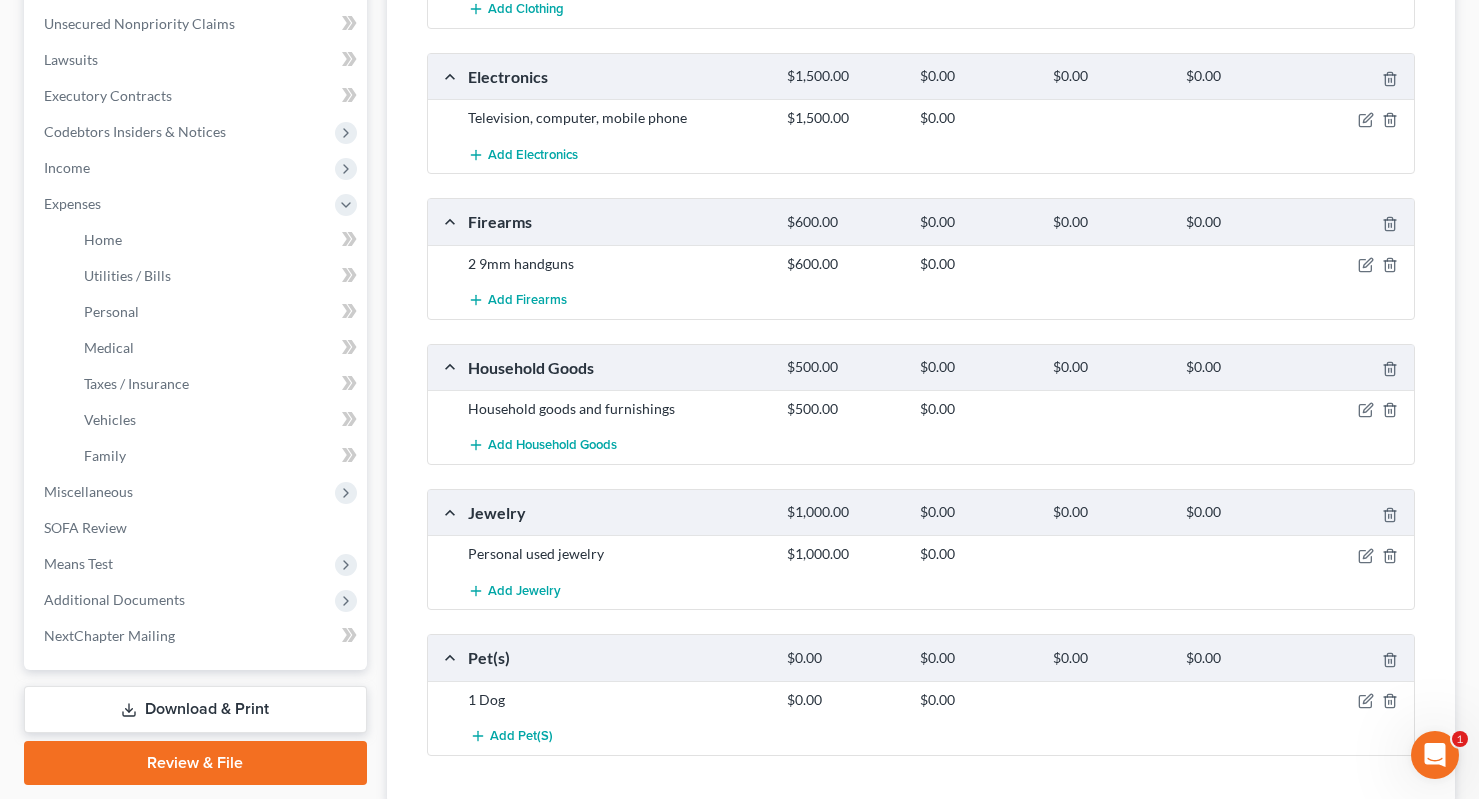 scroll, scrollTop: 492, scrollLeft: 0, axis: vertical 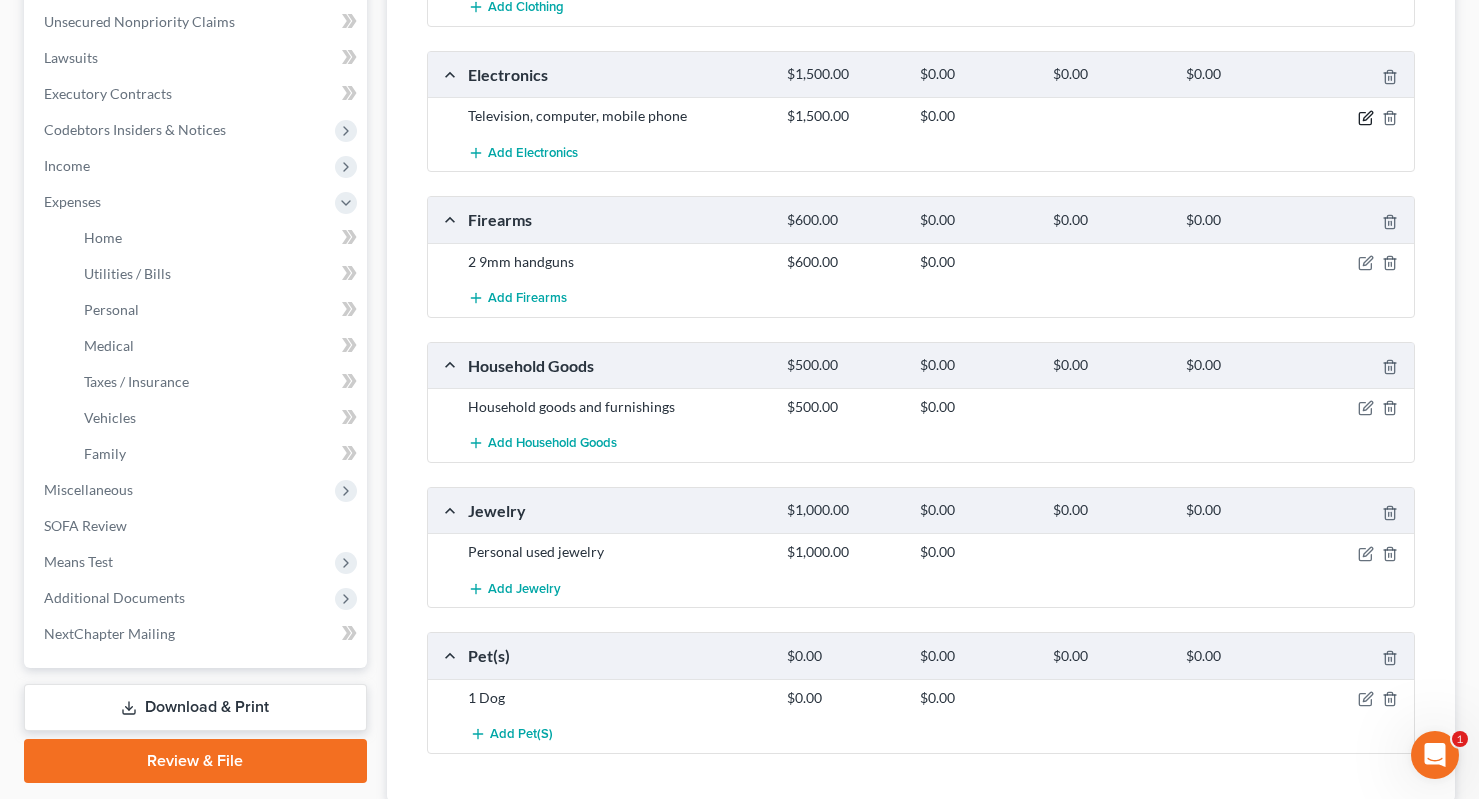 click 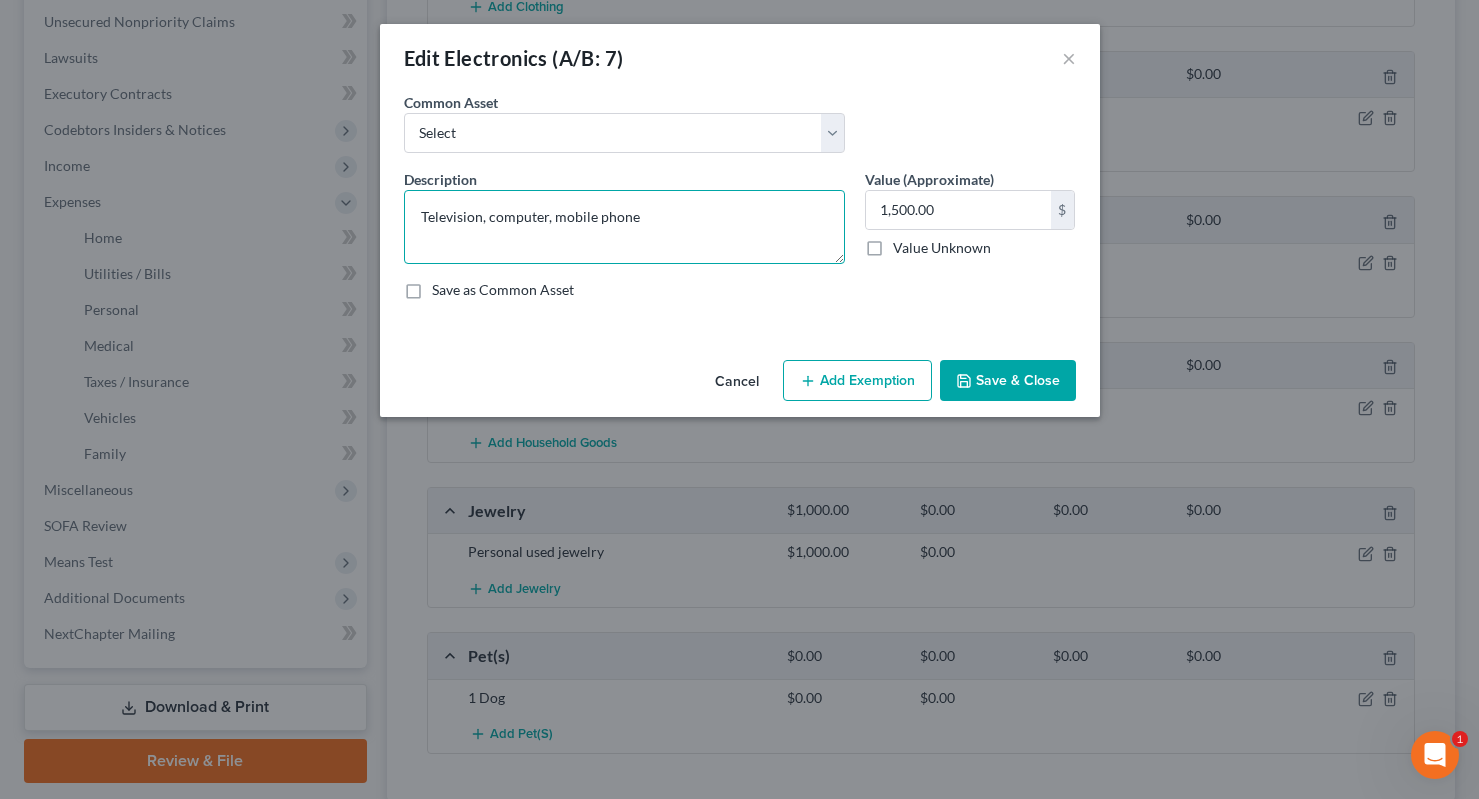 drag, startPoint x: 662, startPoint y: 221, endPoint x: 403, endPoint y: 220, distance: 259.00192 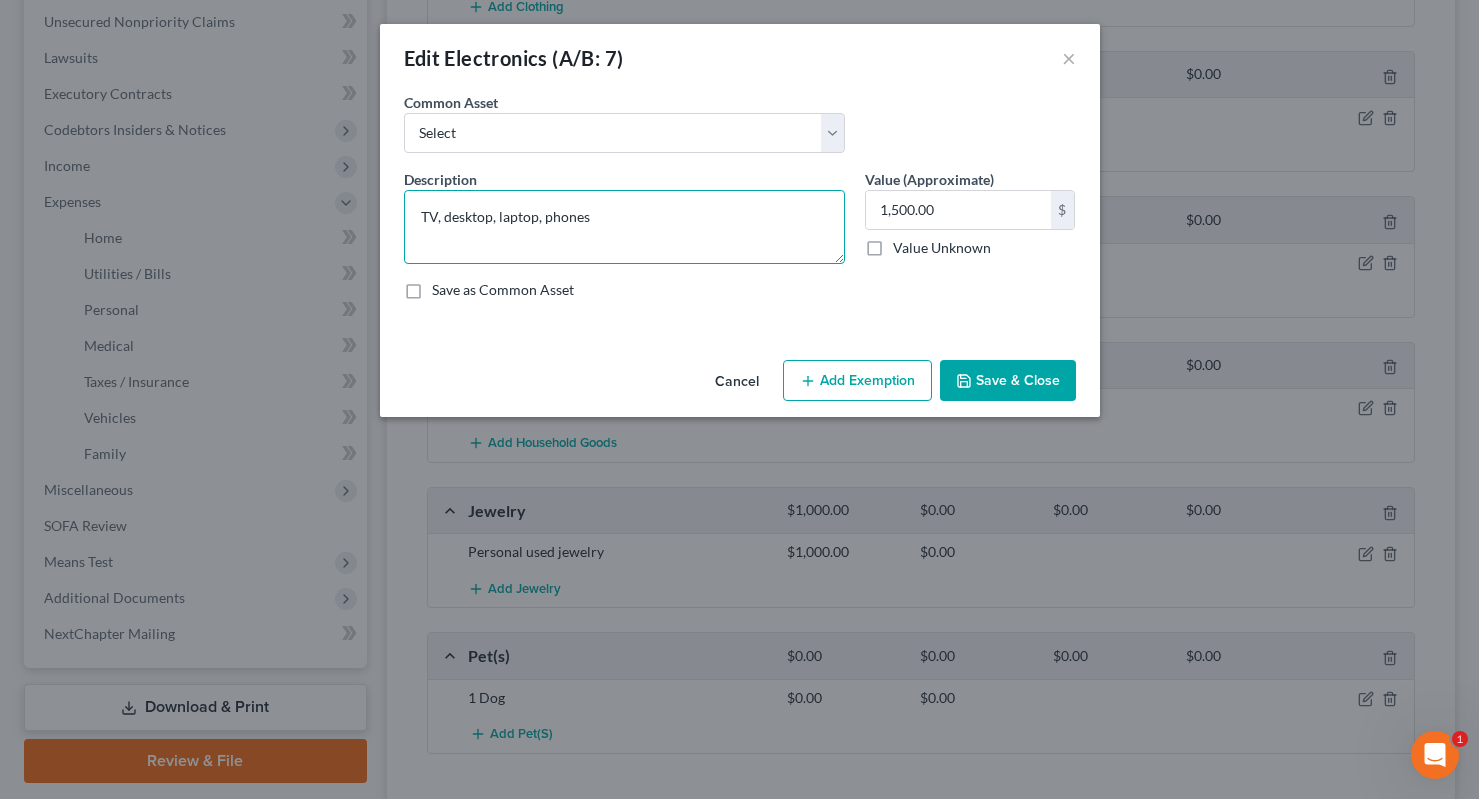 type on "TV, desktop, laptop, phones" 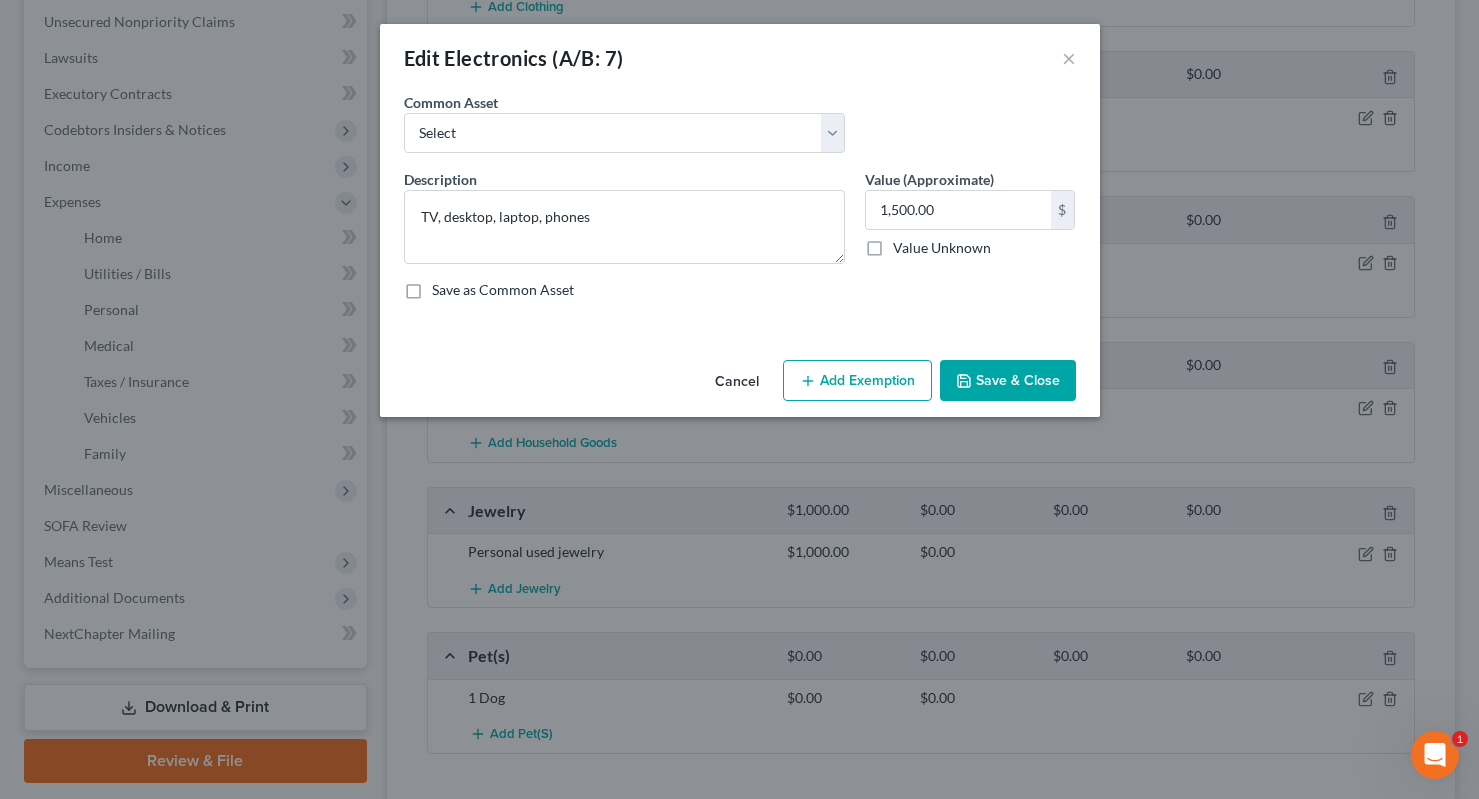 click on "Save & Close" at bounding box center (1008, 381) 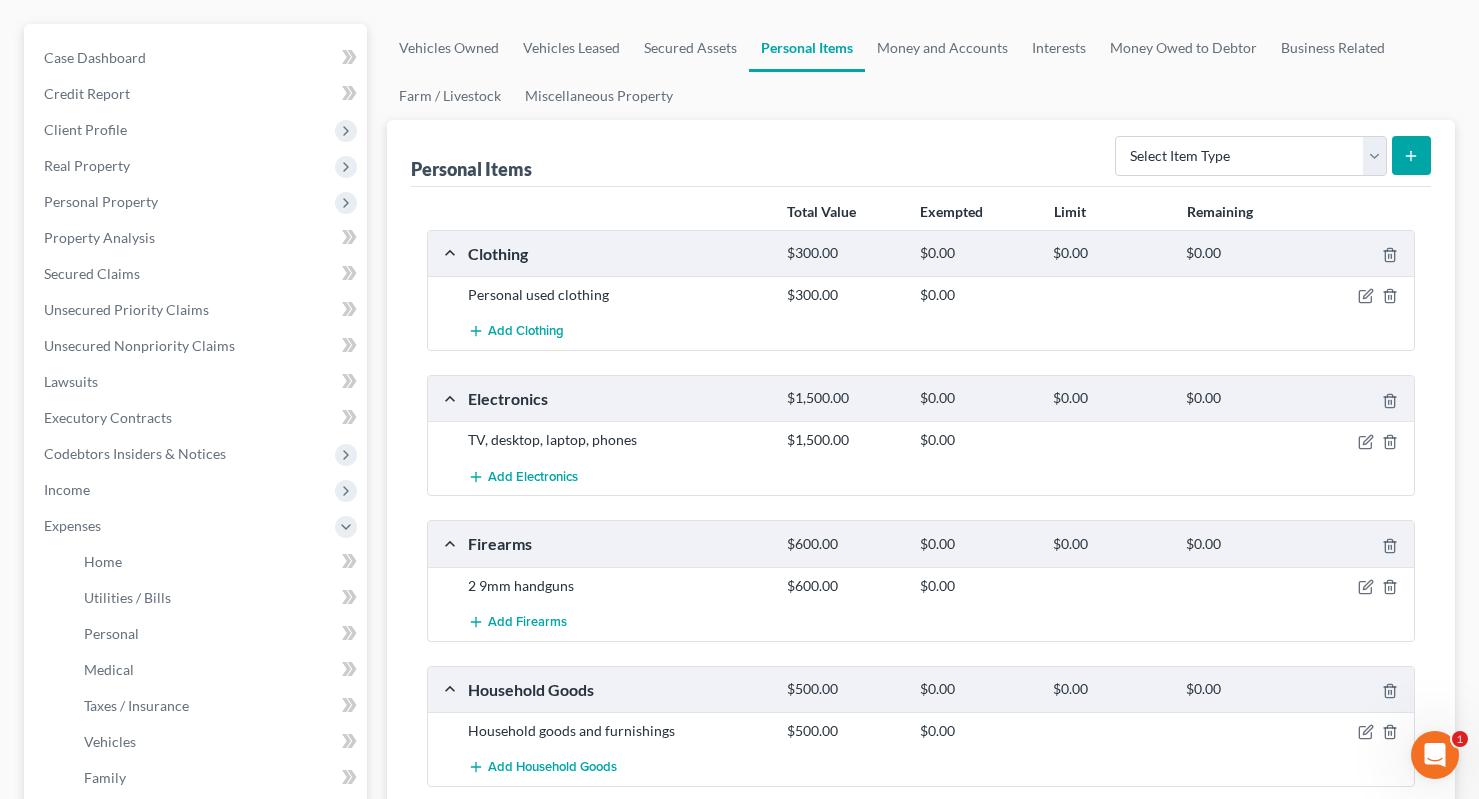 scroll, scrollTop: 286, scrollLeft: 0, axis: vertical 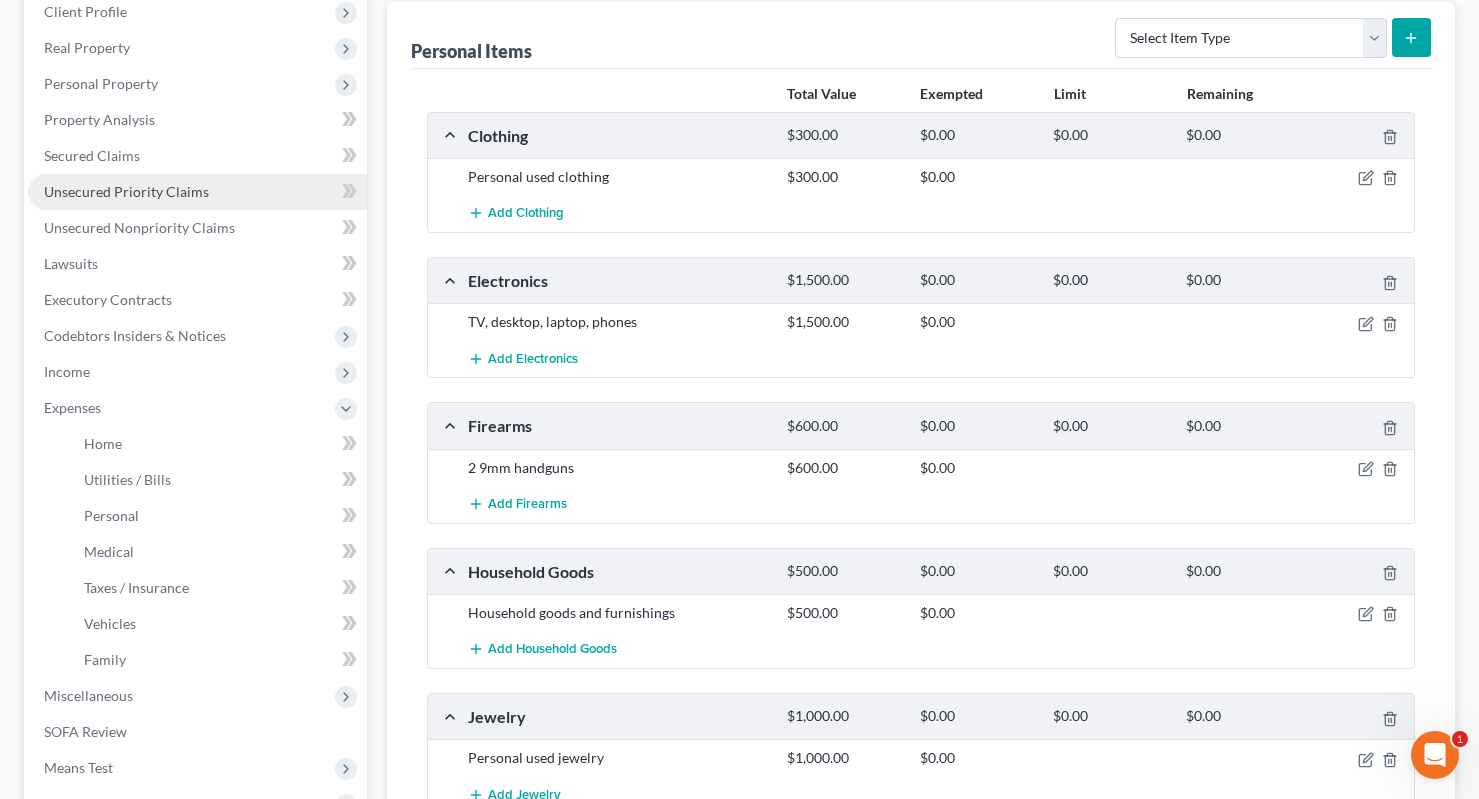 click on "Unsecured Priority Claims" at bounding box center [197, 192] 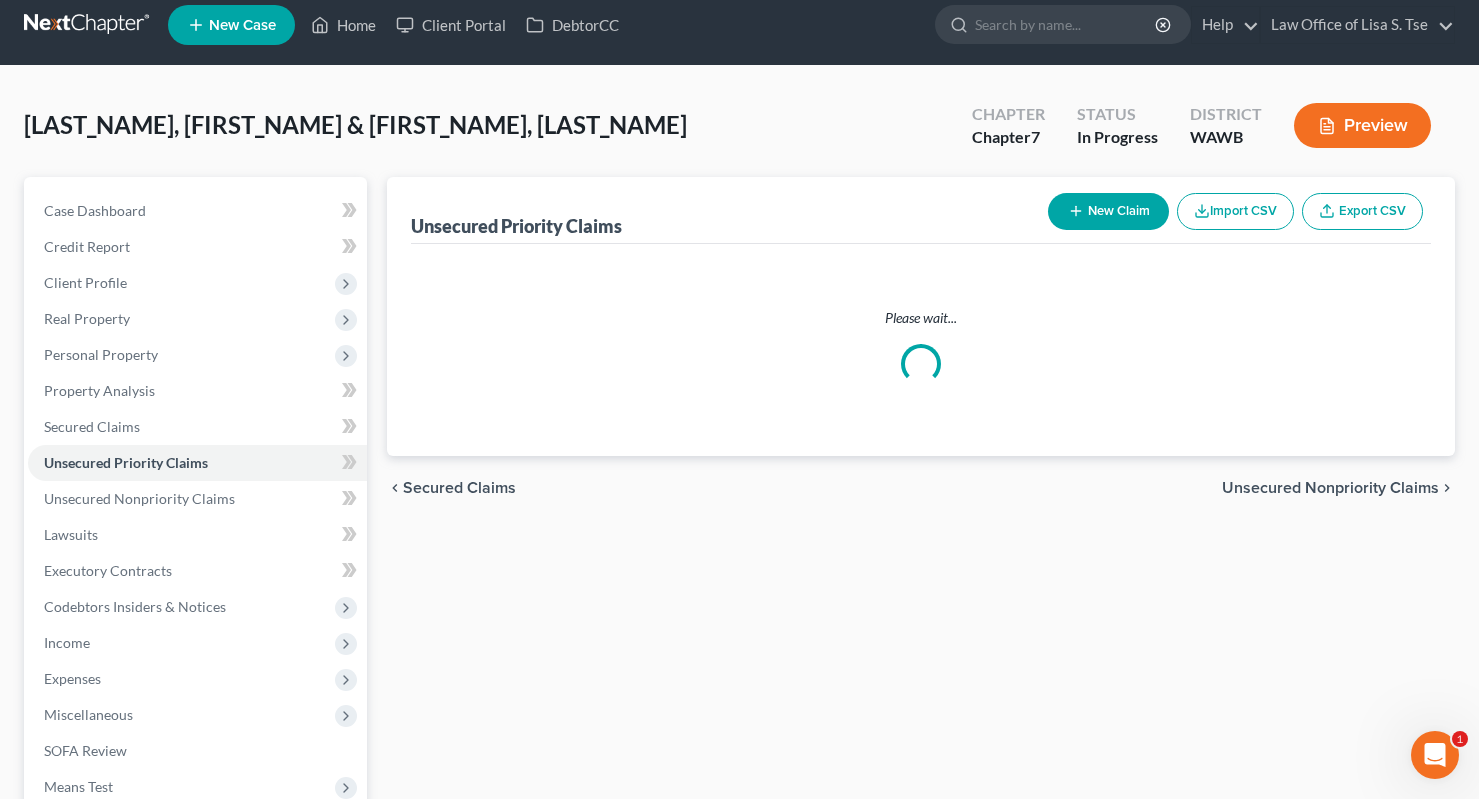 scroll, scrollTop: 0, scrollLeft: 0, axis: both 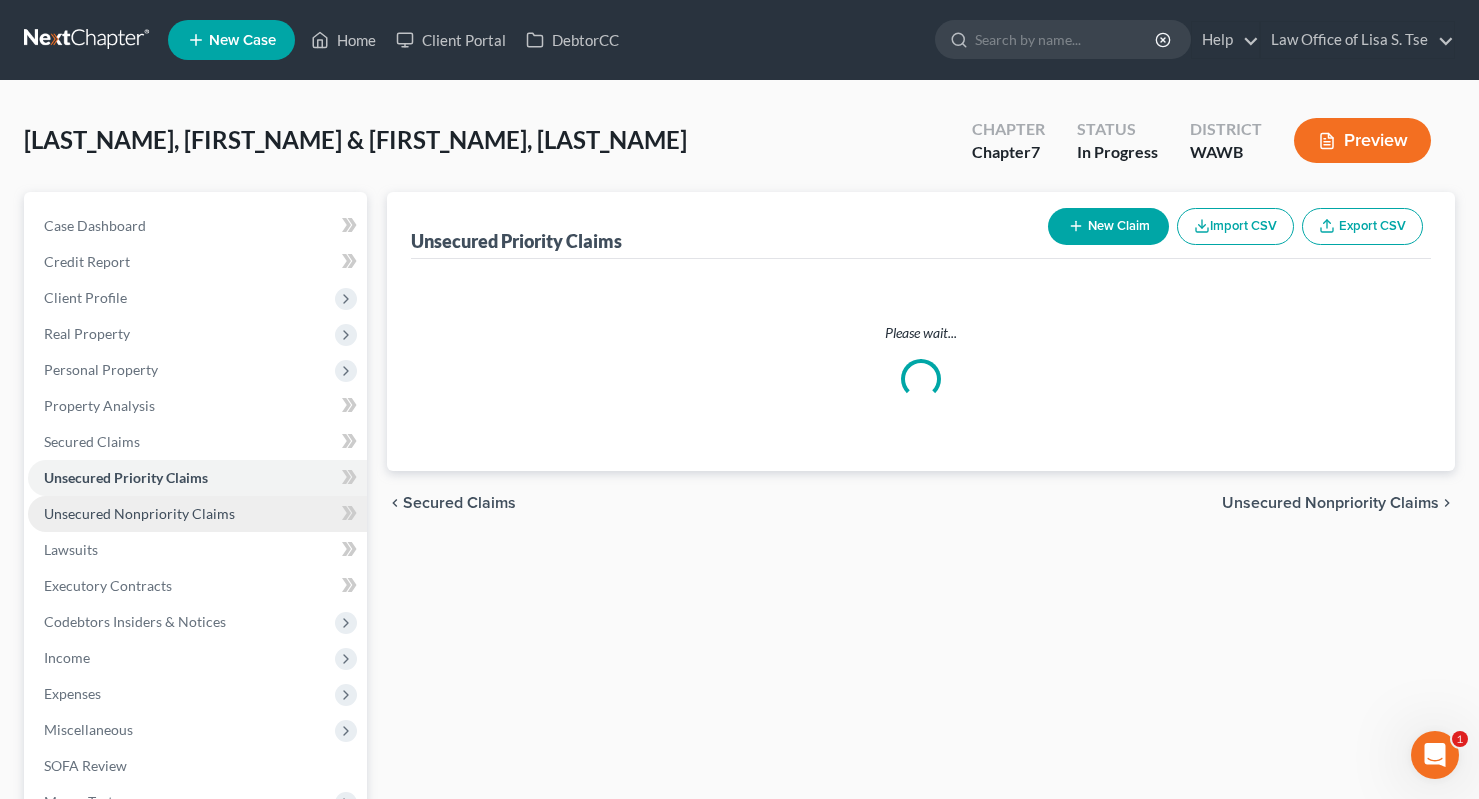 click on "Unsecured Nonpriority Claims" at bounding box center (197, 514) 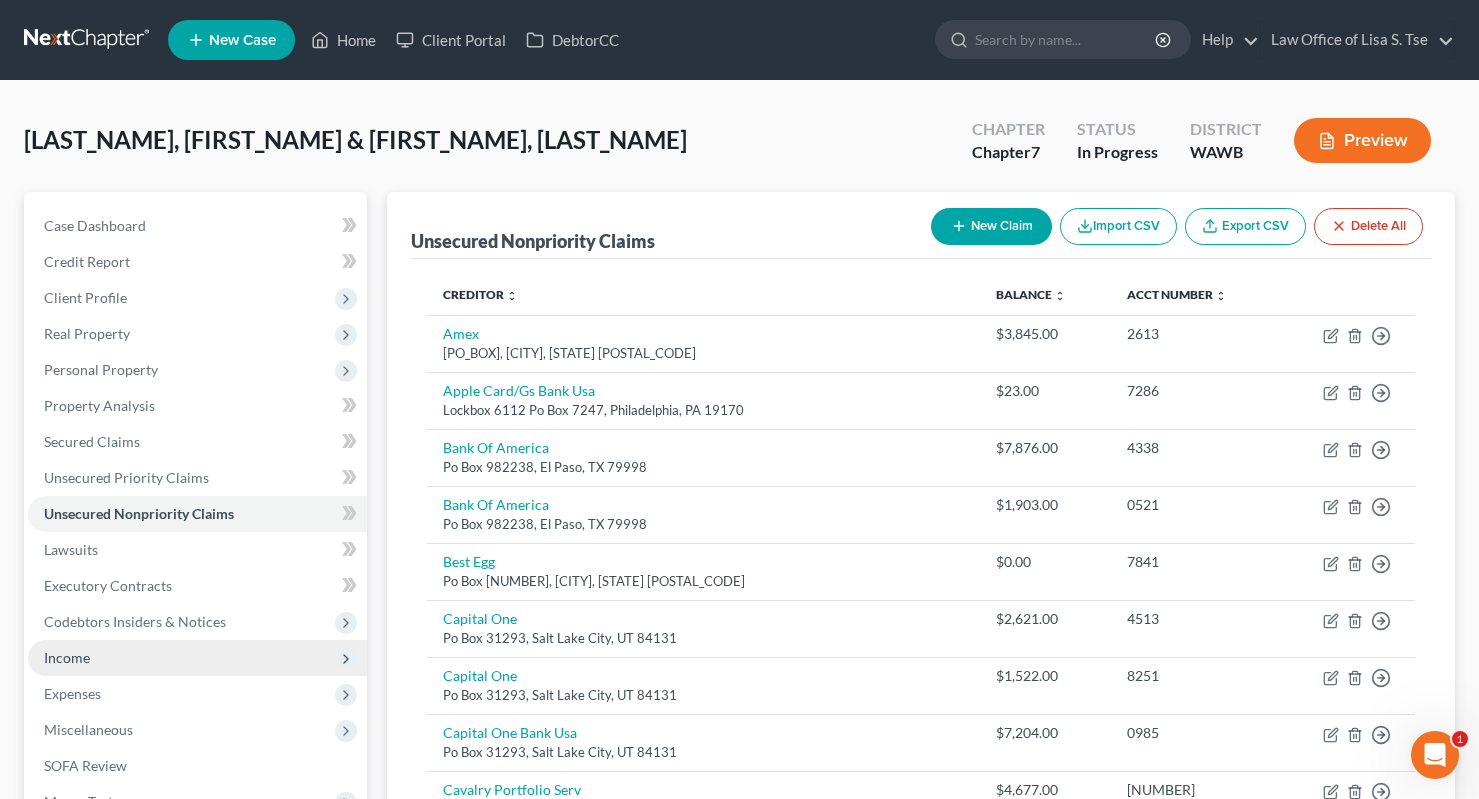 click on "Income" at bounding box center (197, 658) 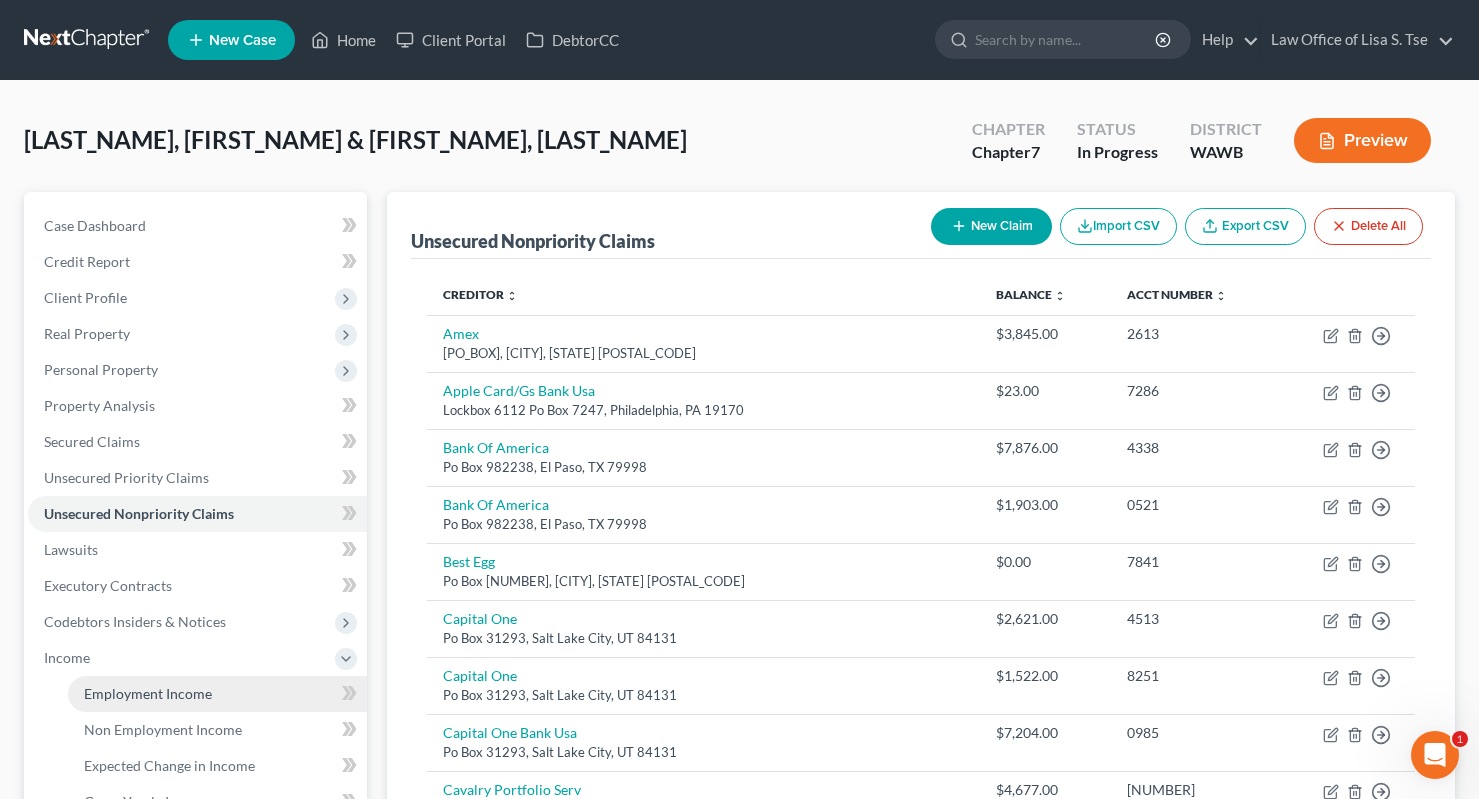click on "Employment Income" at bounding box center (217, 694) 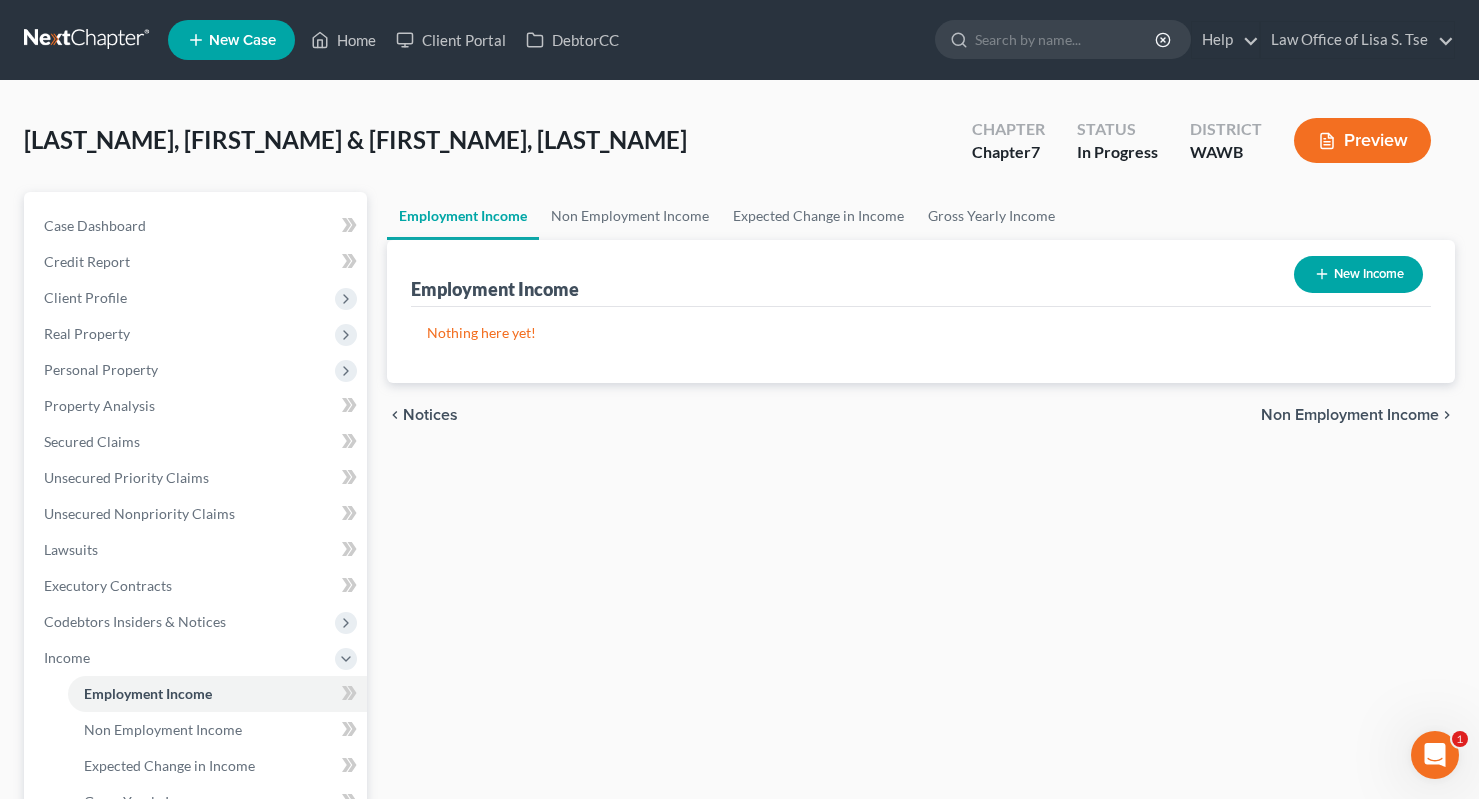 click on "New Income" at bounding box center [1358, 274] 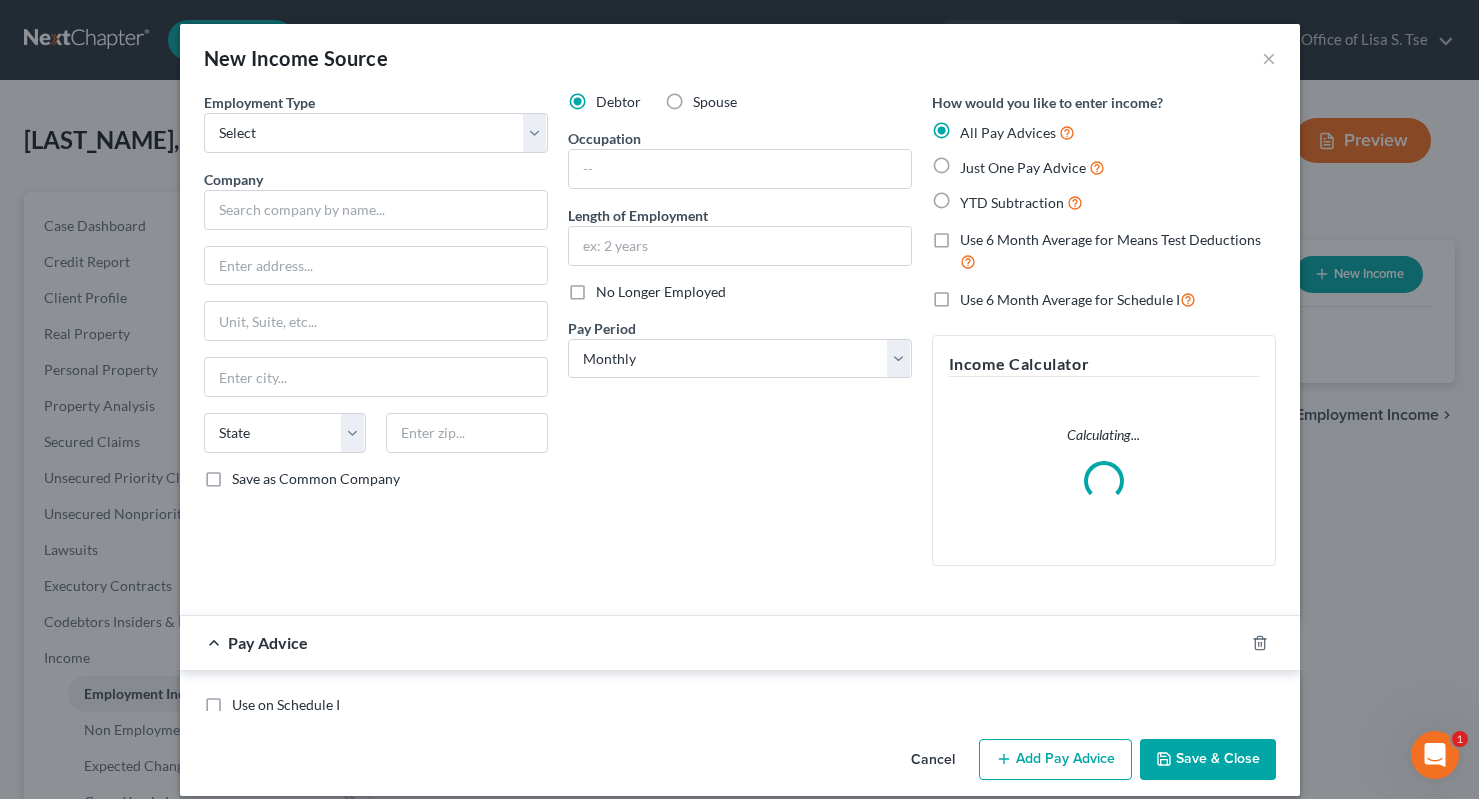 click on "New Income Source ×
Employment Type
*
Select Full or Part Time Employment Self Employment
Company
*
State AL AK AR AZ CA CO CT DE DC FL GA GU HI ID IL IN IA KS KY LA ME MD MA MI MN MS MO MT NC ND NE NV NH NJ NM NY OH OK OR PA PR RI SC SD TN TX UT VI VA VT WA WV WI WY Save as Common Company Debtor Spouse Occupation Length of Employment No Longer Employed
Pay Period
*
Select Monthly Twice Monthly Every Other Week Weekly How would you like to enter income?
All Pay Advices
Just One Pay Advice
YTD Subtraction
Use 6 Month Average for Means Test Deductions  Use 6 Month Average for Schedule I  Income Calculator
Calculating...
Pay Advice
Use on Schedule I
Received On
*
Wages
Income" at bounding box center [739, 399] 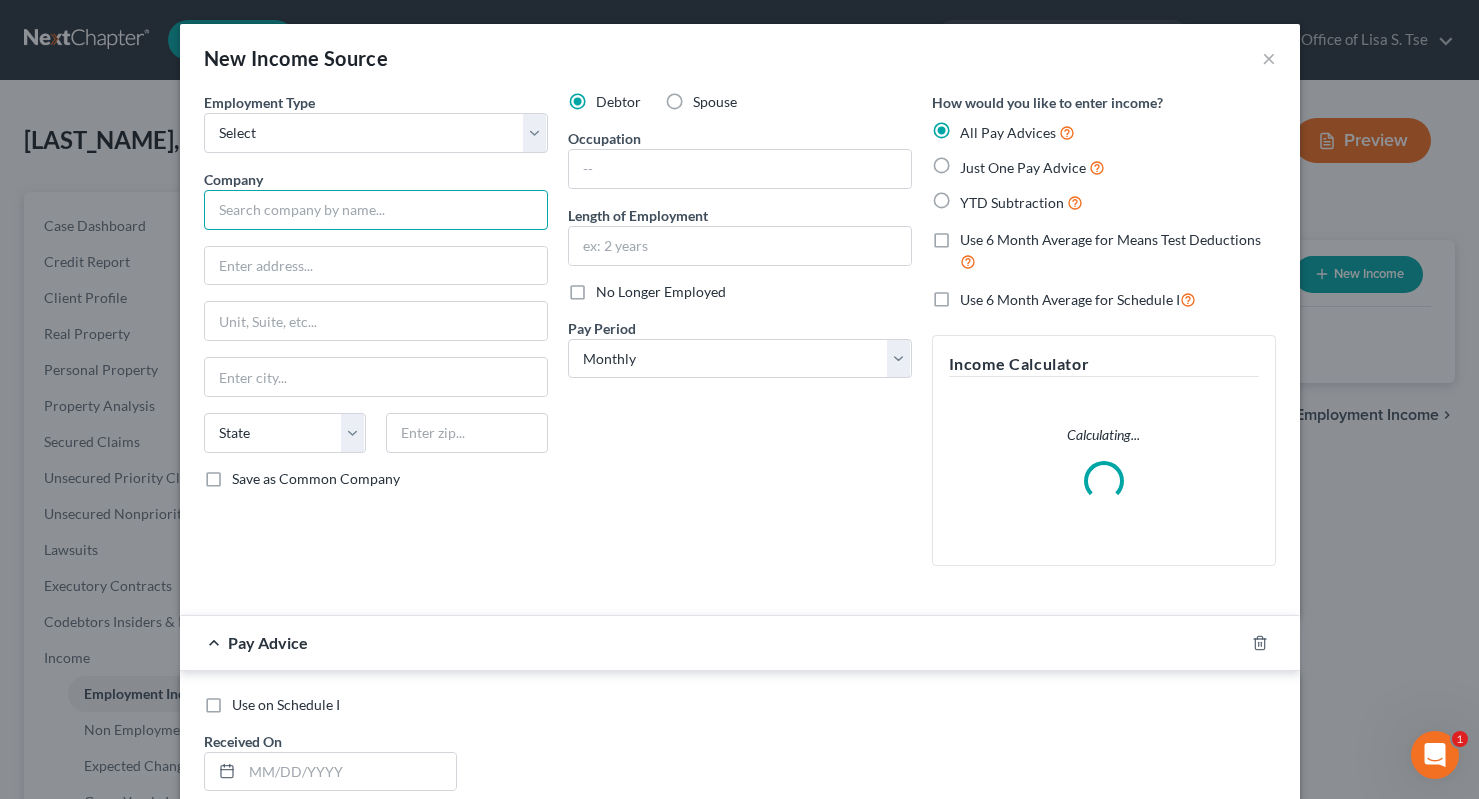 click at bounding box center [376, 210] 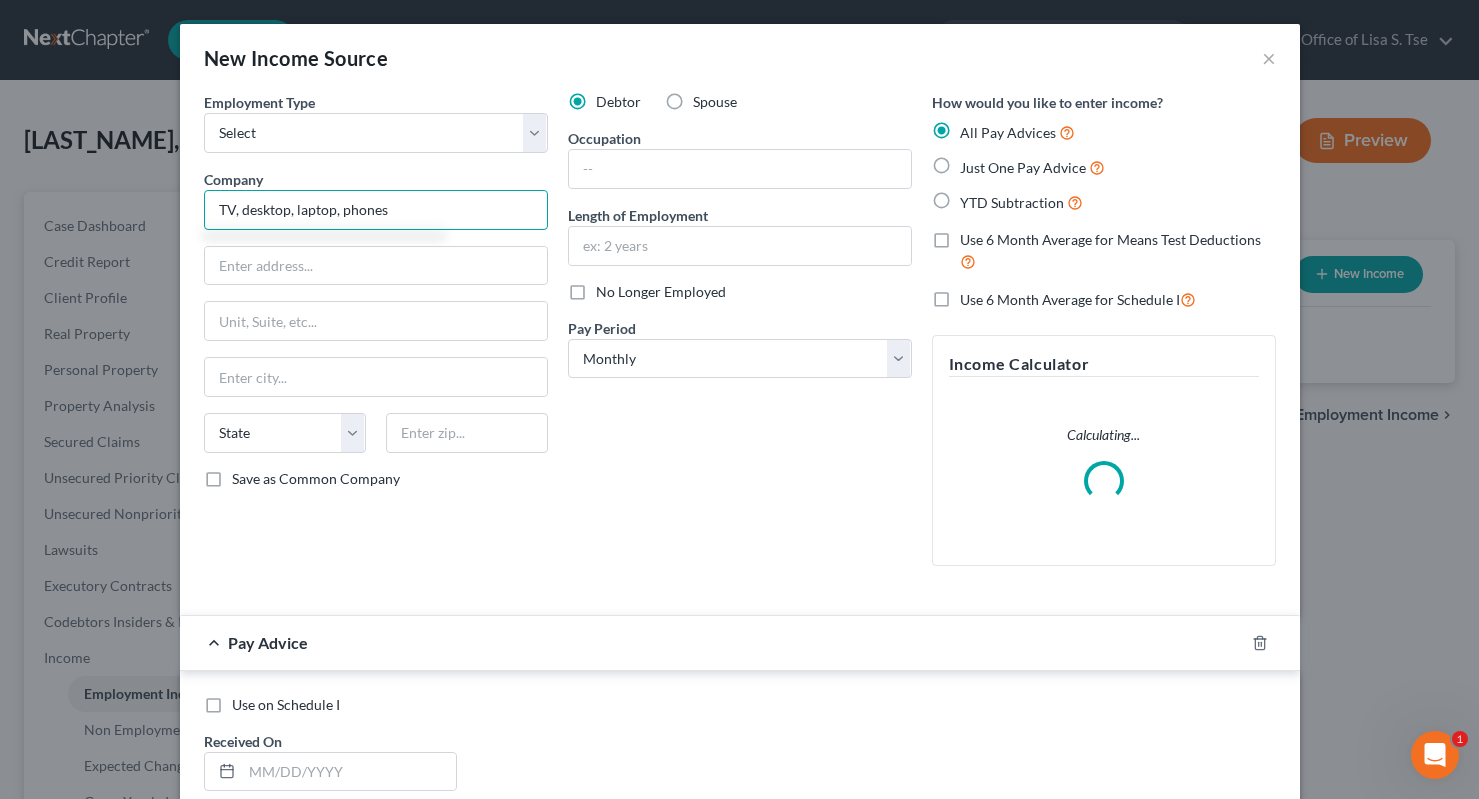 drag, startPoint x: 431, startPoint y: 212, endPoint x: 37, endPoint y: 206, distance: 394.0457 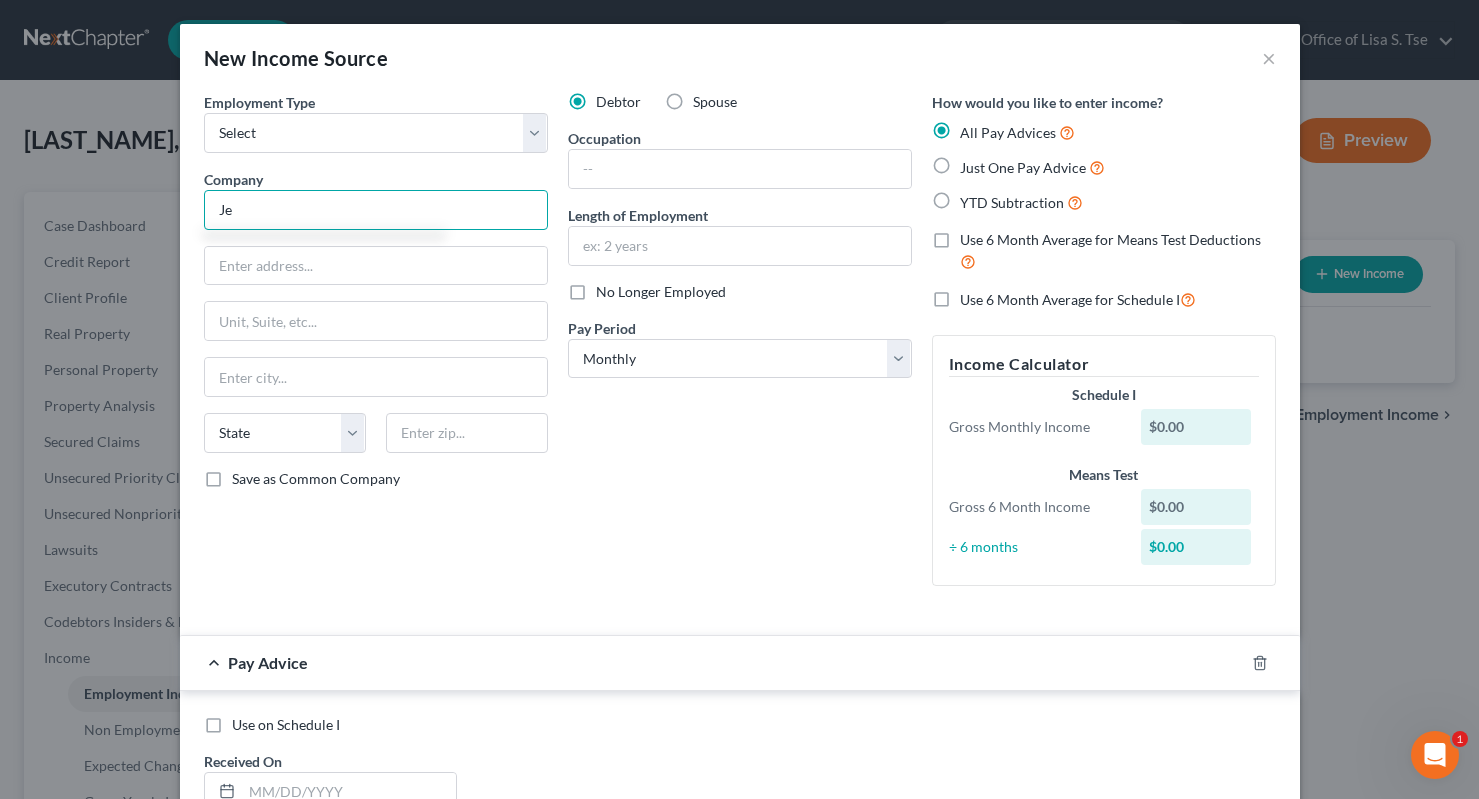 type on "J" 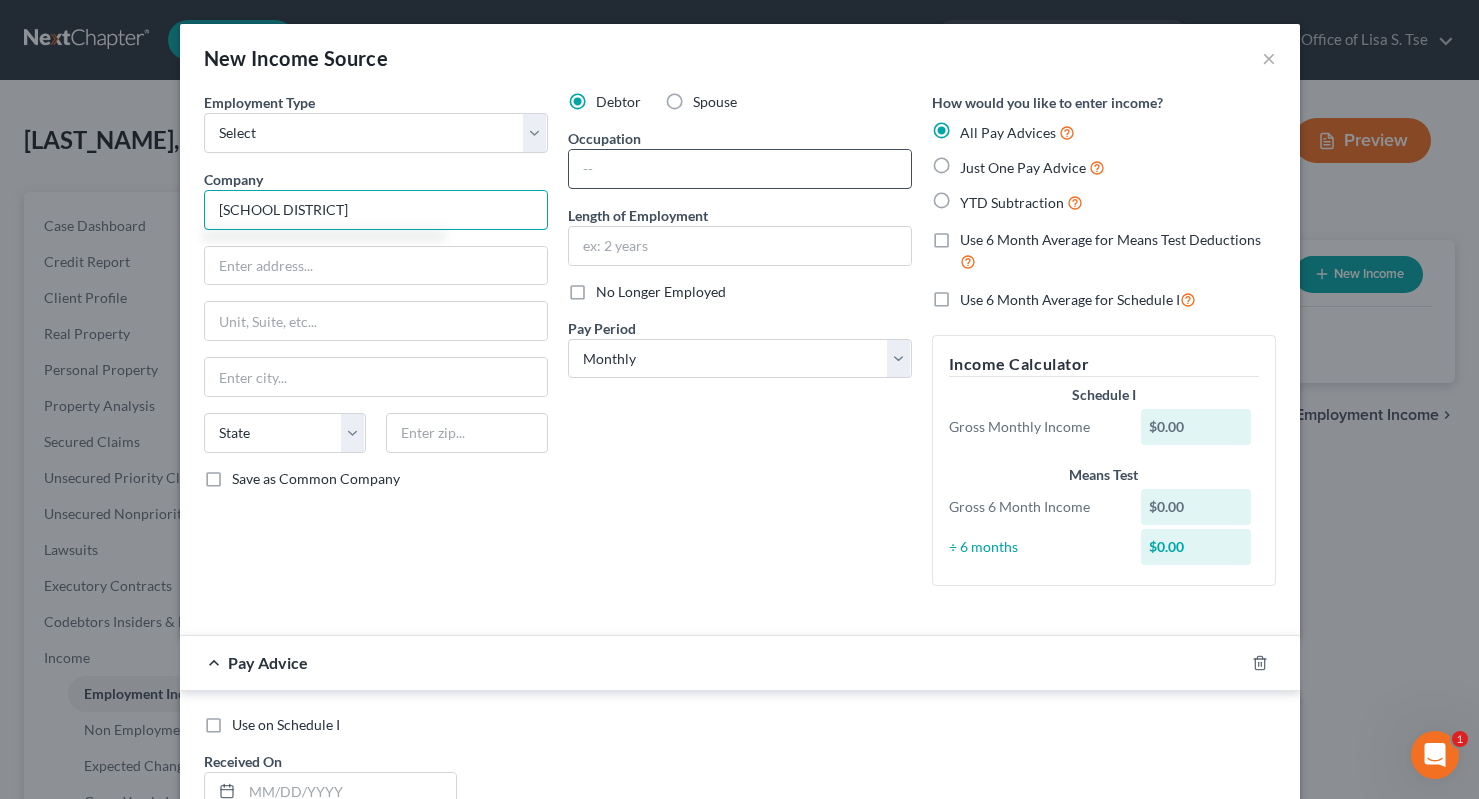type on "Kent School District" 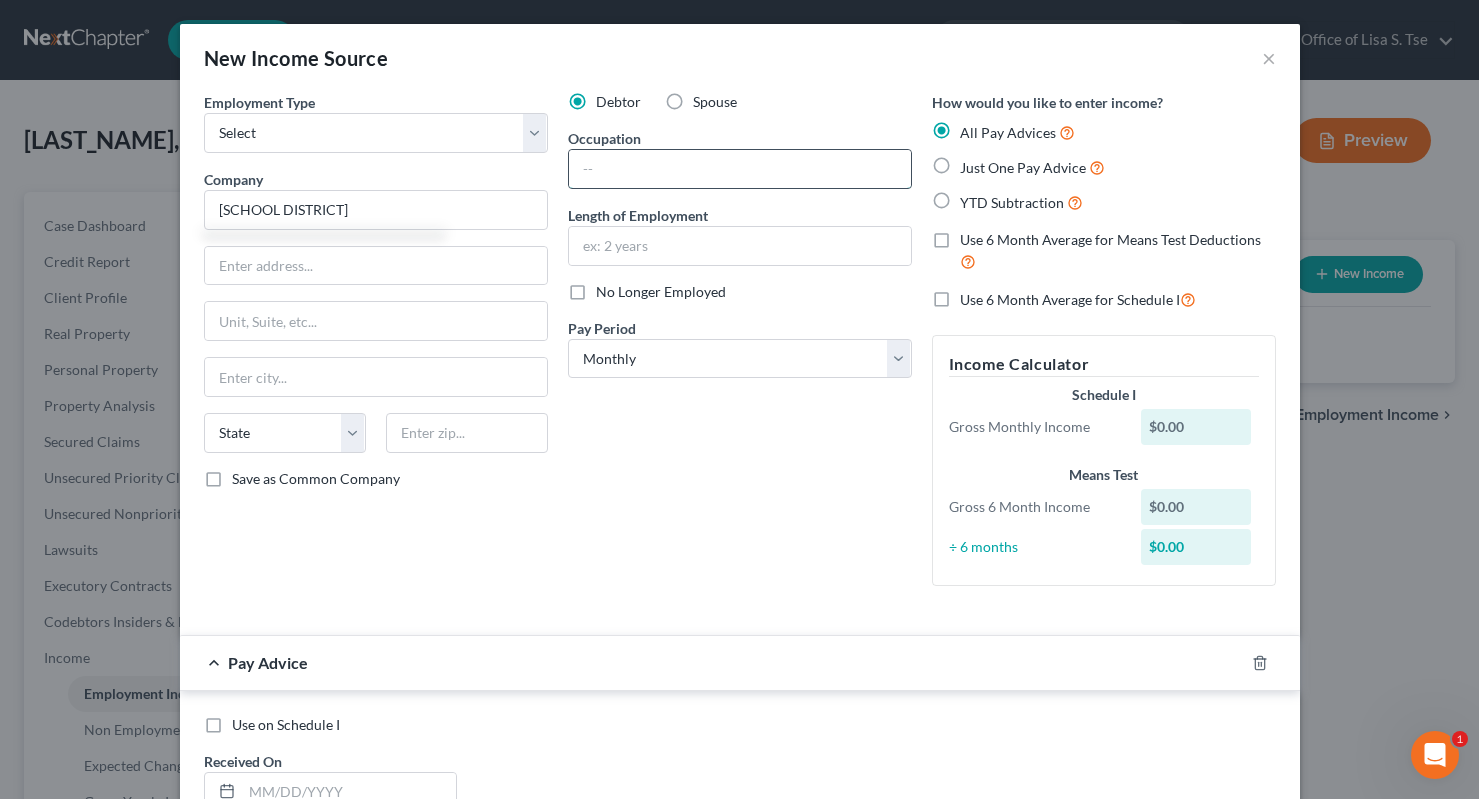 click at bounding box center (740, 169) 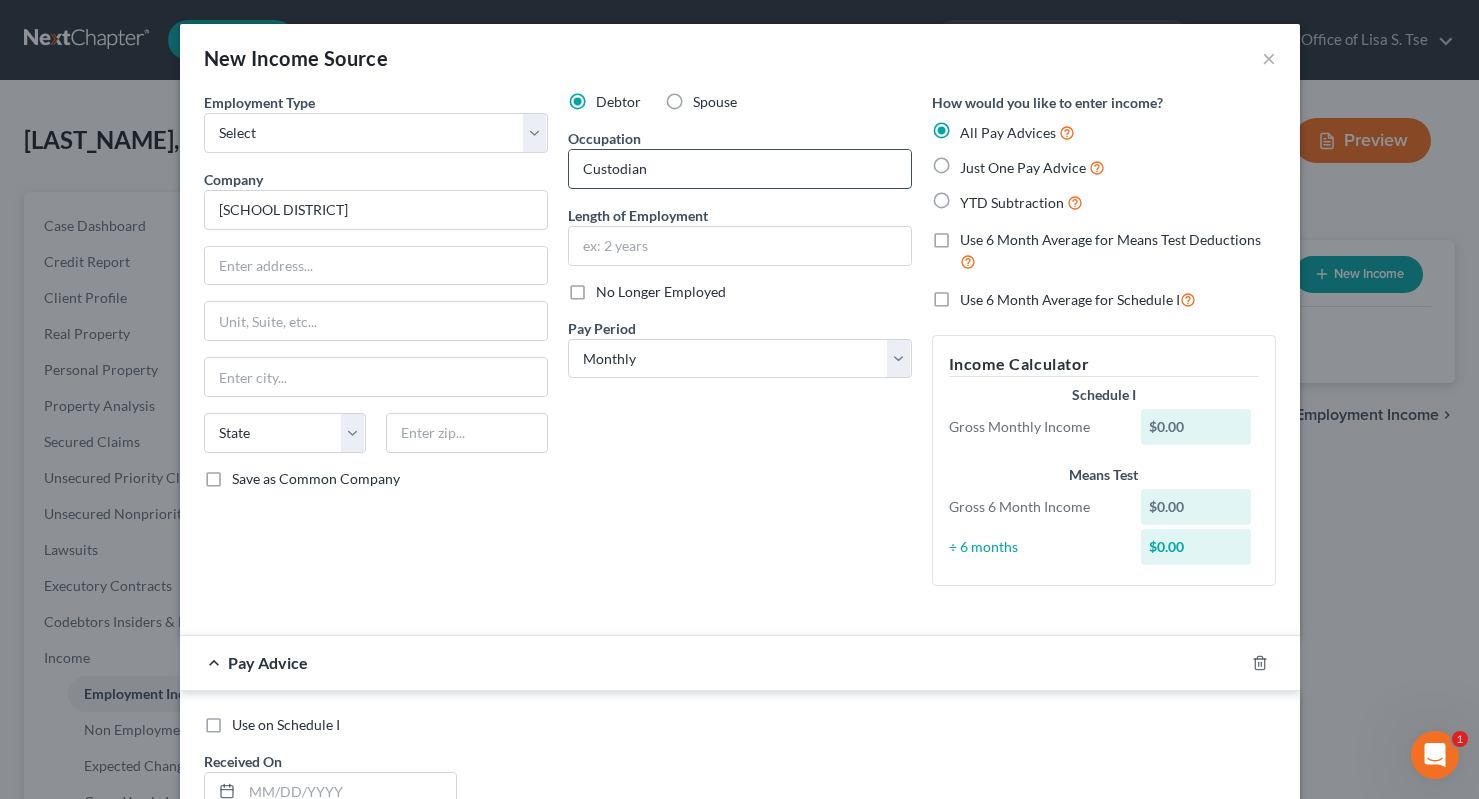 type on "Custodian" 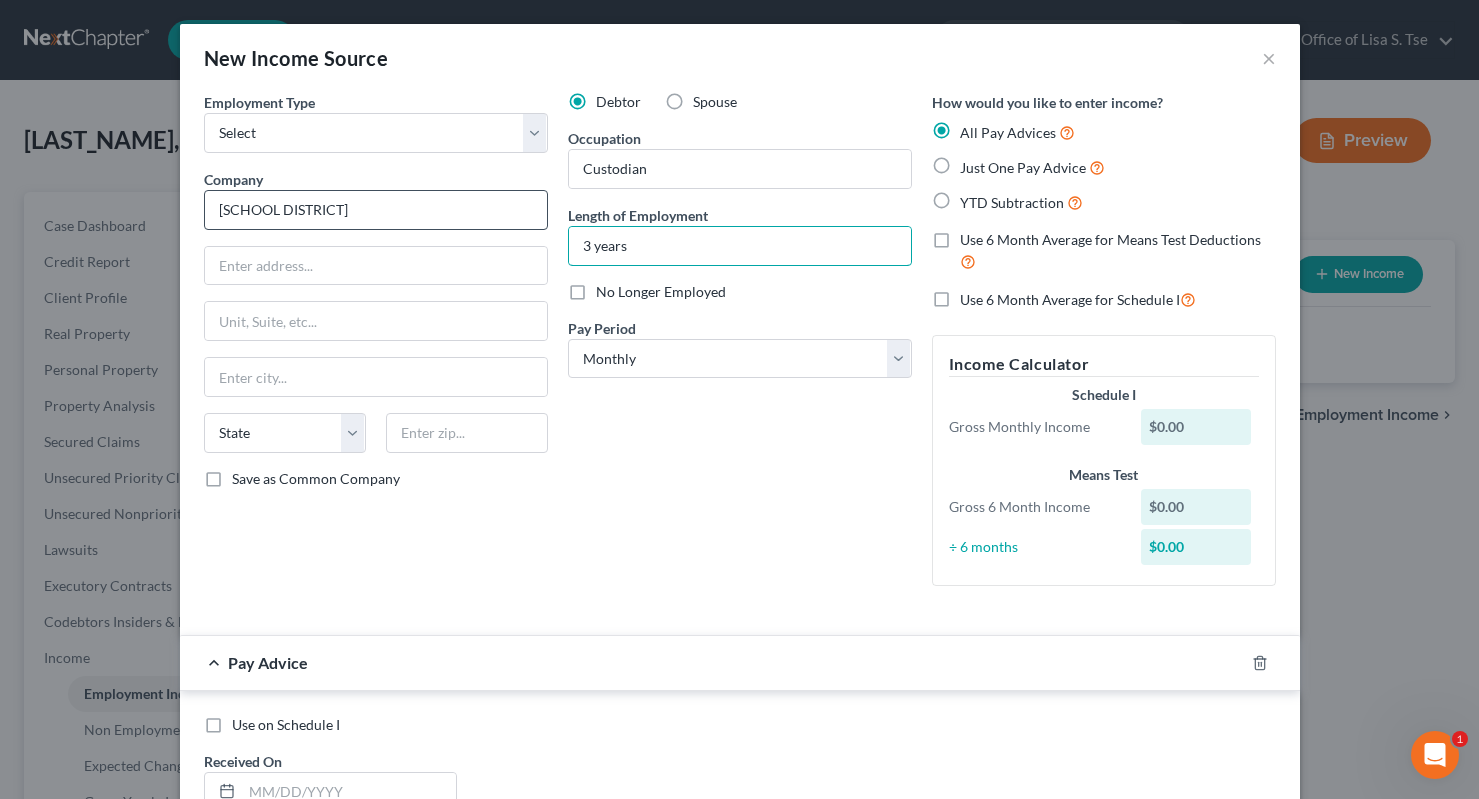 type on "3 years" 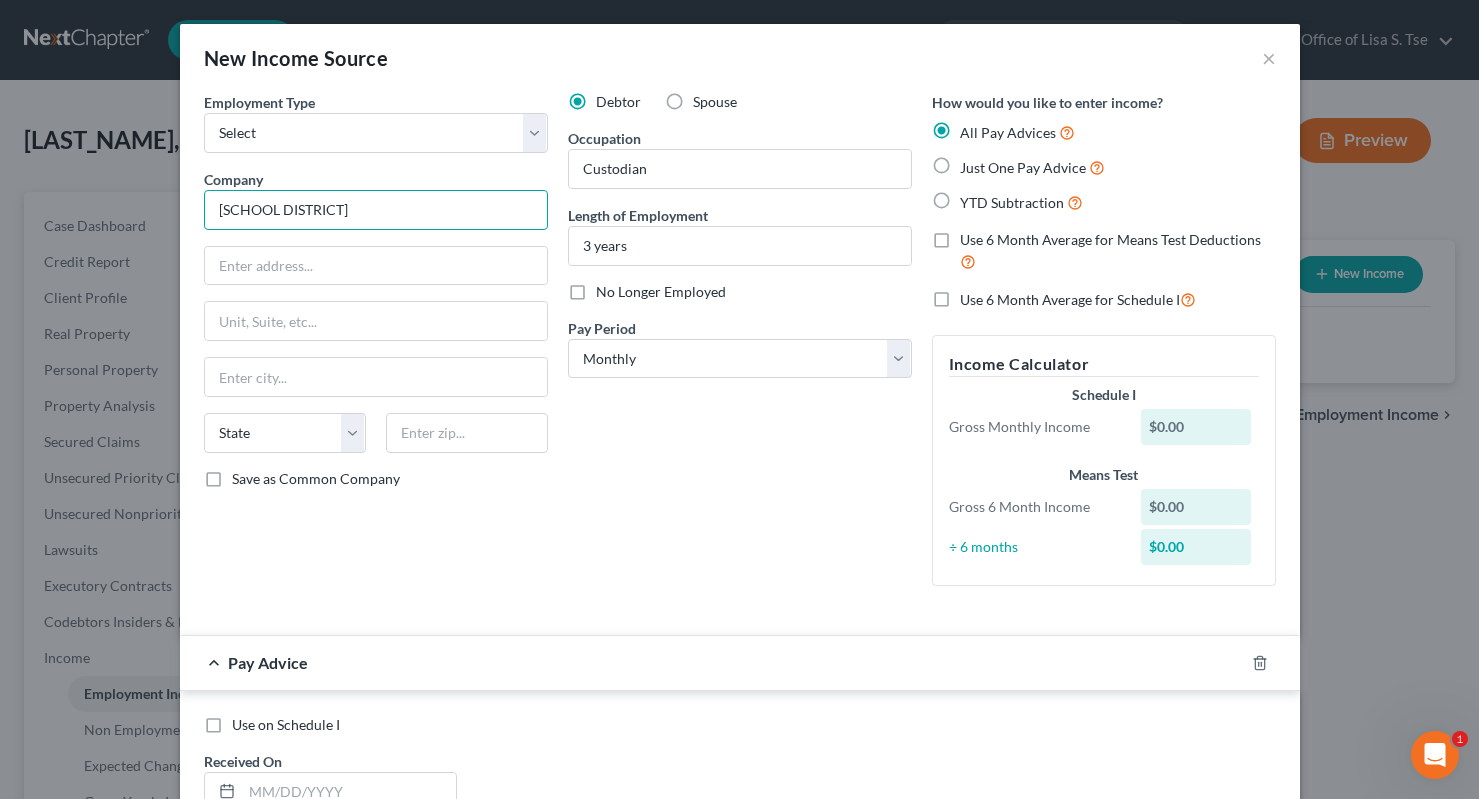 drag, startPoint x: 382, startPoint y: 211, endPoint x: -20, endPoint y: 181, distance: 403.11786 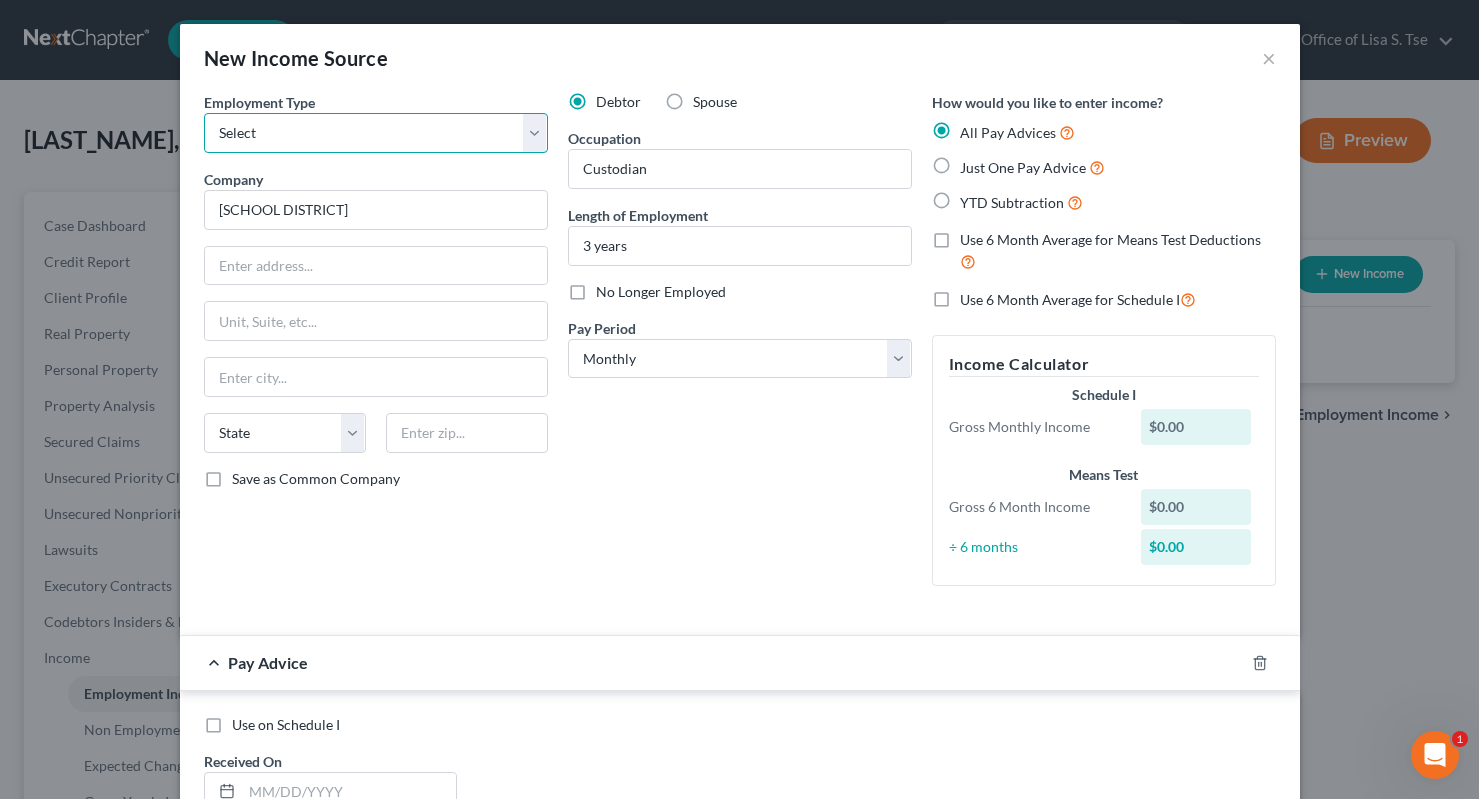 click on "Select Full or Part Time Employment Self Employment" at bounding box center [376, 133] 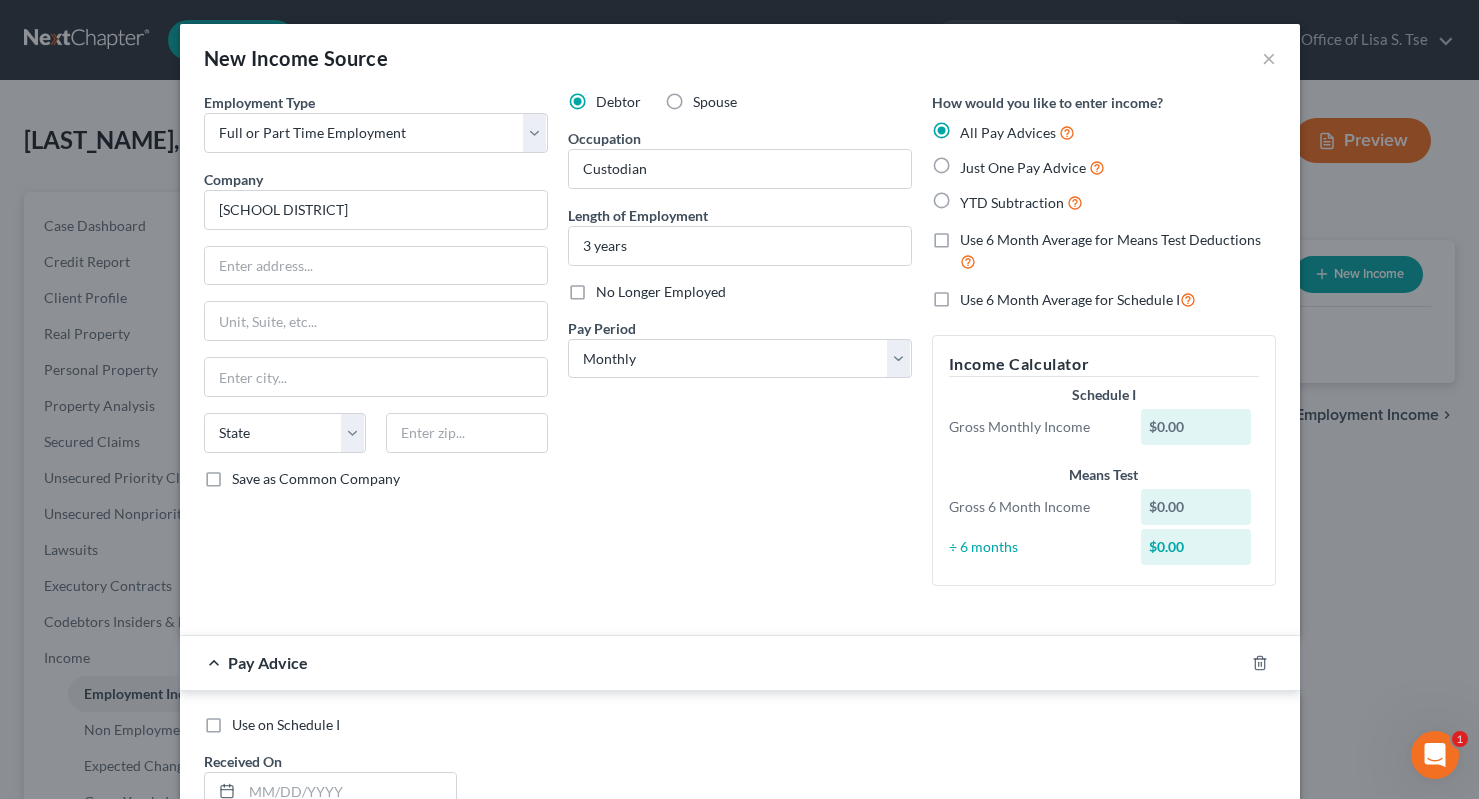 click on "Just One Pay Advice" at bounding box center (1104, 167) 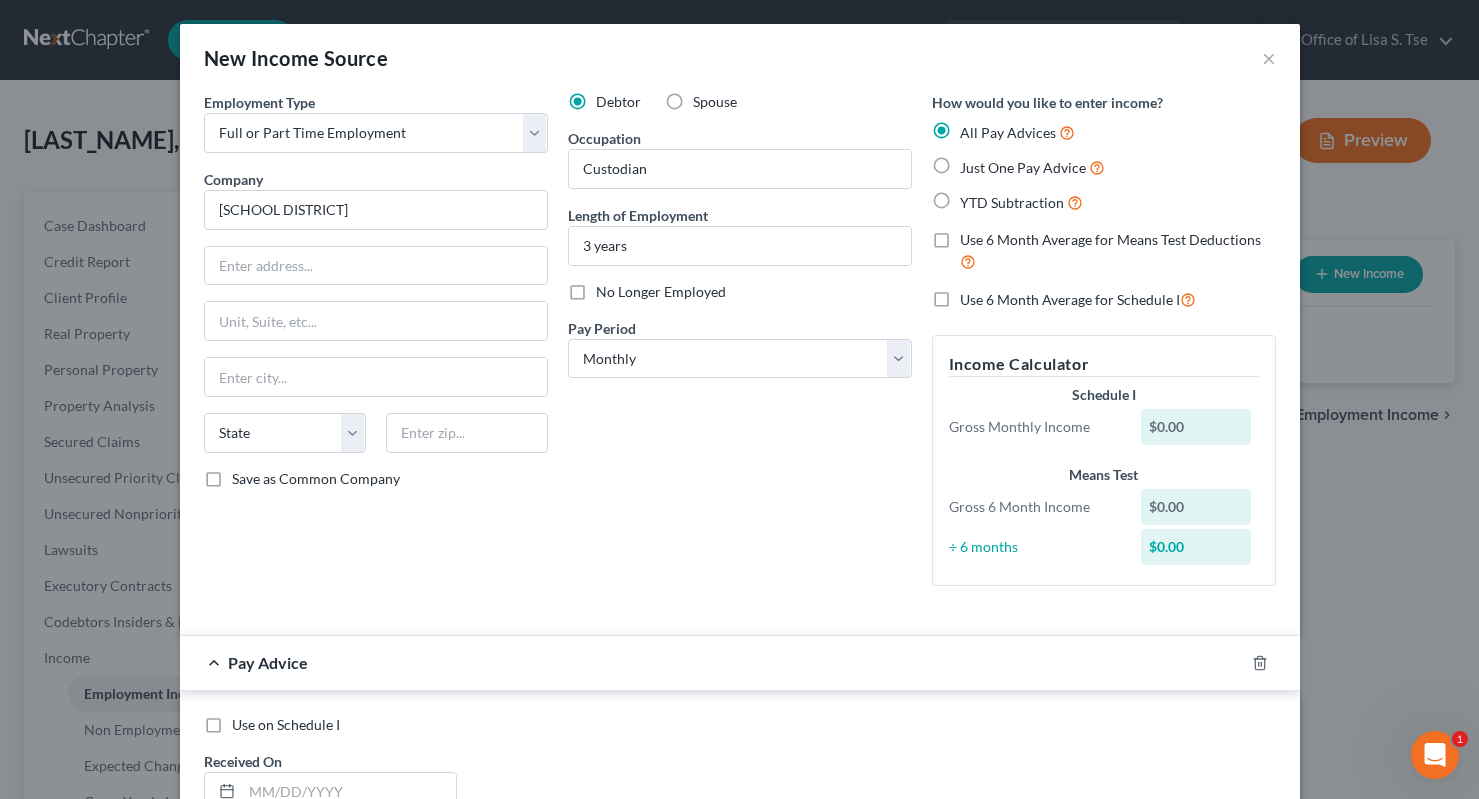 radio on "true" 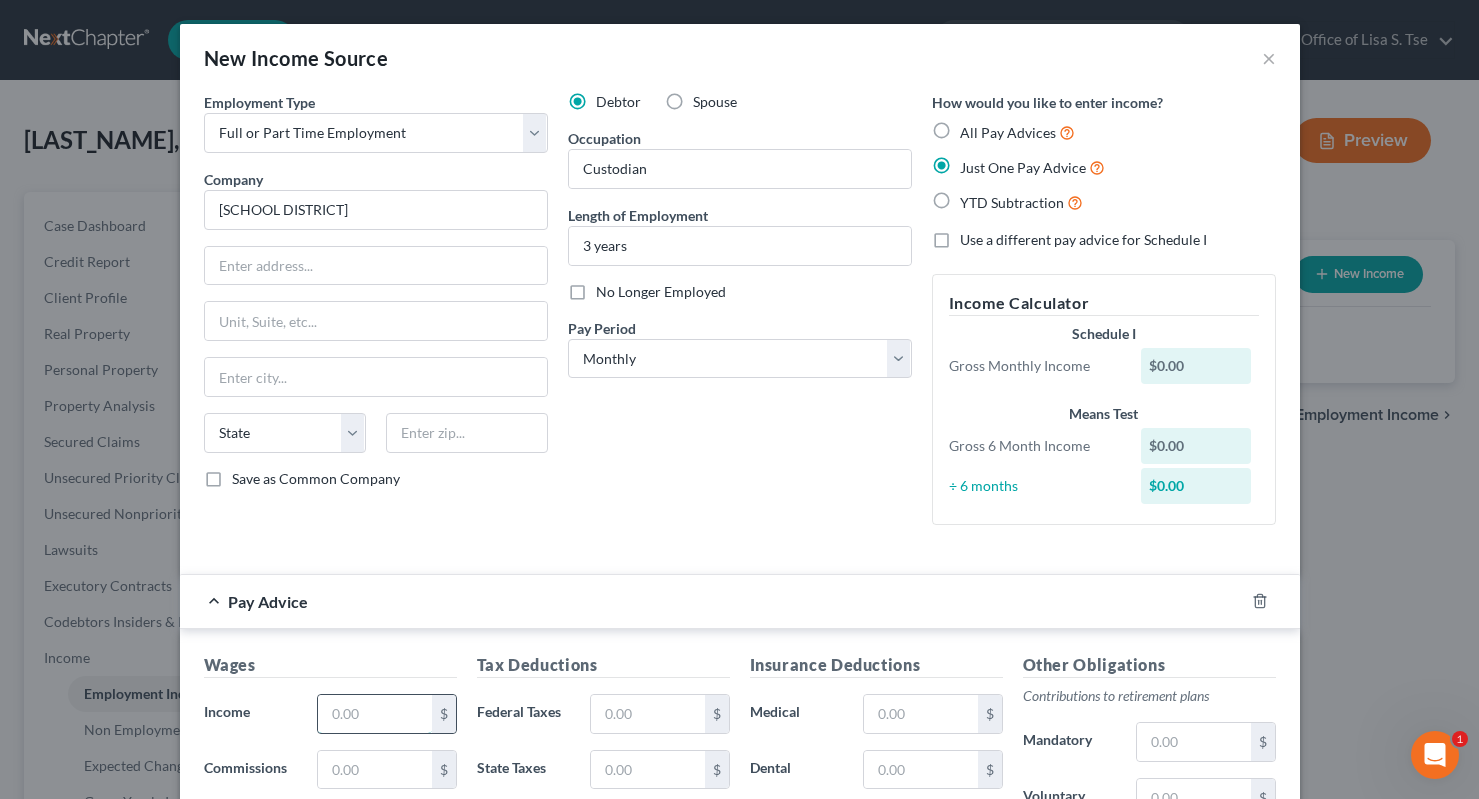click at bounding box center (374, 714) 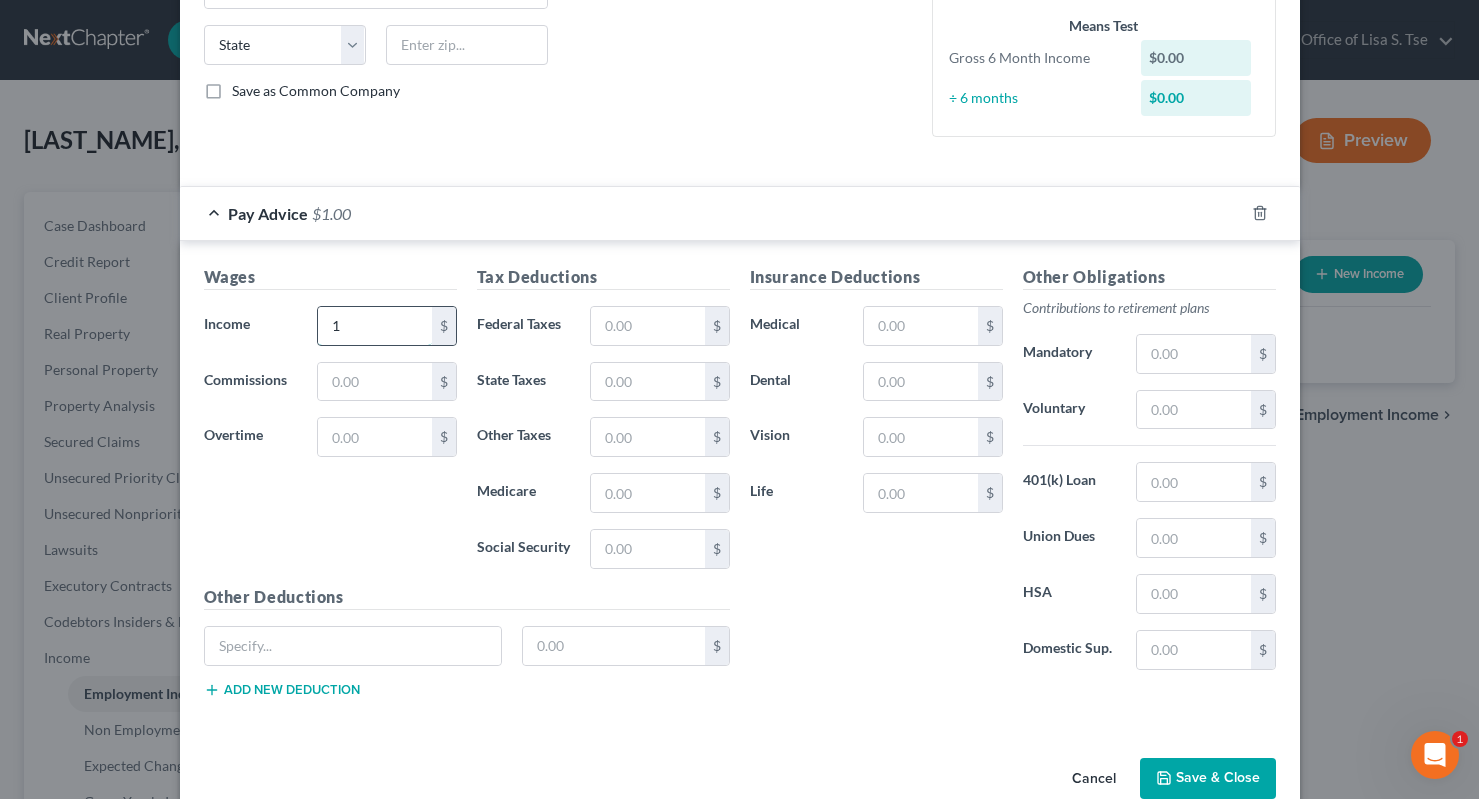 scroll, scrollTop: 428, scrollLeft: 0, axis: vertical 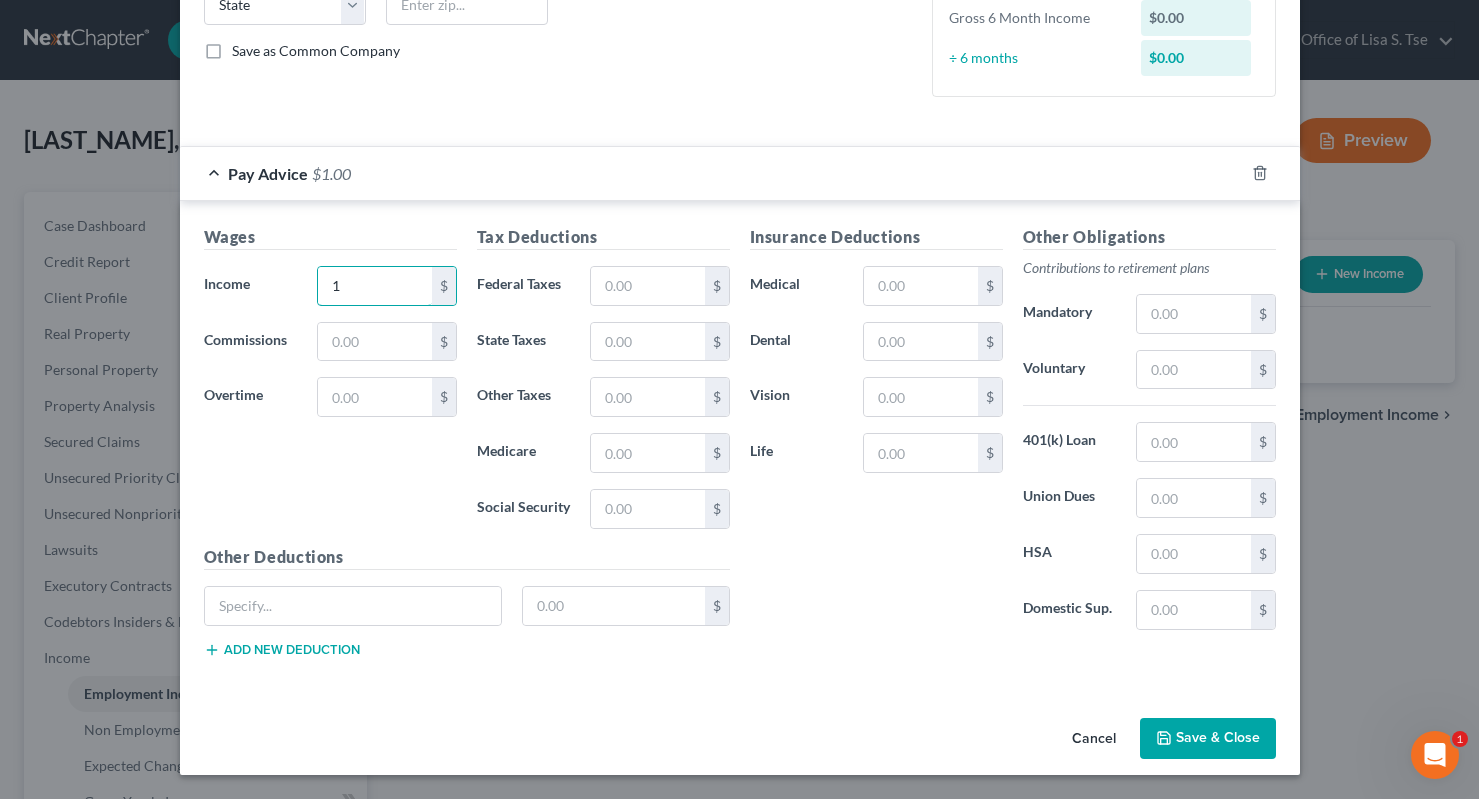 type on "1" 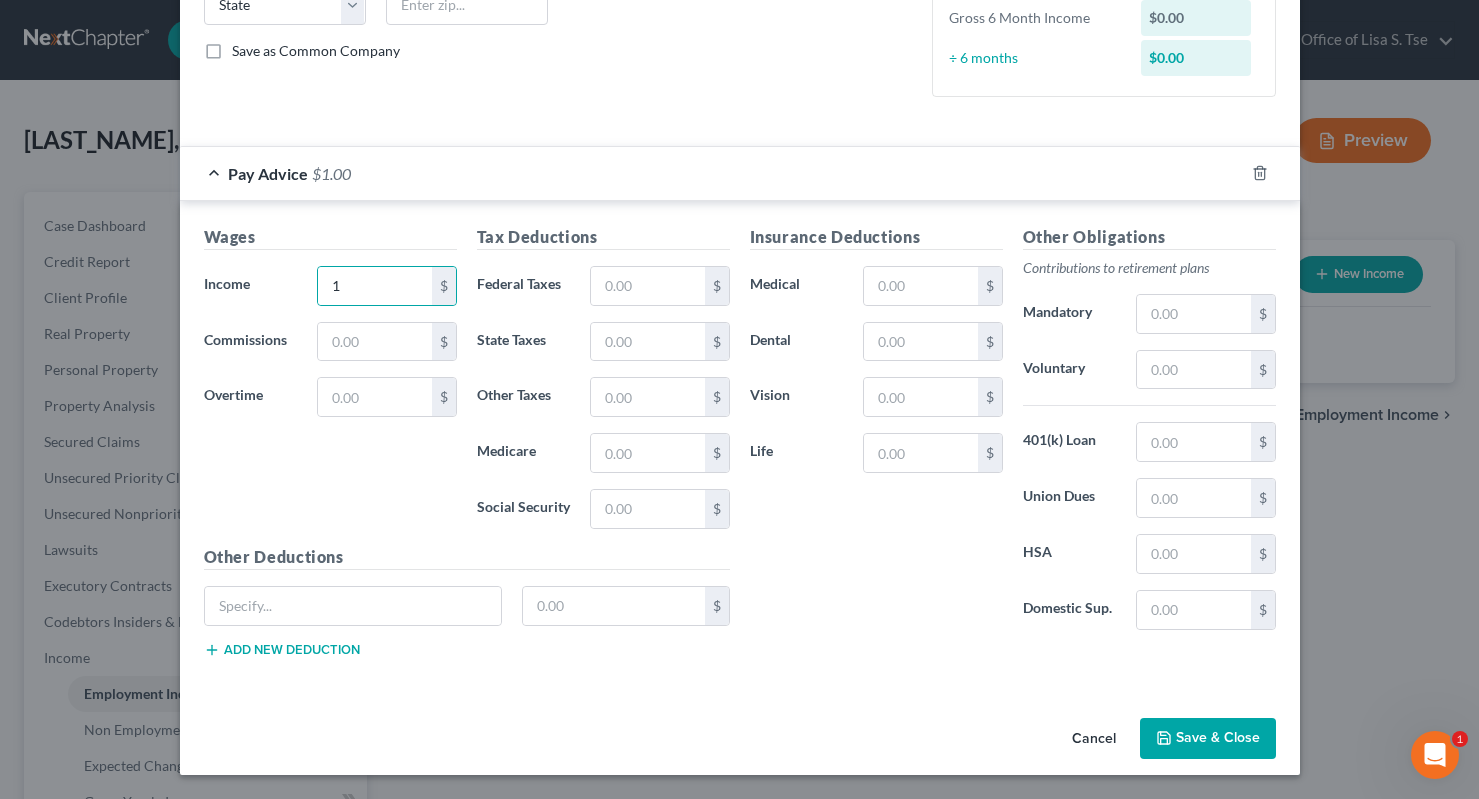 click on "Save & Close" at bounding box center [1208, 739] 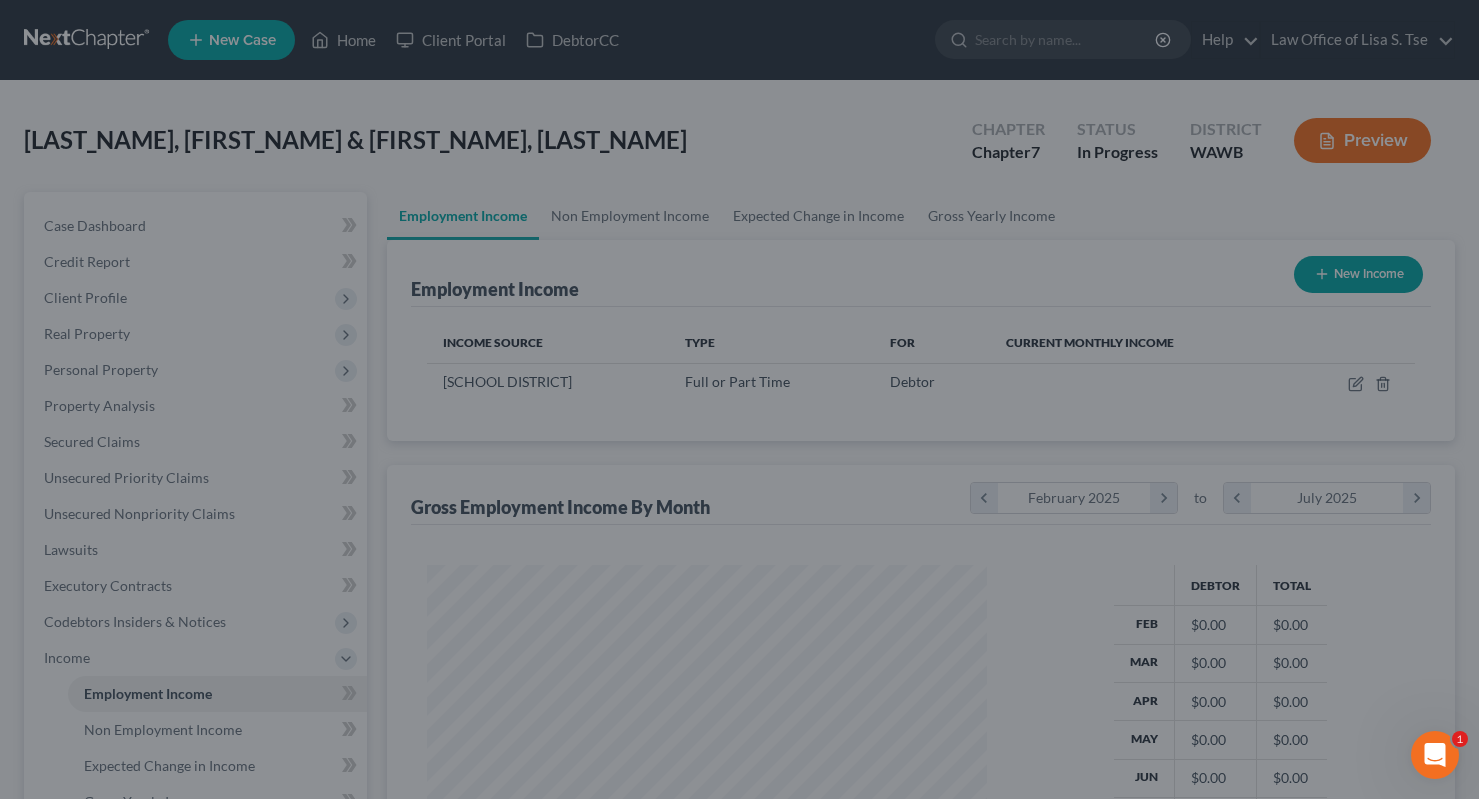 scroll, scrollTop: 999641, scrollLeft: 999400, axis: both 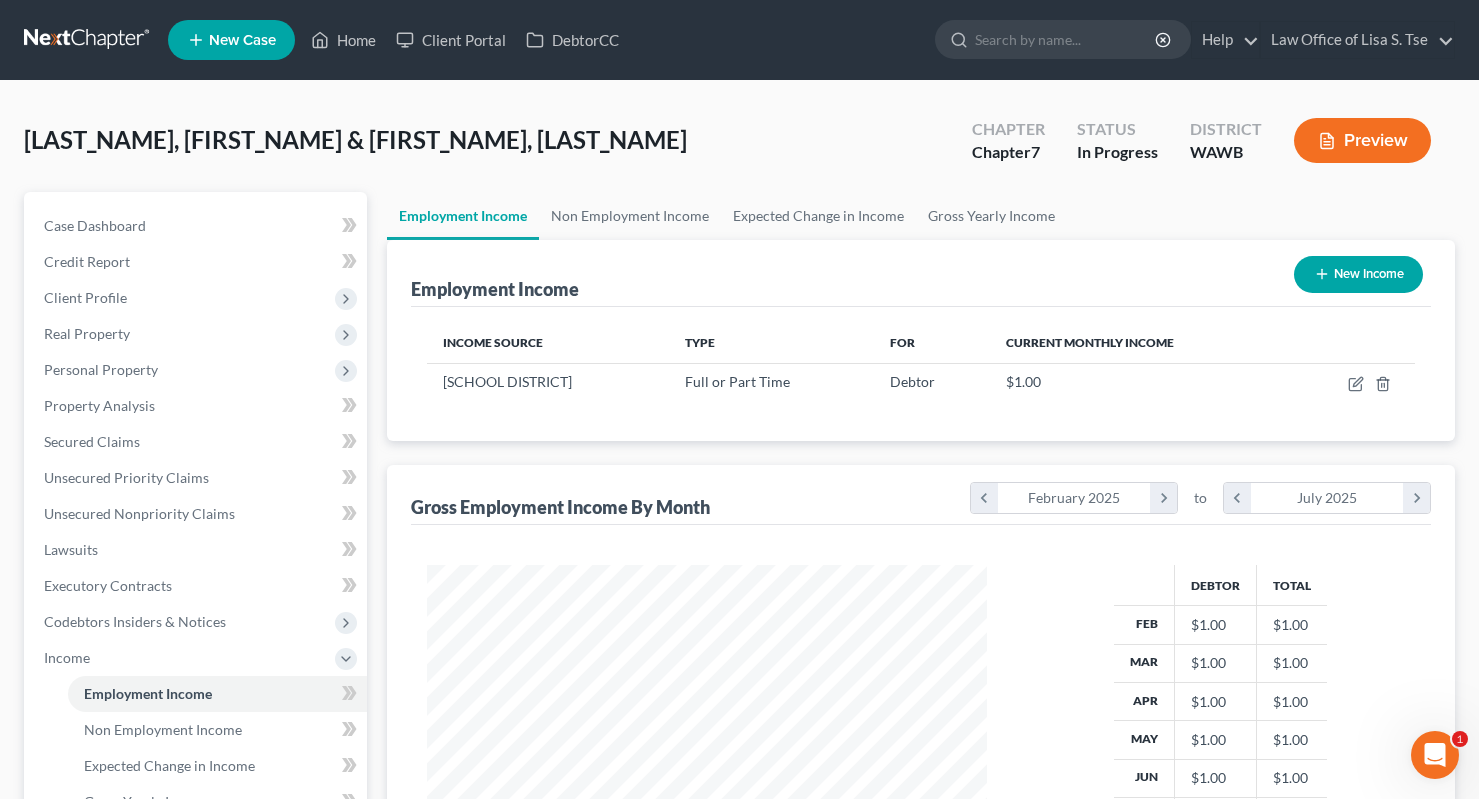 click on "New Income" at bounding box center [1358, 274] 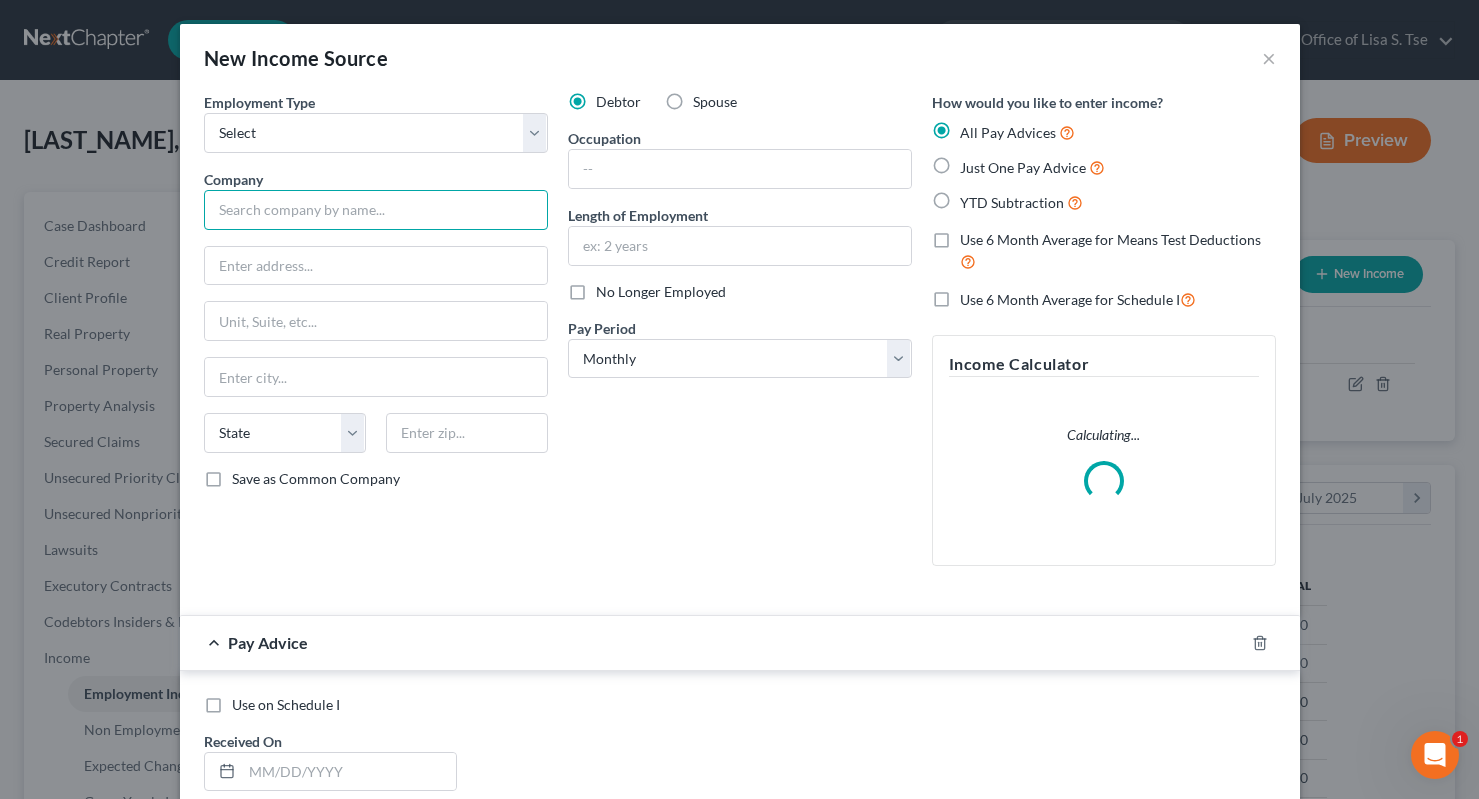 click at bounding box center [376, 210] 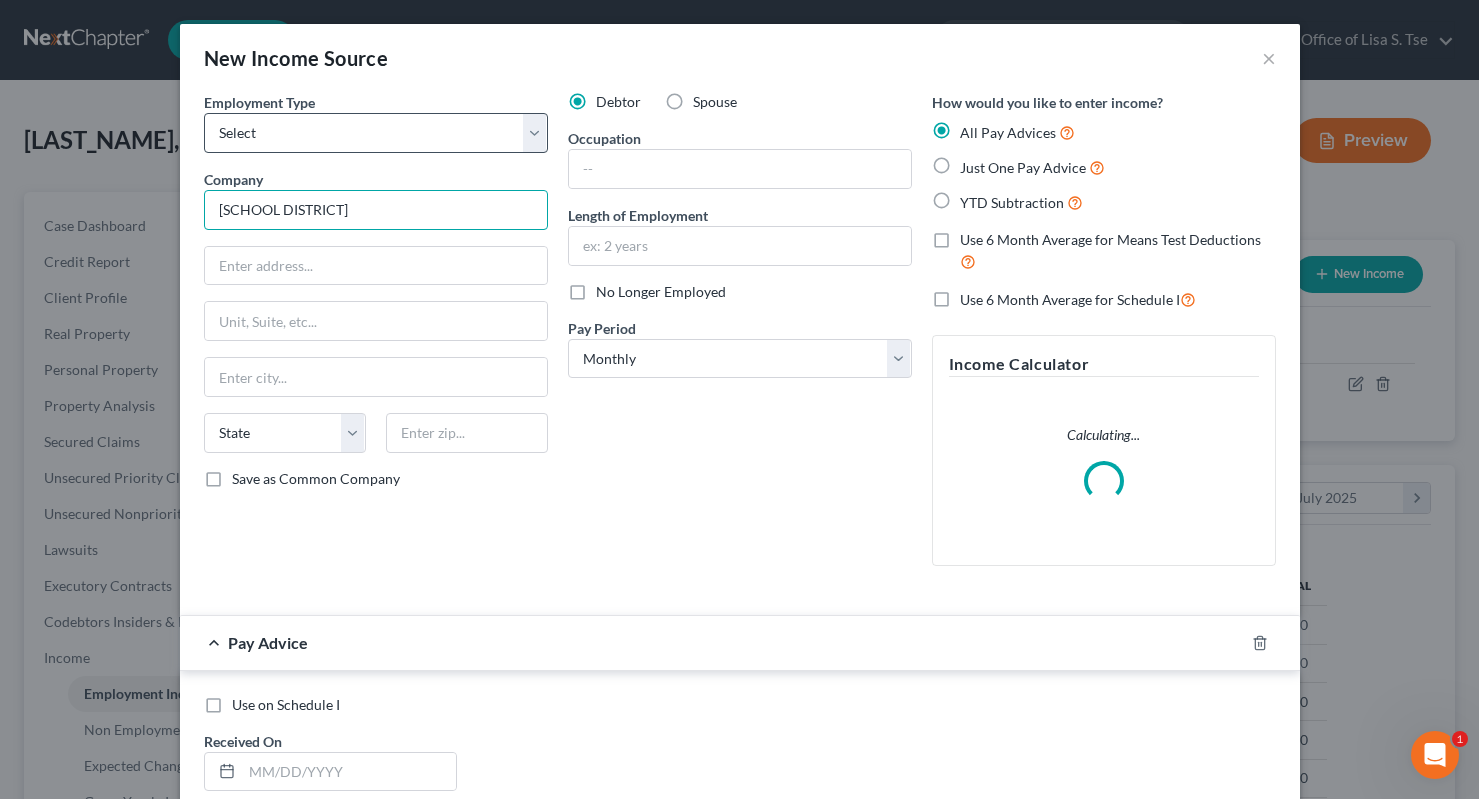 type on "Kent School District" 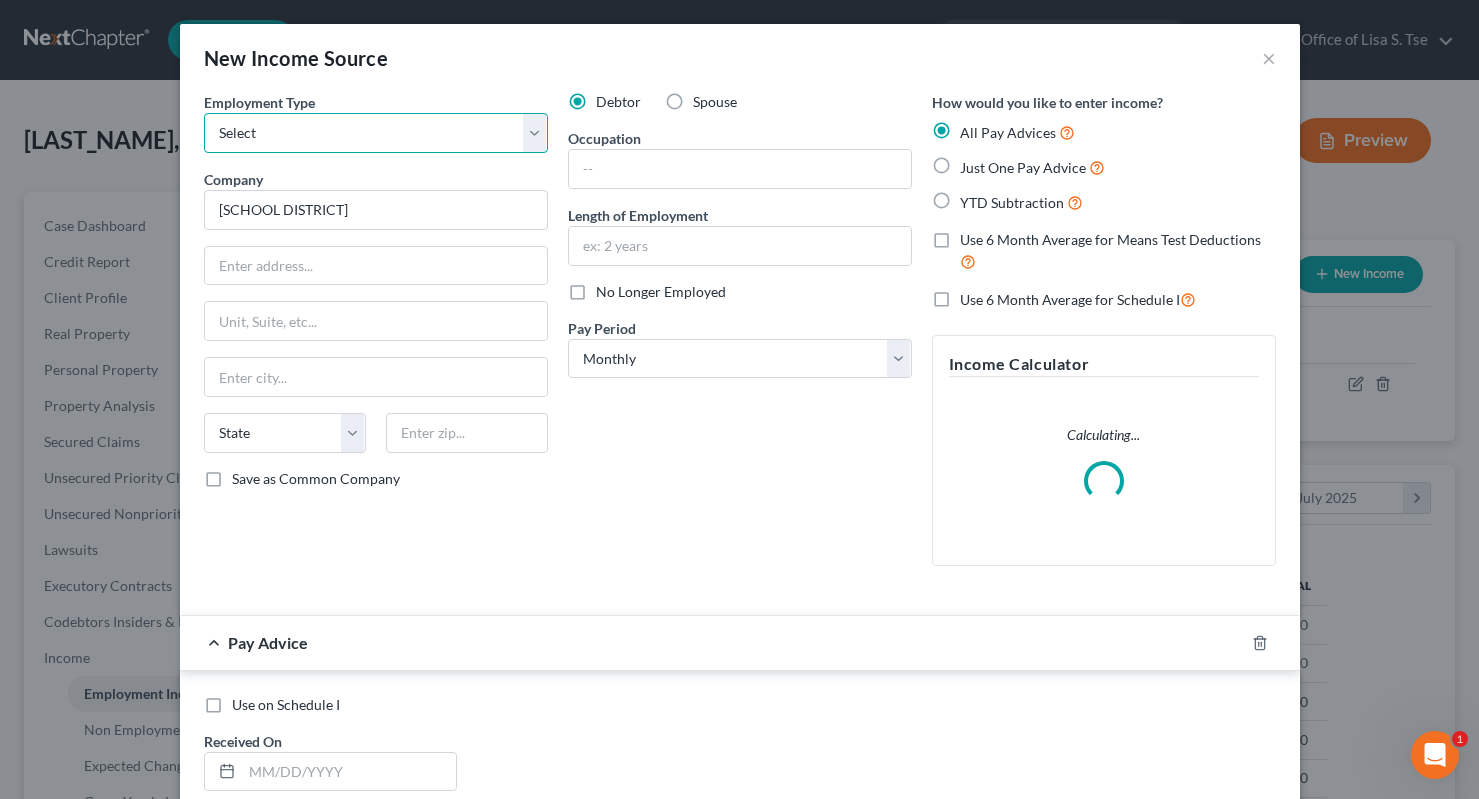click on "Select Full or Part Time Employment Self Employment" at bounding box center [376, 133] 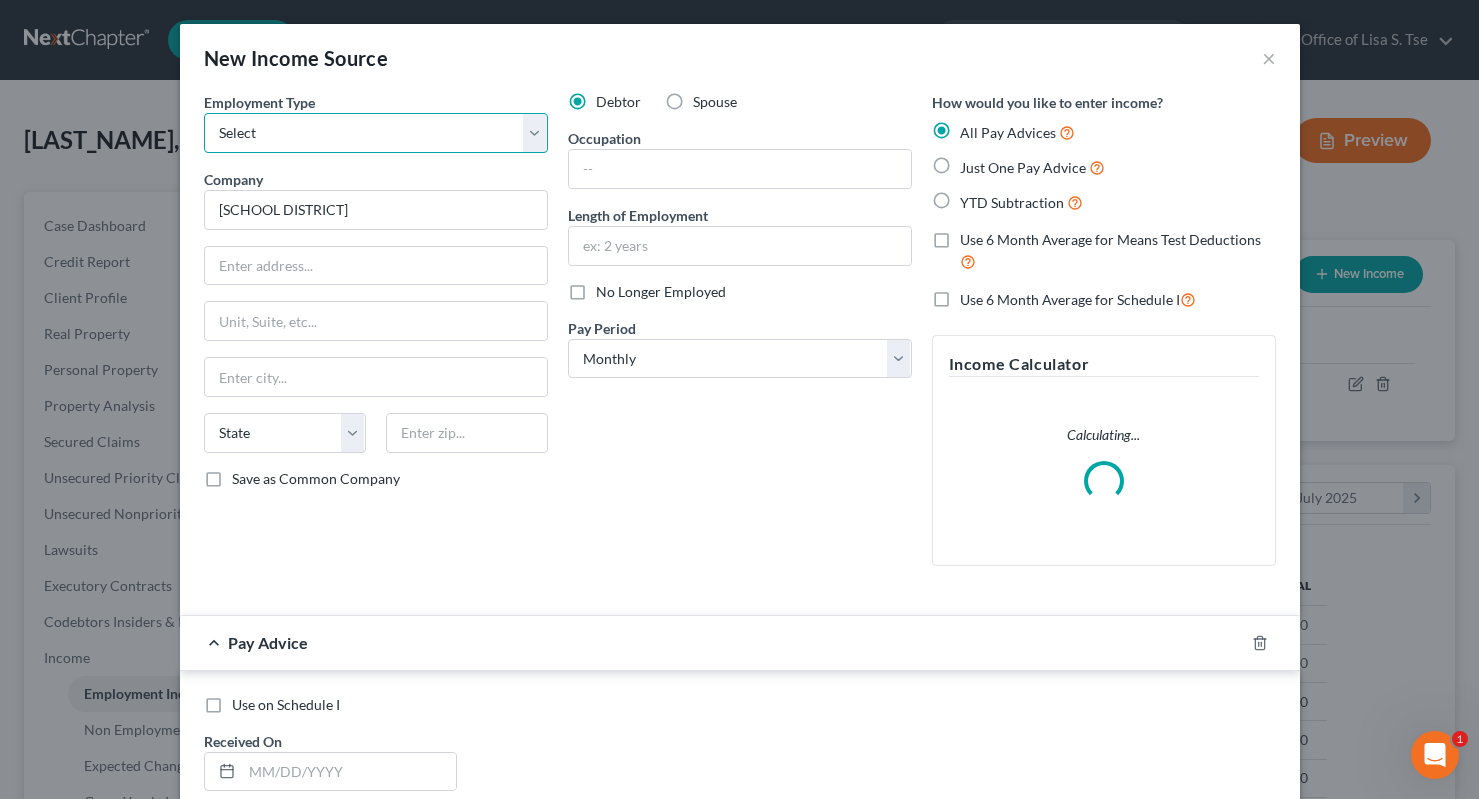 select on "0" 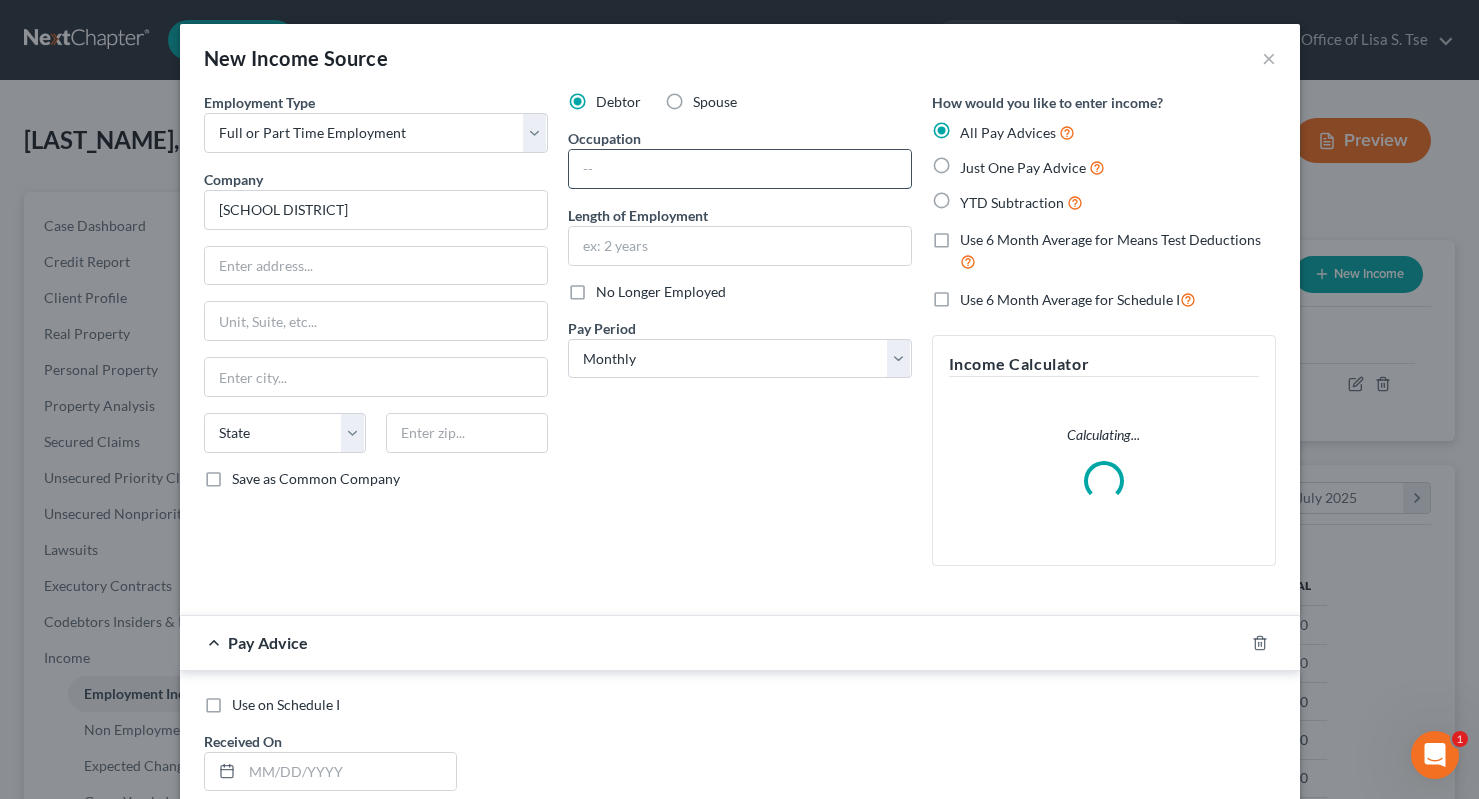 click at bounding box center (740, 169) 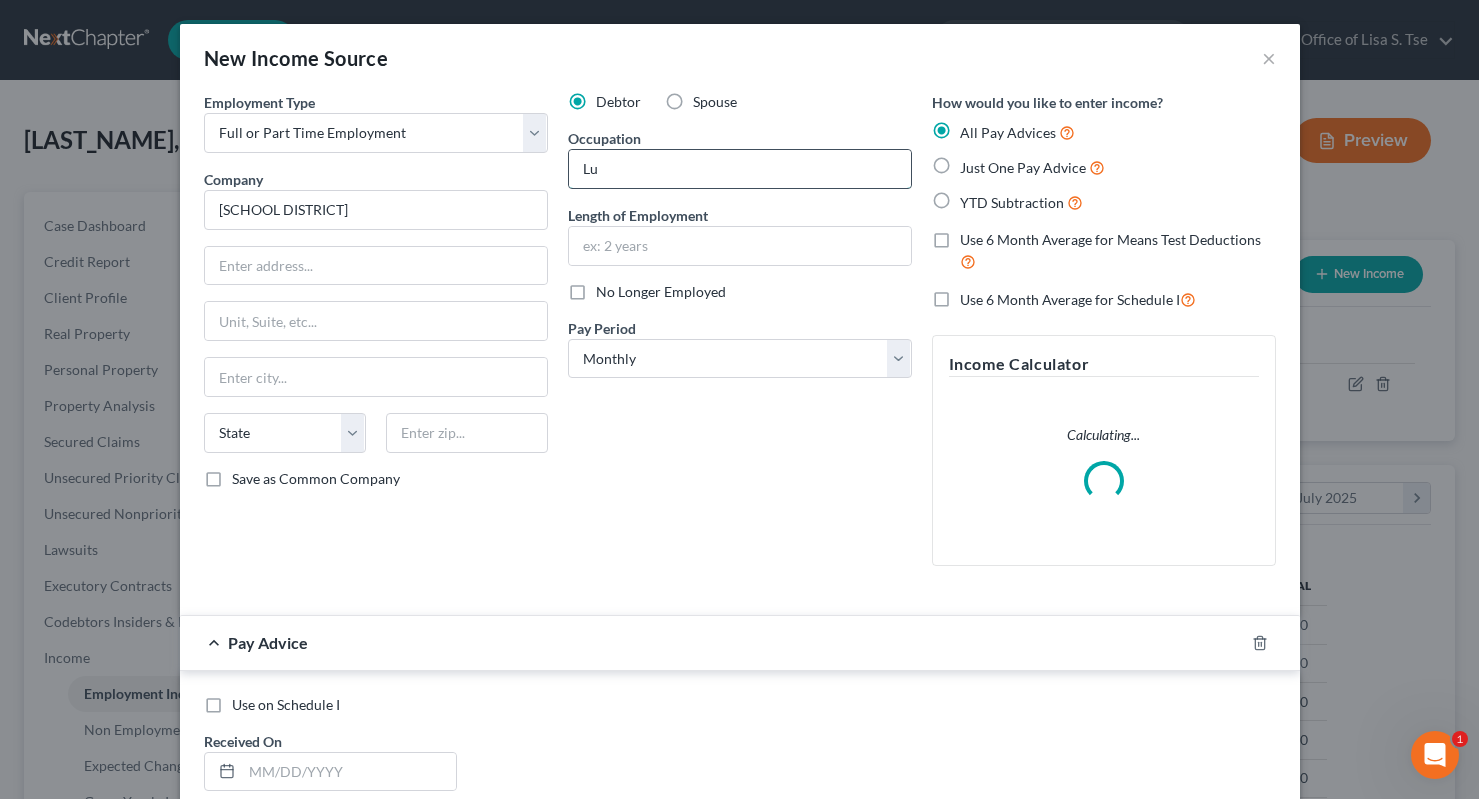 type on "L" 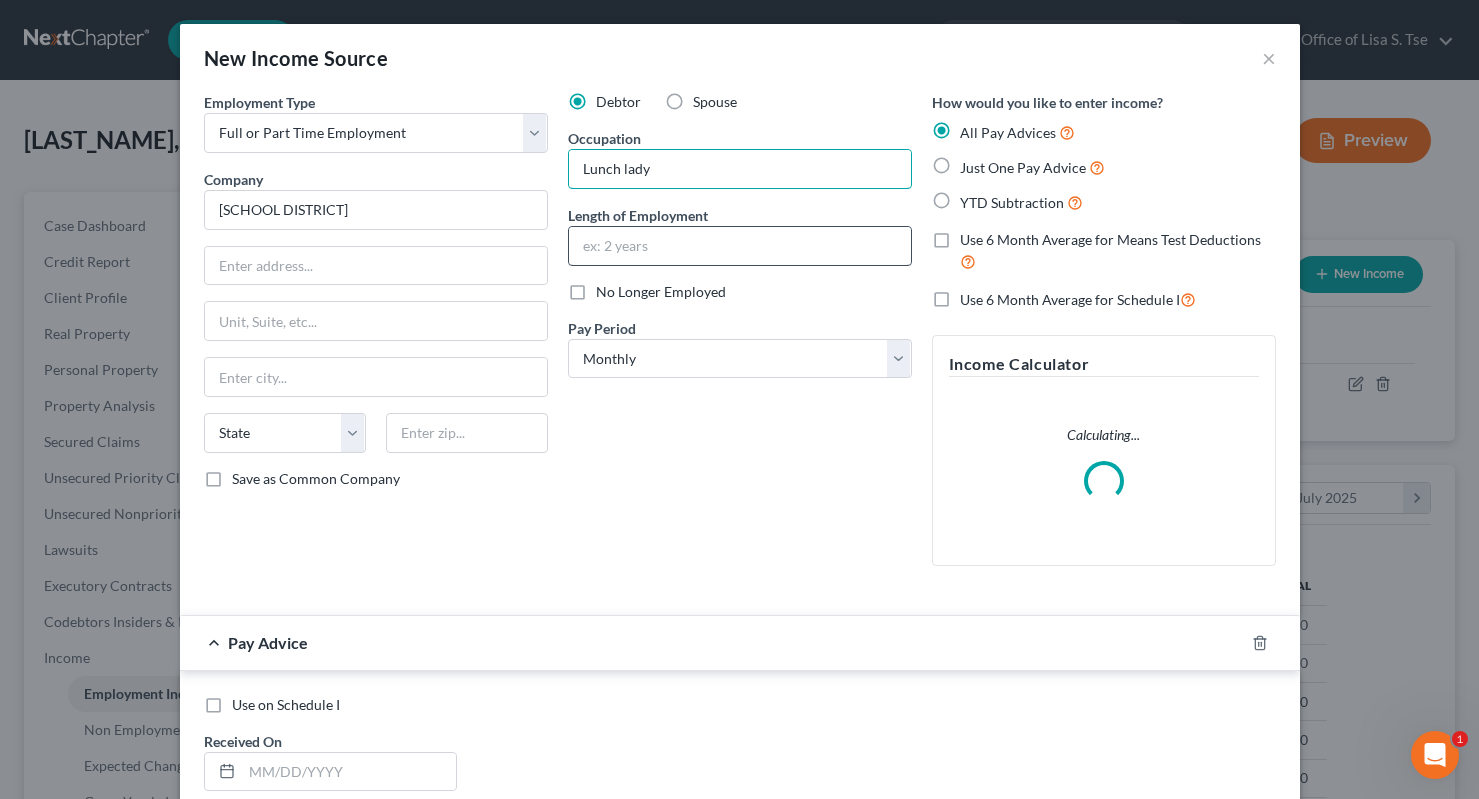 type on "Lunch lady" 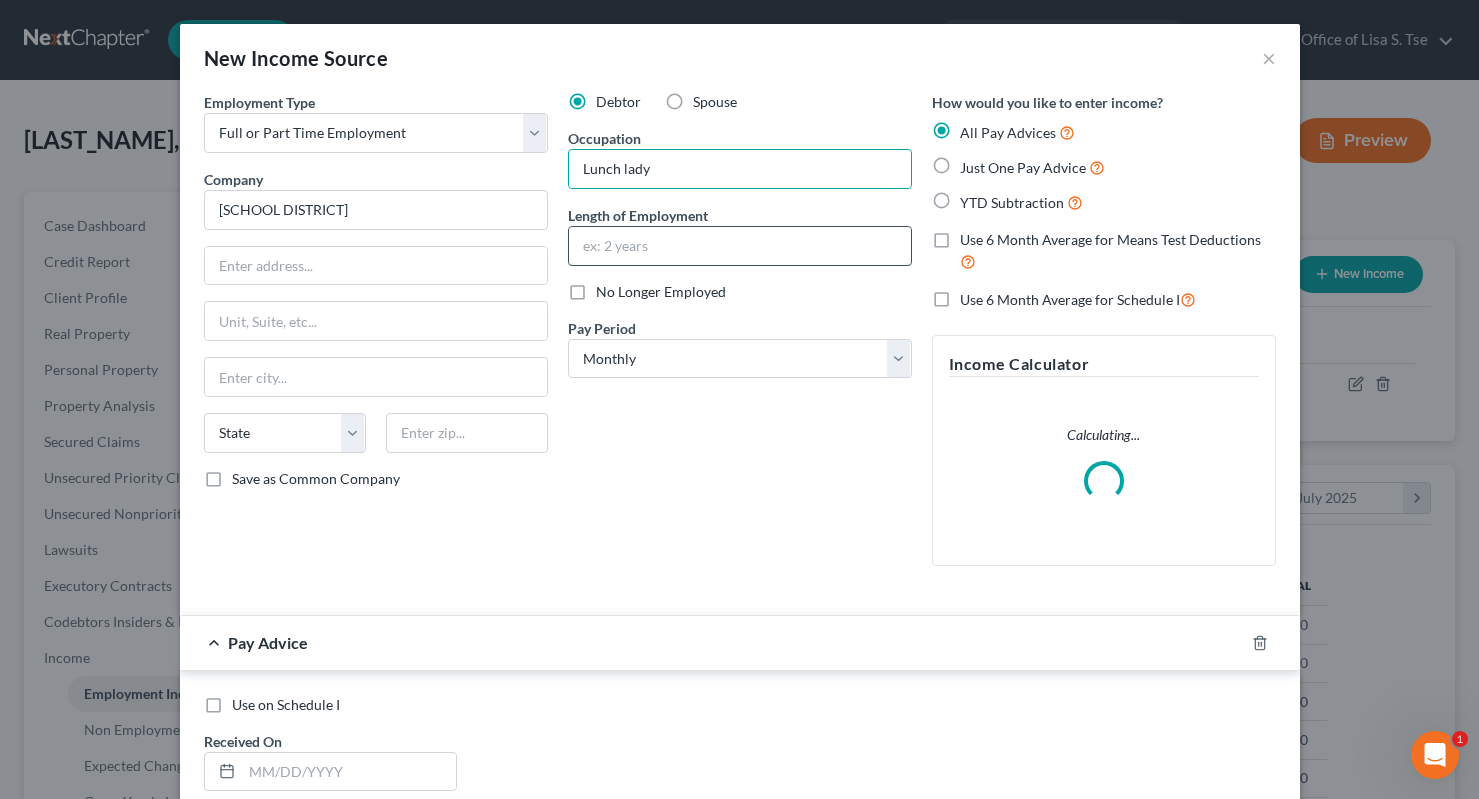 click at bounding box center (740, 246) 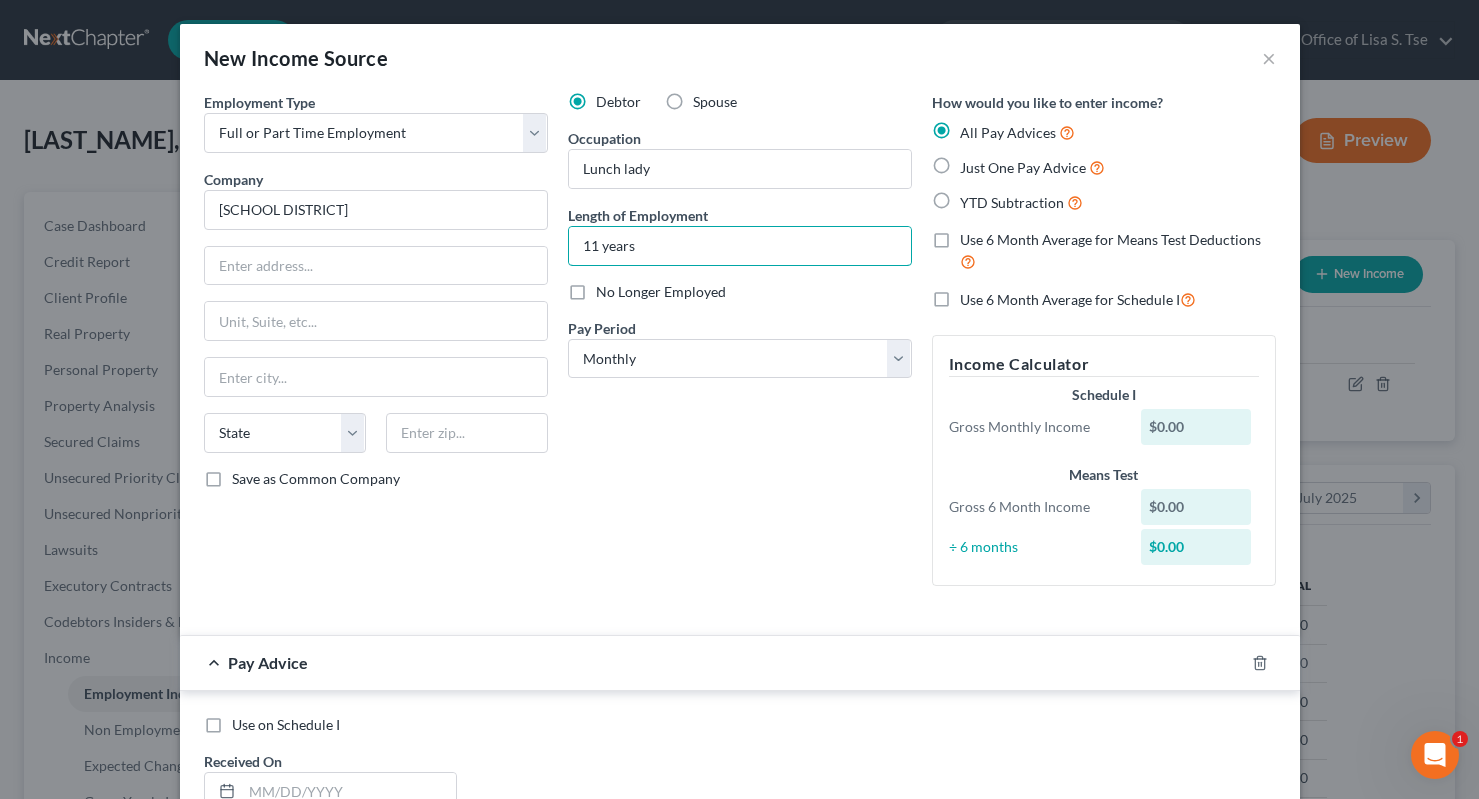 type on "11 years" 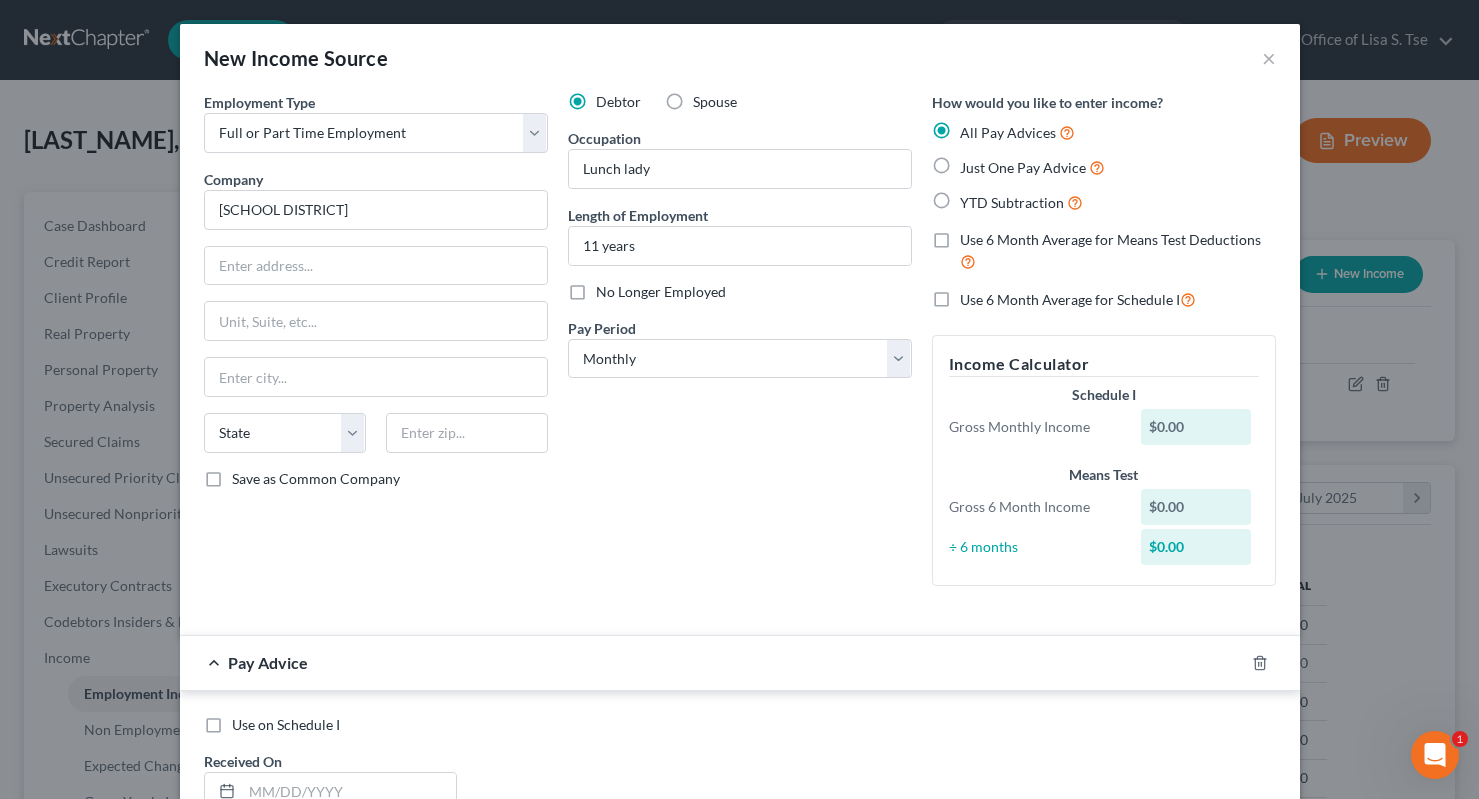 click on "Just One Pay Advice" at bounding box center (1032, 167) 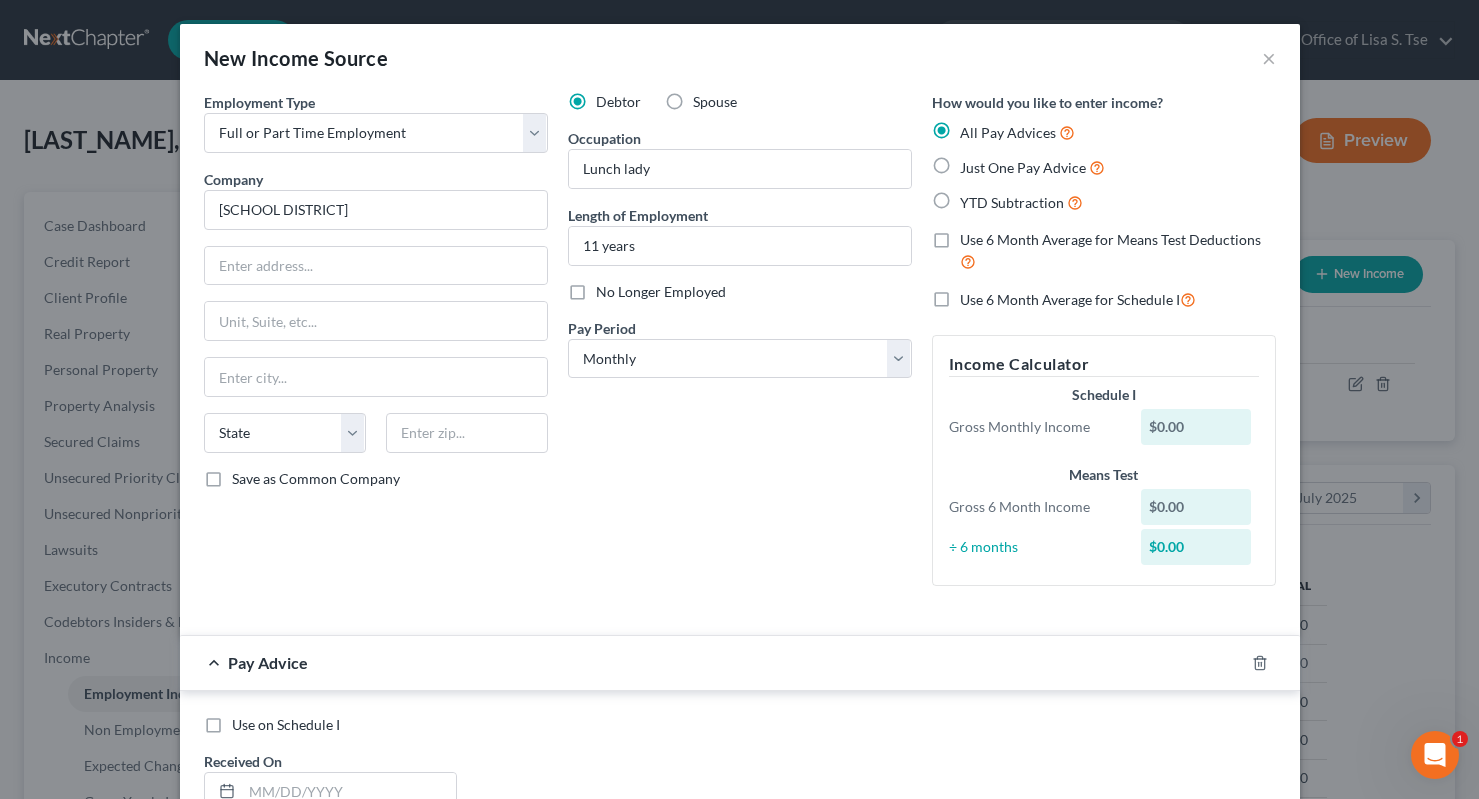 radio on "true" 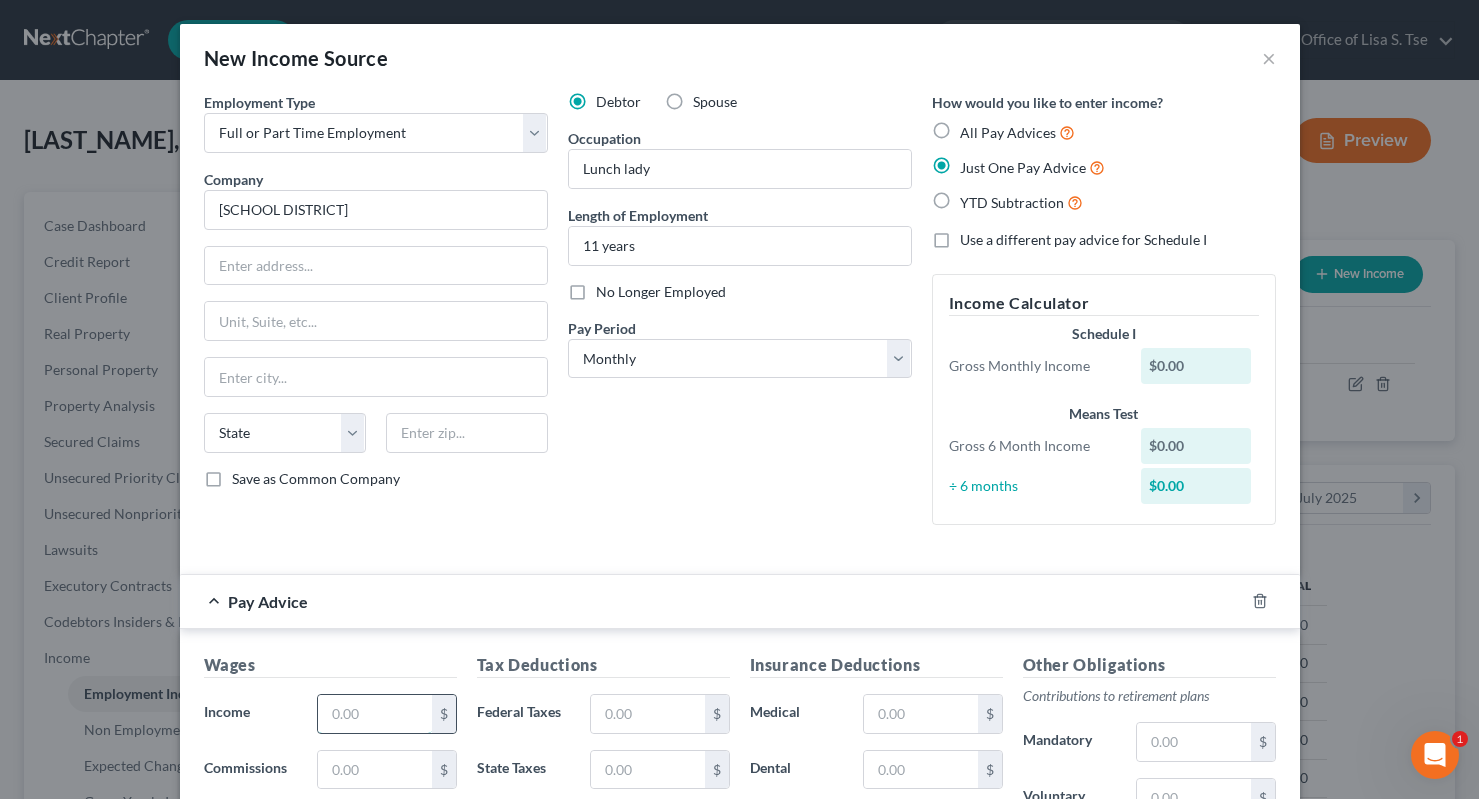 click at bounding box center [374, 714] 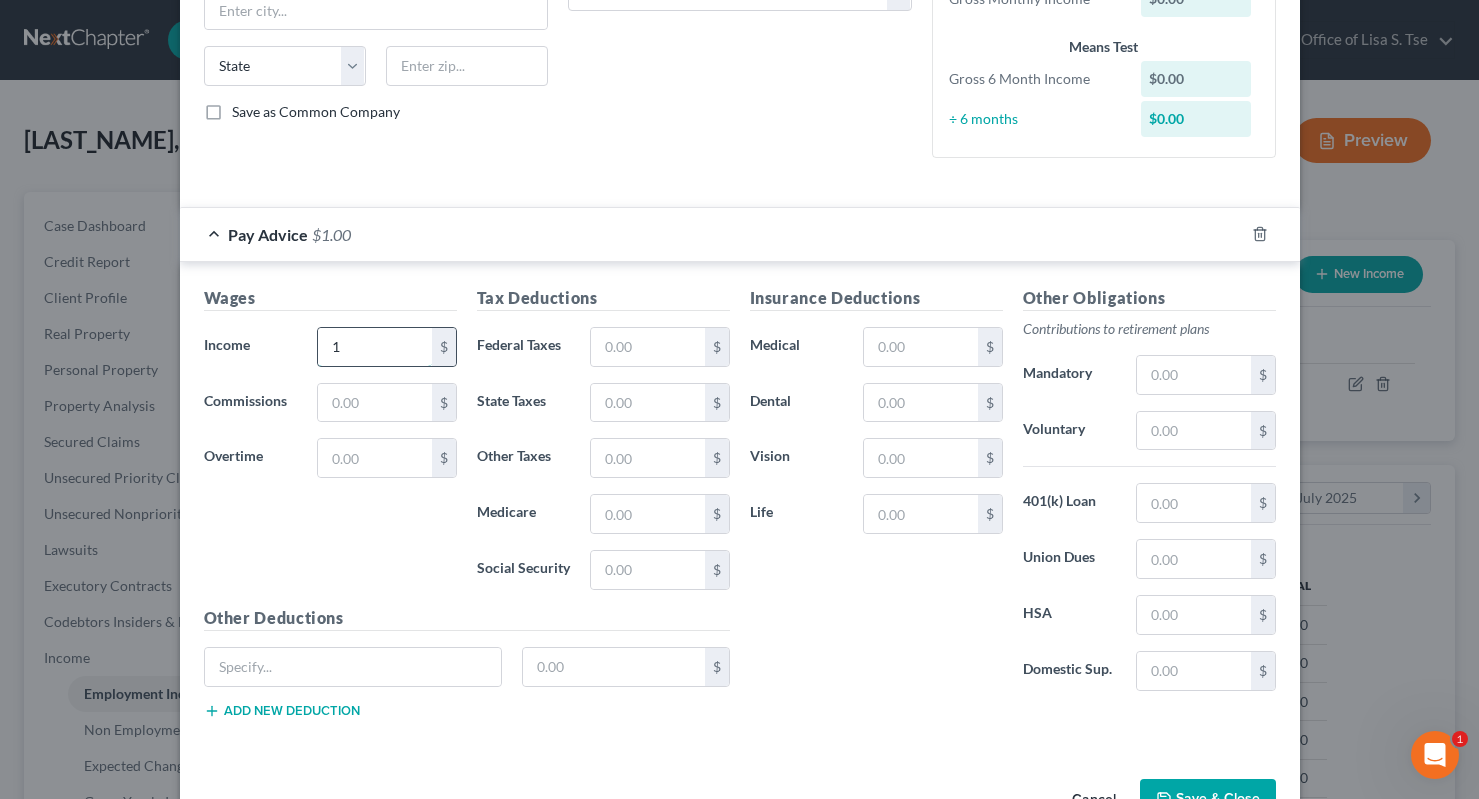 scroll, scrollTop: 428, scrollLeft: 0, axis: vertical 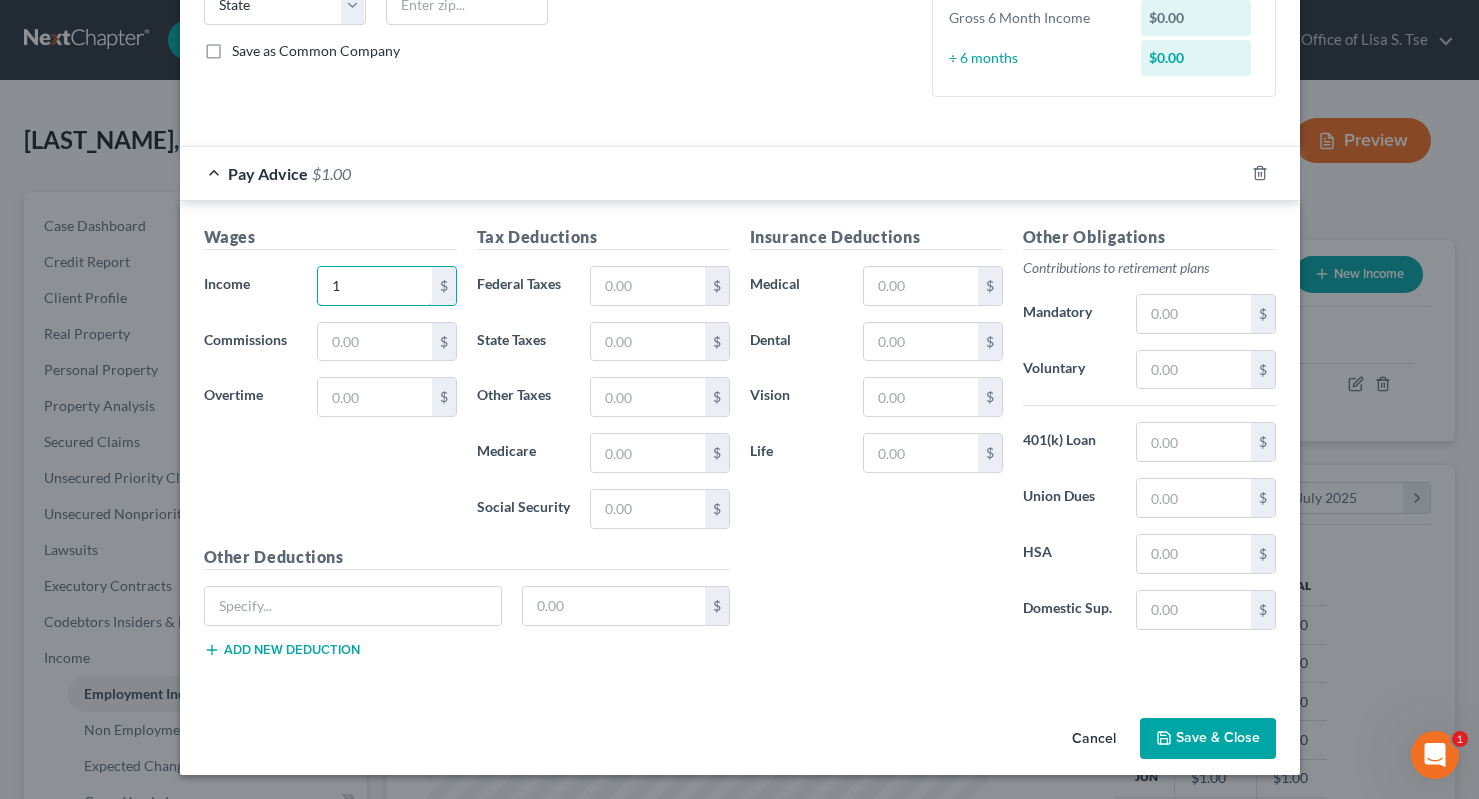 type on "1" 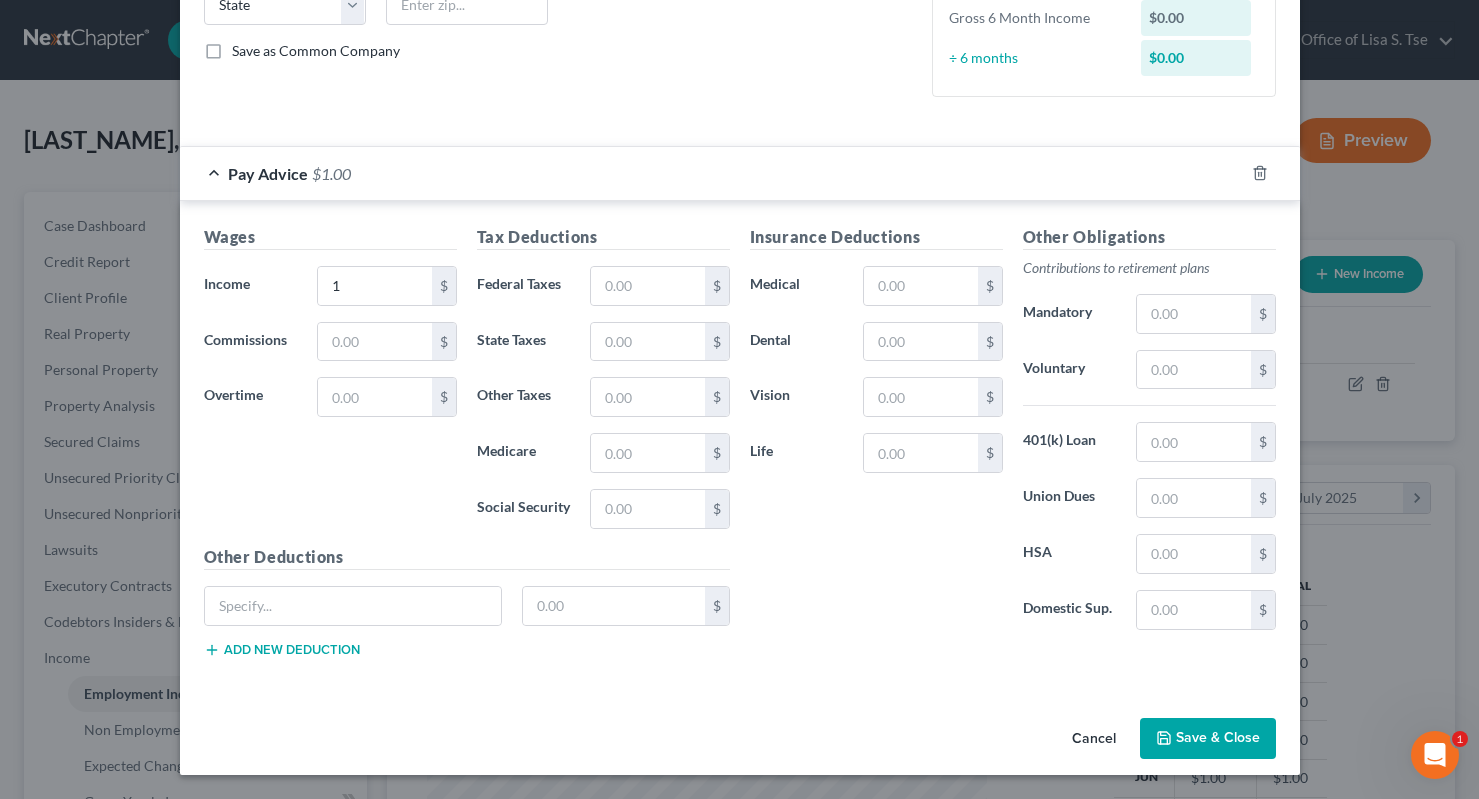 click on "Save & Close" at bounding box center [1208, 739] 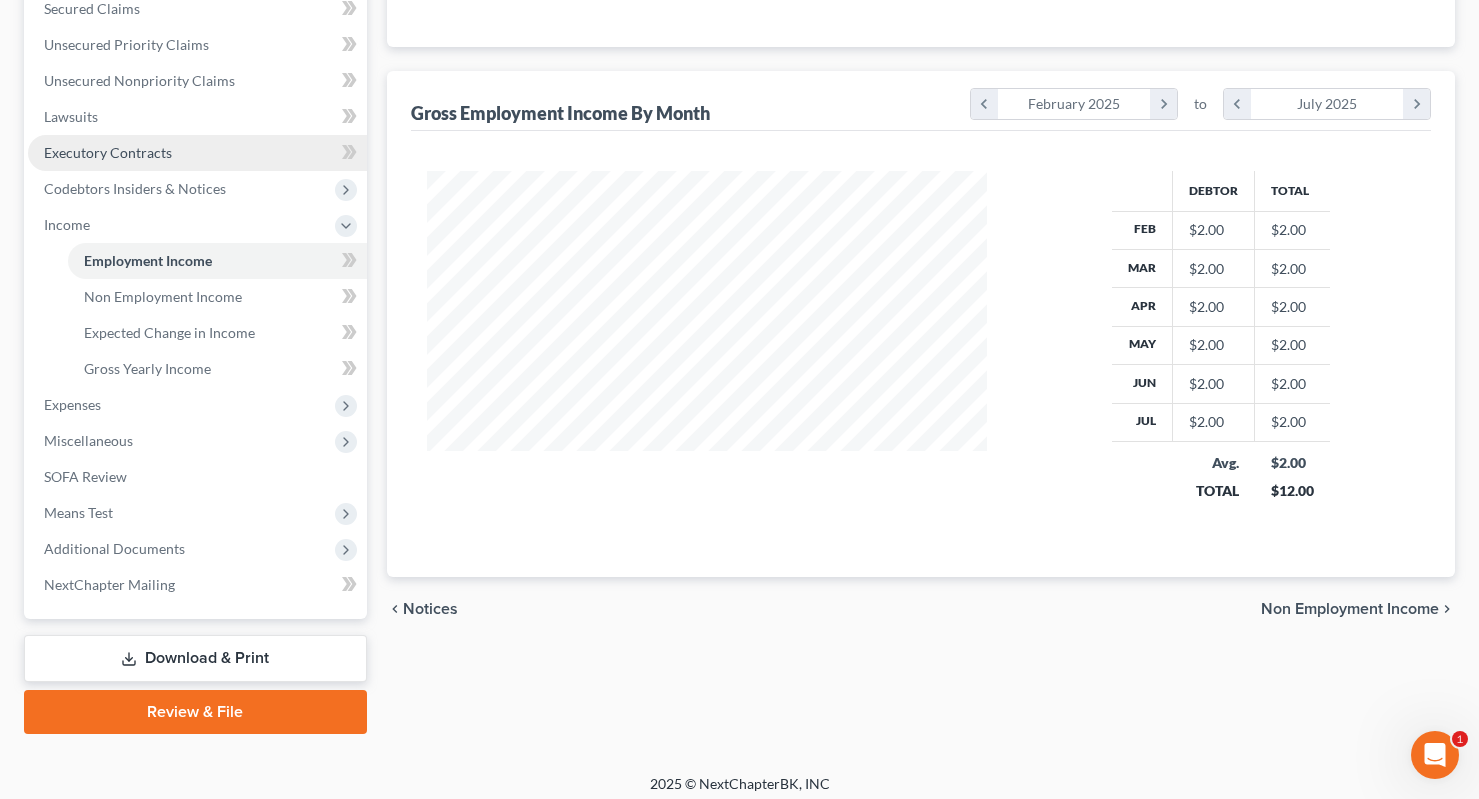 scroll, scrollTop: 442, scrollLeft: 0, axis: vertical 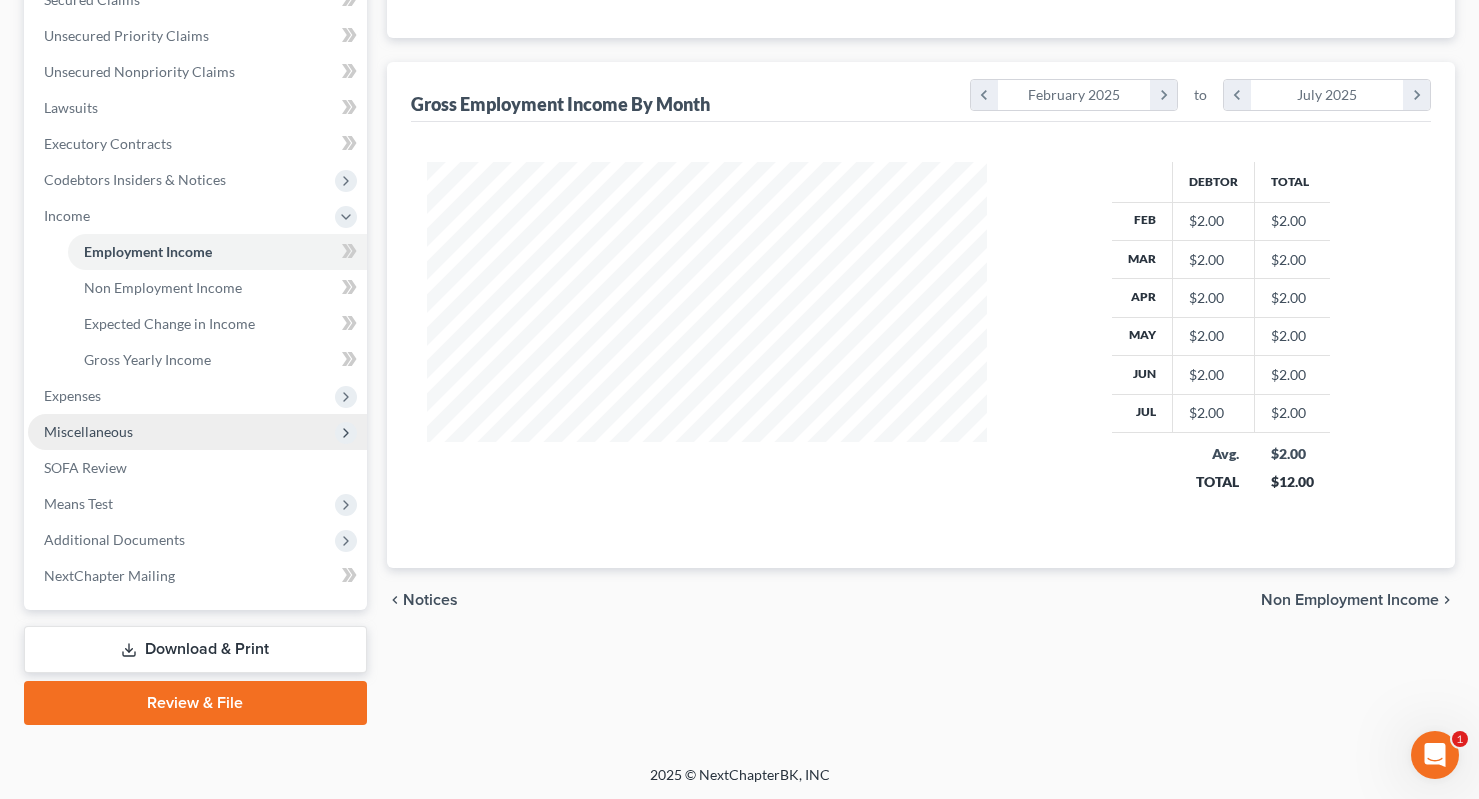click on "Miscellaneous" at bounding box center (88, 431) 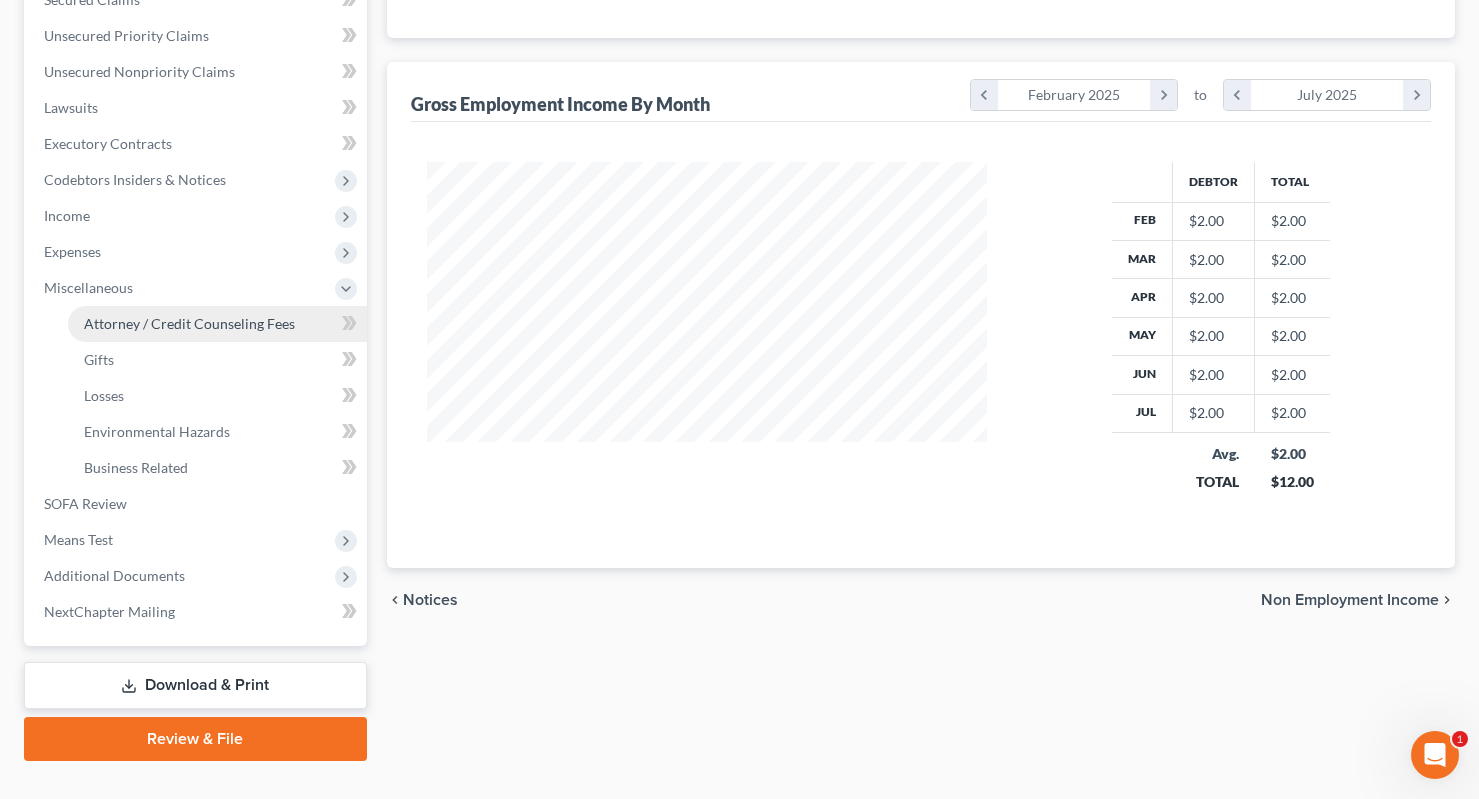 click on "Attorney / Credit Counseling Fees" at bounding box center [217, 324] 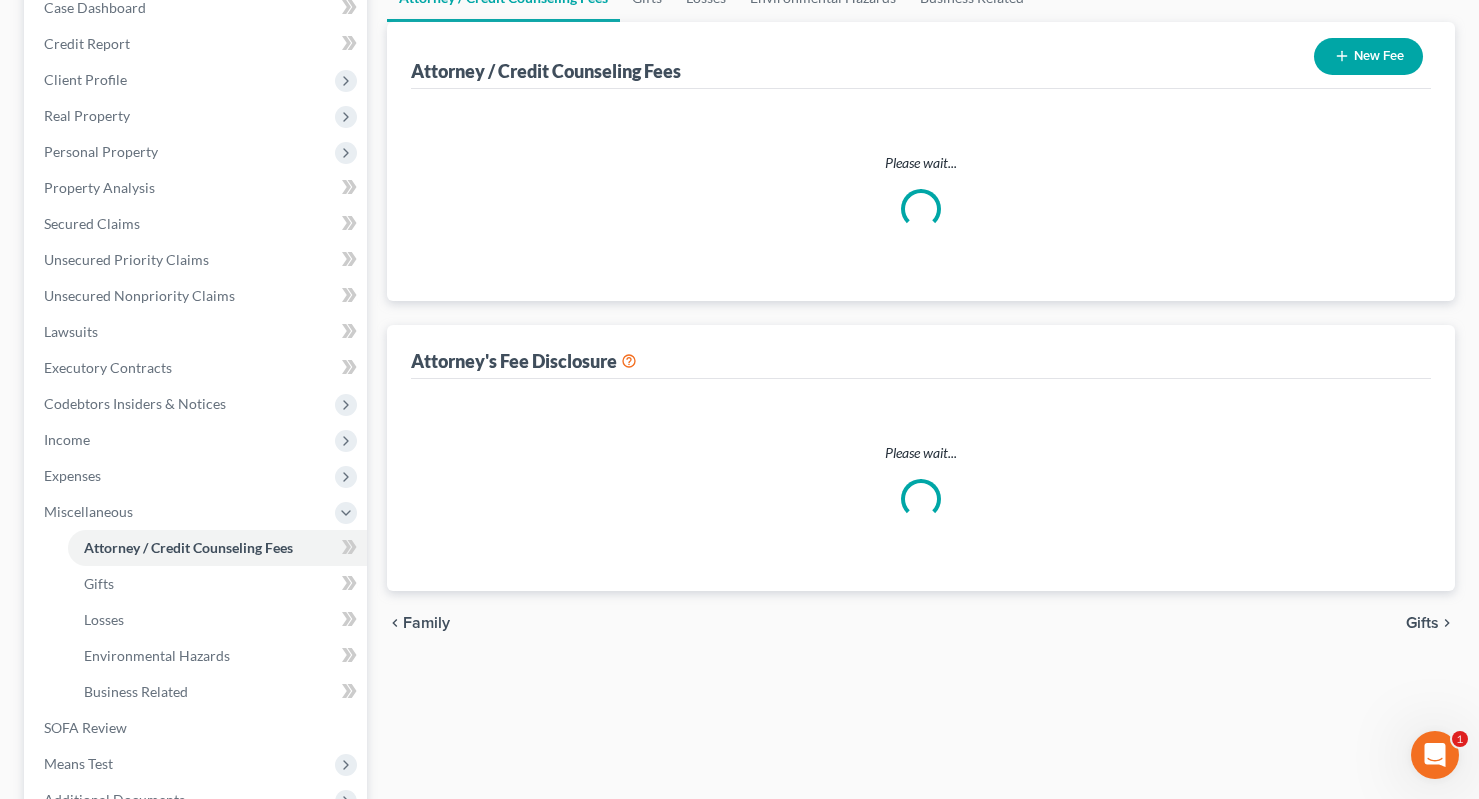 select on "0" 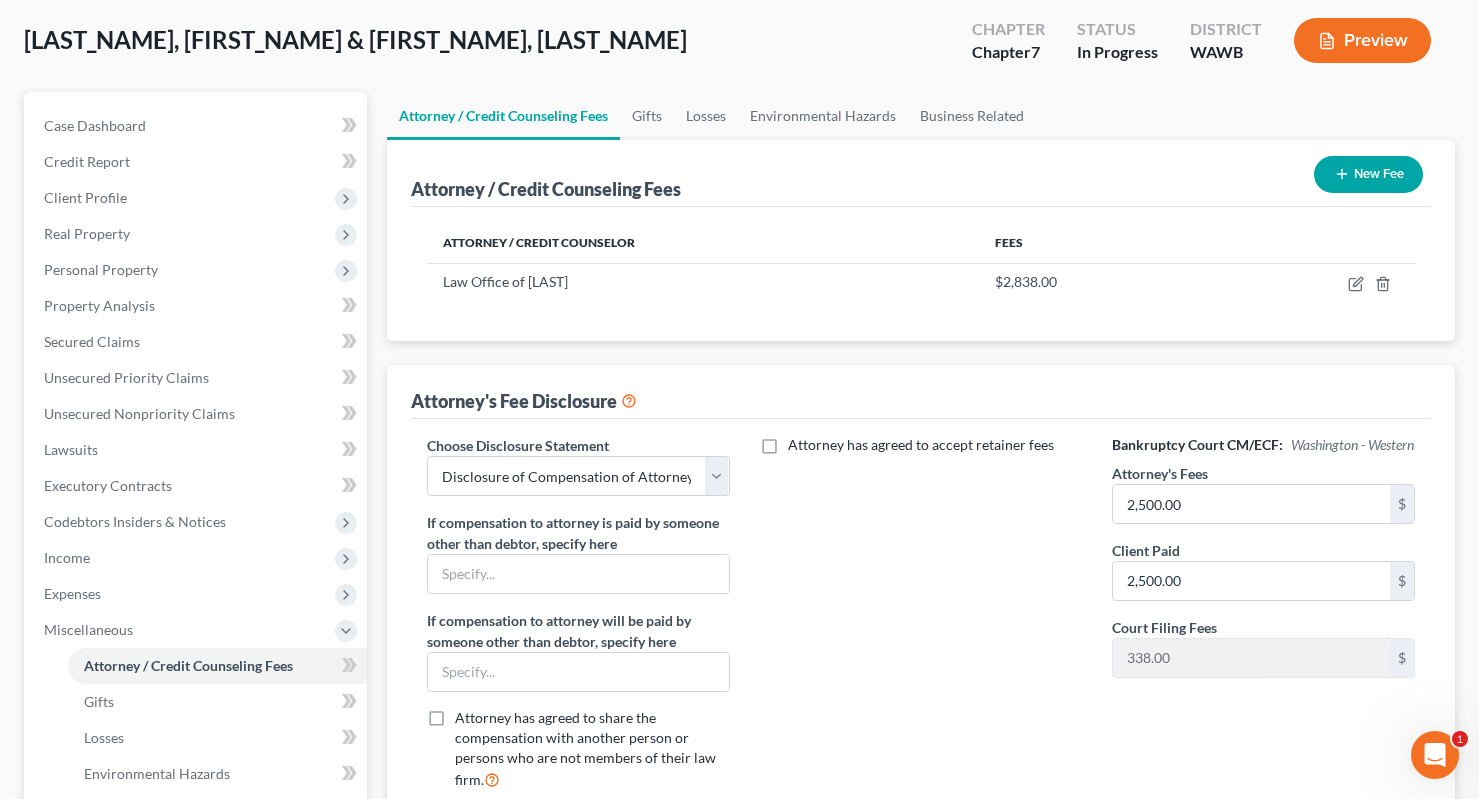scroll, scrollTop: 0, scrollLeft: 0, axis: both 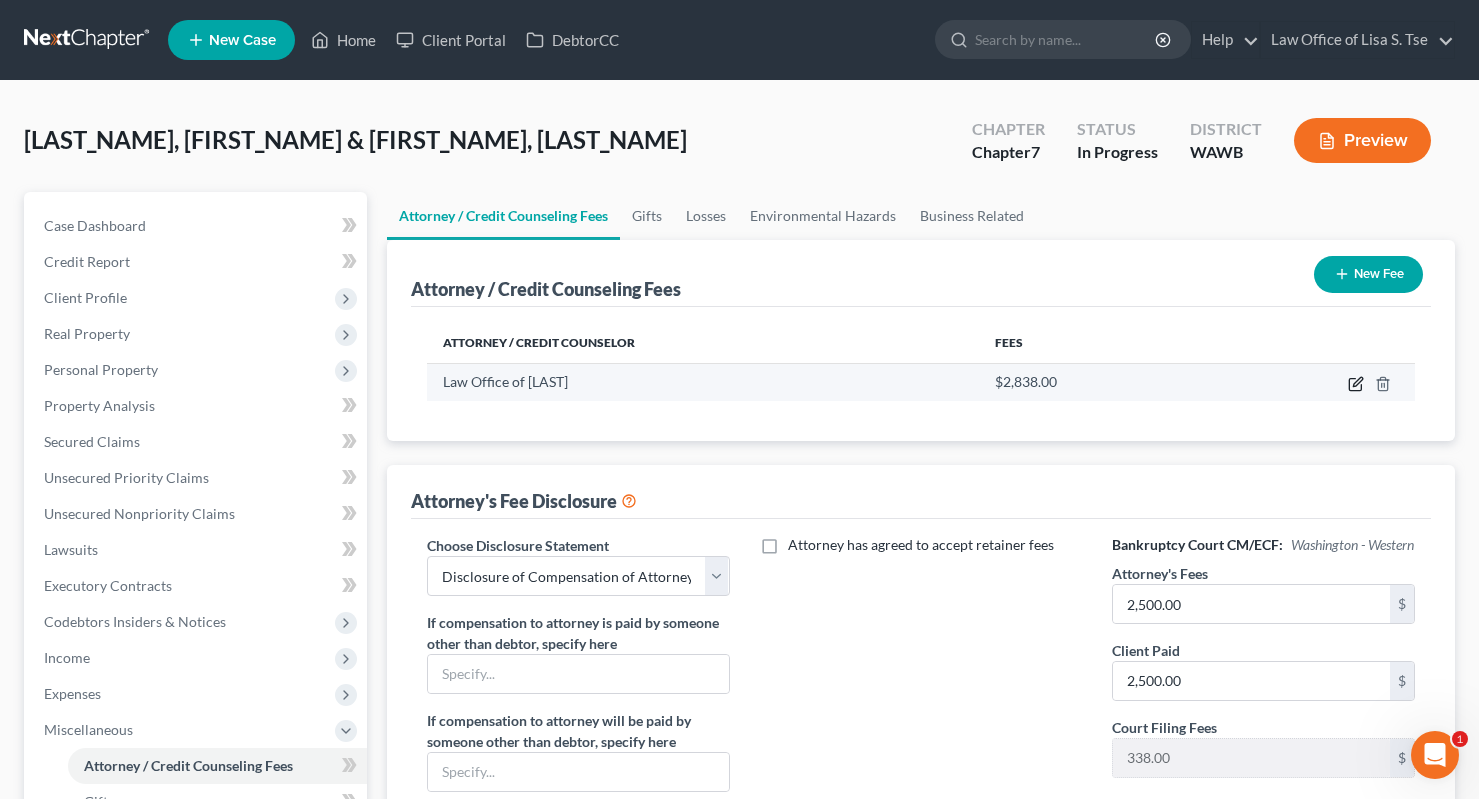 click 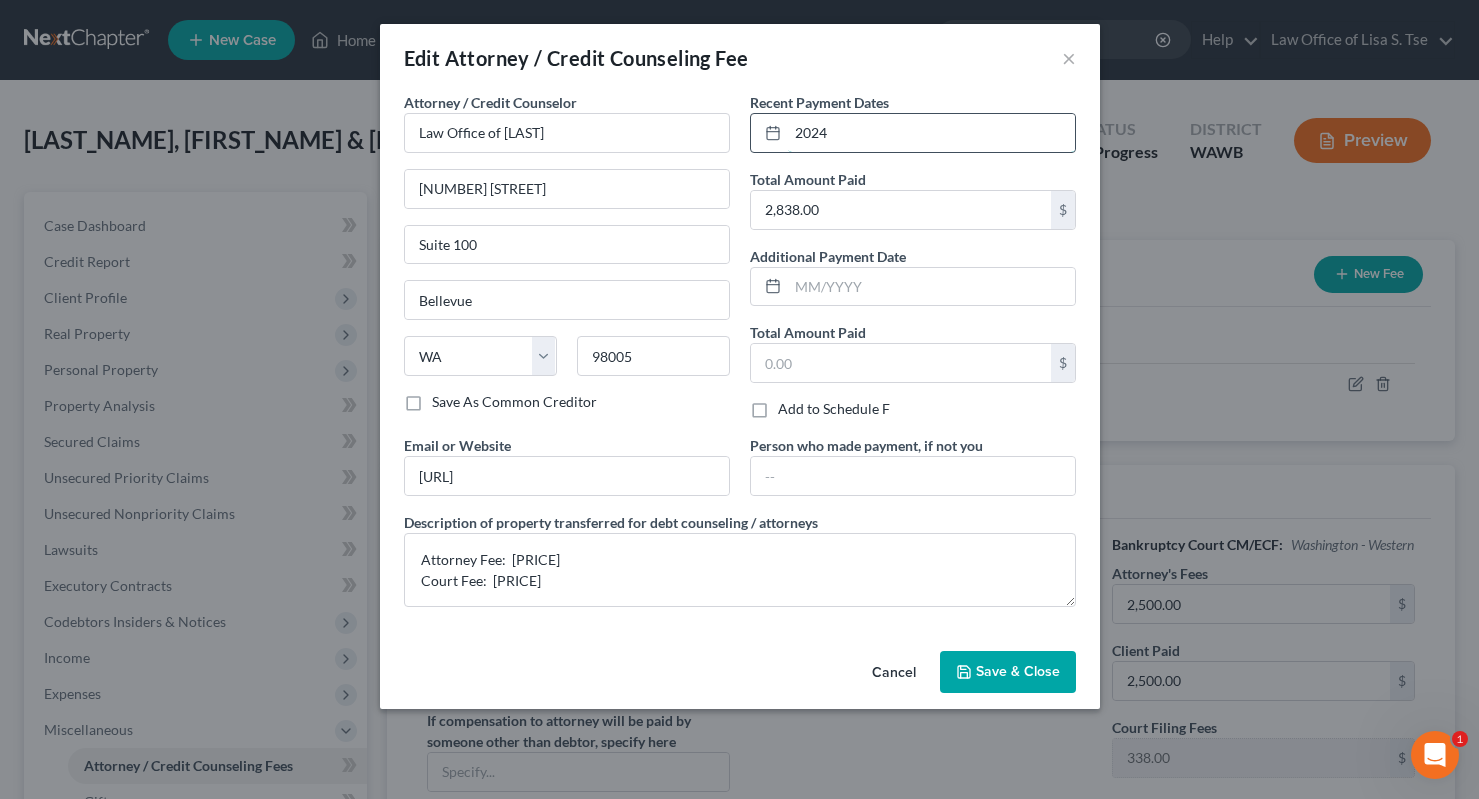 click on "2024" at bounding box center (931, 133) 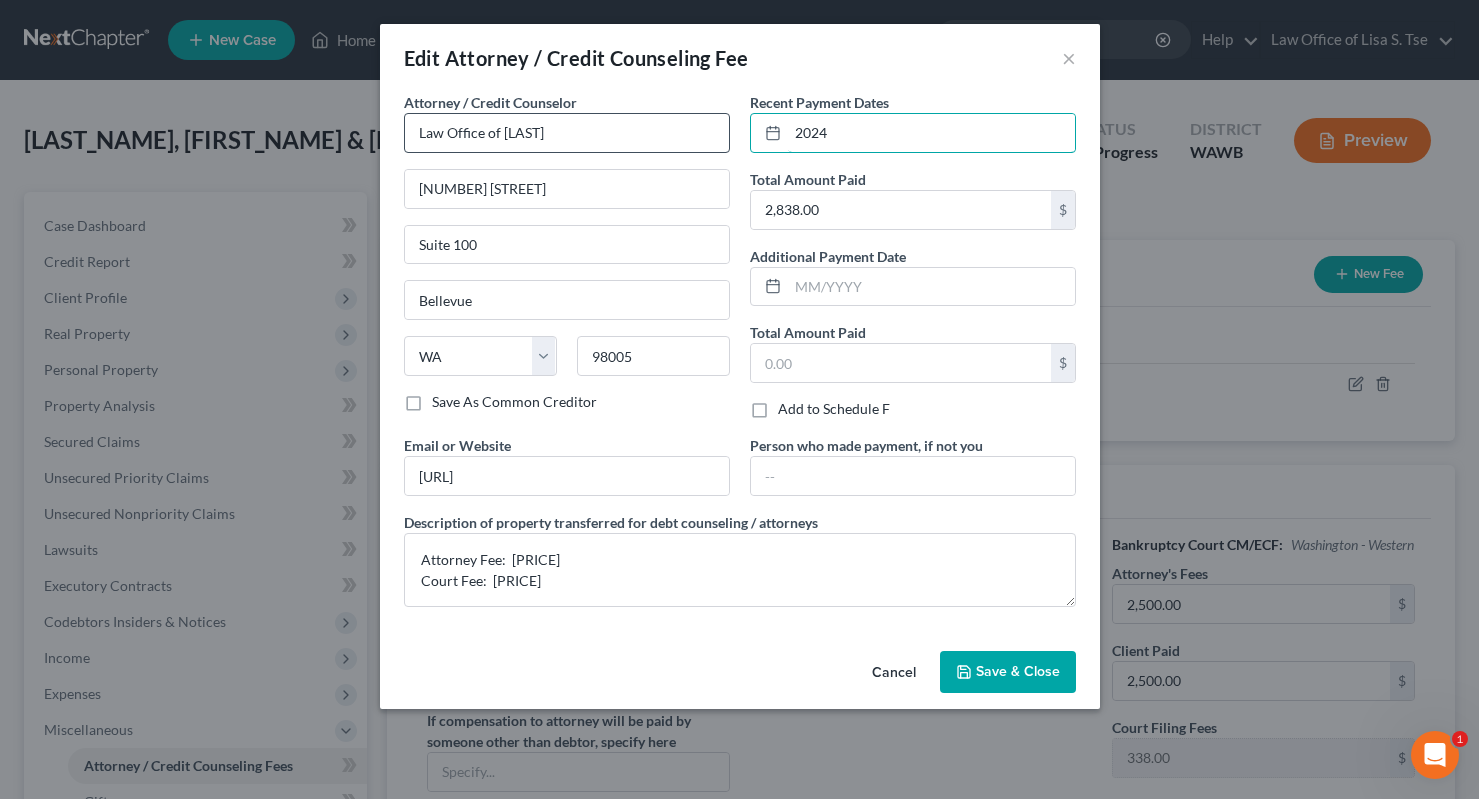 drag, startPoint x: 900, startPoint y: 132, endPoint x: 426, endPoint y: 130, distance: 474.0042 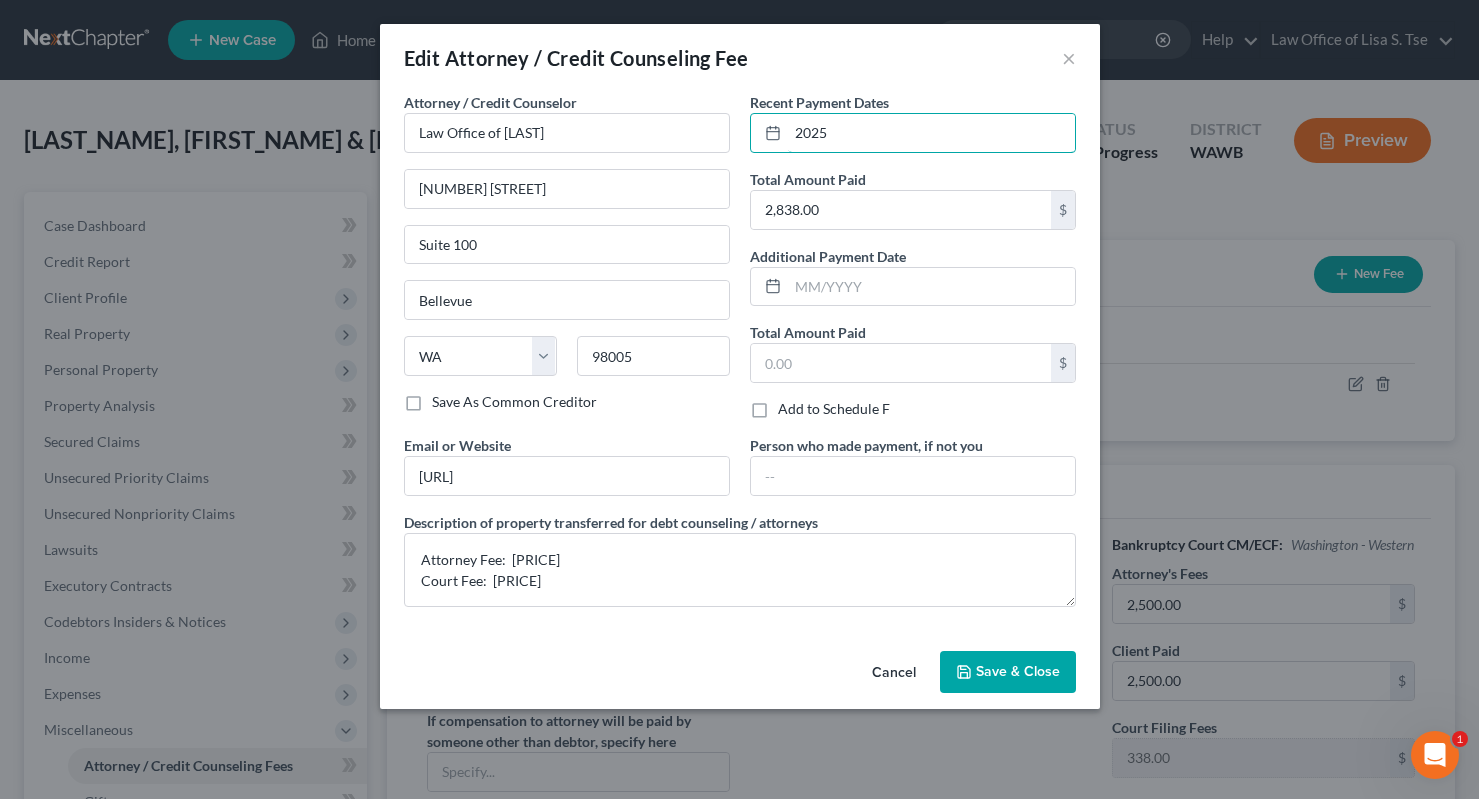 type on "2025" 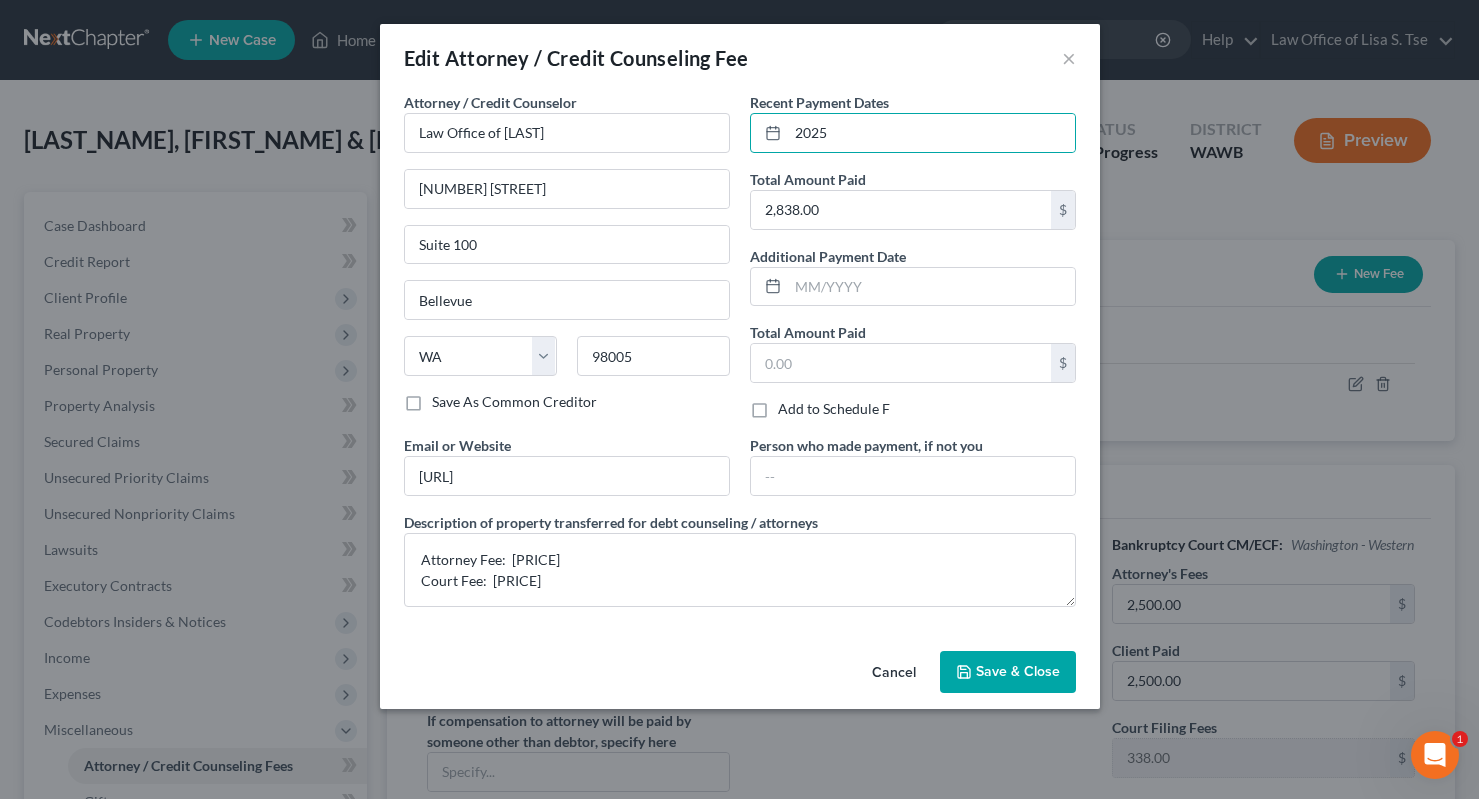 click on "Save & Close" at bounding box center [1008, 672] 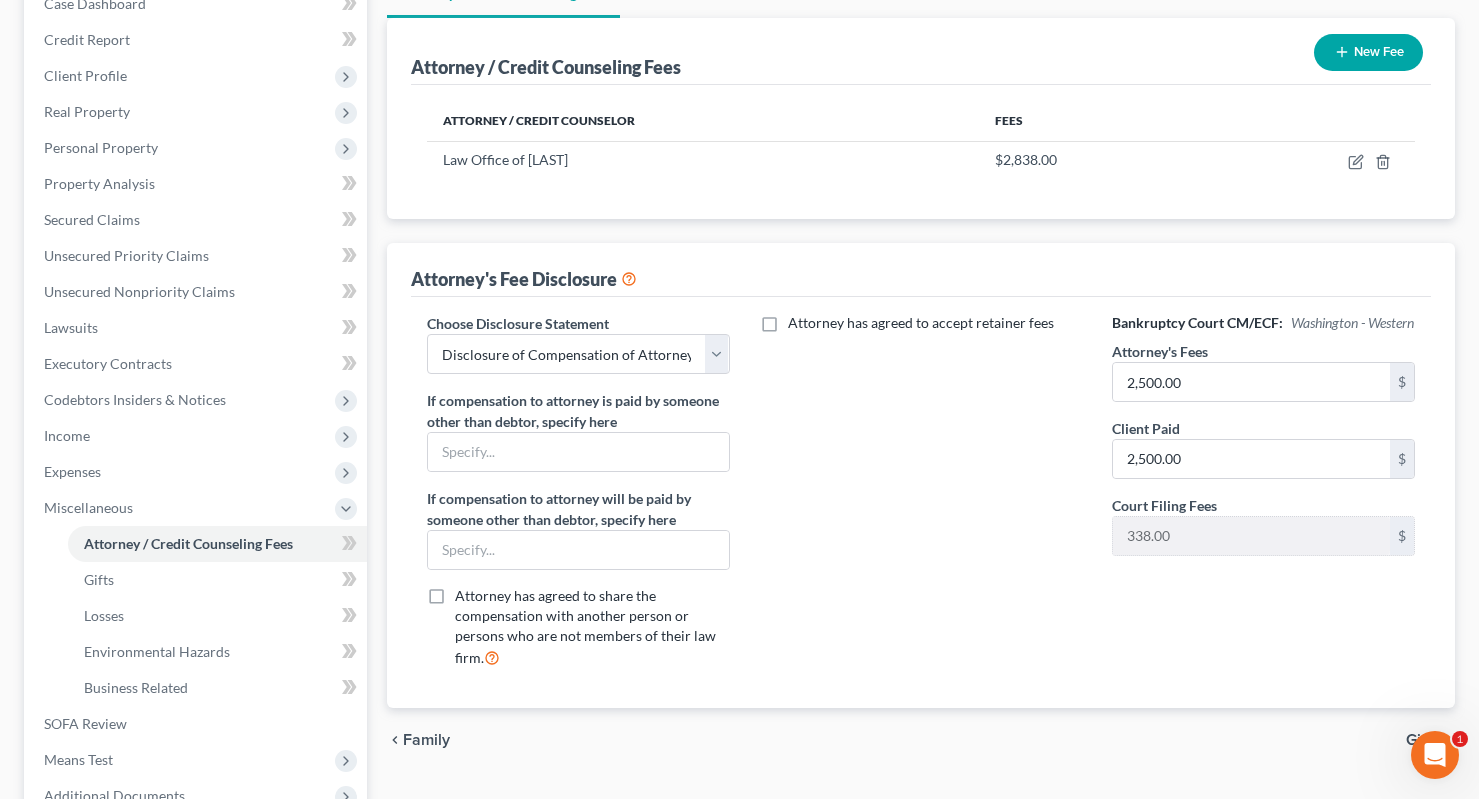 scroll, scrollTop: 478, scrollLeft: 0, axis: vertical 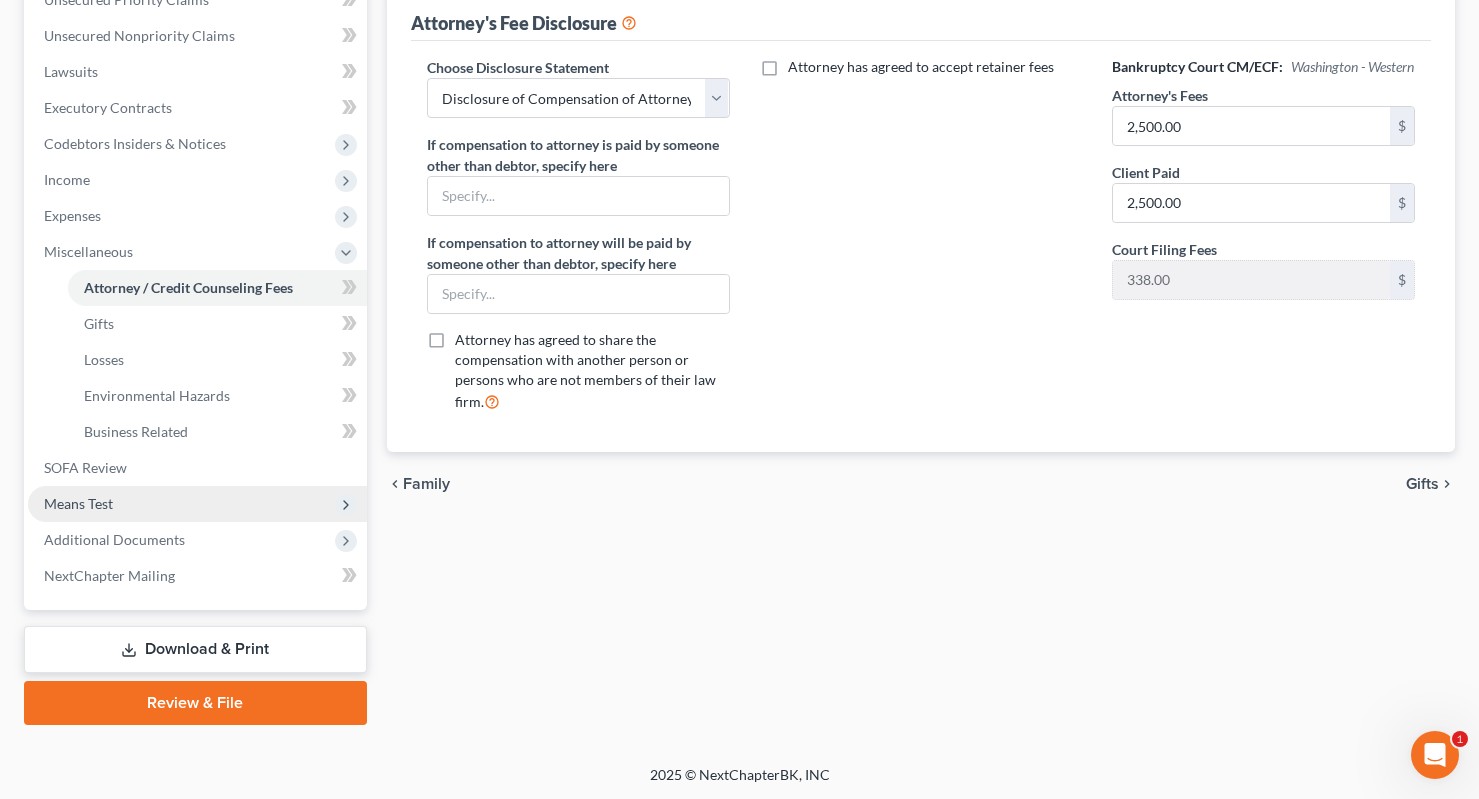 click on "Means Test" at bounding box center (197, 504) 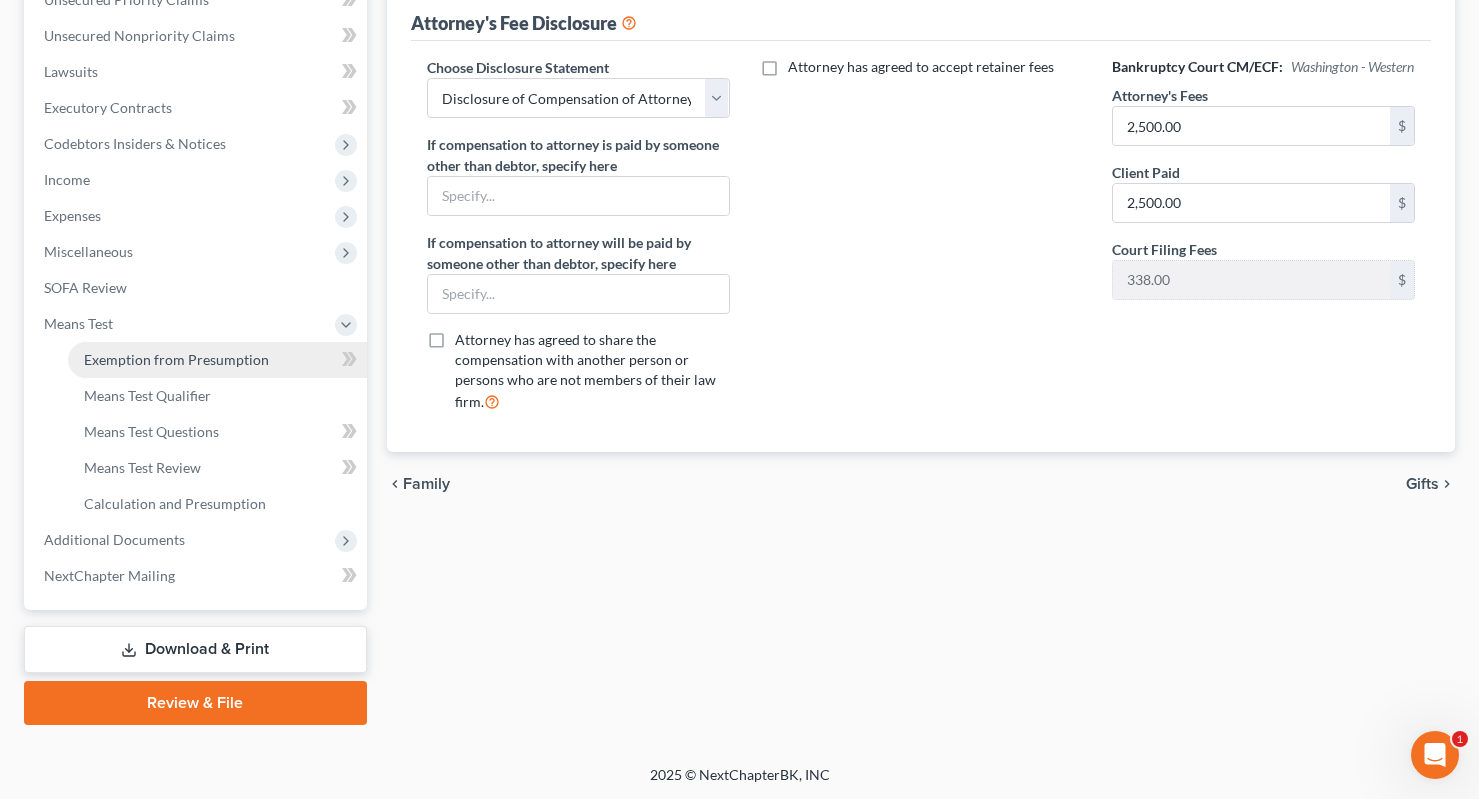 click on "Exemption from Presumption" at bounding box center [217, 360] 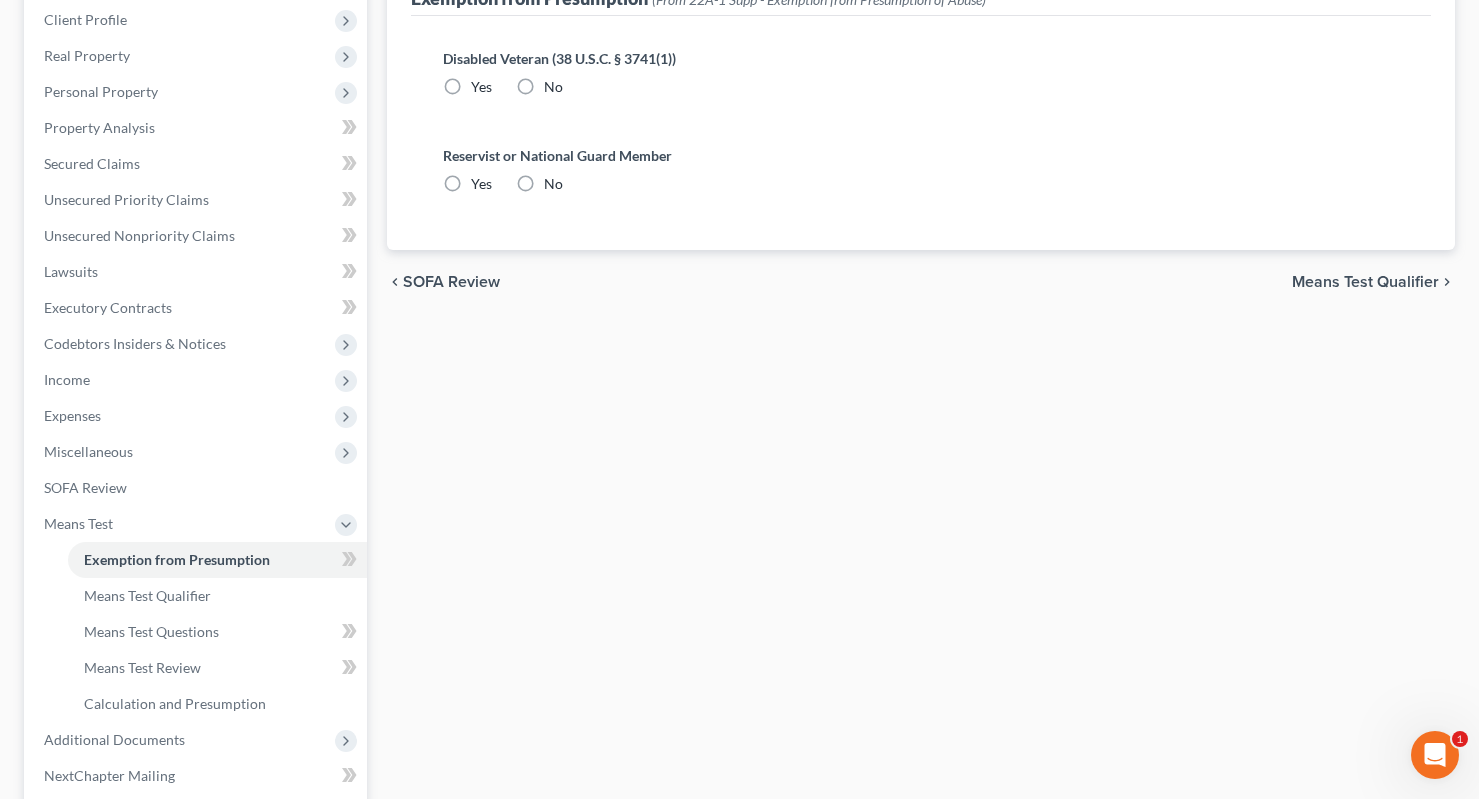 scroll, scrollTop: 274, scrollLeft: 0, axis: vertical 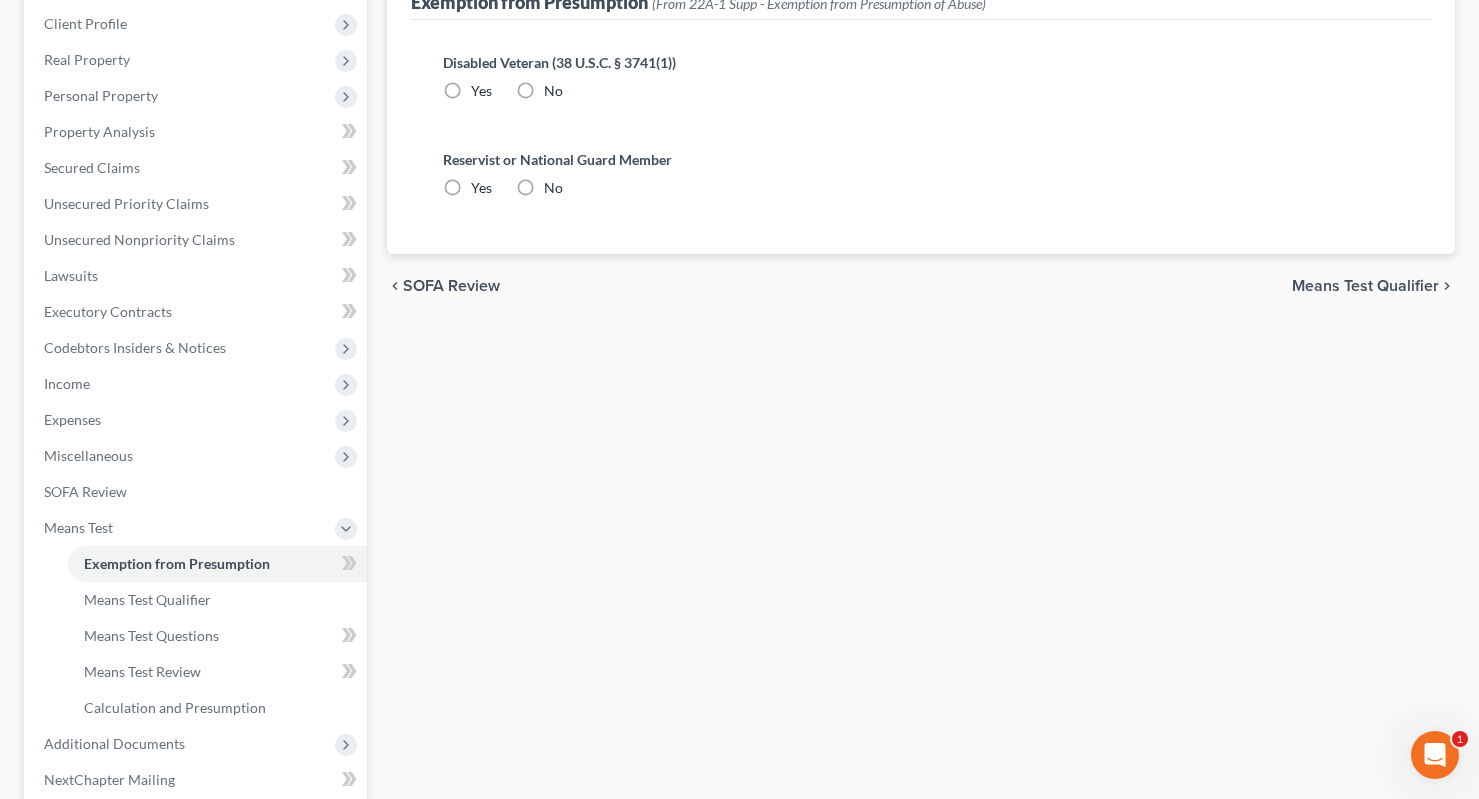 click on "No" at bounding box center [553, 91] 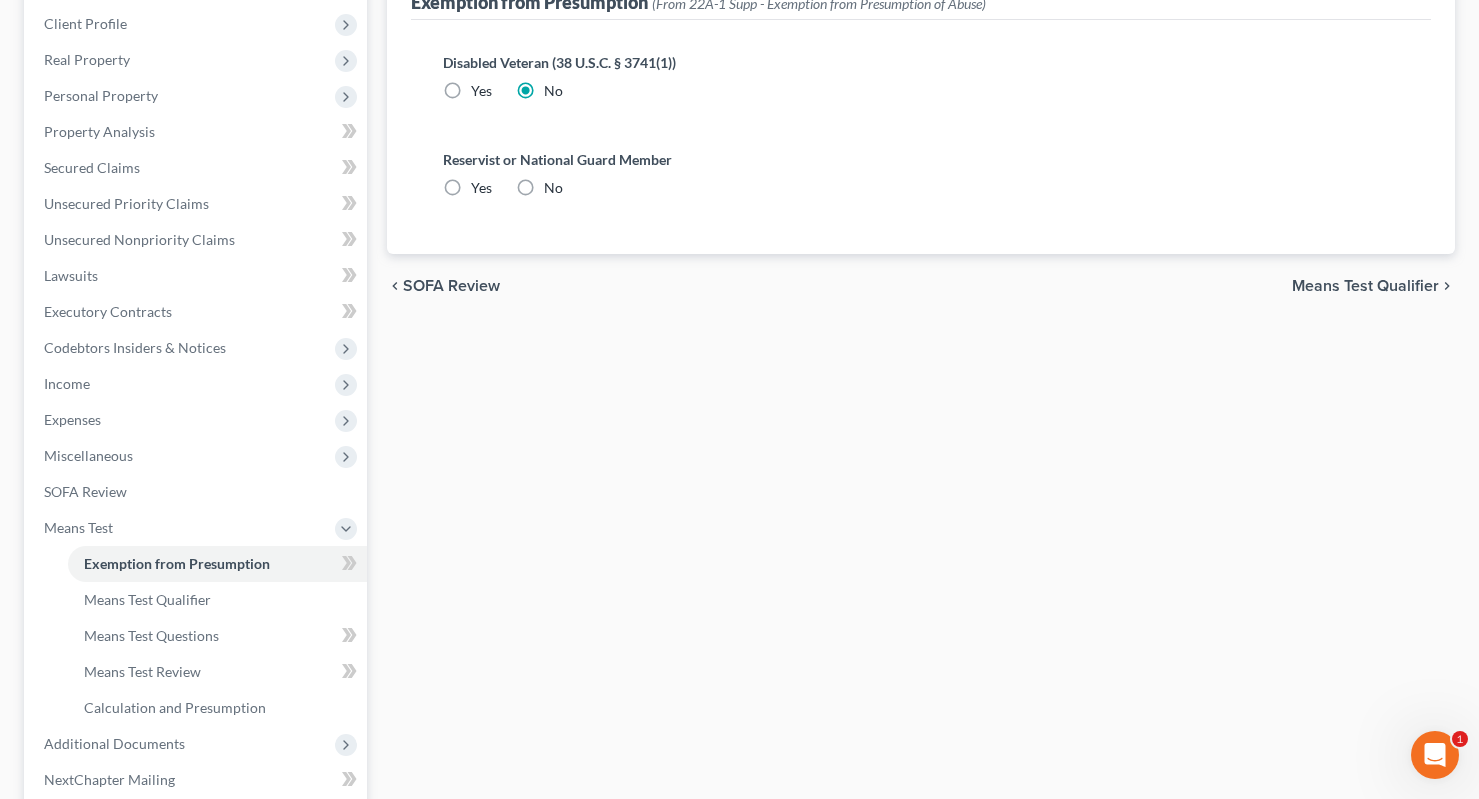 click on "No" at bounding box center (553, 188) 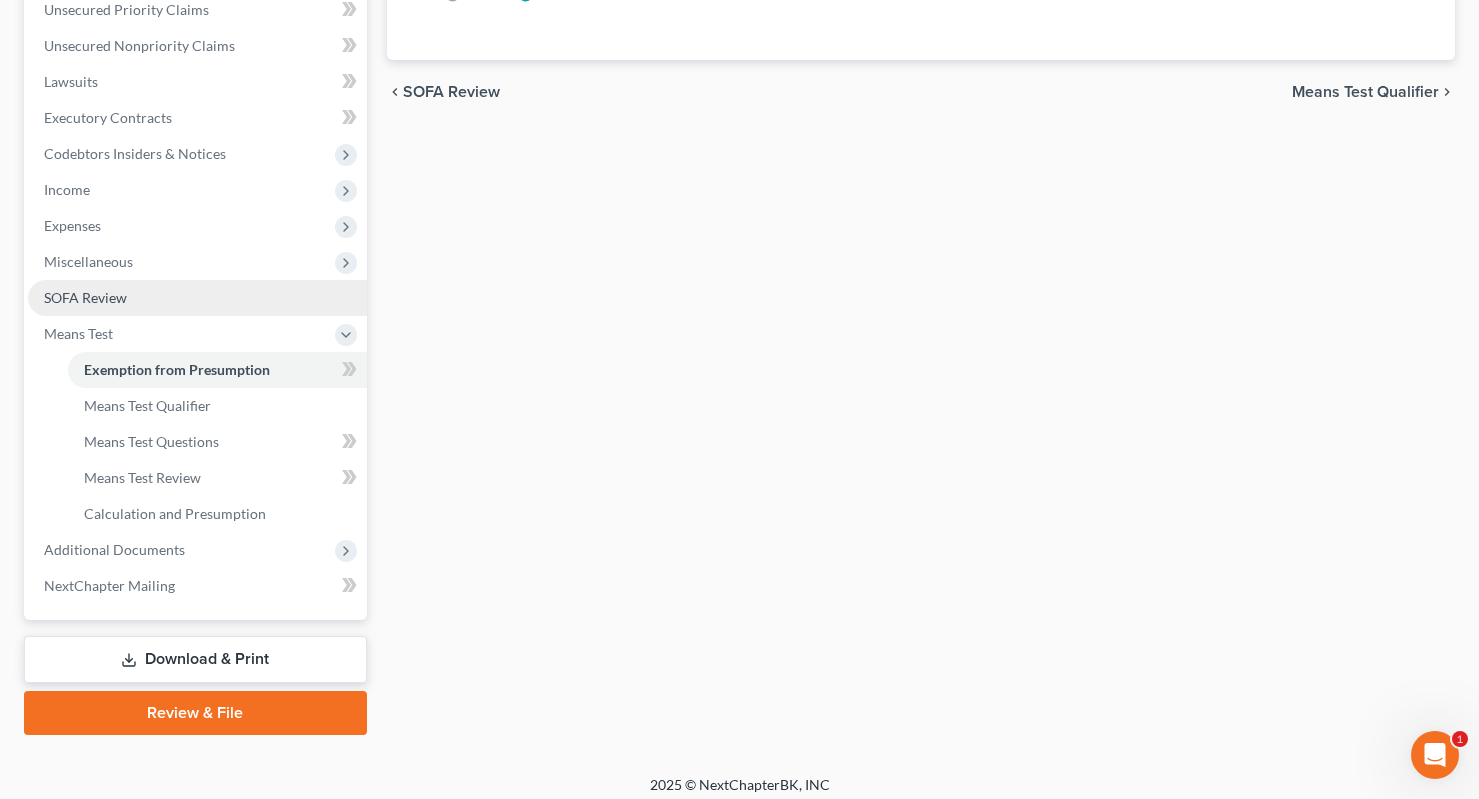 scroll, scrollTop: 478, scrollLeft: 0, axis: vertical 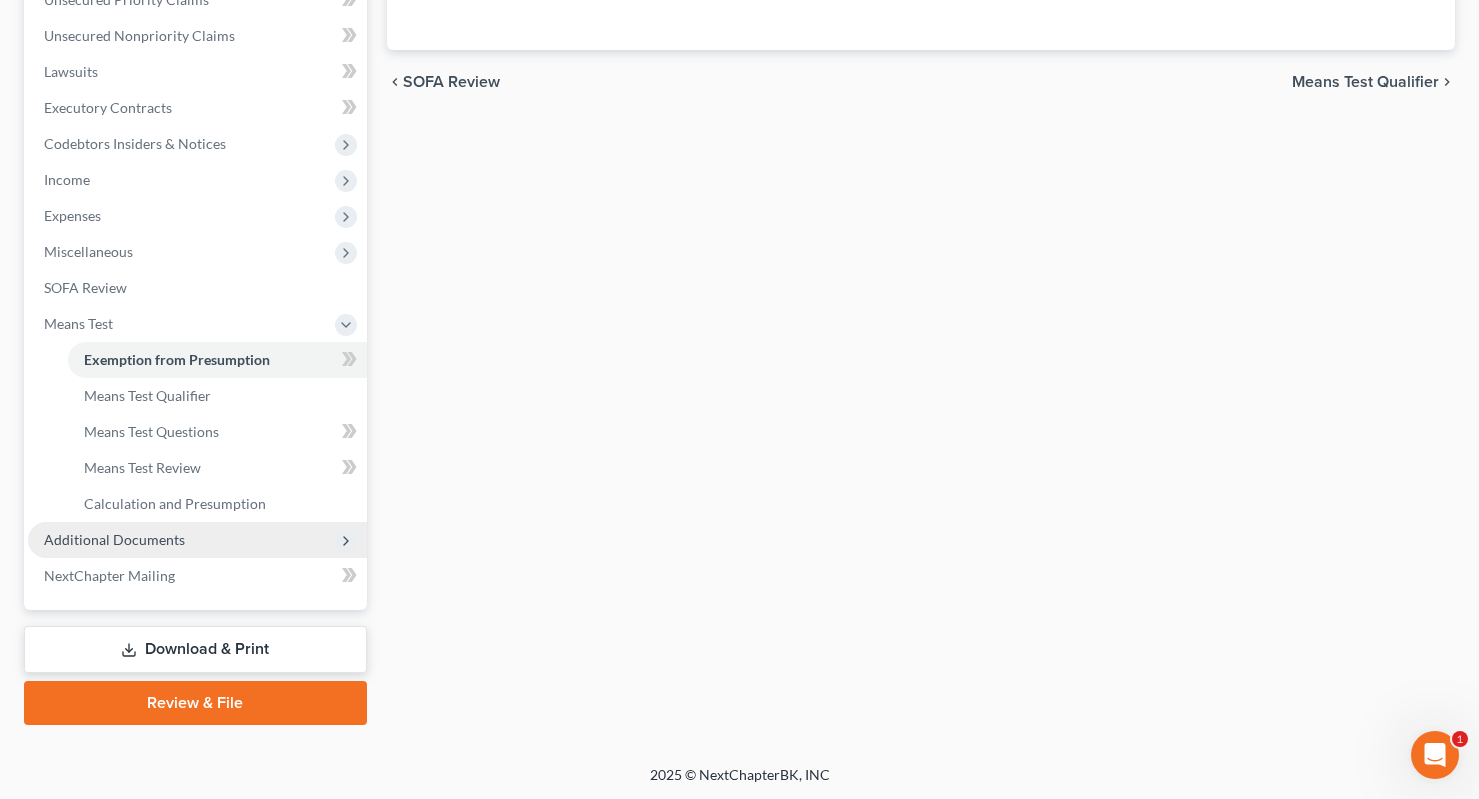 click on "Additional Documents" at bounding box center (197, 540) 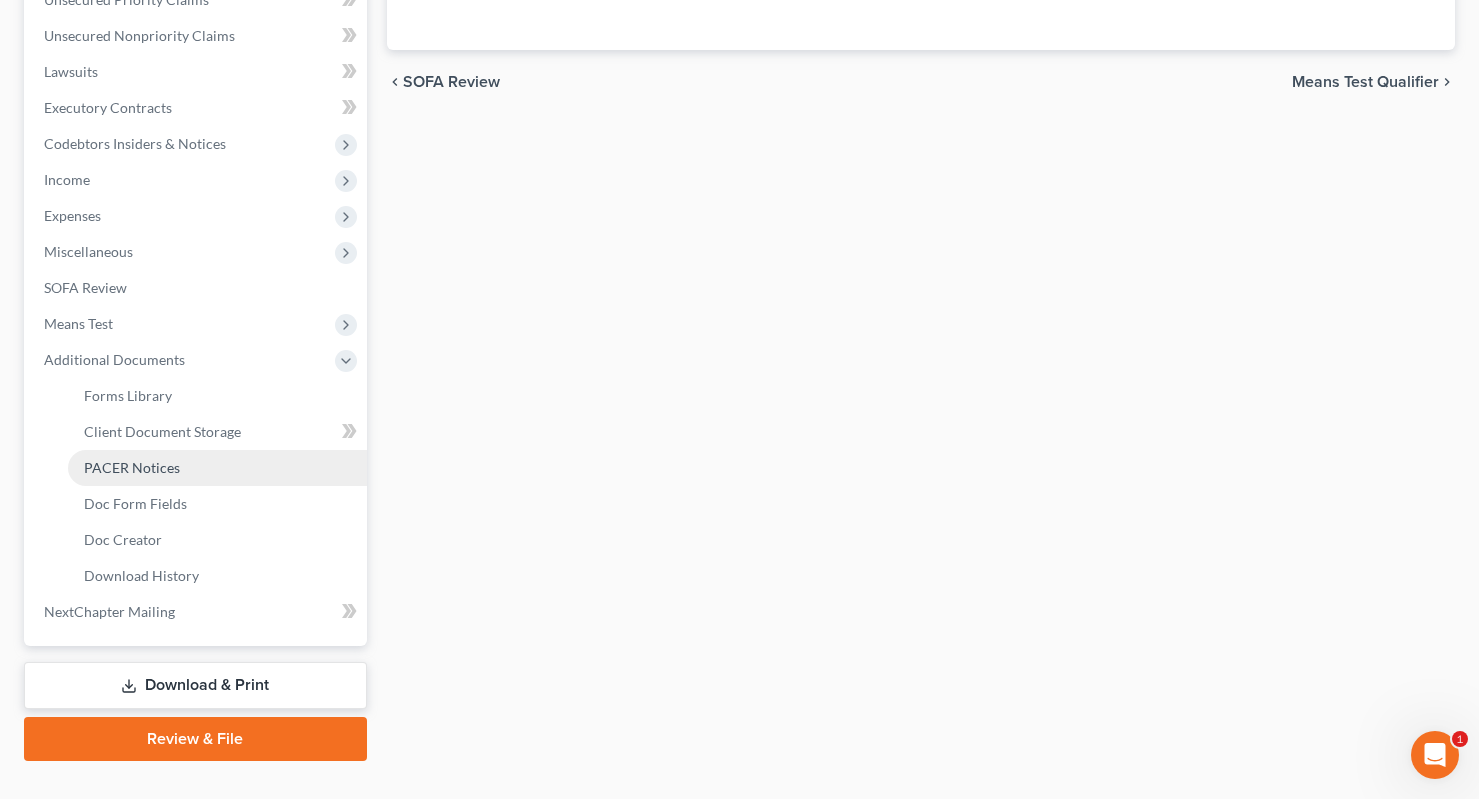 click on "PACER Notices" at bounding box center (217, 468) 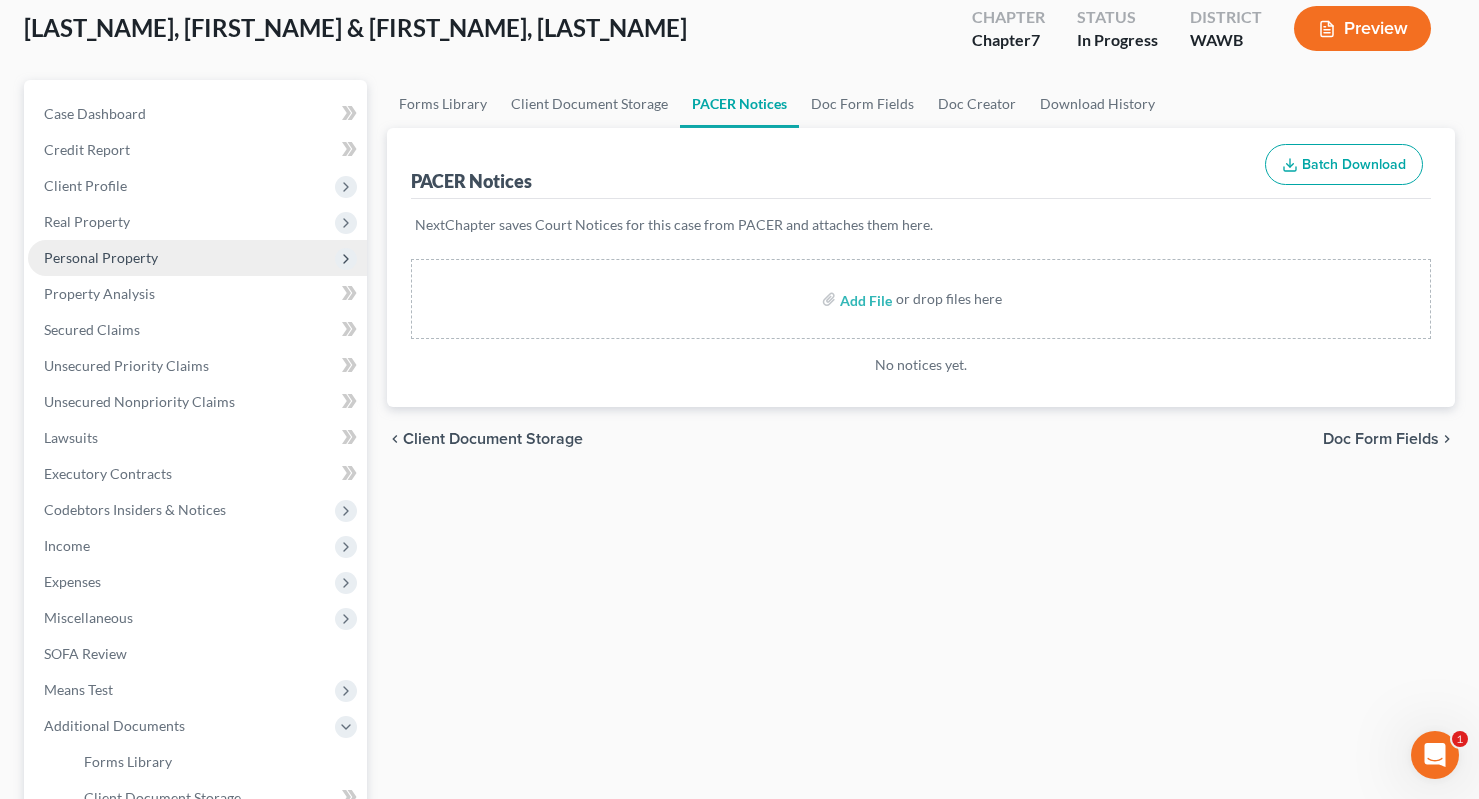 scroll, scrollTop: 0, scrollLeft: 0, axis: both 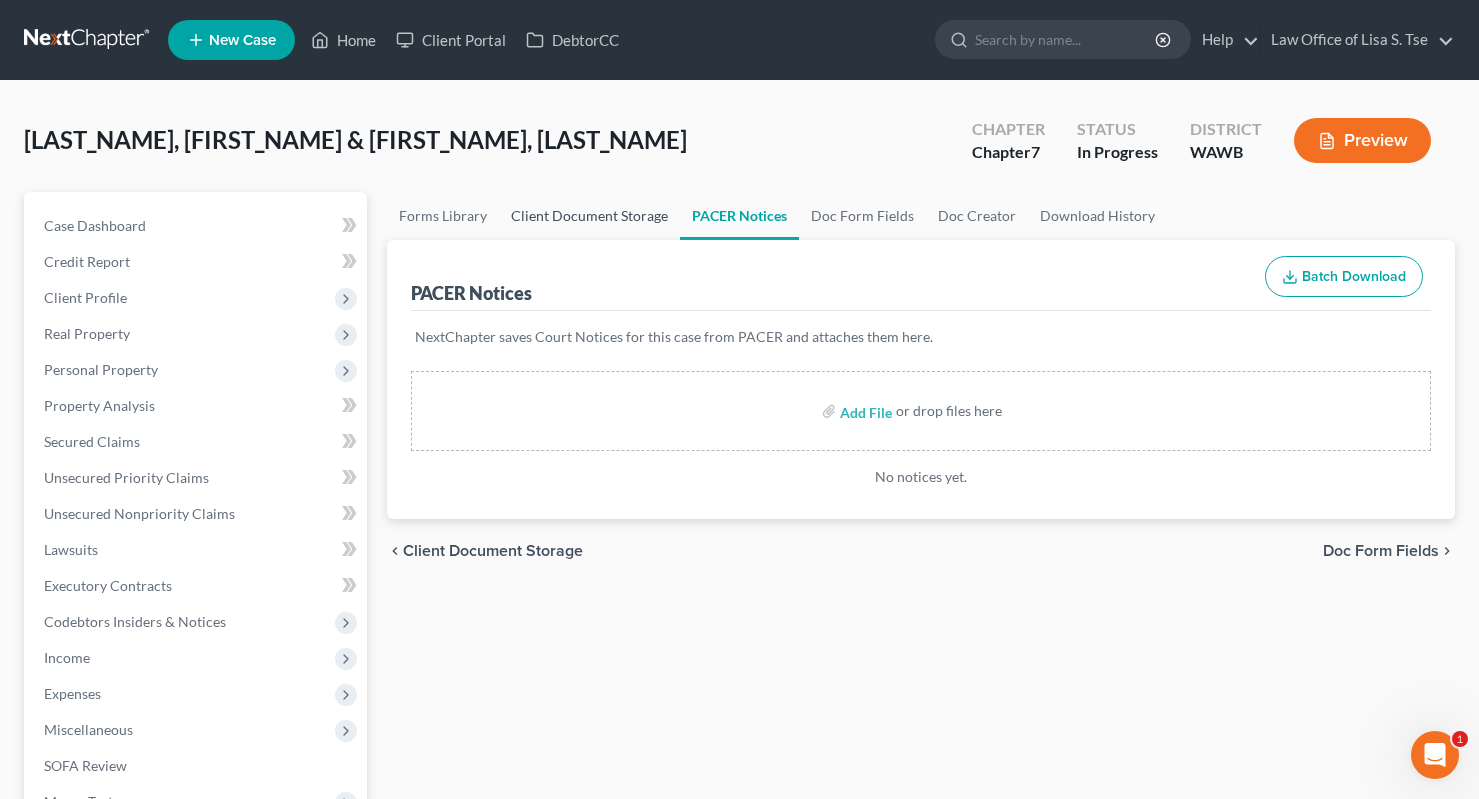 click on "Client Document Storage" at bounding box center (589, 216) 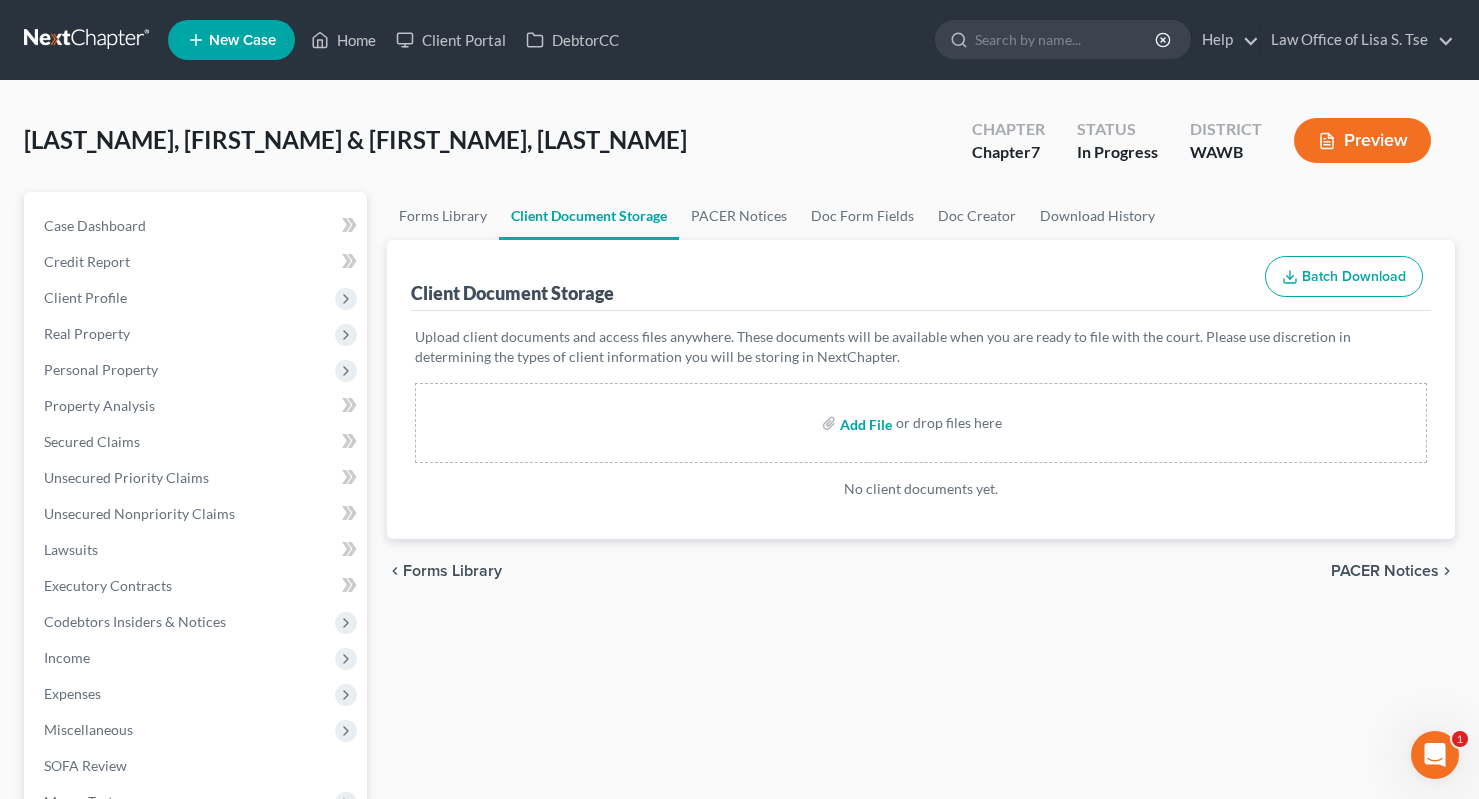 click at bounding box center [864, 423] 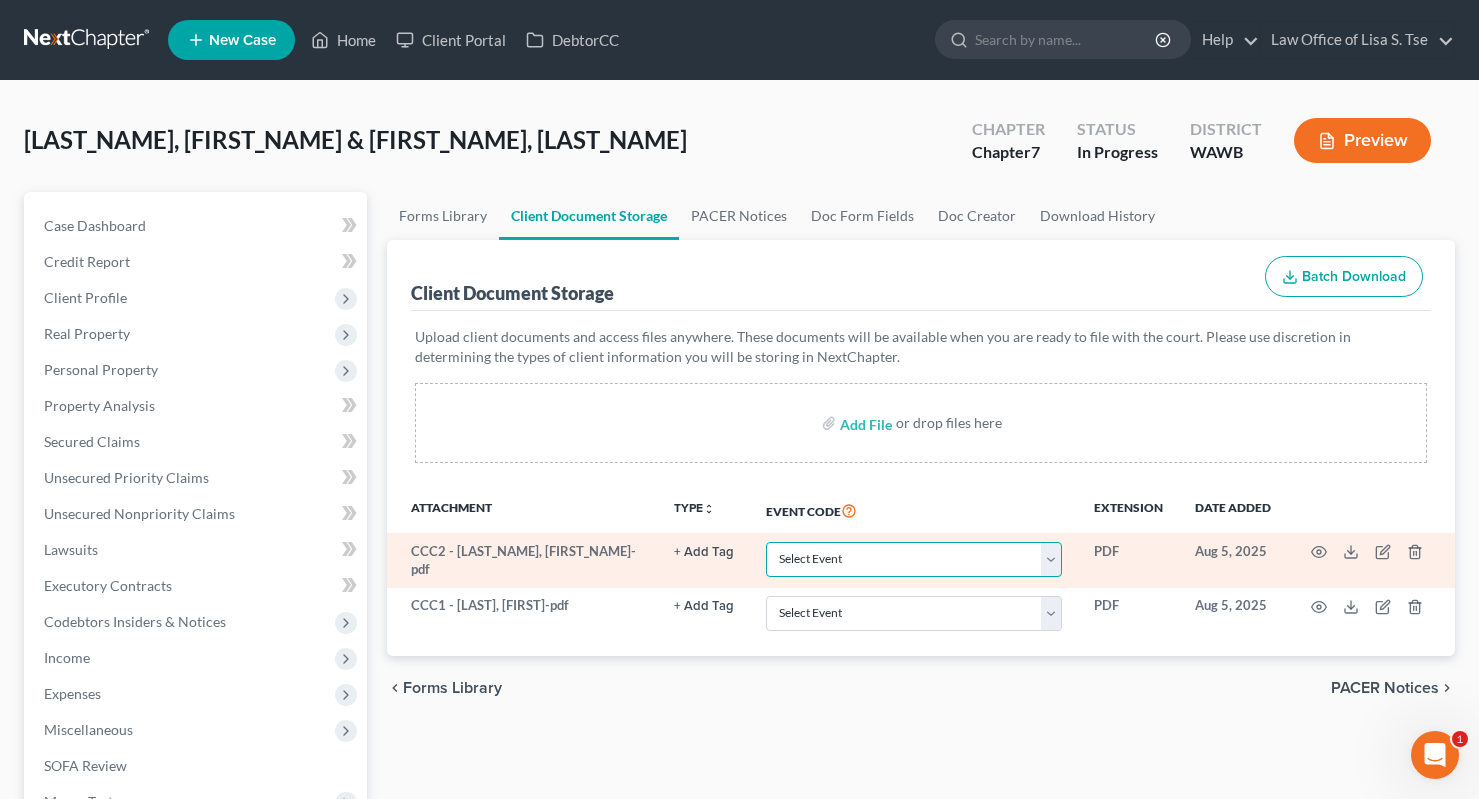 click on "Select Event Certificate of Credit Counseling for Debtor Certificate of Credit Counseling for Joint Debtor Chapter 13 Calculation of Disposable Income 122C-2 Chapter 13 Plan Chapter 13 Statement of Monthly Income 122C-1 Chapter 7 Exemption of Presumption of Abuse Form 122A-1Supp Chapter 7 Means Test Calculation 122A-2 Chapter 7 Statement of Monthly Income 122A-1 (Formerly Chapter 7 Means Test) Pay Filing Fees in Installments Waive Filing Fee" at bounding box center [914, 559] 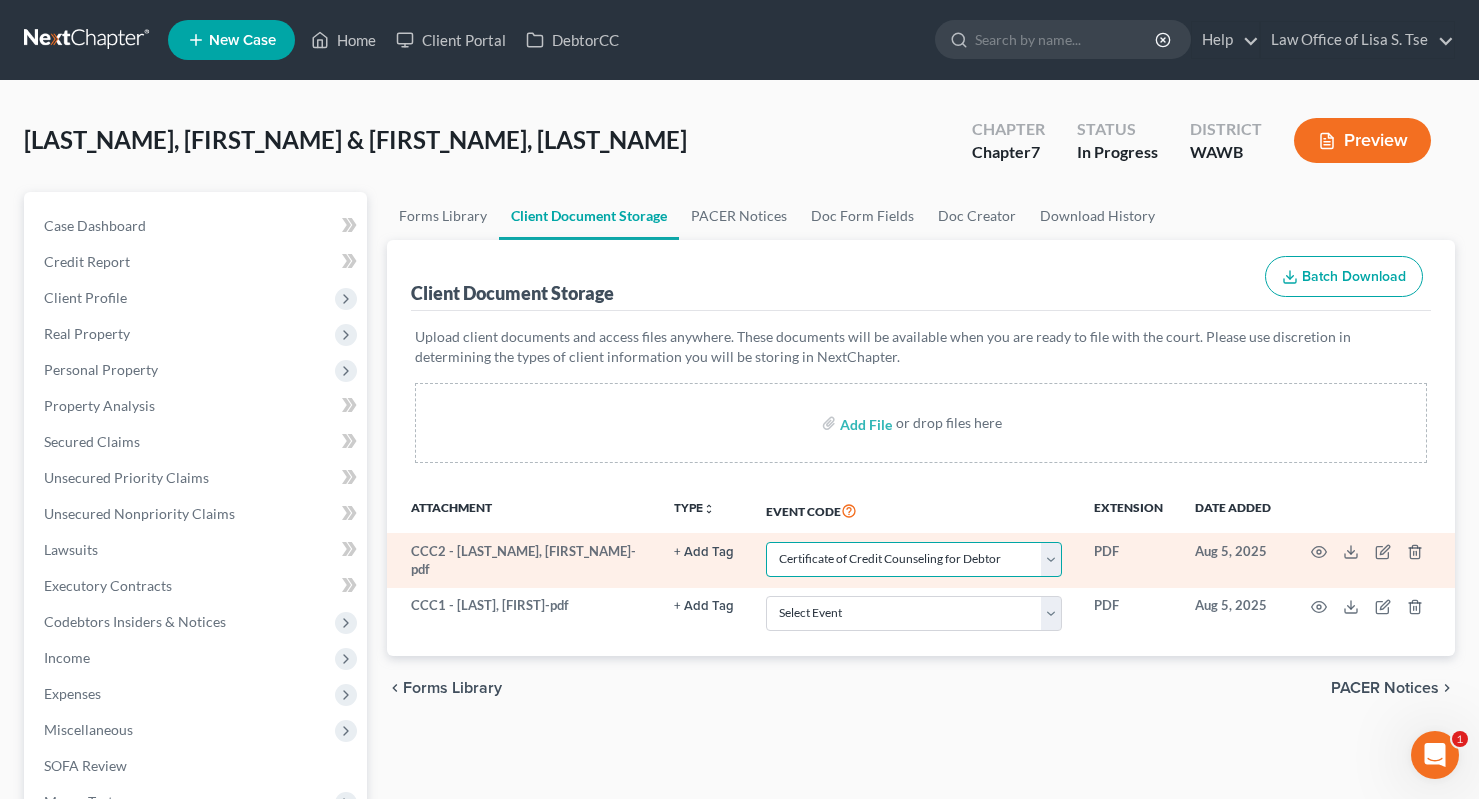 click on "Select Event Certificate of Credit Counseling for Debtor Certificate of Credit Counseling for Joint Debtor Chapter 13 Calculation of Disposable Income 122C-2 Chapter 13 Plan Chapter 13 Statement of Monthly Income 122C-1 Chapter 7 Exemption of Presumption of Abuse Form 122A-1Supp Chapter 7 Means Test Calculation 122A-2 Chapter 7 Statement of Monthly Income 122A-1 (Formerly Chapter 7 Means Test) Pay Filing Fees in Installments Waive Filing Fee" at bounding box center [914, 559] 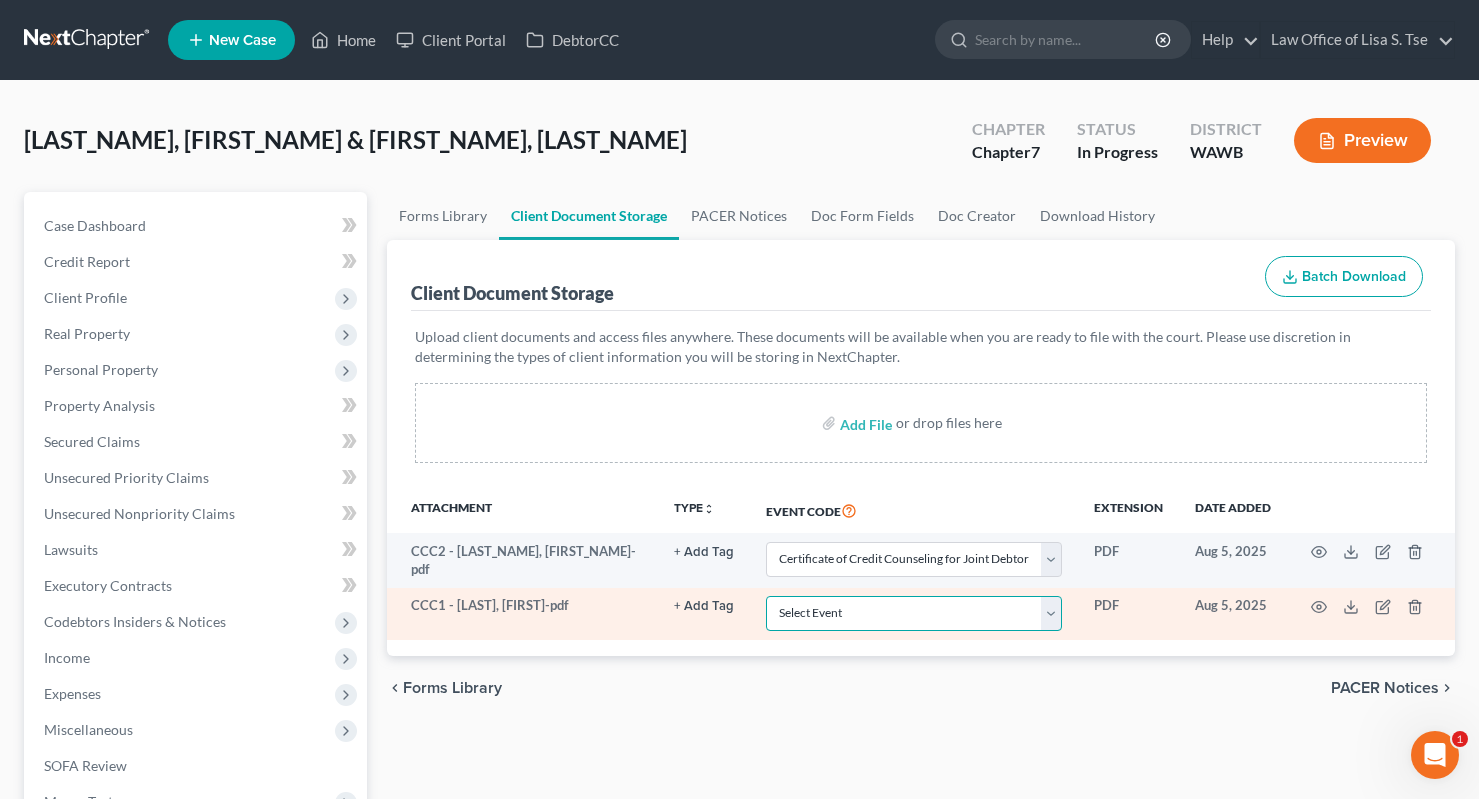click on "Select Event Certificate of Credit Counseling for Debtor Certificate of Credit Counseling for Joint Debtor Chapter 13 Calculation of Disposable Income 122C-2 Chapter 13 Plan Chapter 13 Statement of Monthly Income 122C-1 Chapter 7 Exemption of Presumption of Abuse Form 122A-1Supp Chapter 7 Means Test Calculation 122A-2 Chapter 7 Statement of Monthly Income 122A-1 (Formerly Chapter 7 Means Test) Pay Filing Fees in Installments Waive Filing Fee" at bounding box center (914, 613) 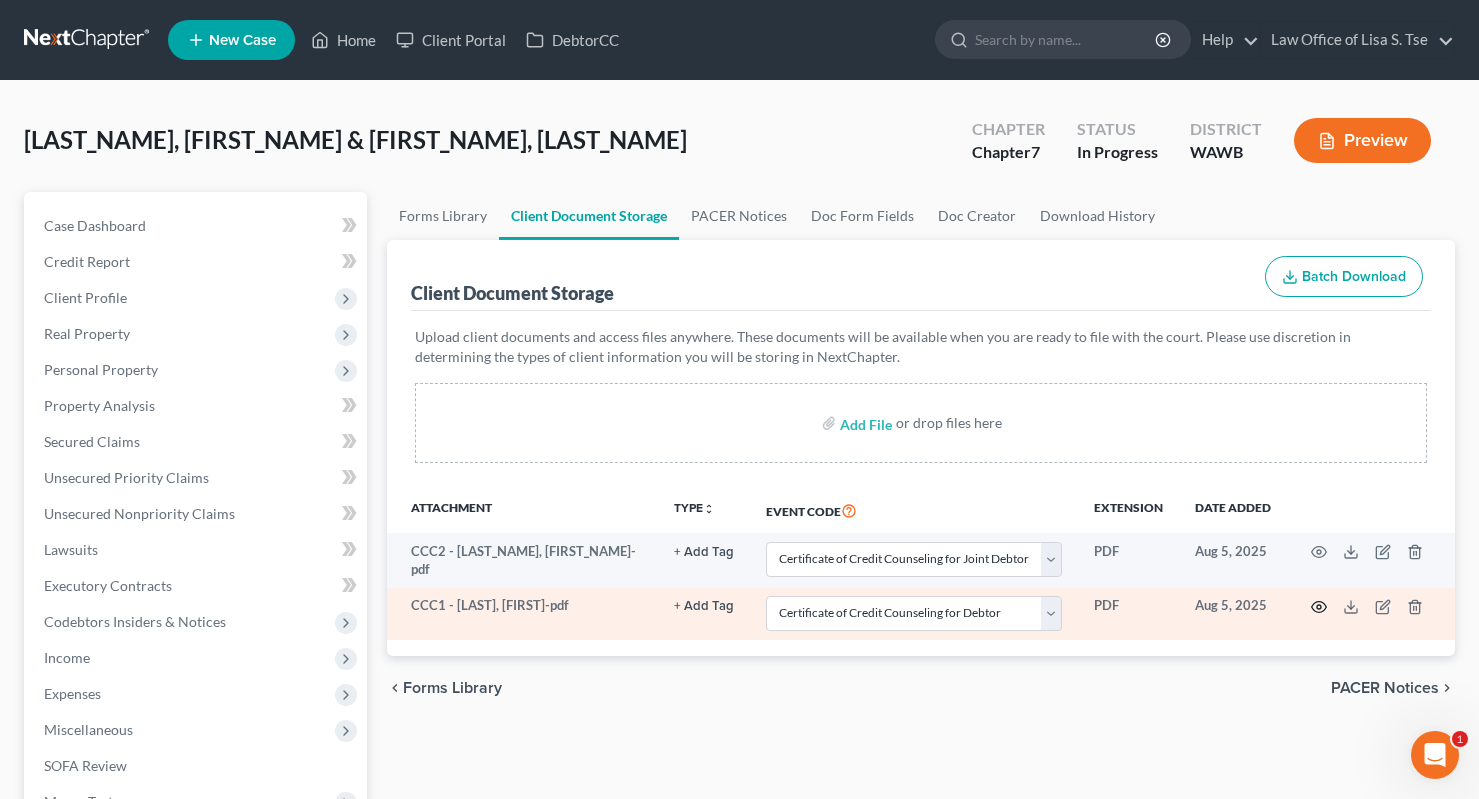 click 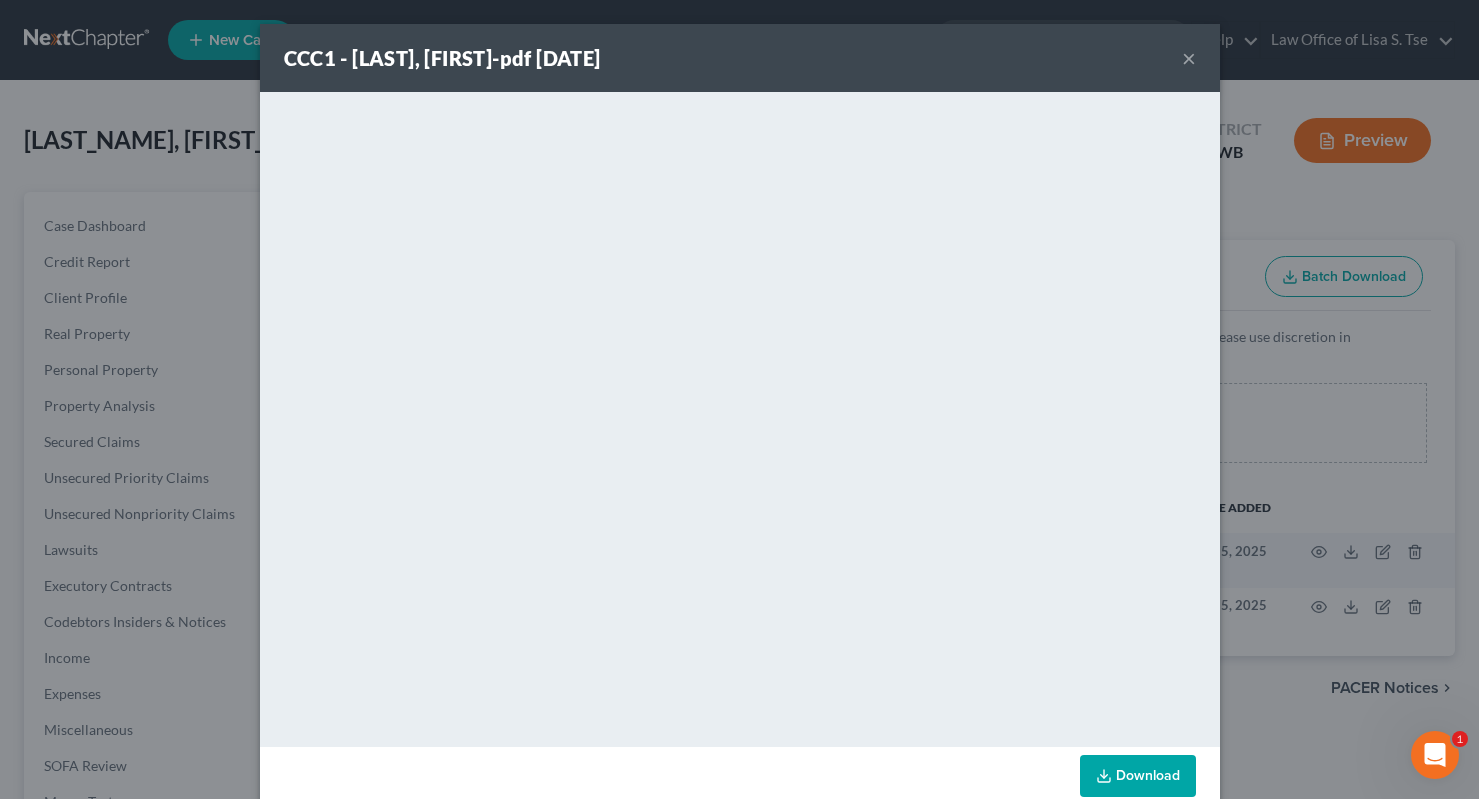 click on "Attachment Preview: CCC1 - Baybay, Rolando-pdf 08/05/2025 ×
<object ng-attr-data='https://nextchapter-prod.s3.amazonaws.com/uploads/attachment/file/11986481/060dd070-be41-4f48-be74-264c4e2d2dc9.pdf?X-Amz-Expires=3000&X-Amz-Date=20250805T220030Z&X-Amz-Algorithm=AWS4-HMAC-SHA256&X-Amz-Credential=AKIAJMWBS4AI7W4T6GHQ%2F20250805%2Fus-east-1%2Fs3%2Faws4_request&X-Amz-SignedHeaders=host&X-Amz-Signature=58641ca702de6dc356fbfb1fd66d167311b3494e187dd78e14d7713b7543fbcd' type='application/pdf' width='100%' height='650px'></object>
<p><a href='https://nextchapter-prod.s3.amazonaws.com/uploads/attachment/file/11986481/060dd070-be41-4f48-be74-264c4e2d2dc9.pdf?X-Amz-Expires=3000&X-Amz-Date=20250805T220030Z&X-Amz-Algorithm=AWS4-HMAC-SHA256&X-Amz-Credential=AKIAJMWBS4AI7W4T6GHQ%2F20250805%2Fus-east-1%2Fs3%2Faws4_request&X-Amz-SignedHeaders=host&X-Amz-Signature=58641ca702de6dc356fbfb1fd66d167311b3494e187dd78e14d7713b7543fbcd' target='_blank'>Click here</a> to open in a new window.</p>
Download" at bounding box center (739, 399) 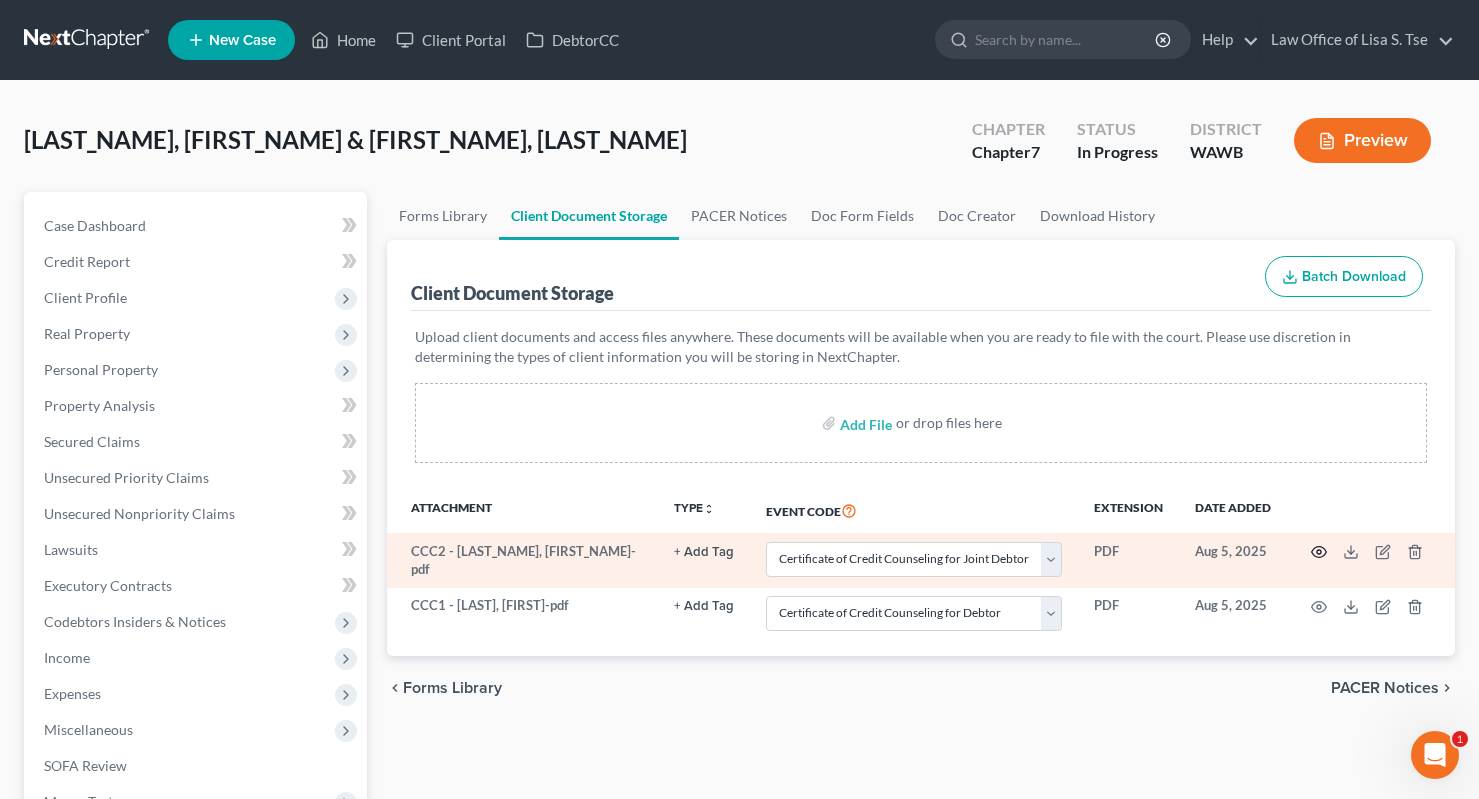 click 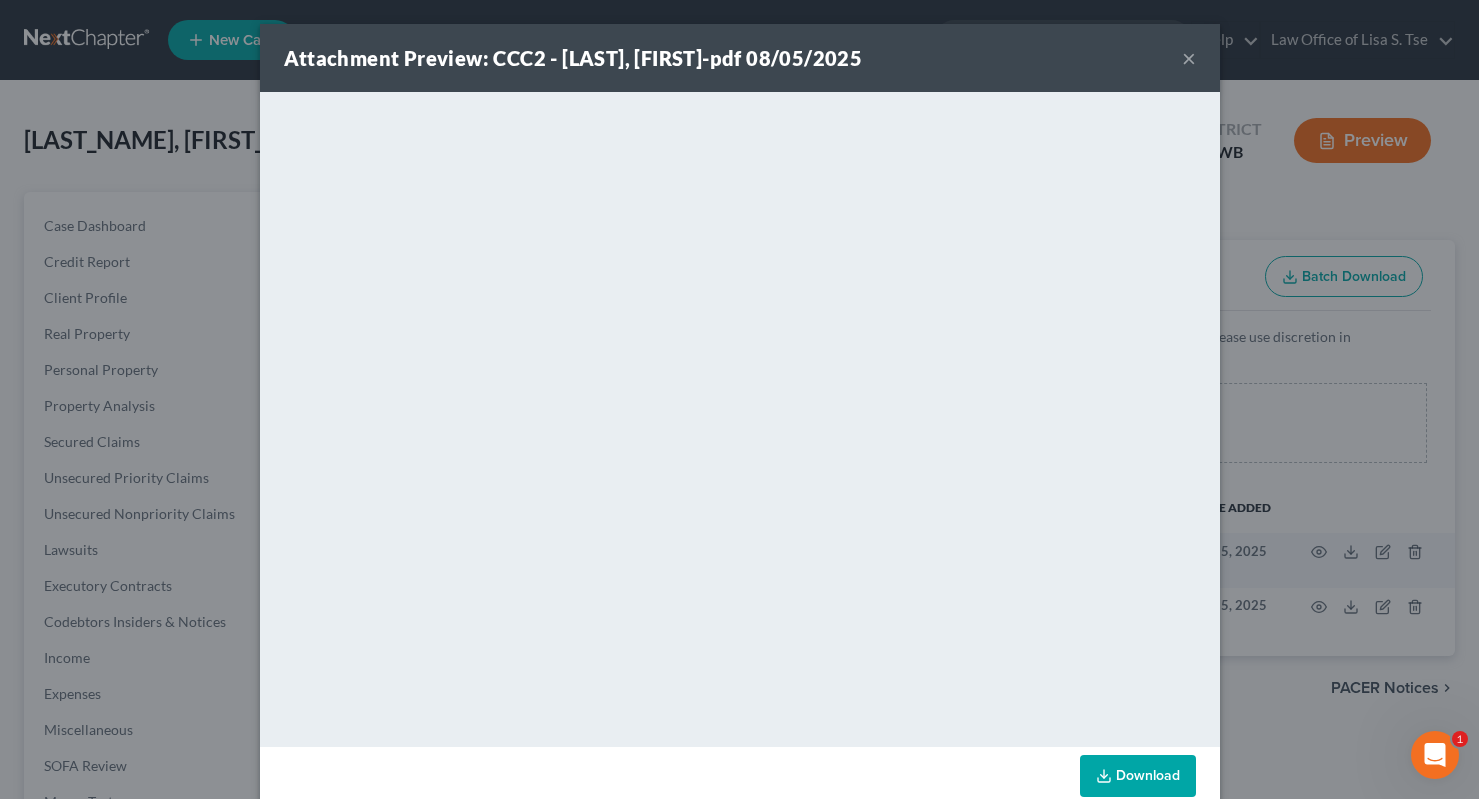 click on "Attachment Preview: CCC2 - Baybay, Melba-pdf 08/05/2025 ×
<object ng-attr-data='https://nextchapter-prod.s3.amazonaws.com/uploads/attachment/file/11986480/4e1176c2-2777-48ac-aa5b-142b770439a7.pdf?X-Amz-Expires=3000&X-Amz-Date=20250805T220030Z&X-Amz-Algorithm=AWS4-HMAC-SHA256&X-Amz-Credential=AKIAJMWBS4AI7W4T6GHQ%2F20250805%2Fus-east-1%2Fs3%2Faws4_request&X-Amz-SignedHeaders=host&X-Amz-Signature=c8f75ca8d35a17fe18e28ebca4c53db8f7819d0b1769470e72aa2e02422dc40f' type='application/pdf' width='100%' height='650px'></object>
<p><a href='https://nextchapter-prod.s3.amazonaws.com/uploads/attachment/file/11986480/4e1176c2-2777-48ac-aa5b-142b770439a7.pdf?X-Amz-Expires=3000&X-Amz-Date=20250805T220030Z&X-Amz-Algorithm=AWS4-HMAC-SHA256&X-Amz-Credential=AKIAJMWBS4AI7W4T6GHQ%2F20250805%2Fus-east-1%2Fs3%2Faws4_request&X-Amz-SignedHeaders=host&X-Amz-Signature=c8f75ca8d35a17fe18e28ebca4c53db8f7819d0b1769470e72aa2e02422dc40f' target='_blank'>Click here</a> to open in a new window.</p>
Download" at bounding box center (739, 399) 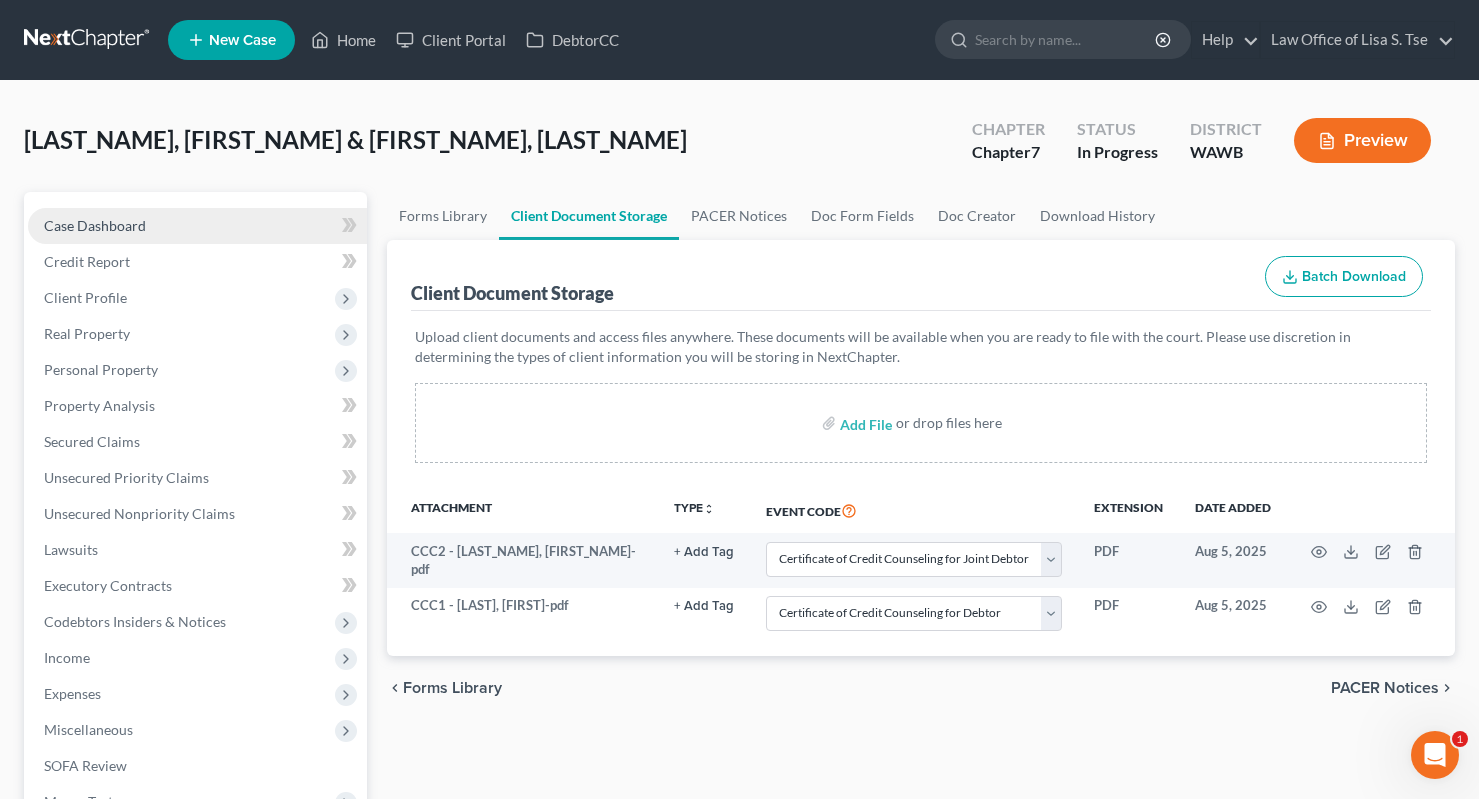 click on "Case Dashboard" at bounding box center (197, 226) 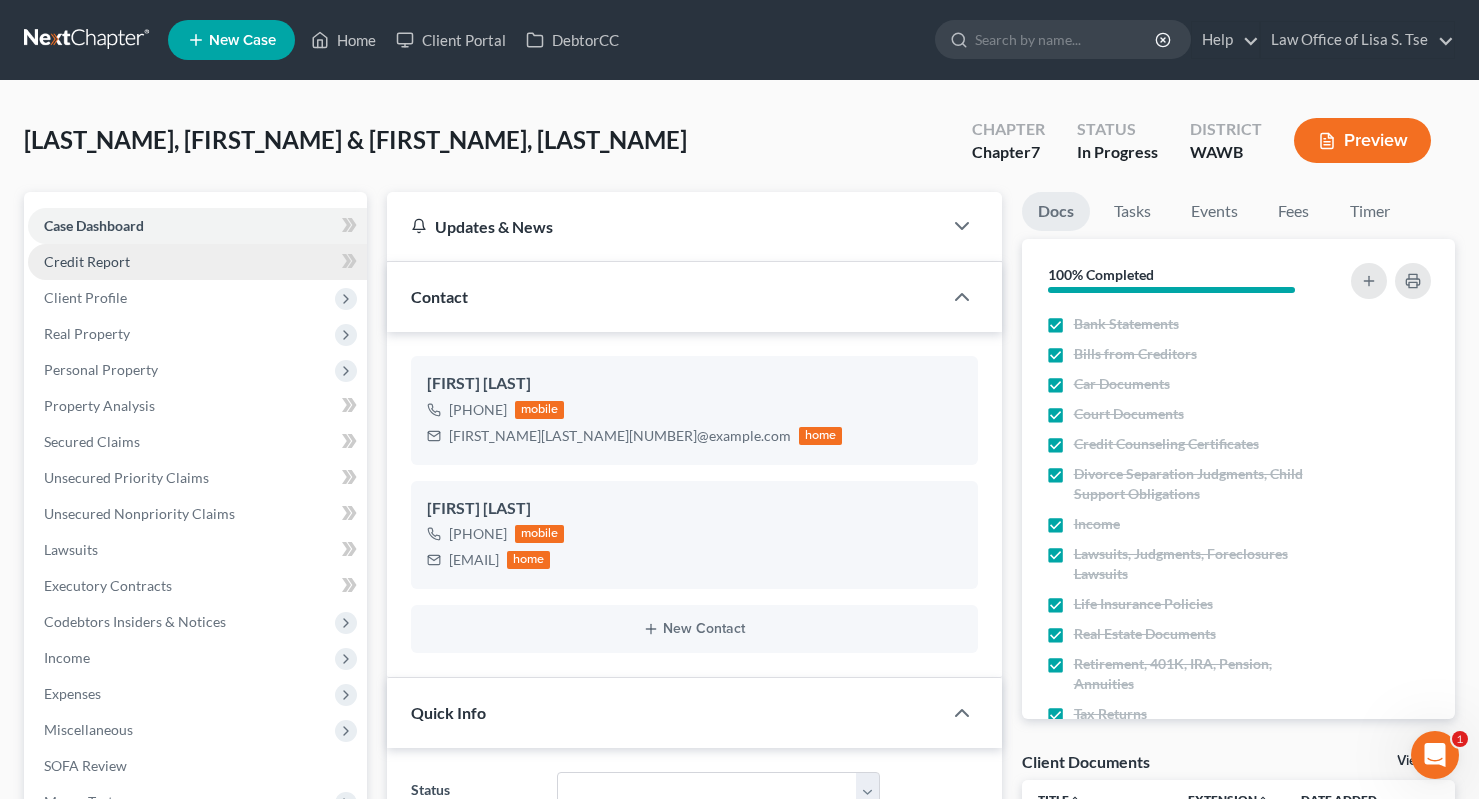 click on "Credit Report" at bounding box center [197, 262] 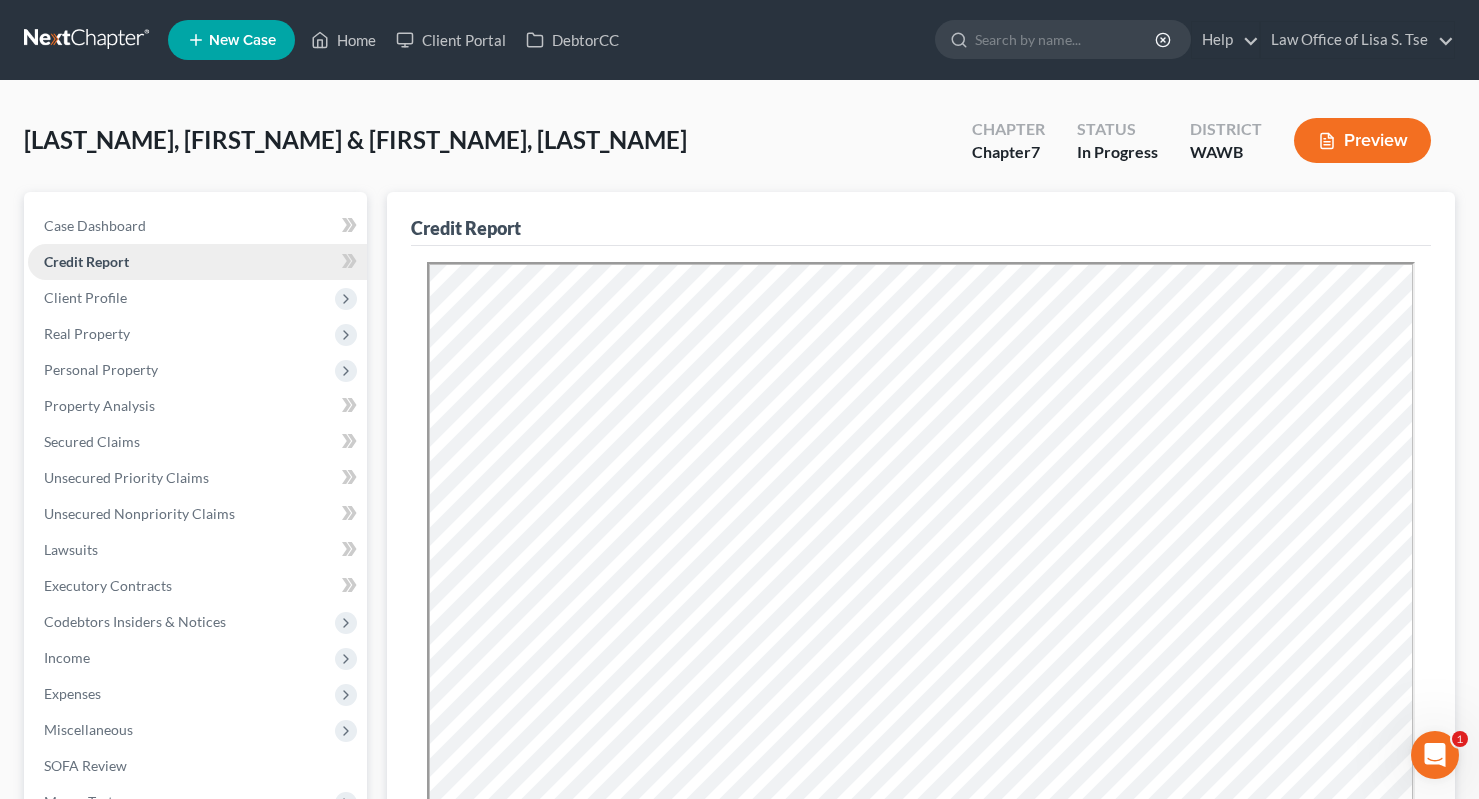scroll, scrollTop: 0, scrollLeft: 0, axis: both 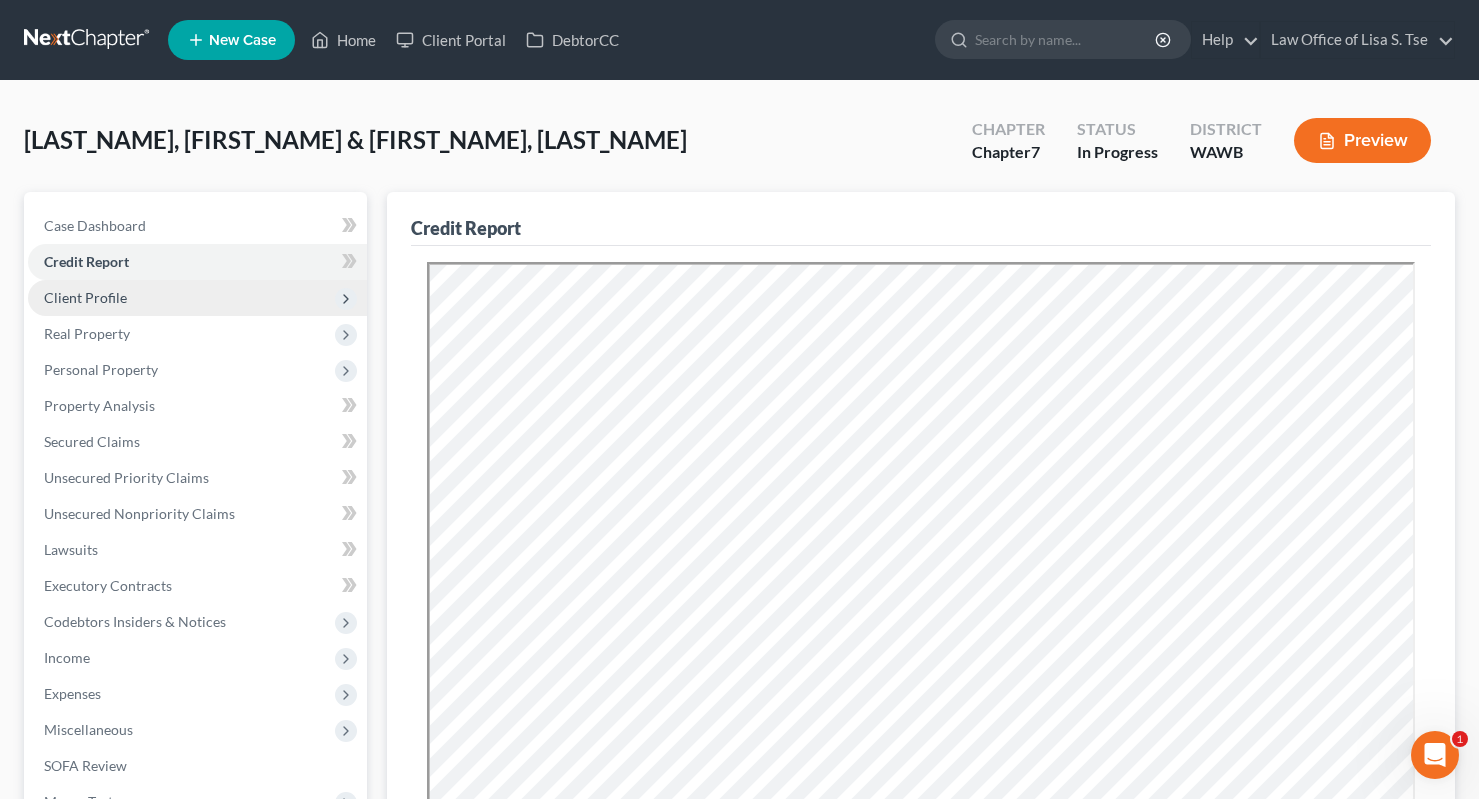 click on "Client Profile" at bounding box center (197, 298) 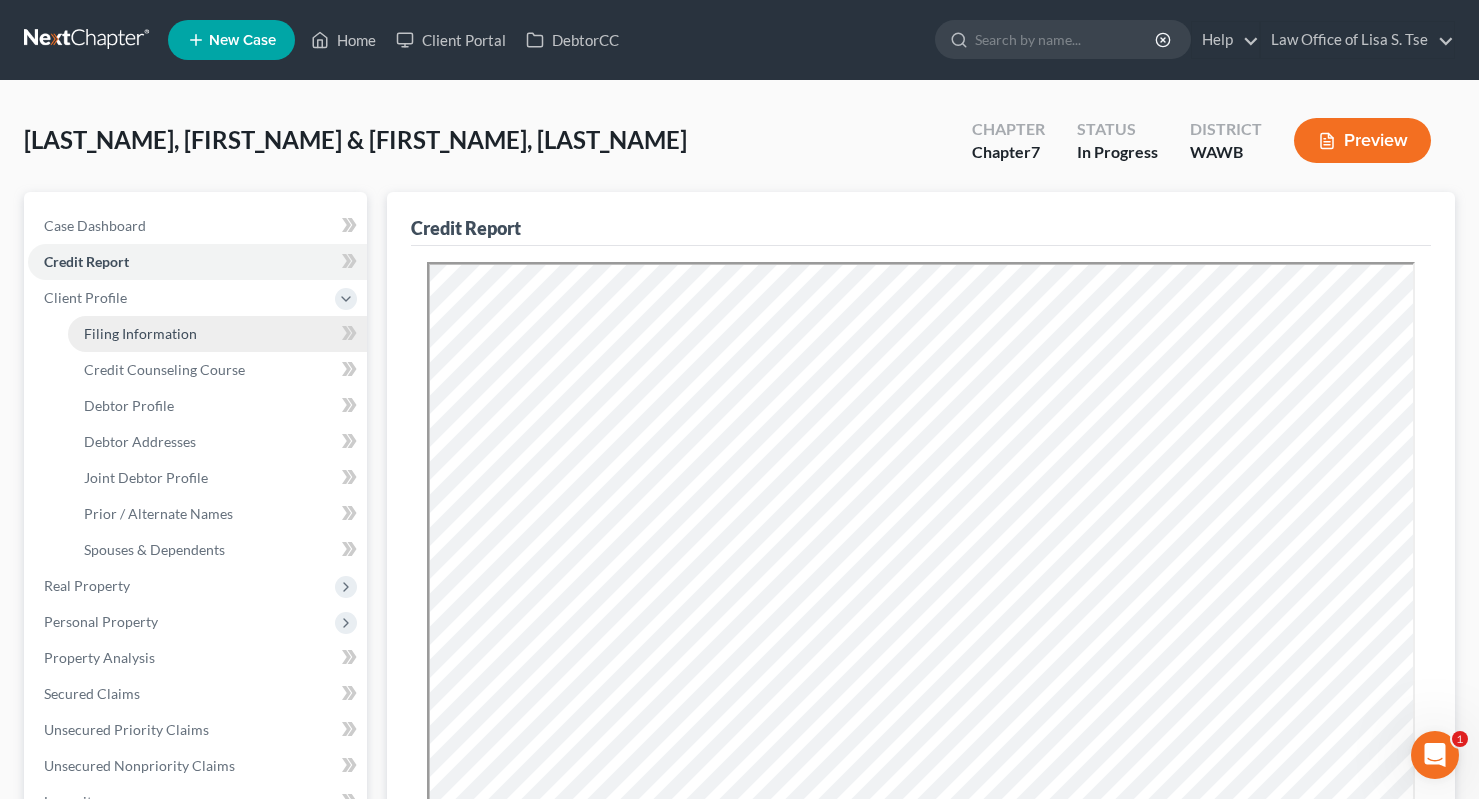 click on "Filing Information" at bounding box center [217, 334] 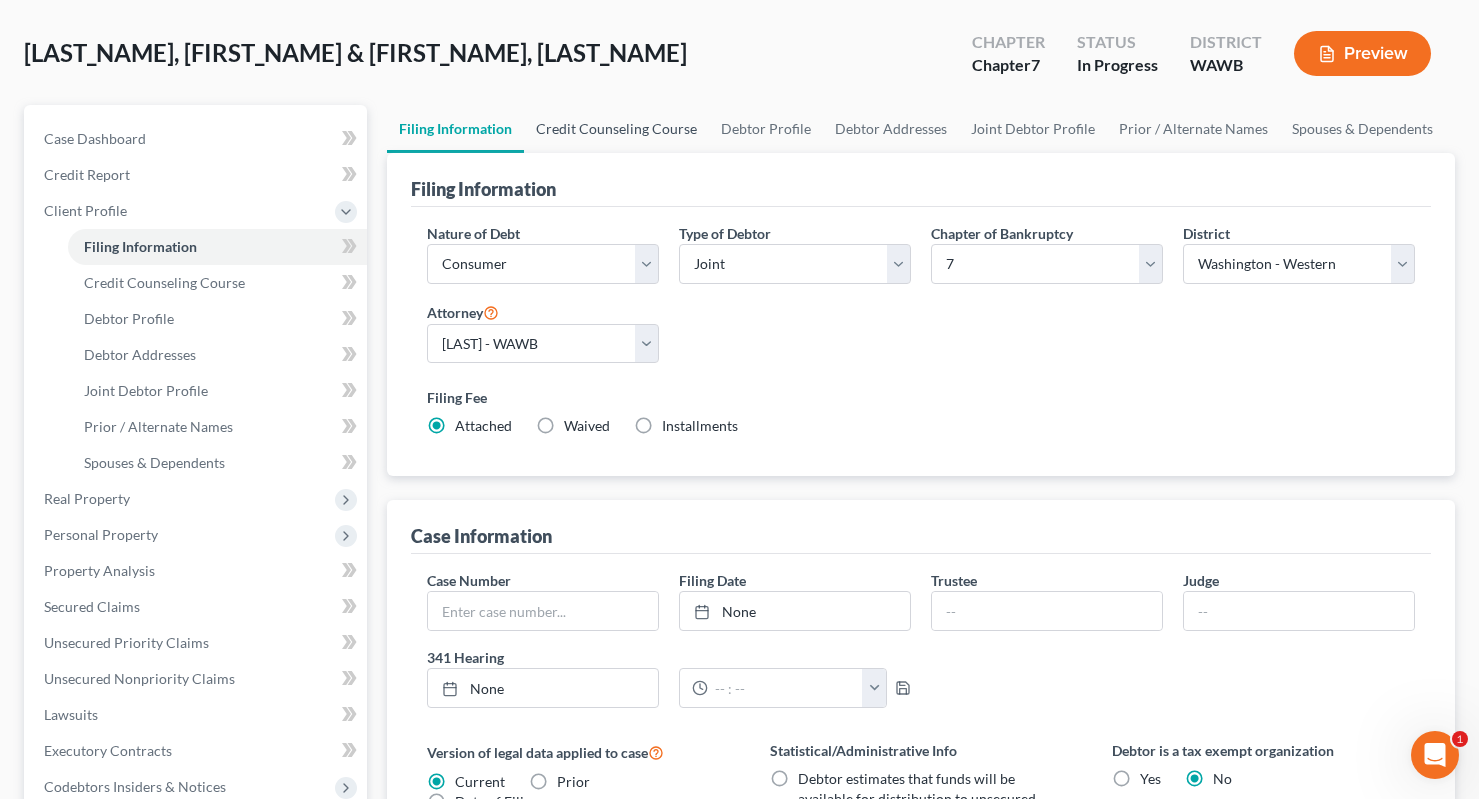 click on "Credit Counseling Course" at bounding box center (616, 129) 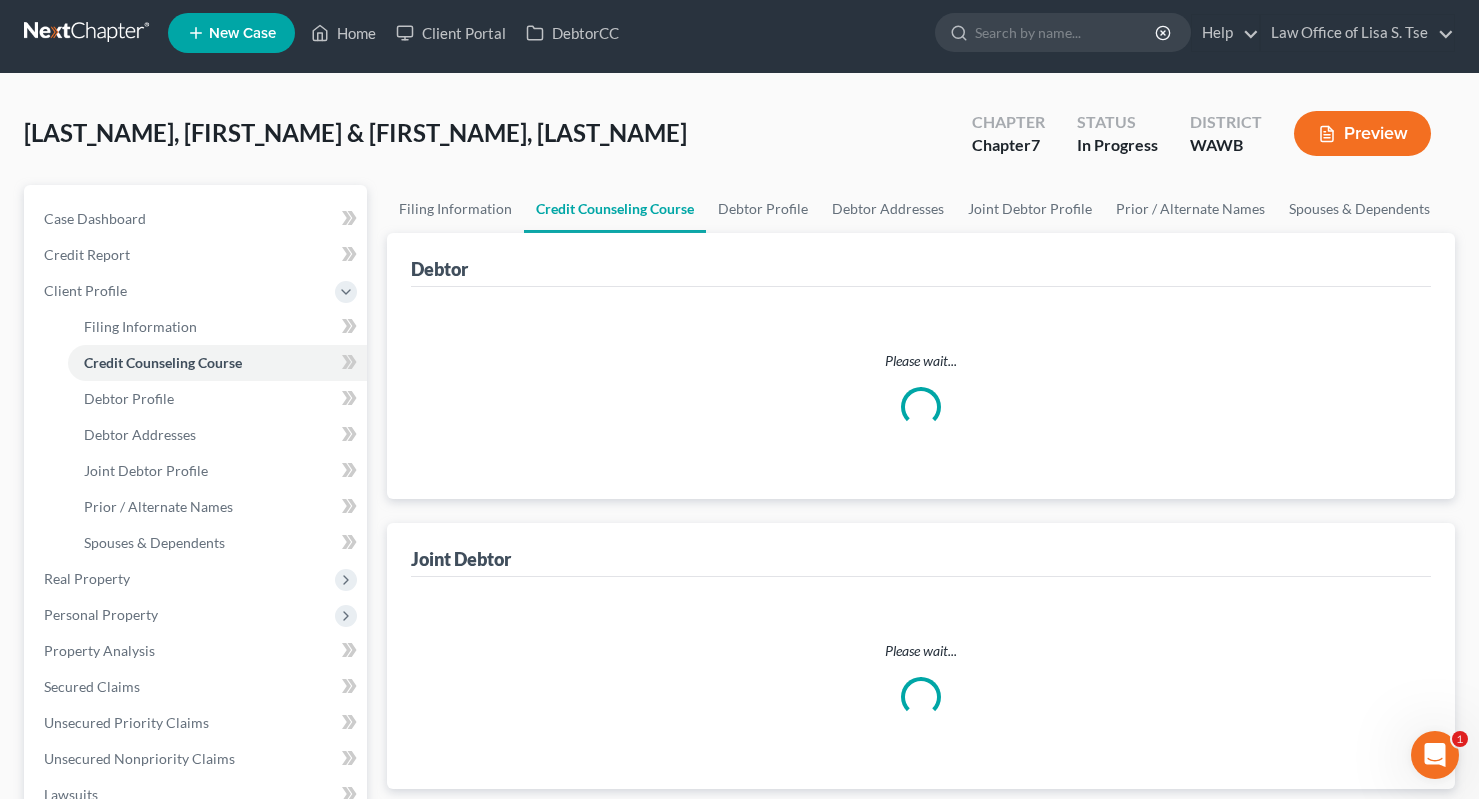 scroll, scrollTop: 0, scrollLeft: 0, axis: both 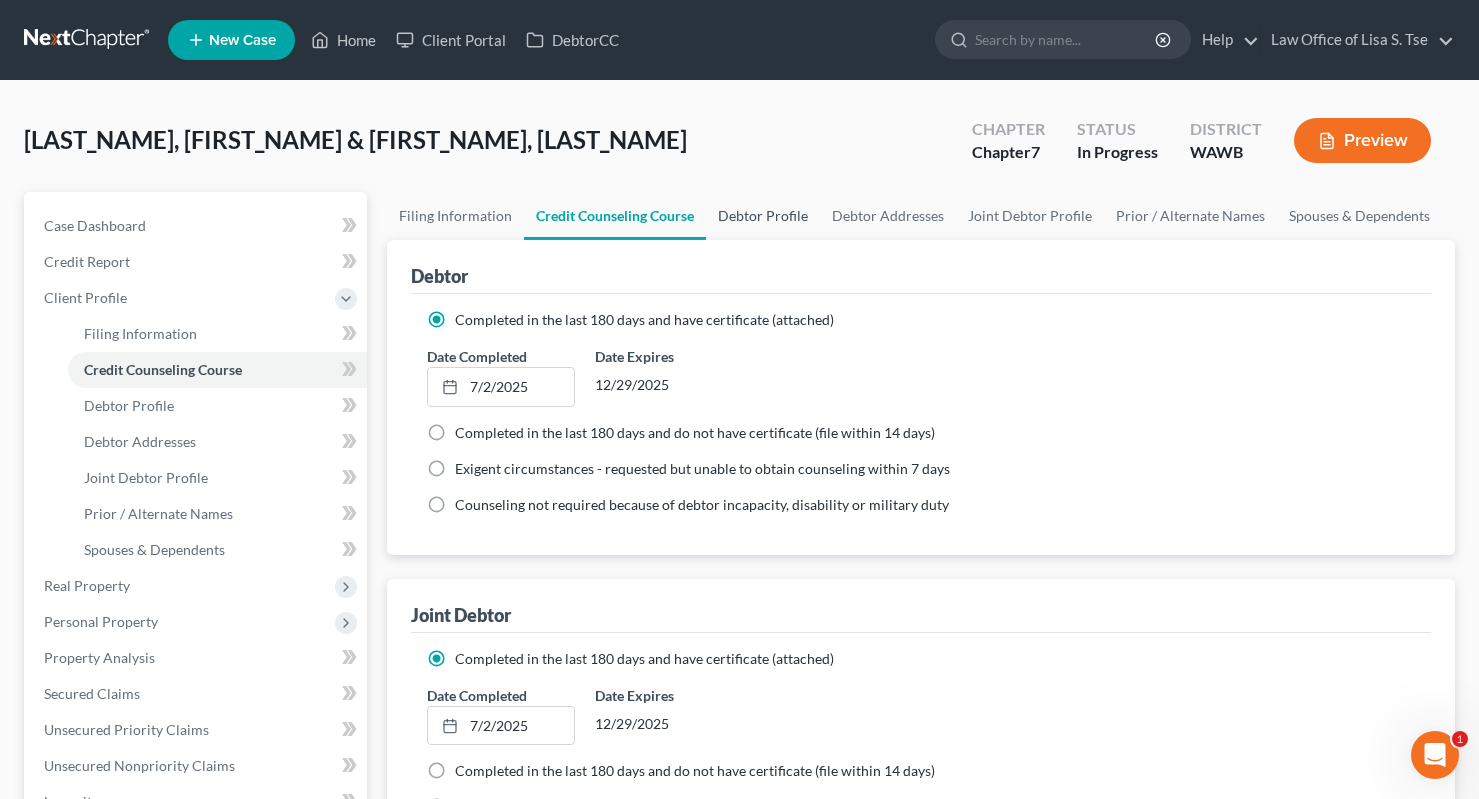 click on "Debtor Profile" at bounding box center (763, 216) 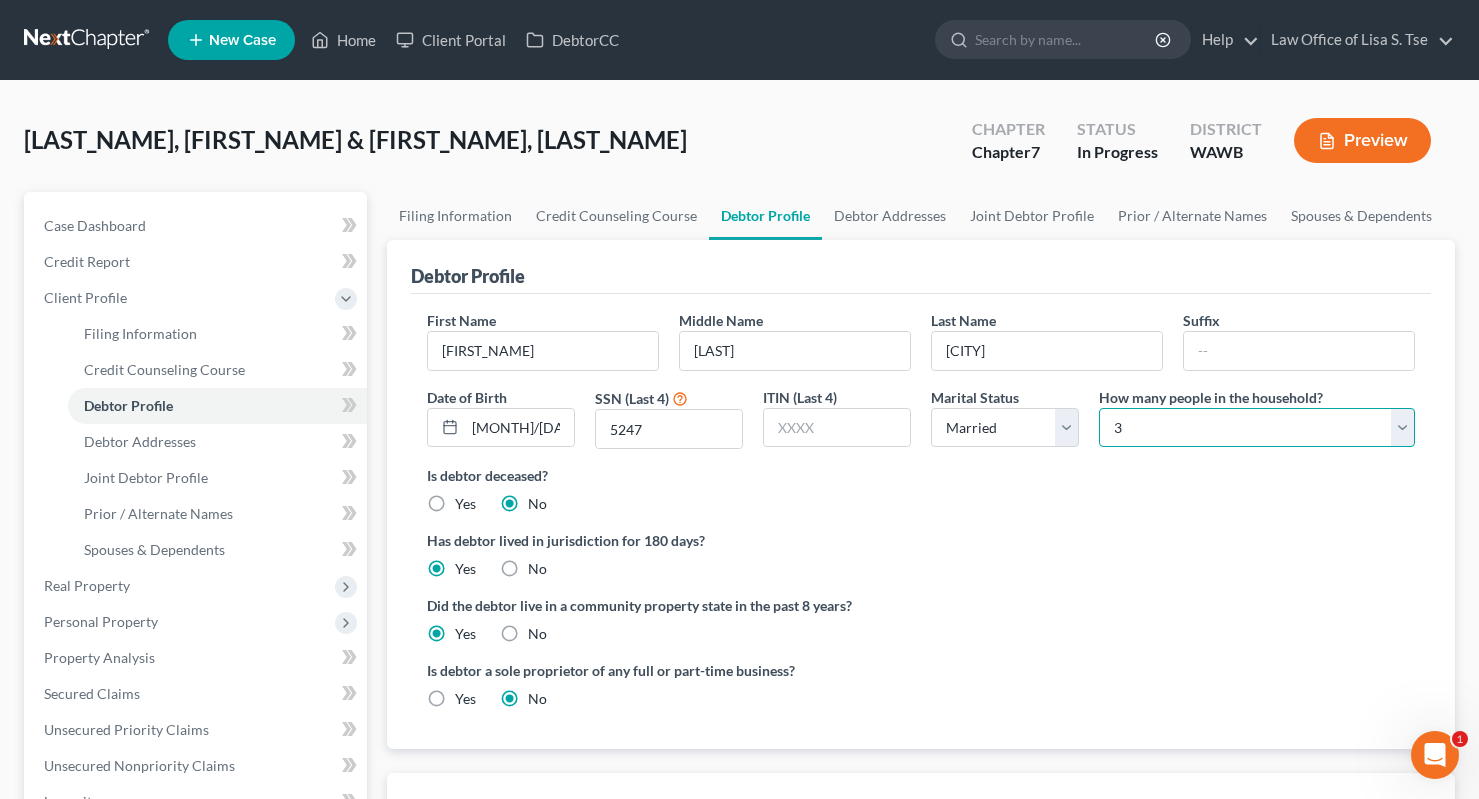 click on "Select 1 2 3 4 5 6 7 8 9 10 11 12 13 14 15 16 17 18 19 20" at bounding box center [1257, 428] 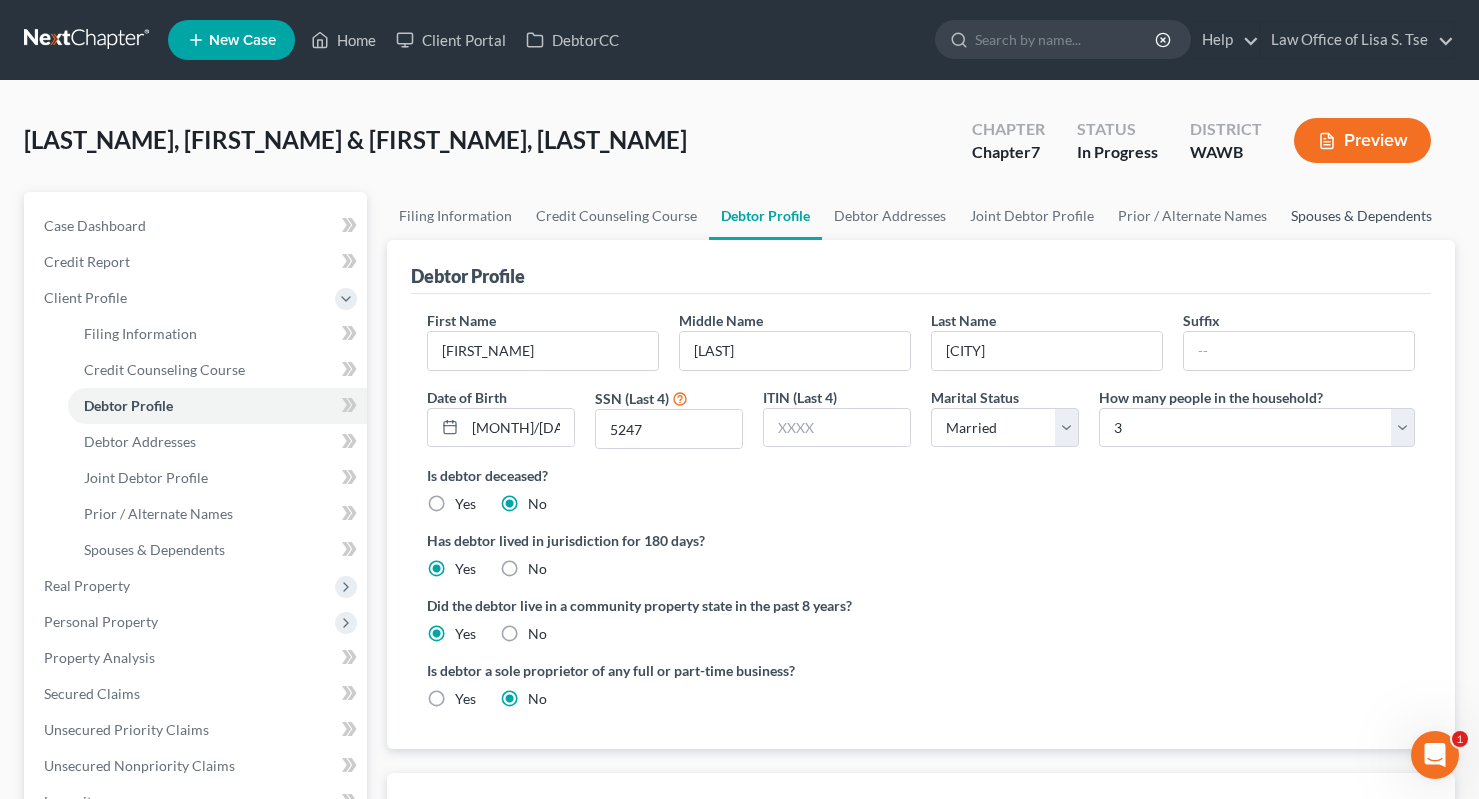 click on "Spouses & Dependents" at bounding box center [1361, 216] 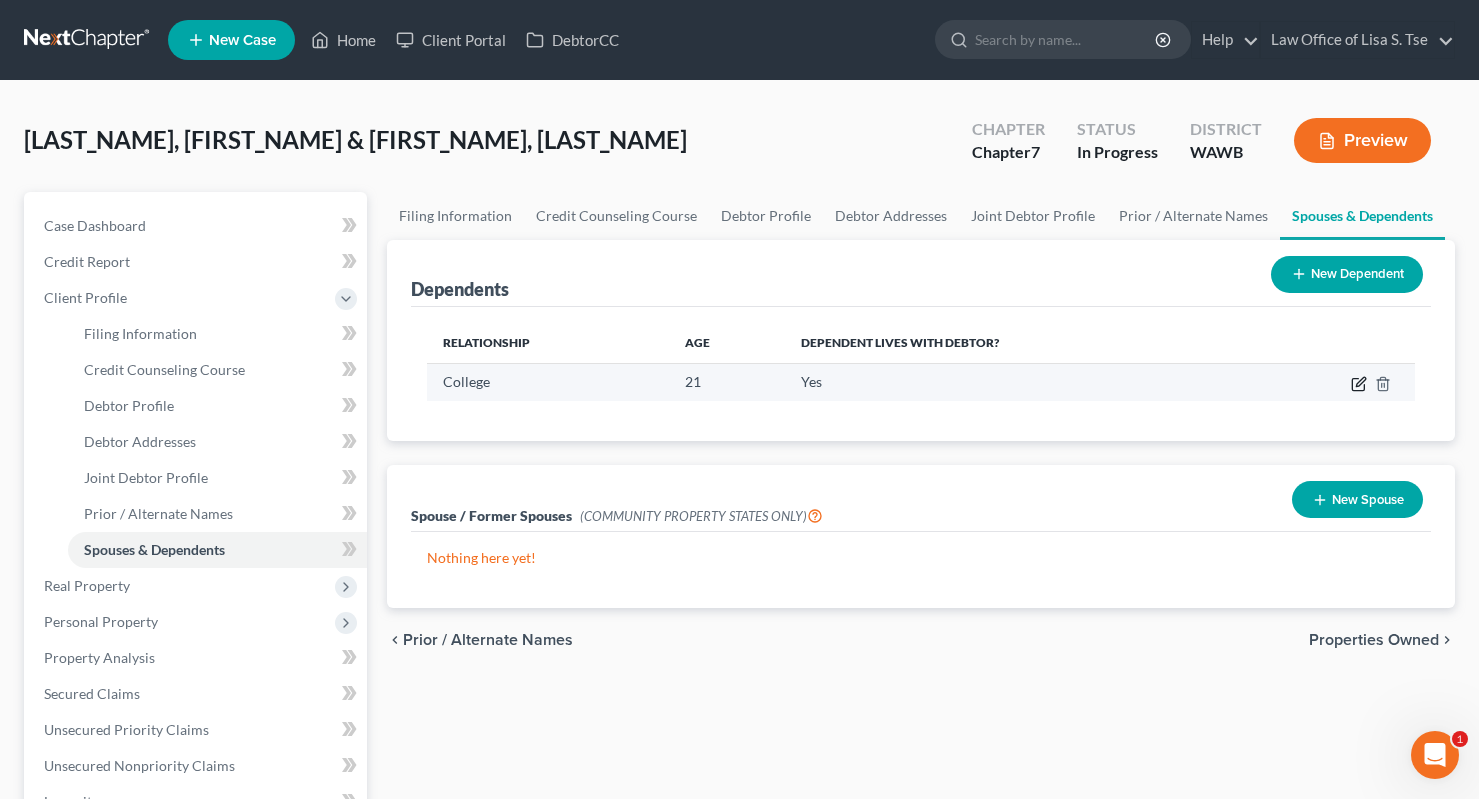 click 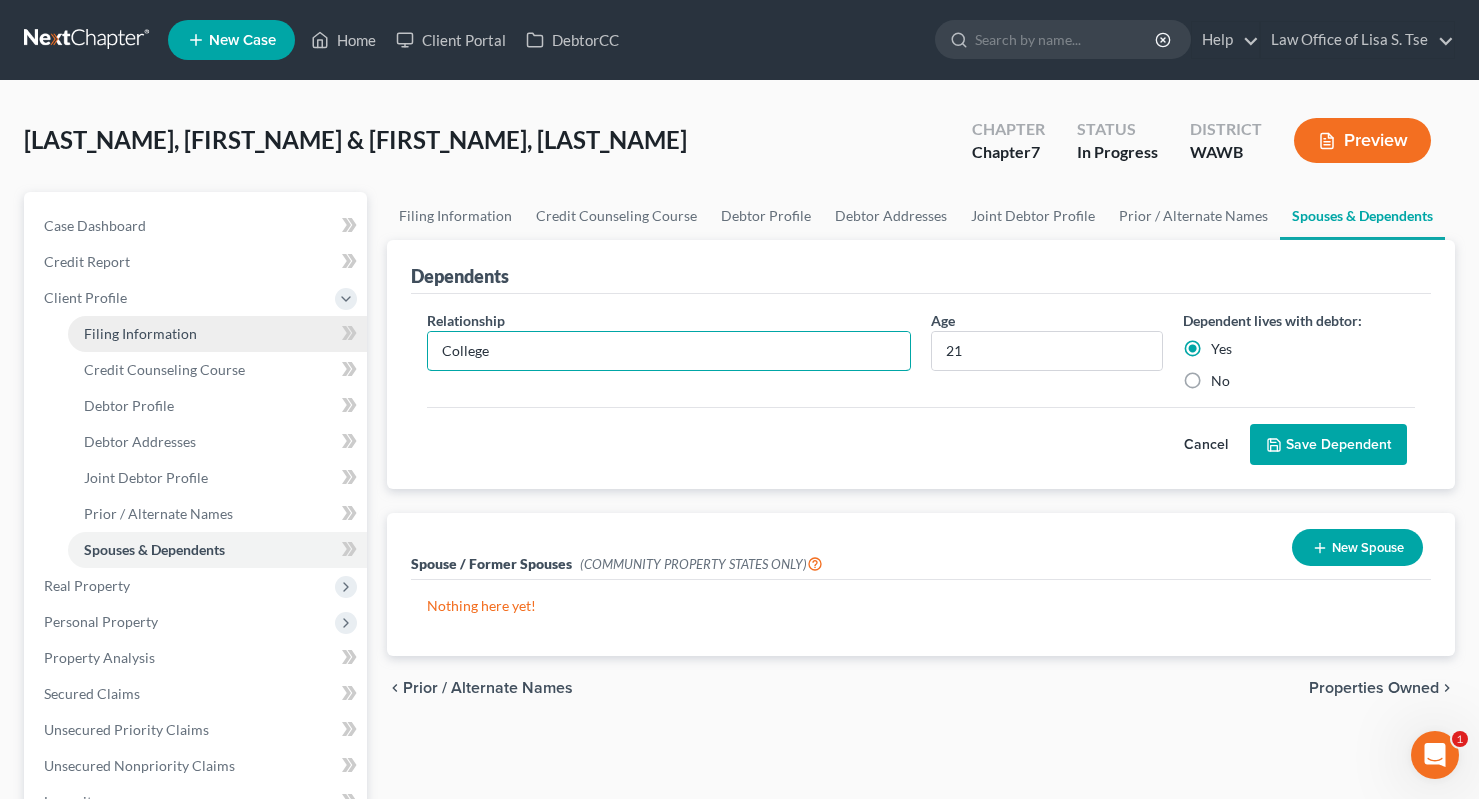 drag, startPoint x: 677, startPoint y: 357, endPoint x: 226, endPoint y: 339, distance: 451.35907 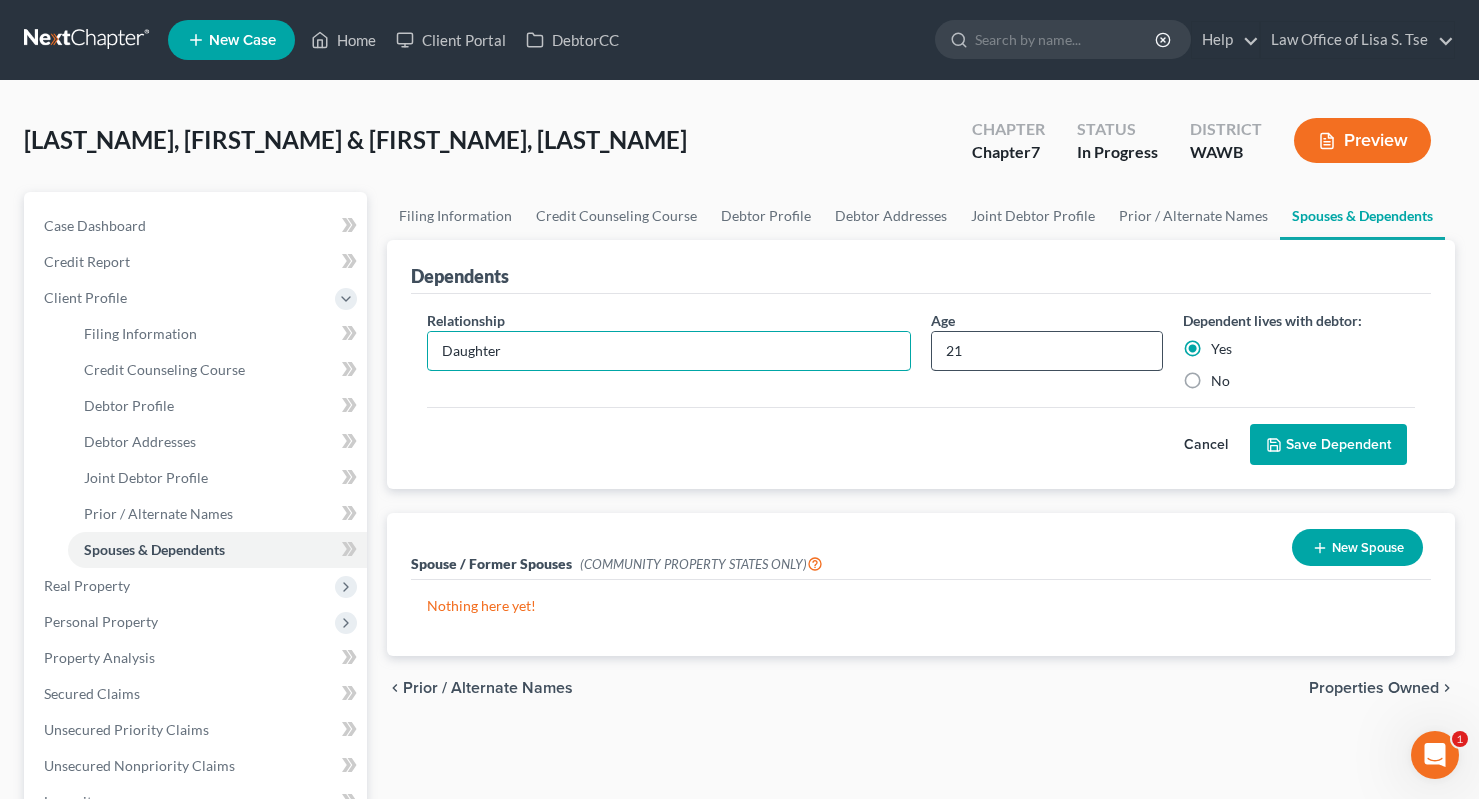 type on "Daughter" 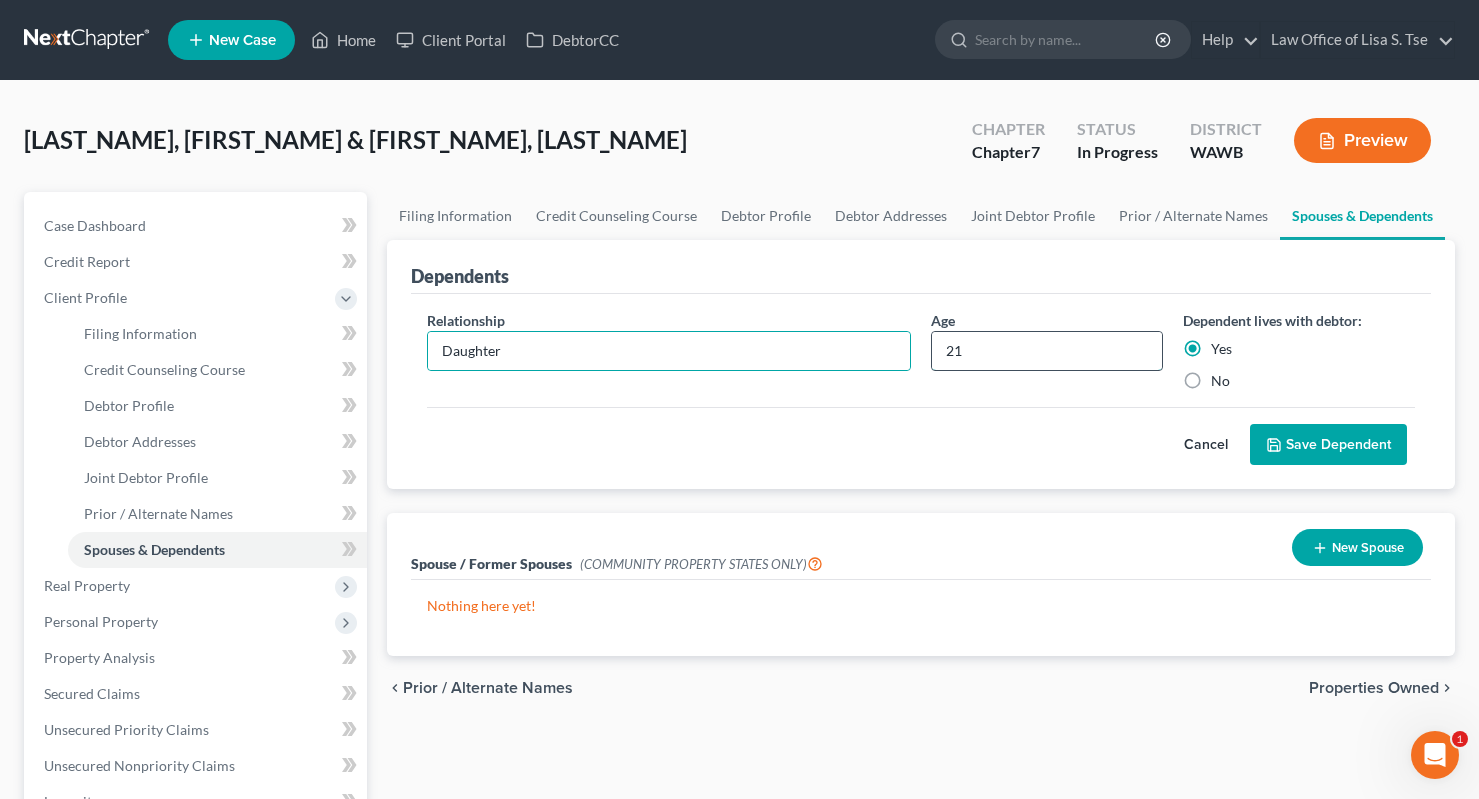 click on "21" at bounding box center [1047, 351] 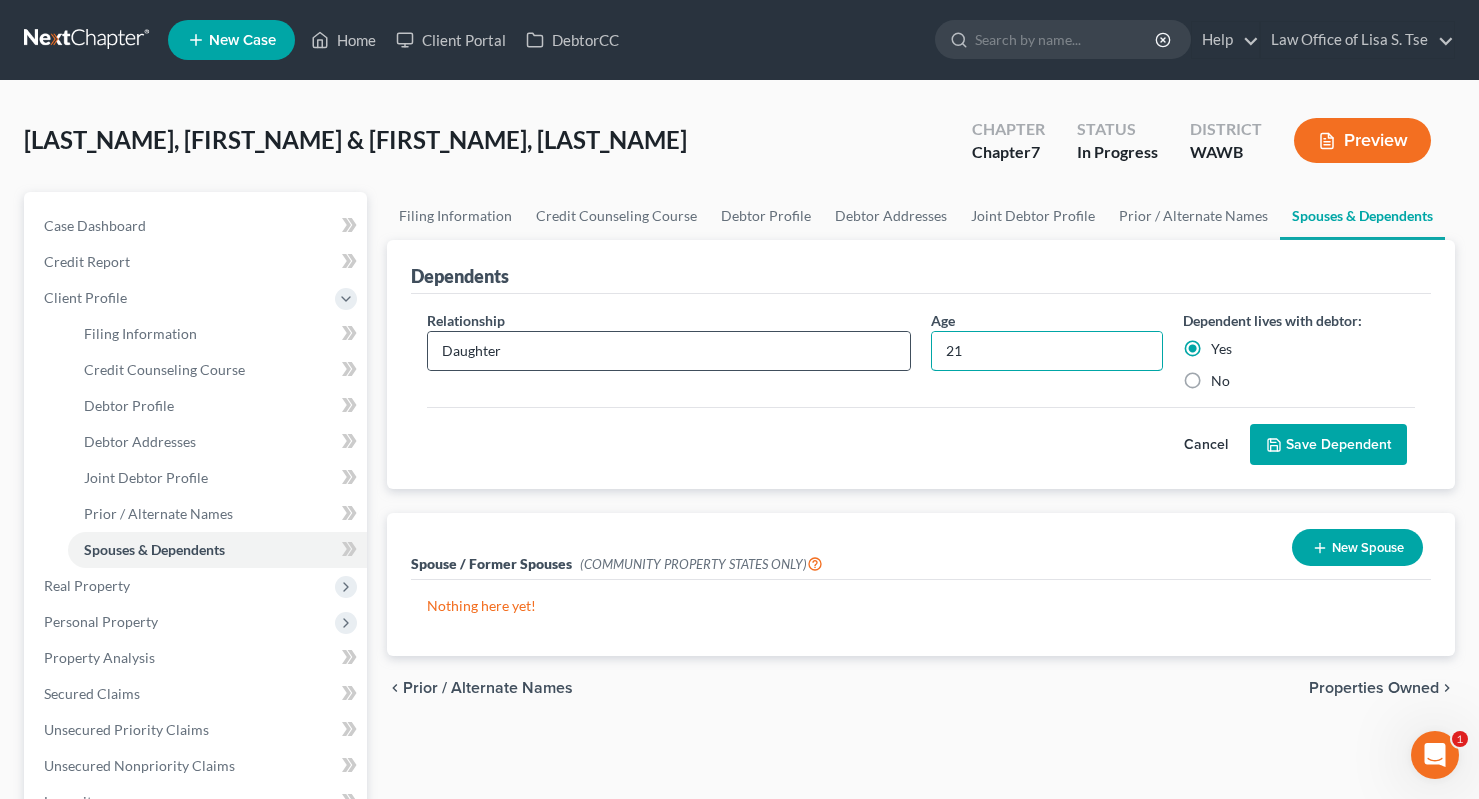 drag, startPoint x: 992, startPoint y: 340, endPoint x: 837, endPoint y: 330, distance: 155.32225 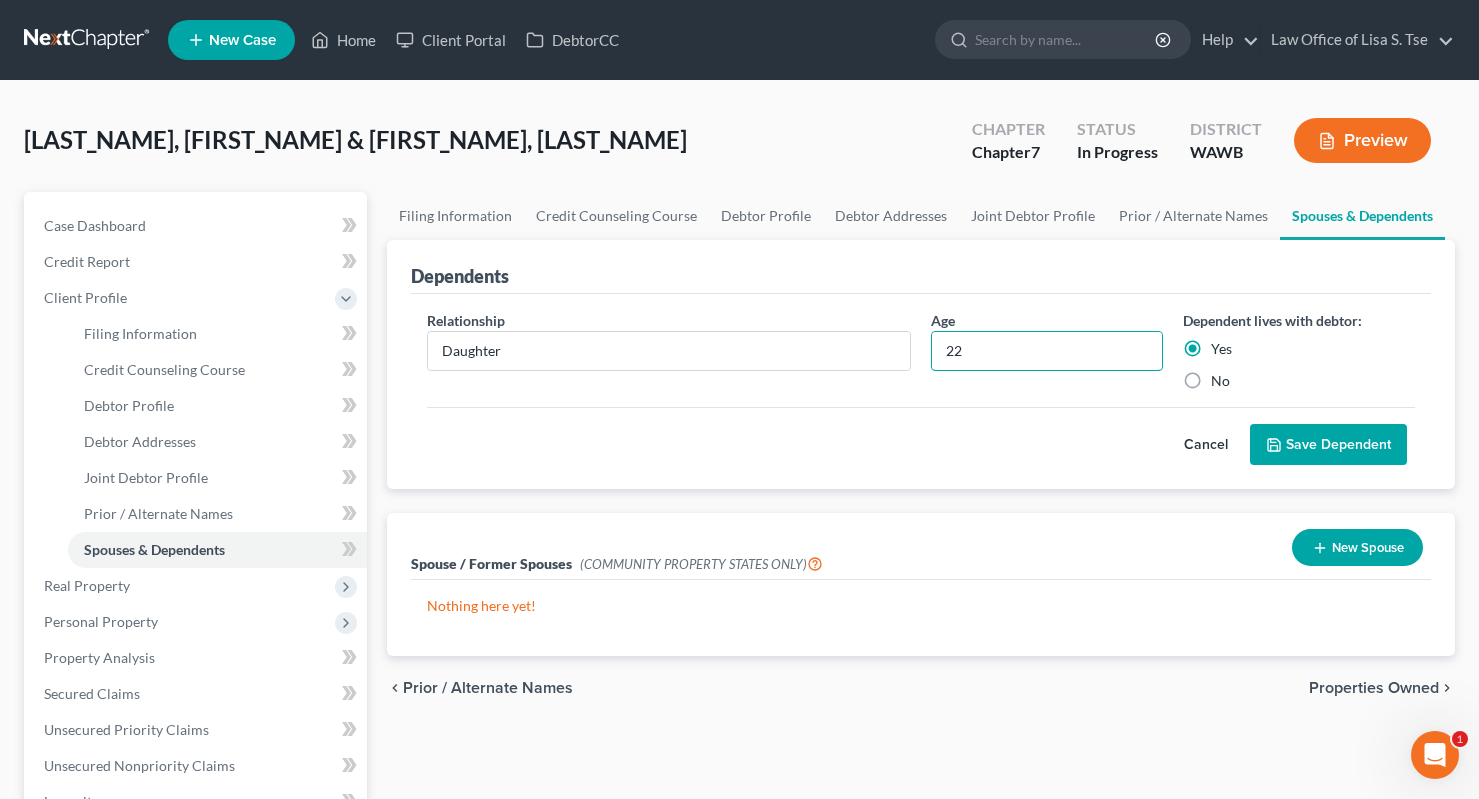 type on "22" 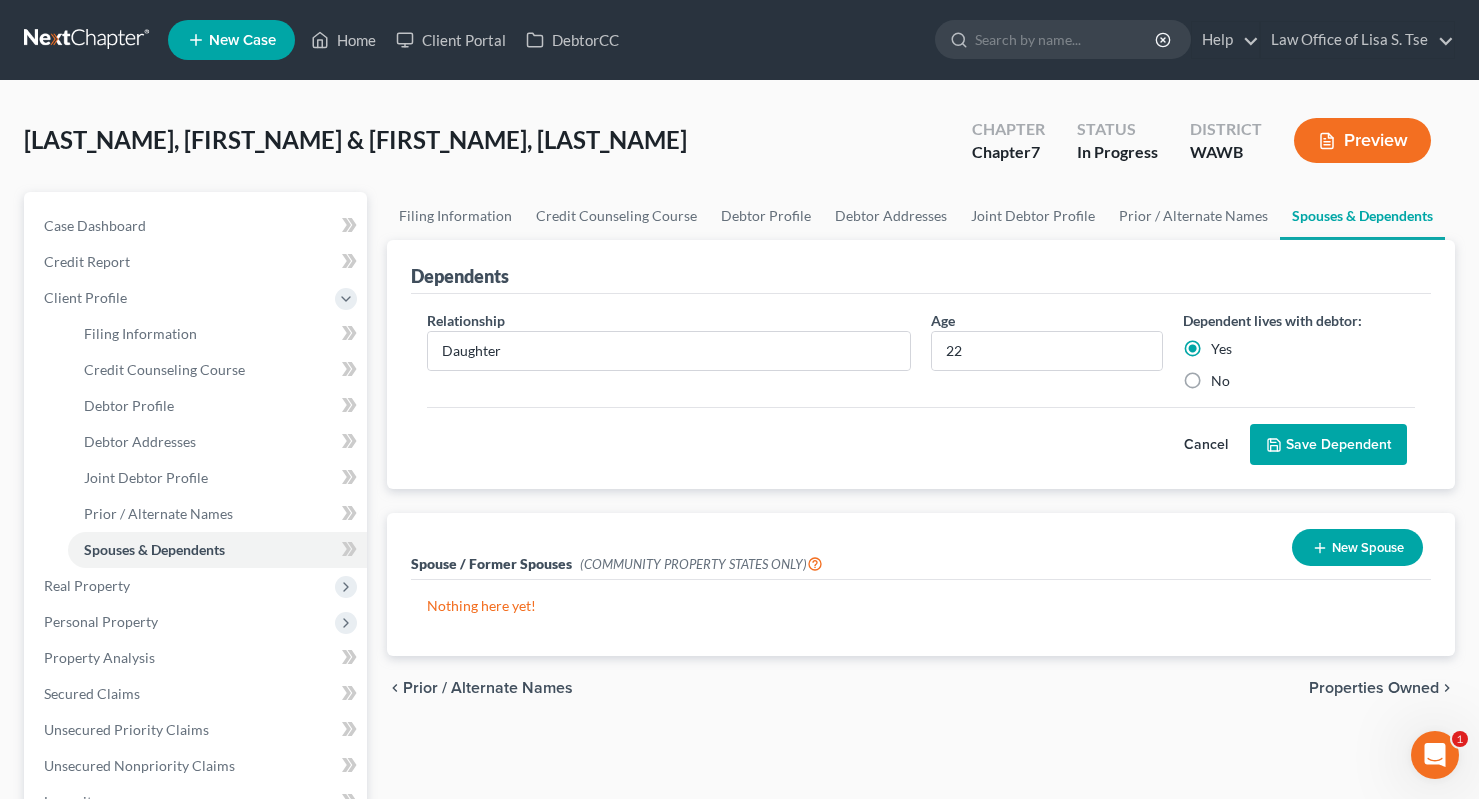 click on "Save Dependent" at bounding box center [1328, 445] 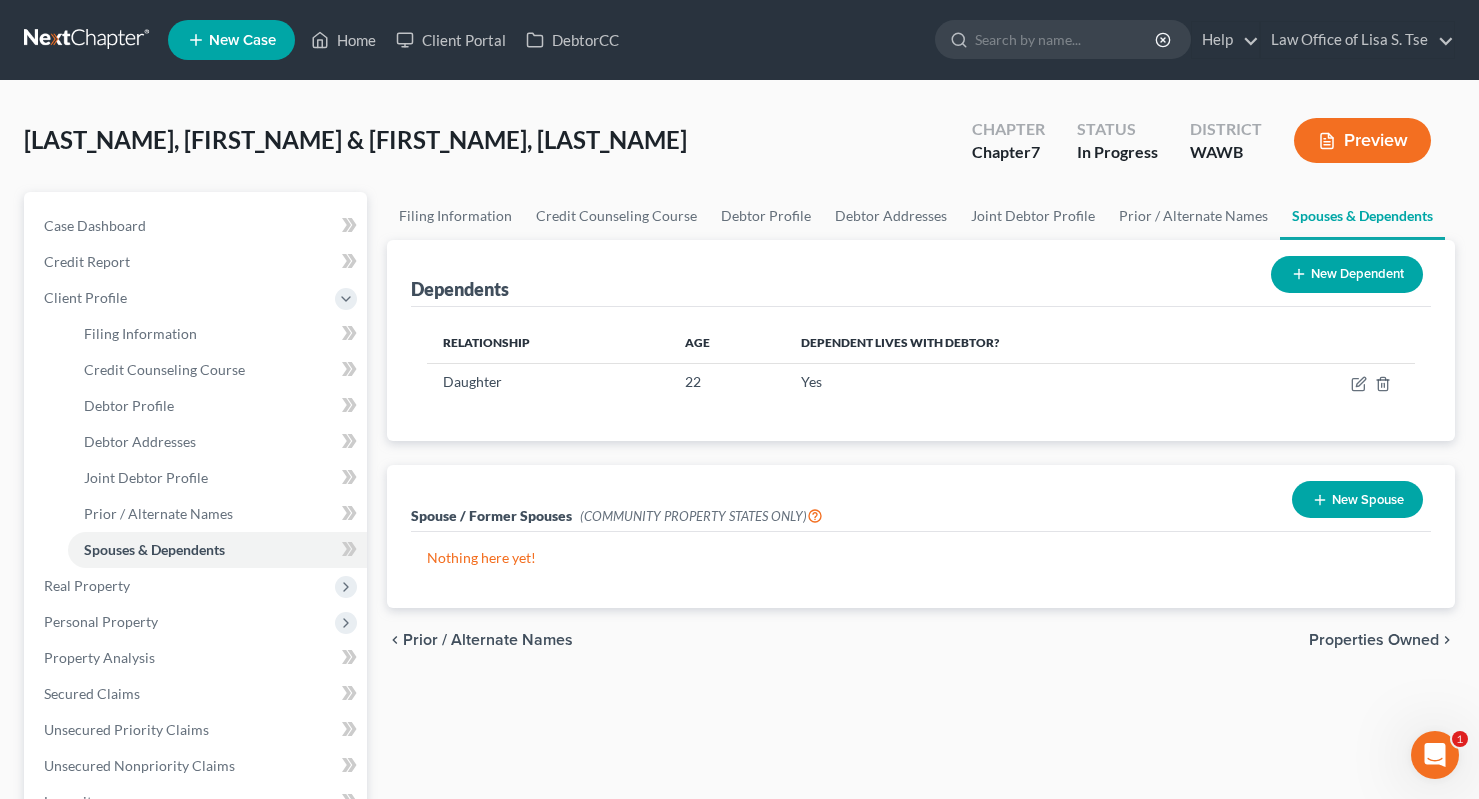 click on "New Dependent" at bounding box center (1347, 274) 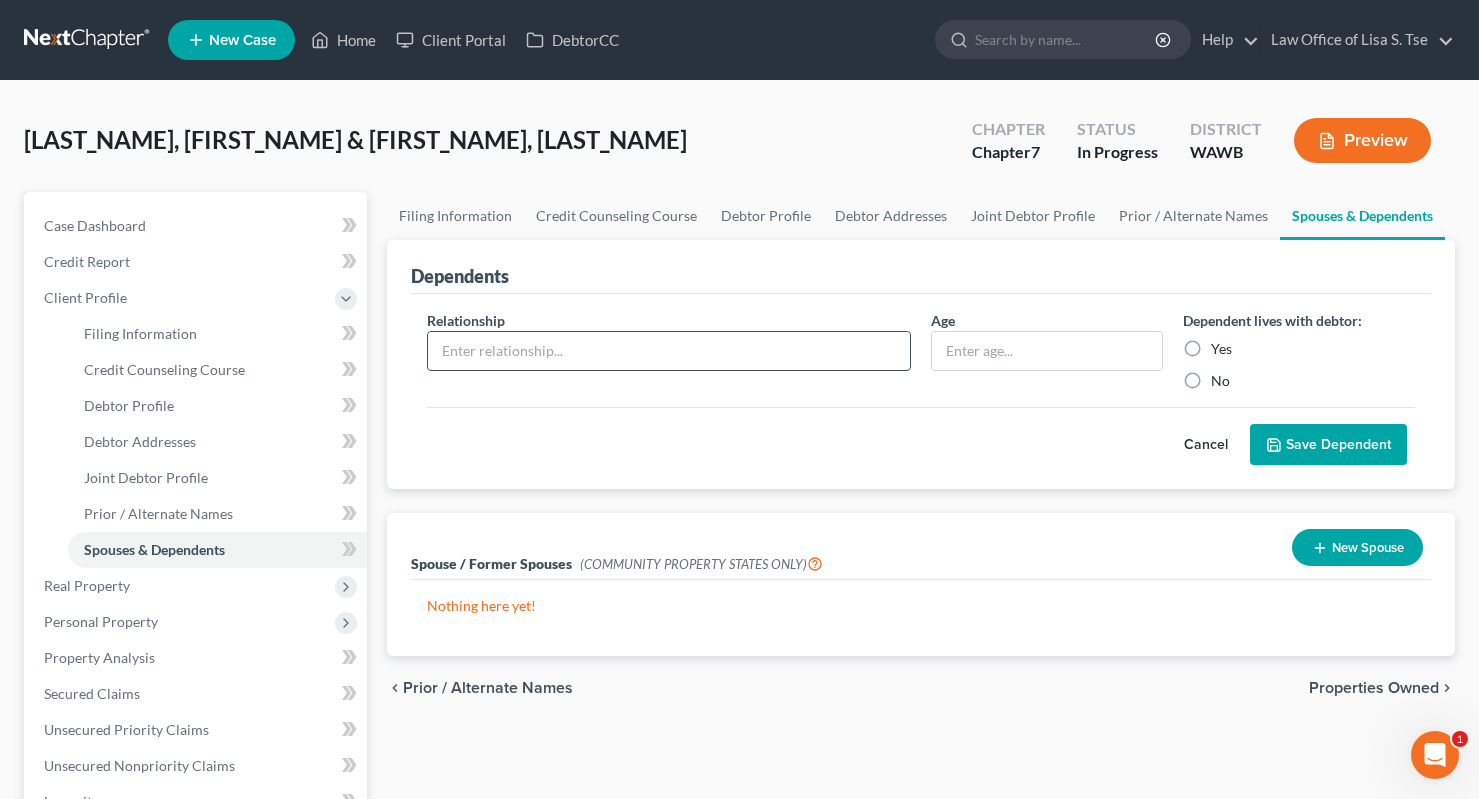 click at bounding box center [669, 351] 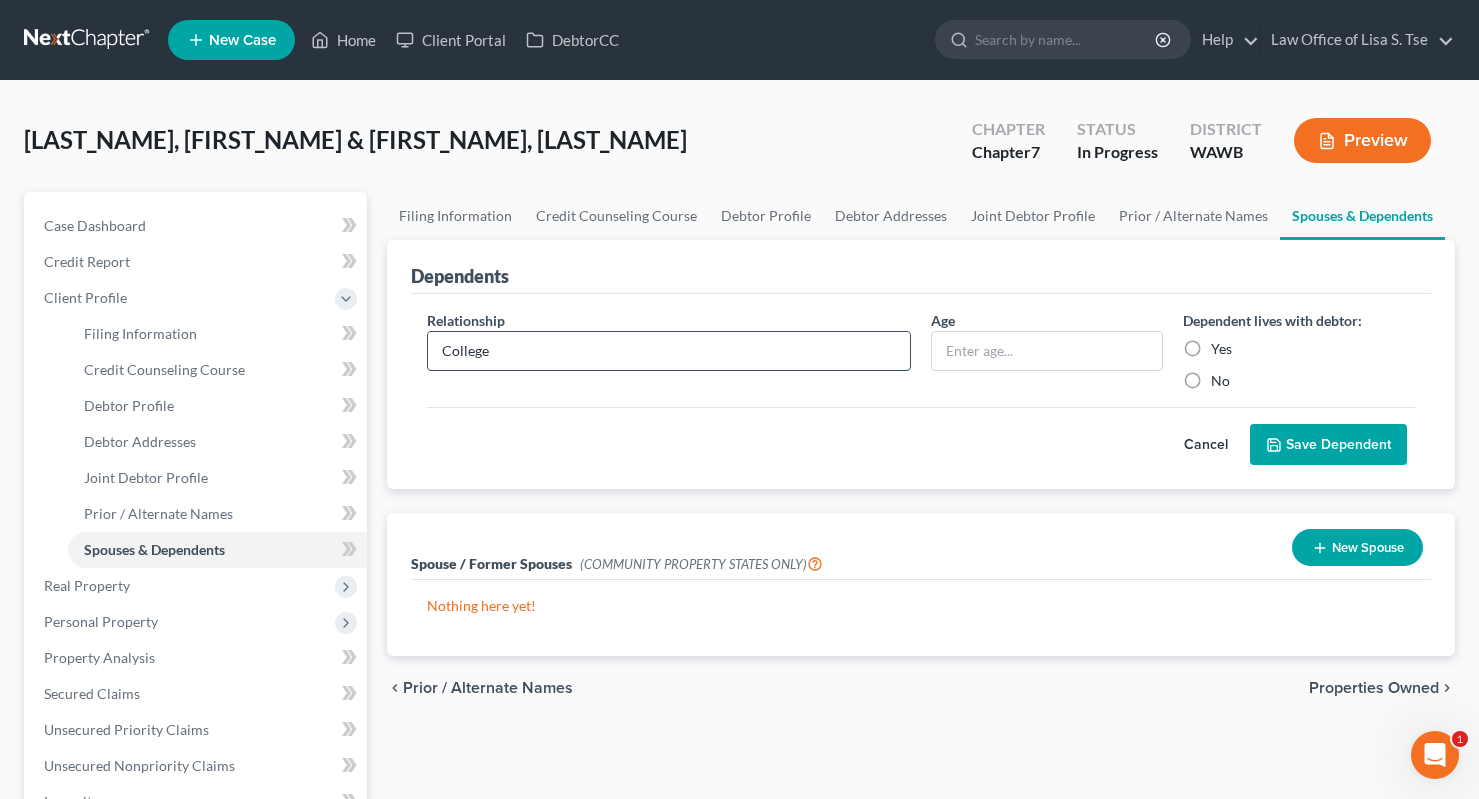 type on "College" 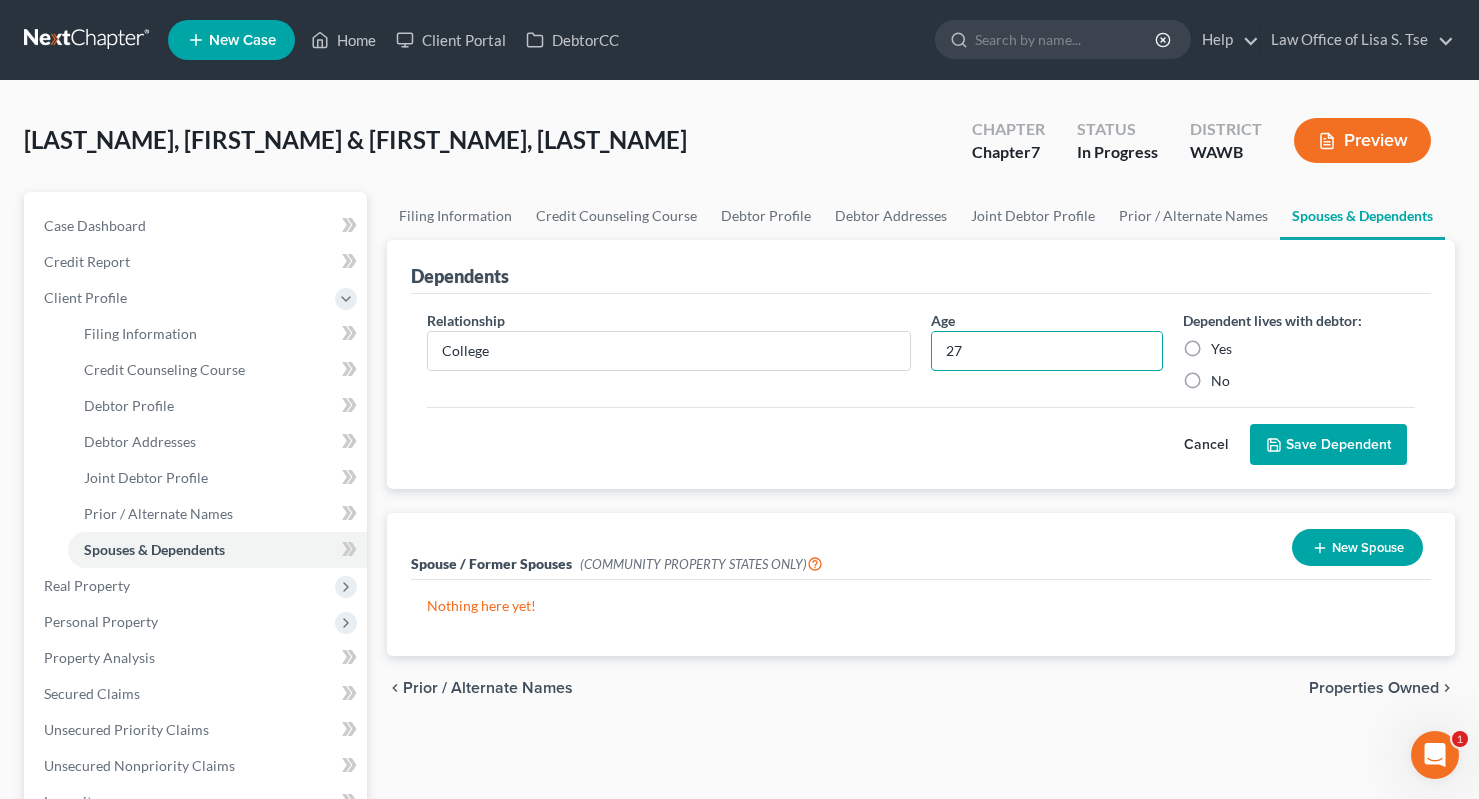 type on "27" 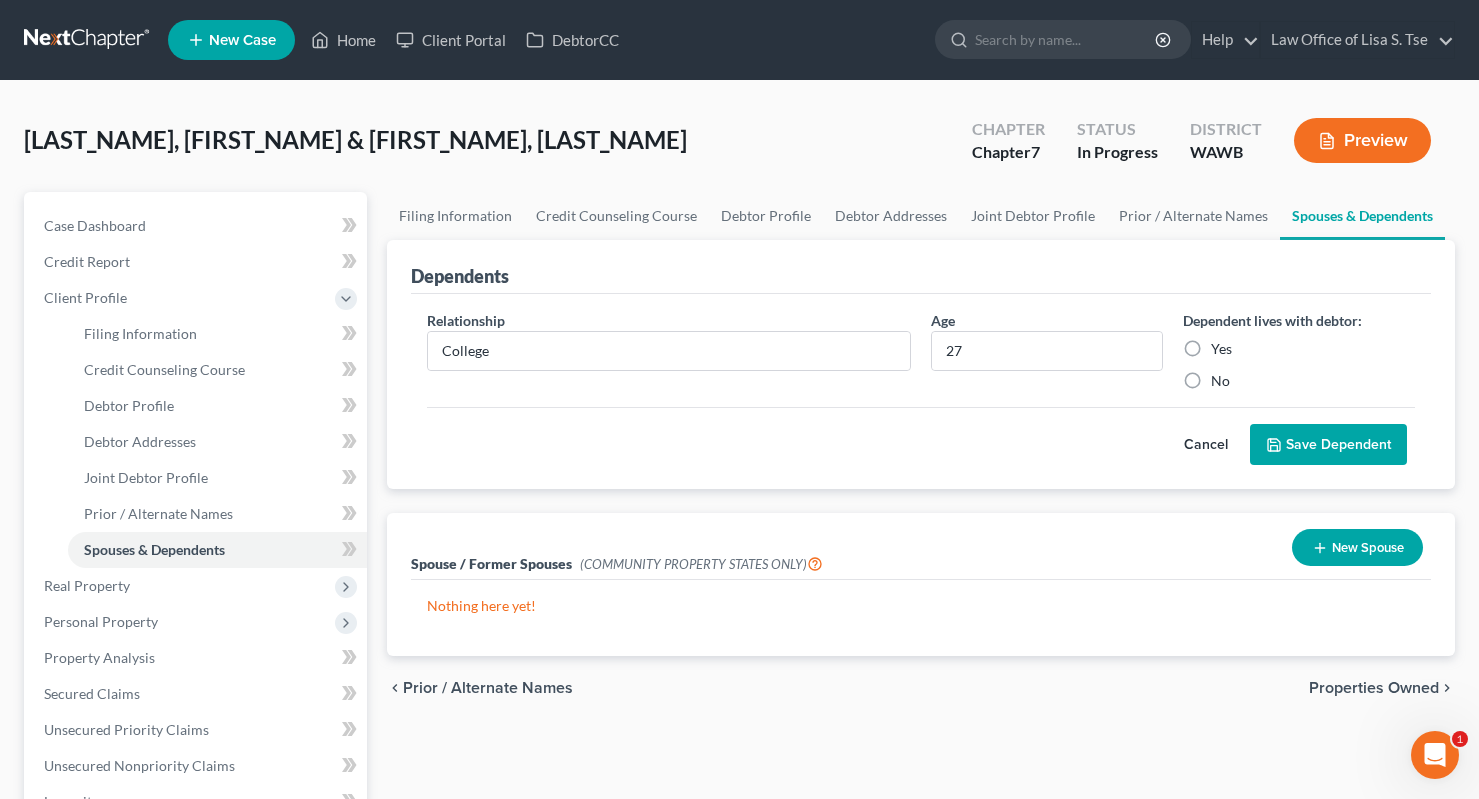 click on "Yes" at bounding box center (1221, 349) 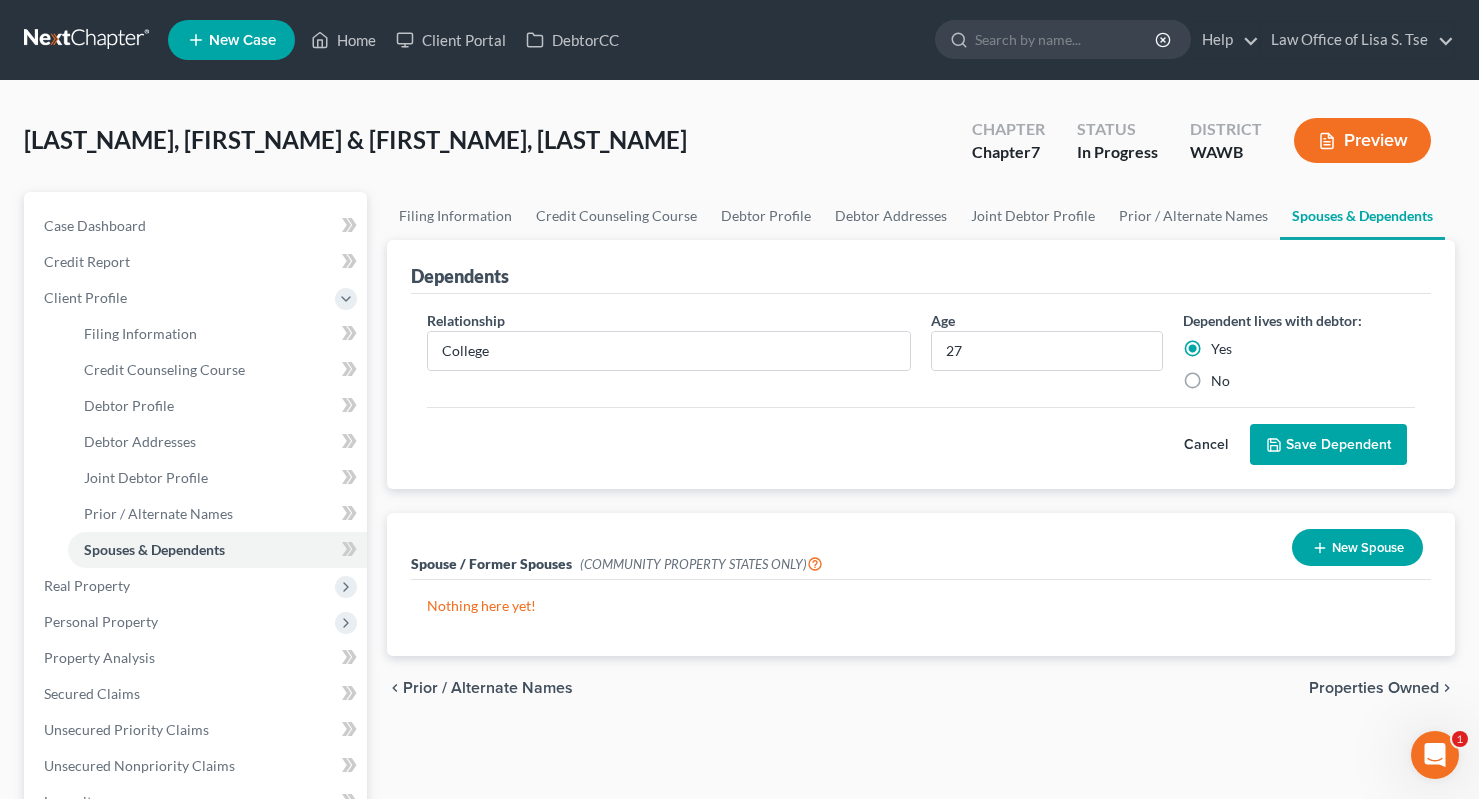 click on "Save Dependent" at bounding box center (1328, 445) 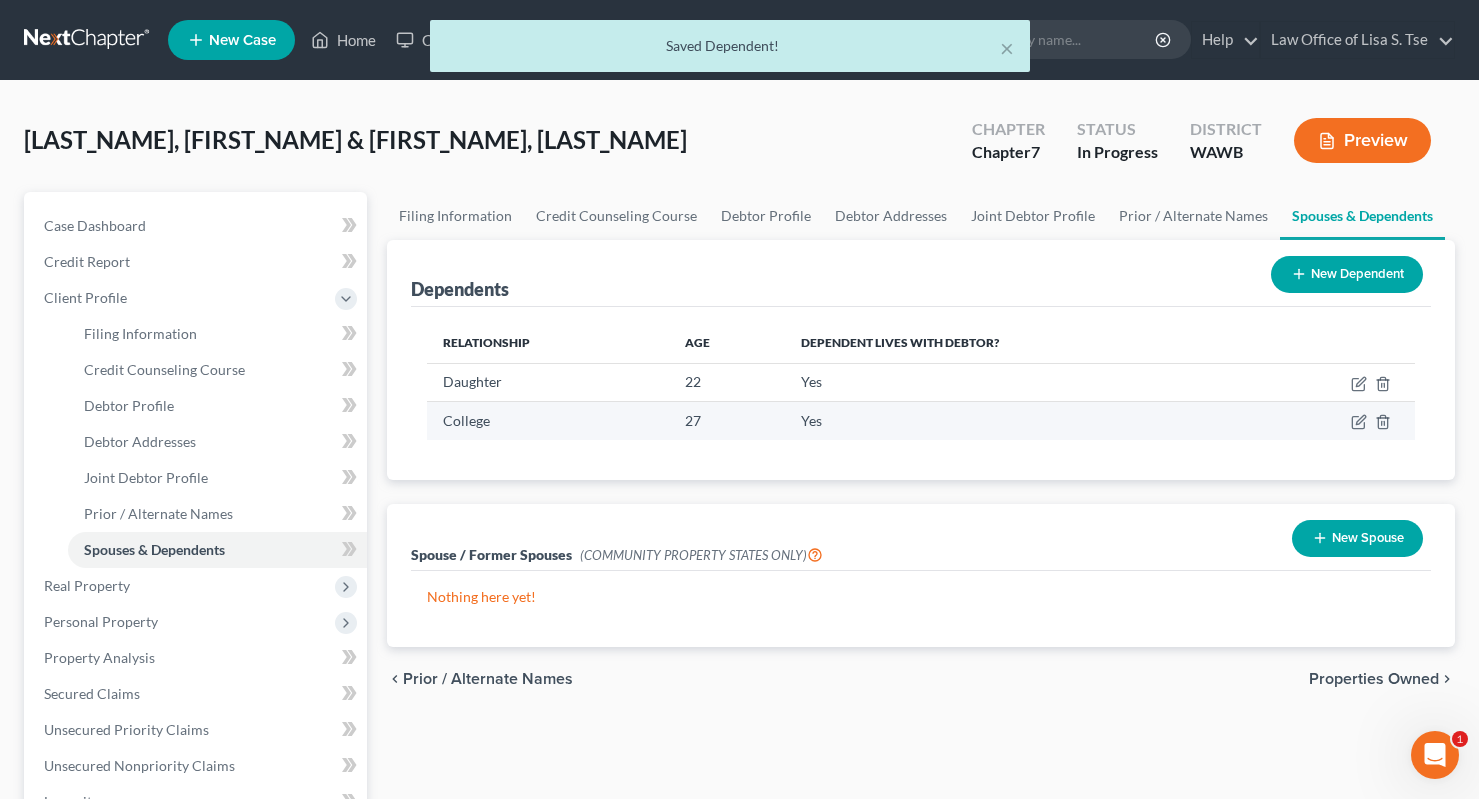 click at bounding box center (1333, 421) 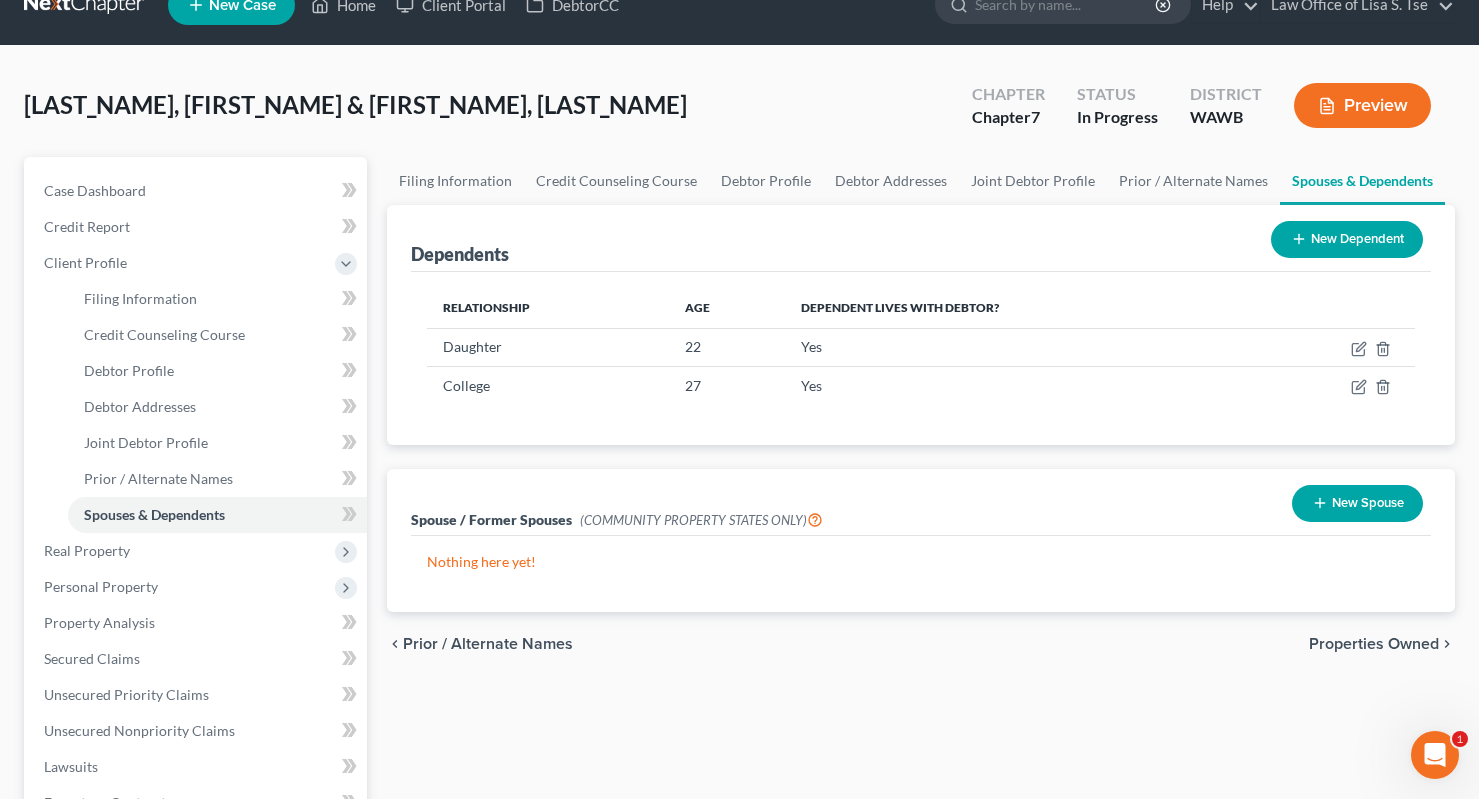 scroll, scrollTop: 44, scrollLeft: 0, axis: vertical 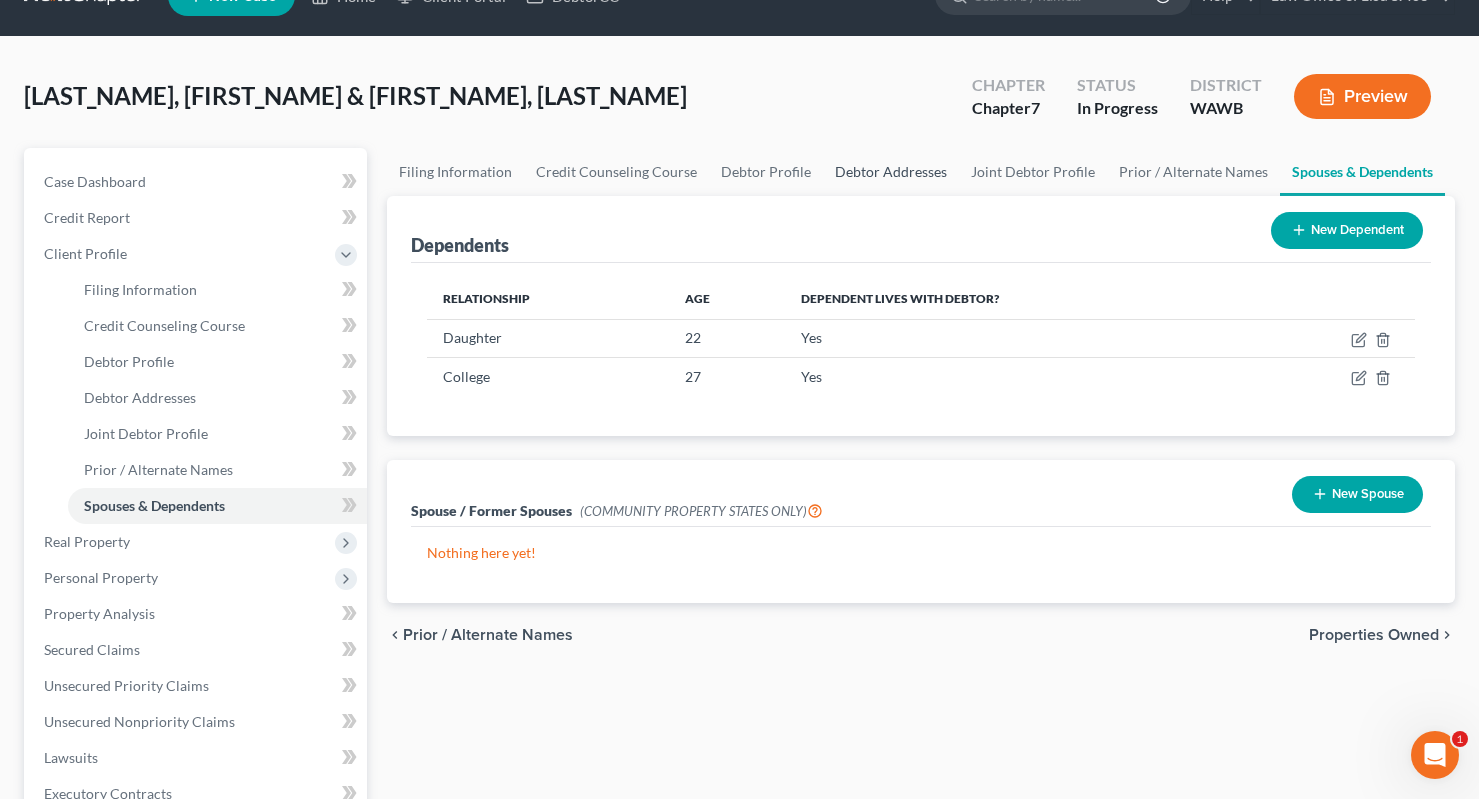 click on "Debtor Addresses" at bounding box center (891, 172) 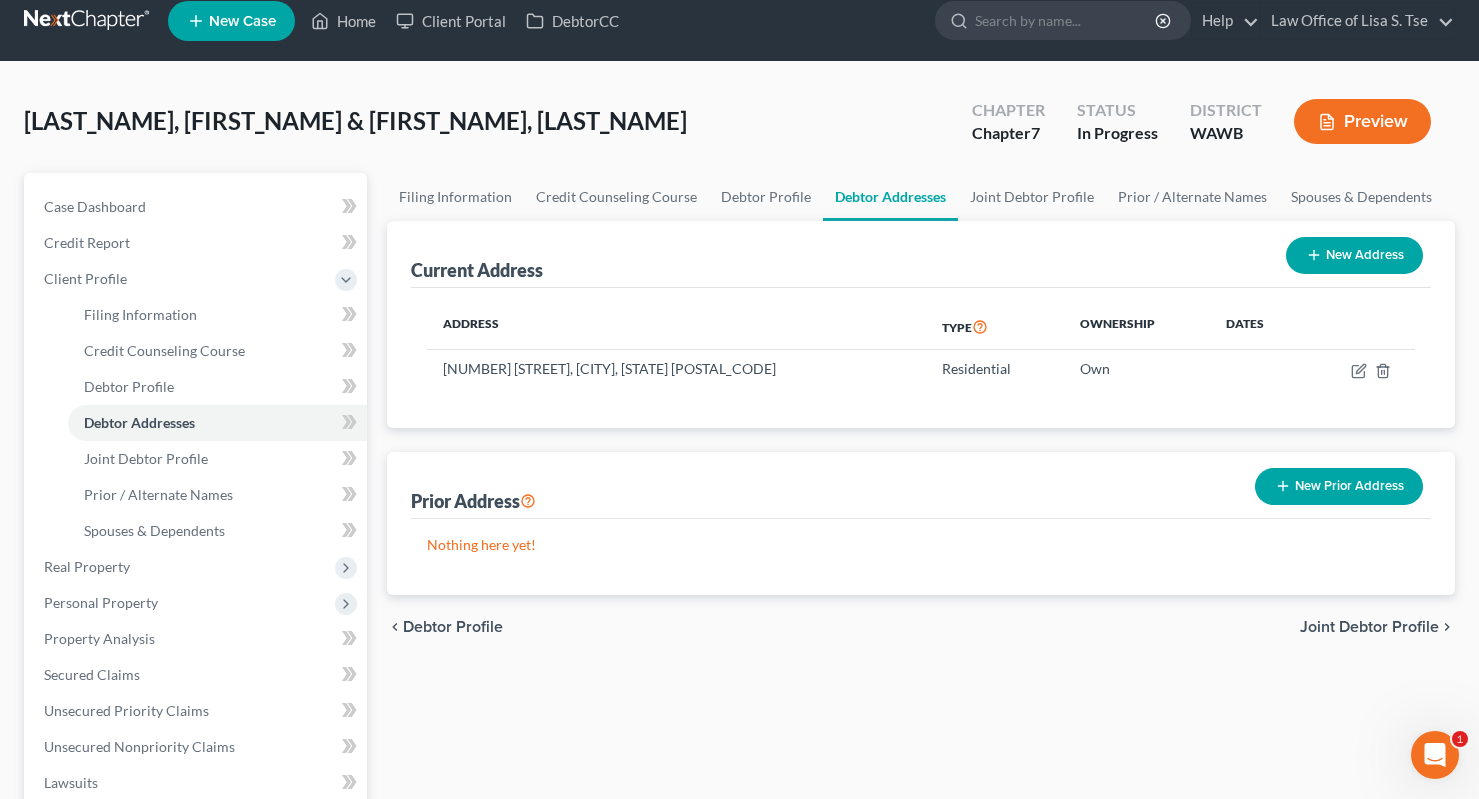scroll, scrollTop: 0, scrollLeft: 0, axis: both 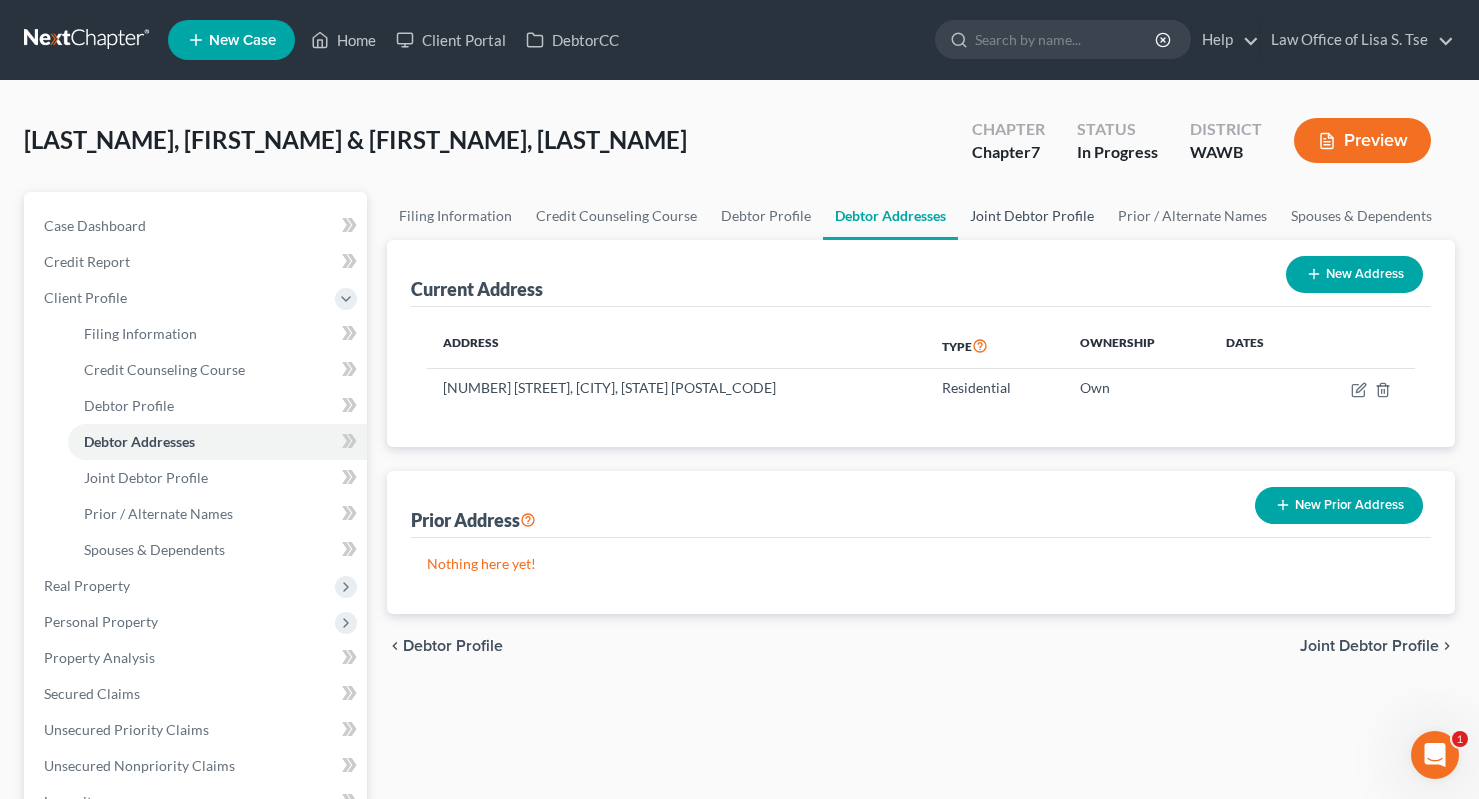 click on "Joint Debtor Profile" at bounding box center (1032, 216) 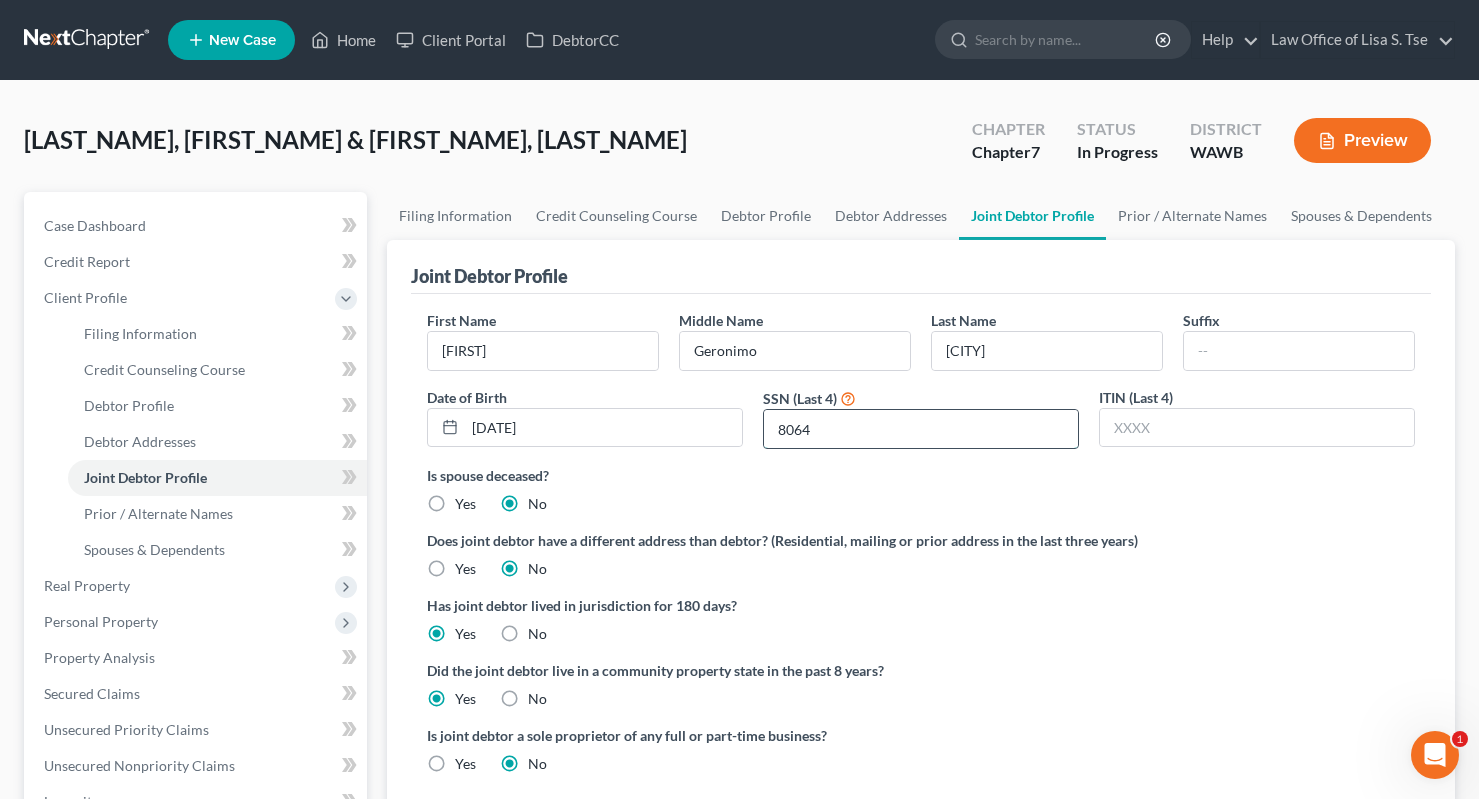 click on "8064" at bounding box center [921, 429] 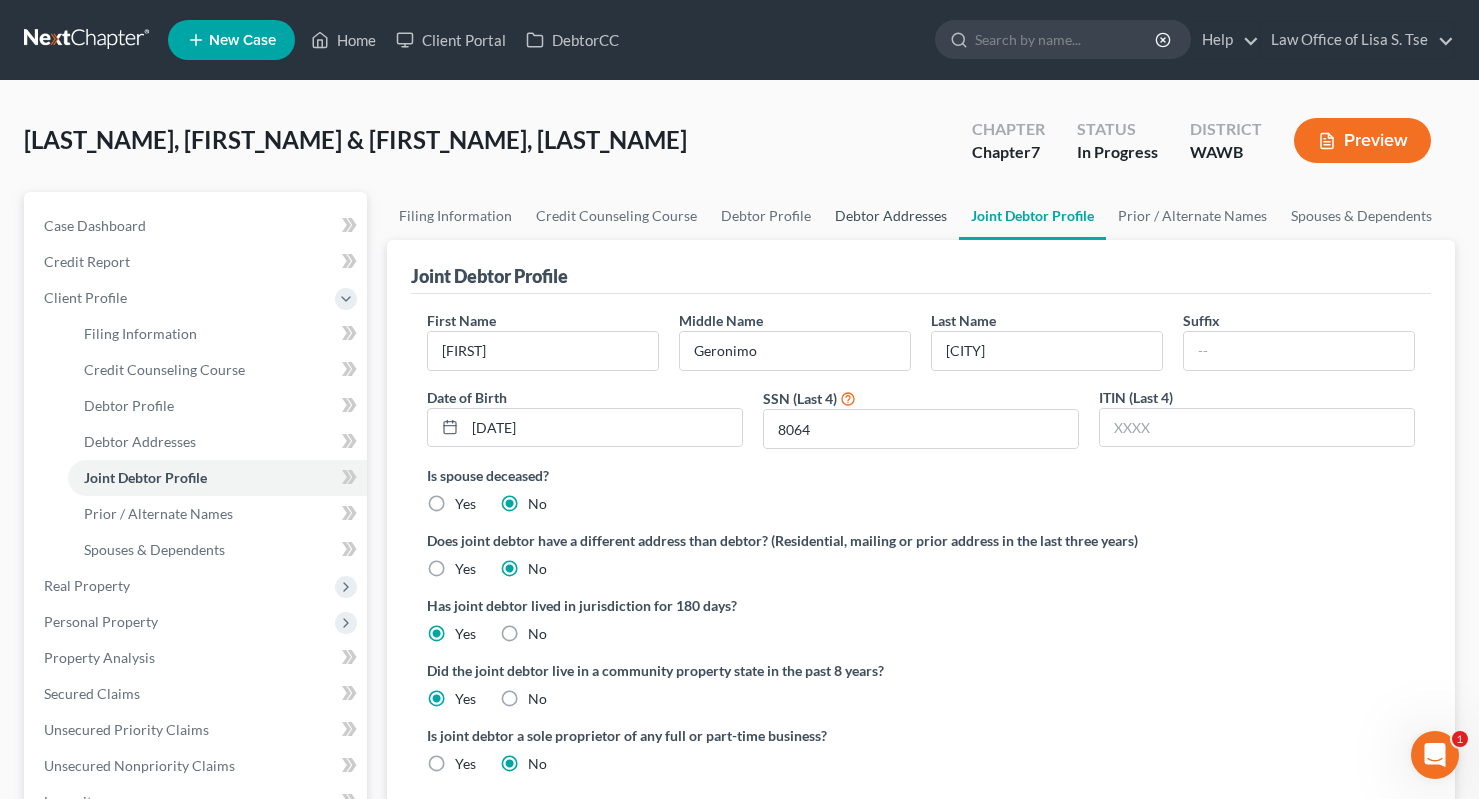 click on "Debtor Addresses" at bounding box center [891, 216] 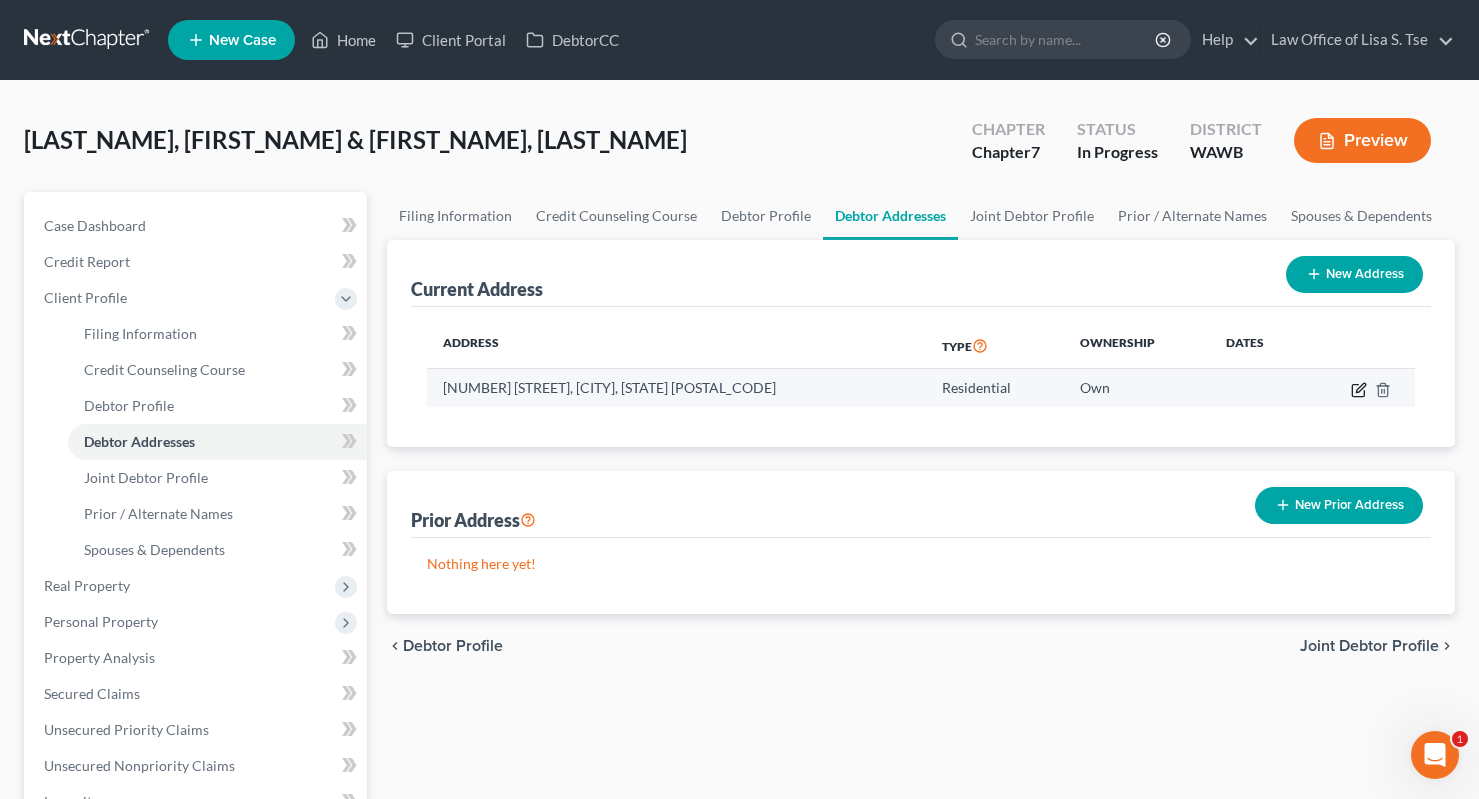 click 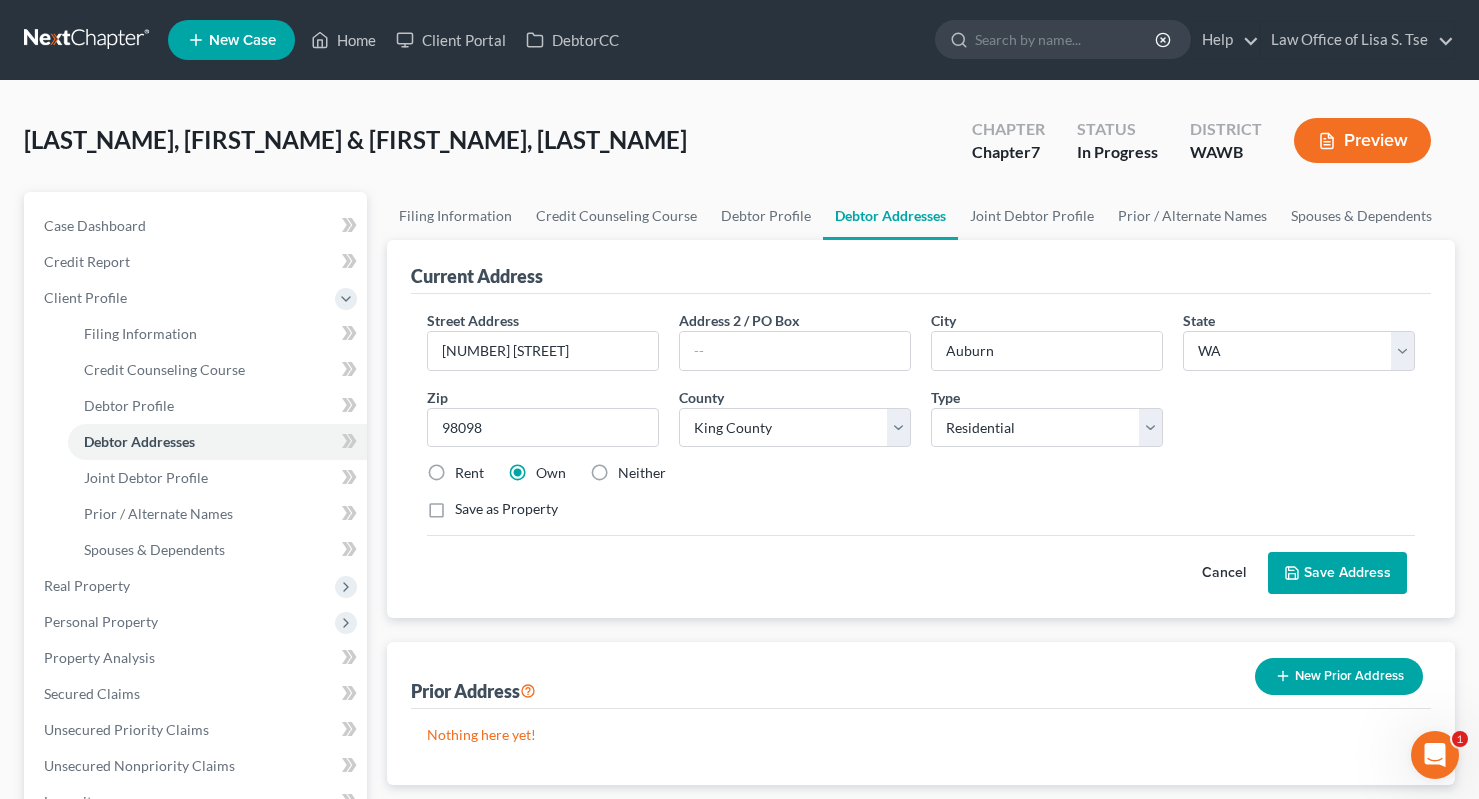 click on "Save Address" at bounding box center [1337, 573] 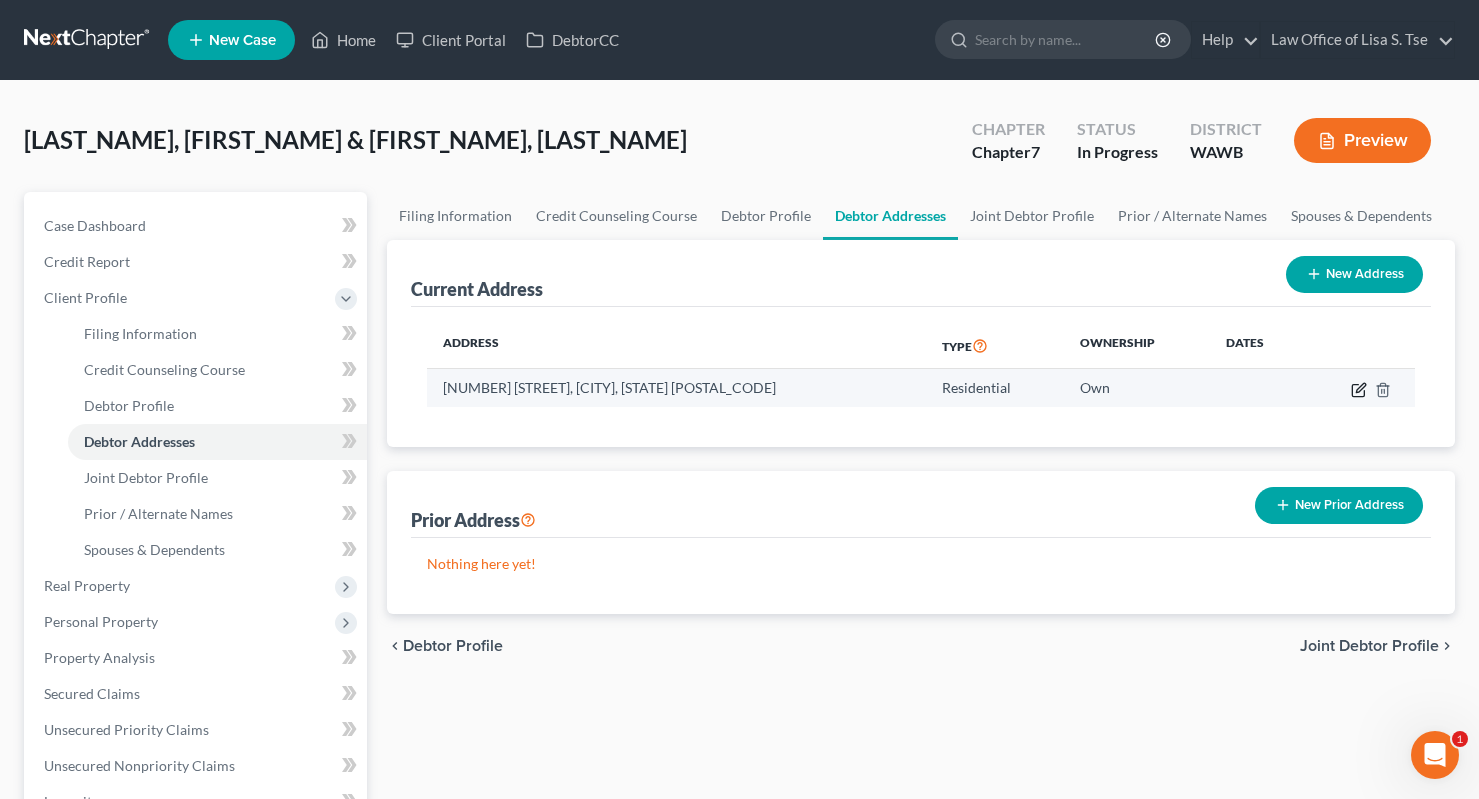 click 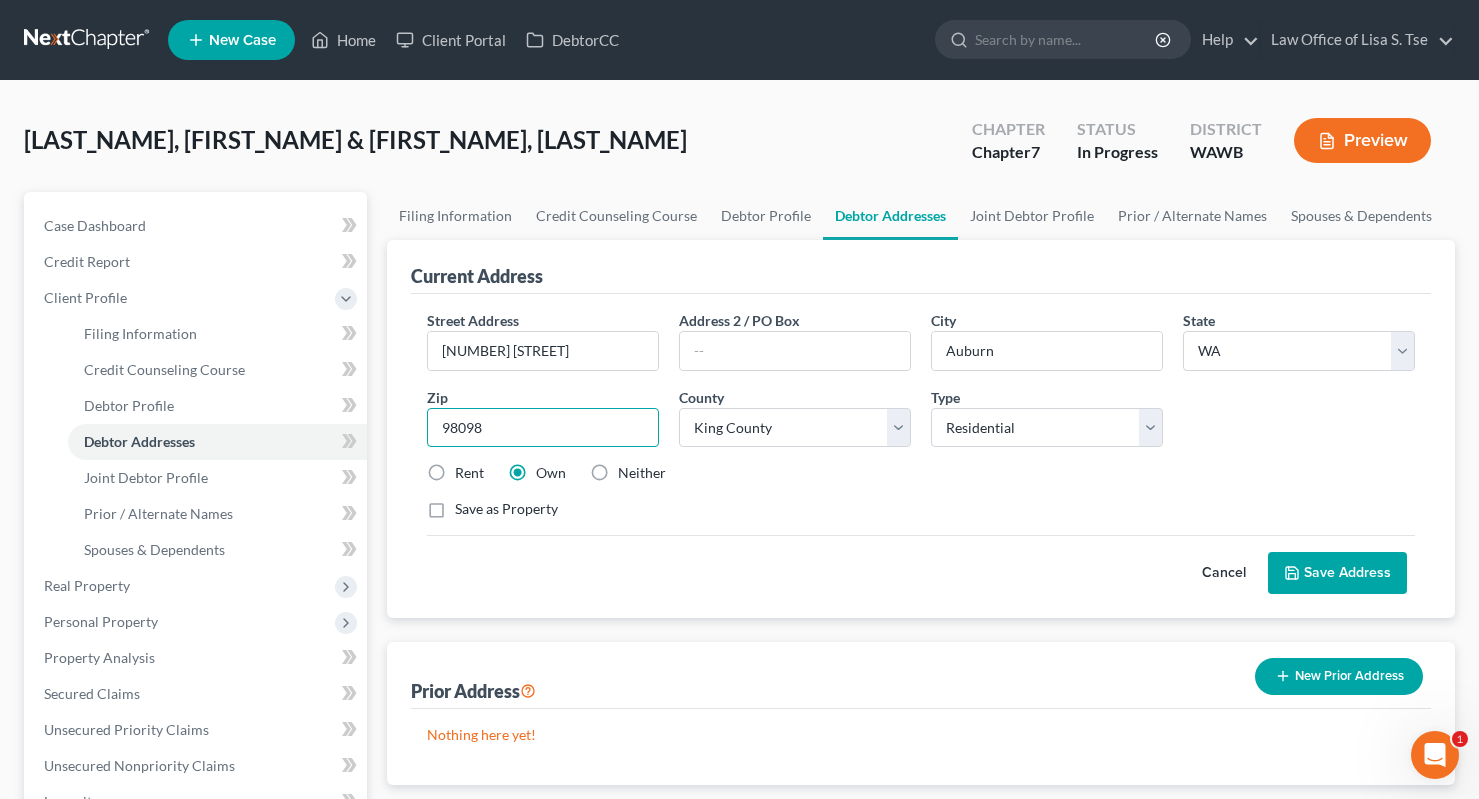click on "98098" at bounding box center (543, 428) 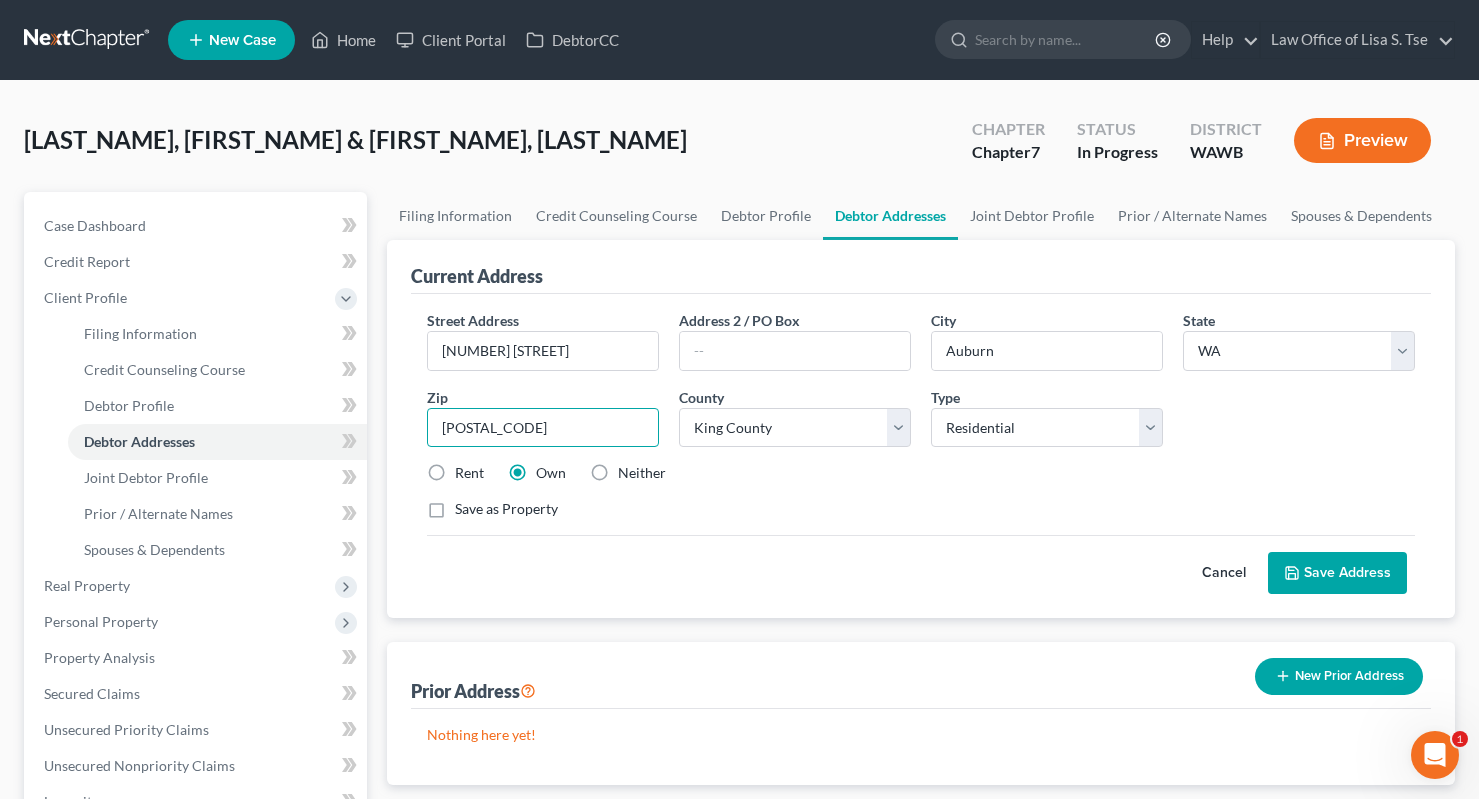 type on "98092" 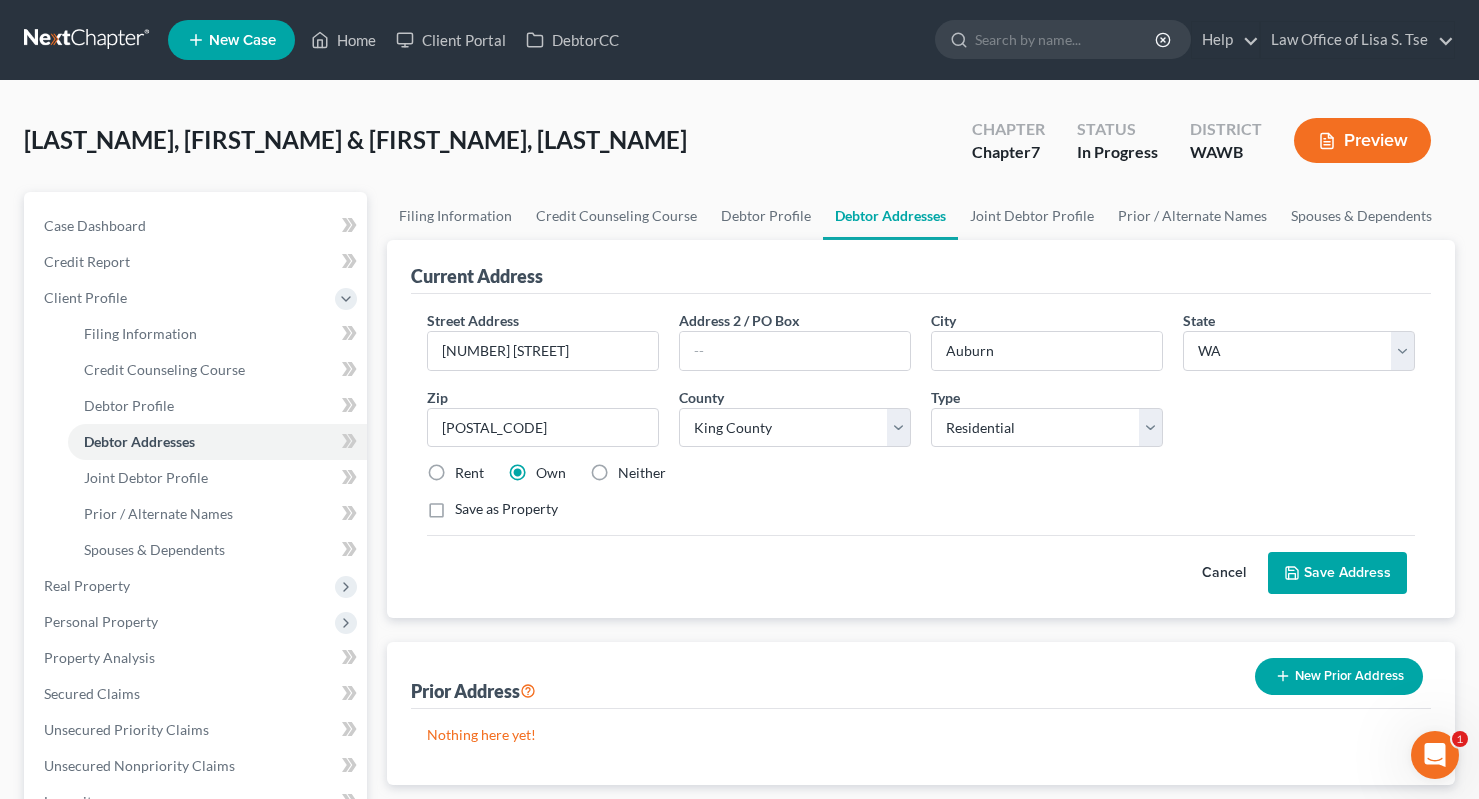 click on "Save Address" at bounding box center (1337, 573) 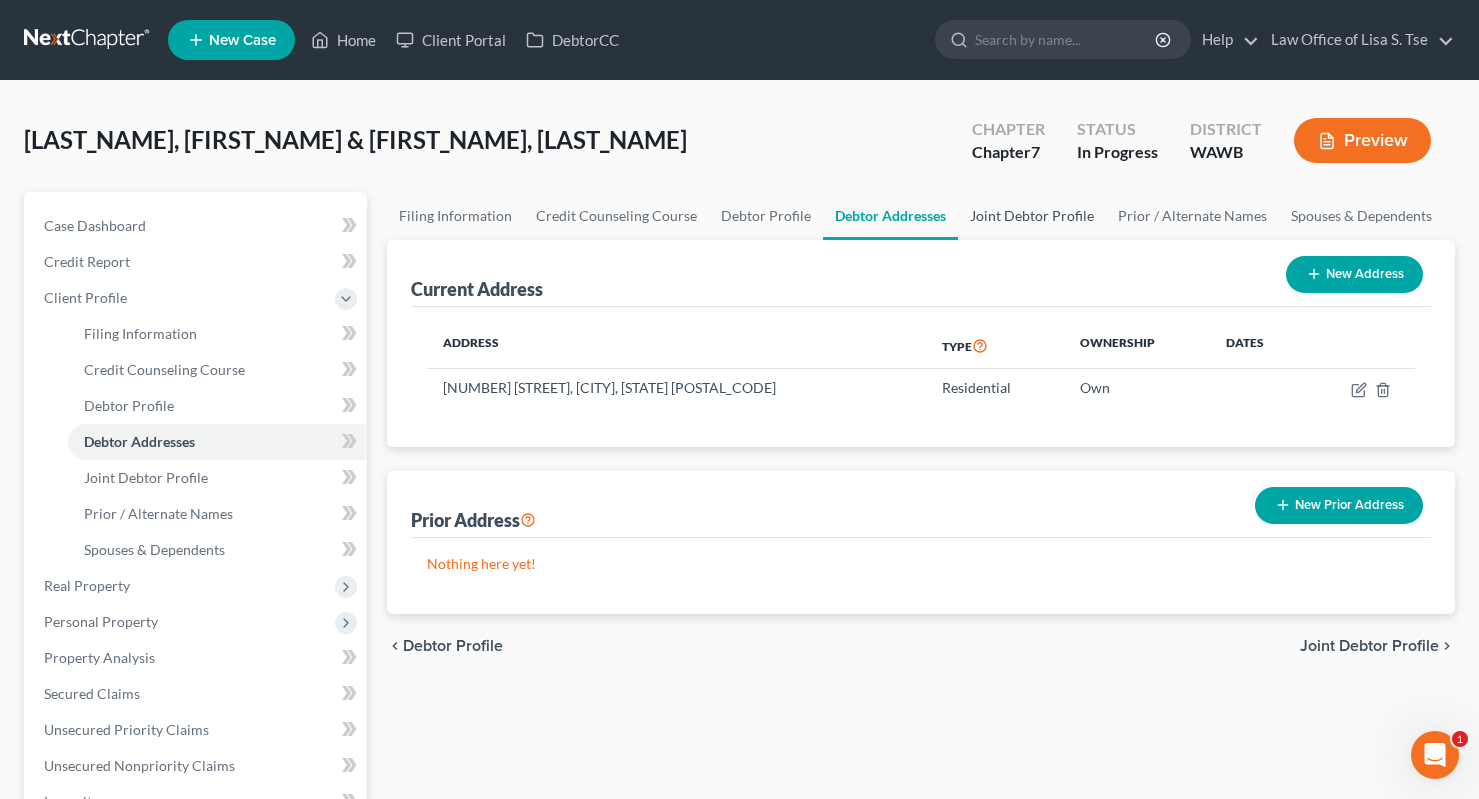 click on "Joint Debtor Profile" at bounding box center [1032, 216] 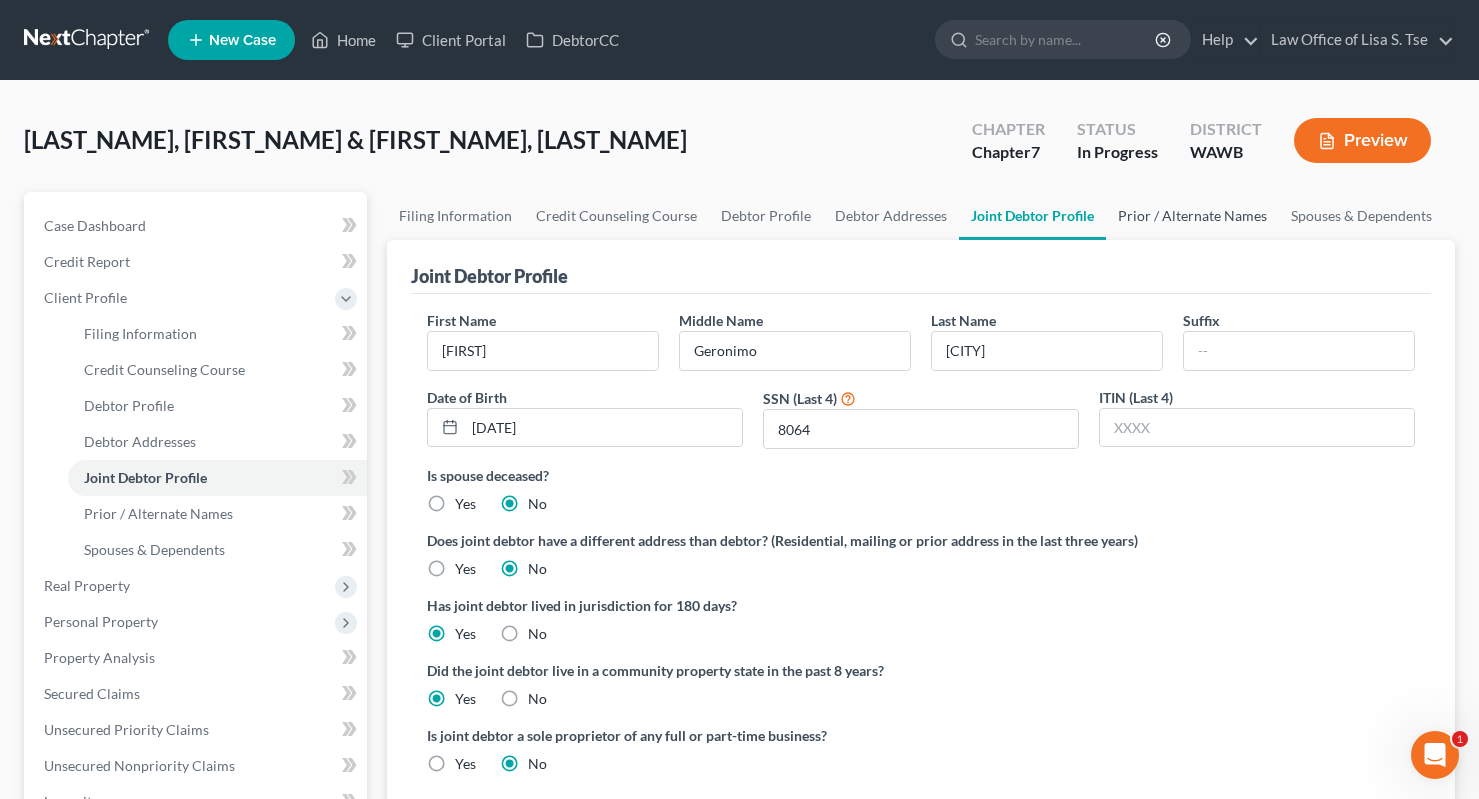 click on "Prior / Alternate Names" at bounding box center (1192, 216) 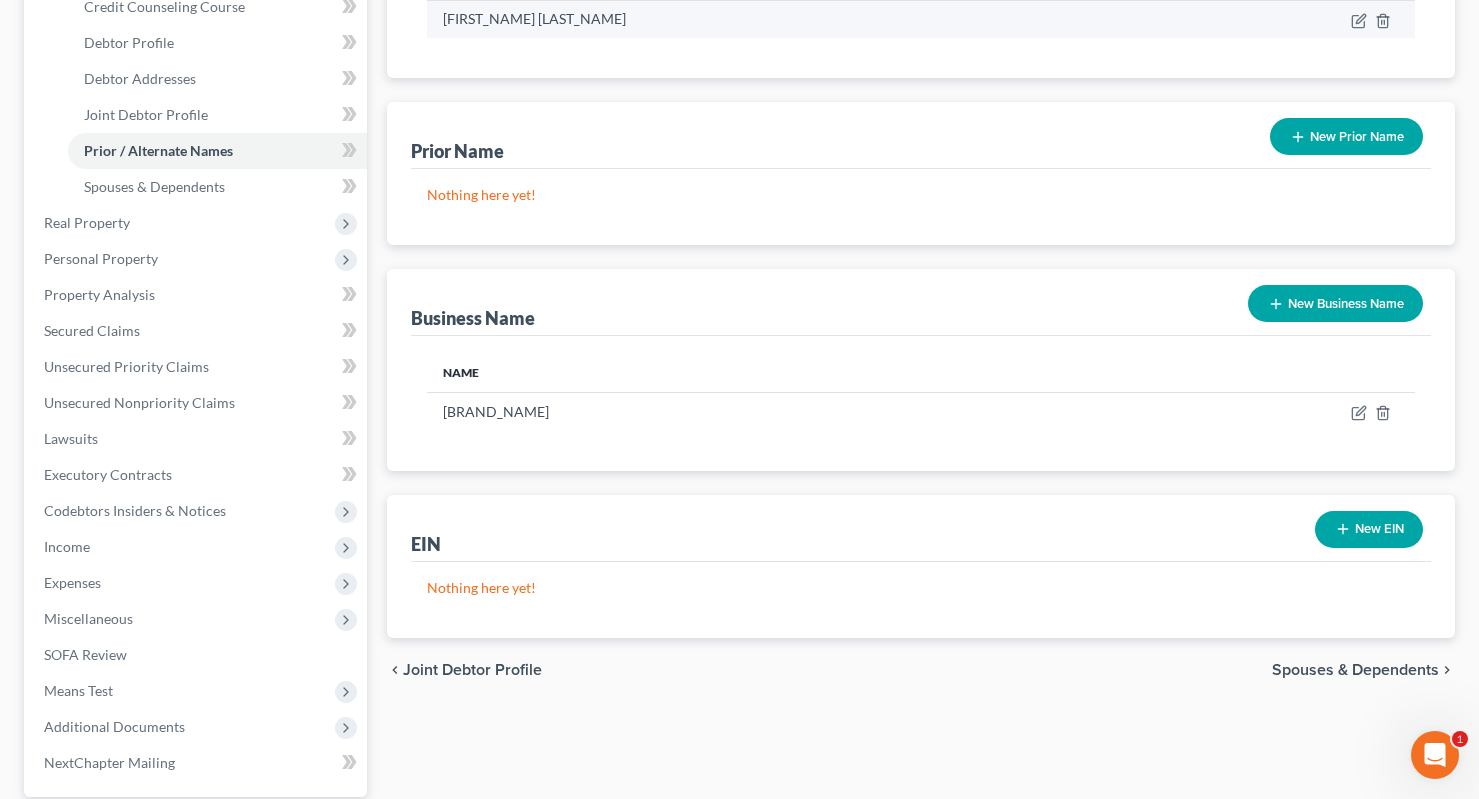 scroll, scrollTop: 444, scrollLeft: 0, axis: vertical 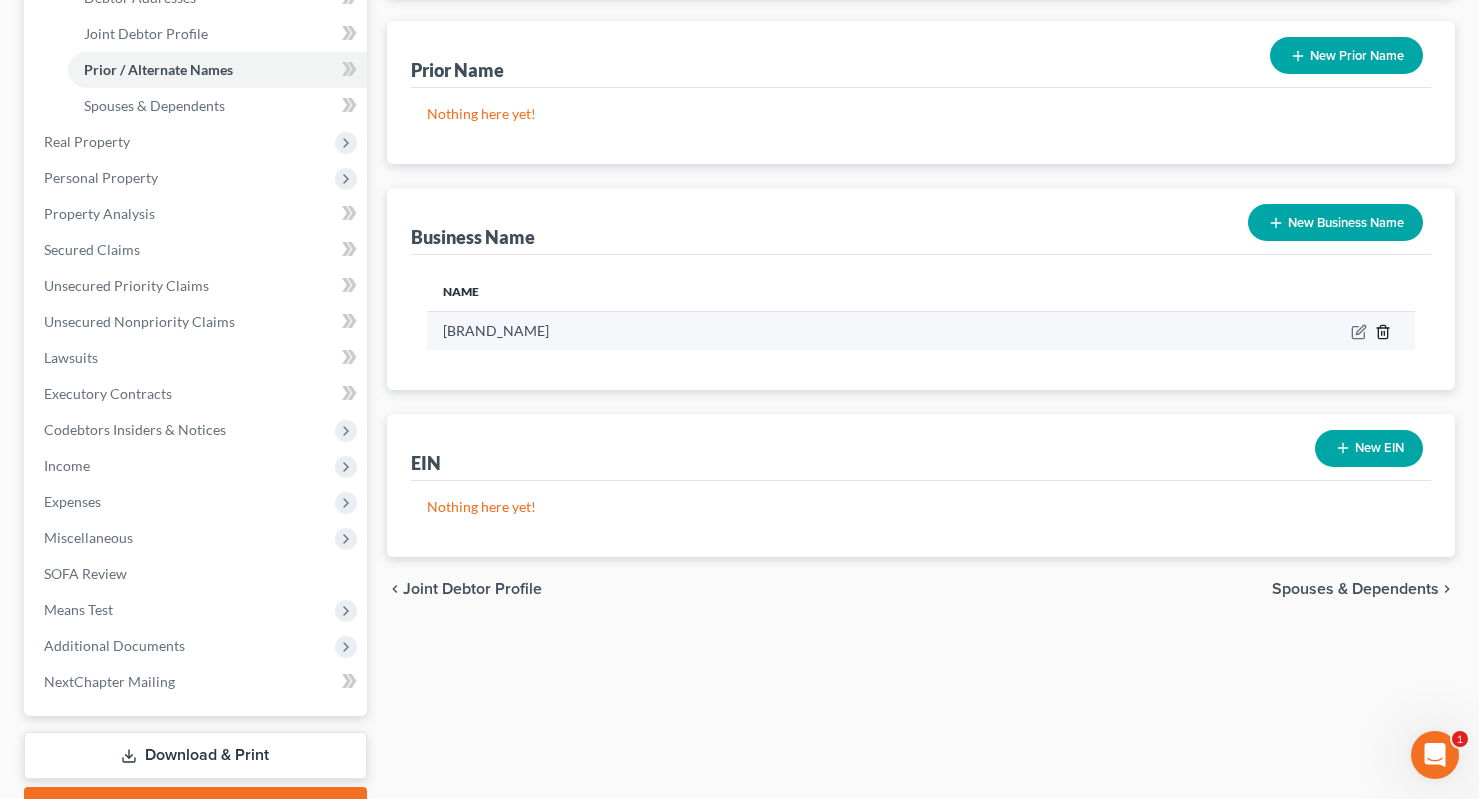 click 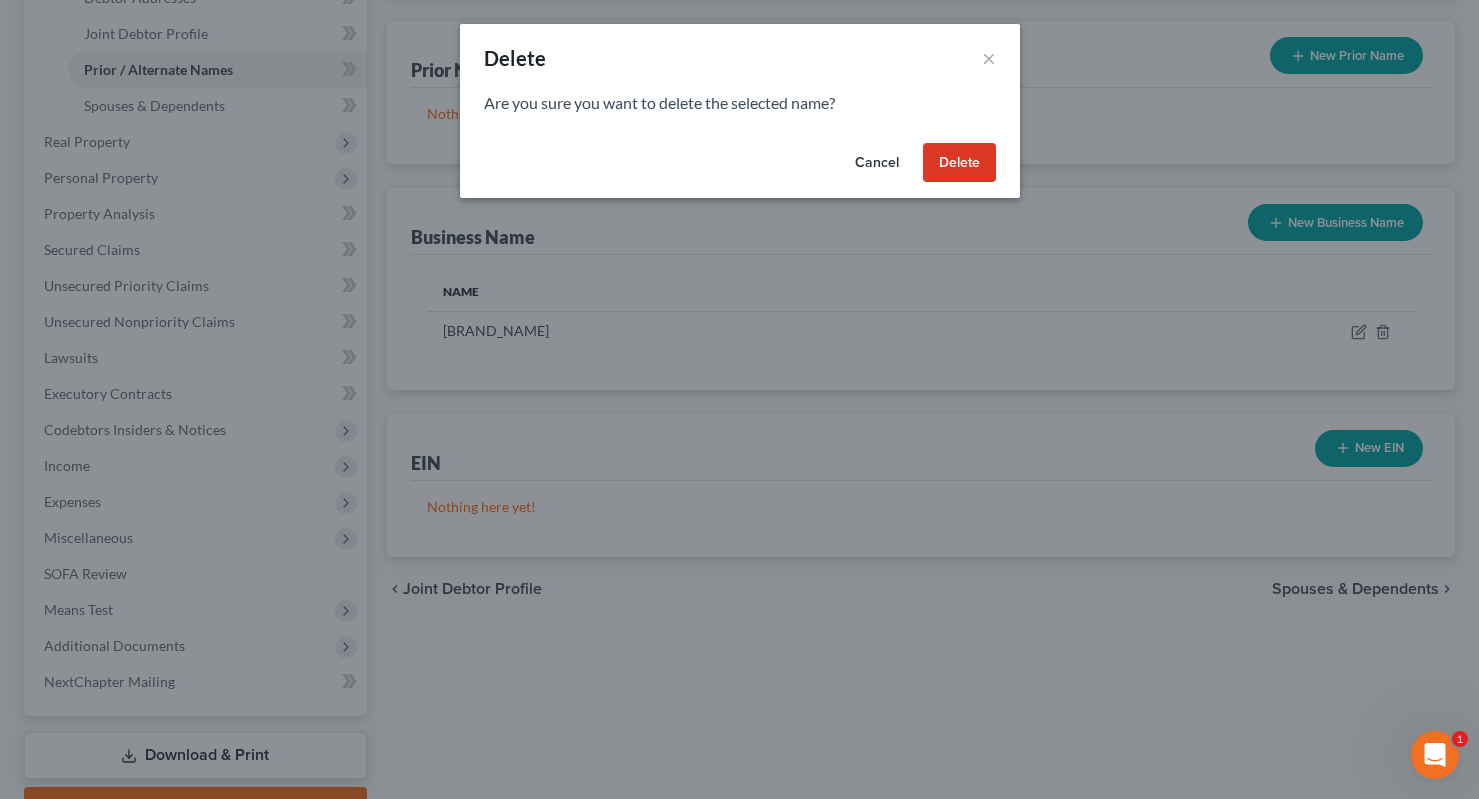 click on "Delete" at bounding box center [959, 163] 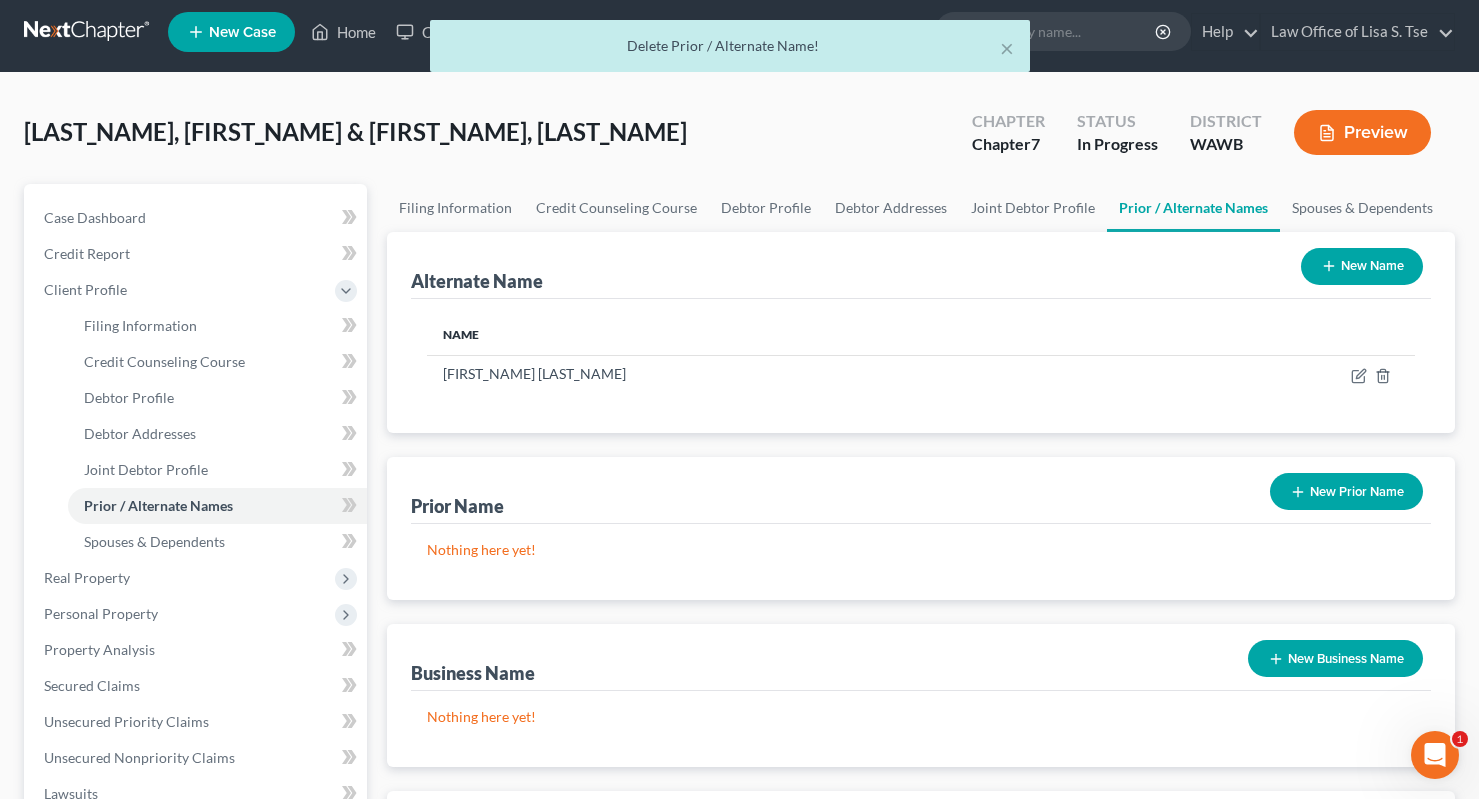 scroll, scrollTop: 0, scrollLeft: 0, axis: both 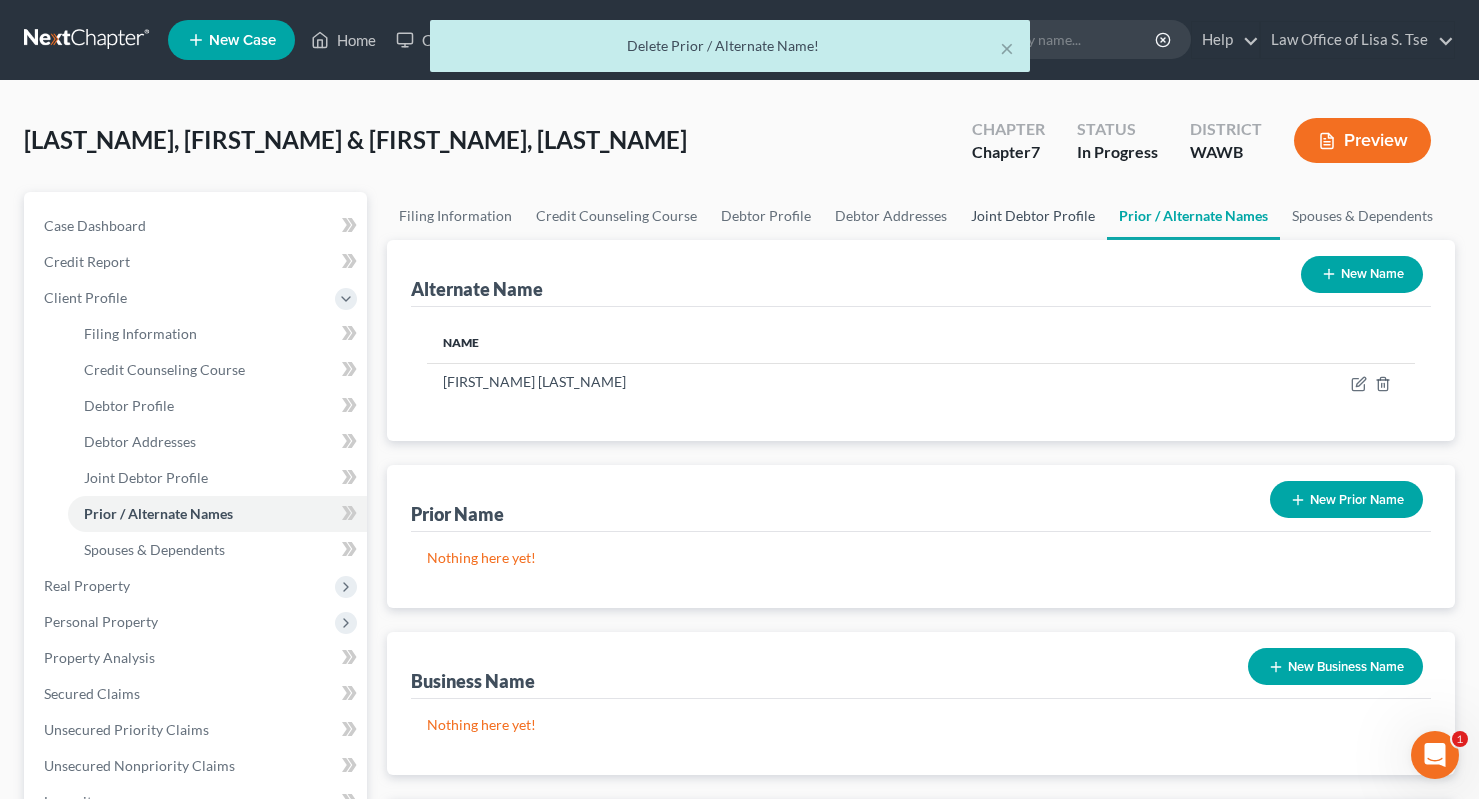 click on "Joint Debtor Profile" at bounding box center [1033, 216] 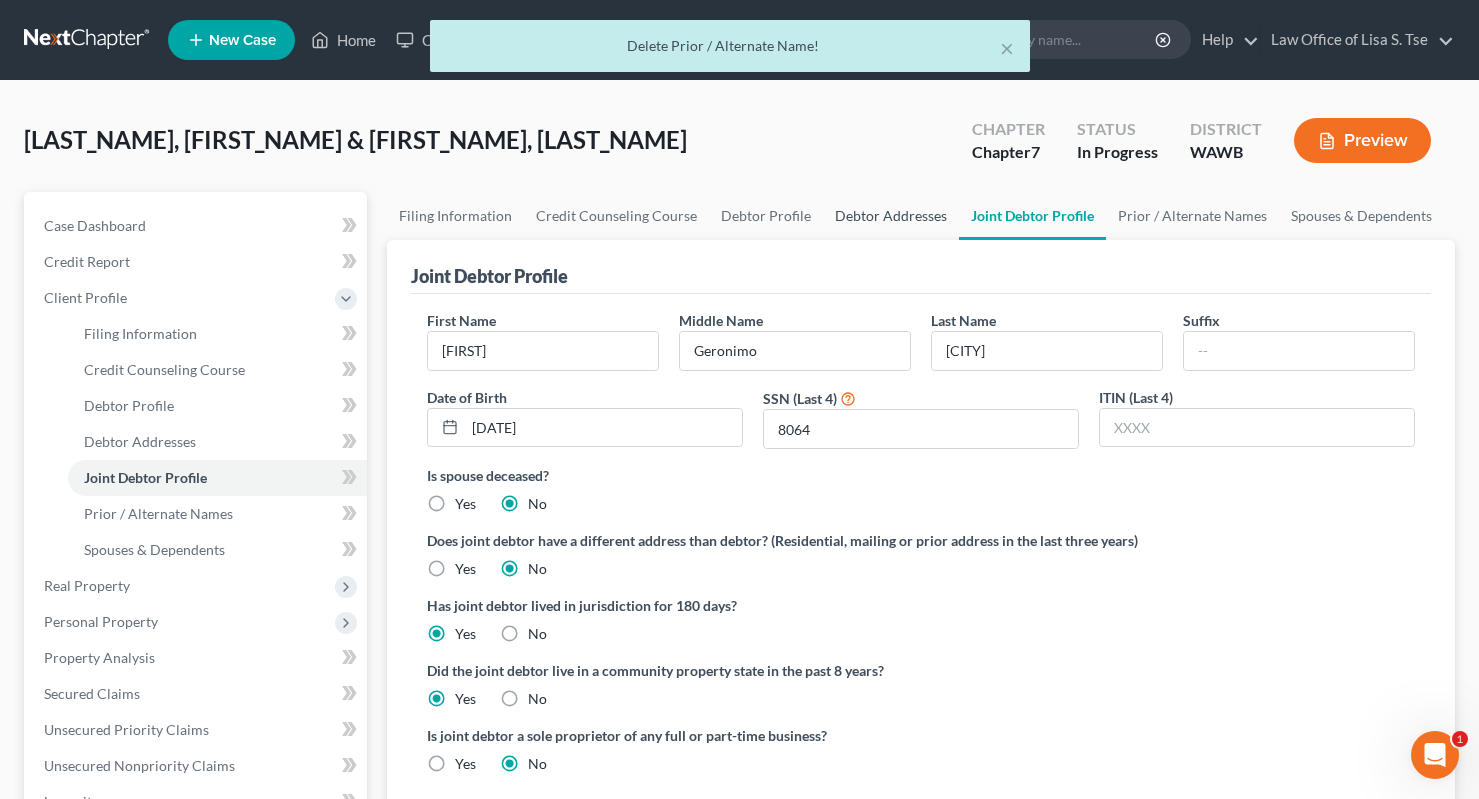 click on "Debtor Addresses" at bounding box center (891, 216) 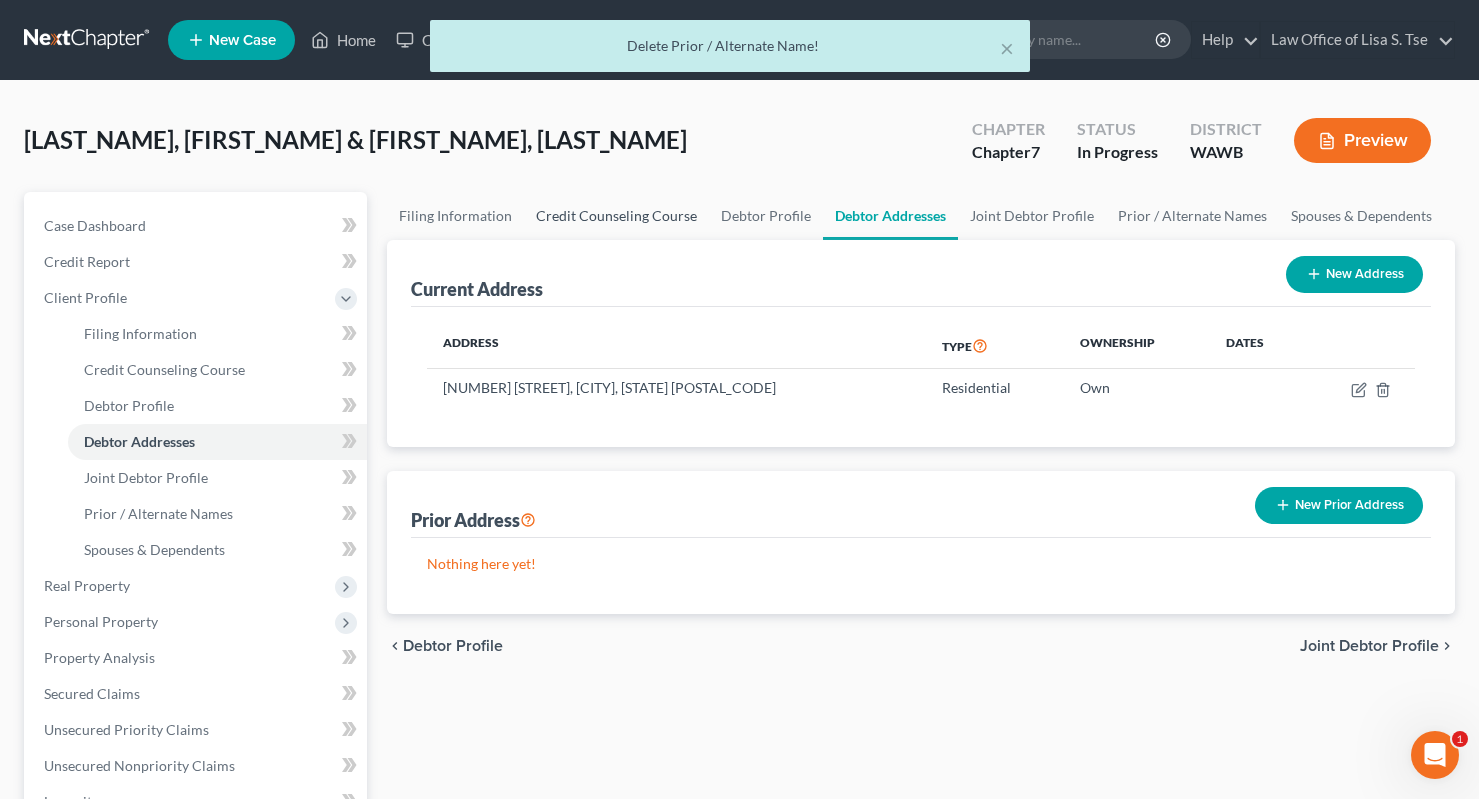 click on "Credit Counseling Course" at bounding box center (616, 216) 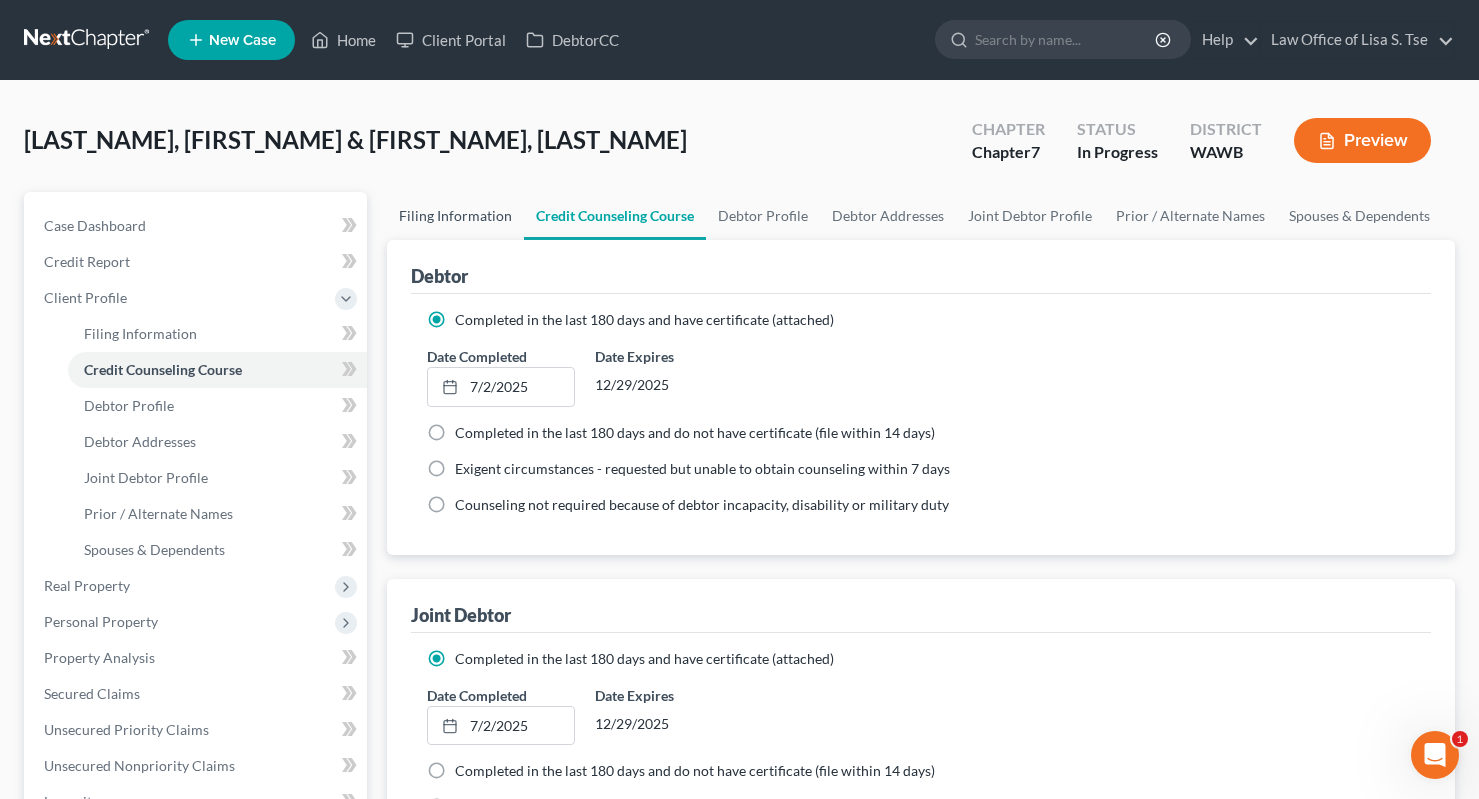click on "Filing Information" at bounding box center [455, 216] 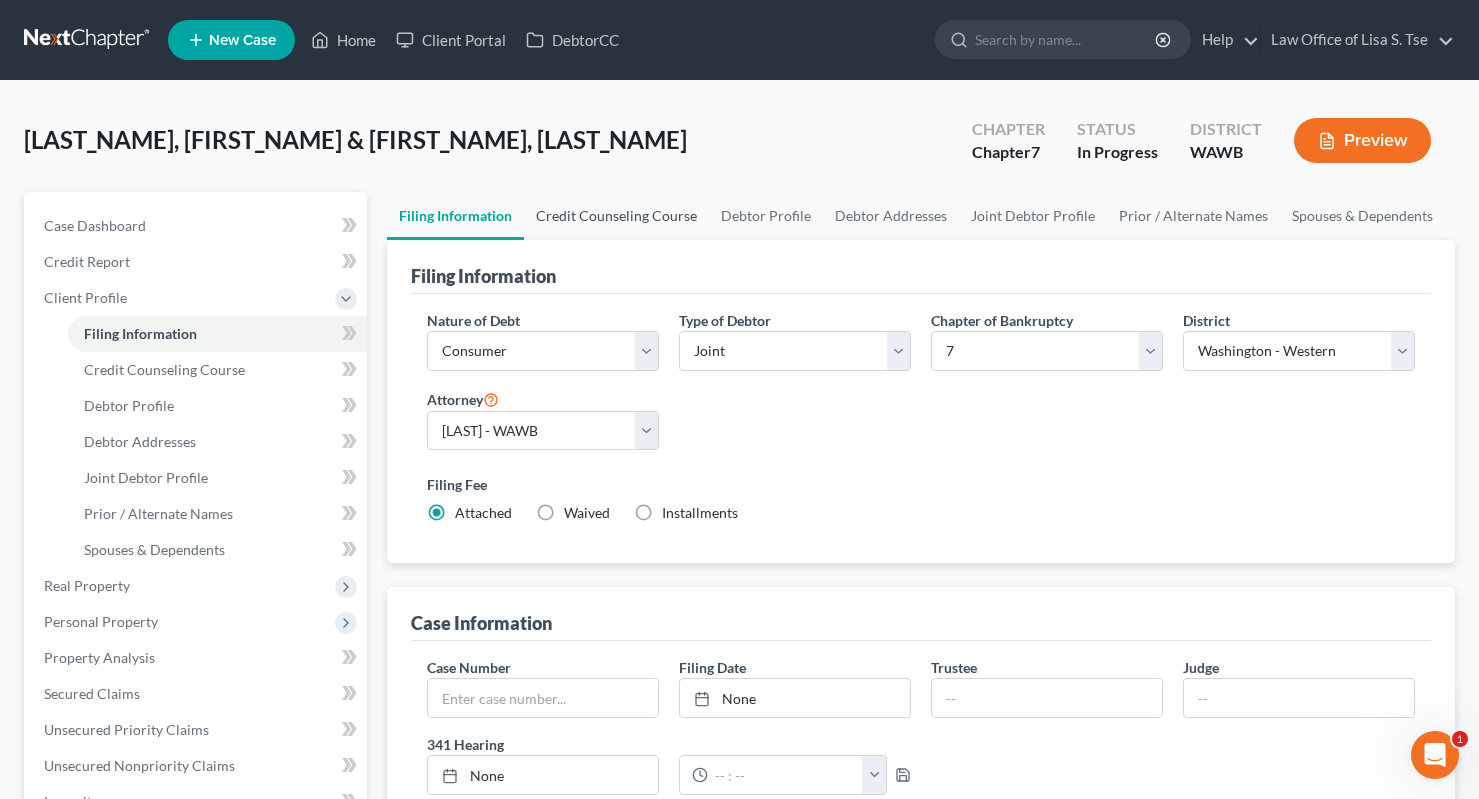 click on "Credit Counseling Course" at bounding box center (616, 216) 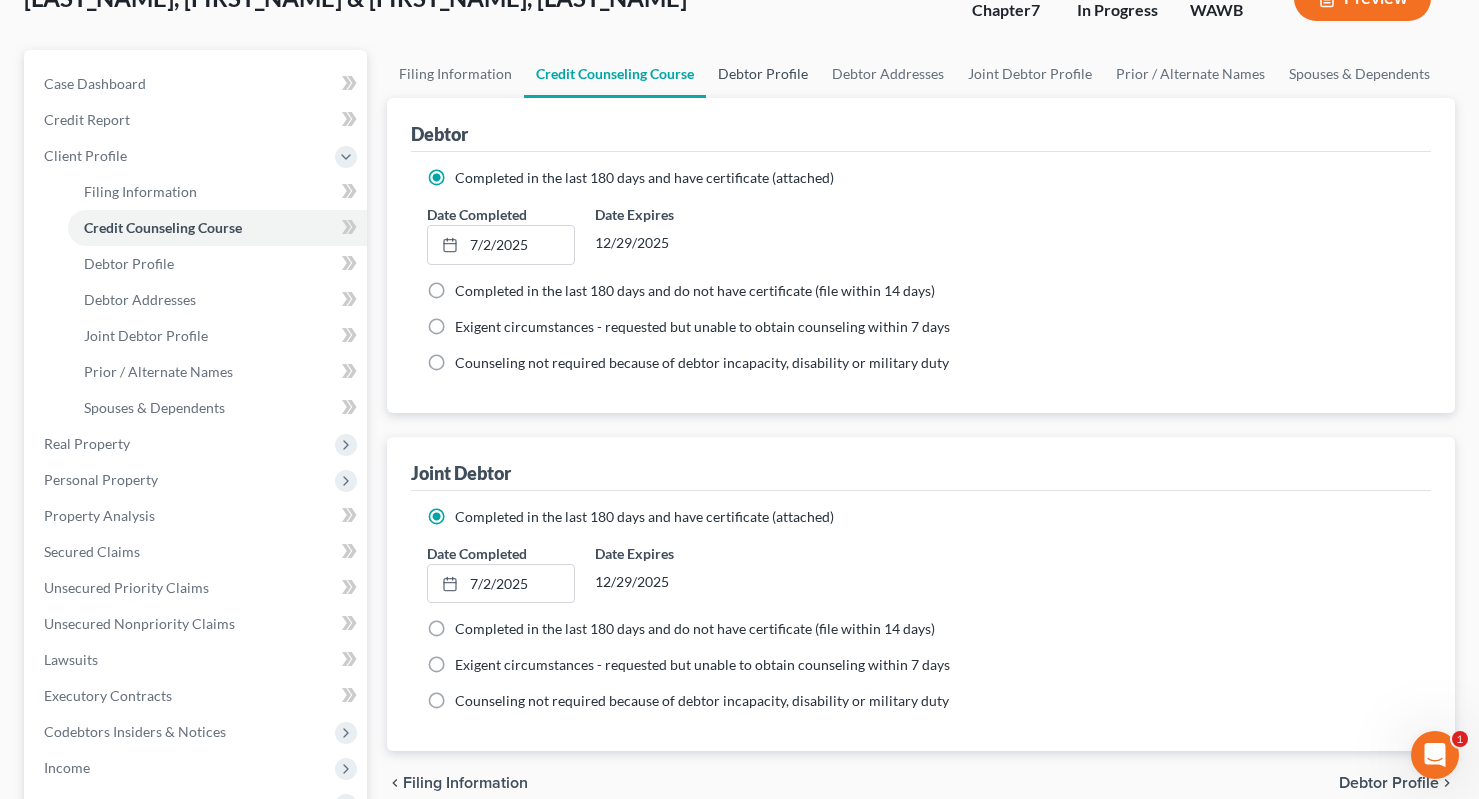 scroll, scrollTop: 55, scrollLeft: 0, axis: vertical 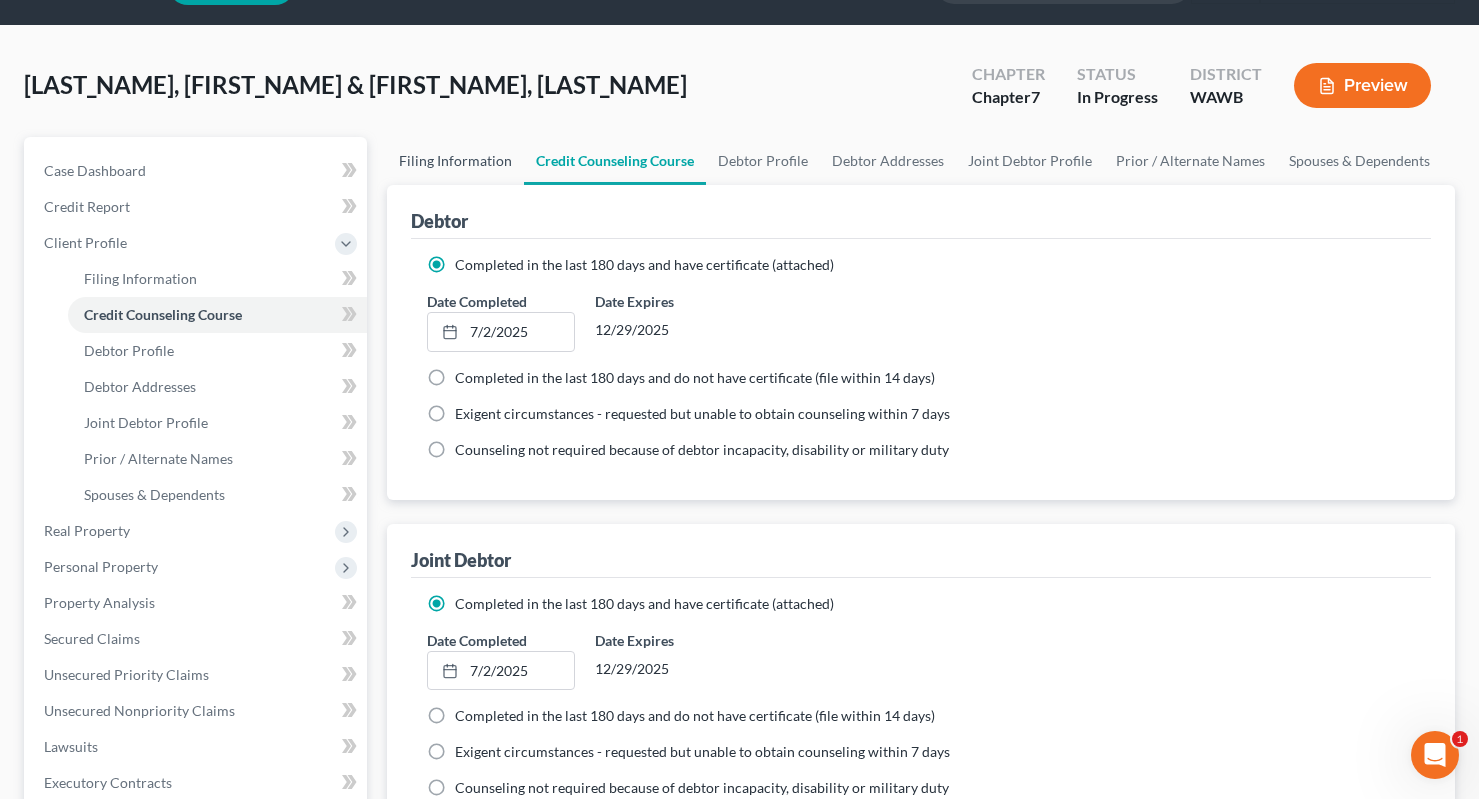 click on "Filing Information" at bounding box center [455, 161] 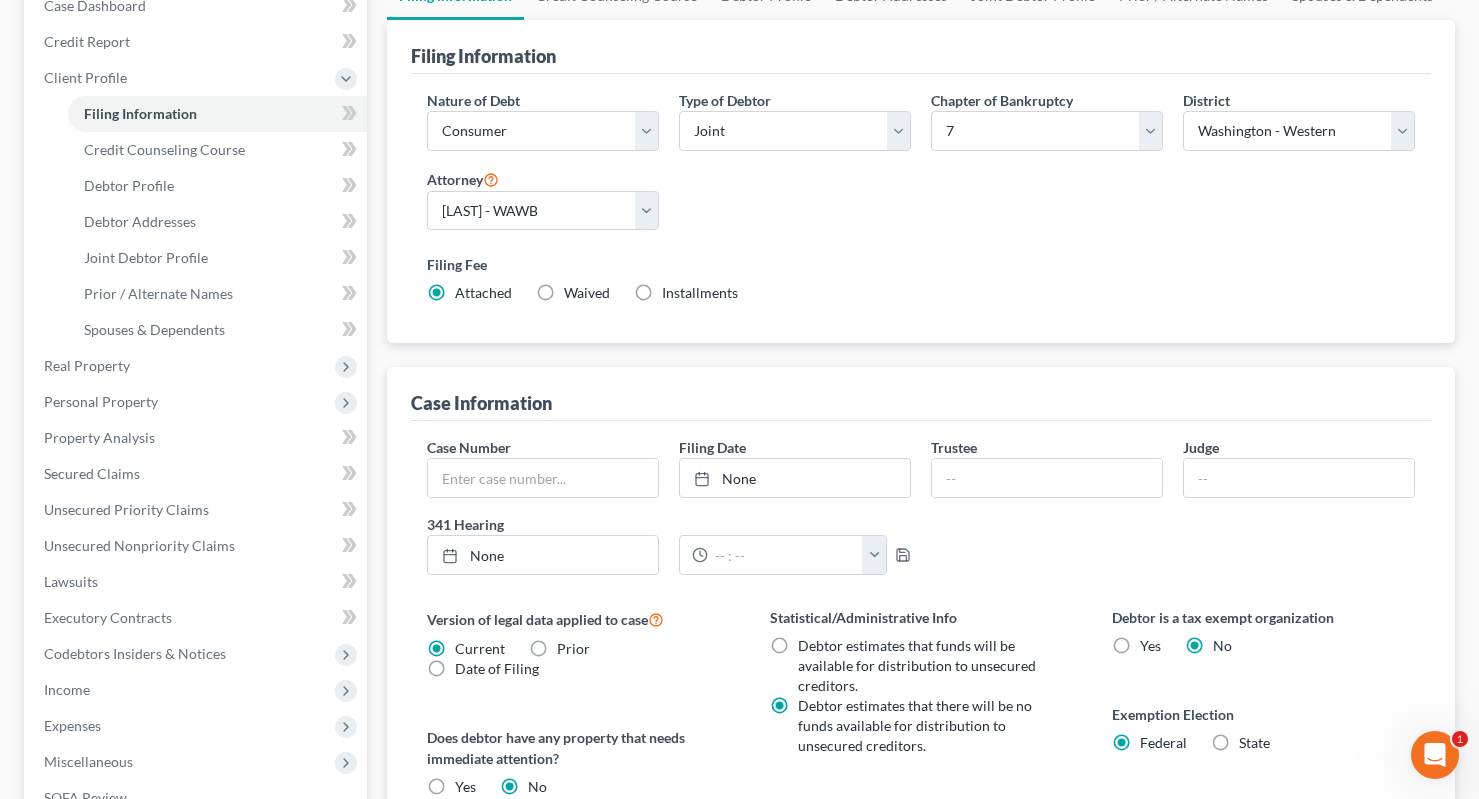scroll, scrollTop: 578, scrollLeft: 0, axis: vertical 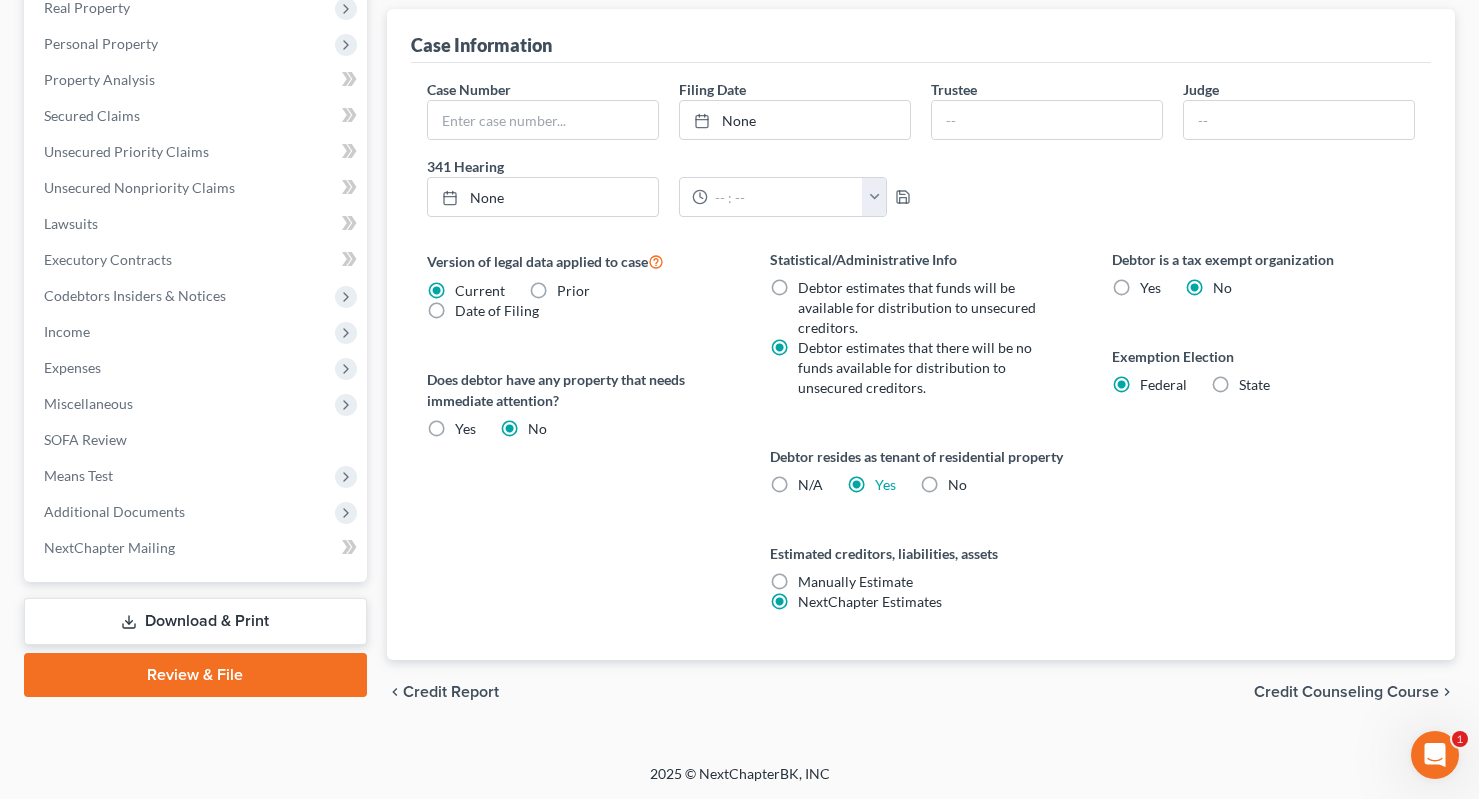 click on "State" at bounding box center (1254, 385) 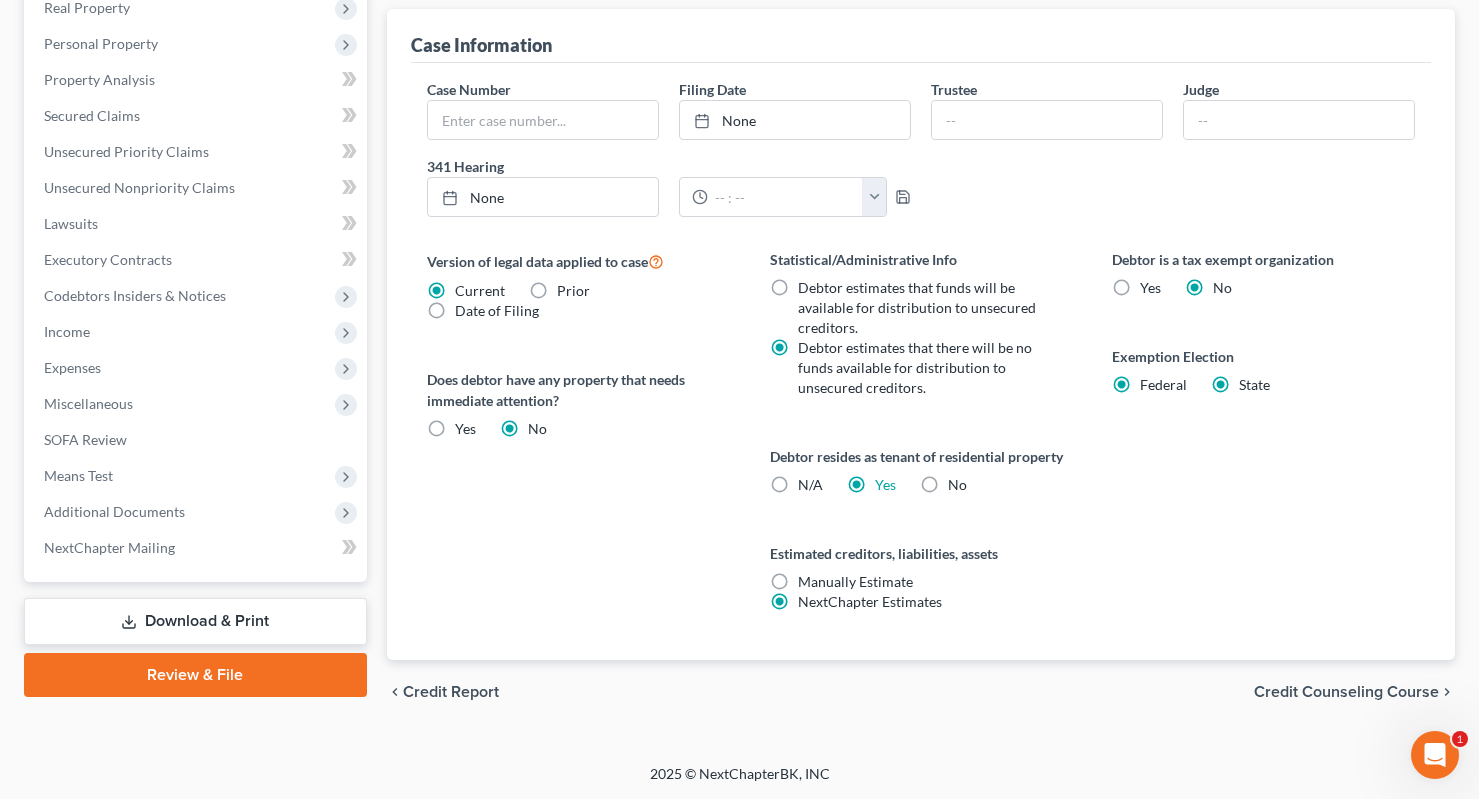 radio on "false" 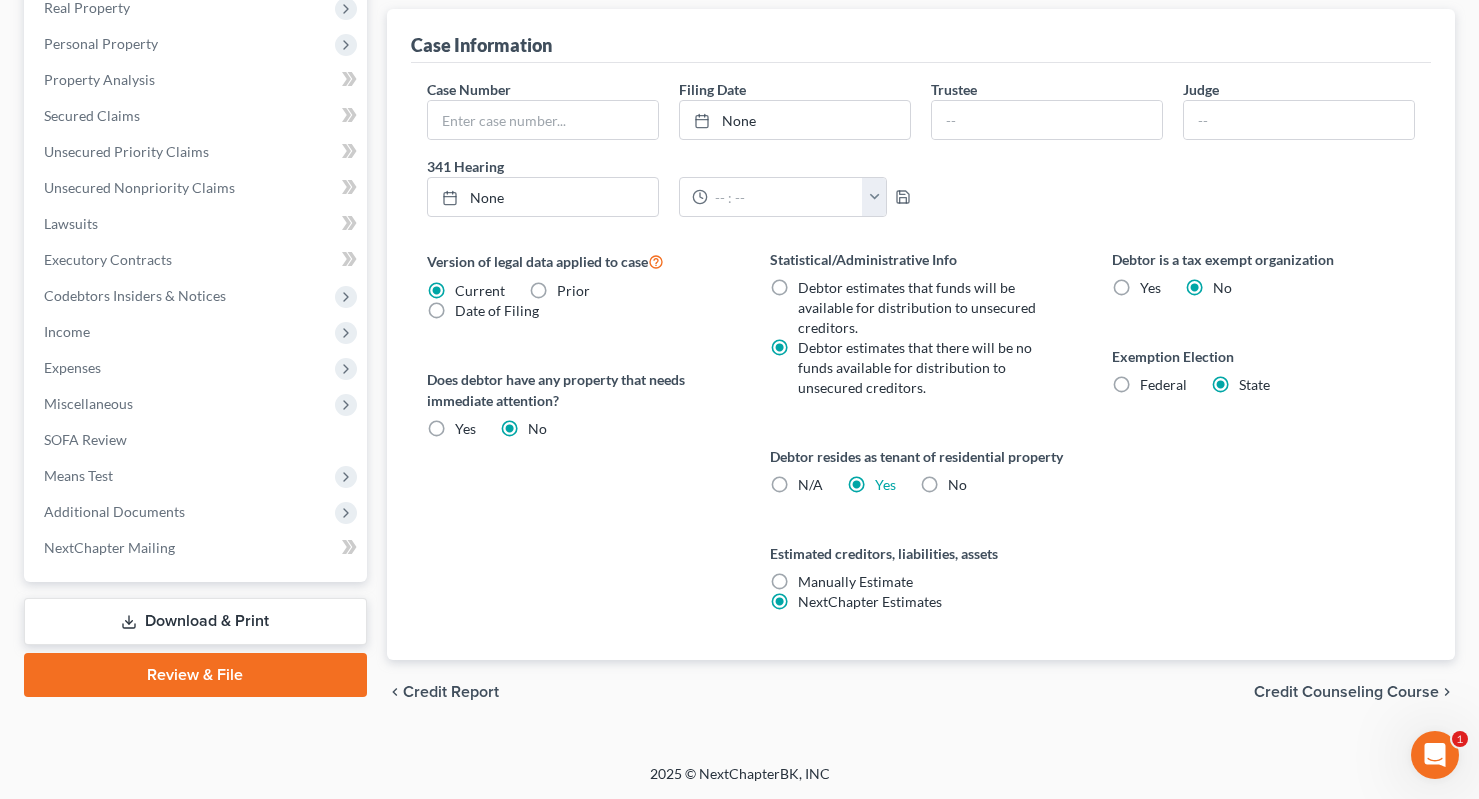 select on "50" 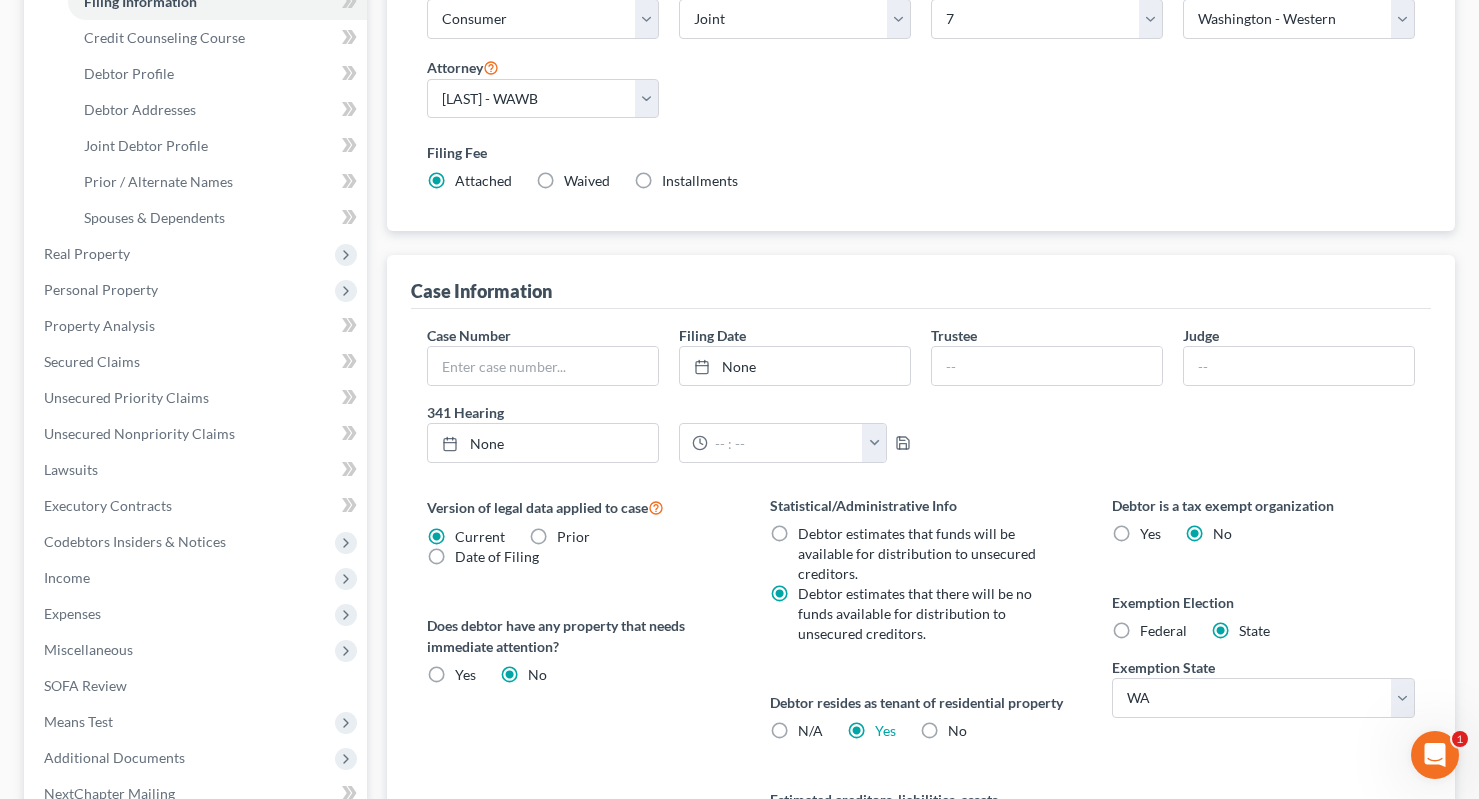 scroll, scrollTop: 0, scrollLeft: 0, axis: both 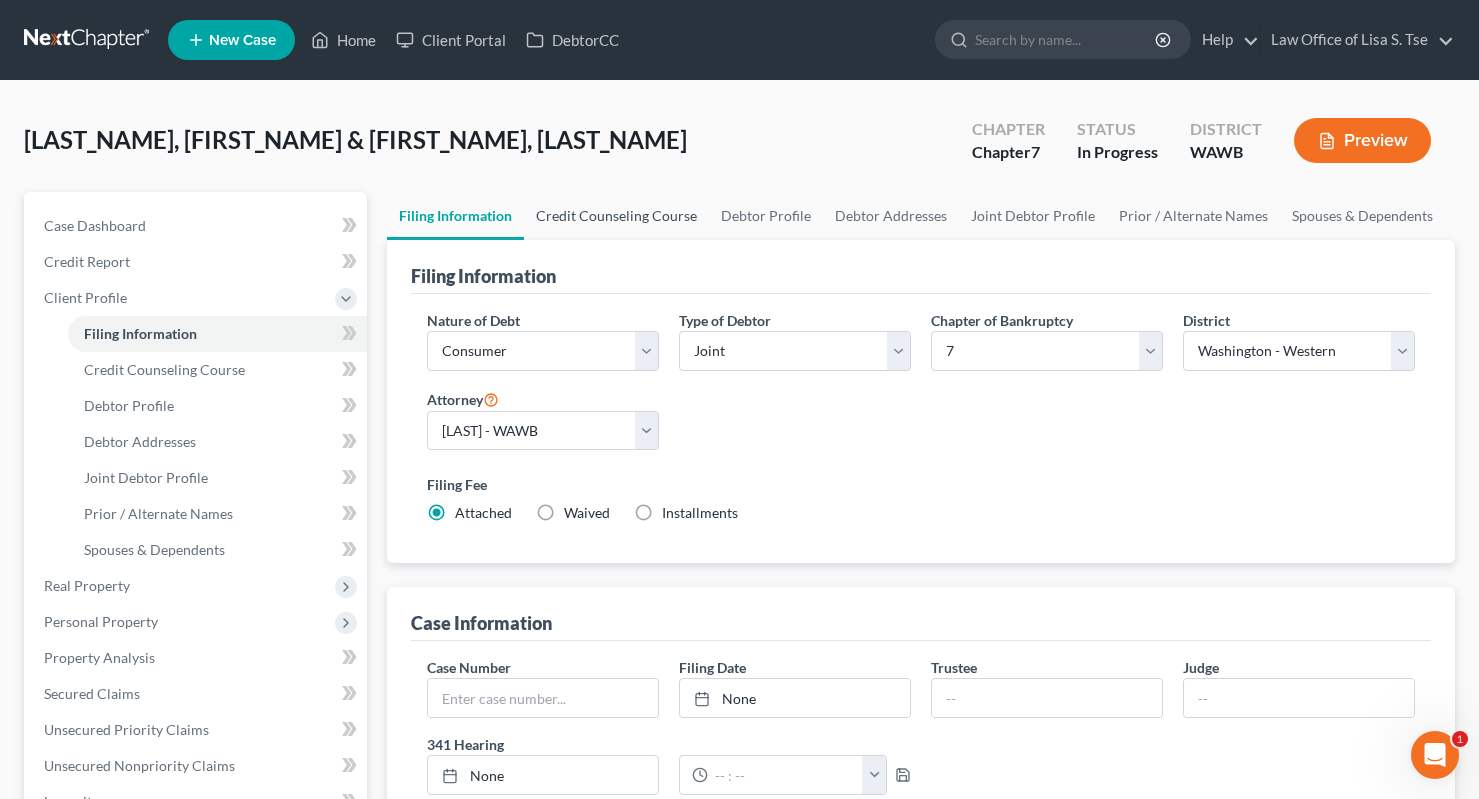 click on "Credit Counseling Course" at bounding box center (616, 216) 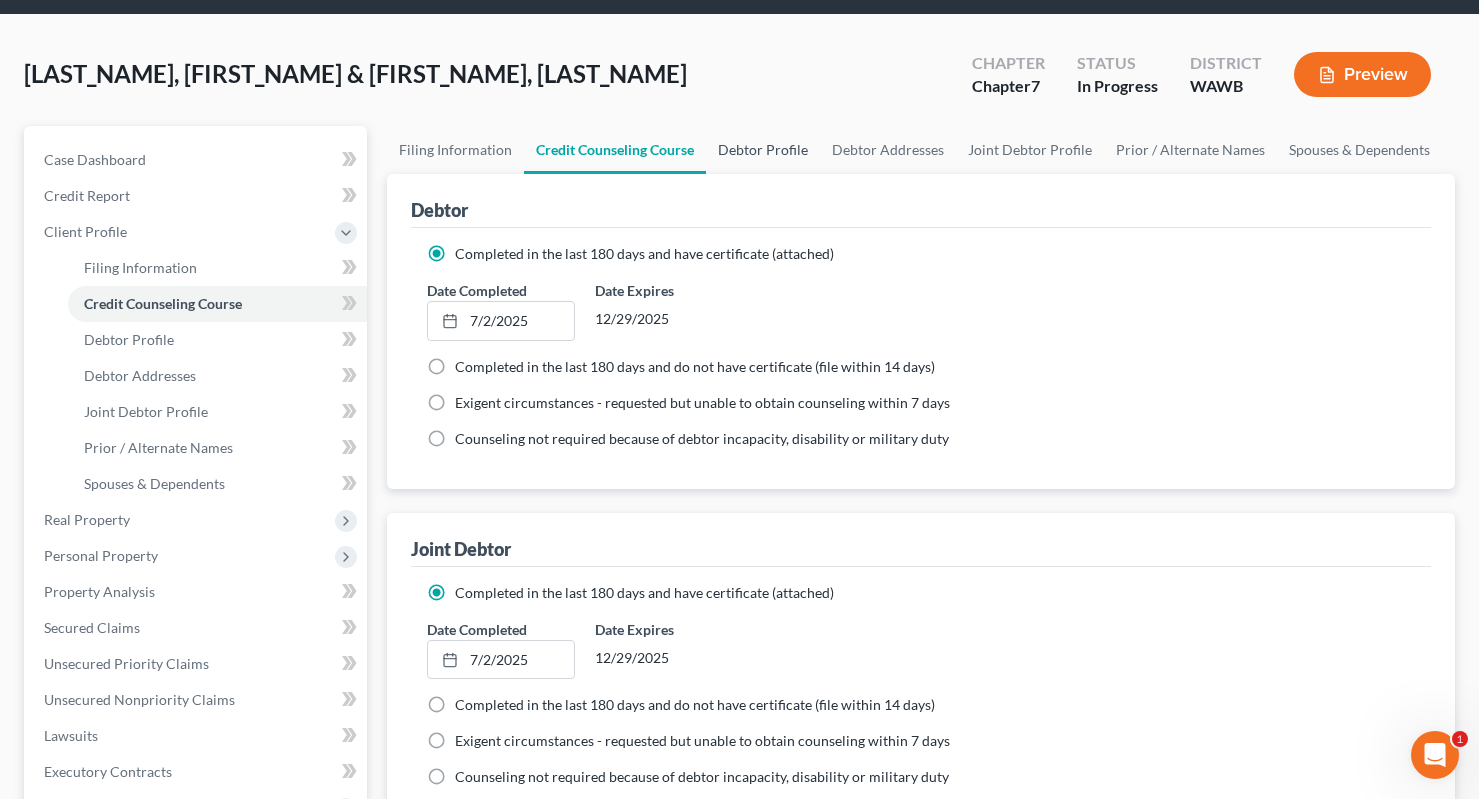 scroll, scrollTop: 0, scrollLeft: 0, axis: both 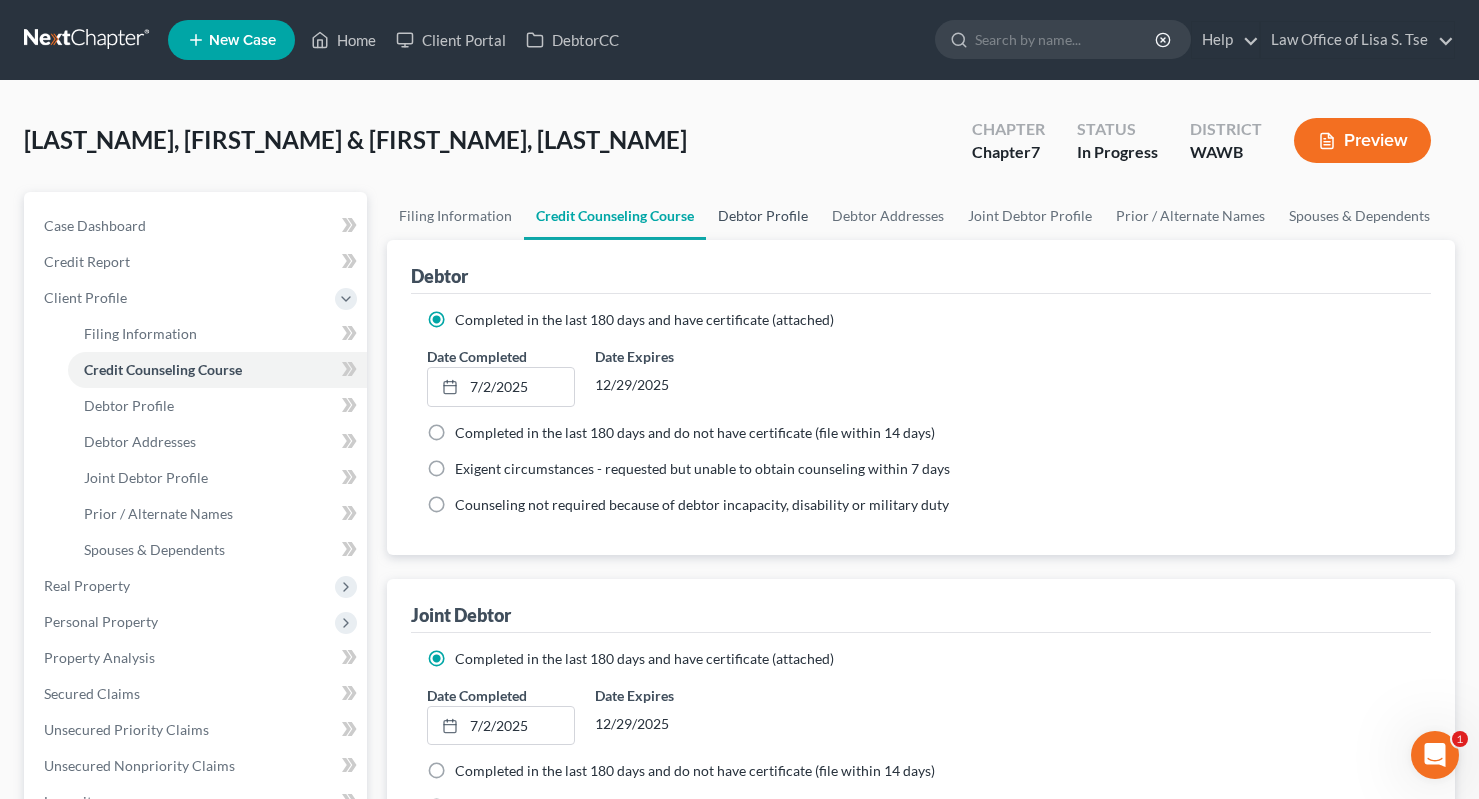 click on "Debtor Profile" at bounding box center [763, 216] 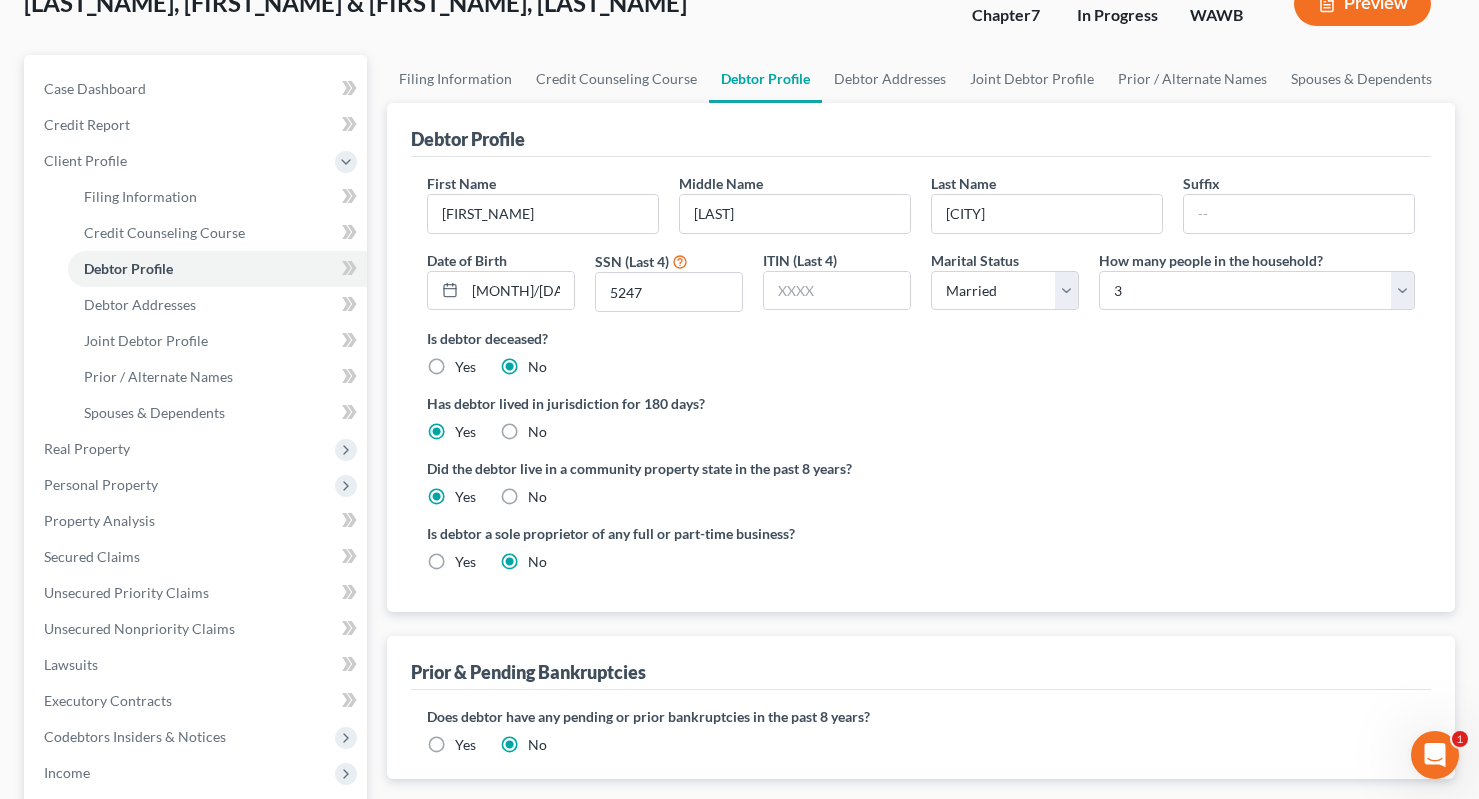 scroll, scrollTop: 0, scrollLeft: 0, axis: both 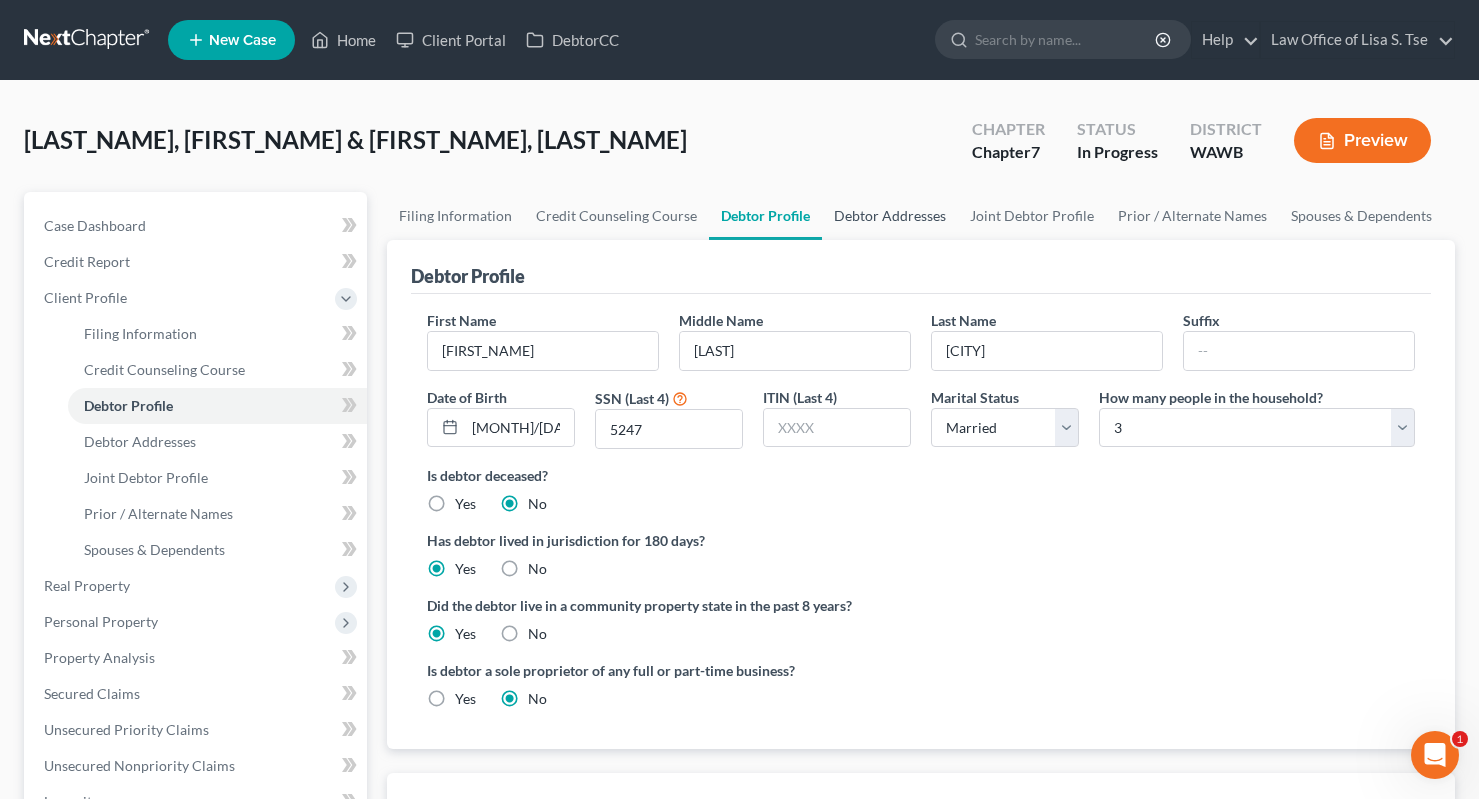 click on "Debtor Addresses" at bounding box center (890, 216) 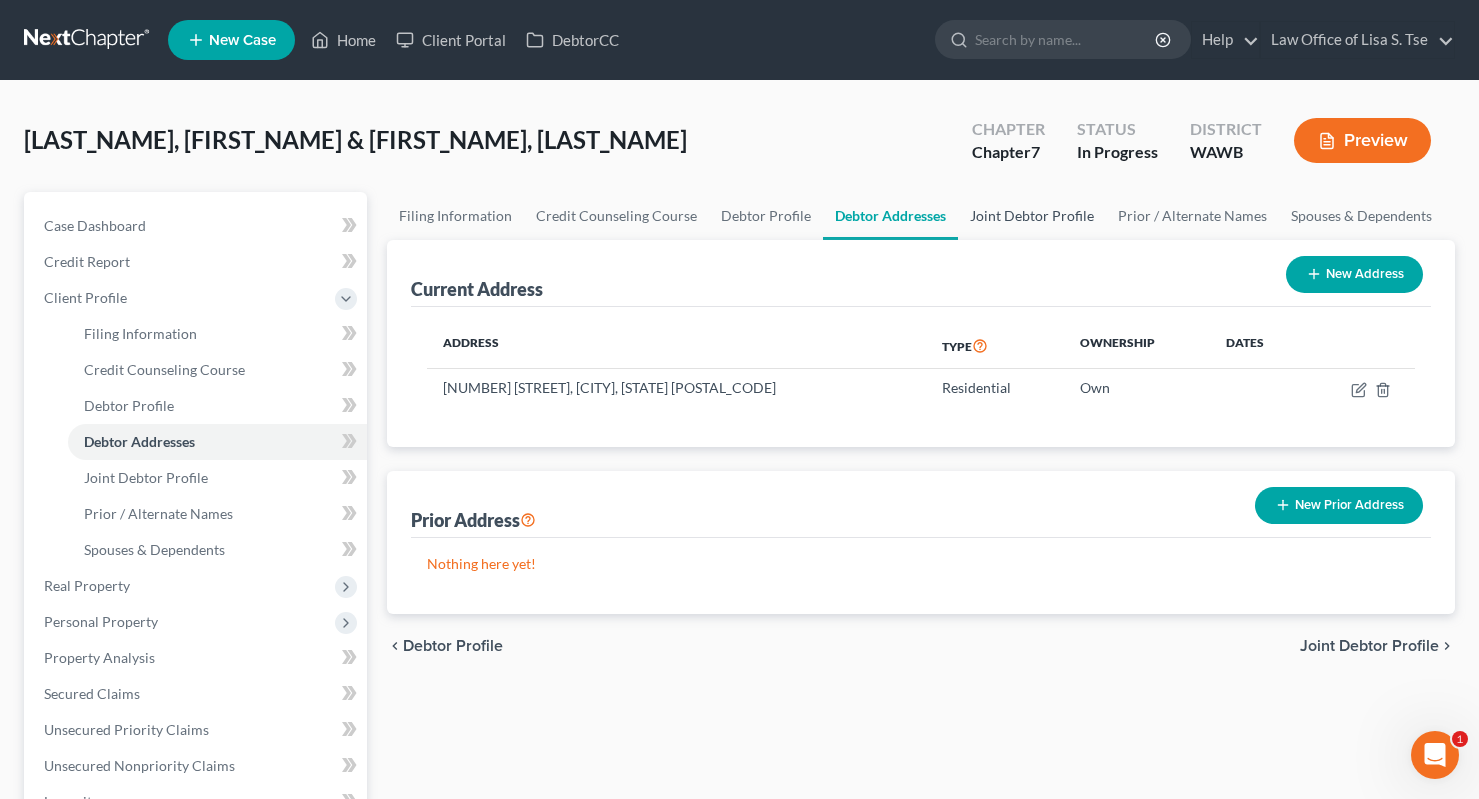 click on "Joint Debtor Profile" at bounding box center [1032, 216] 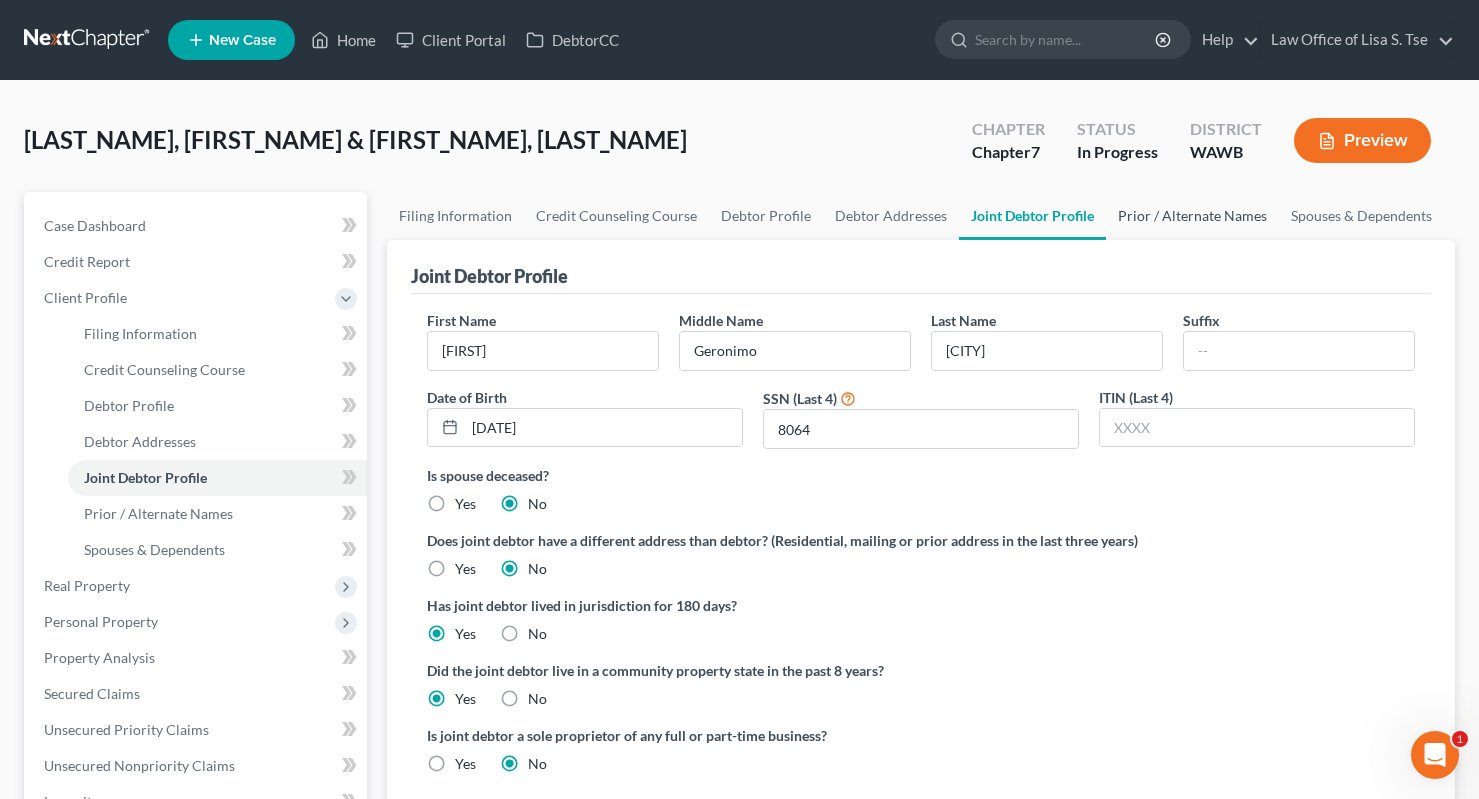 click on "Prior / Alternate Names" at bounding box center [1192, 216] 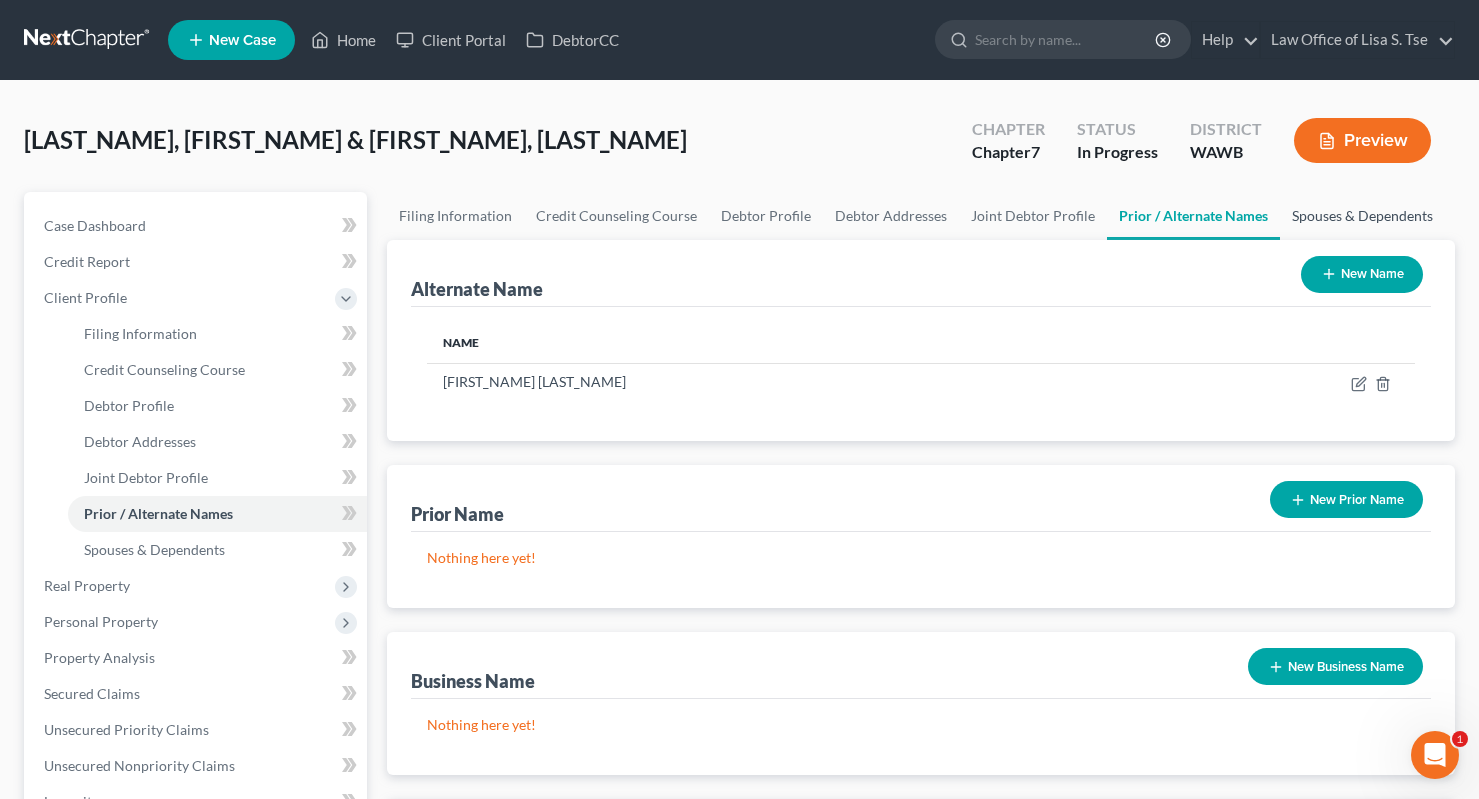 click on "Spouses & Dependents" at bounding box center (1362, 216) 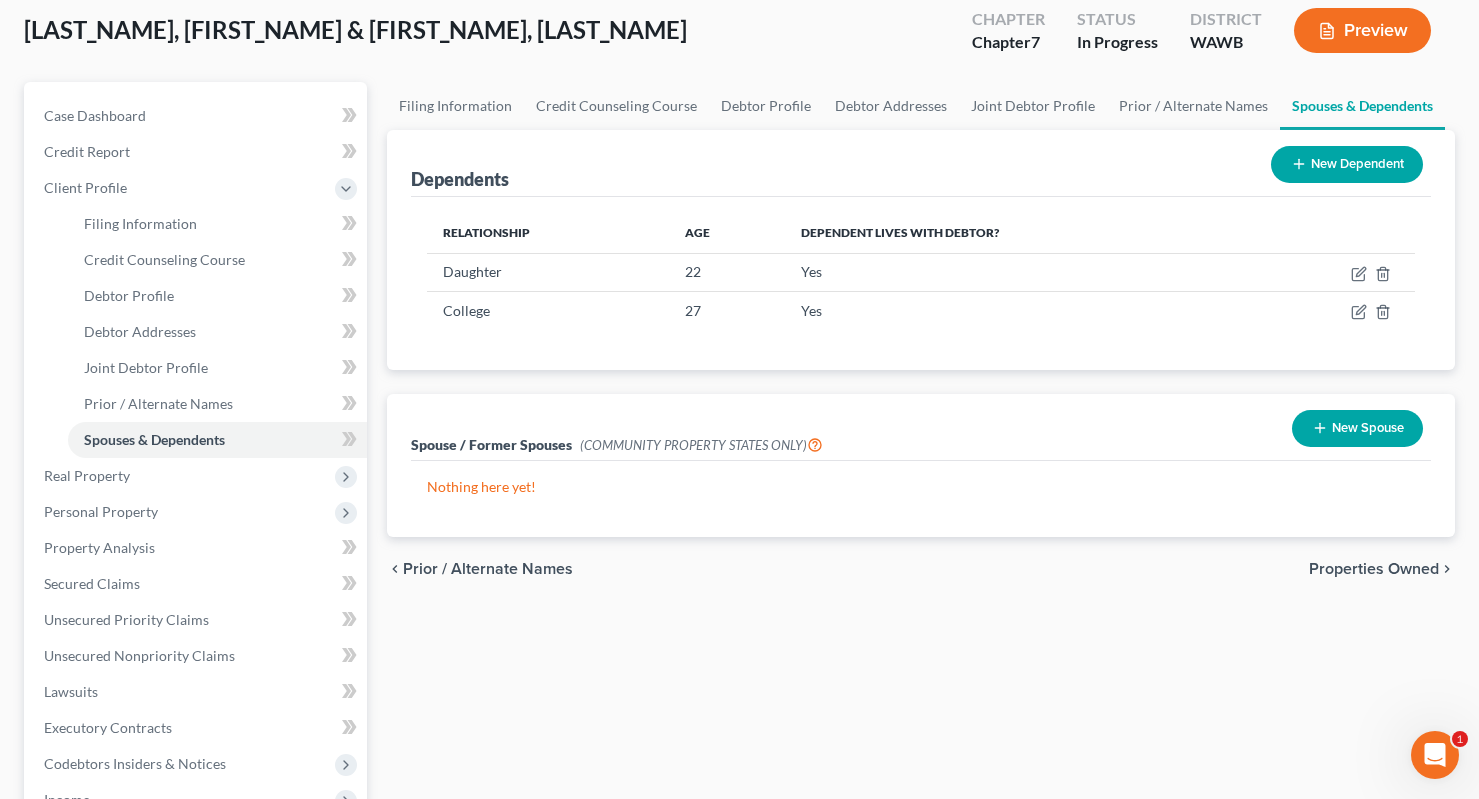 scroll, scrollTop: 0, scrollLeft: 0, axis: both 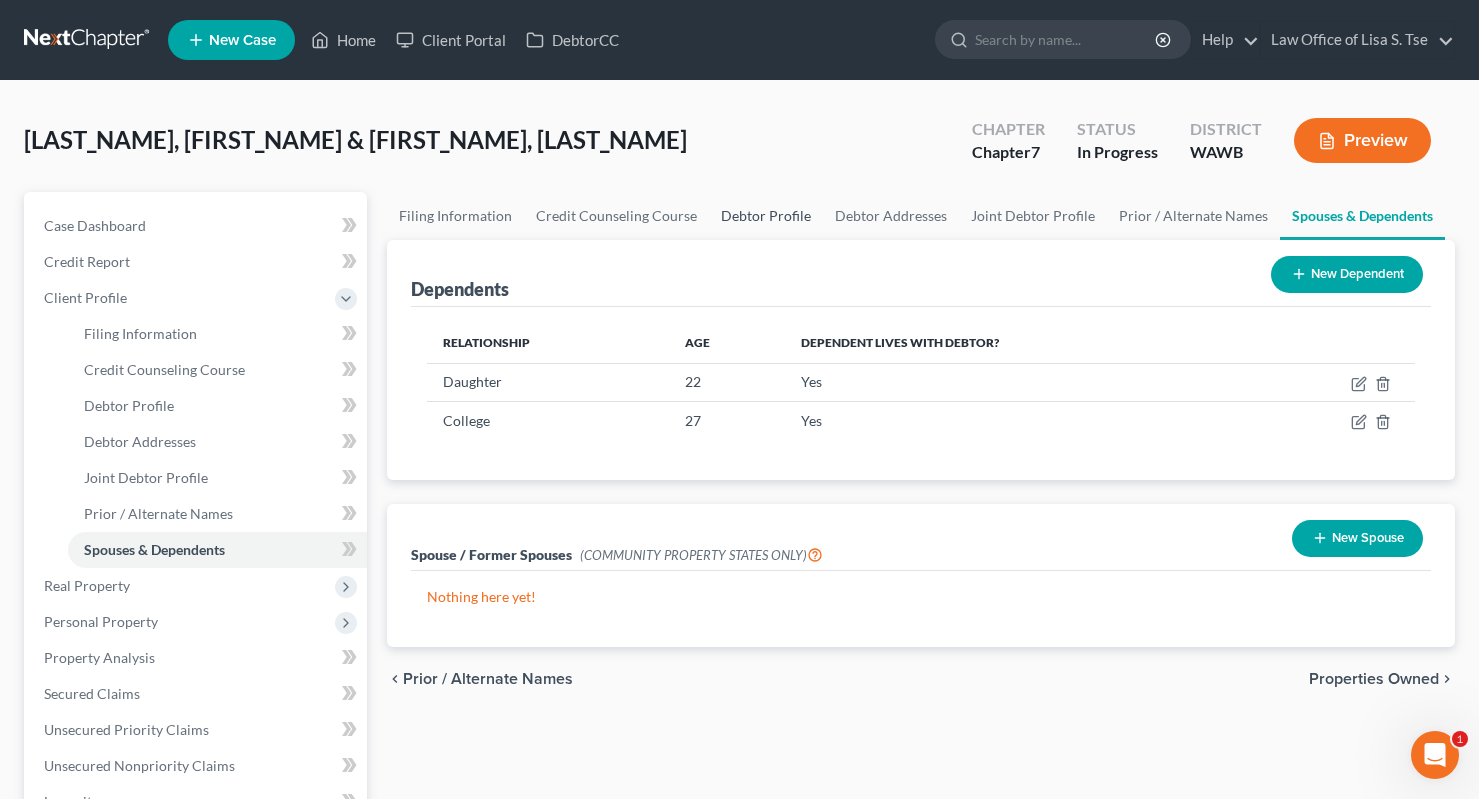 click on "Debtor Profile" at bounding box center [766, 216] 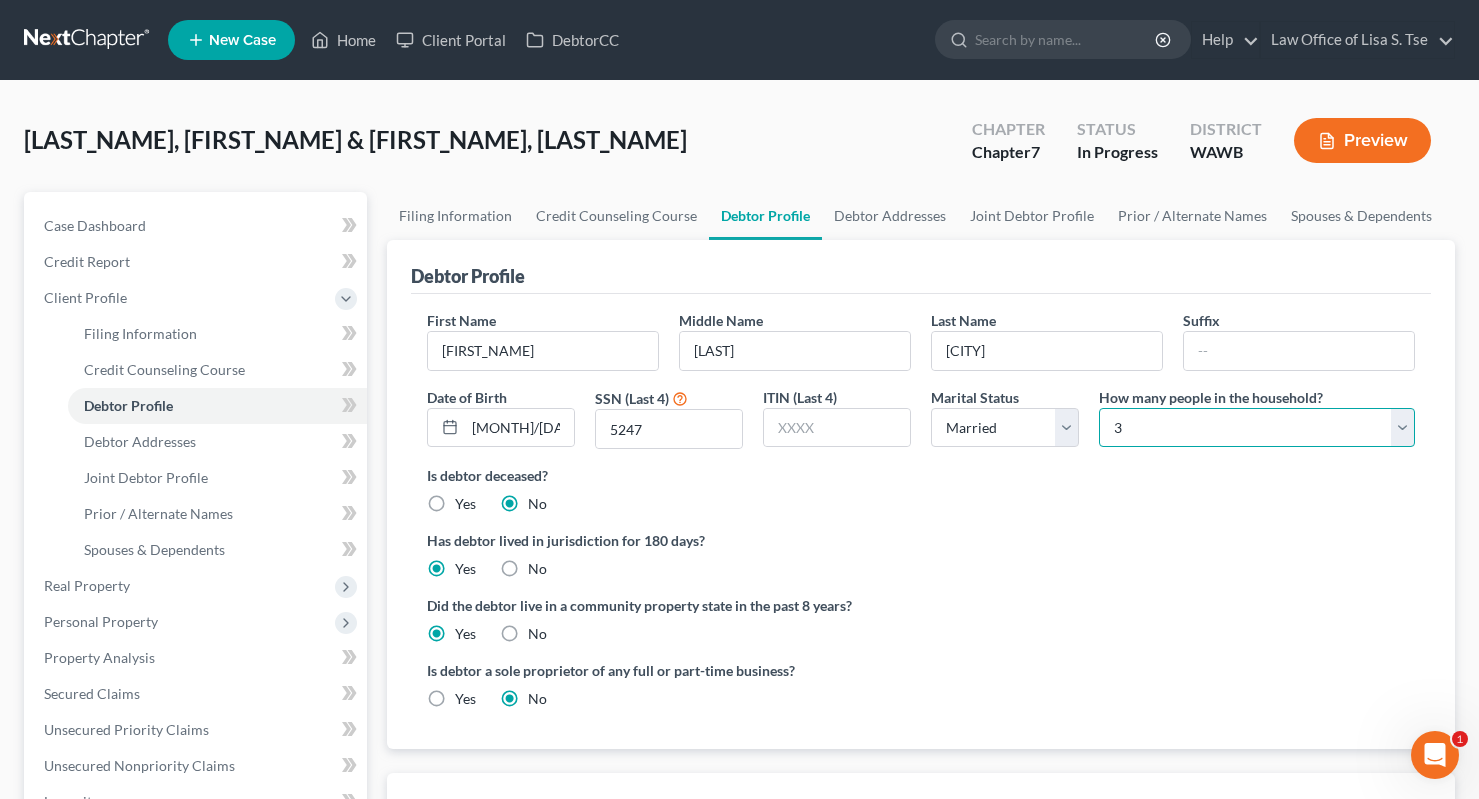click on "Select 1 2 3 4 5 6 7 8 9 10 11 12 13 14 15 16 17 18 19 20" at bounding box center (1257, 428) 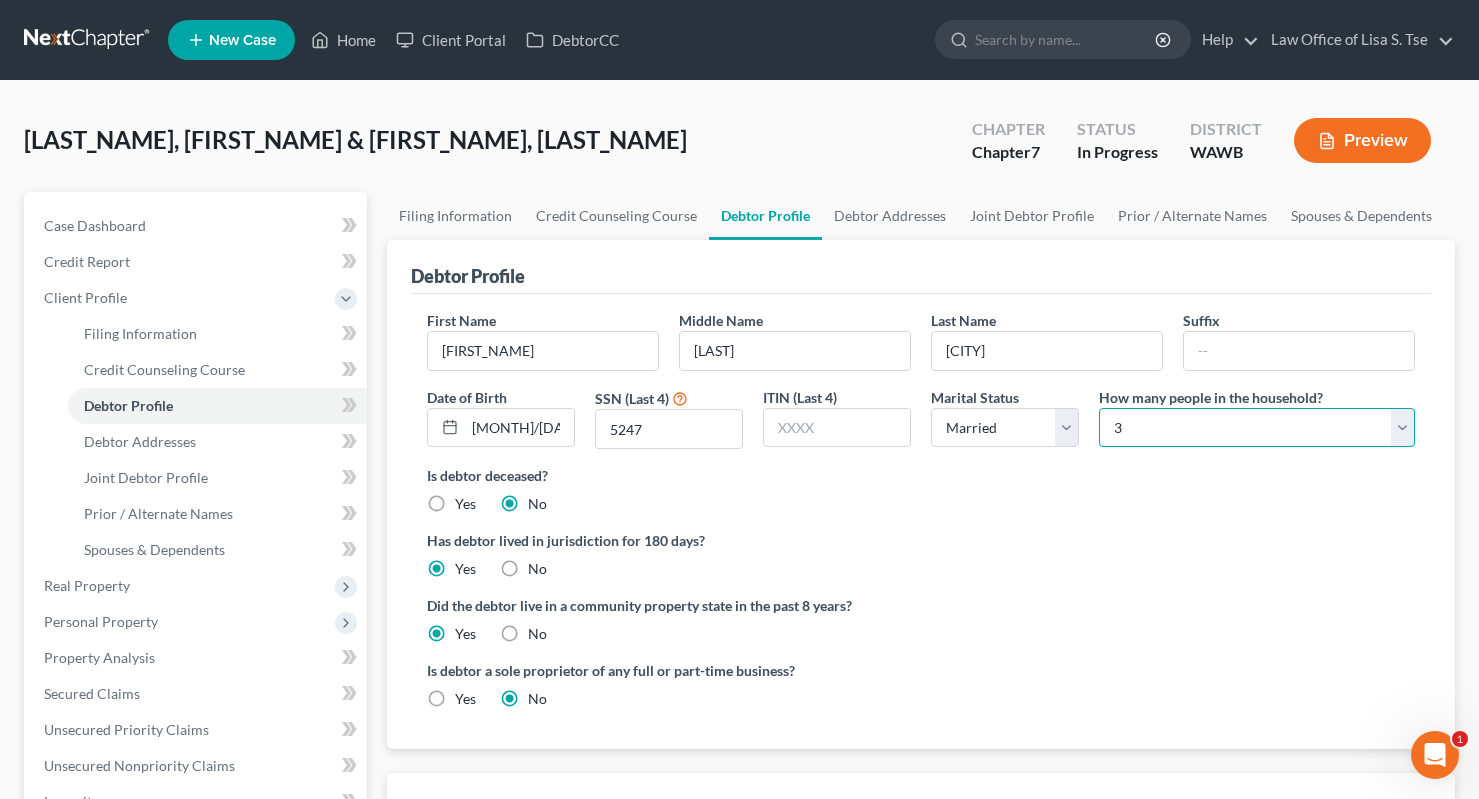 select on "3" 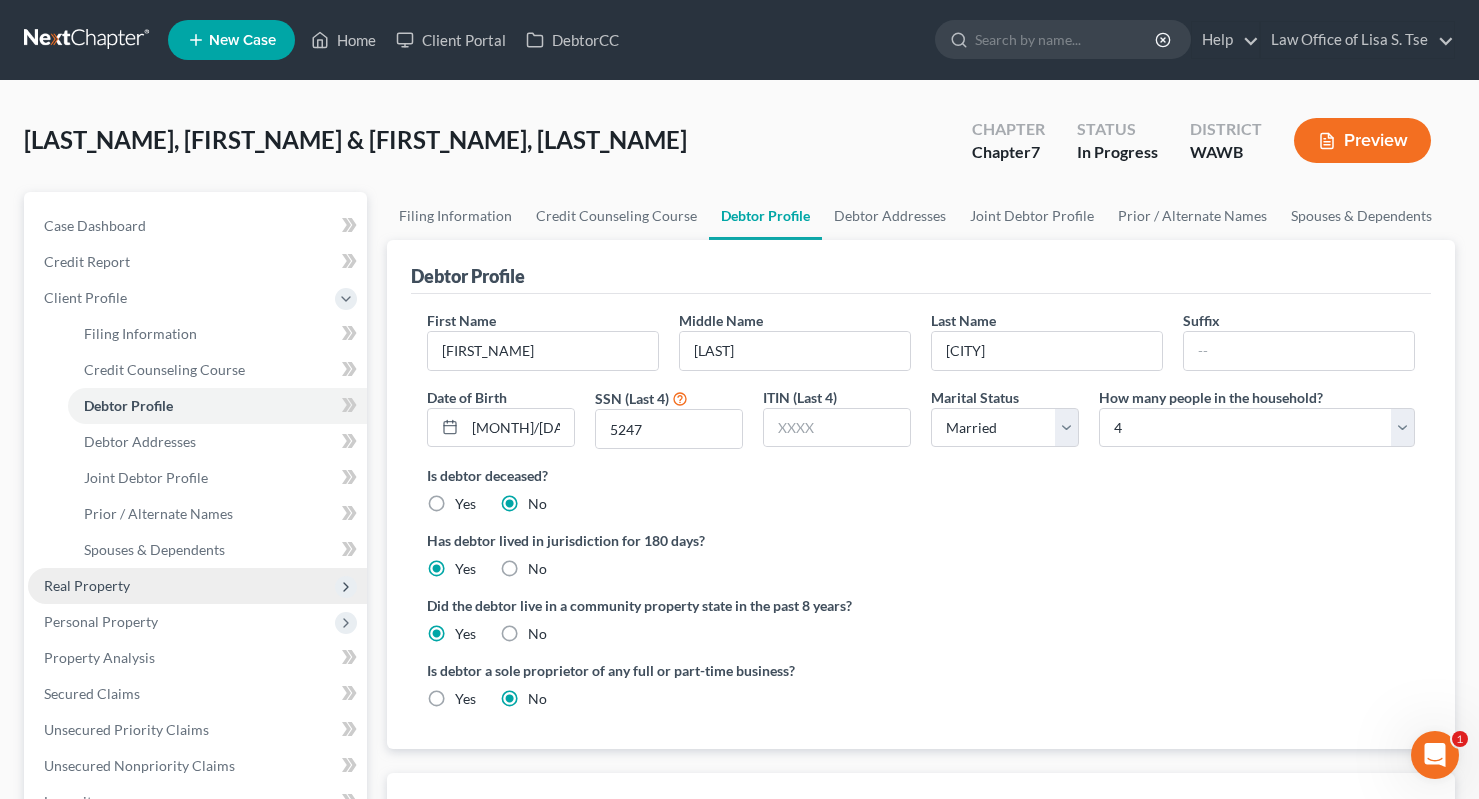 click on "Real Property" at bounding box center [197, 586] 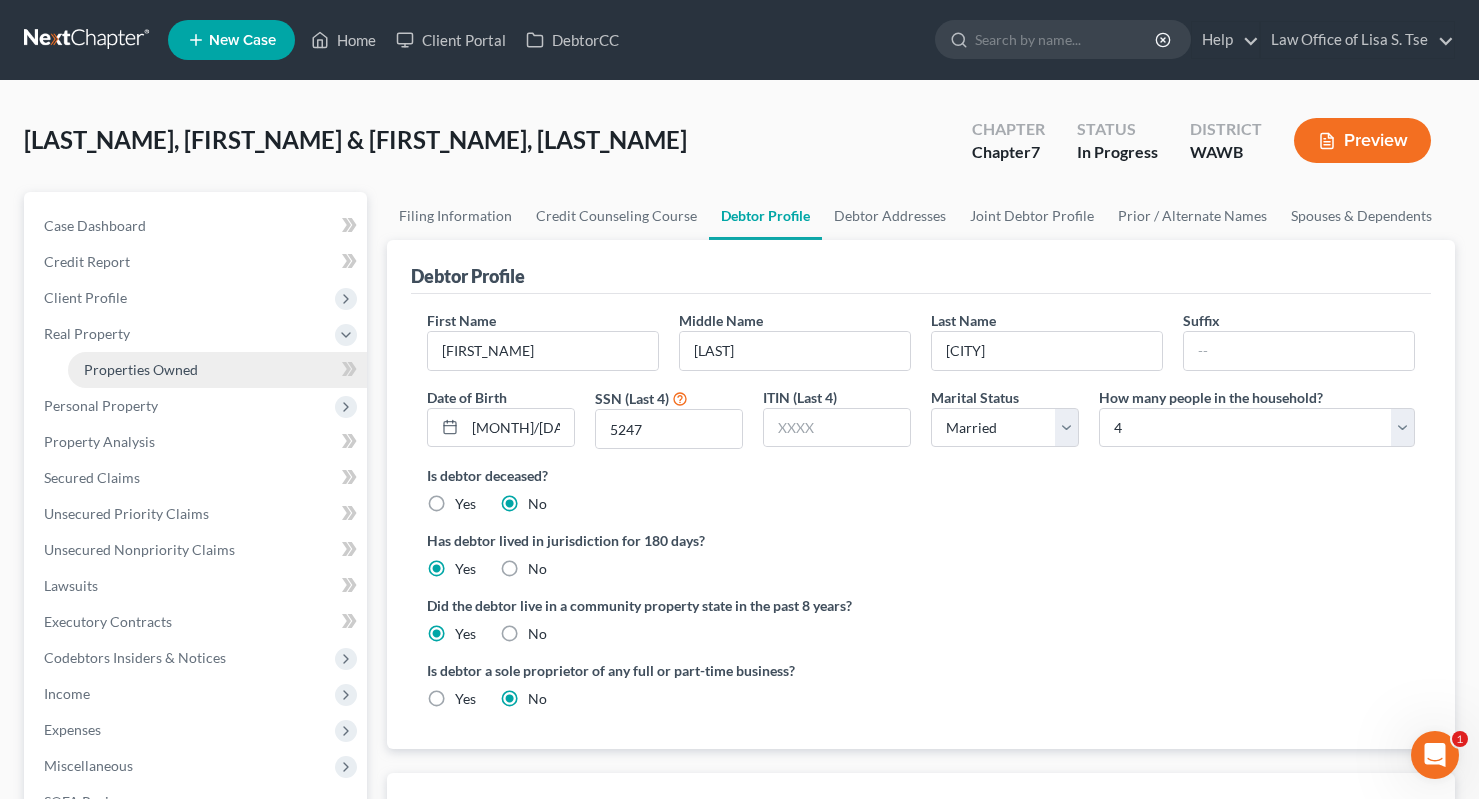 click on "Properties Owned" at bounding box center (217, 370) 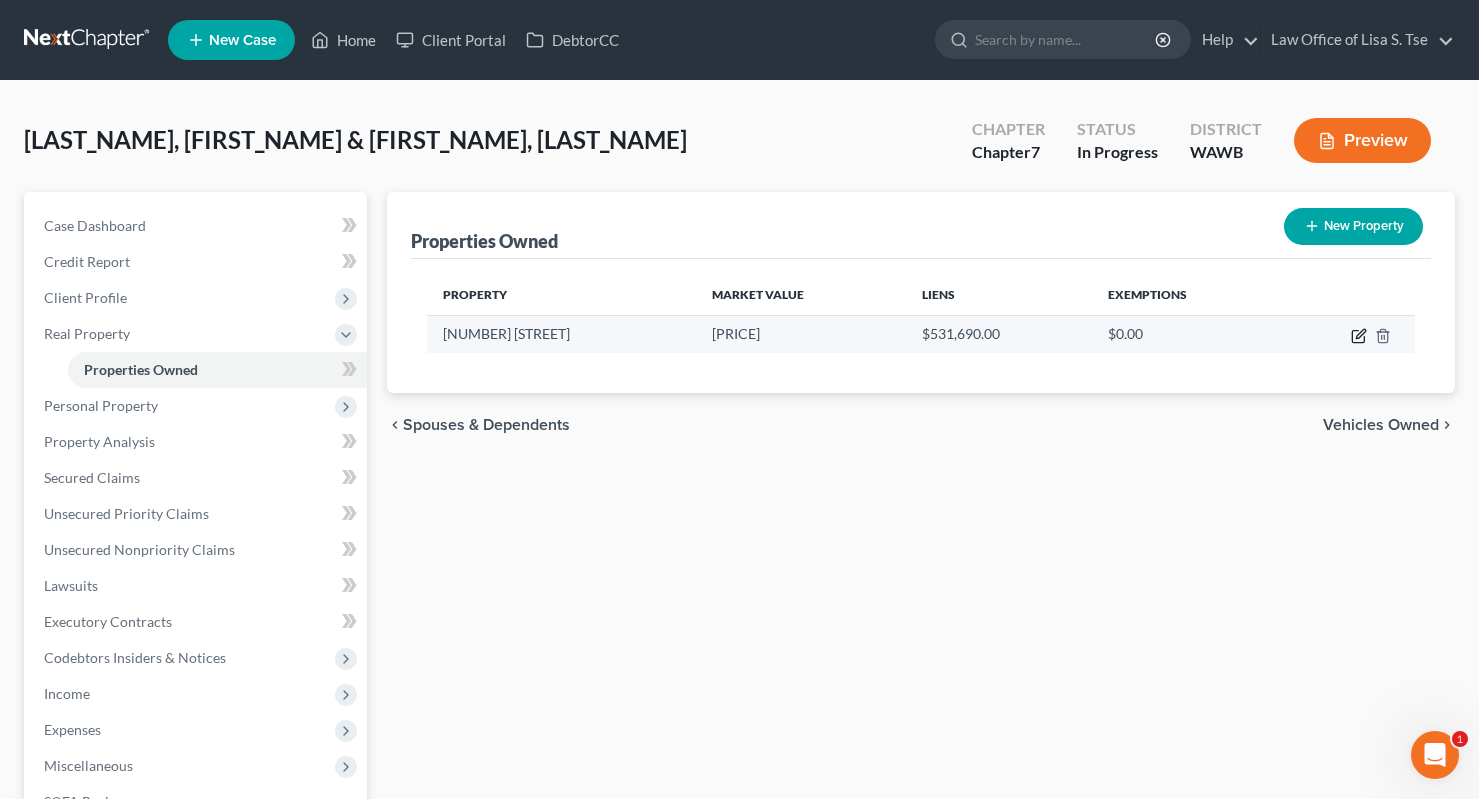 click 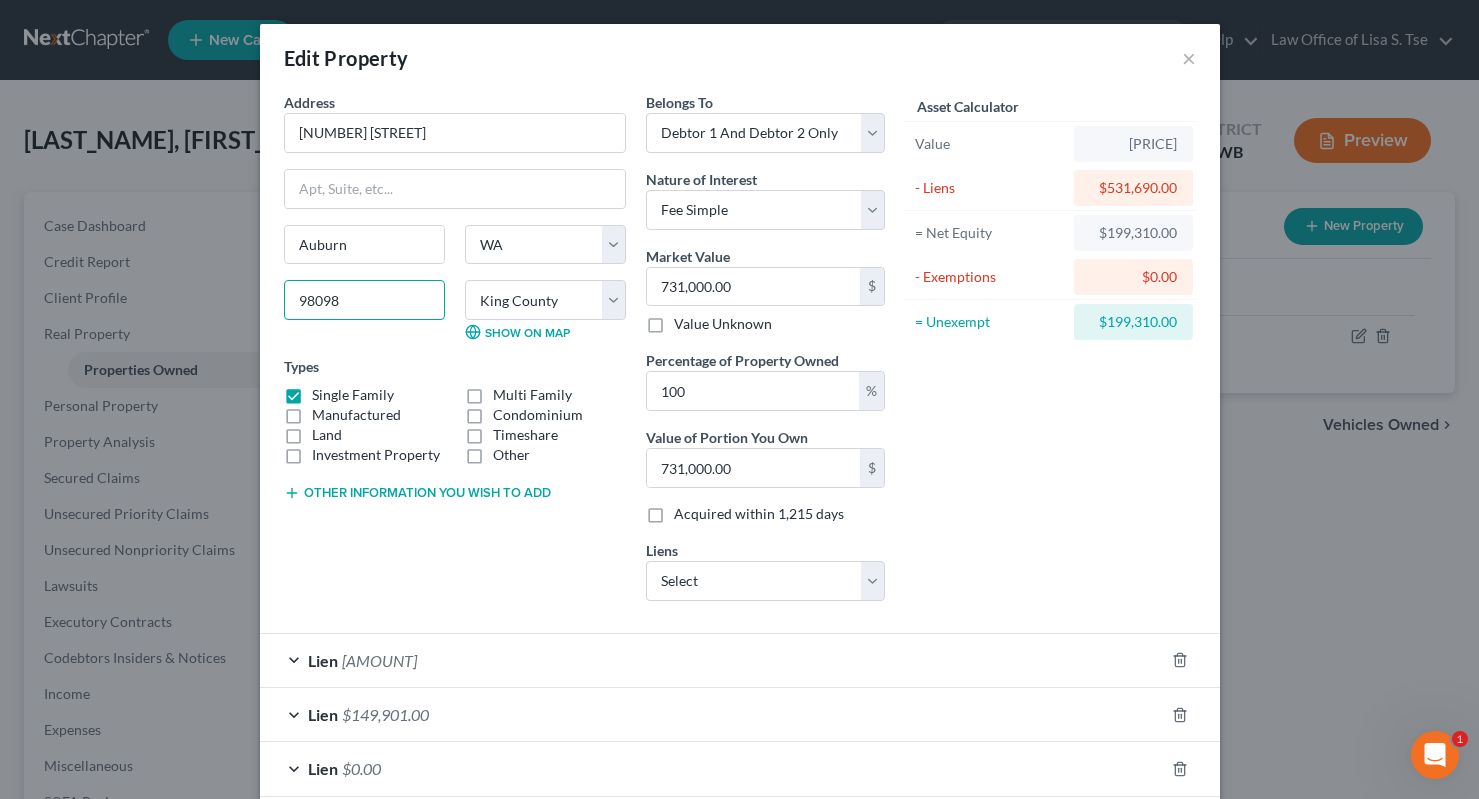 click on "98098" at bounding box center (364, 300) 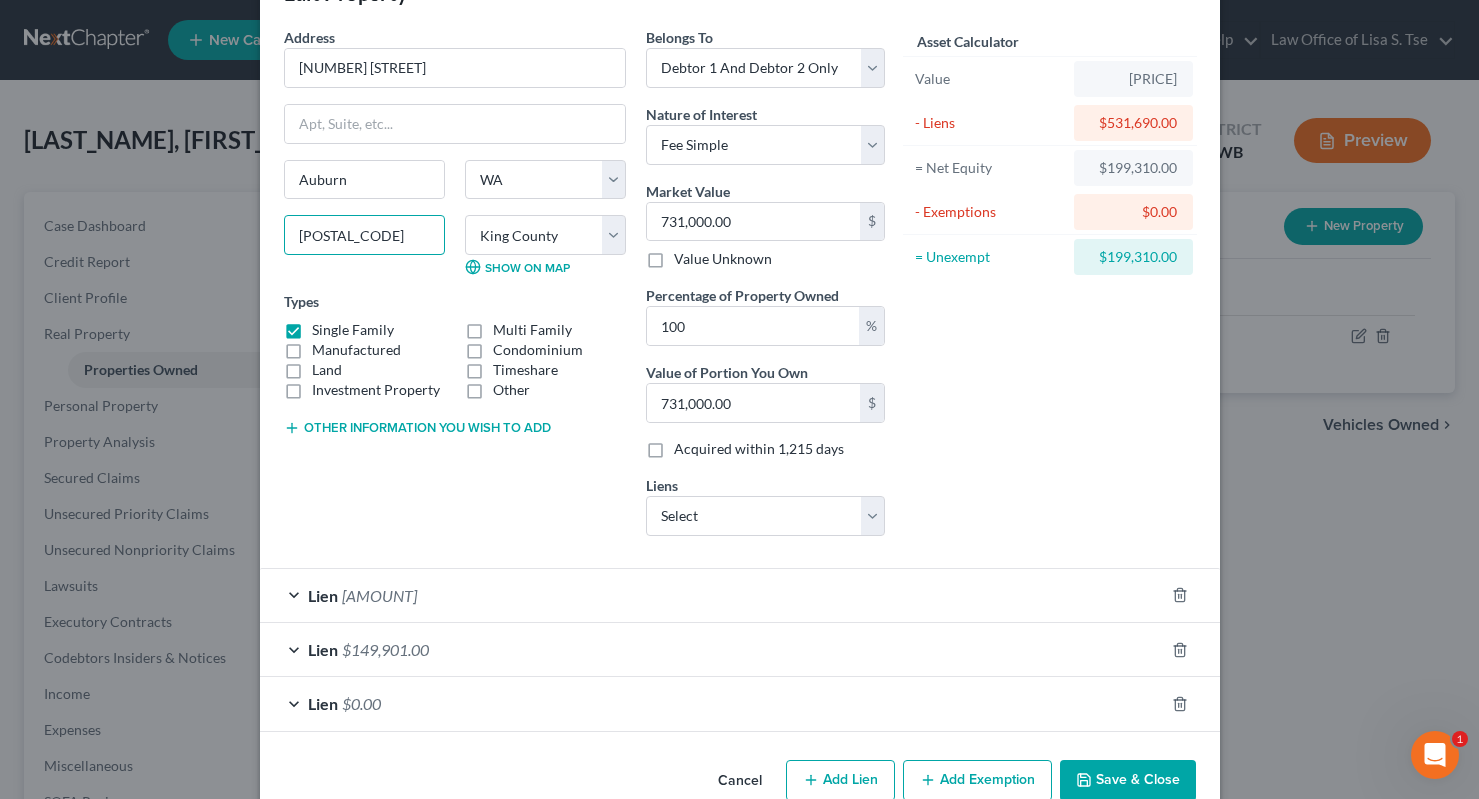 scroll, scrollTop: 107, scrollLeft: 0, axis: vertical 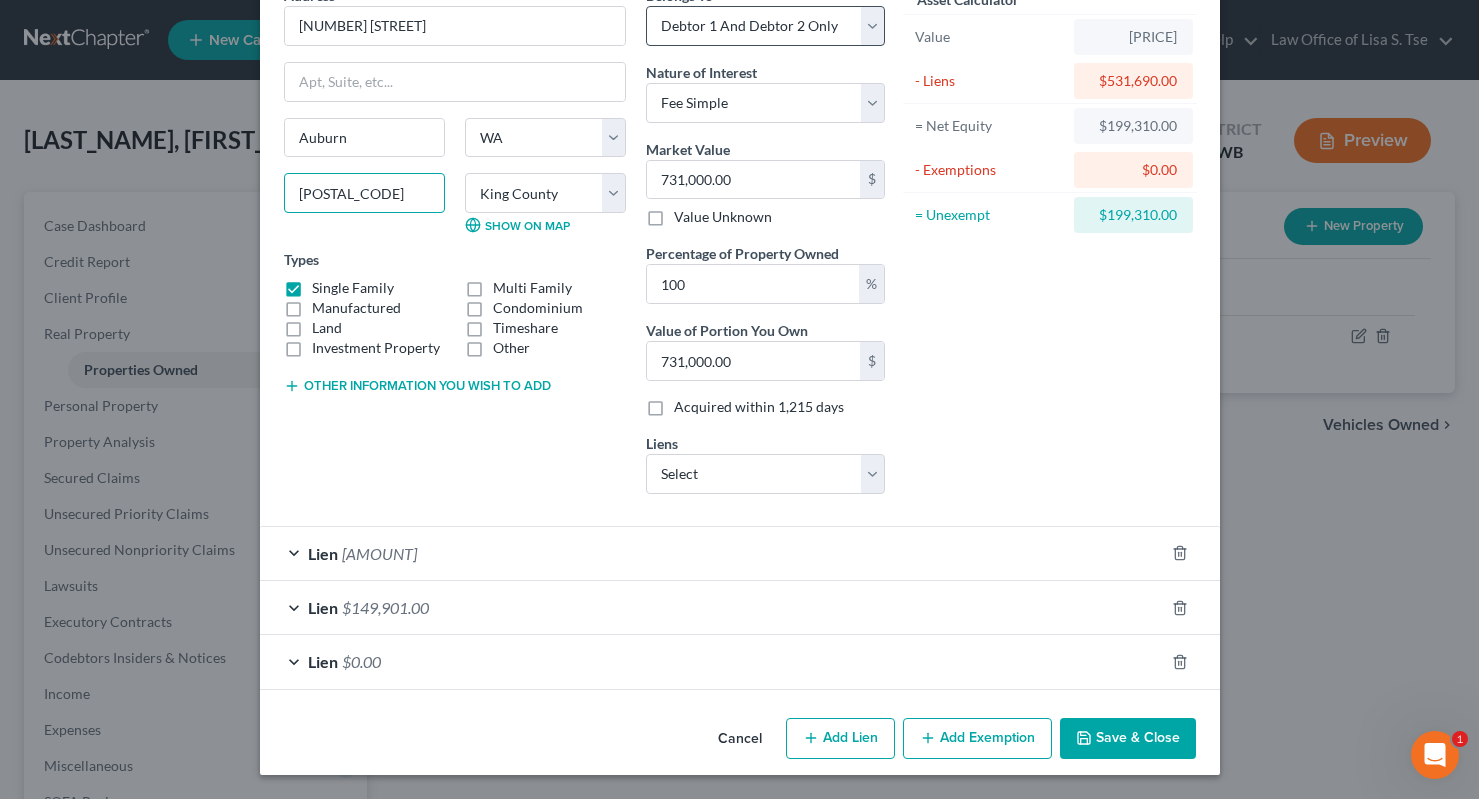 type on "98092" 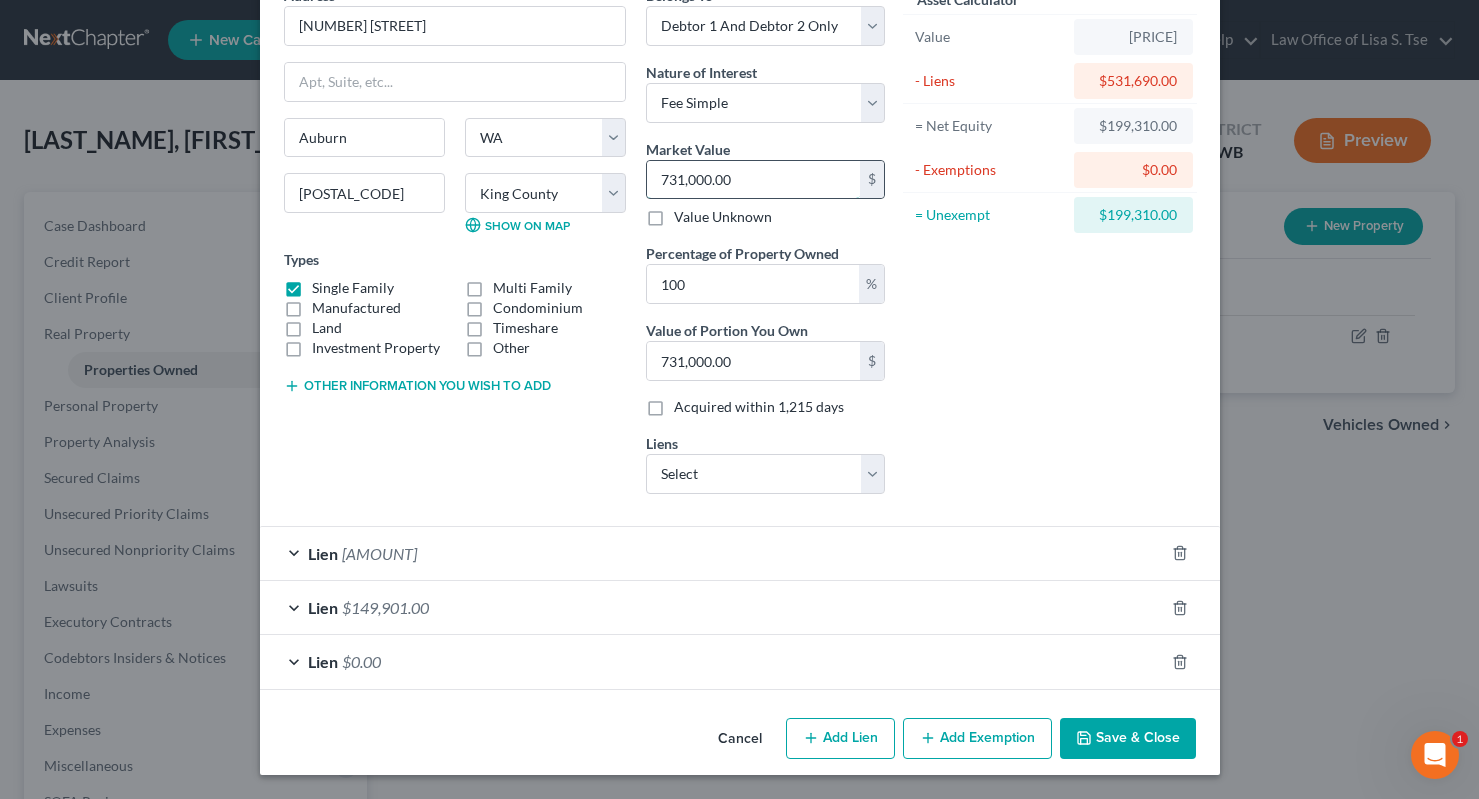 click on "731,000.00" at bounding box center [753, 180] 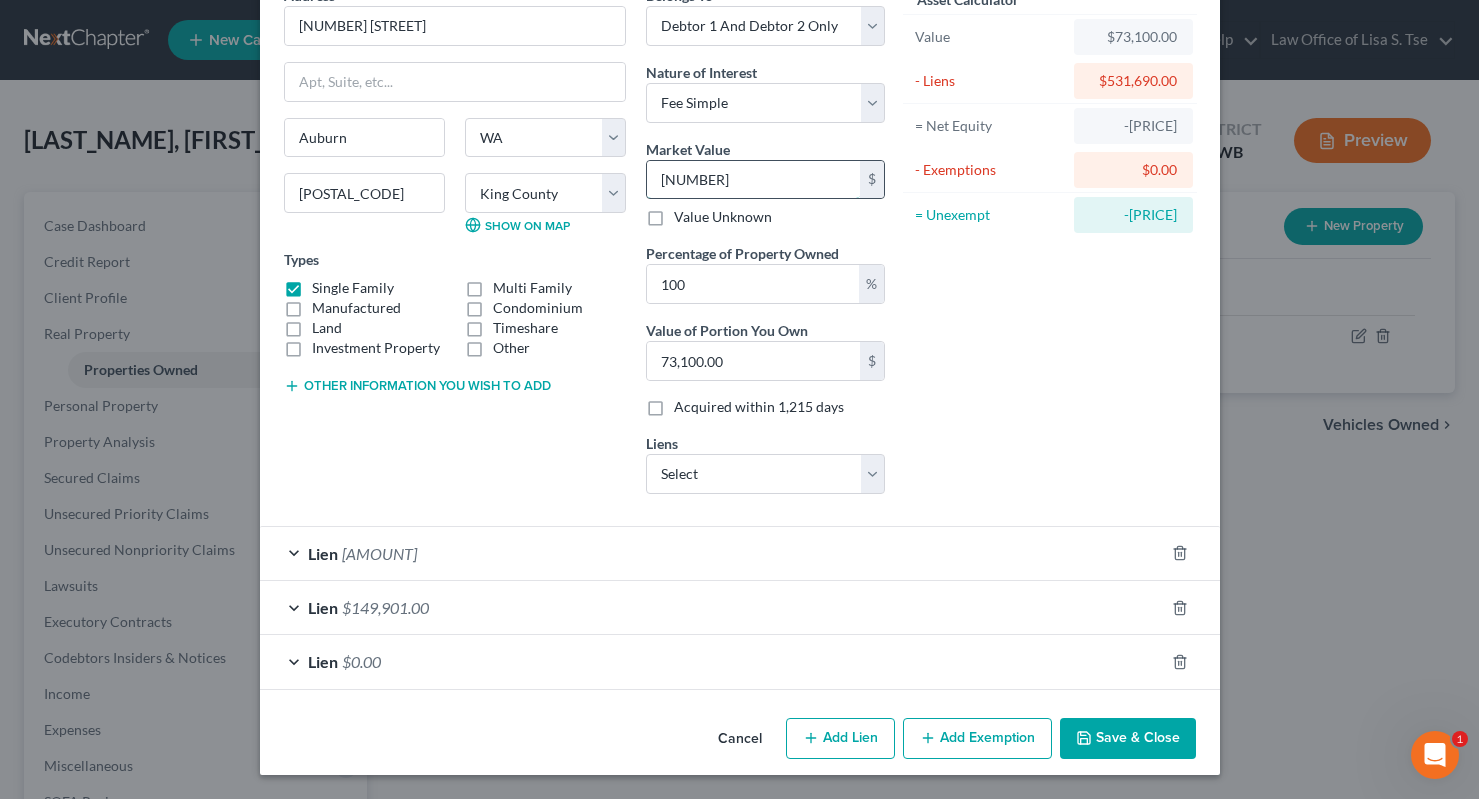 type on "73,10" 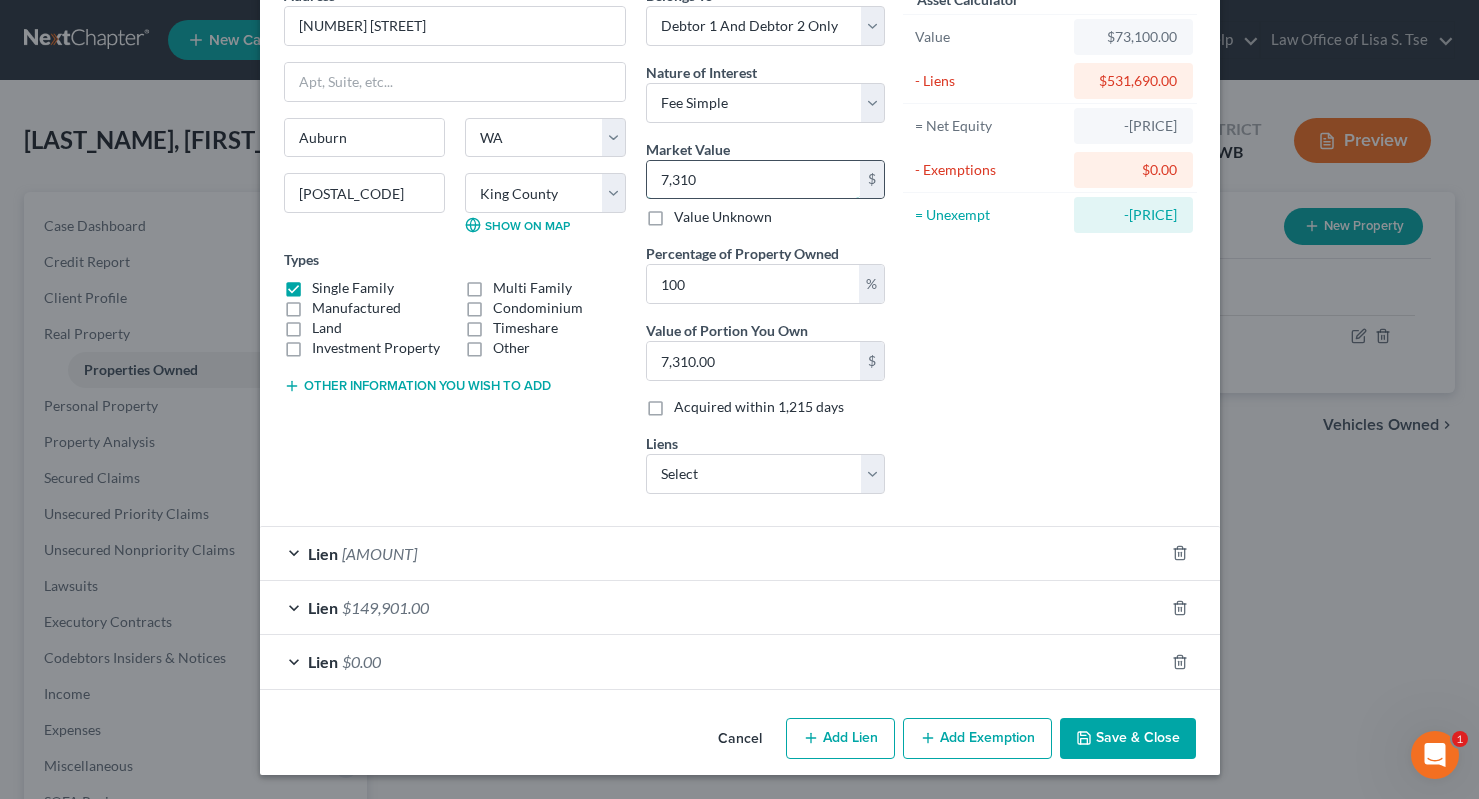type on "7,31" 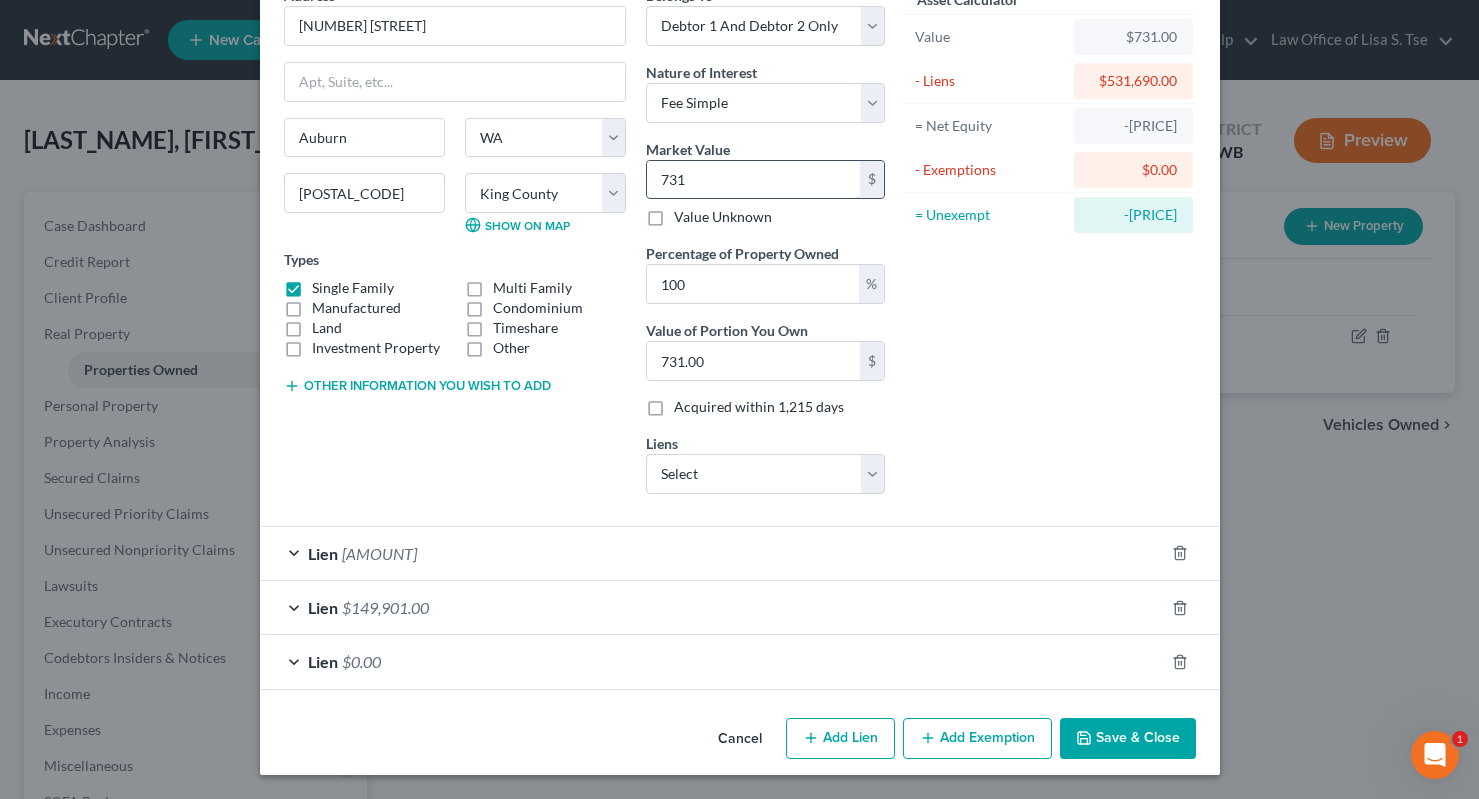 type on "7317" 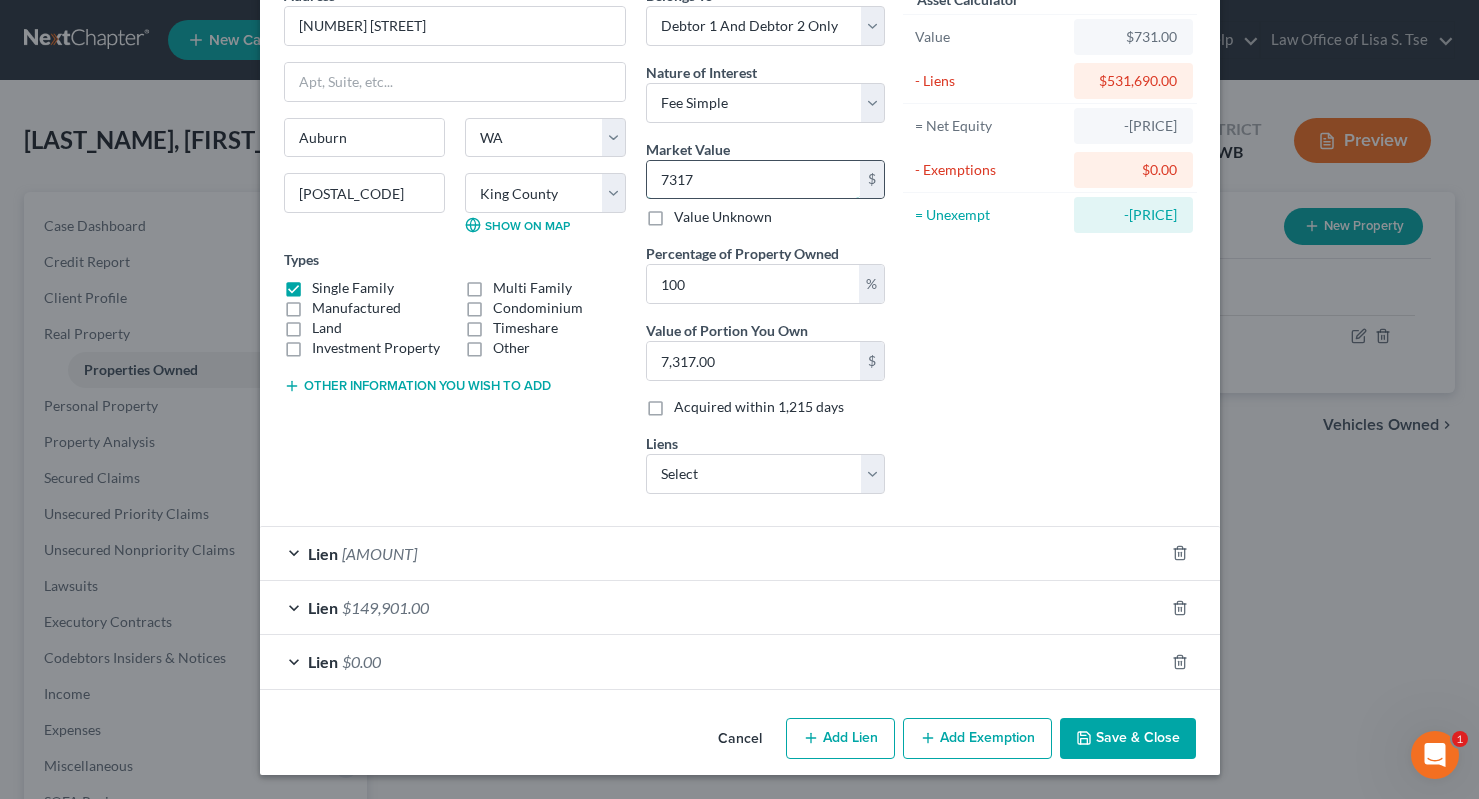 type on "73170" 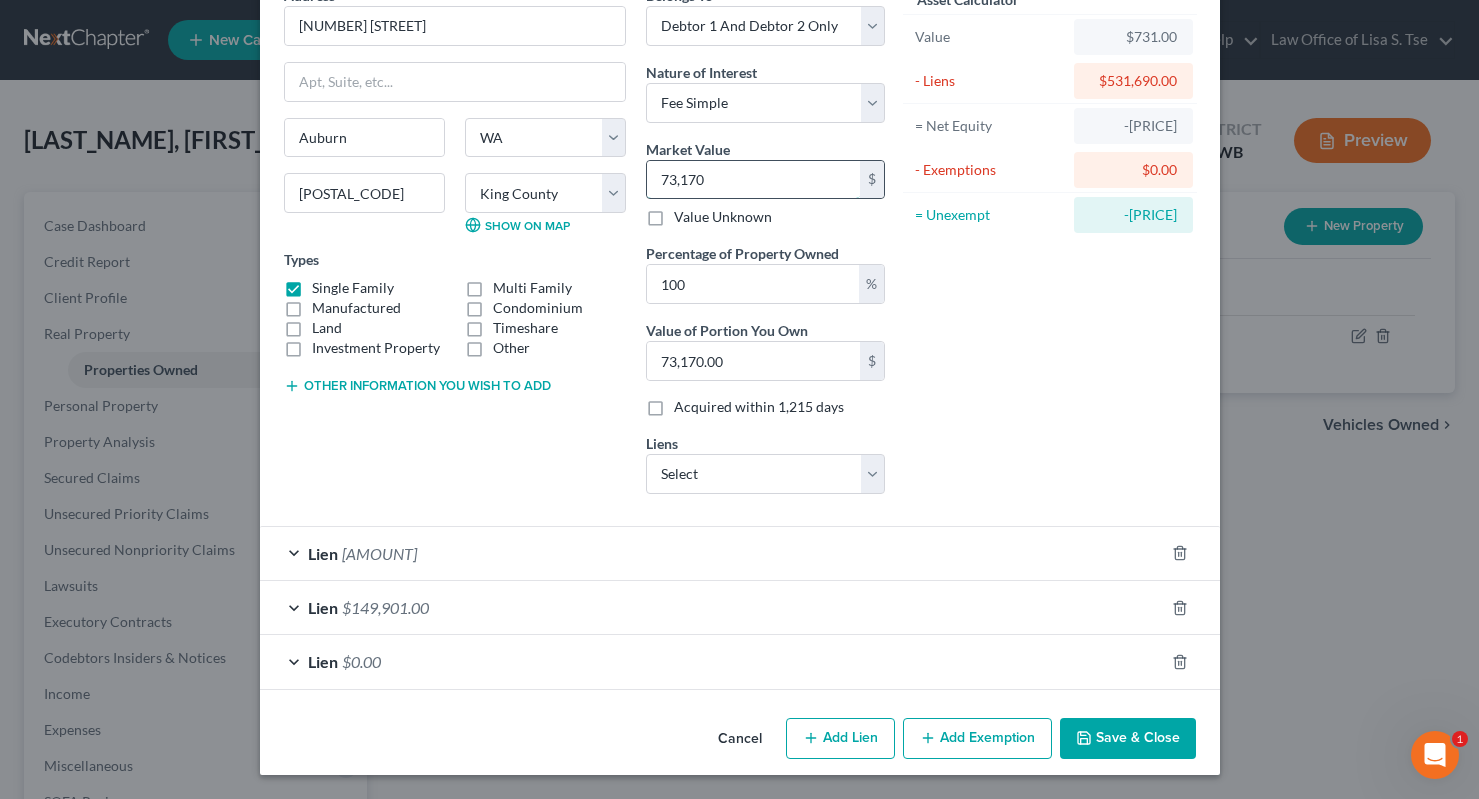 type on "73,1700" 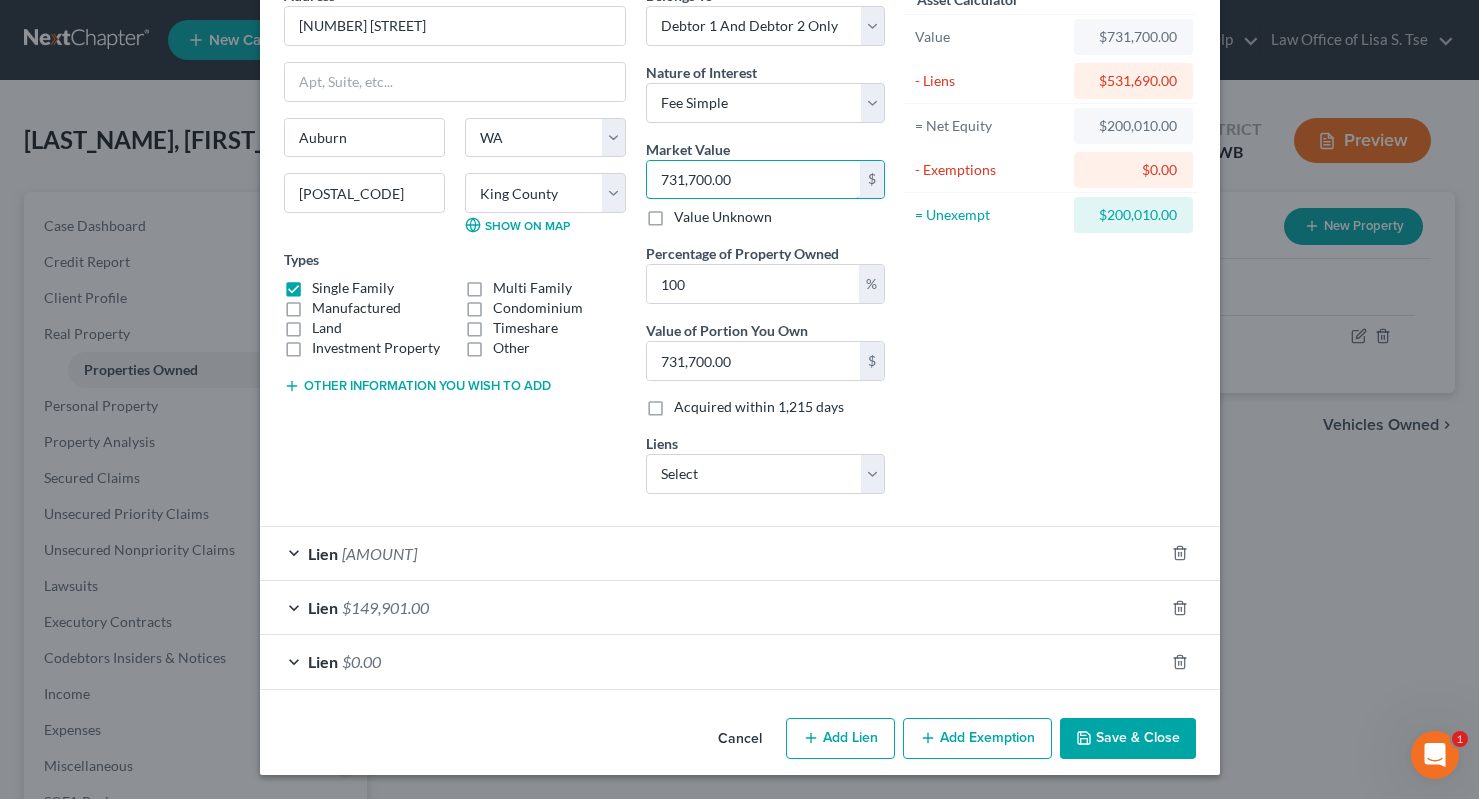 type on "731,700.00" 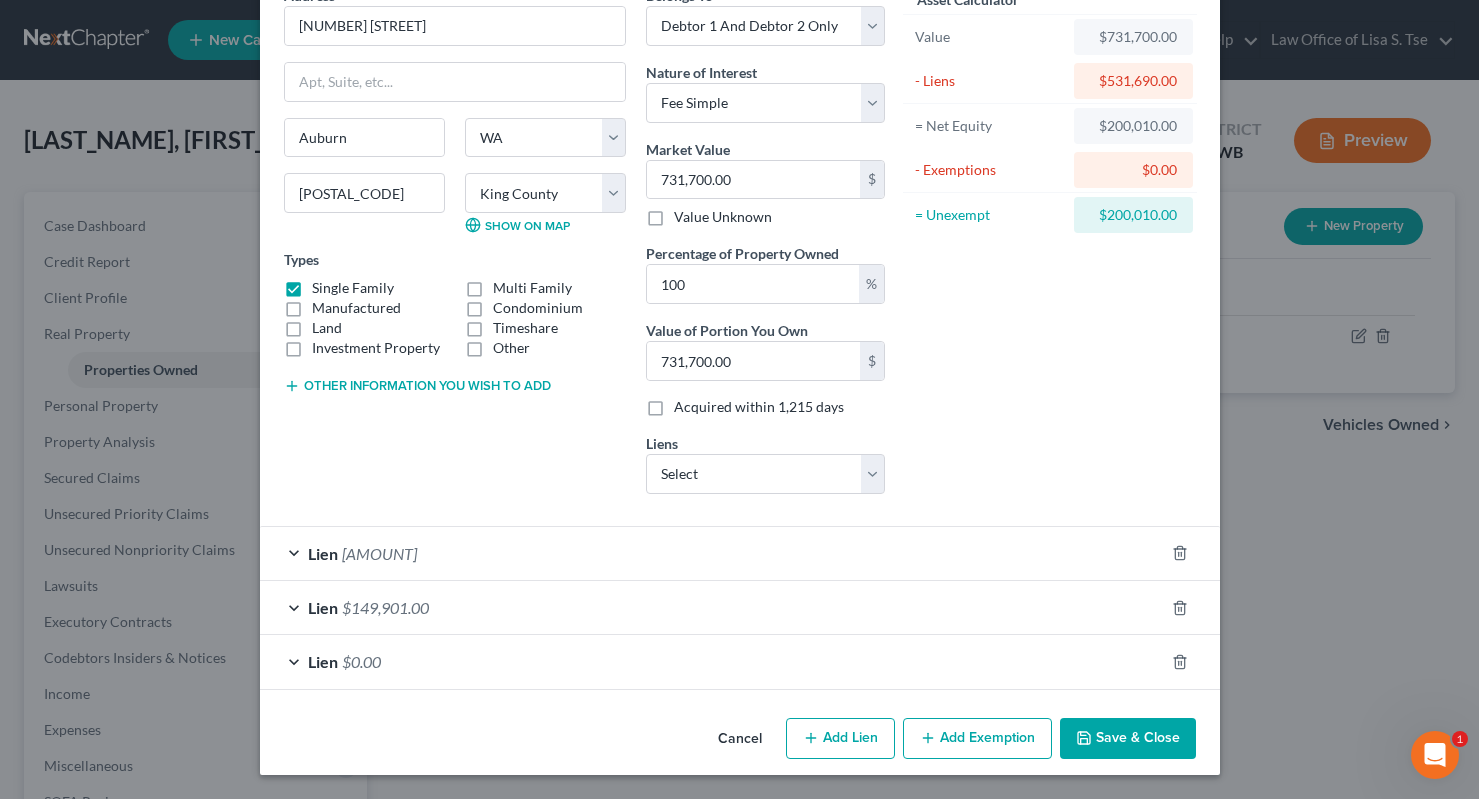 click on "Lien $381,789.00" at bounding box center (712, 553) 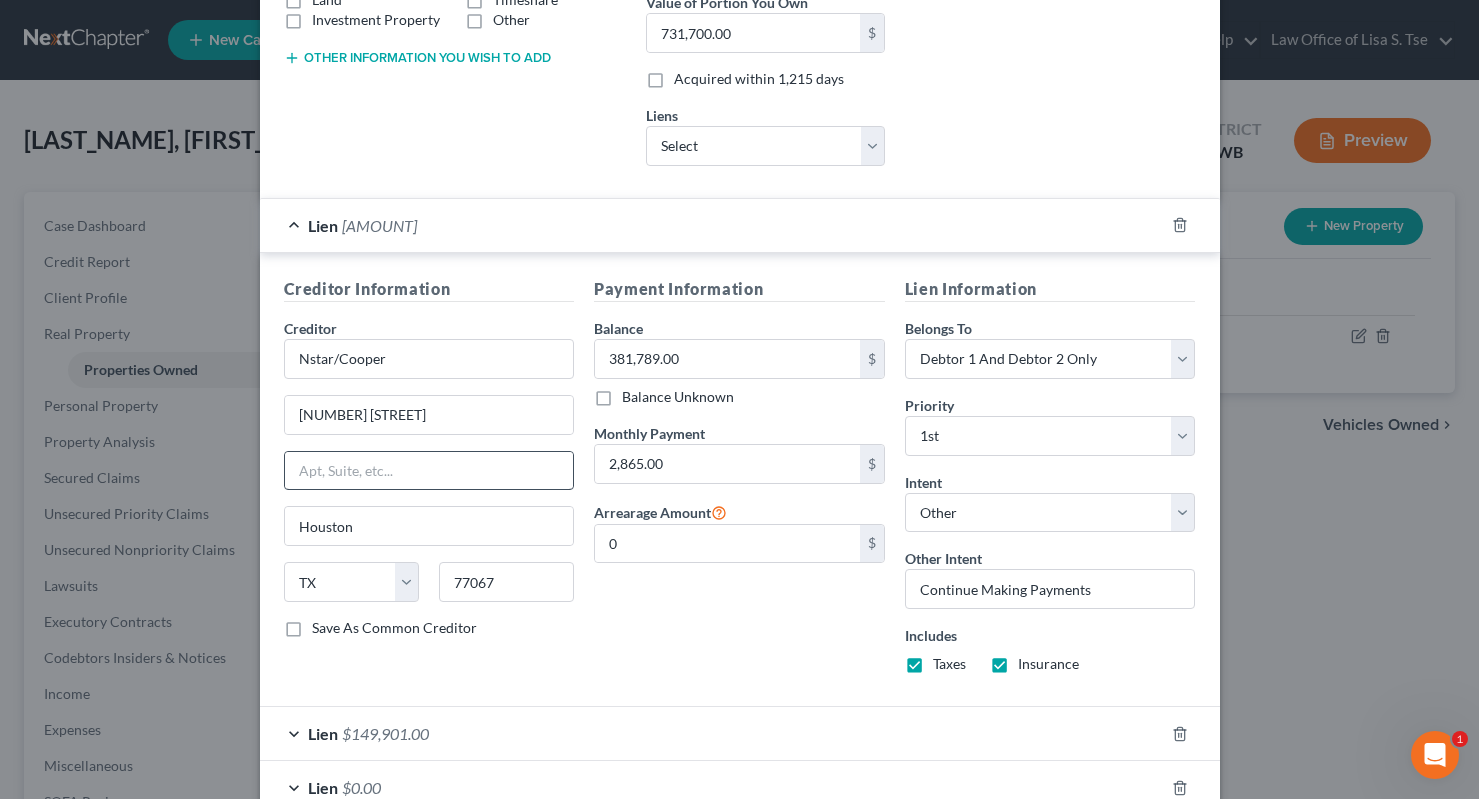 scroll, scrollTop: 447, scrollLeft: 0, axis: vertical 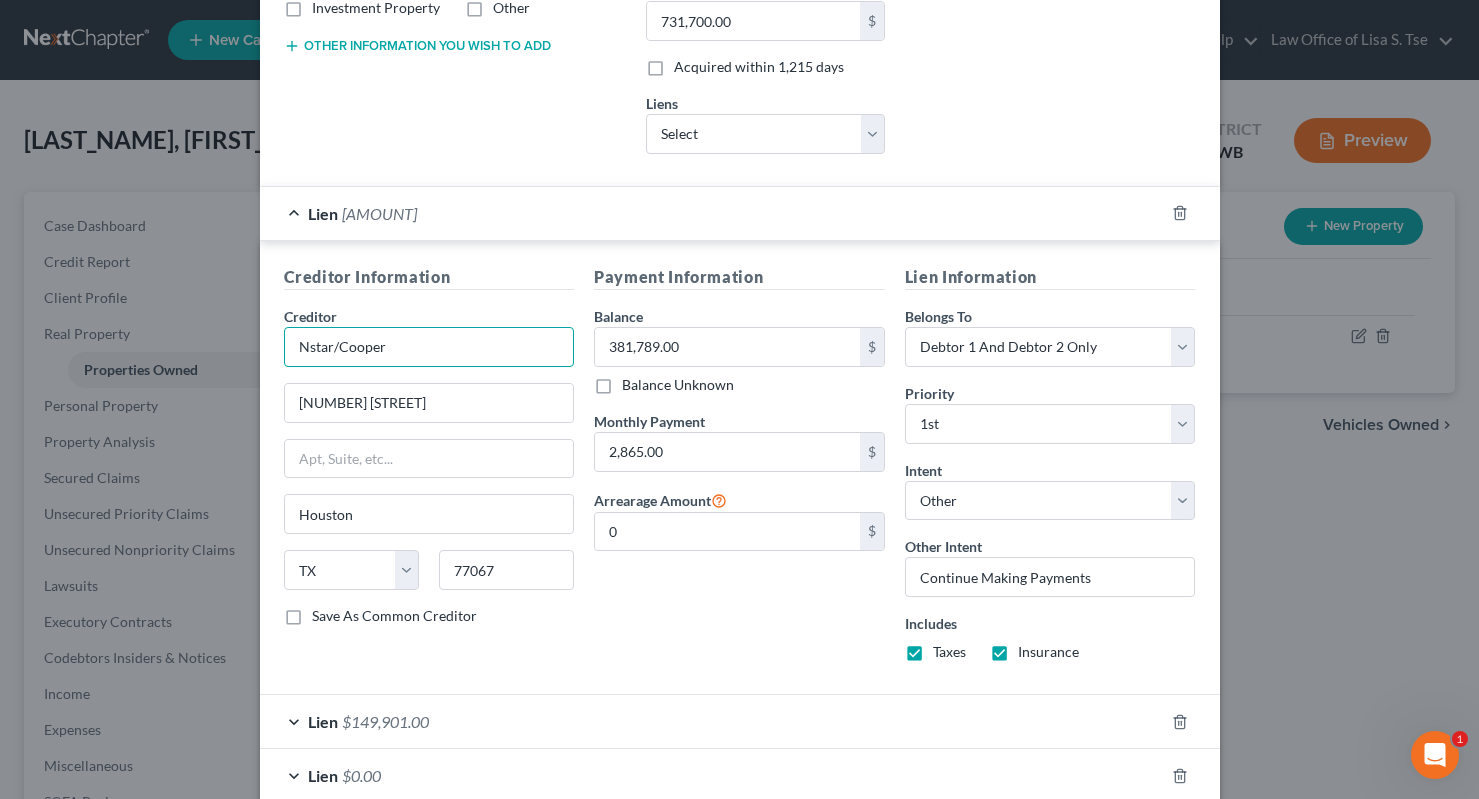 drag, startPoint x: 425, startPoint y: 358, endPoint x: 167, endPoint y: 296, distance: 265.34506 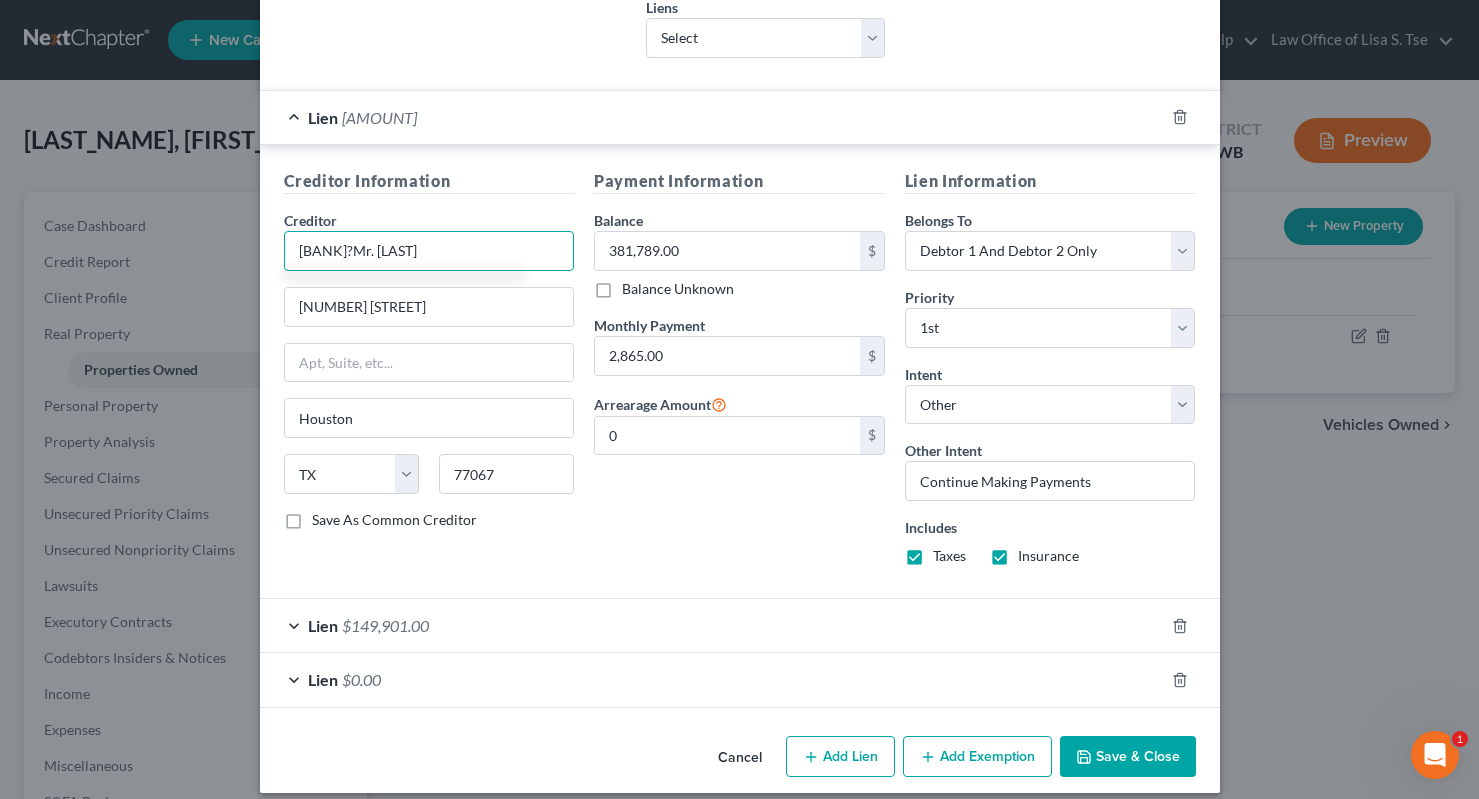 scroll, scrollTop: 561, scrollLeft: 0, axis: vertical 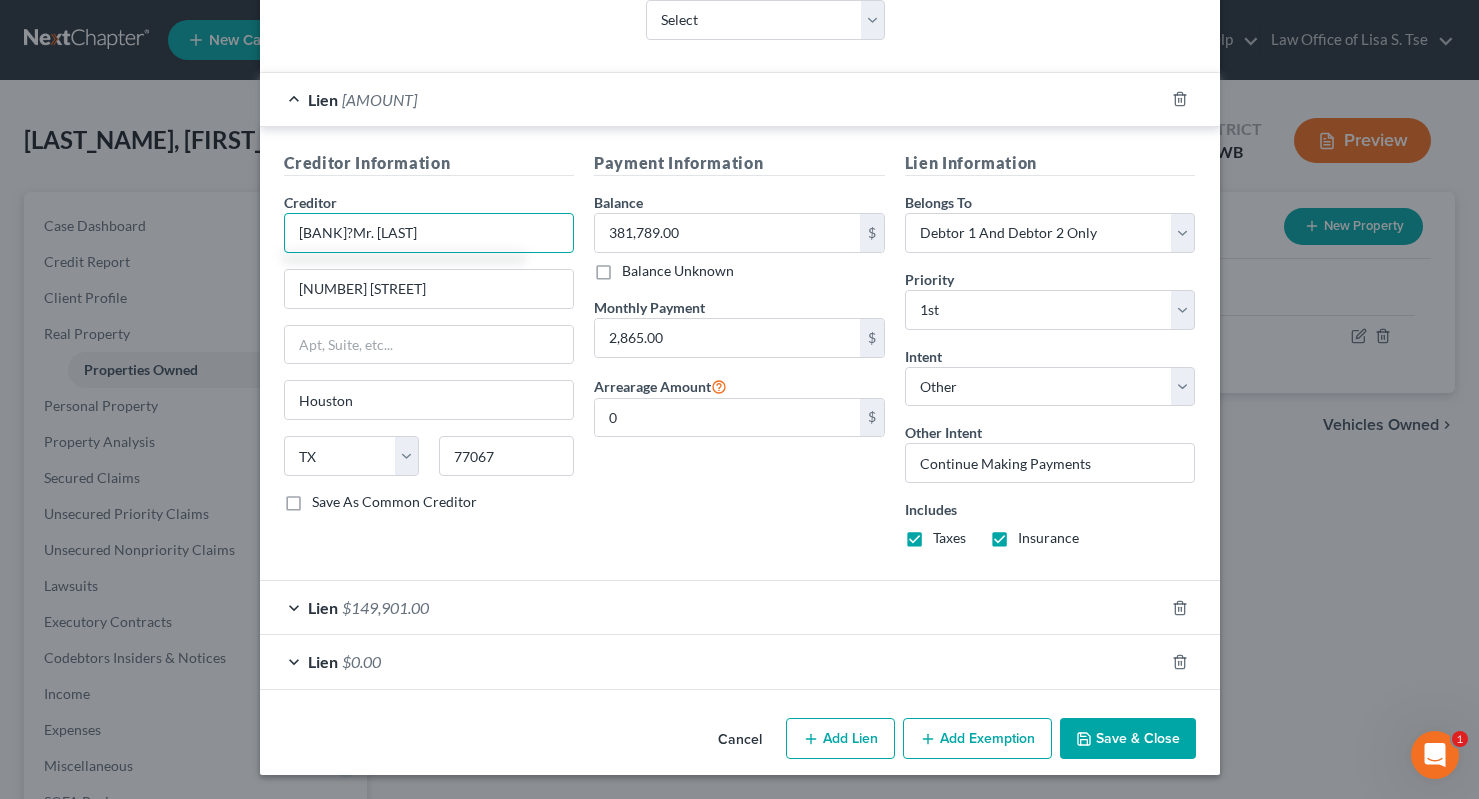 type on "Nationstar?Mr. Cooper" 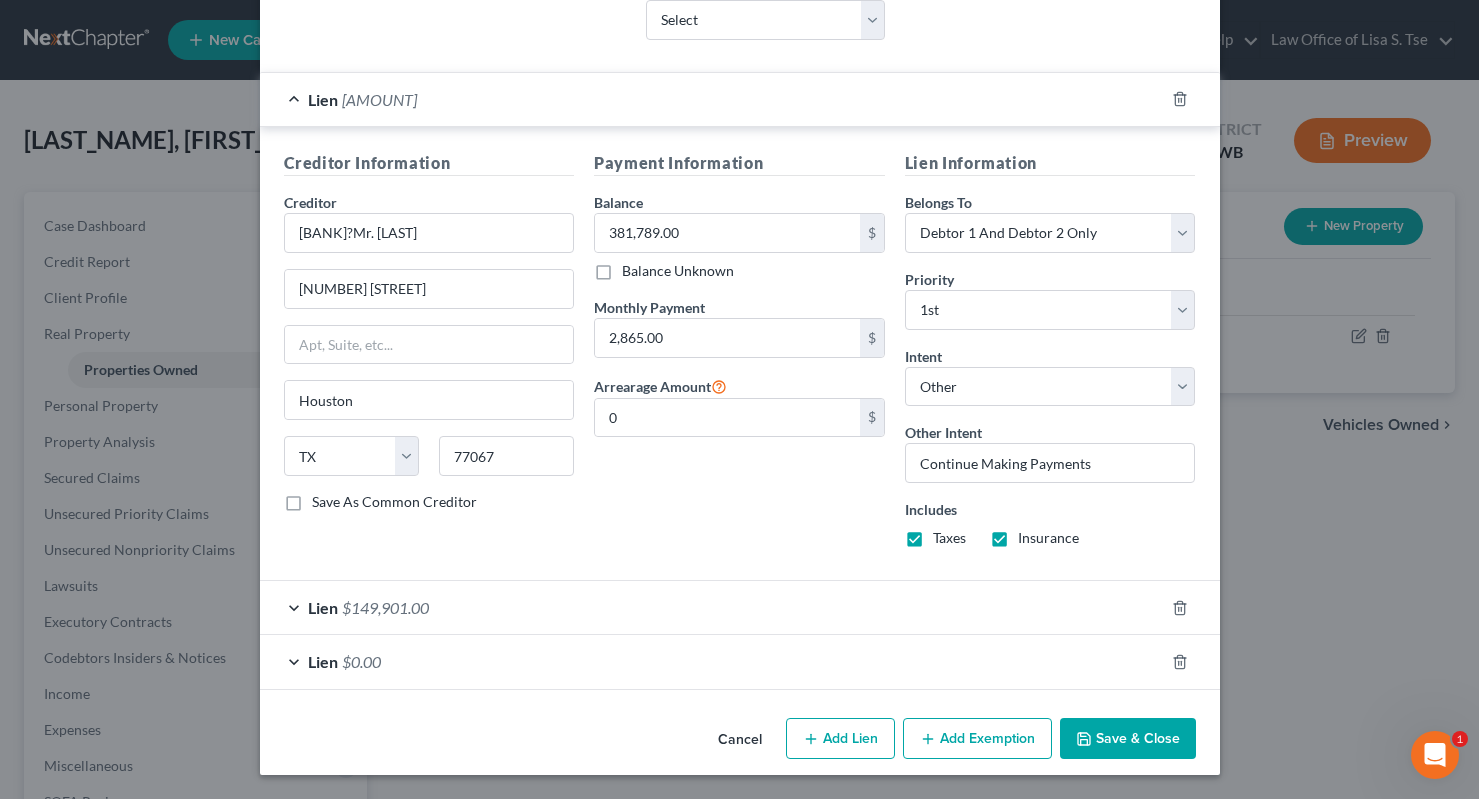 click on "Lien $149,901.00" at bounding box center (712, 607) 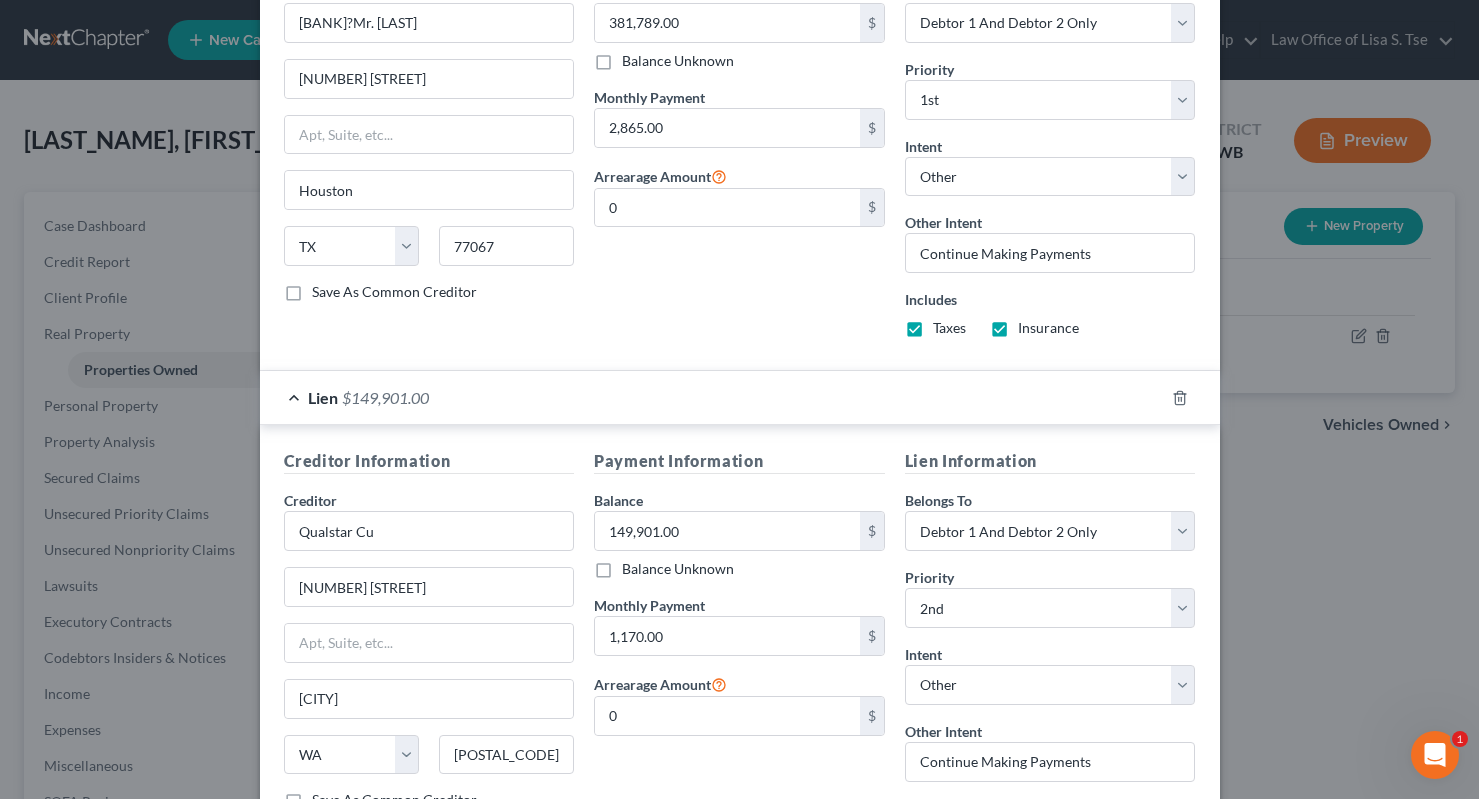 scroll, scrollTop: 1015, scrollLeft: 0, axis: vertical 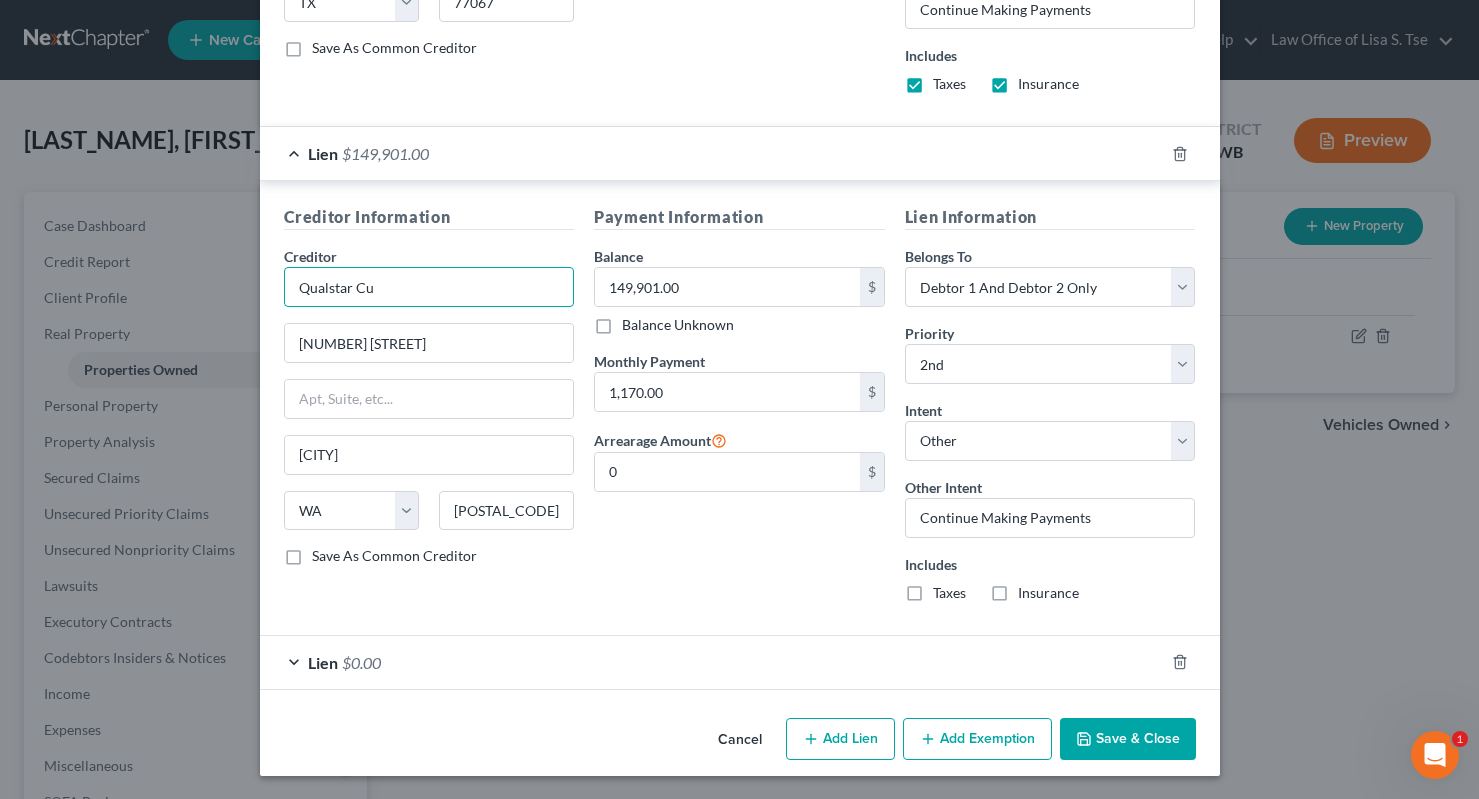 click on "Qualstar Cu" at bounding box center [429, 287] 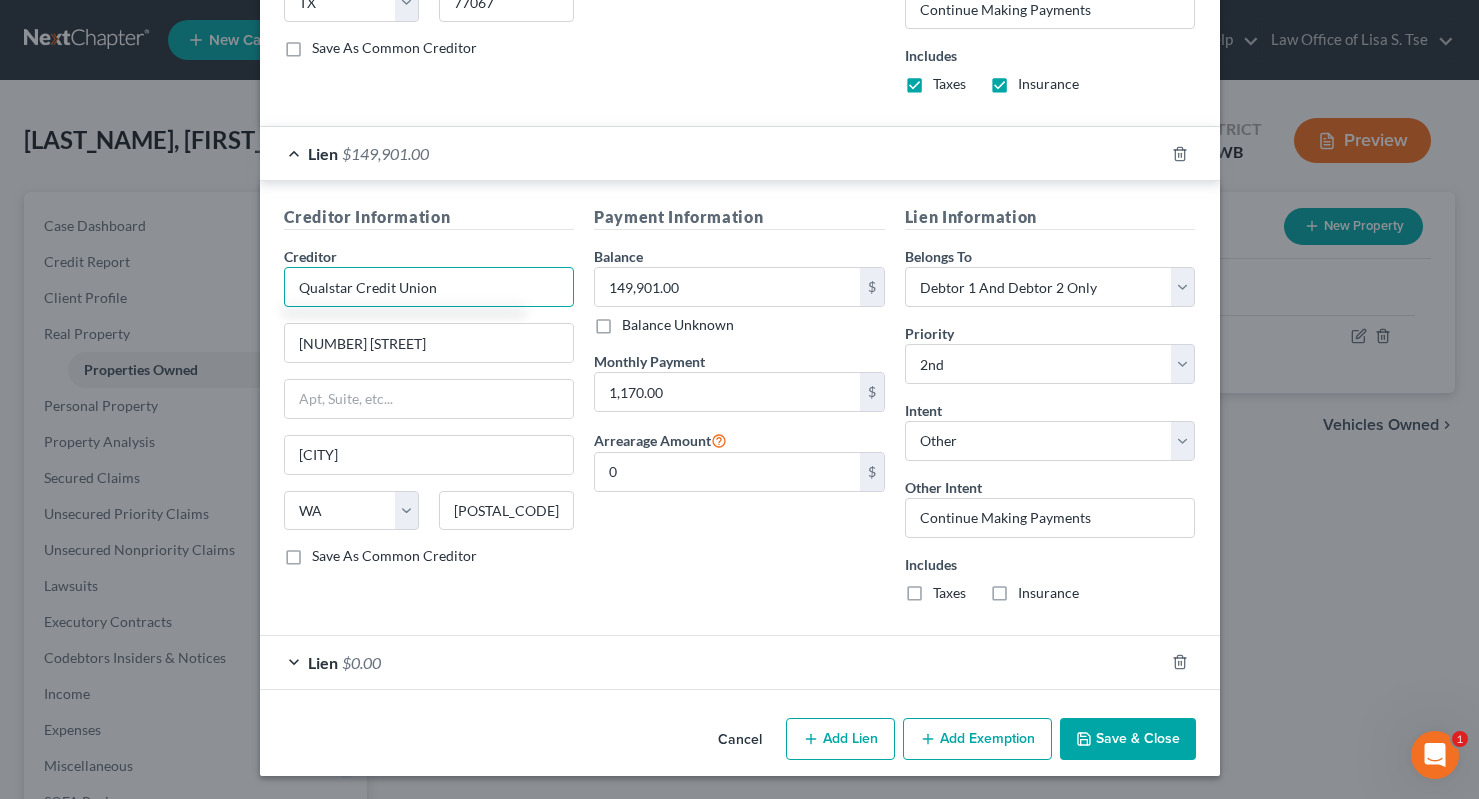 click on "Qualstar Credit Union" at bounding box center [429, 287] 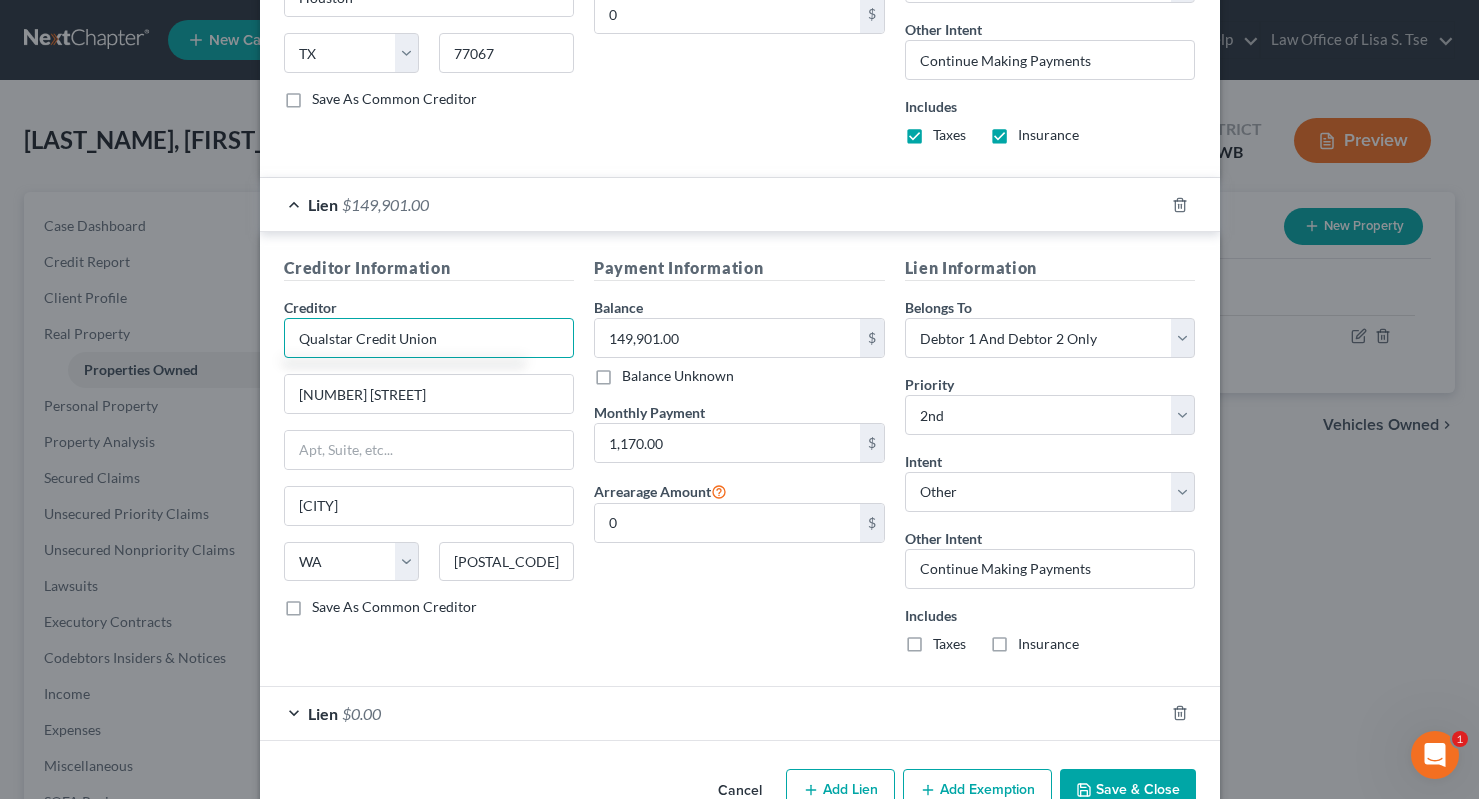 scroll, scrollTop: 967, scrollLeft: 0, axis: vertical 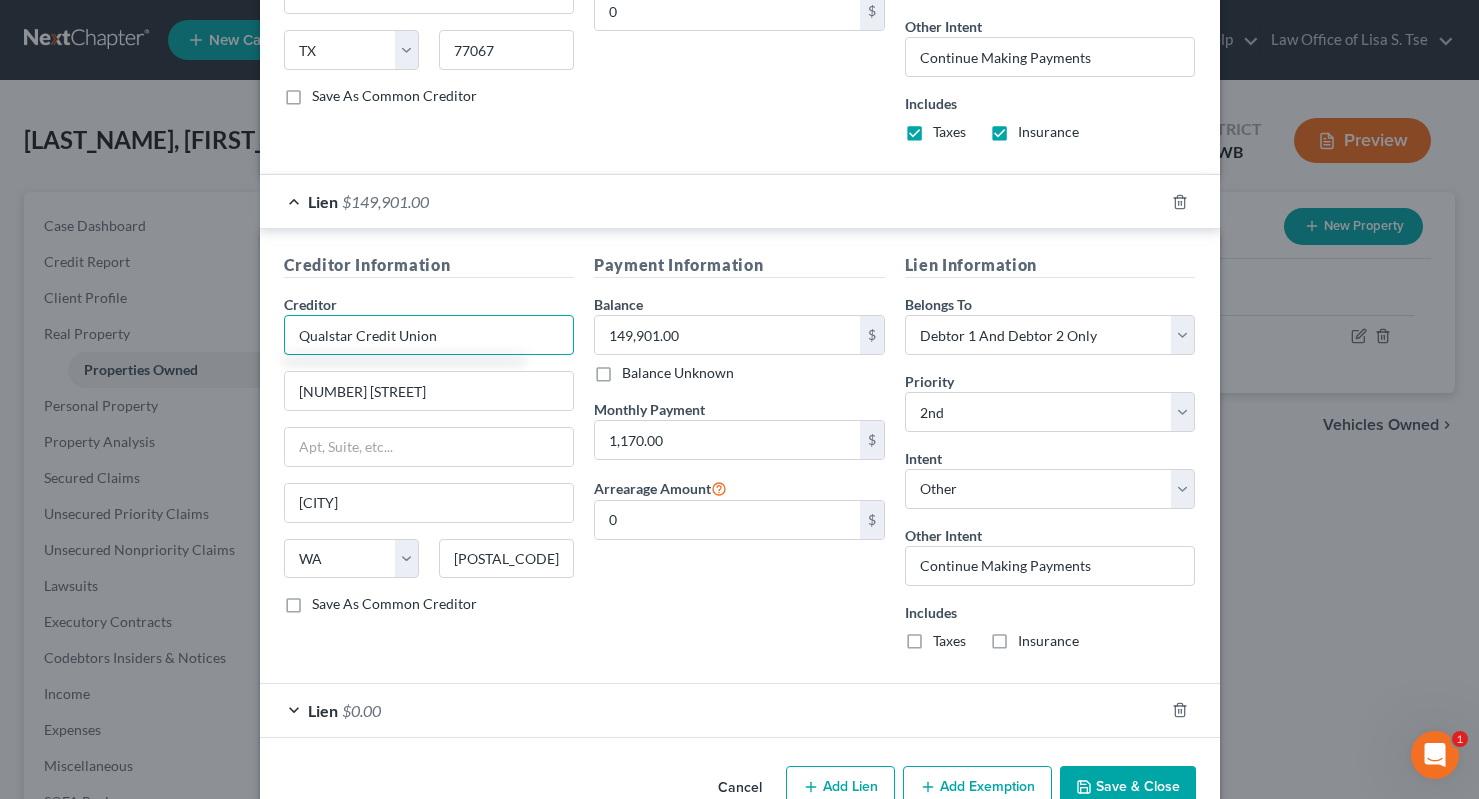 type on "Qualstar Credit Union" 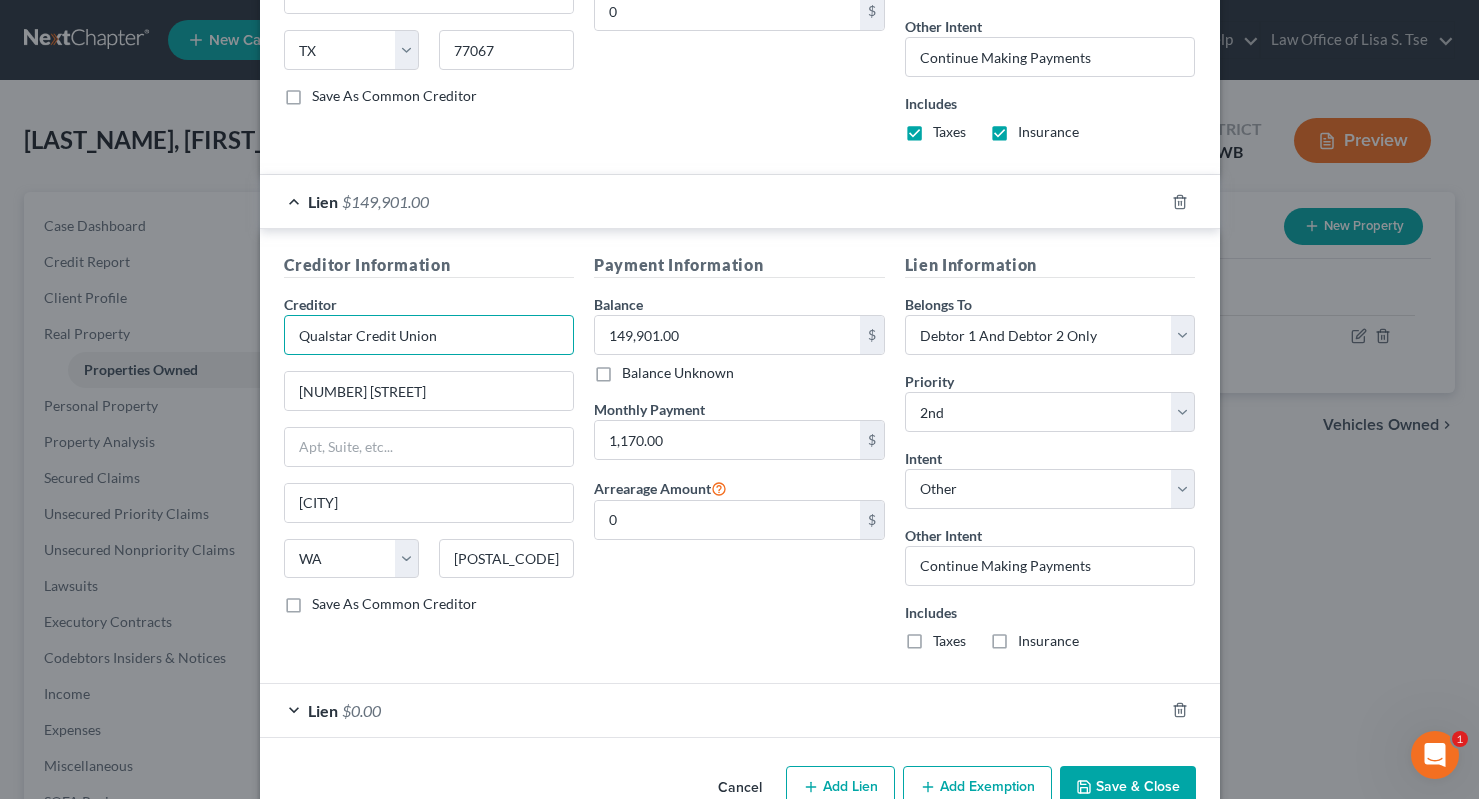 scroll, scrollTop: 1015, scrollLeft: 0, axis: vertical 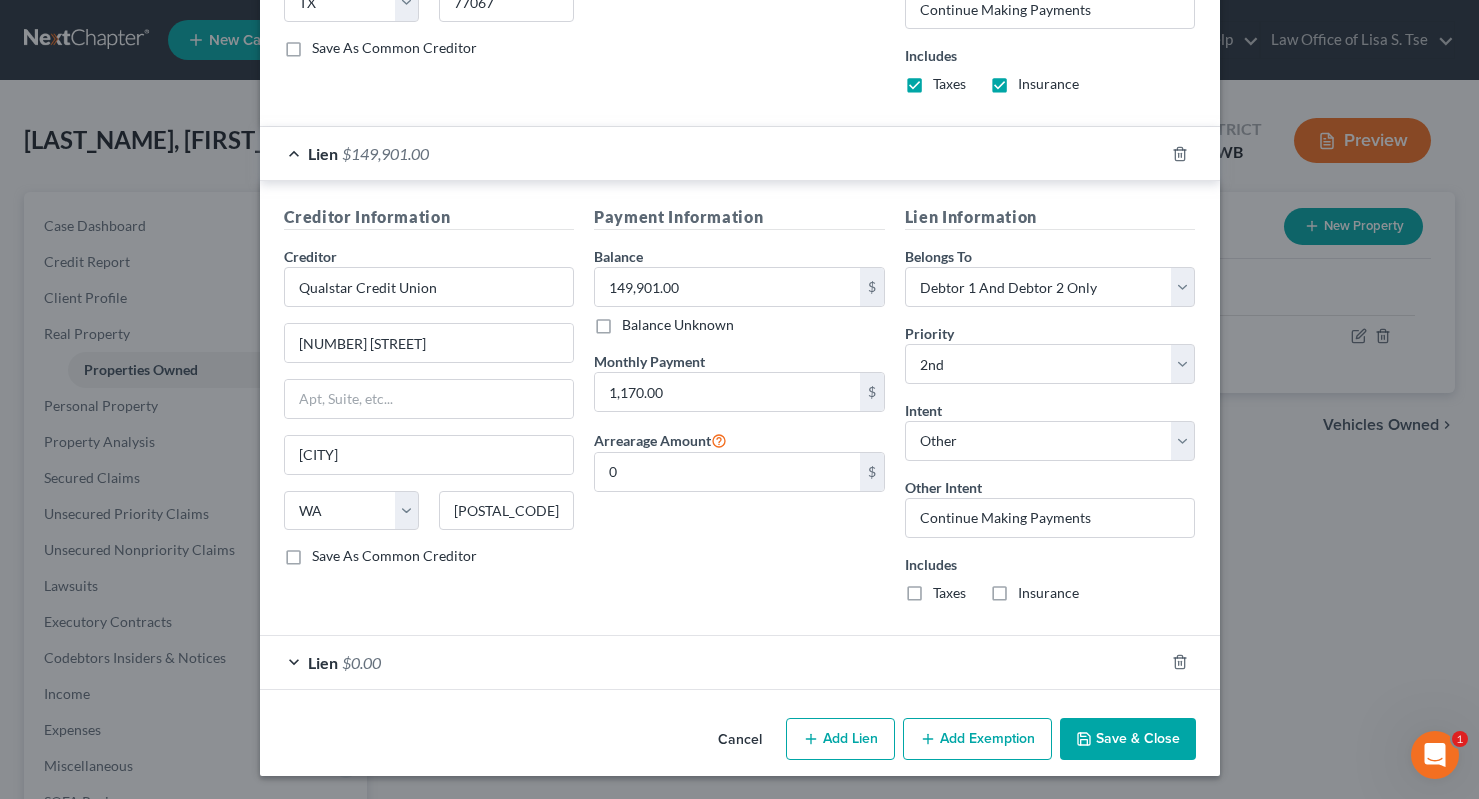 click on "Lien $0.00" at bounding box center (712, 662) 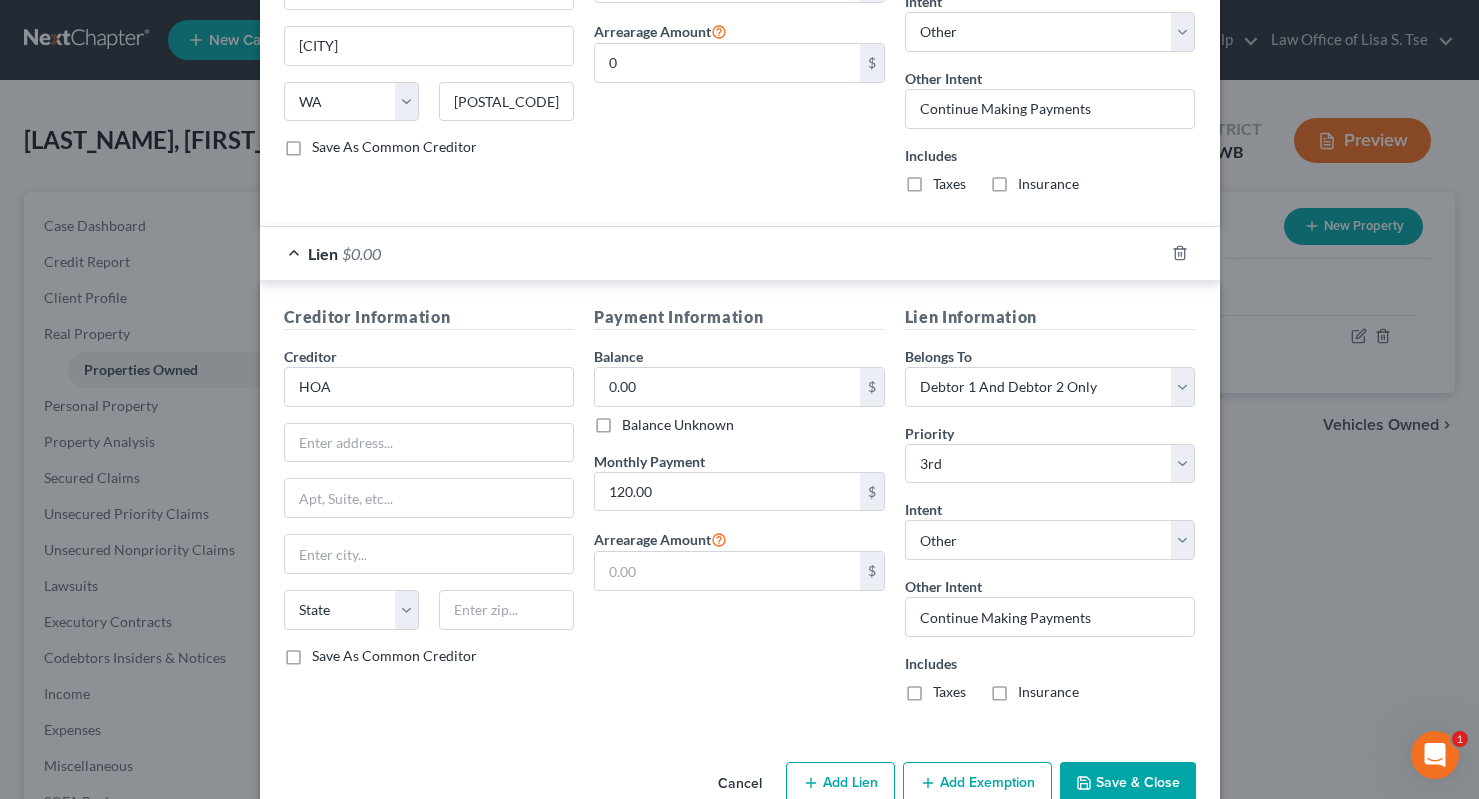 scroll, scrollTop: 1469, scrollLeft: 0, axis: vertical 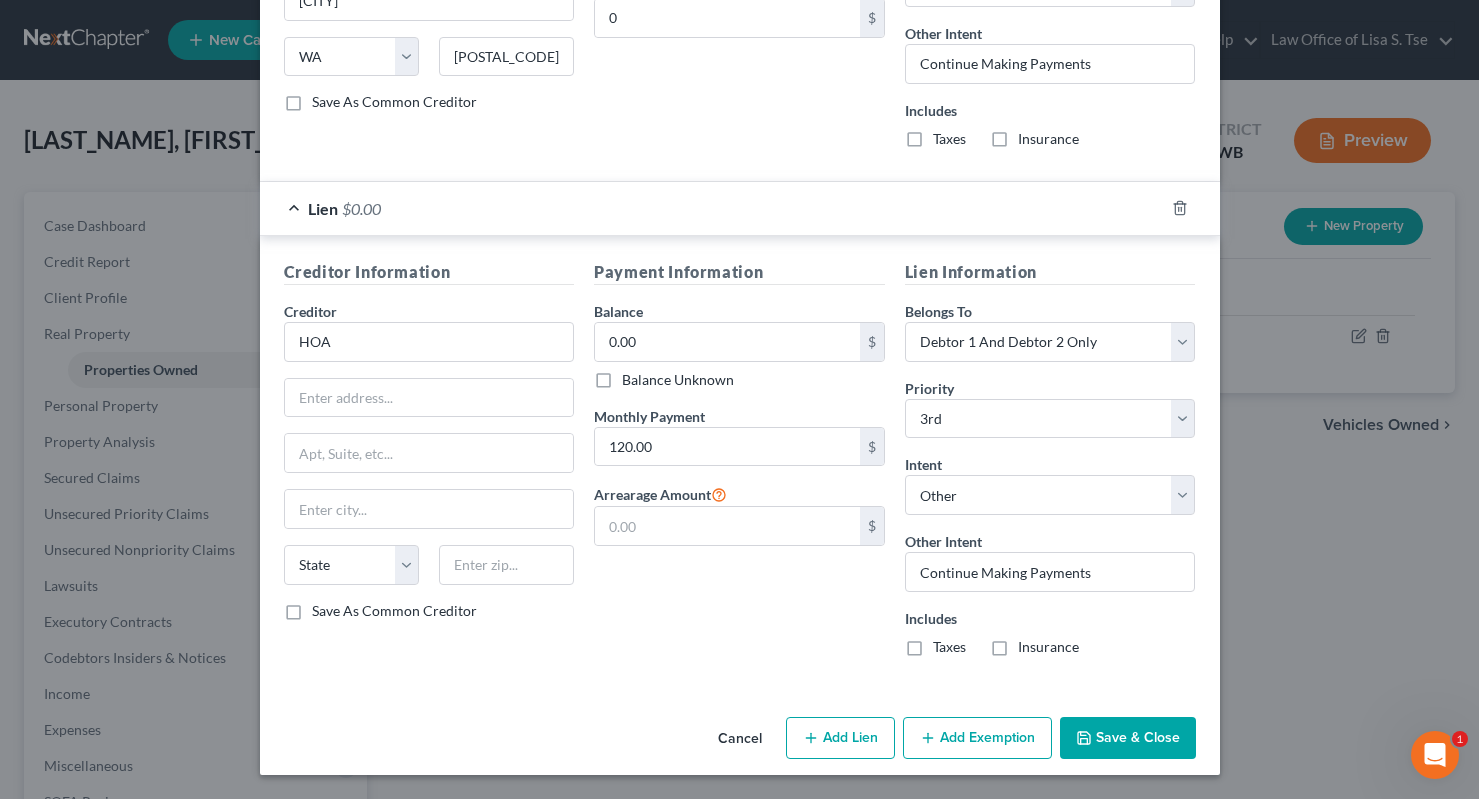 click on "Save & Close" at bounding box center (1128, 738) 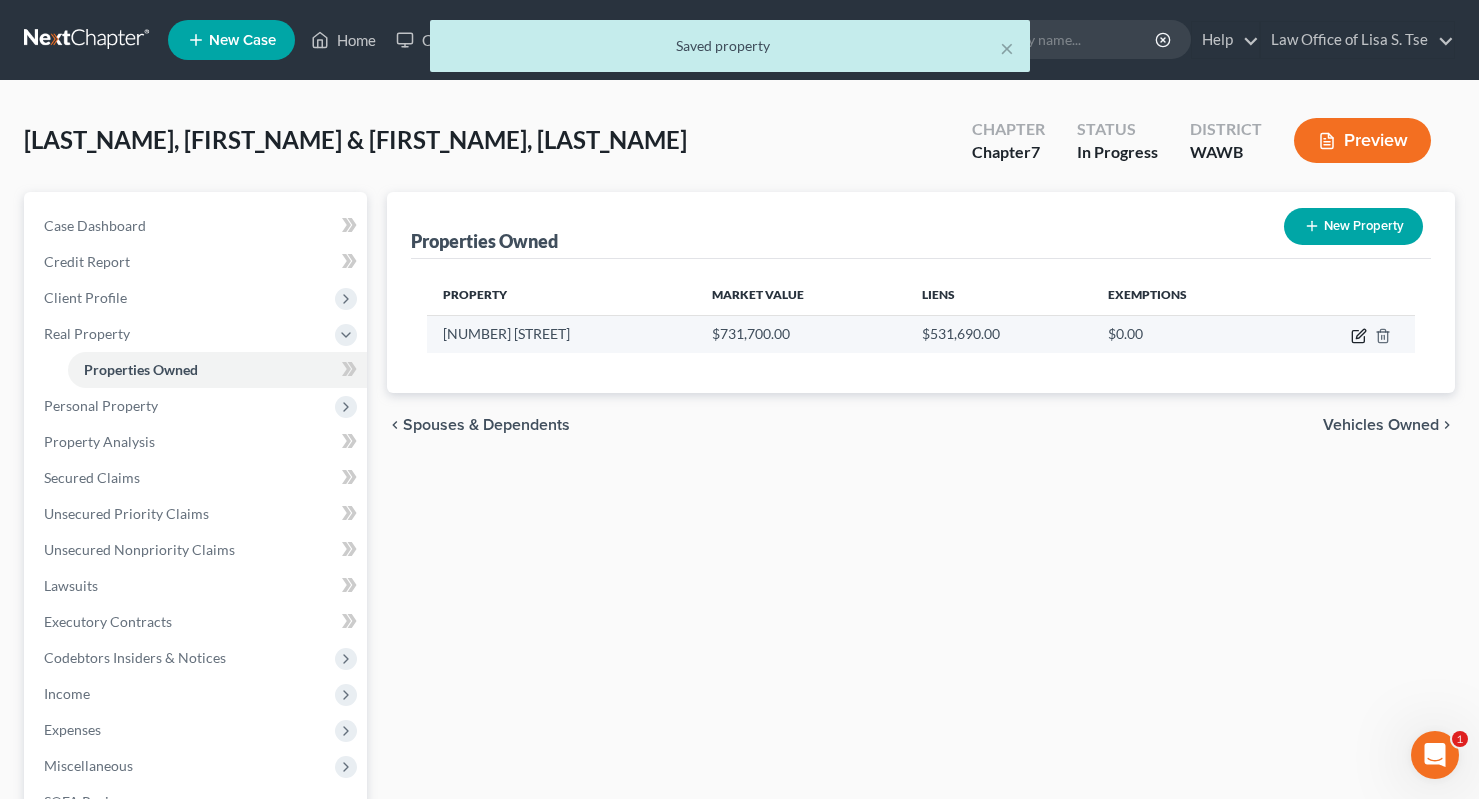 click 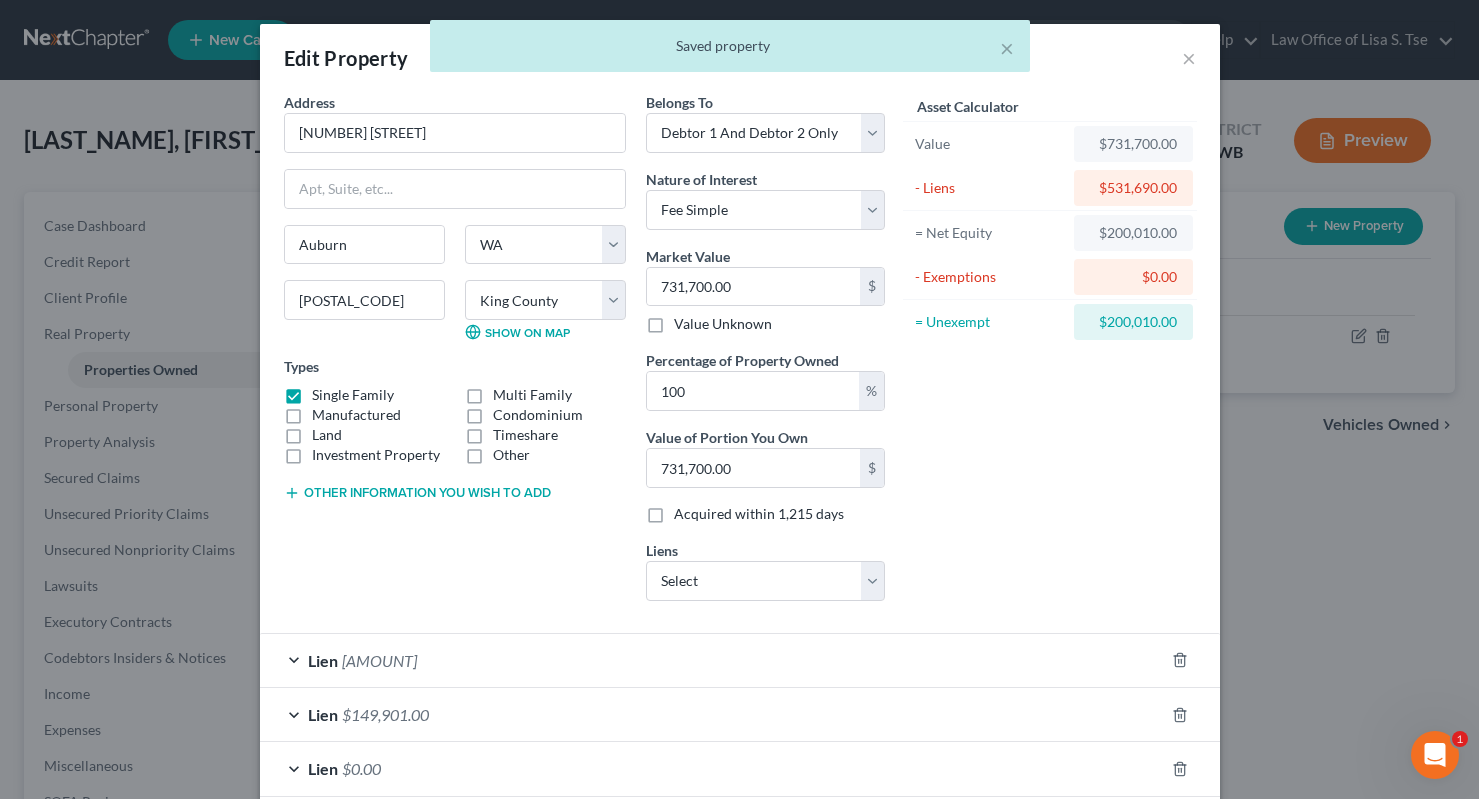 scroll, scrollTop: 107, scrollLeft: 0, axis: vertical 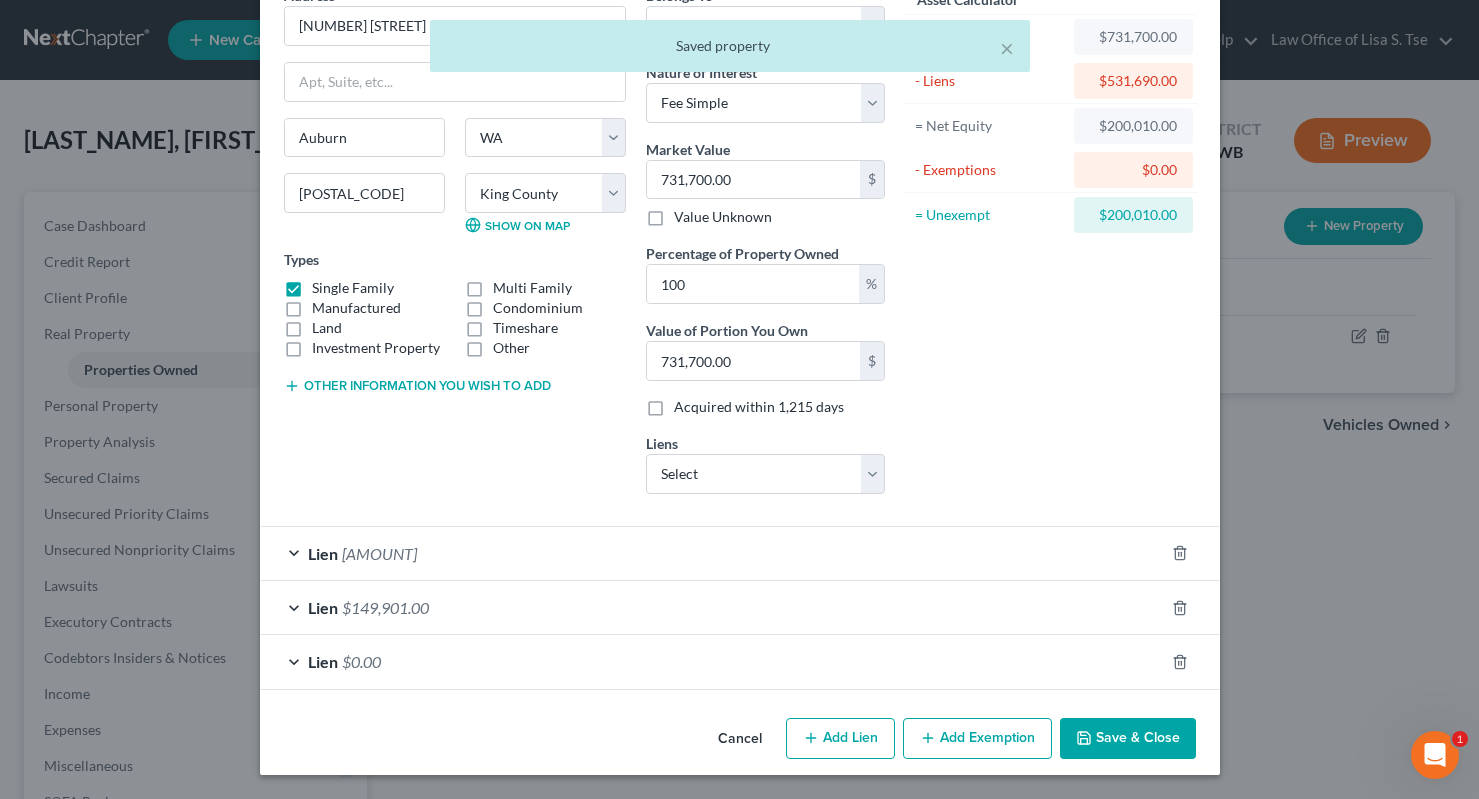 click on "Add Exemption" at bounding box center (977, 739) 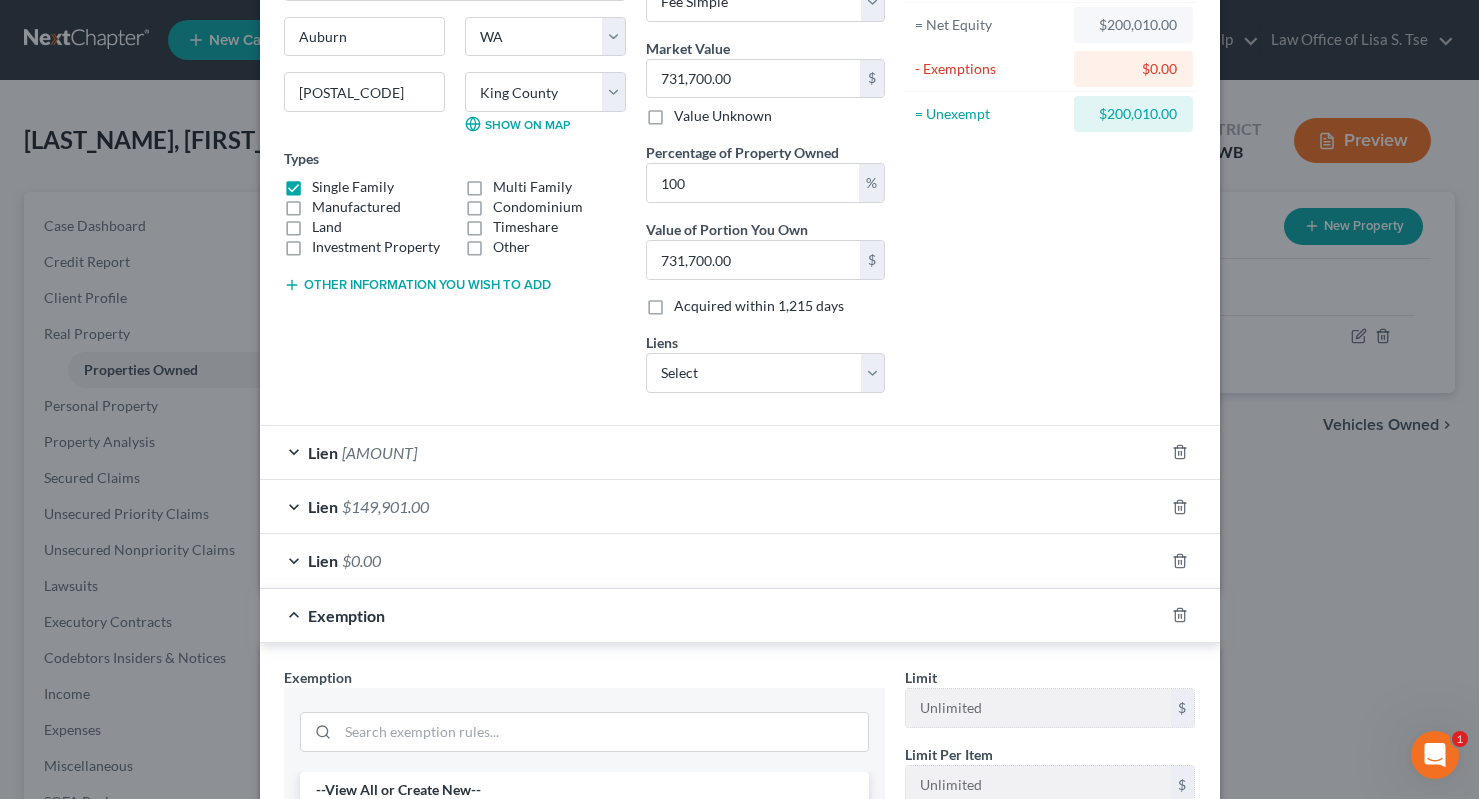scroll, scrollTop: 643, scrollLeft: 0, axis: vertical 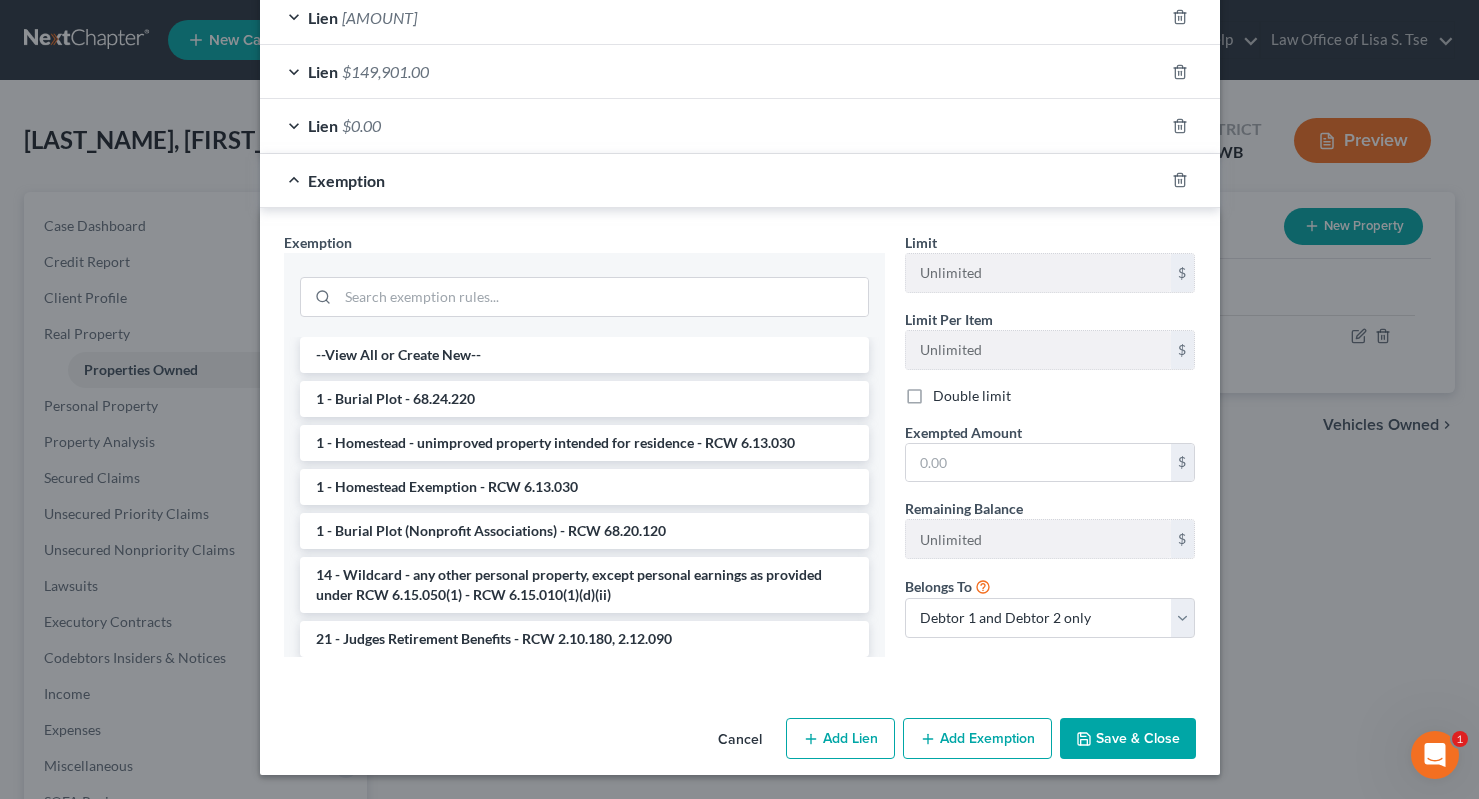 click on "Cancel" at bounding box center (740, 740) 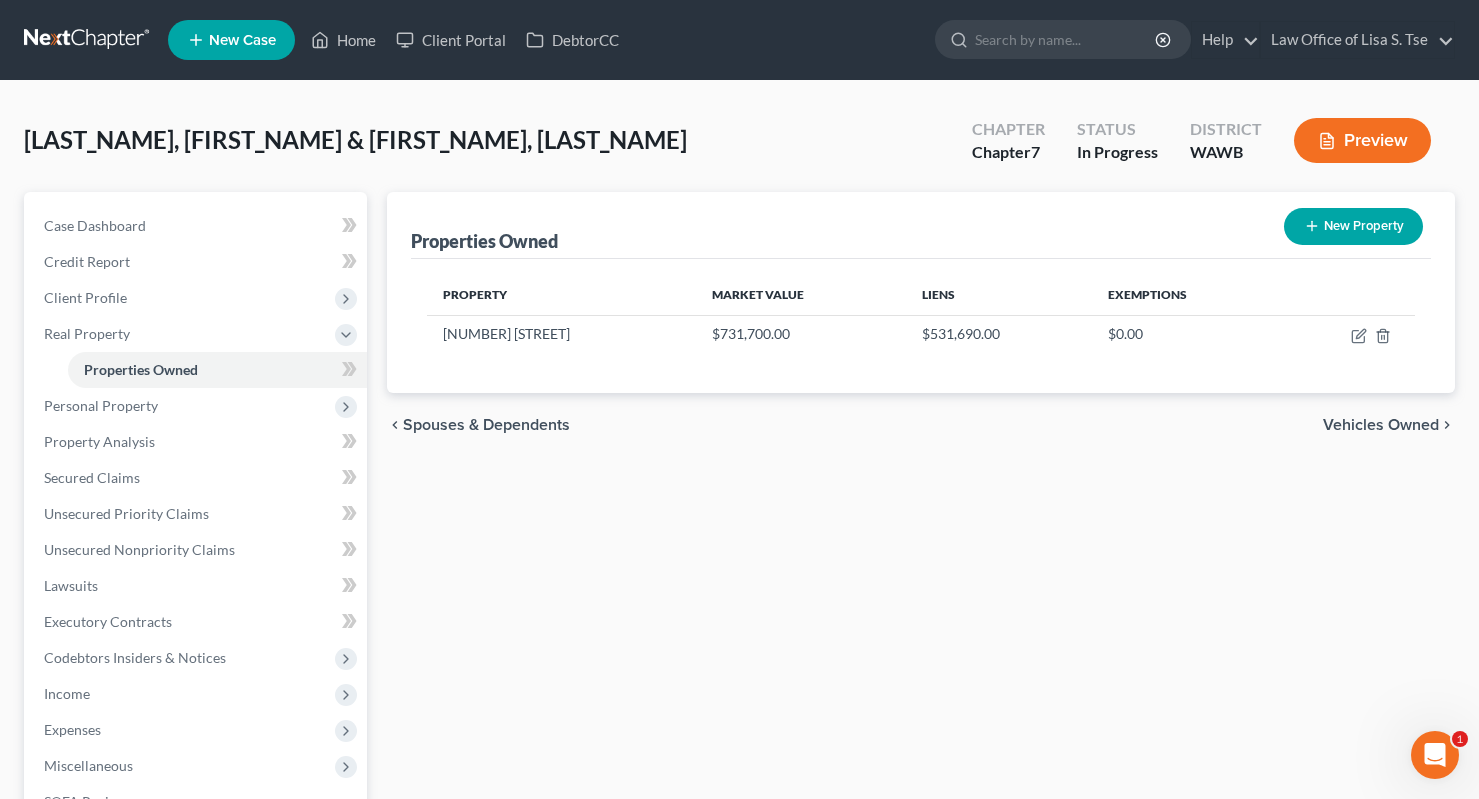 click on "Vehicles Owned" at bounding box center (1381, 425) 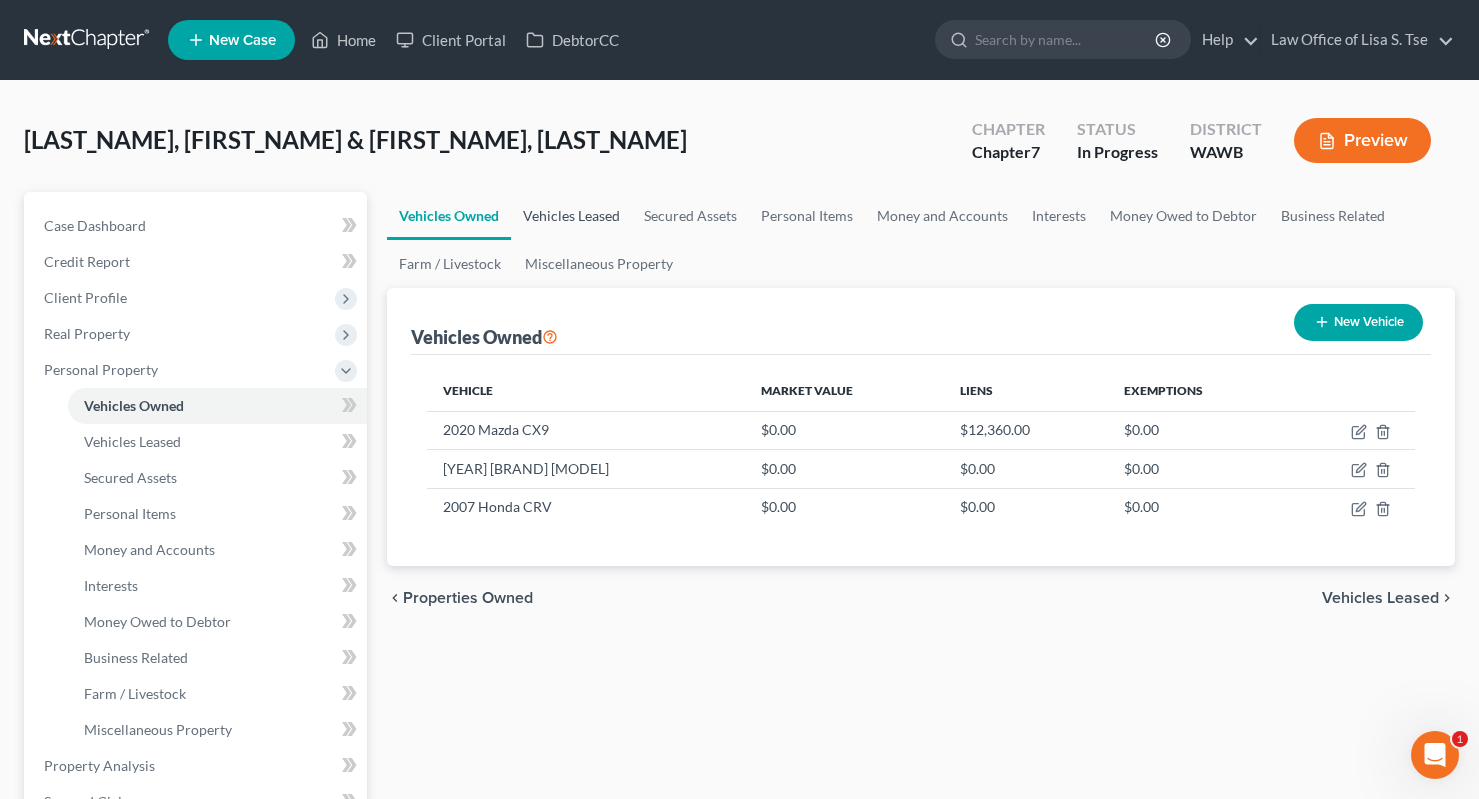 click on "Vehicles Leased" at bounding box center [571, 216] 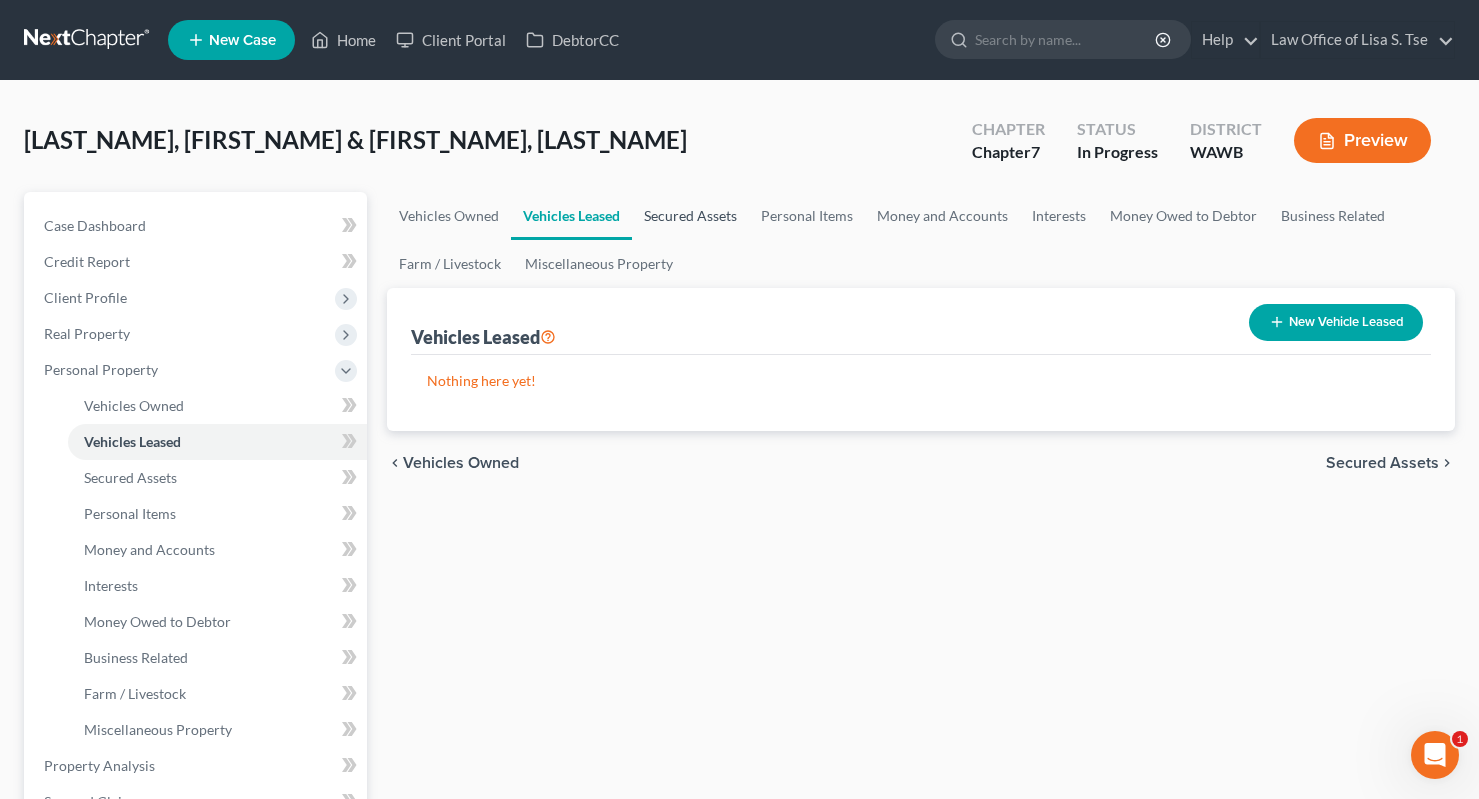 click on "Secured Assets" at bounding box center (690, 216) 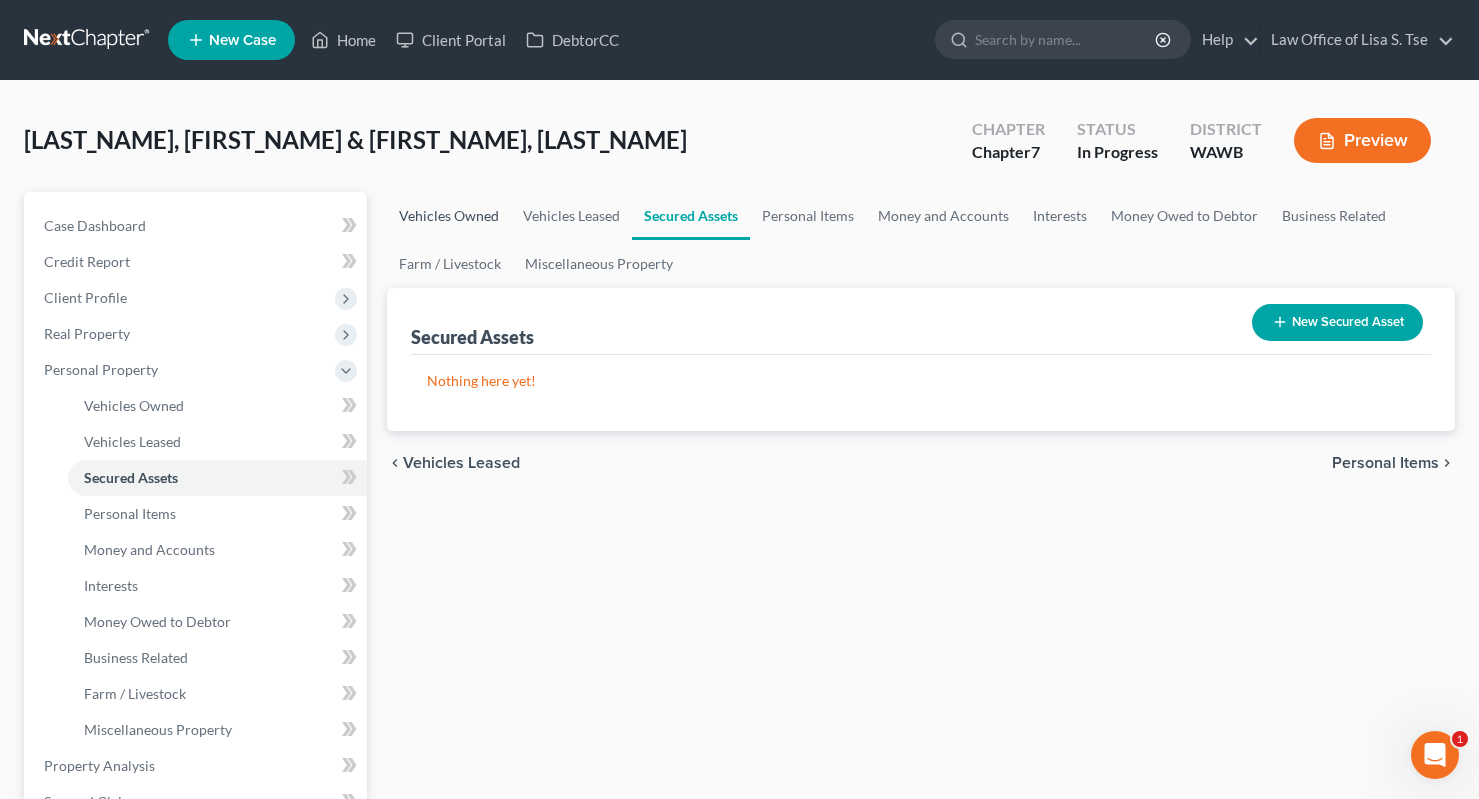 click on "Vehicles Owned" at bounding box center [449, 216] 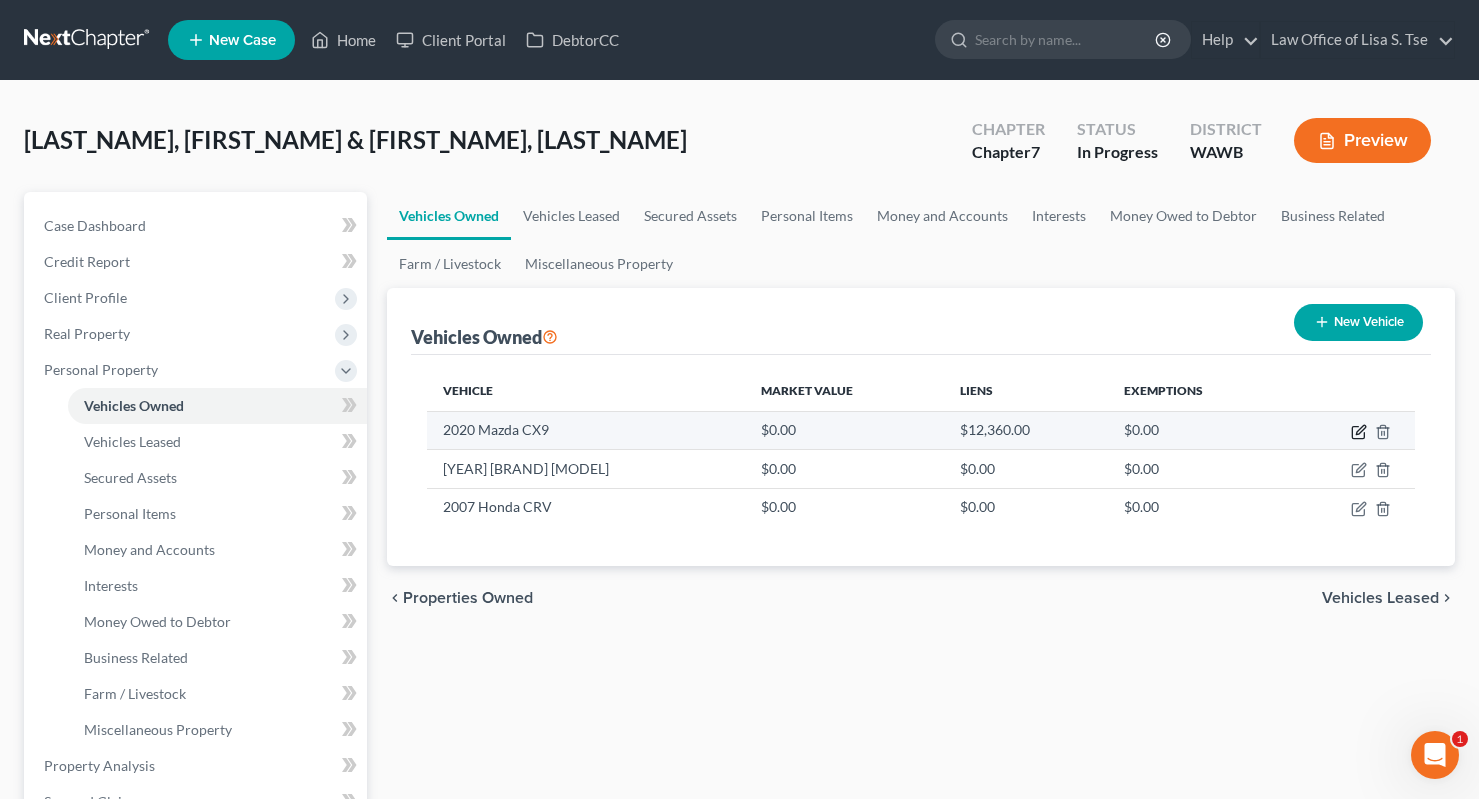 click 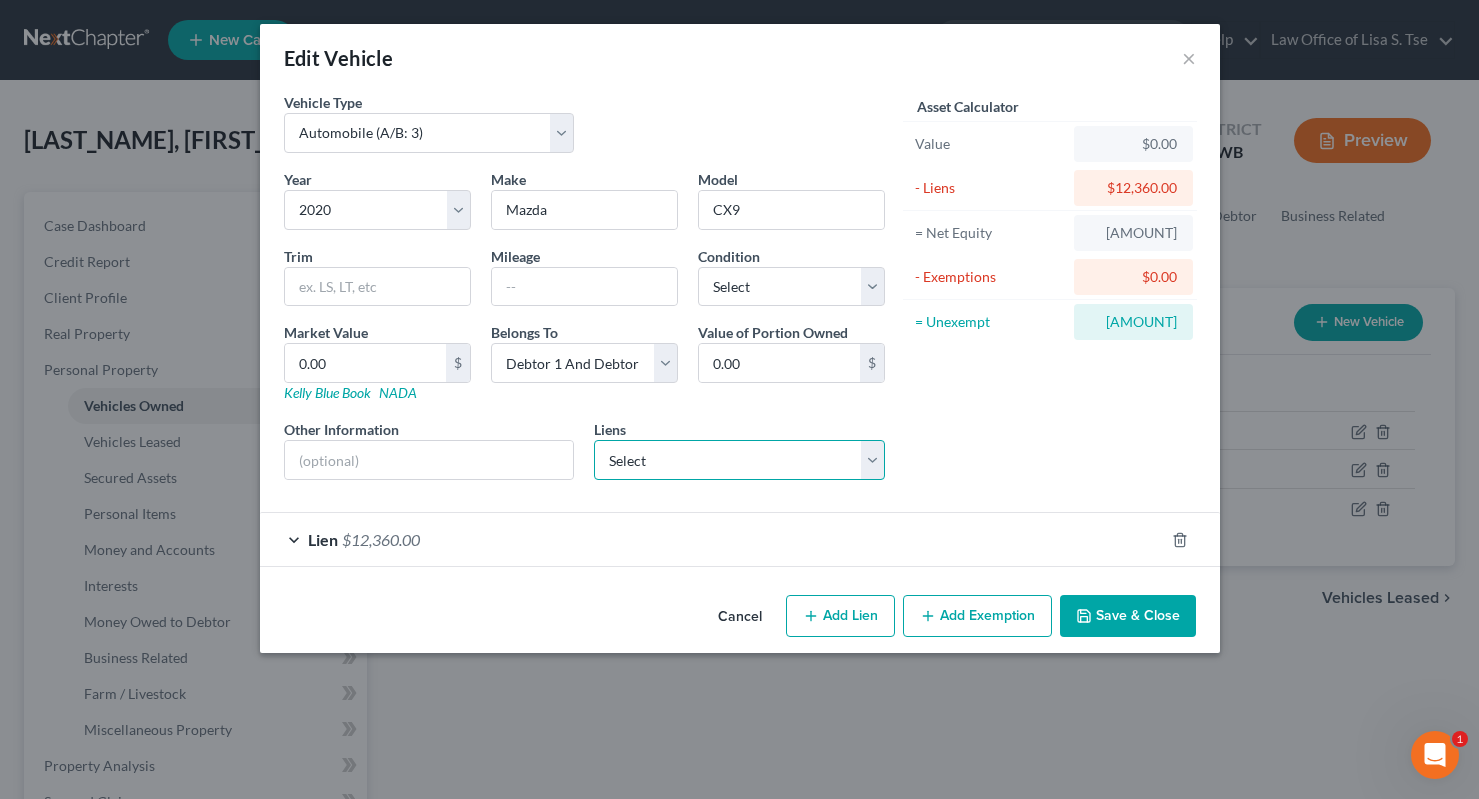 click on "Select Mazda Fin Sv - $0.00 Onemain - $0.00 Qualstar Cu - $0.00 Roundpoint - $0.00 Rushmore Lms - $0.00" at bounding box center [739, 460] 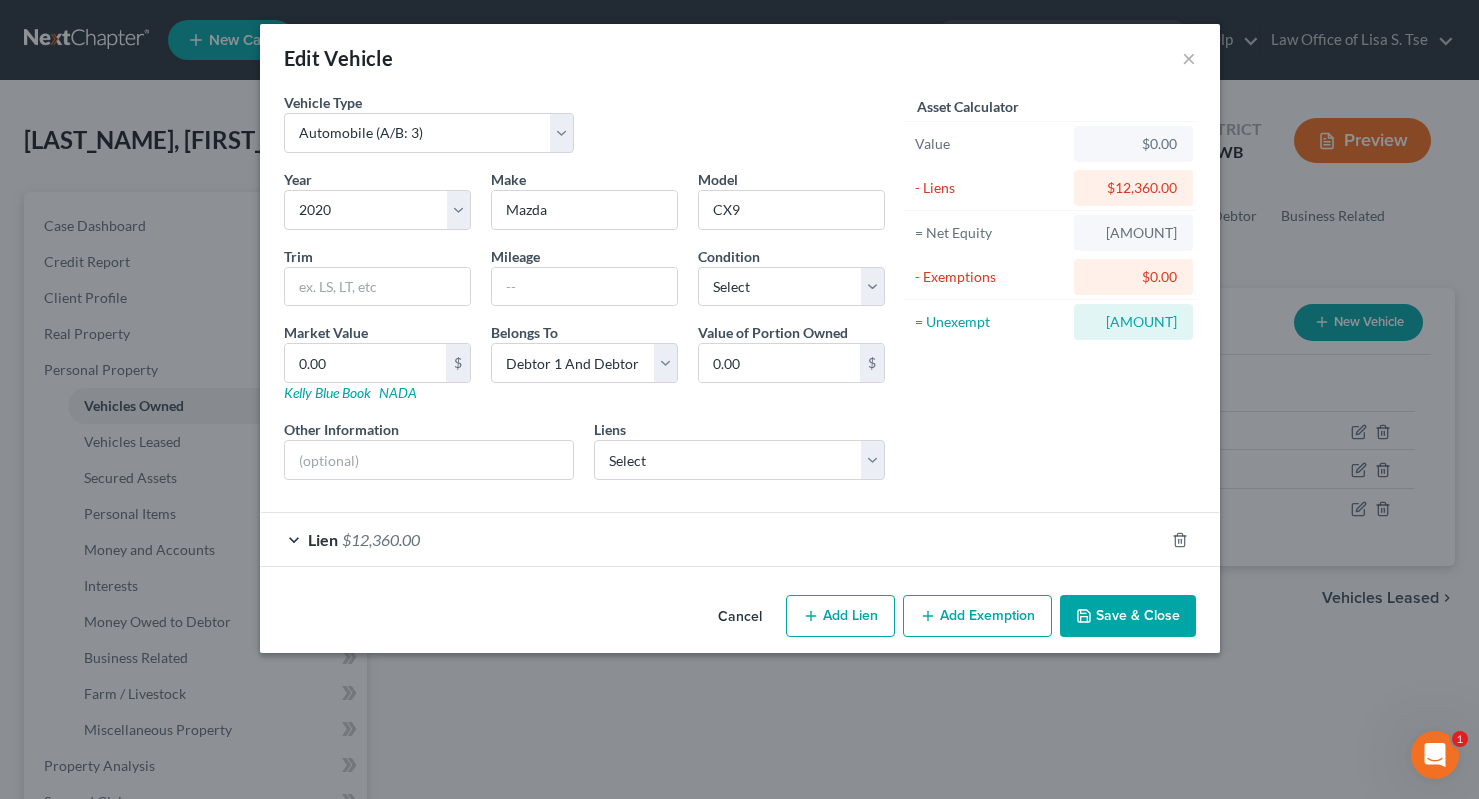 click on "Lien $12,360.00" at bounding box center [712, 539] 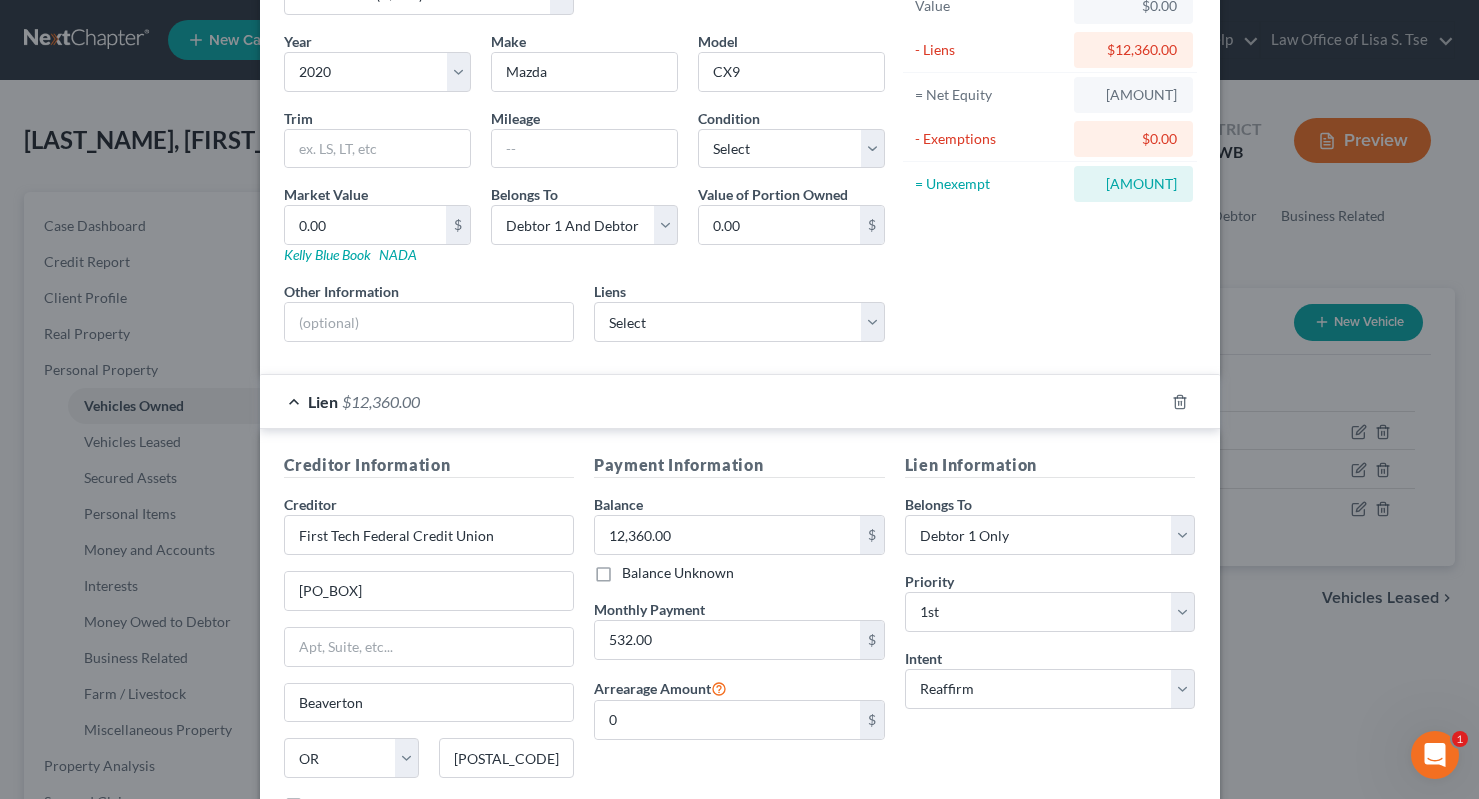 scroll, scrollTop: 295, scrollLeft: 0, axis: vertical 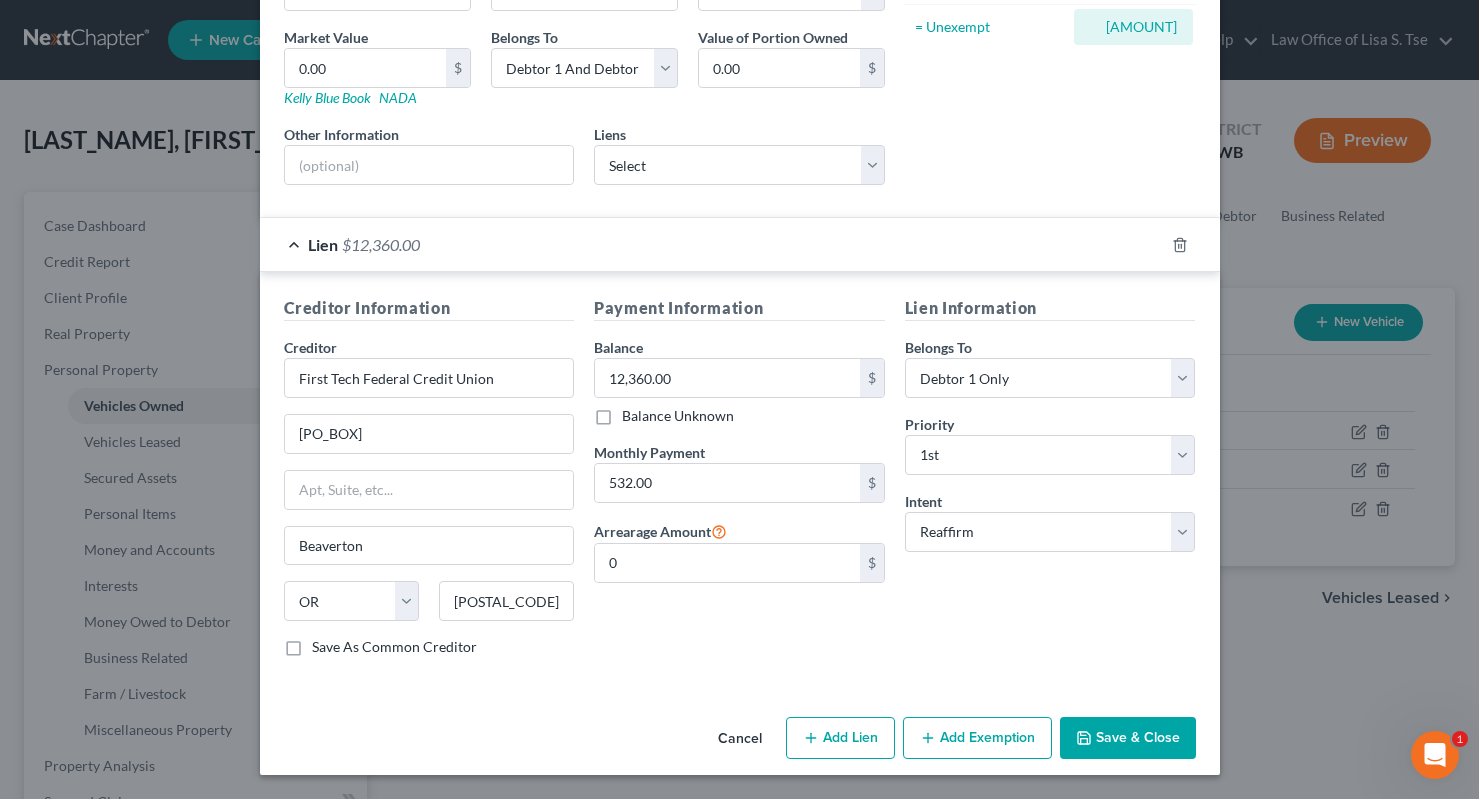 click on "Save & Close" at bounding box center [1128, 738] 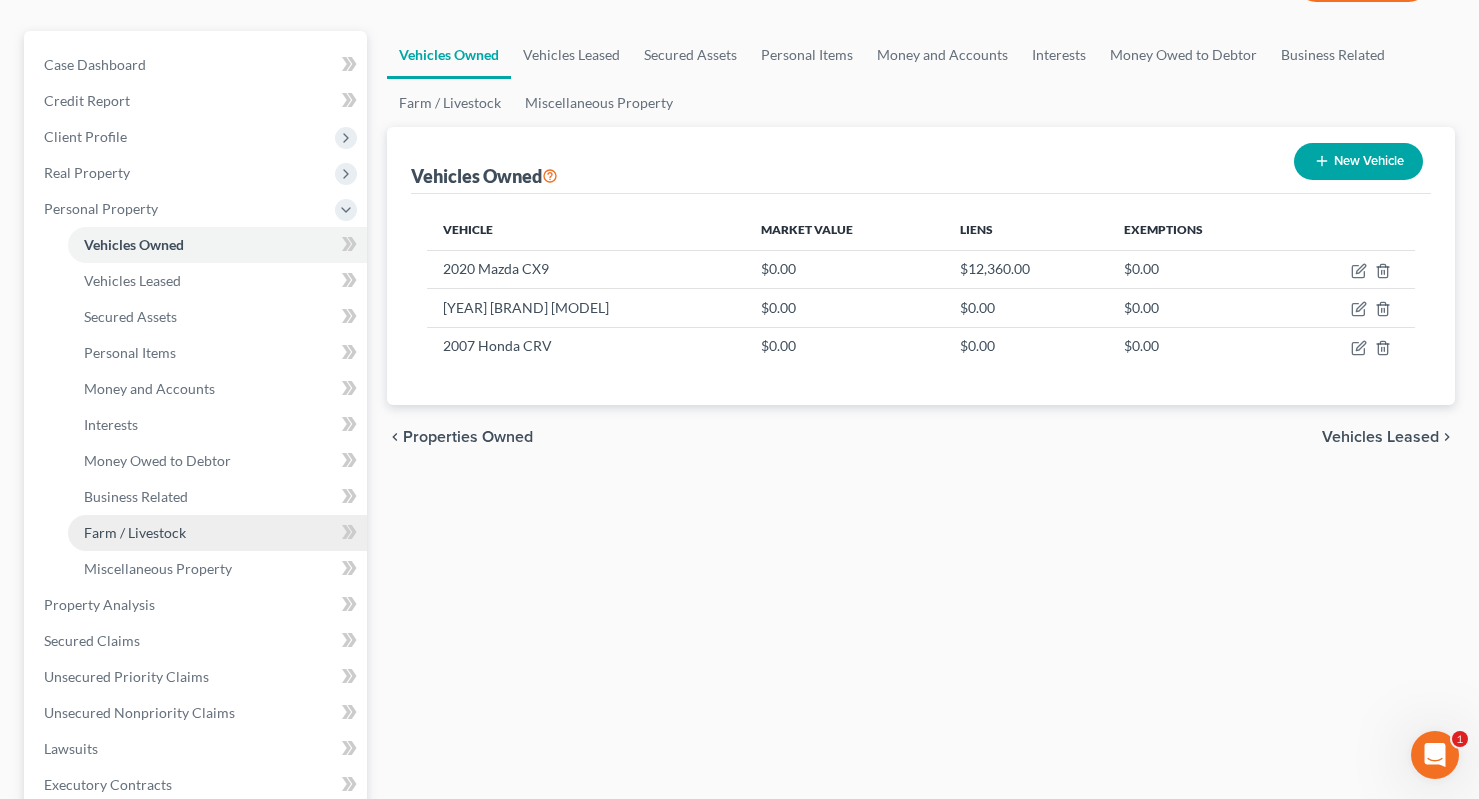 scroll, scrollTop: 162, scrollLeft: 0, axis: vertical 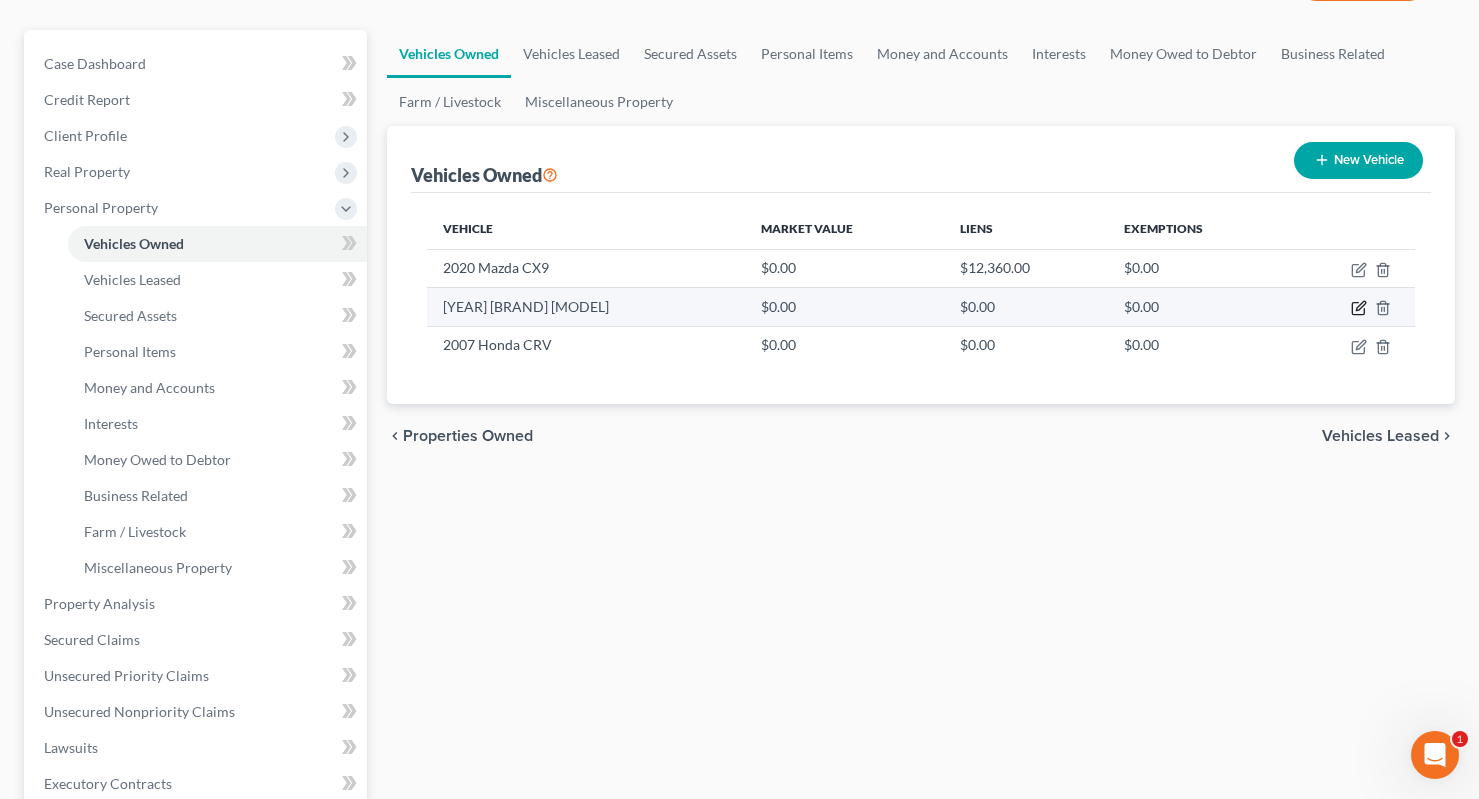click 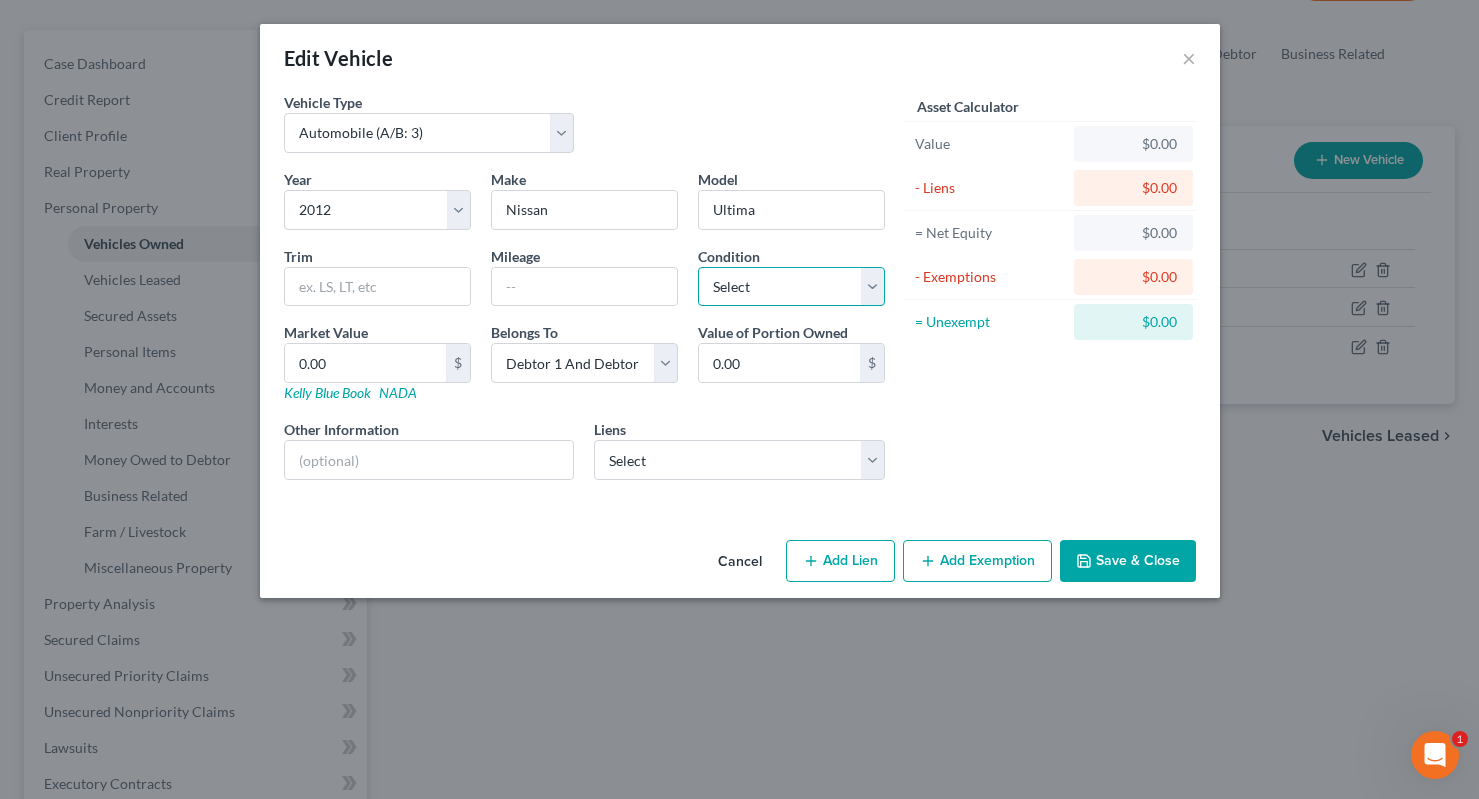 click on "Select Excellent Very Good Good Fair Poor" at bounding box center (791, 287) 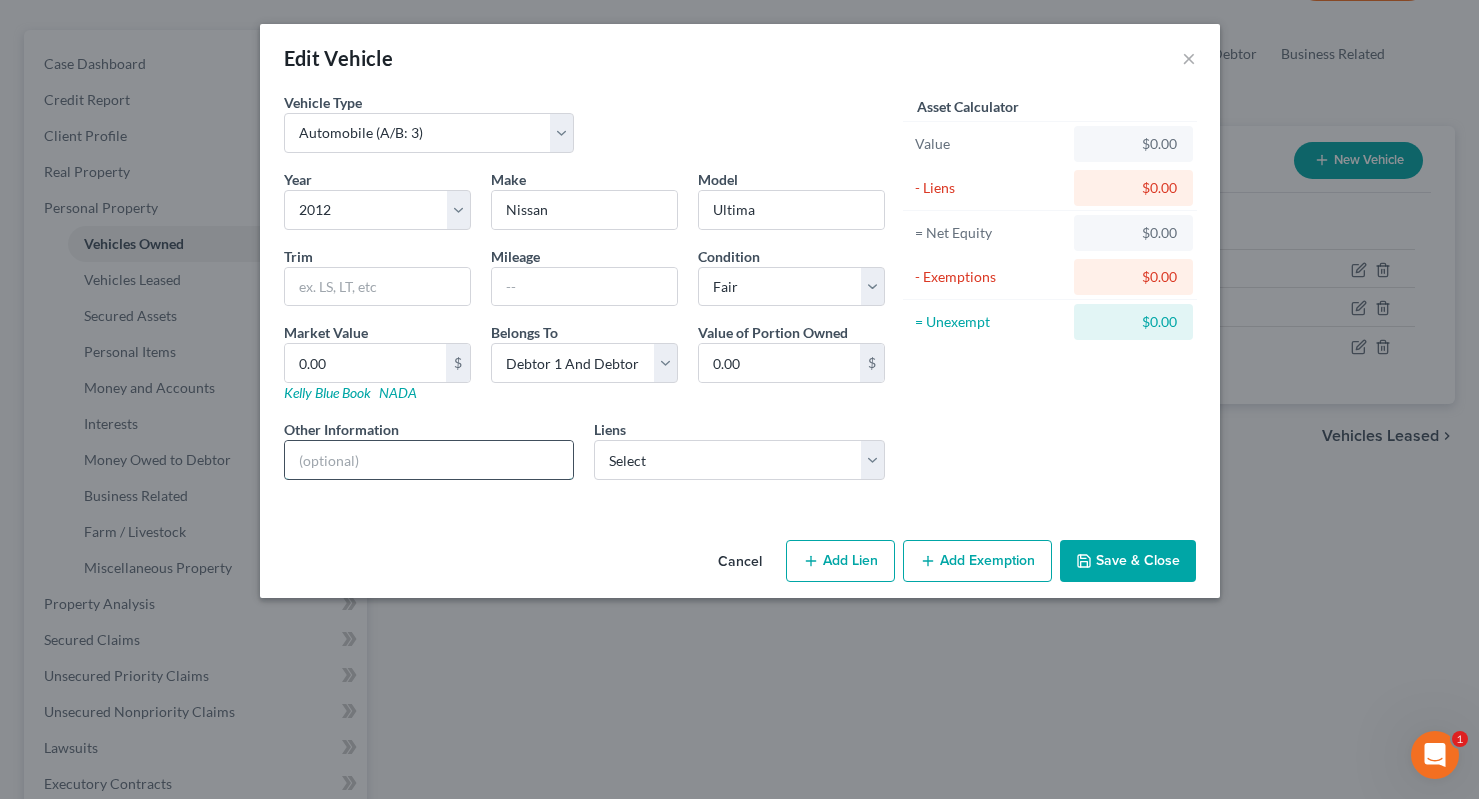 click at bounding box center [429, 460] 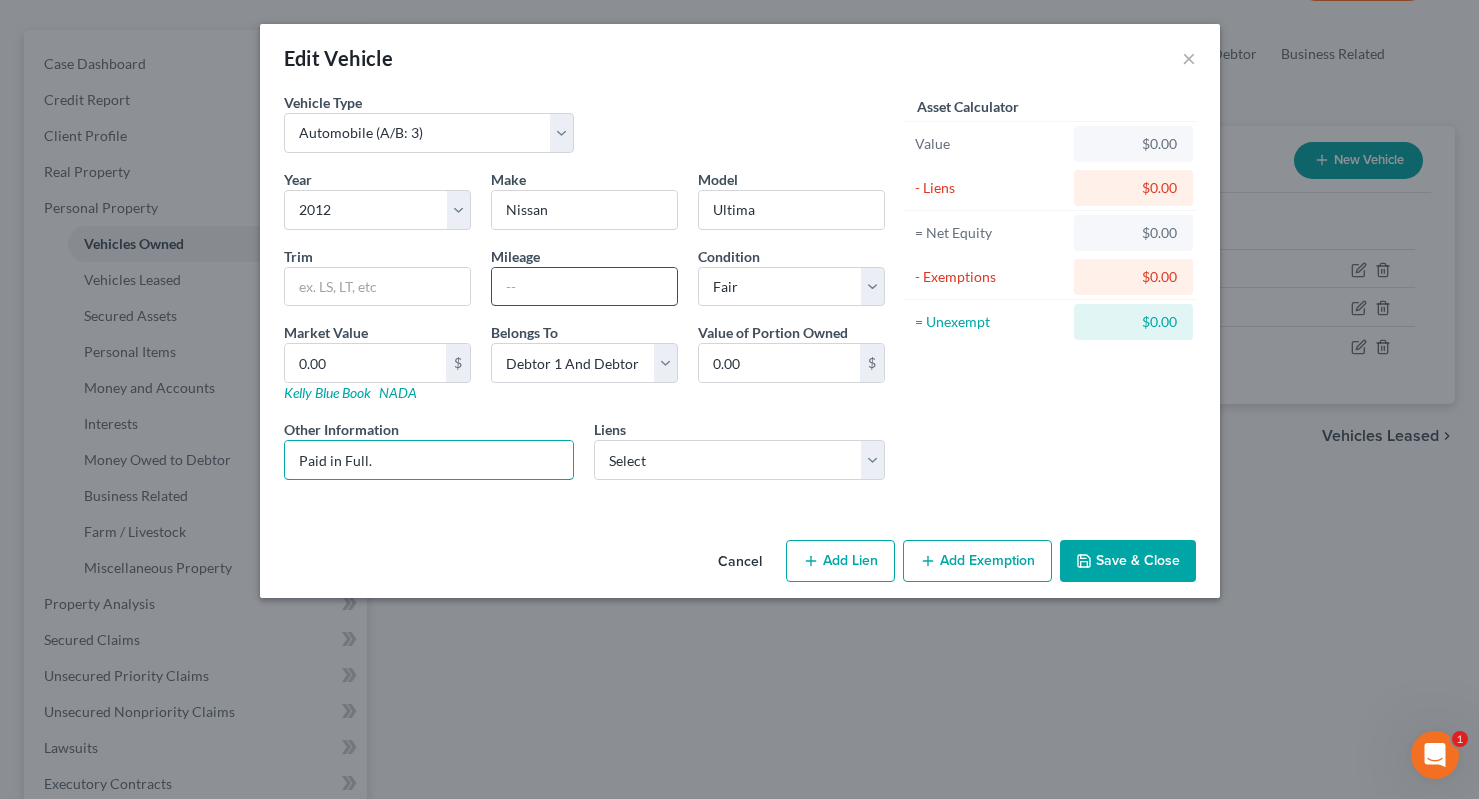 type on "Paid in Full." 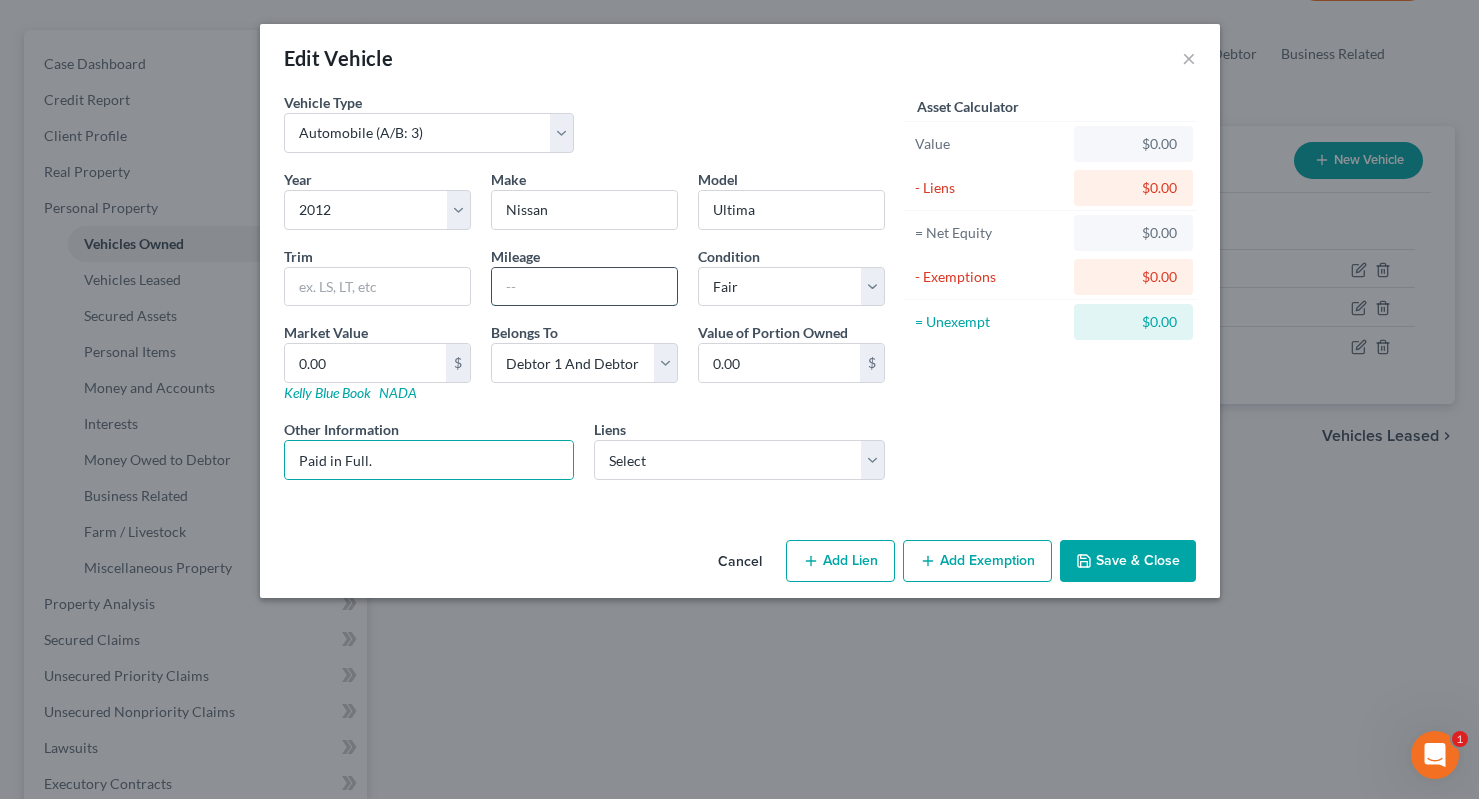 click at bounding box center [584, 287] 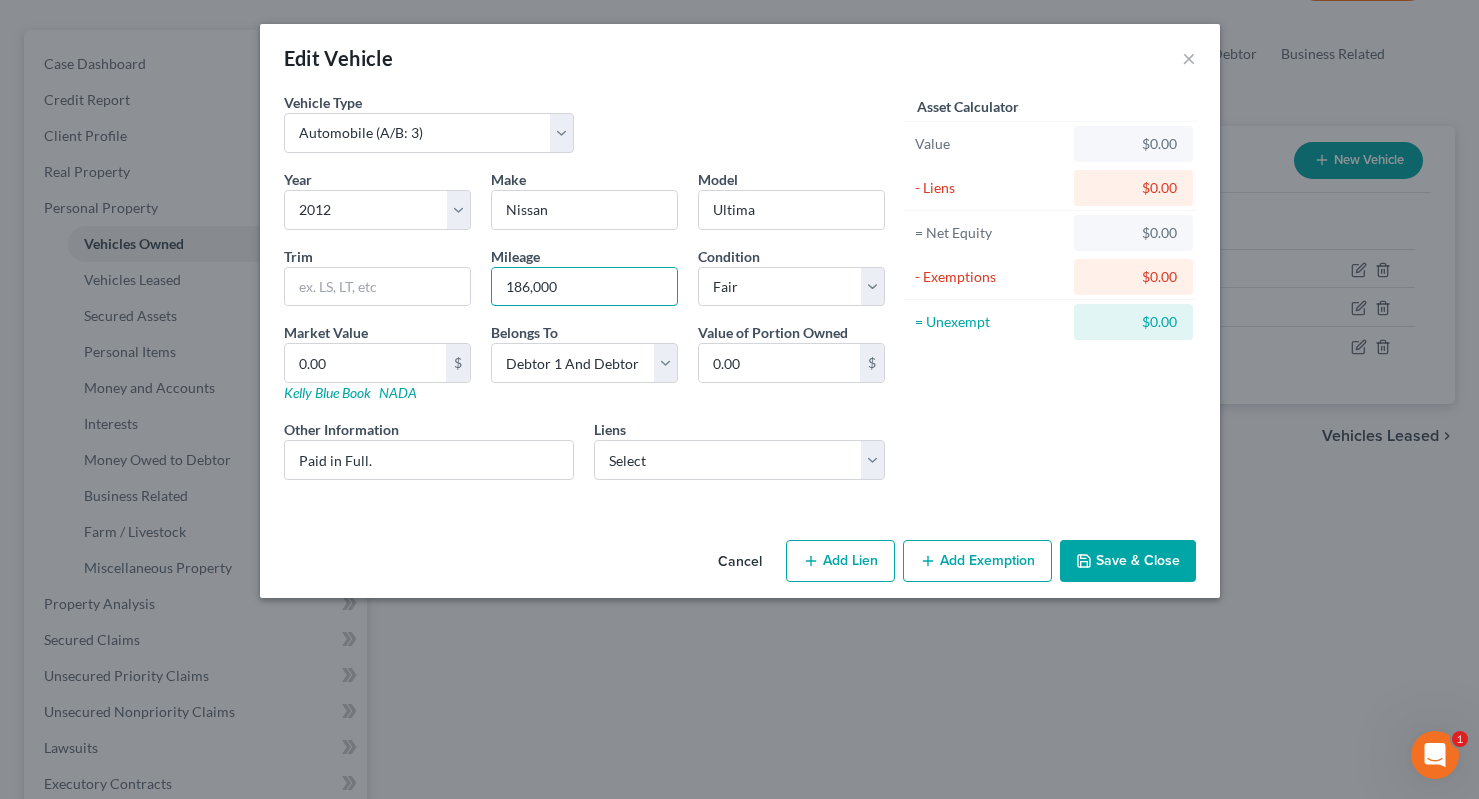 type on "186,000" 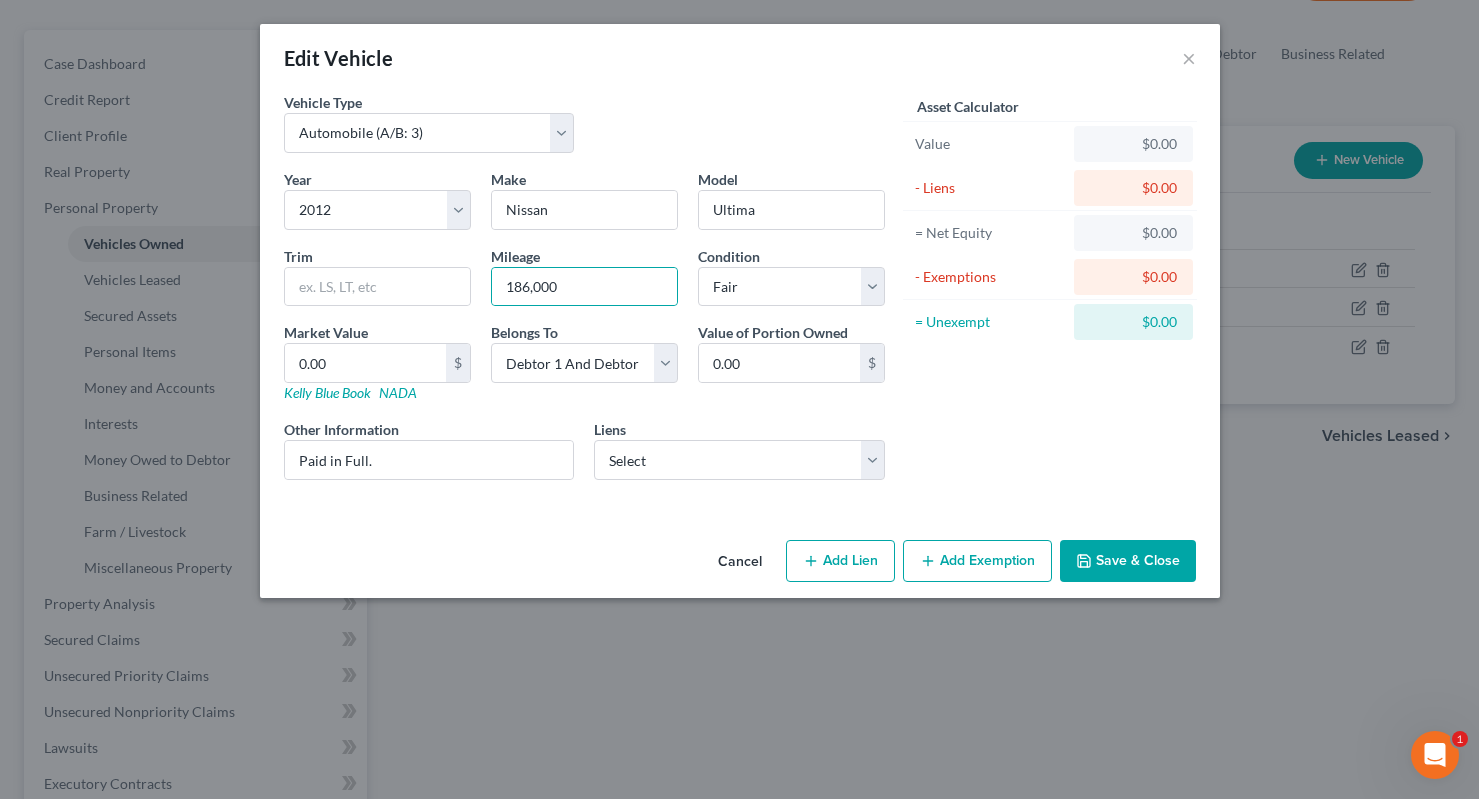 click on "Save & Close" at bounding box center (1128, 561) 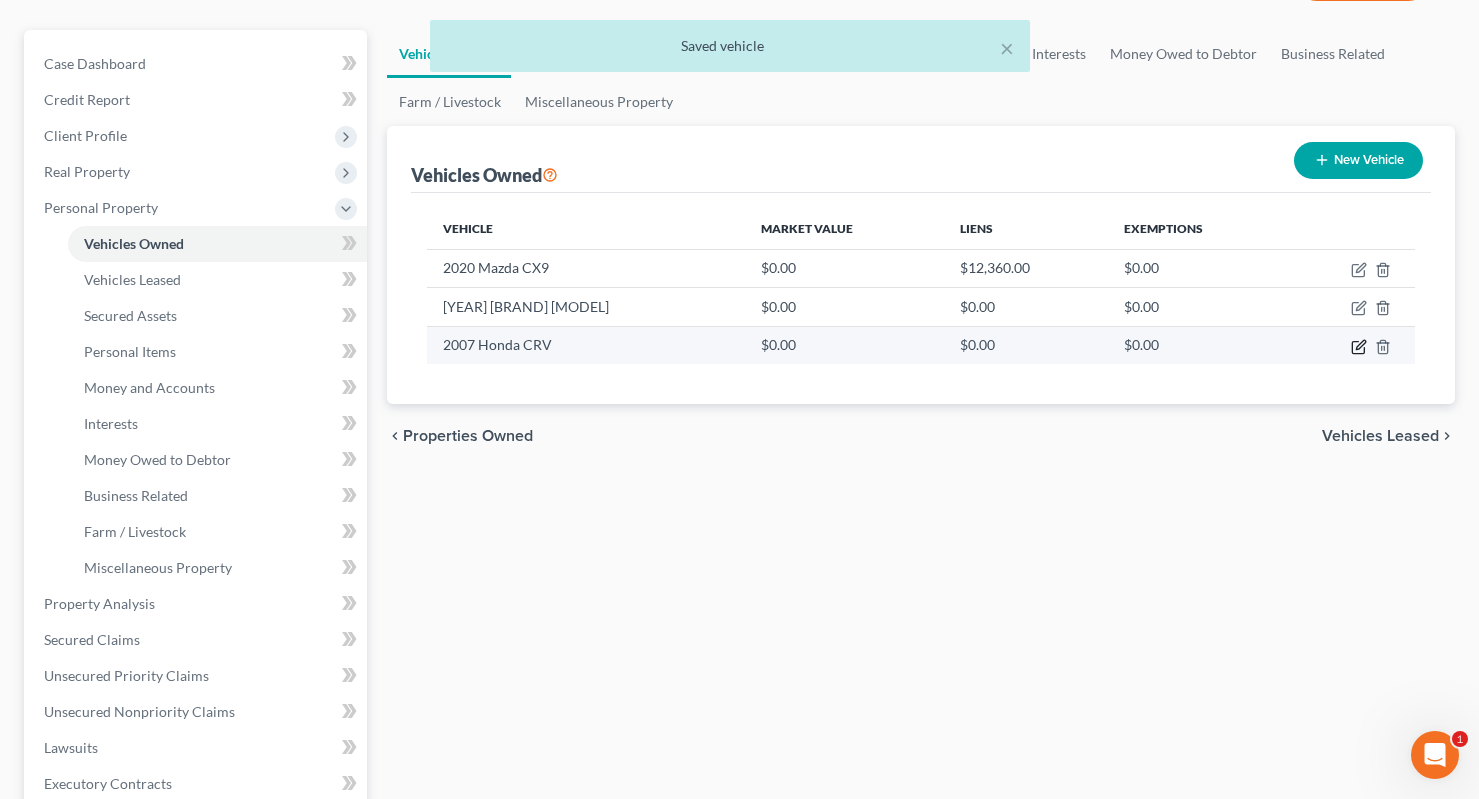 click 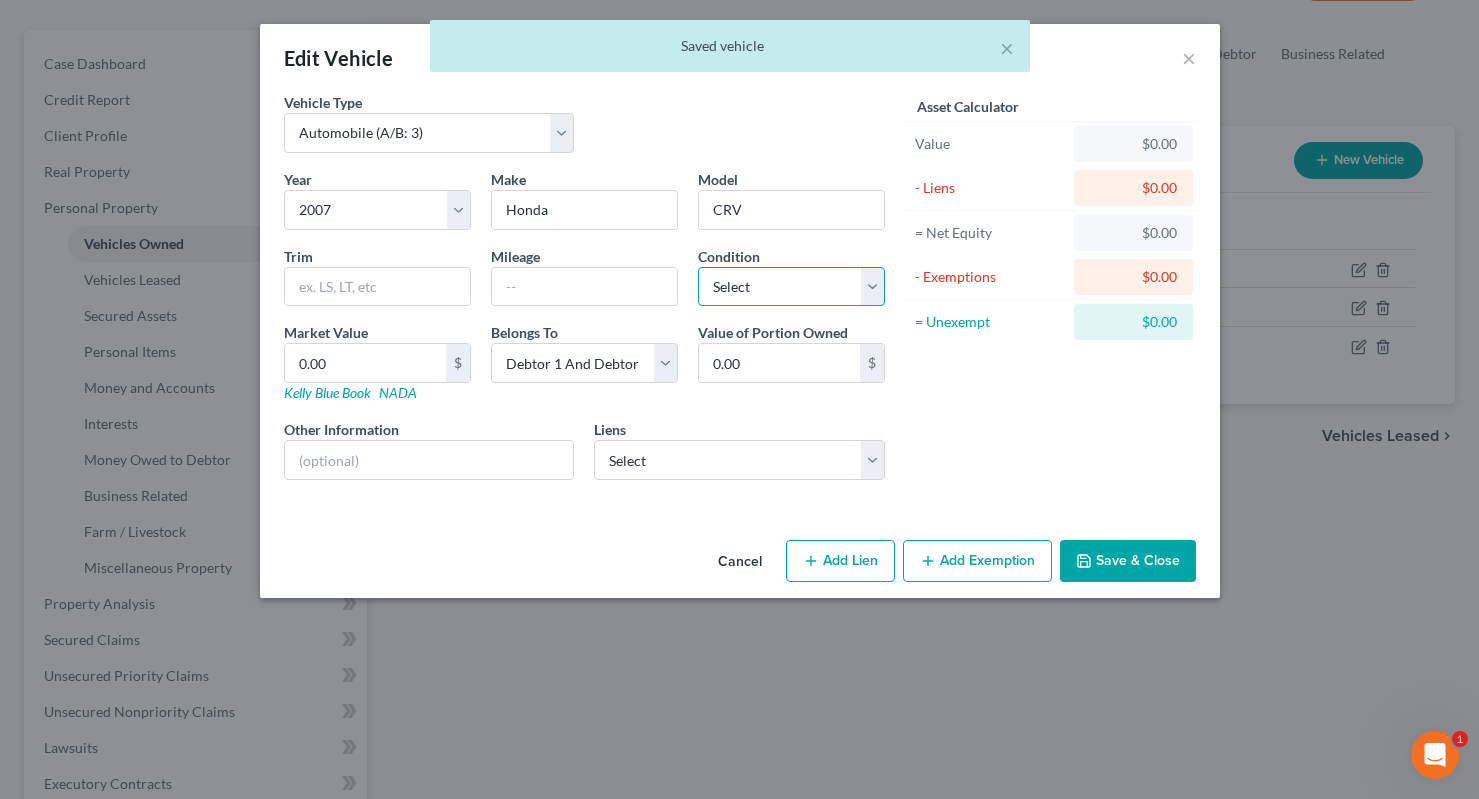 click on "Select Excellent Very Good Good Fair Poor" at bounding box center [791, 287] 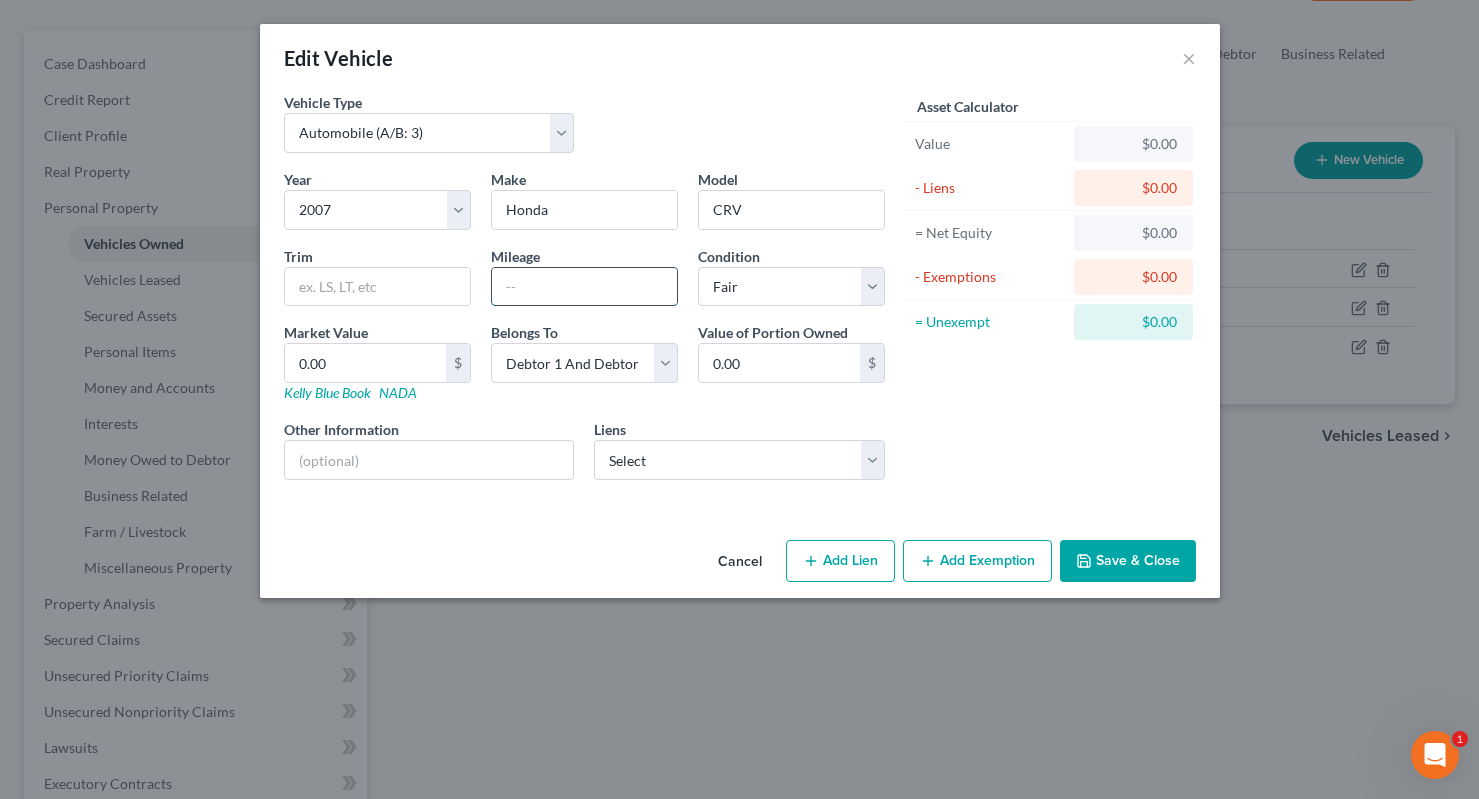 click at bounding box center (584, 287) 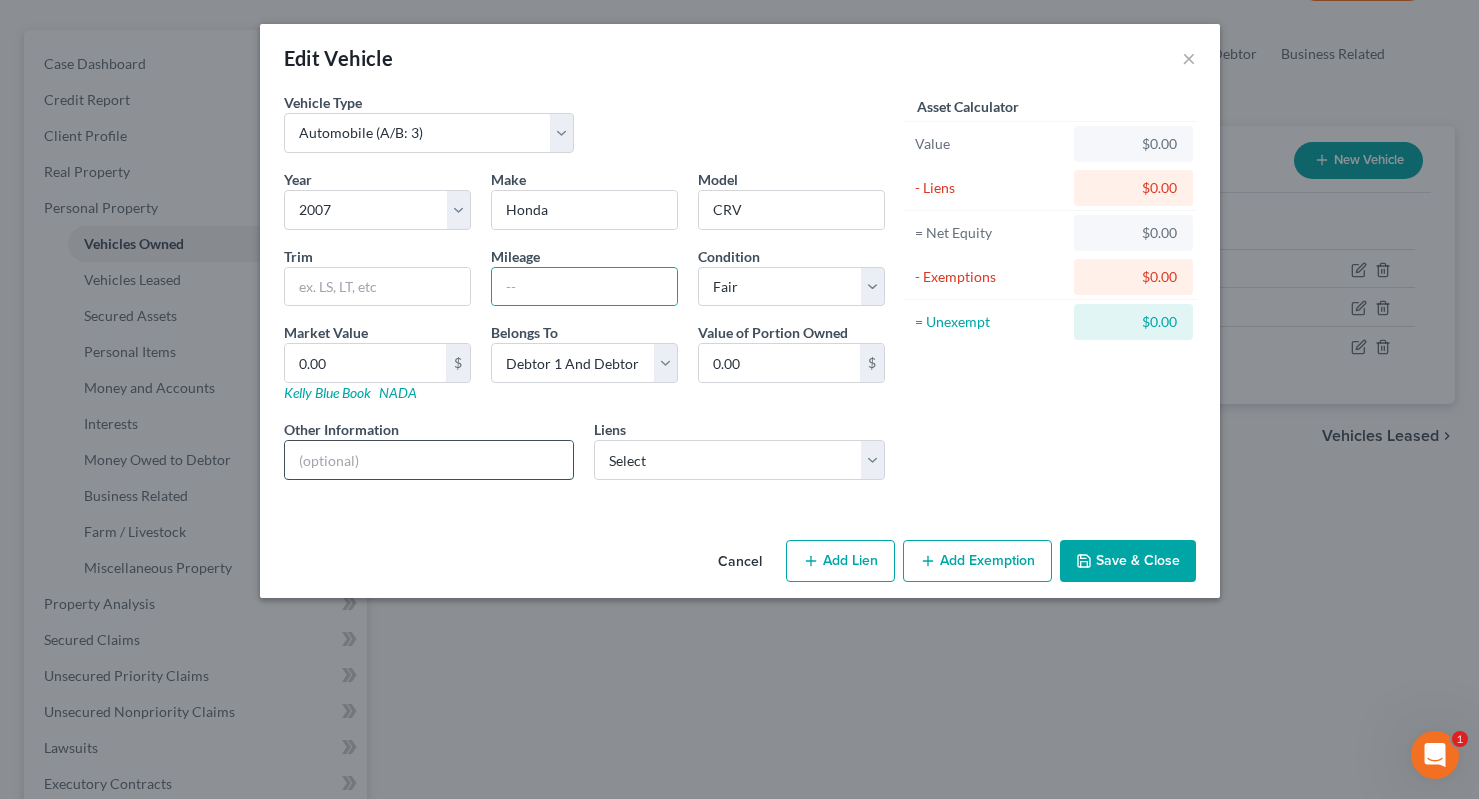 click at bounding box center (429, 460) 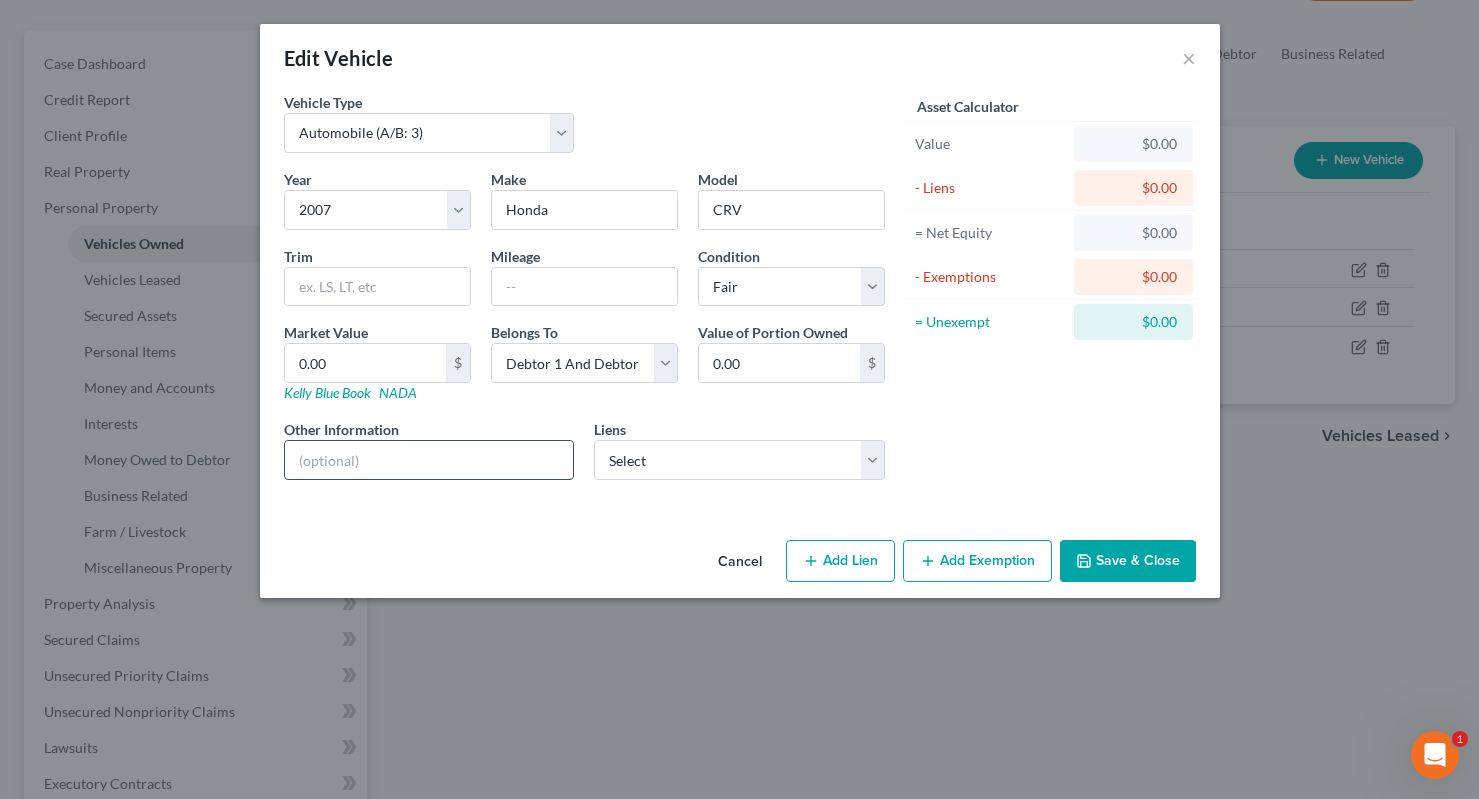 type on "Paid in Full." 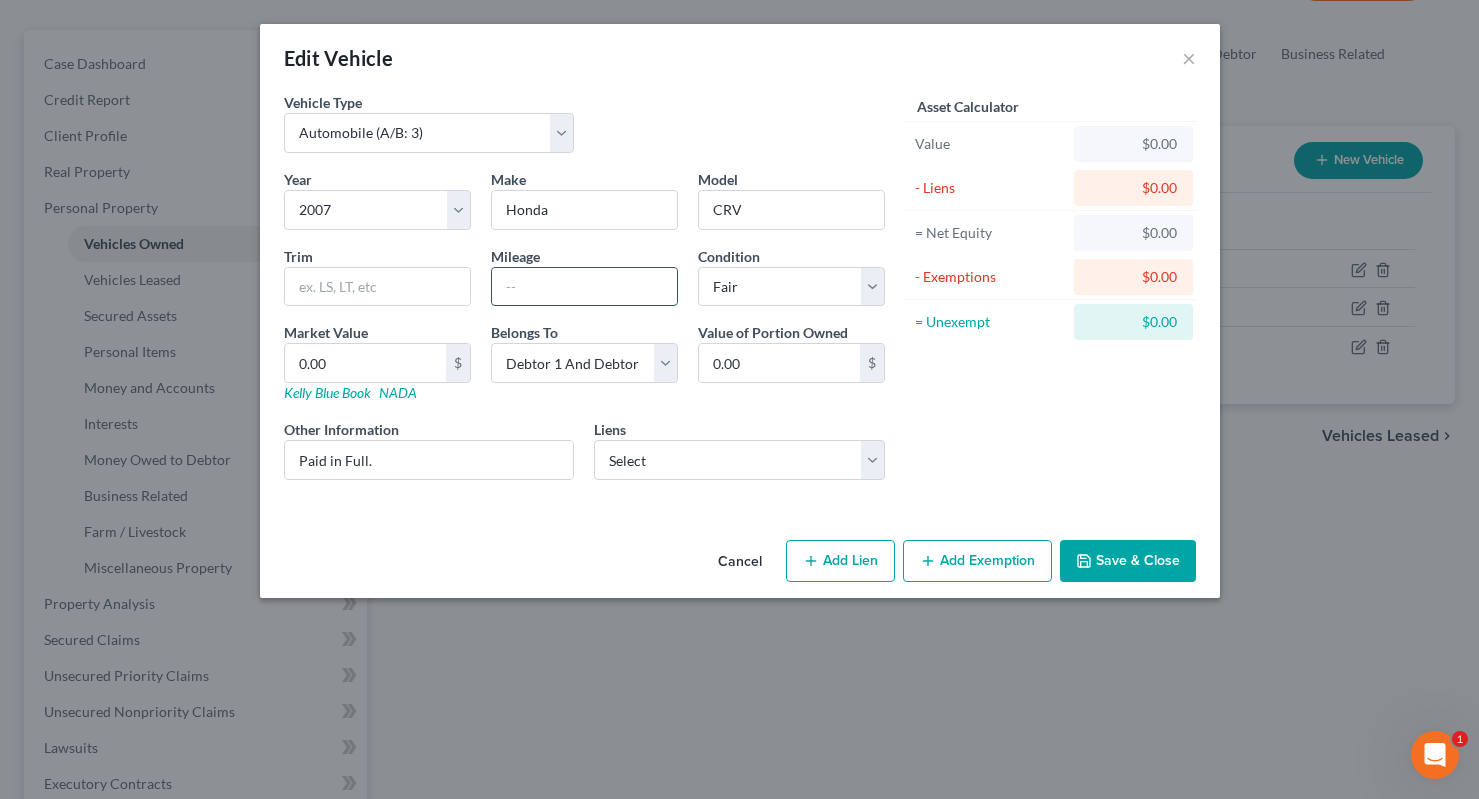 click at bounding box center [584, 287] 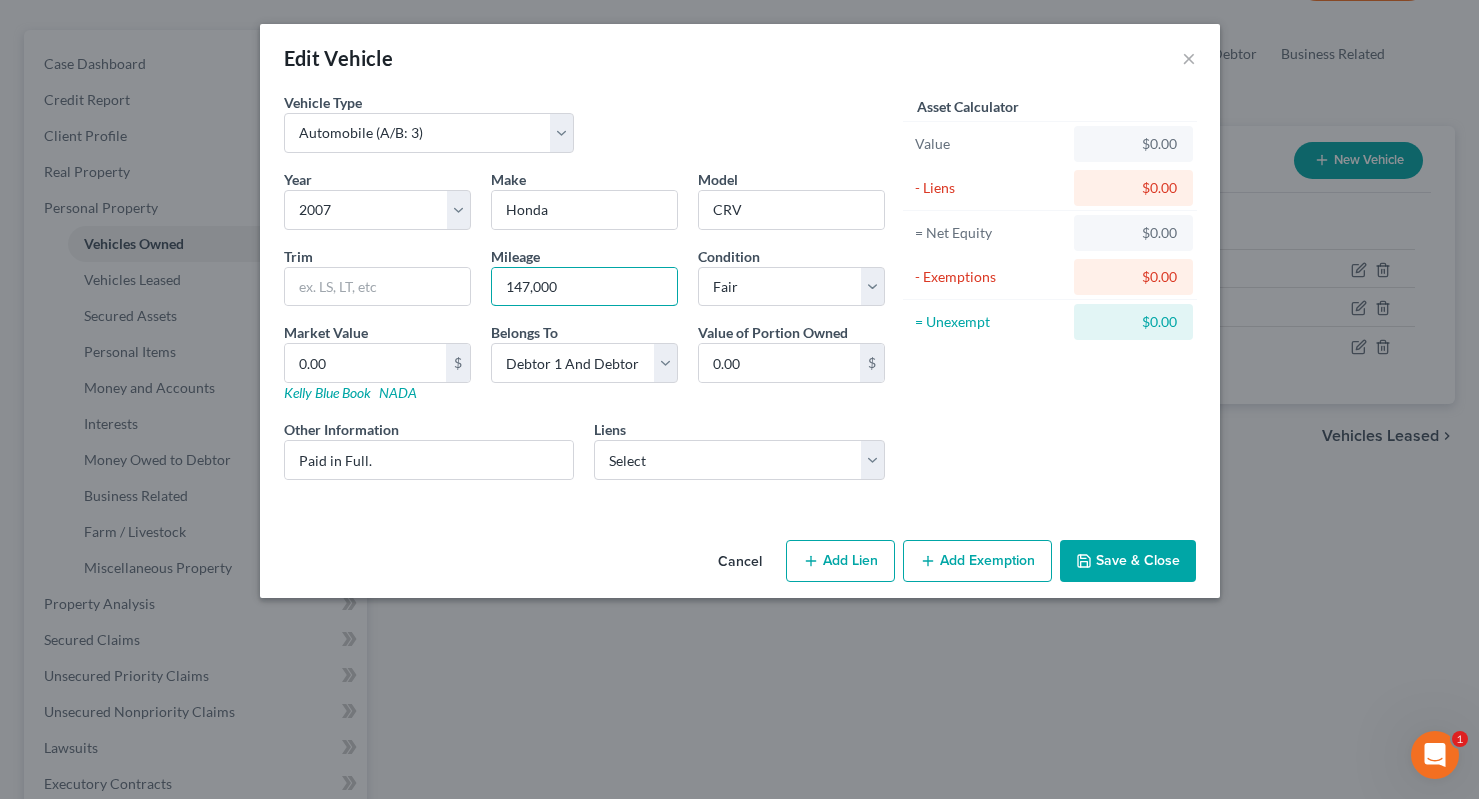 type on "147,000" 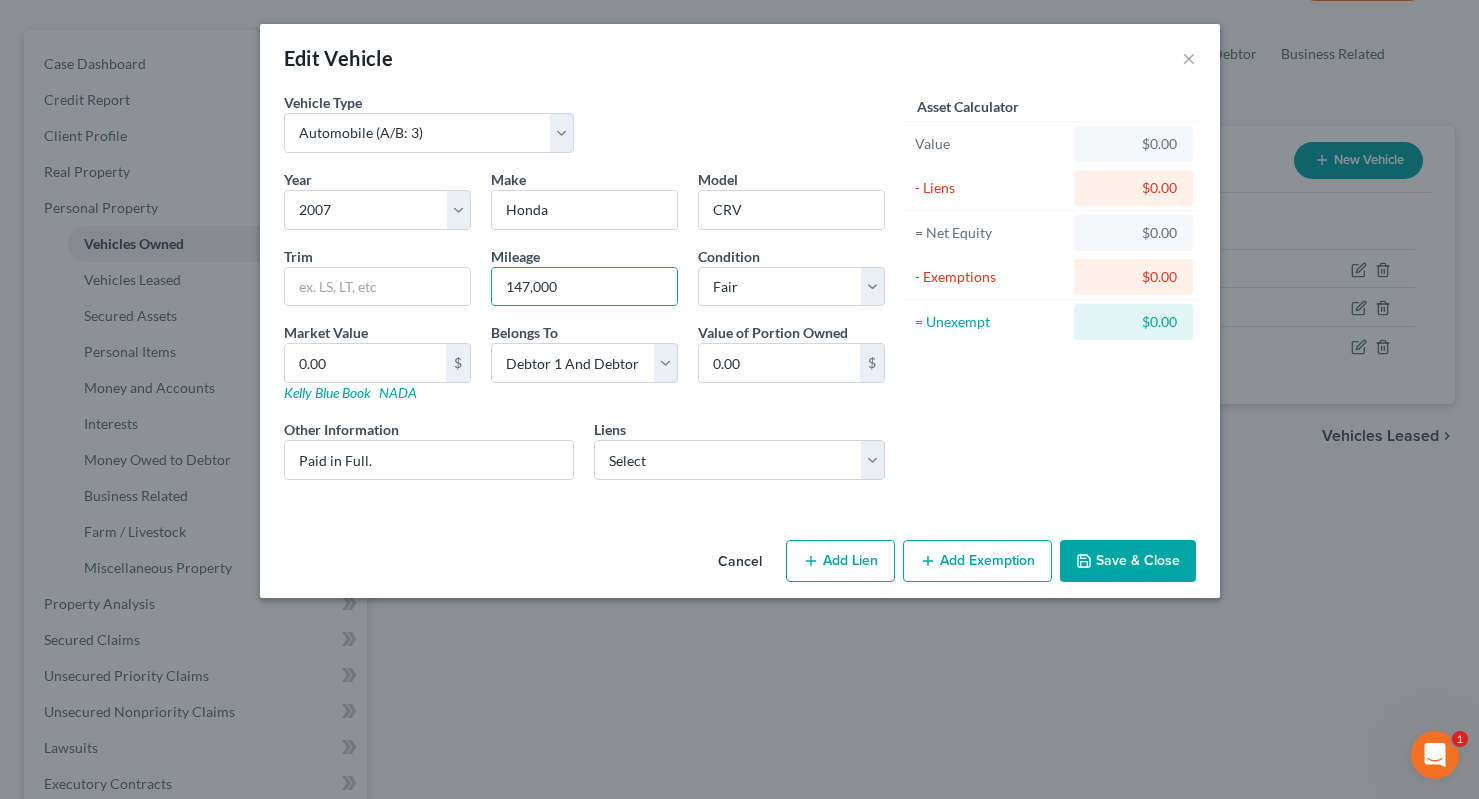 click on "Save & Close" at bounding box center (1128, 561) 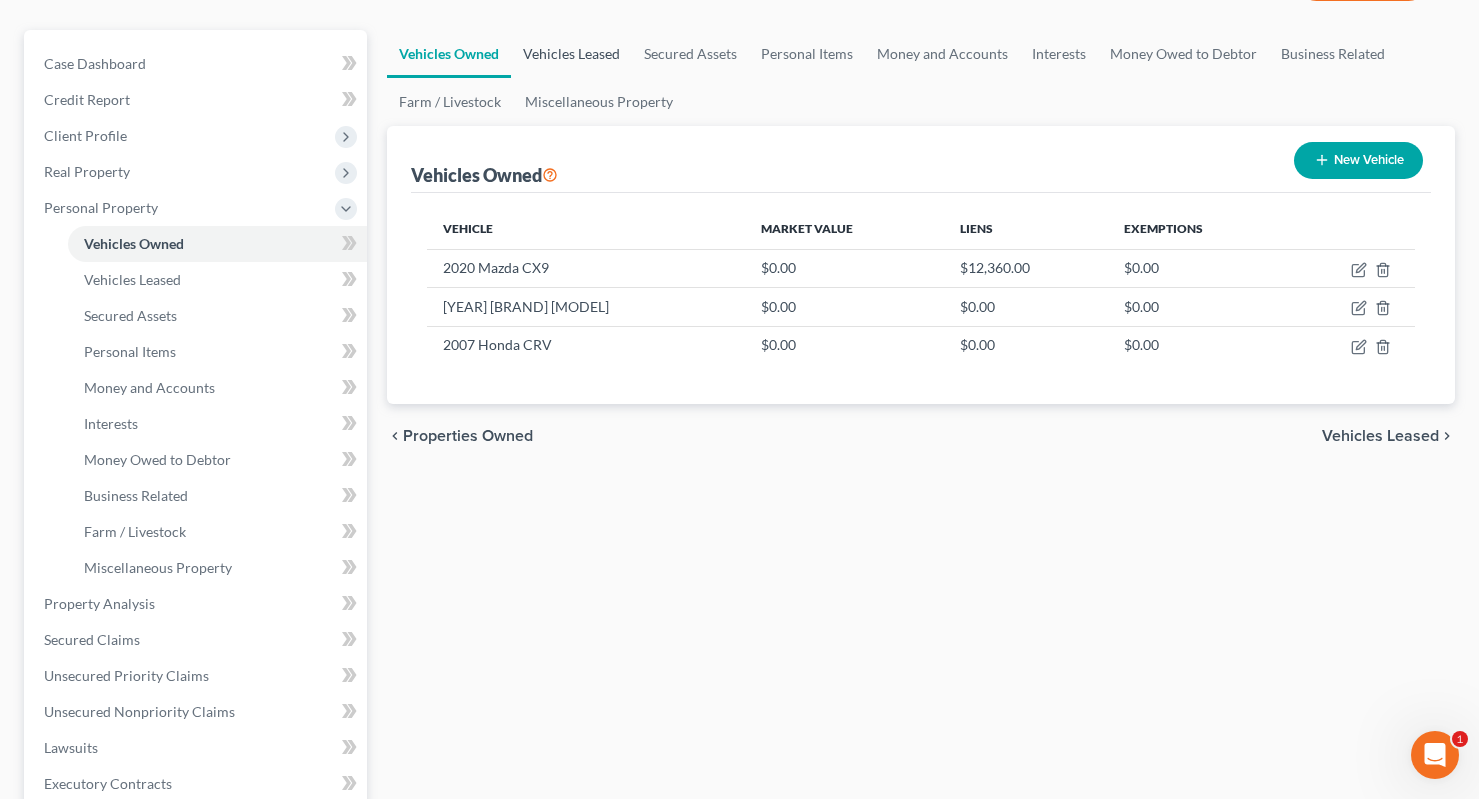 click on "Vehicles Leased" at bounding box center (571, 54) 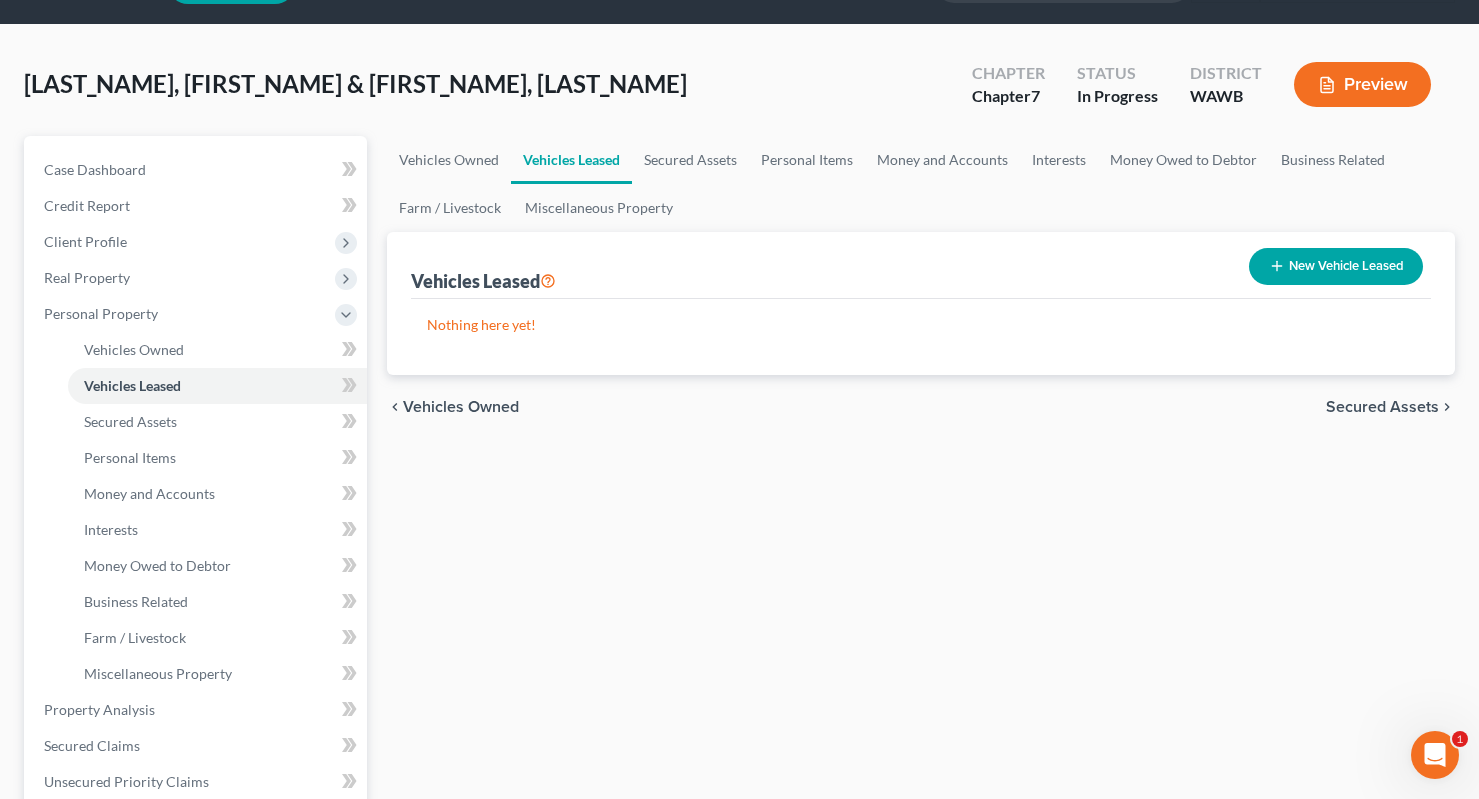 scroll, scrollTop: 0, scrollLeft: 0, axis: both 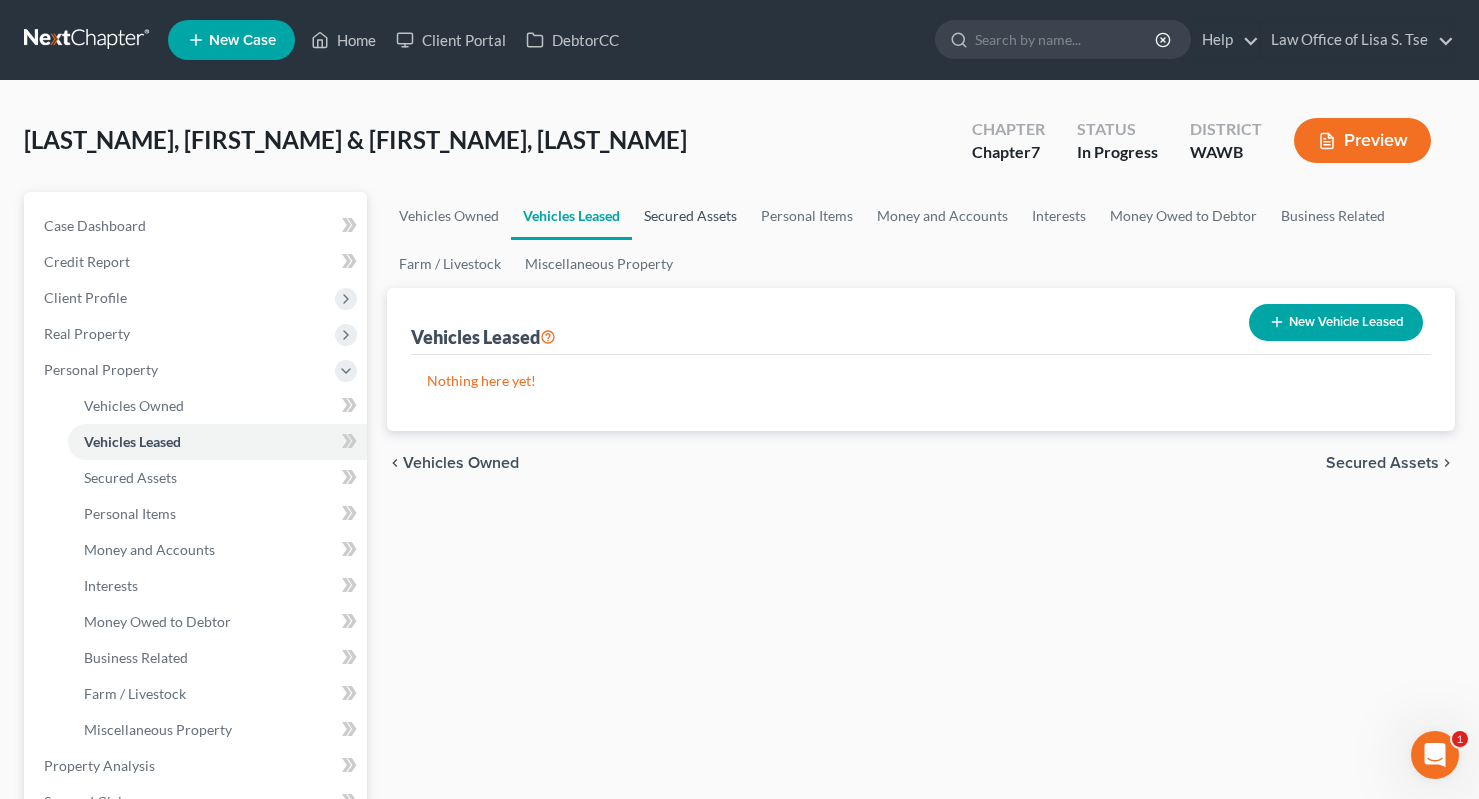 click on "Secured Assets" at bounding box center [690, 216] 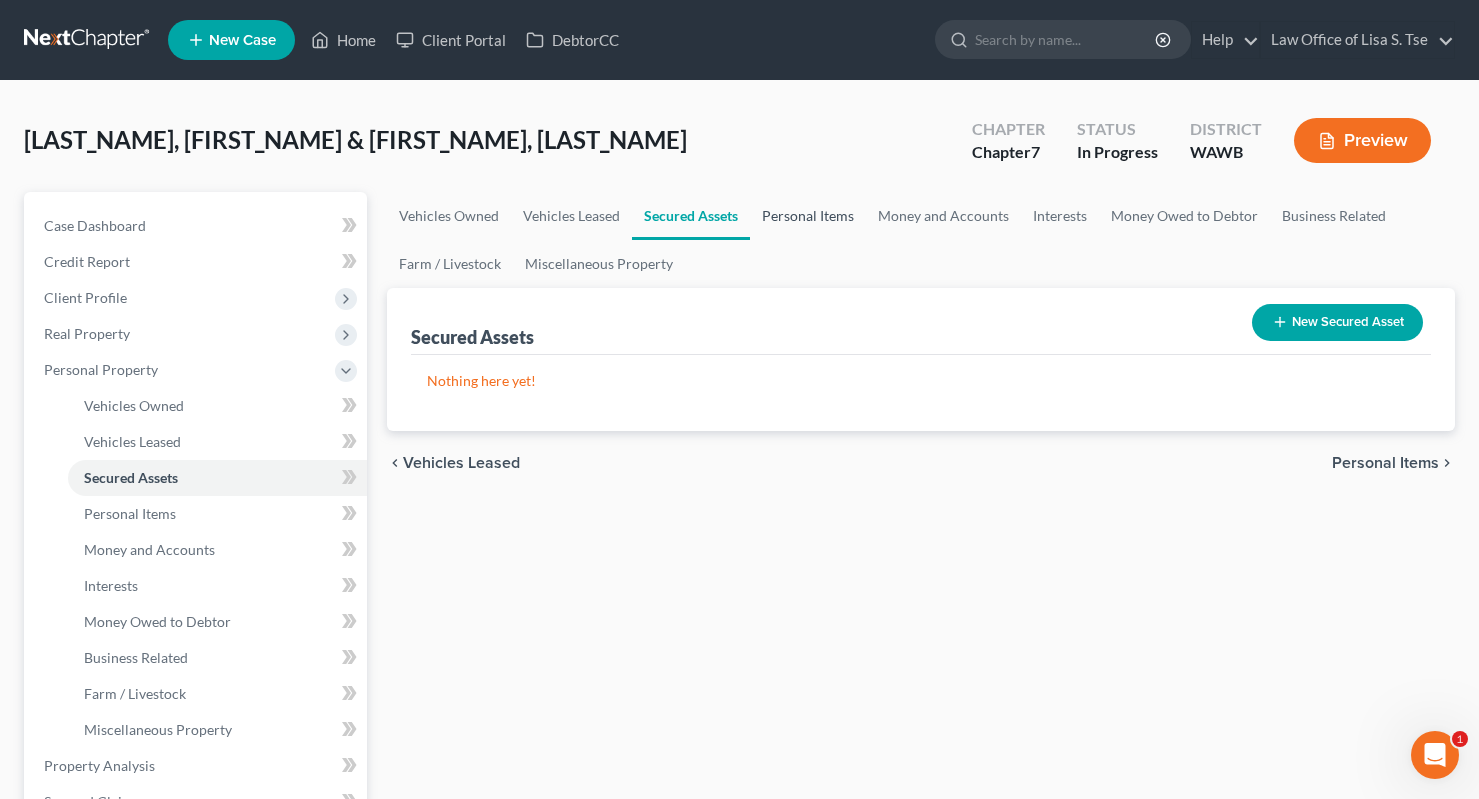 click on "Personal Items" at bounding box center (808, 216) 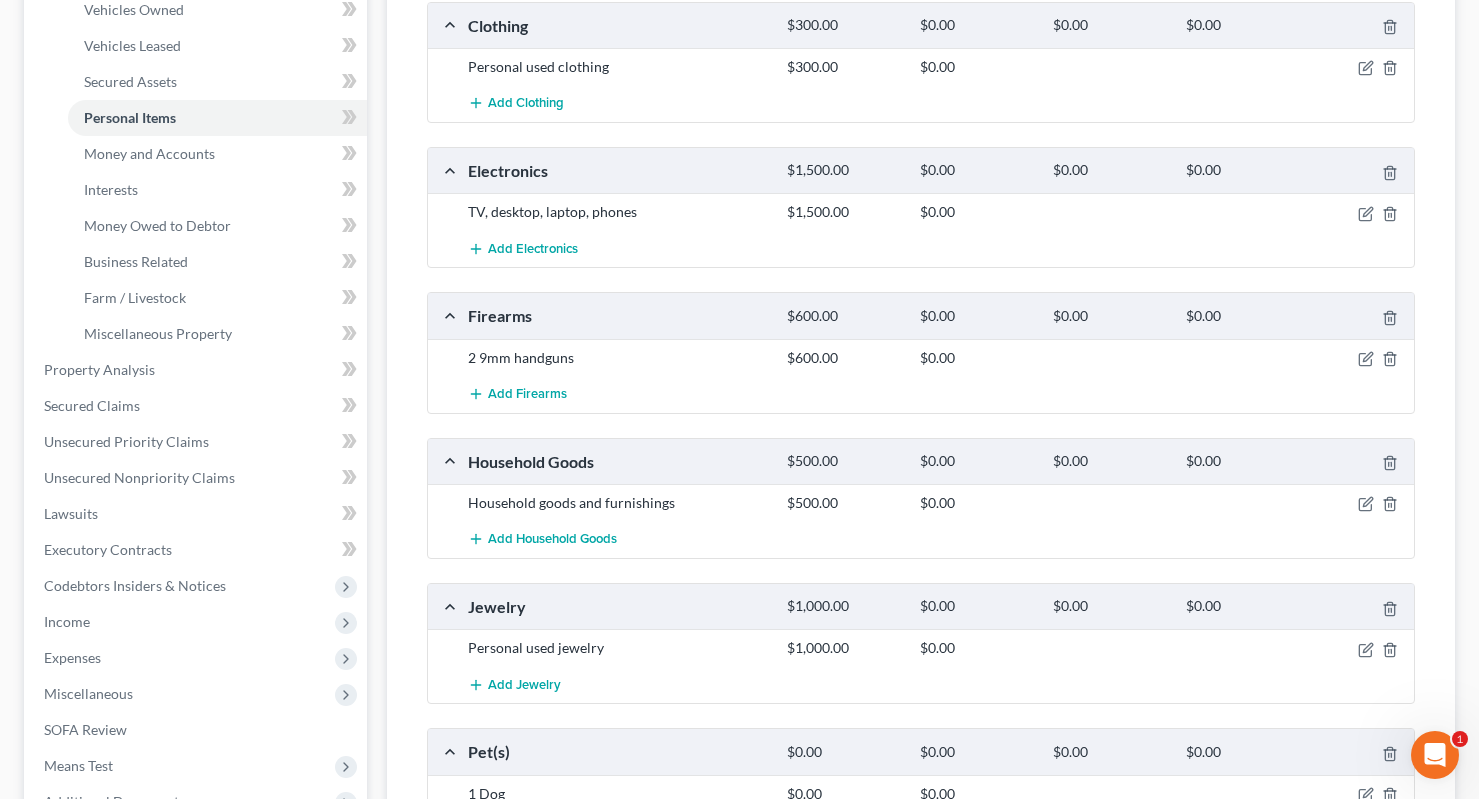 scroll, scrollTop: 332, scrollLeft: 0, axis: vertical 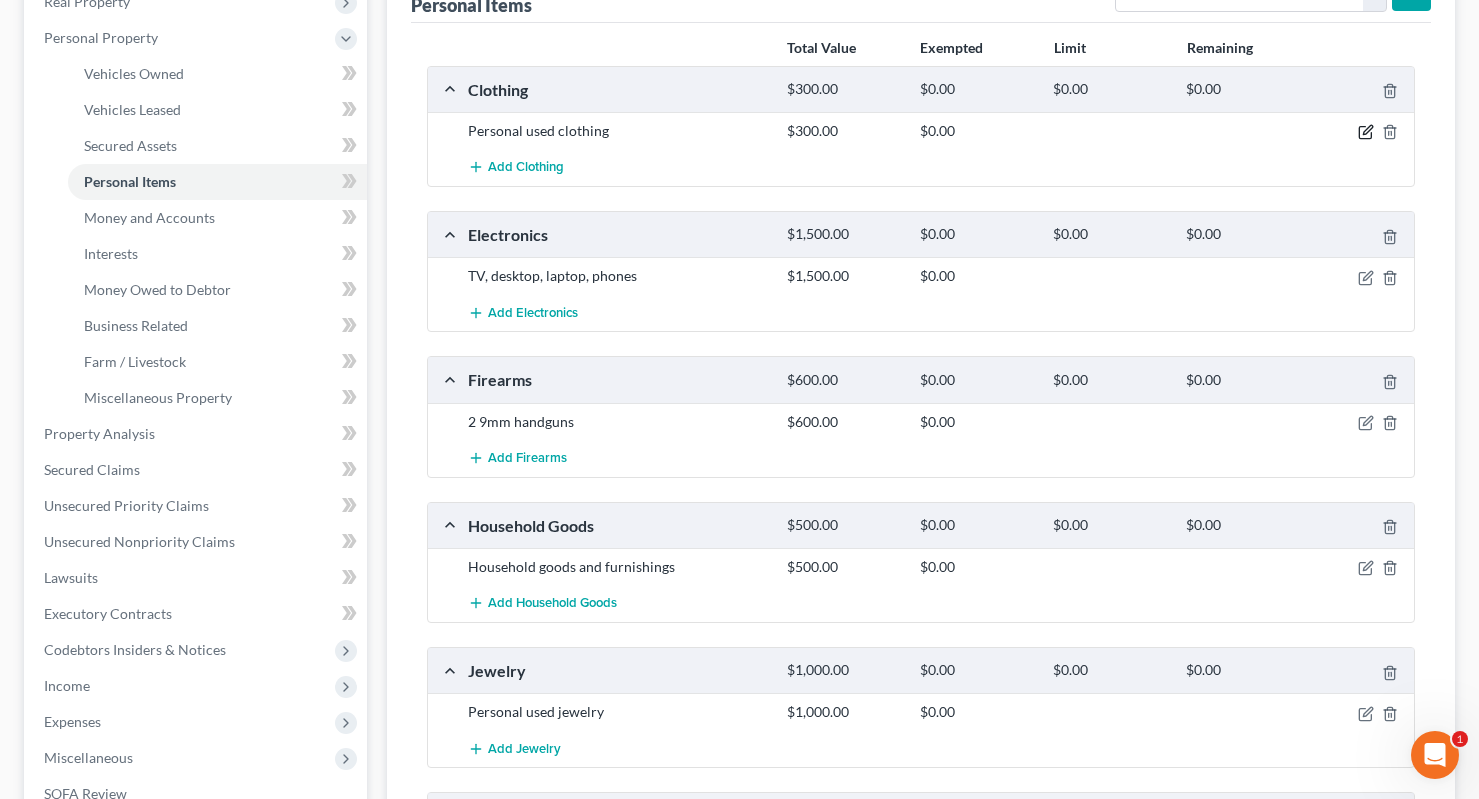 click 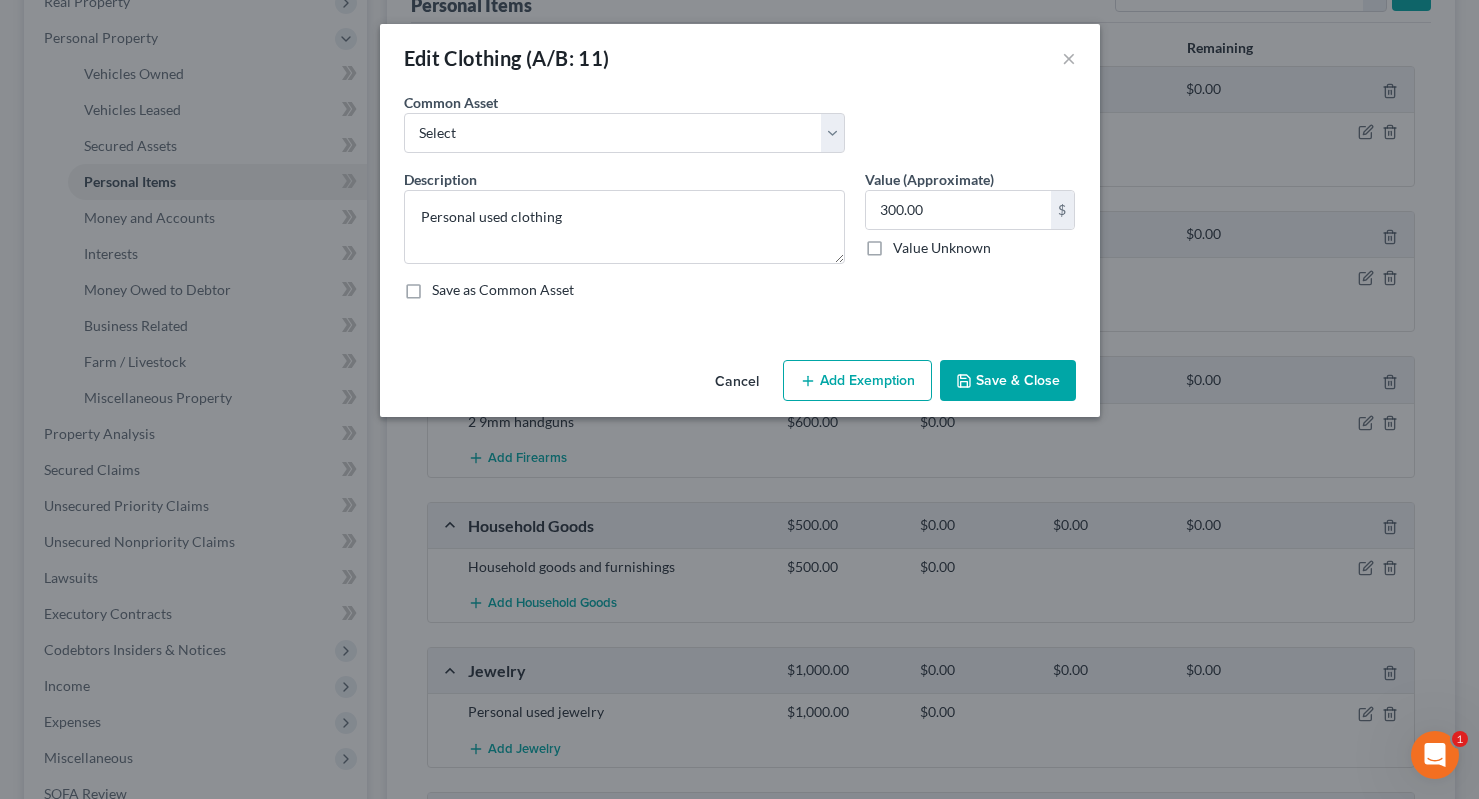 click on "Cancel" at bounding box center [737, 382] 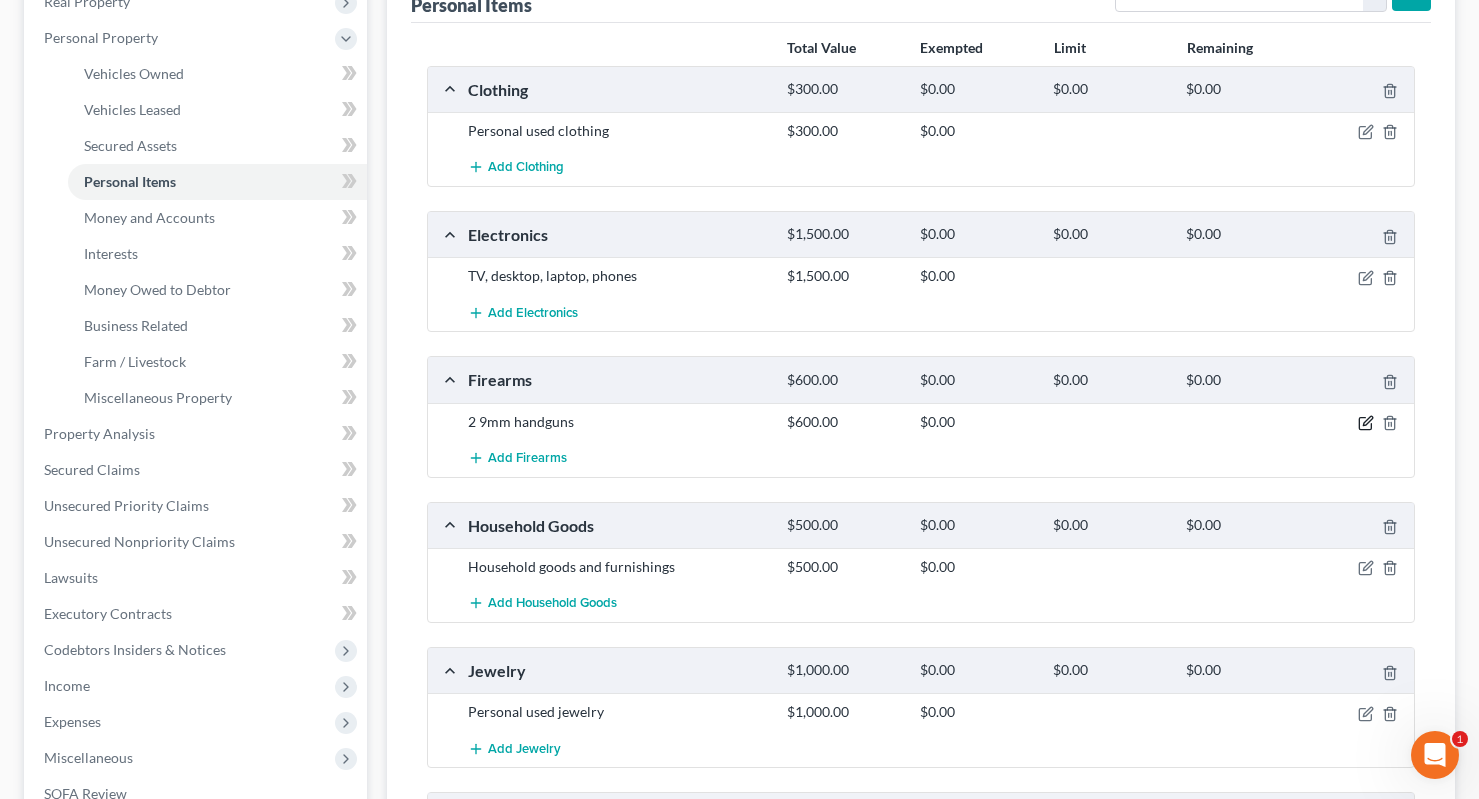 click 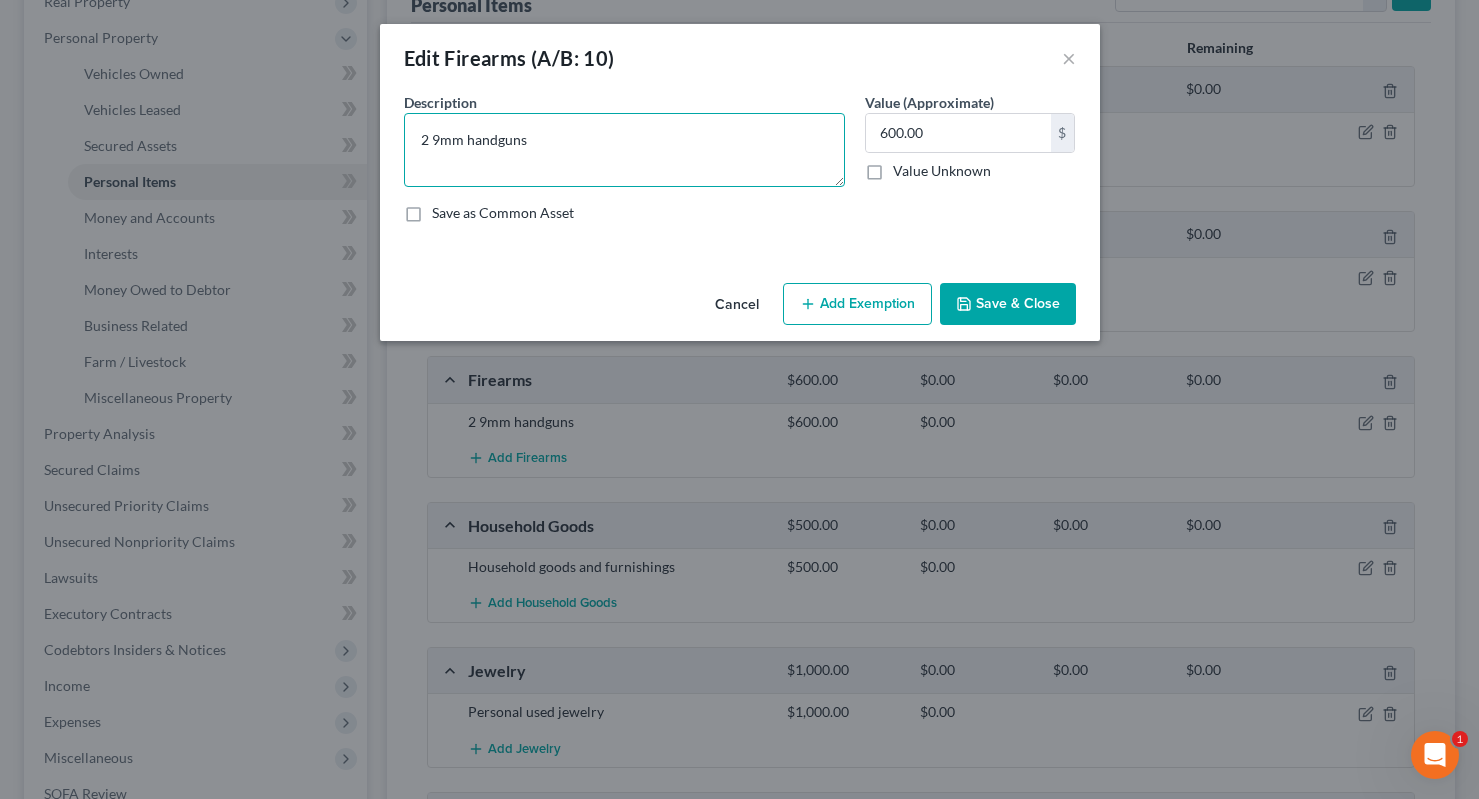 drag, startPoint x: 429, startPoint y: 142, endPoint x: 359, endPoint y: 134, distance: 70.45566 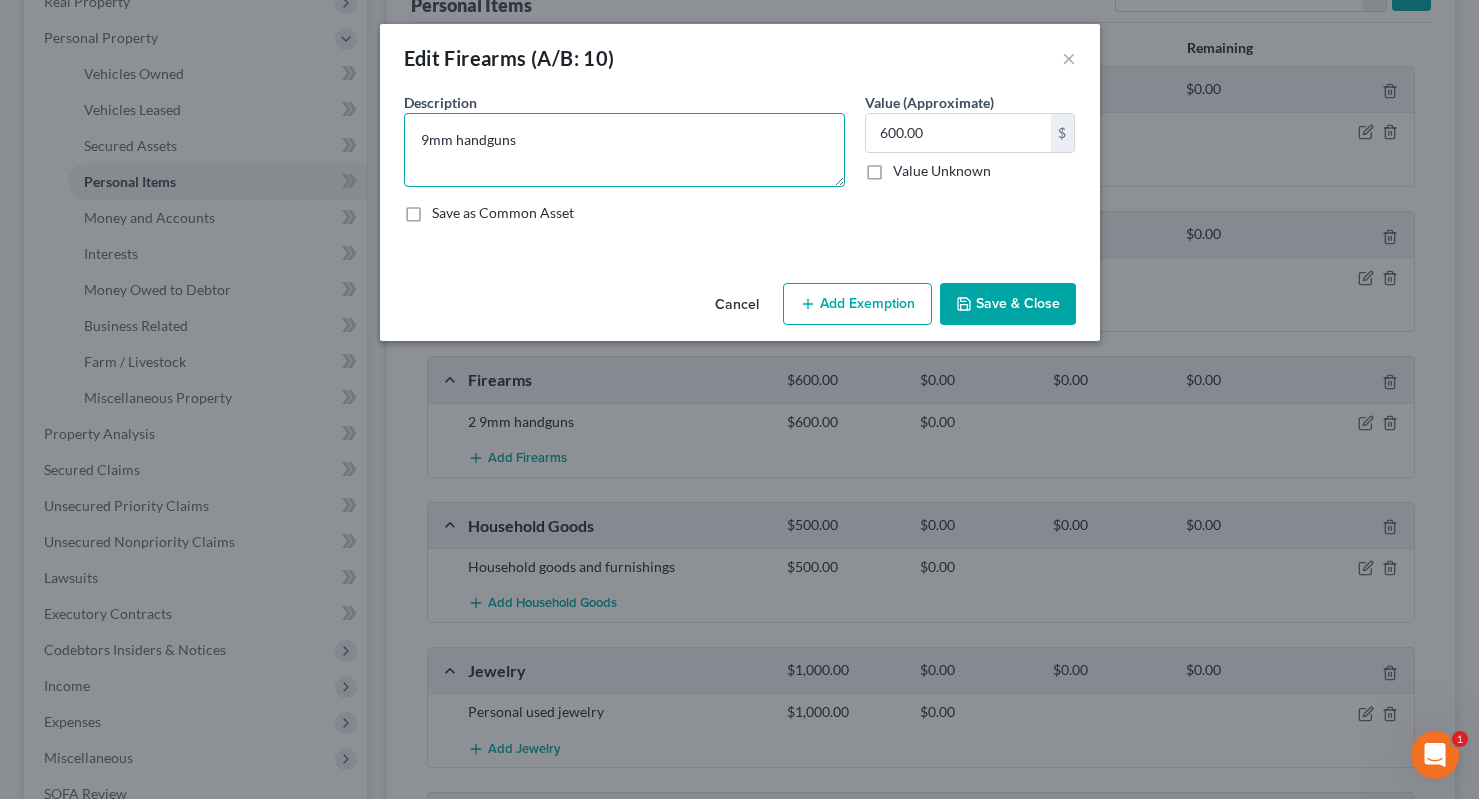 click on "9mm handguns" at bounding box center (624, 150) 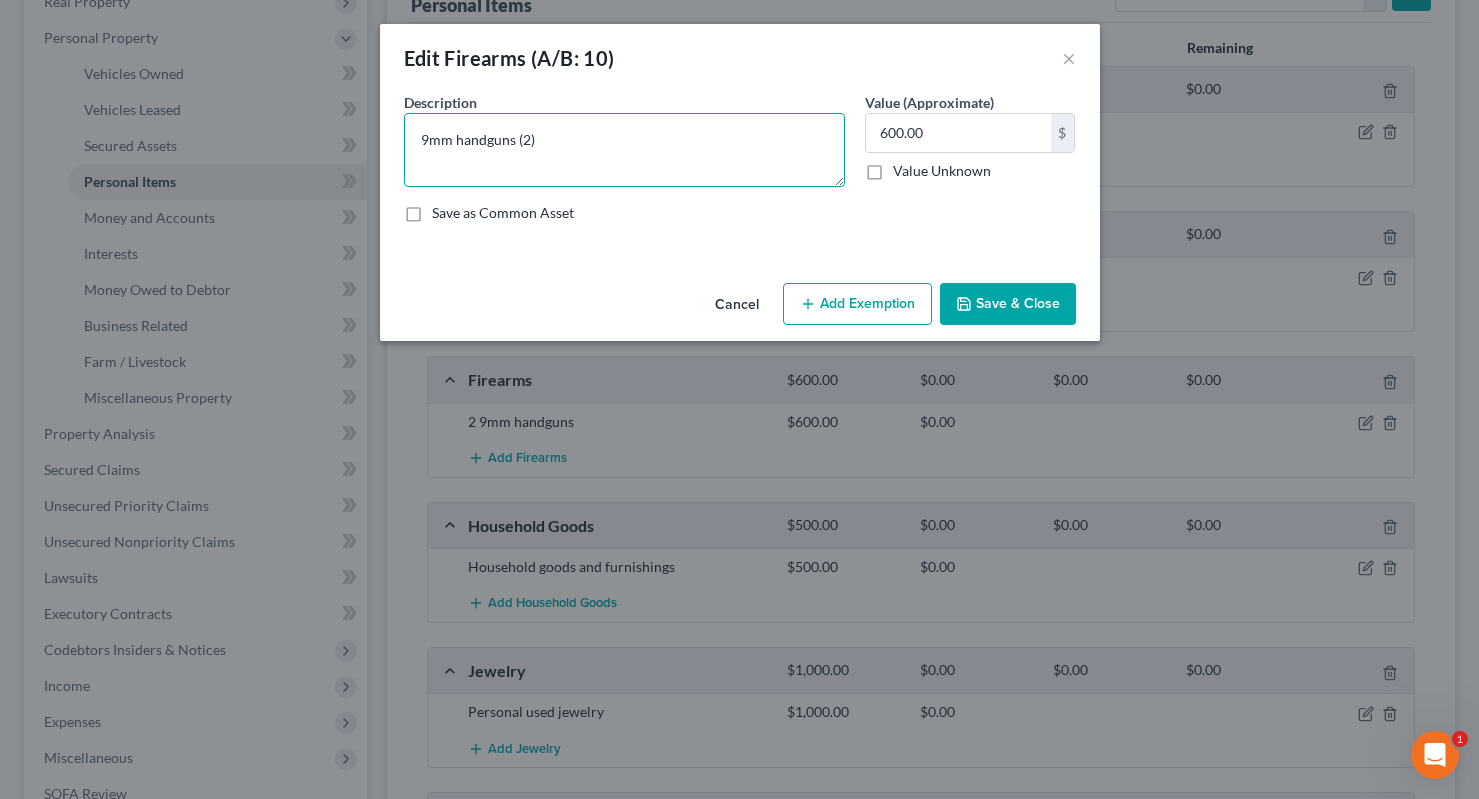 type on "9mm handguns (2)" 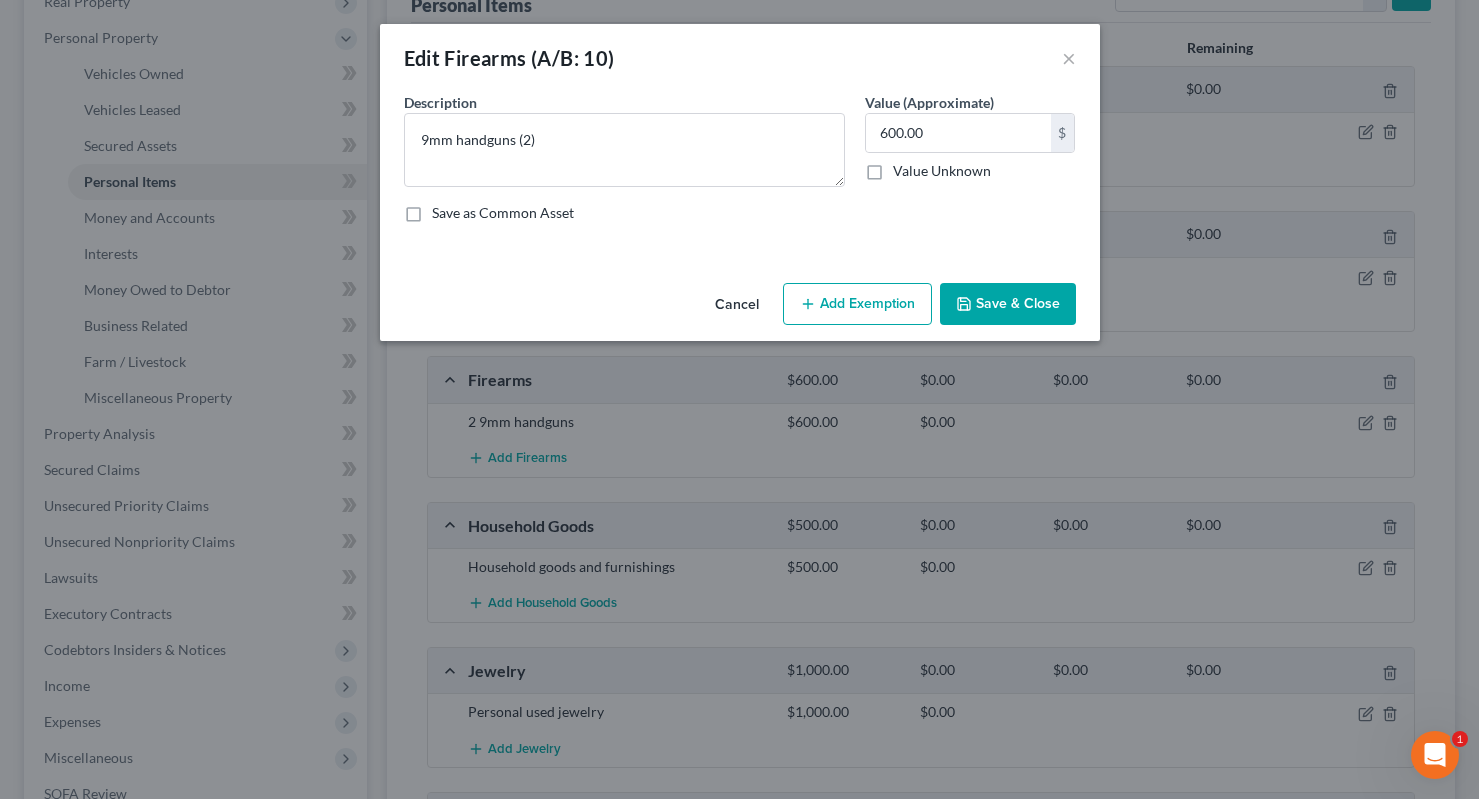click on "Save & Close" at bounding box center [1008, 304] 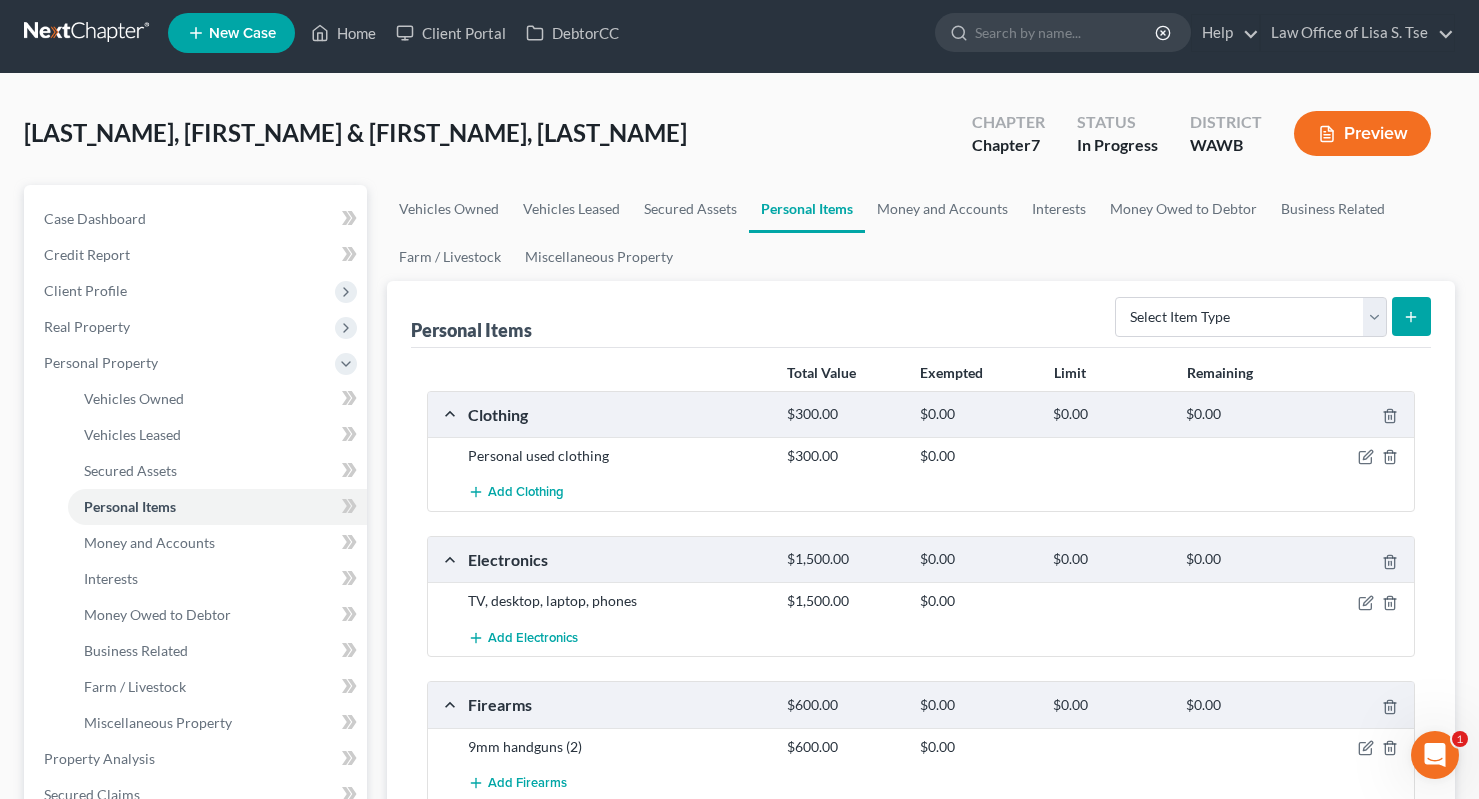 scroll, scrollTop: 0, scrollLeft: 0, axis: both 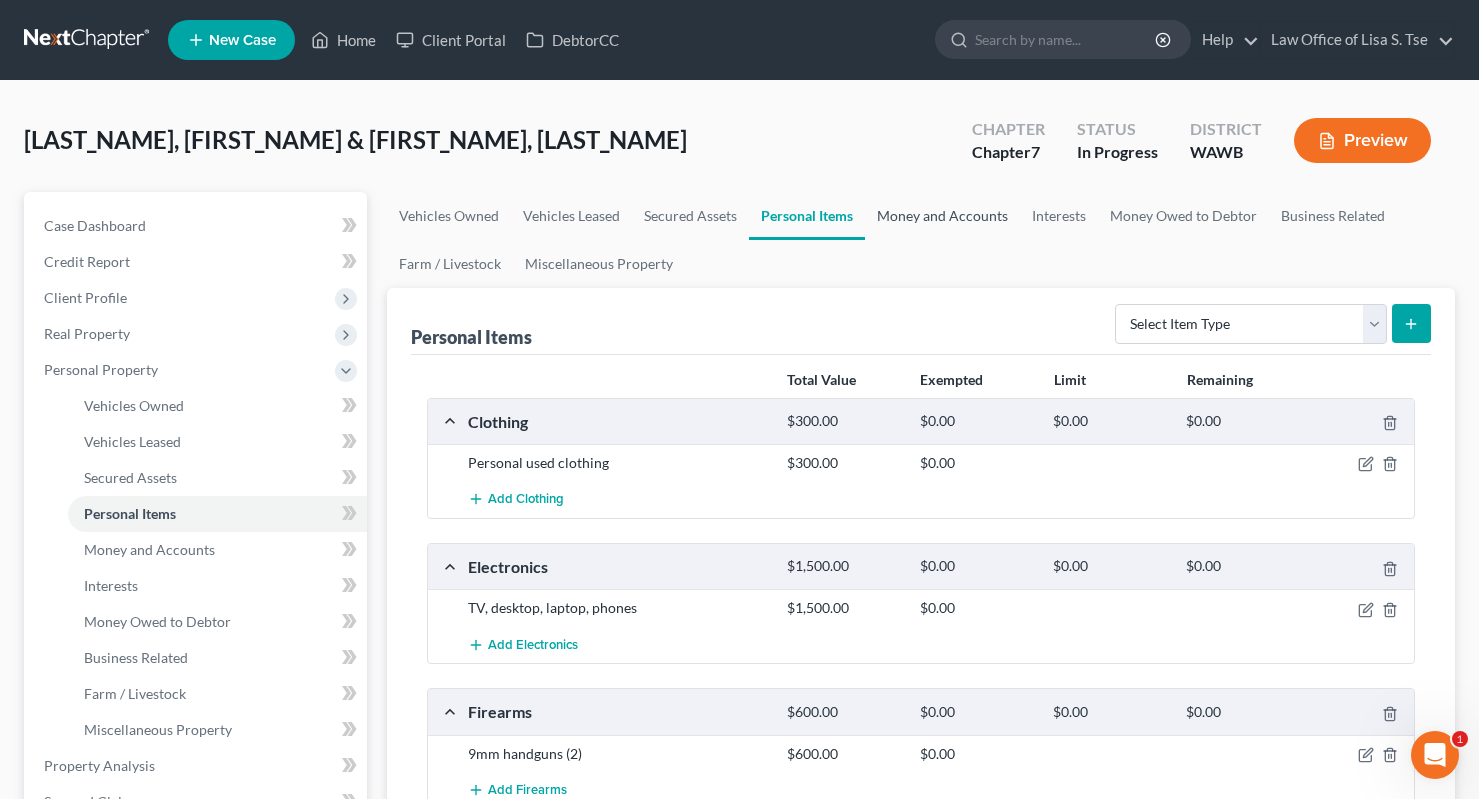 click on "Money and Accounts" at bounding box center [942, 216] 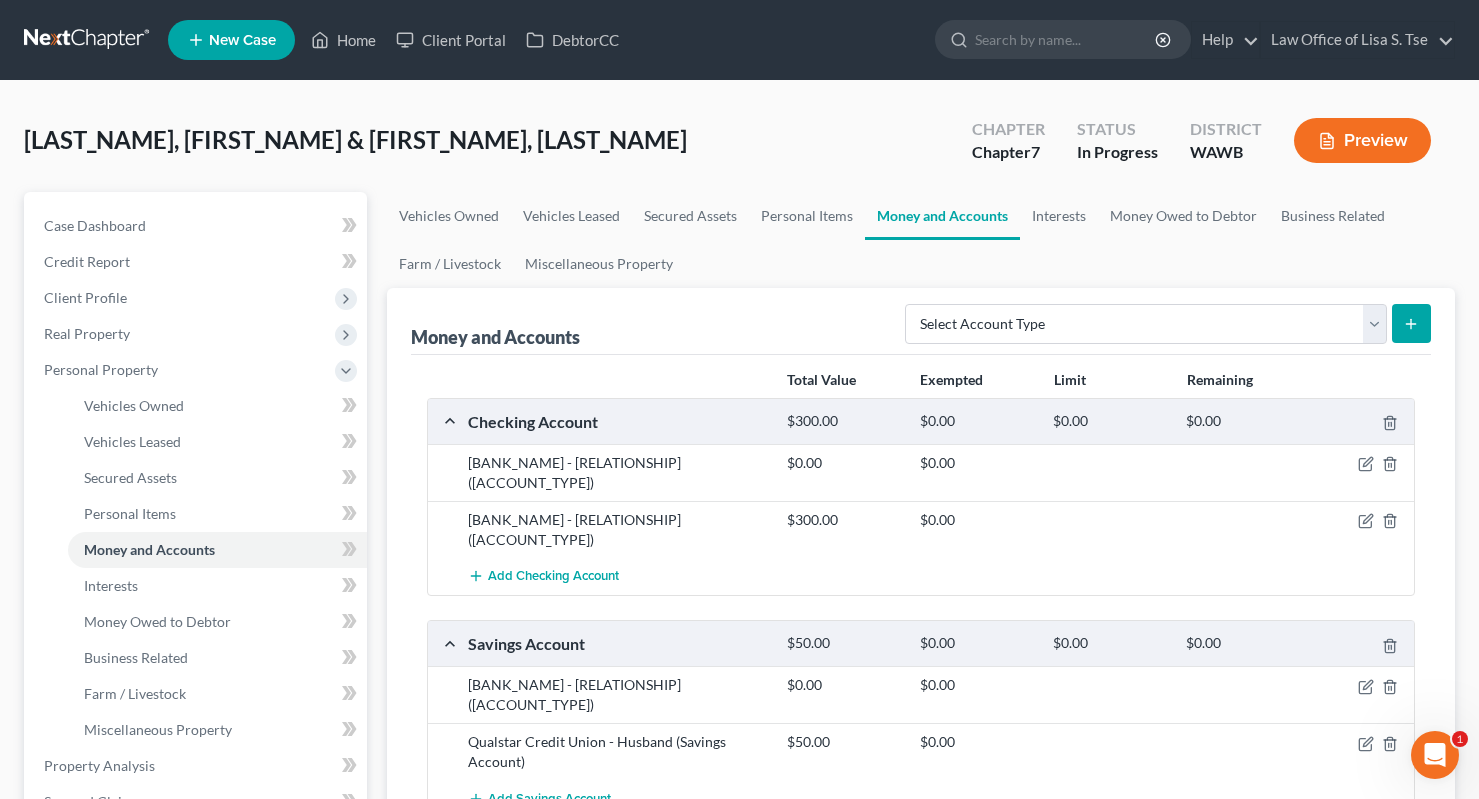 scroll, scrollTop: 123, scrollLeft: 0, axis: vertical 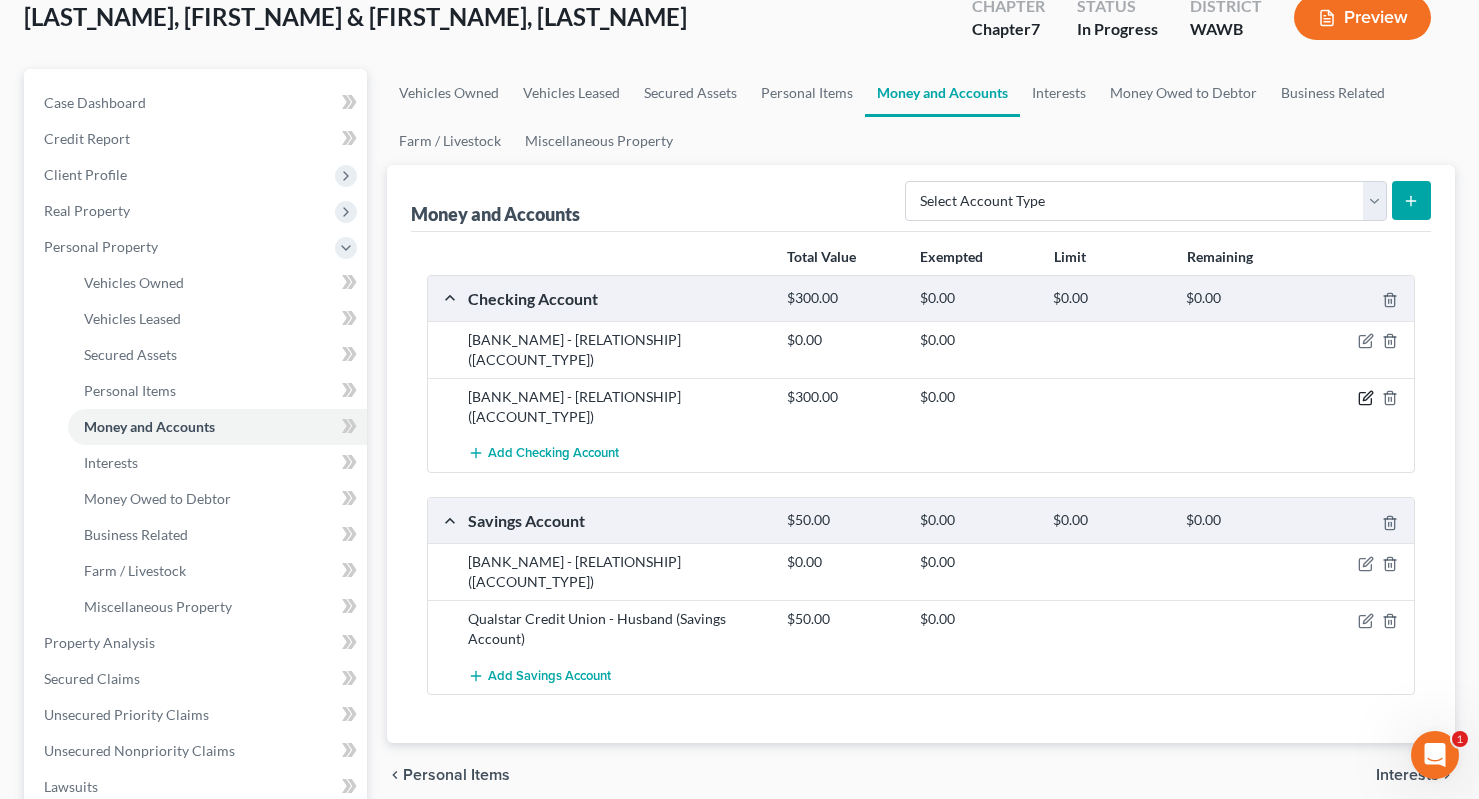 click 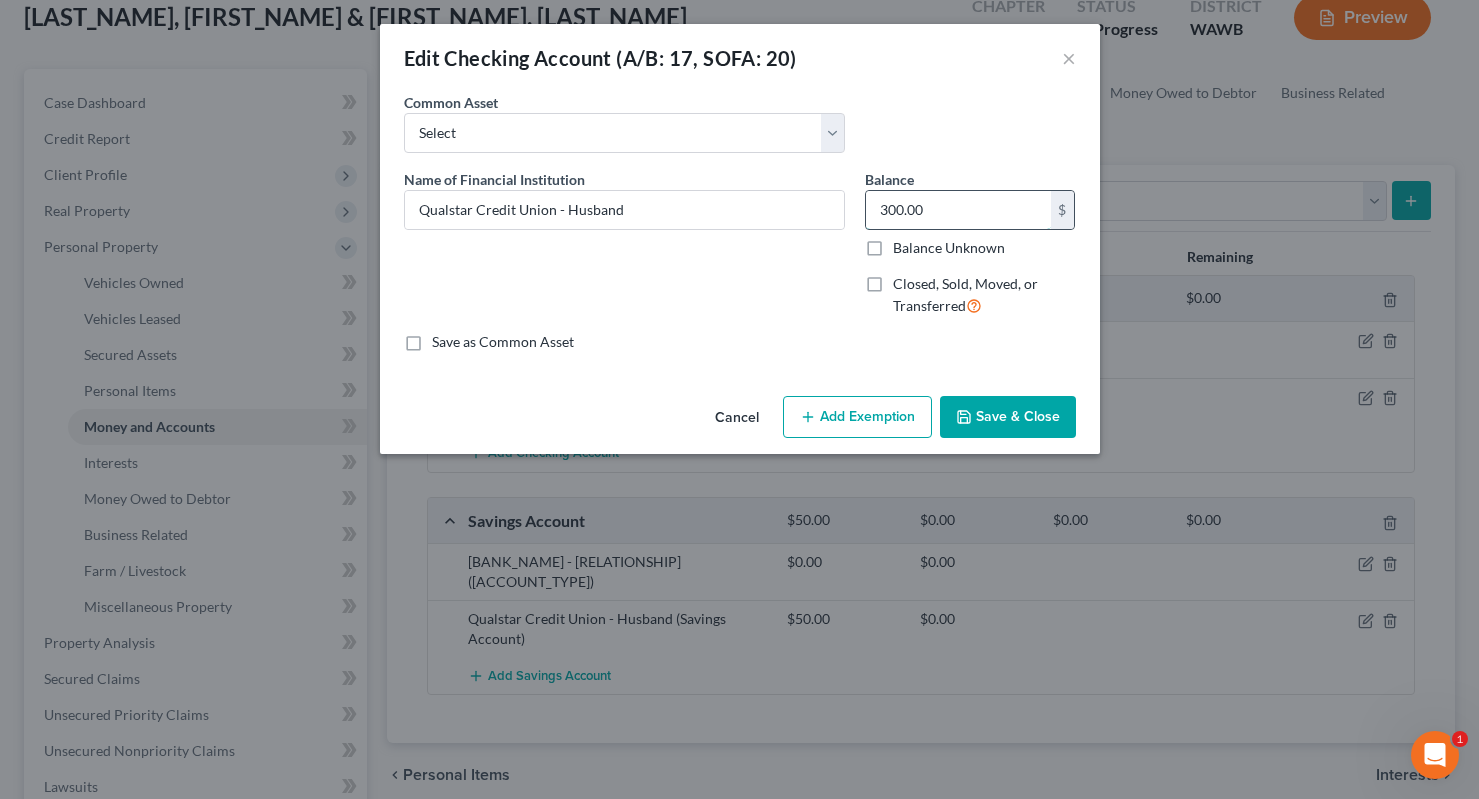 click on "300.00" at bounding box center (958, 210) 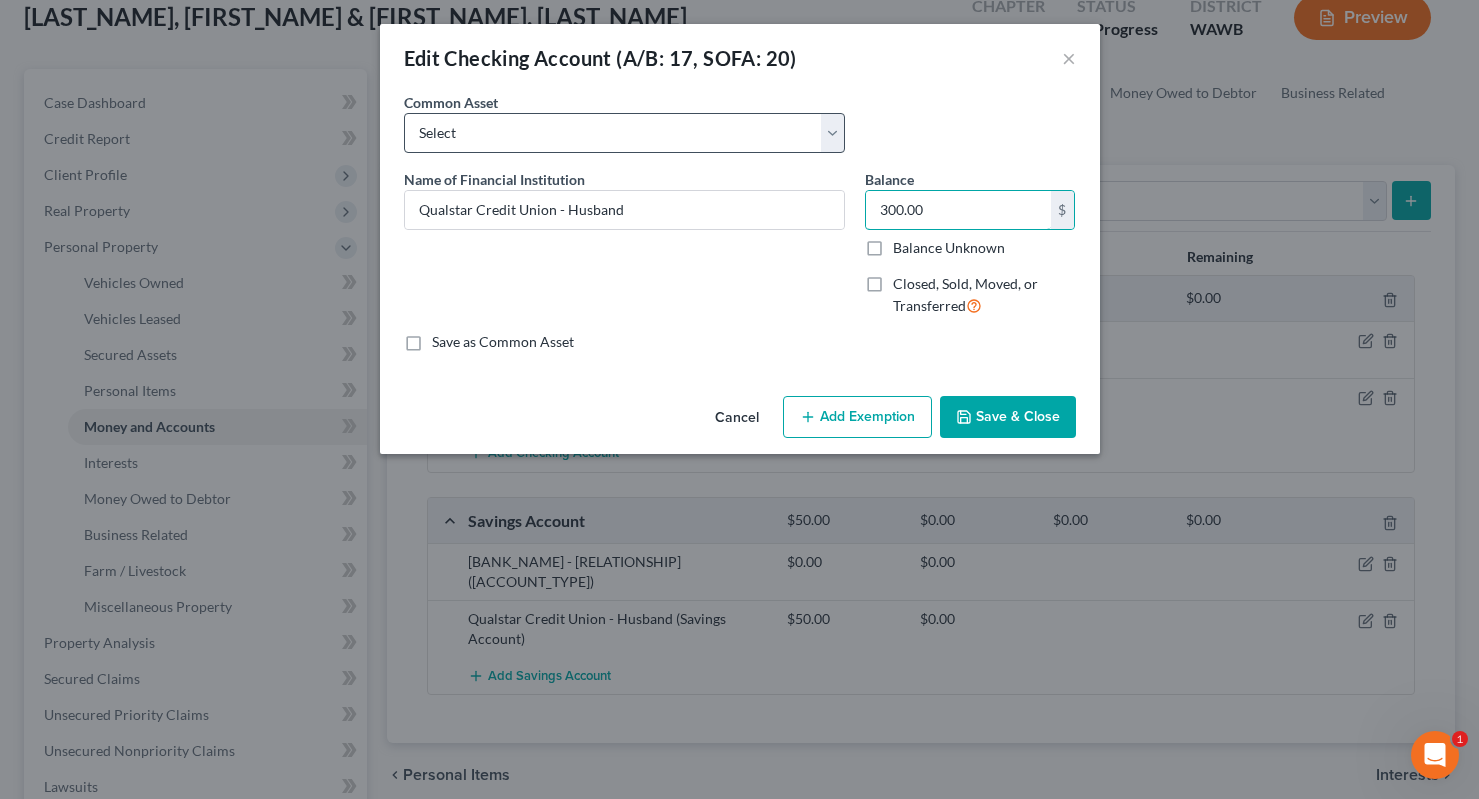 drag, startPoint x: 955, startPoint y: 213, endPoint x: 591, endPoint y: 130, distance: 373.34302 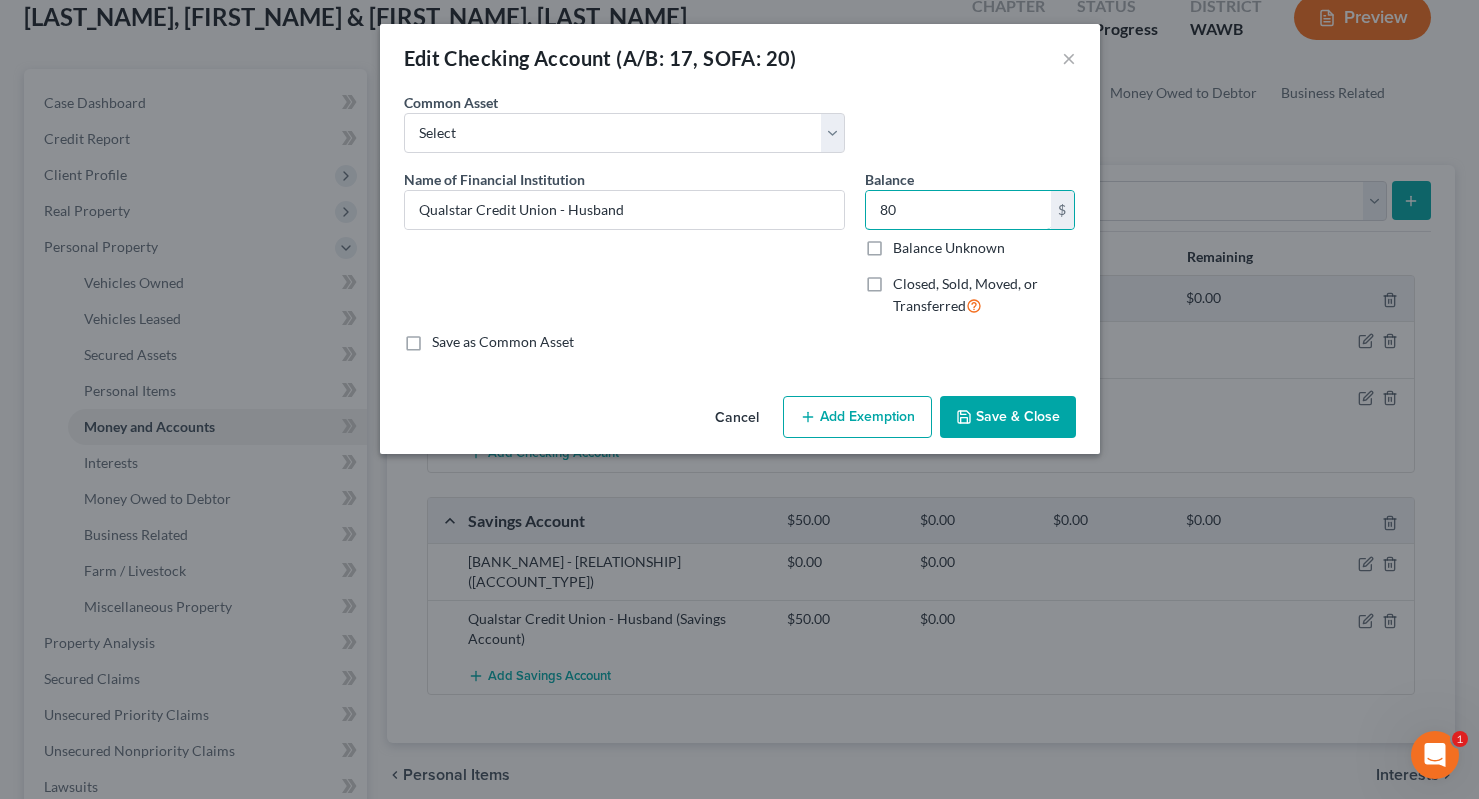 type on "80" 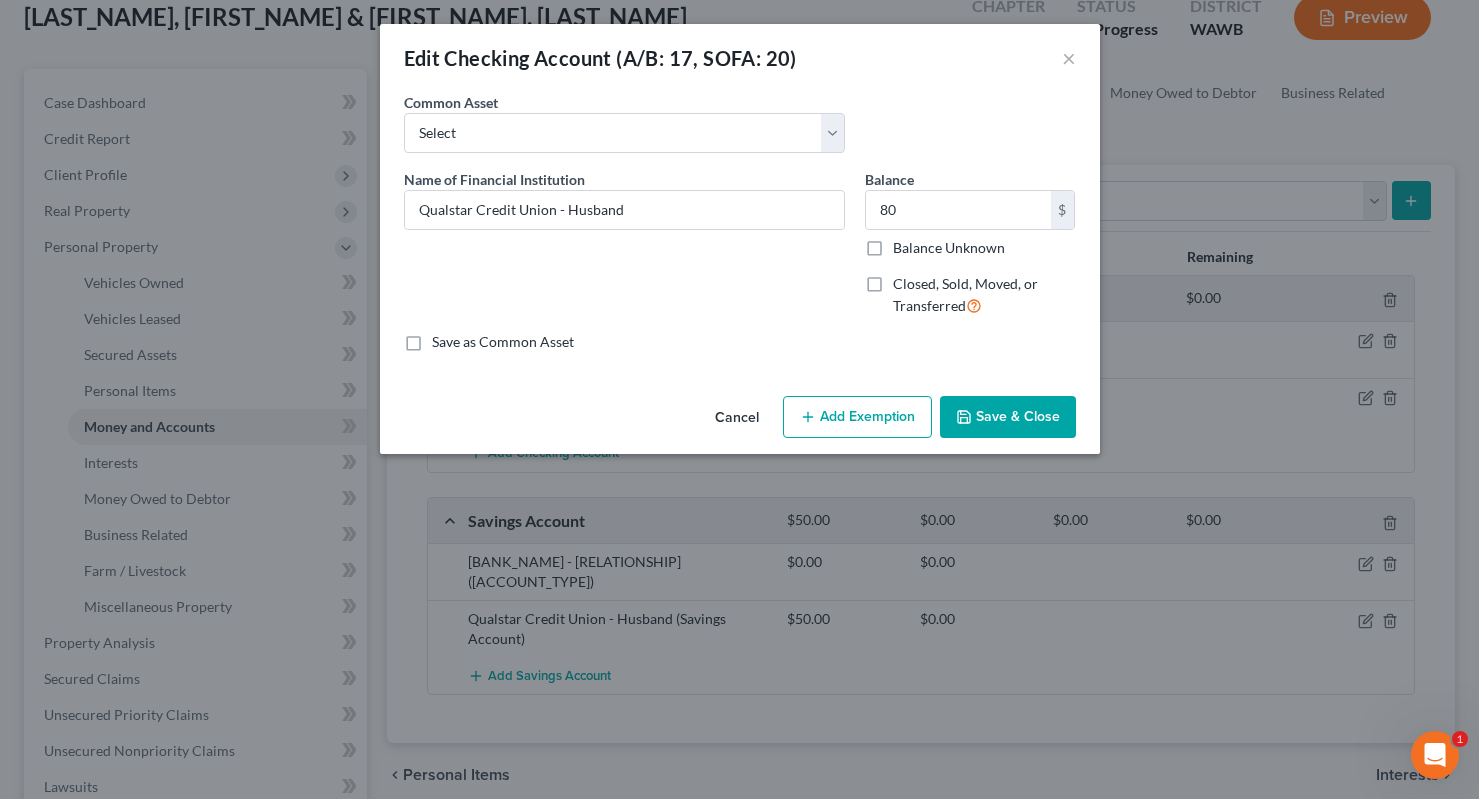 click on "Save & Close" at bounding box center [1008, 417] 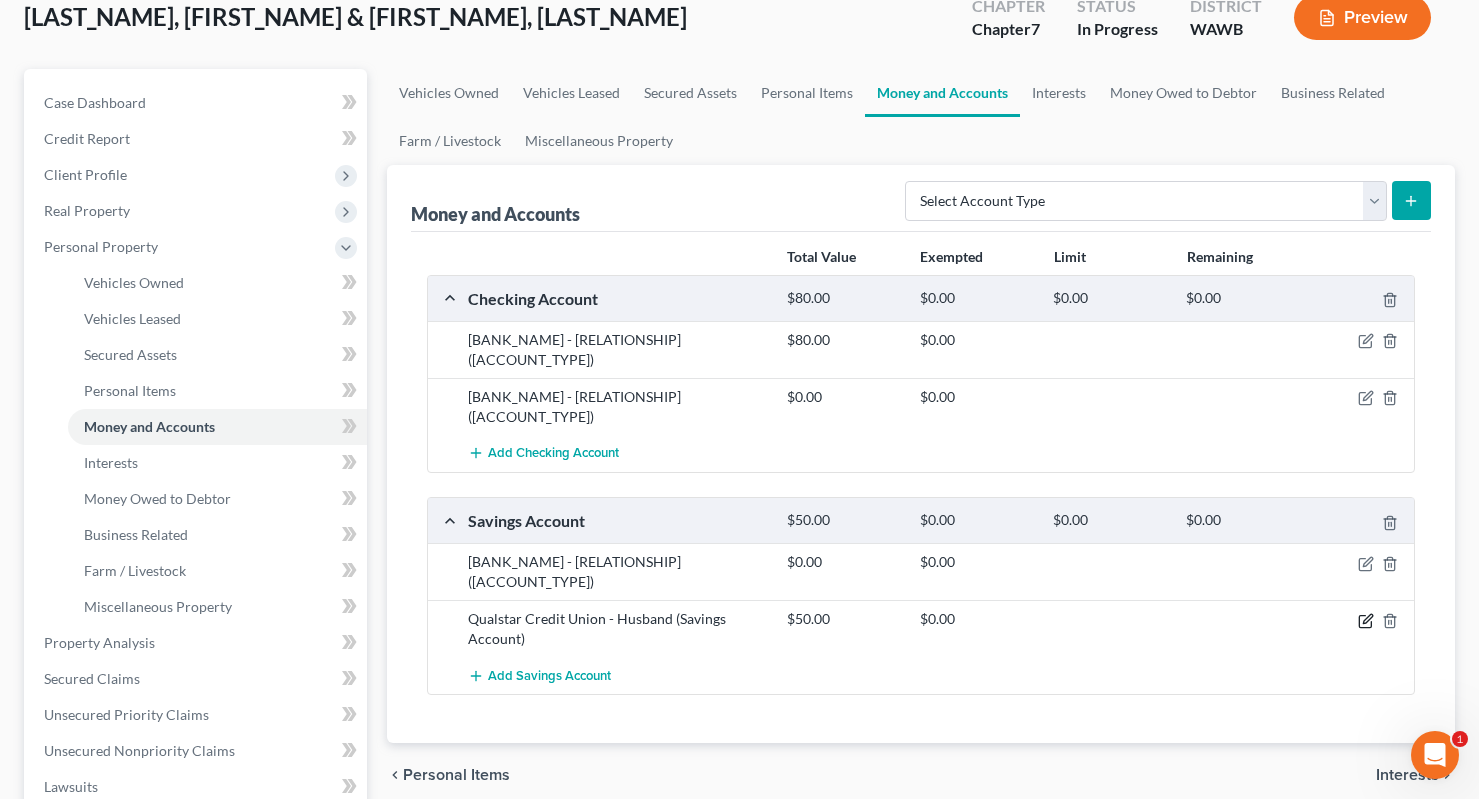click 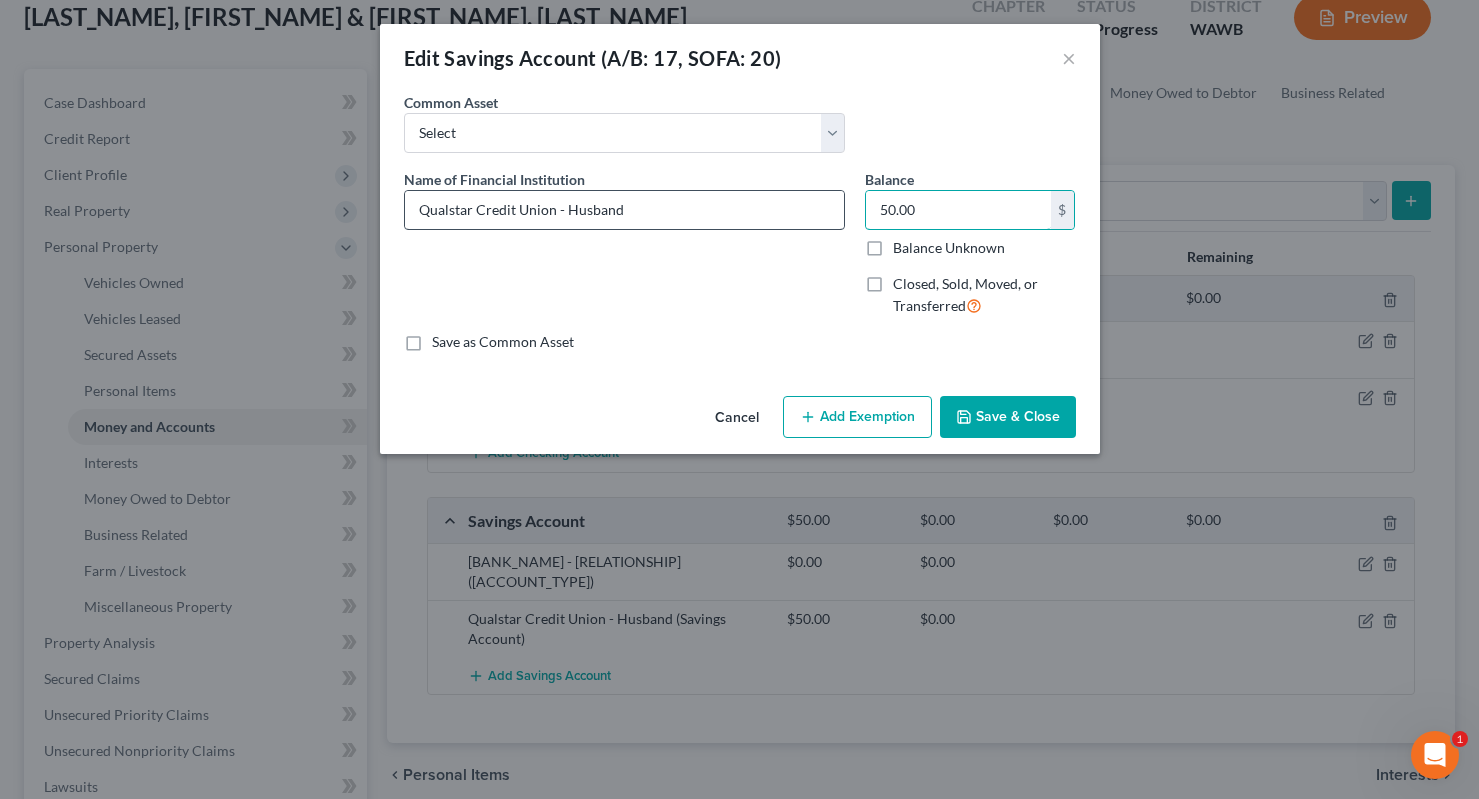 drag, startPoint x: 937, startPoint y: 208, endPoint x: 725, endPoint y: 198, distance: 212.23572 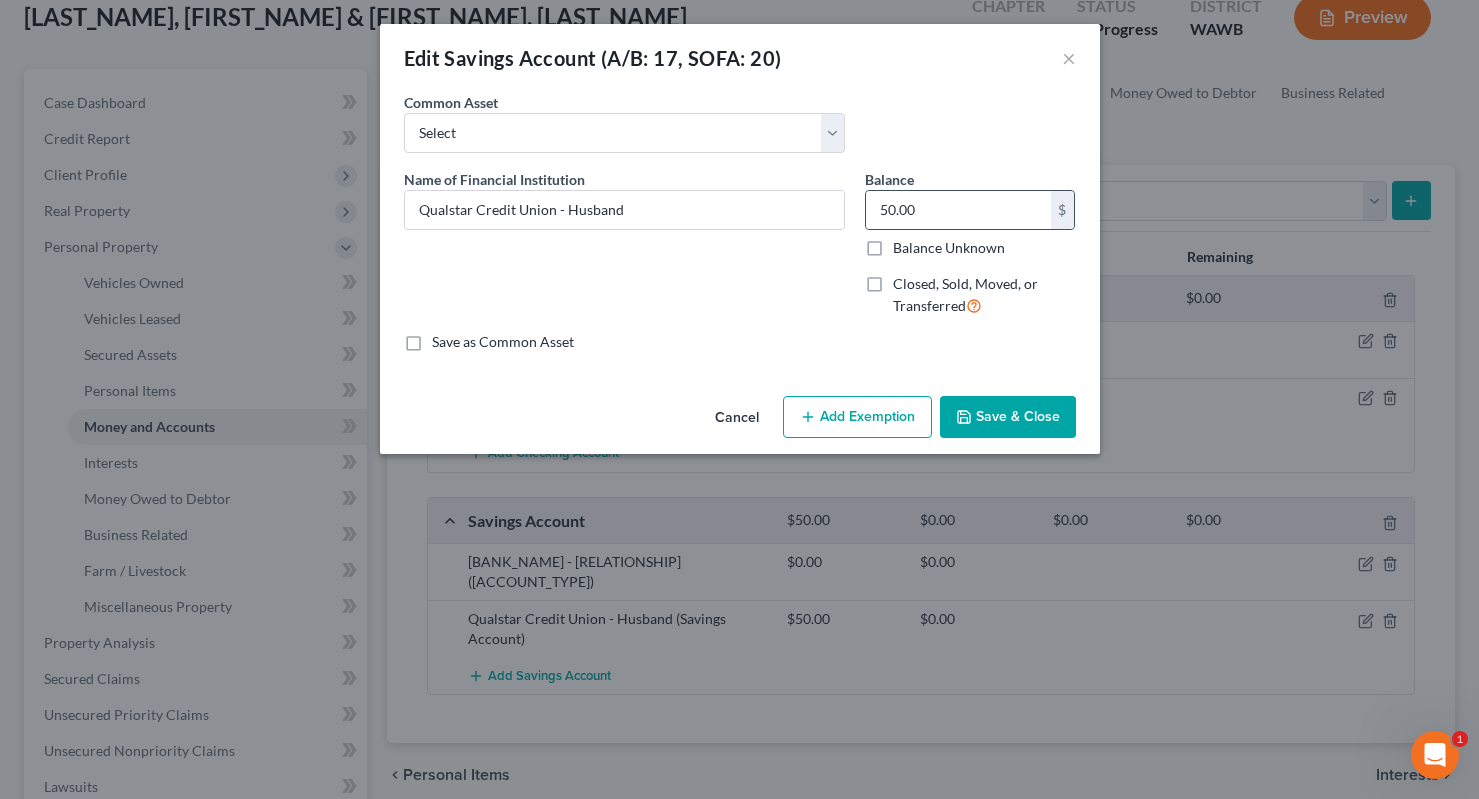 drag, startPoint x: 993, startPoint y: 189, endPoint x: 1017, endPoint y: 229, distance: 46.647614 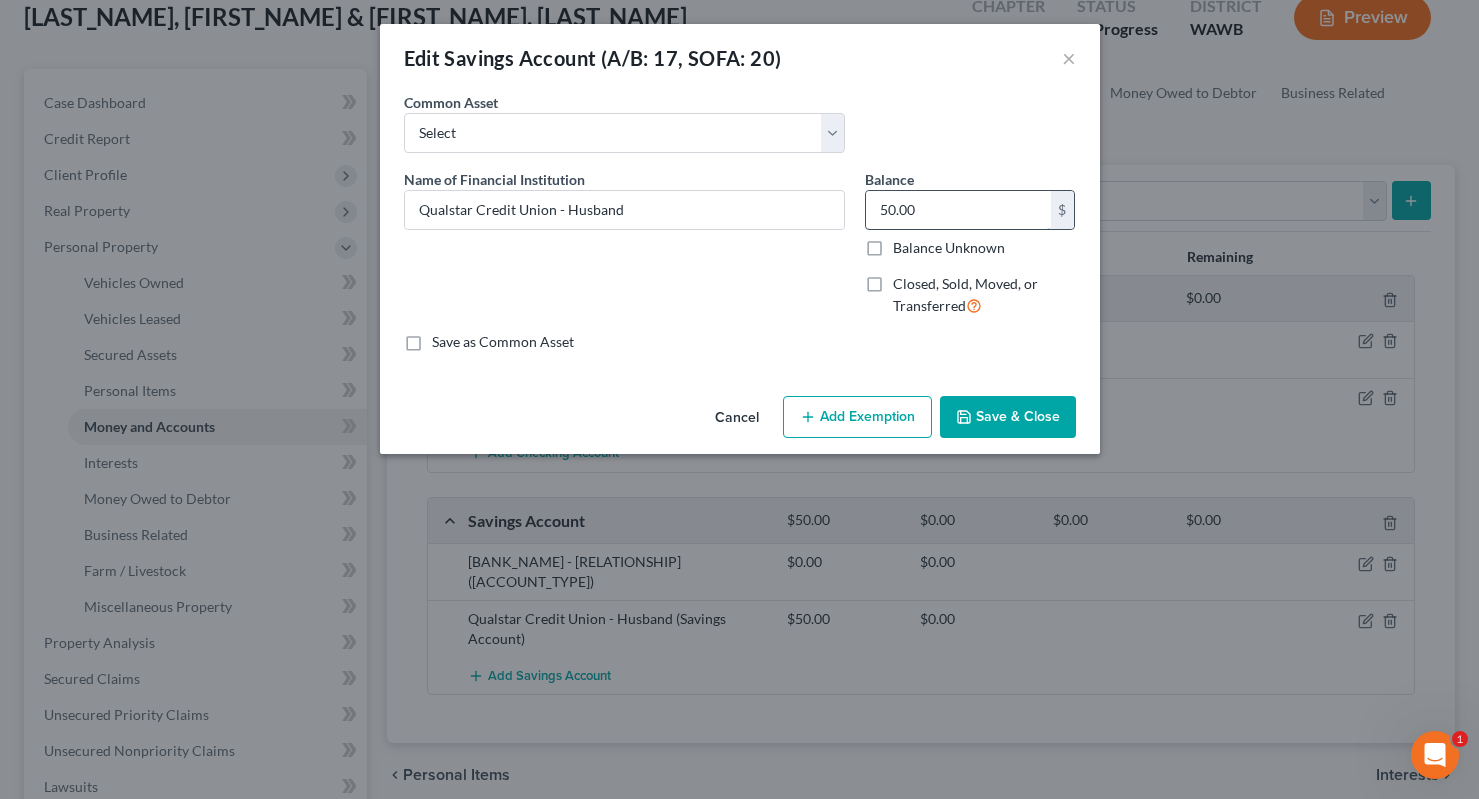 click on "50.00" at bounding box center [958, 210] 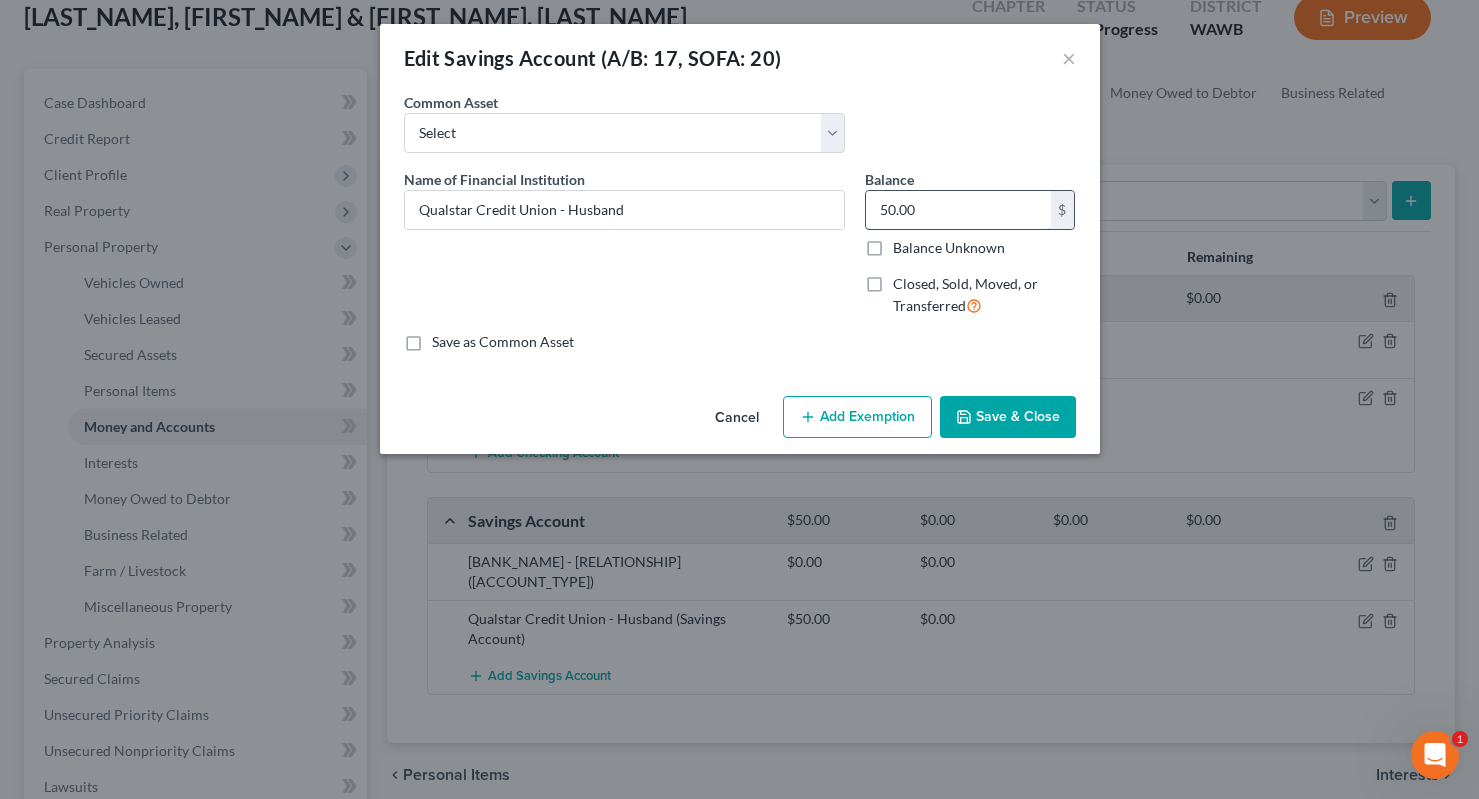 click on "50.00" at bounding box center [958, 210] 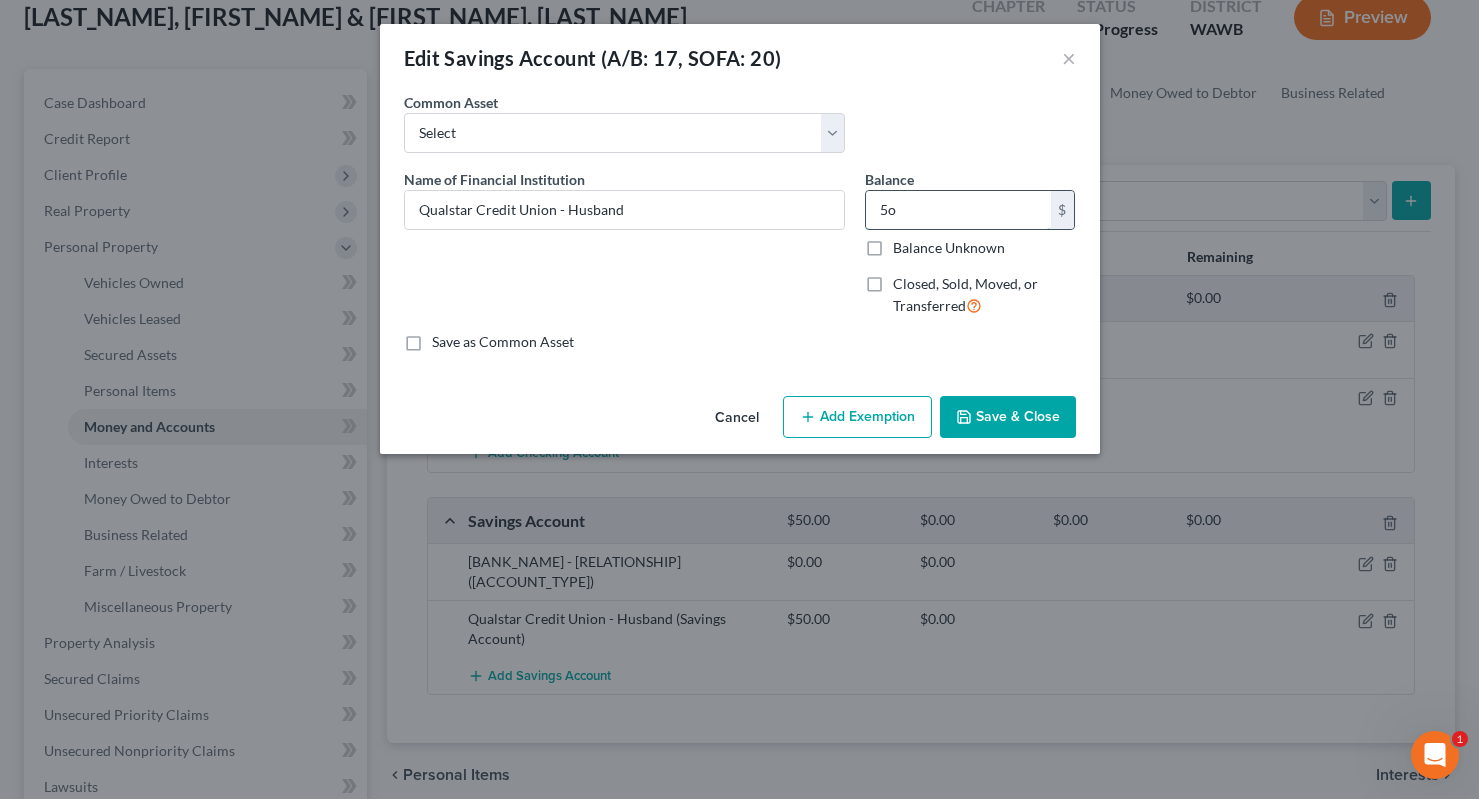 type on "5" 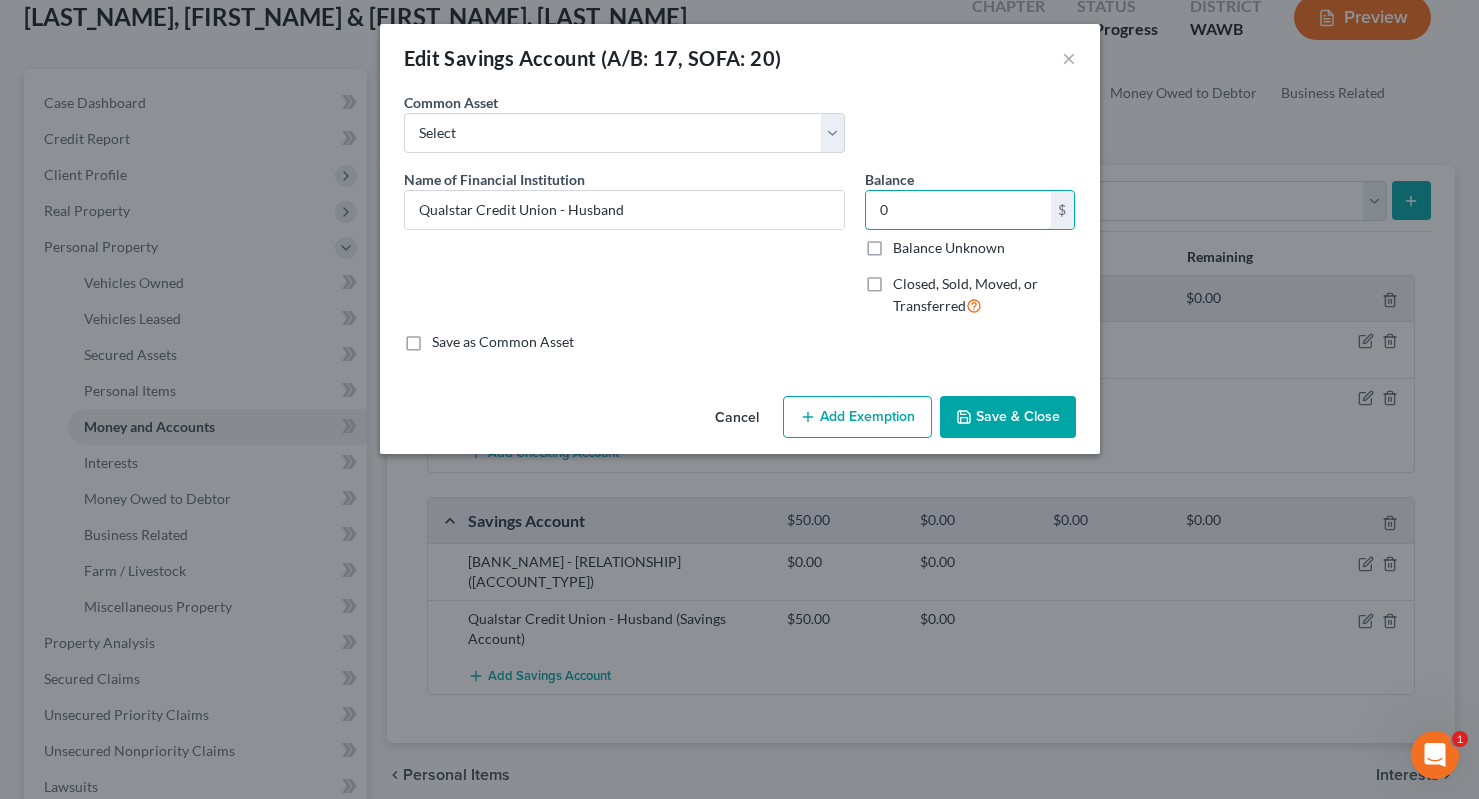 type on "0" 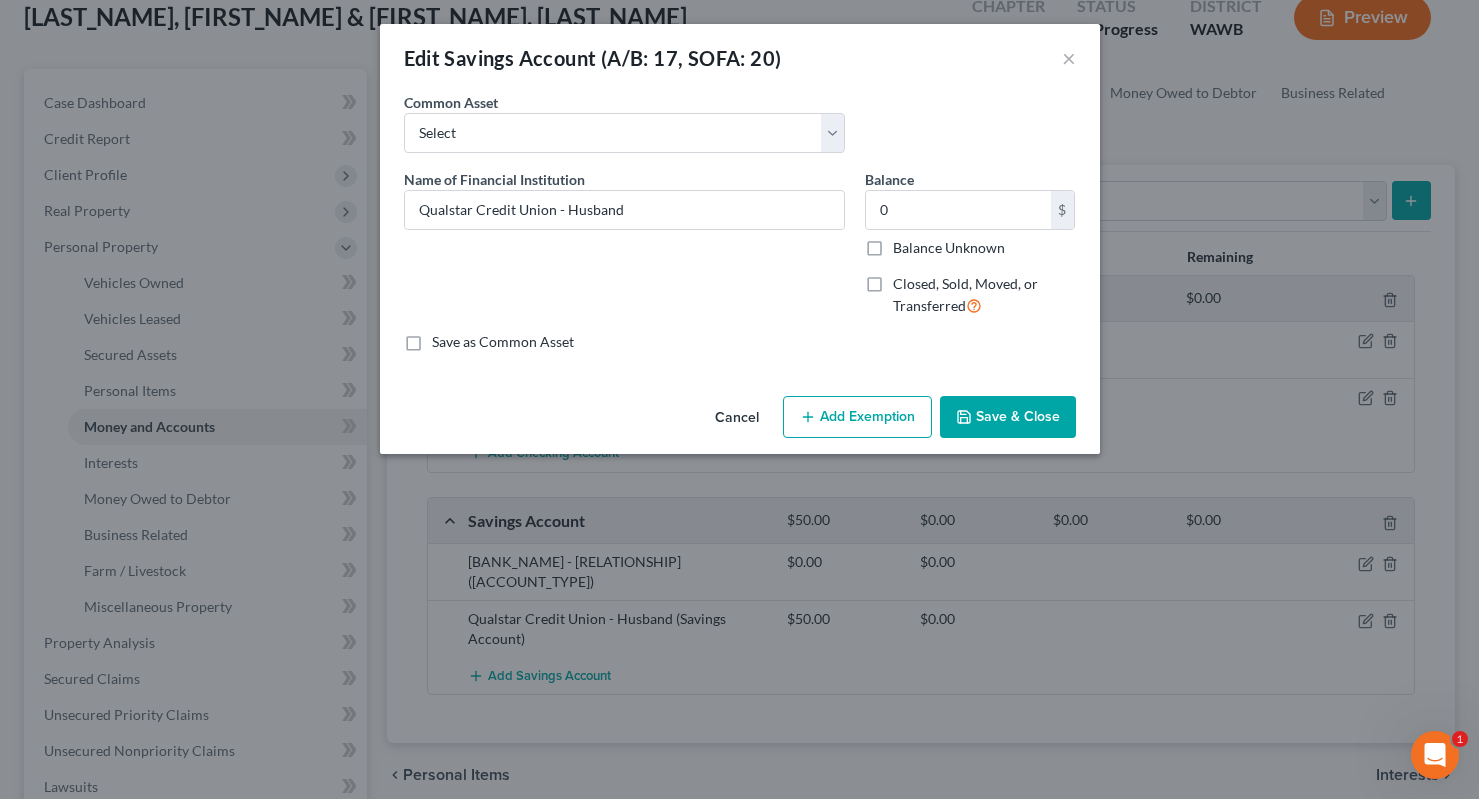click on "Save & Close" at bounding box center (1008, 417) 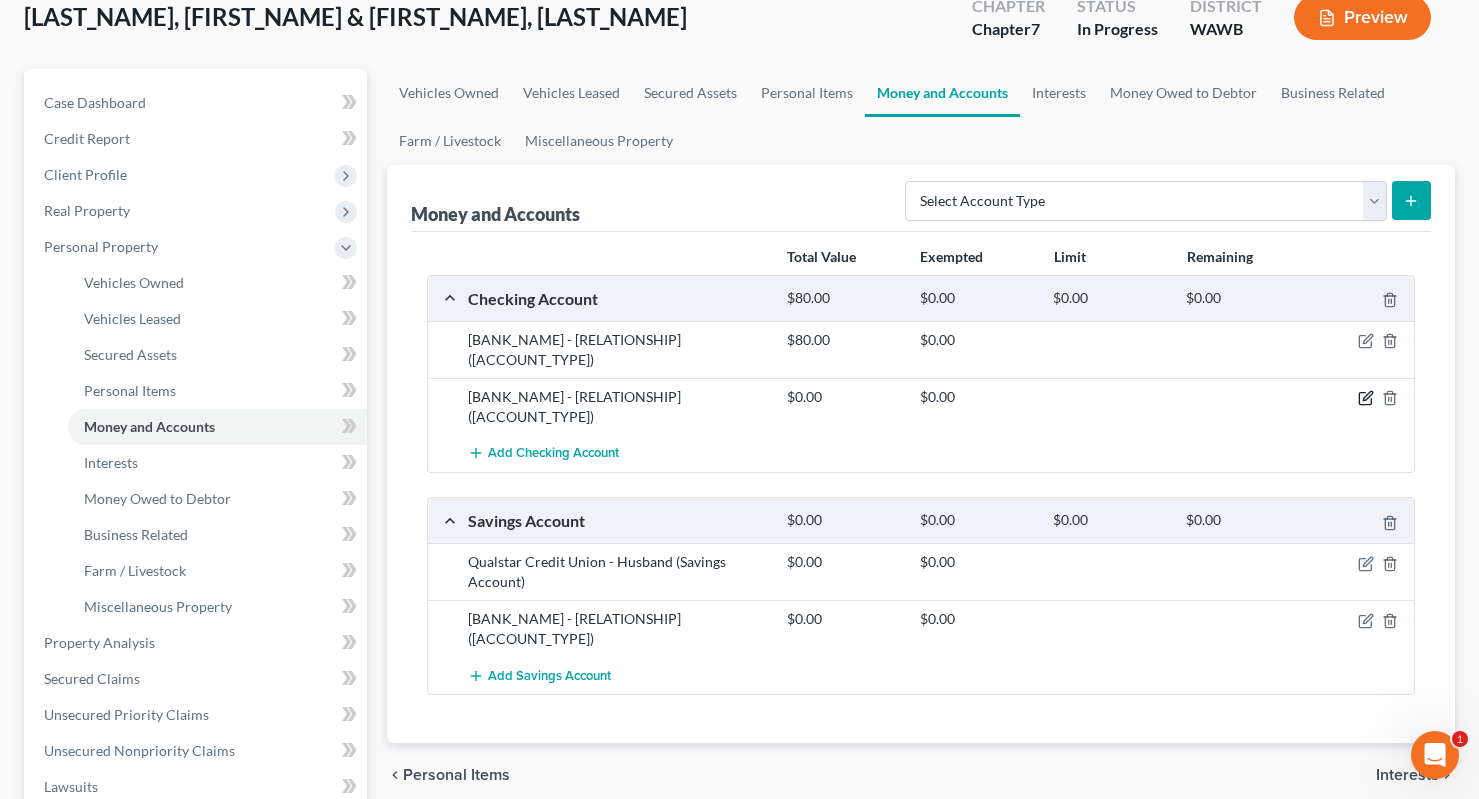 click 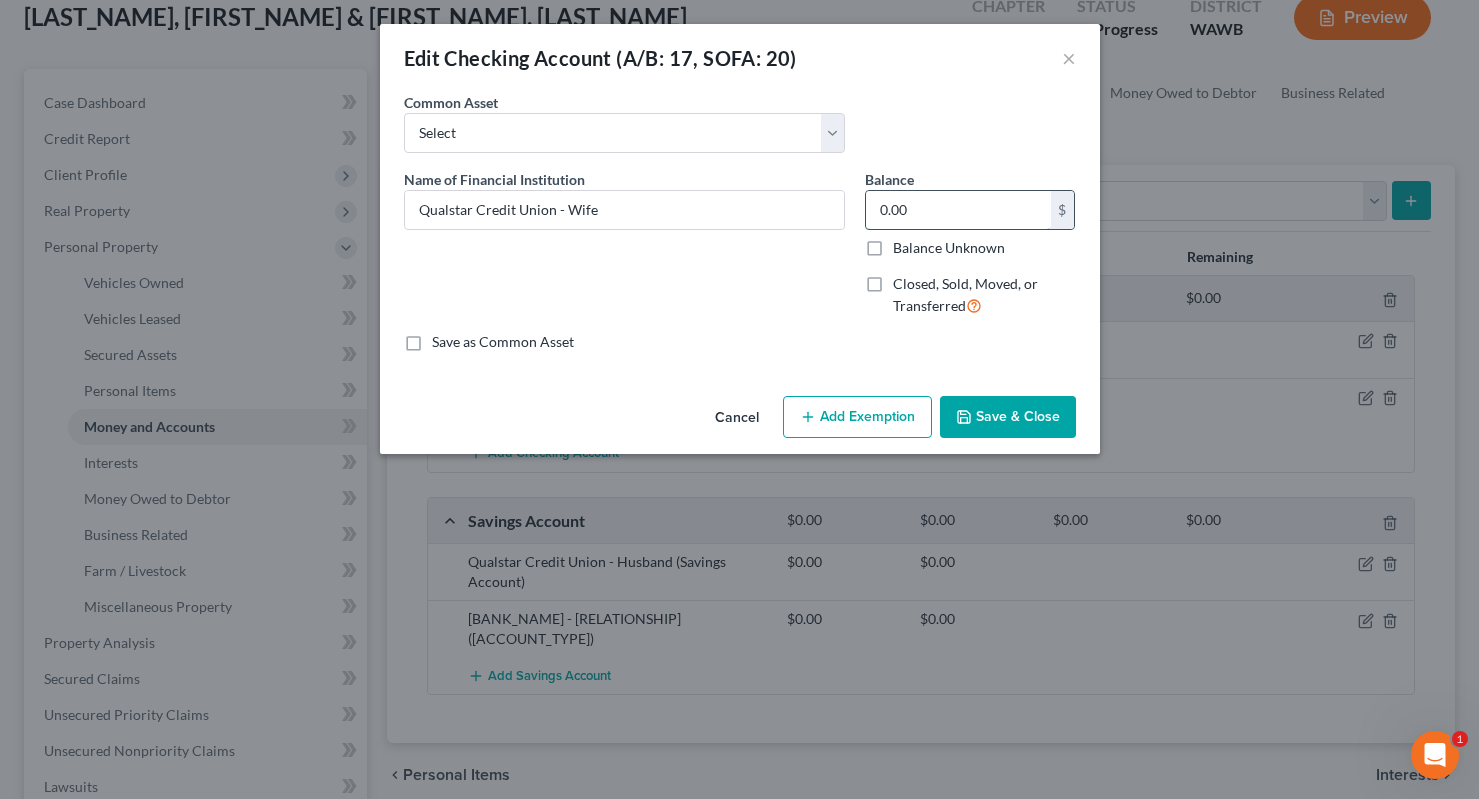 click on "0.00" at bounding box center [958, 210] 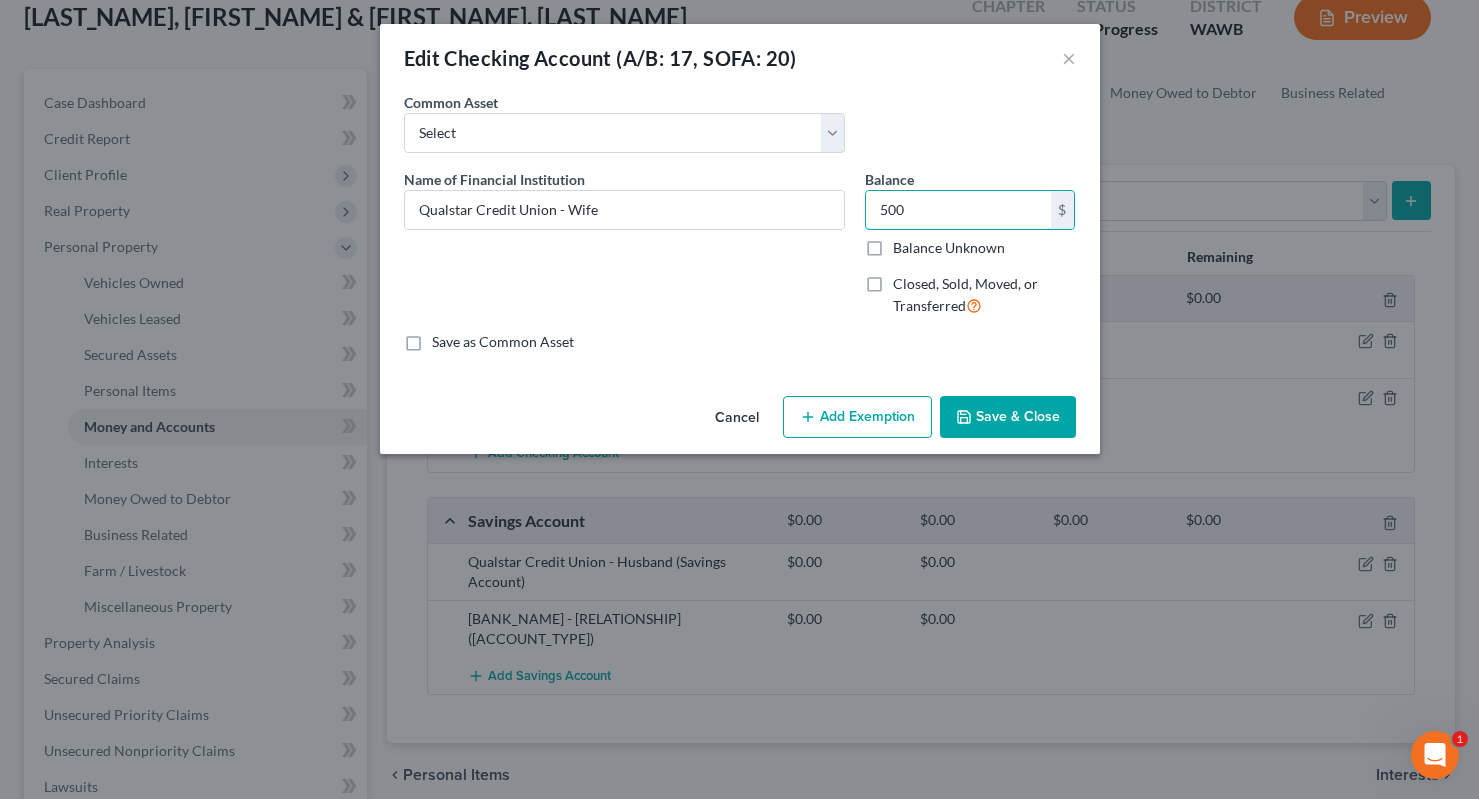 type 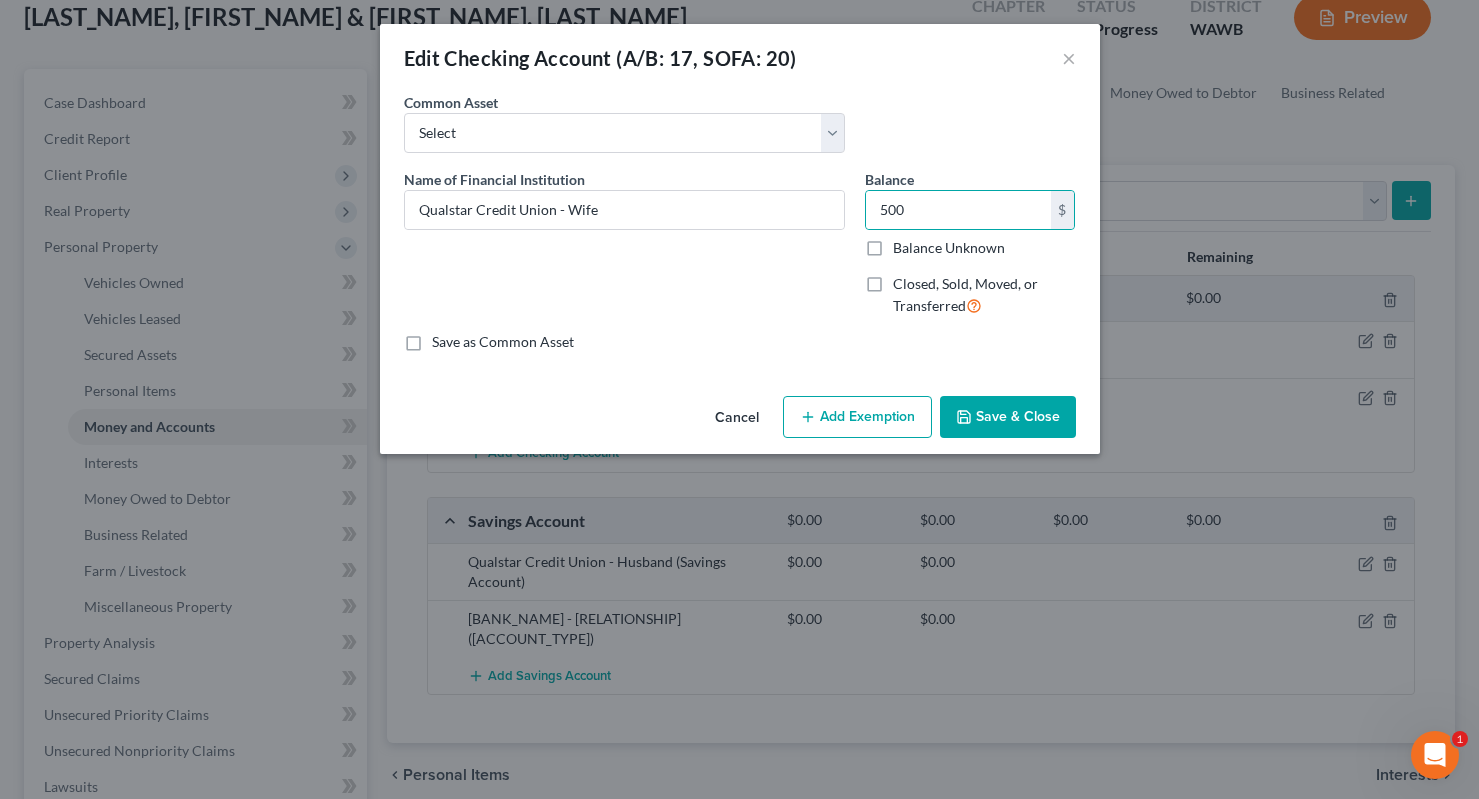 click on "Save & Close" at bounding box center (1008, 417) 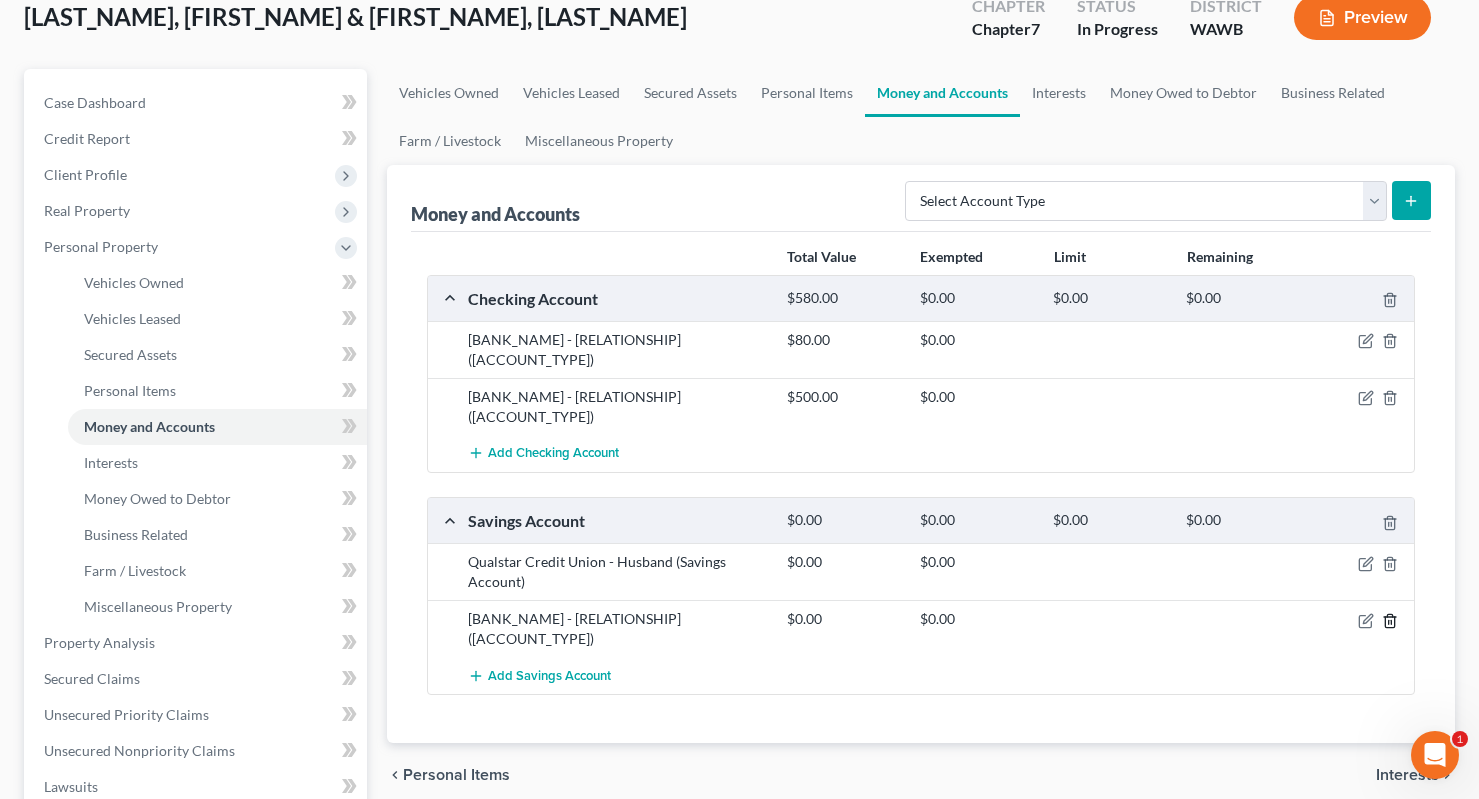 click 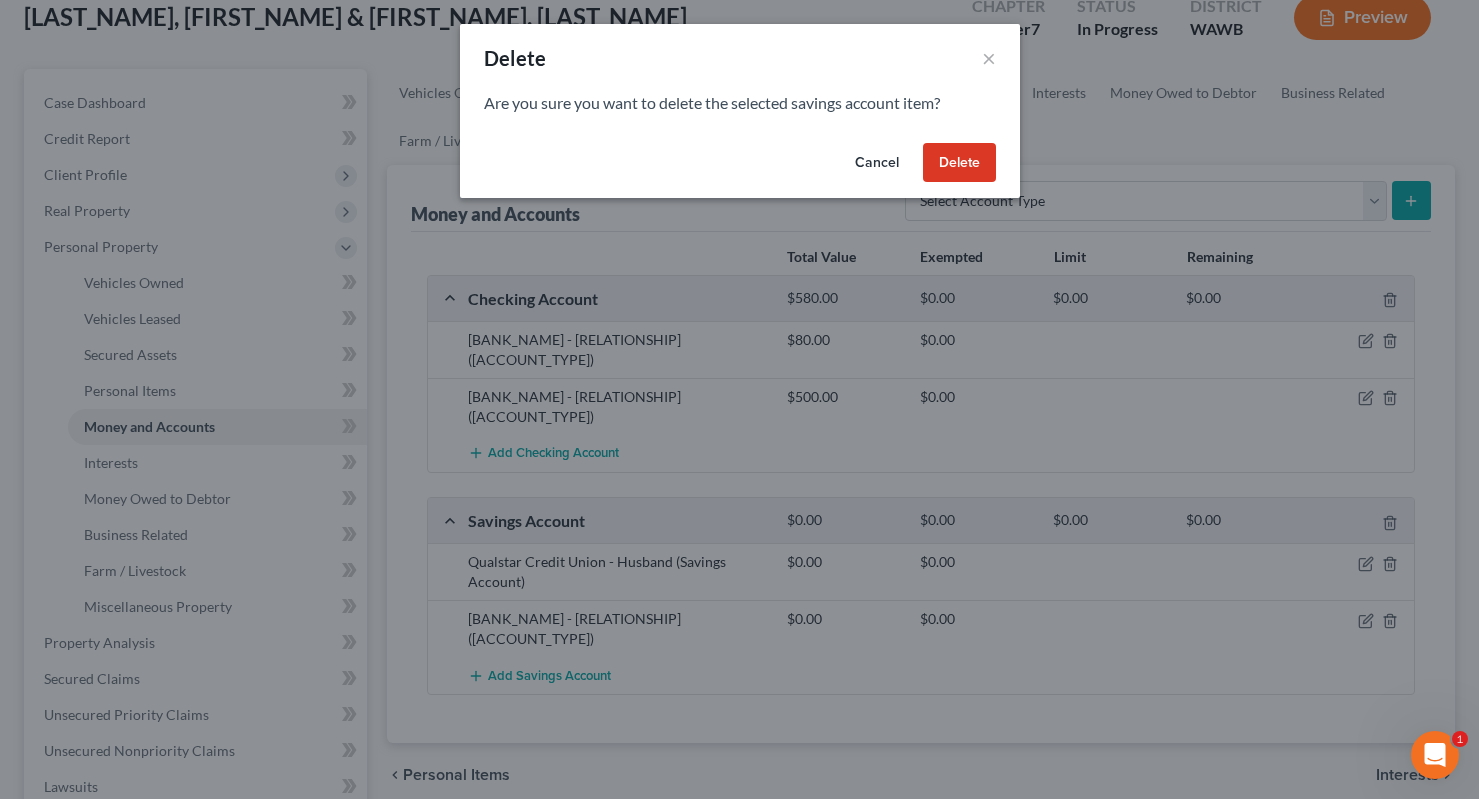 click on "Delete" at bounding box center [959, 163] 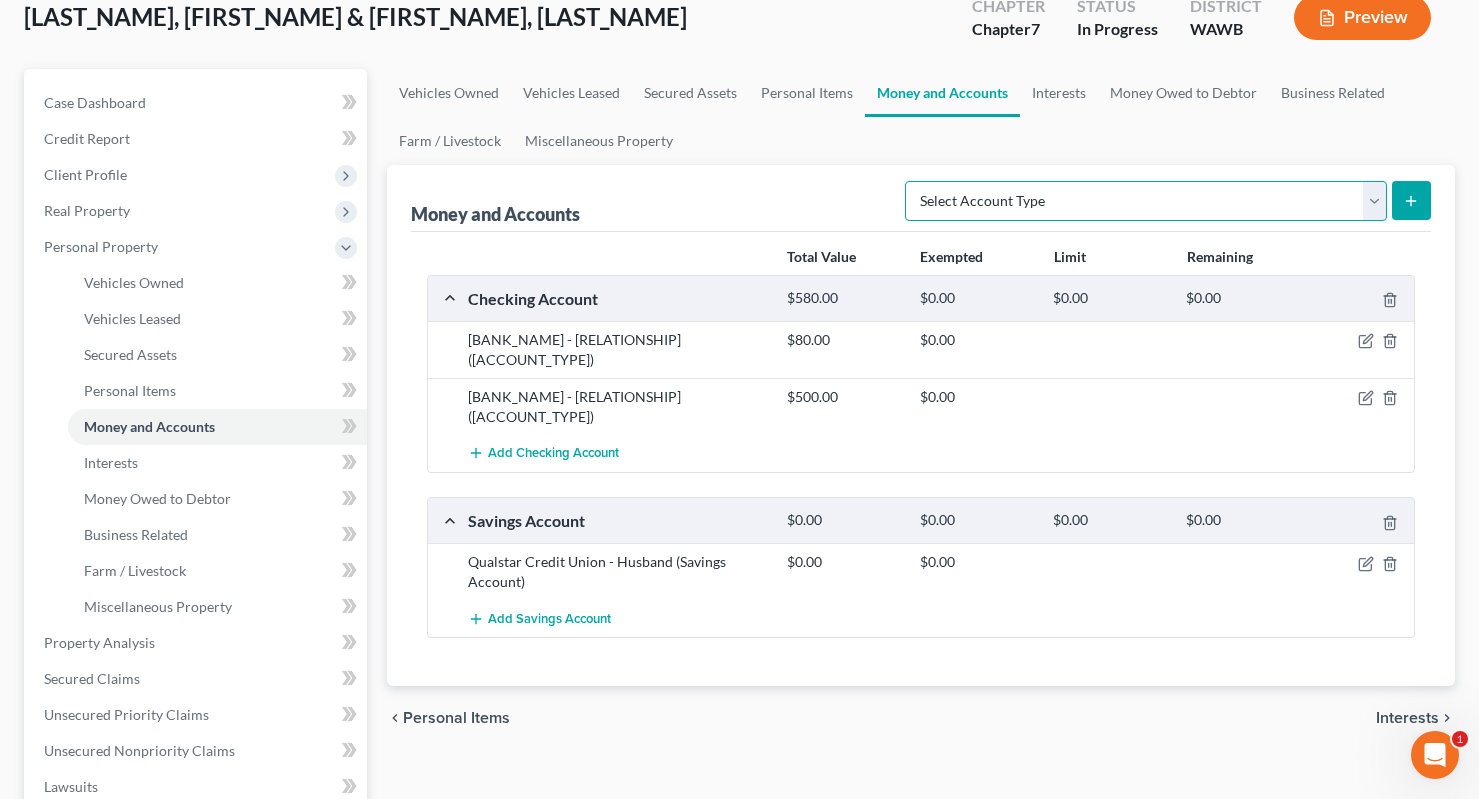 click on "Select Account Type Brokerage (A/B: 18, SOFA: 20) Cash on Hand (A/B: 16) Certificates of Deposit (A/B: 17, SOFA: 20) Checking Account (A/B: 17, SOFA: 20) Money Market (A/B: 18, SOFA: 20) Other (Credit Union, Health Savings Account, etc) (A/B: 17, SOFA: 20) Safe Deposit Box (A/B: 16) Savings Account (A/B: 17, SOFA: 20) Security Deposits or Prepayments (A/B: 22)" at bounding box center [1146, 201] 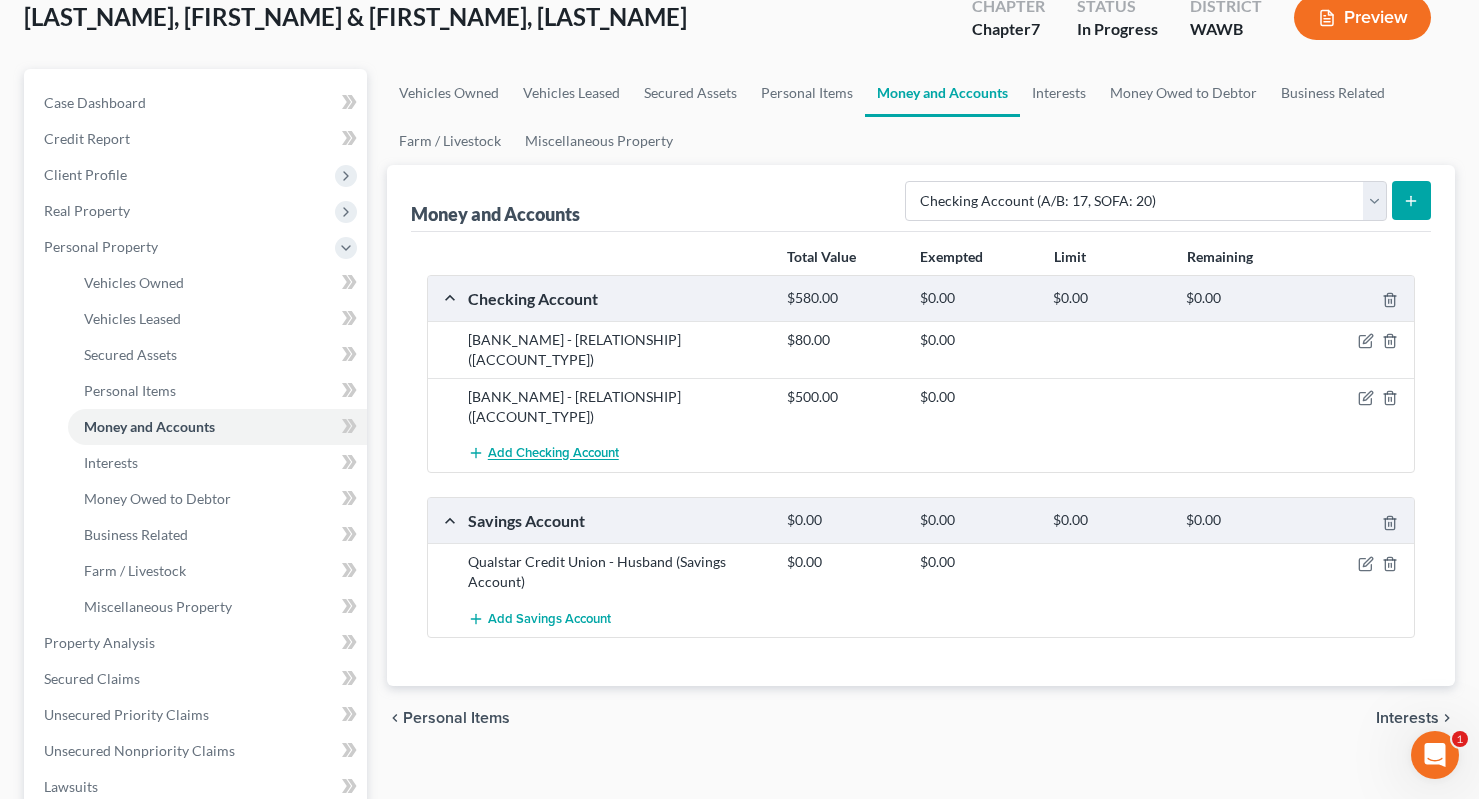 click on "Add Checking Account" at bounding box center [543, 453] 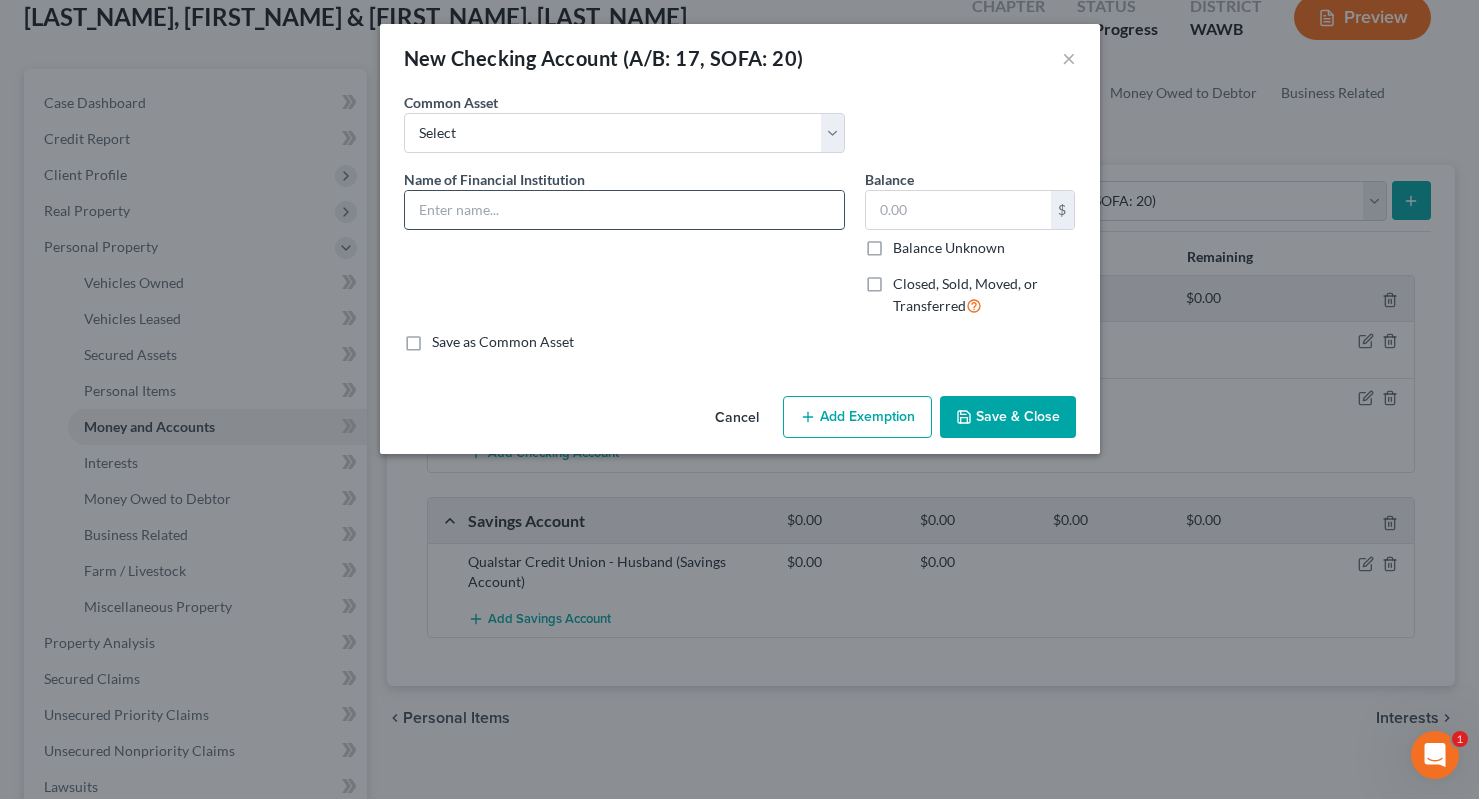 click at bounding box center (624, 210) 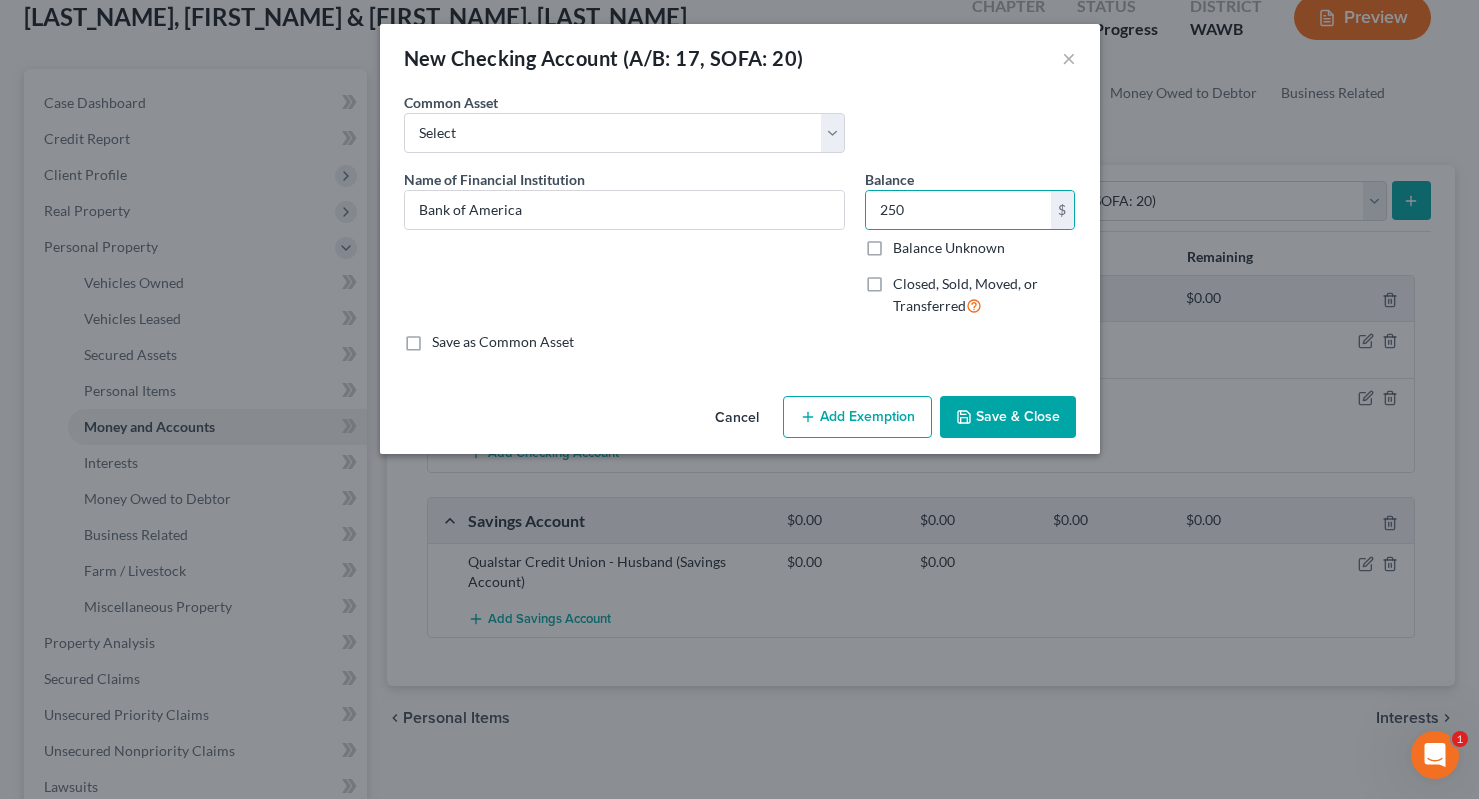 click on "Save & Close" at bounding box center [1008, 417] 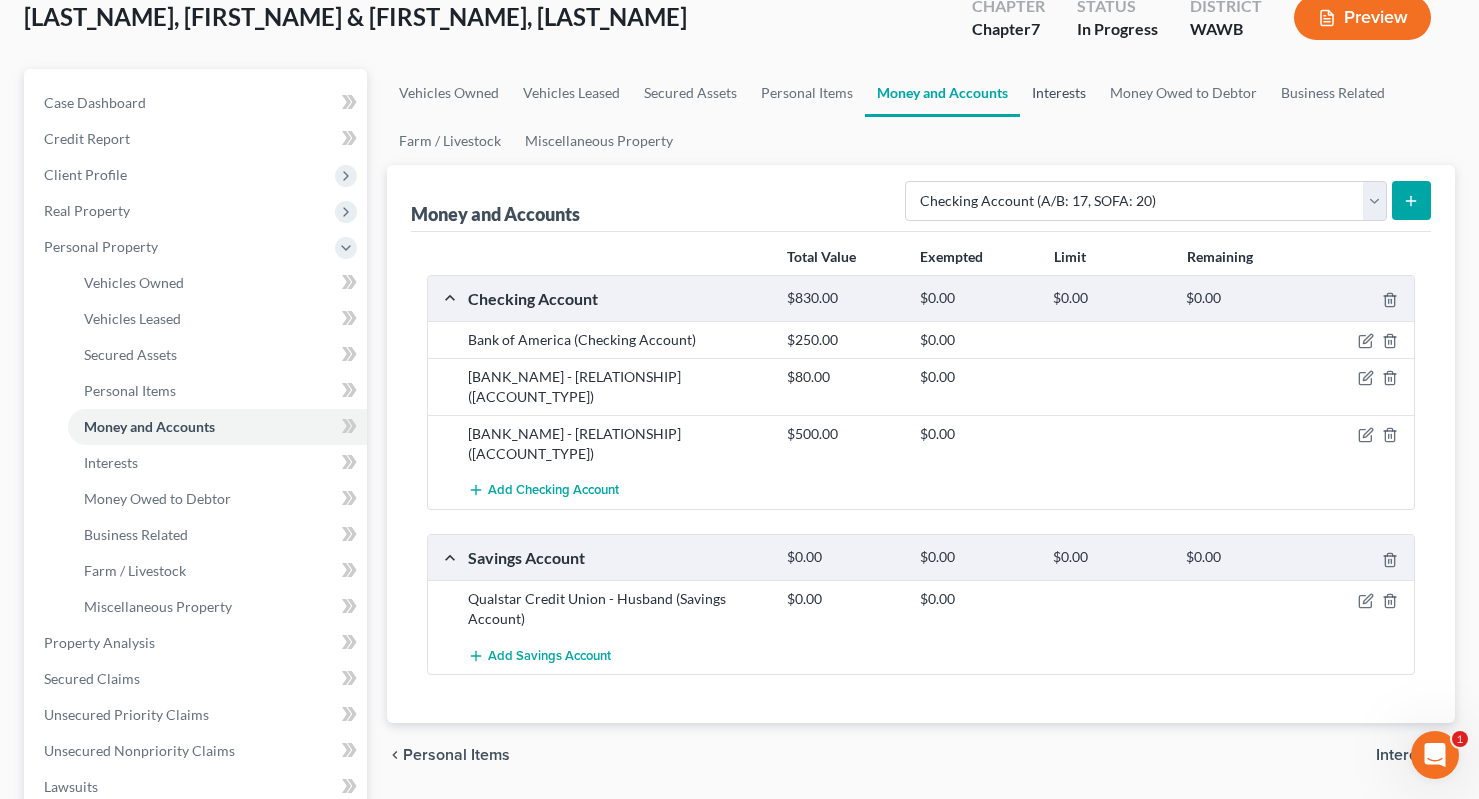 click on "Interests" at bounding box center (1059, 93) 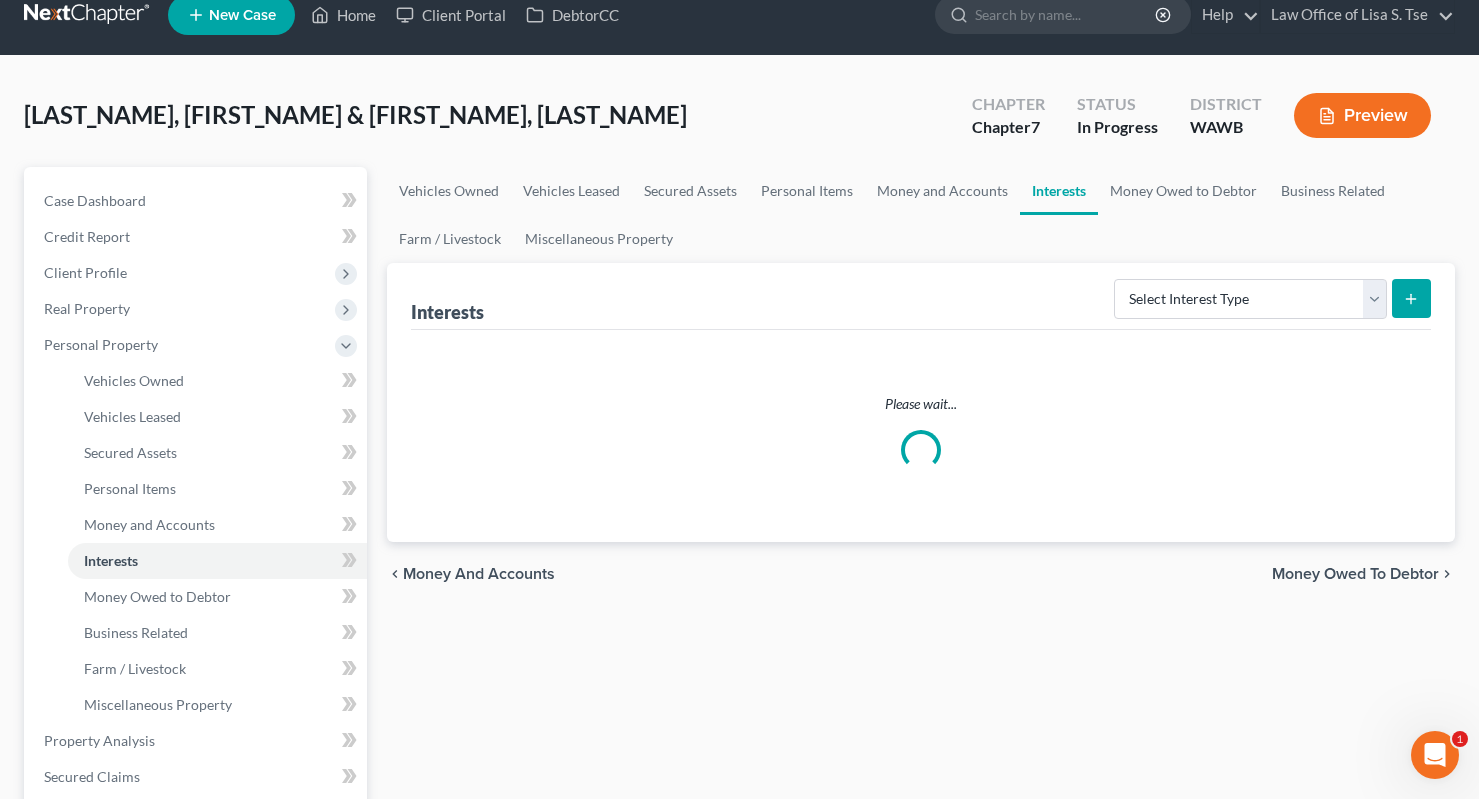 scroll, scrollTop: 0, scrollLeft: 0, axis: both 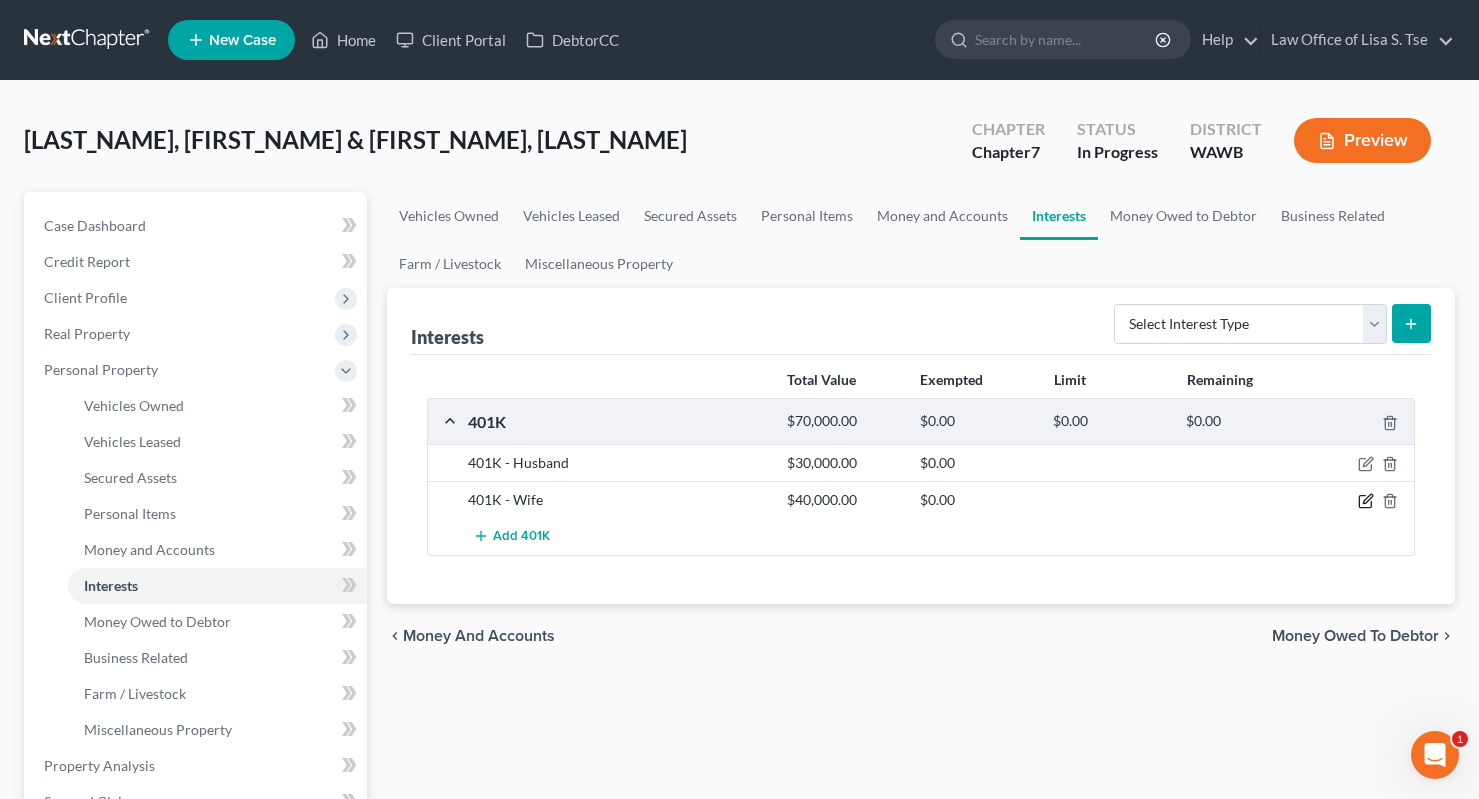 click 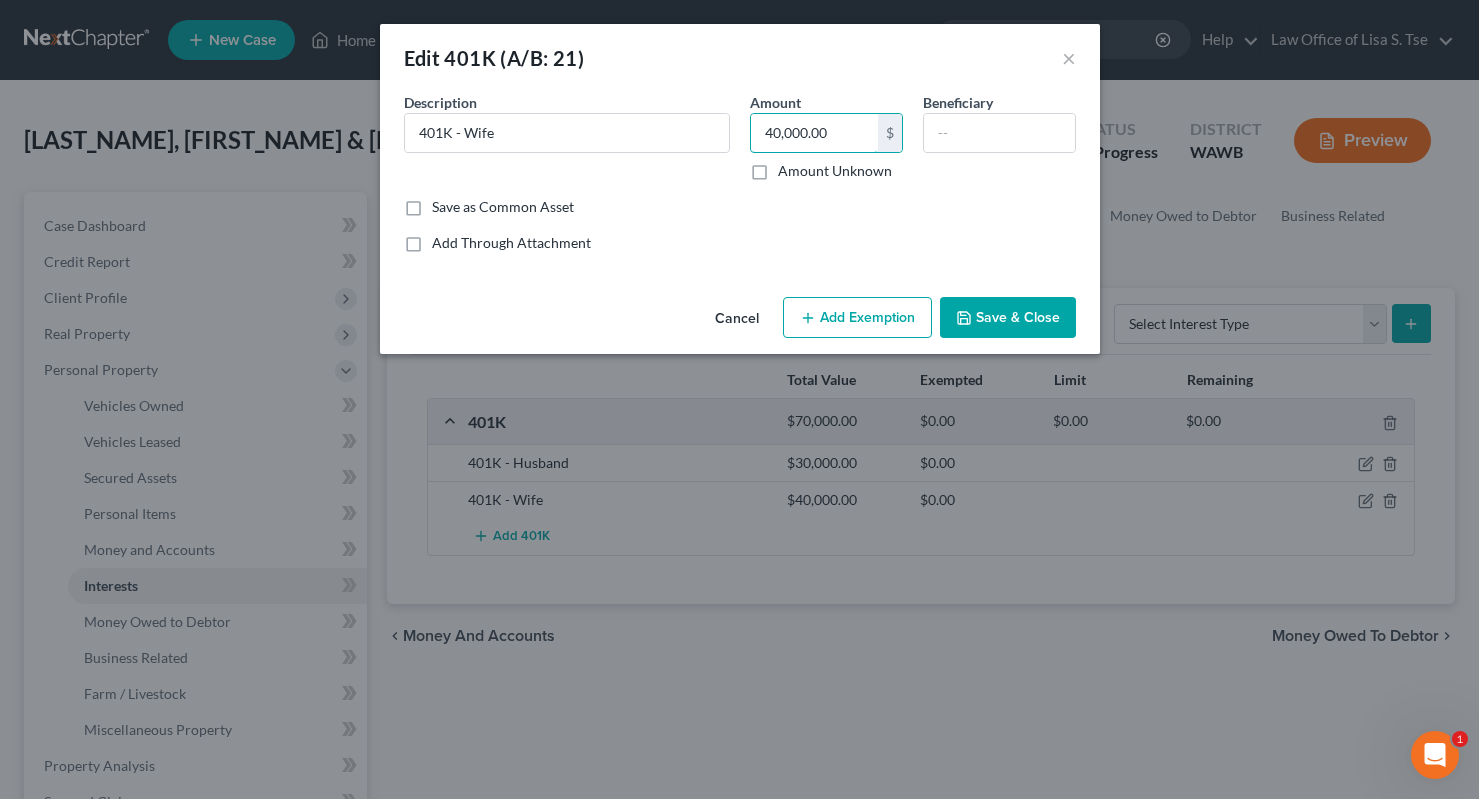 drag, startPoint x: 858, startPoint y: 132, endPoint x: 587, endPoint y: 101, distance: 272.7673 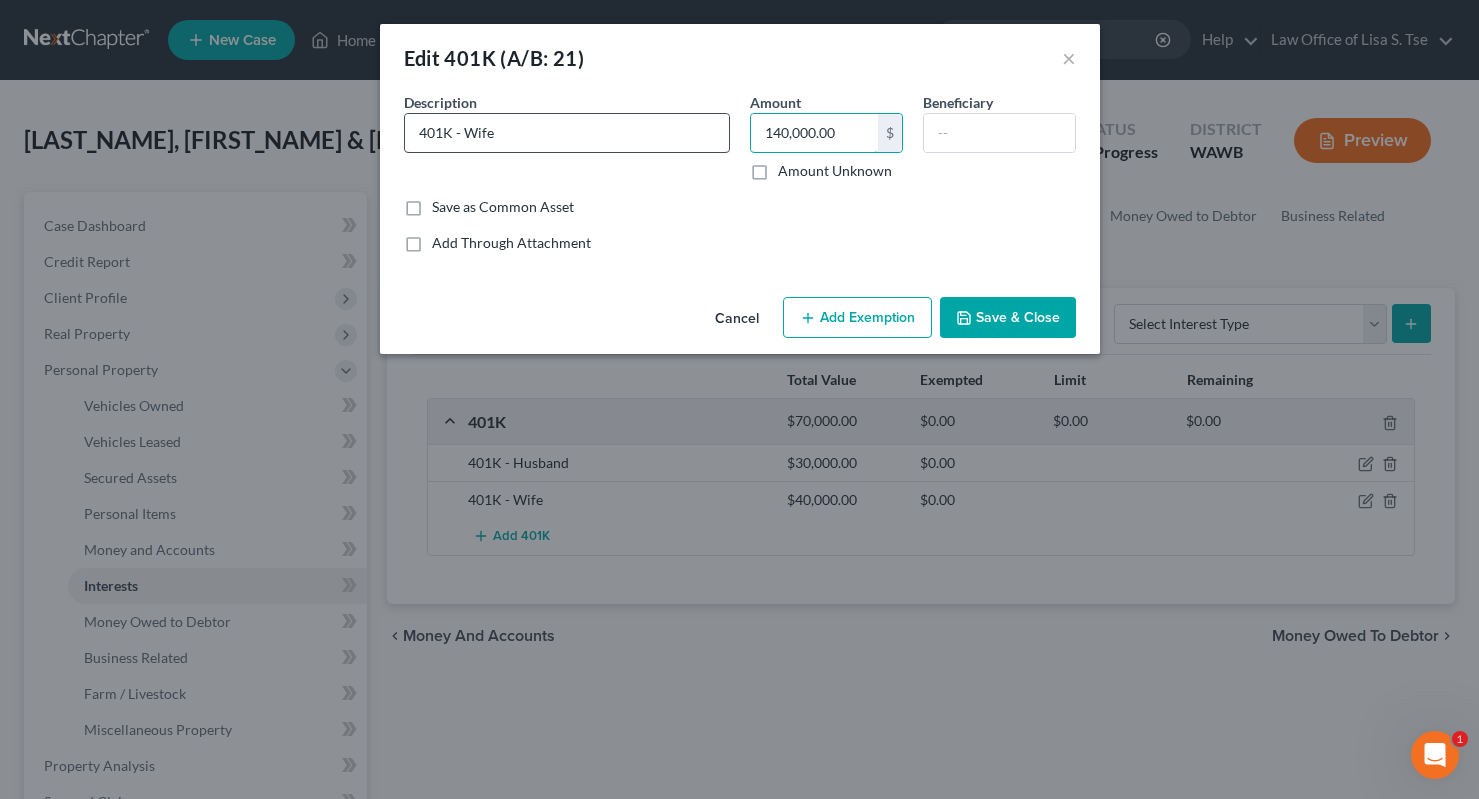drag, startPoint x: 861, startPoint y: 141, endPoint x: 714, endPoint y: 139, distance: 147.01361 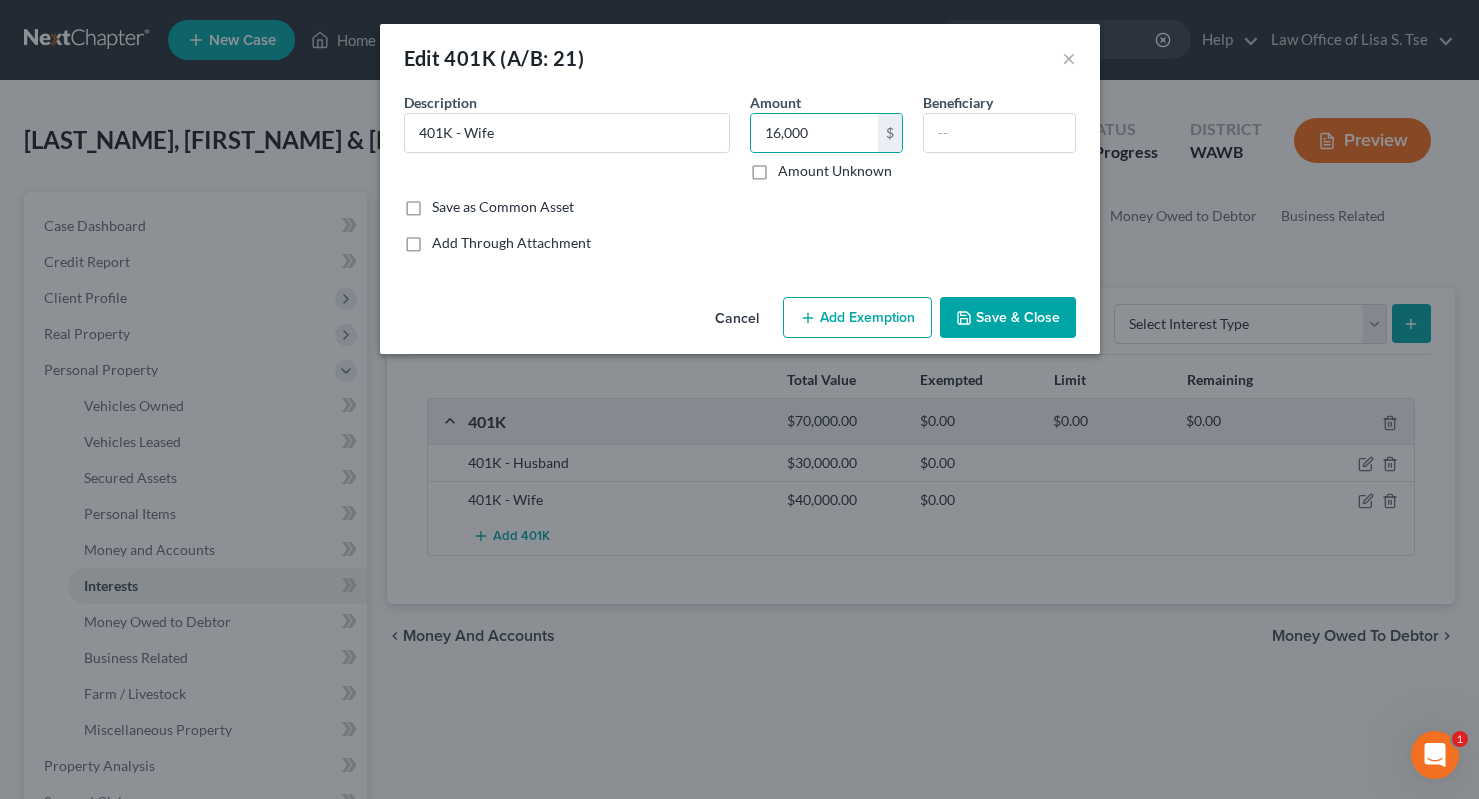 click on "Save & Close" at bounding box center [1008, 318] 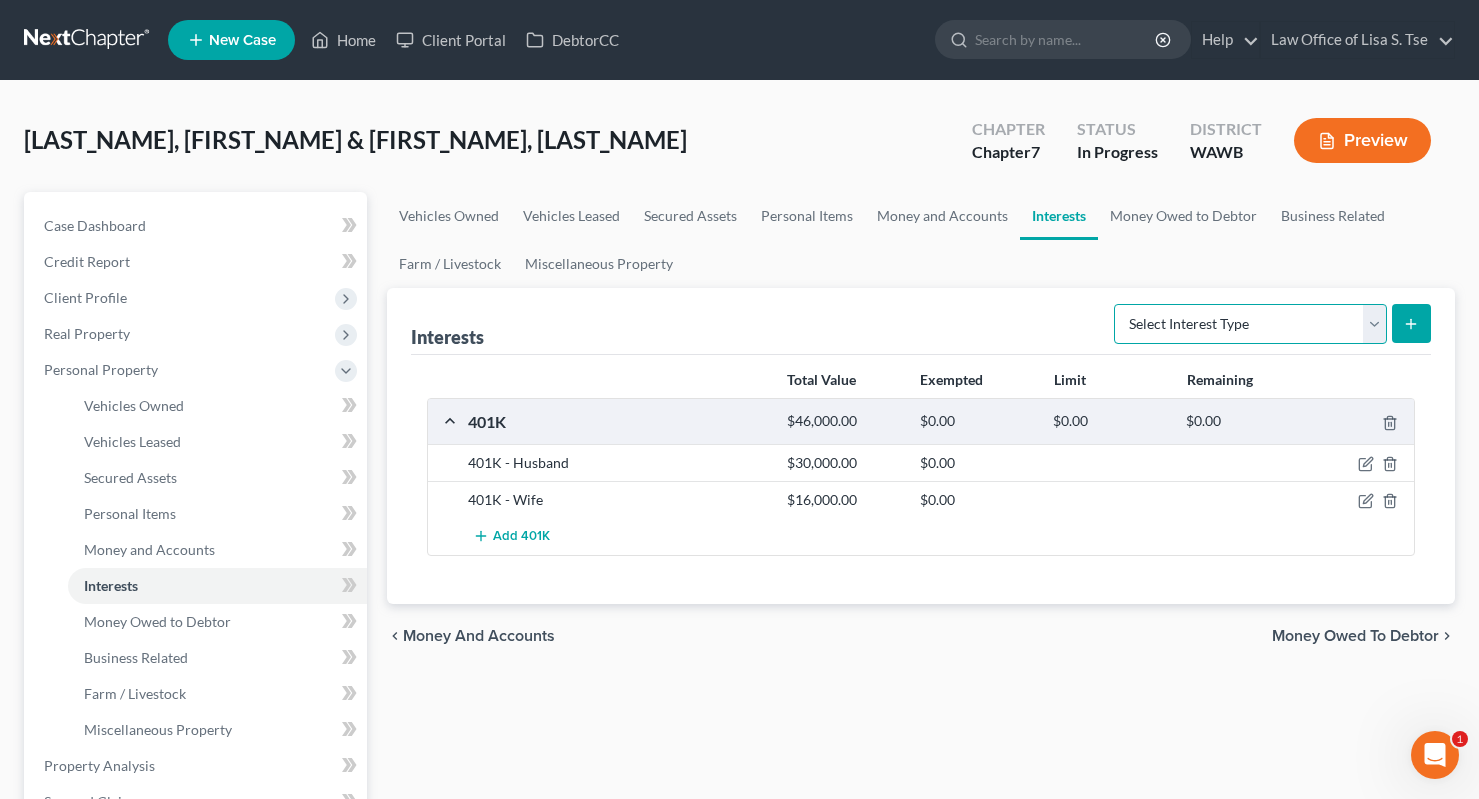 click on "Select Interest Type 401K (A/B: 21) Annuity (A/B: 23) Bond (A/B: 18) Education IRA (A/B: 24) Government Bond (A/B: 20) Government Pension Plan (A/B: 21) Incorporated Business (A/B: 19) IRA (A/B: 21) Joint Venture (Active) (A/B: 42) Joint Venture (Inactive) (A/B: 19) Keogh (A/B: 21) Mutual Fund (A/B: 18) Other Retirement Plan (A/B: 21) Partnership (Active) (A/B: 42) Partnership (Inactive) (A/B: 19) Pension Plan (A/B: 21) Stock (A/B: 18) Term Life Insurance (A/B: 31) Unincorporated Business (A/B: 19) Whole Life Insurance (A/B: 31)" at bounding box center [1250, 324] 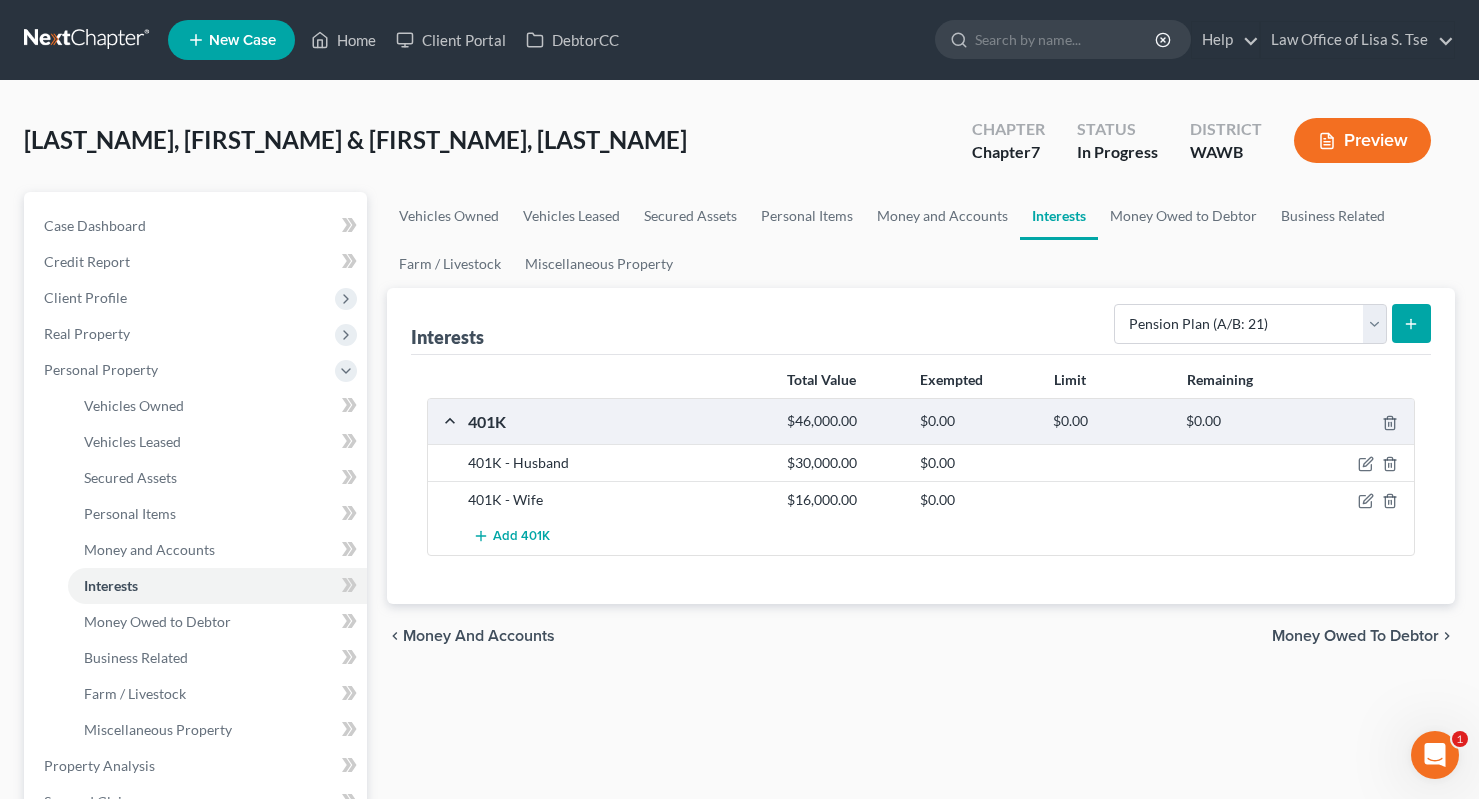 click at bounding box center [1411, 323] 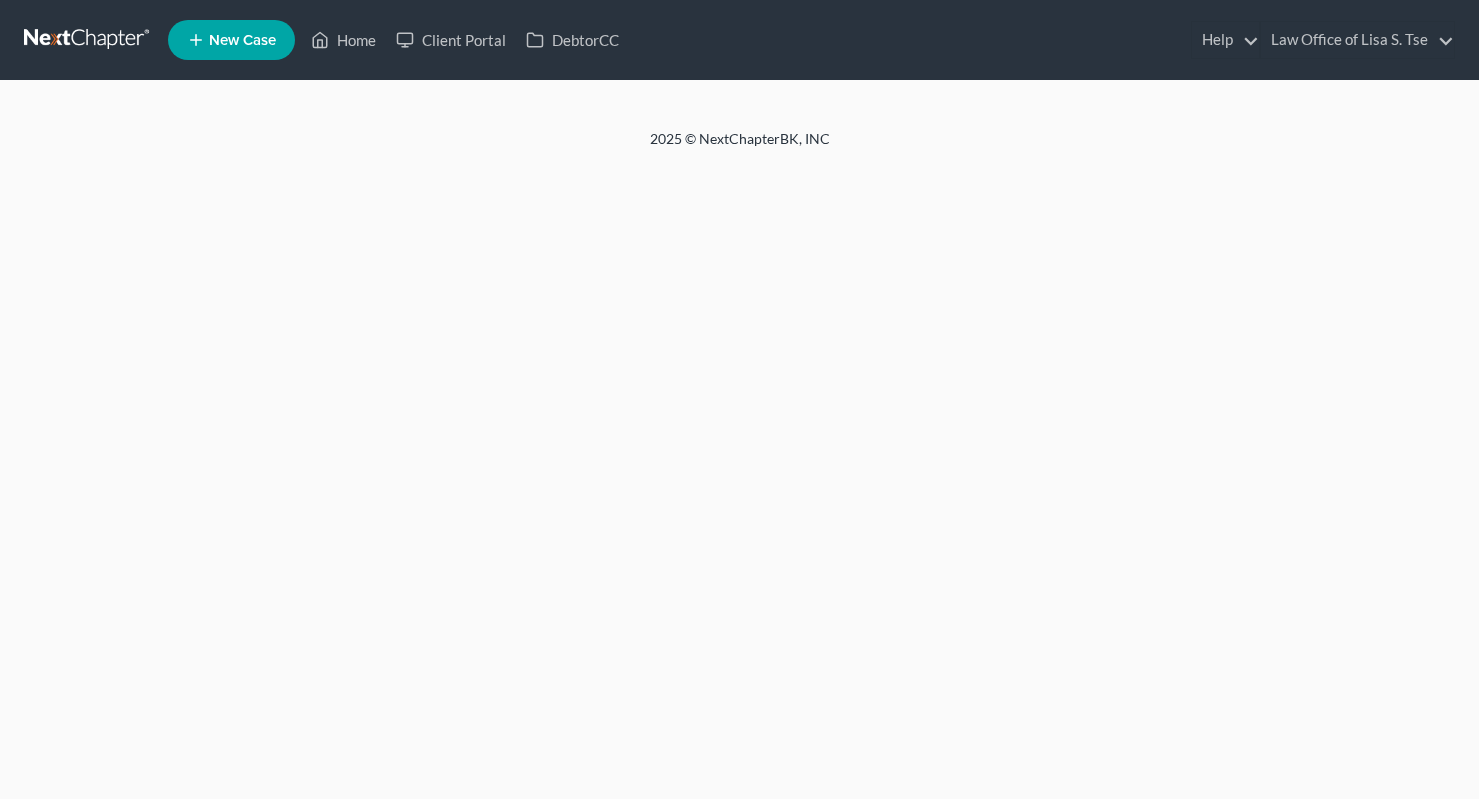 scroll, scrollTop: 0, scrollLeft: 0, axis: both 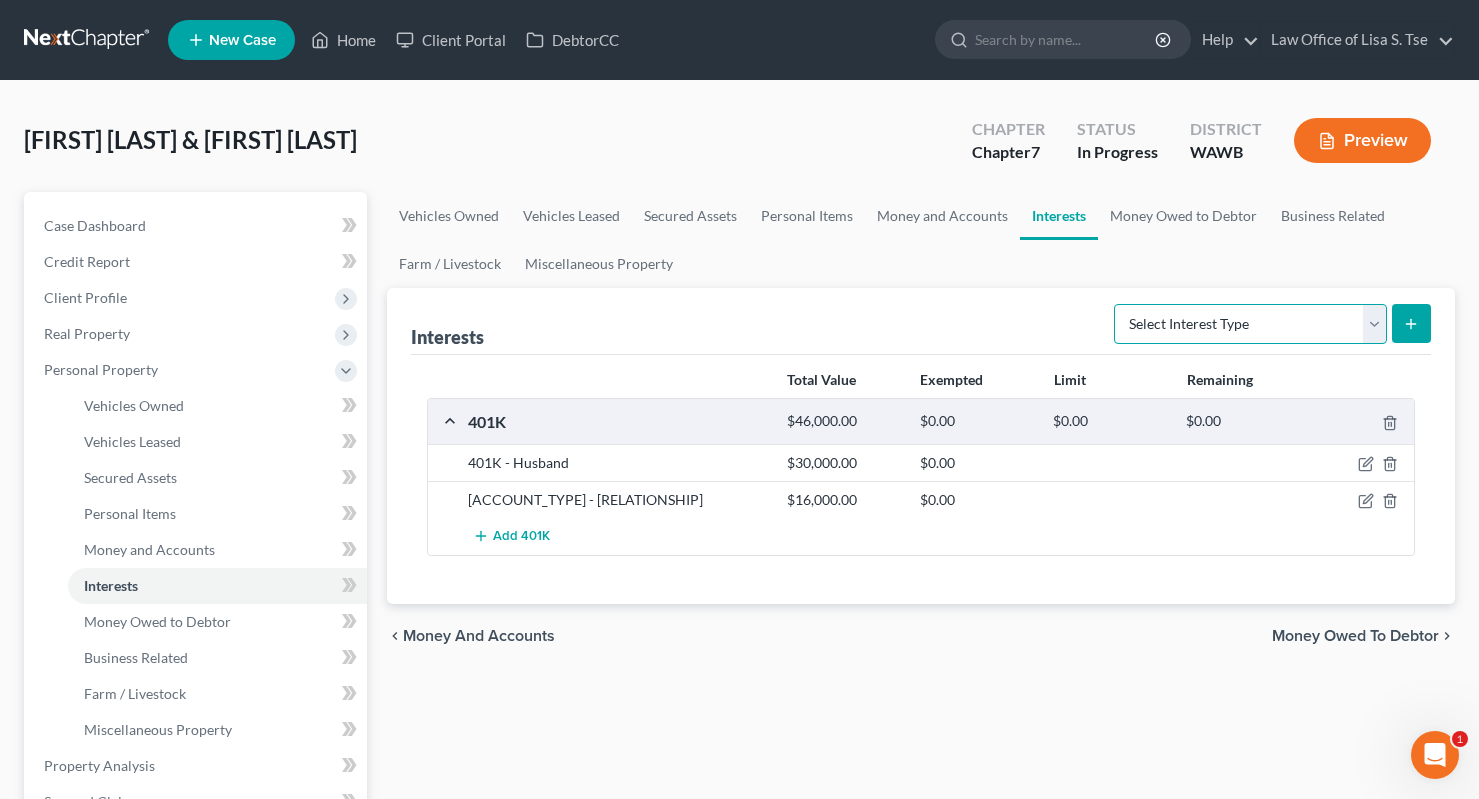 click on "Select Interest Type 401K (A/B: 21) Annuity (A/B: 23) Bond (A/B: 18) Education IRA (A/B: 24) Government Bond (A/B: 20) Government Pension Plan (A/B: 21) Incorporated Business (A/B: 19) IRA (A/B: 21) Joint Venture (Active) (A/B: 42) Joint Venture (Inactive) (A/B: 19) Keogh (A/B: 21) Mutual Fund (A/B: 18) Other Retirement Plan (A/B: 21) Partnership (Active) (A/B: 42) Partnership (Inactive) (A/B: 19) Pension Plan (A/B: 21) Stock (A/B: 18) Term Life Insurance (A/B: 31) Unincorporated Business (A/B: 19) Whole Life Insurance (A/B: 31)" at bounding box center [1250, 324] 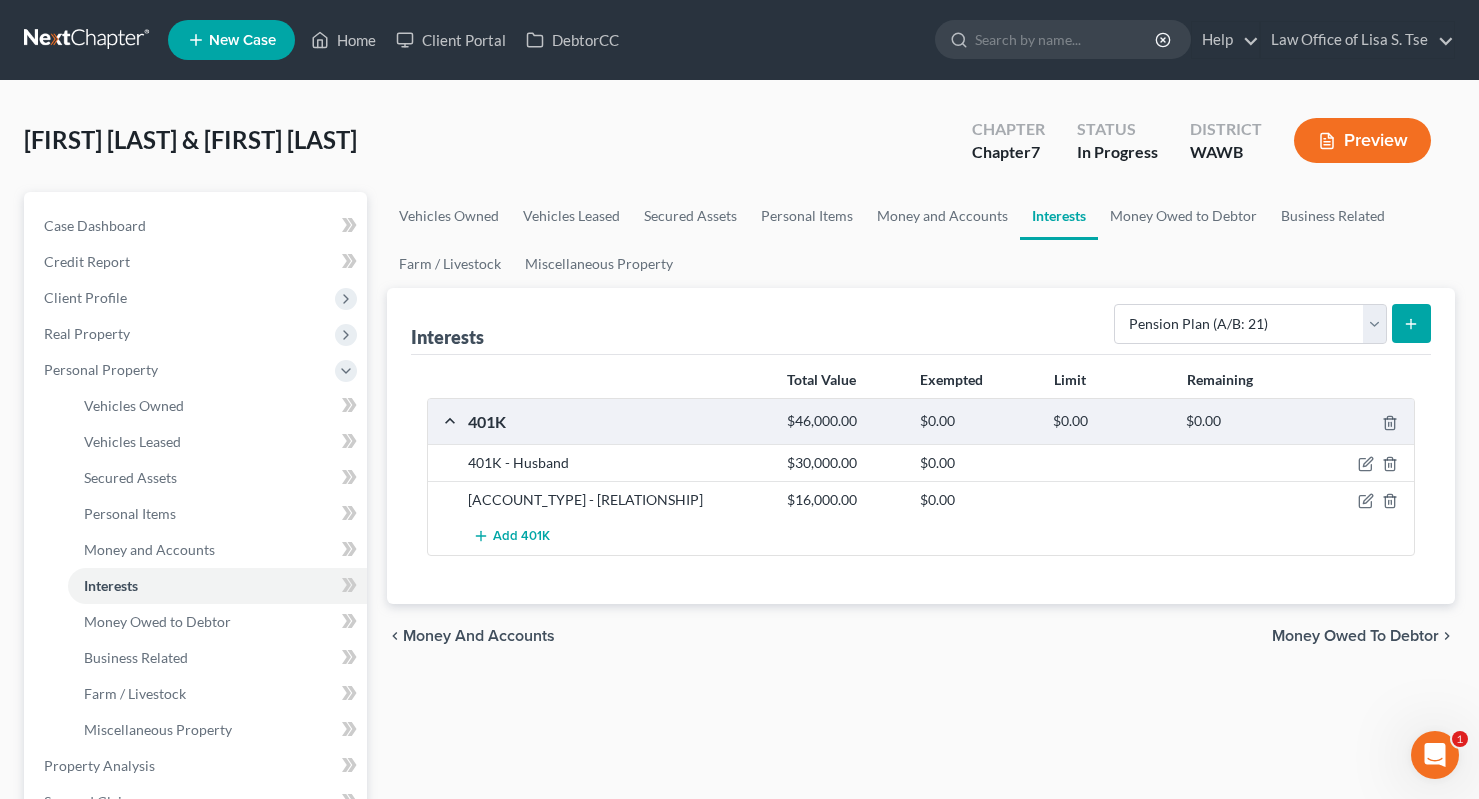 click on "Select Interest Type 401K (A/B: 21) Annuity (A/B: 23) Bond (A/B: 18) Education IRA (A/B: 24) Government Bond (A/B: 20) Government Pension Plan (A/B: 21) Incorporated Business (A/B: 19) IRA (A/B: 21) Joint Venture (Active) (A/B: 42) Joint Venture (Inactive) (A/B: 19) Keogh (A/B: 21) Mutual Fund (A/B: 18) Other Retirement Plan (A/B: 21) Partnership (Active) (A/B: 42) Partnership (Inactive) (A/B: 19) Pension Plan (A/B: 21) Stock (A/B: 18) Term Life Insurance (A/B: 31) Unincorporated Business (A/B: 19) Whole Life Insurance (A/B: 31)" at bounding box center (1272, 324) 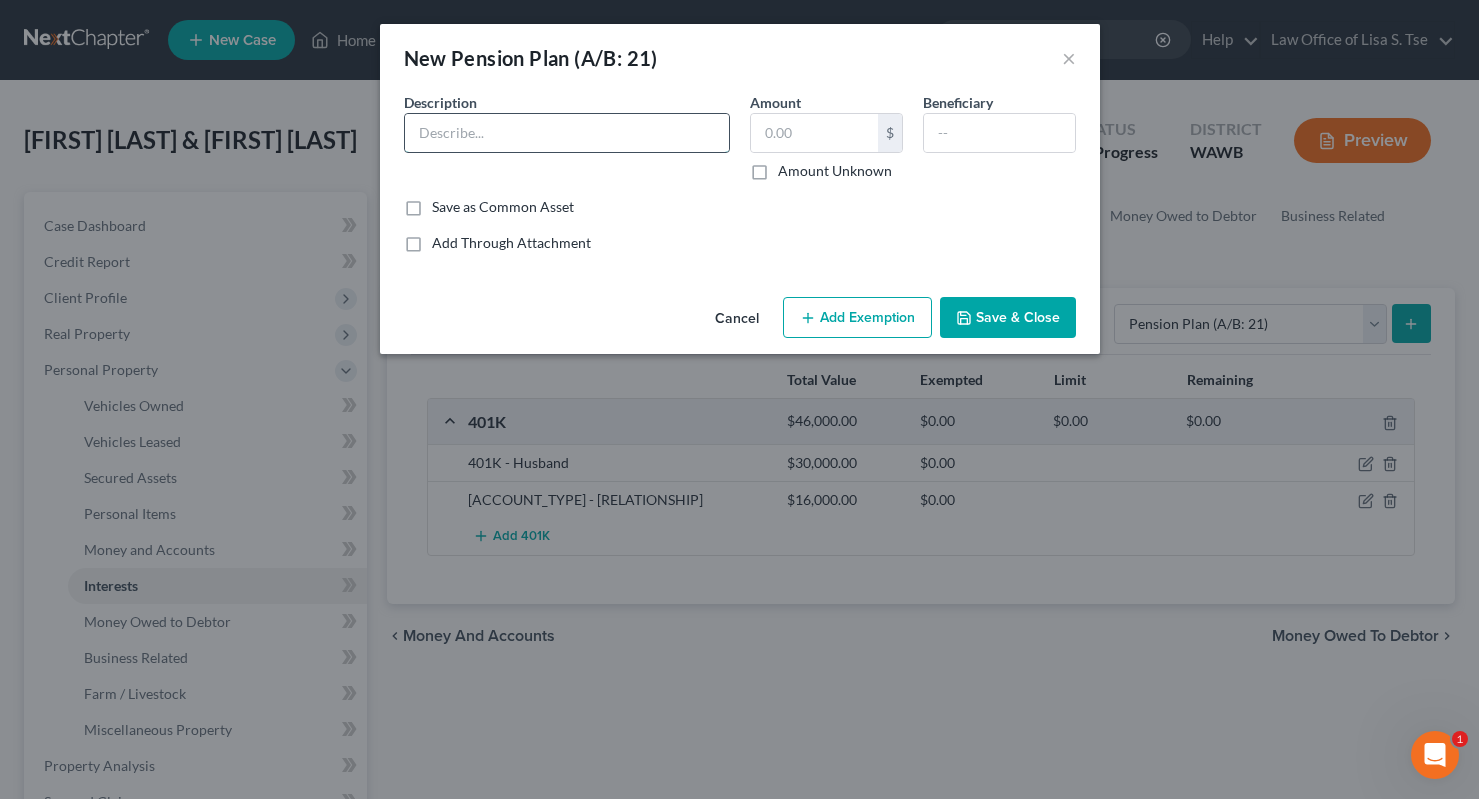click at bounding box center (567, 133) 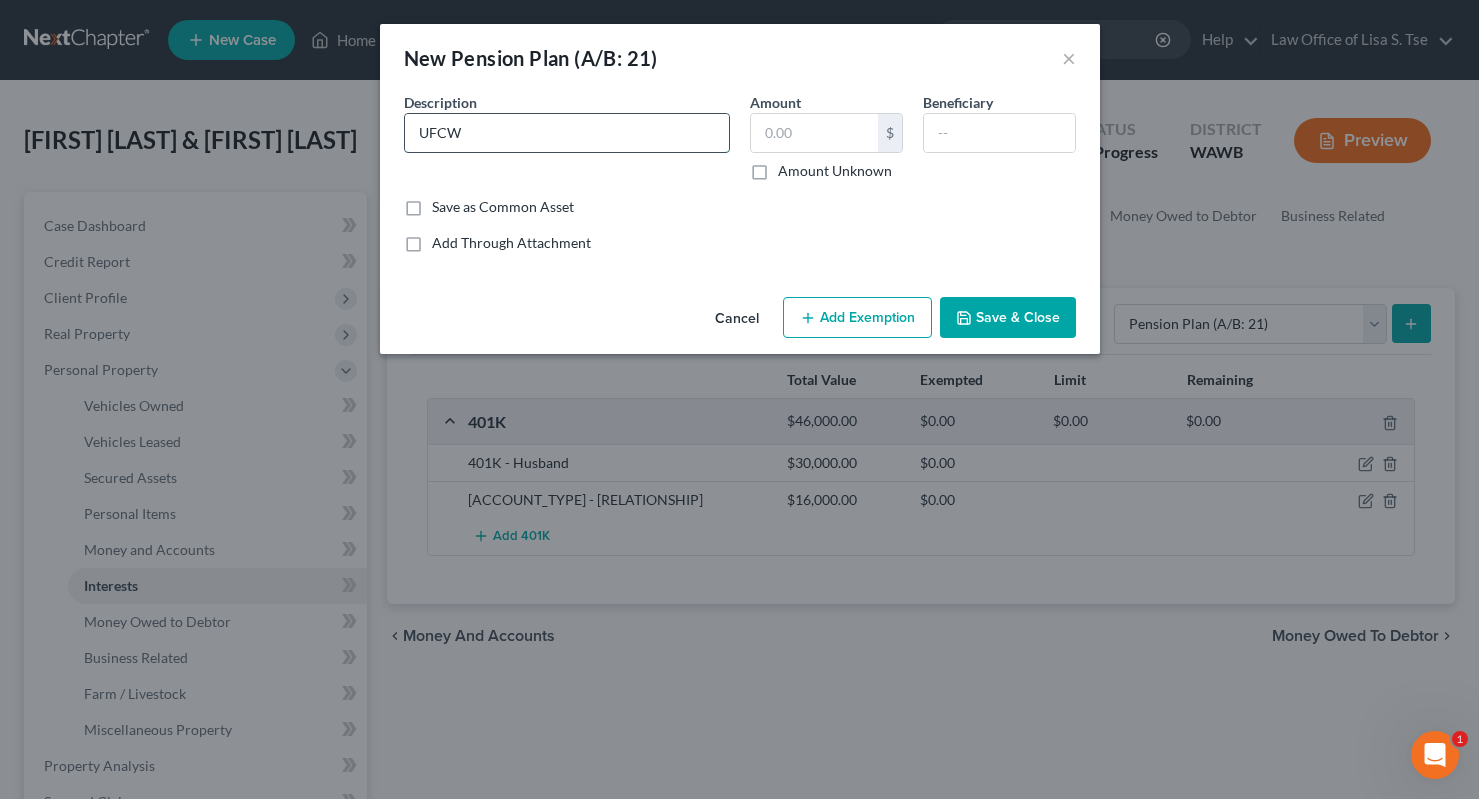 type on "UFCW" 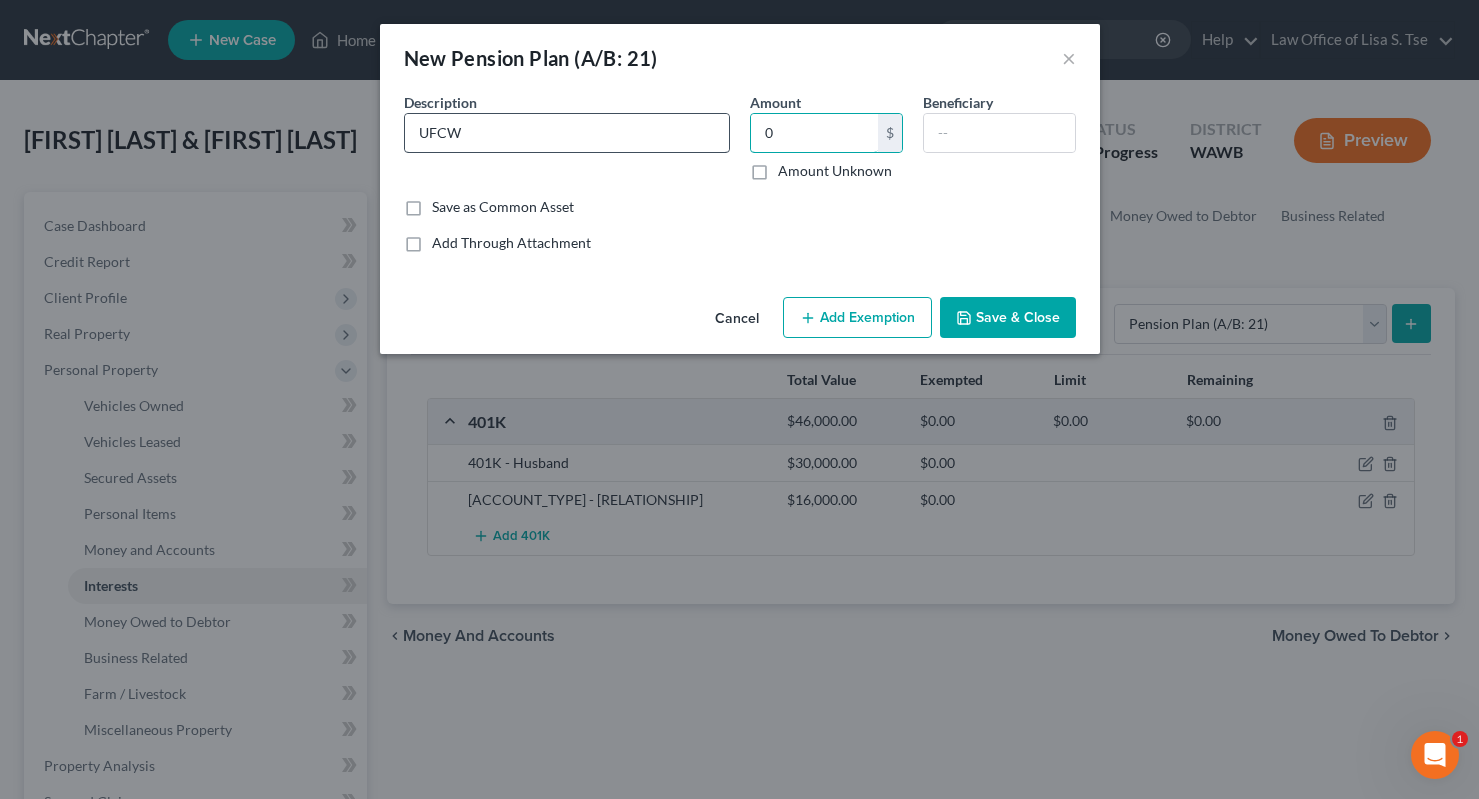 type on "0" 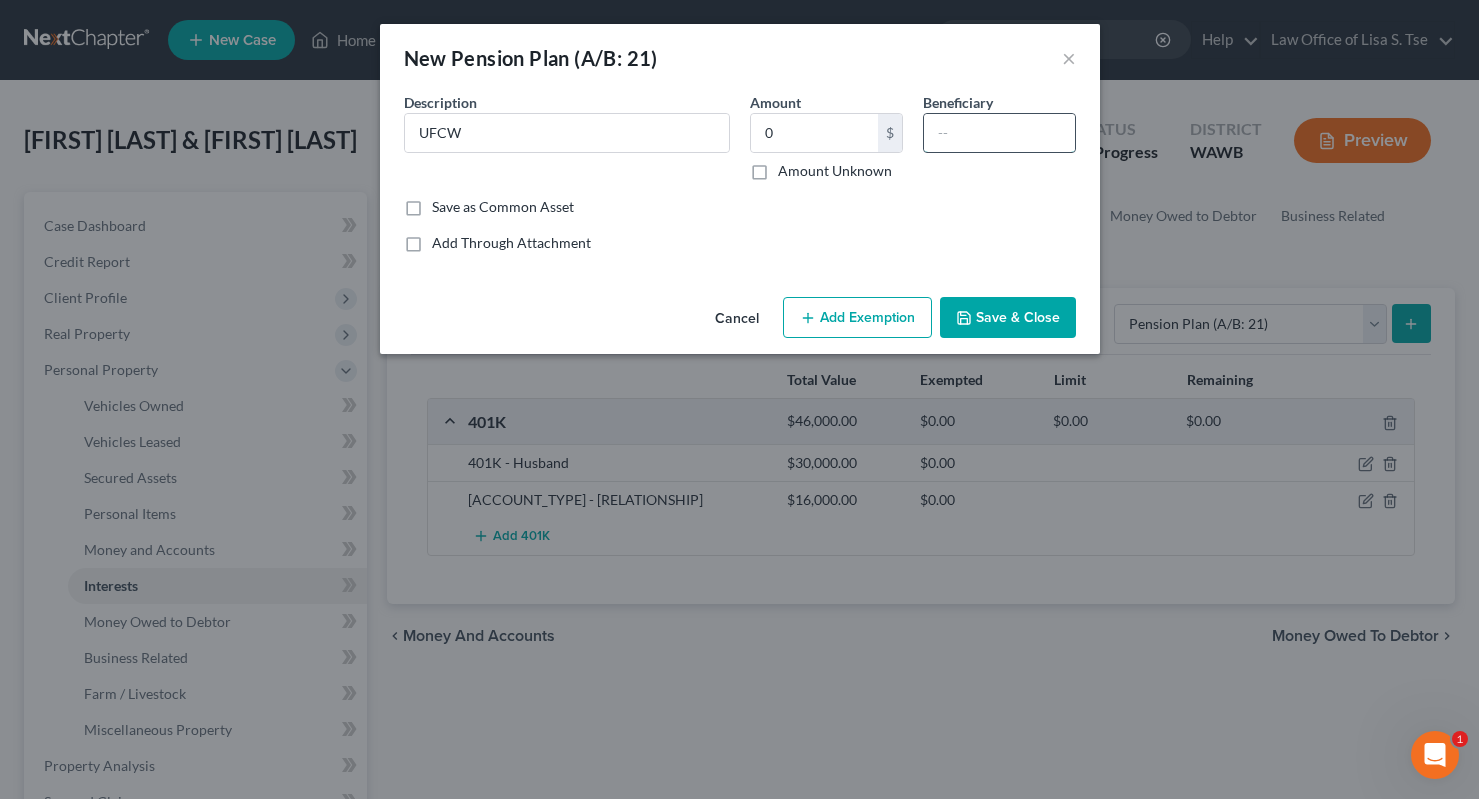 click at bounding box center (999, 133) 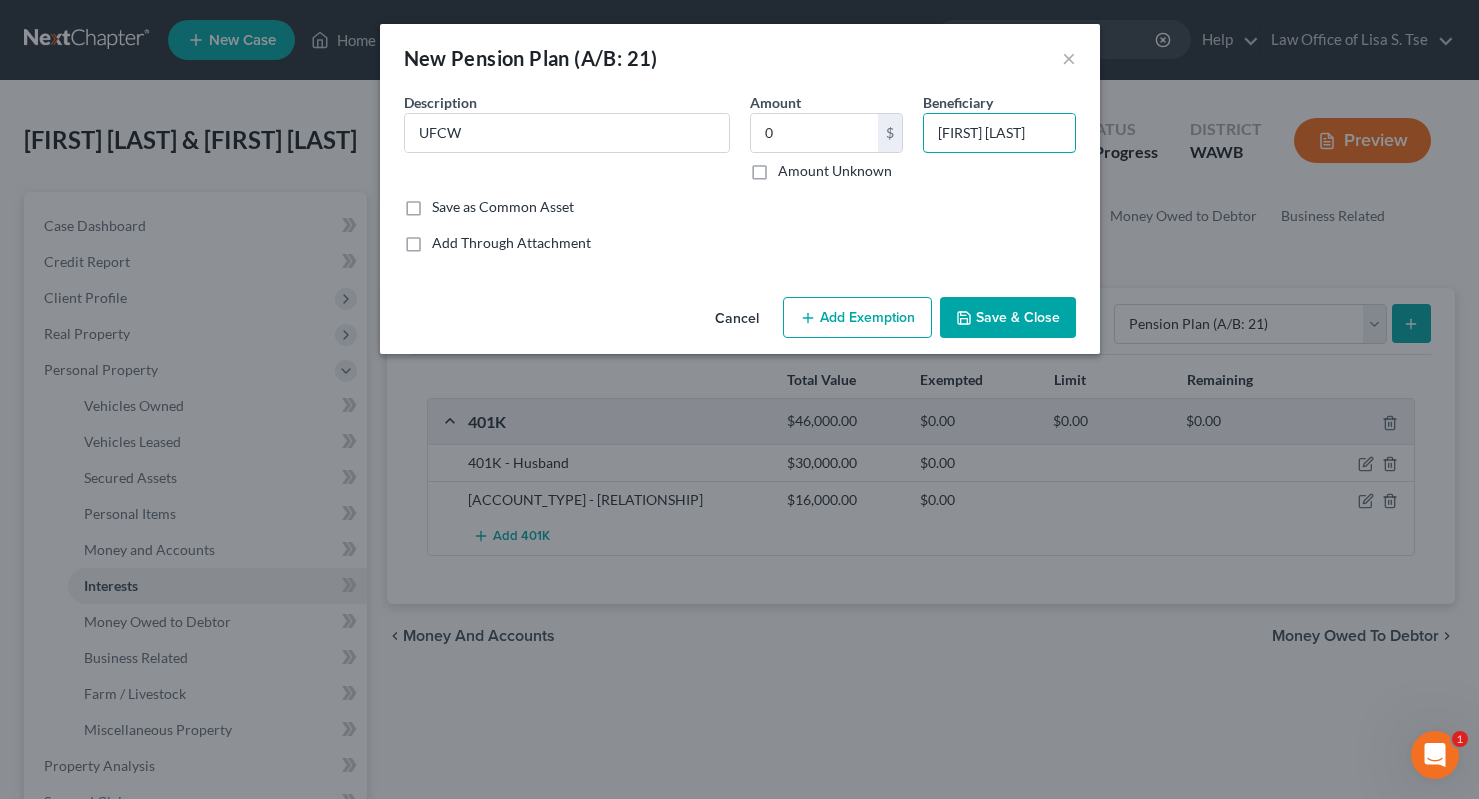 type on "[FIRST] [LAST]" 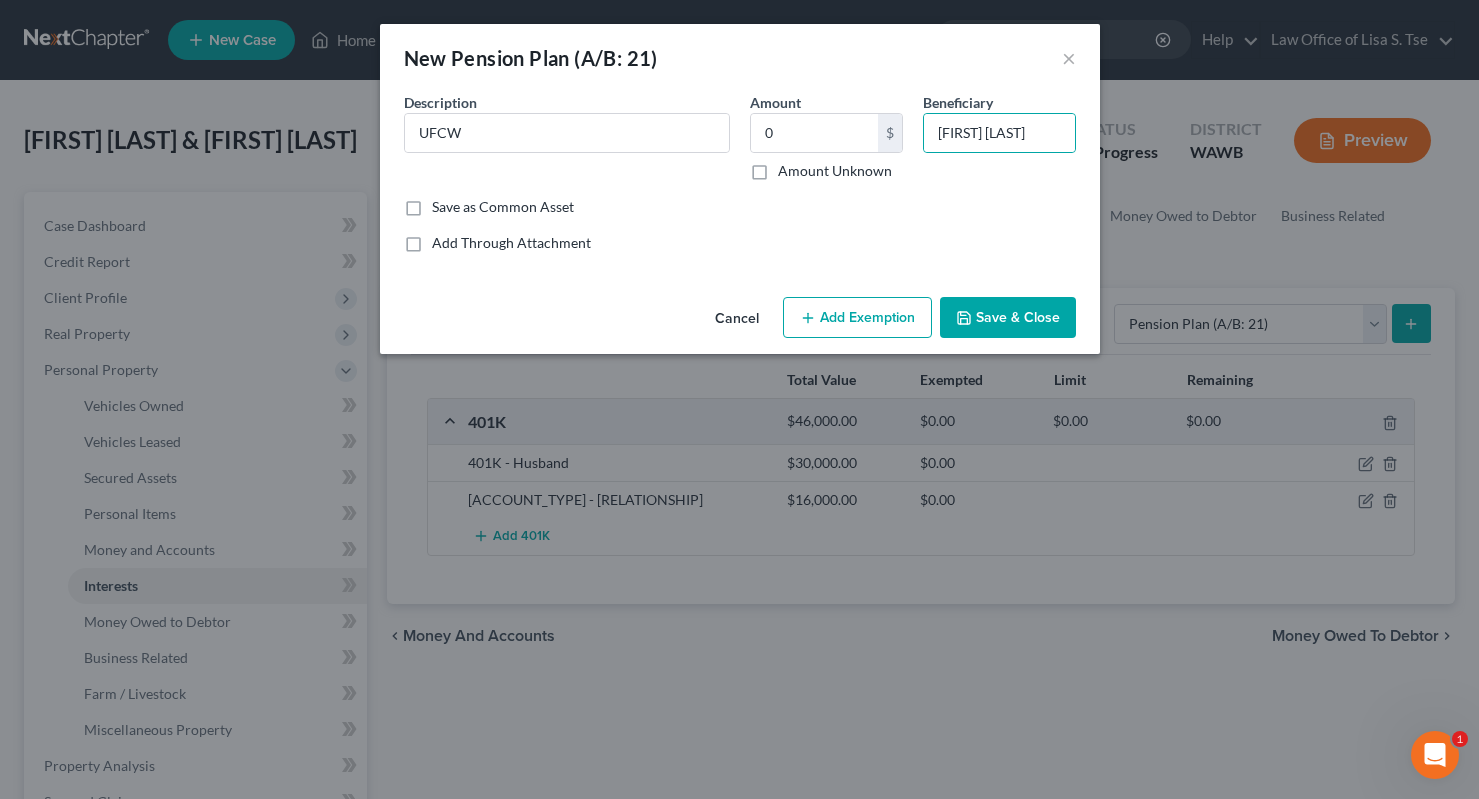 click on "Save & Close" at bounding box center [1008, 318] 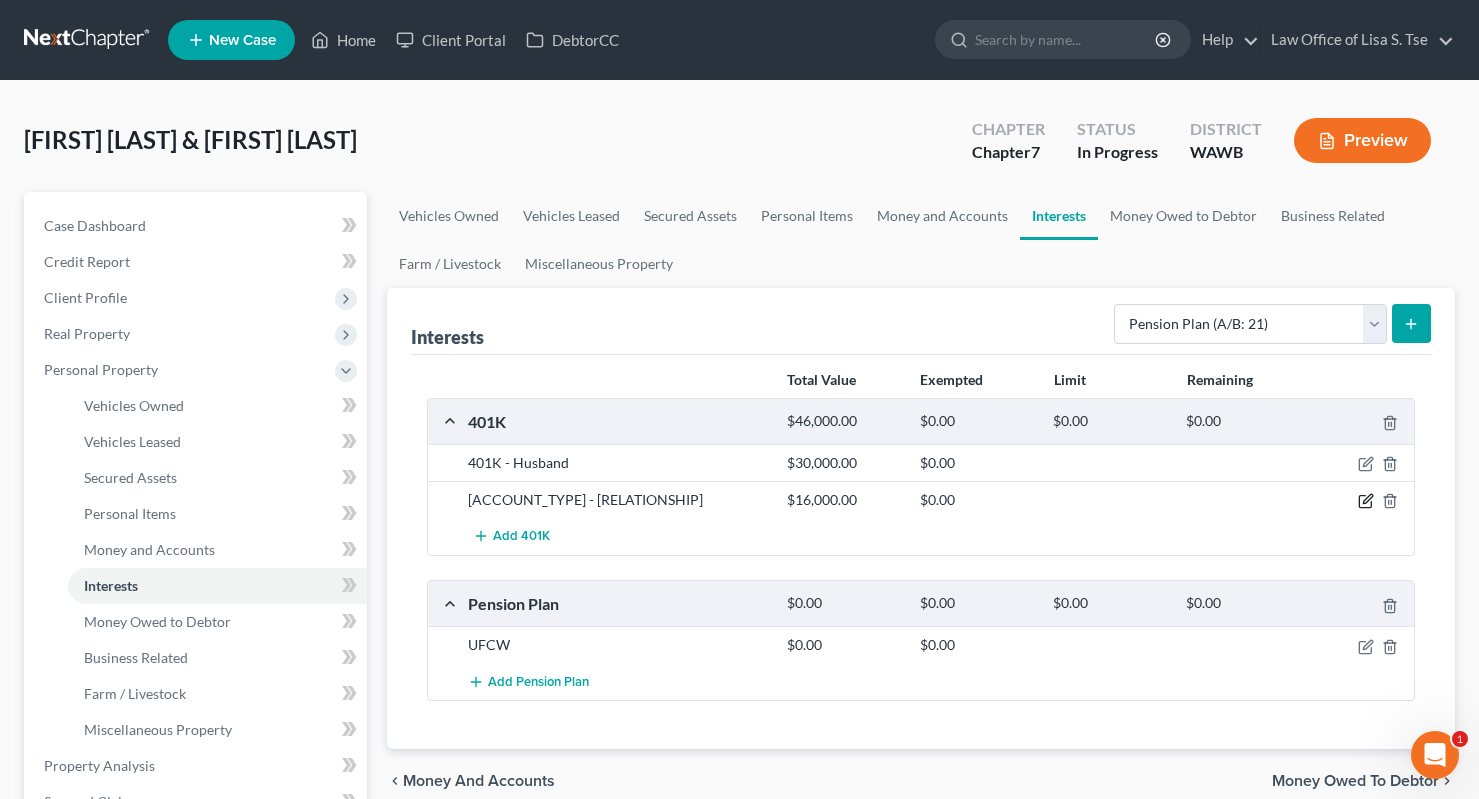 click 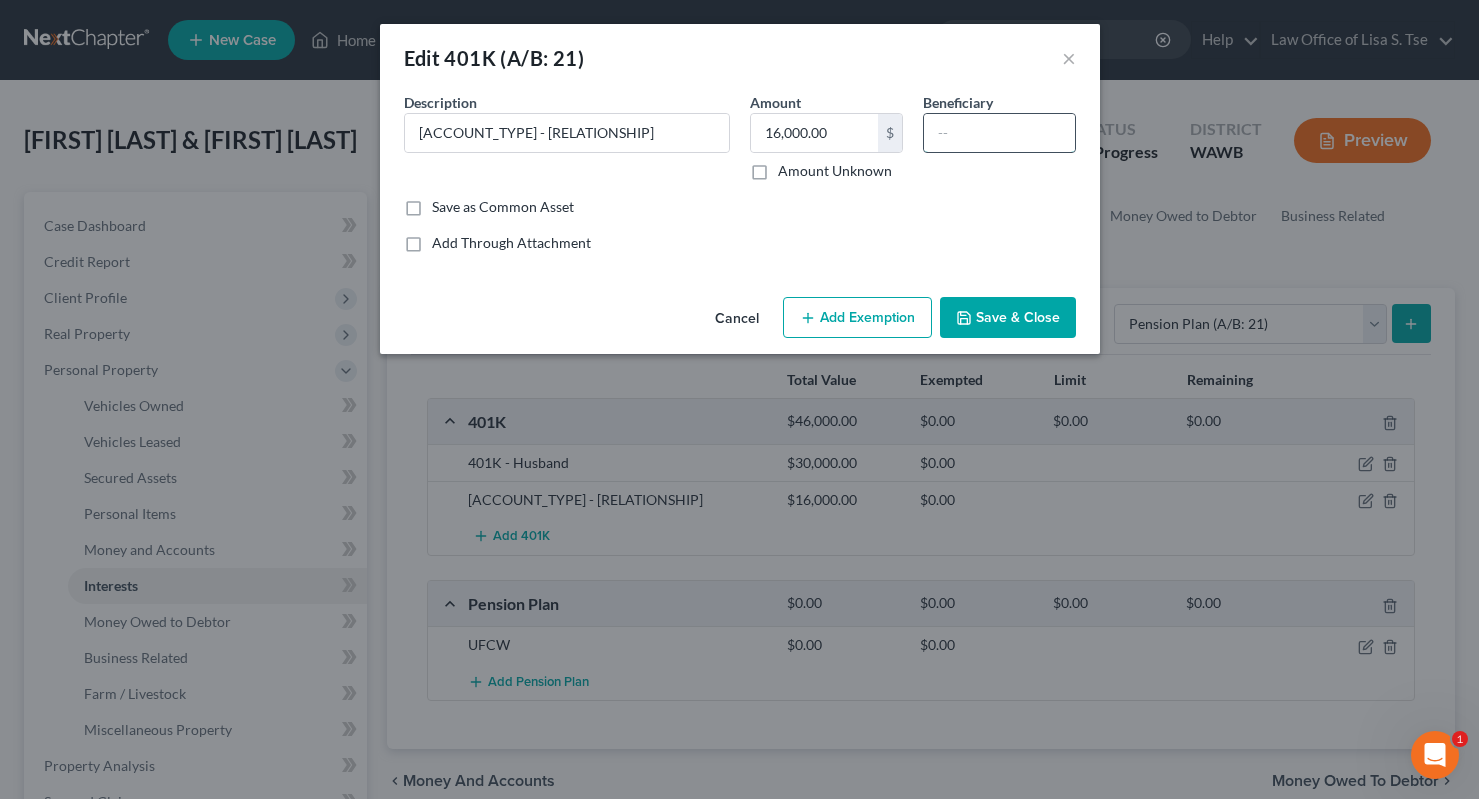 click at bounding box center [999, 133] 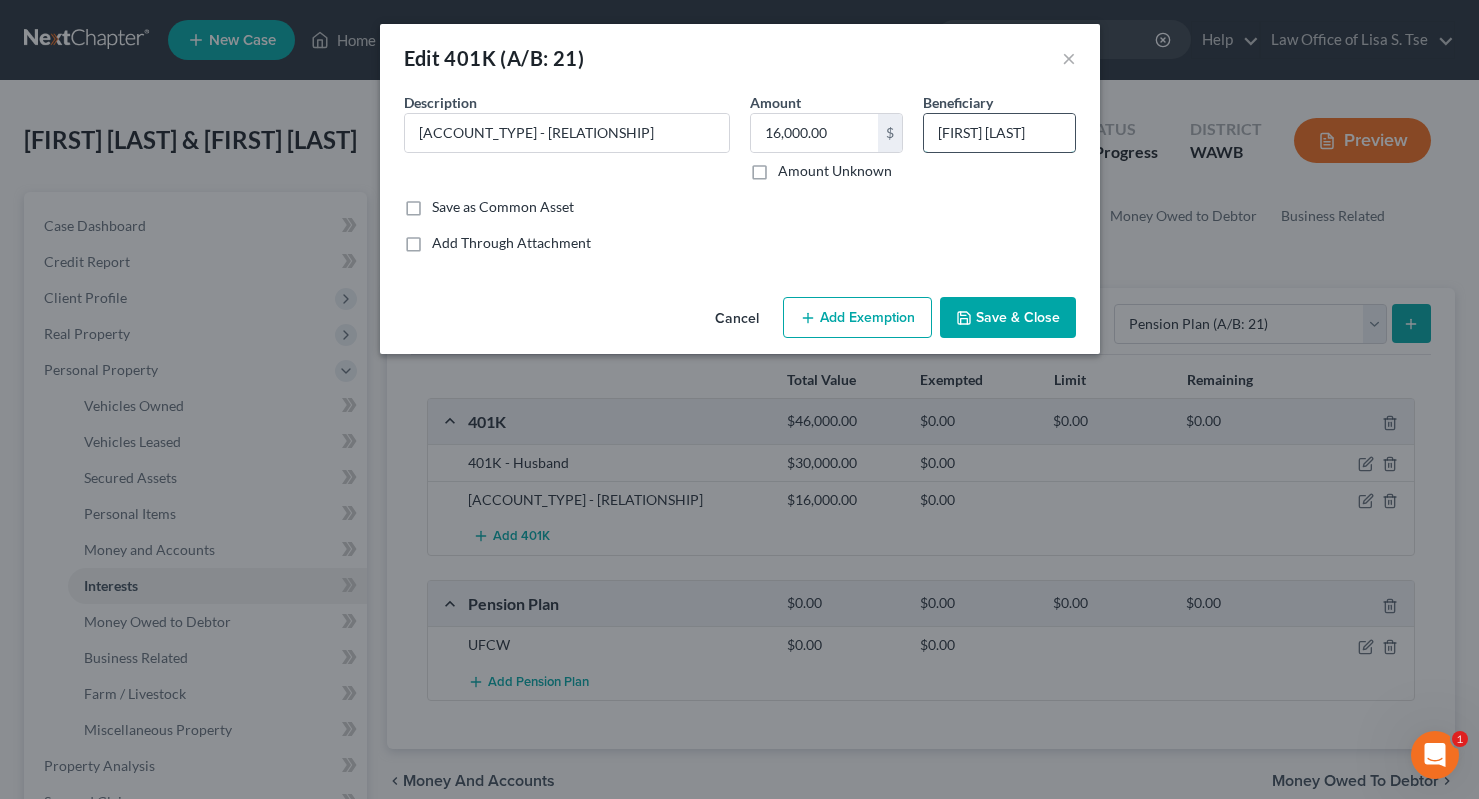 type on "Rolando Baybay" 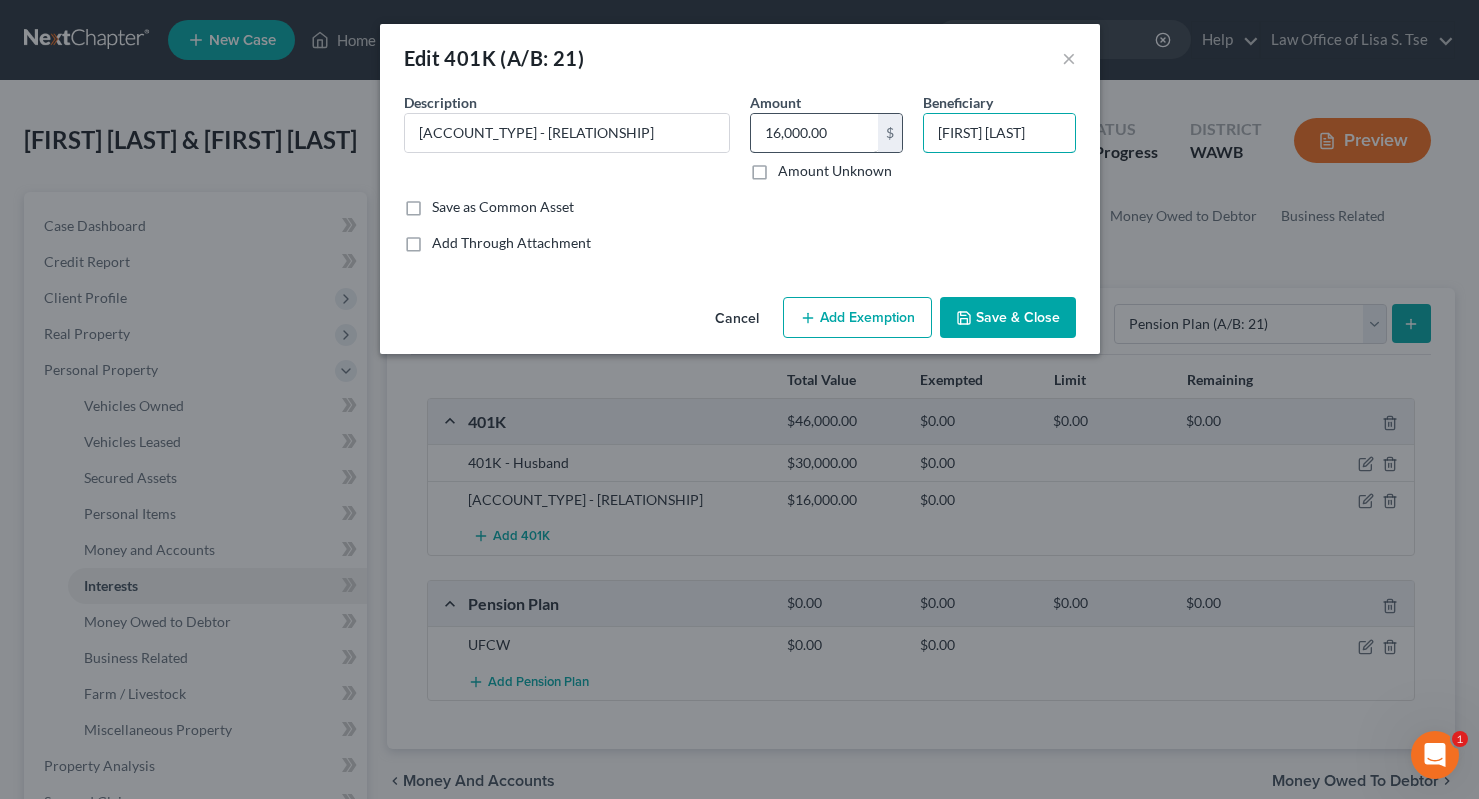 drag, startPoint x: 1046, startPoint y: 142, endPoint x: 782, endPoint y: 140, distance: 264.00757 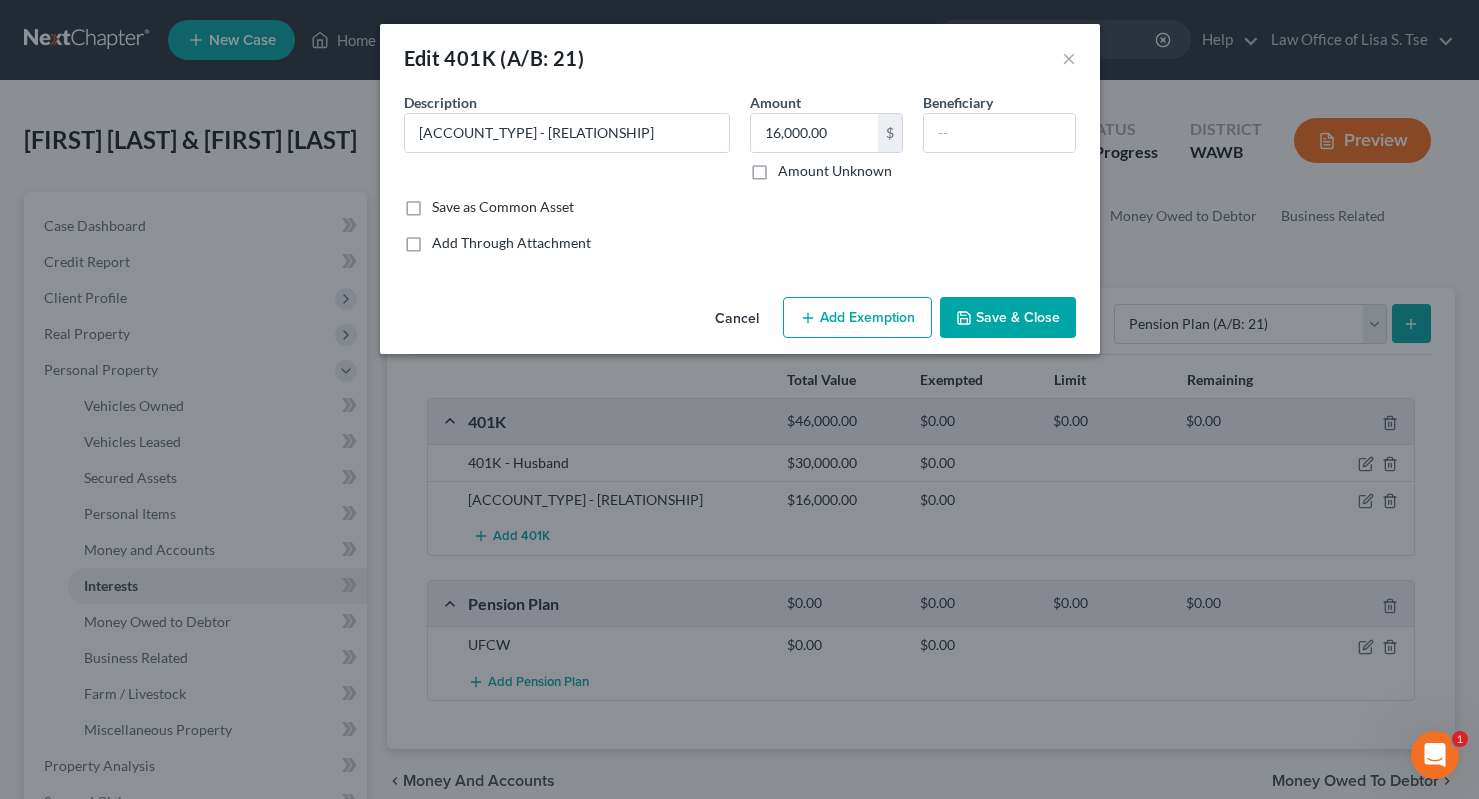 click on "Save & Close" at bounding box center (1008, 318) 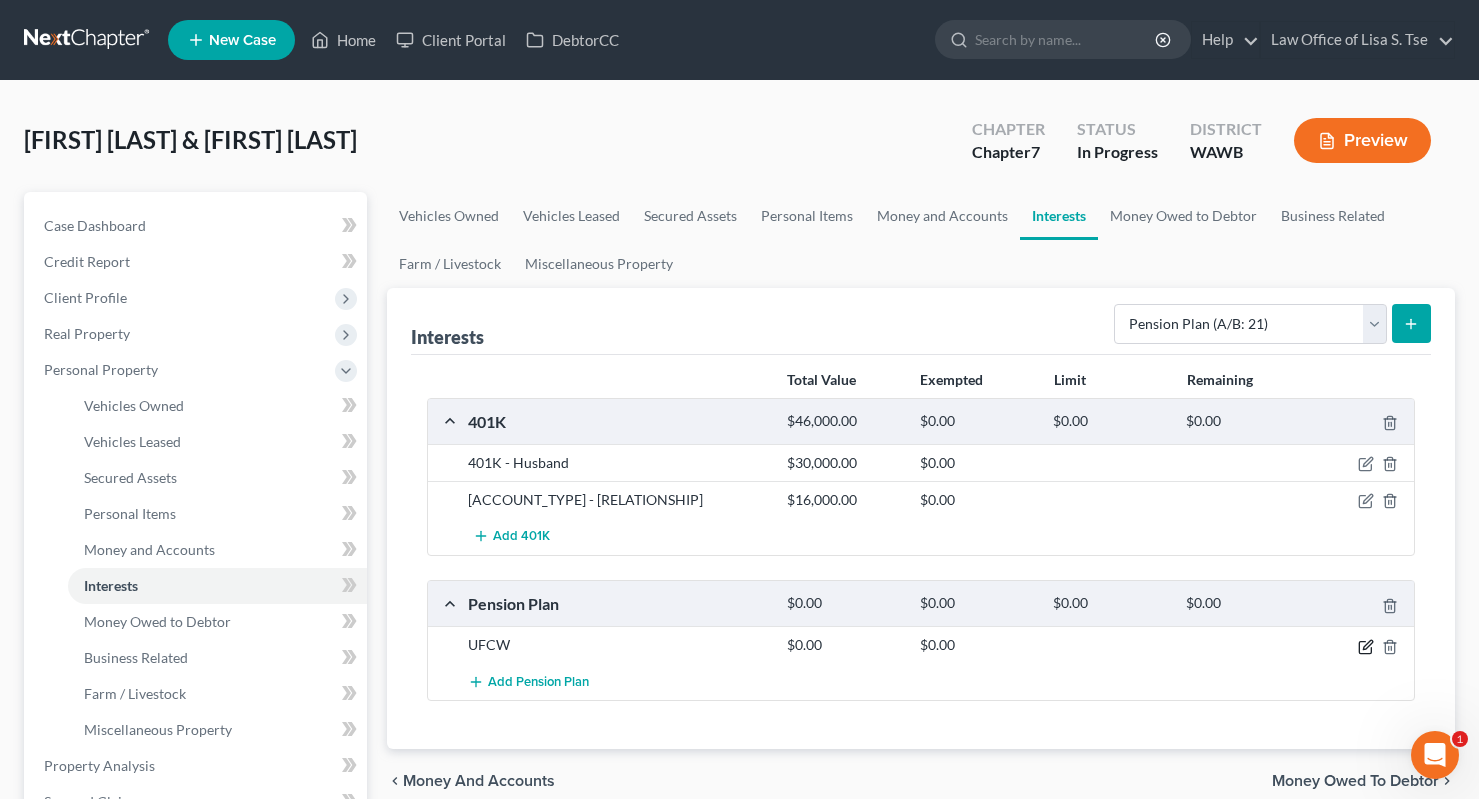 click 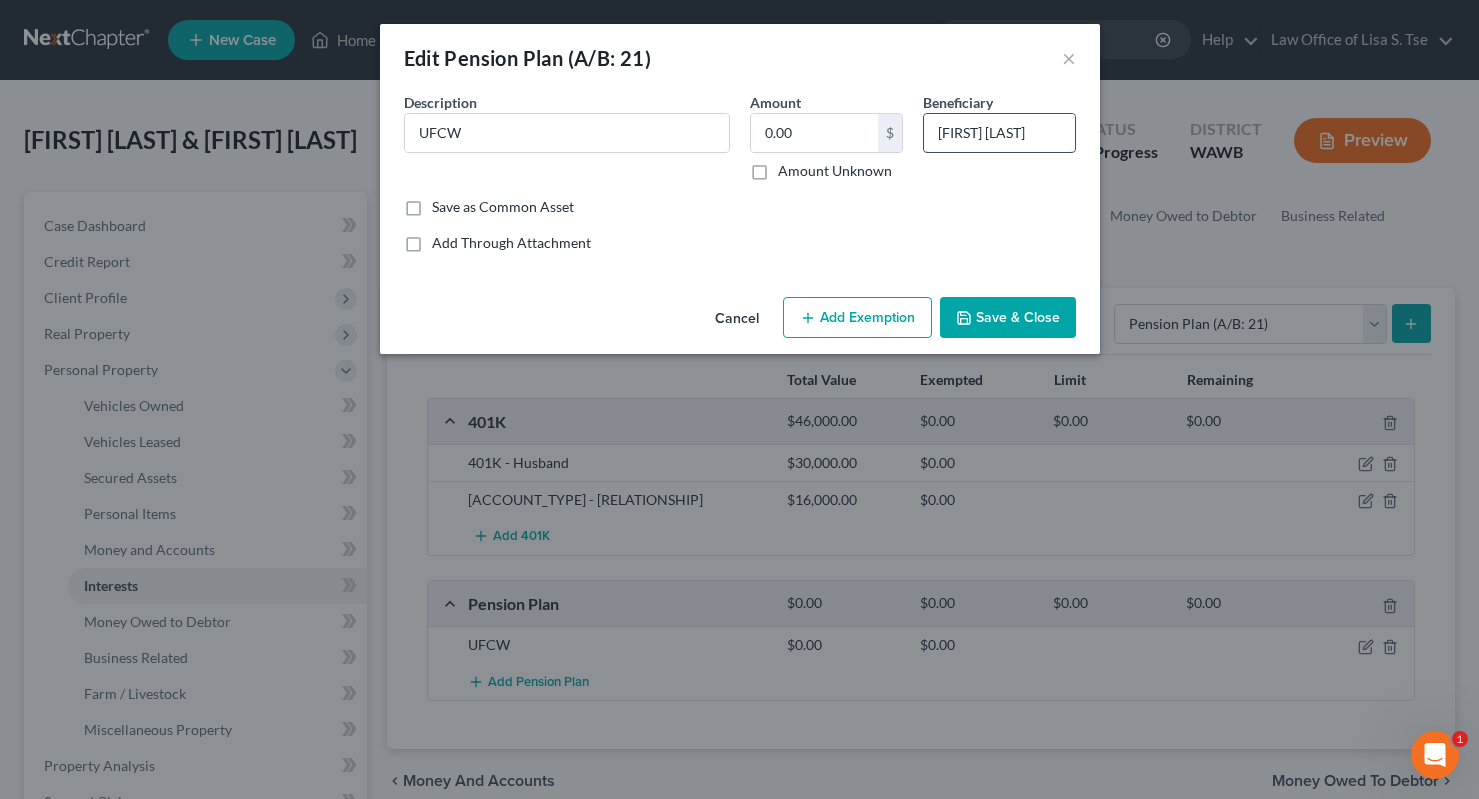 click on "Melba Baybay" at bounding box center (999, 133) 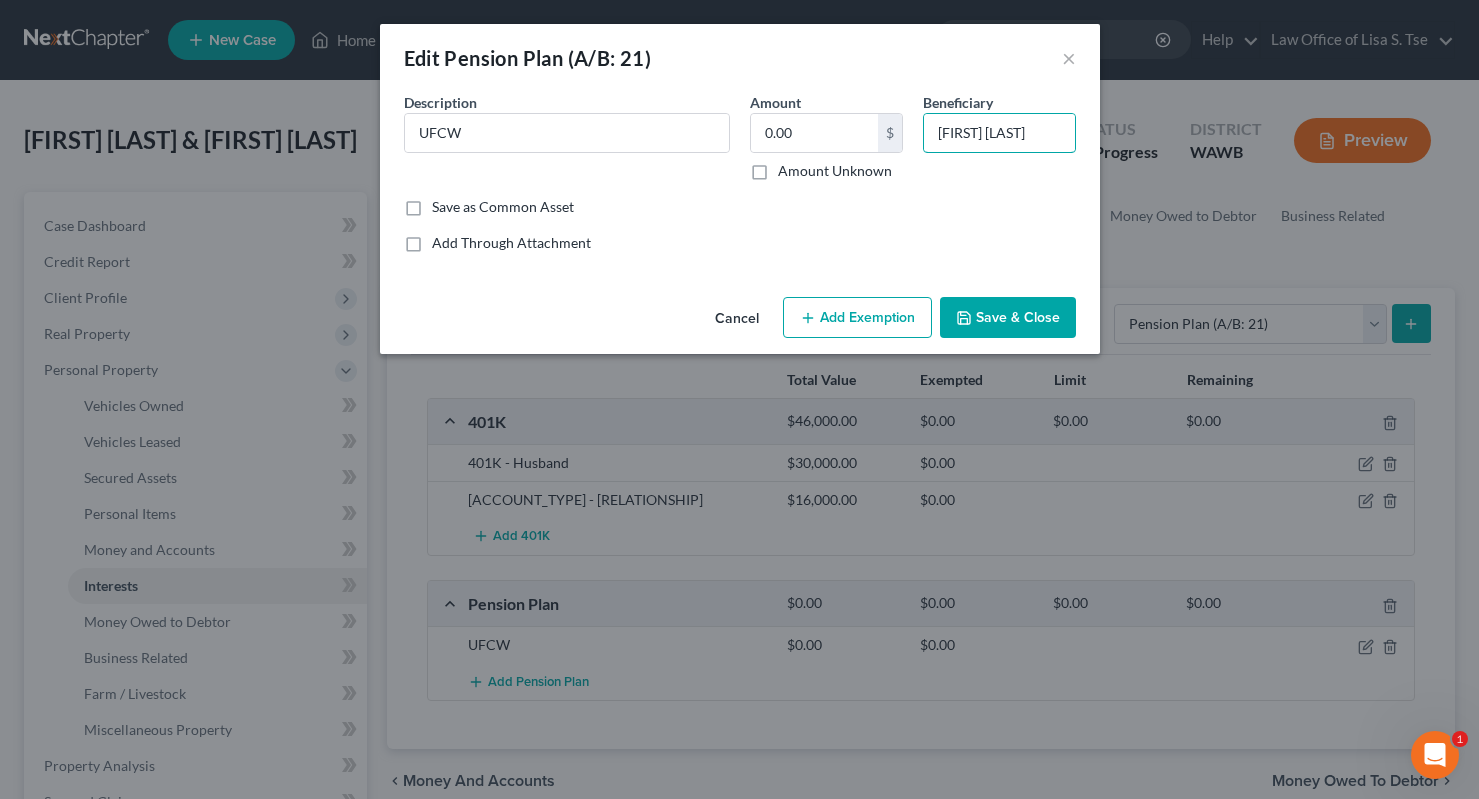 drag, startPoint x: 1054, startPoint y: 129, endPoint x: 745, endPoint y: 127, distance: 309.00647 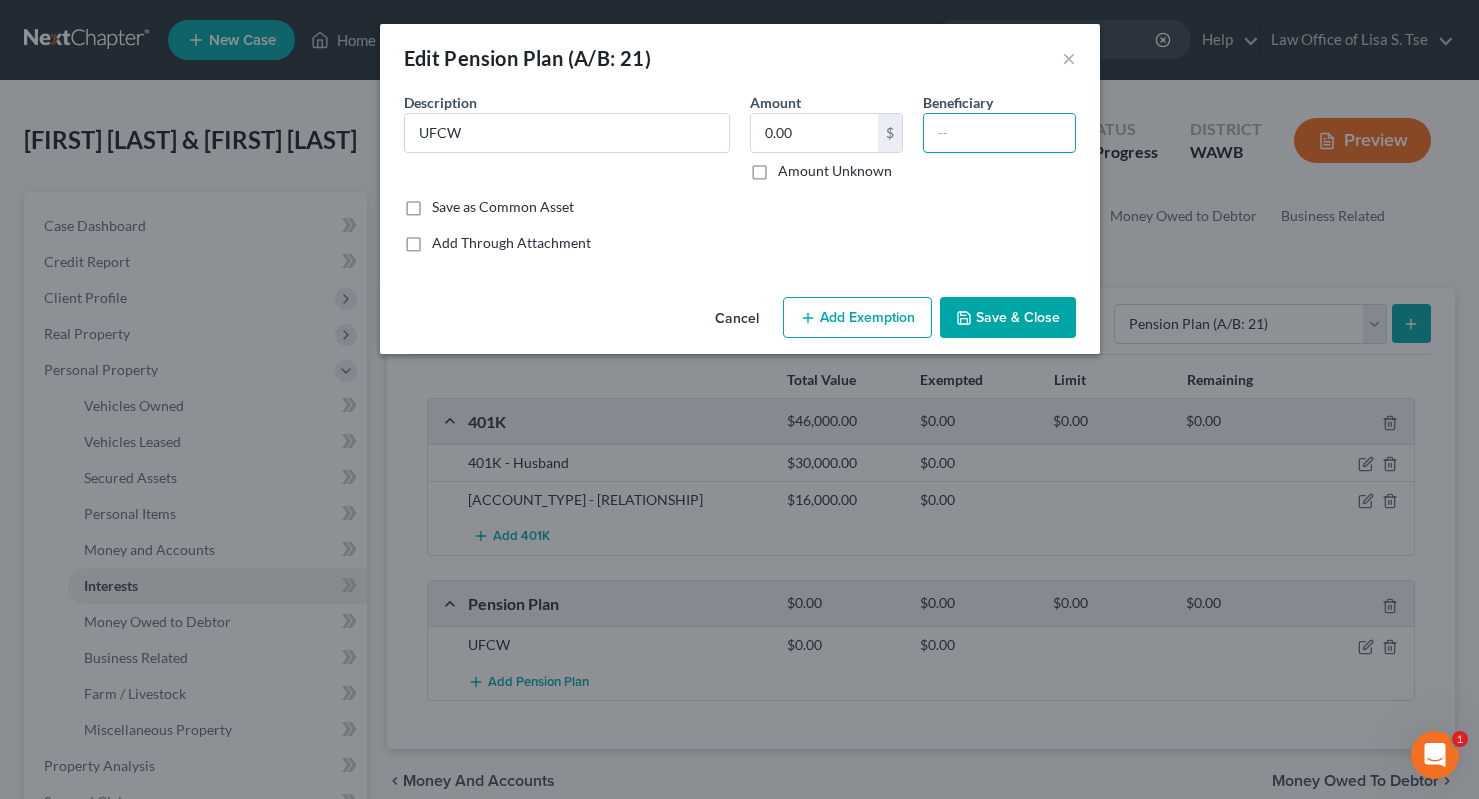 type 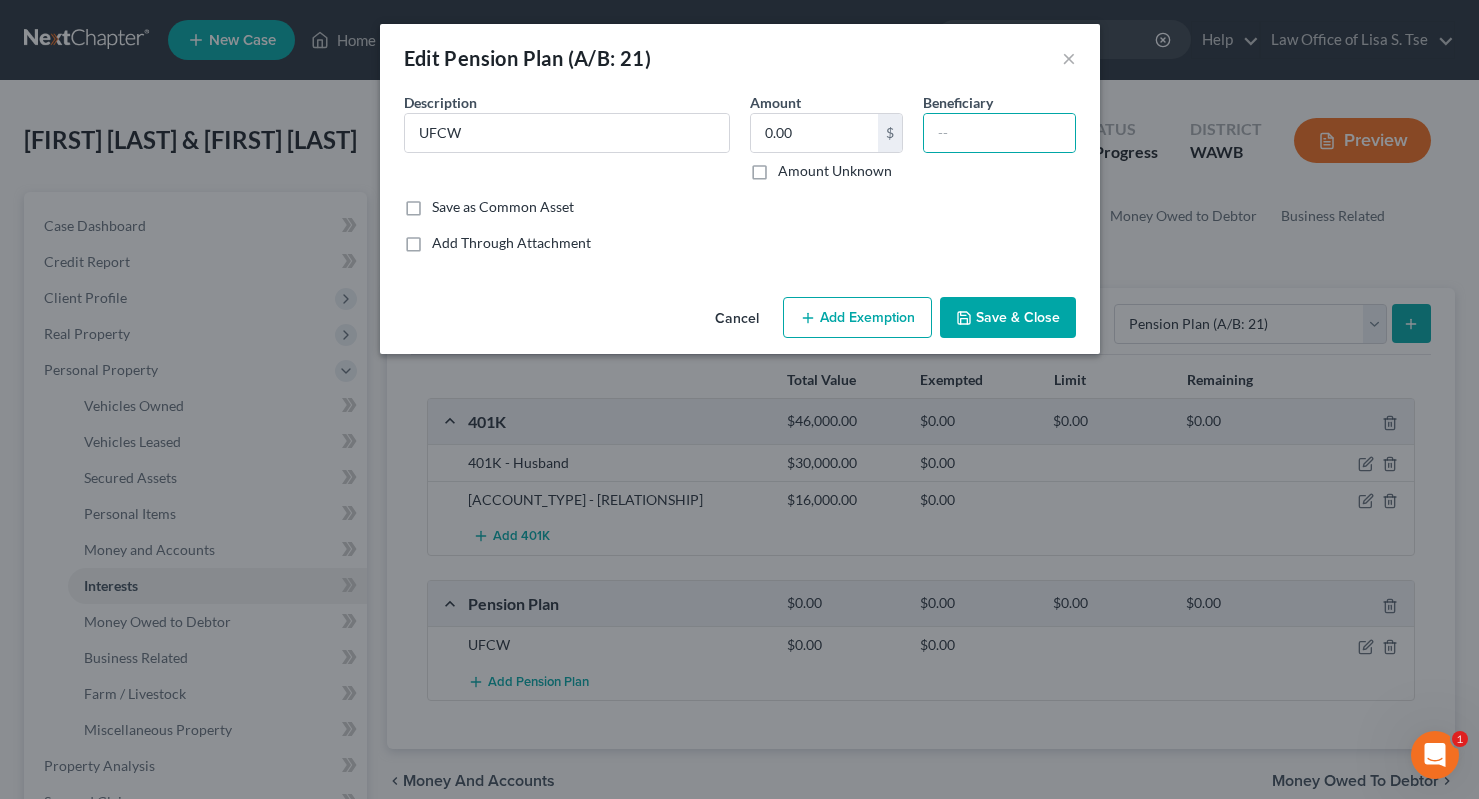 click on "Save & Close" at bounding box center (1008, 318) 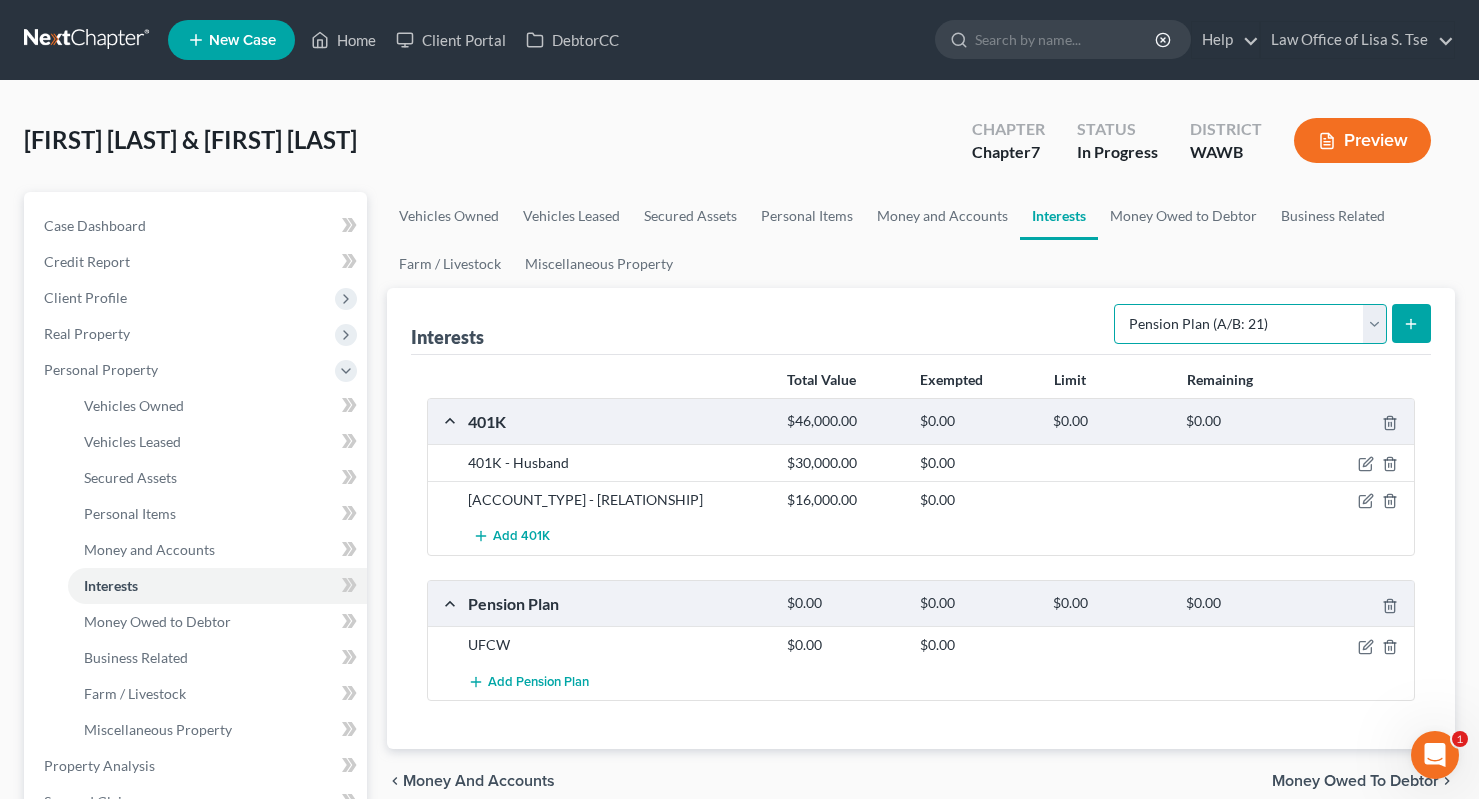 click on "Select Interest Type 401K (A/B: 21) Annuity (A/B: 23) Bond (A/B: 18) Education IRA (A/B: 24) Government Bond (A/B: 20) Government Pension Plan (A/B: 21) Incorporated Business (A/B: 19) IRA (A/B: 21) Joint Venture (Active) (A/B: 42) Joint Venture (Inactive) (A/B: 19) Keogh (A/B: 21) Mutual Fund (A/B: 18) Other Retirement Plan (A/B: 21) Partnership (Active) (A/B: 42) Partnership (Inactive) (A/B: 19) Pension Plan (A/B: 21) Stock (A/B: 18) Term Life Insurance (A/B: 31) Unincorporated Business (A/B: 19) Whole Life Insurance (A/B: 31)" at bounding box center (1250, 324) 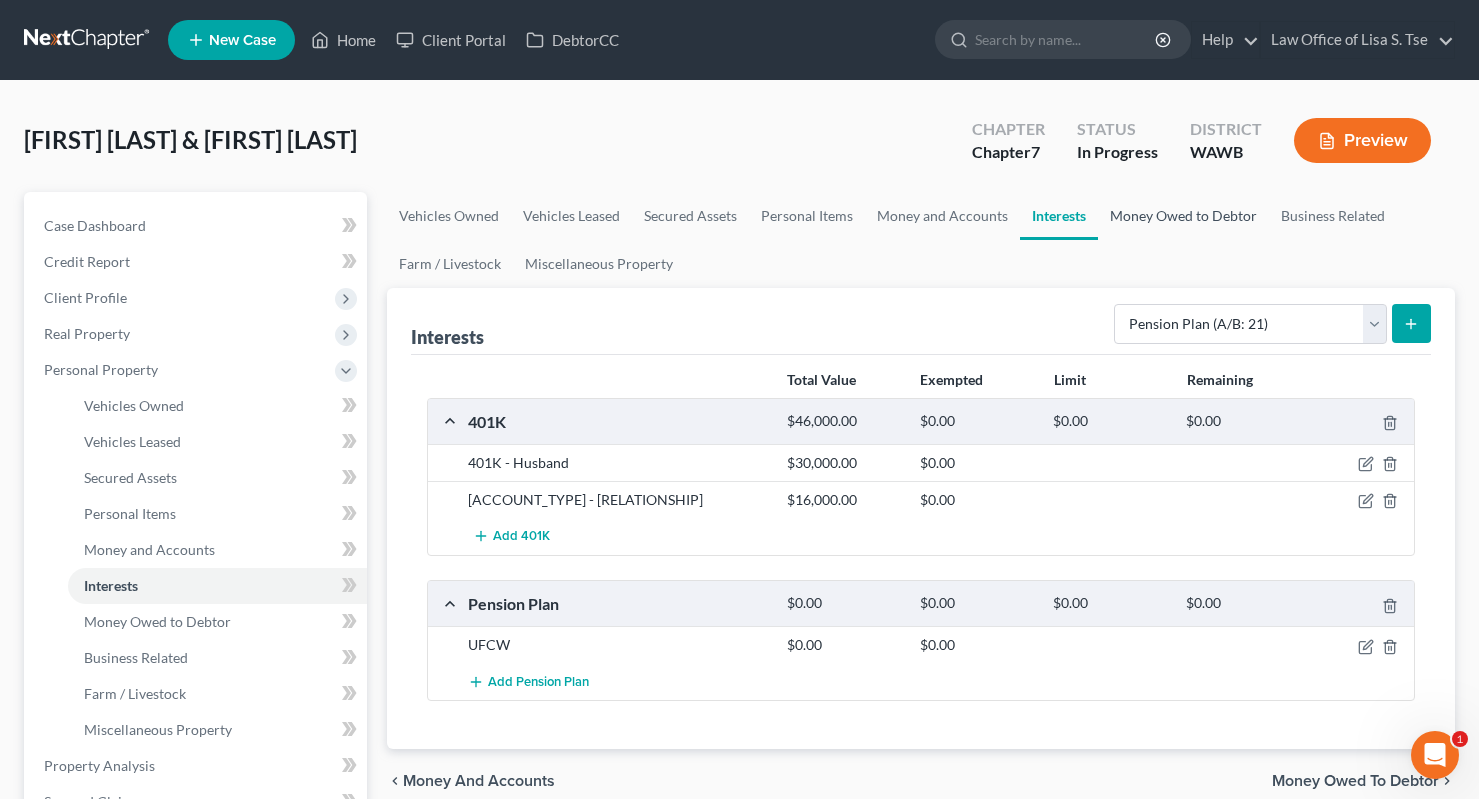 click on "Money Owed to Debtor" at bounding box center (1183, 216) 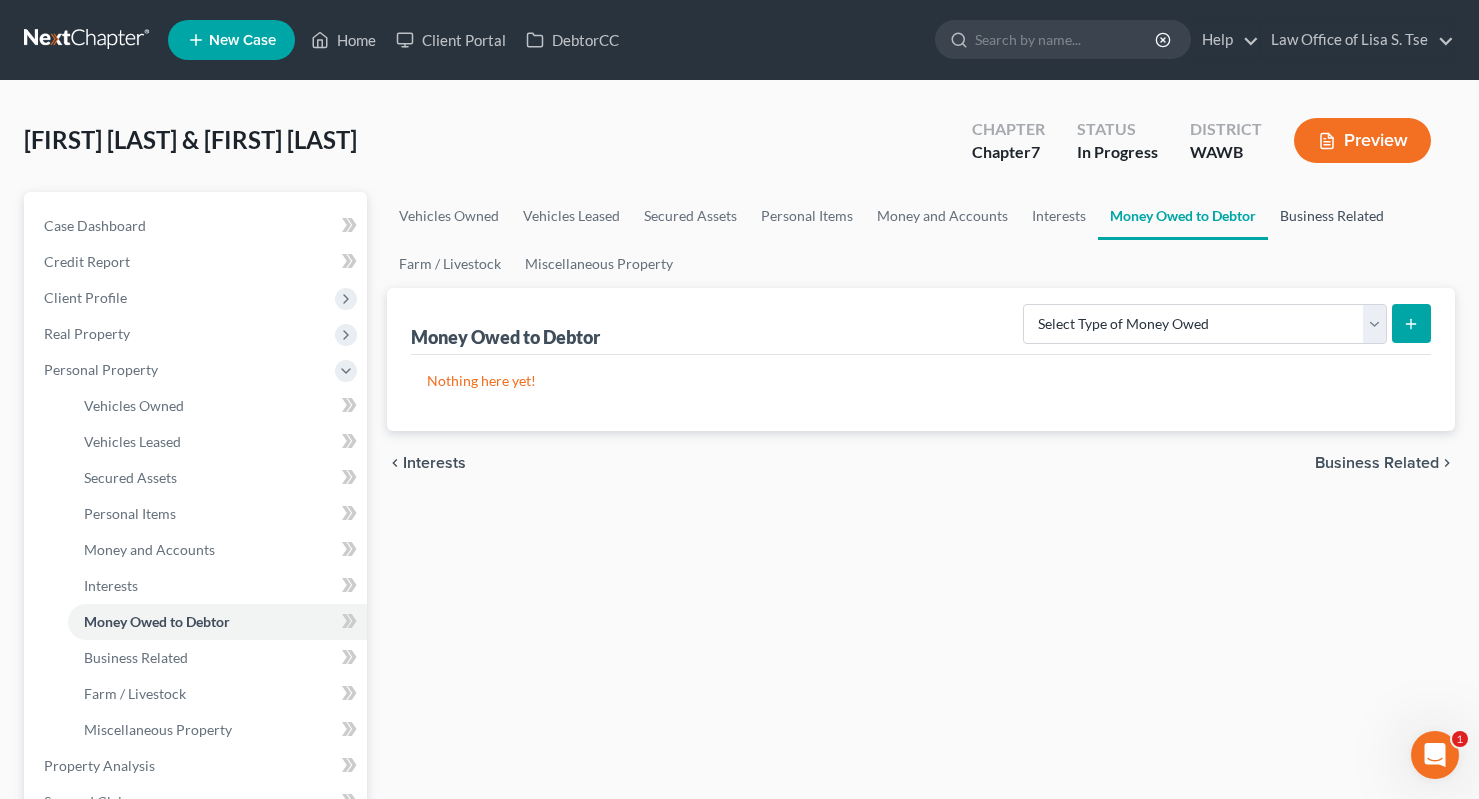 click on "Business Related" at bounding box center (1332, 216) 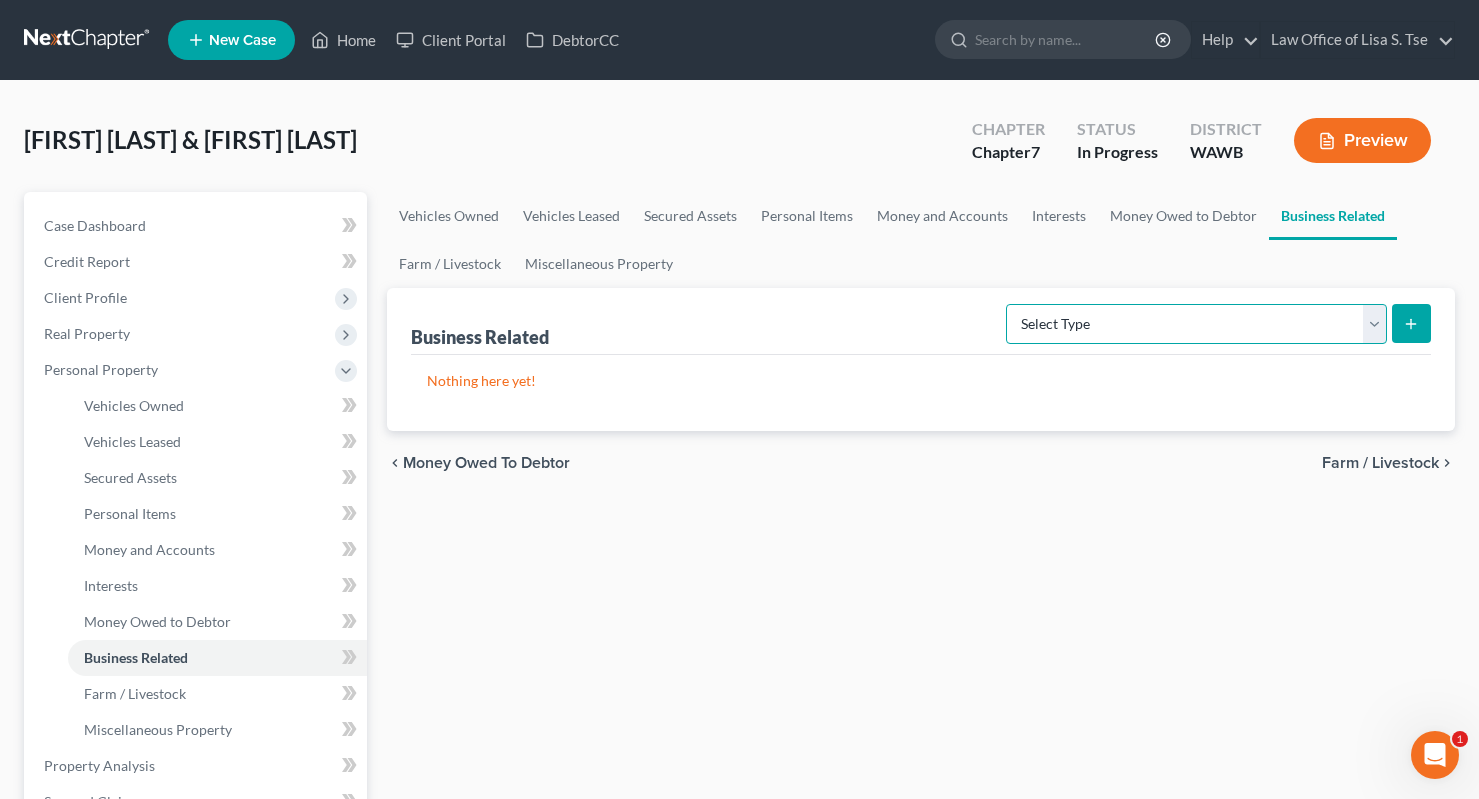 click on "Select Type Customer Lists  (A/B: 43) Franchises  (A/B: 27) Inventory  (A/B: 41) Licenses  (A/B: 27) Machinery  (A/B: 40) Office Equipment, Furnishings, Supplies  (A/B: 39) Other Business Related Property Not Listed  (A/B: 44) Patents, Copyrights, Intellectual Property  (A/B: 26)" at bounding box center [1196, 324] 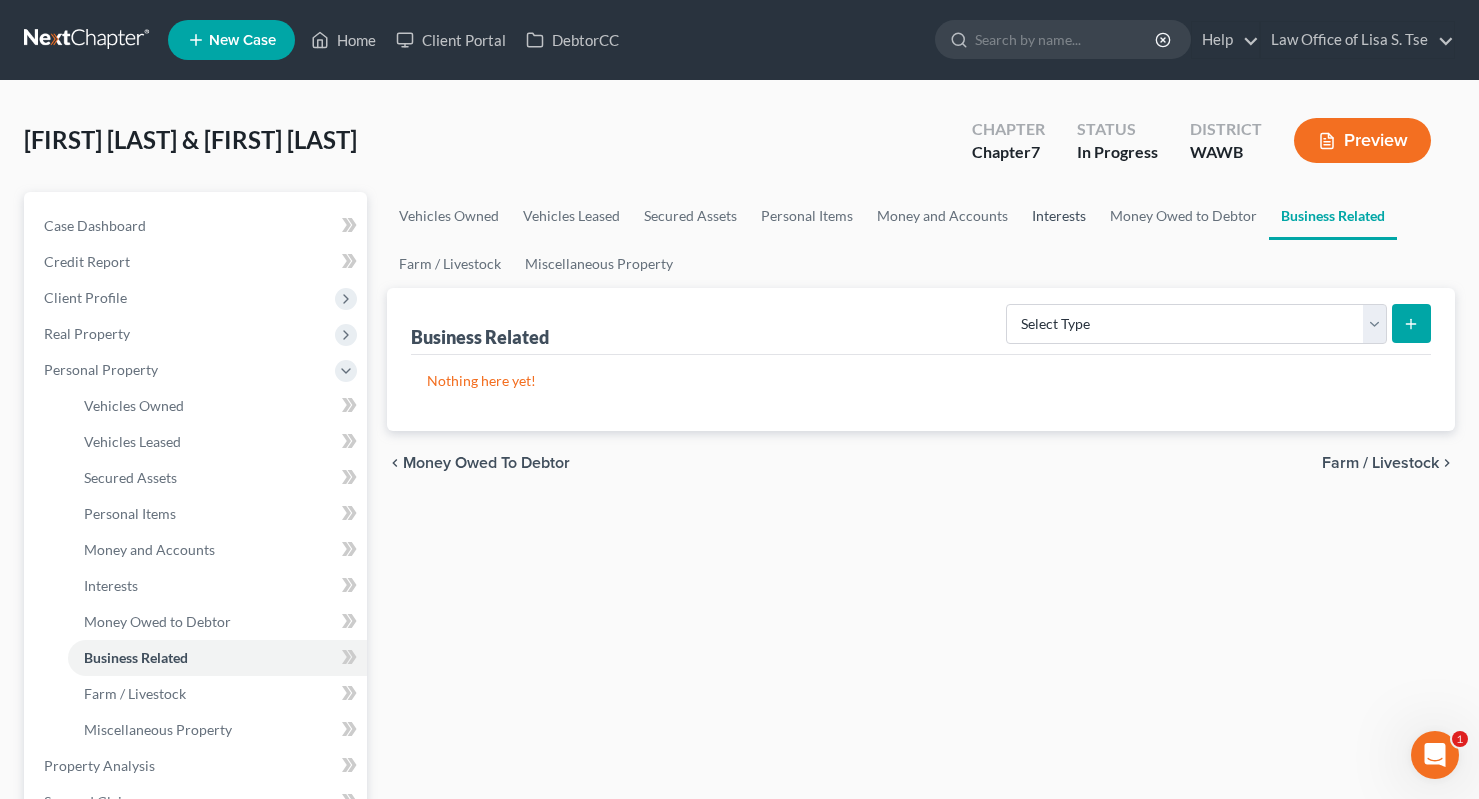 click on "Interests" at bounding box center (1059, 216) 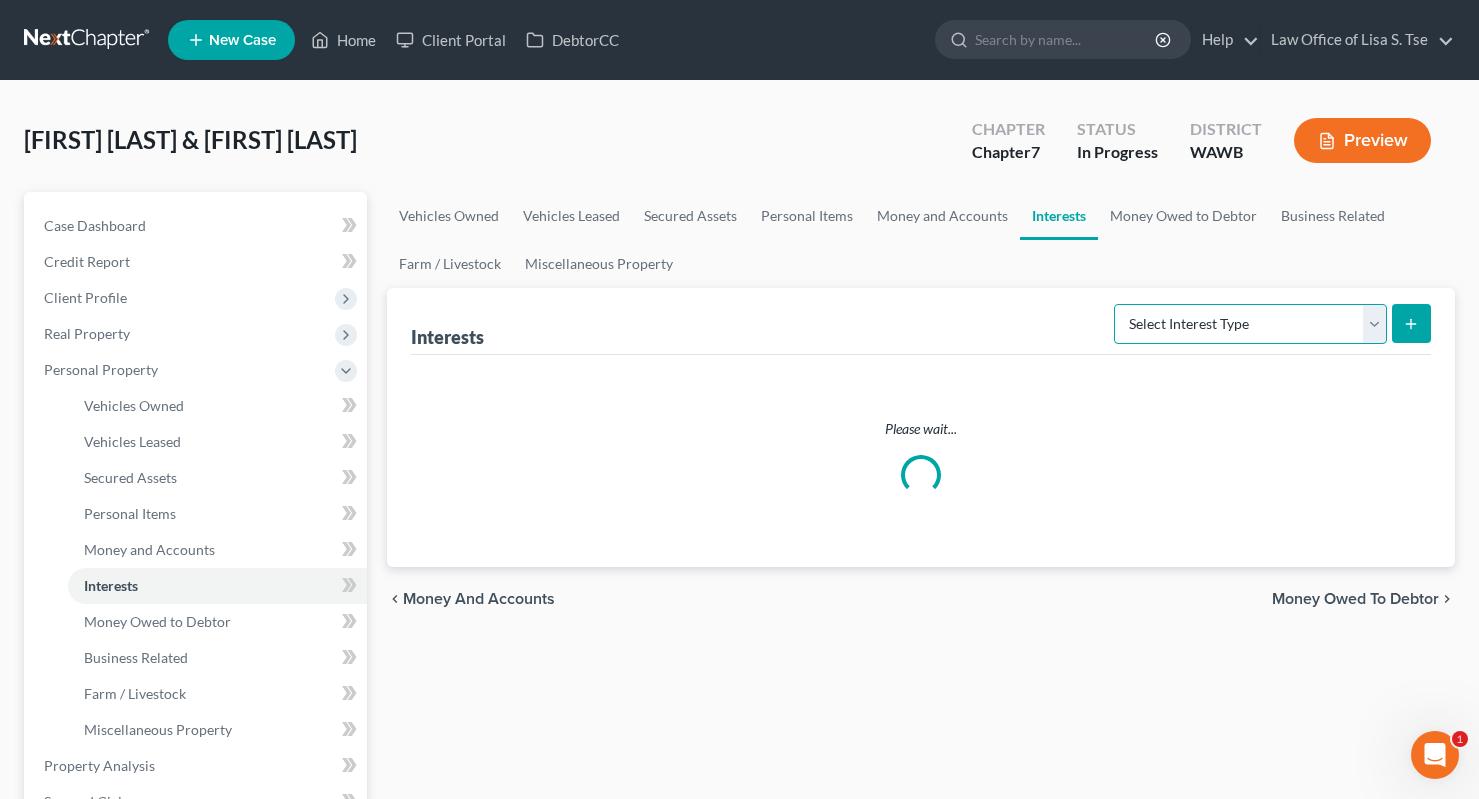 click on "Select Interest Type 401K (A/B: 21) Annuity (A/B: 23) Bond (A/B: 18) Education IRA (A/B: 24) Government Bond (A/B: 20) Government Pension Plan (A/B: 21) Incorporated Business (A/B: 19) IRA (A/B: 21) Joint Venture (Active) (A/B: 42) Joint Venture (Inactive) (A/B: 19) Keogh (A/B: 21) Mutual Fund (A/B: 18) Other Retirement Plan (A/B: 21) Partnership (Active) (A/B: 42) Partnership (Inactive) (A/B: 19) Pension Plan (A/B: 21) Stock (A/B: 18) Term Life Insurance (A/B: 31) Unincorporated Business (A/B: 19) Whole Life Insurance (A/B: 31)" at bounding box center [1250, 324] 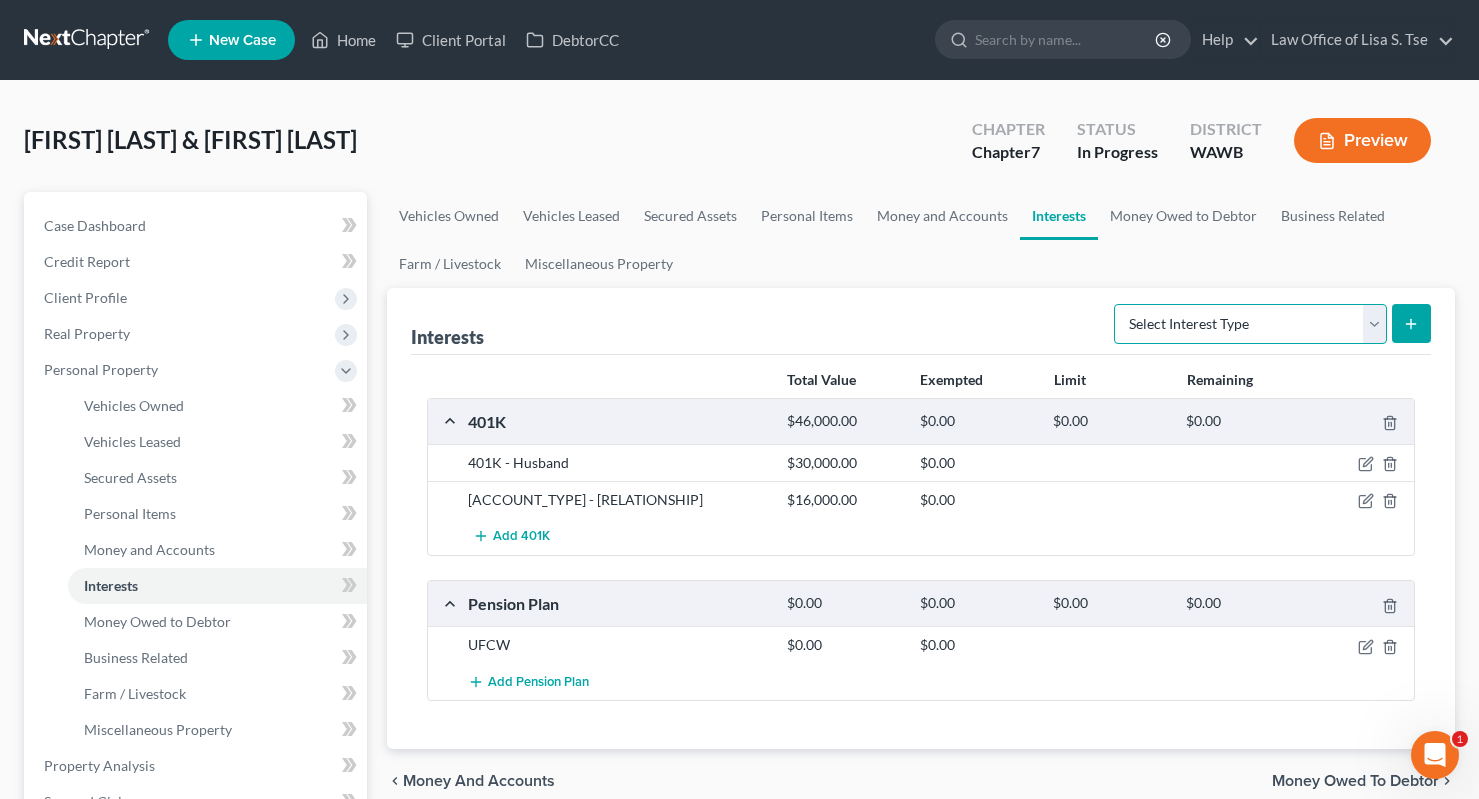select on "incorporated_business" 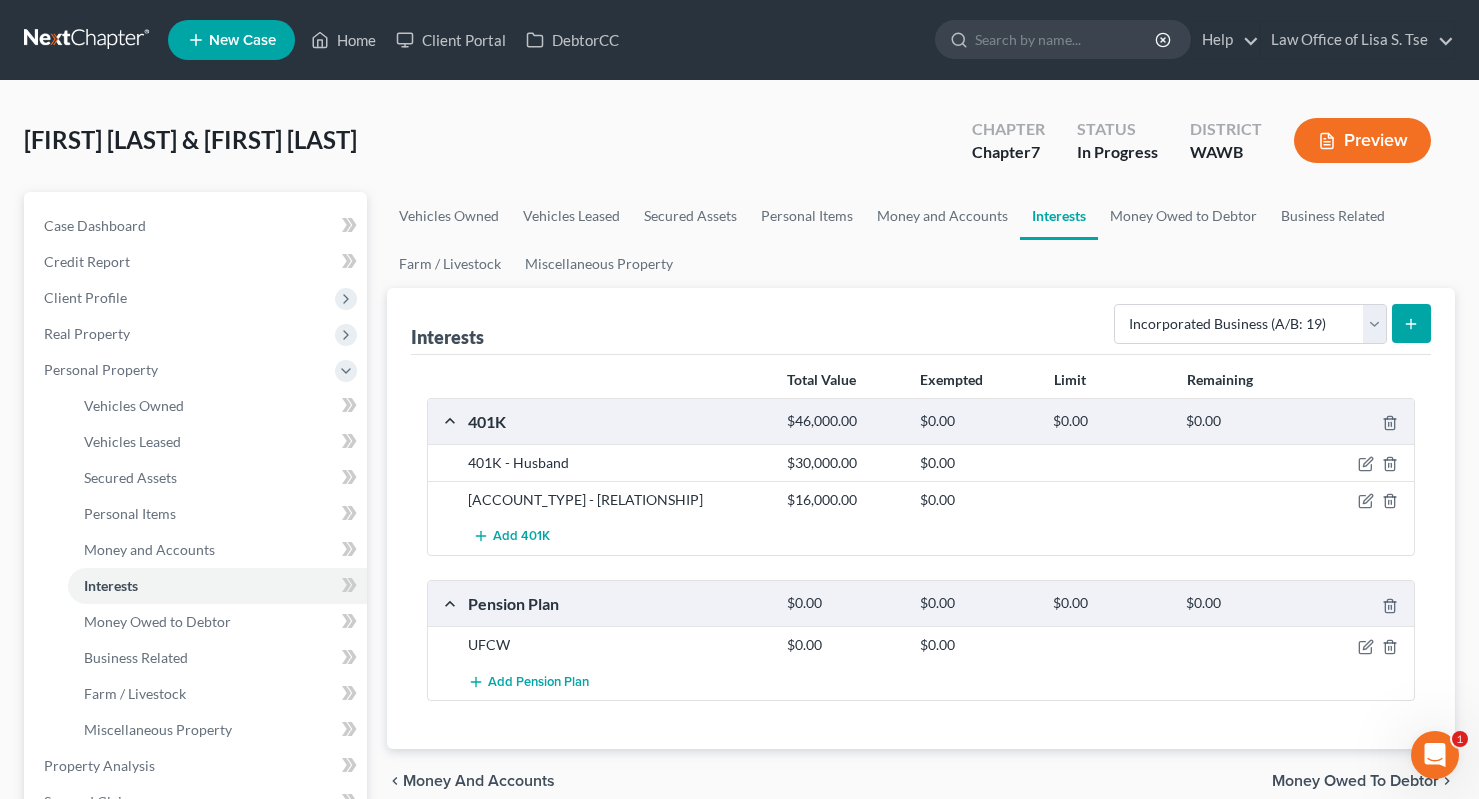 click at bounding box center [1411, 323] 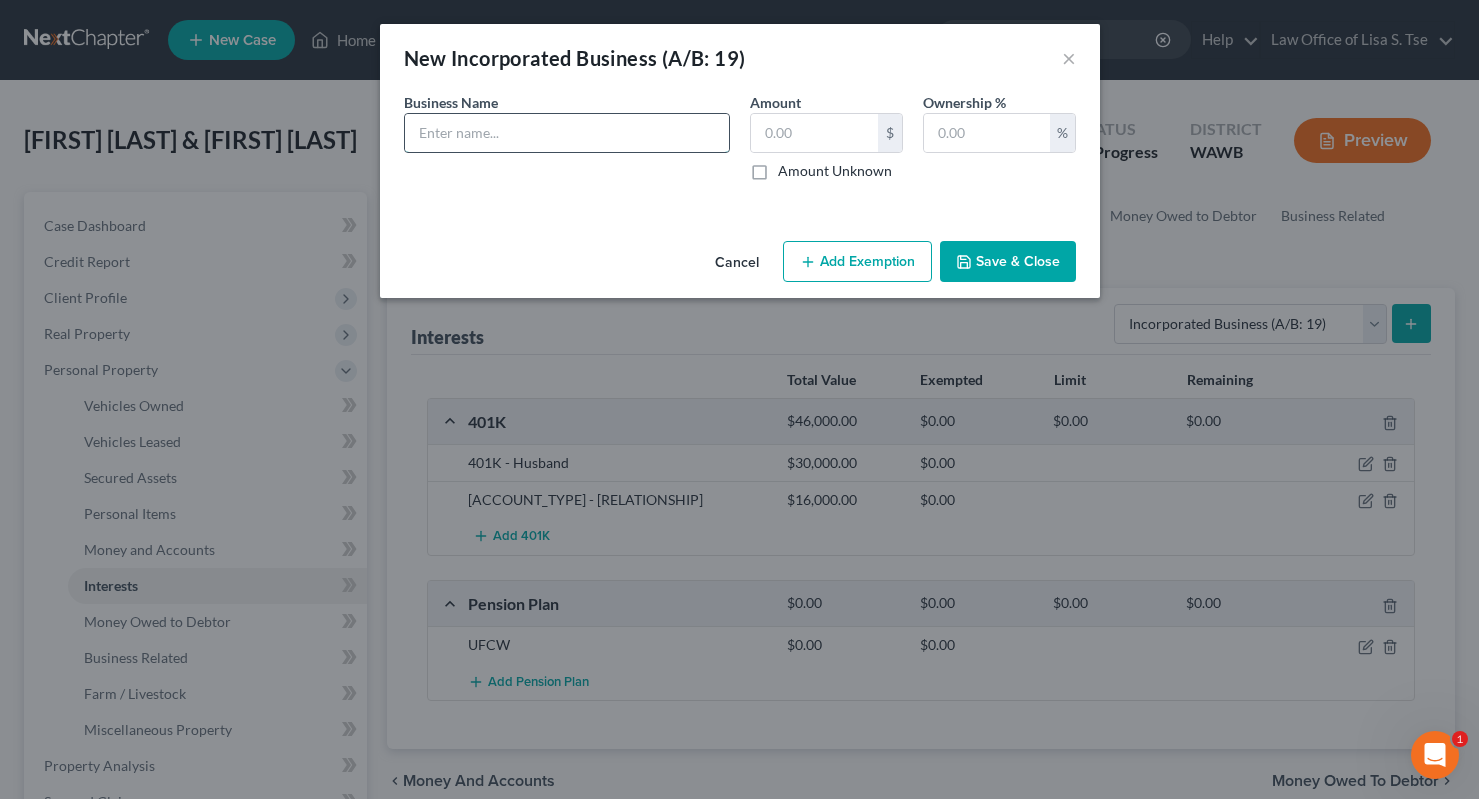 click at bounding box center [567, 133] 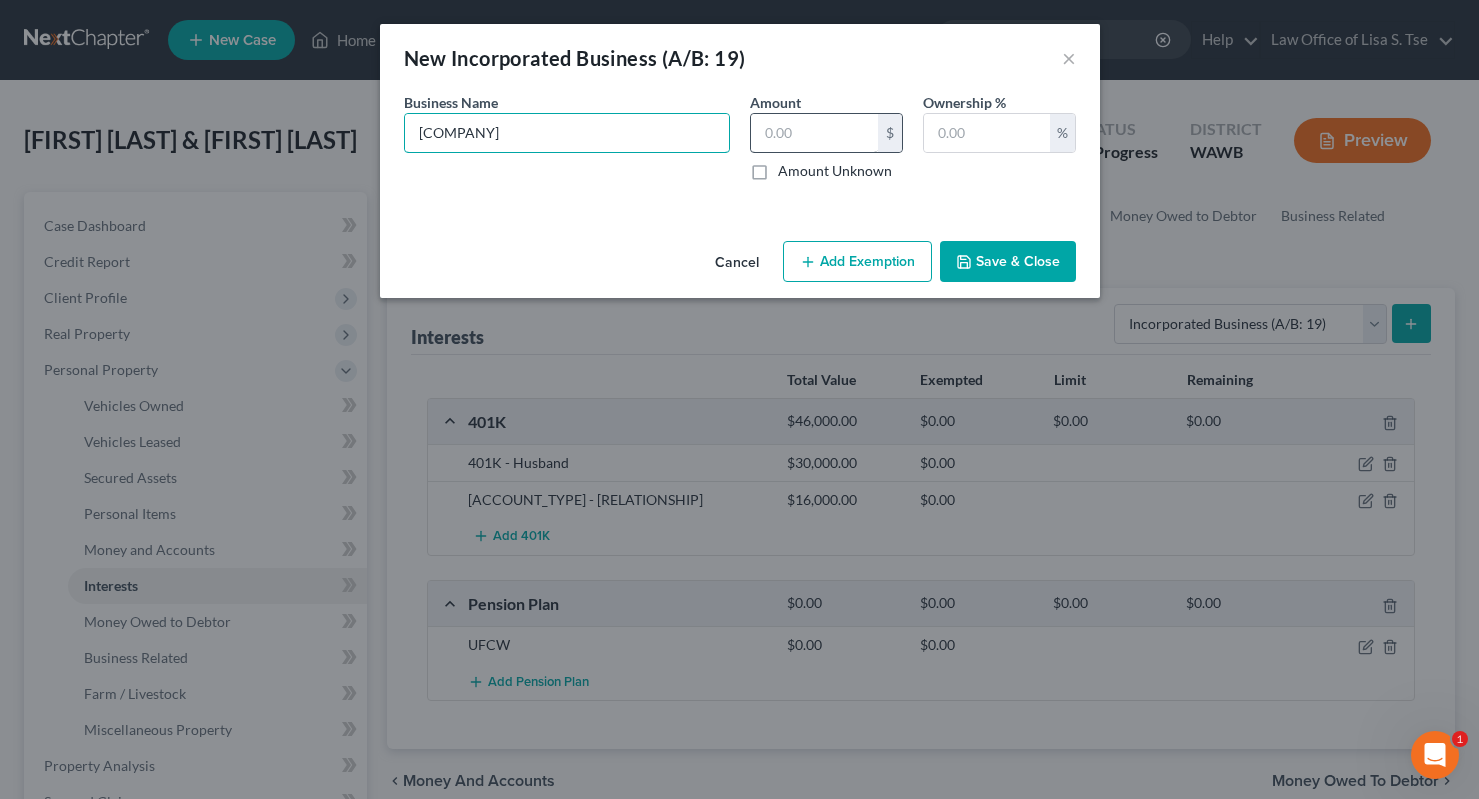type on "Ridge Bay Solutions Global Company" 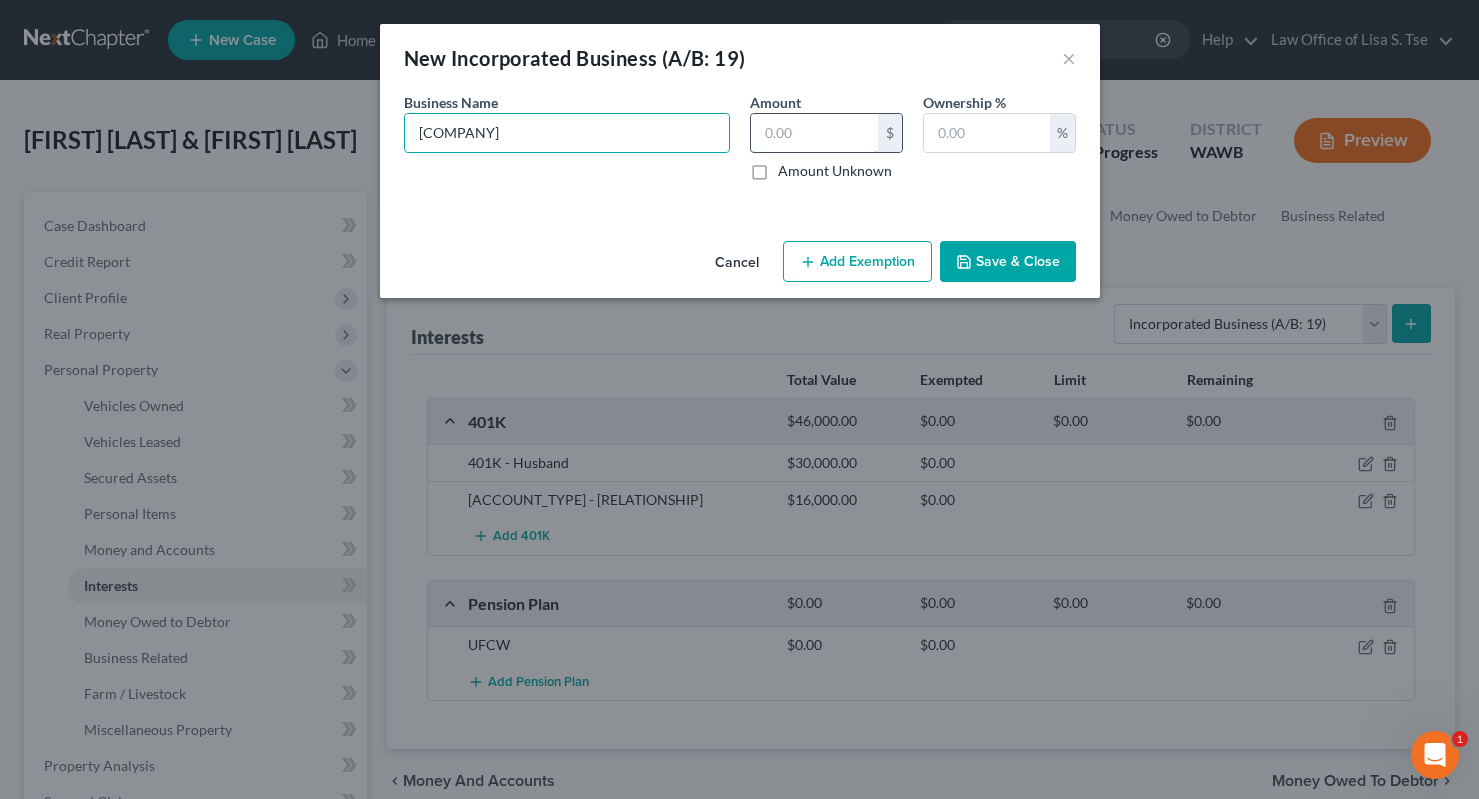 click at bounding box center (814, 133) 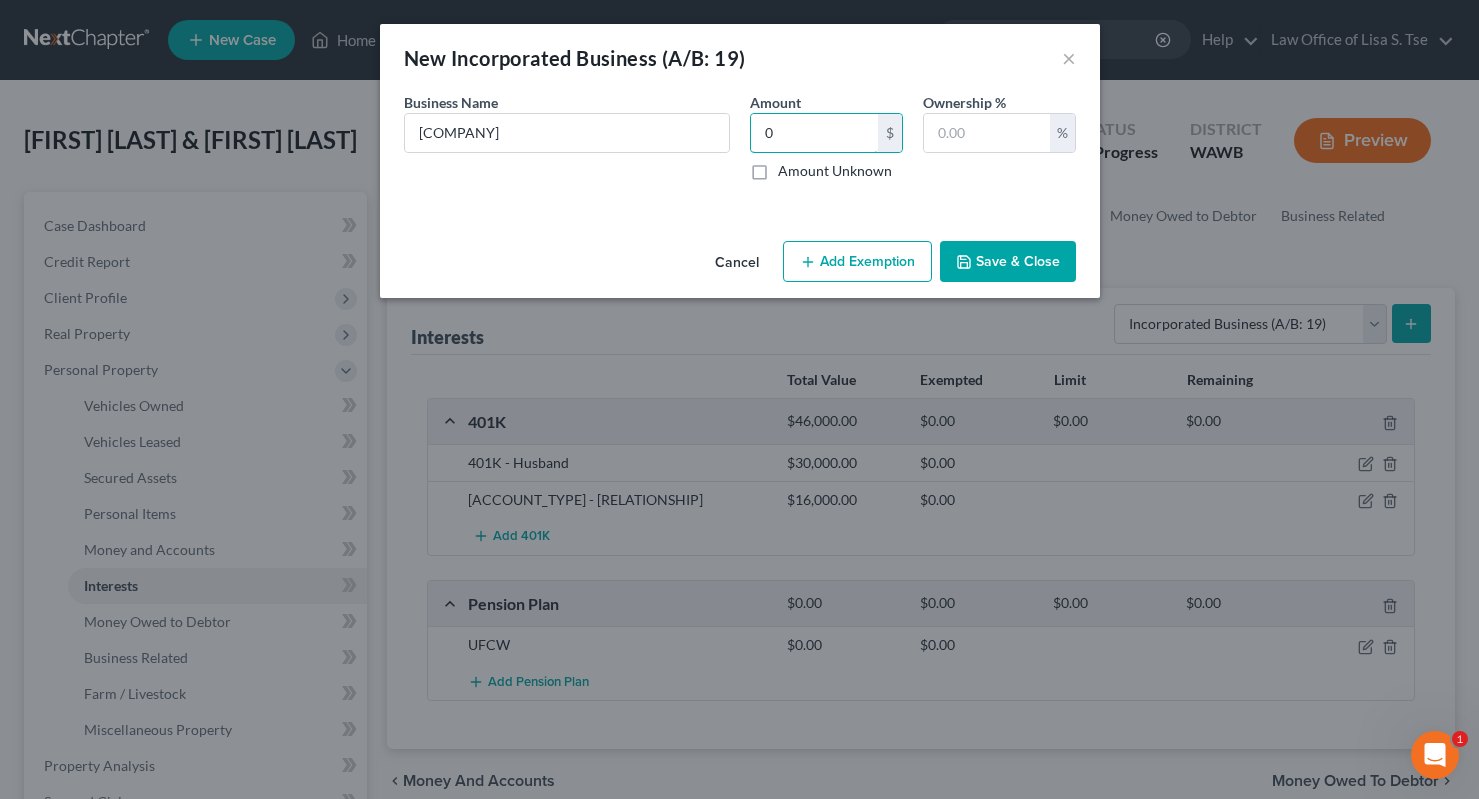 type on "0" 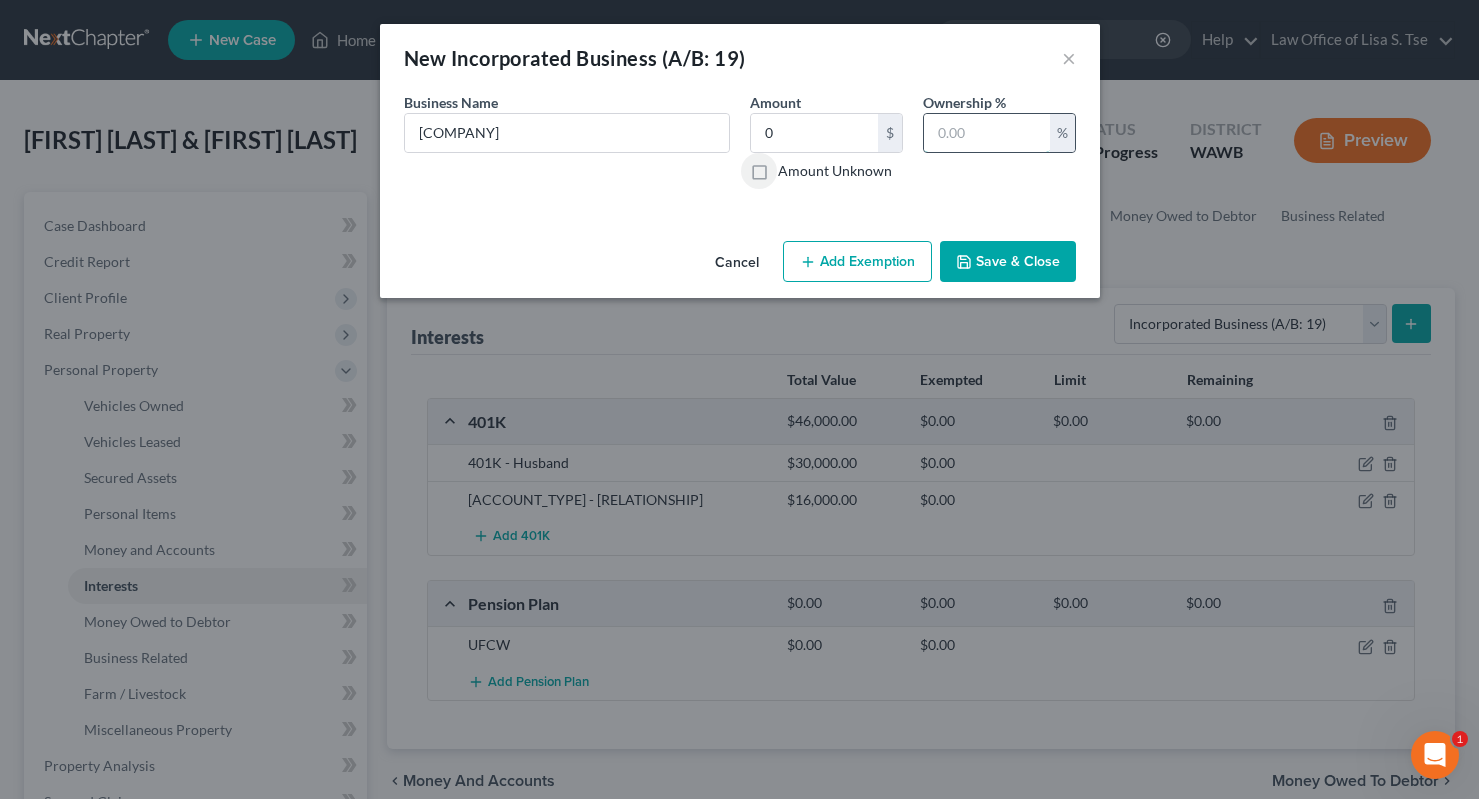 click at bounding box center (987, 133) 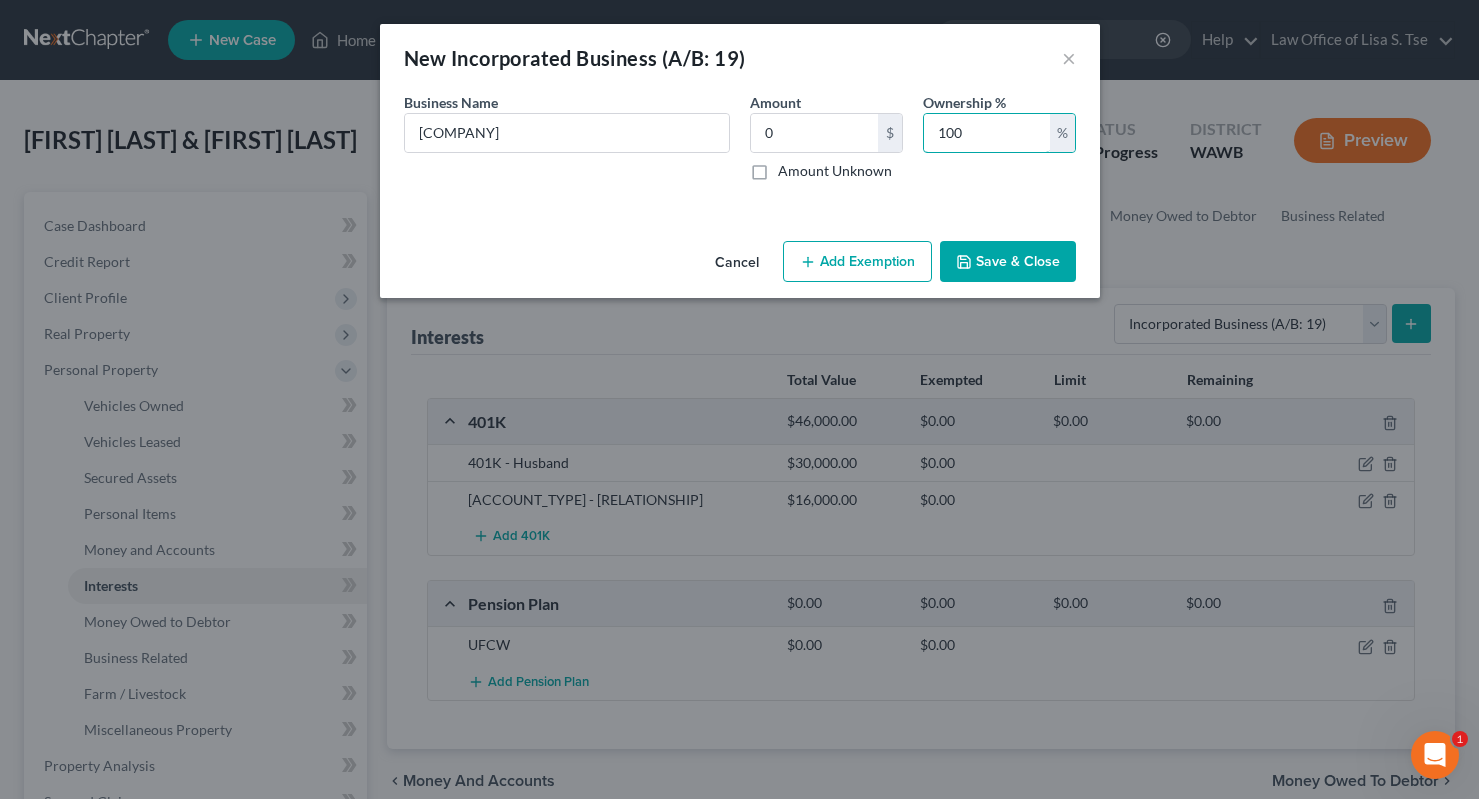 type on "100" 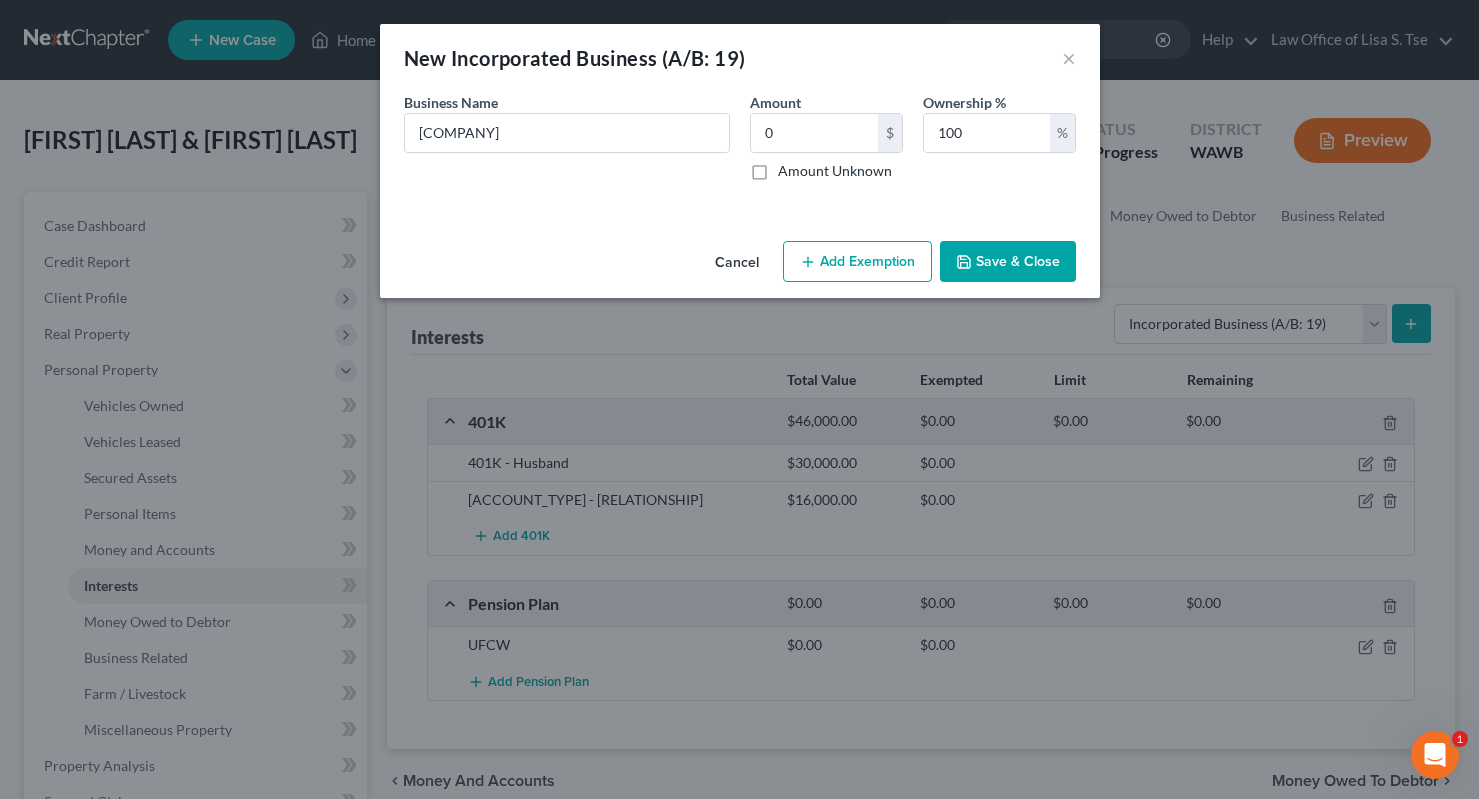 click on "Save & Close" at bounding box center (1008, 262) 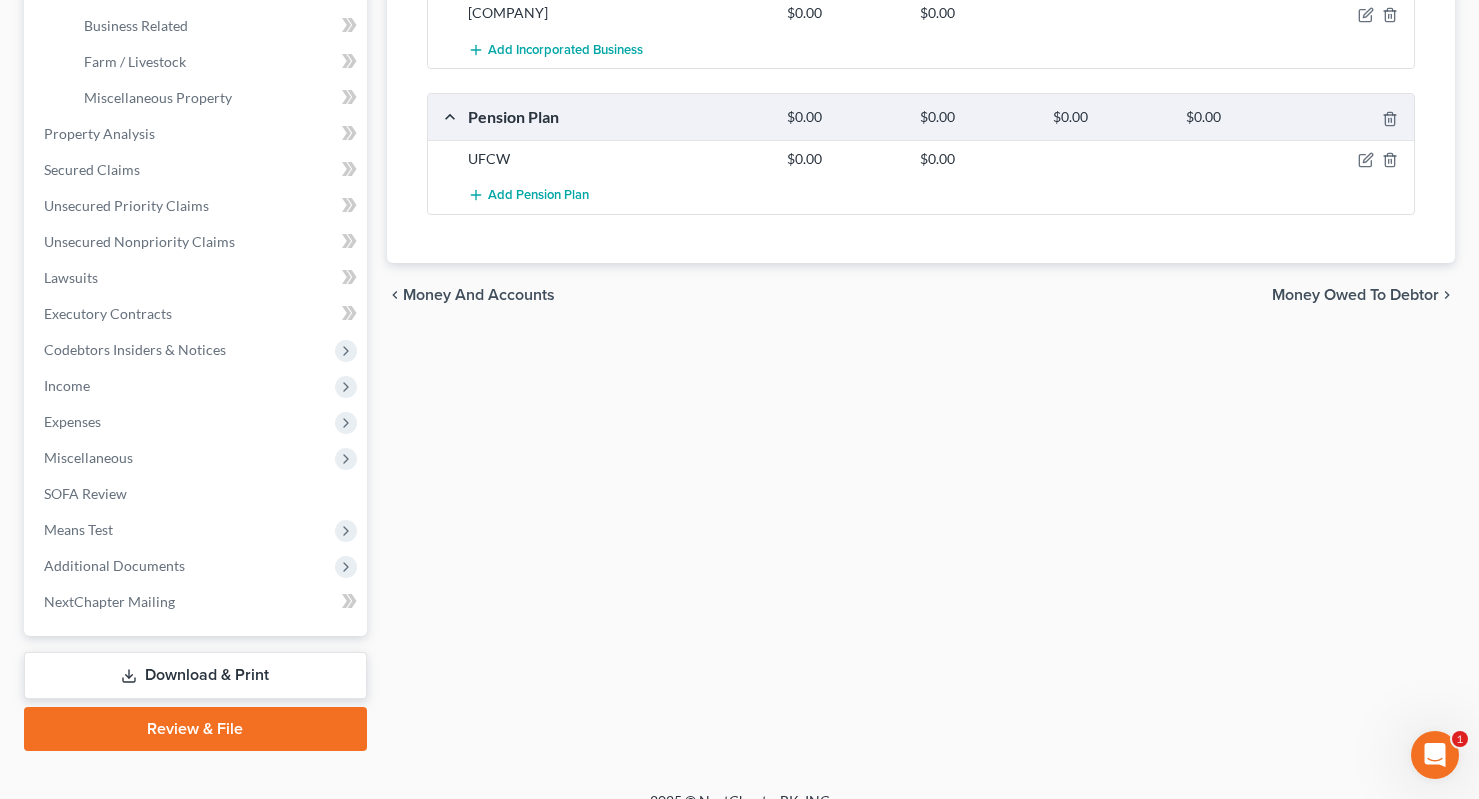 scroll, scrollTop: 638, scrollLeft: 0, axis: vertical 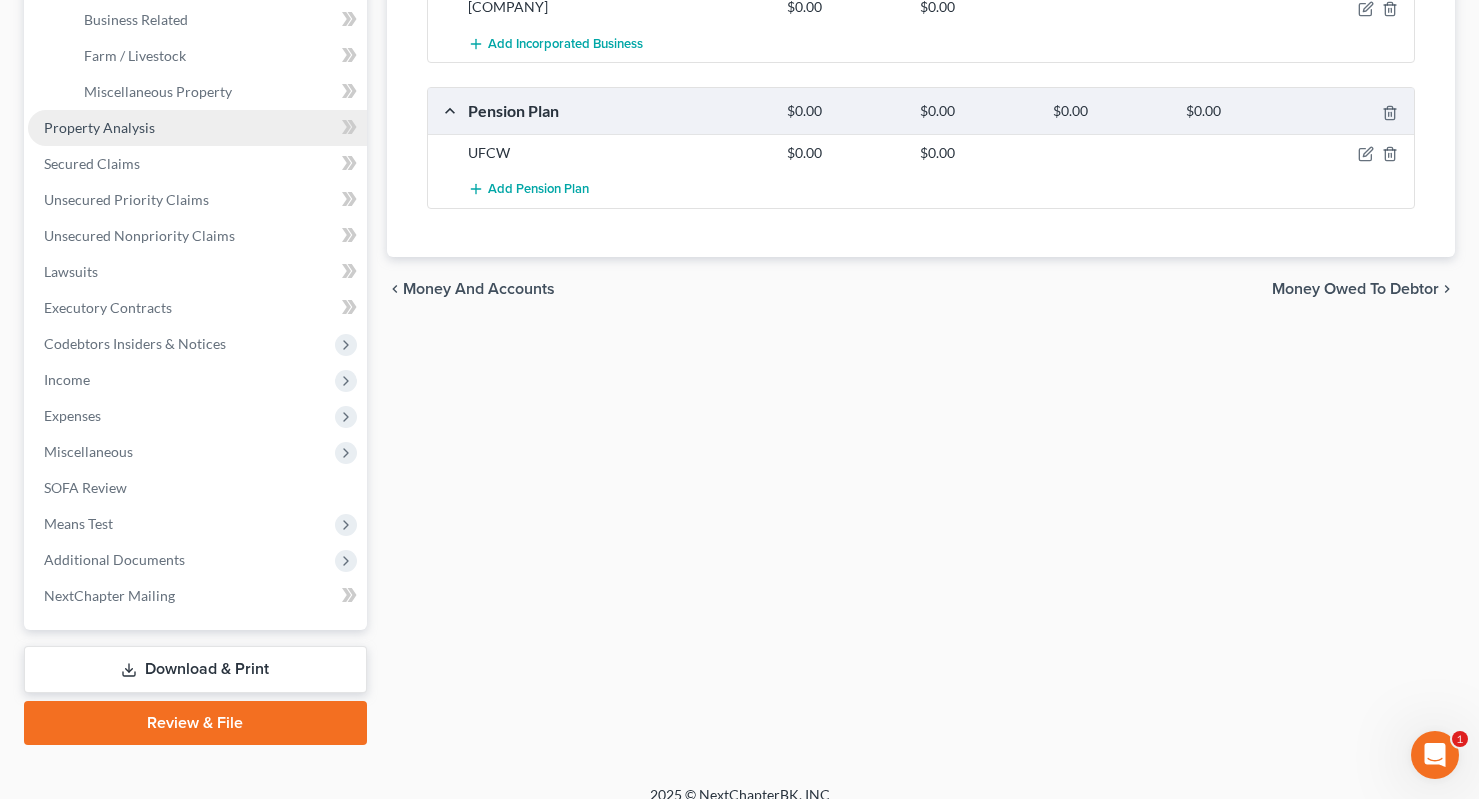 click on "Property Analysis" at bounding box center [197, 128] 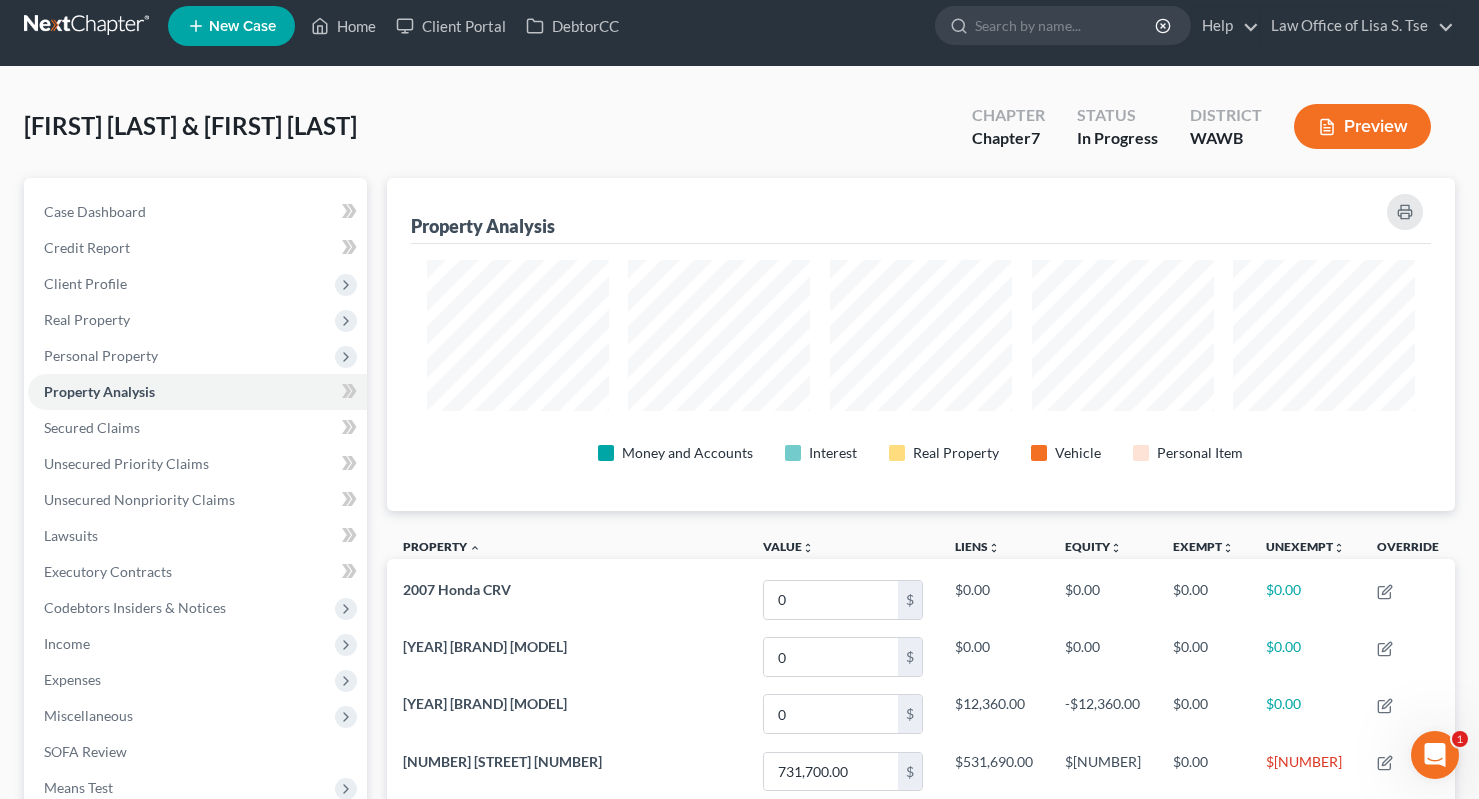 scroll, scrollTop: 0, scrollLeft: 0, axis: both 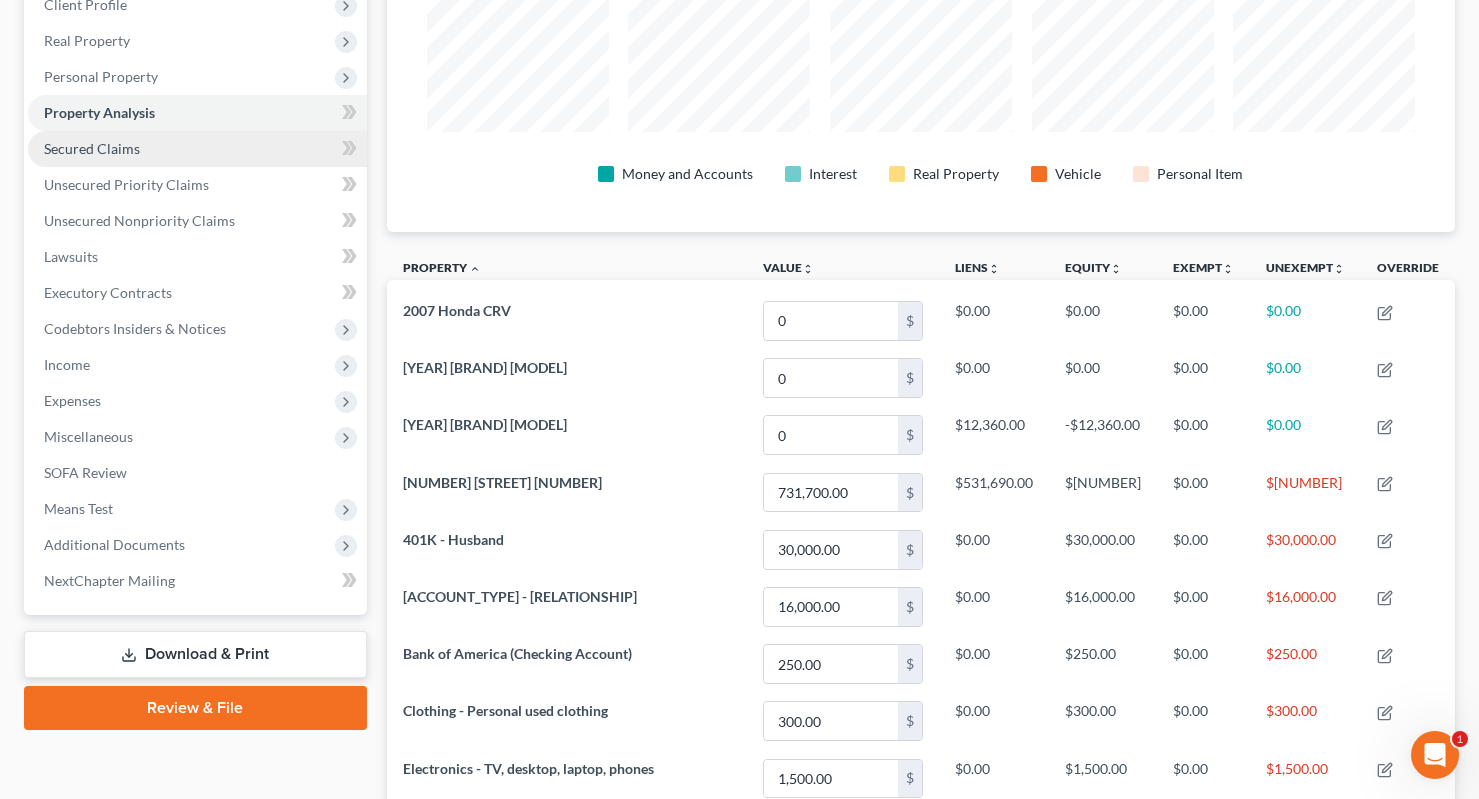 click on "Secured Claims" at bounding box center [197, 149] 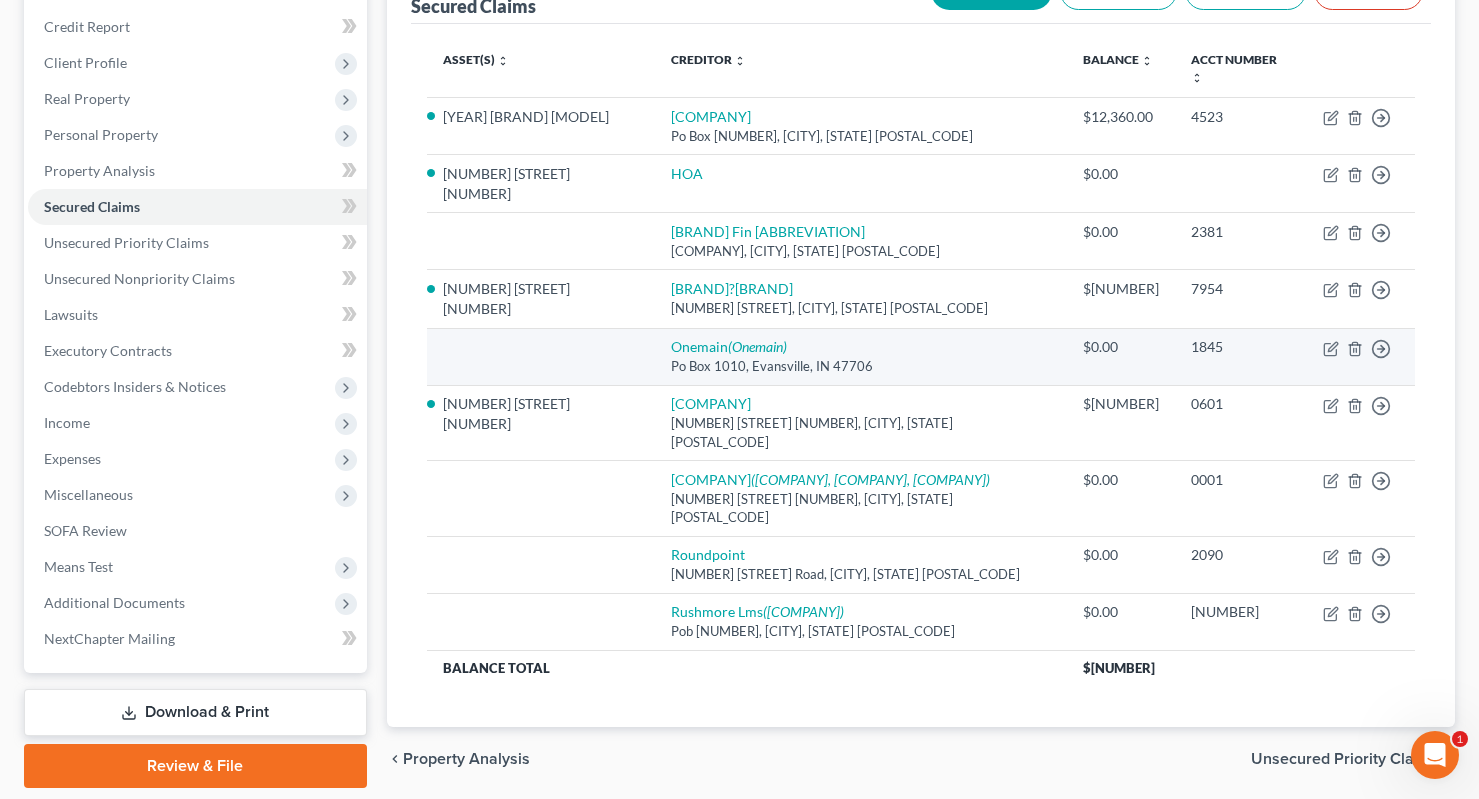 scroll, scrollTop: 245, scrollLeft: 0, axis: vertical 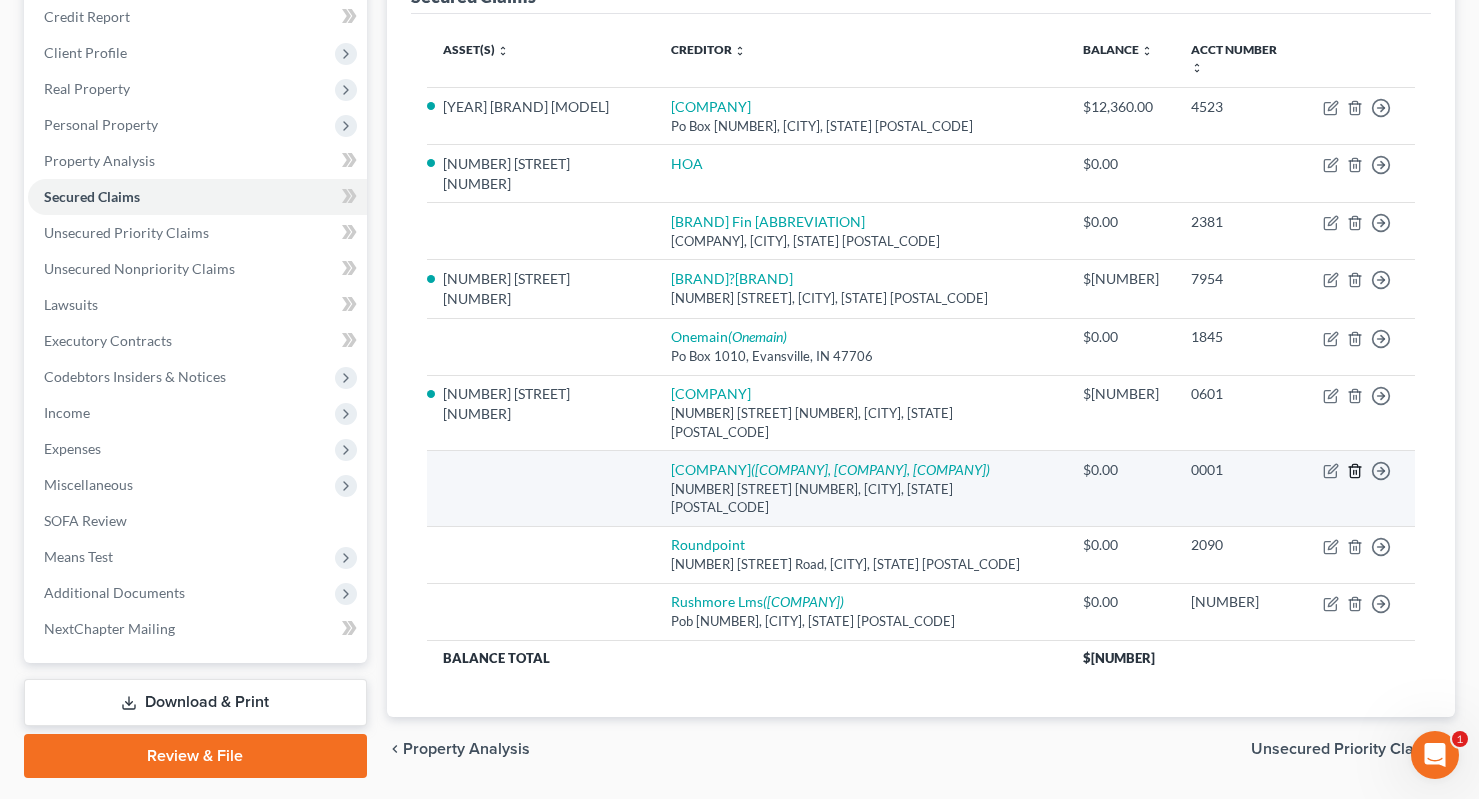 click 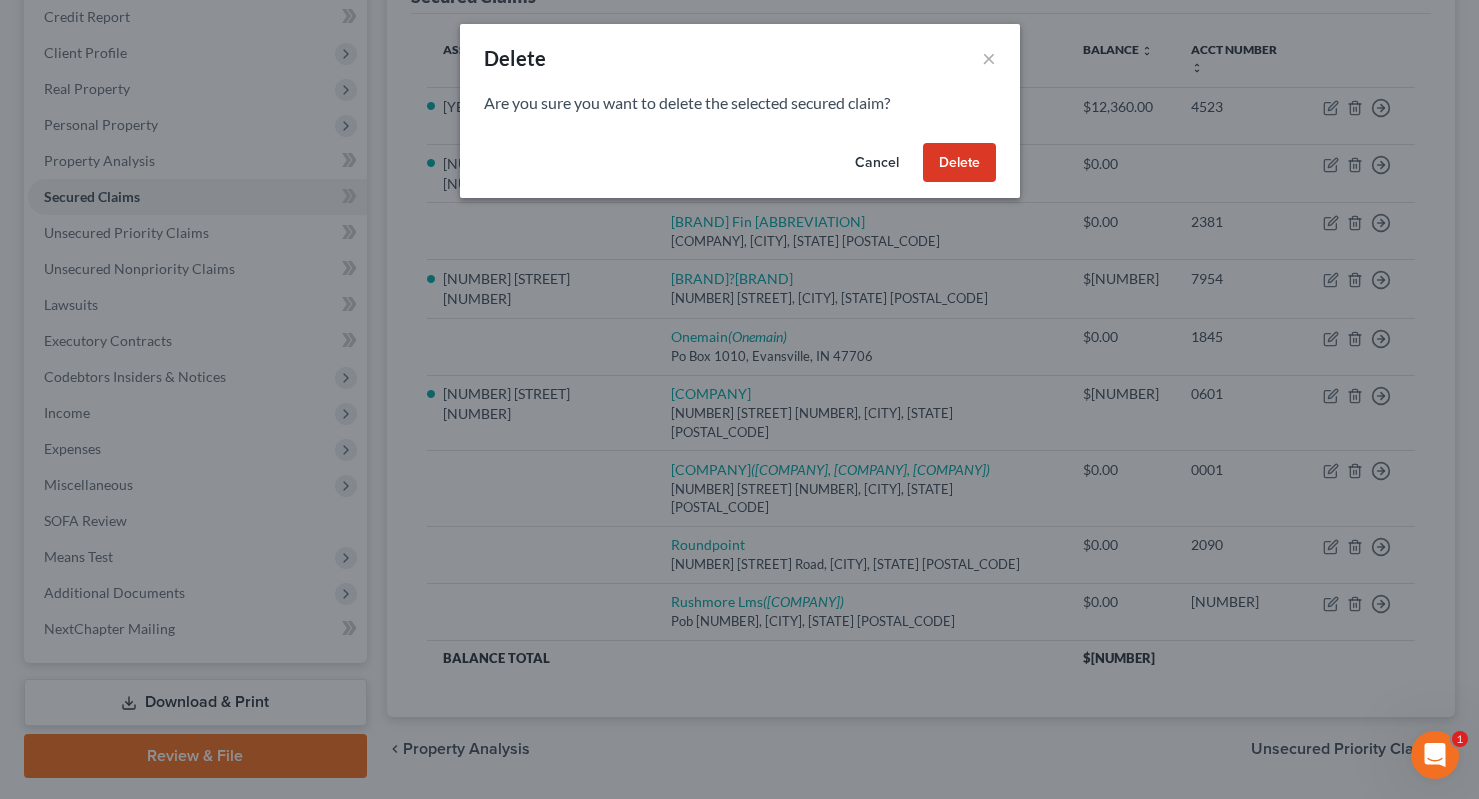 click on "Delete" at bounding box center (959, 163) 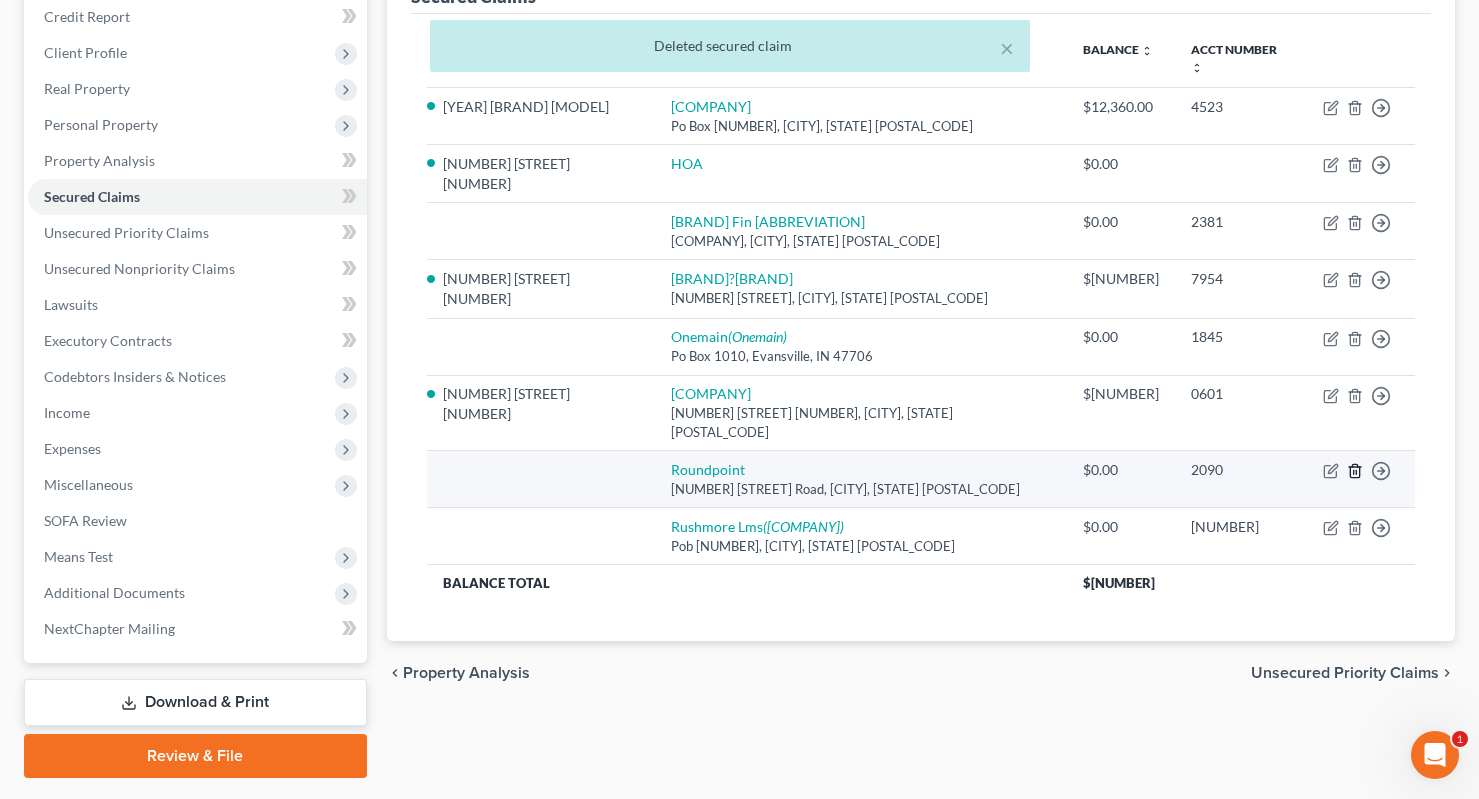 click 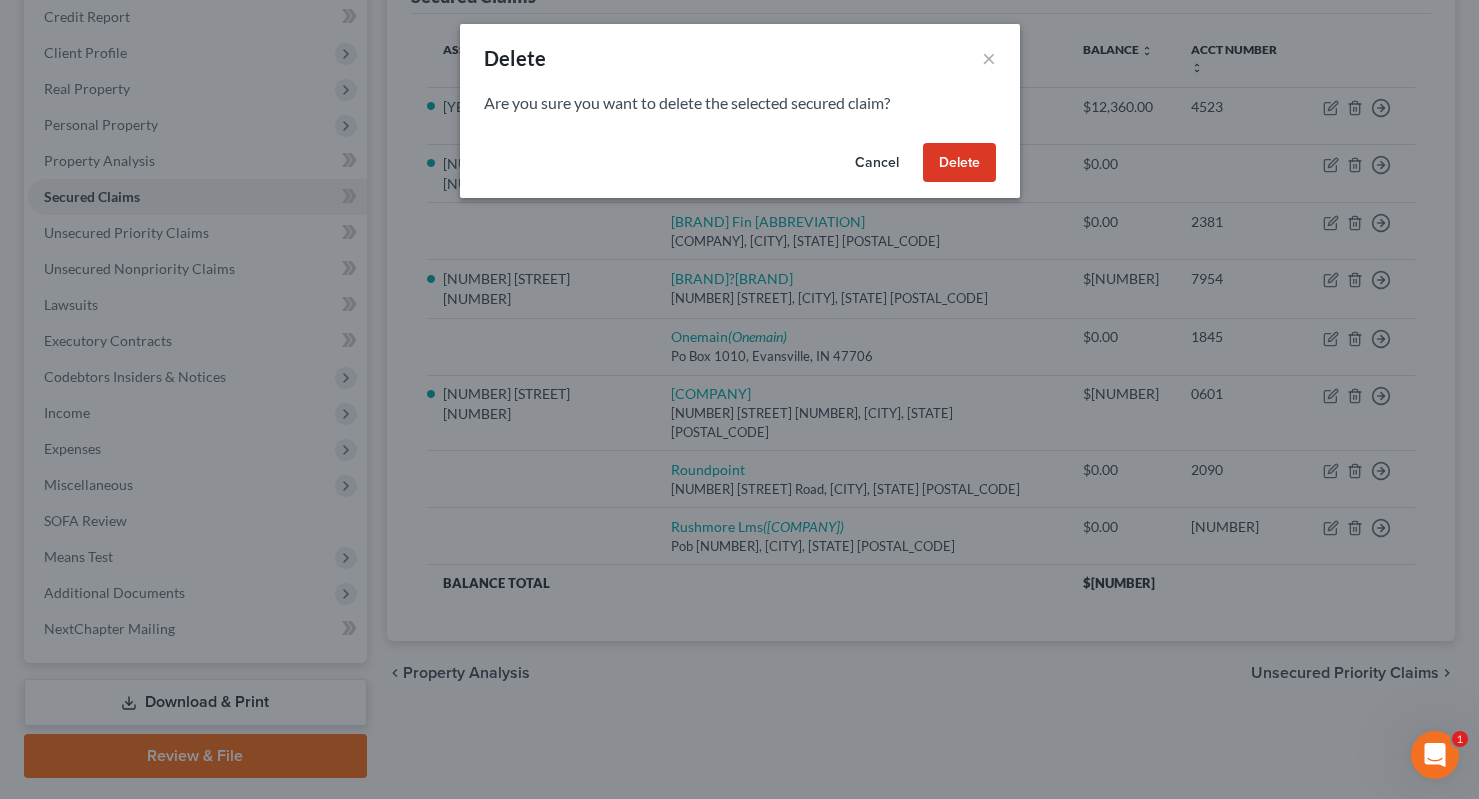 click on "Delete" at bounding box center [959, 163] 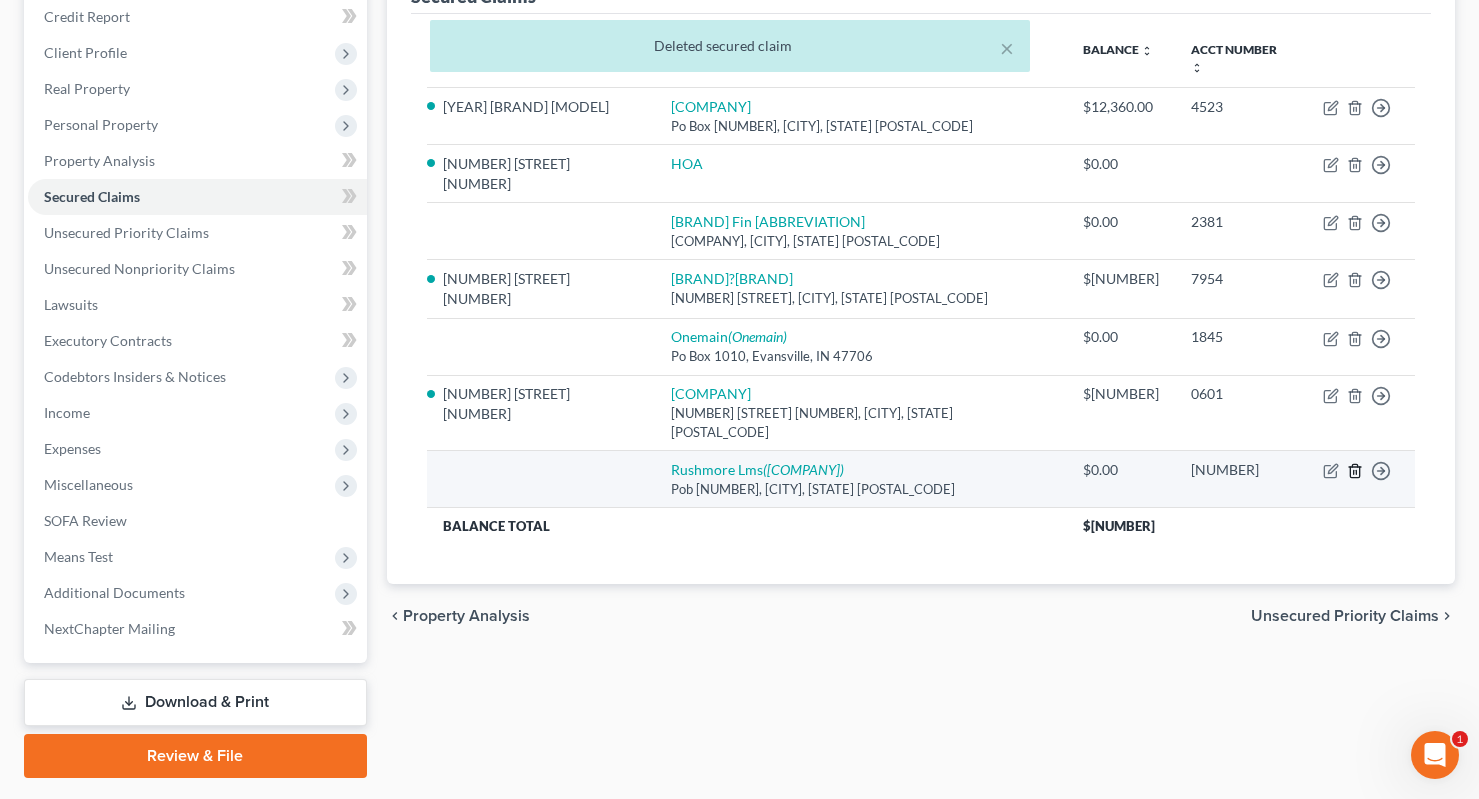click 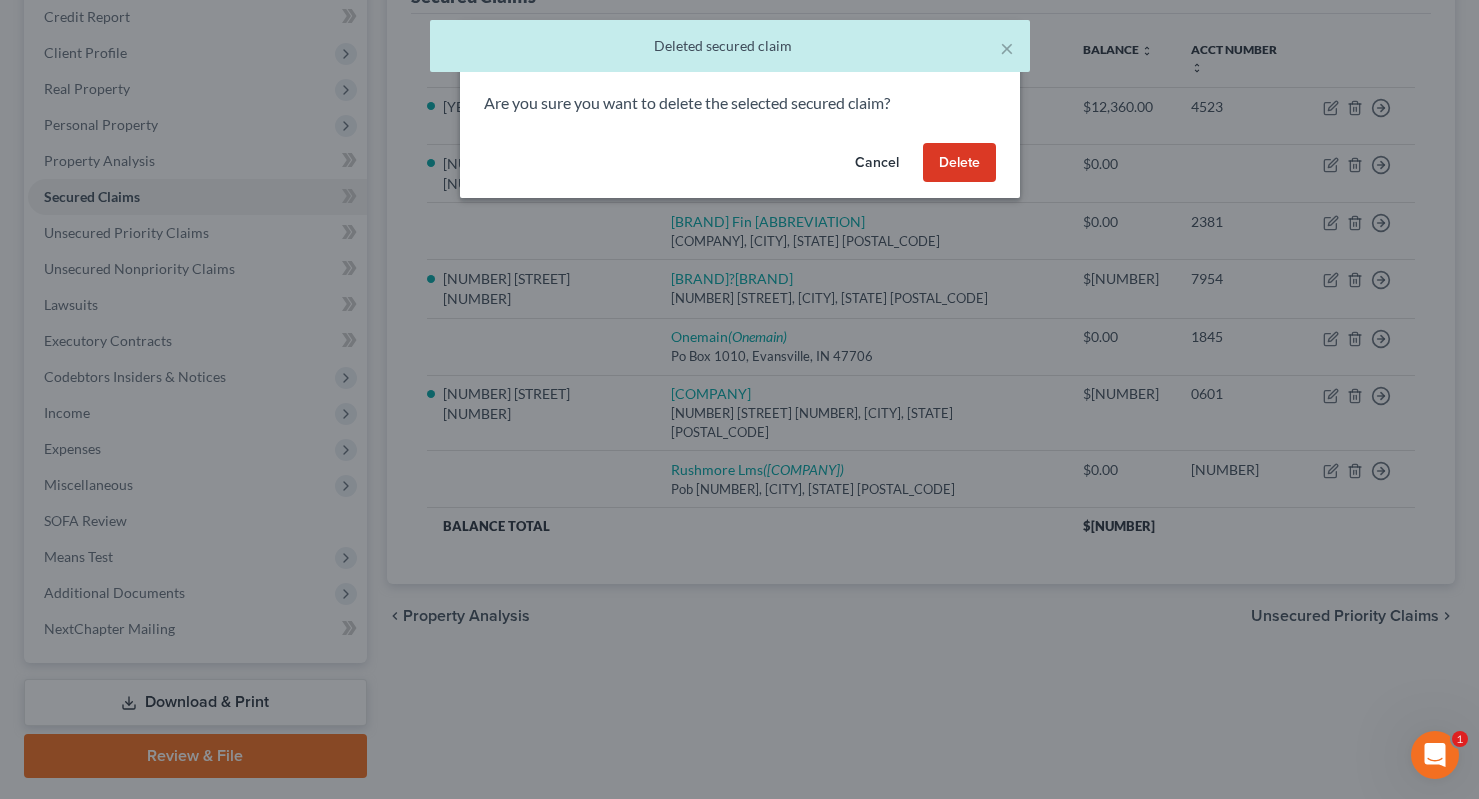 click on "Delete" at bounding box center (959, 163) 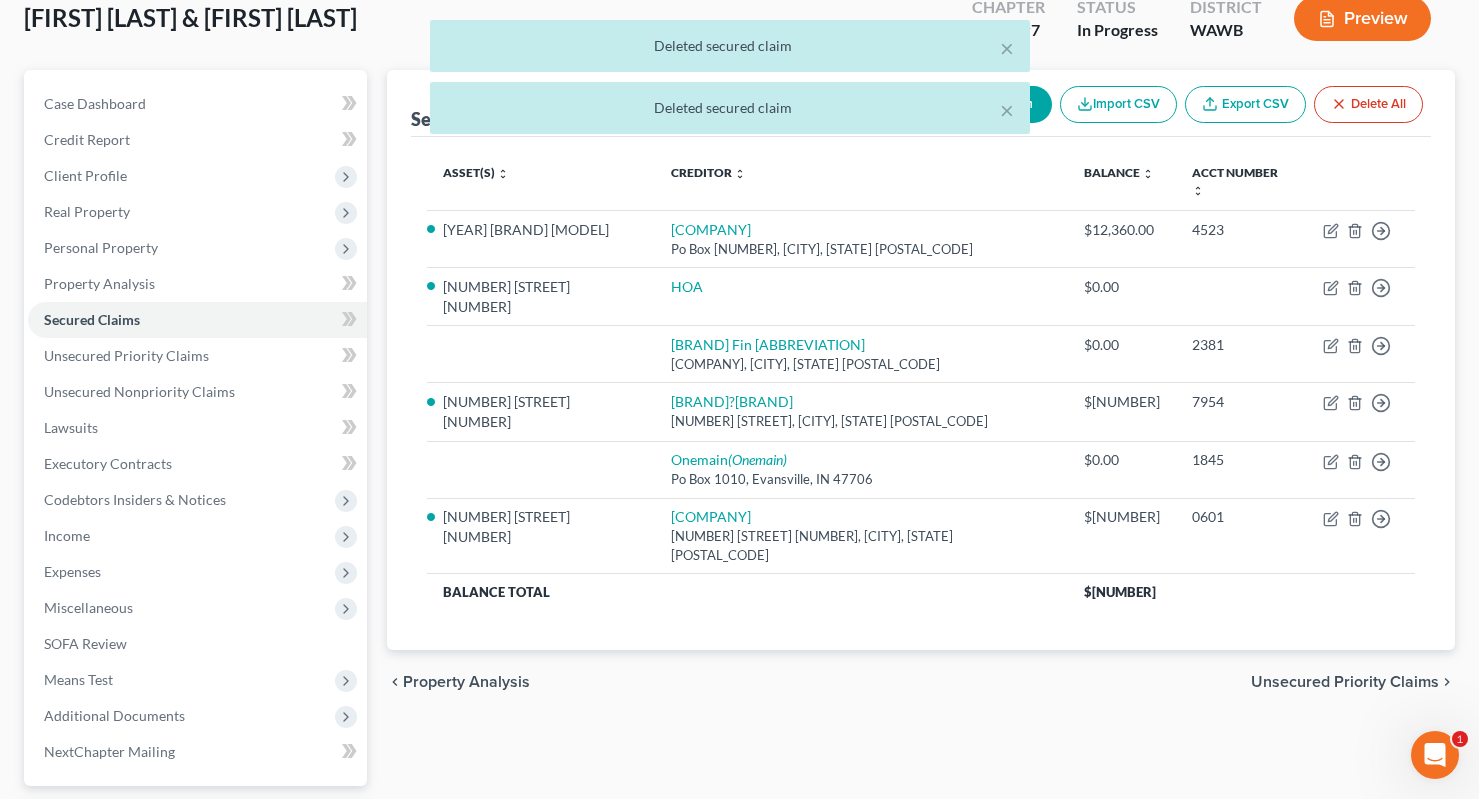 scroll, scrollTop: 116, scrollLeft: 0, axis: vertical 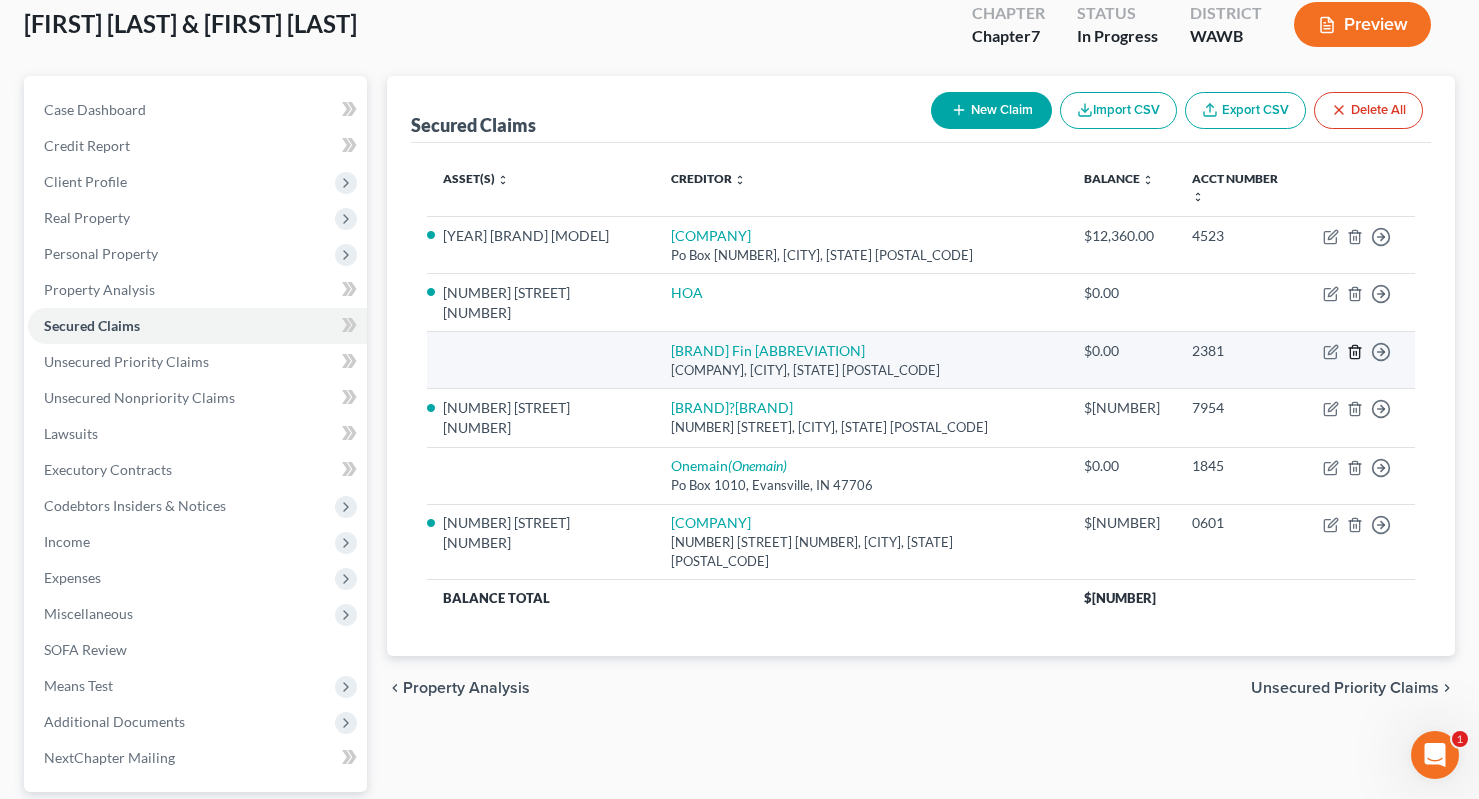 click 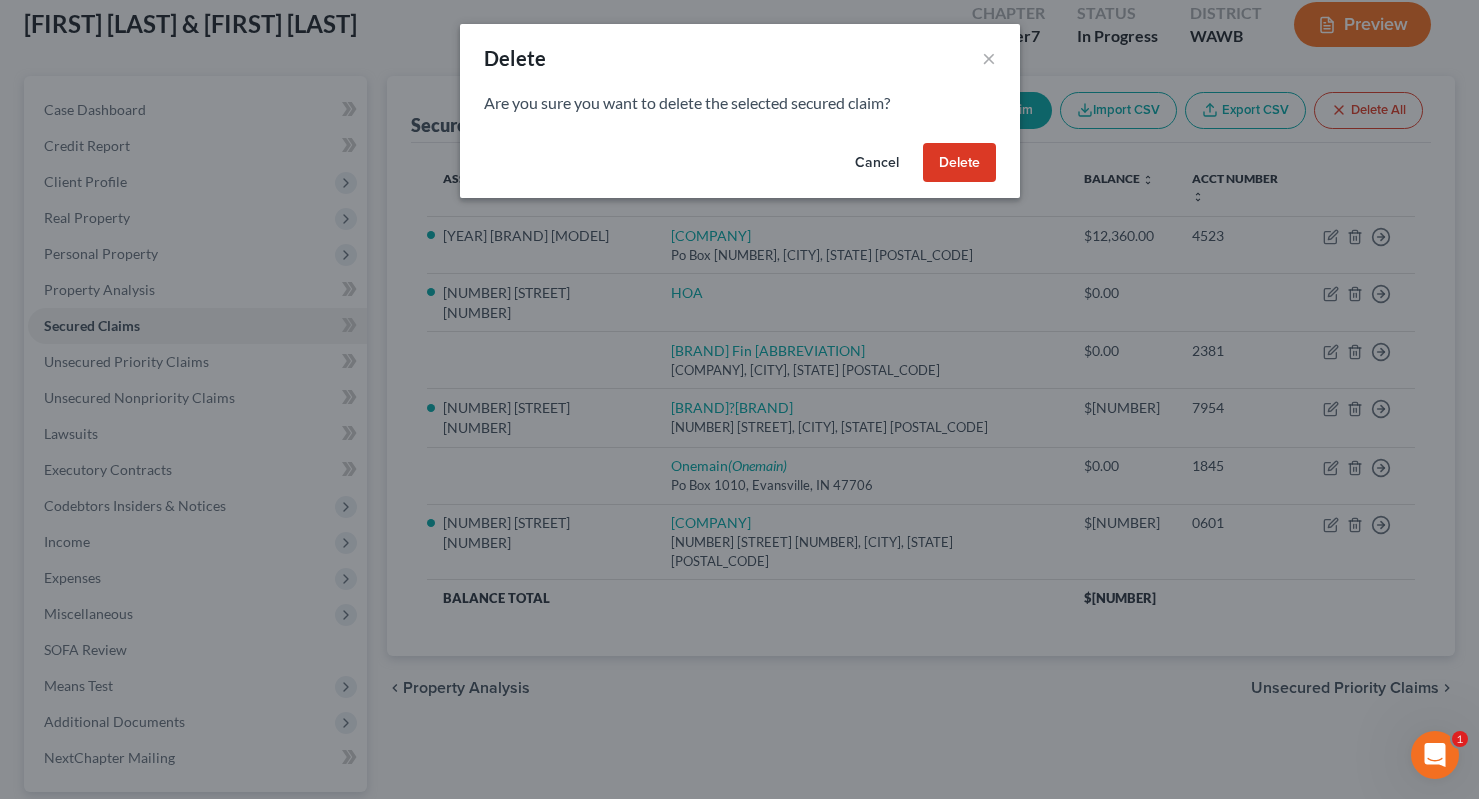 click on "Delete" at bounding box center [959, 163] 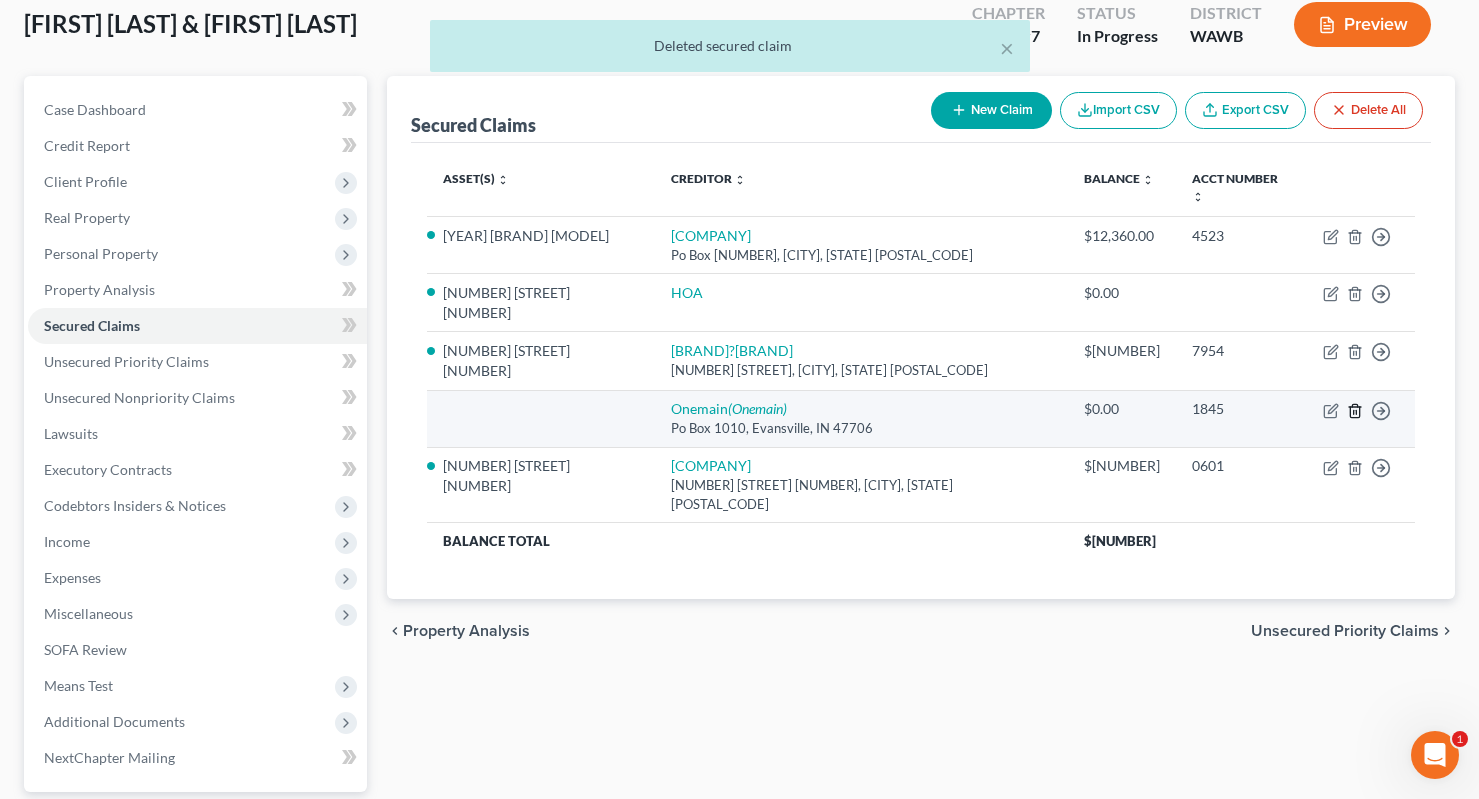 click 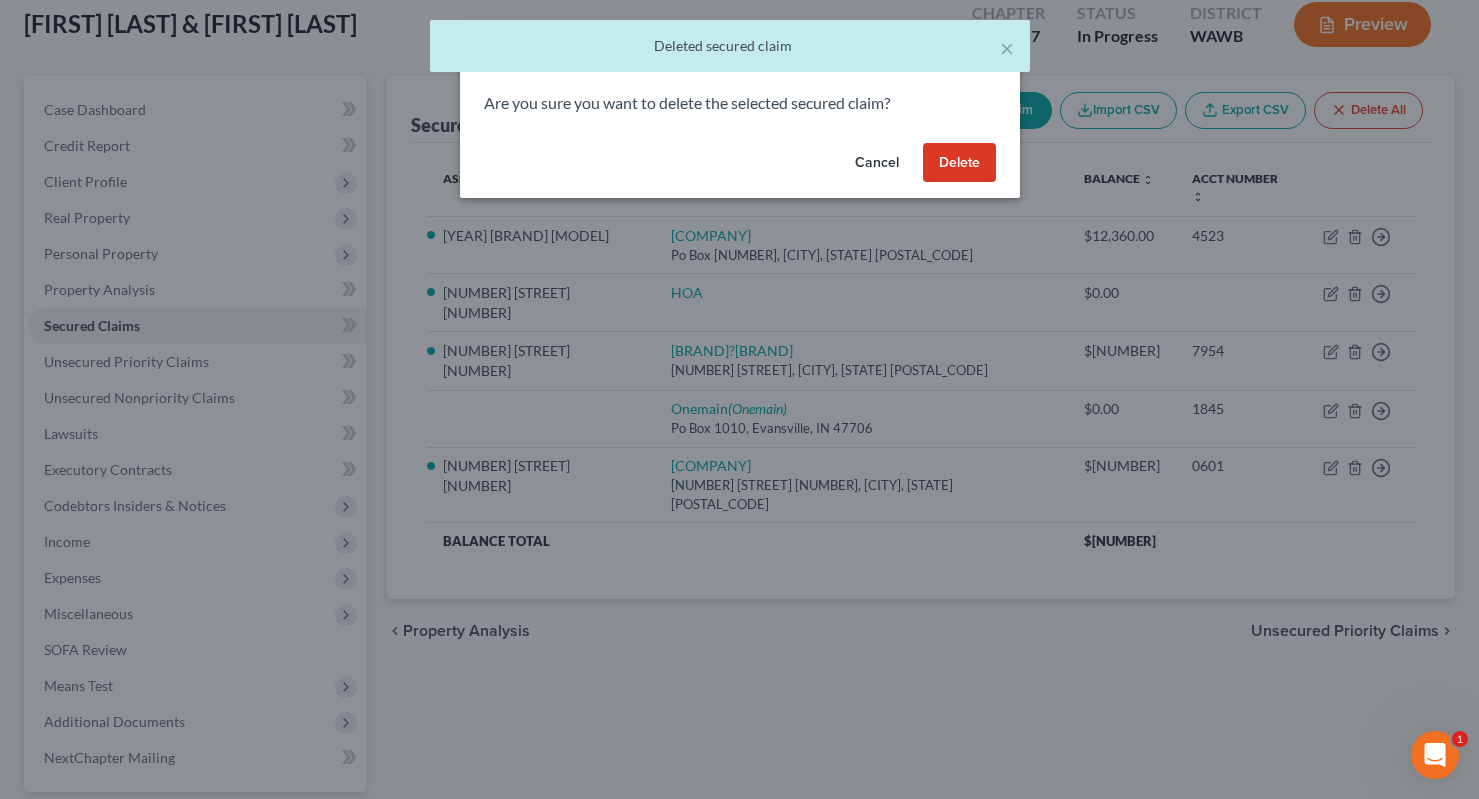 click on "Delete" at bounding box center [959, 163] 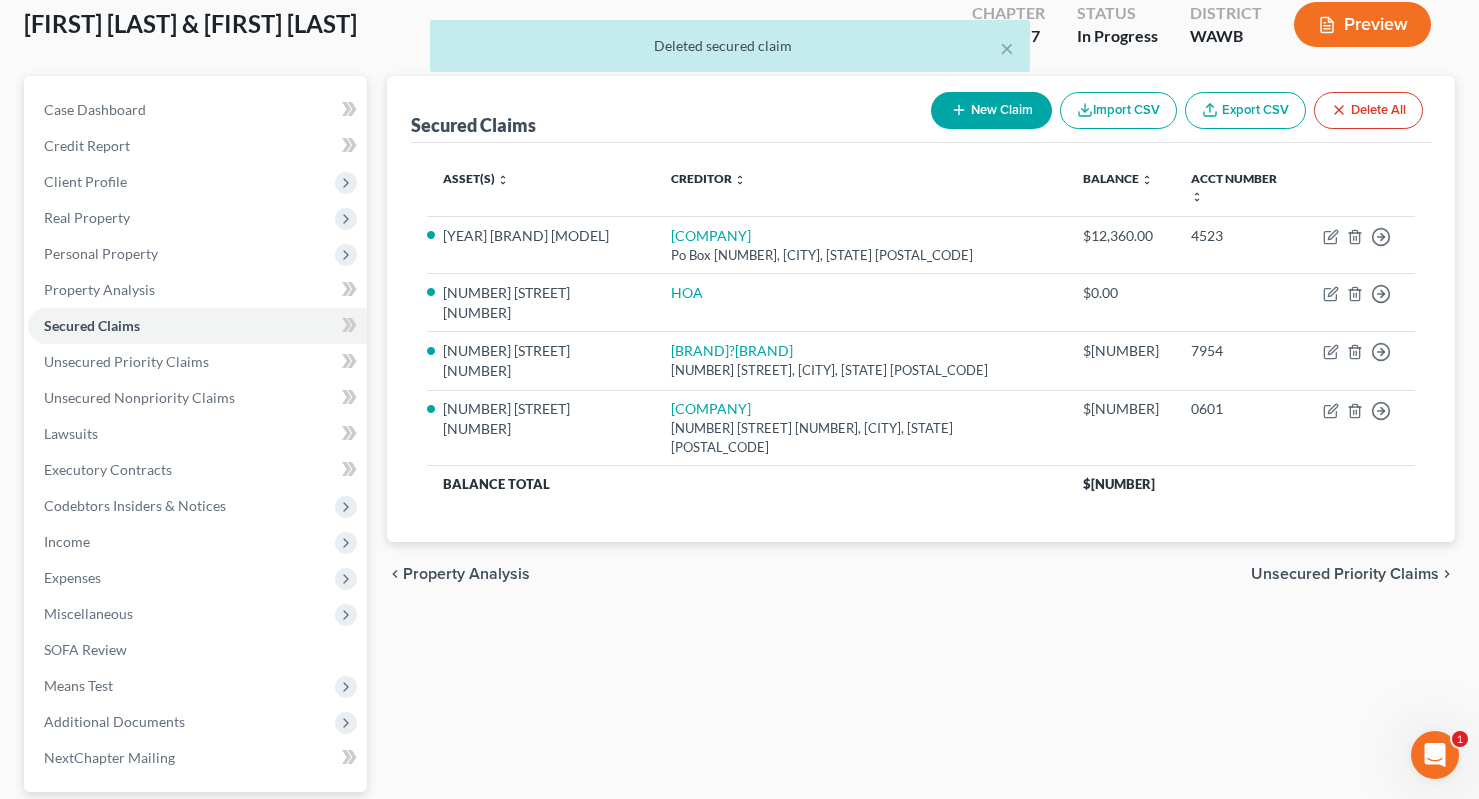 click on "Unsecured Priority Claims" at bounding box center (1345, 574) 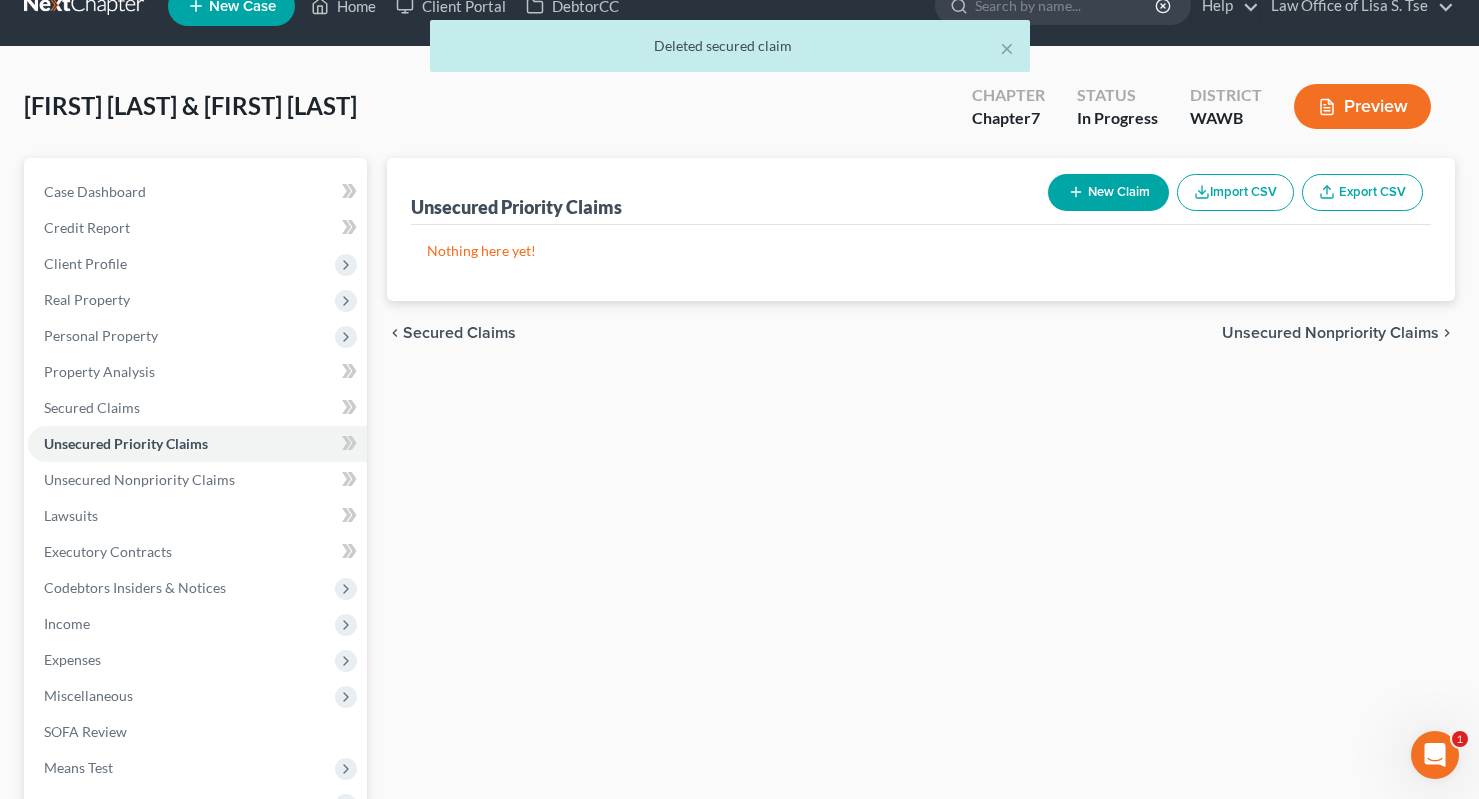 scroll, scrollTop: 0, scrollLeft: 0, axis: both 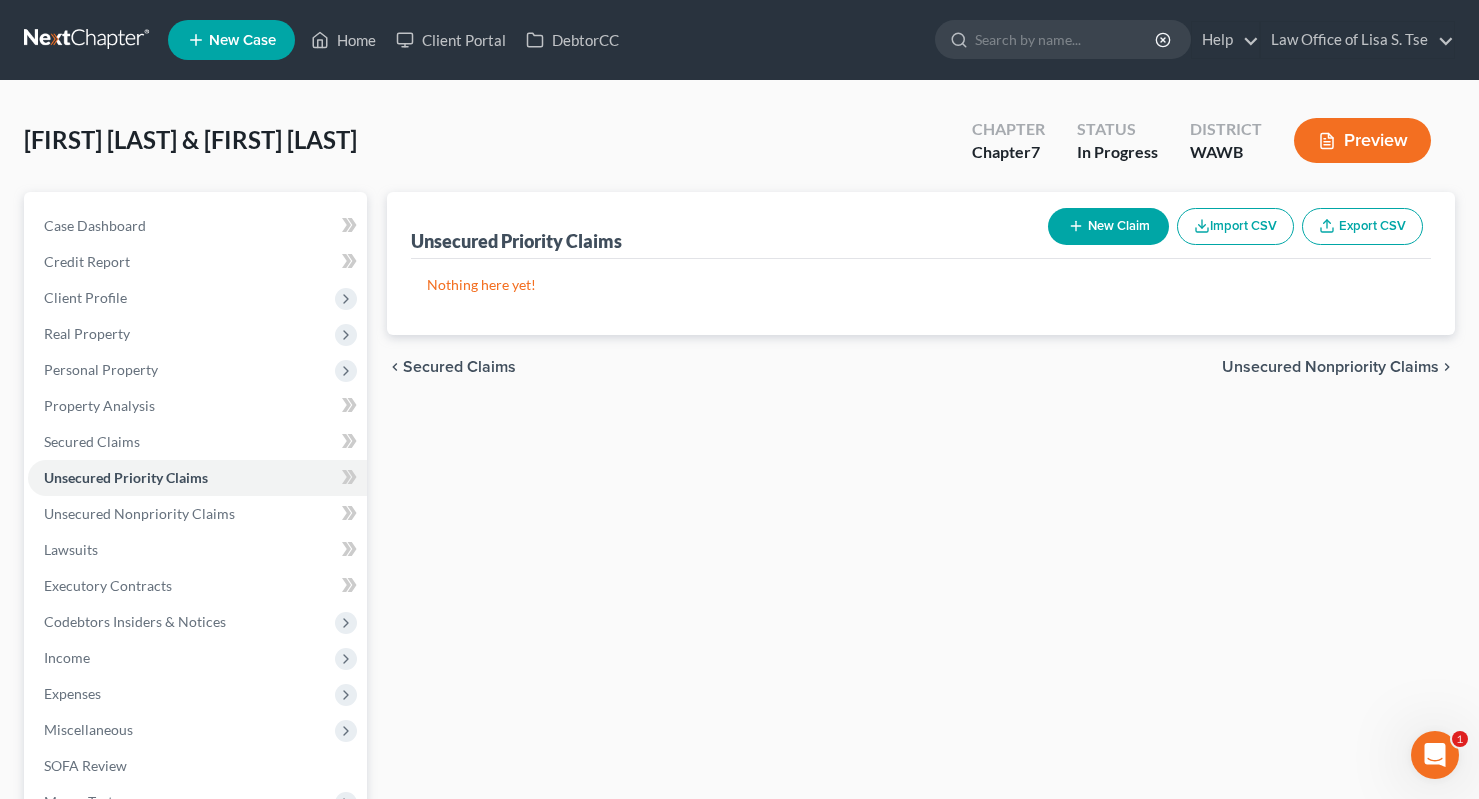 click on "New Claim" at bounding box center [1108, 226] 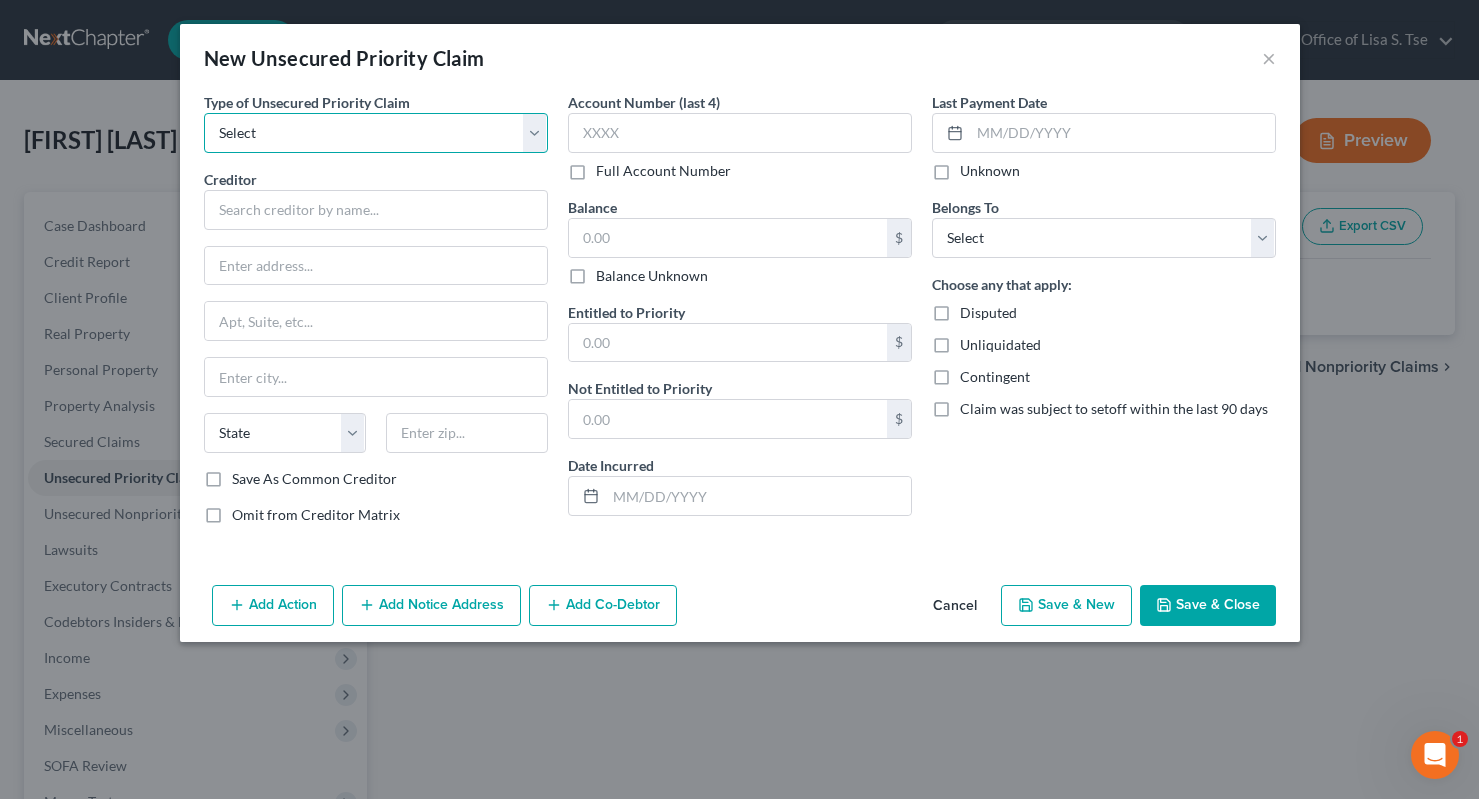 click on "Select Taxes & Other Government Units Domestic Support Obligations Extensions of credit in an involuntary case Wages, Salaries, Commissions Contributions to employee benefits Certain farmers and fisherman Deposits by individuals Commitments to maintain capitals Claims for death or injury while intoxicated Other" at bounding box center (376, 133) 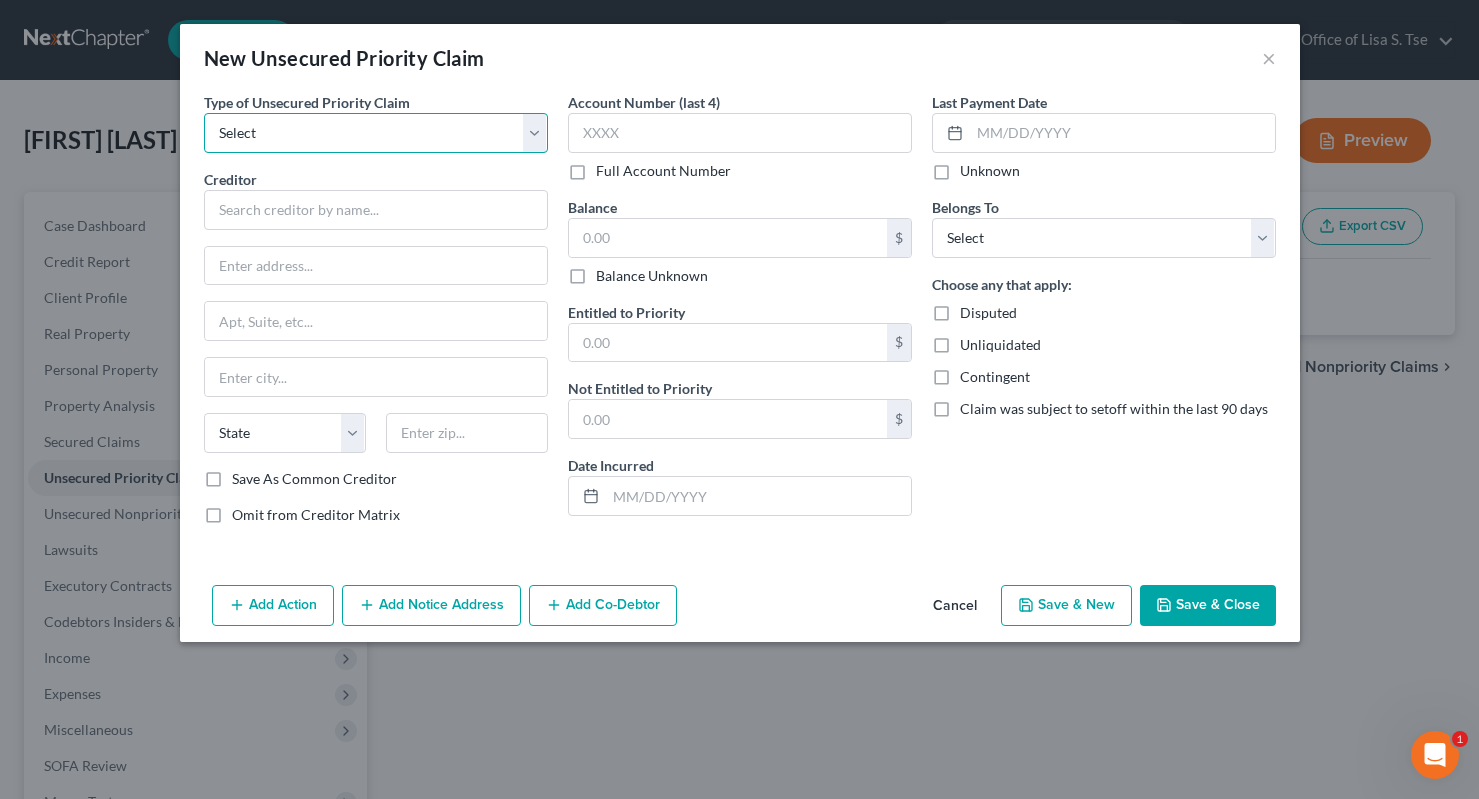 select on "0" 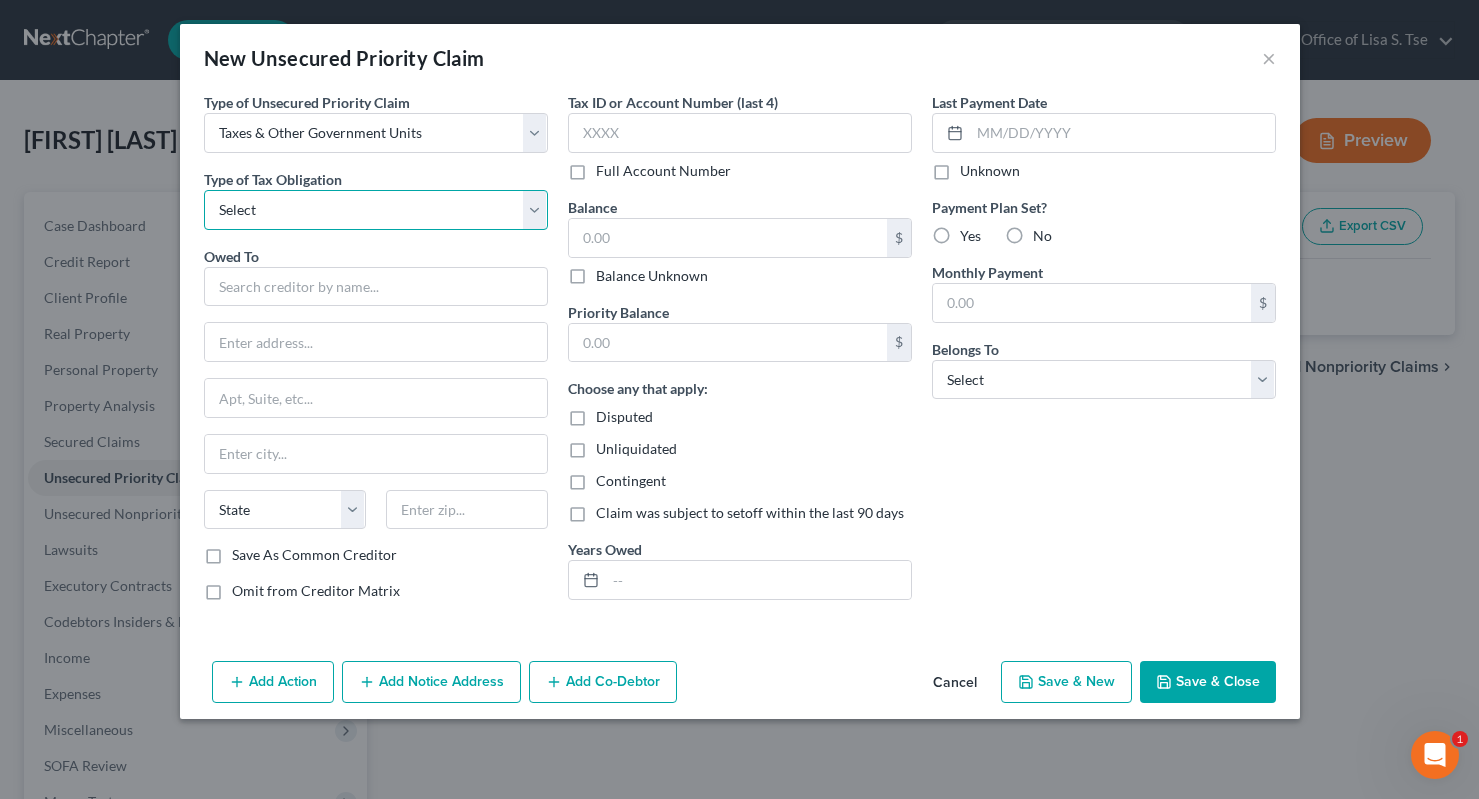 click on "Select Federal City State Franchise Tax Board Other" at bounding box center (376, 210) 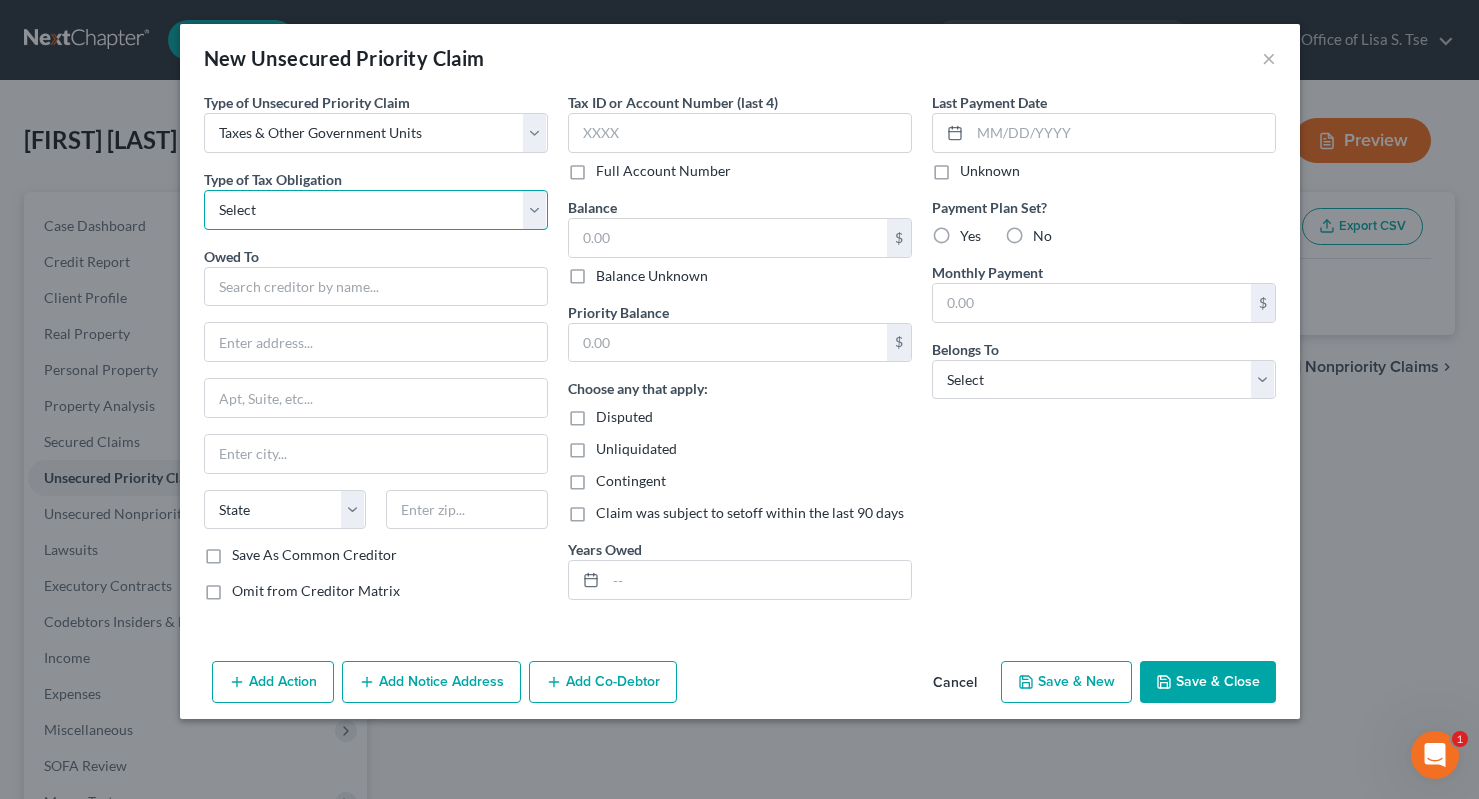 select on "0" 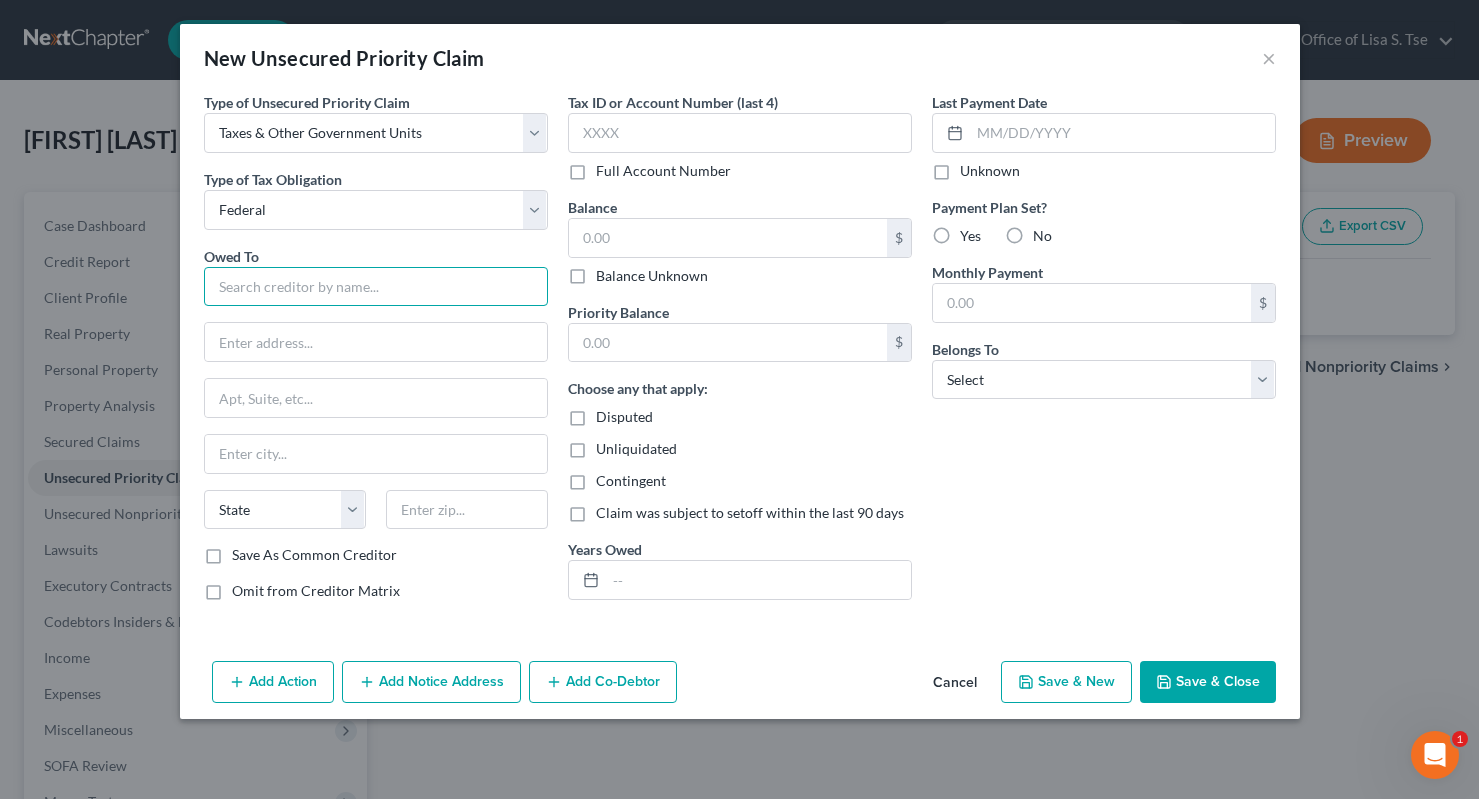 click at bounding box center [376, 287] 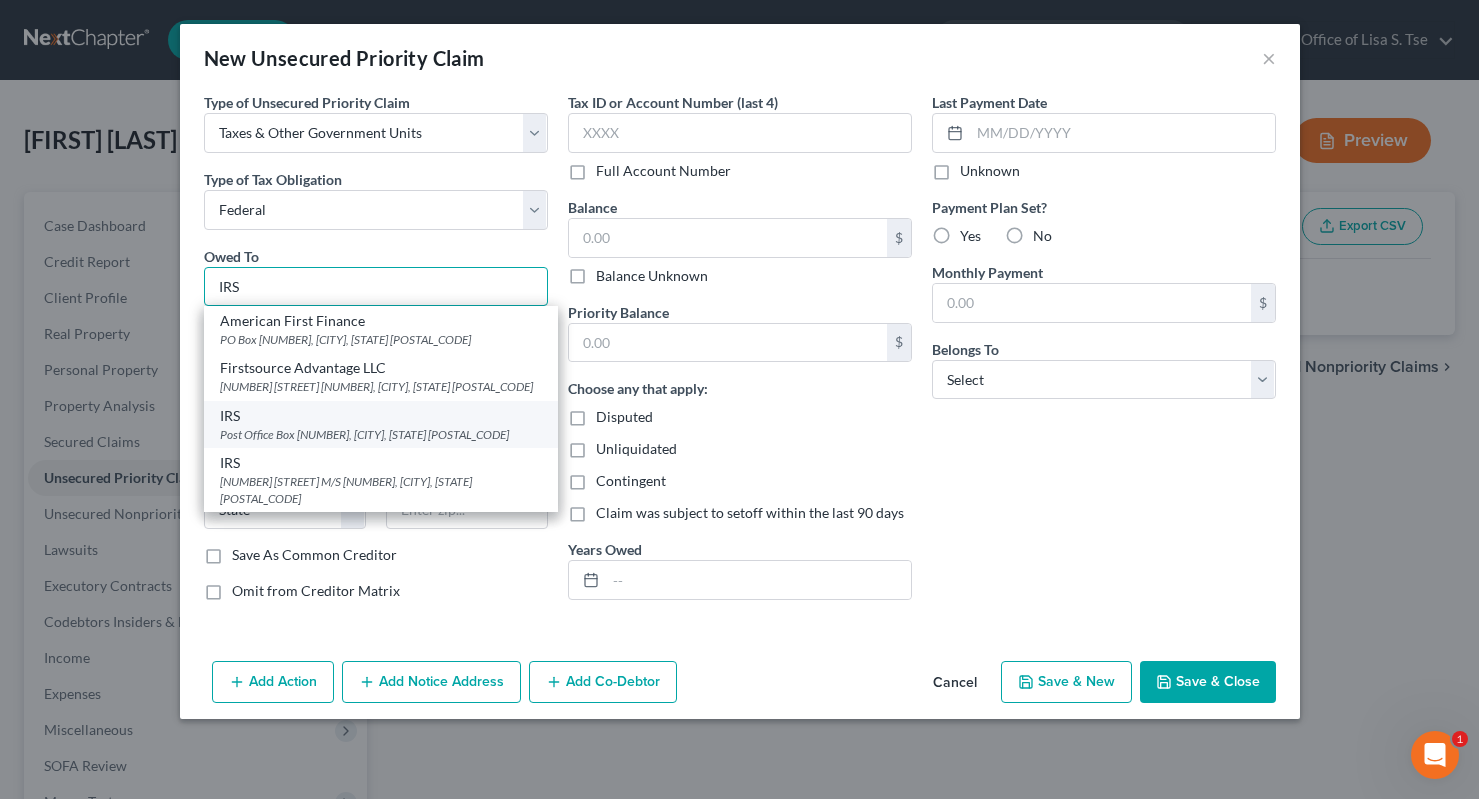 type on "IRS" 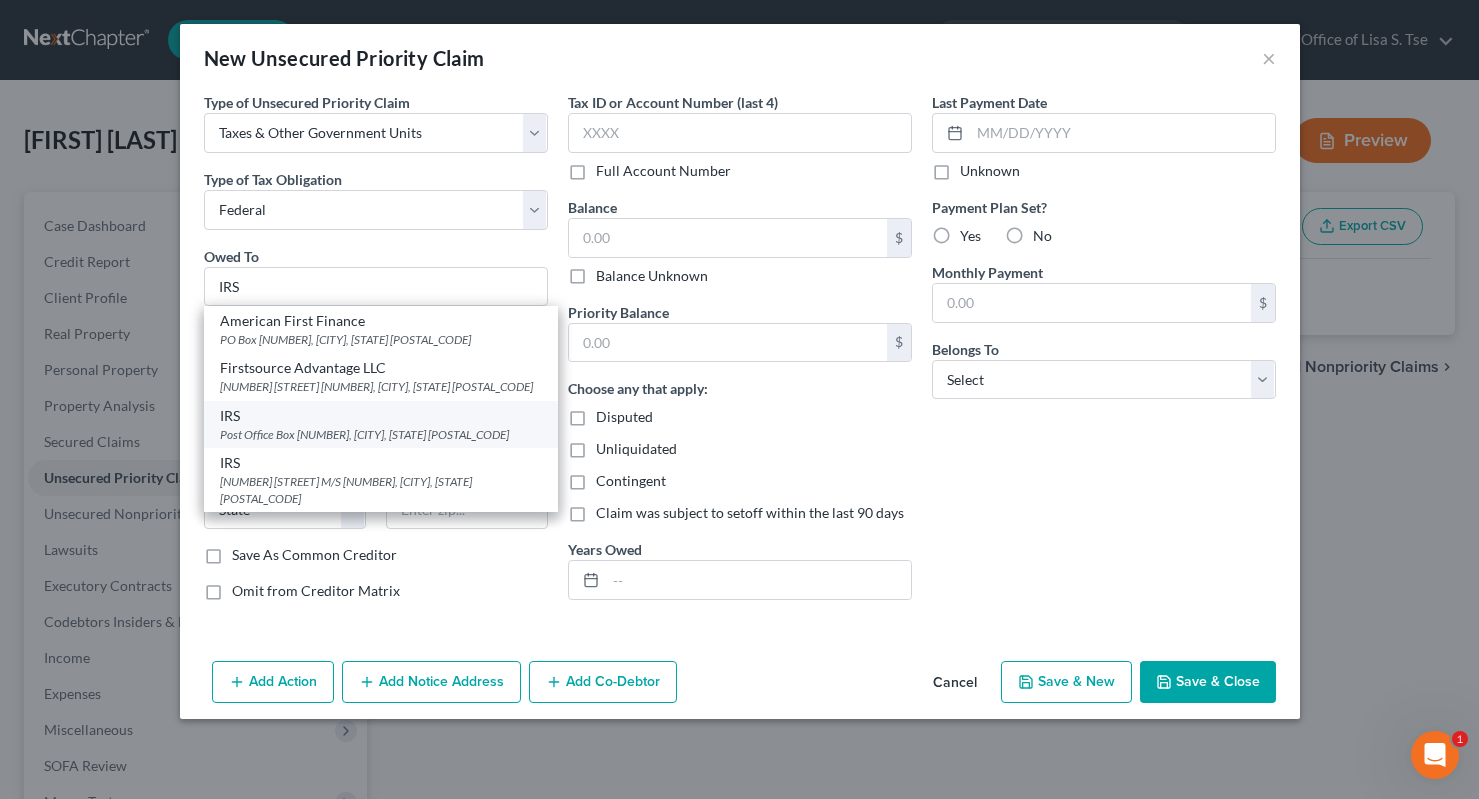click on "IRS" at bounding box center [381, 416] 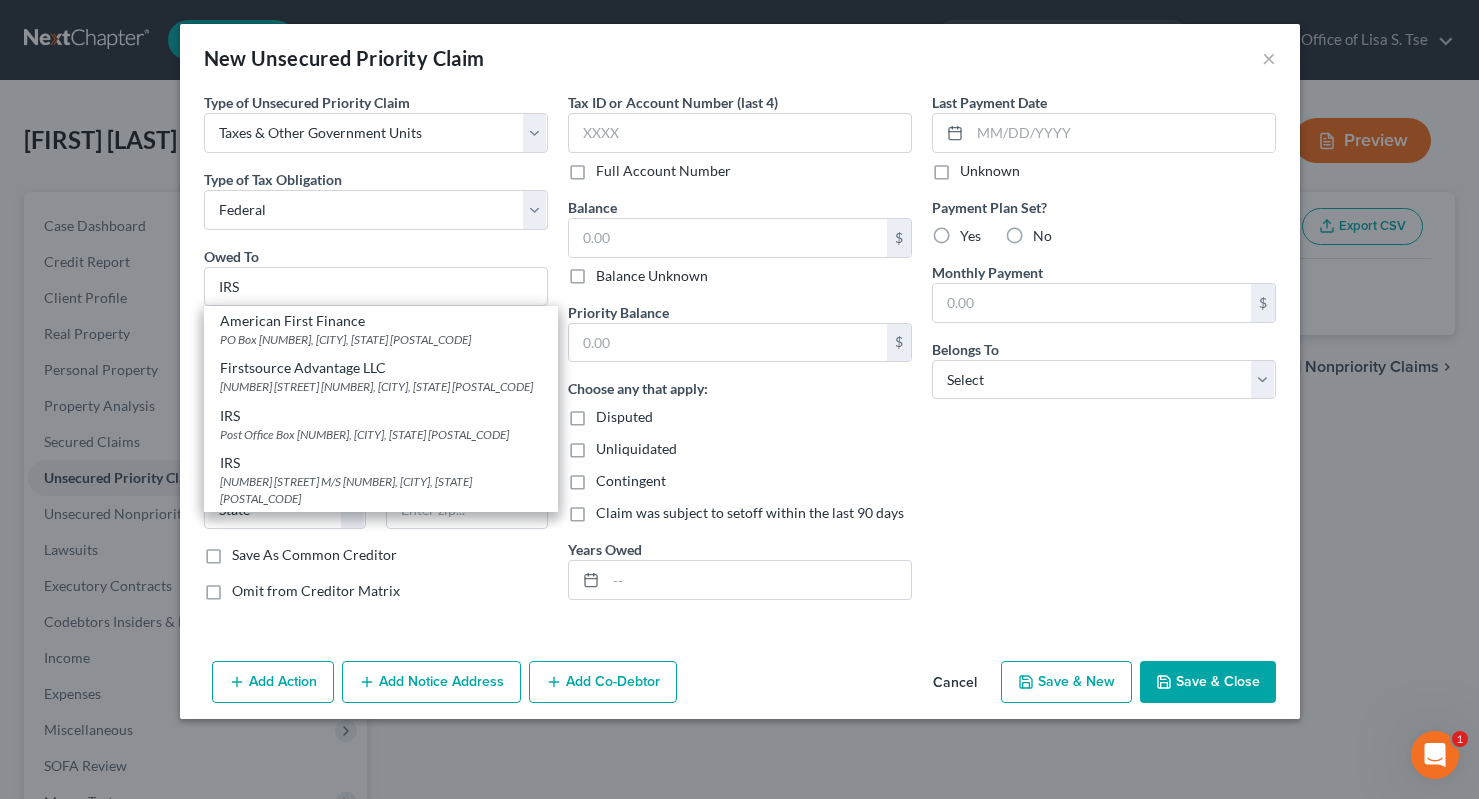 type on "Post Office Box 7346" 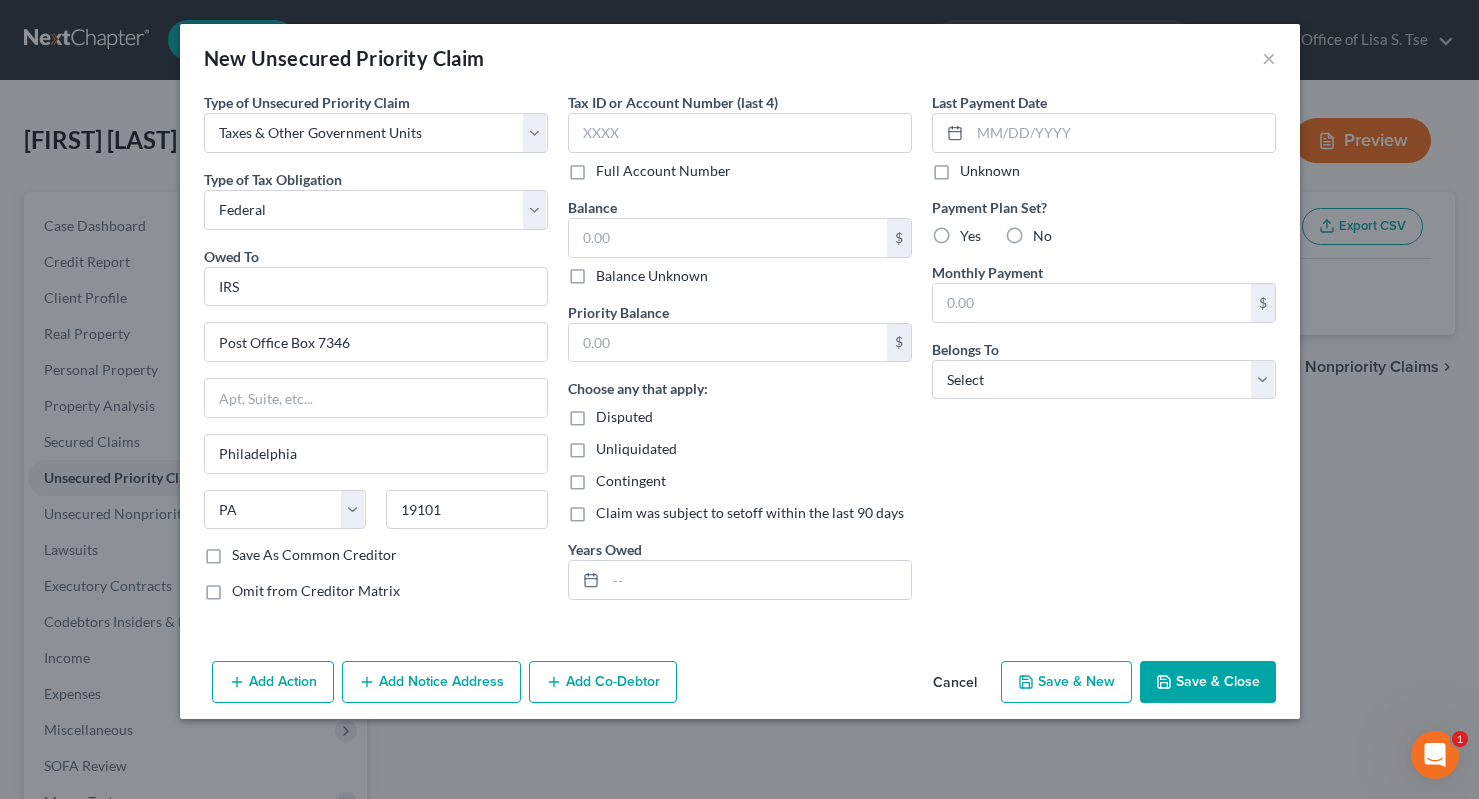 click on "Add Notice Address" at bounding box center (431, 682) 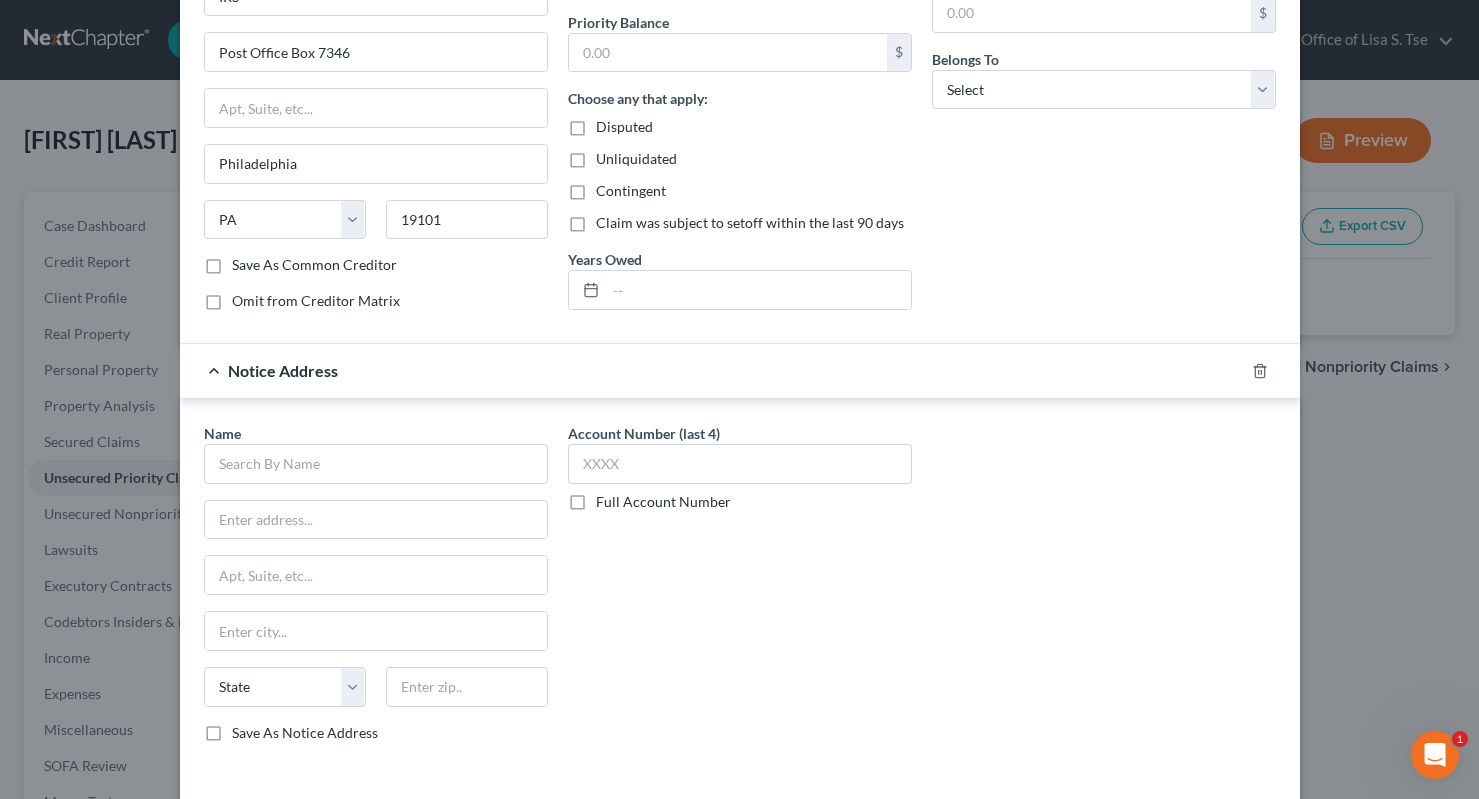 scroll, scrollTop: 375, scrollLeft: 0, axis: vertical 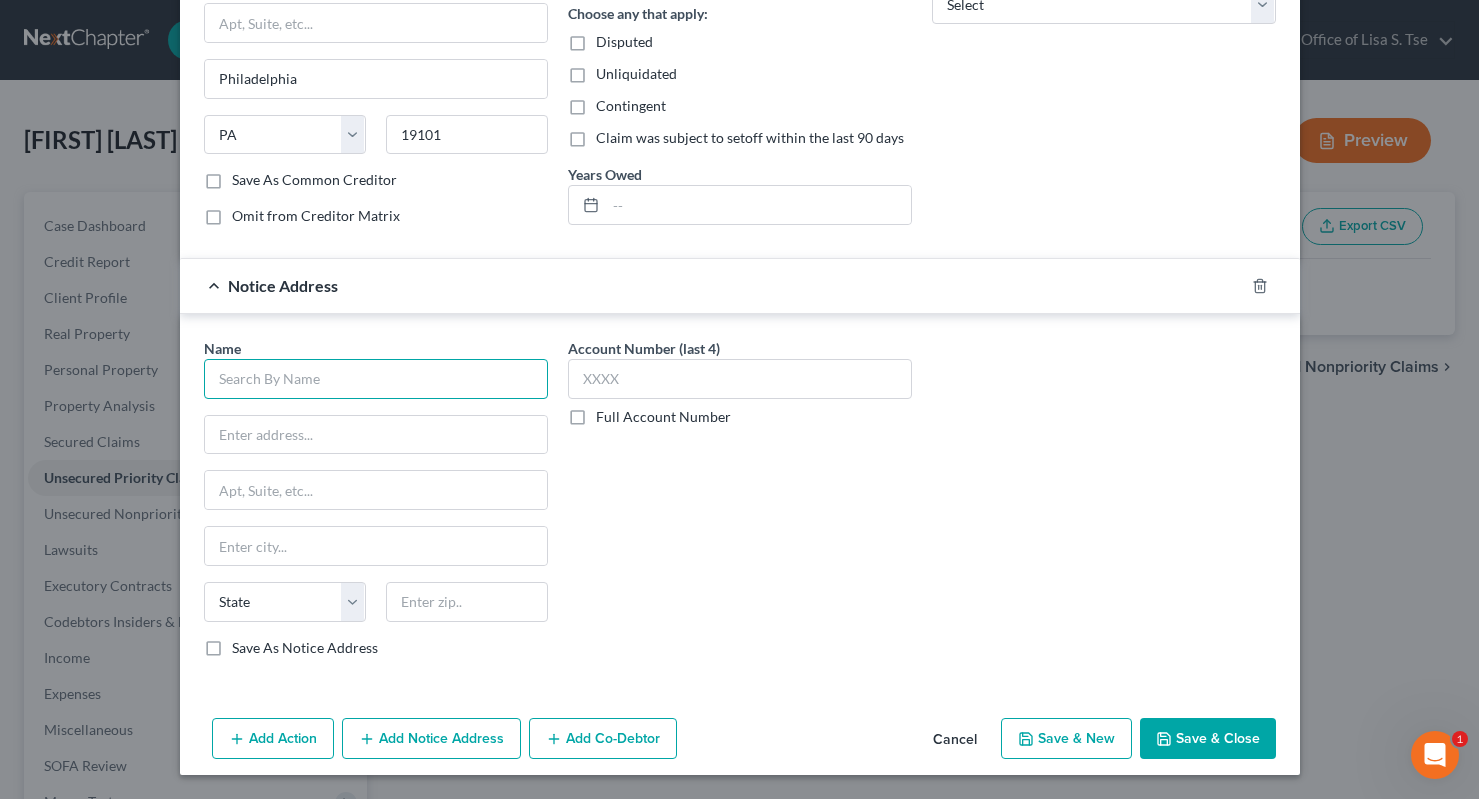 click at bounding box center (376, 379) 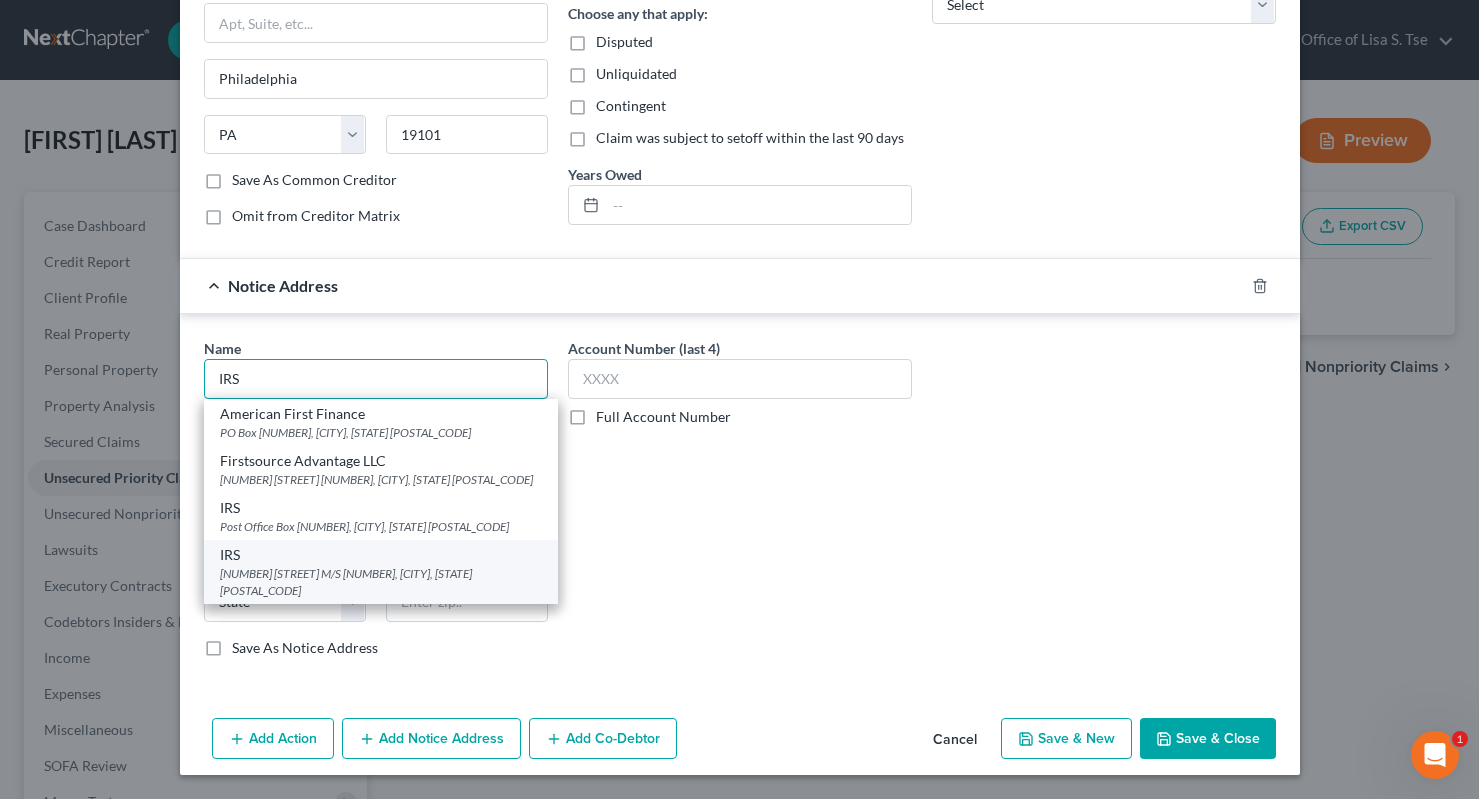 type on "IRS" 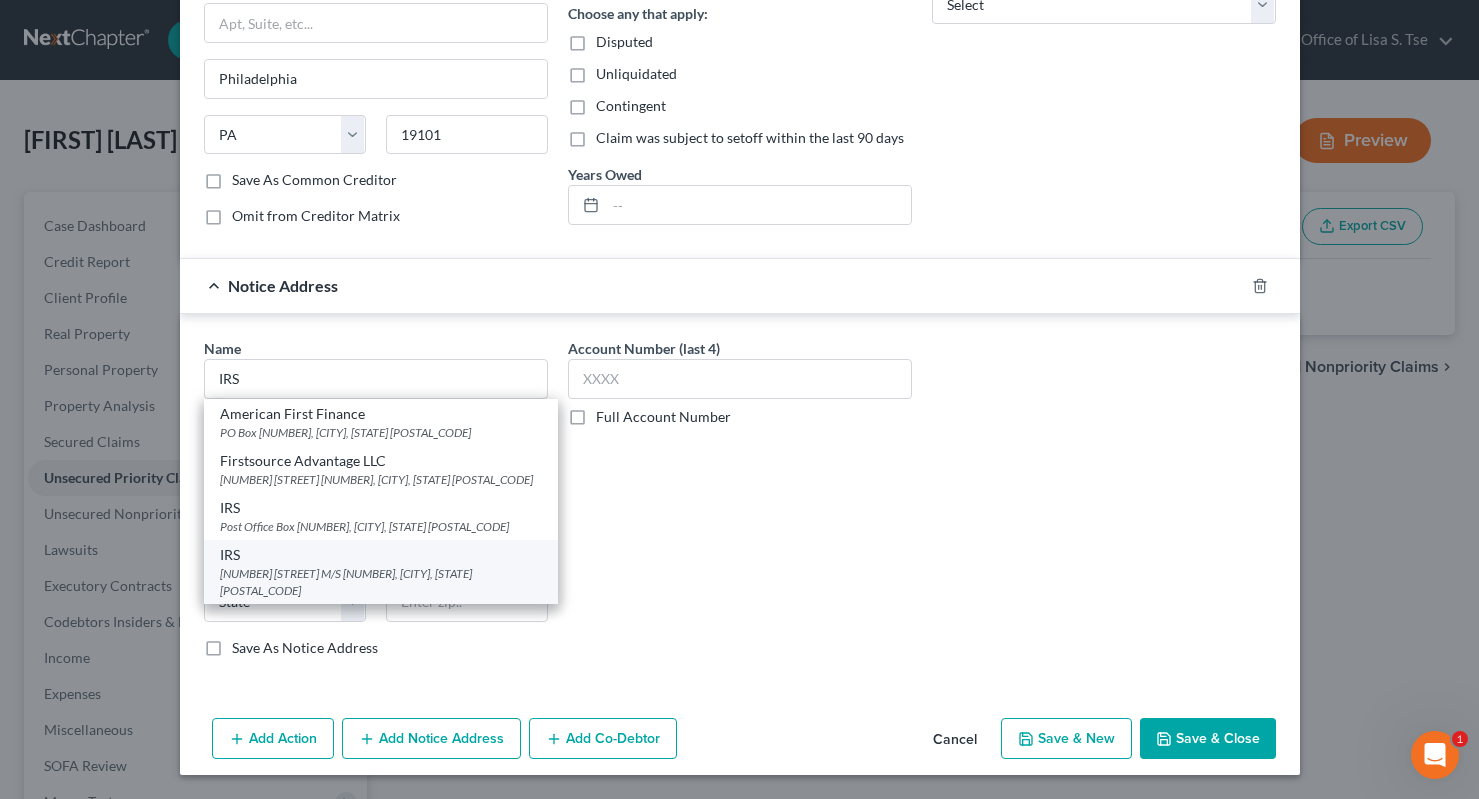 click on "IRS" at bounding box center [381, 555] 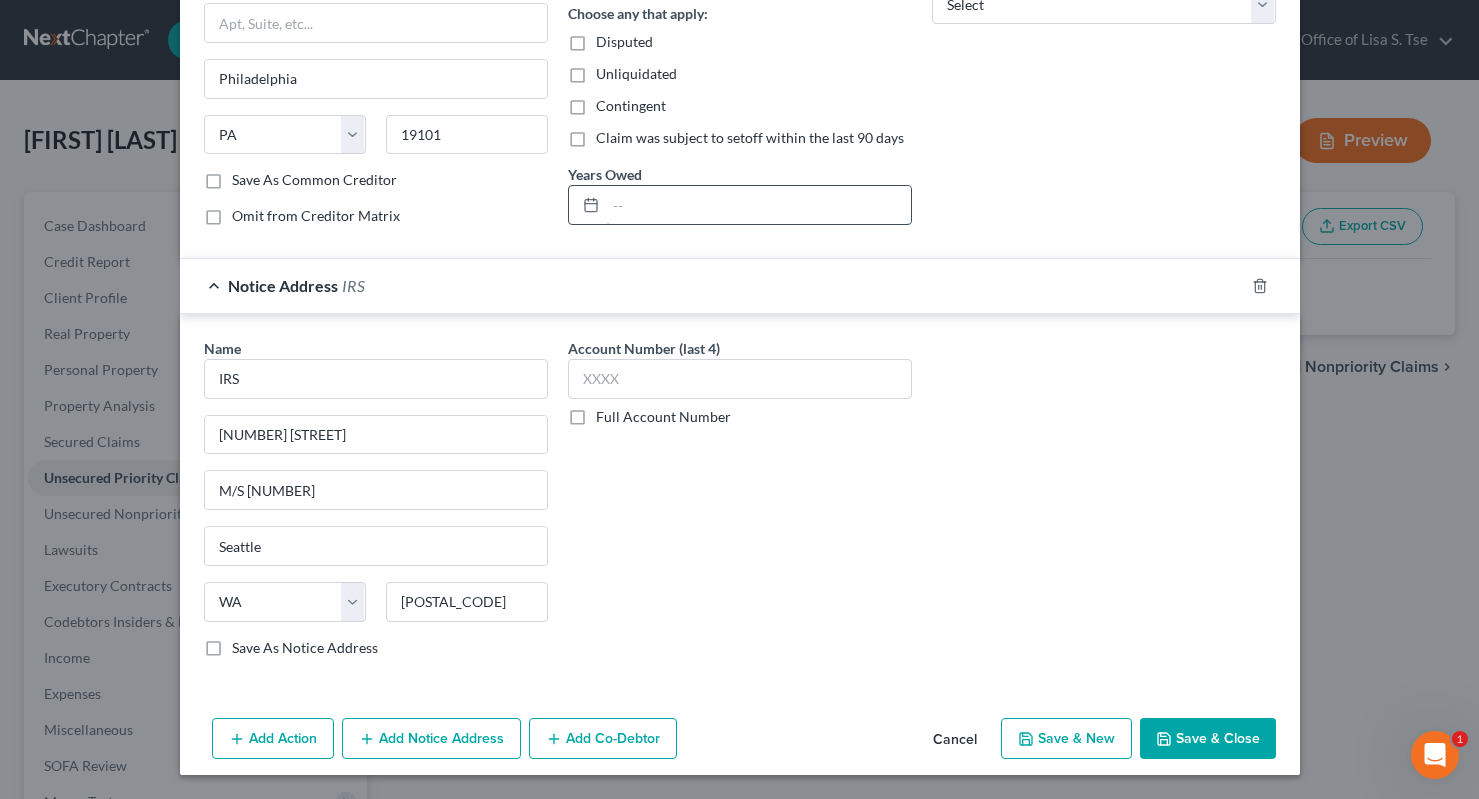click at bounding box center [758, 205] 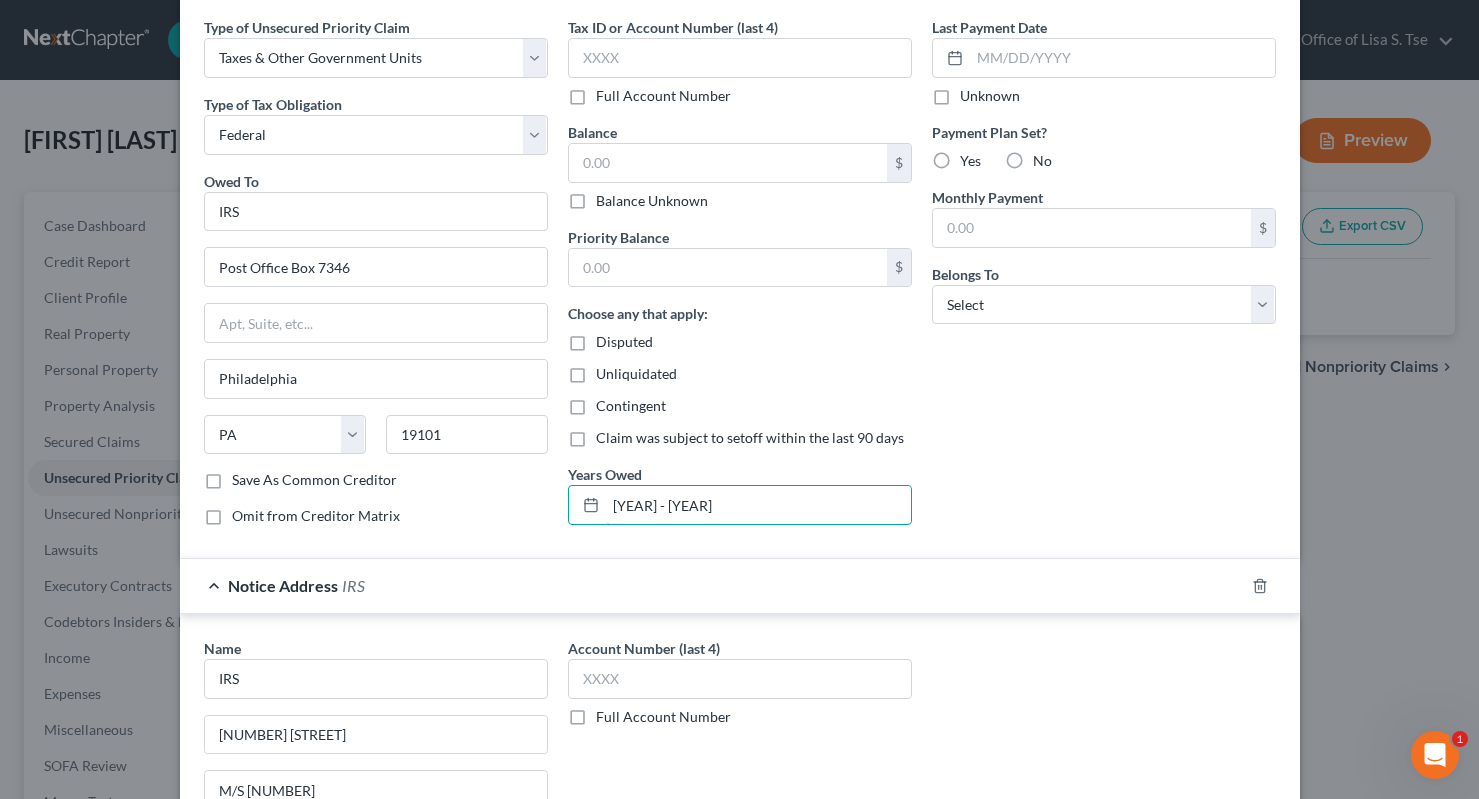scroll, scrollTop: 66, scrollLeft: 0, axis: vertical 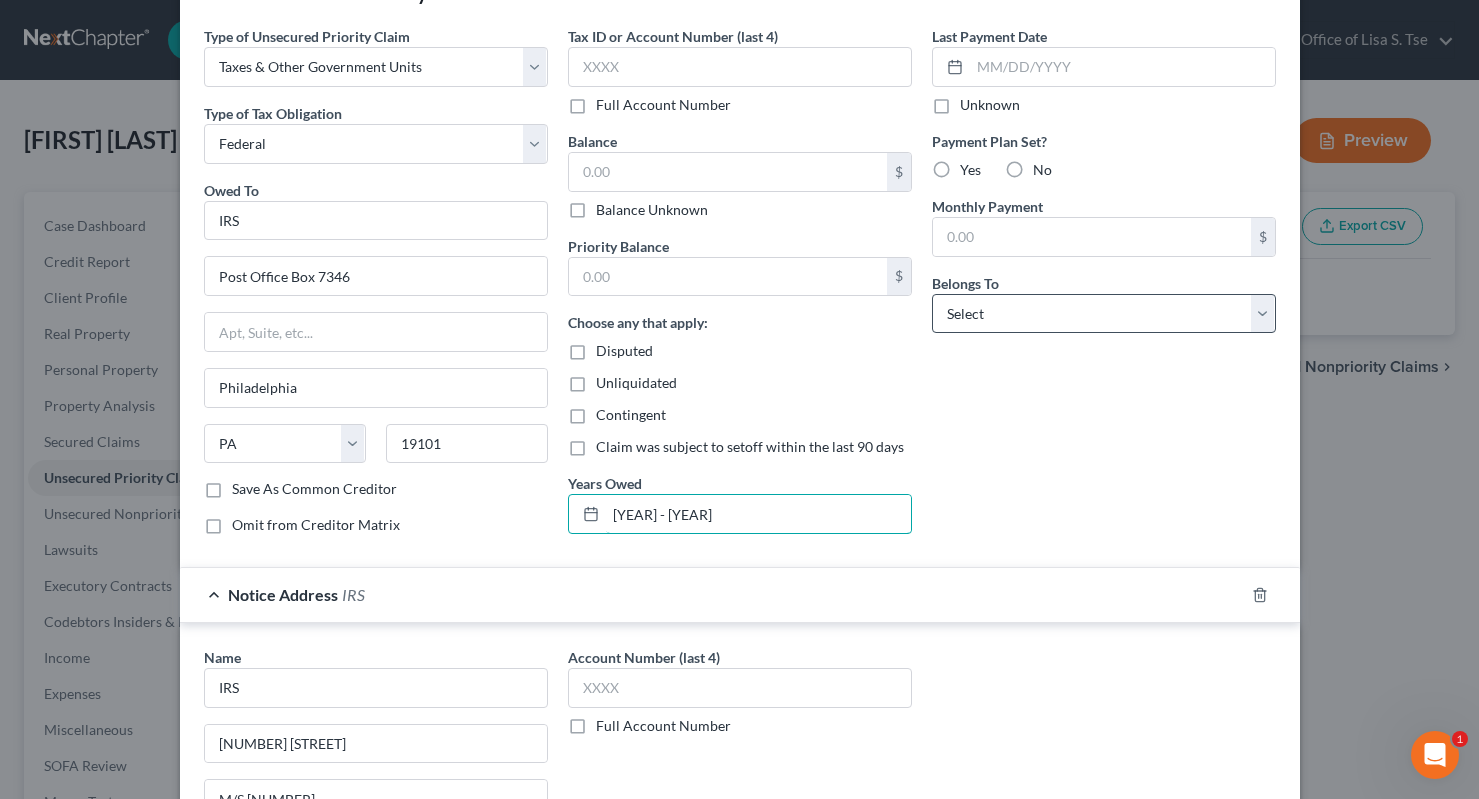 type on "2021 - 2023" 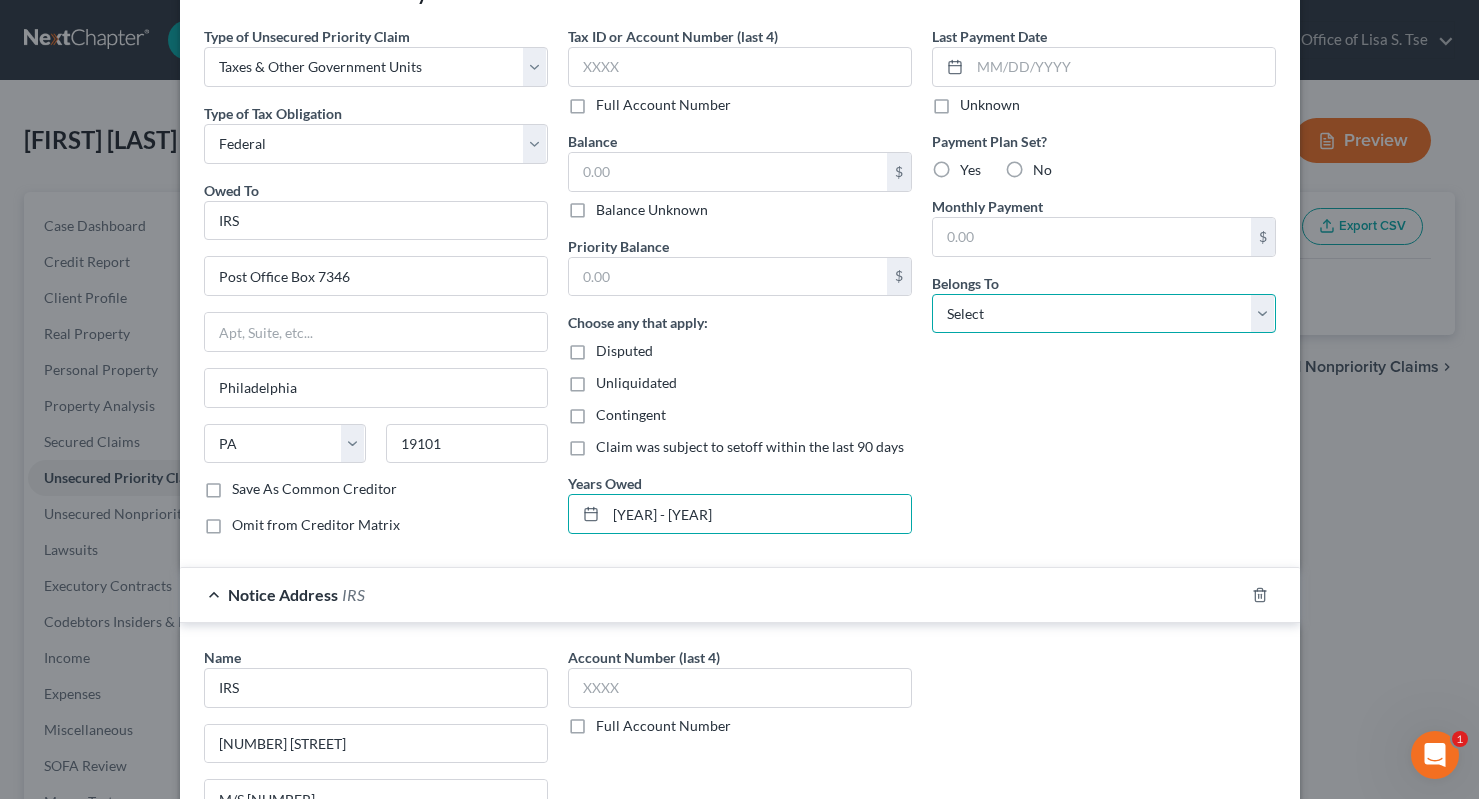 click on "Select Debtor 1 Only Debtor 2 Only Debtor 1 And Debtor 2 Only At Least One Of The Debtors And Another Community Property" at bounding box center (1104, 314) 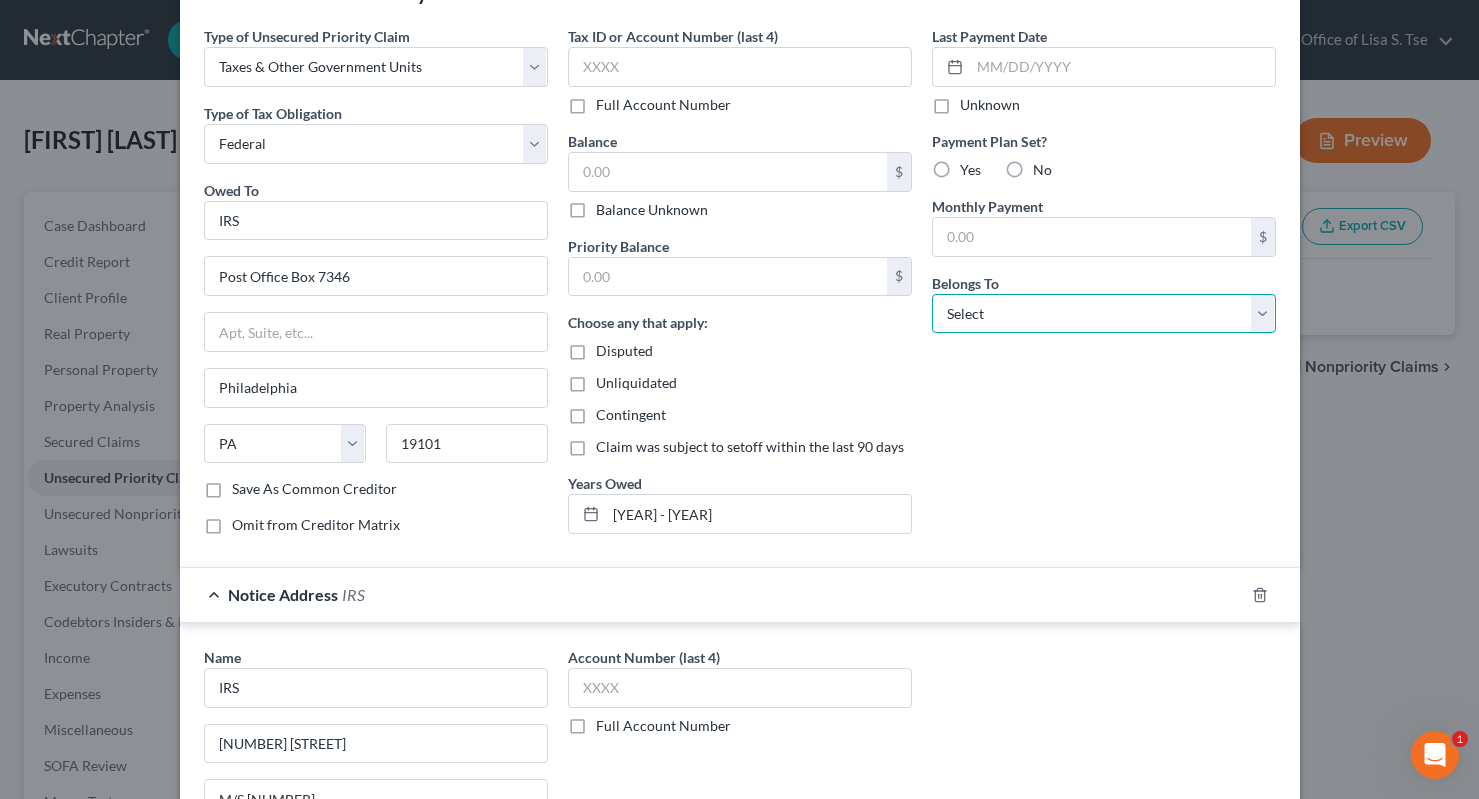 select on "2" 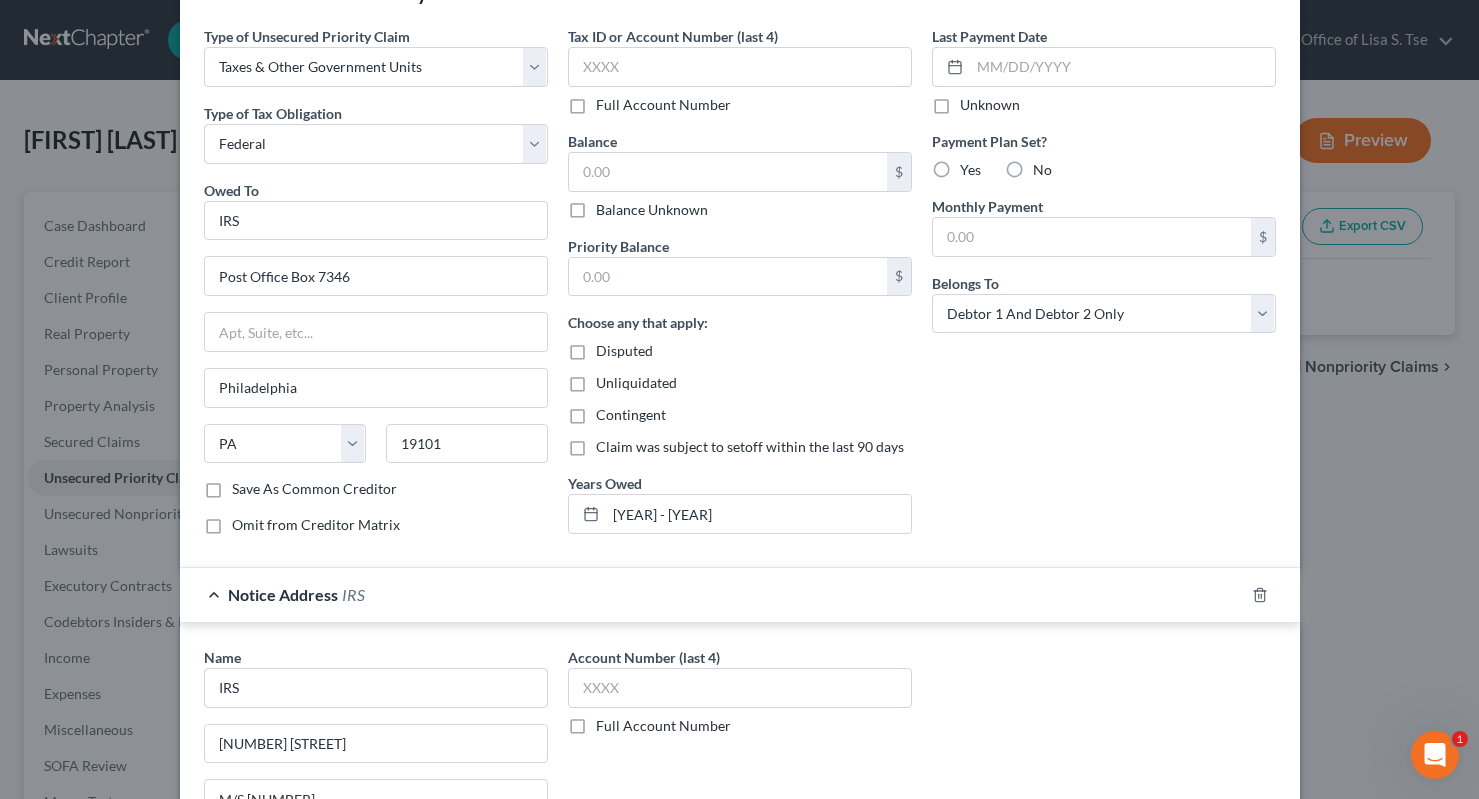 click on "No" at bounding box center [1042, 170] 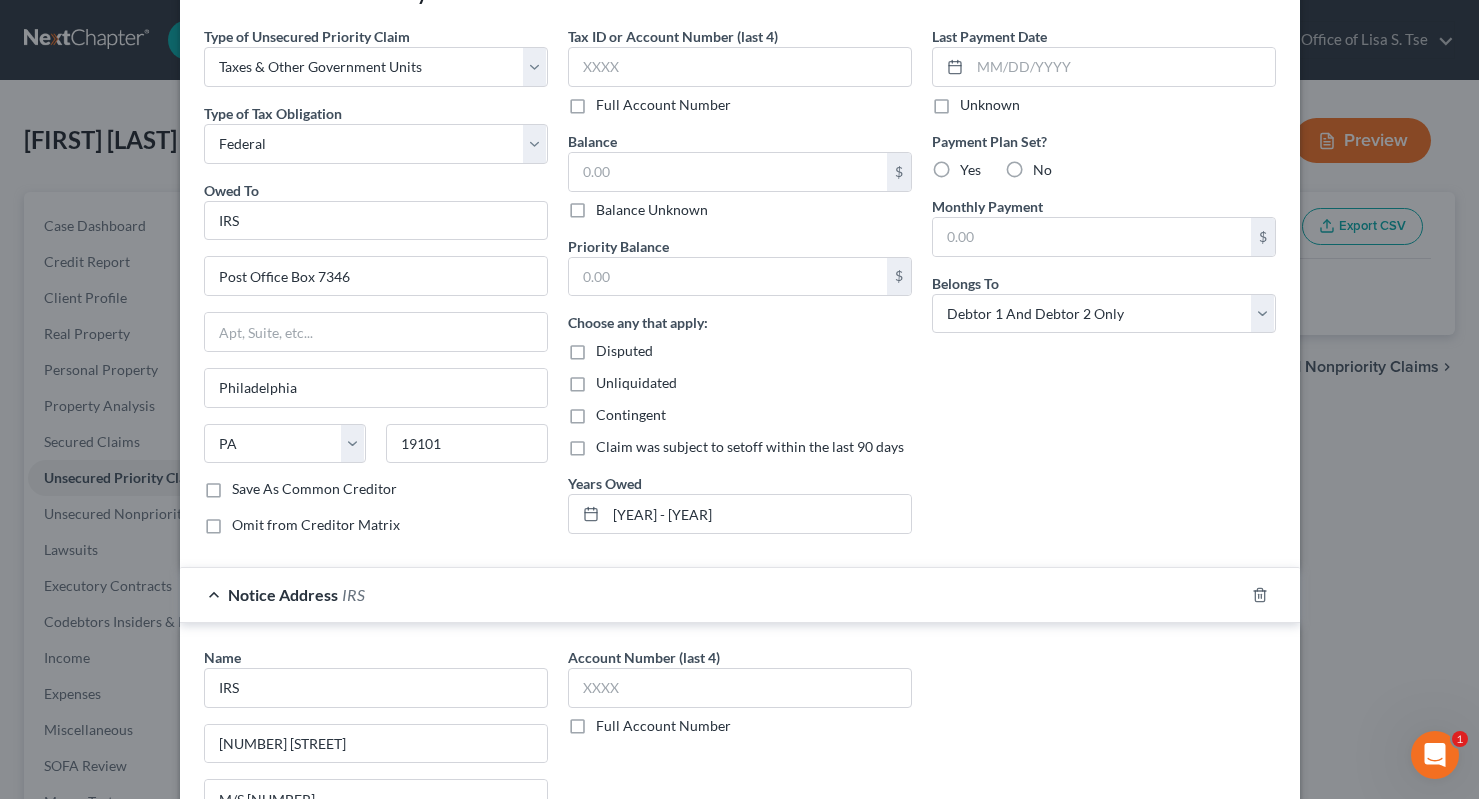 click on "No" at bounding box center [1047, 166] 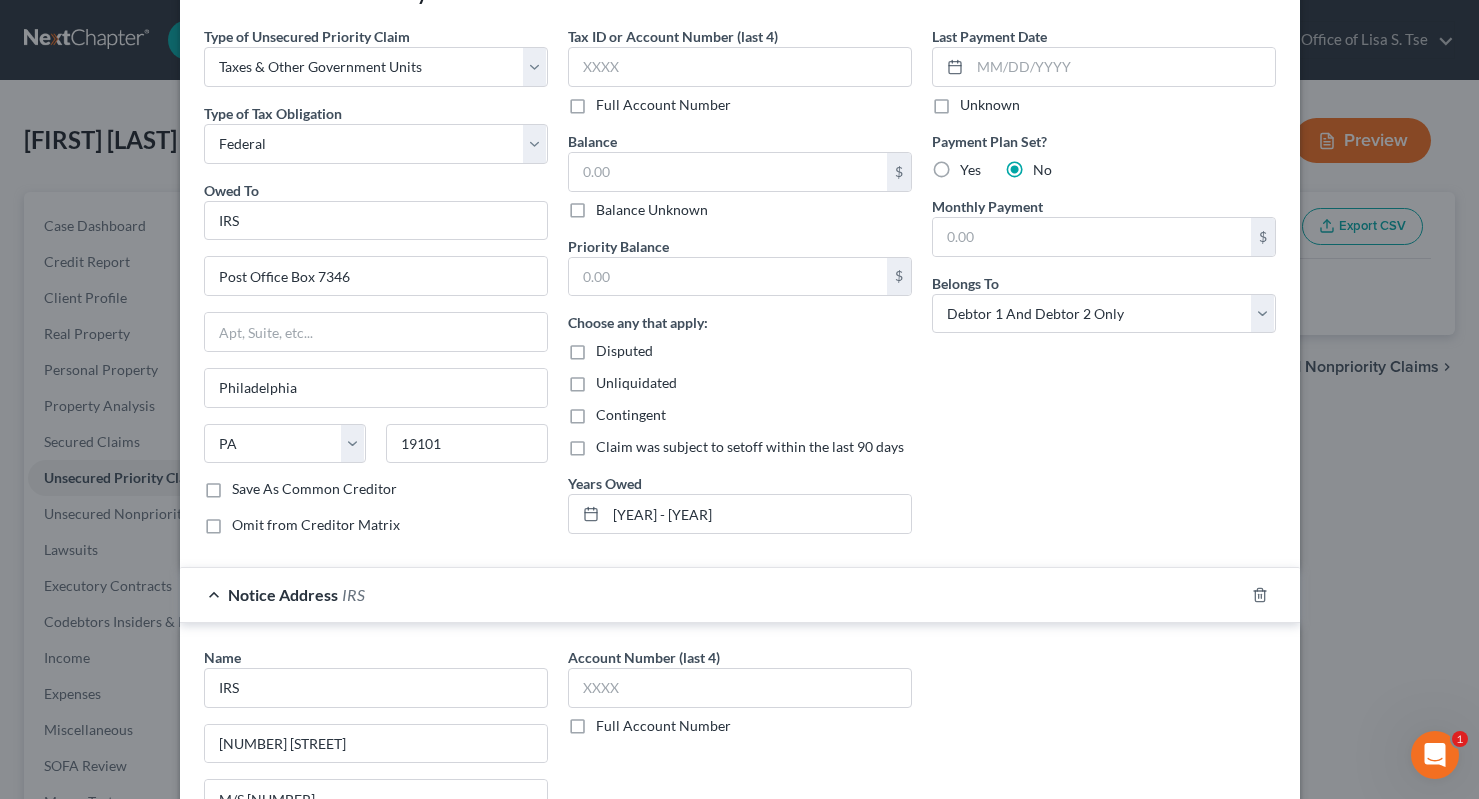 scroll, scrollTop: 375, scrollLeft: 0, axis: vertical 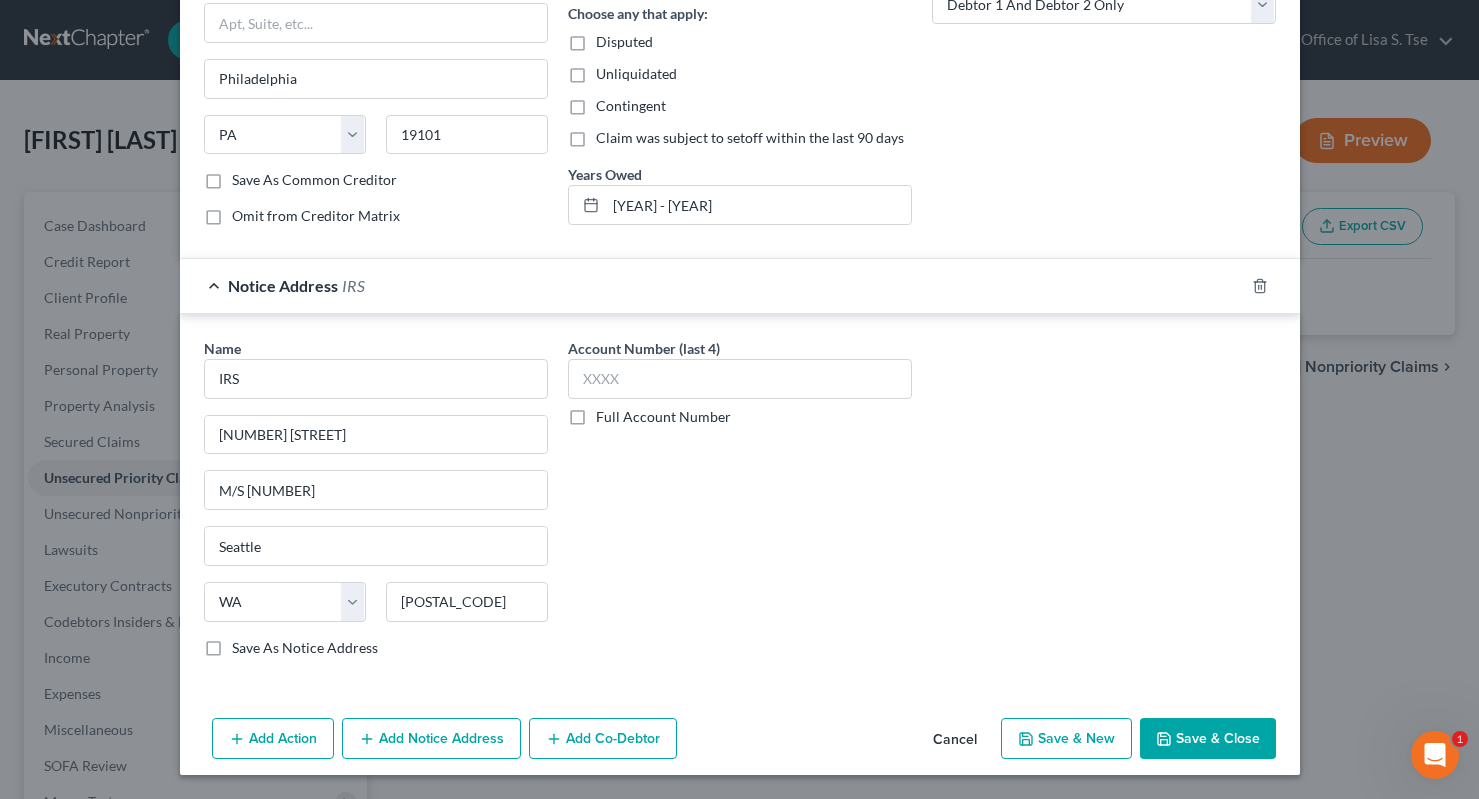 click on "Save & Close" at bounding box center (1208, 739) 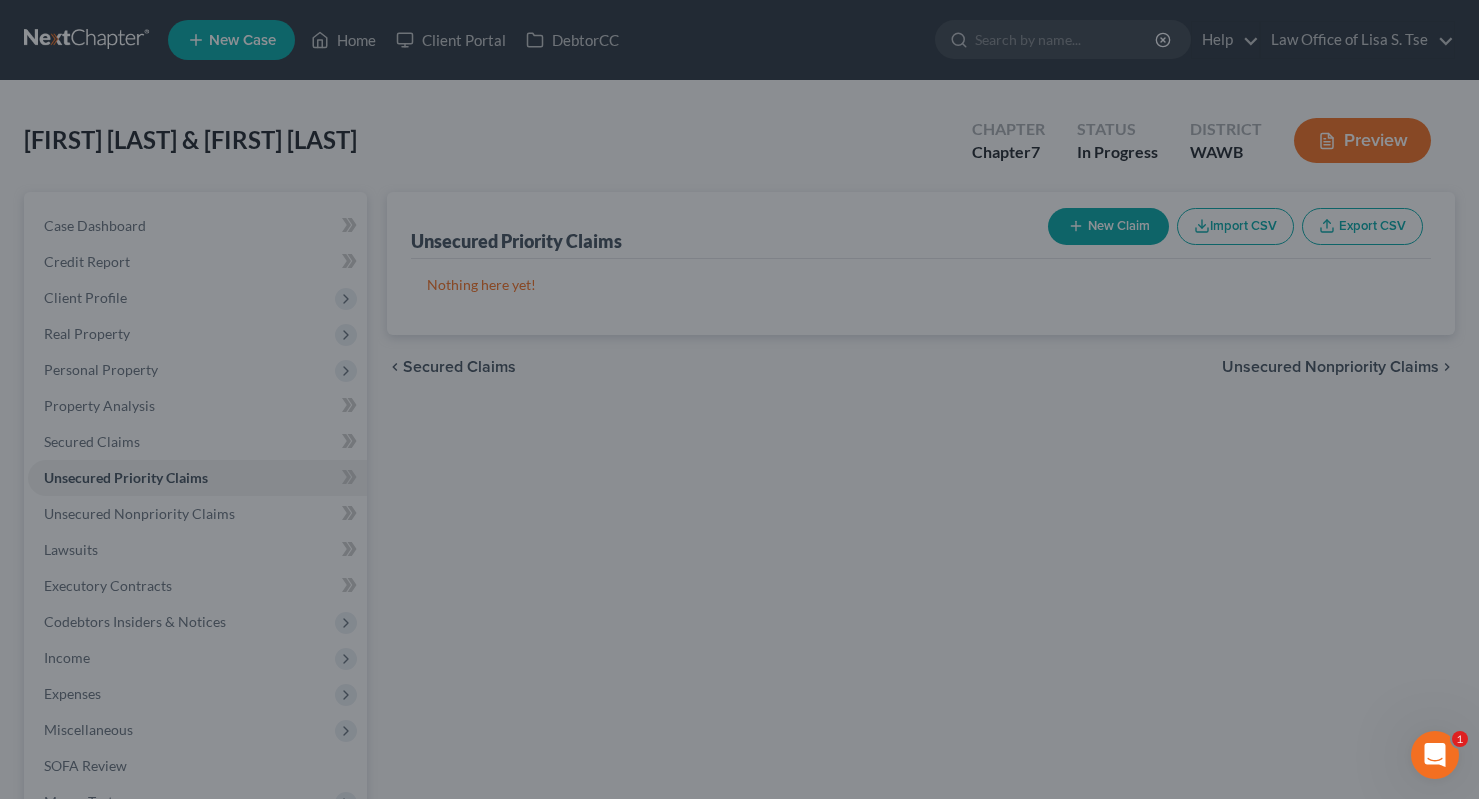 scroll, scrollTop: 0, scrollLeft: 0, axis: both 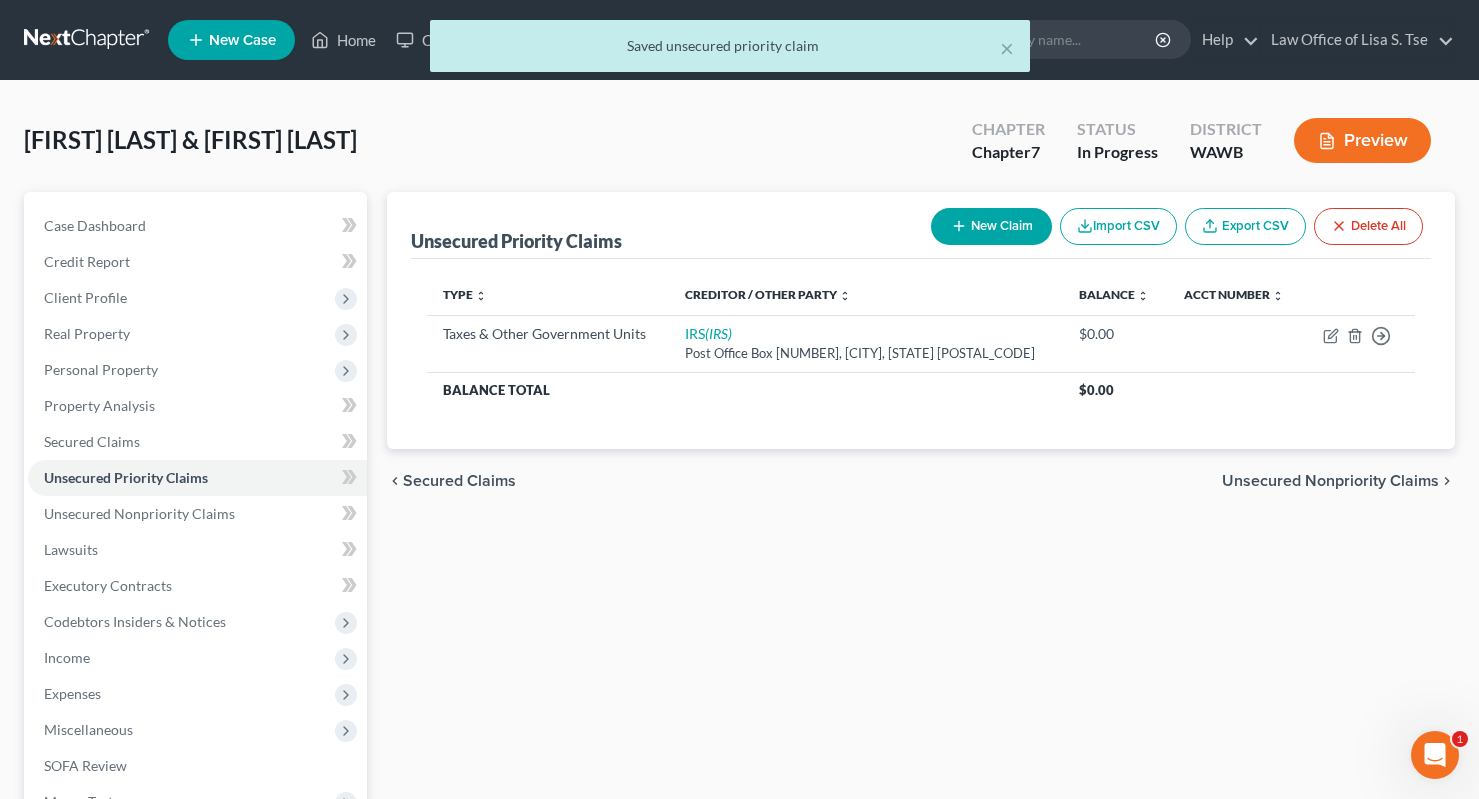 click on "New Claim" at bounding box center (991, 226) 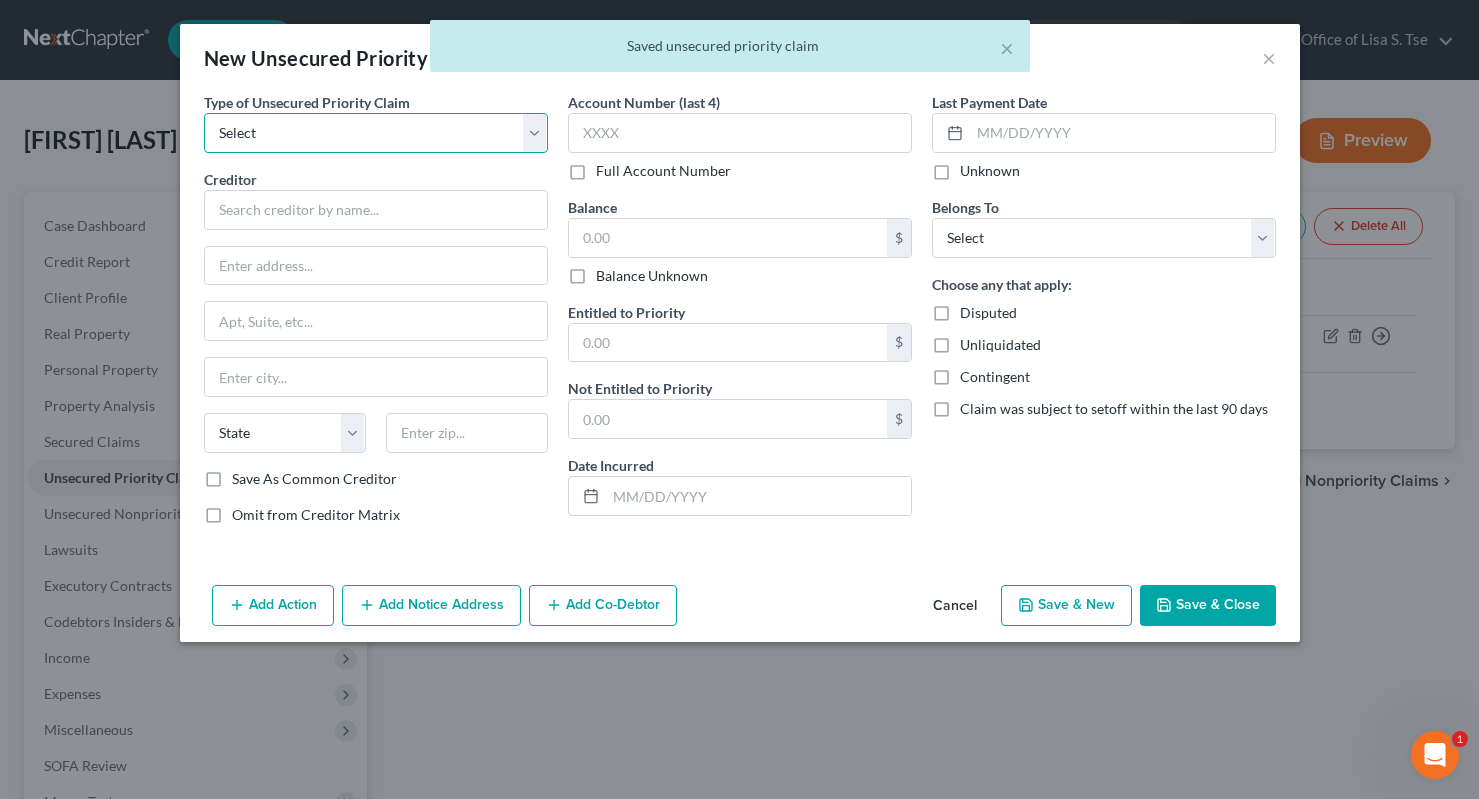click on "Select Taxes & Other Government Units Domestic Support Obligations Extensions of credit in an involuntary case Wages, Salaries, Commissions Contributions to employee benefits Certain farmers and fisherman Deposits by individuals Commitments to maintain capitals Claims for death or injury while intoxicated Other" at bounding box center [376, 133] 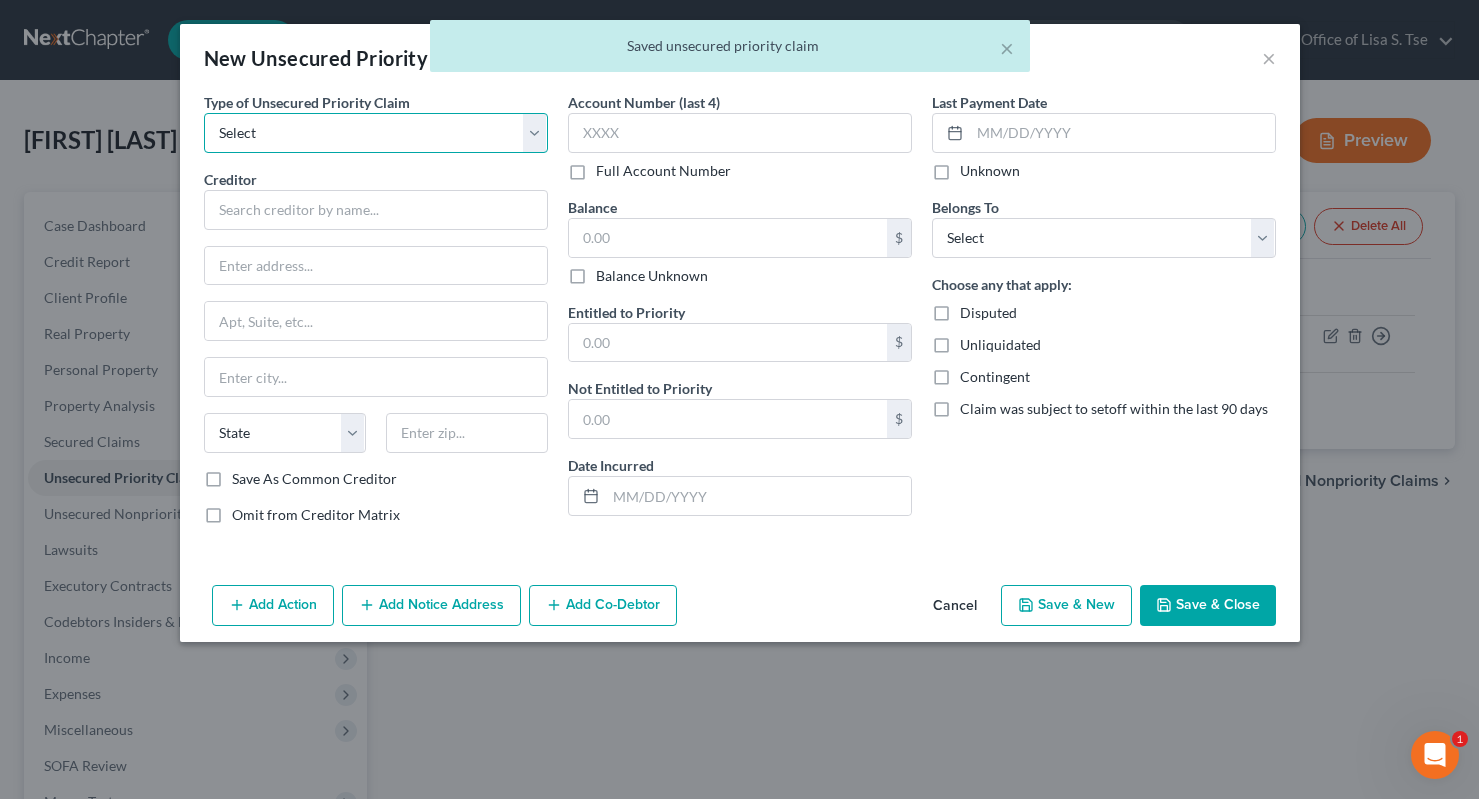 select on "0" 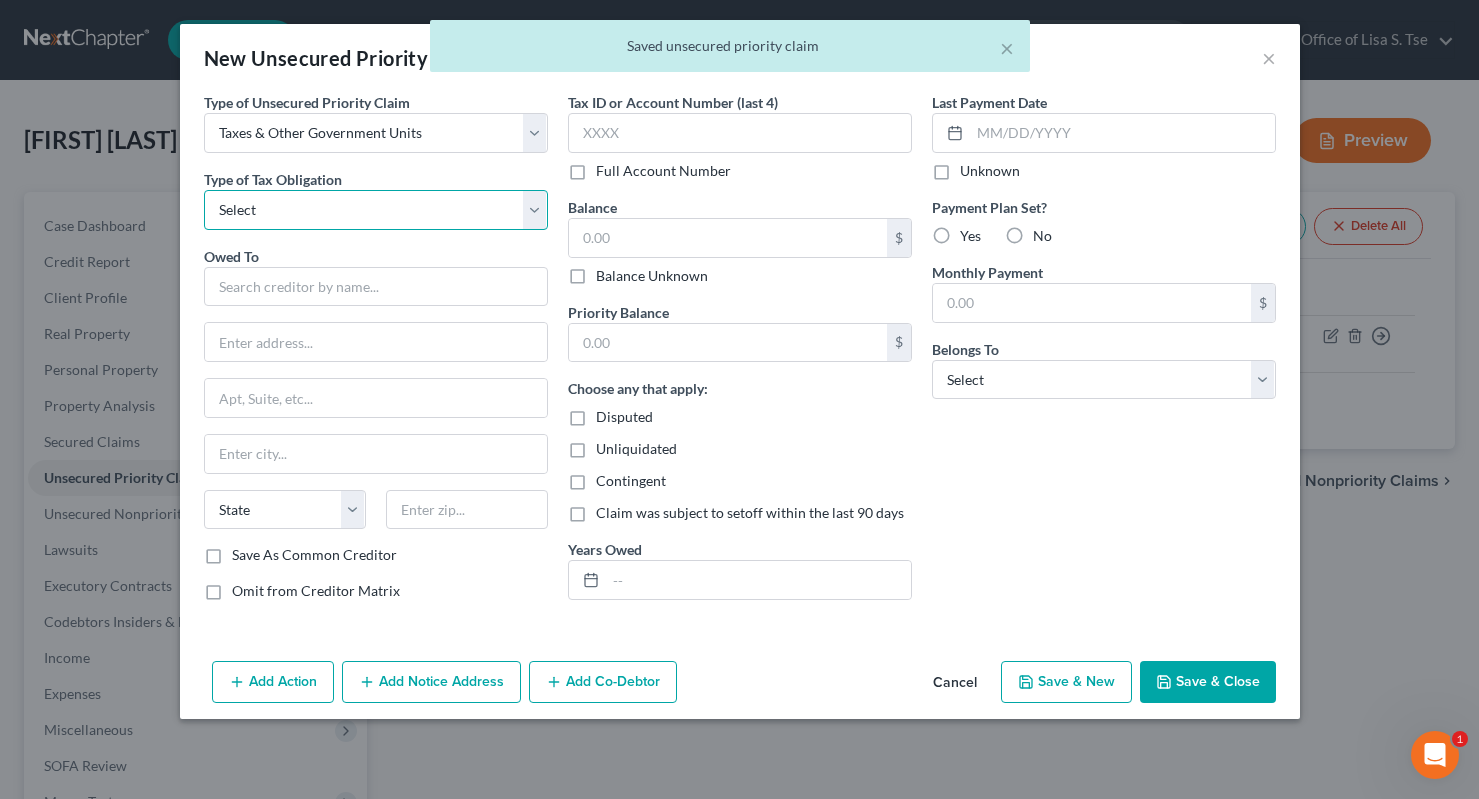 click on "Select Federal City State Franchise Tax Board Other" at bounding box center (376, 210) 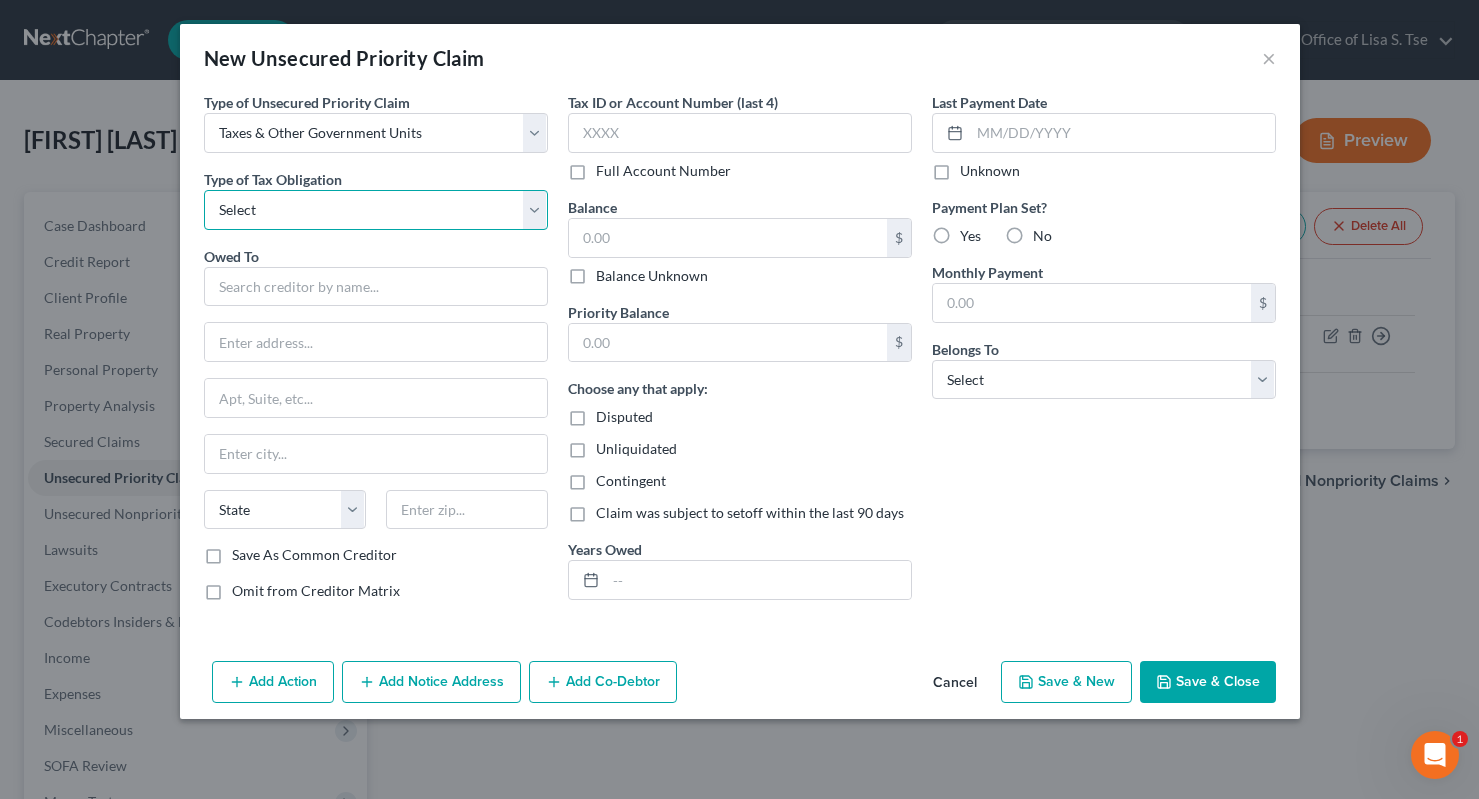 select on "0" 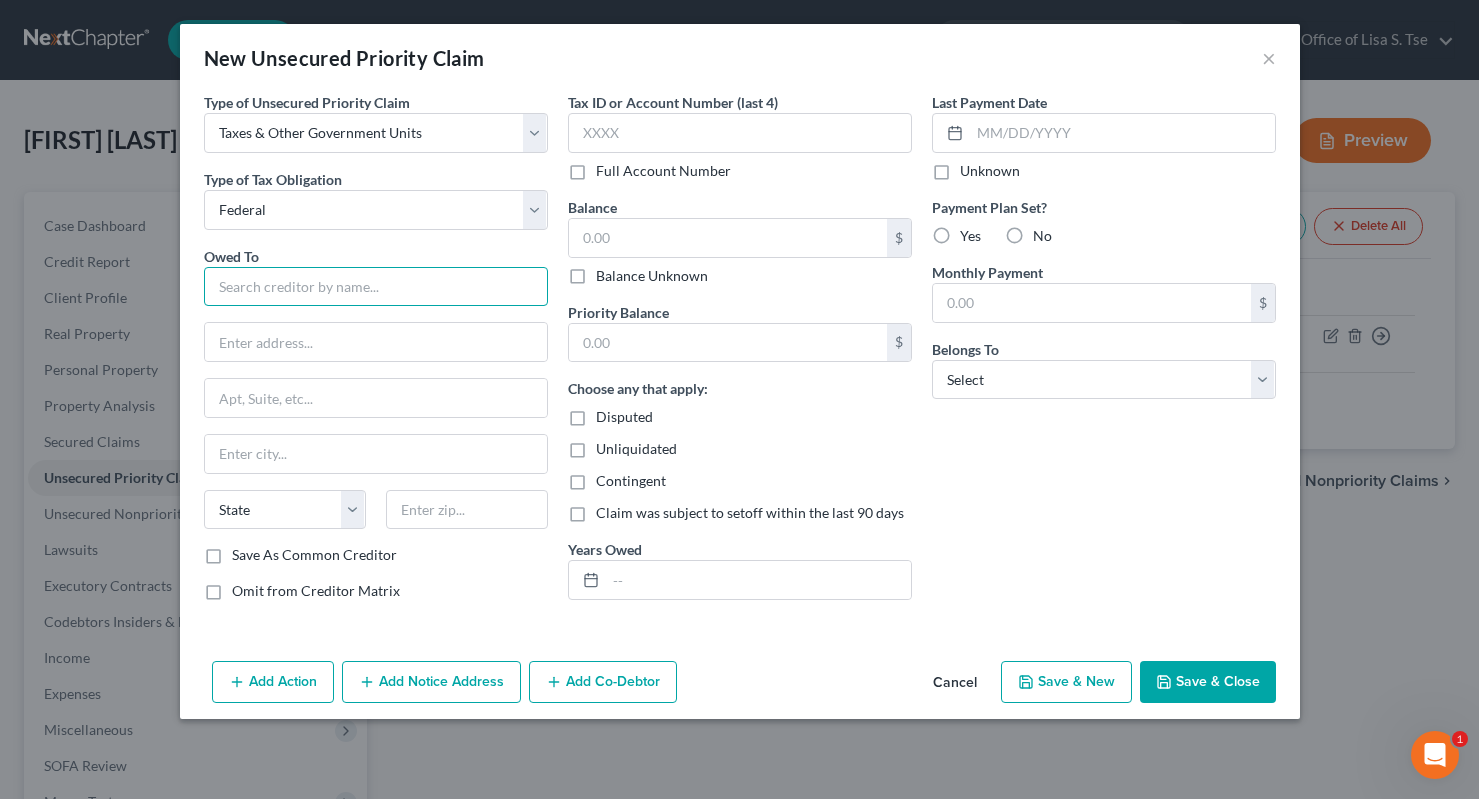 click at bounding box center (376, 287) 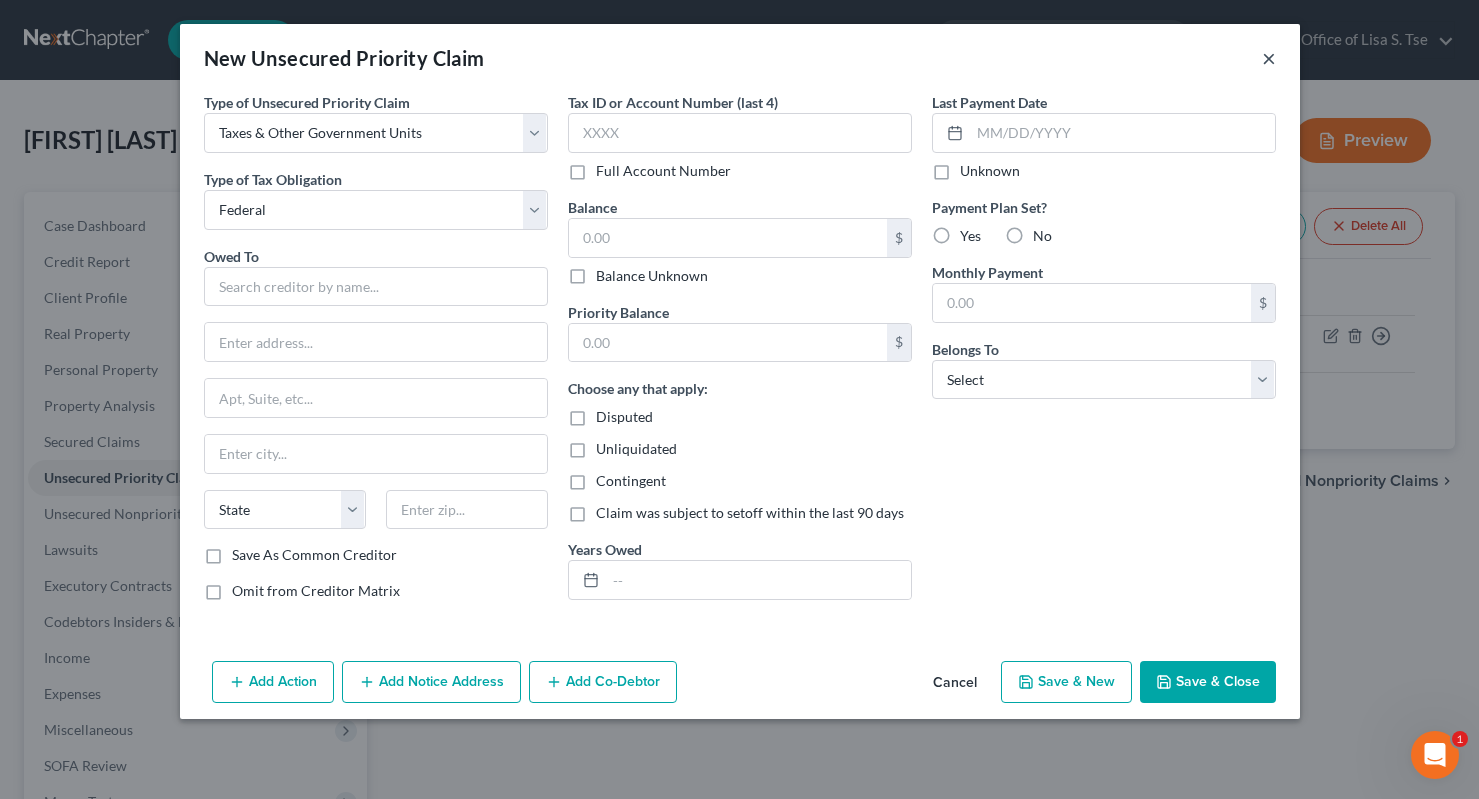 click on "×" at bounding box center (1269, 58) 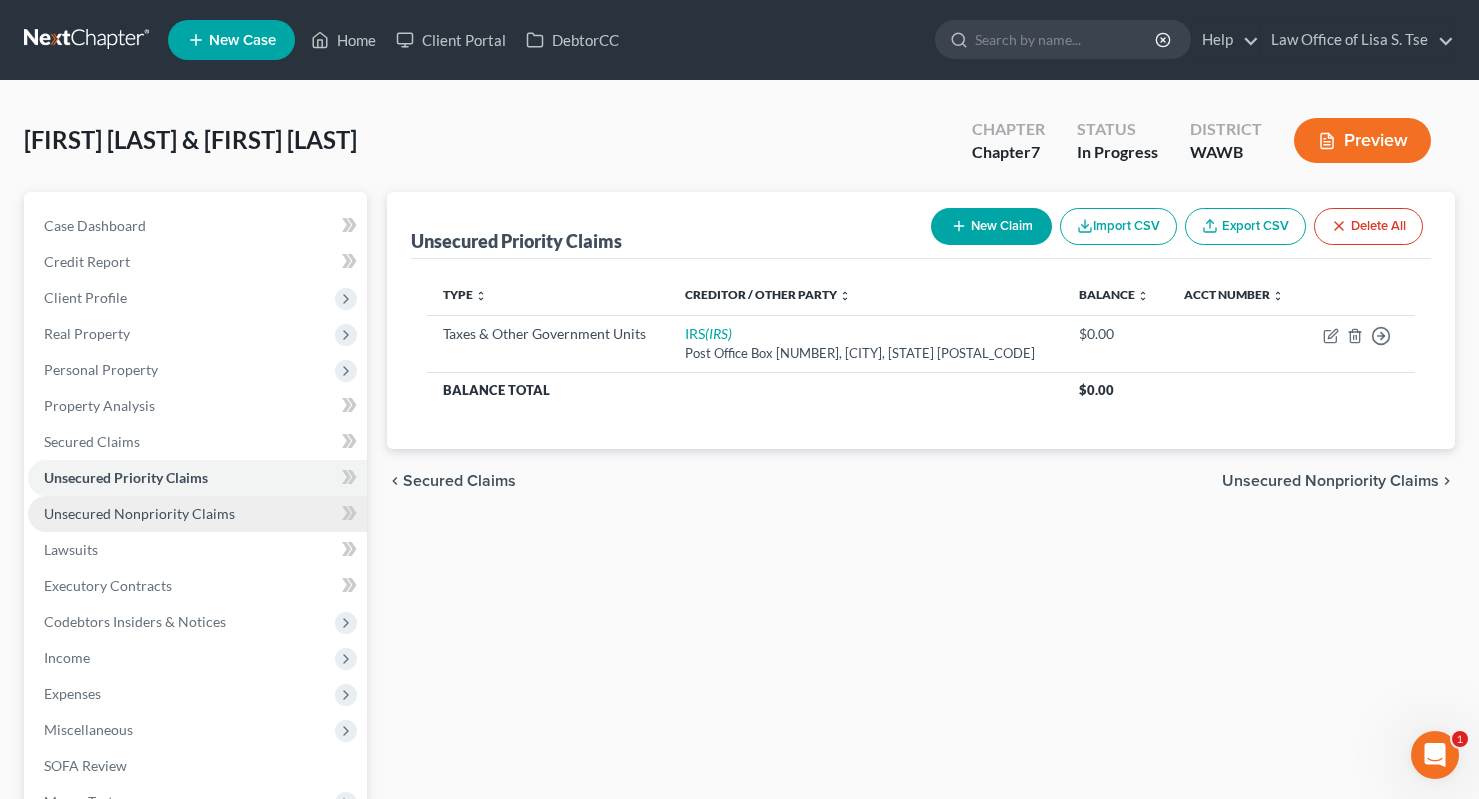 click on "Unsecured Nonpriority Claims" at bounding box center [197, 514] 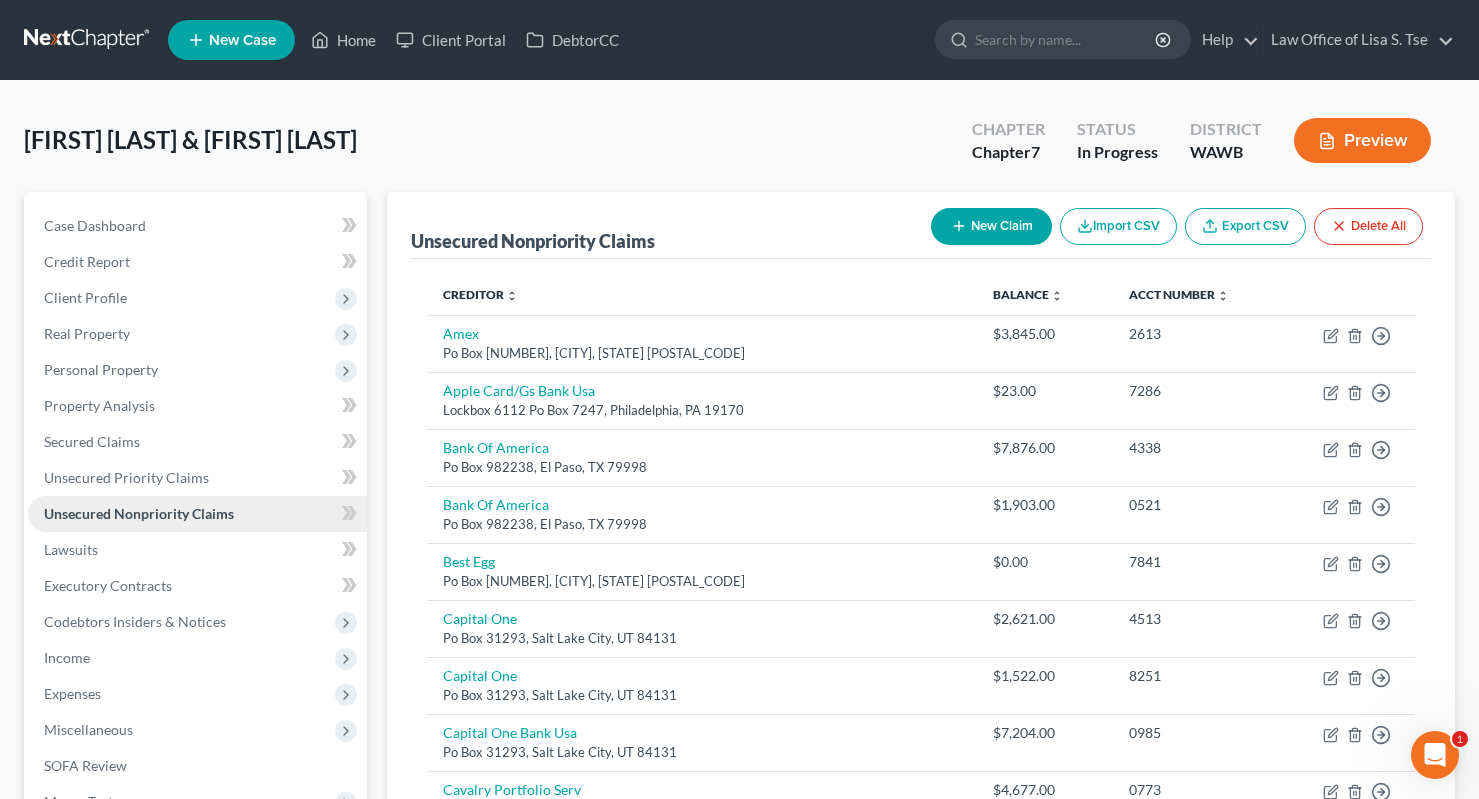 click on "Unsecured Nonpriority Claims" at bounding box center [197, 514] 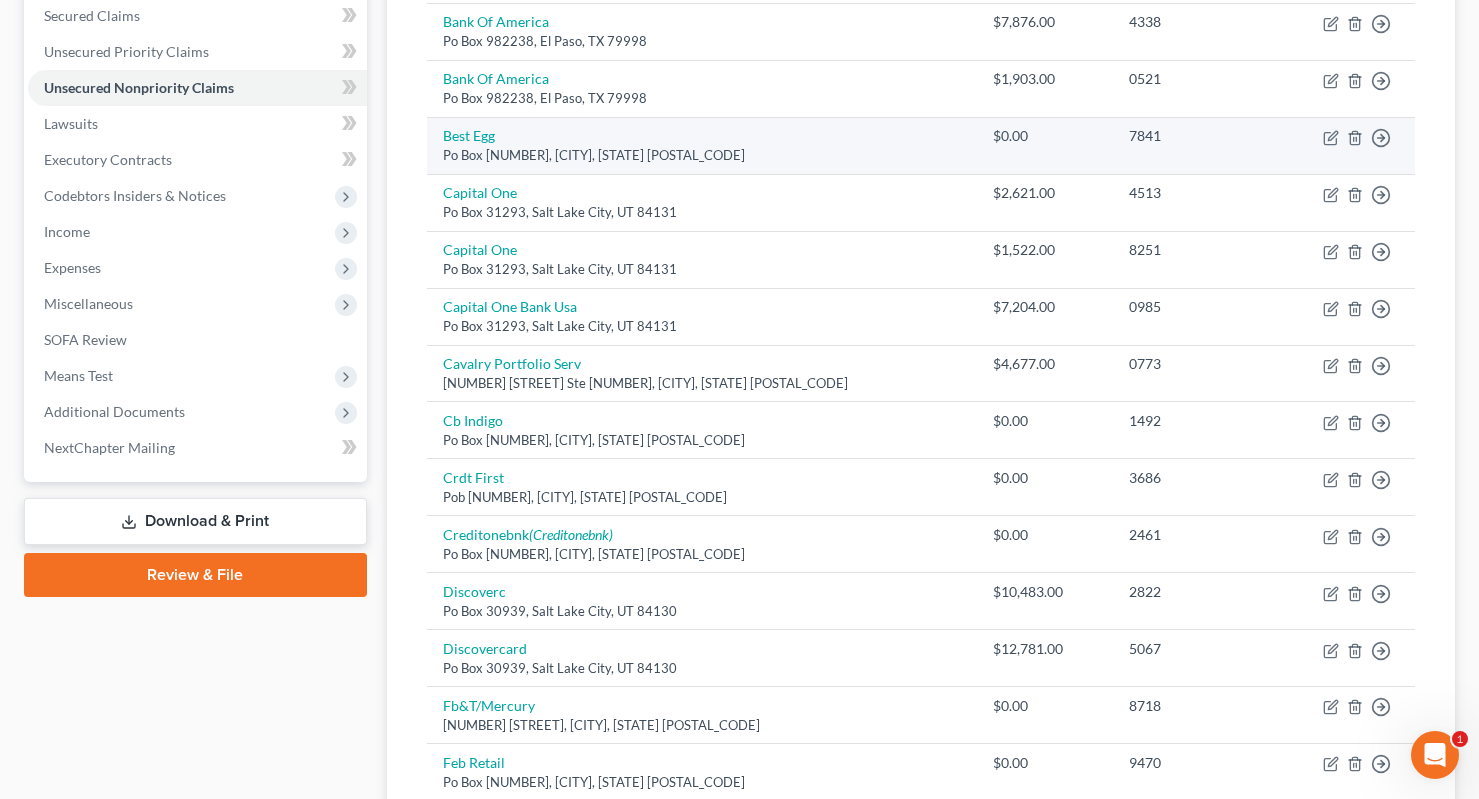 scroll, scrollTop: 431, scrollLeft: 0, axis: vertical 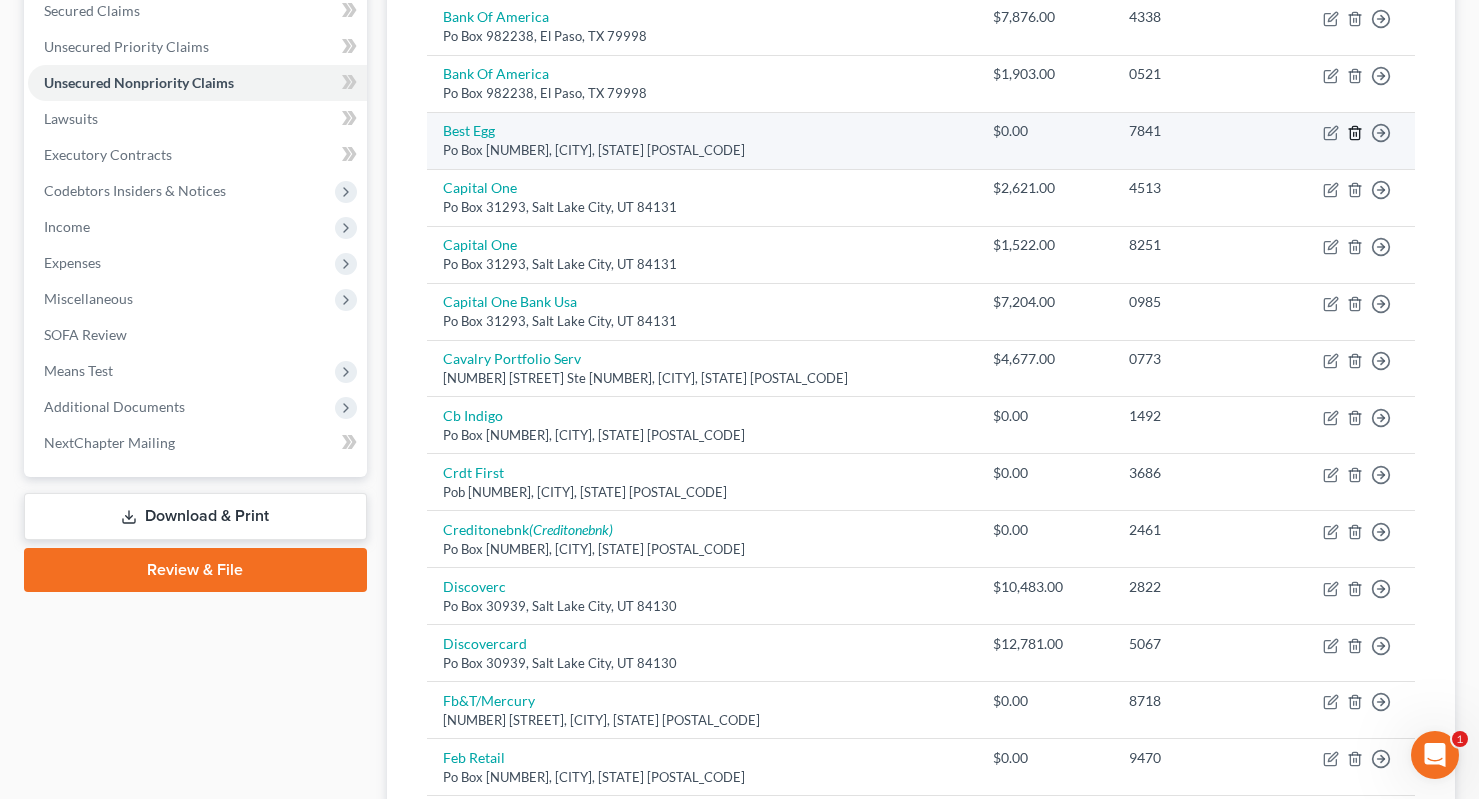 click 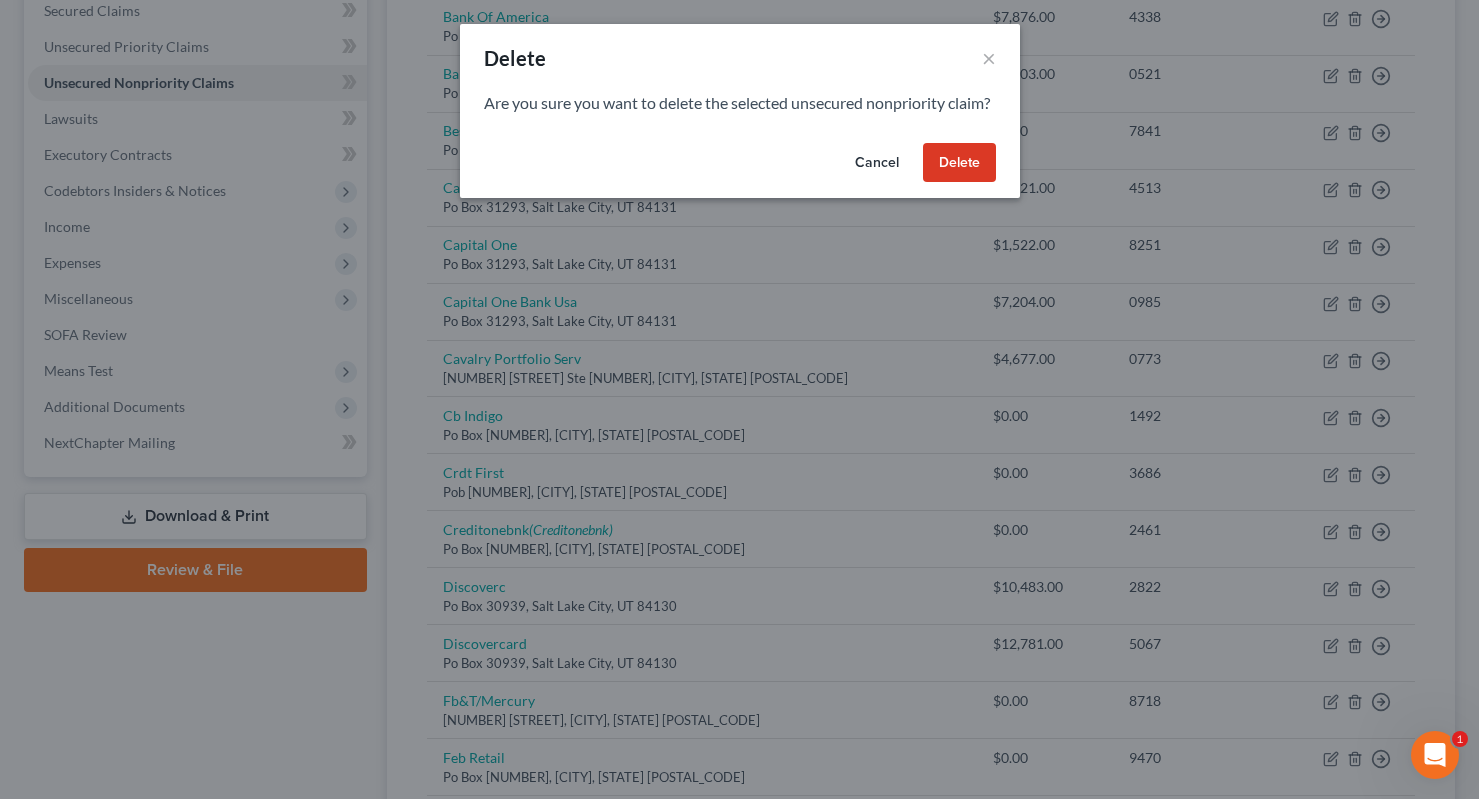 click on "Delete" at bounding box center [959, 163] 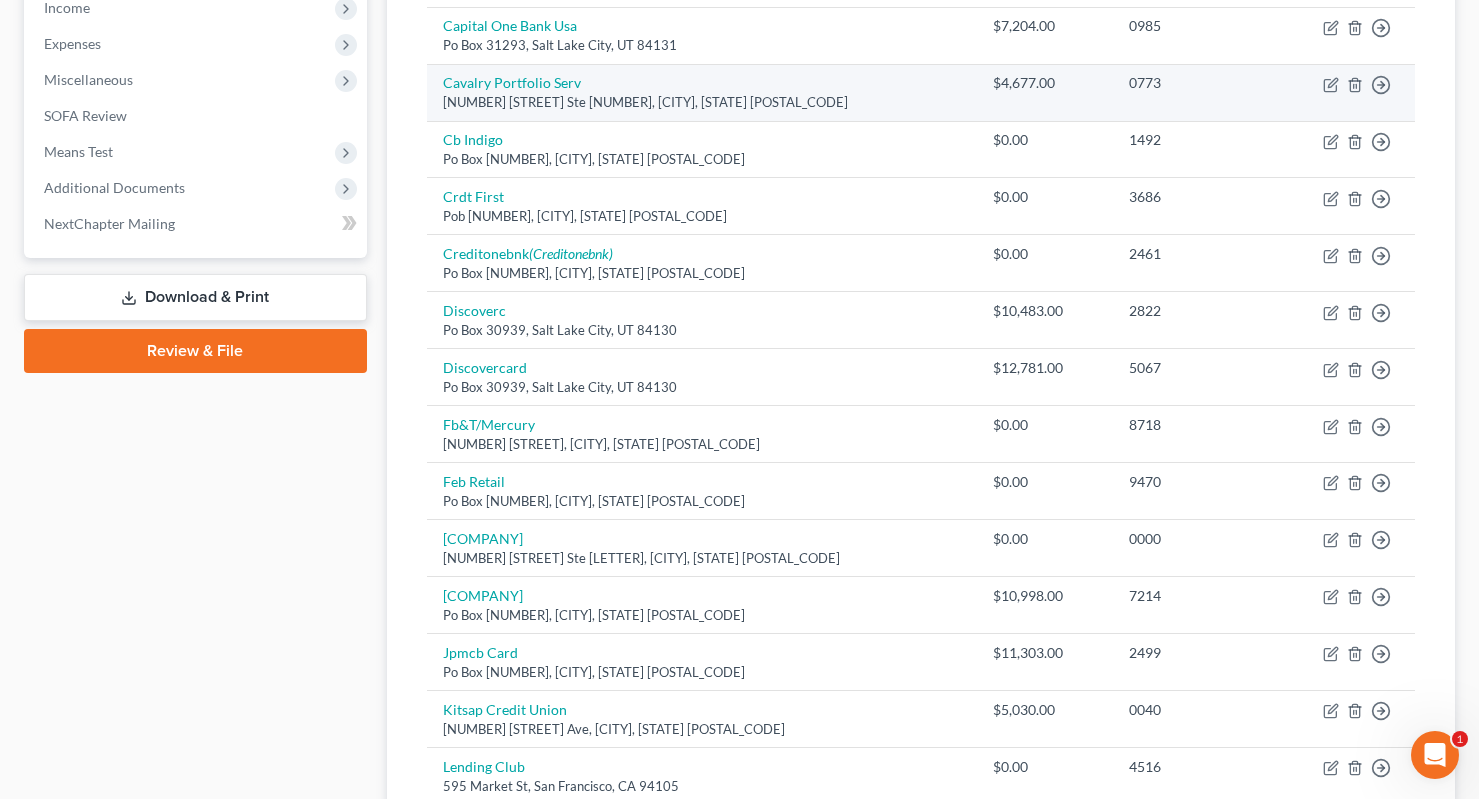 scroll, scrollTop: 651, scrollLeft: 0, axis: vertical 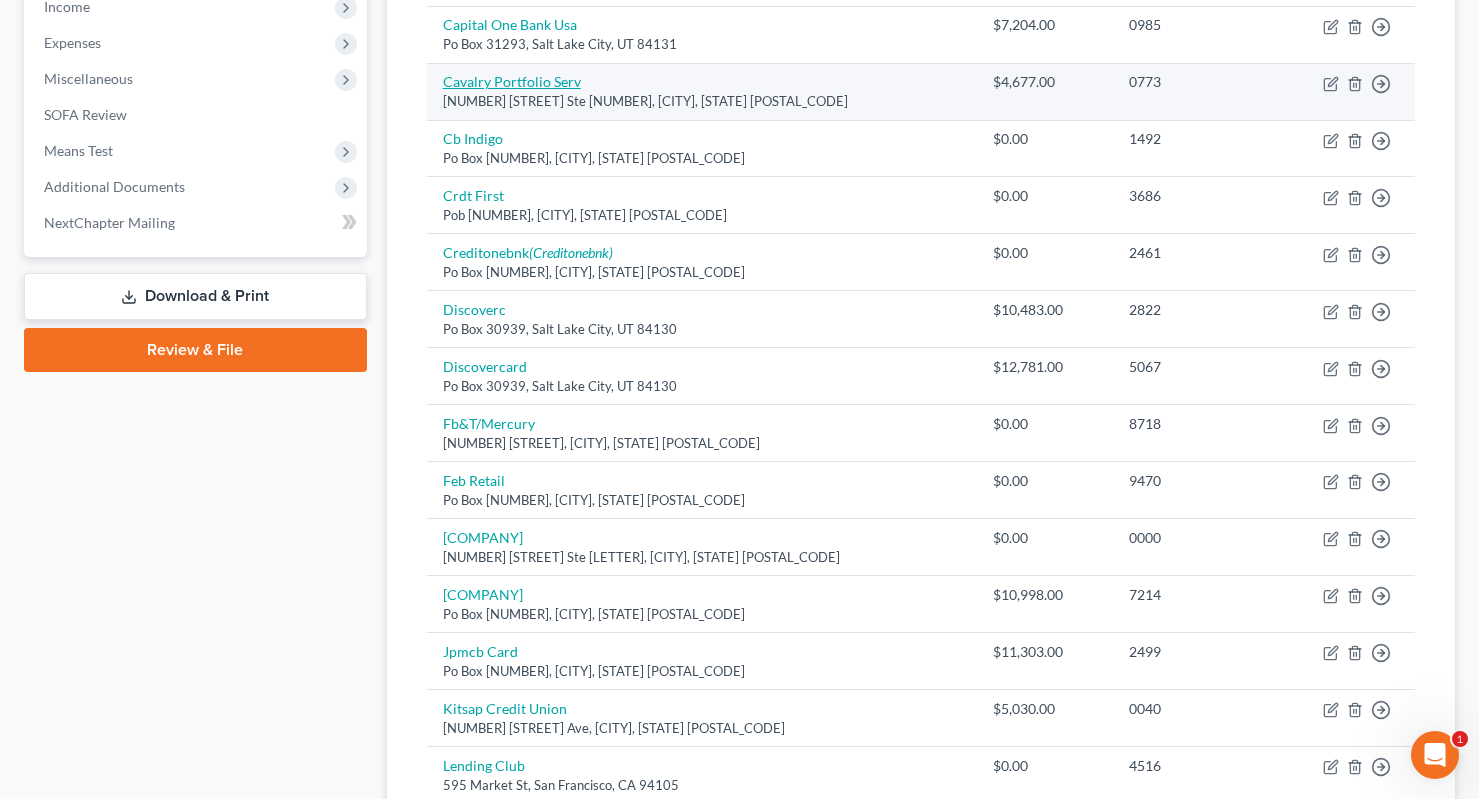 click on "Cavalry Portfolio Serv" at bounding box center [512, 81] 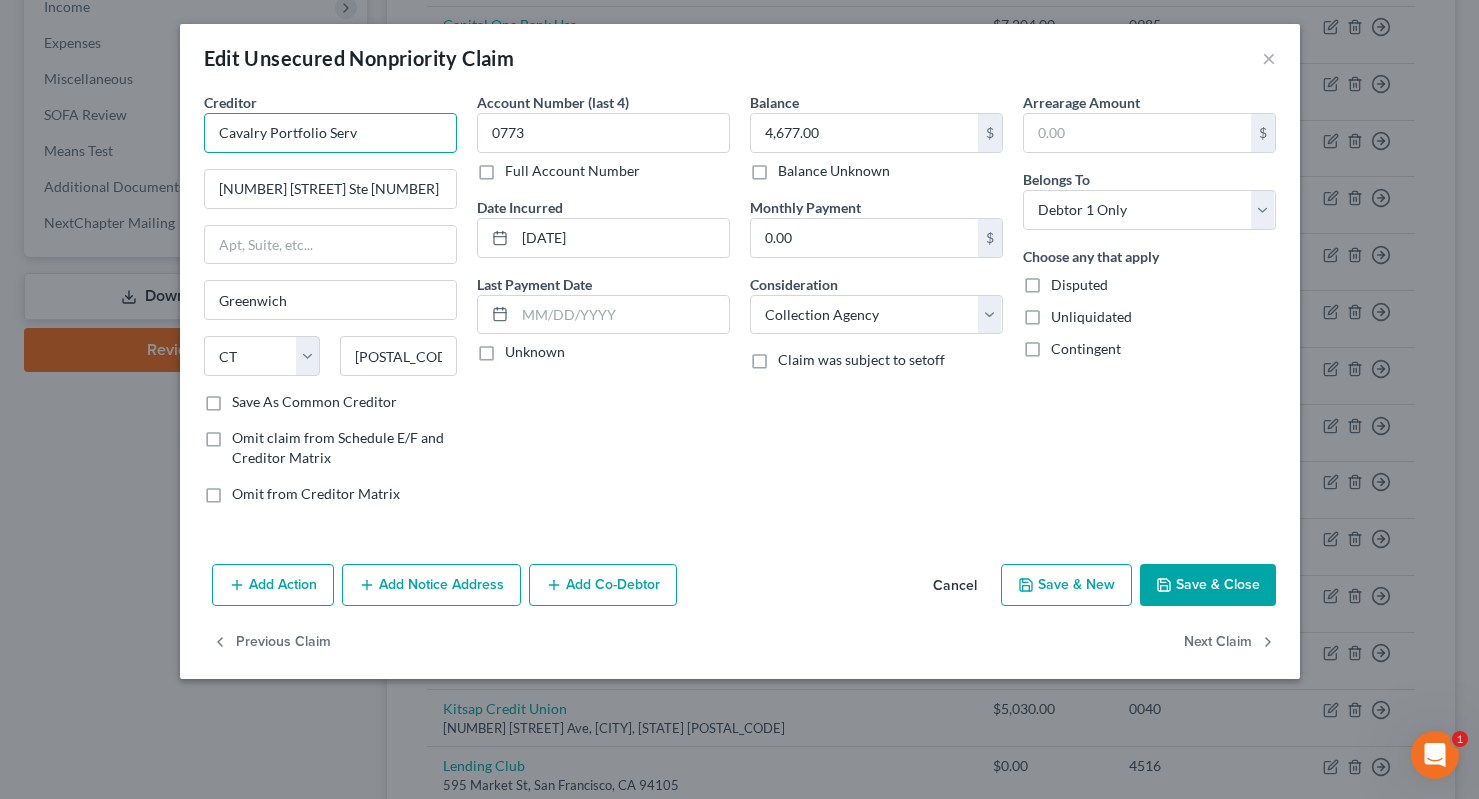 click on "Cavalry Portfolio Serv" at bounding box center [330, 133] 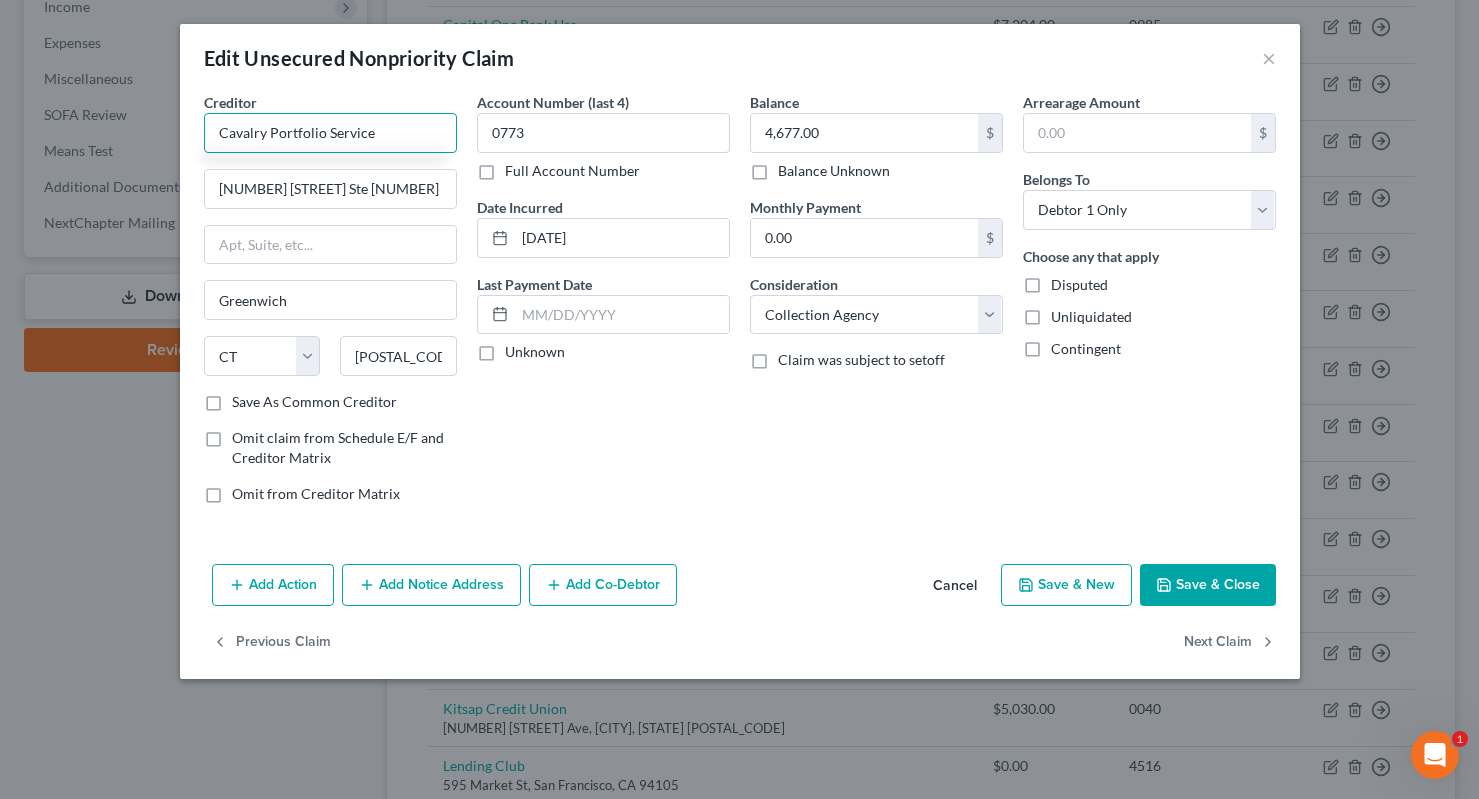 type on "Cavalry Portfolio Service" 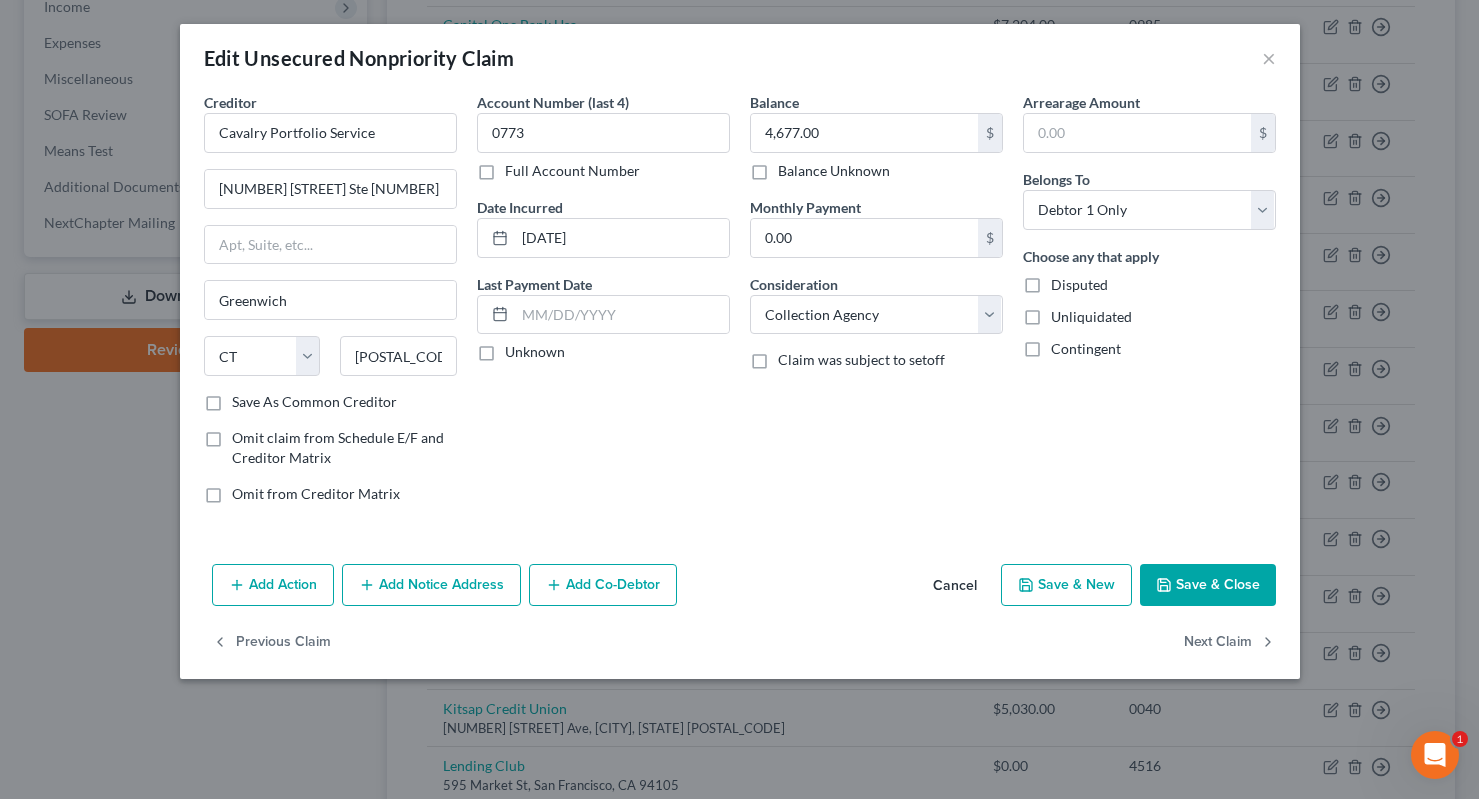 click on "Save & Close" at bounding box center (1208, 585) 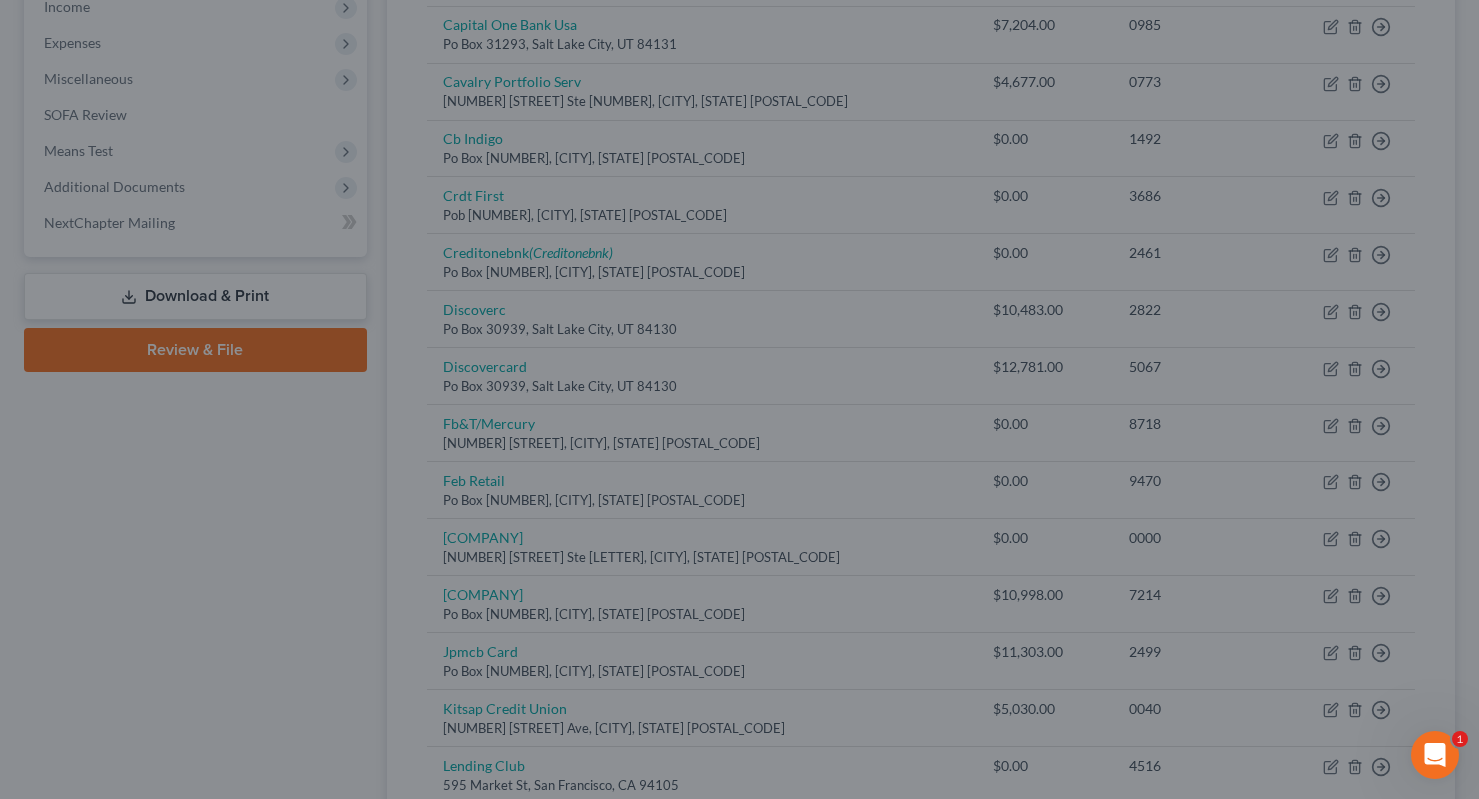 type on "0" 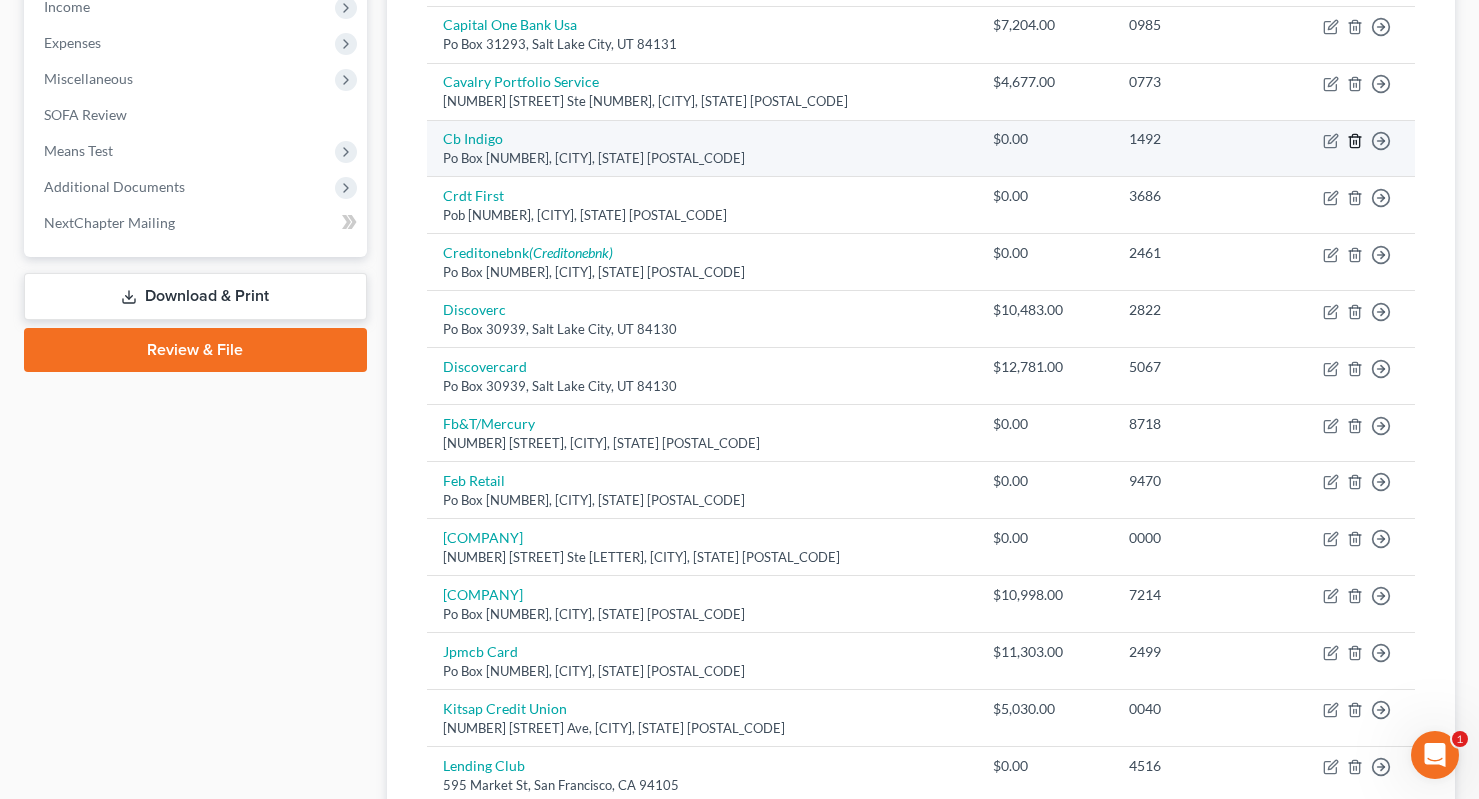 click 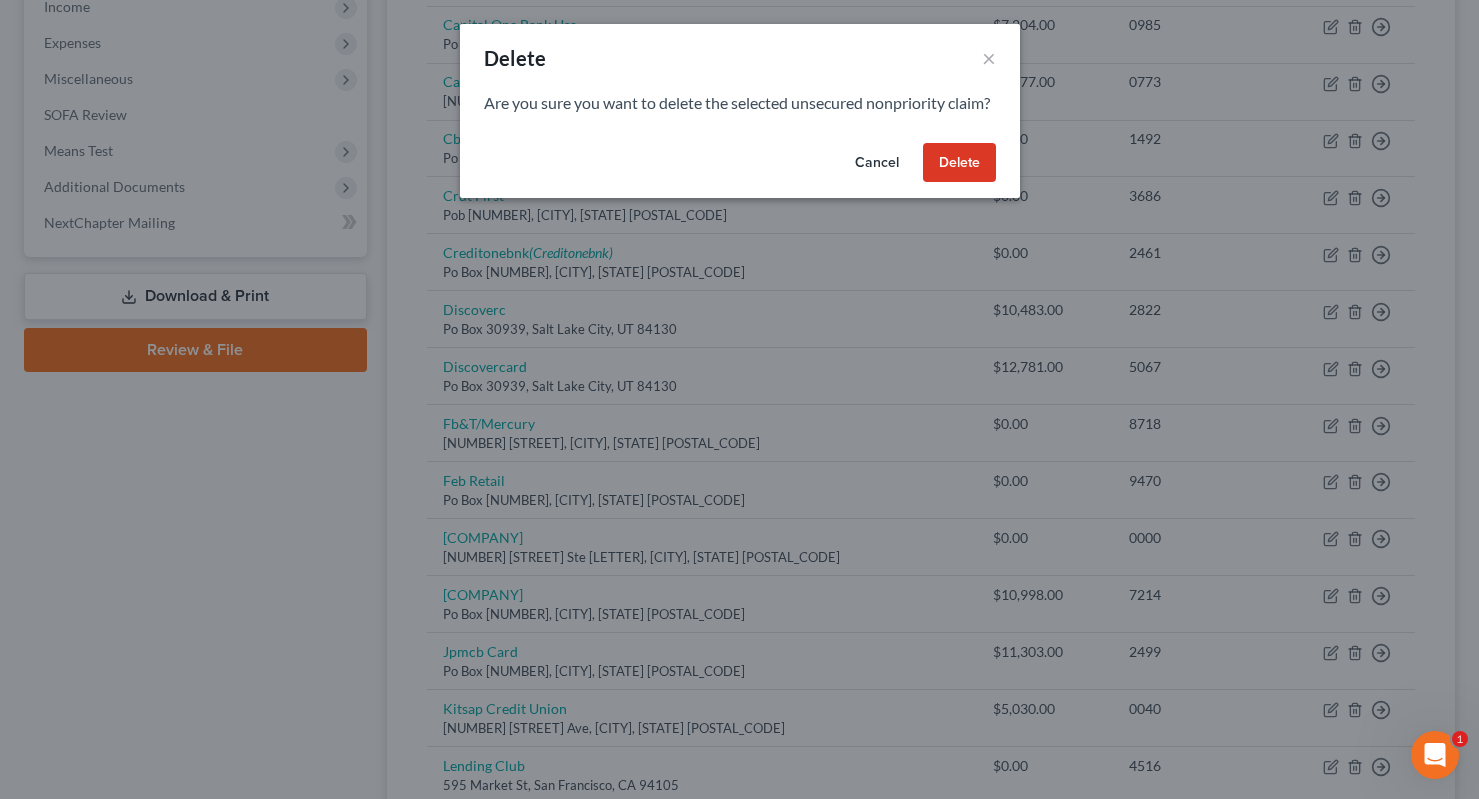 click on "Delete" at bounding box center [959, 163] 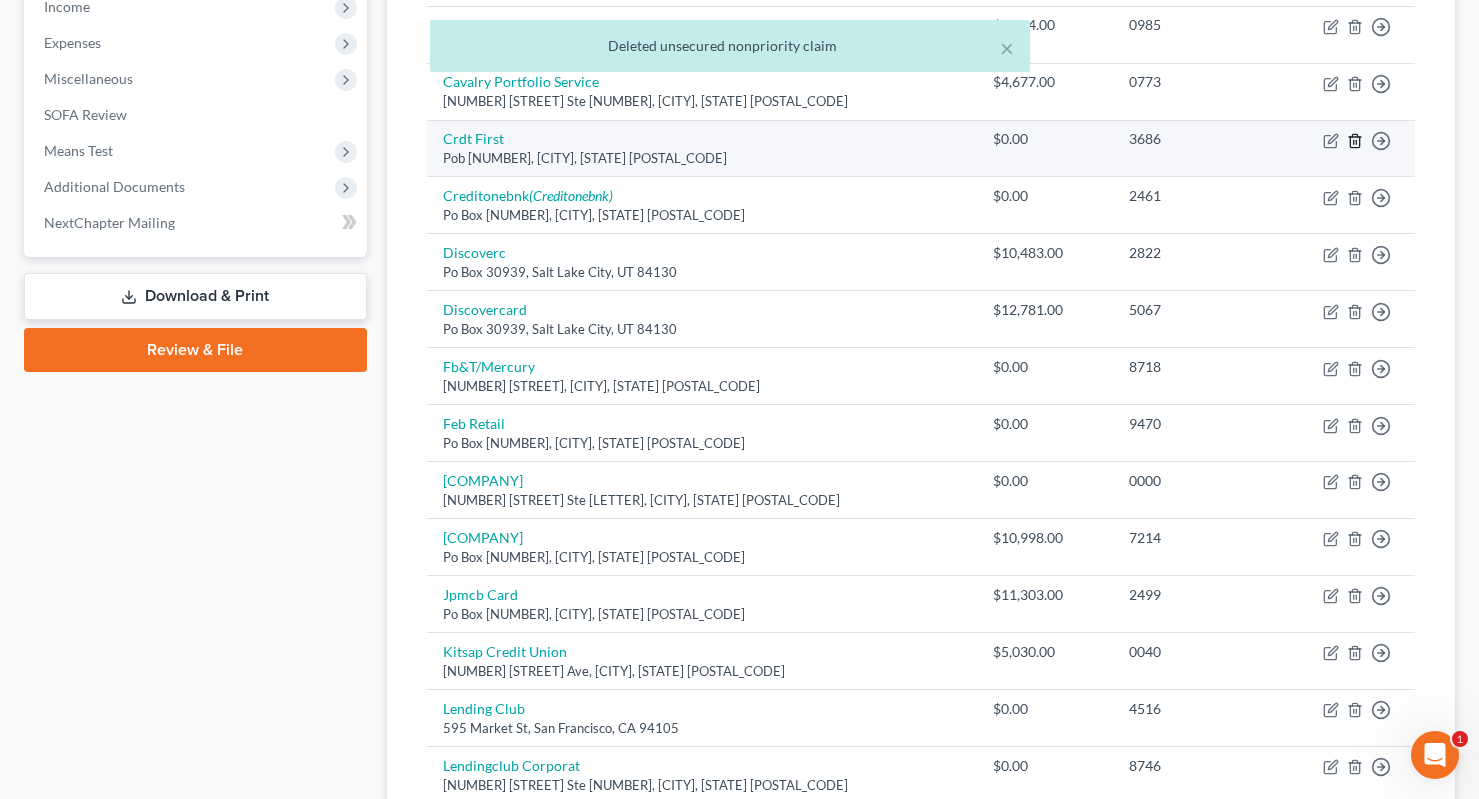 click 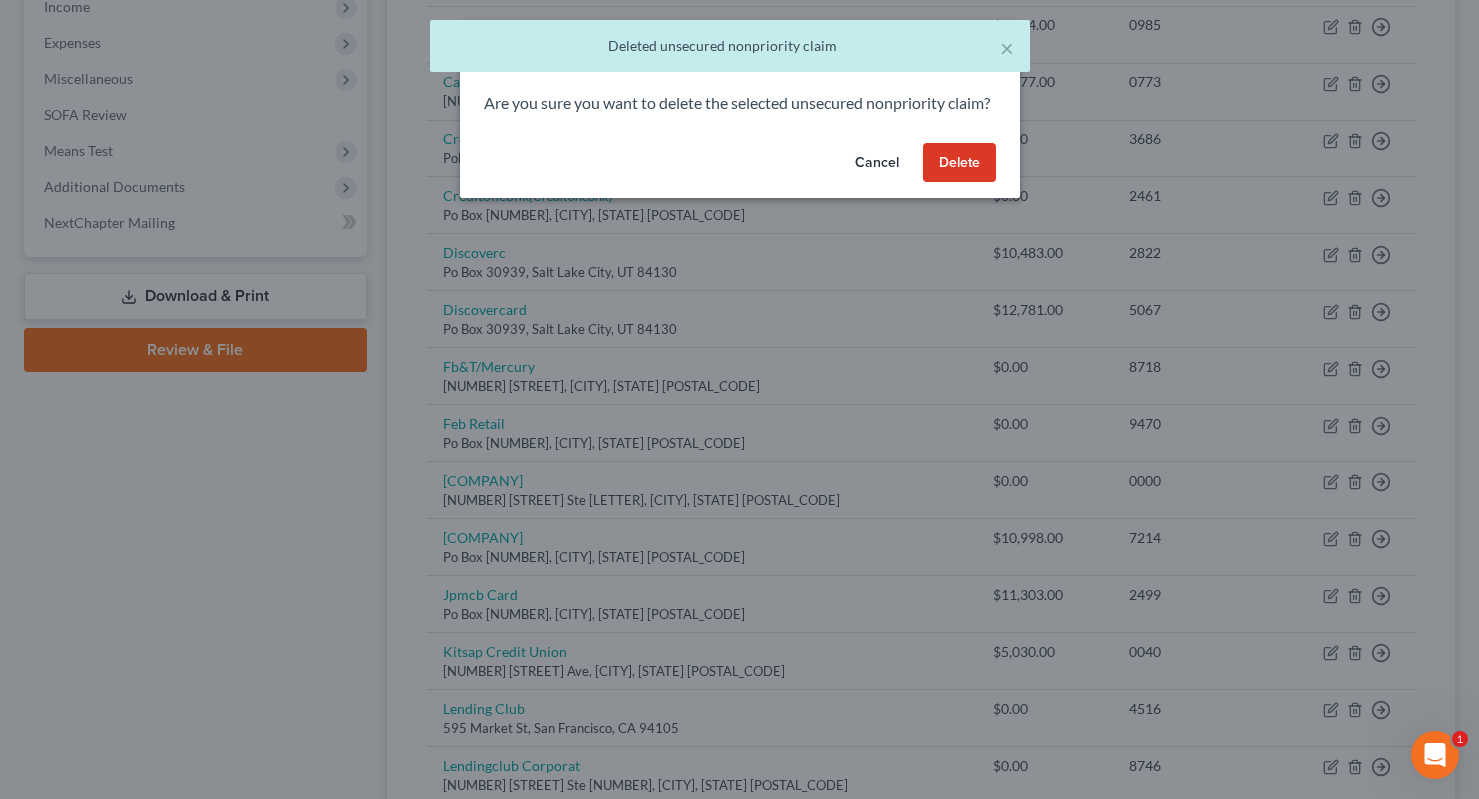 click on "Delete" at bounding box center (959, 163) 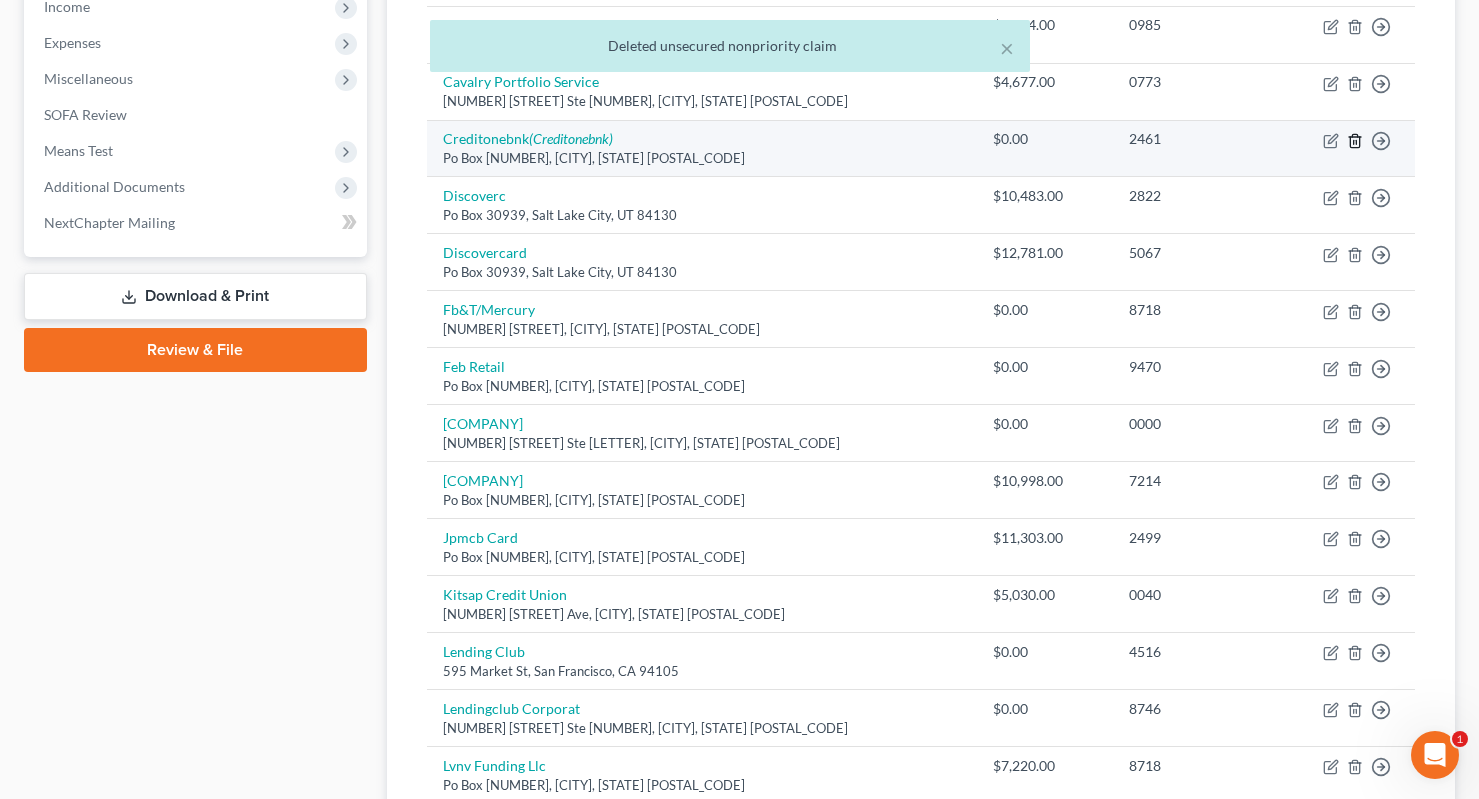 click 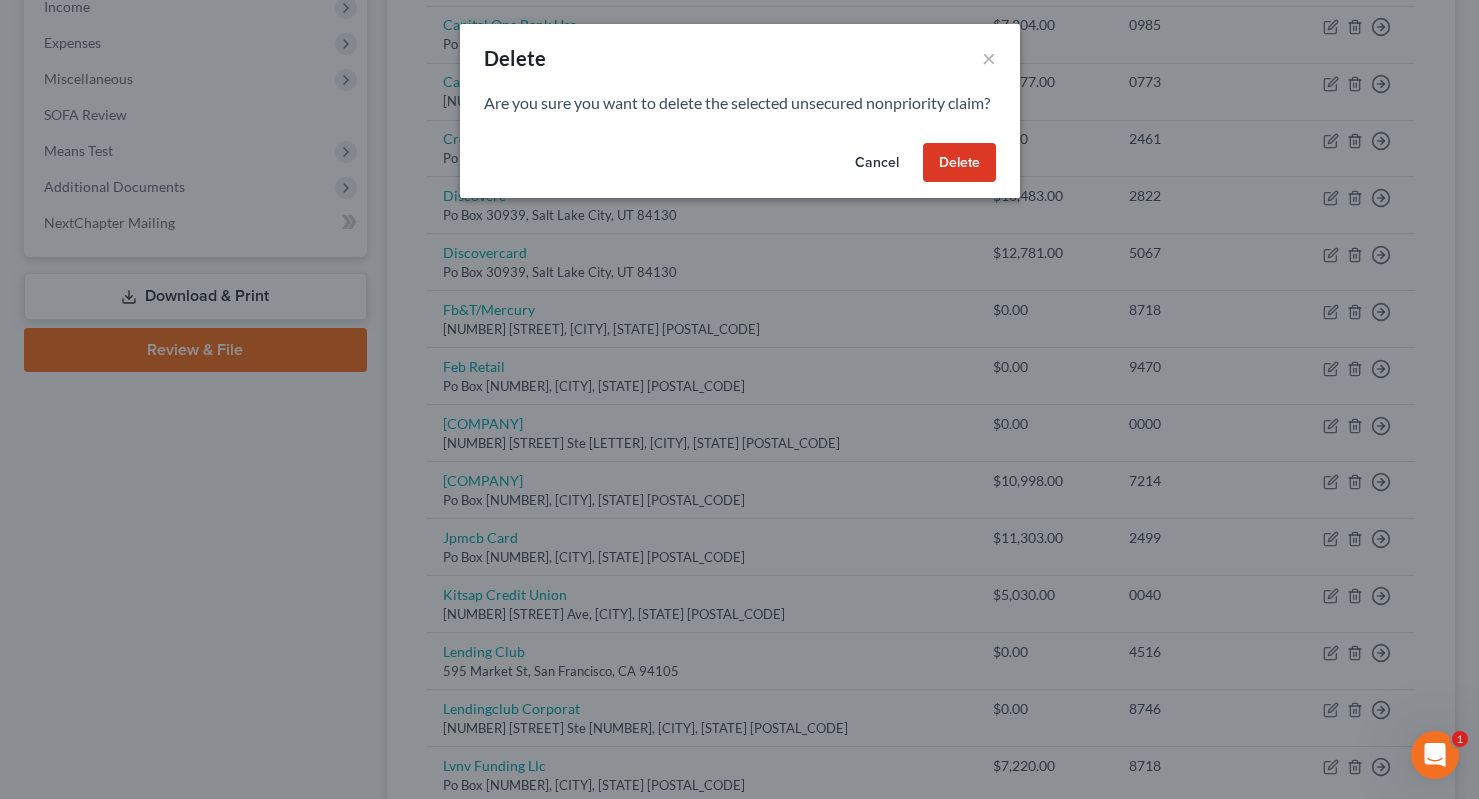 click on "Delete" at bounding box center [959, 163] 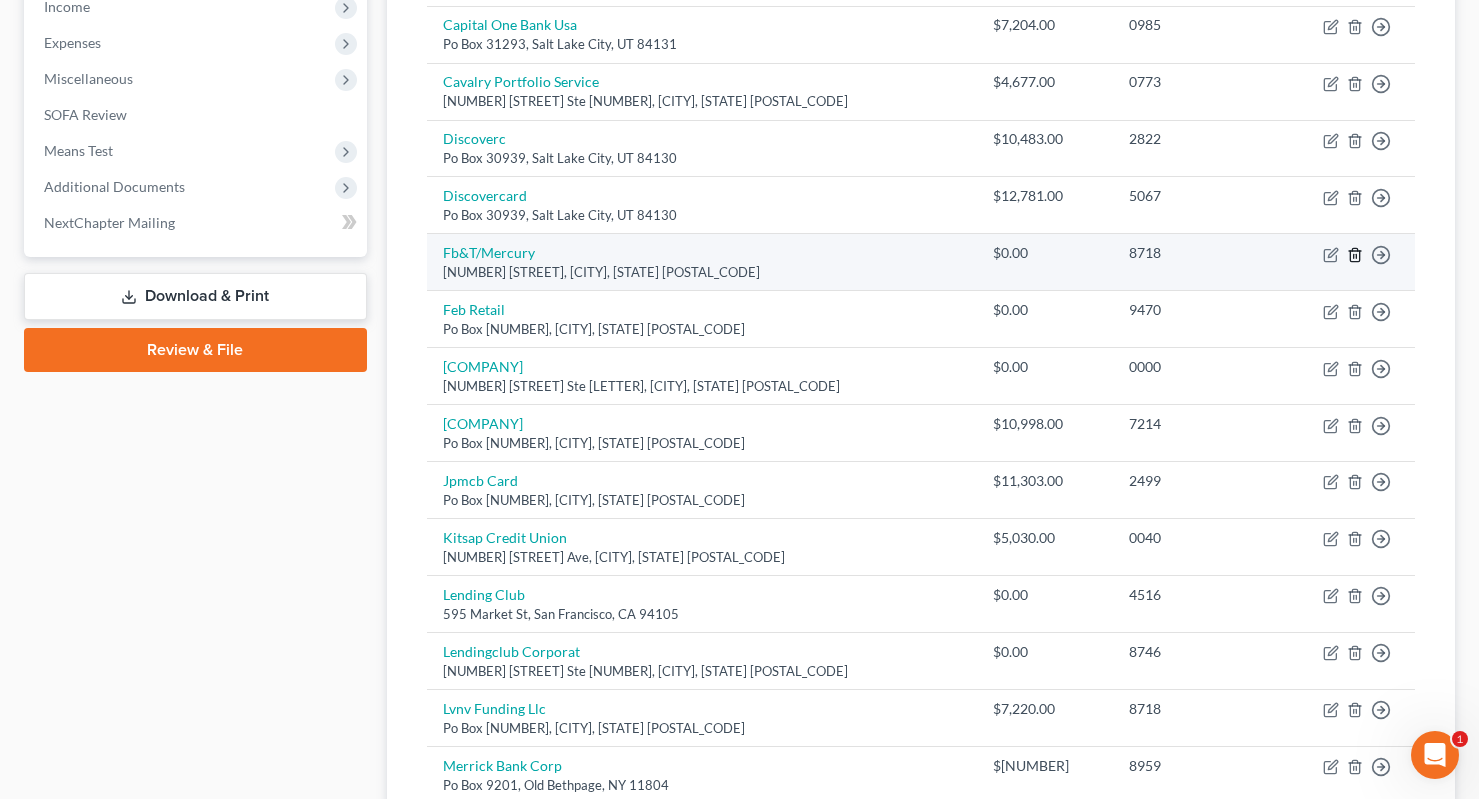 click 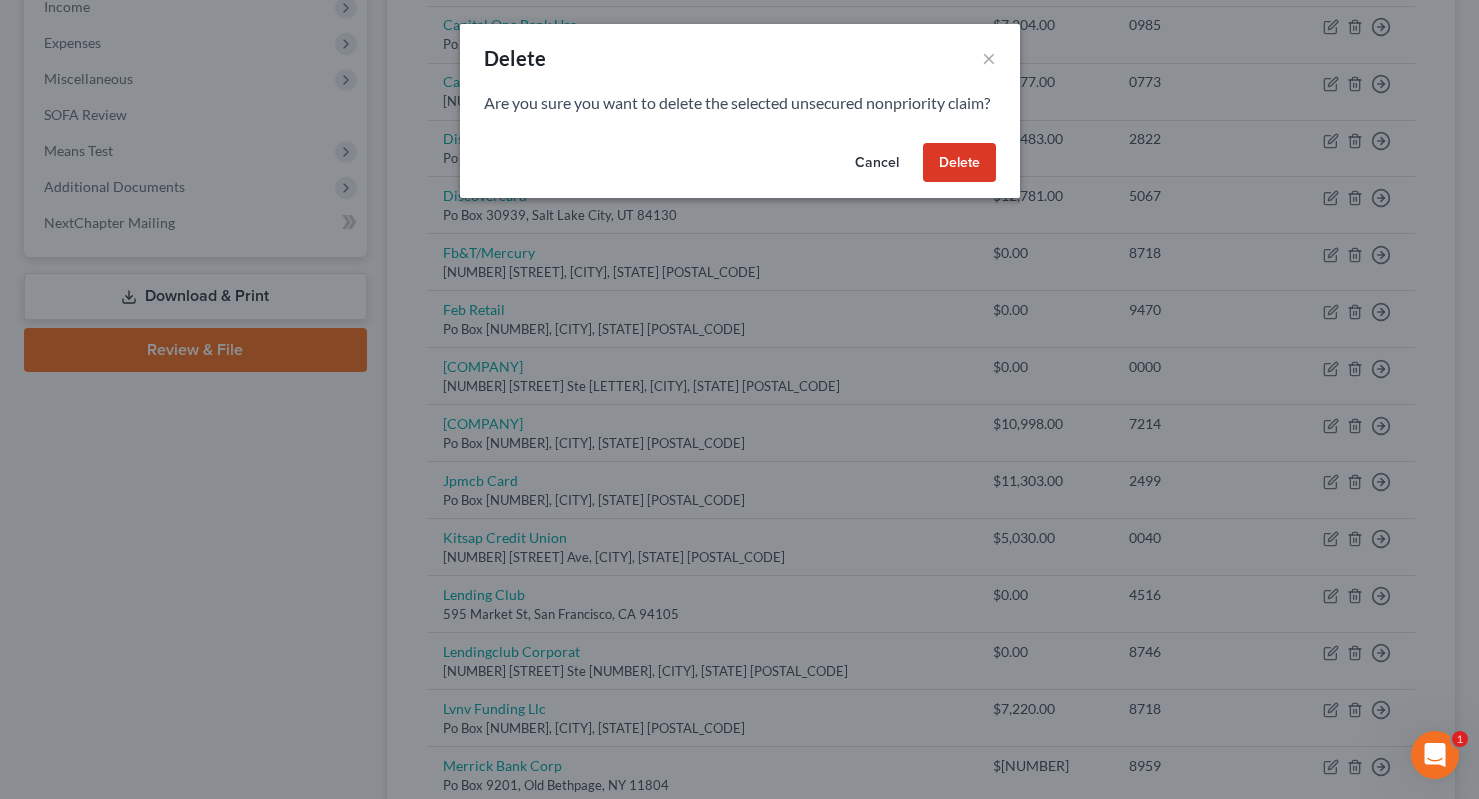 click on "Delete" at bounding box center (959, 163) 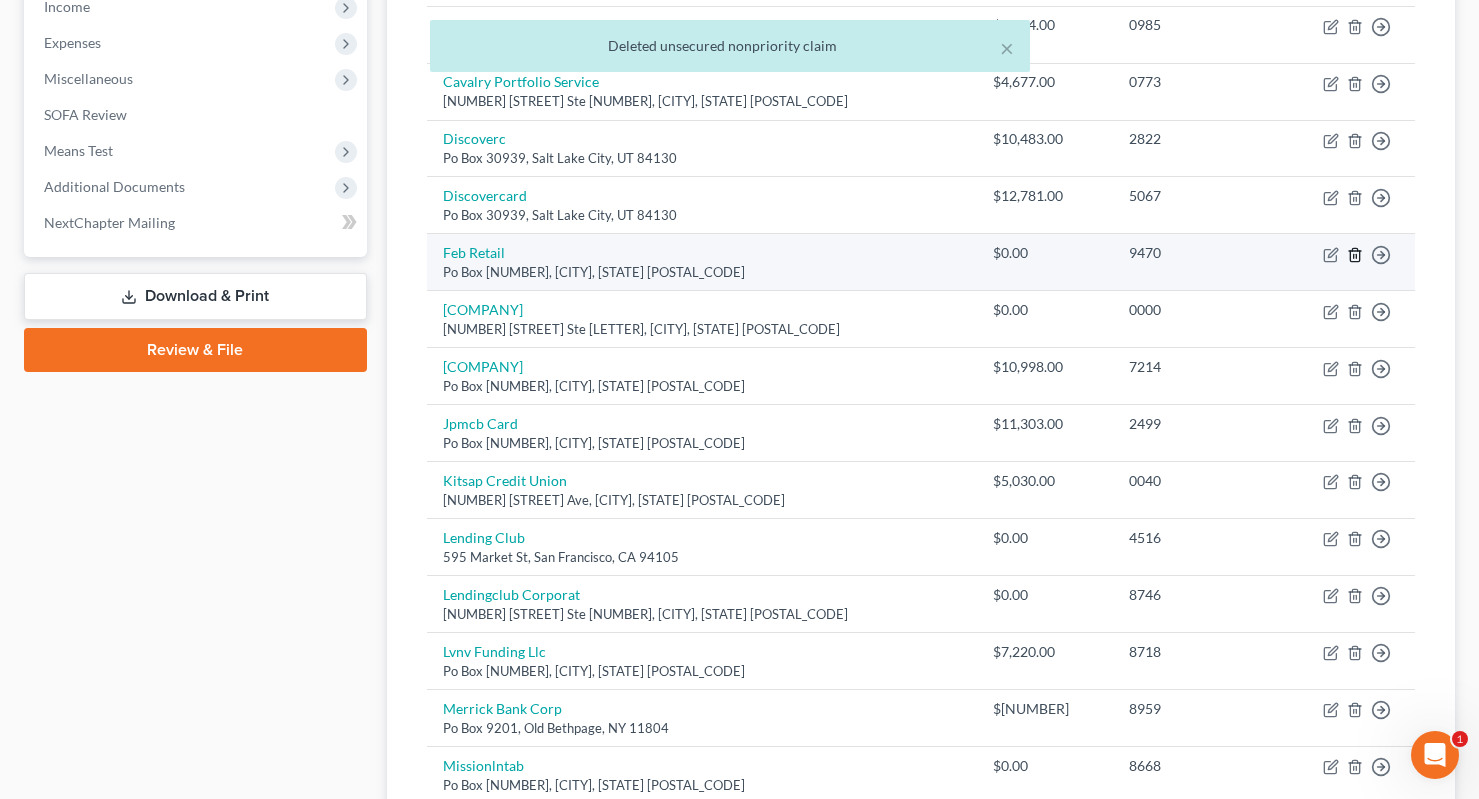 click 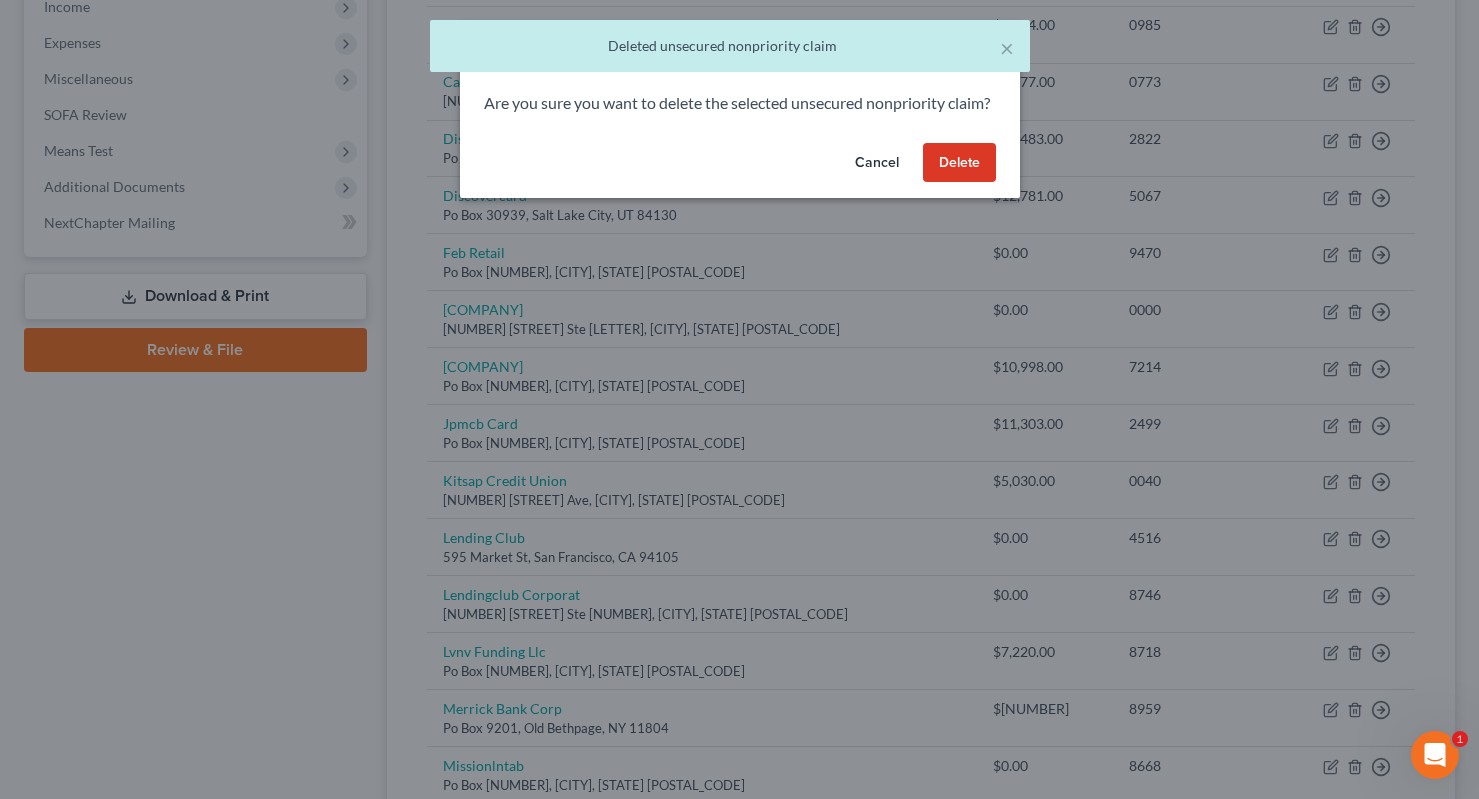 click on "Delete" at bounding box center [959, 163] 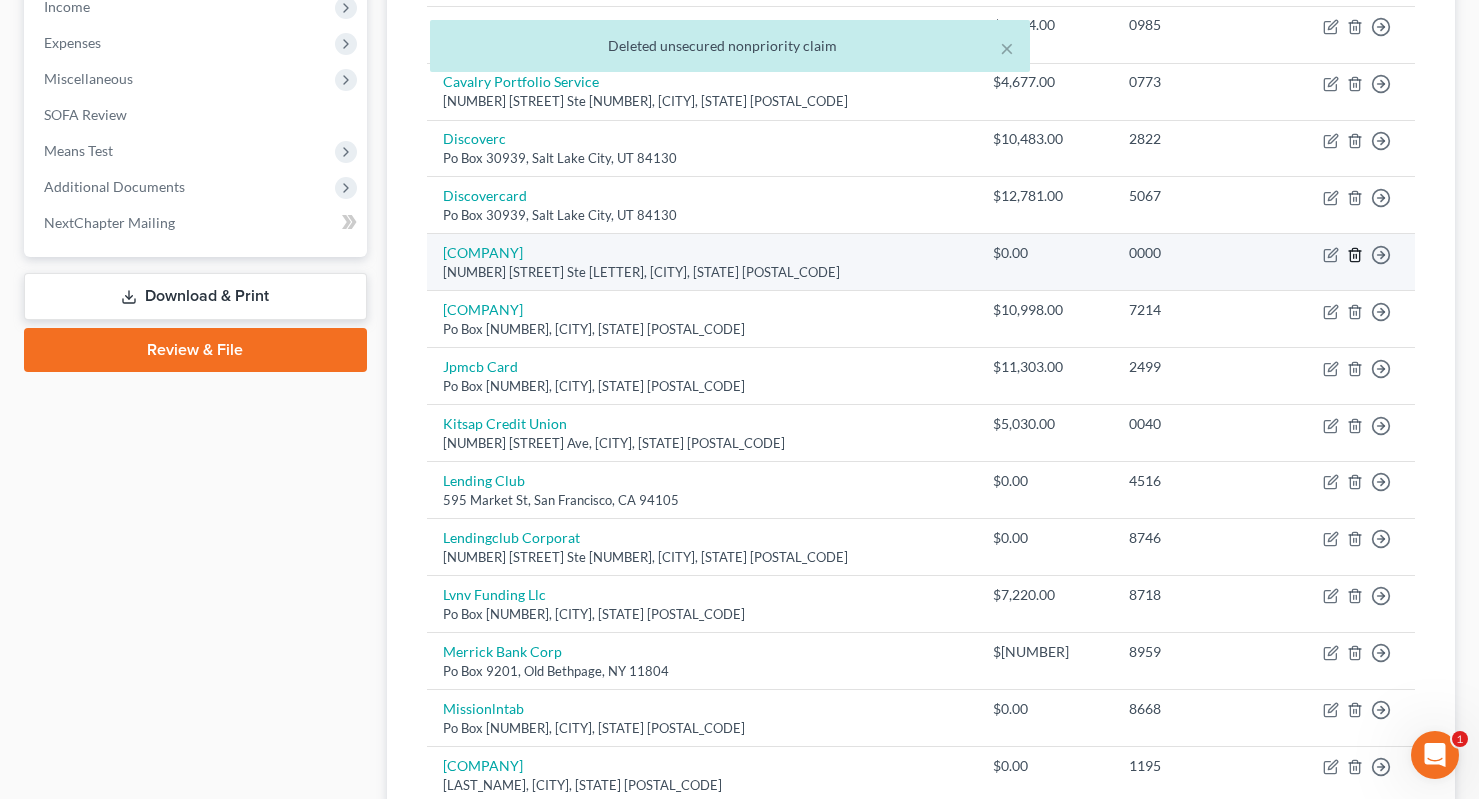 click 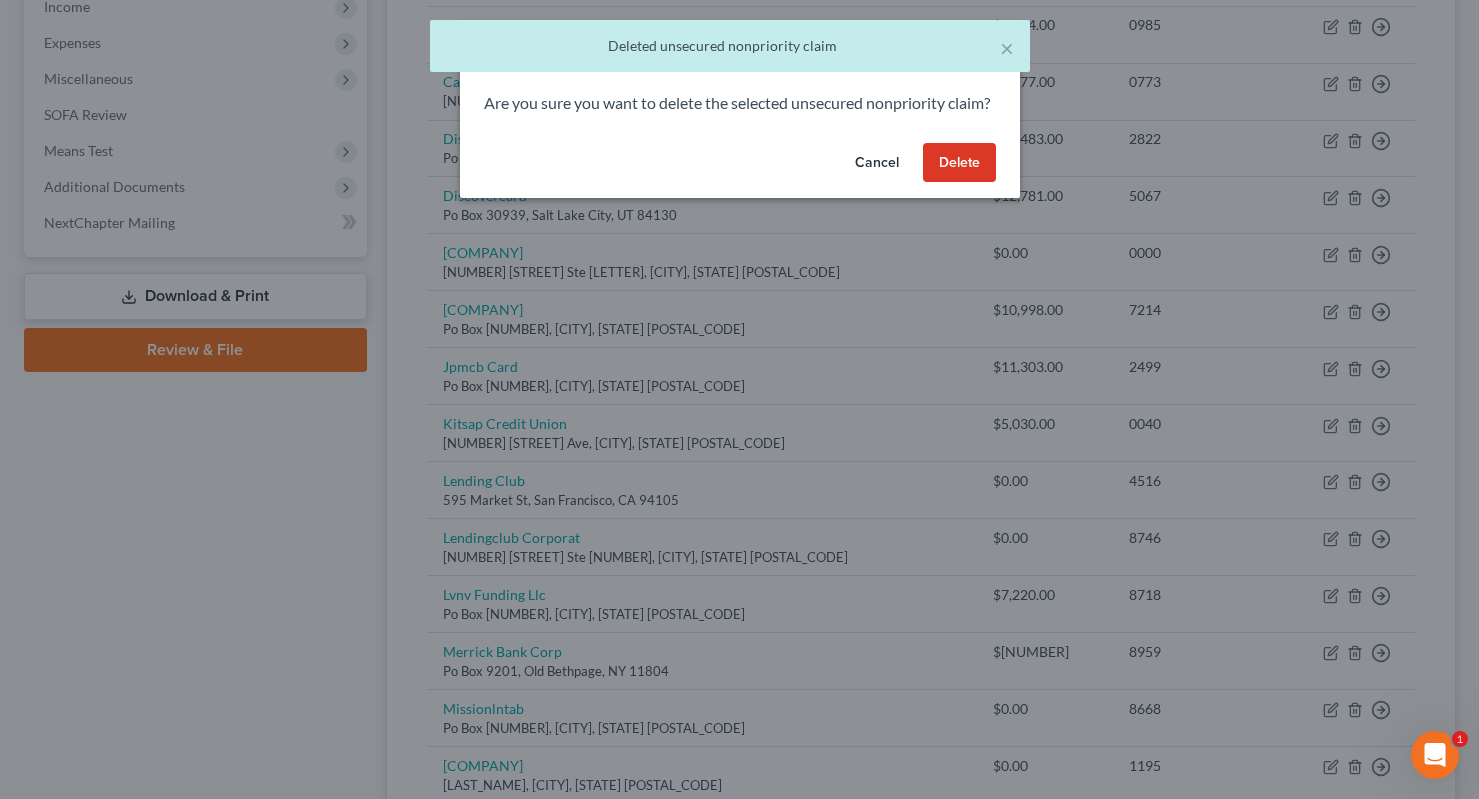 click on "Delete" at bounding box center (959, 163) 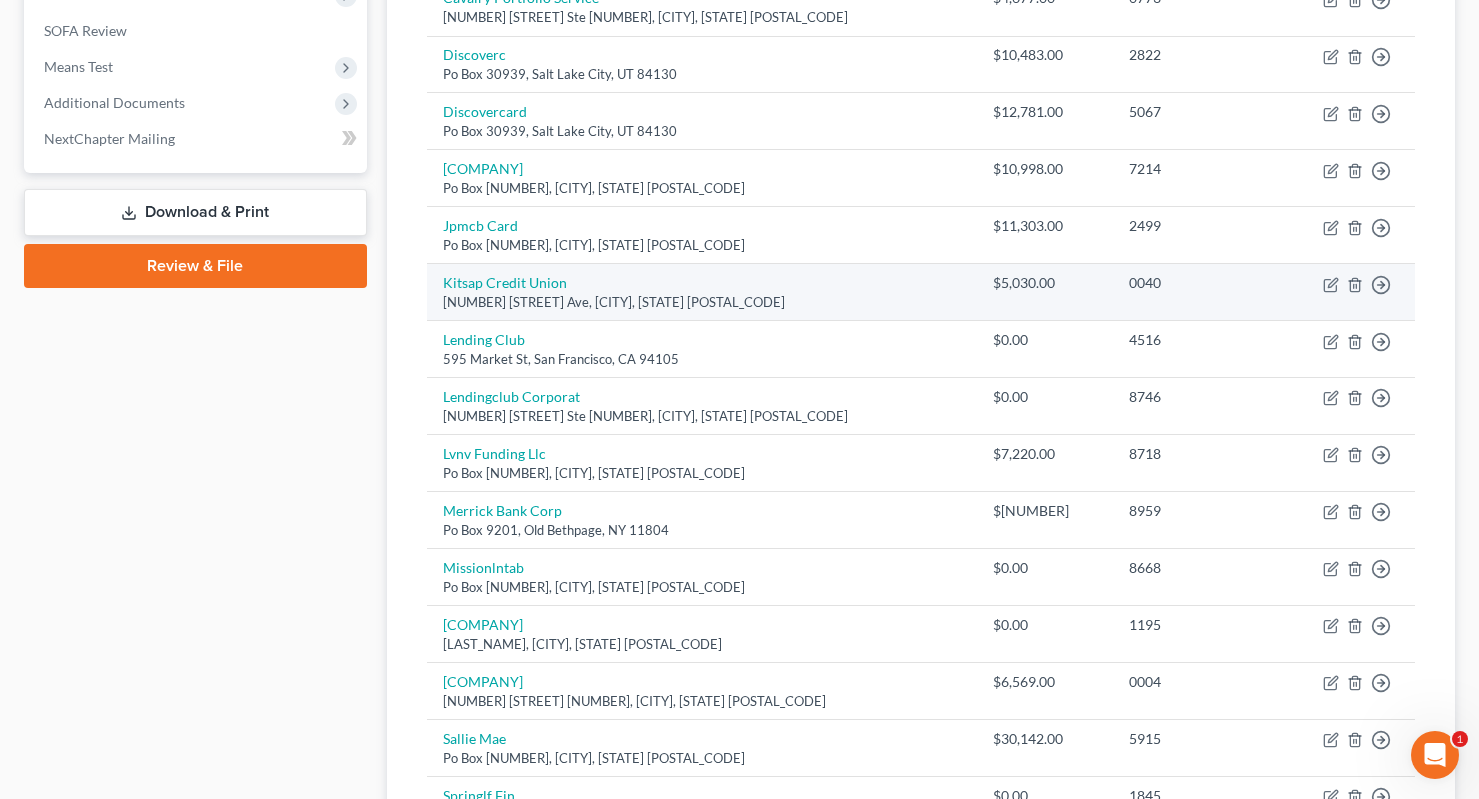 scroll, scrollTop: 755, scrollLeft: 0, axis: vertical 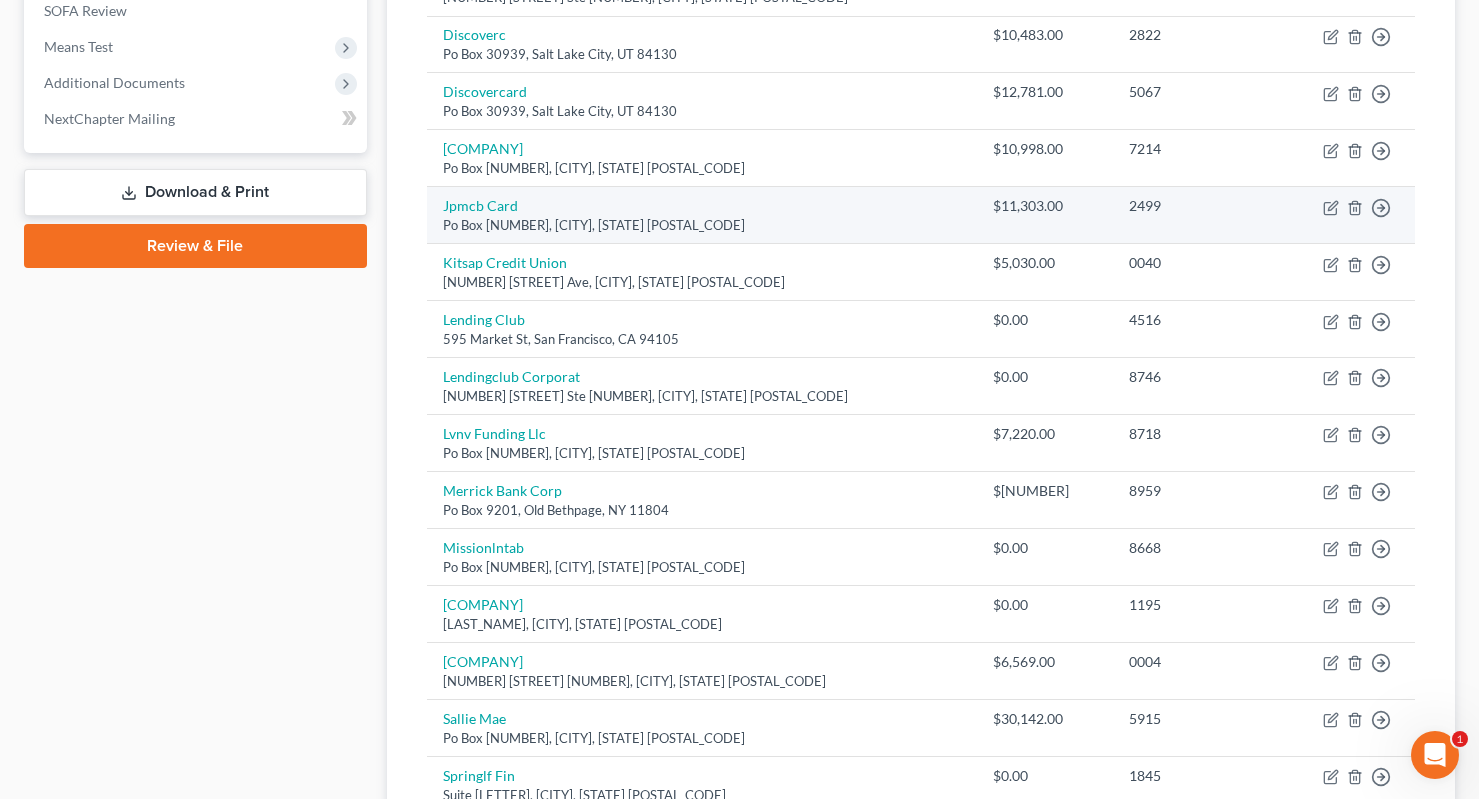 click on "Jpmcb Card Po Box 15369, Wilmington, DE 19850" at bounding box center [702, 215] 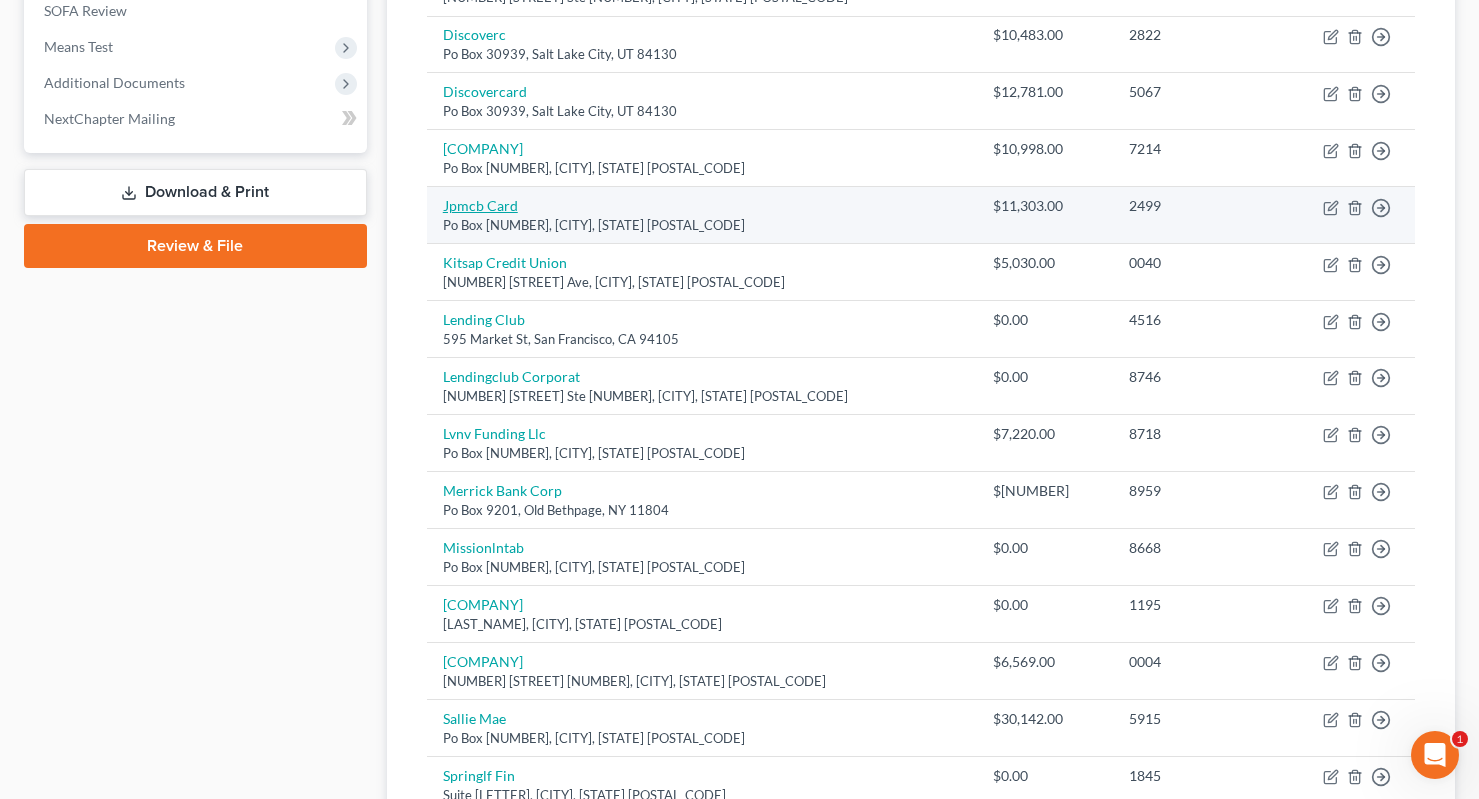 click on "Jpmcb Card" at bounding box center [480, 205] 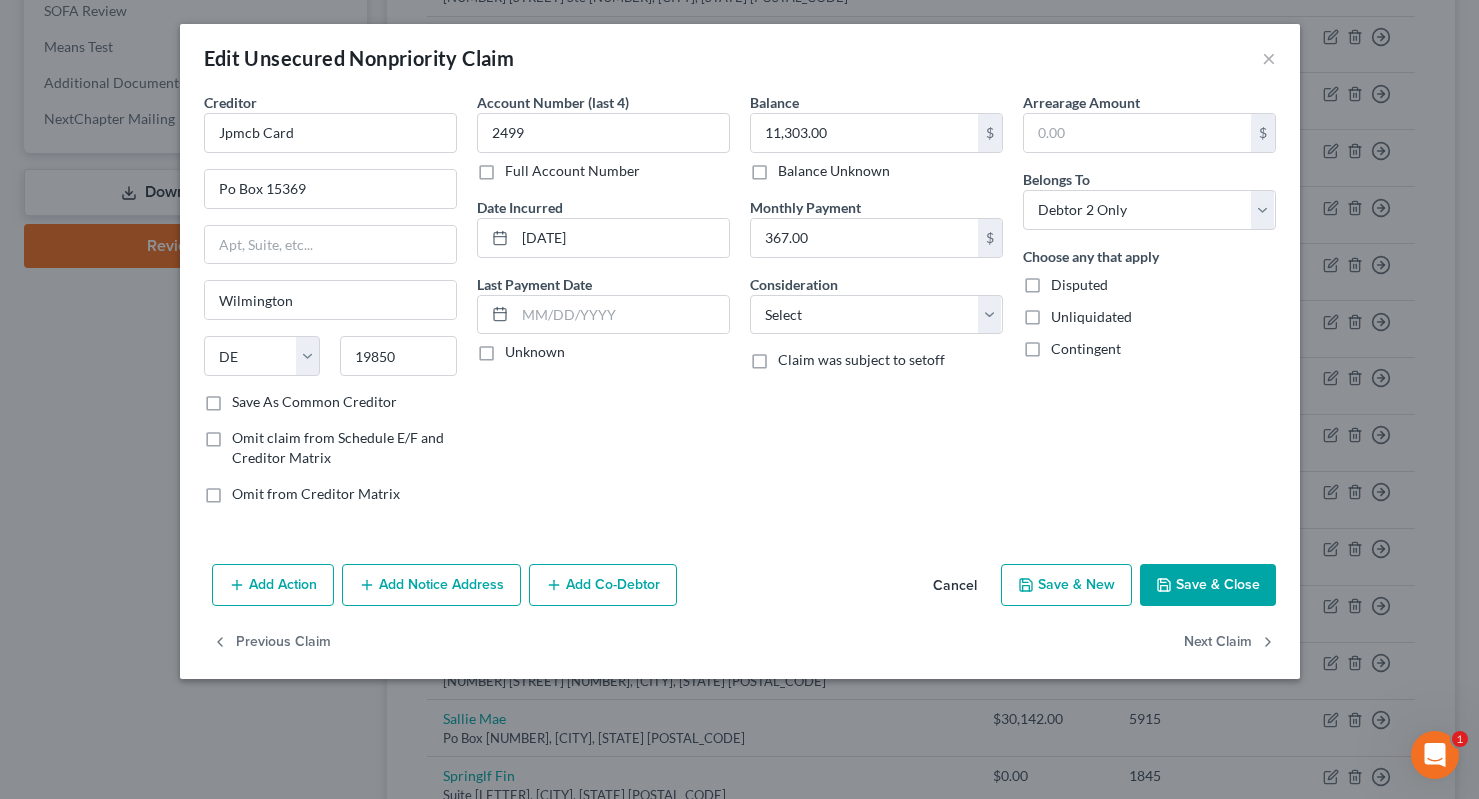 click on "Save & Close" at bounding box center (1208, 585) 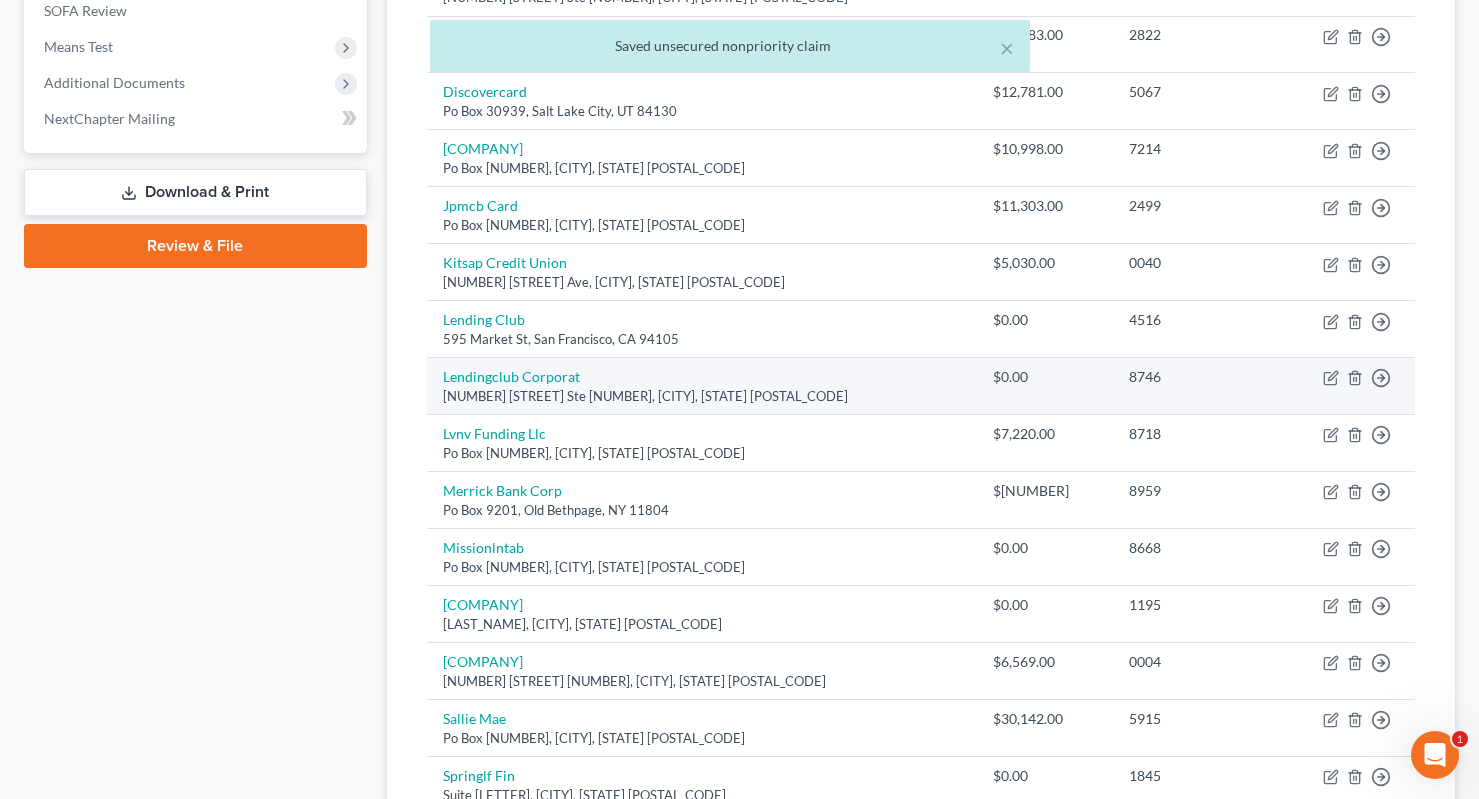 click on "8746" at bounding box center [1196, 386] 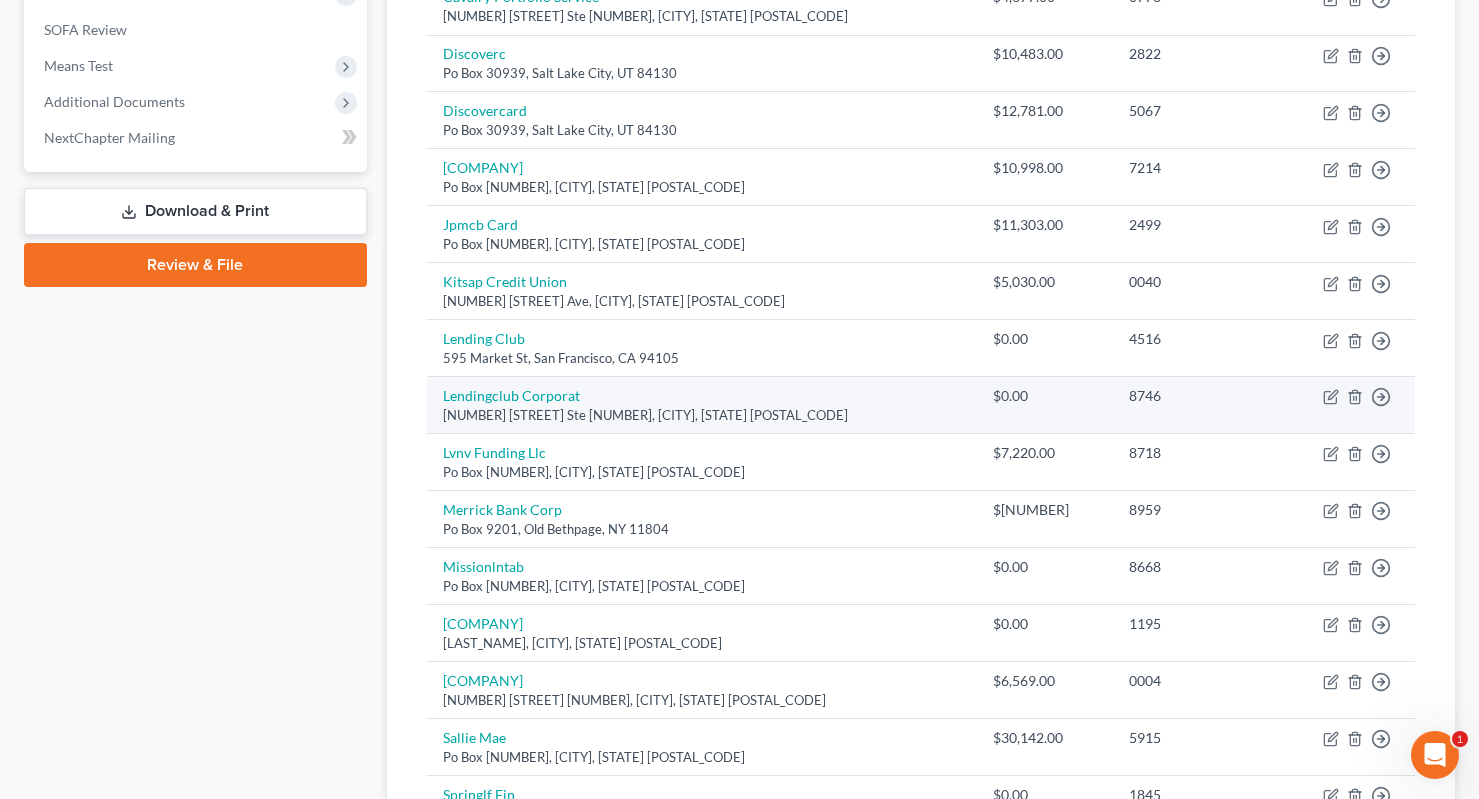 scroll, scrollTop: 742, scrollLeft: 0, axis: vertical 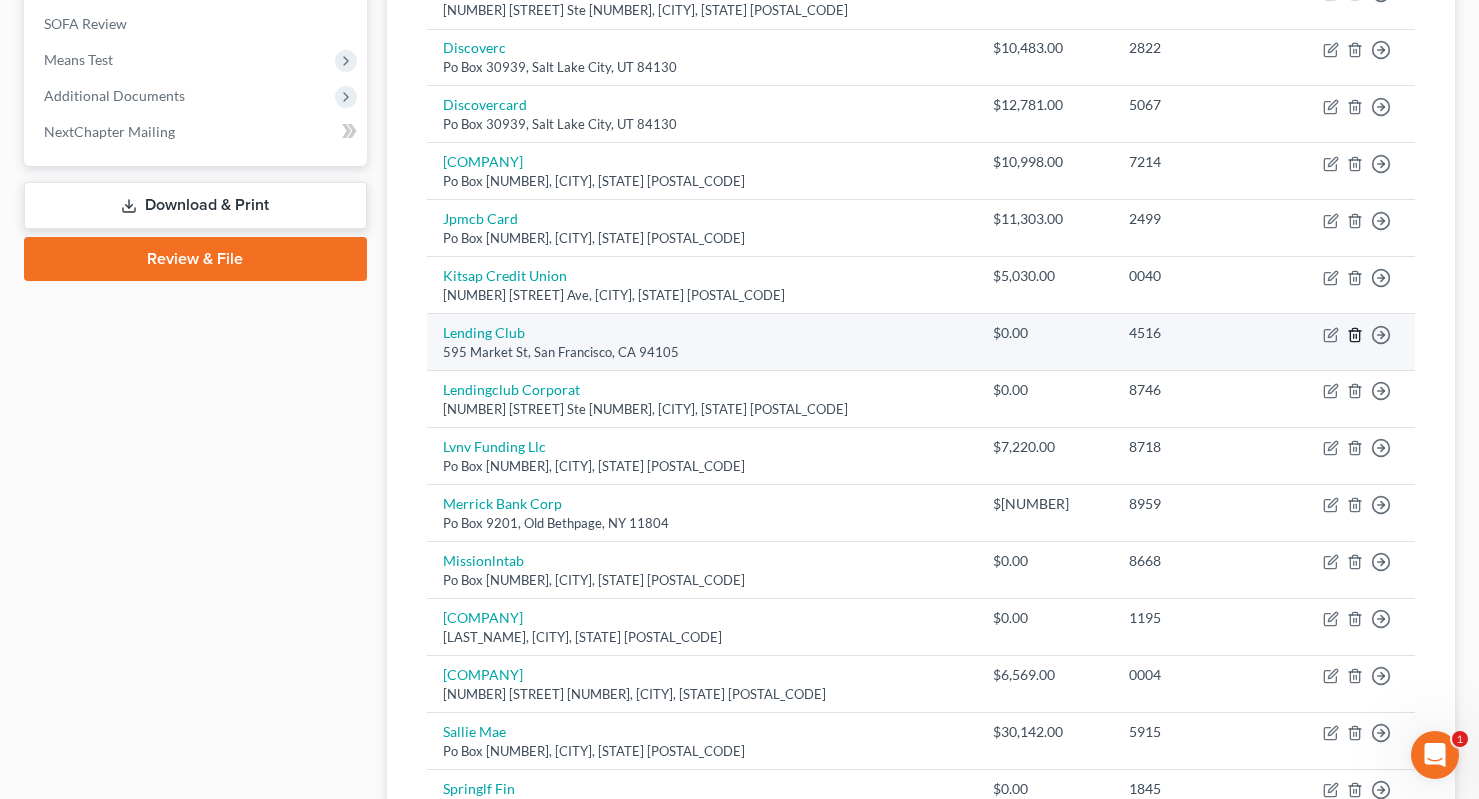 click 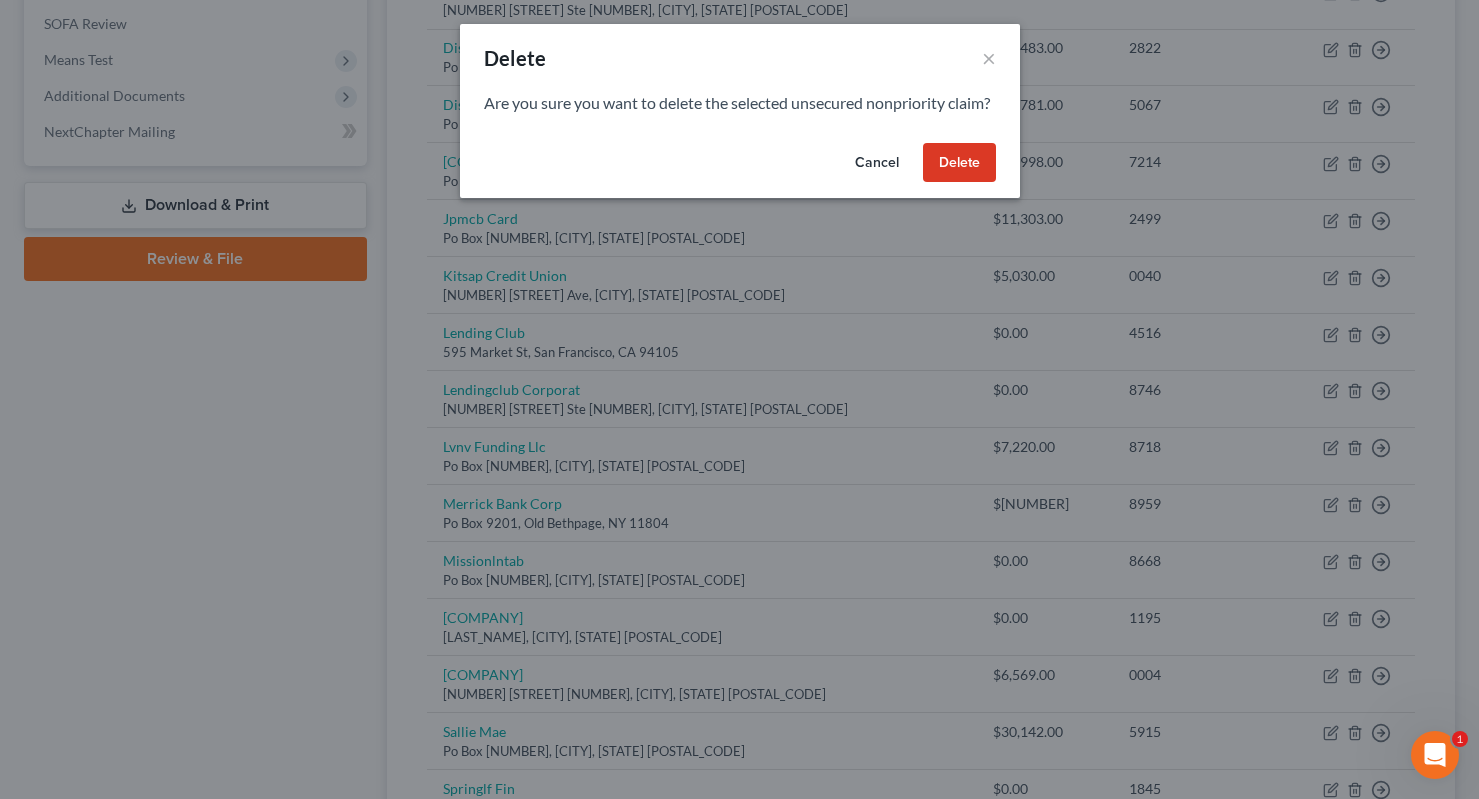 click on "Delete" at bounding box center [959, 163] 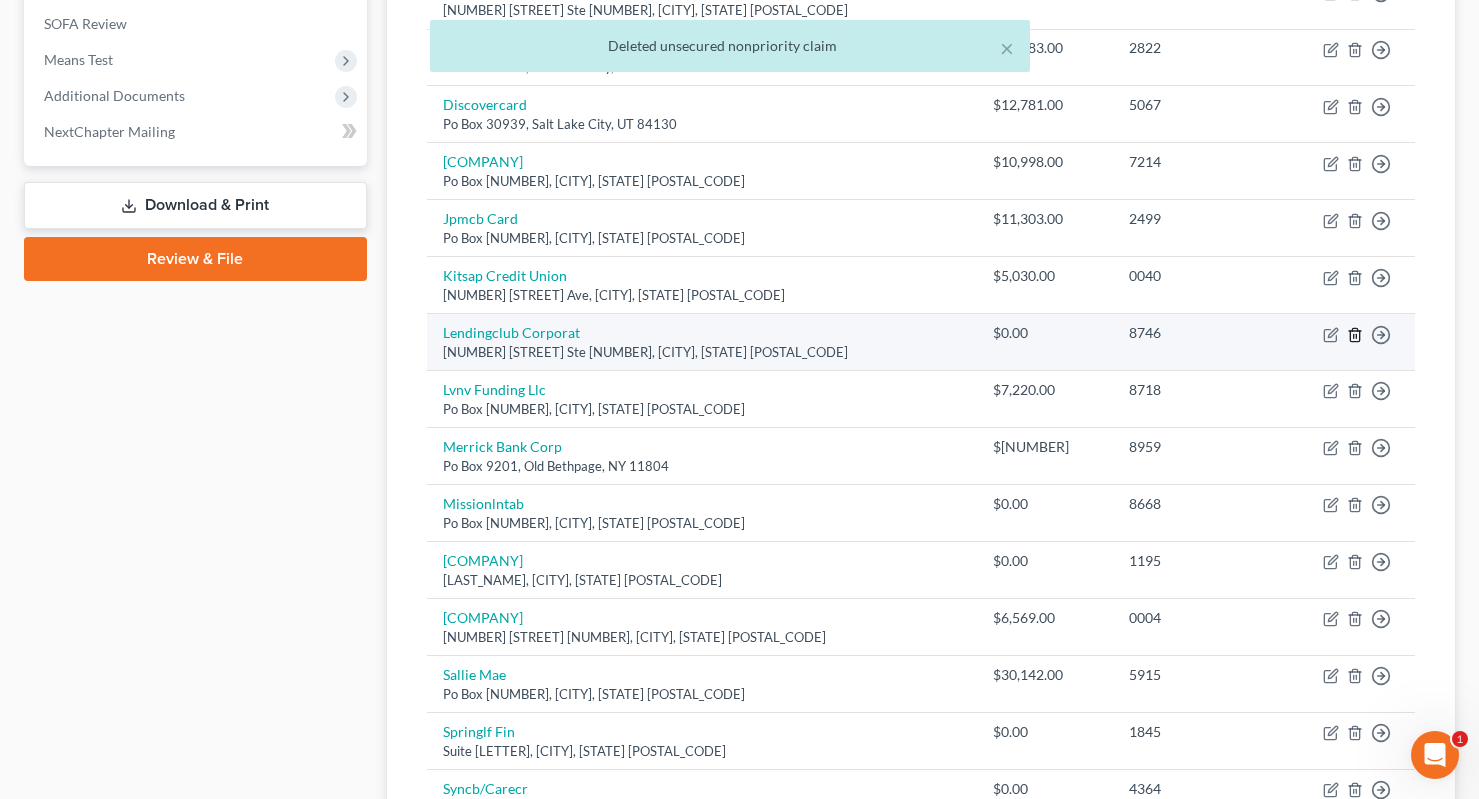 click 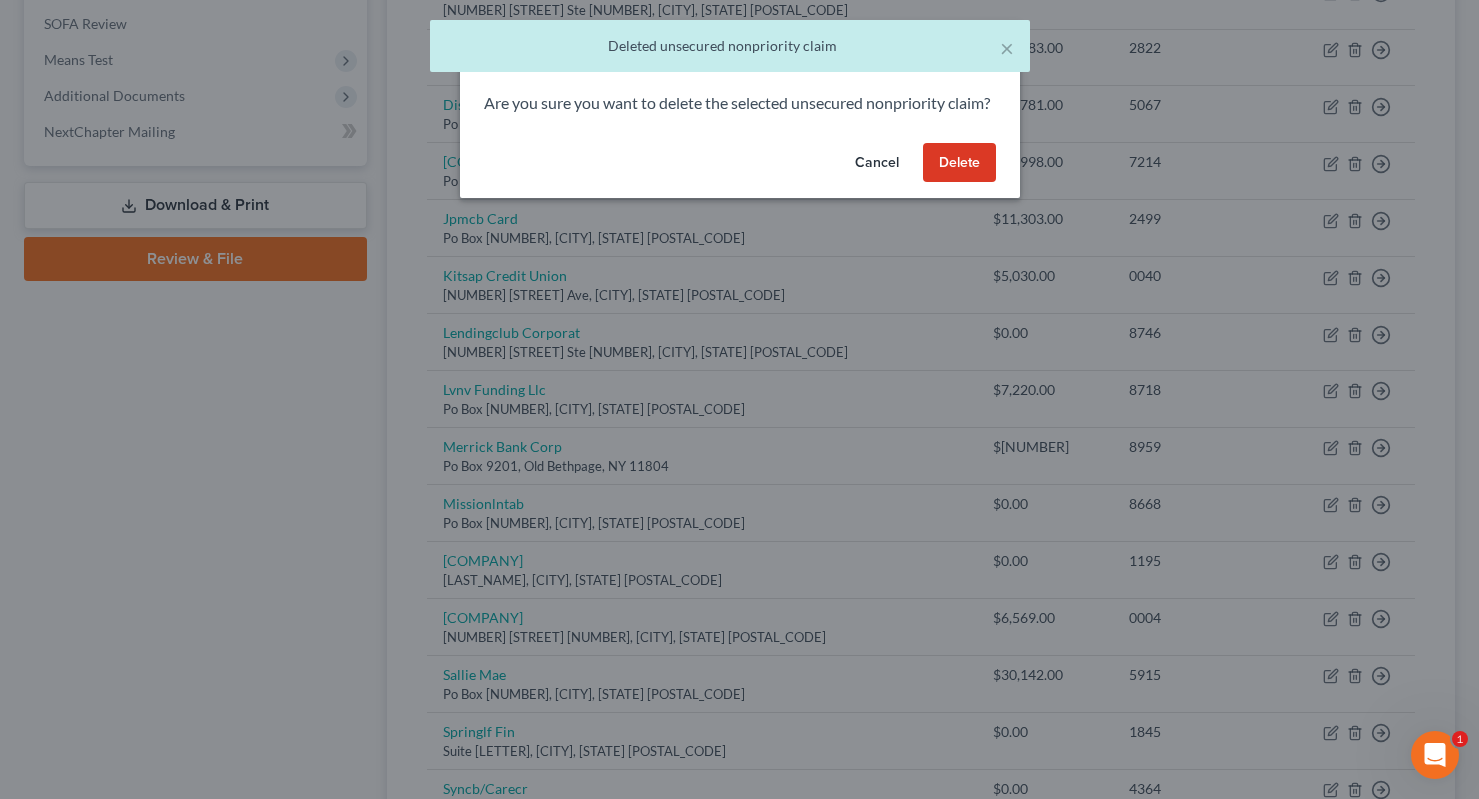 click on "Delete" at bounding box center (959, 163) 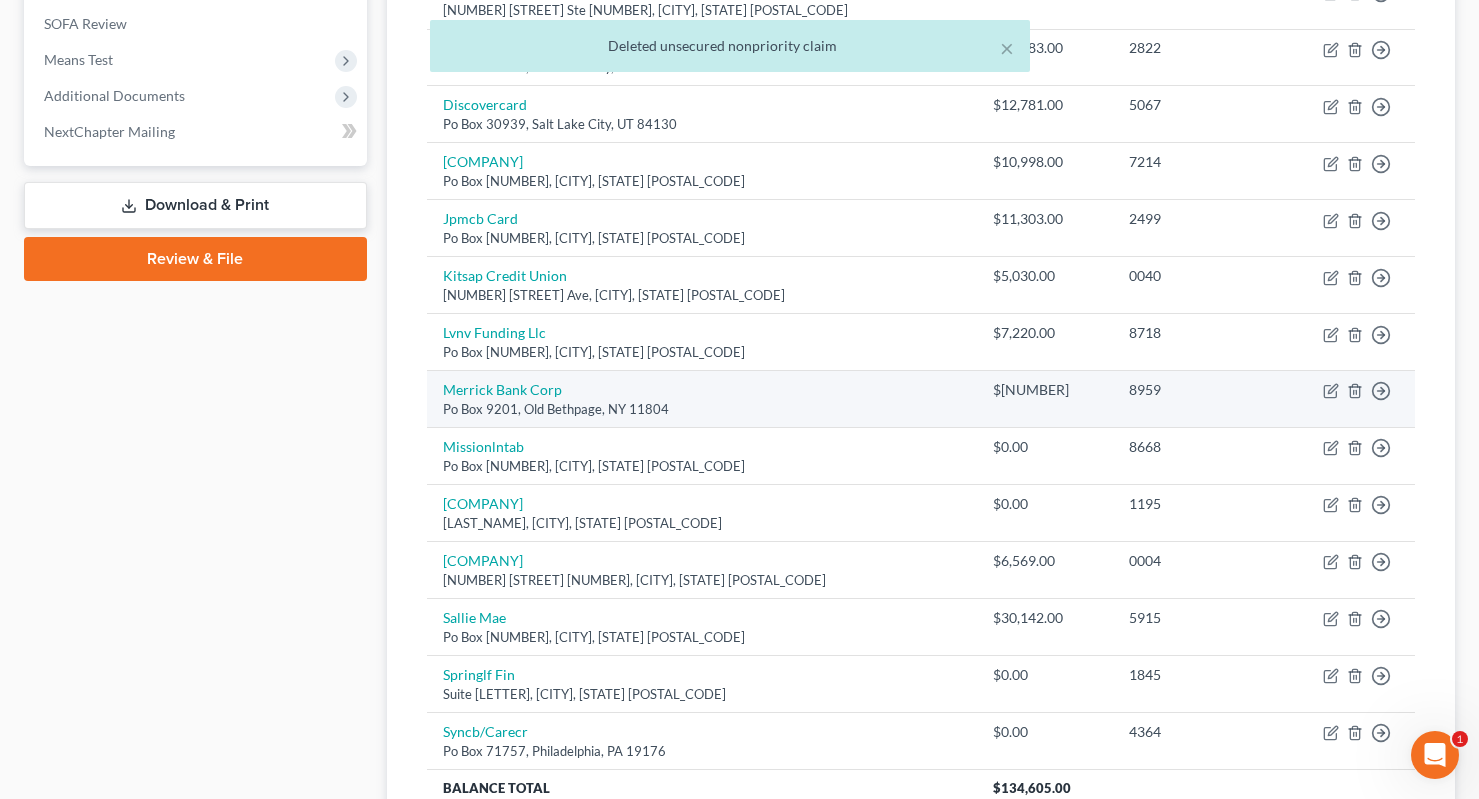 click on "$6,031.00" at bounding box center (1045, 399) 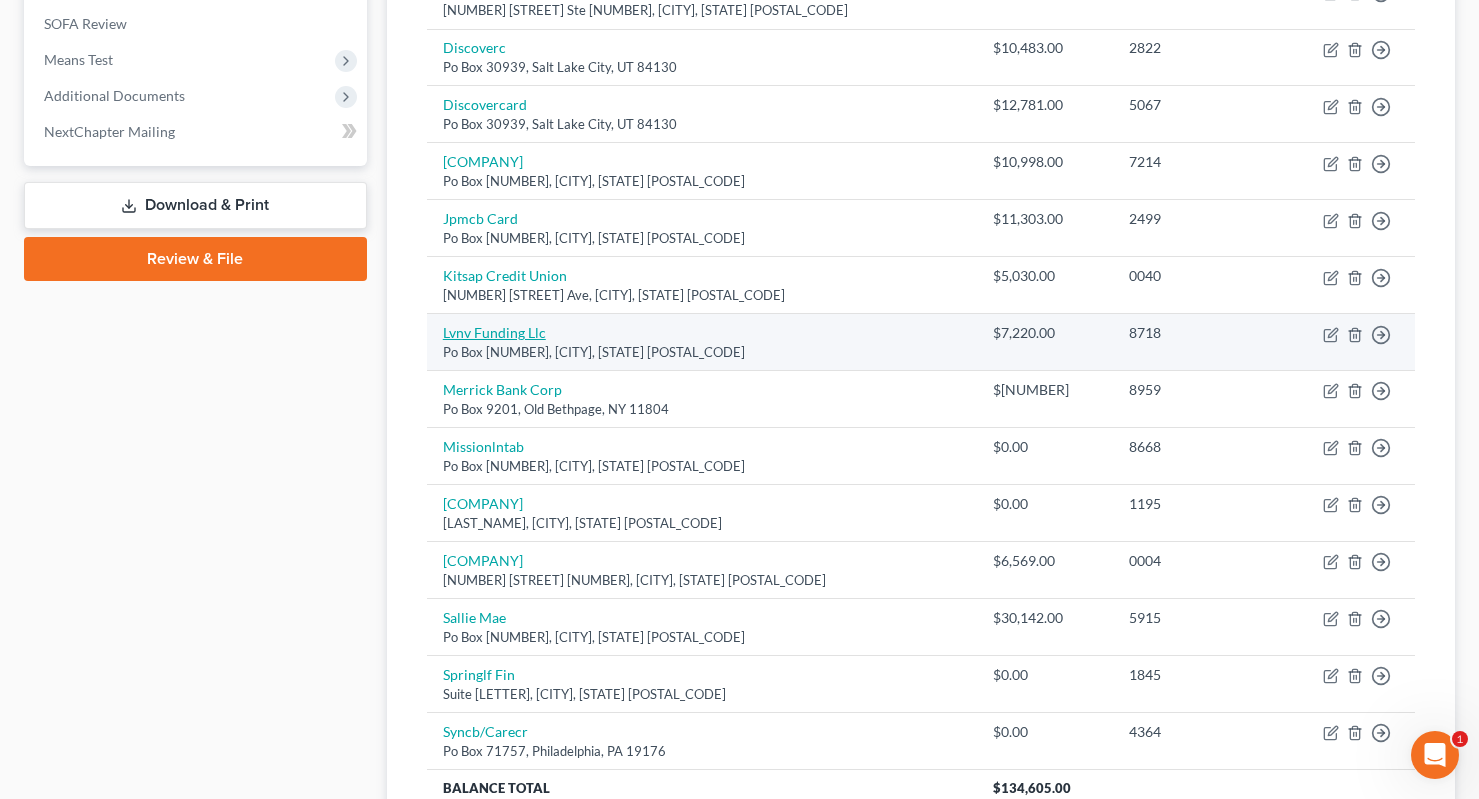 click on "Lvnv Funding Llc" at bounding box center (494, 332) 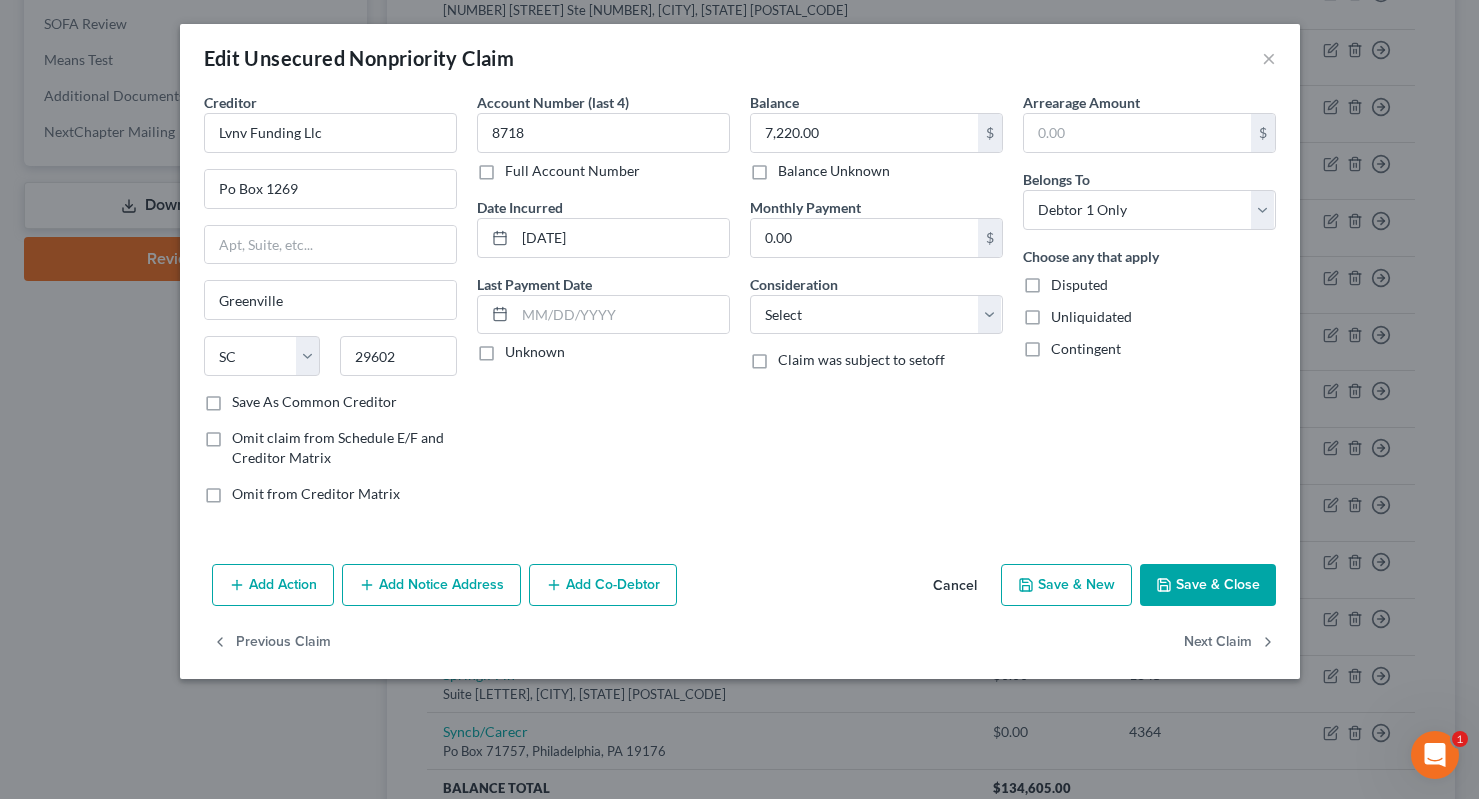 click on "Save & Close" at bounding box center [1208, 585] 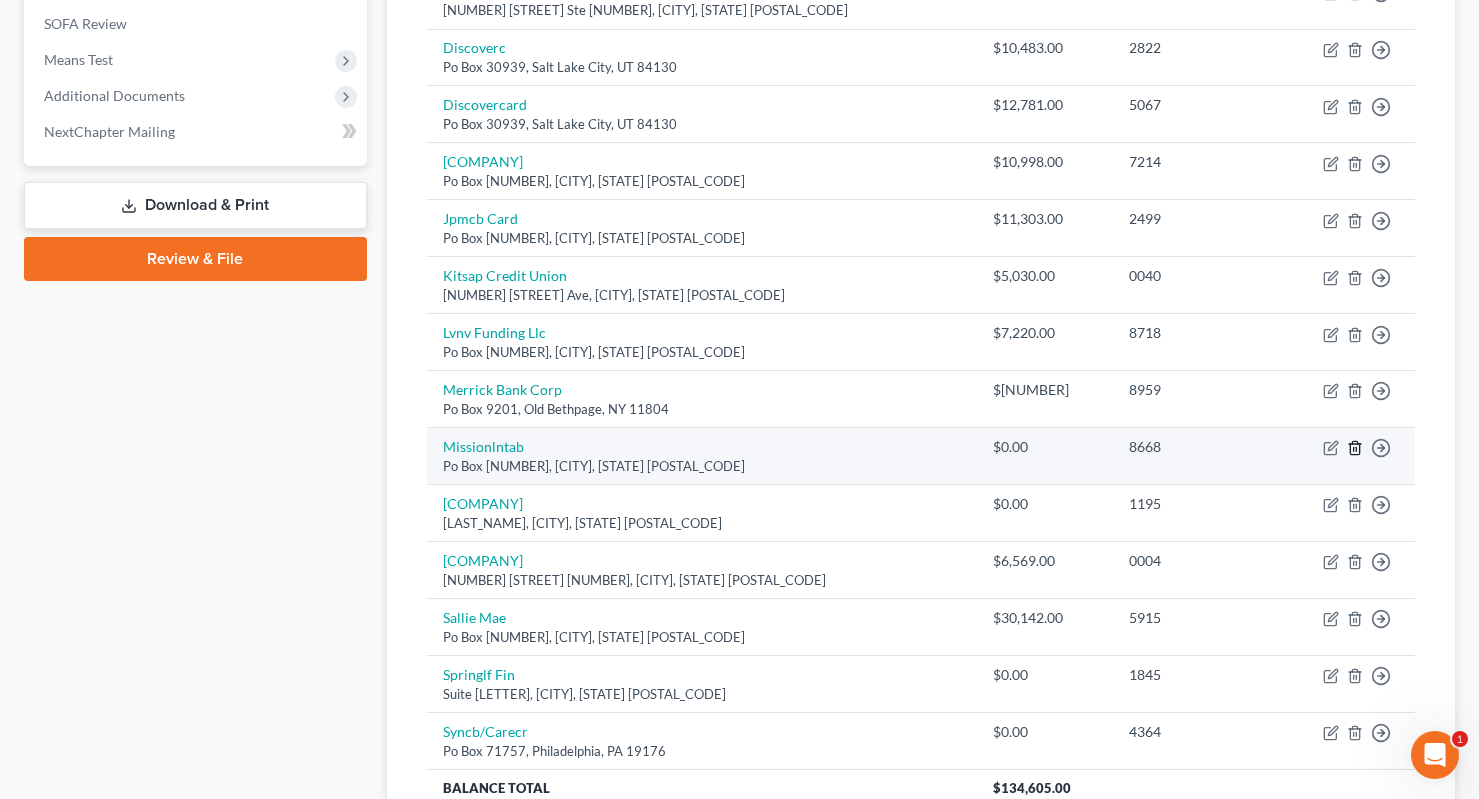 click 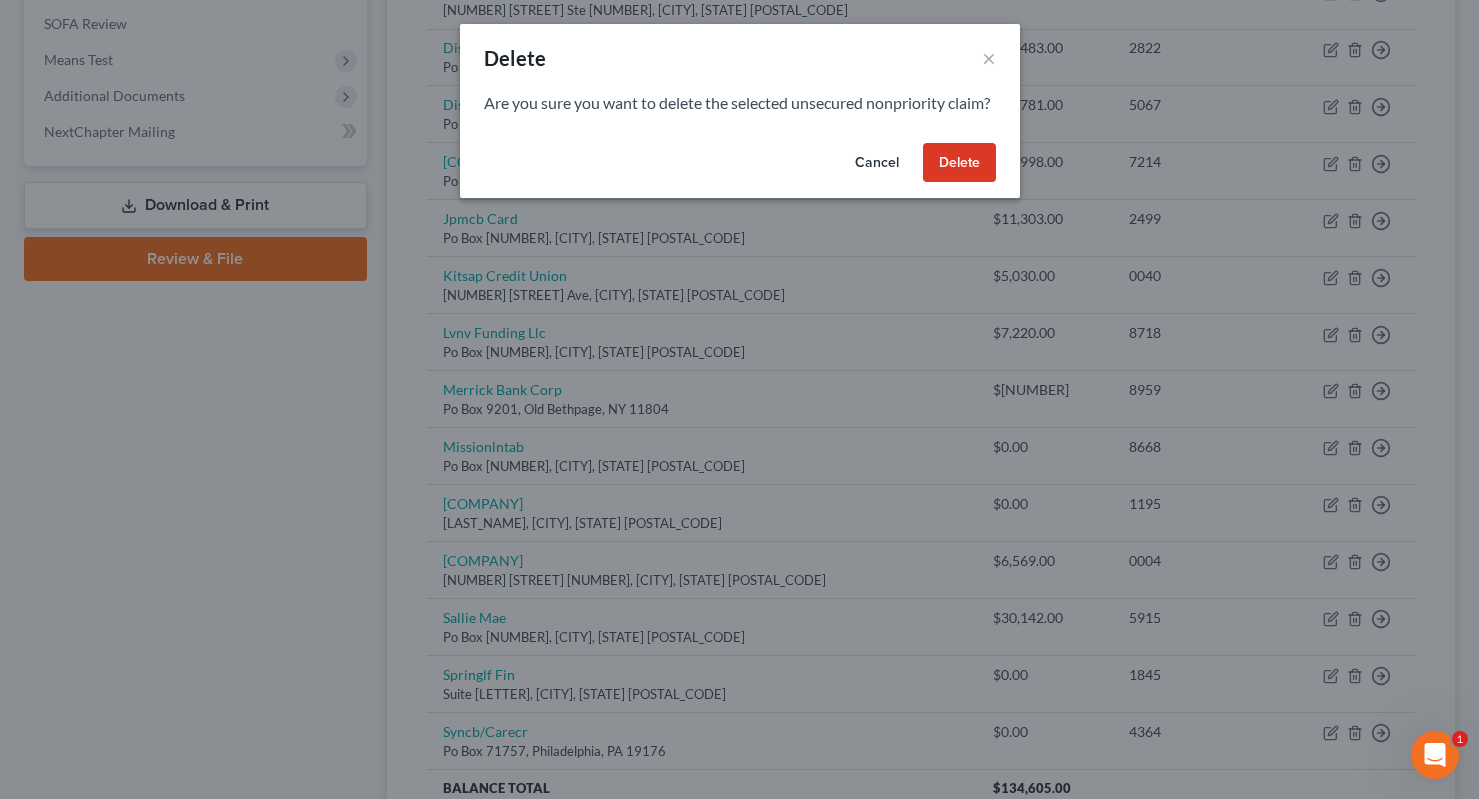 click on "Delete" at bounding box center [959, 163] 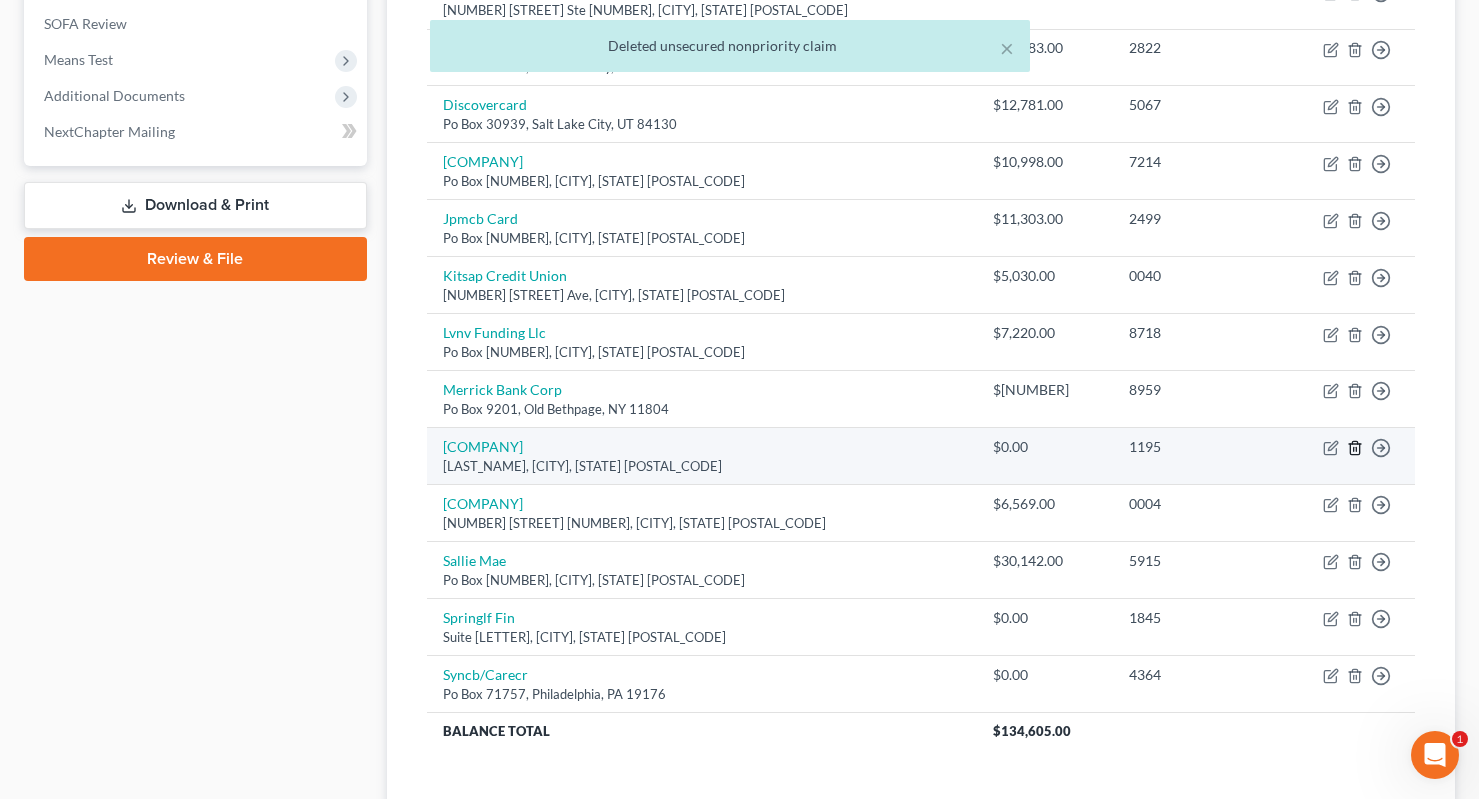 click 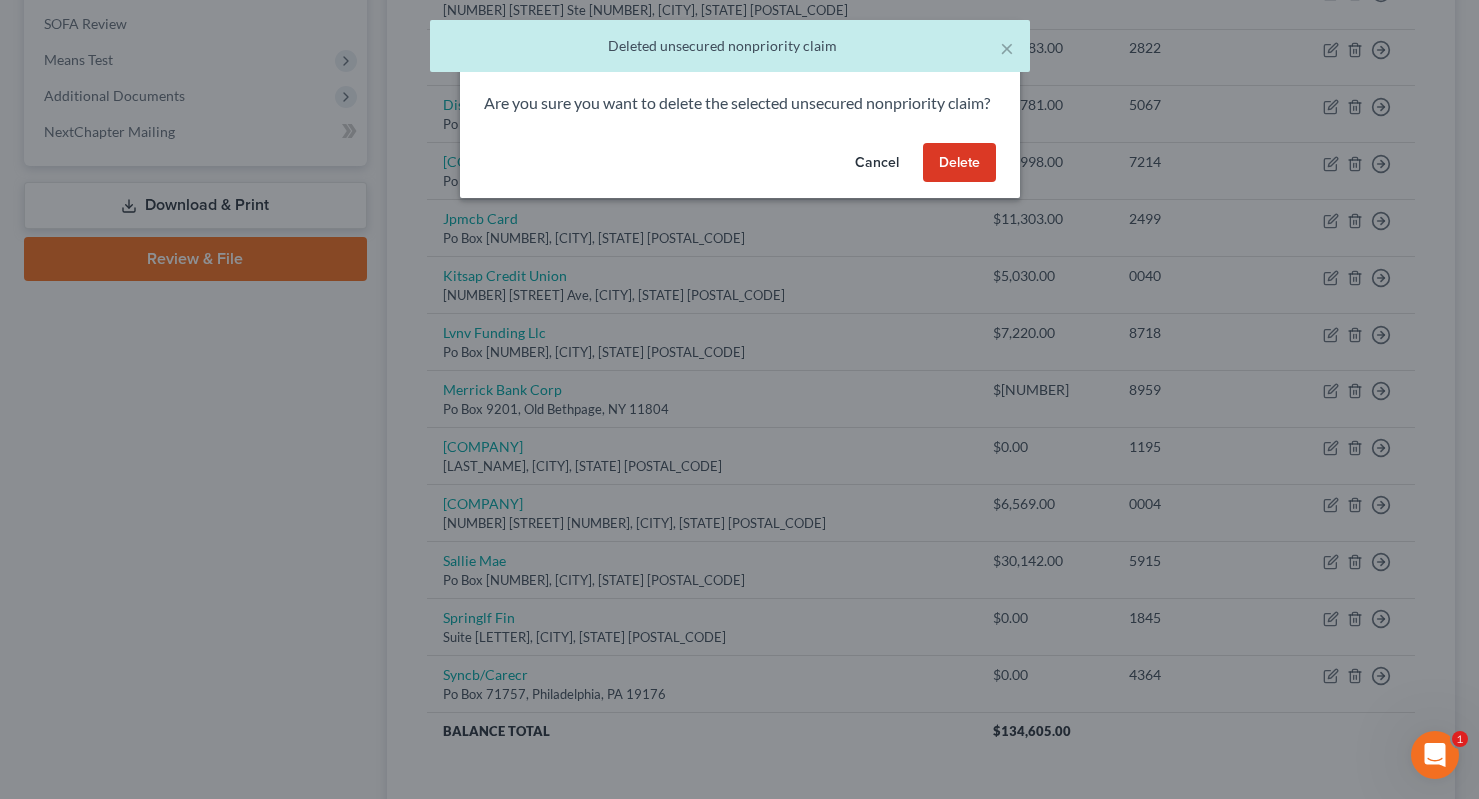 click on "Delete" at bounding box center (959, 163) 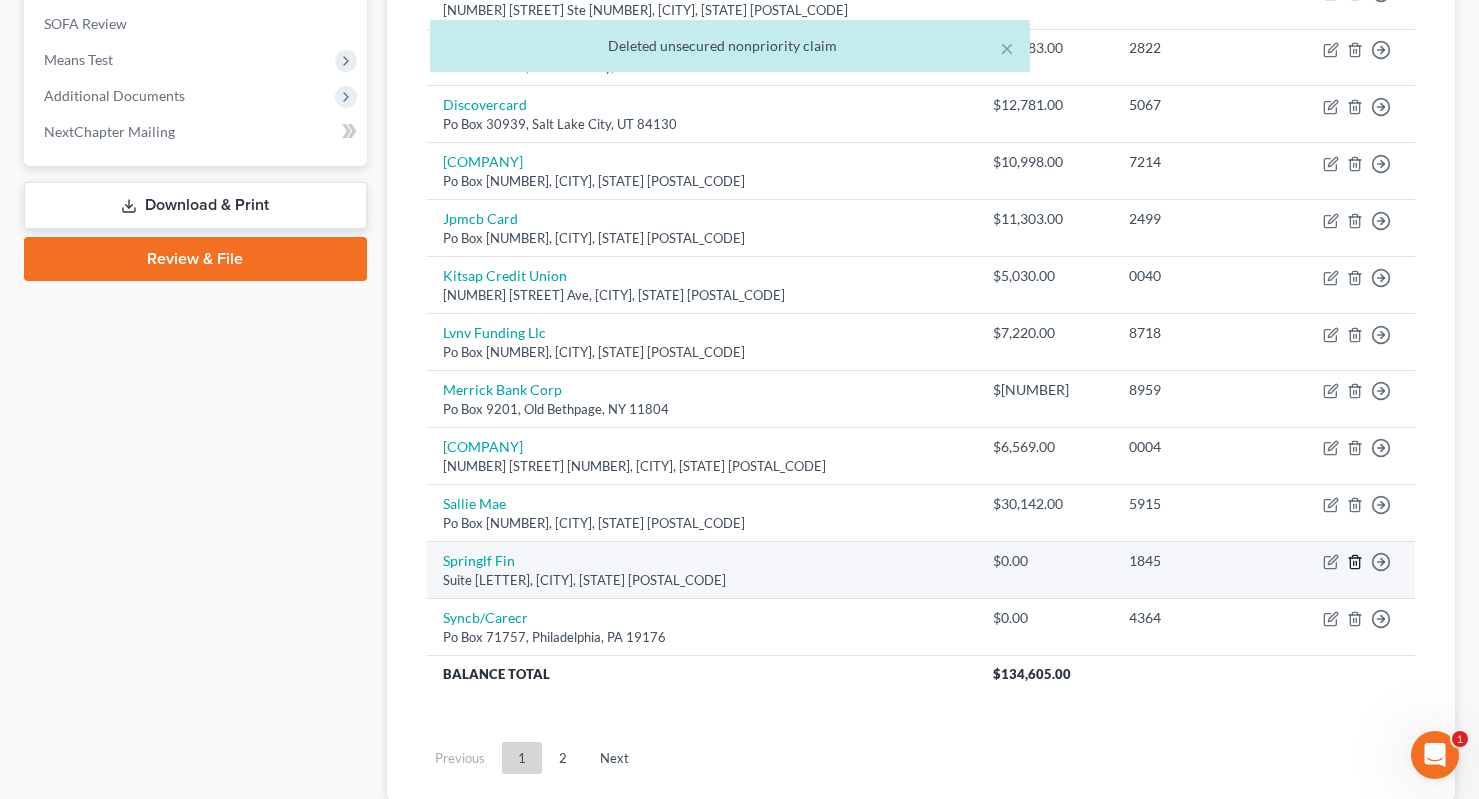 click 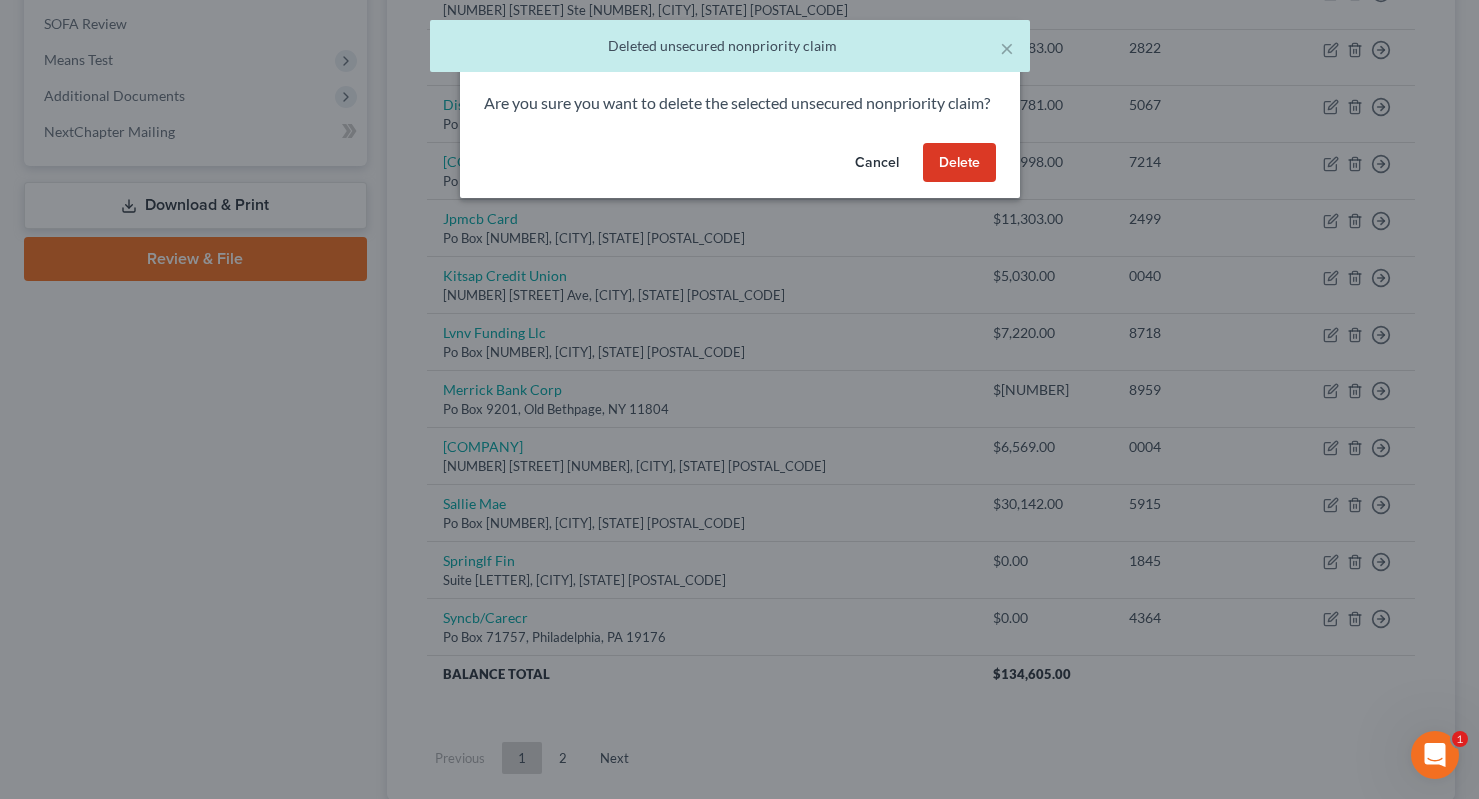click on "Delete" at bounding box center [959, 163] 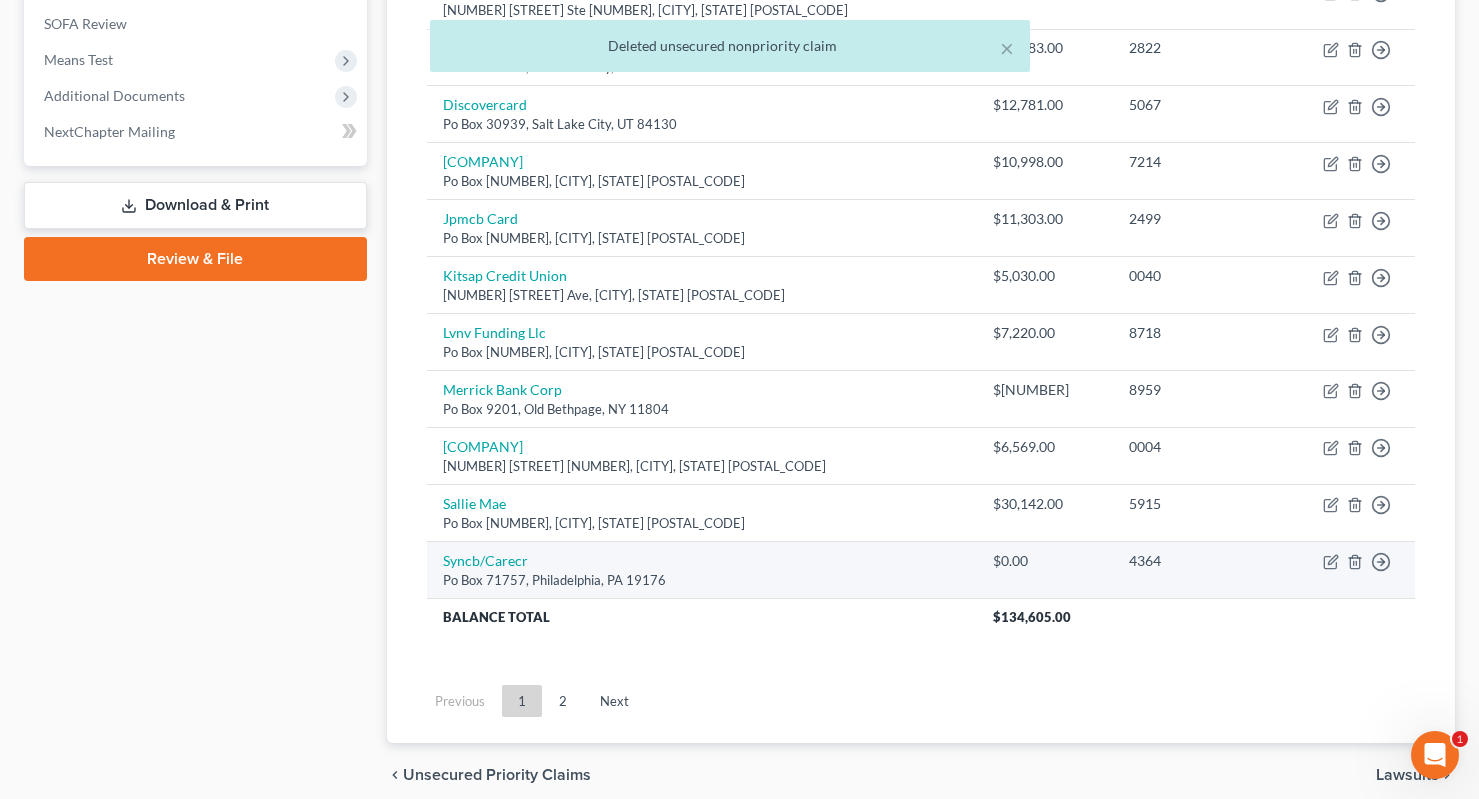 click on "Move to D Move to E Move to G Move to Notice Only" at bounding box center [1347, 570] 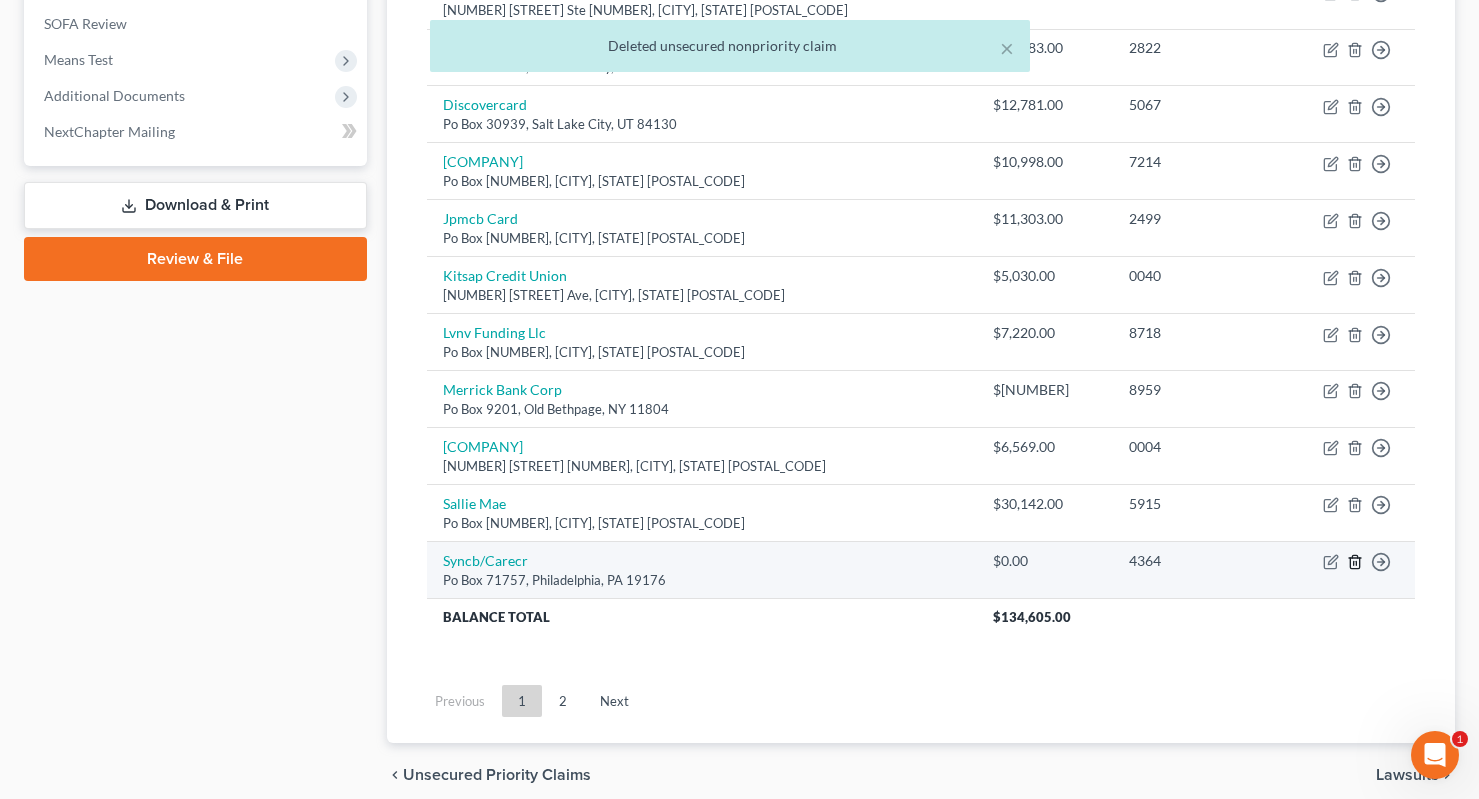 click 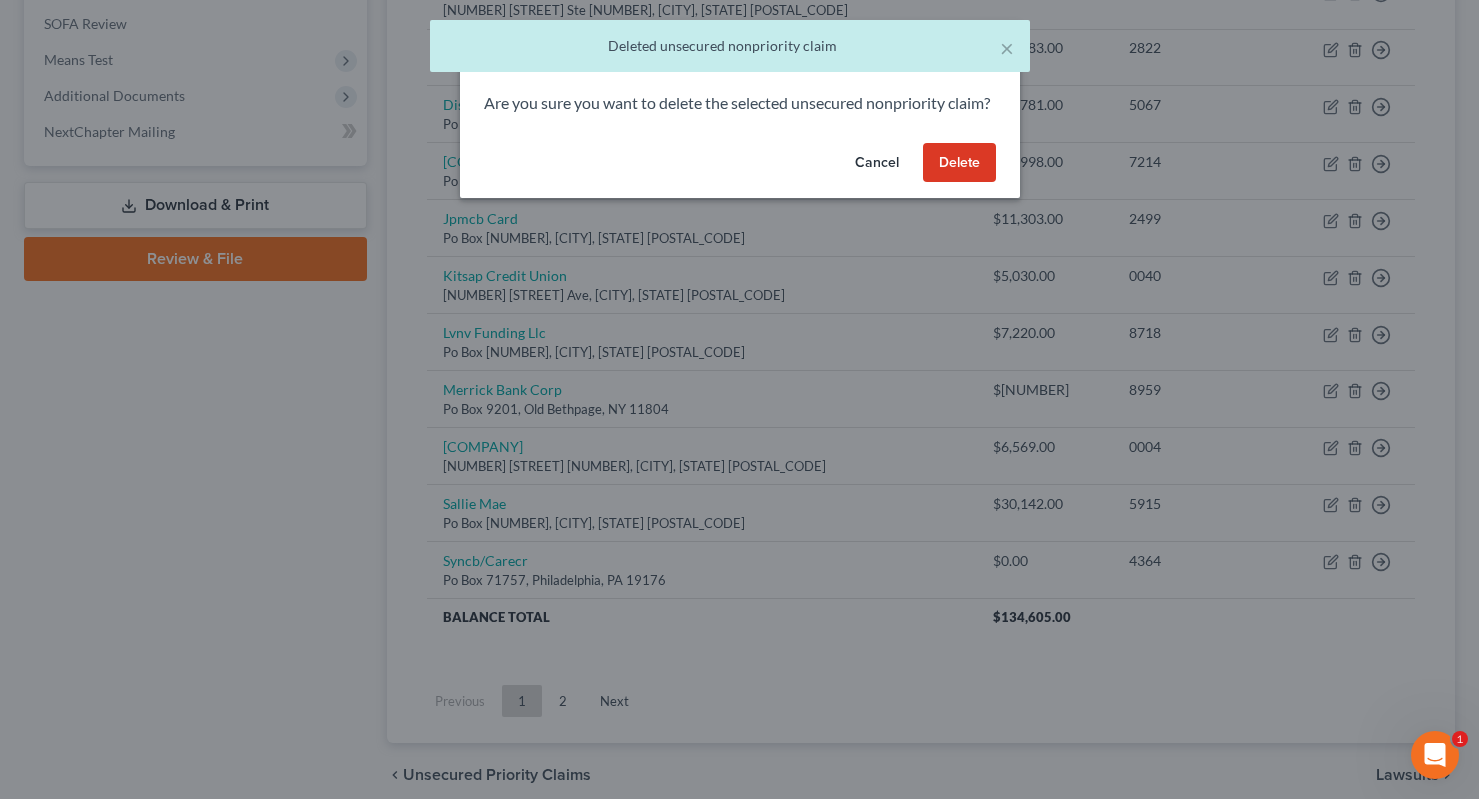 click on "Delete" at bounding box center [959, 163] 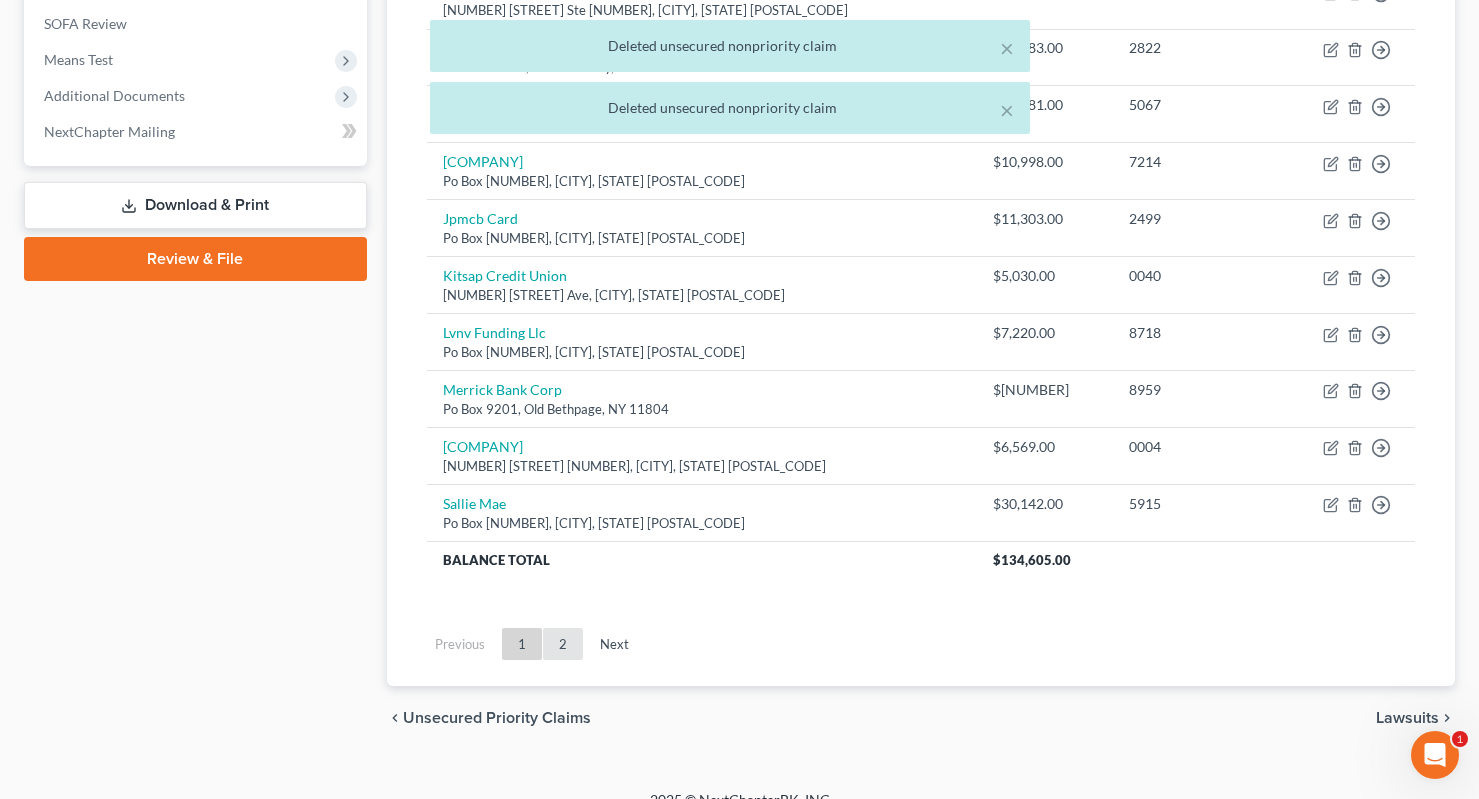 click on "2" at bounding box center (563, 644) 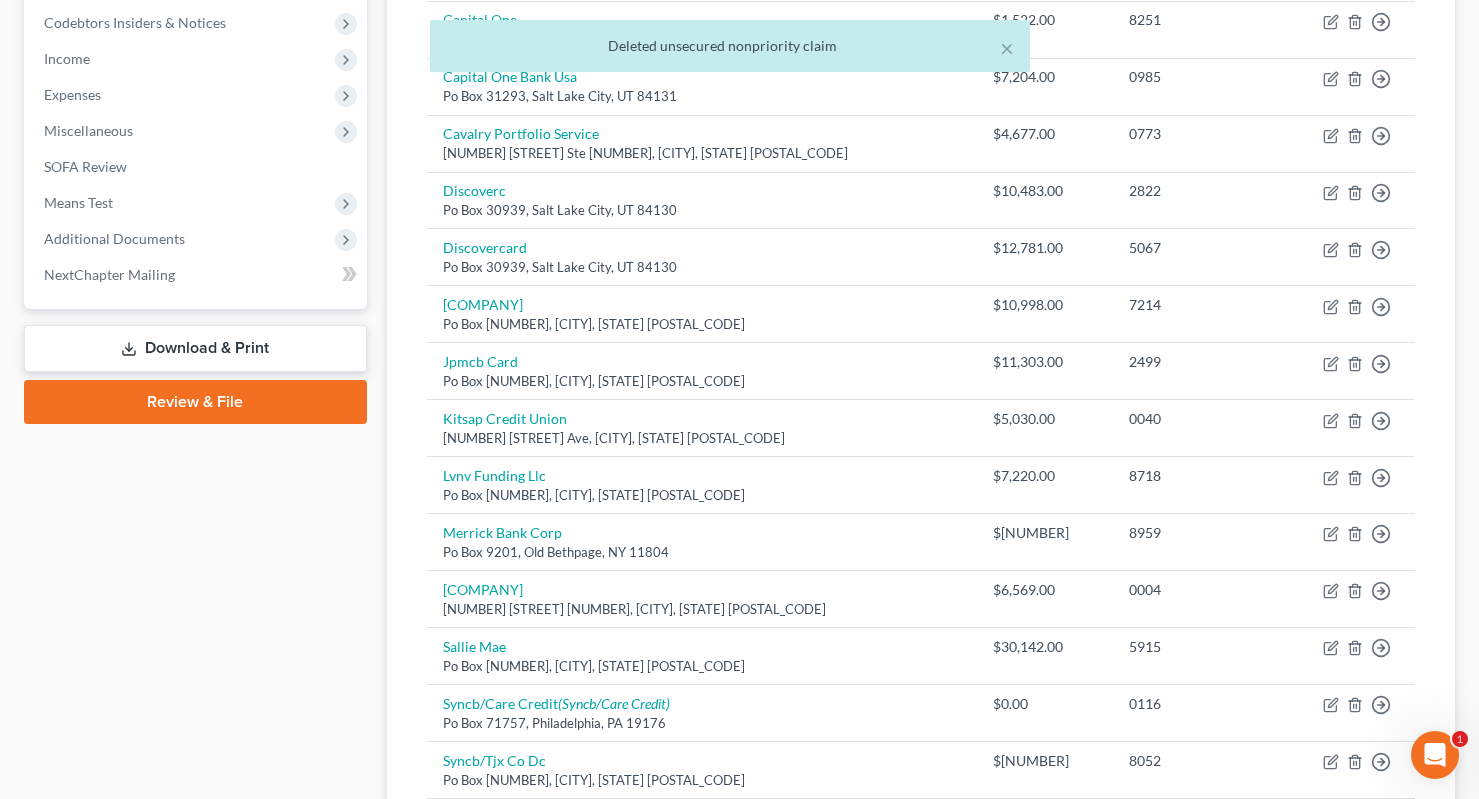 scroll, scrollTop: 1042, scrollLeft: 0, axis: vertical 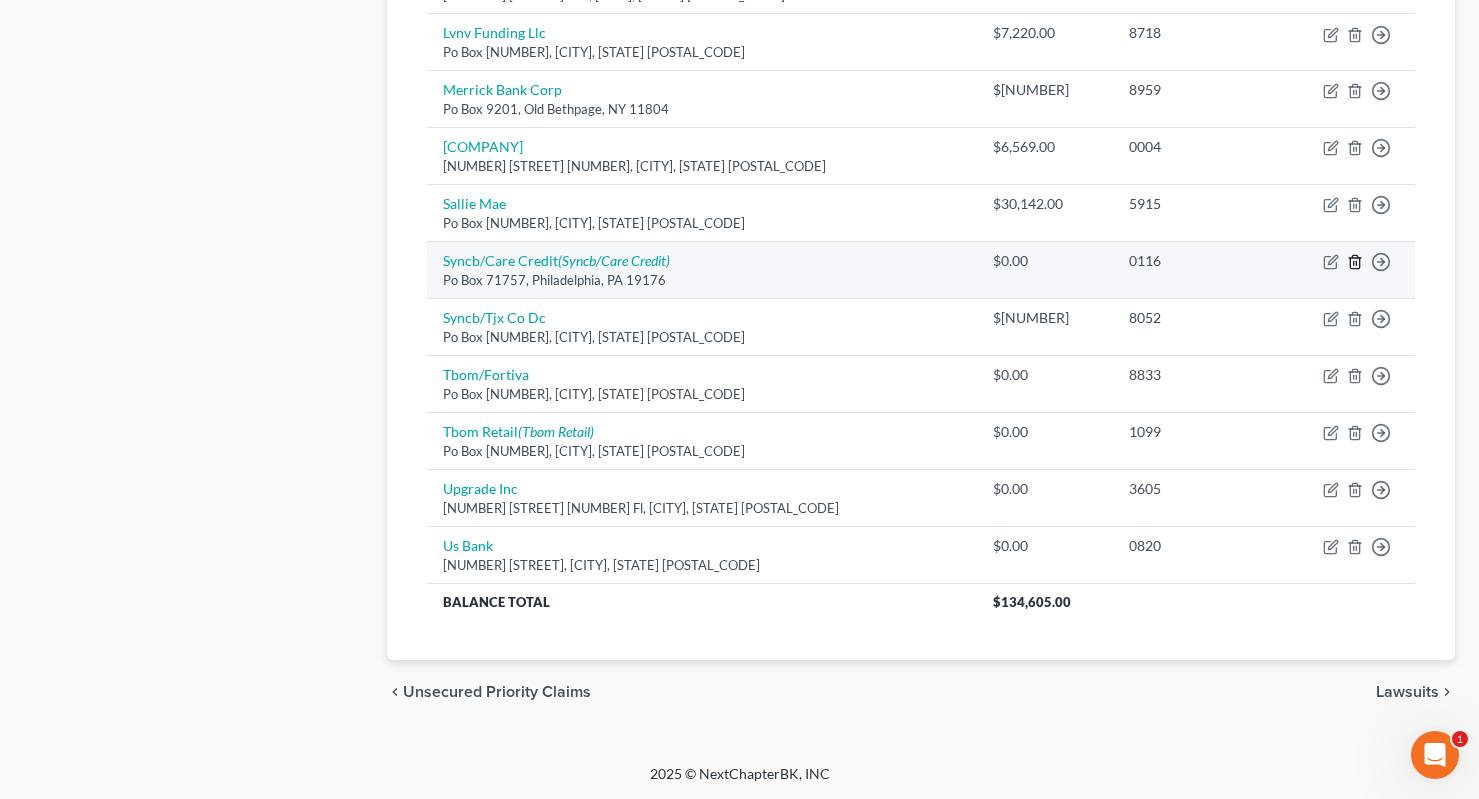 click 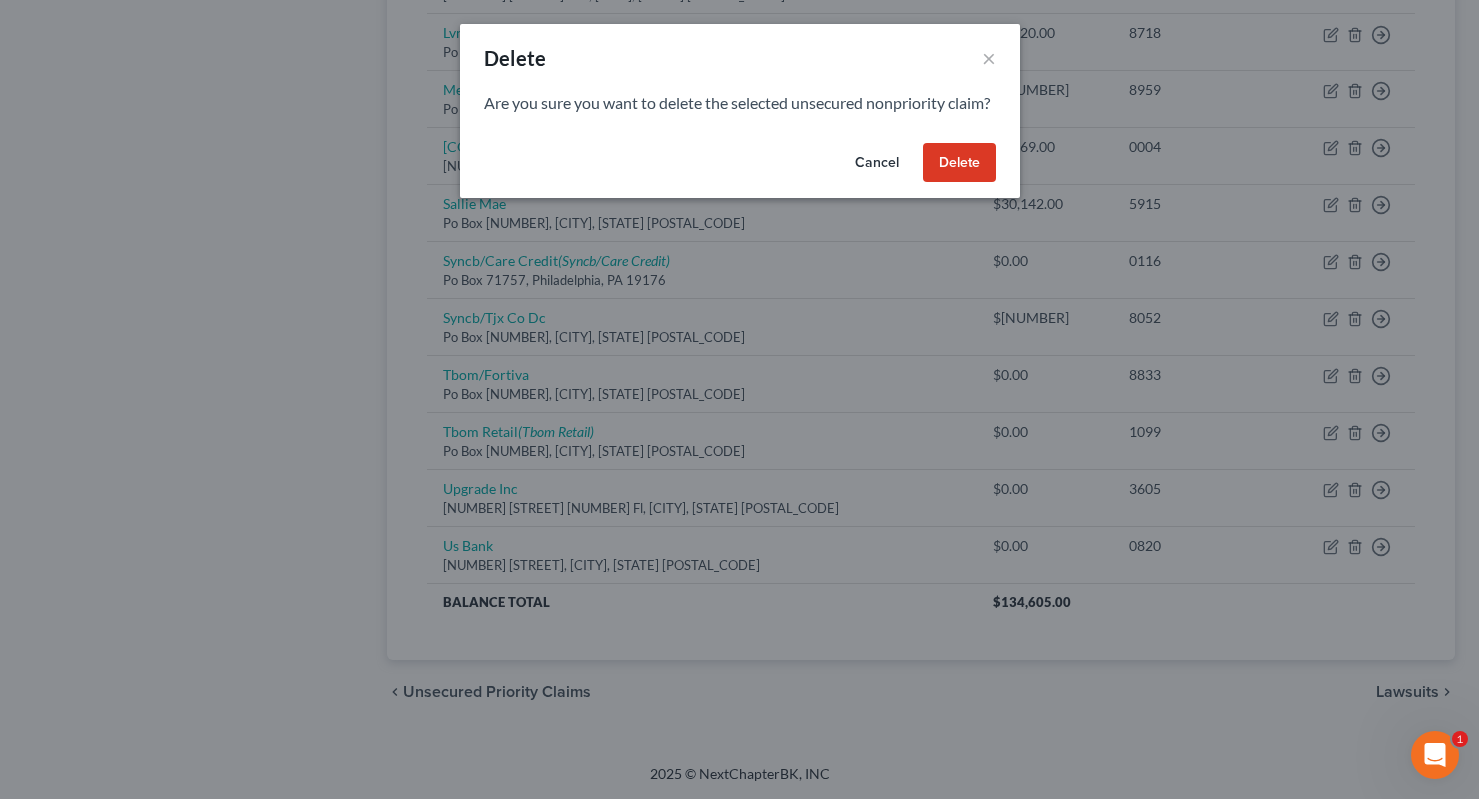 click on "Delete" at bounding box center [959, 163] 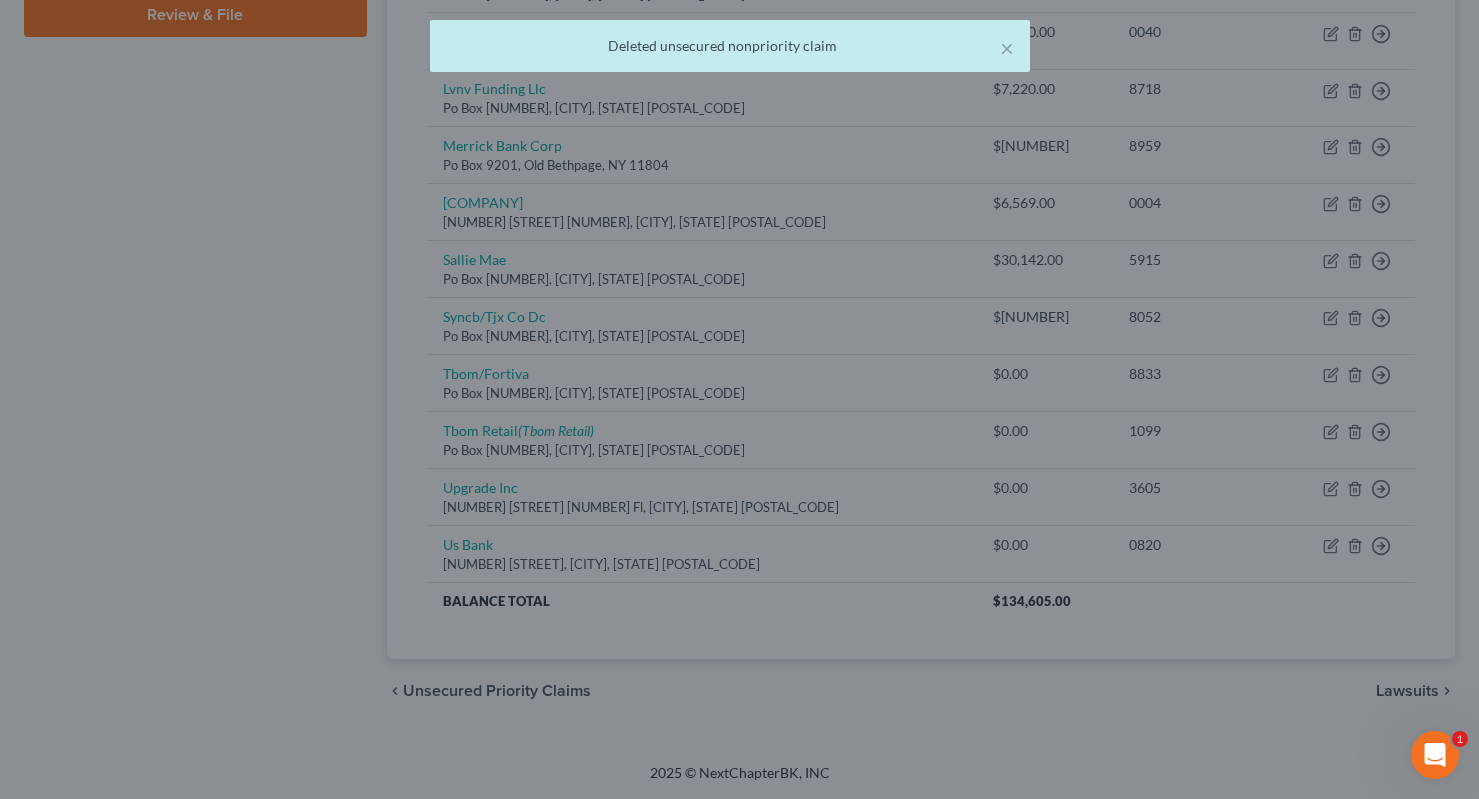 scroll, scrollTop: 985, scrollLeft: 0, axis: vertical 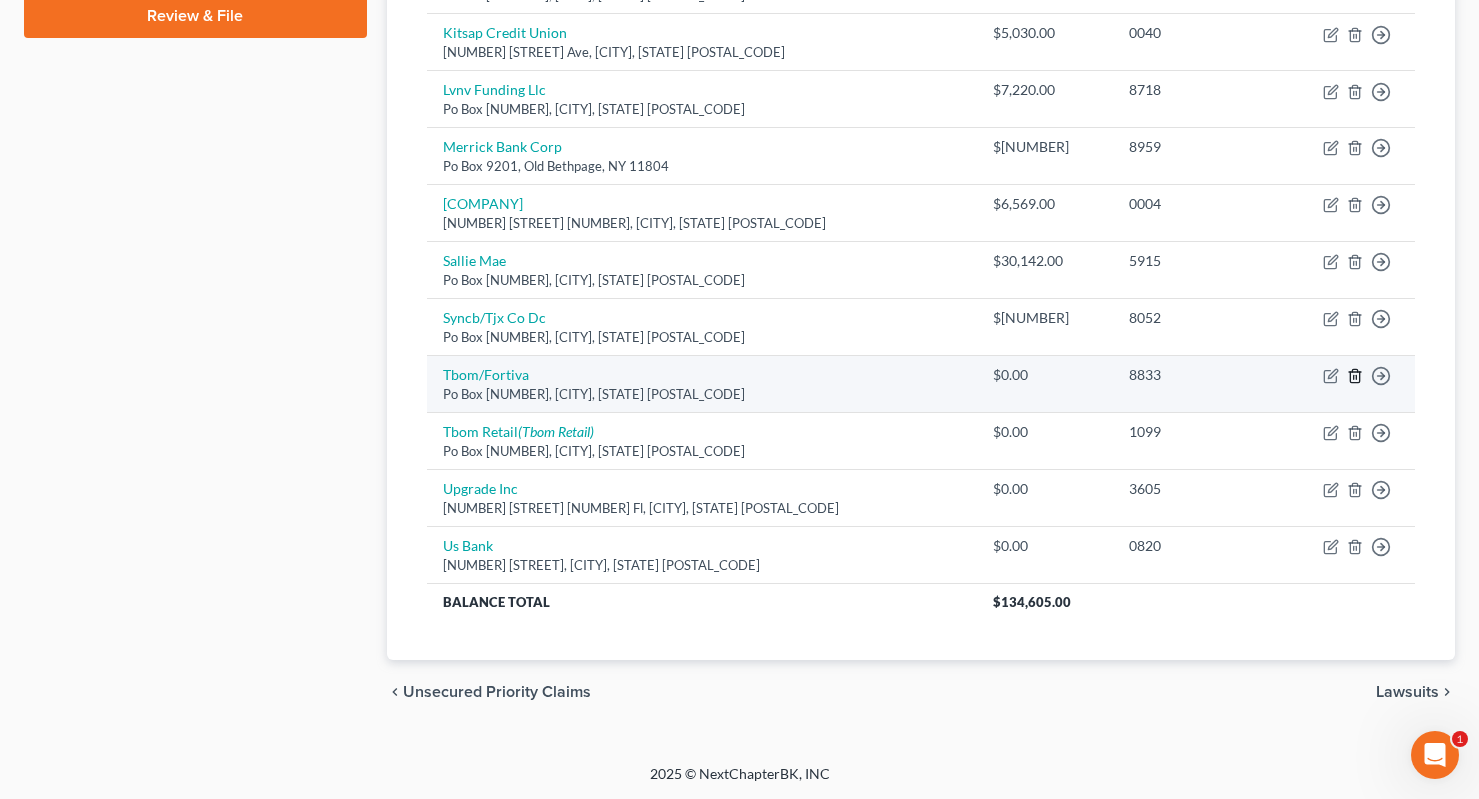 click 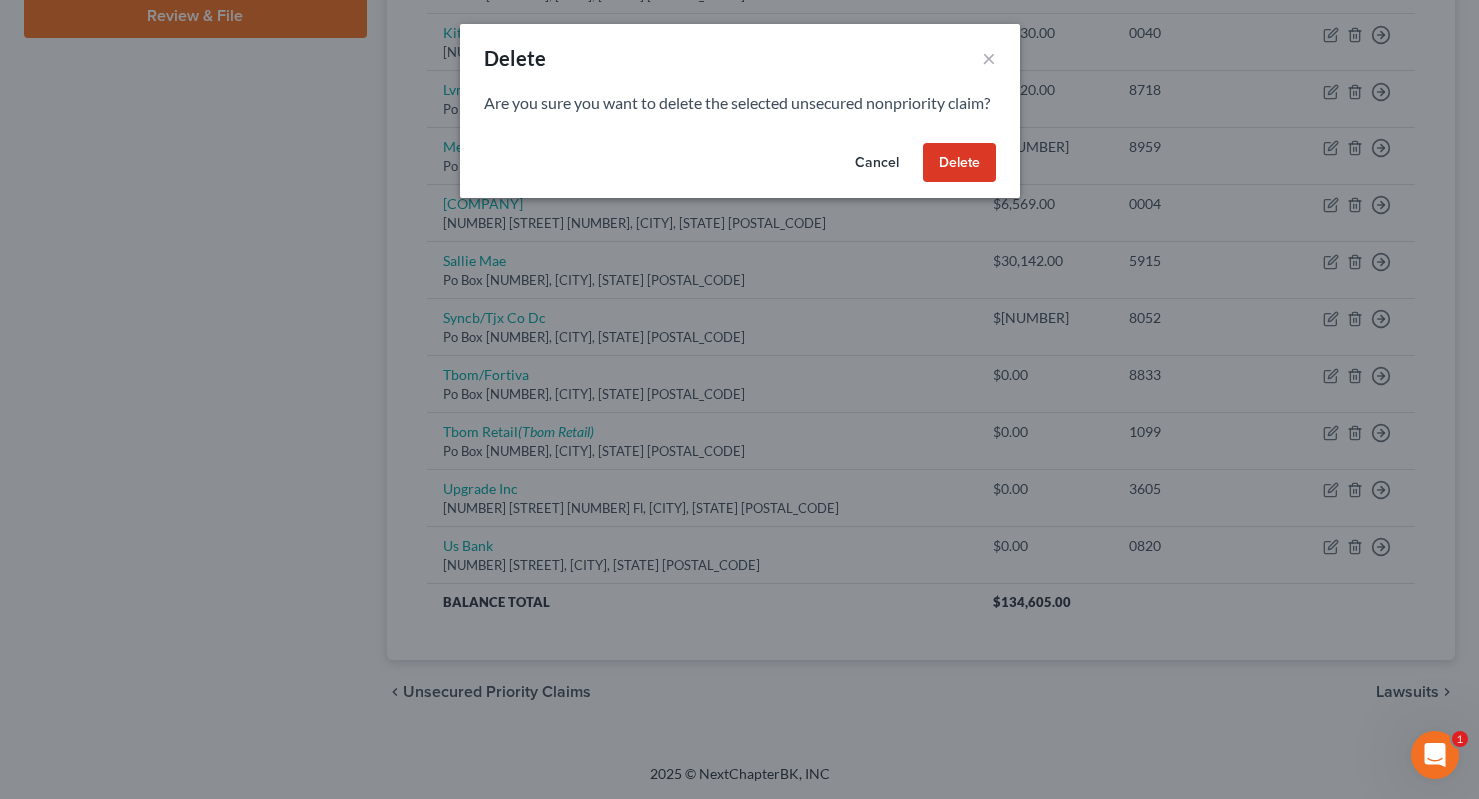 click on "Delete" at bounding box center [959, 163] 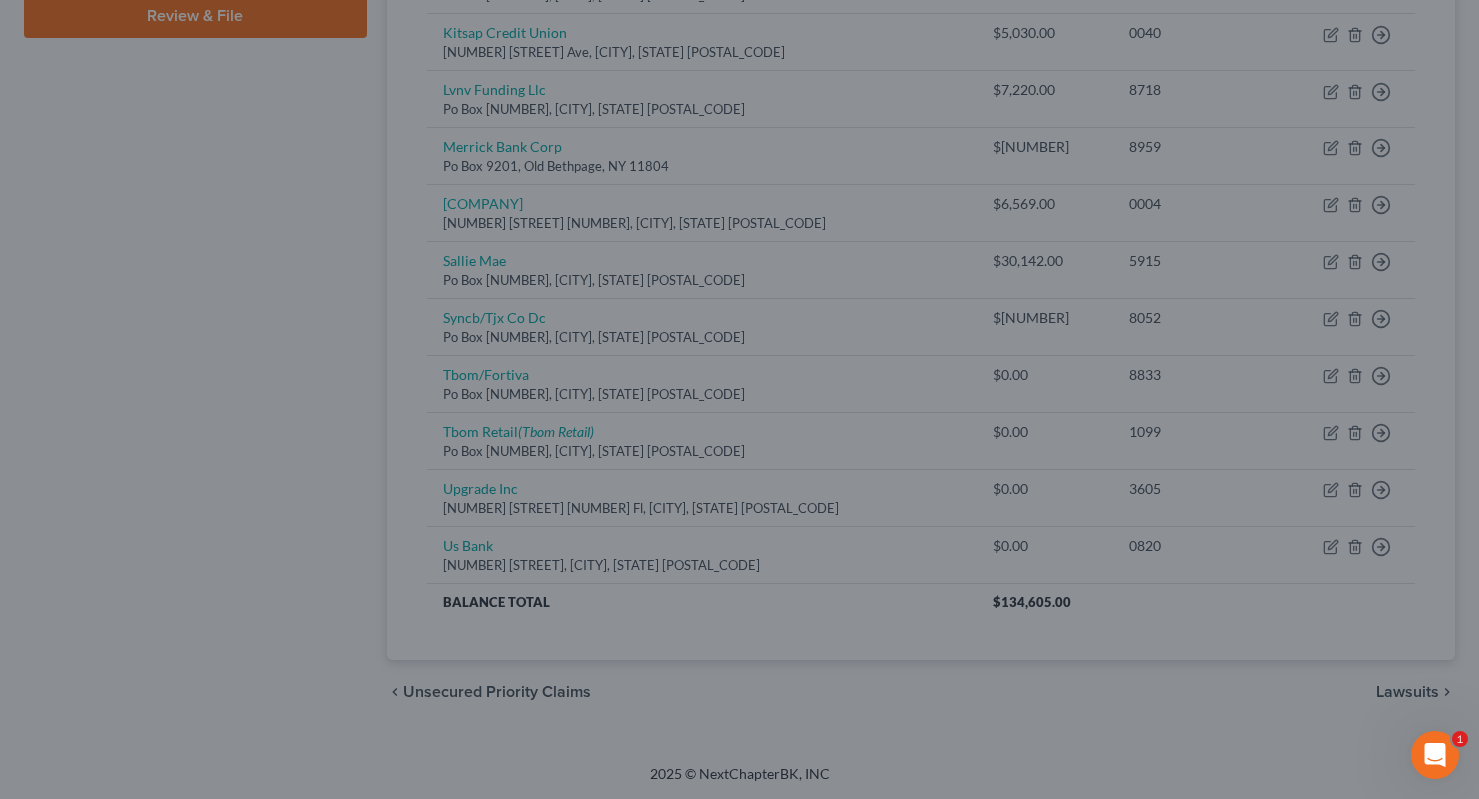 scroll, scrollTop: 928, scrollLeft: 0, axis: vertical 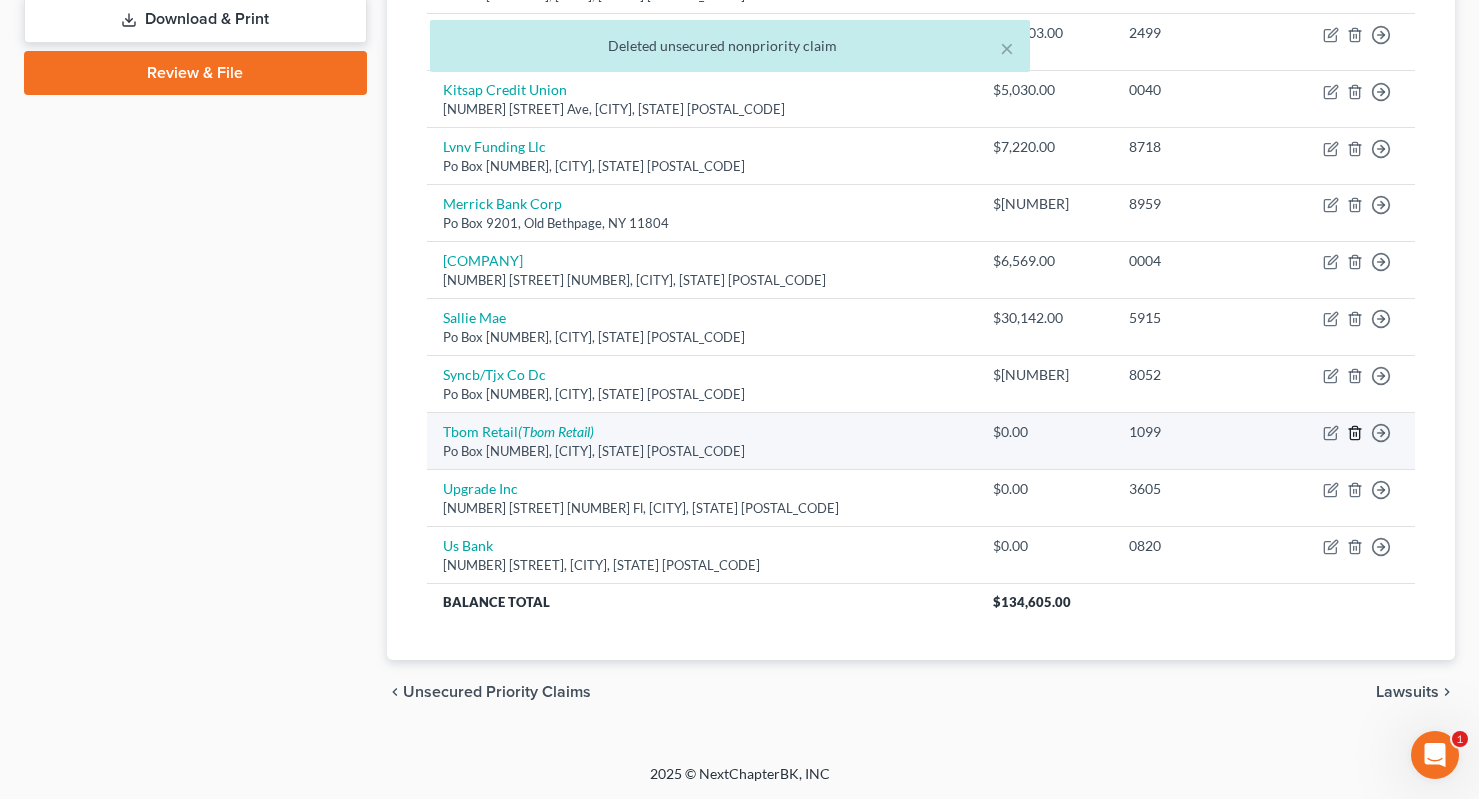 click 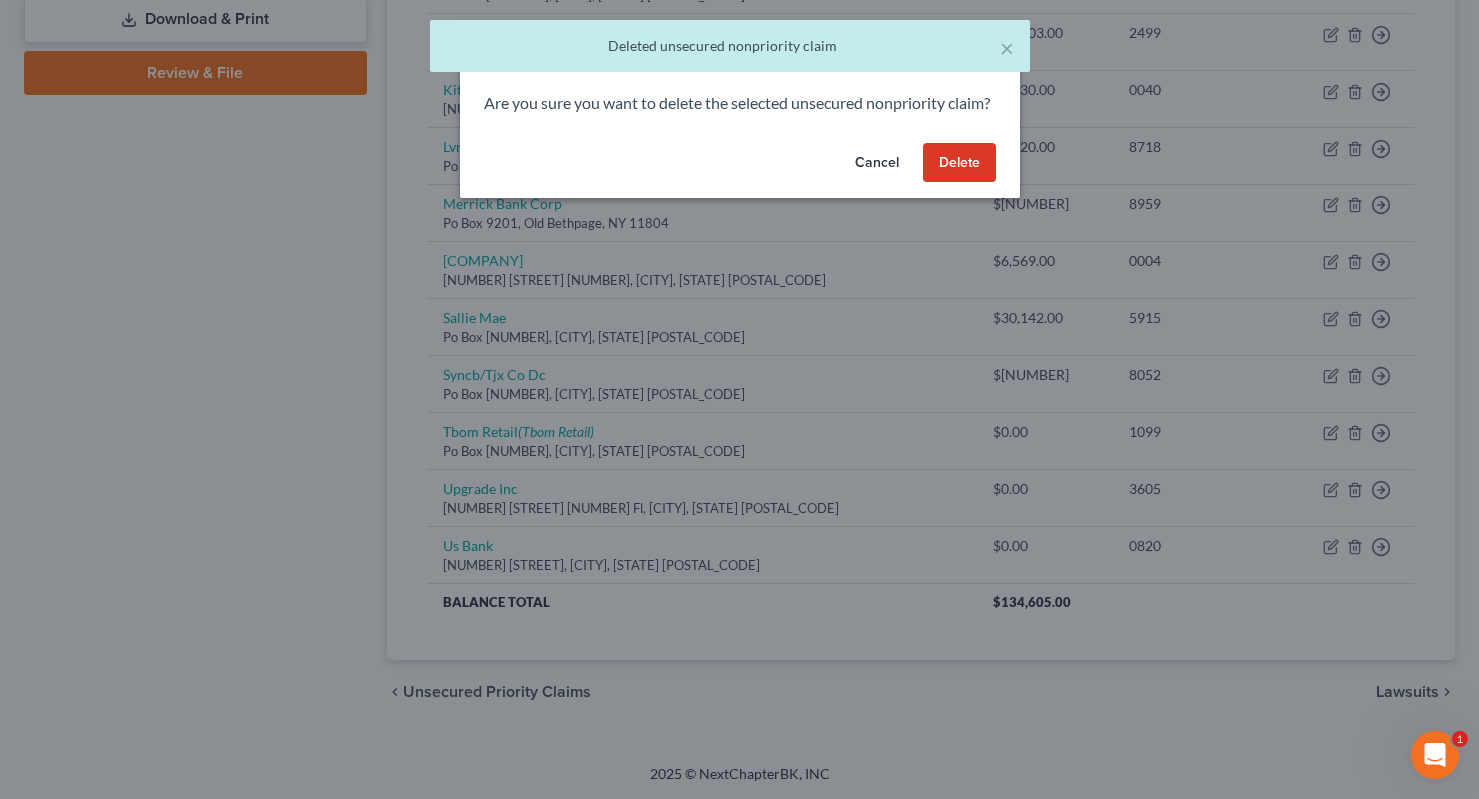 click on "Cancel
Delete" at bounding box center (740, 167) 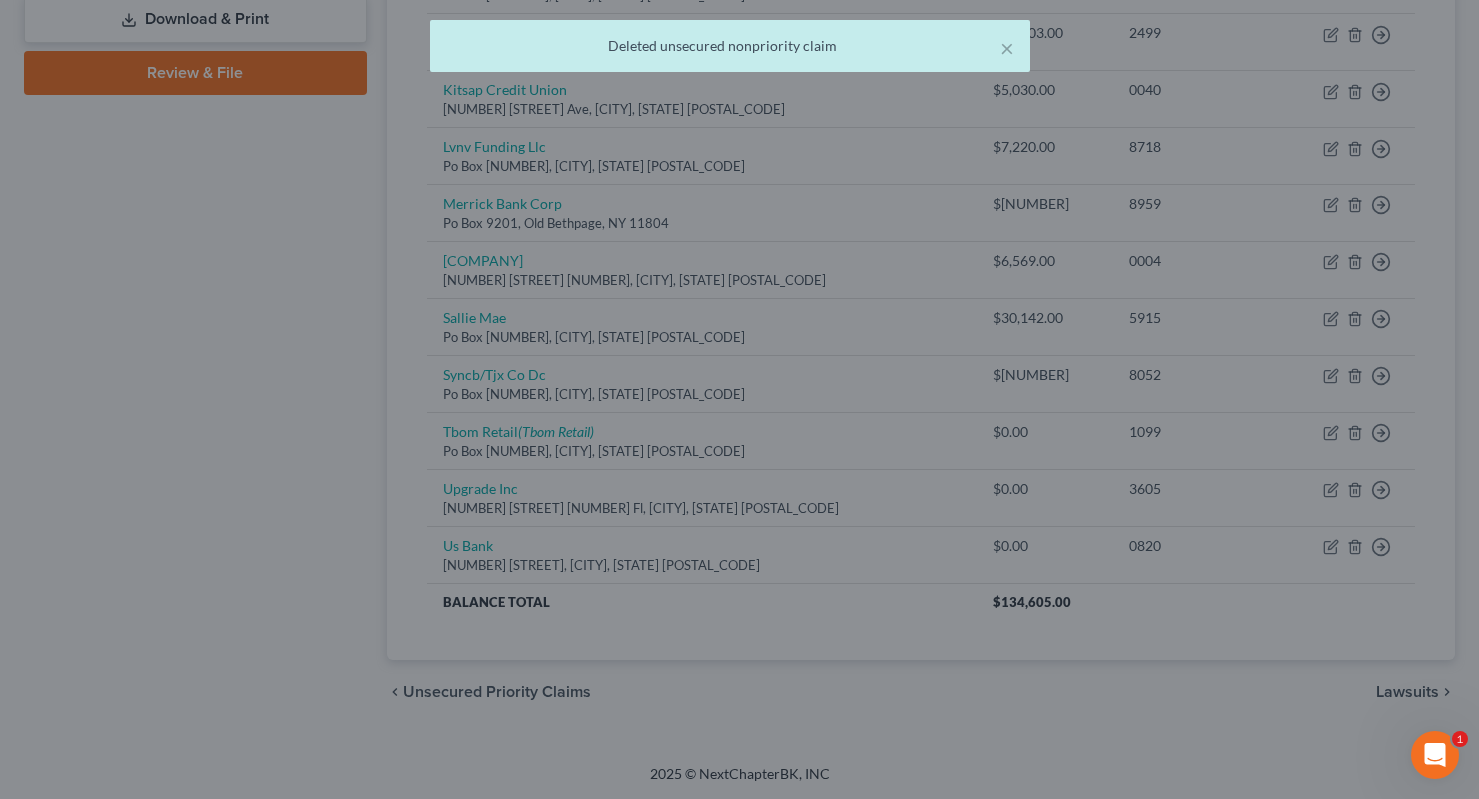scroll, scrollTop: 871, scrollLeft: 0, axis: vertical 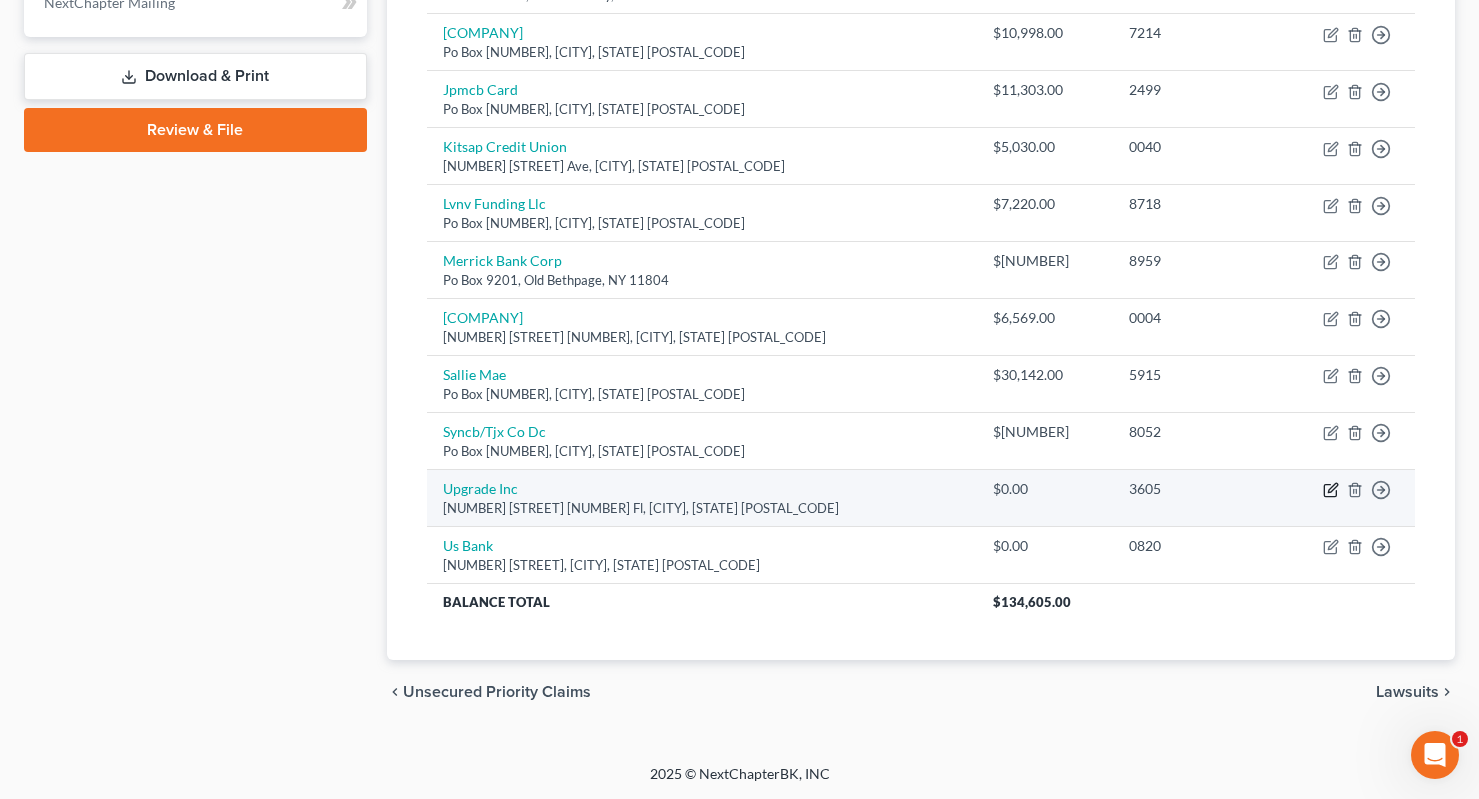 click 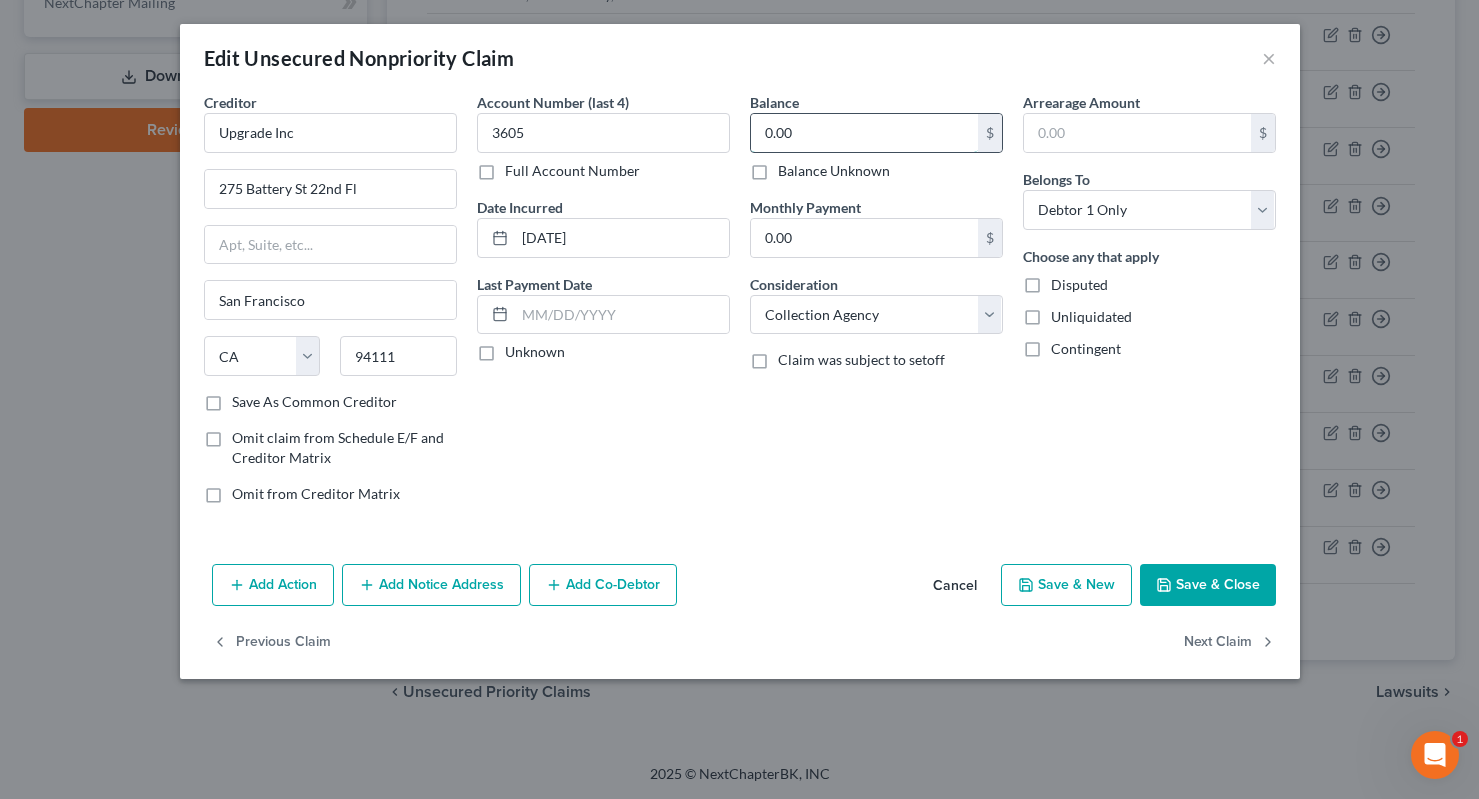 click on "0.00" at bounding box center [864, 133] 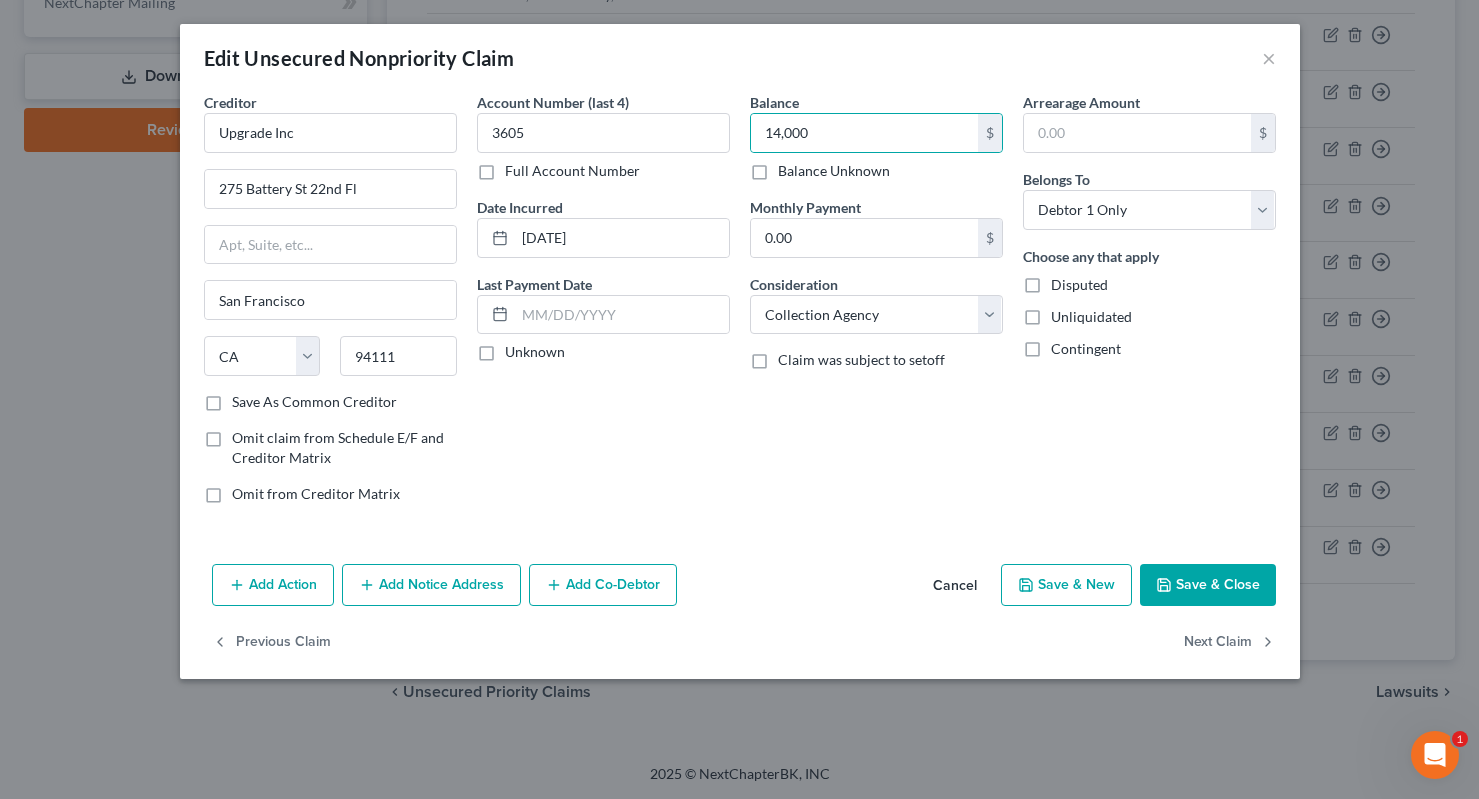 click on "Save & Close" at bounding box center (1208, 585) 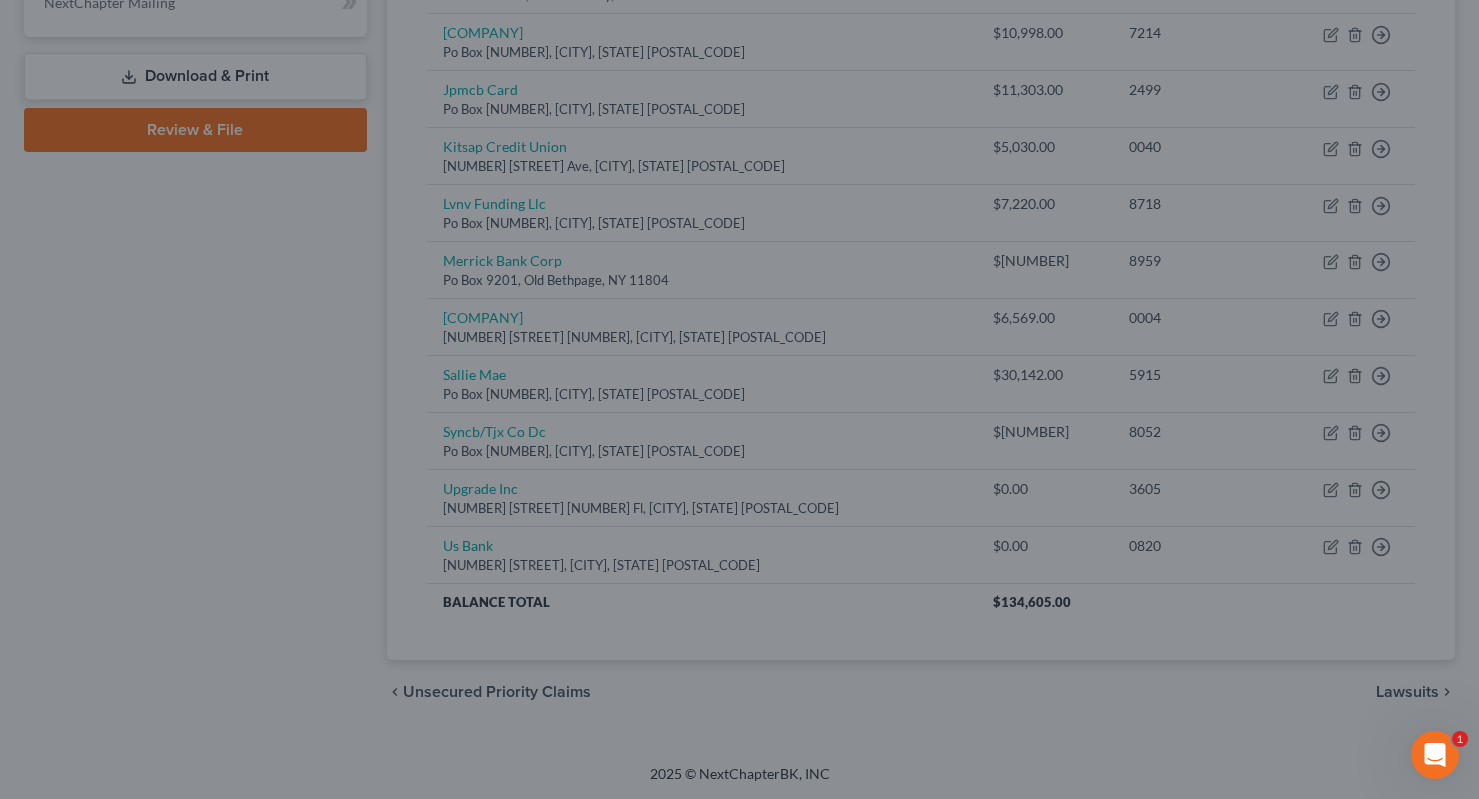 type on "14,000.00" 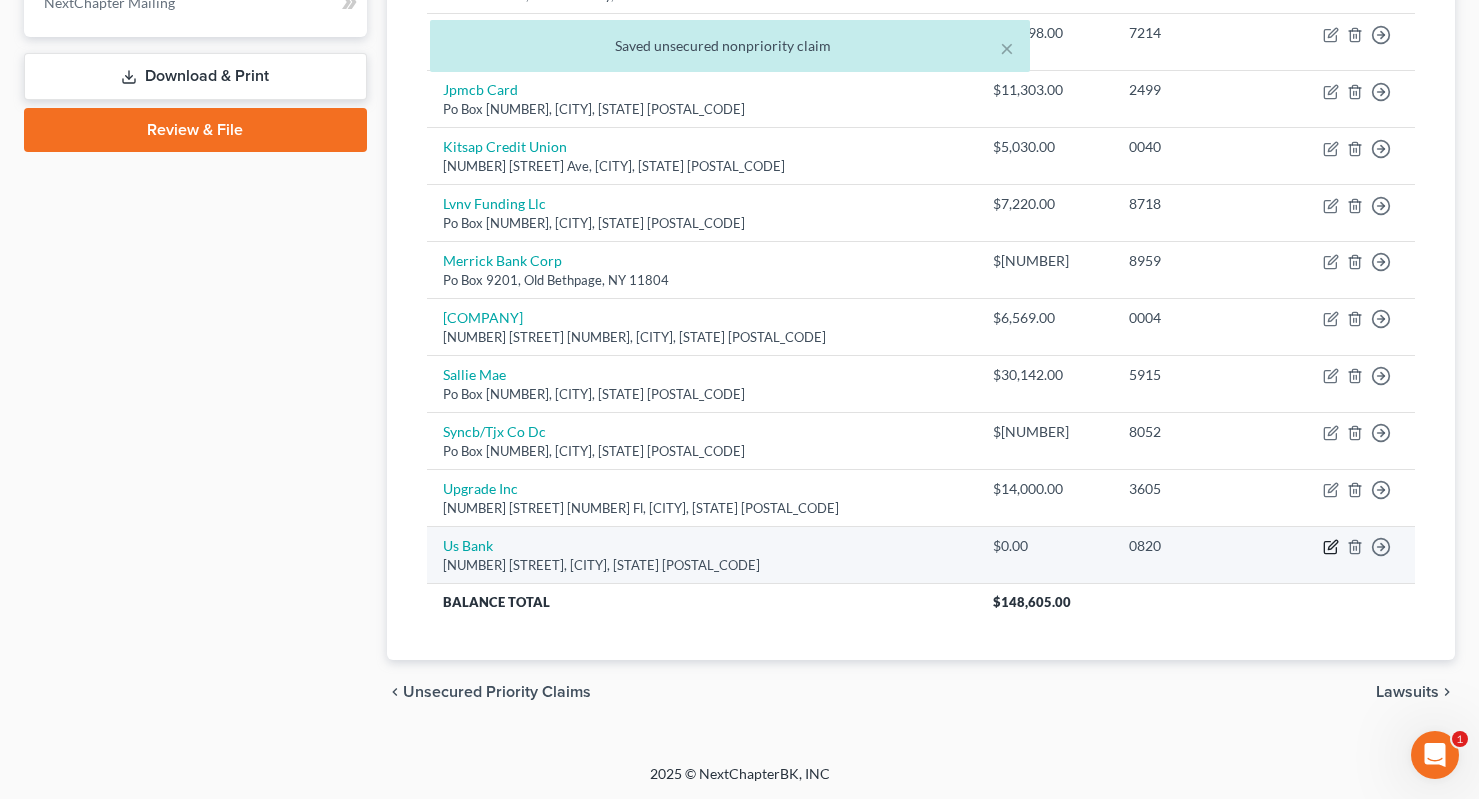click 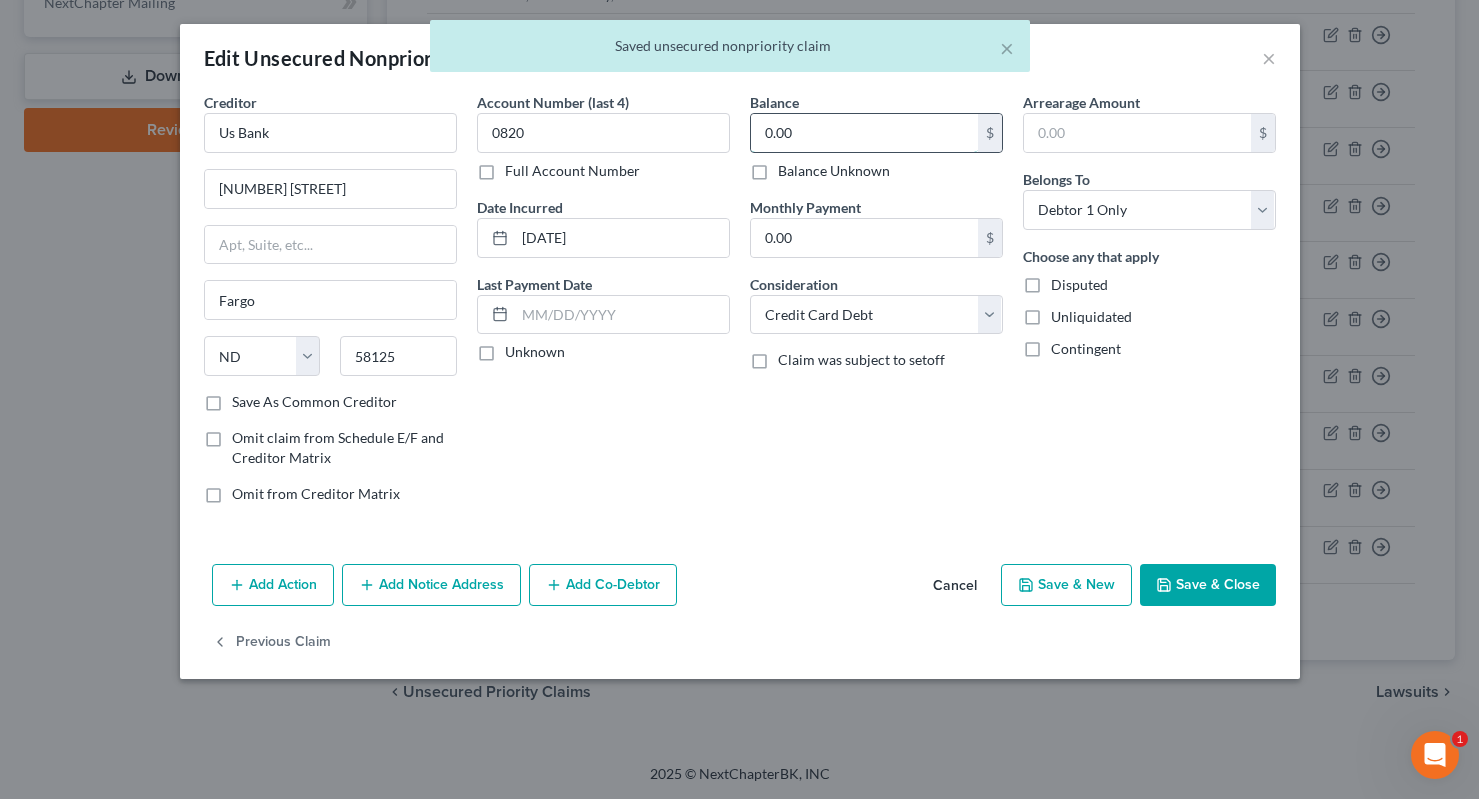 click on "0.00" at bounding box center (864, 133) 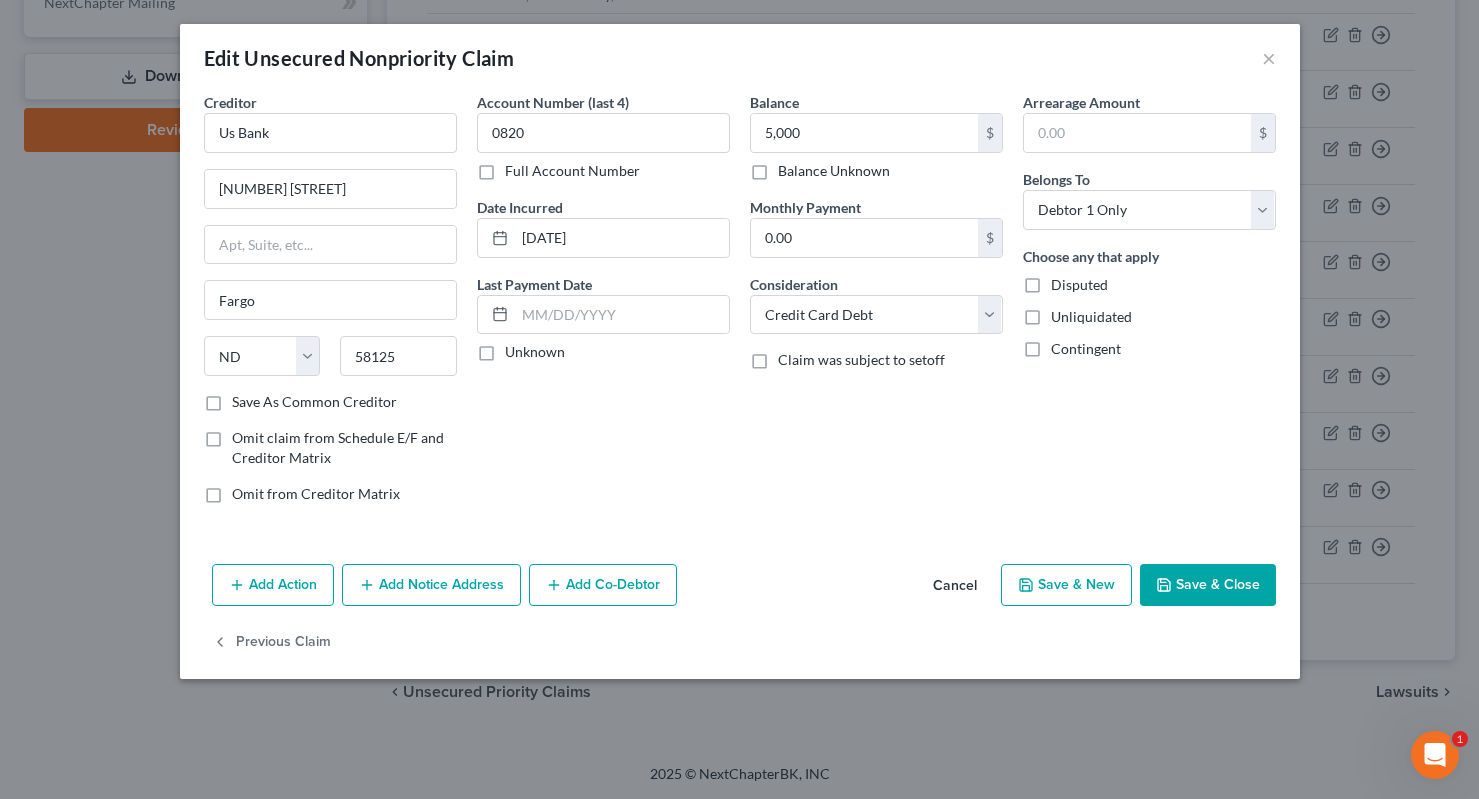 click on "Save & Close" at bounding box center (1208, 585) 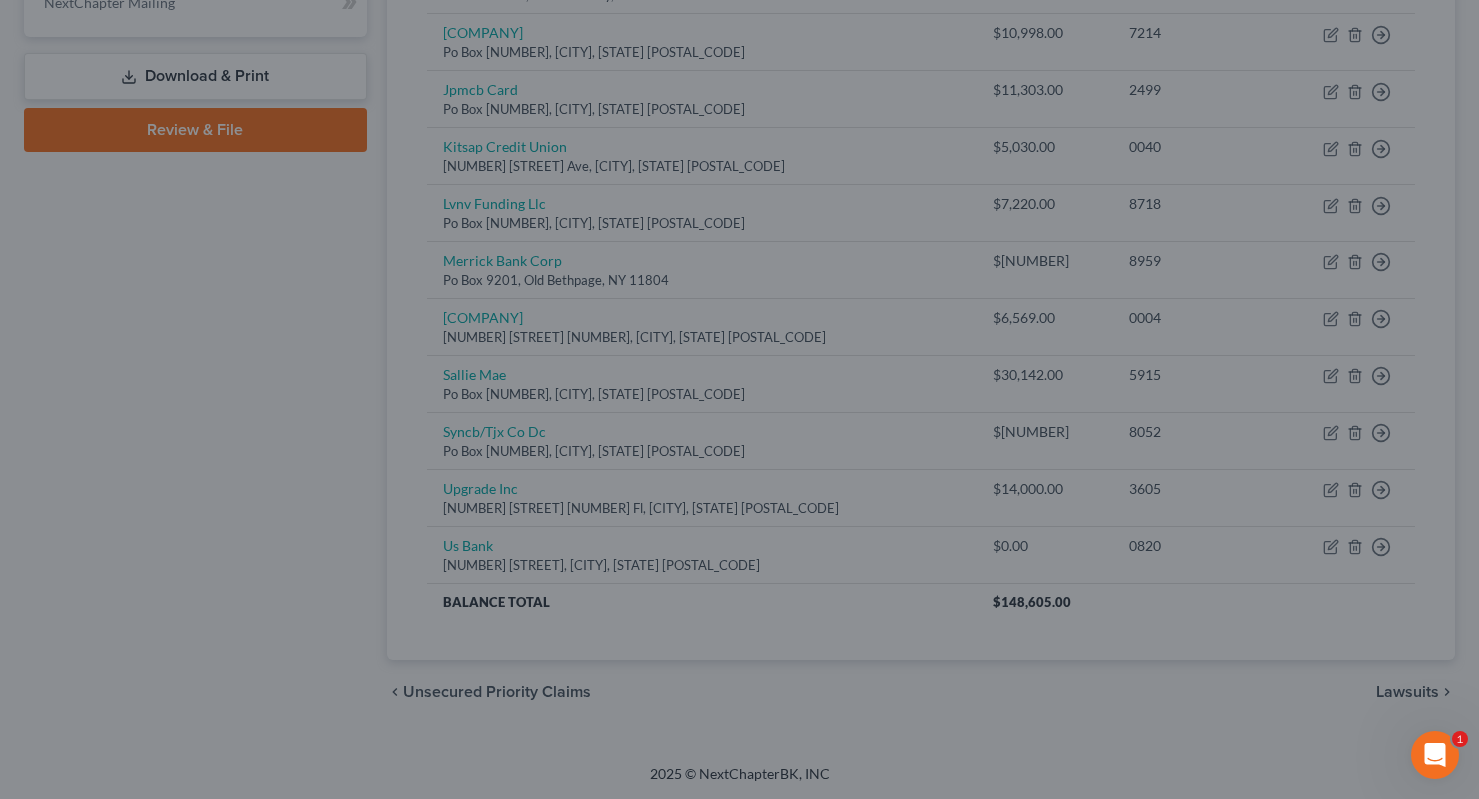 type on "5,000.00" 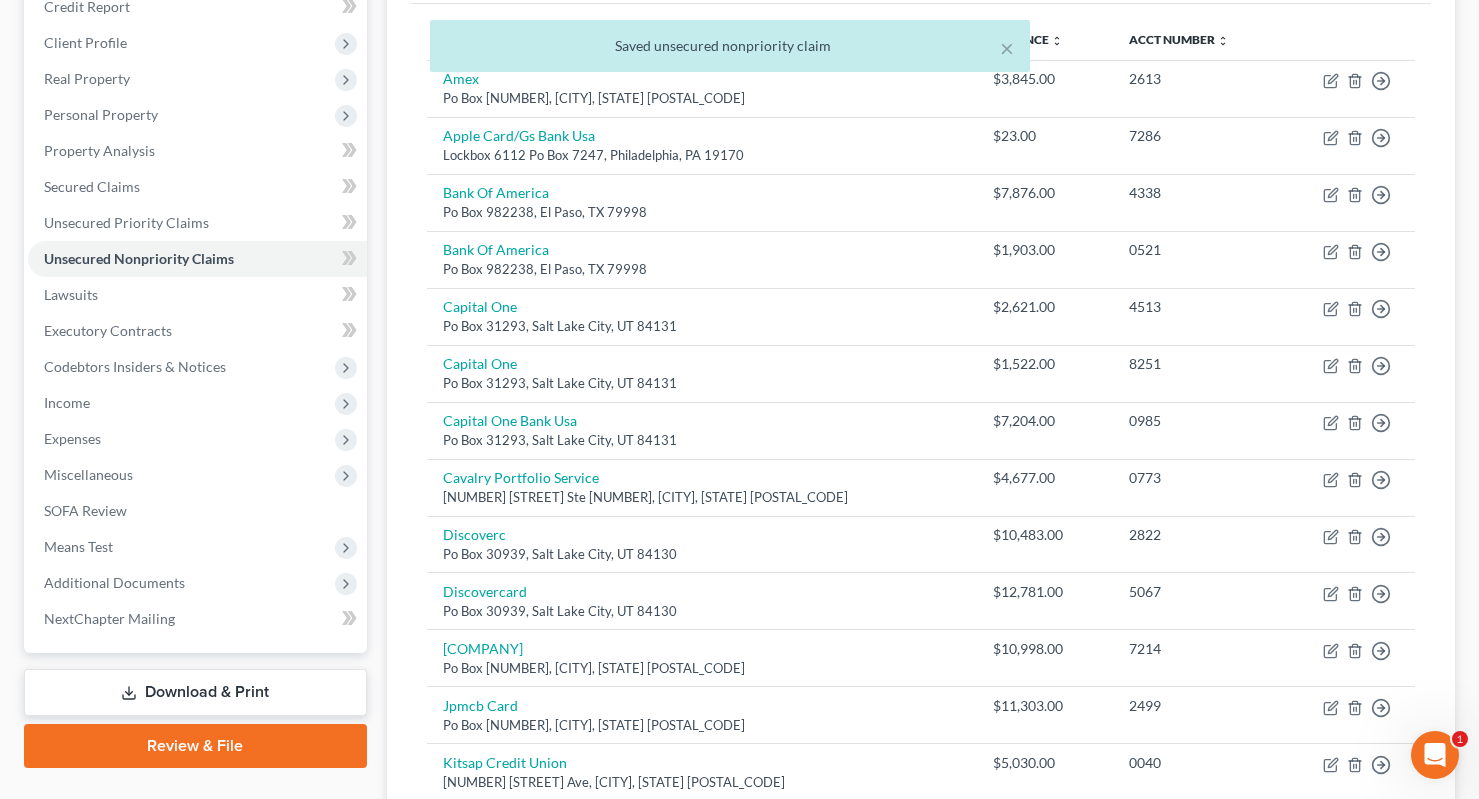 scroll, scrollTop: 241, scrollLeft: 0, axis: vertical 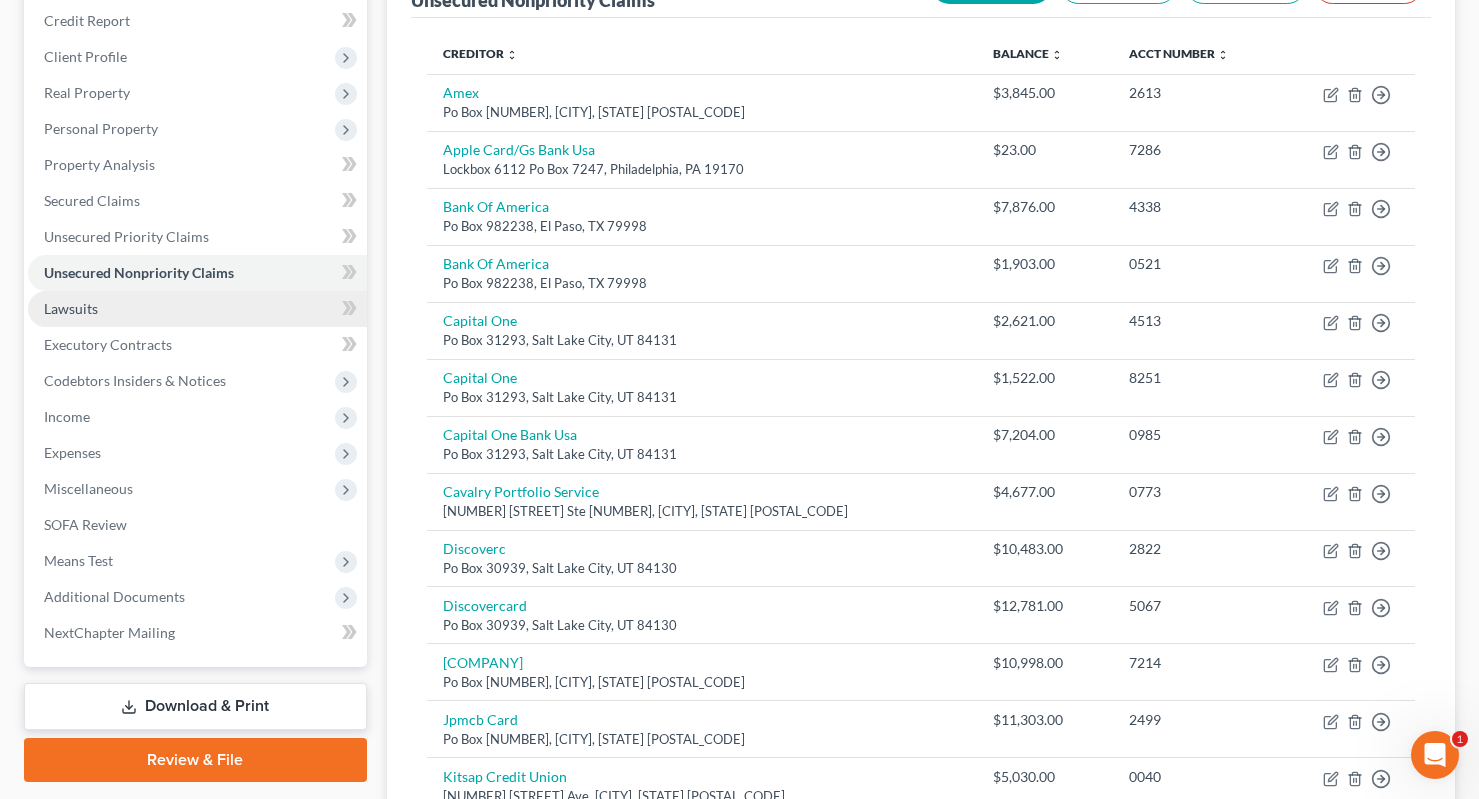 click on "Lawsuits" at bounding box center (197, 309) 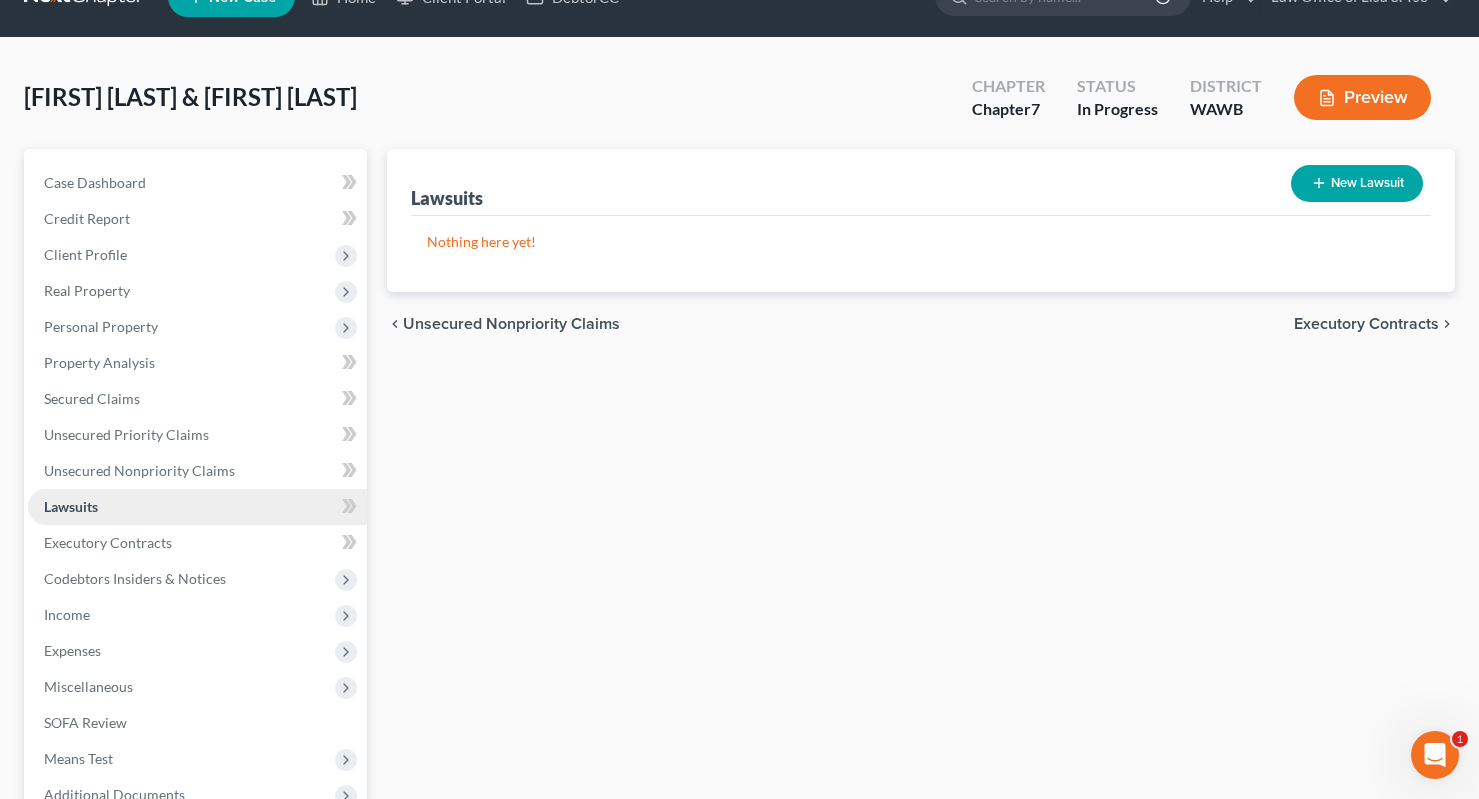 scroll, scrollTop: 0, scrollLeft: 0, axis: both 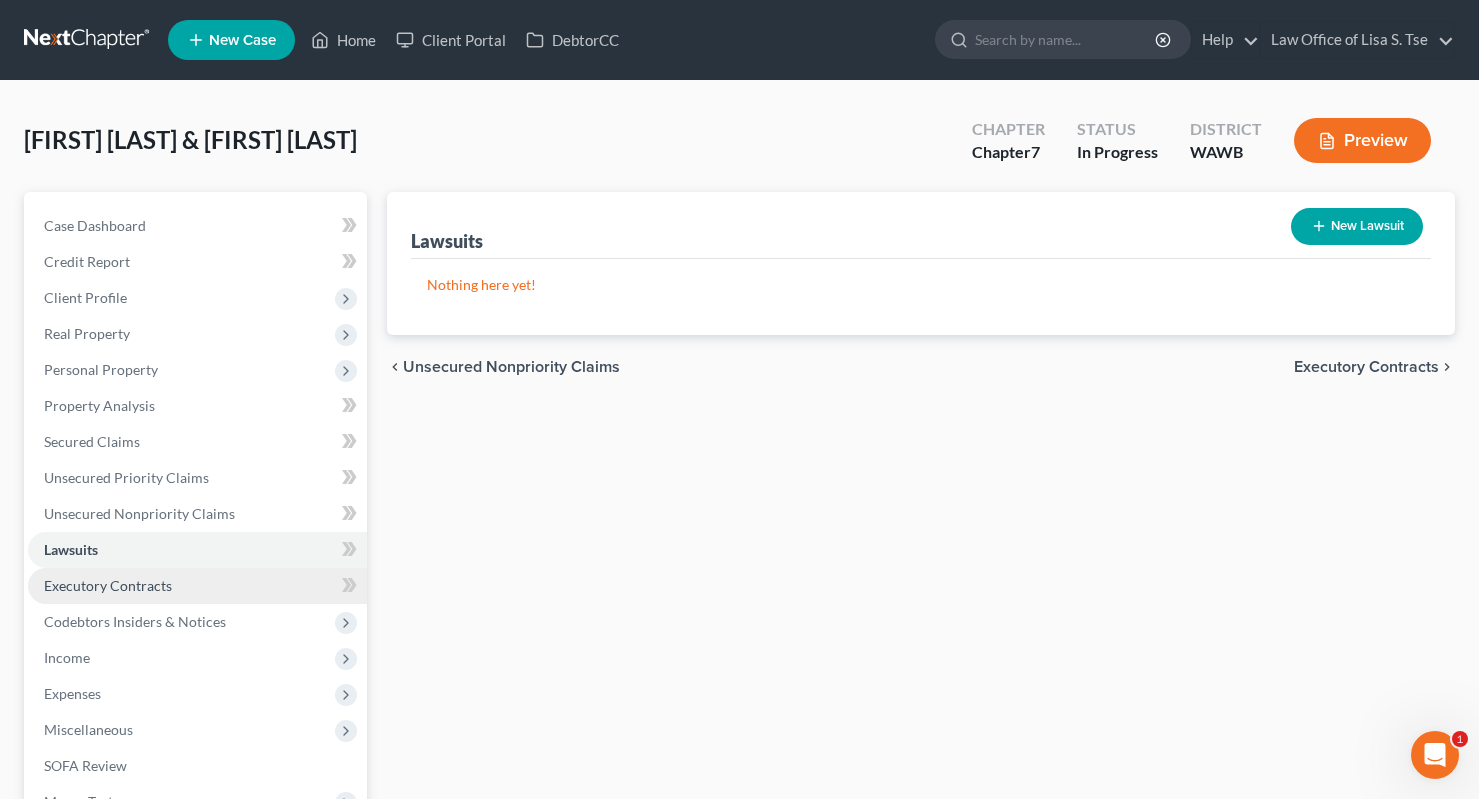 click on "Executory Contracts" at bounding box center (197, 586) 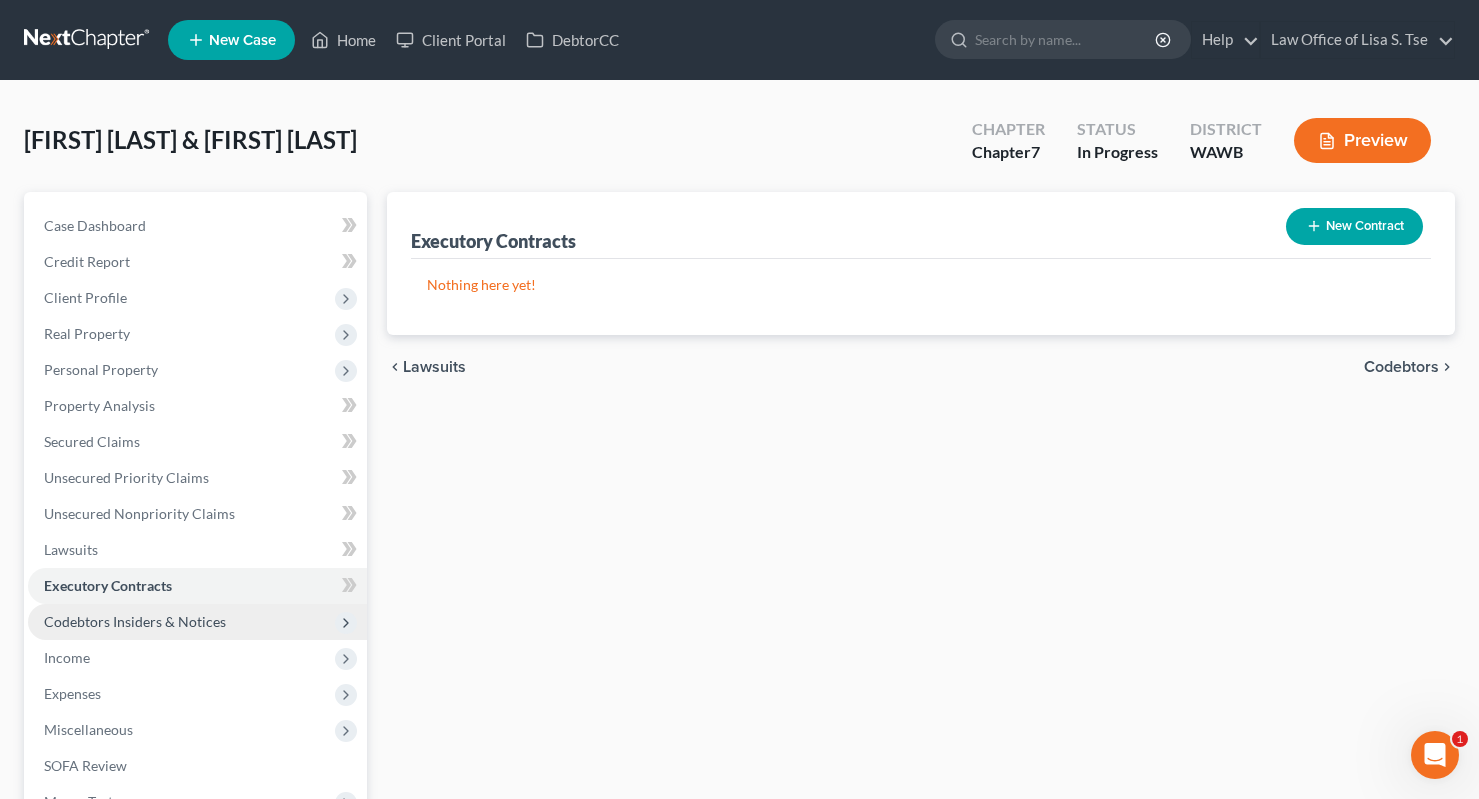 click on "Codebtors Insiders & Notices" at bounding box center [197, 622] 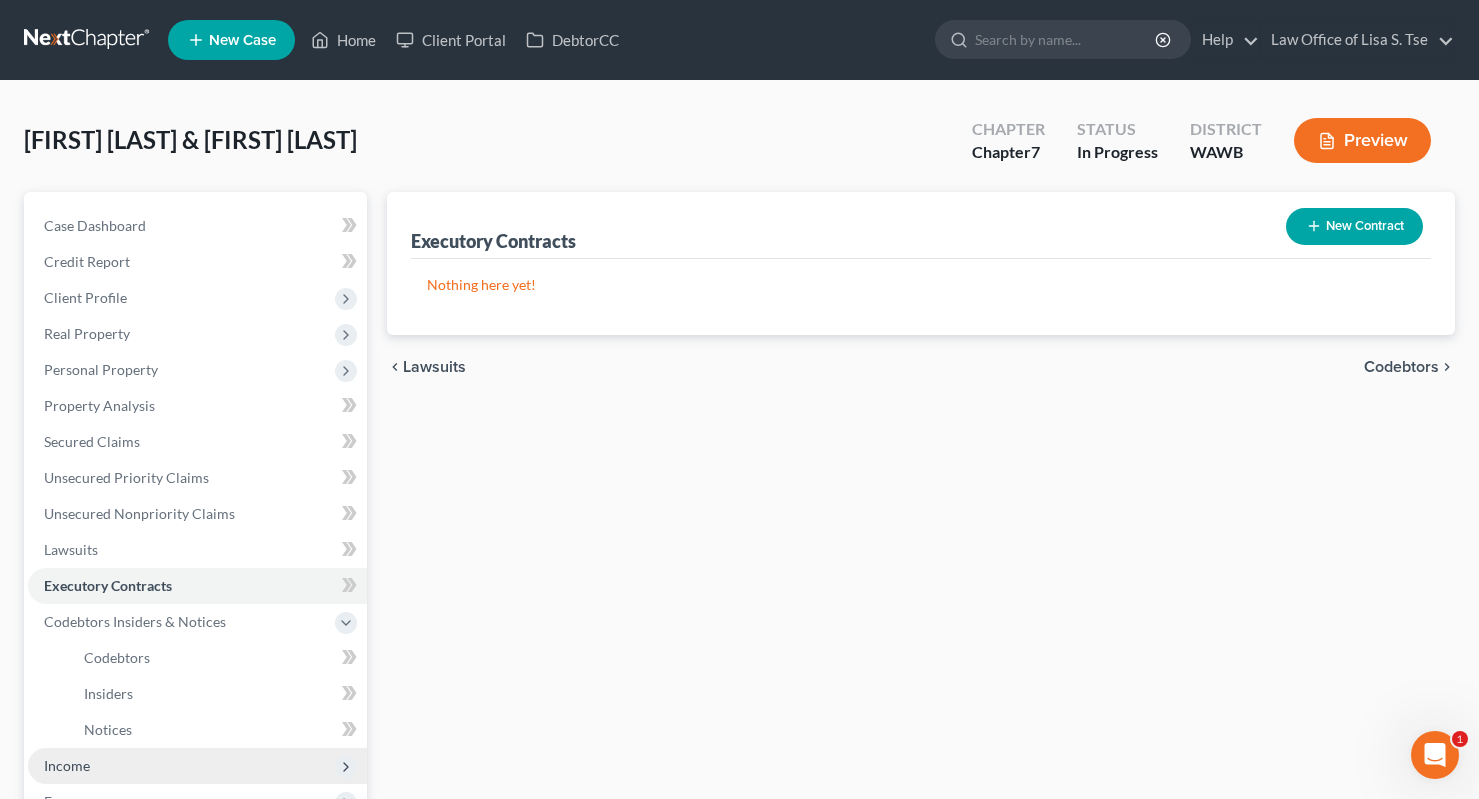 click on "Income" at bounding box center [197, 766] 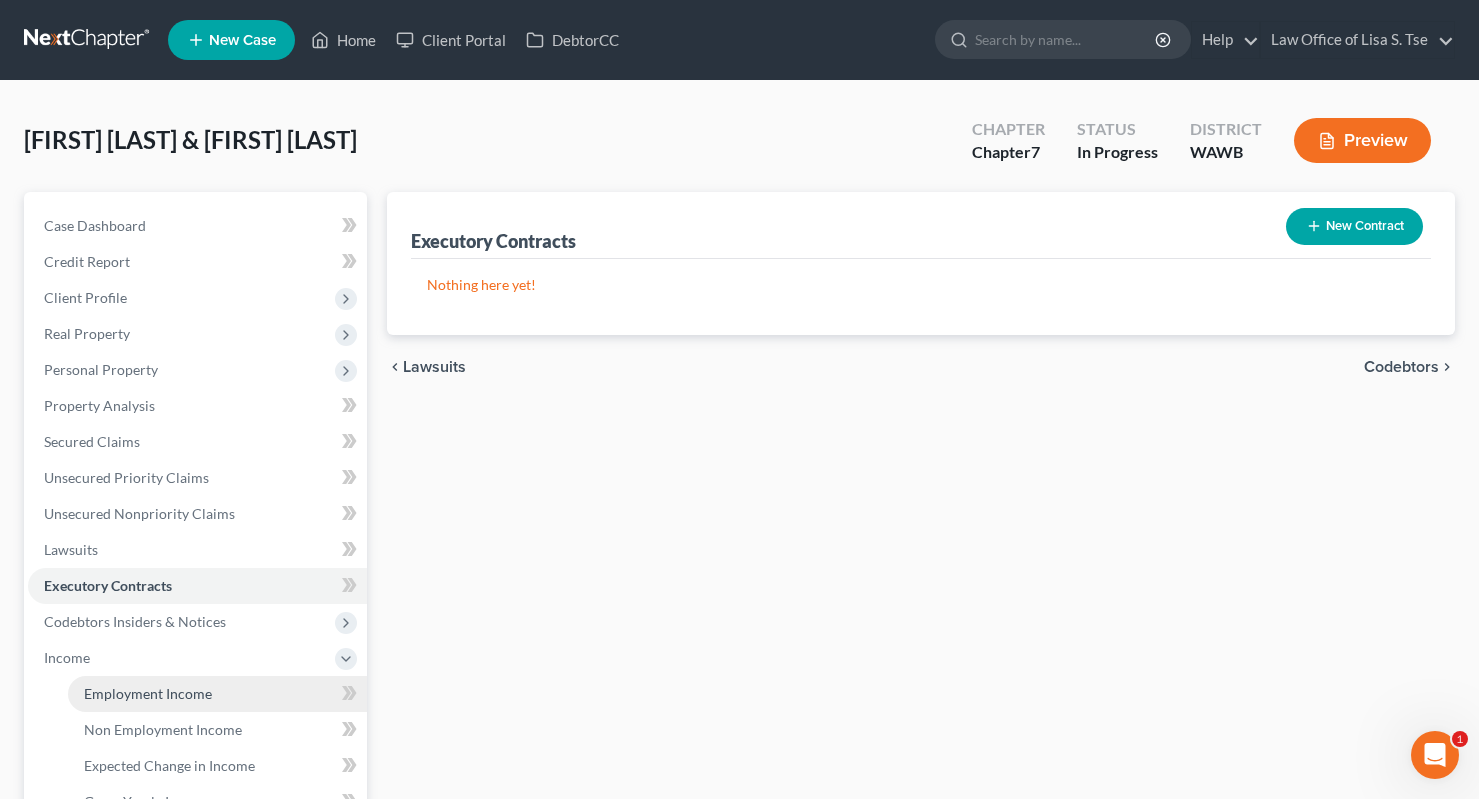 click on "Employment Income" at bounding box center (217, 694) 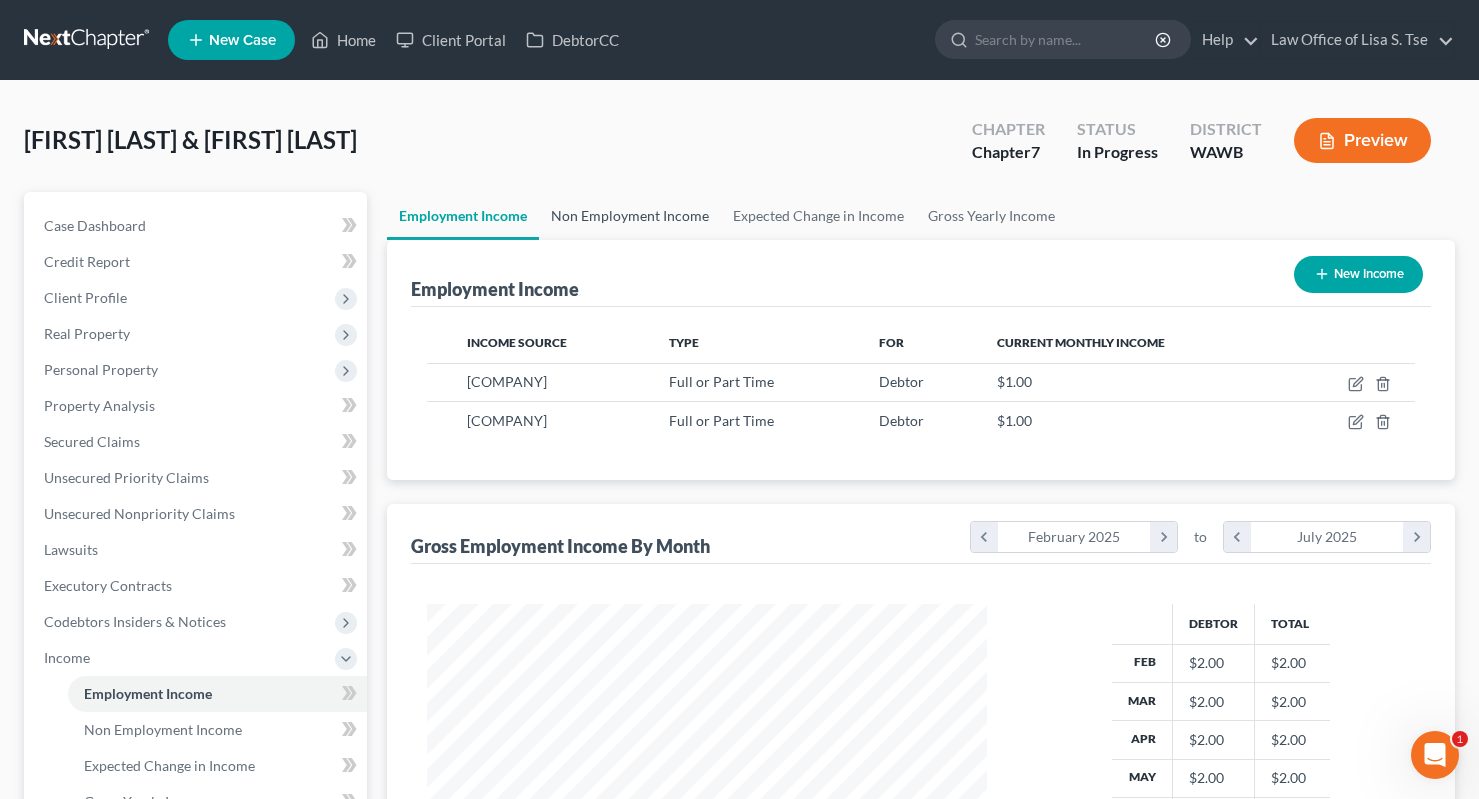 scroll, scrollTop: 999641, scrollLeft: 999400, axis: both 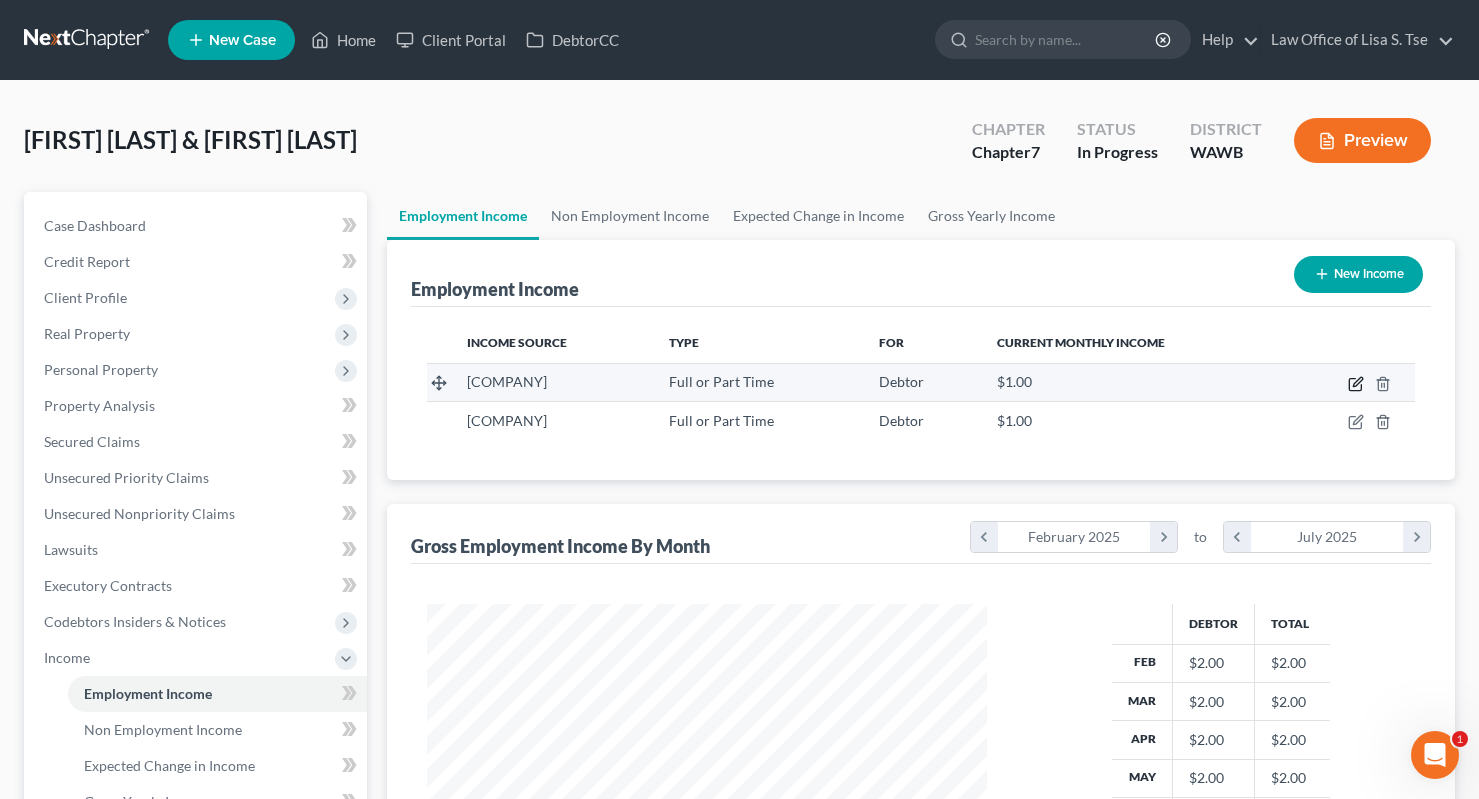 click 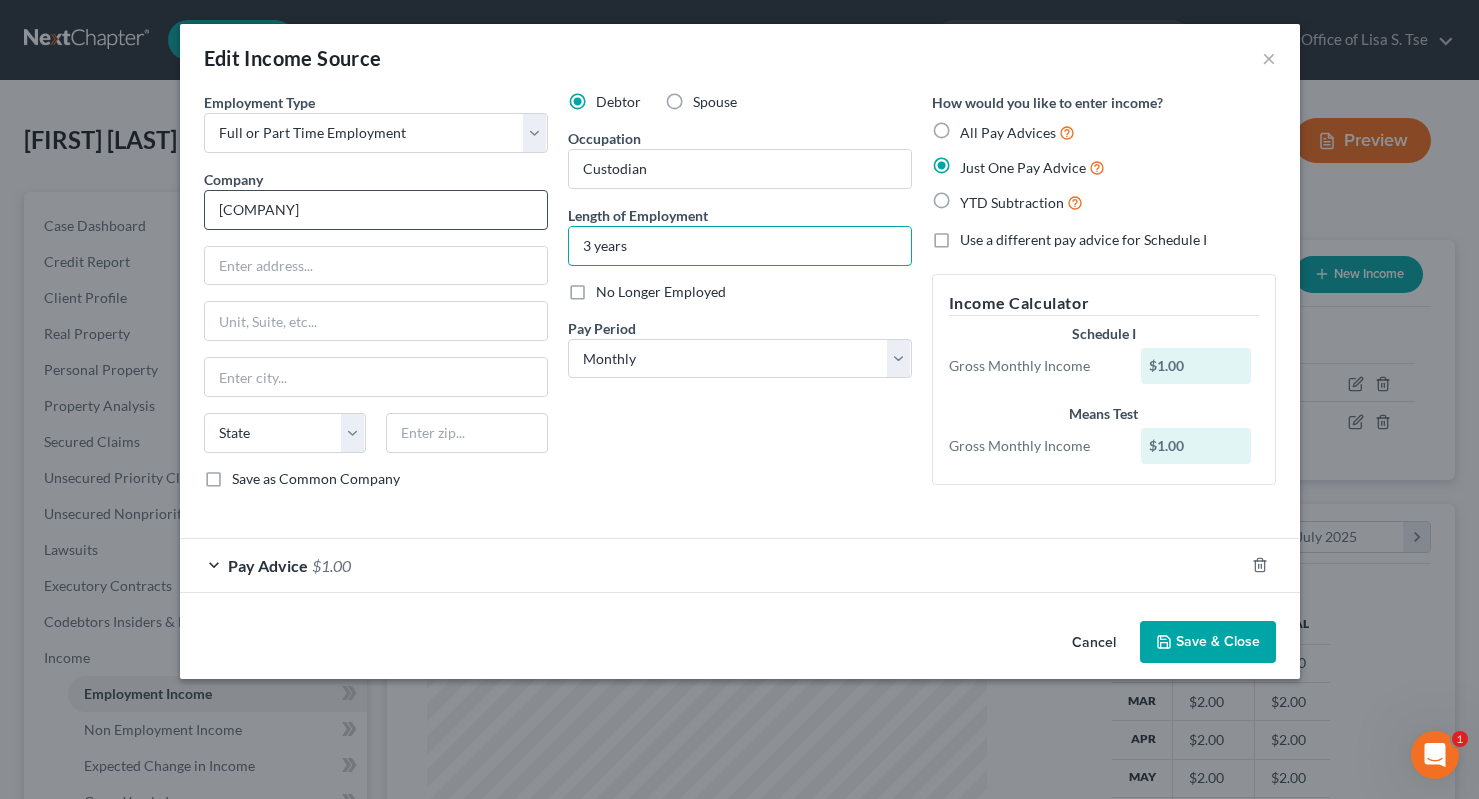 drag, startPoint x: 653, startPoint y: 244, endPoint x: 528, endPoint y: 219, distance: 127.47549 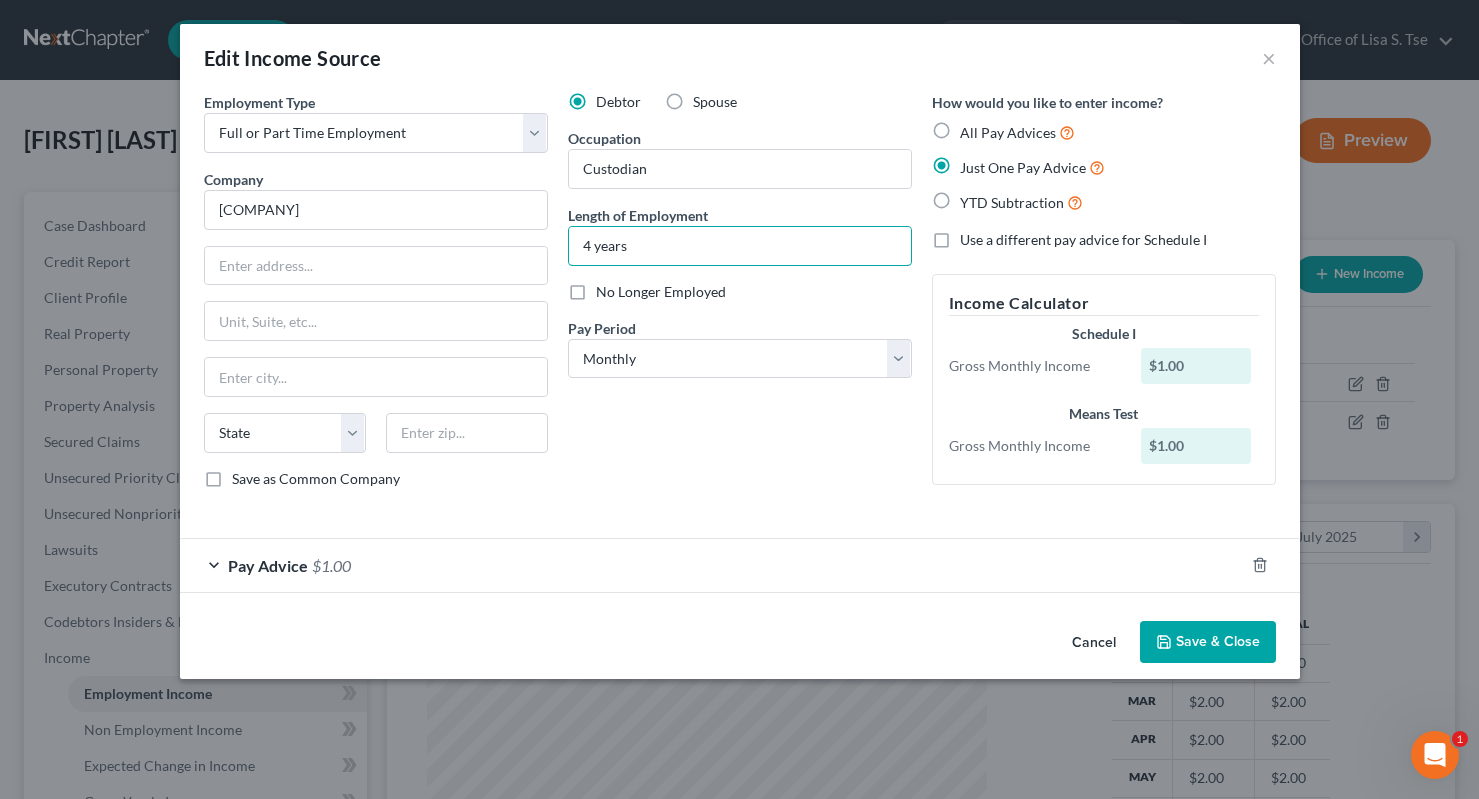 type on "4 years" 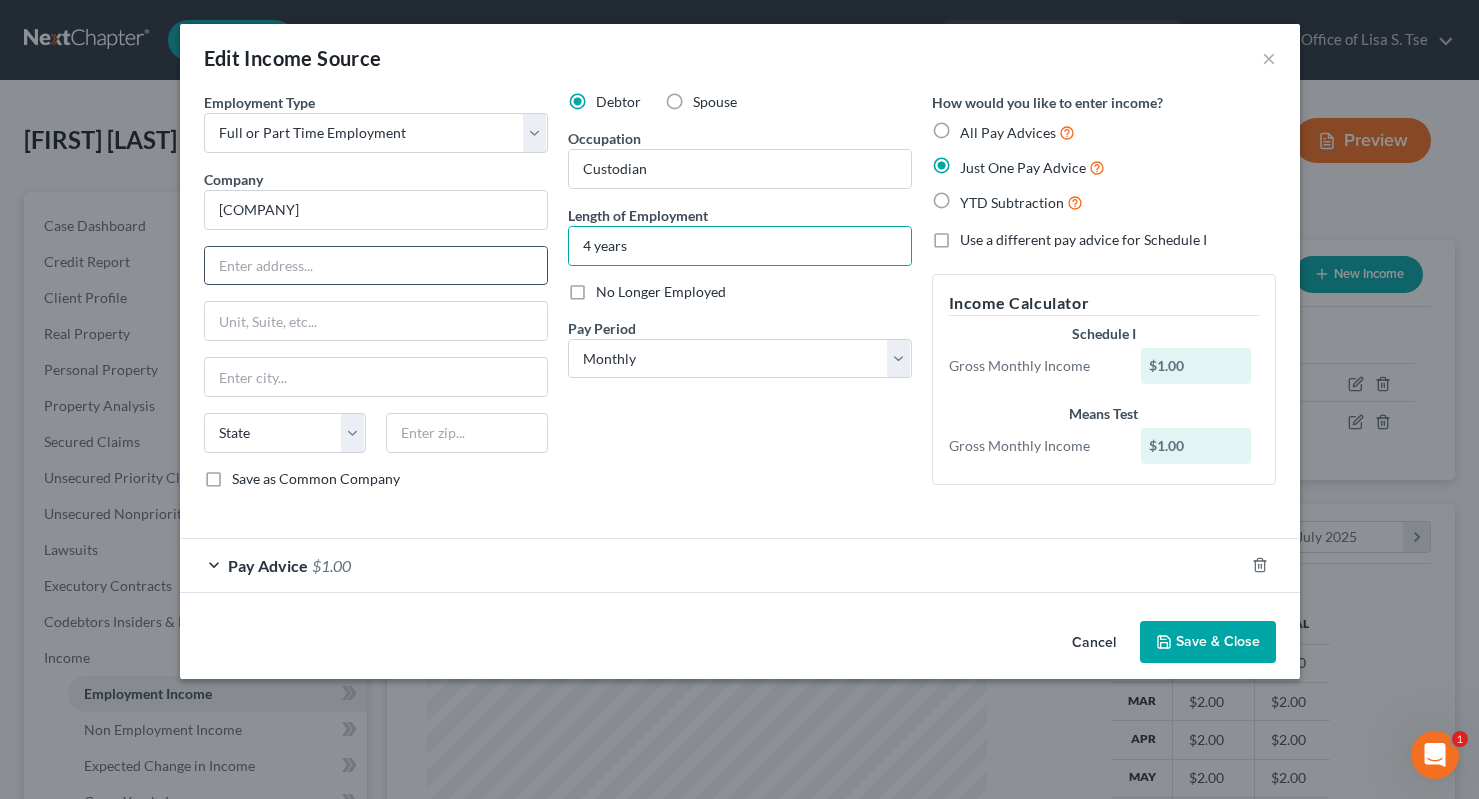 click at bounding box center [376, 266] 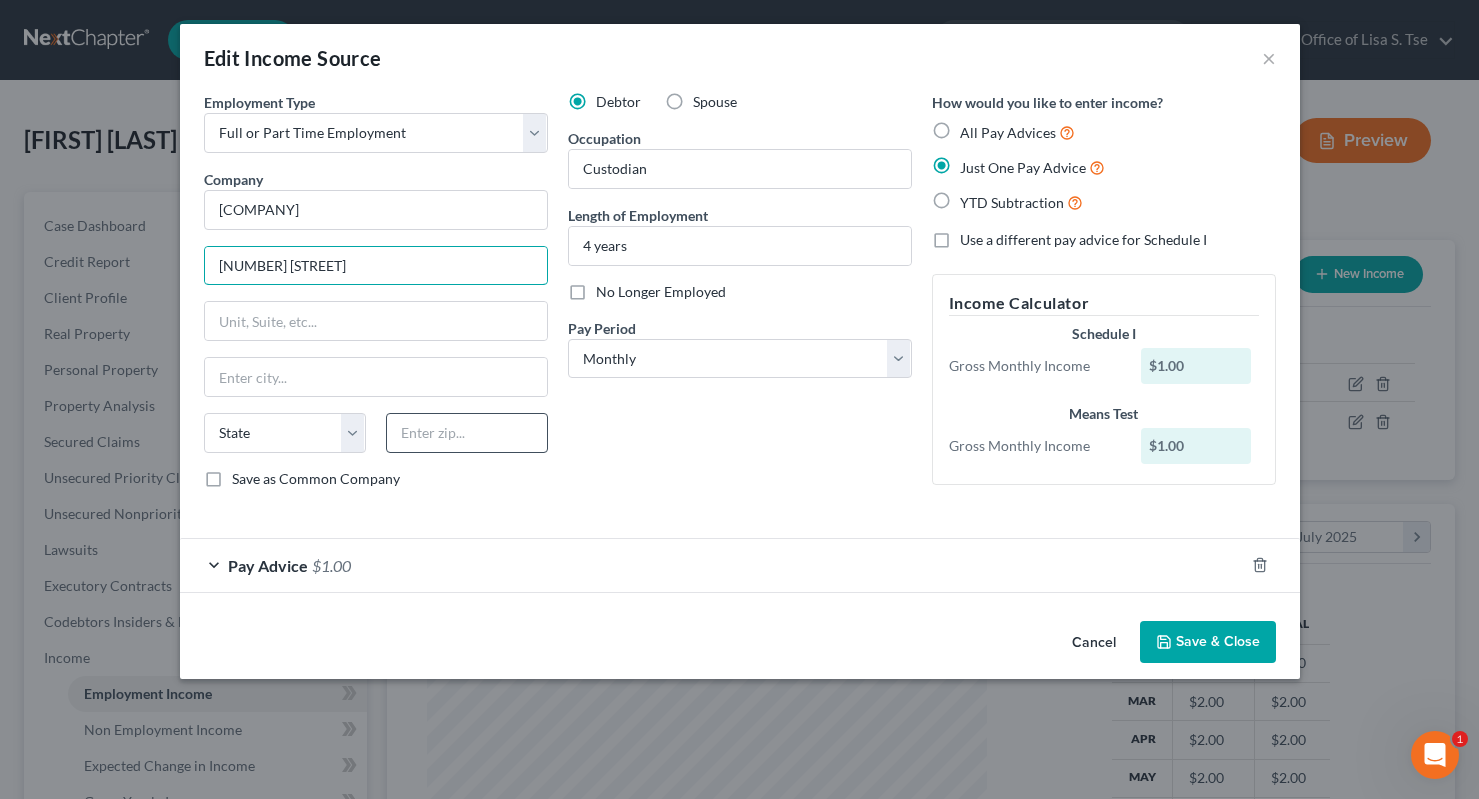 type on "12033 SE 256th Street" 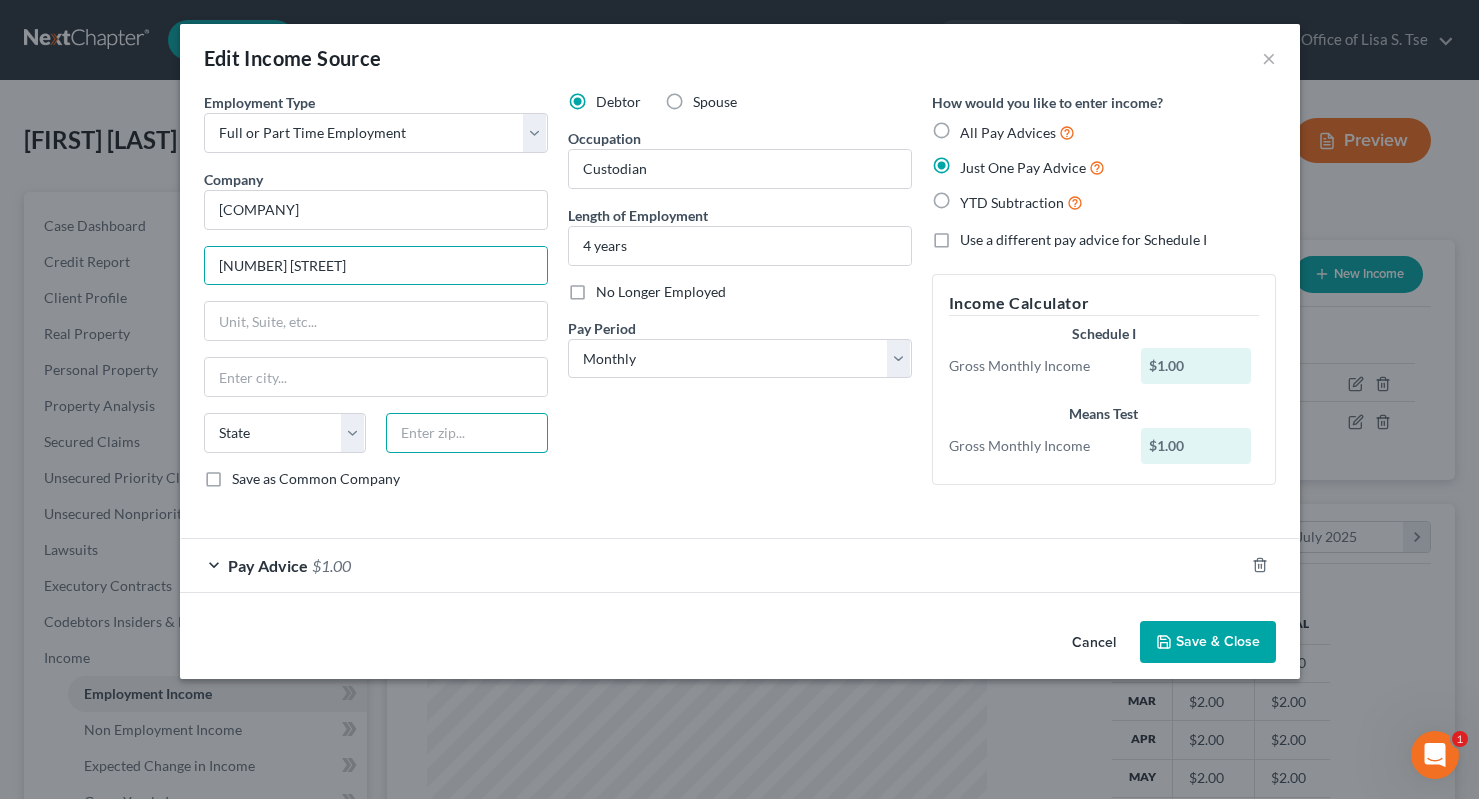 click at bounding box center [467, 433] 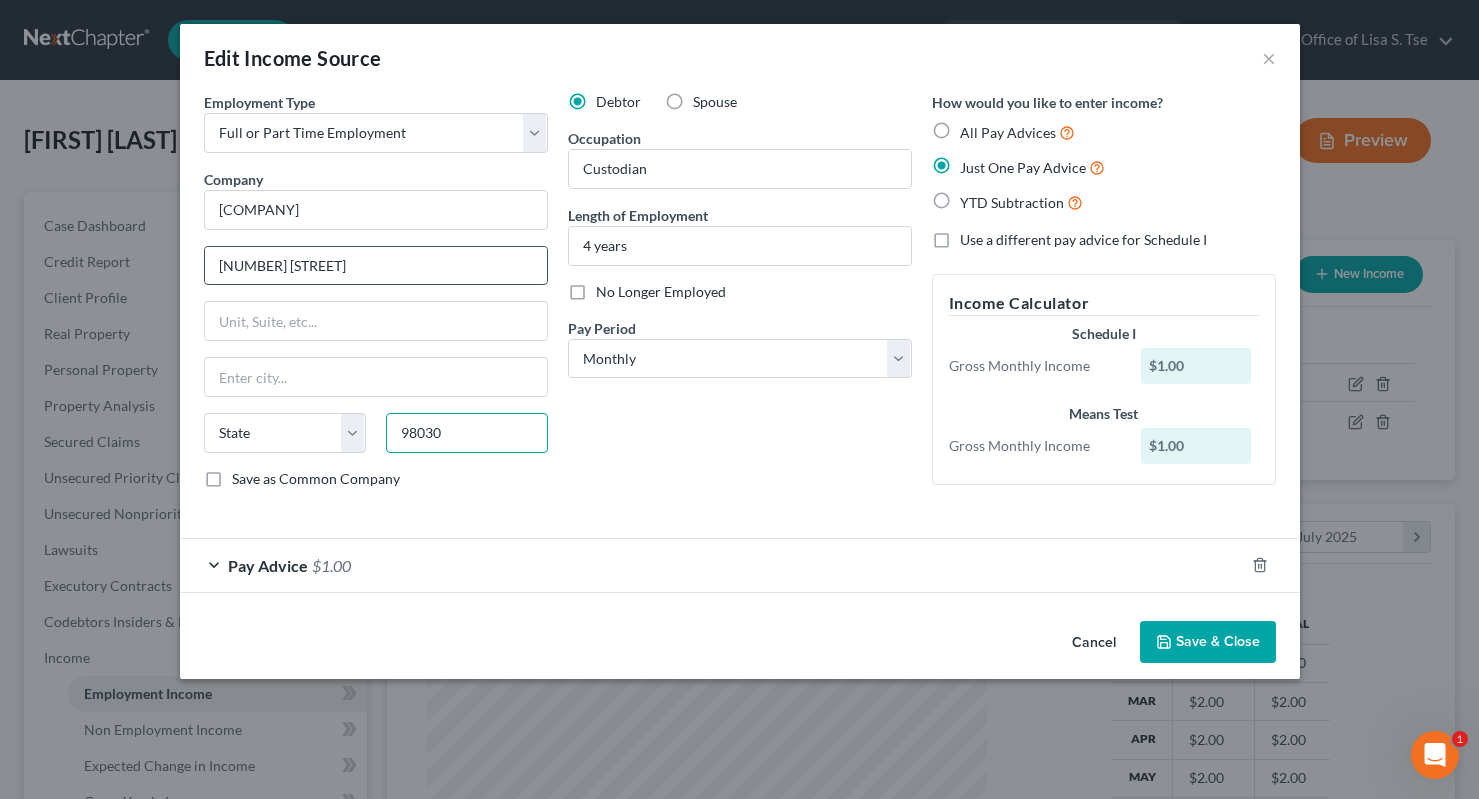 type on "98030" 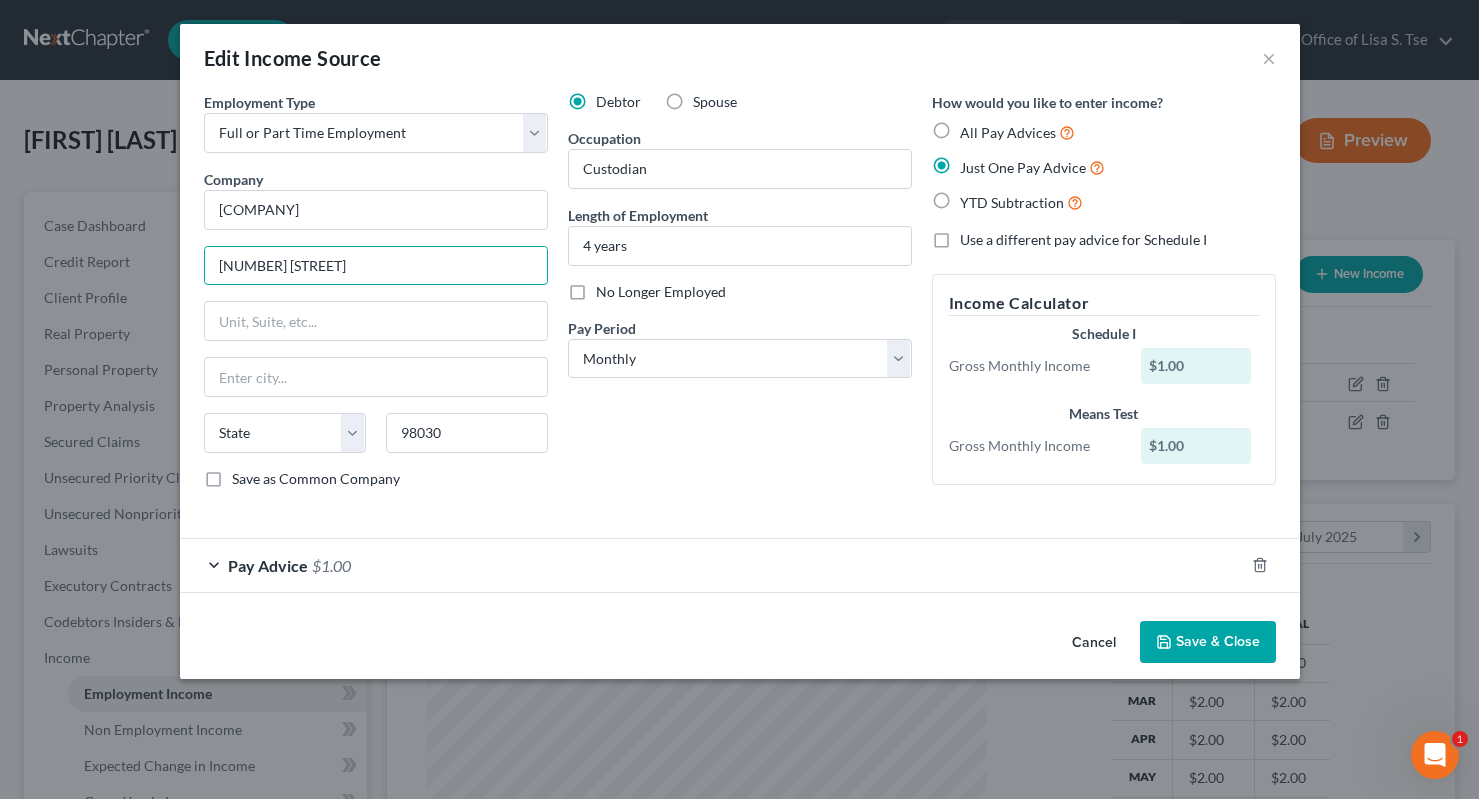 type on "Kent" 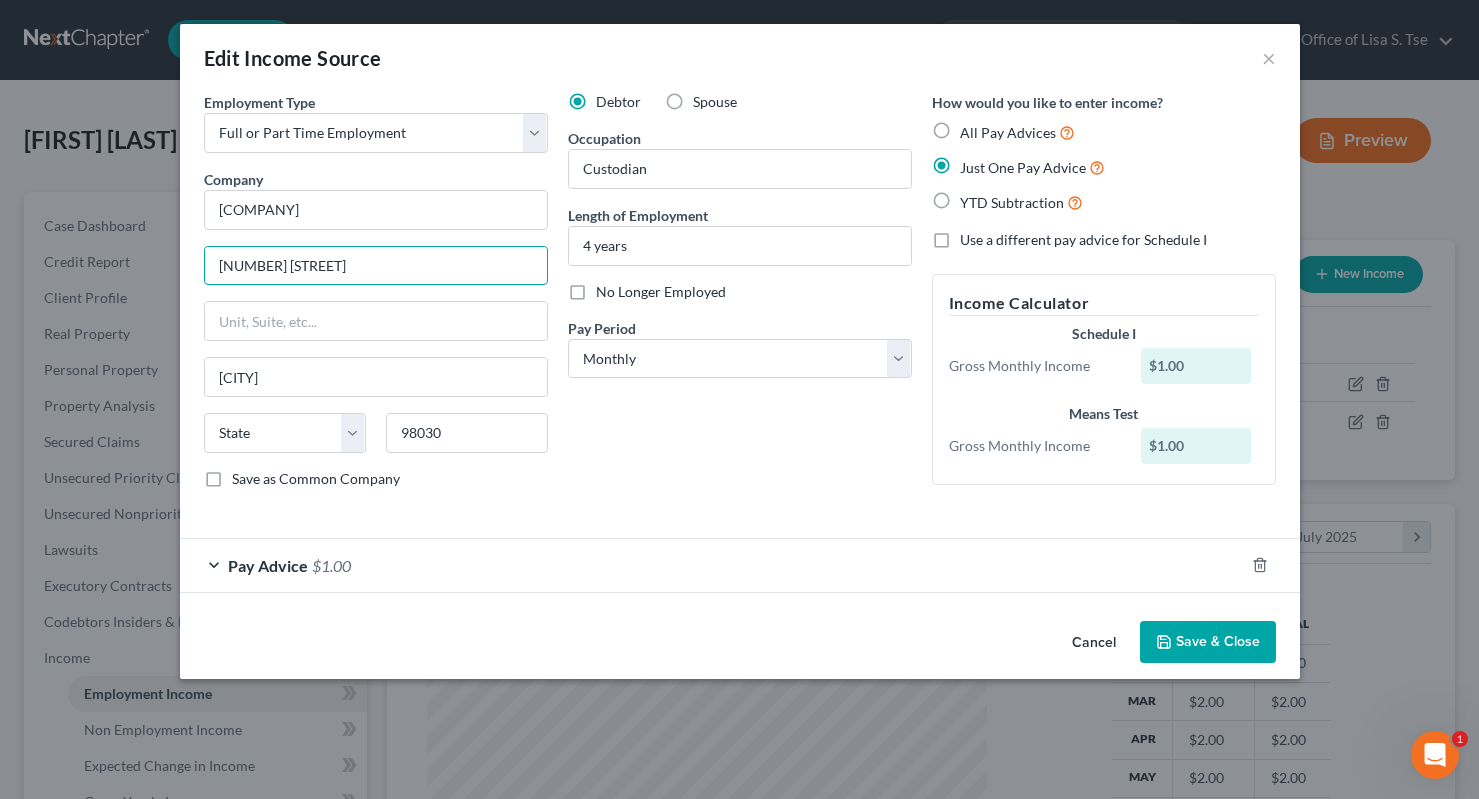 select on "50" 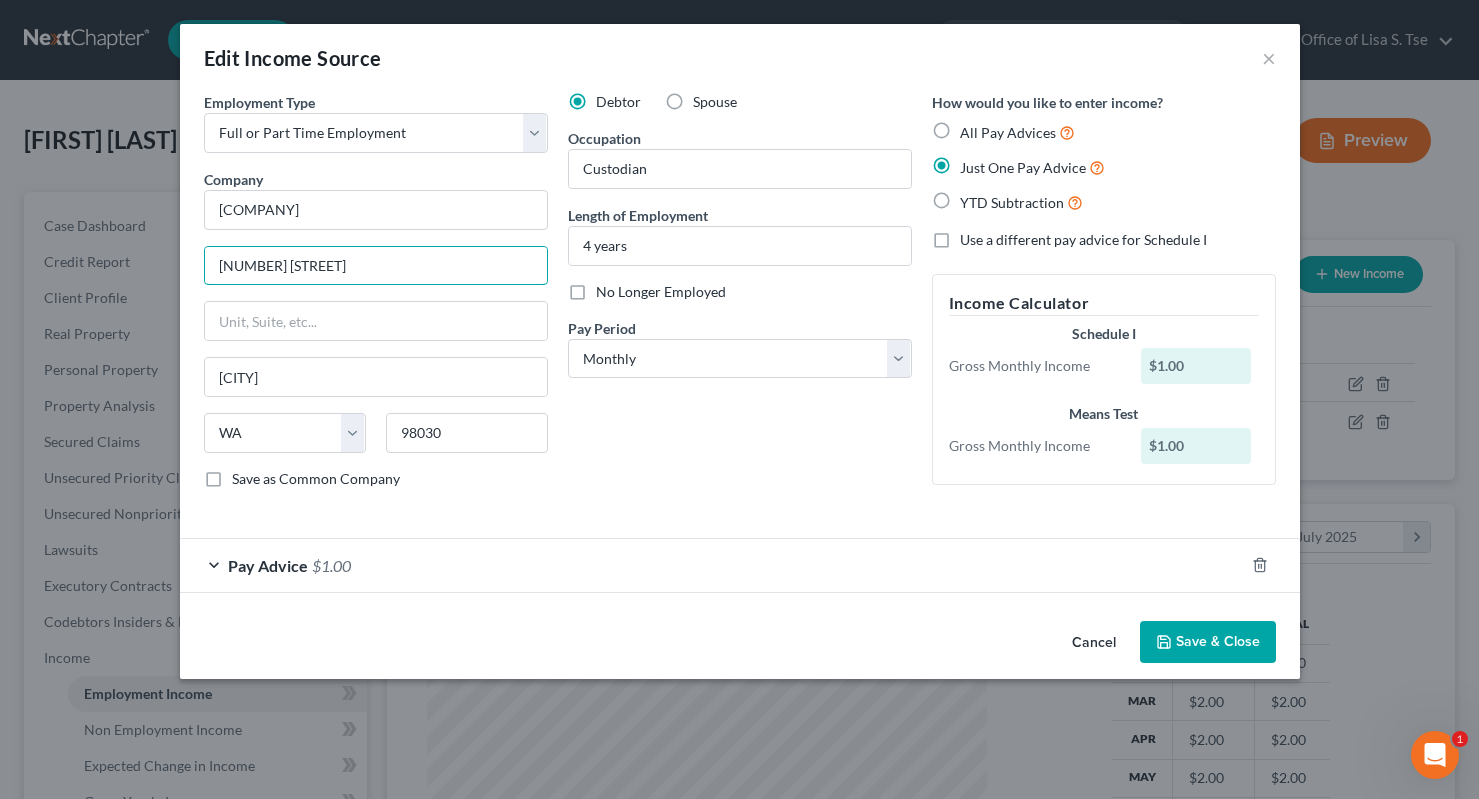 drag, startPoint x: 407, startPoint y: 273, endPoint x: 83, endPoint y: 267, distance: 324.05554 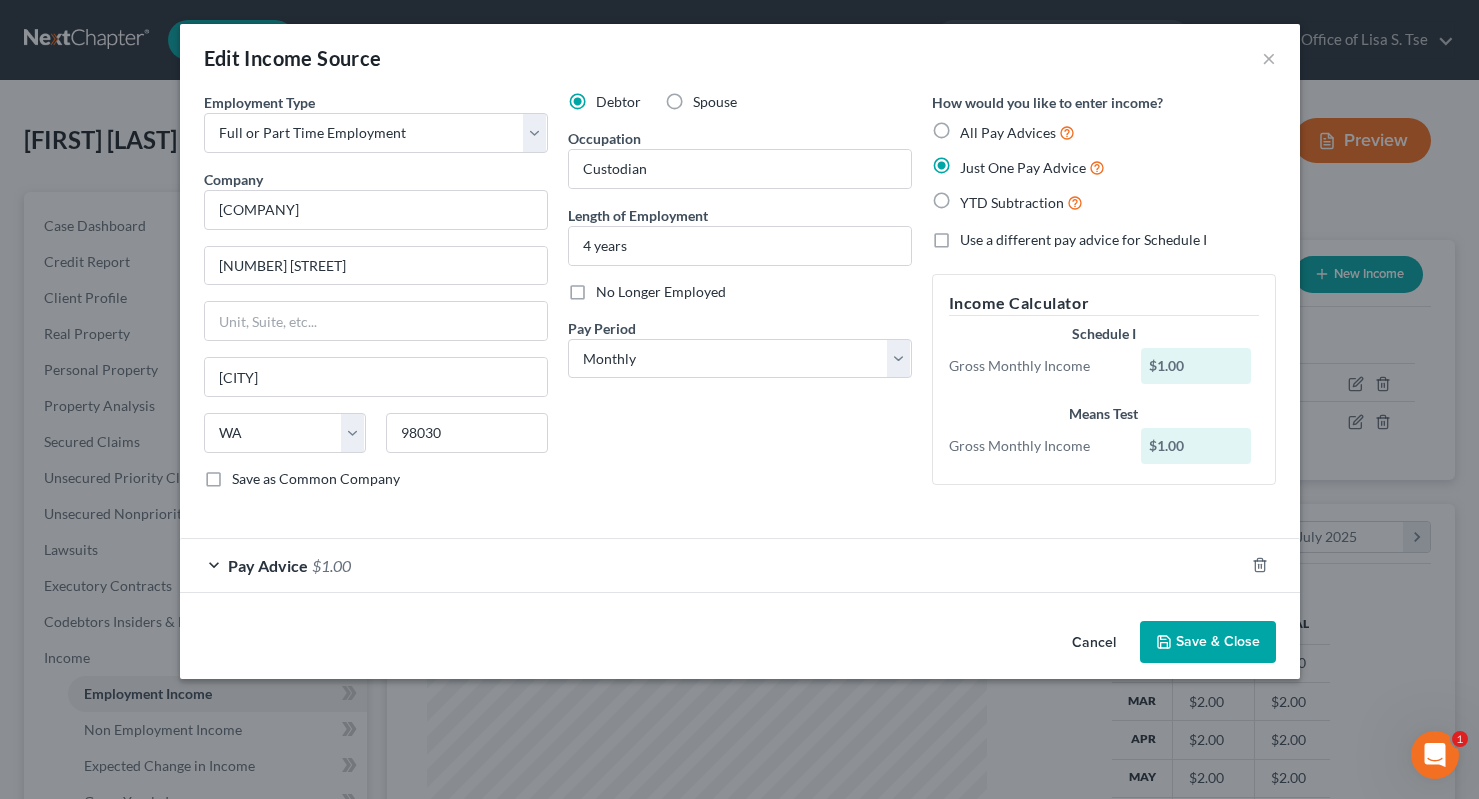 click on "Save & Close" at bounding box center (1208, 642) 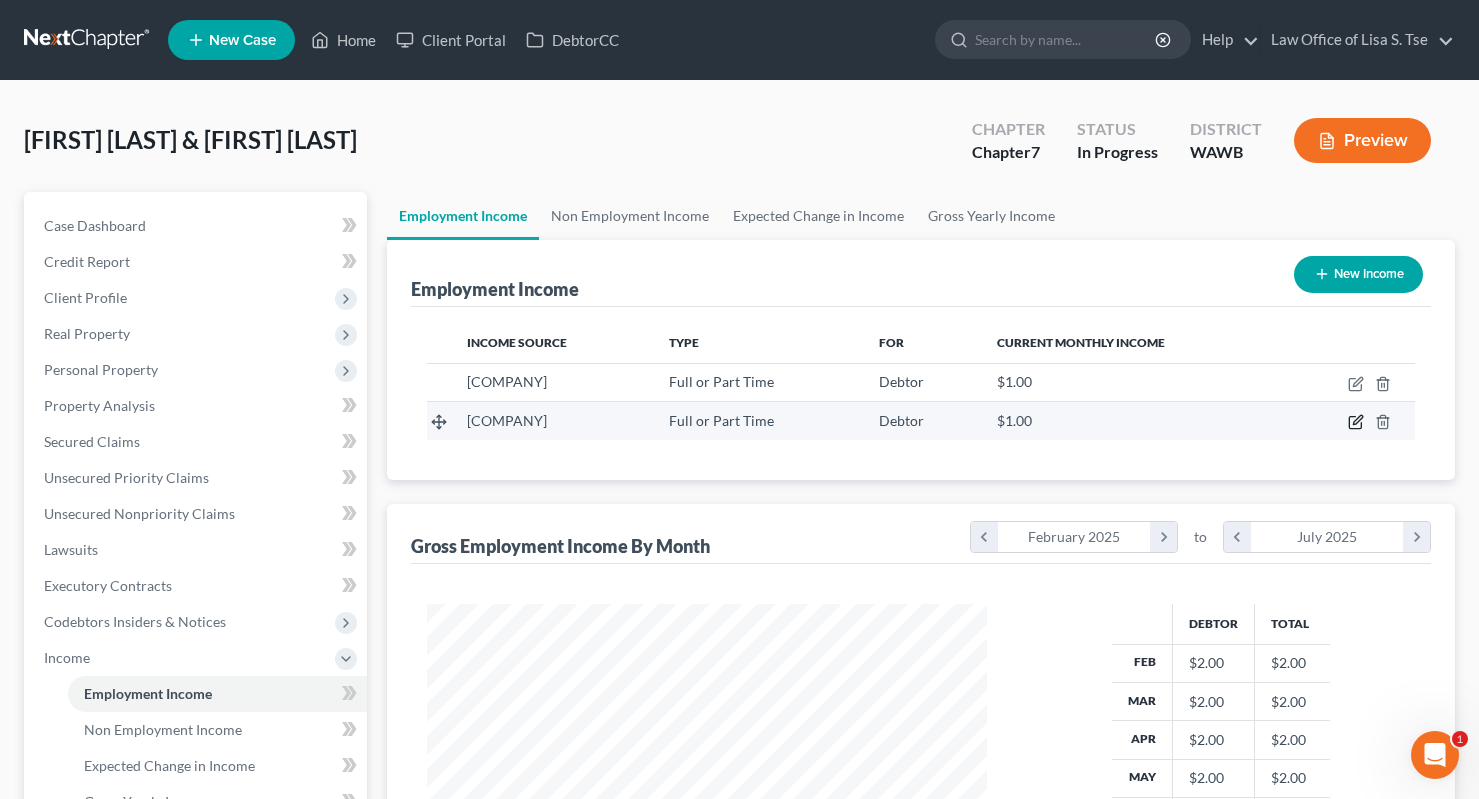 click 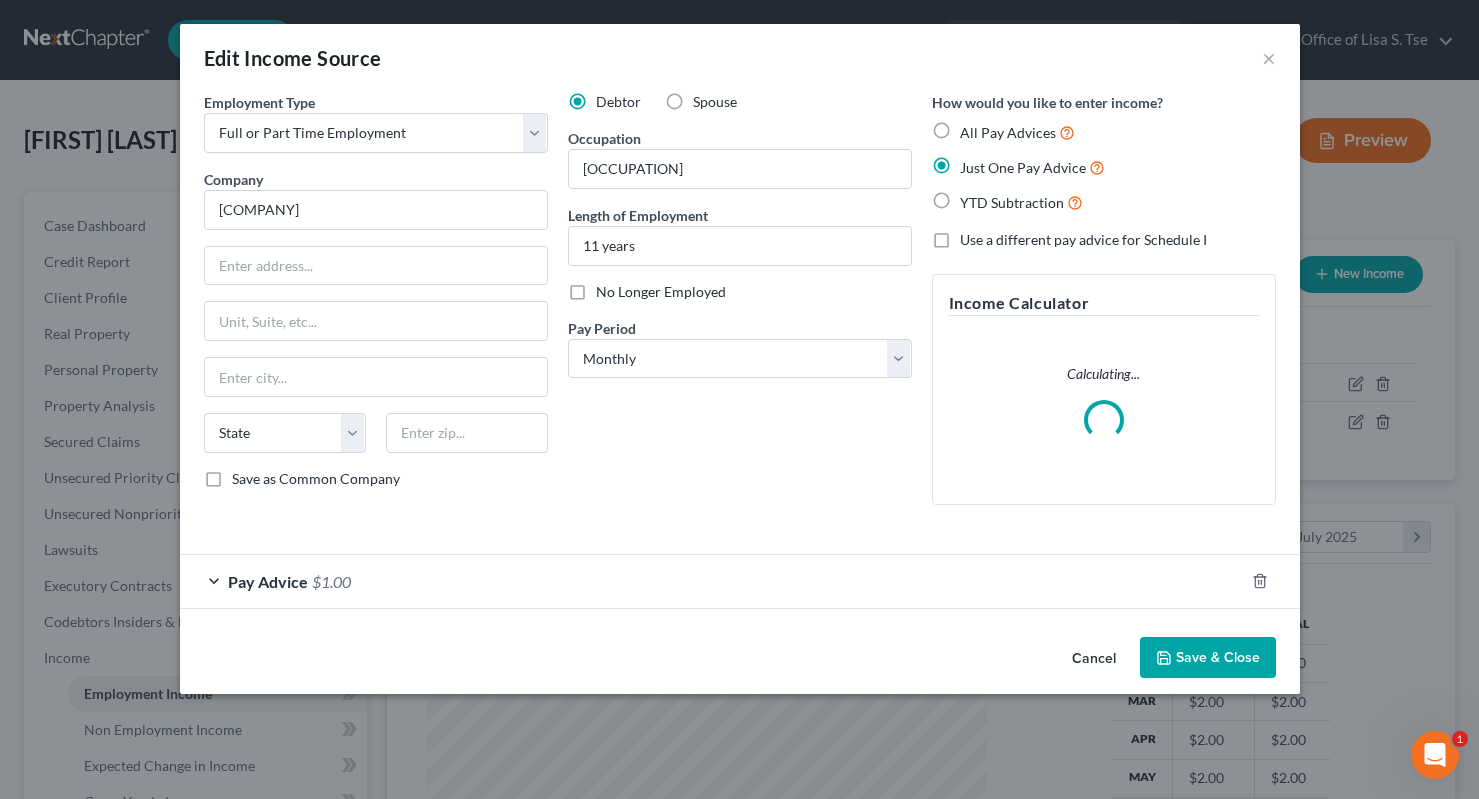 click on "Spouse" at bounding box center (715, 102) 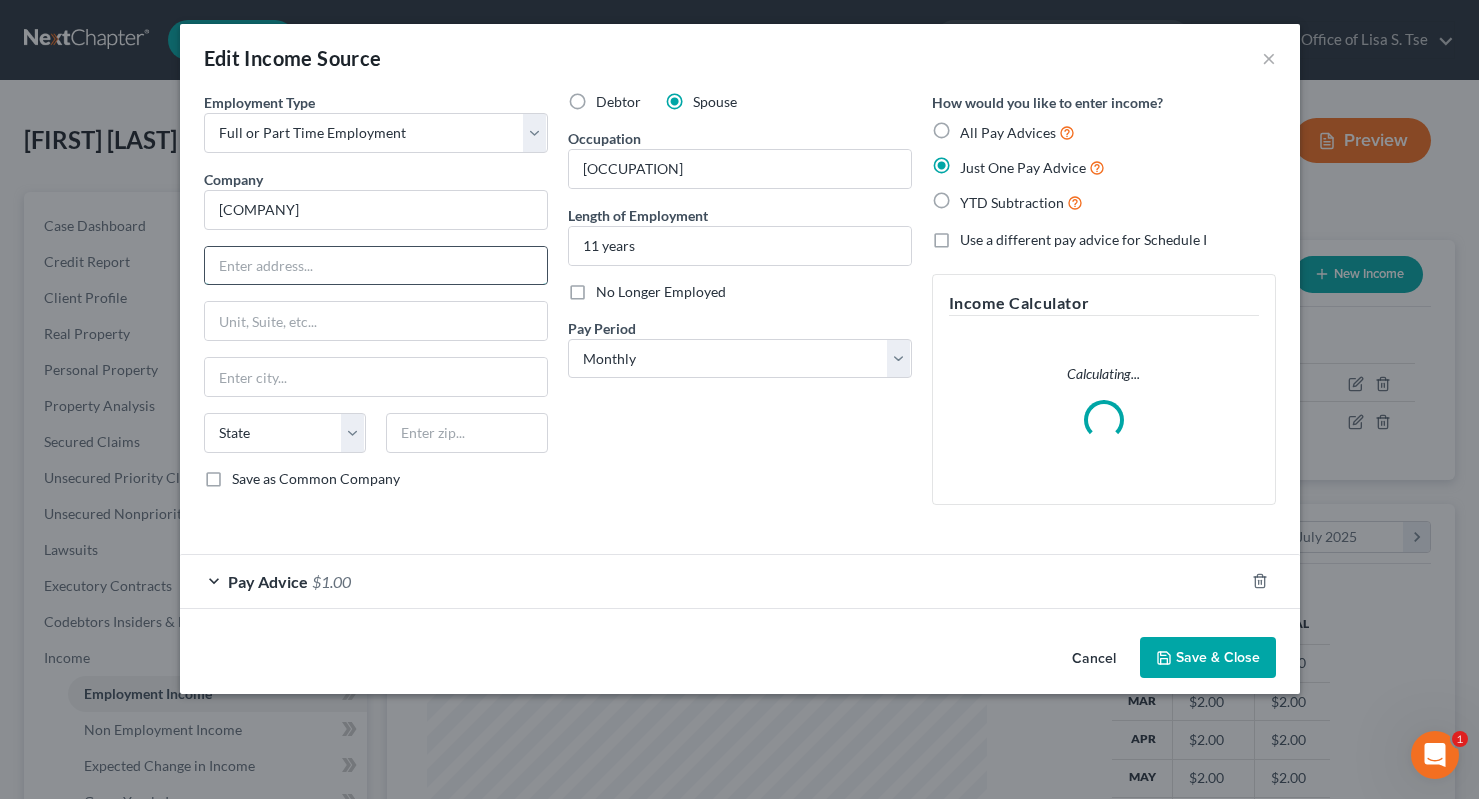click at bounding box center [376, 266] 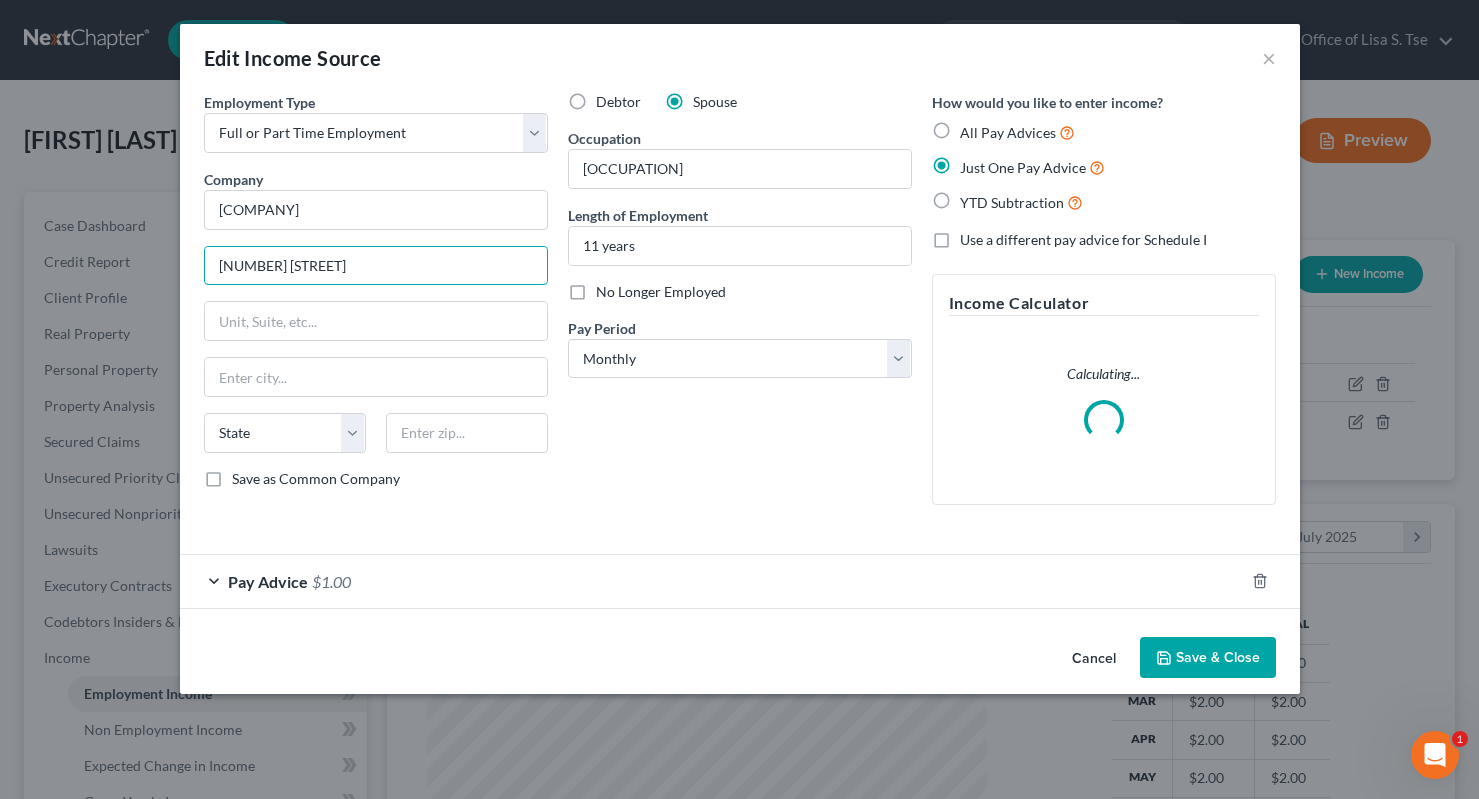type on "12033 SE 256th Street" 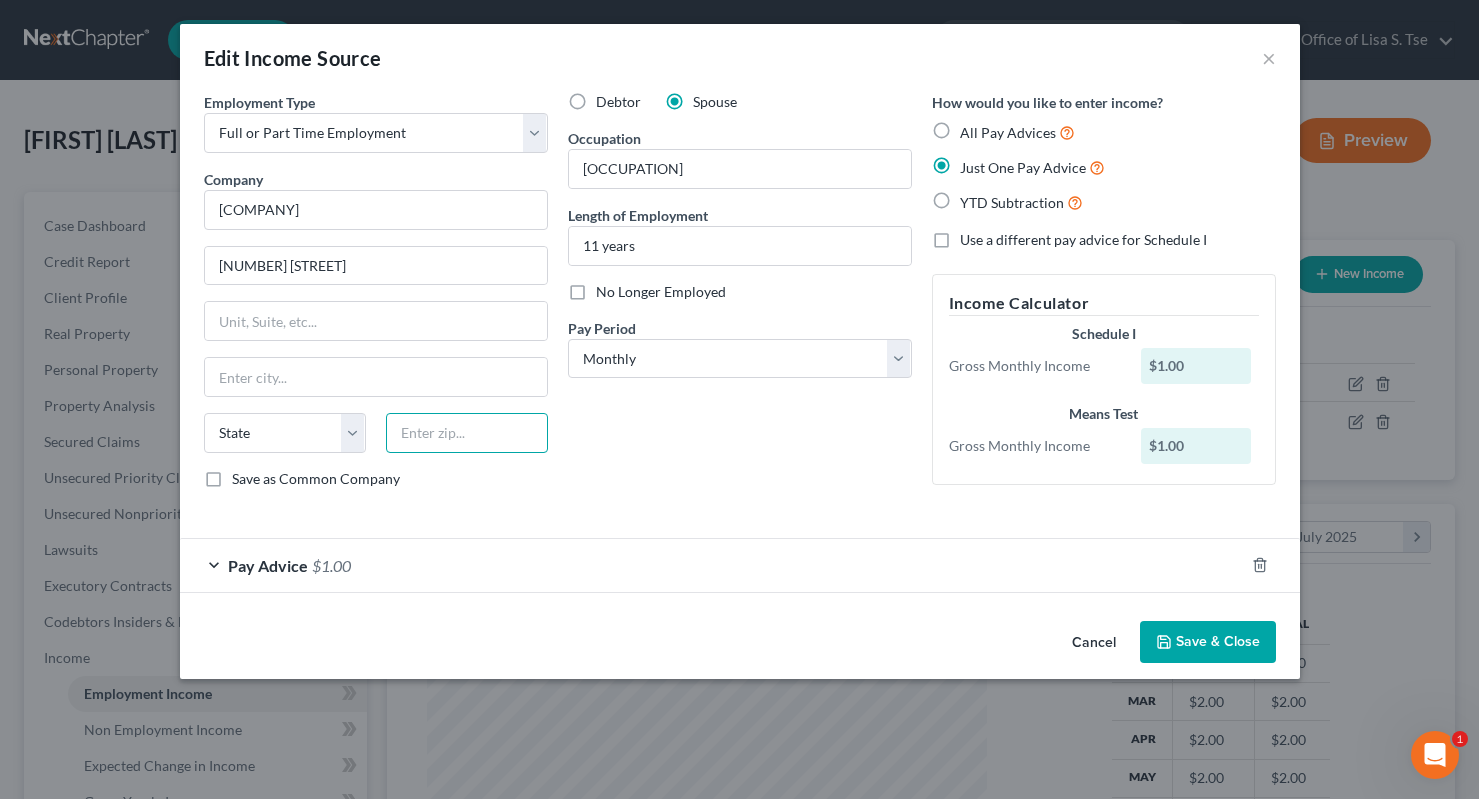 click at bounding box center [467, 433] 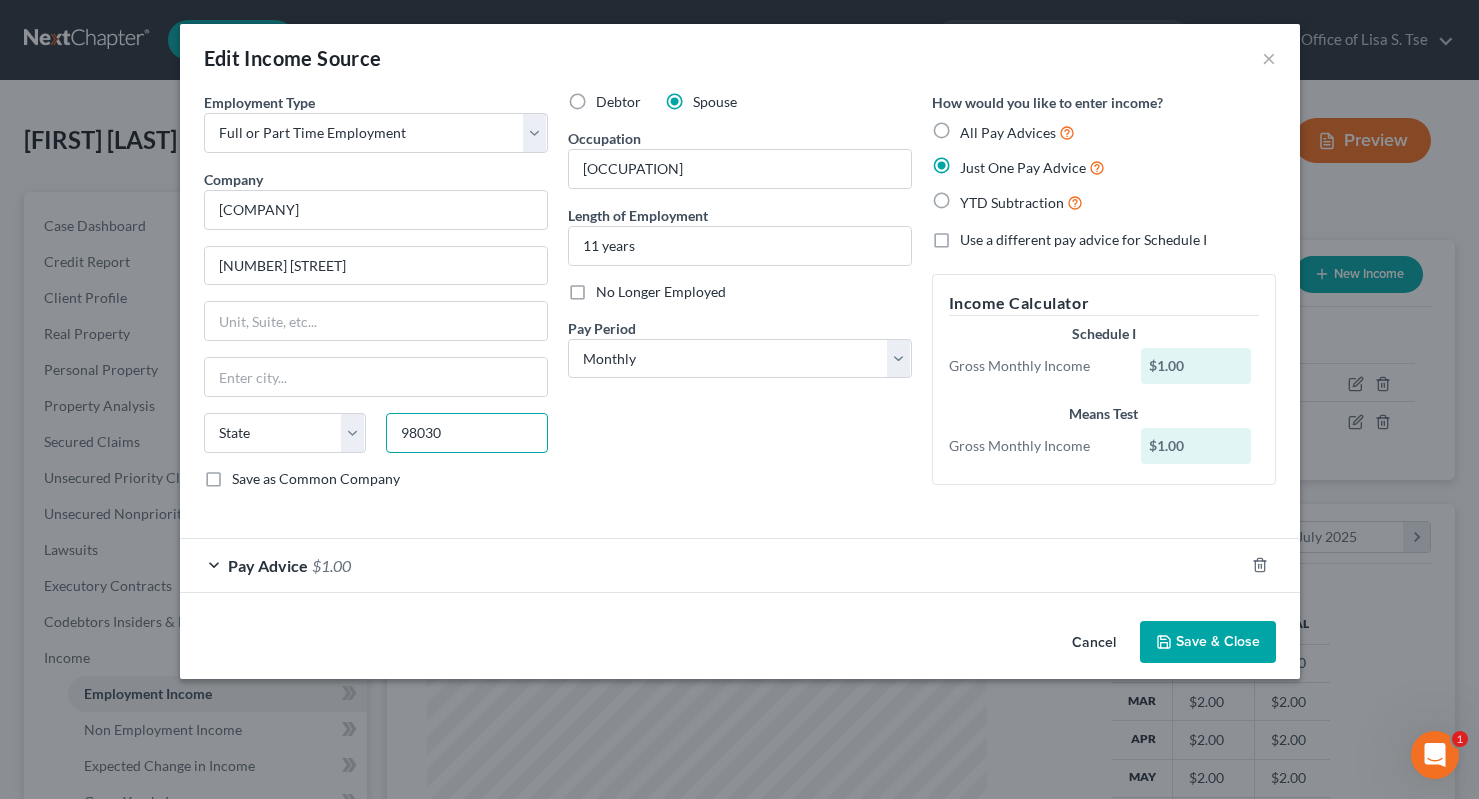 type on "98030" 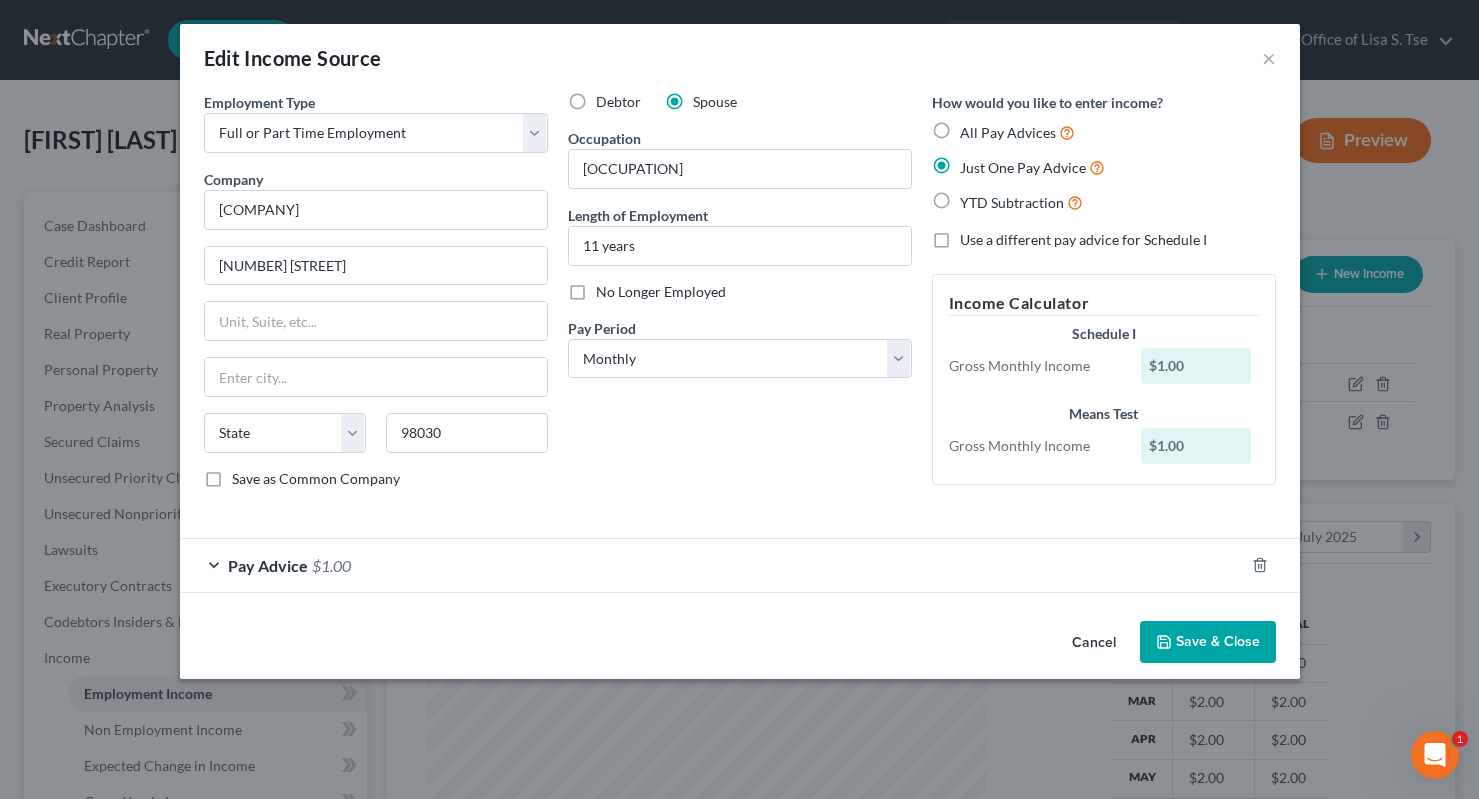 type on "Kent" 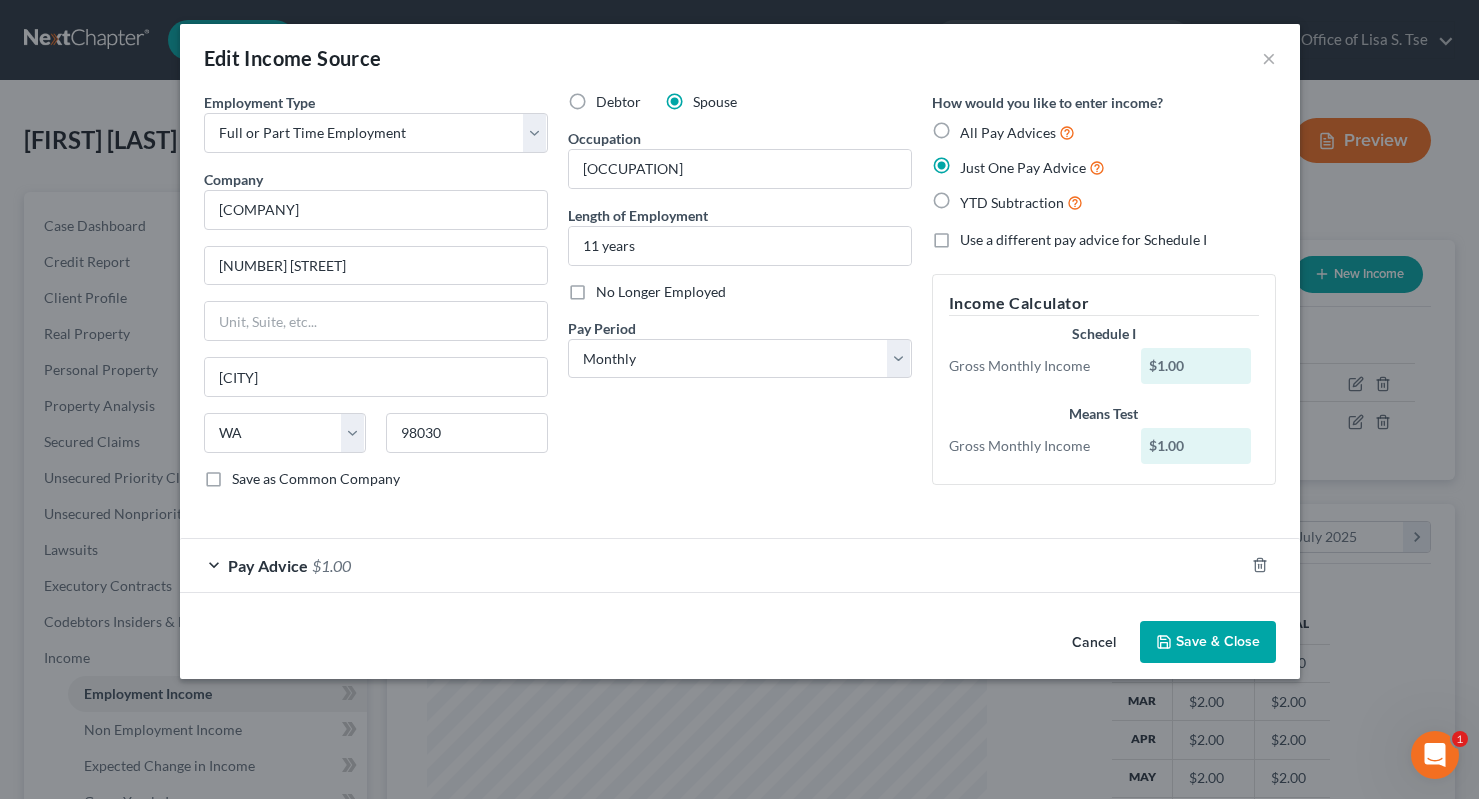 click on "Save & Close" at bounding box center [1208, 642] 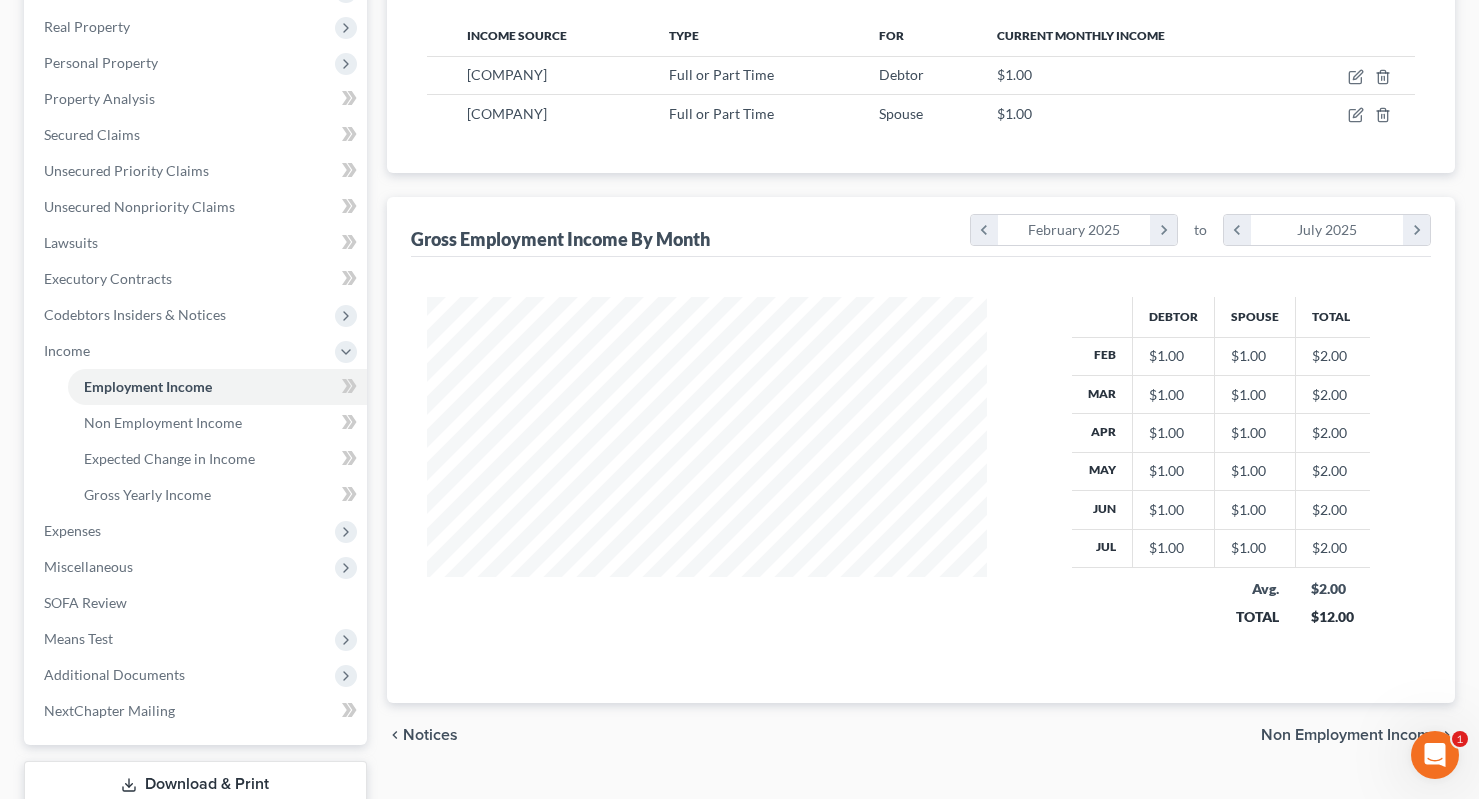 scroll, scrollTop: 442, scrollLeft: 0, axis: vertical 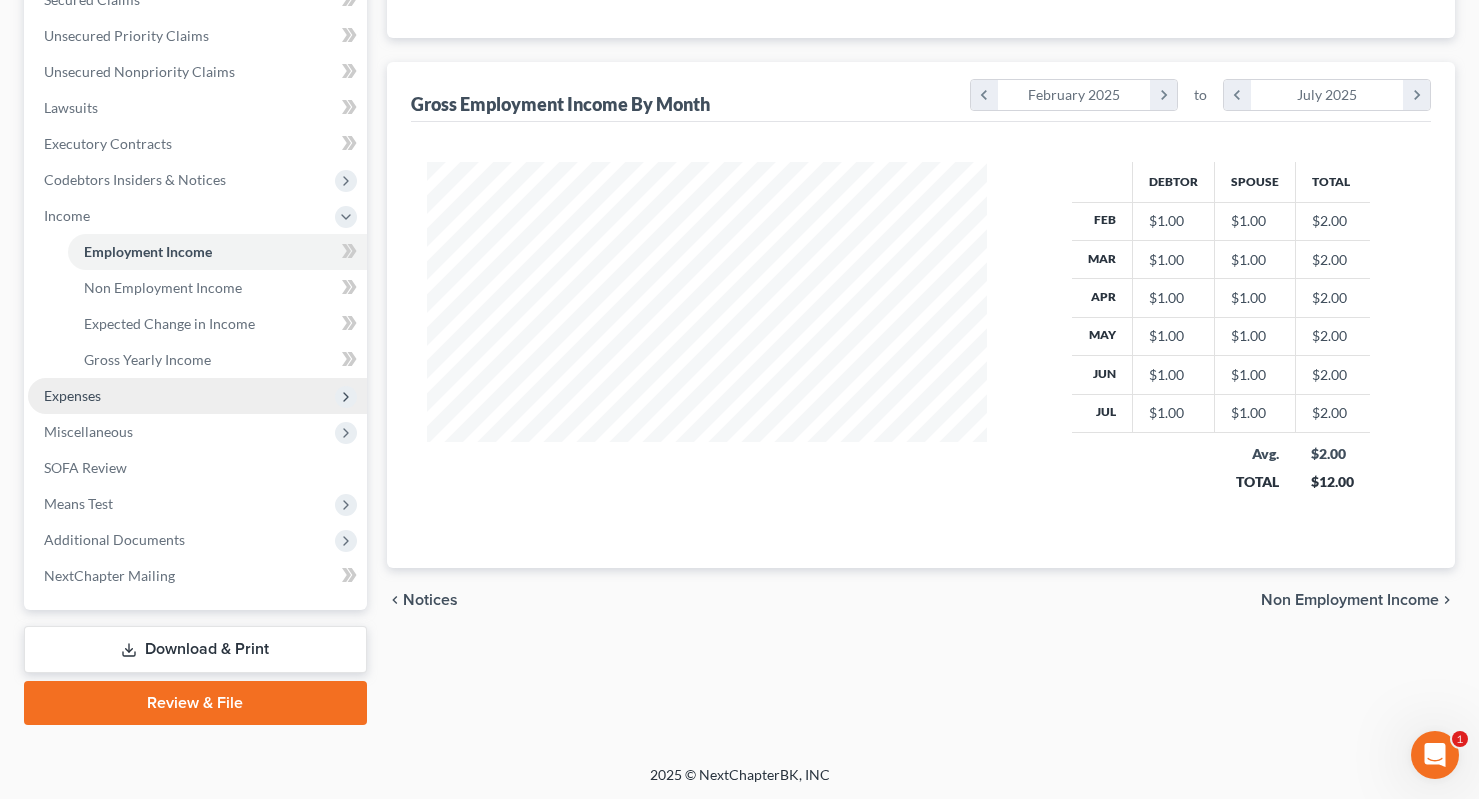 click on "Expenses" at bounding box center [197, 396] 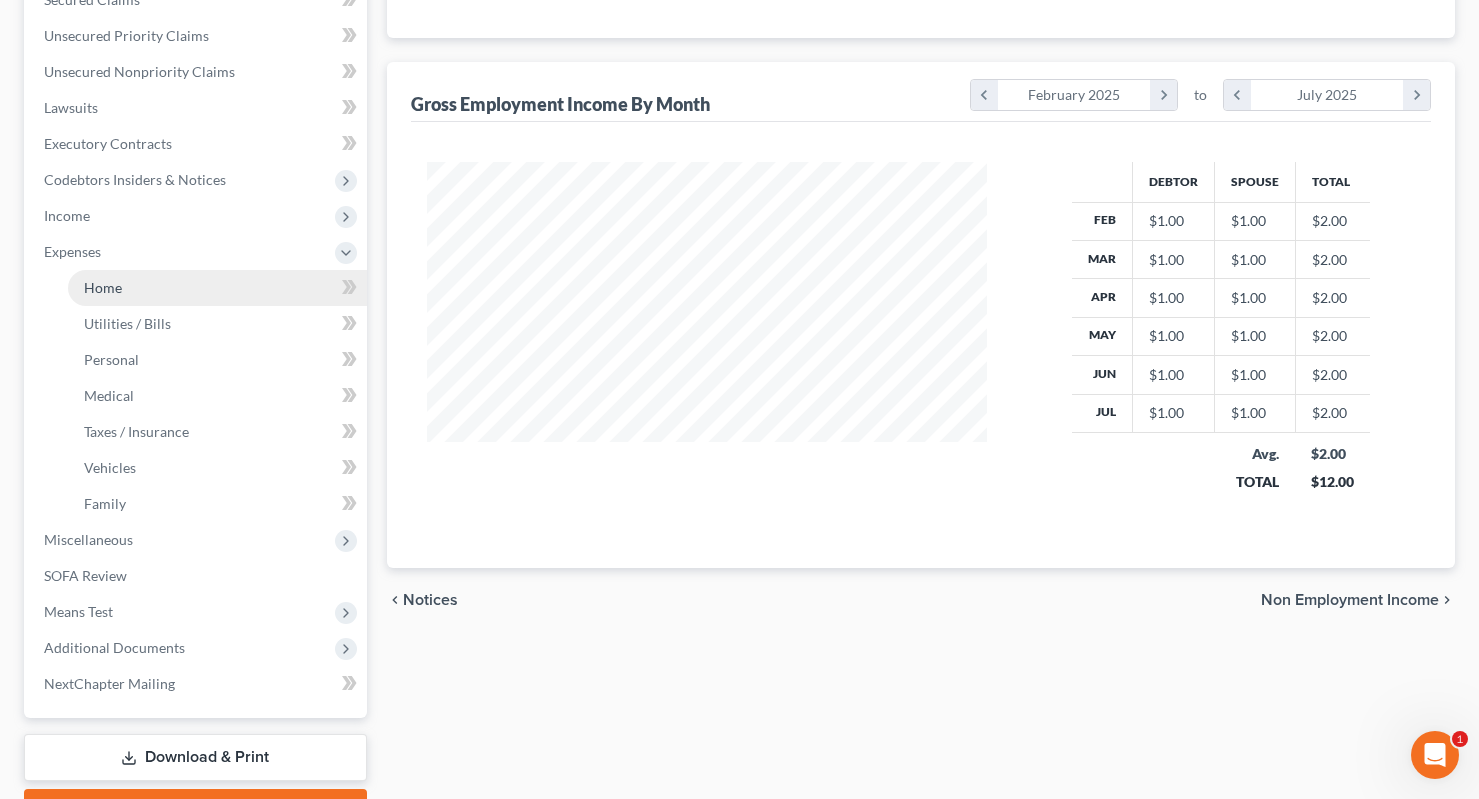 click on "Home" at bounding box center (217, 288) 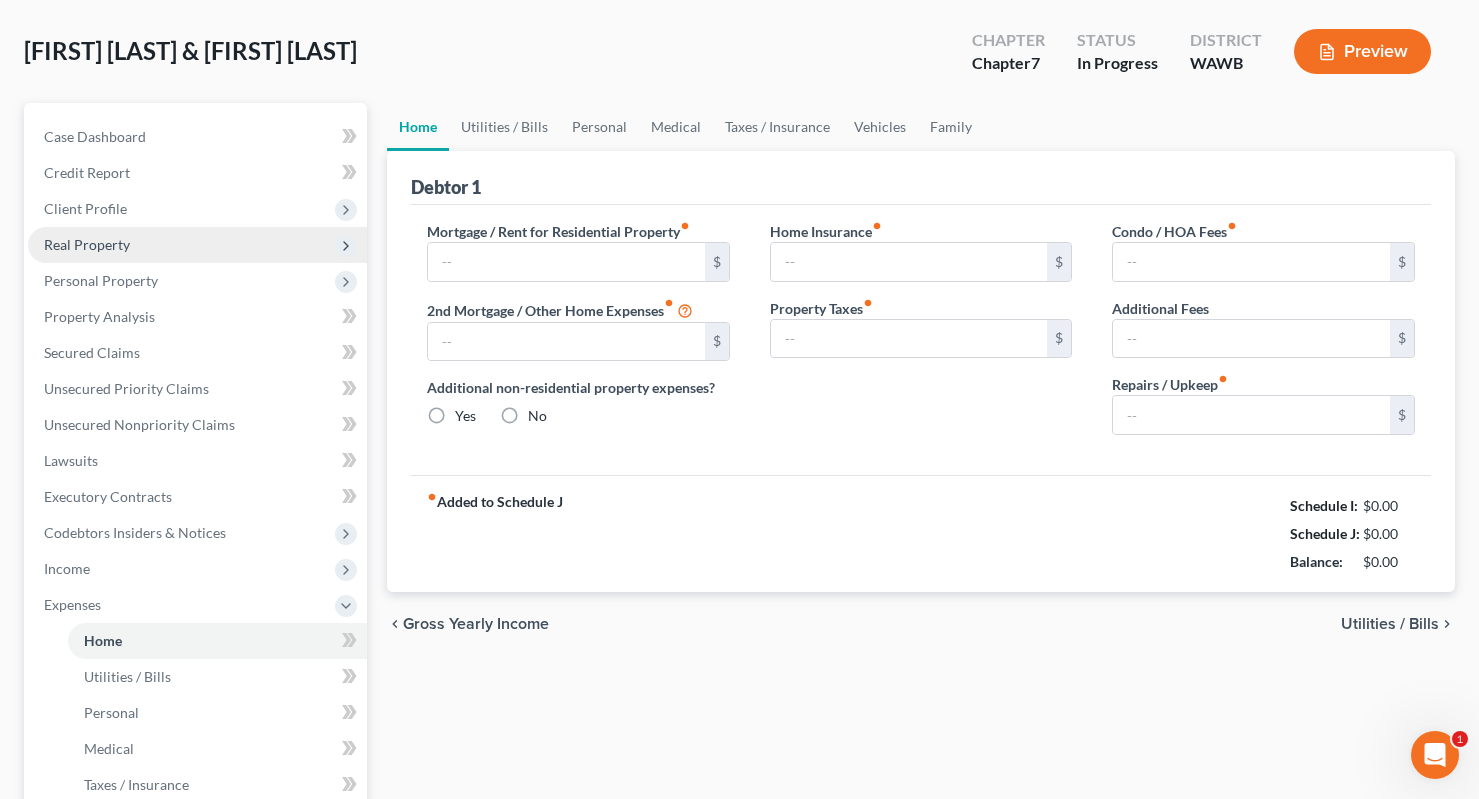 type on "2,850.00" 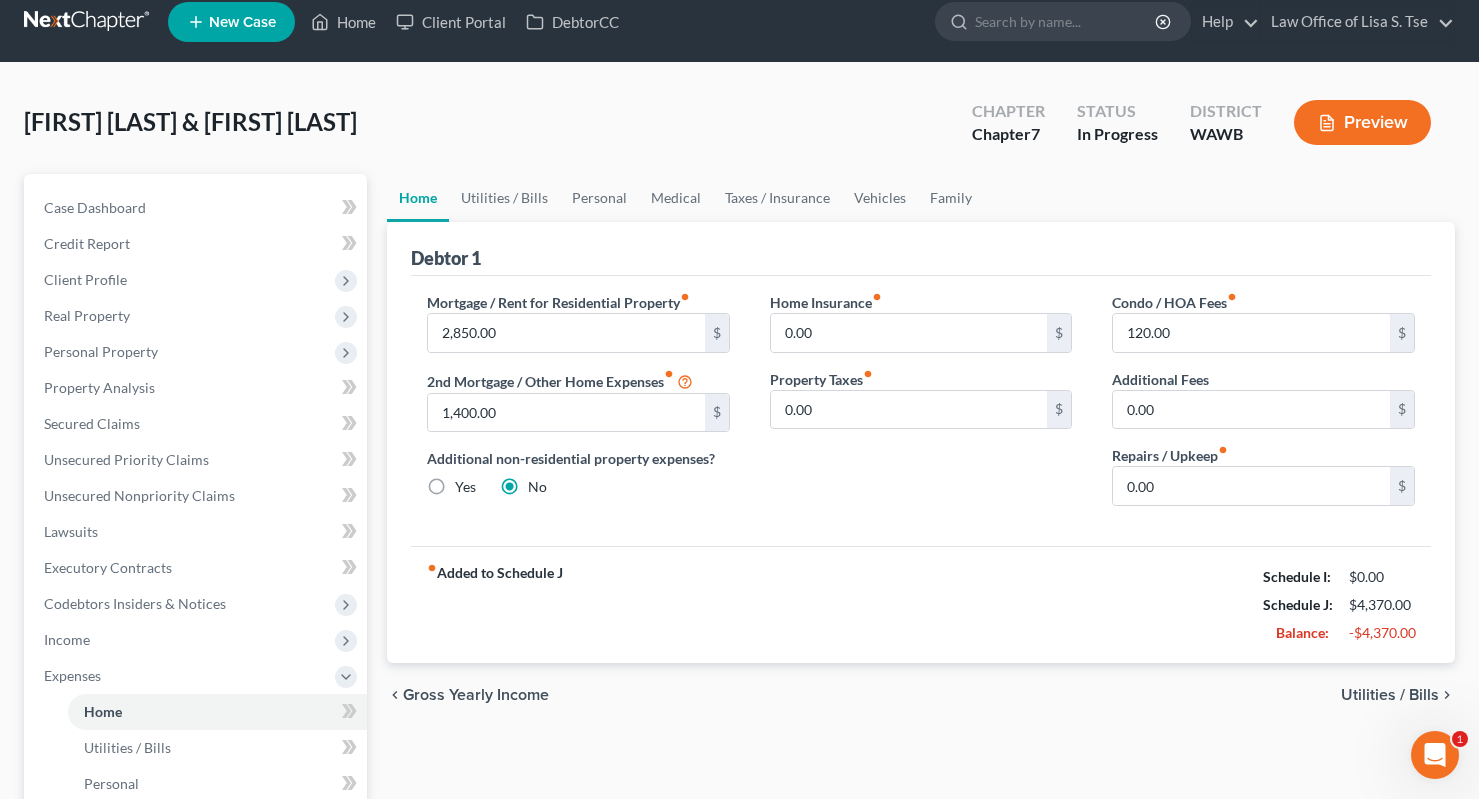 scroll, scrollTop: 0, scrollLeft: 0, axis: both 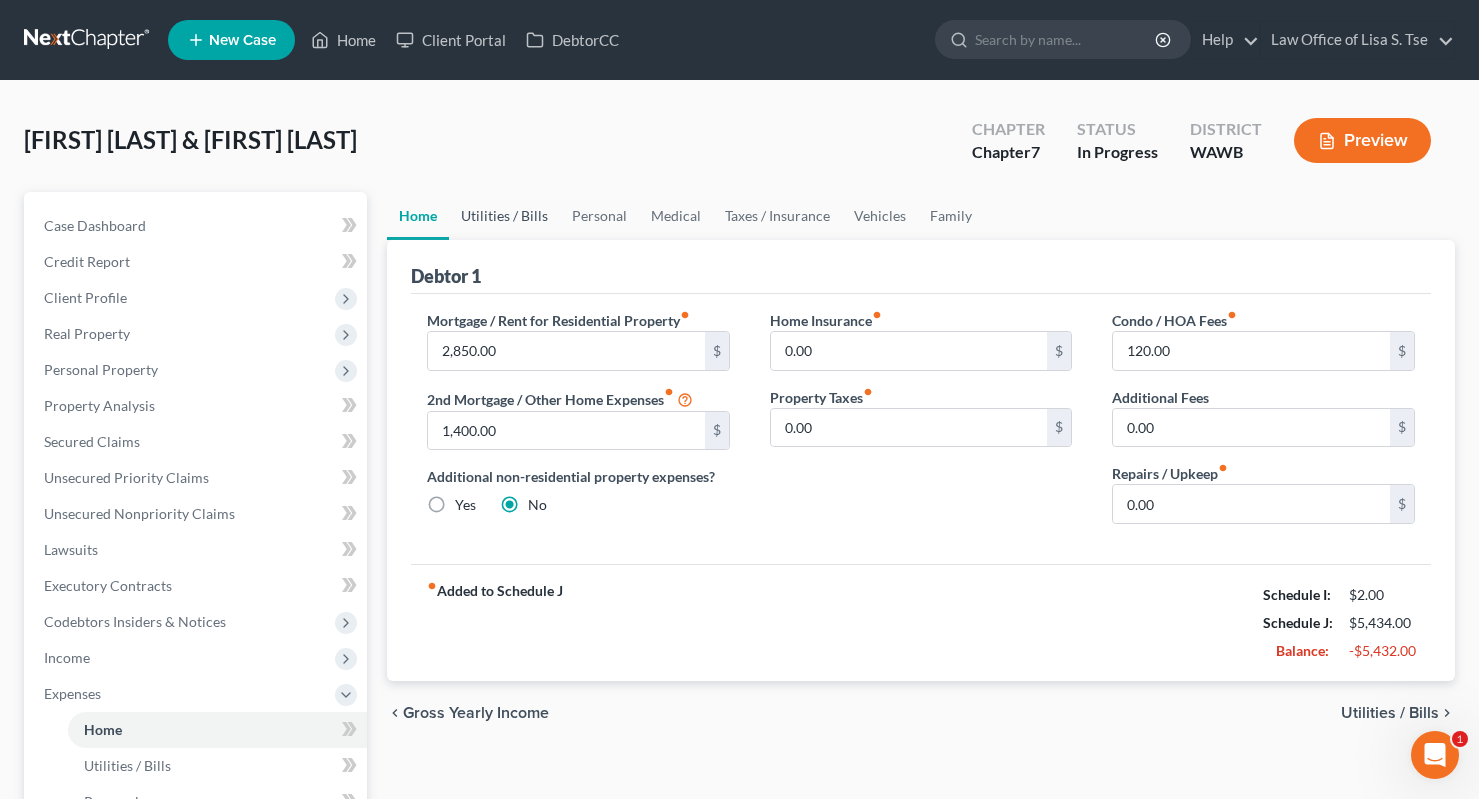 click on "Utilities / Bills" at bounding box center (504, 216) 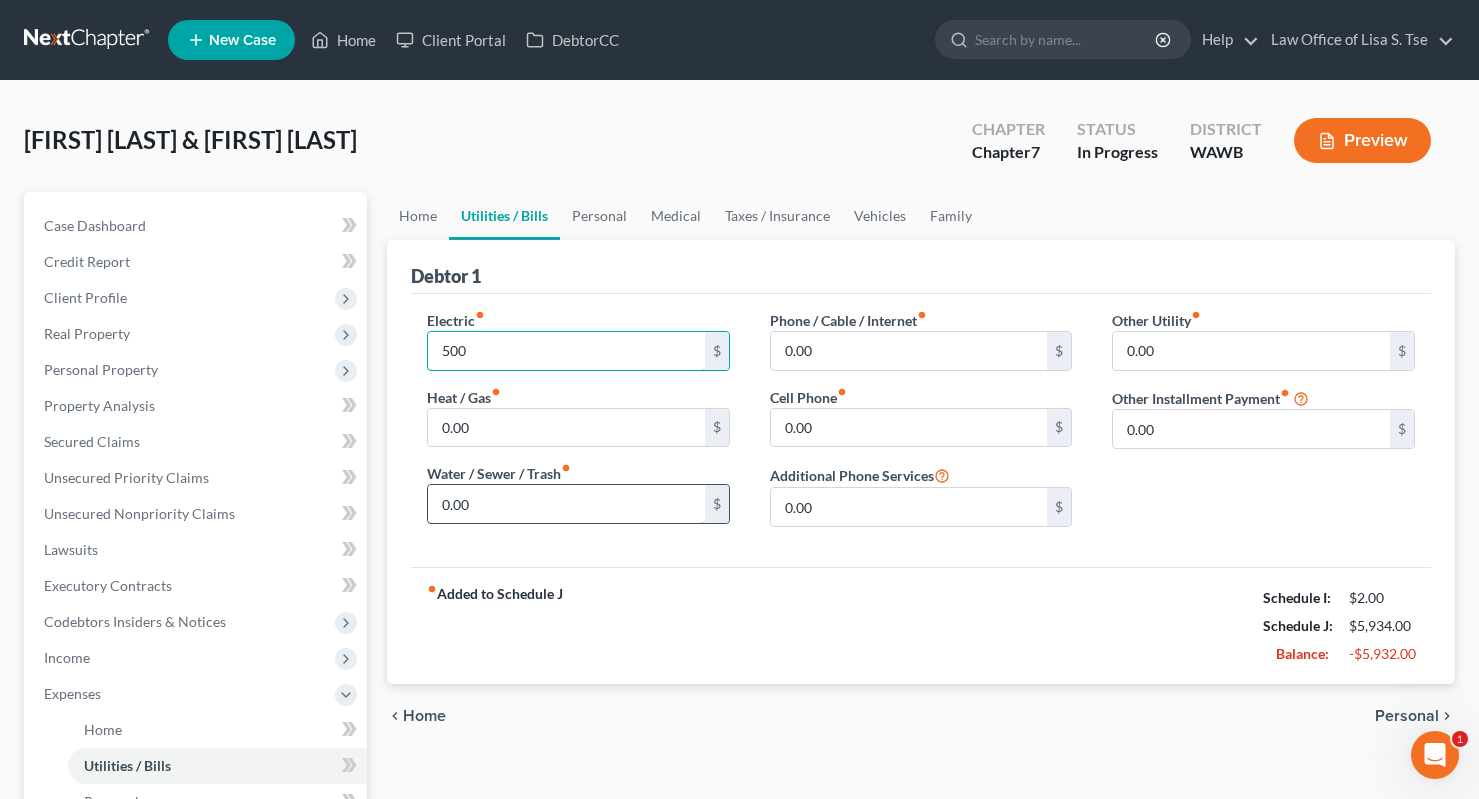 type on "500" 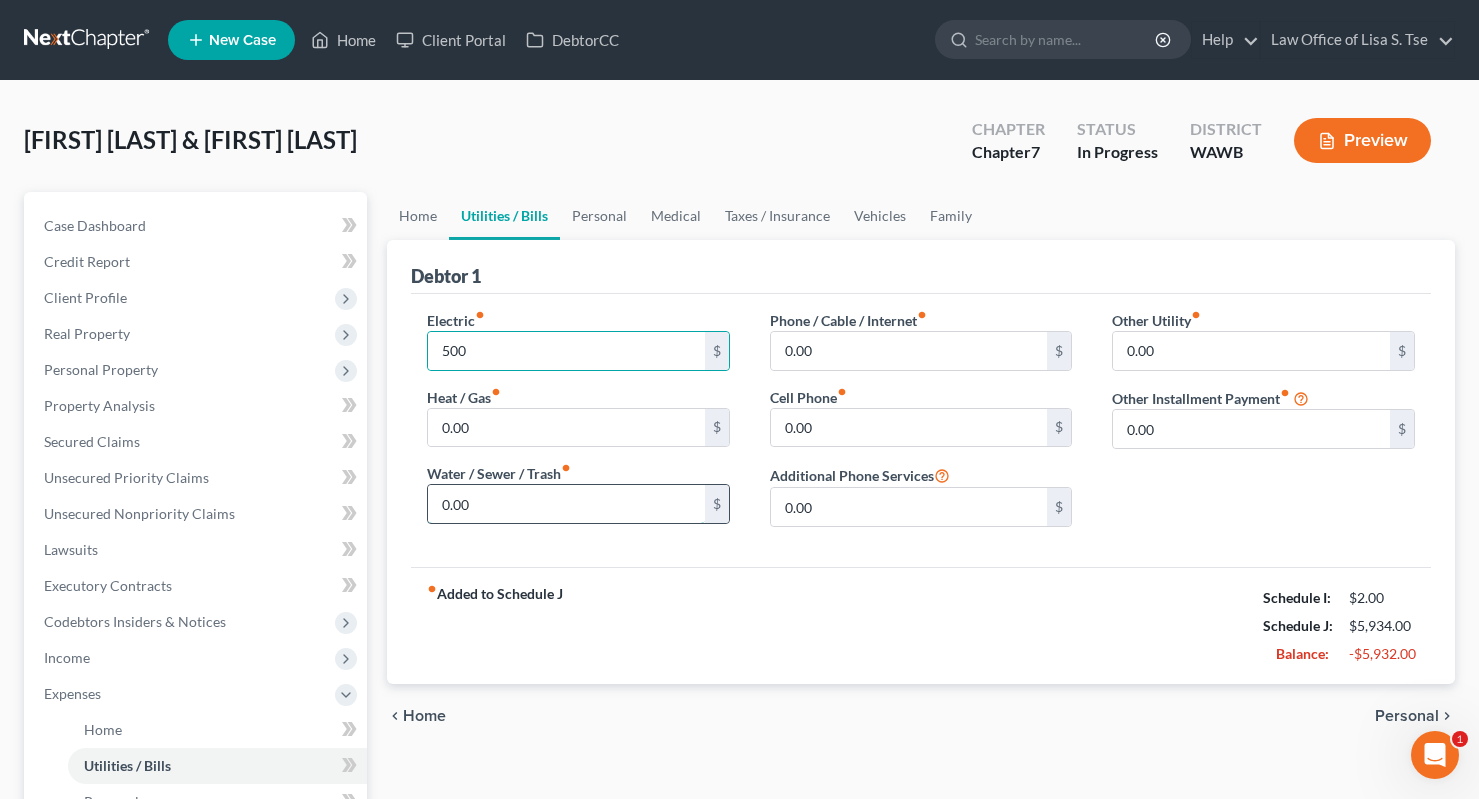 click on "0.00" at bounding box center [566, 504] 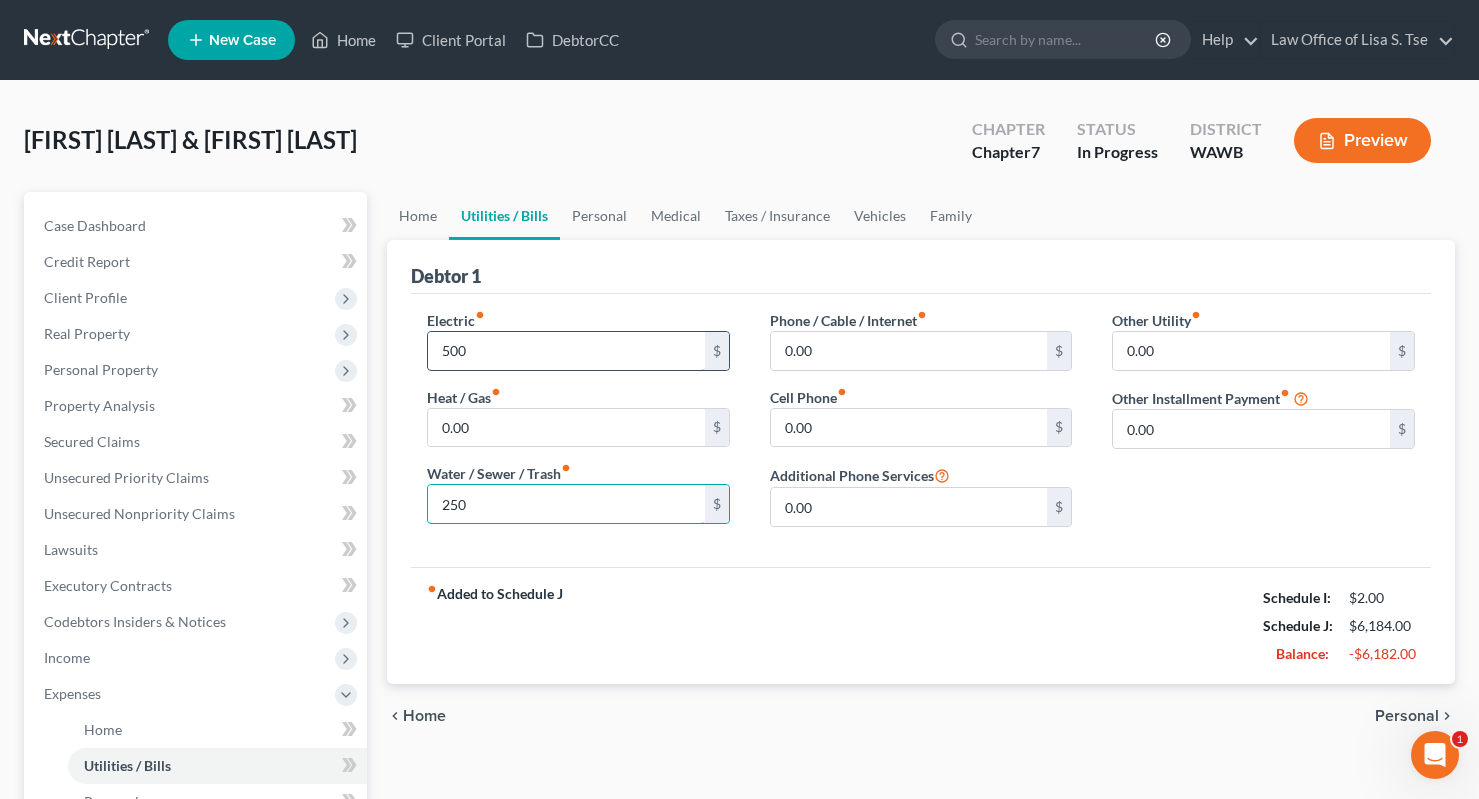 type on "250" 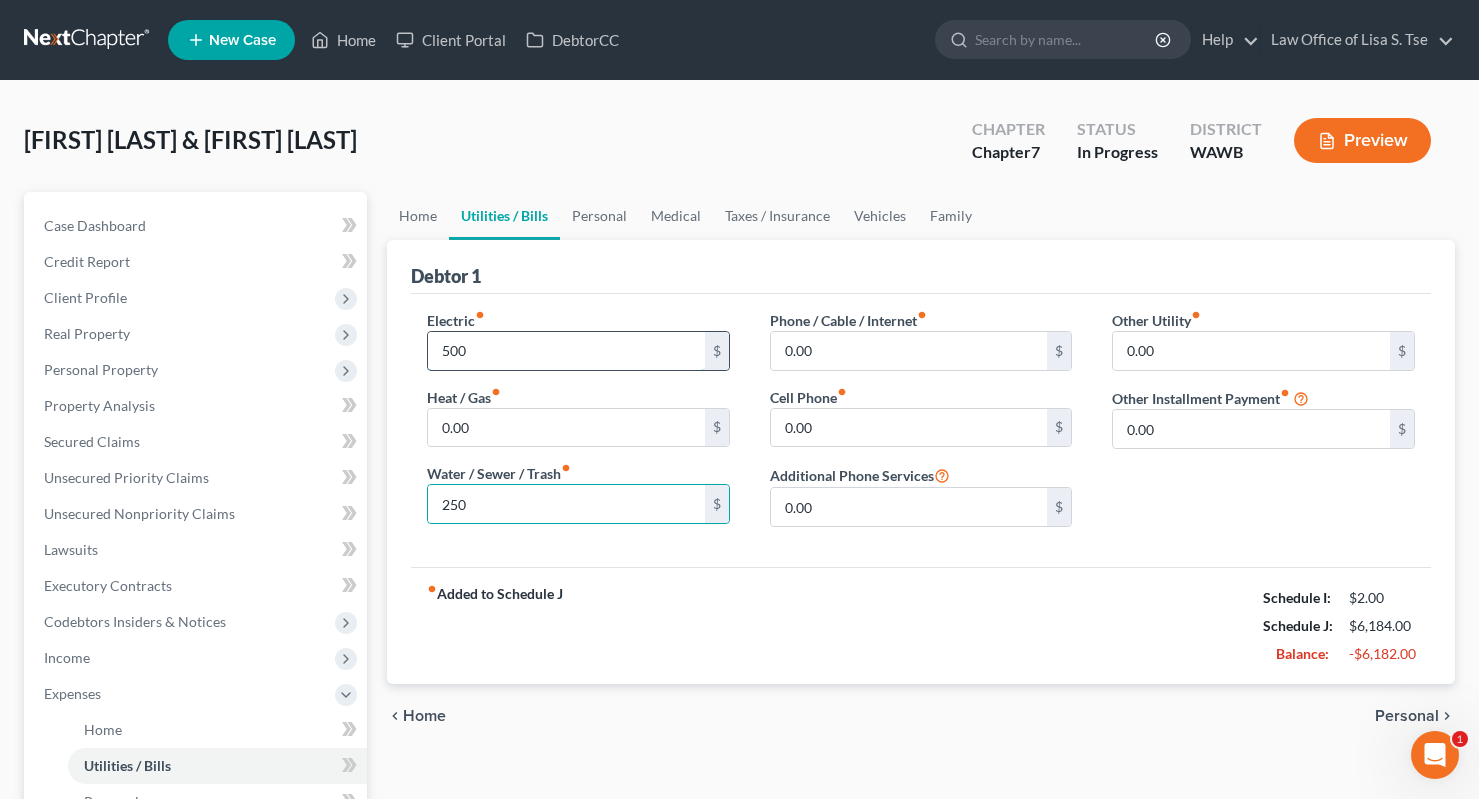 click on "500" at bounding box center [566, 351] 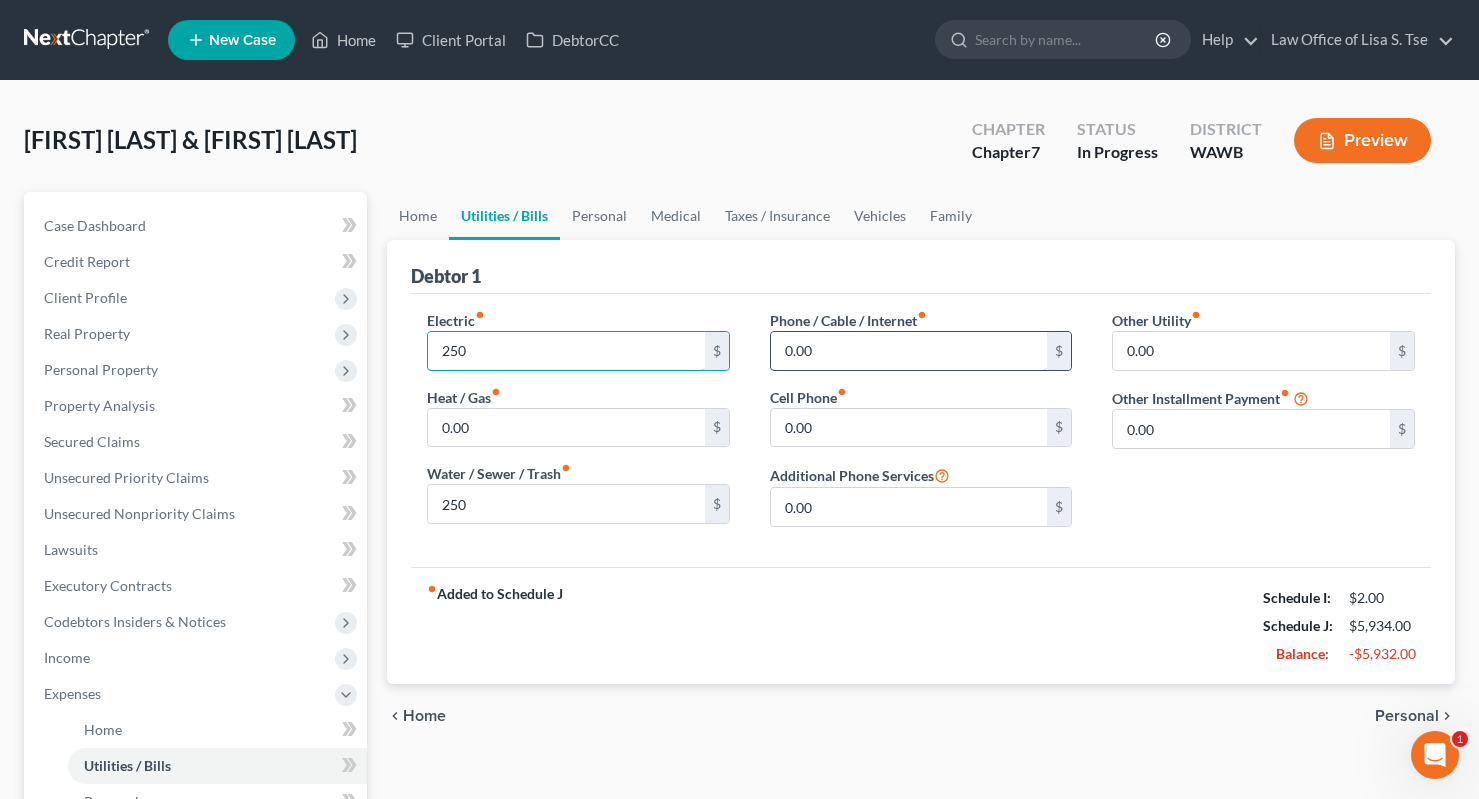 type on "250" 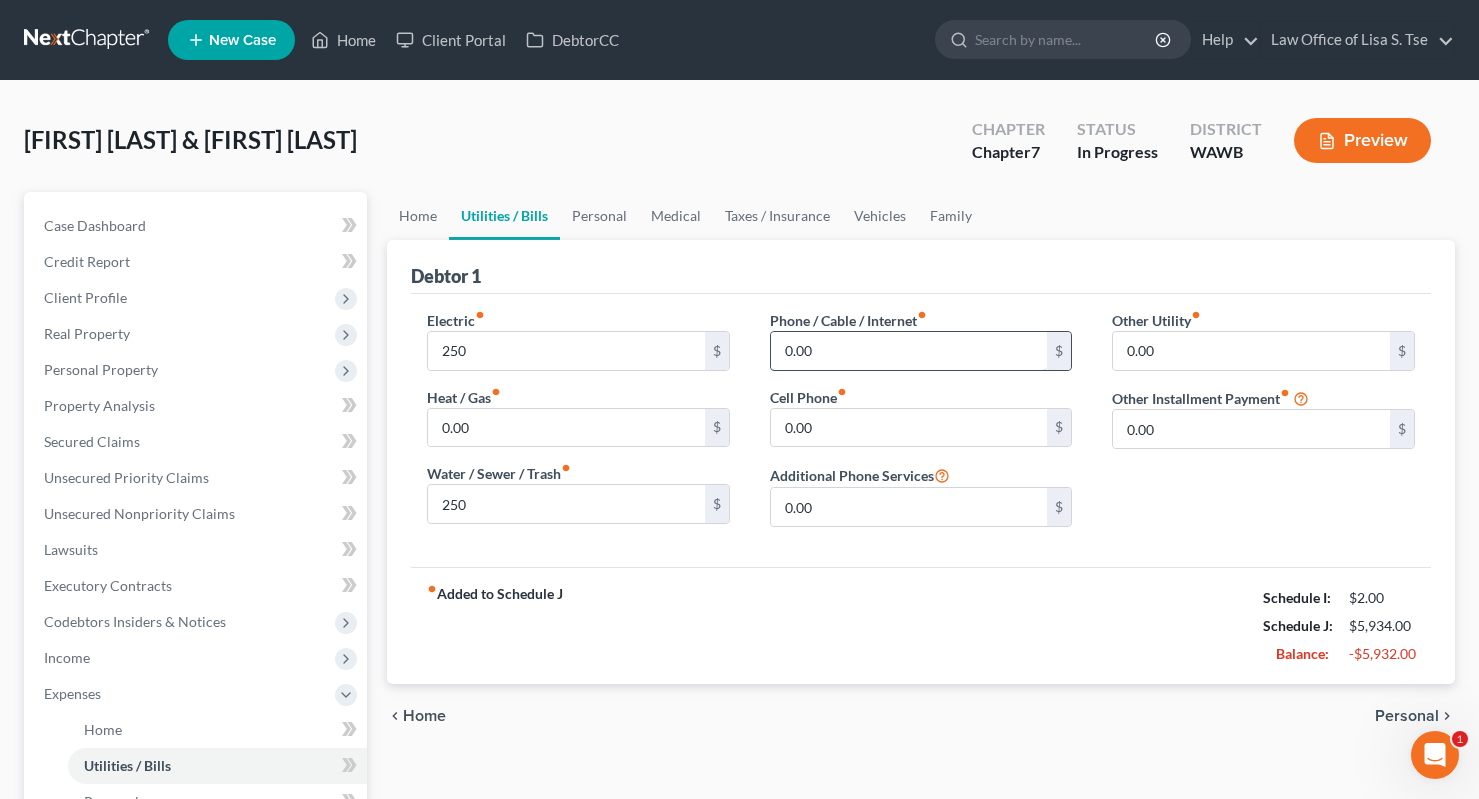 click on "0.00" at bounding box center (909, 351) 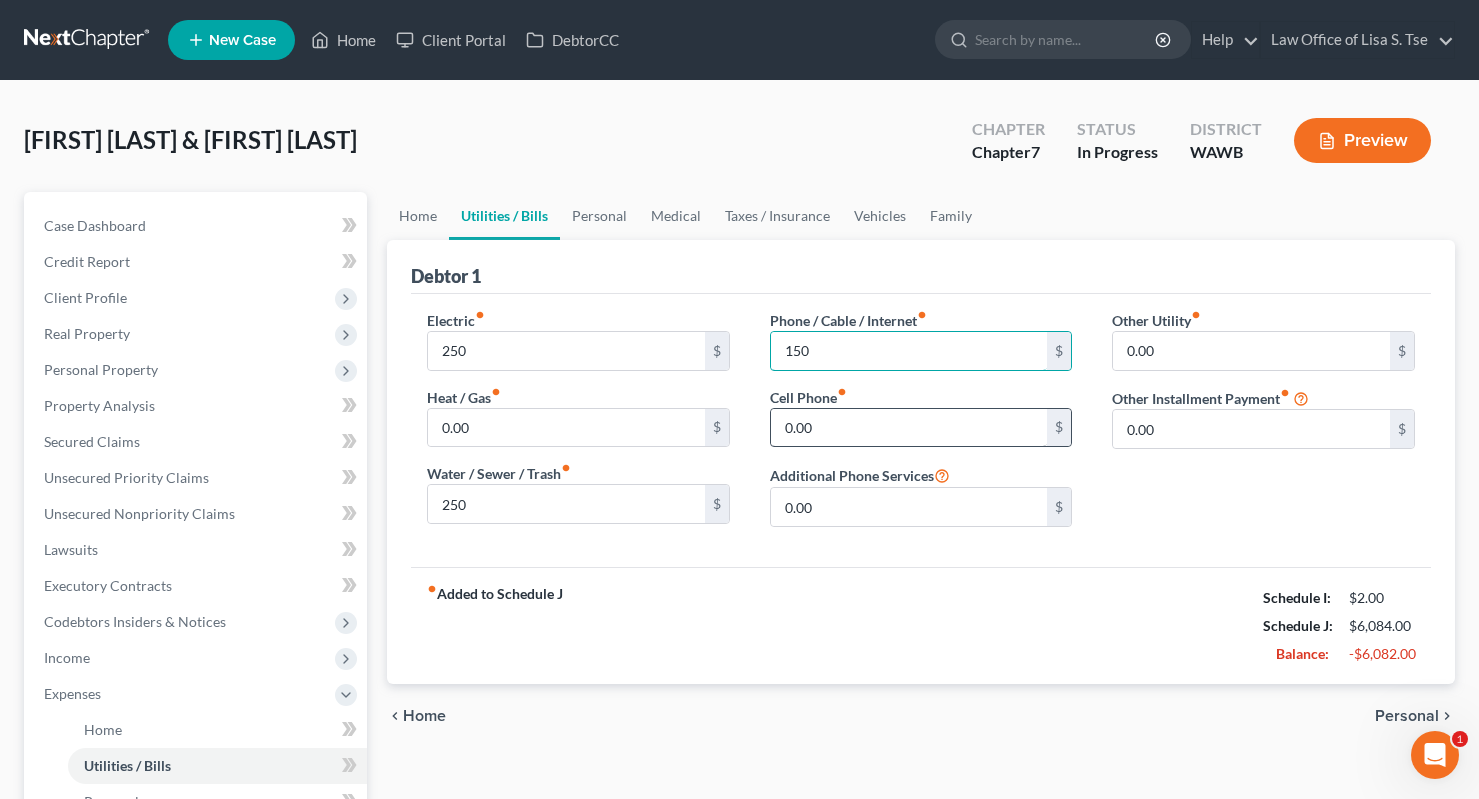type on "150" 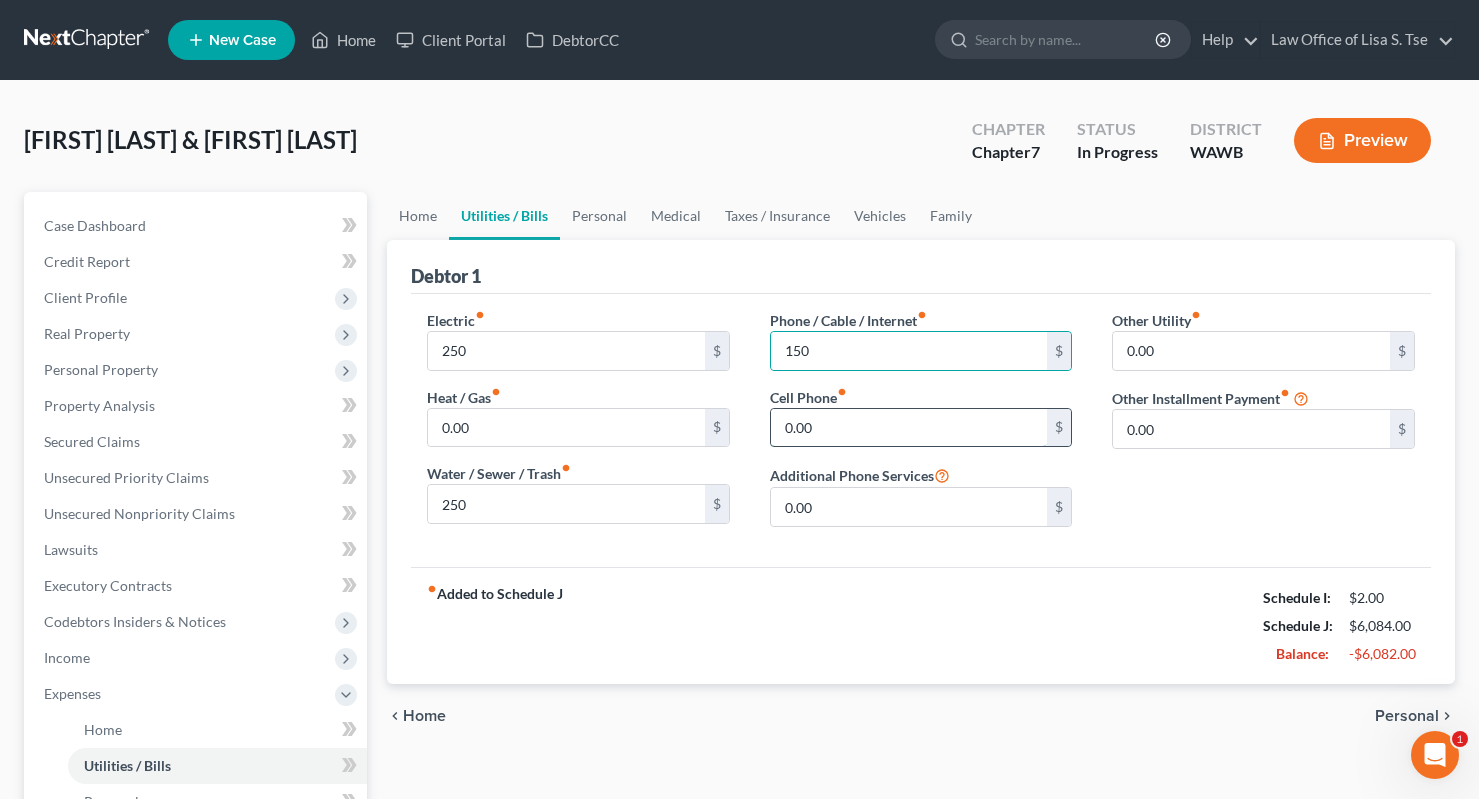 click on "0.00" at bounding box center [909, 428] 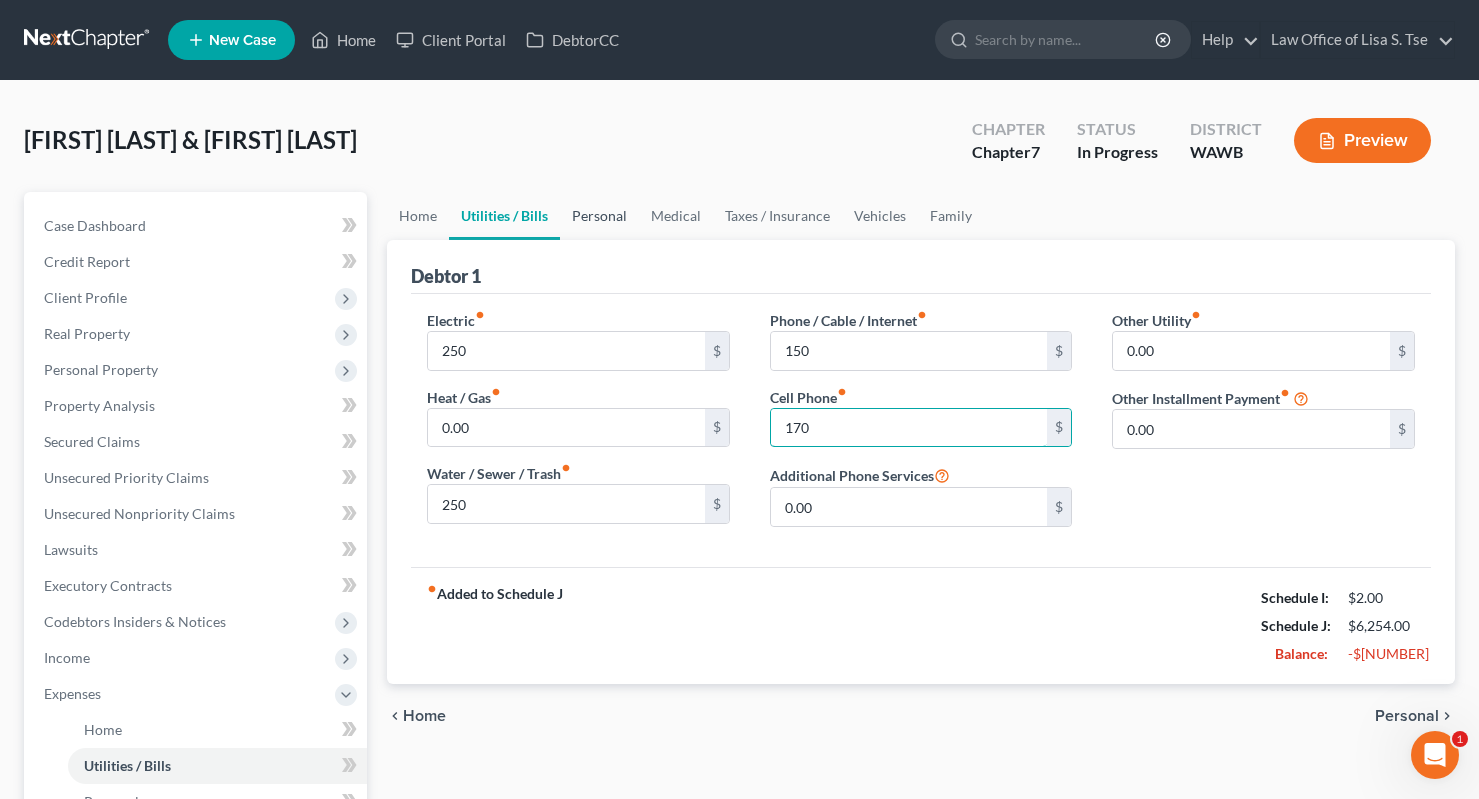 type on "170" 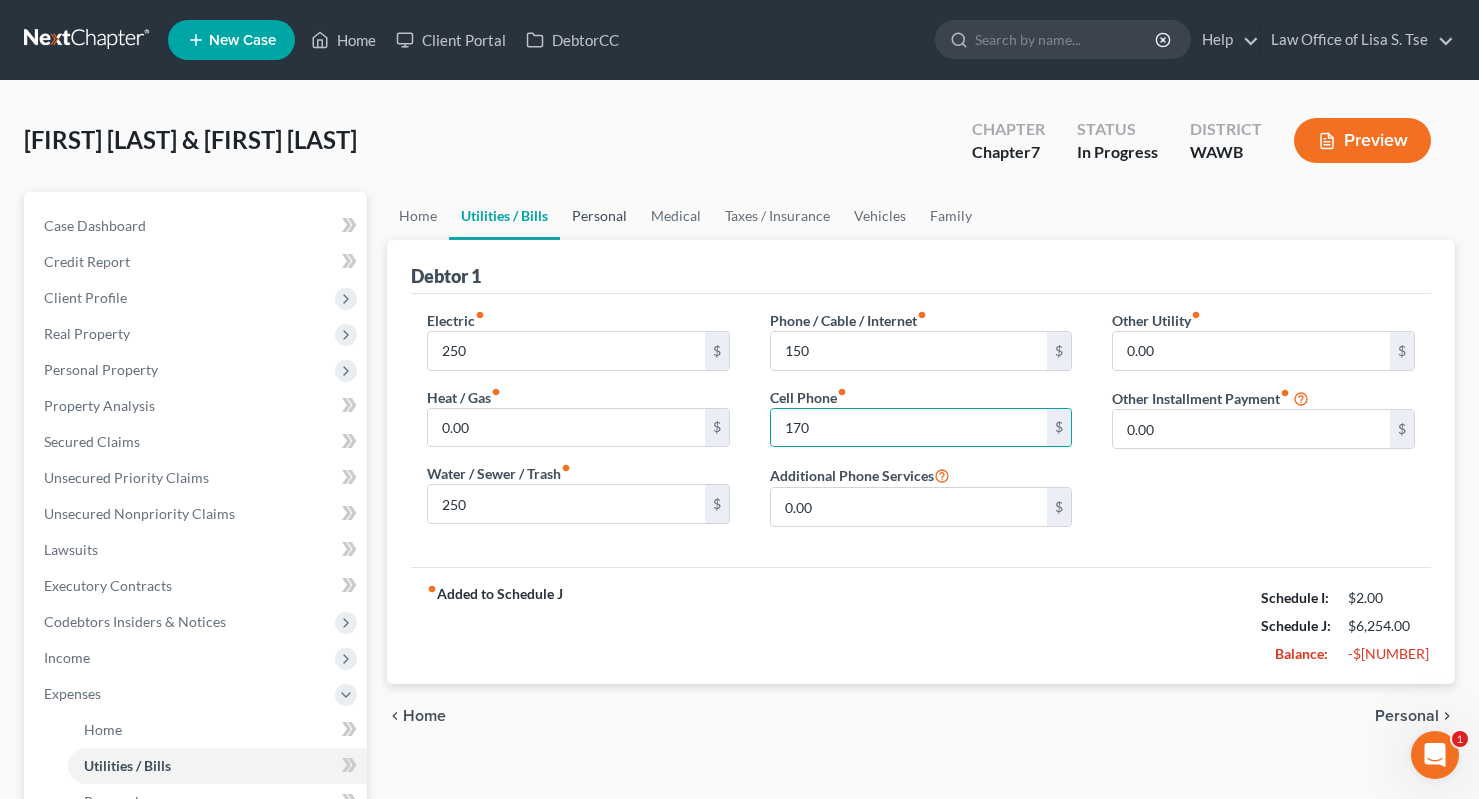 click on "Personal" at bounding box center (599, 216) 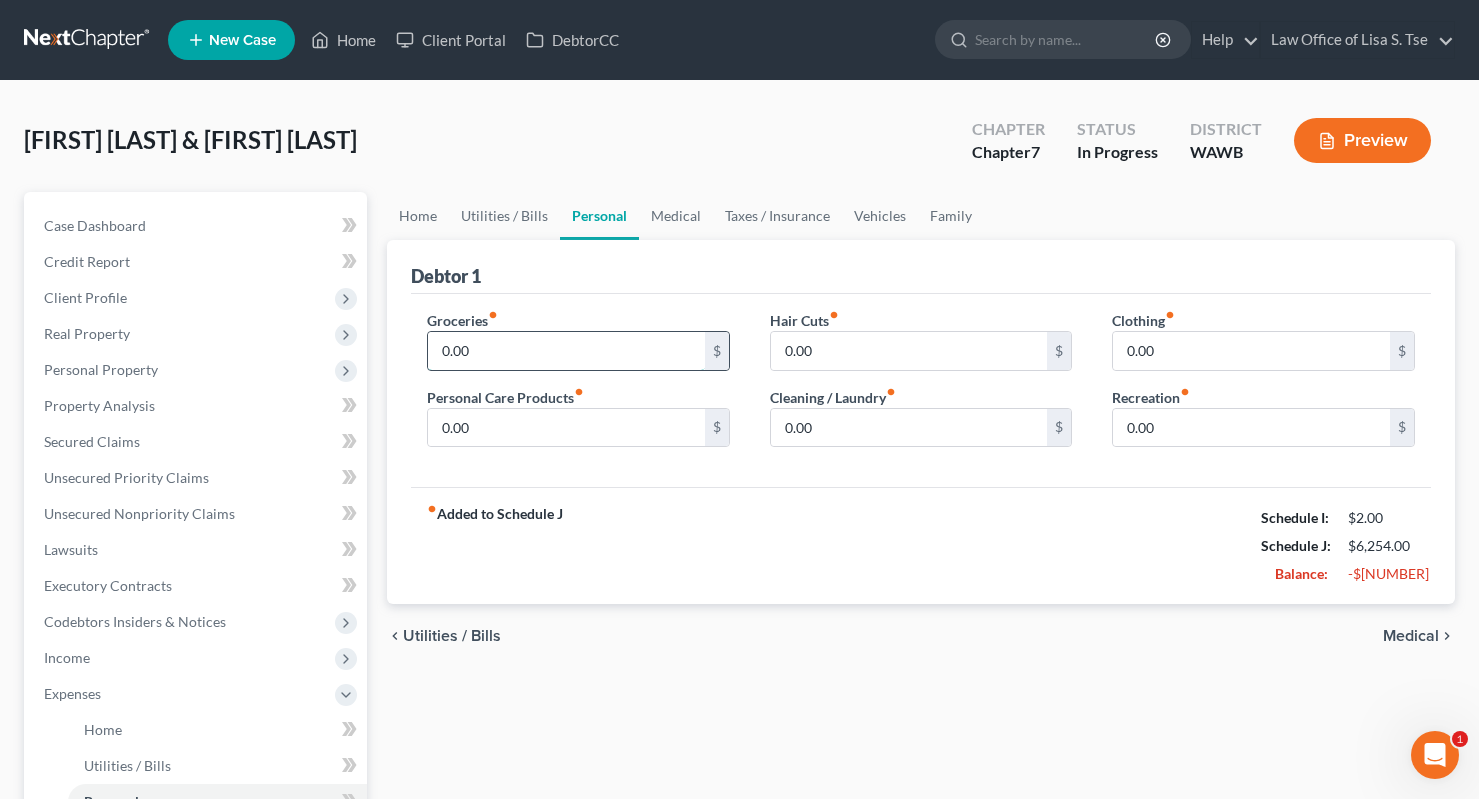 click on "0.00" at bounding box center [566, 351] 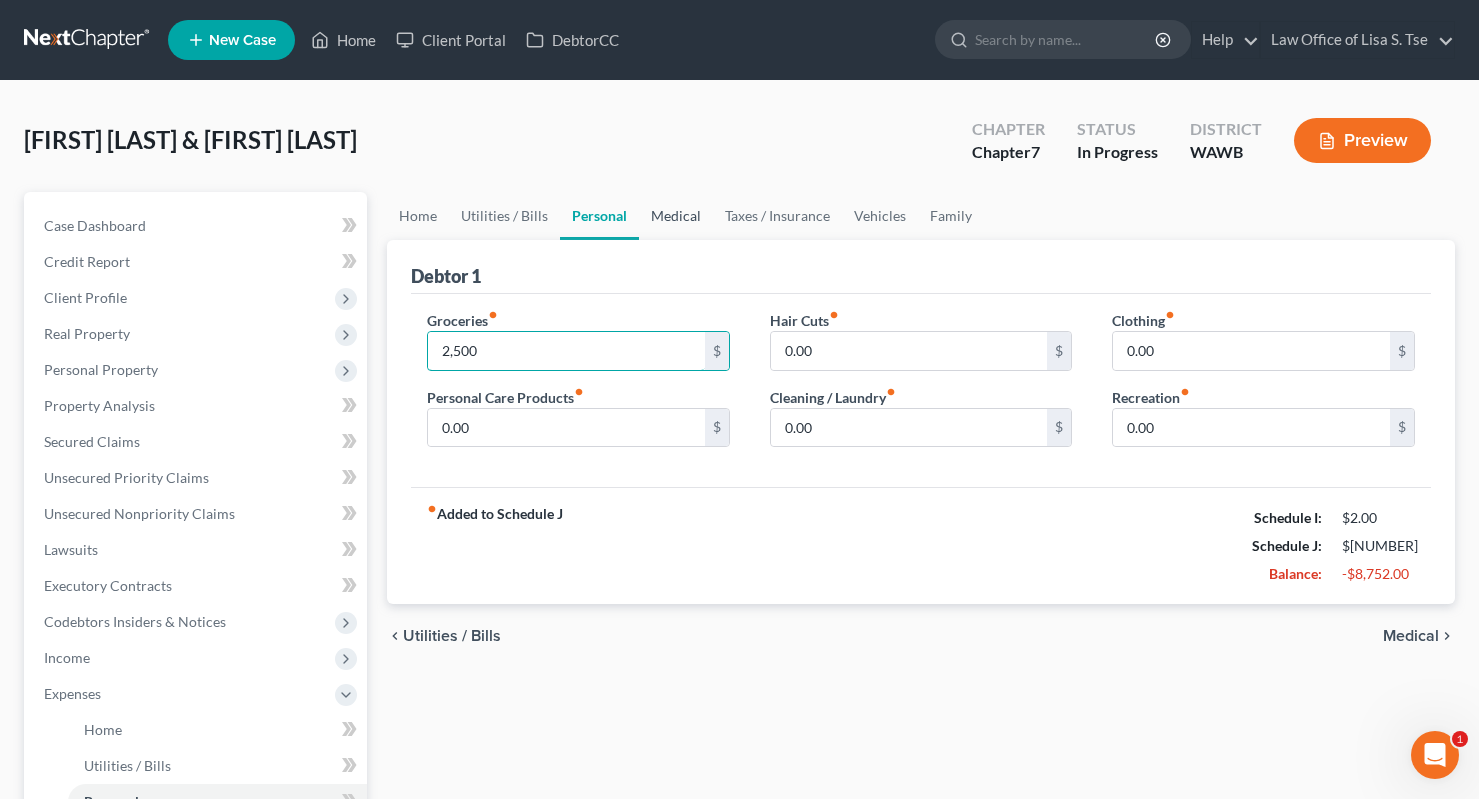 type on "2,500" 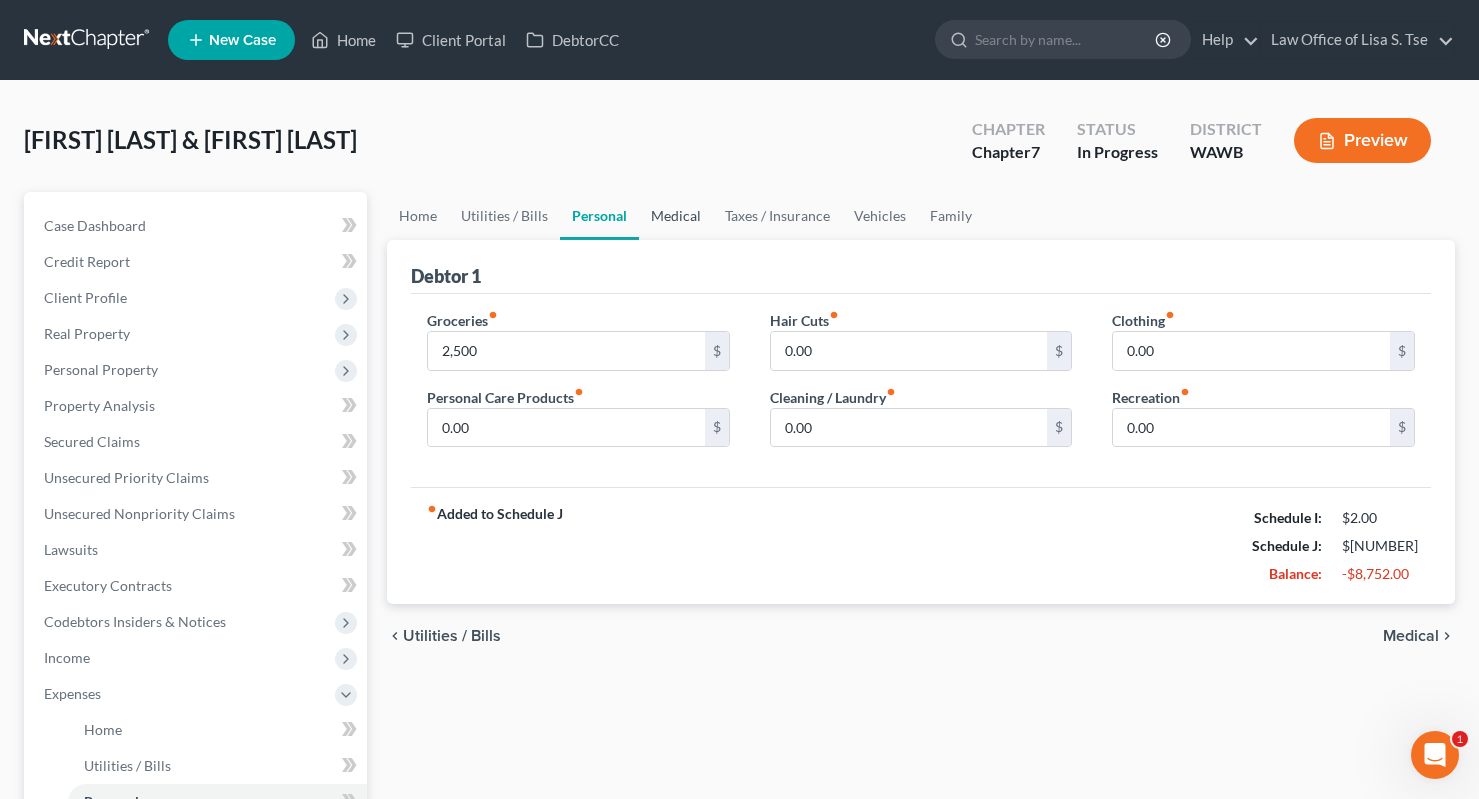 click on "Medical" at bounding box center (676, 216) 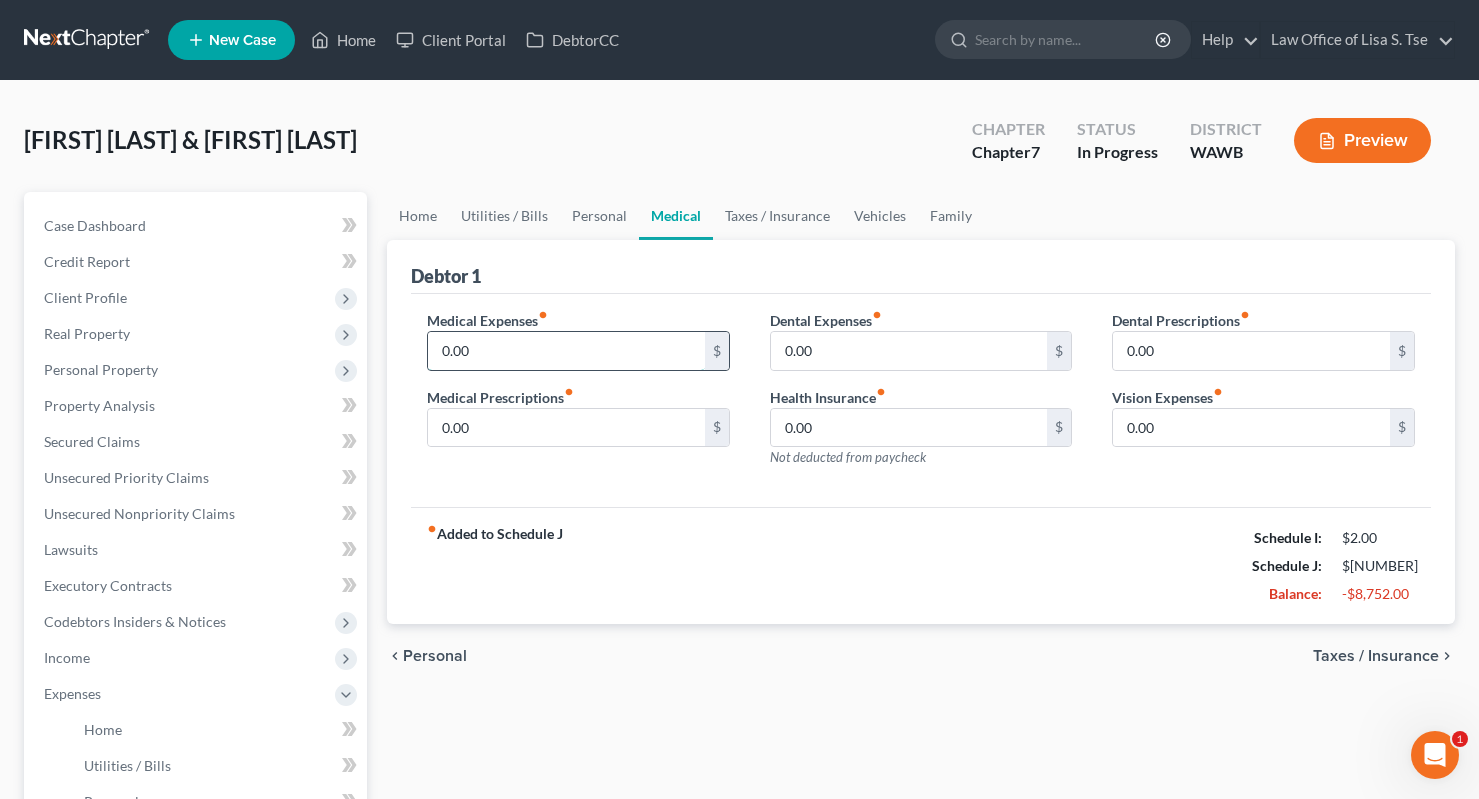 click on "0.00" at bounding box center [566, 351] 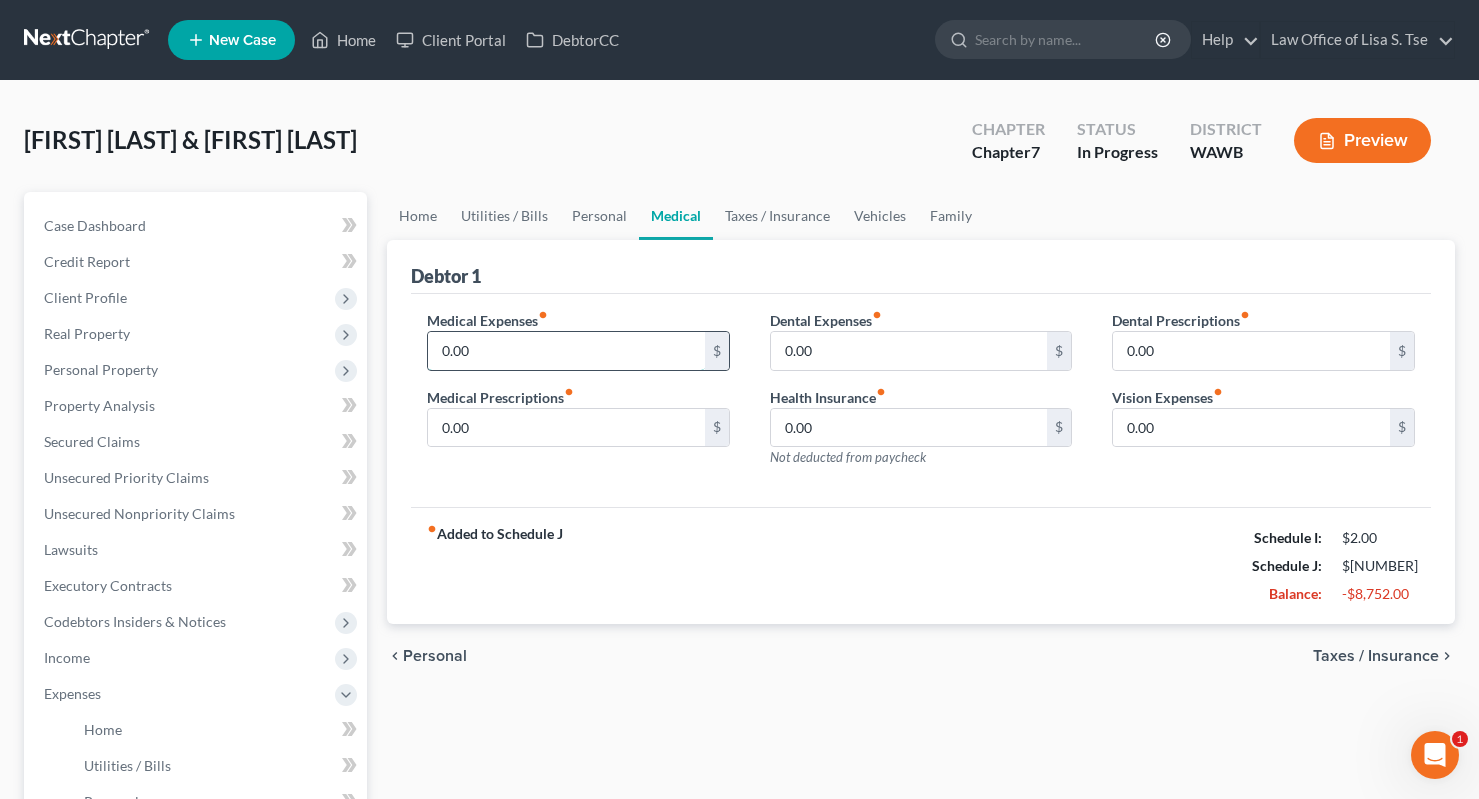 type on "1" 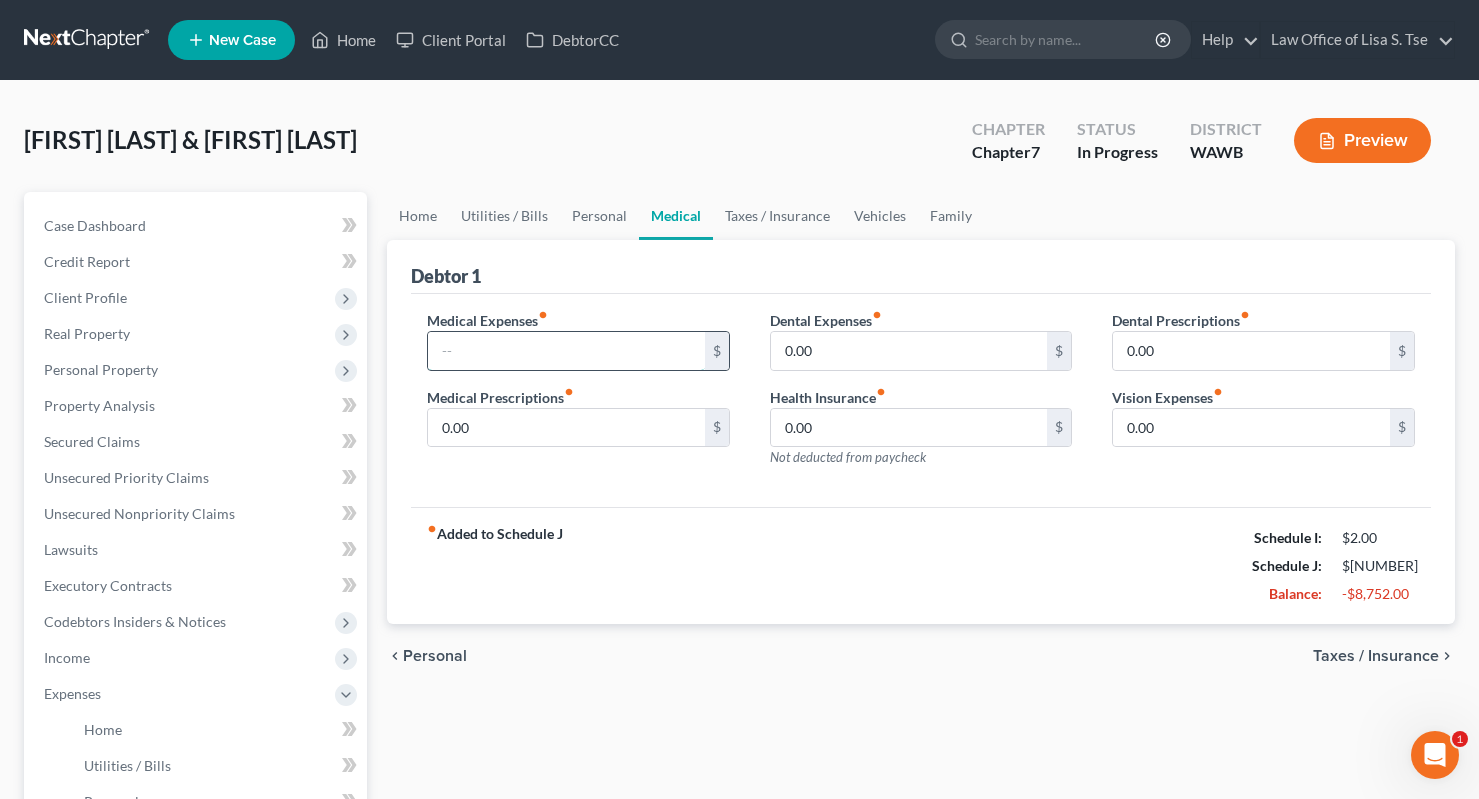 click at bounding box center (566, 351) 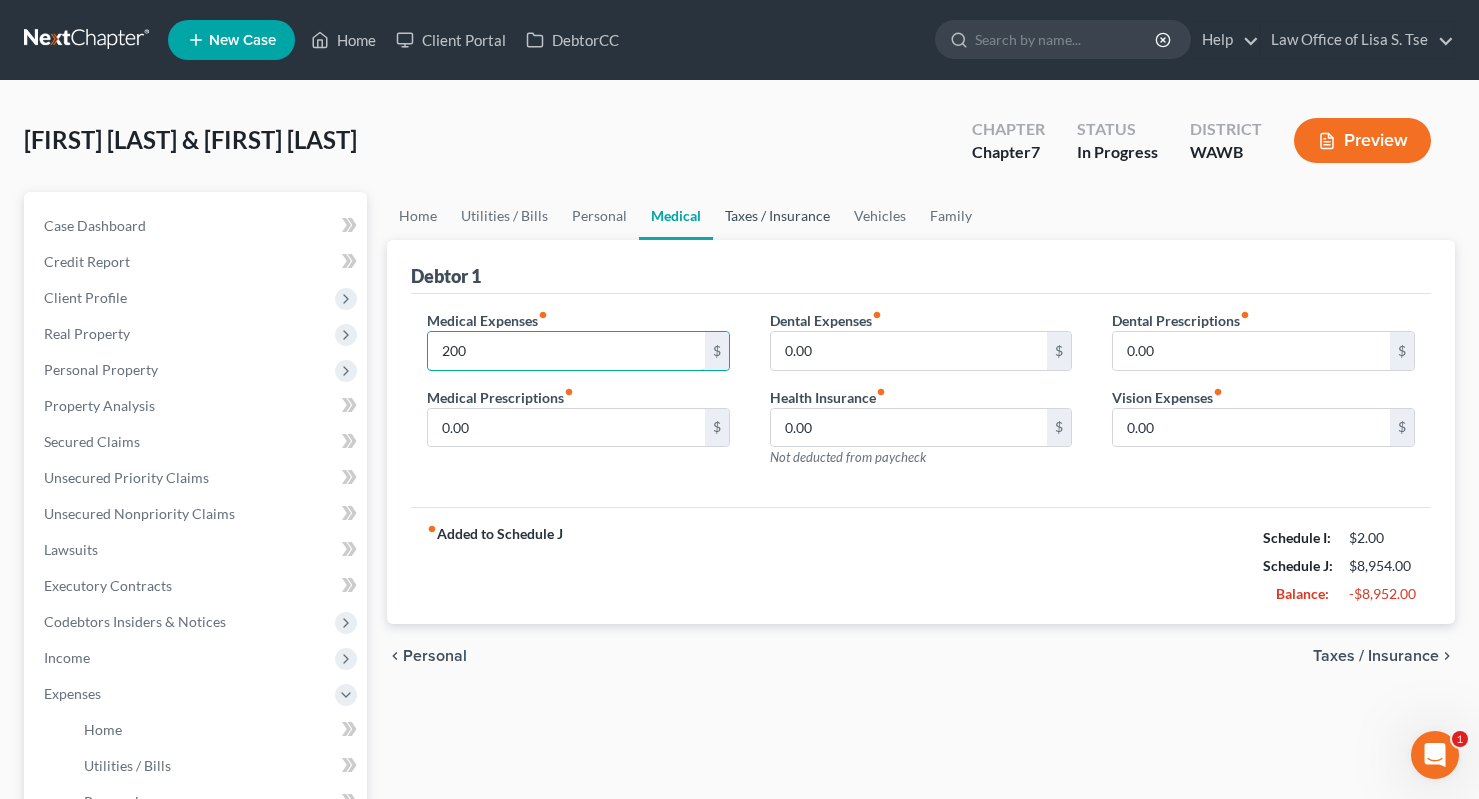 type on "200" 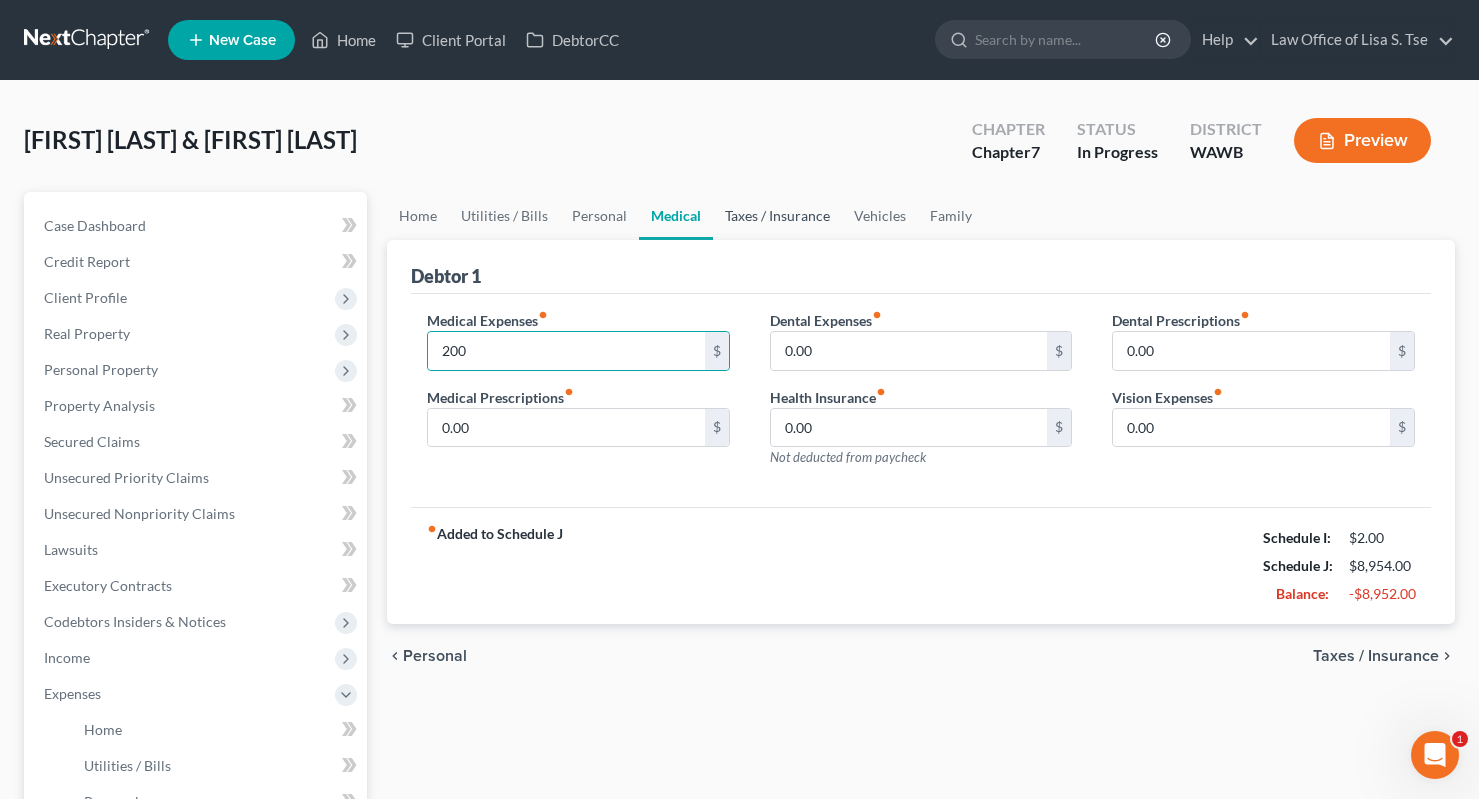 click on "Taxes / Insurance" at bounding box center [777, 216] 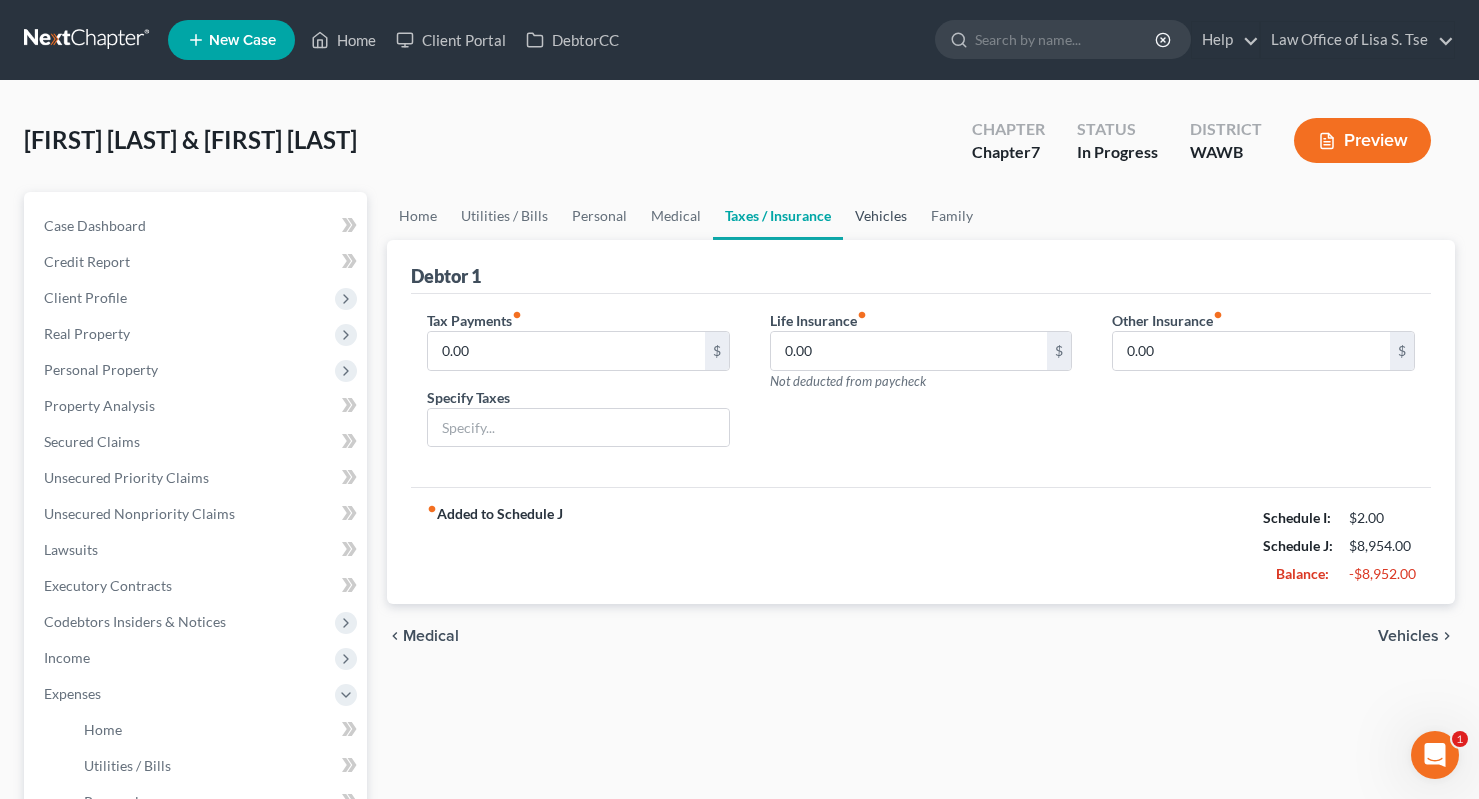 click on "Vehicles" at bounding box center (881, 216) 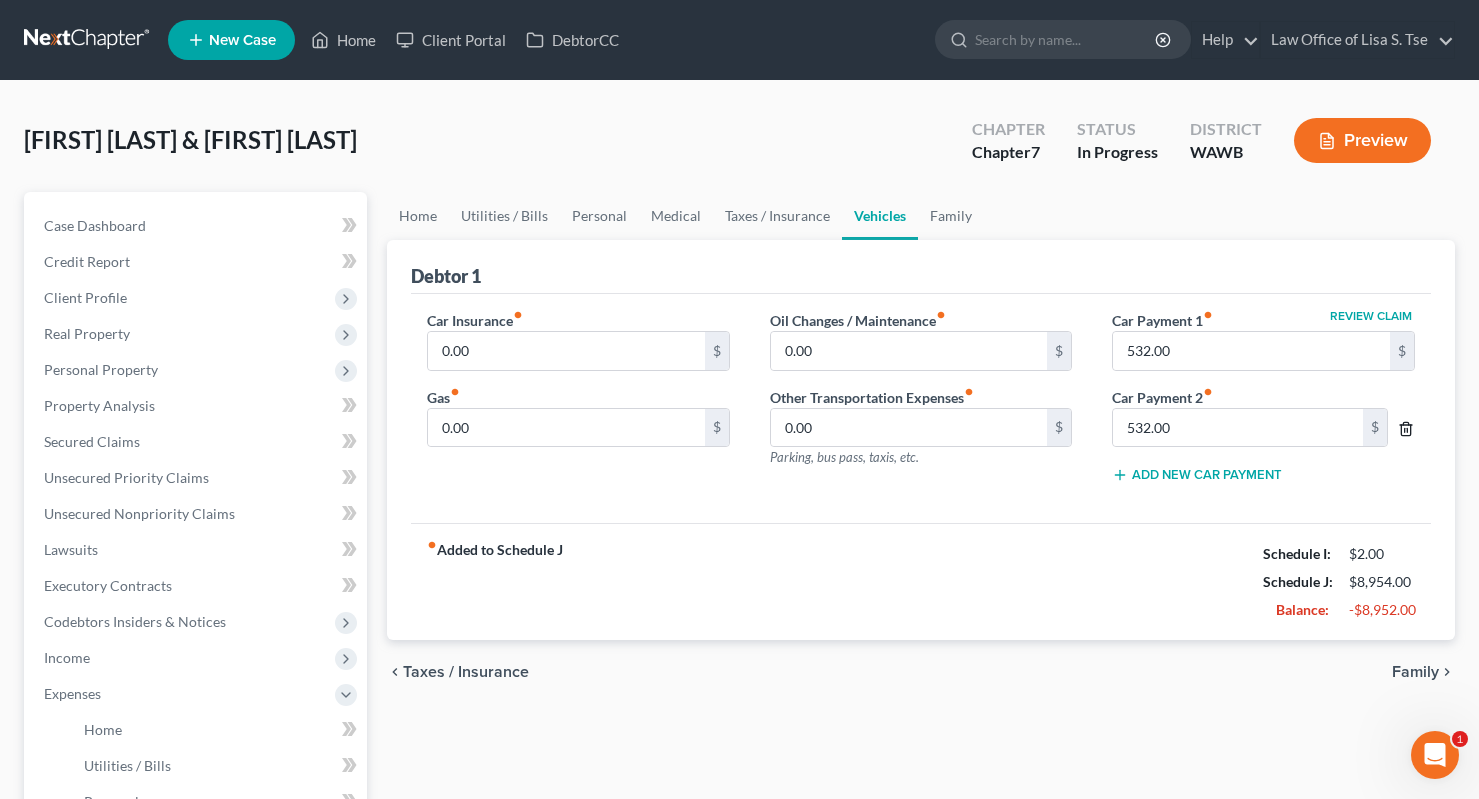 click 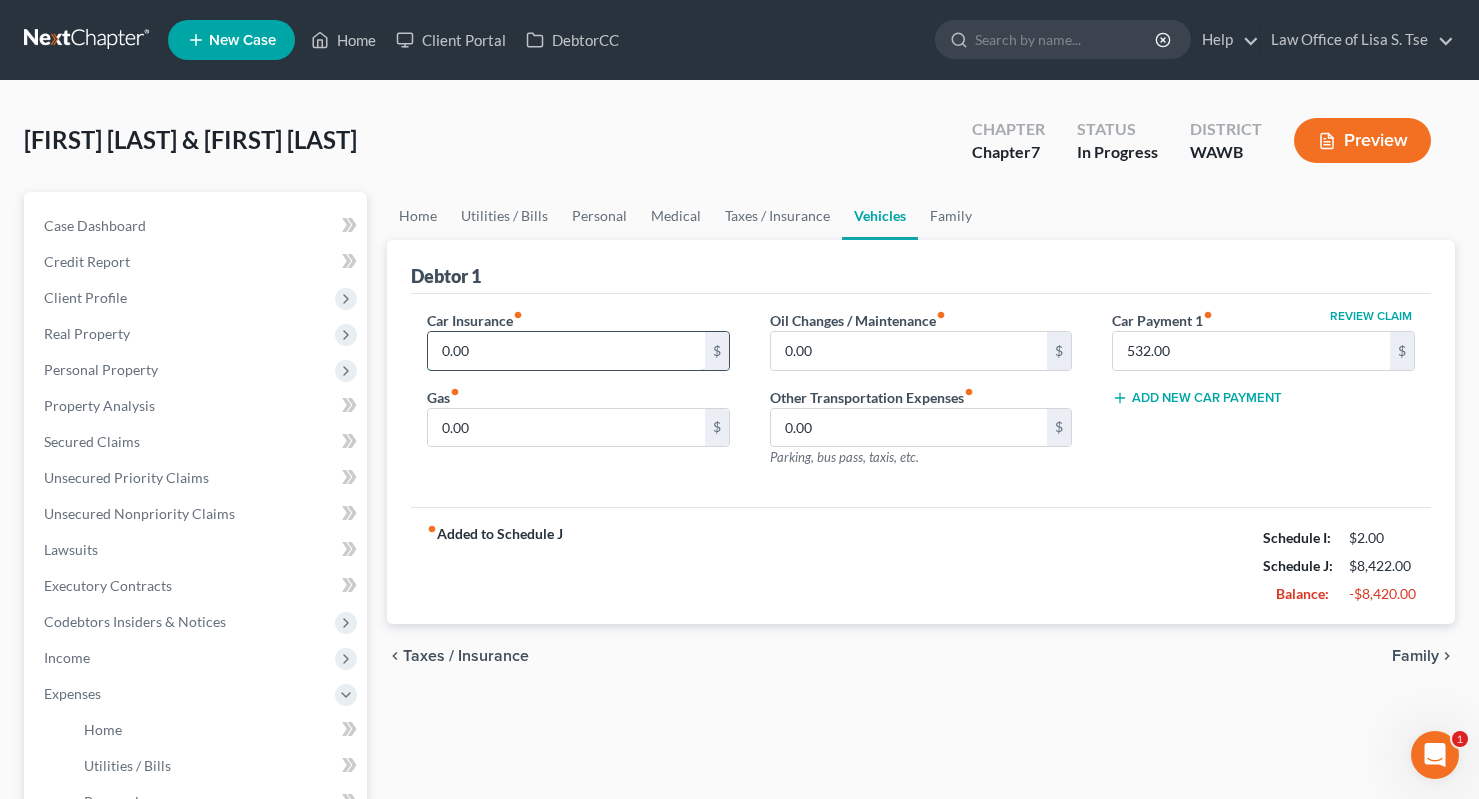 click on "0.00" at bounding box center [566, 351] 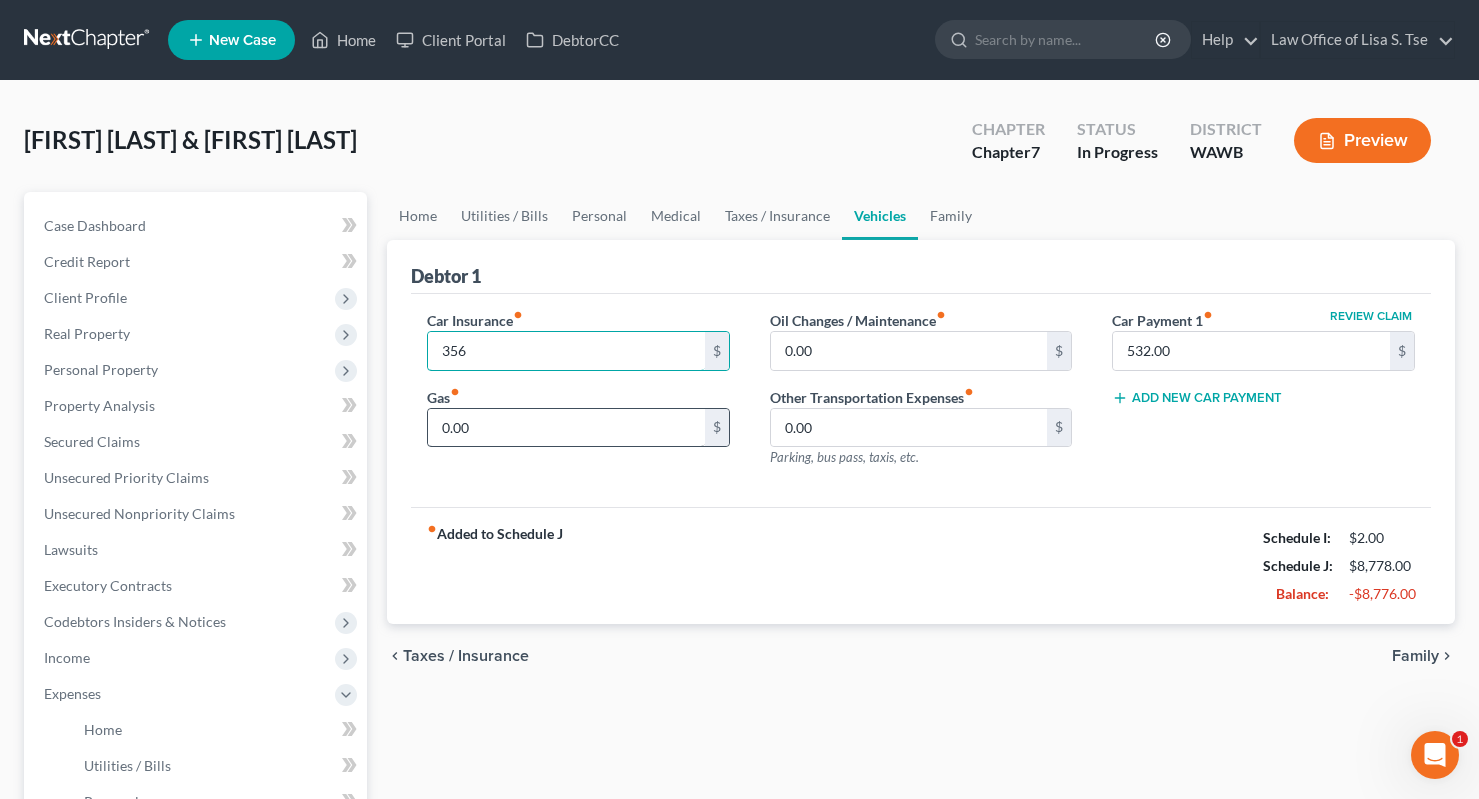 type on "356" 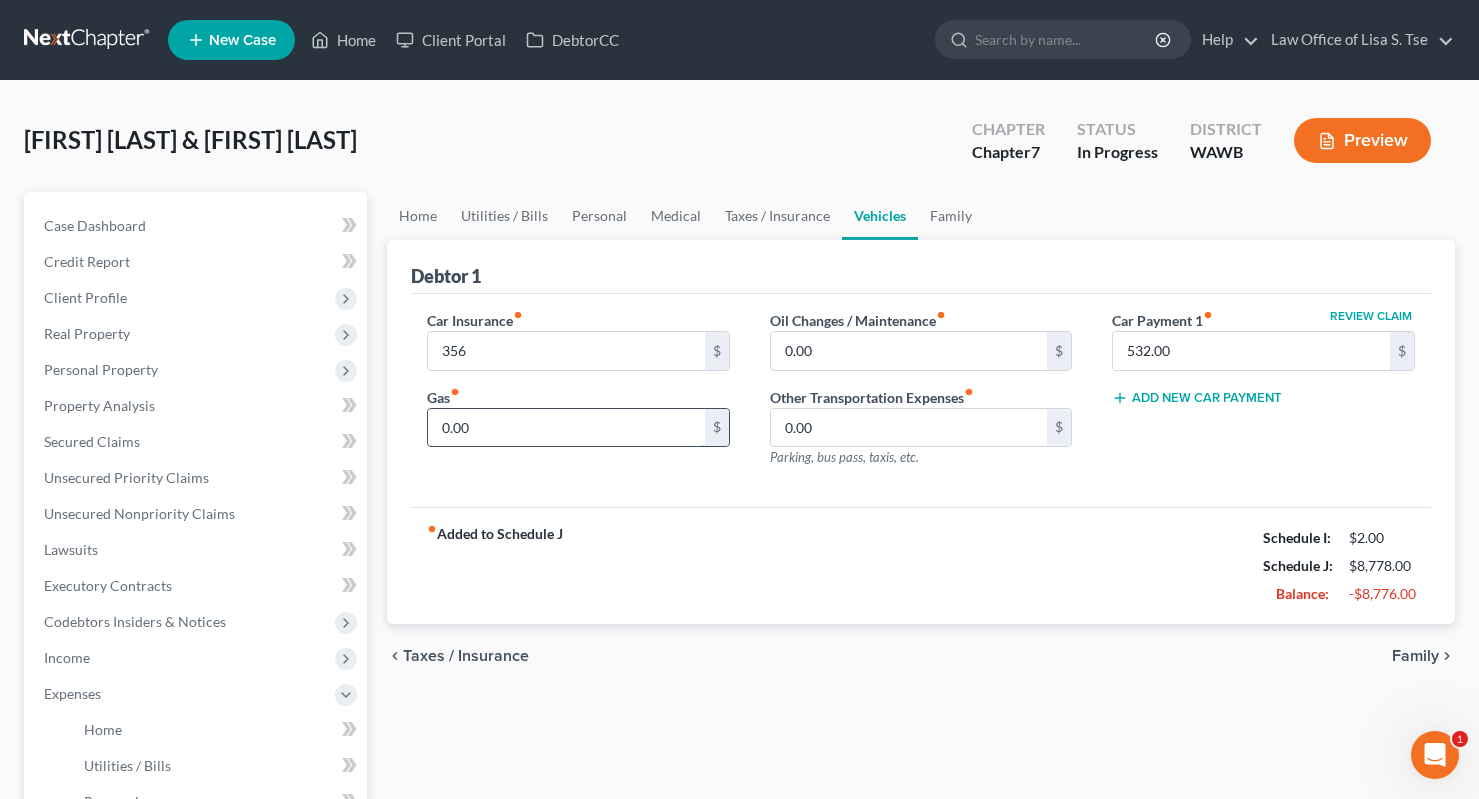 click on "0.00" at bounding box center (566, 428) 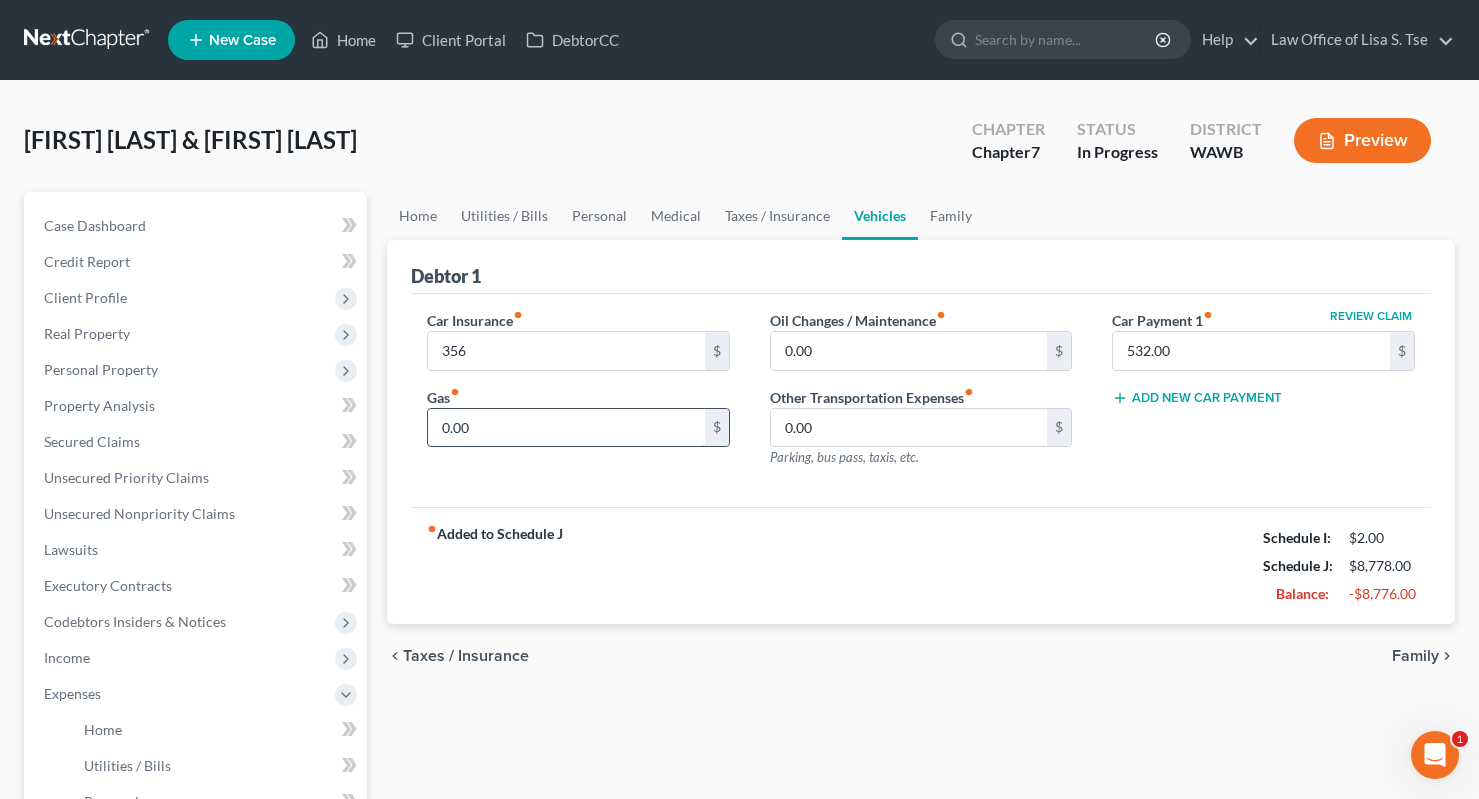 type on "2" 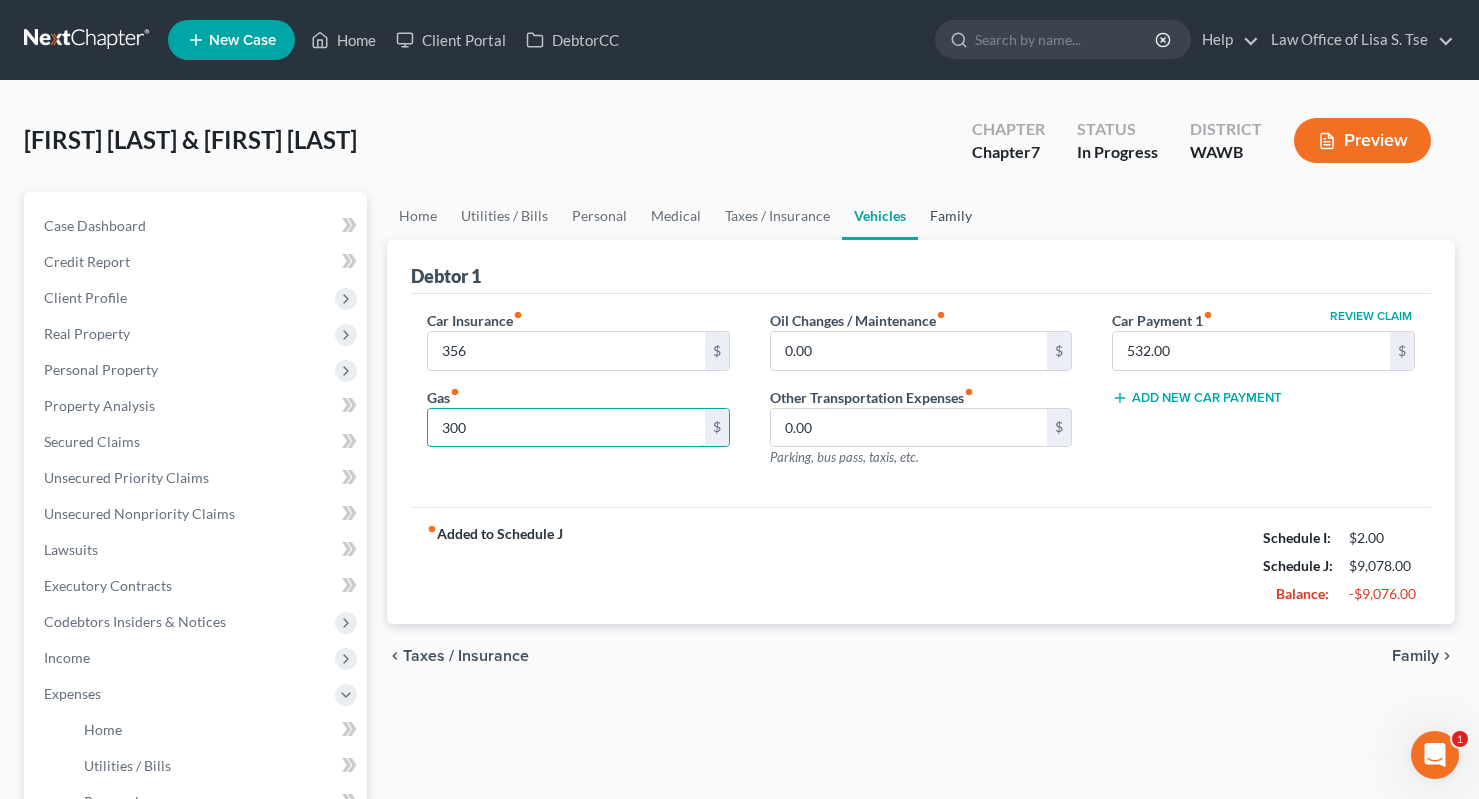 type on "300" 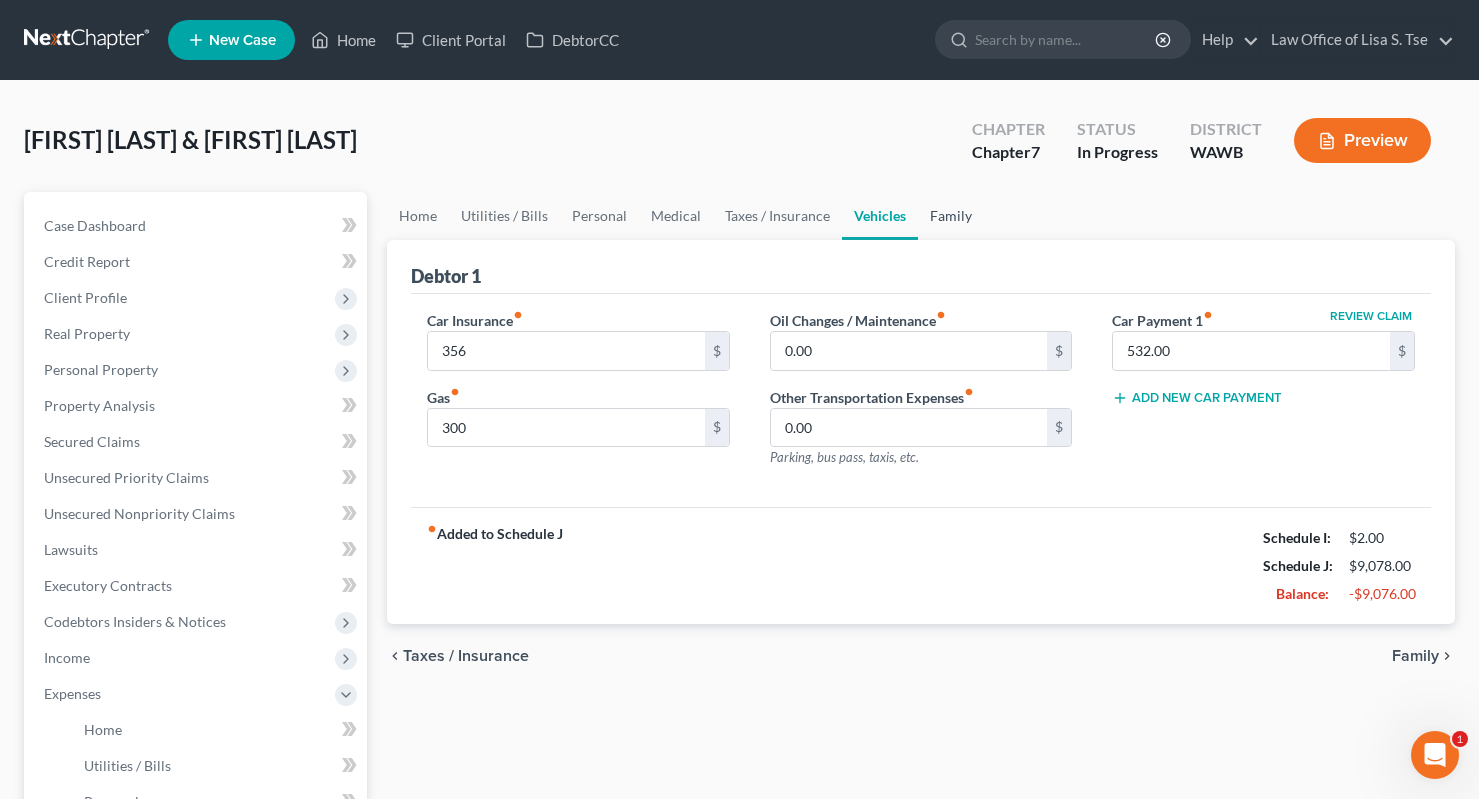 click on "Family" at bounding box center [951, 216] 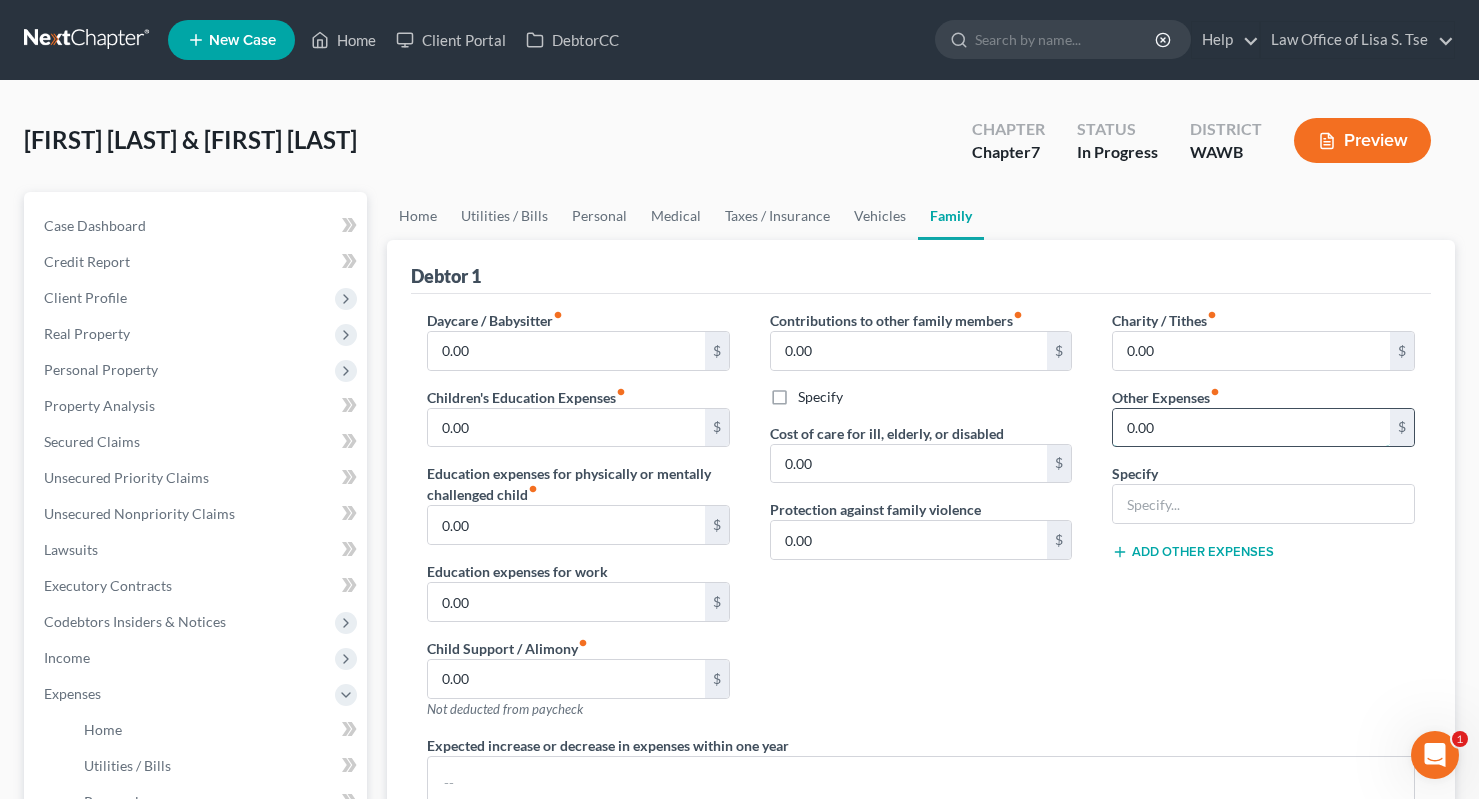 click on "0.00" at bounding box center (1251, 428) 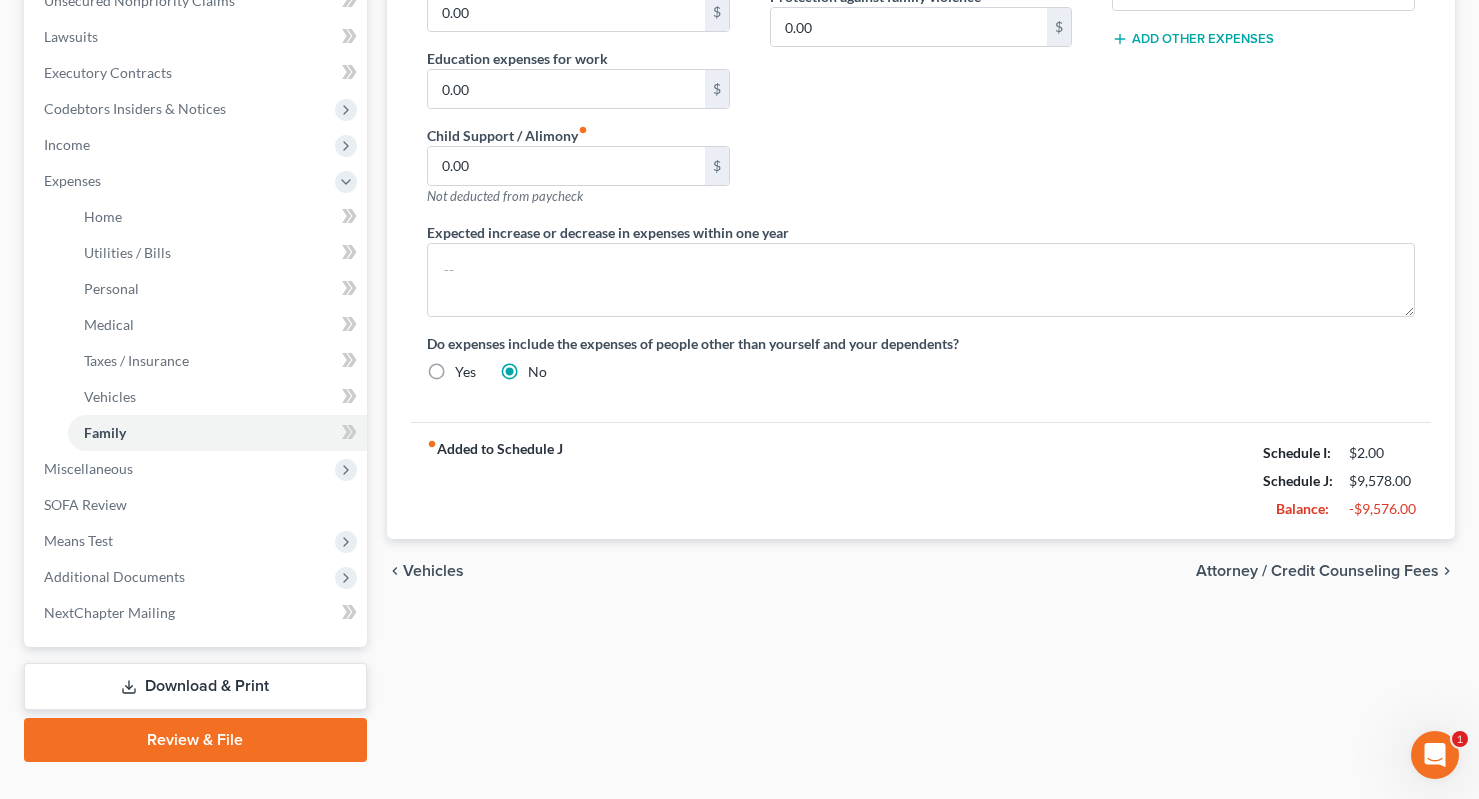 scroll, scrollTop: 550, scrollLeft: 0, axis: vertical 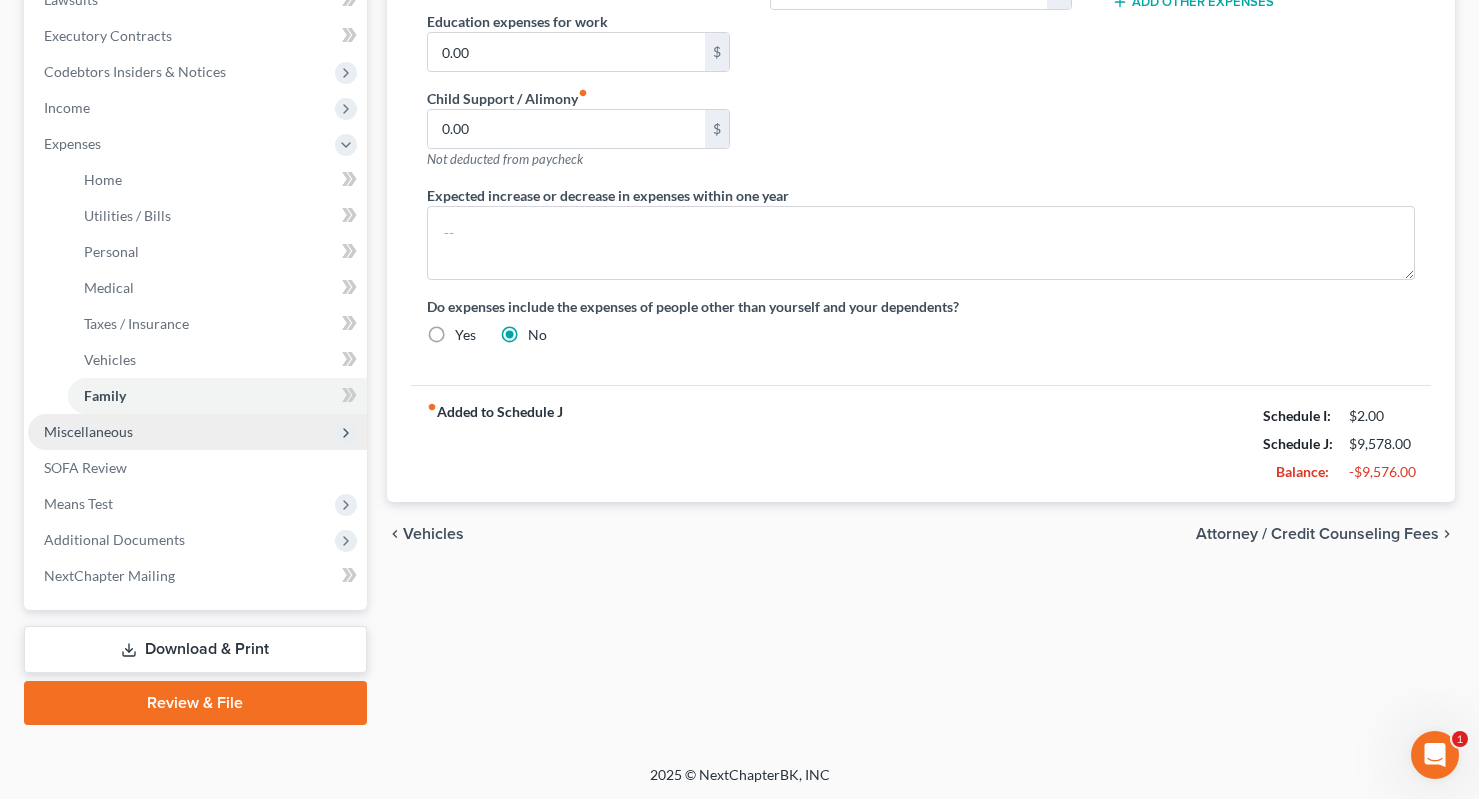 click on "Miscellaneous" at bounding box center [197, 432] 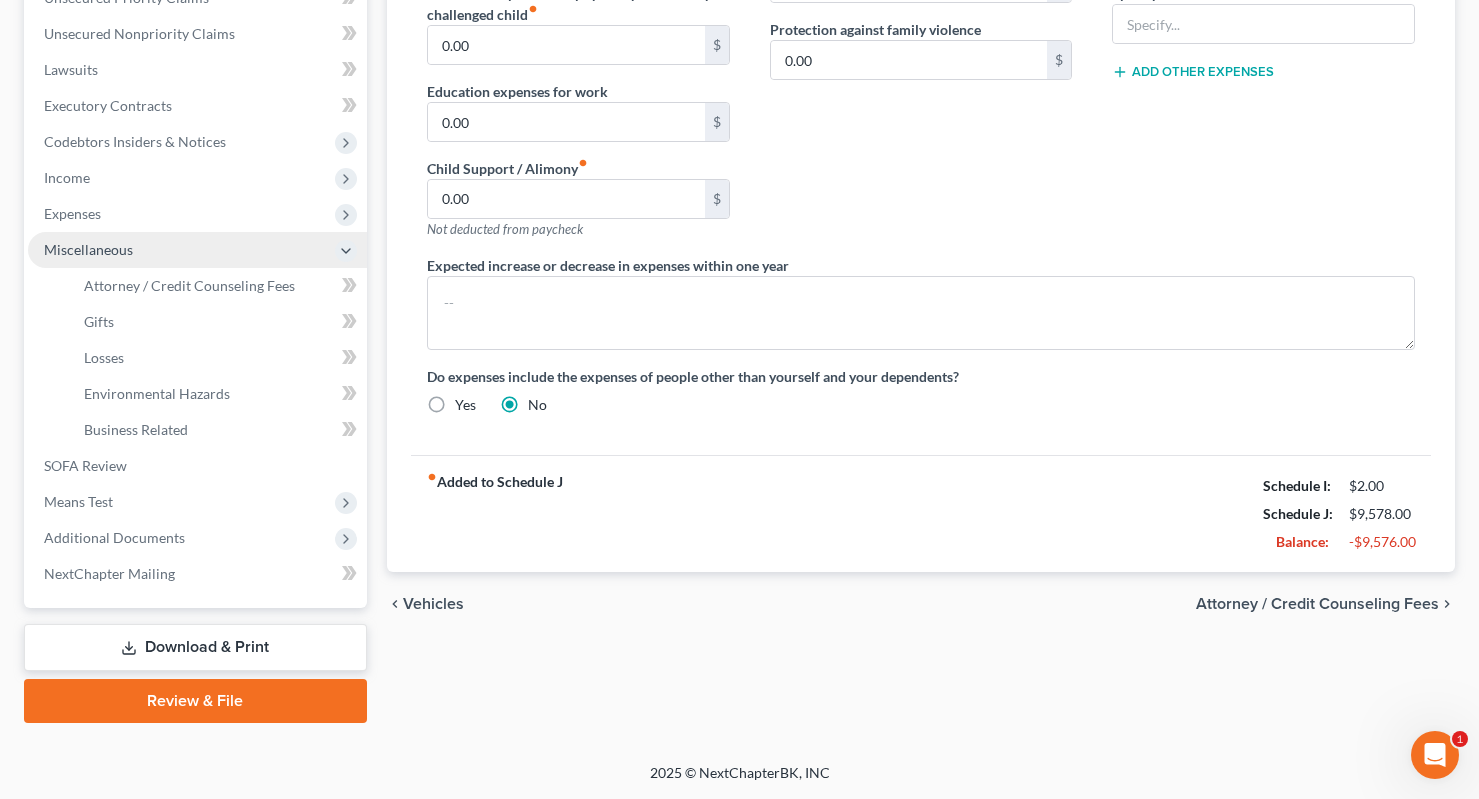 scroll, scrollTop: 478, scrollLeft: 0, axis: vertical 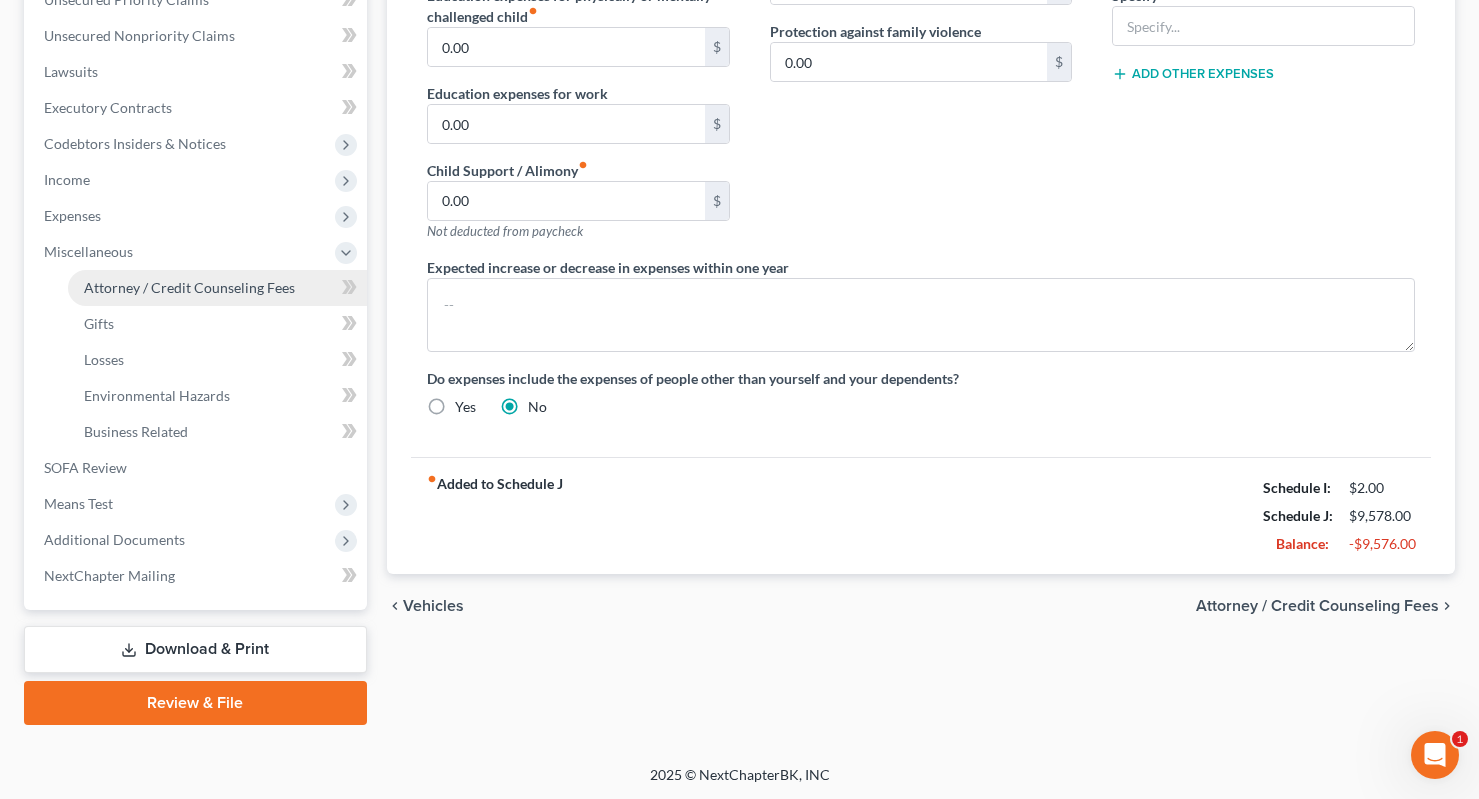 click on "Attorney / Credit Counseling Fees" at bounding box center (217, 288) 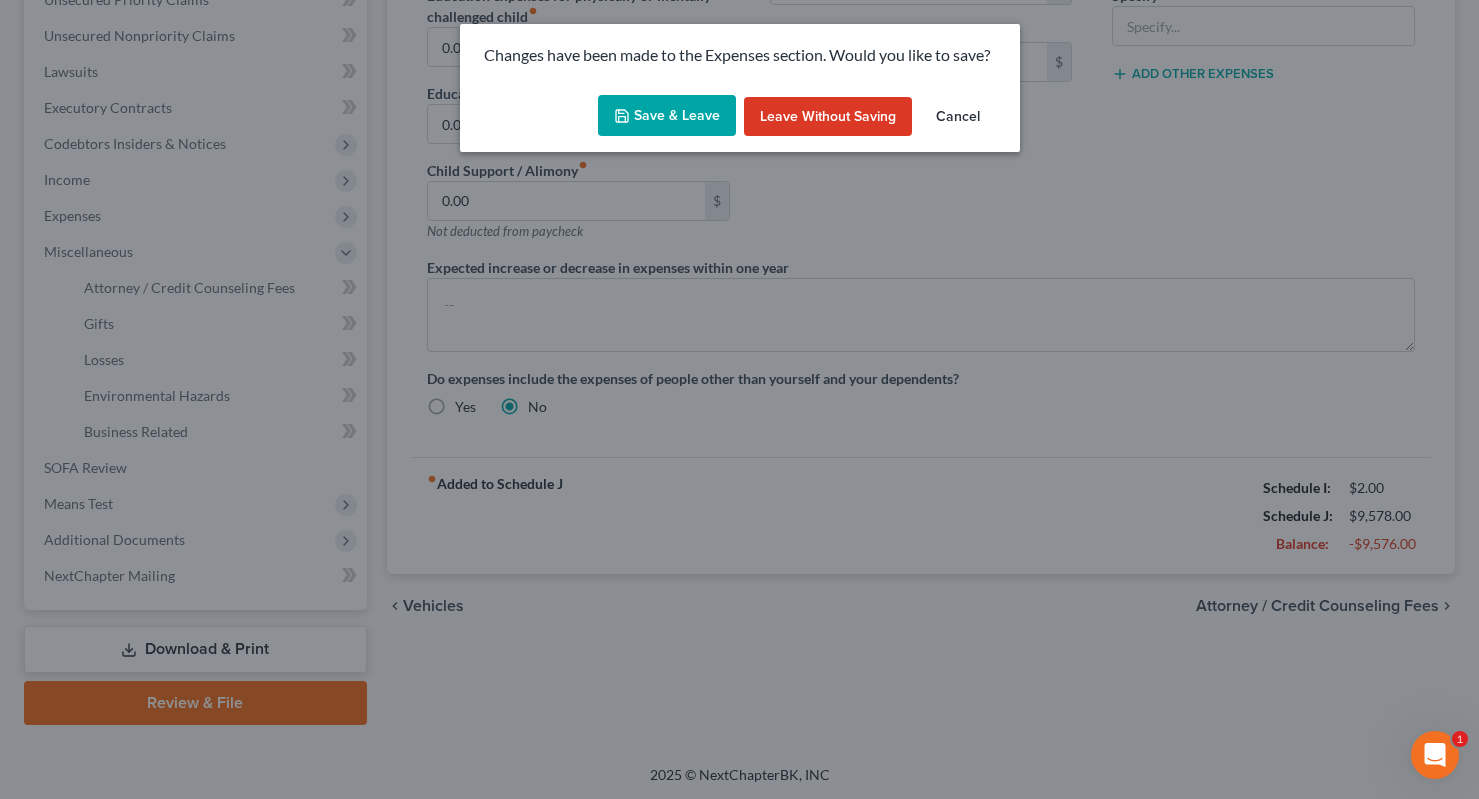 click 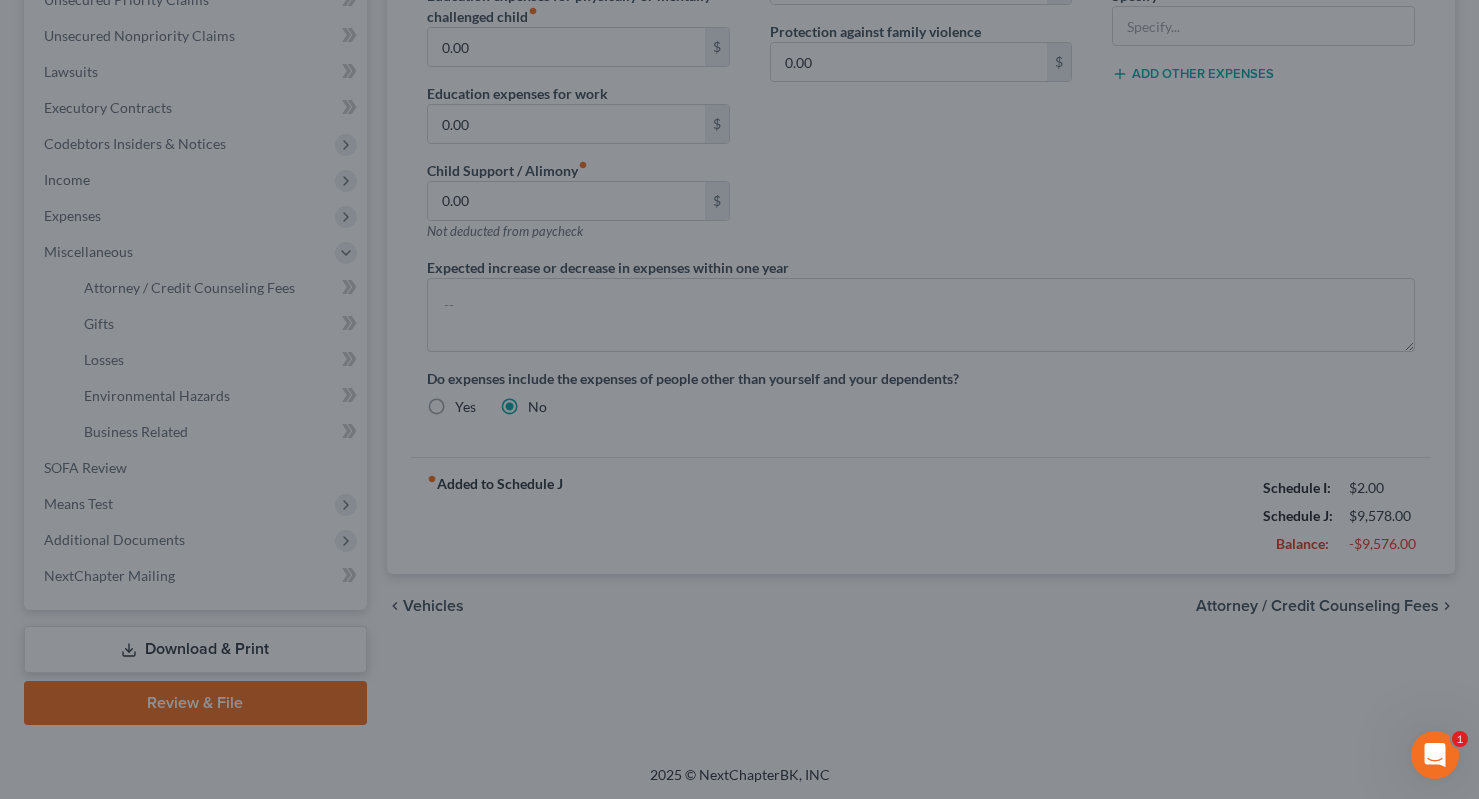 type on "500.00" 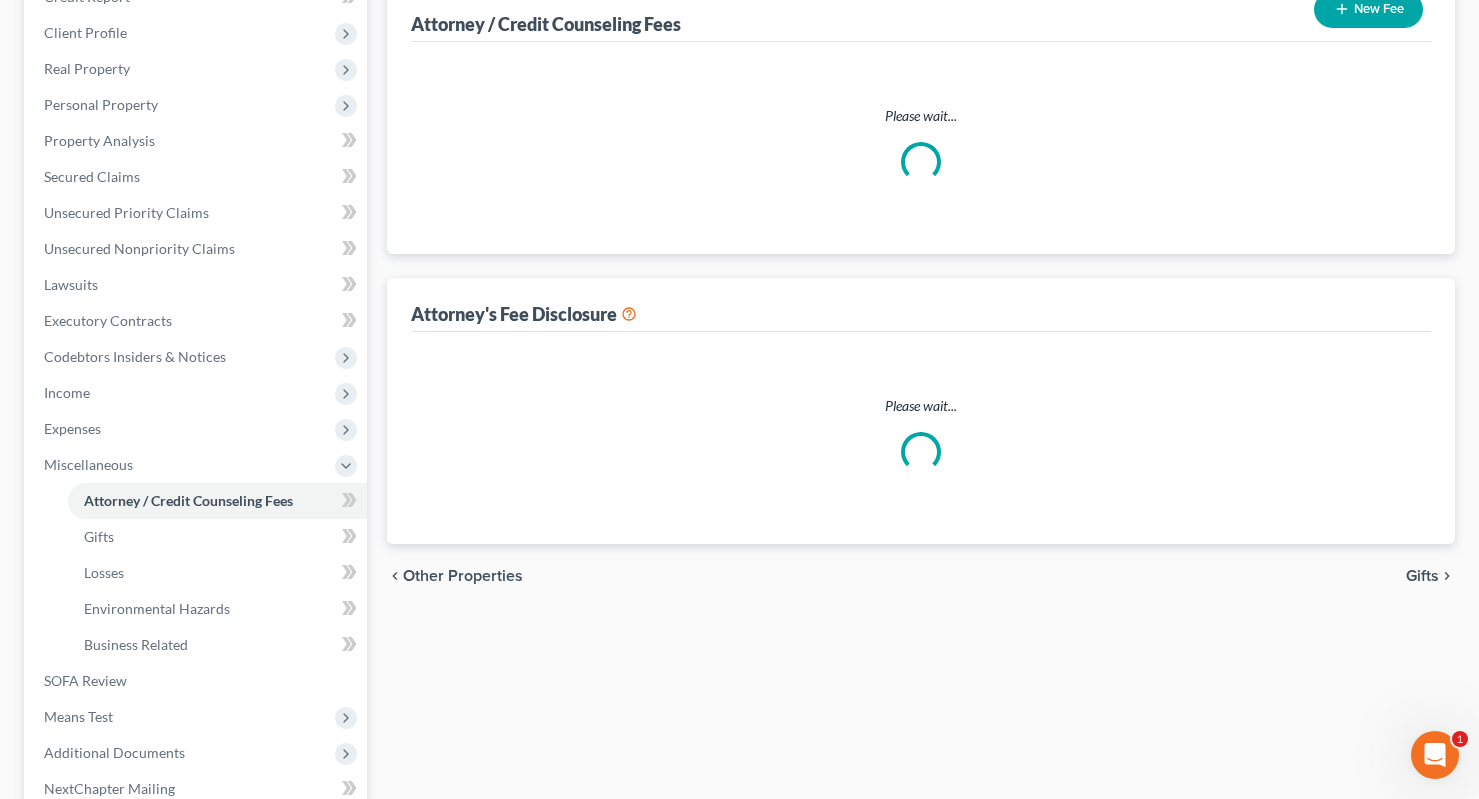 select on "0" 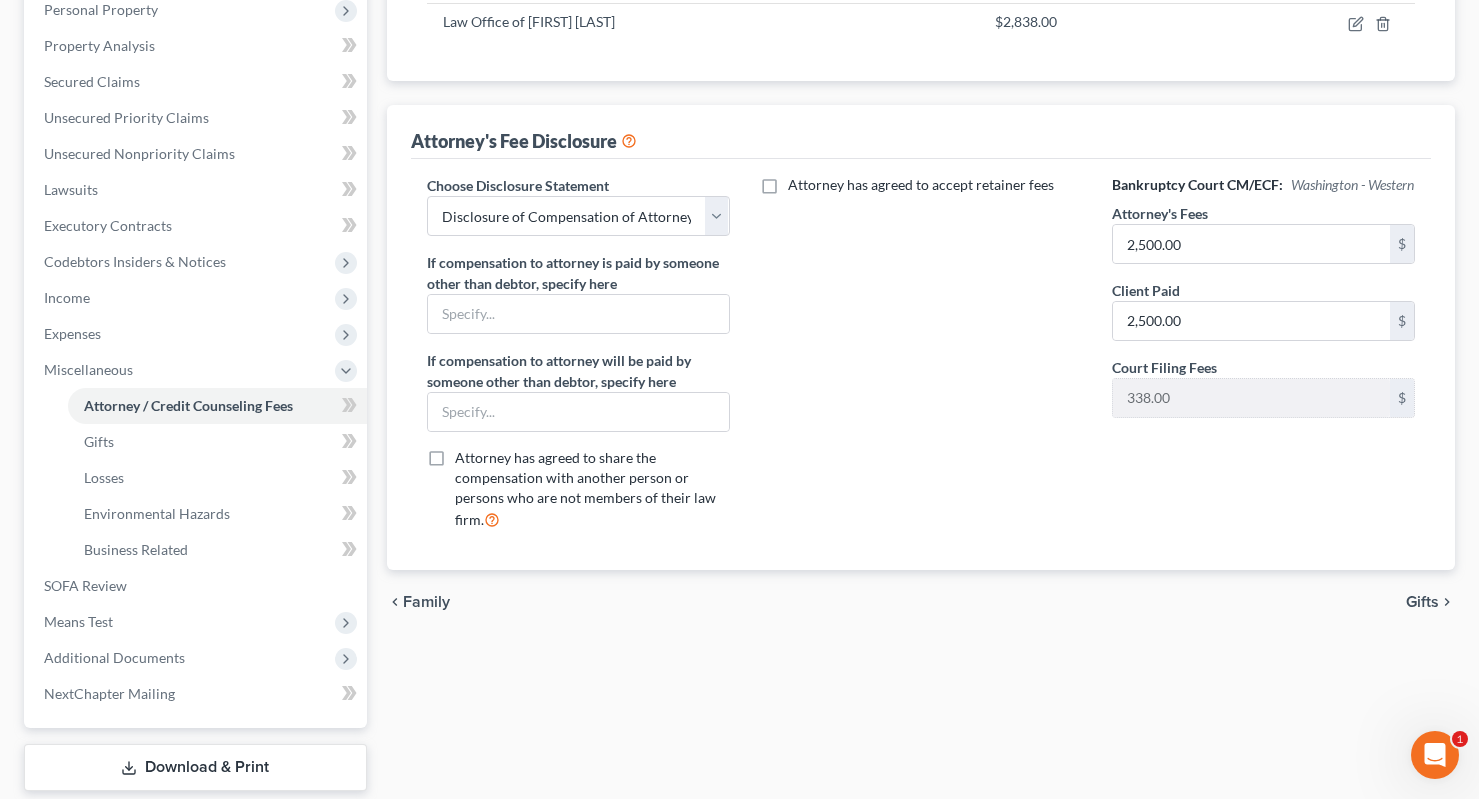 scroll, scrollTop: 478, scrollLeft: 0, axis: vertical 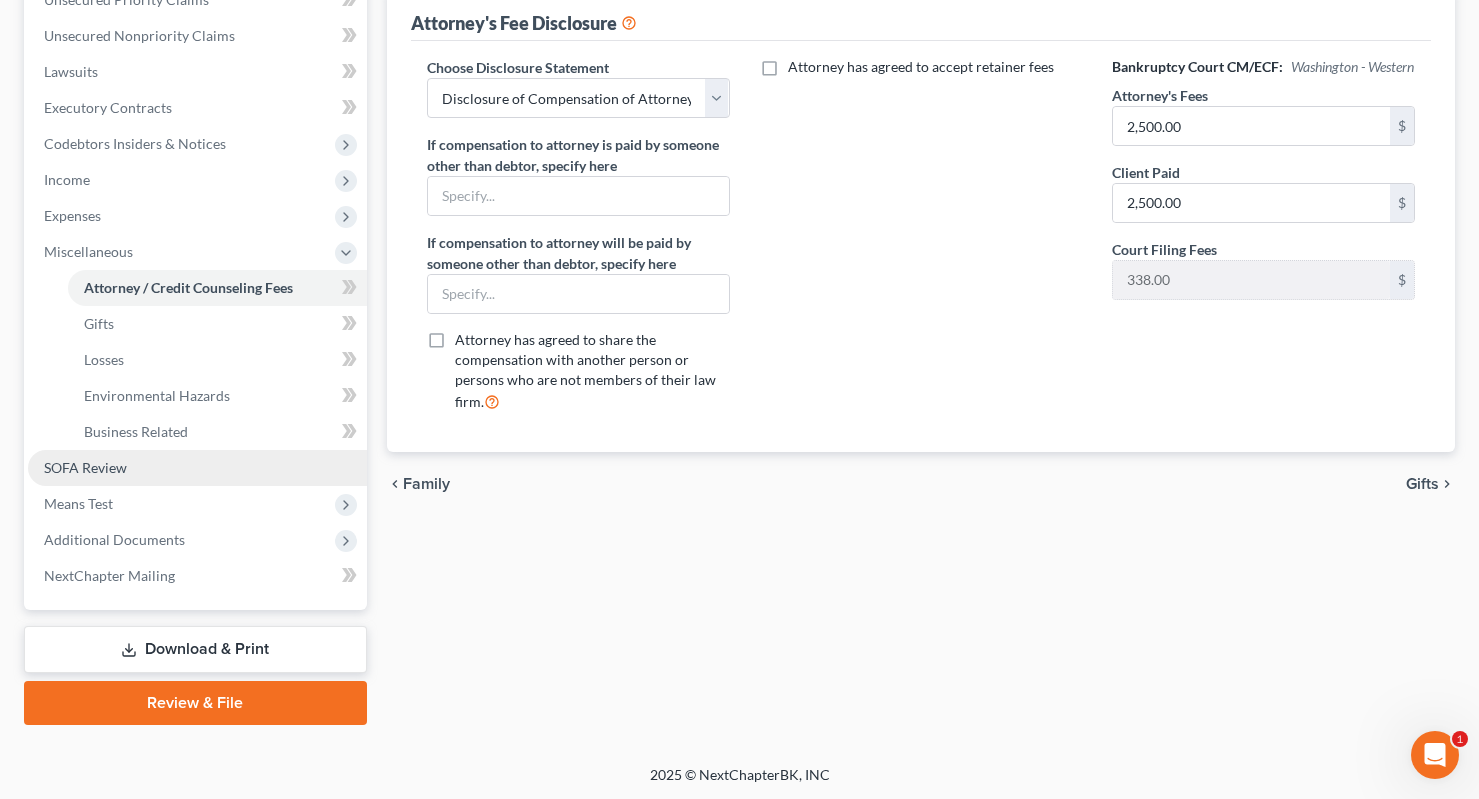 click on "SOFA Review" at bounding box center (197, 468) 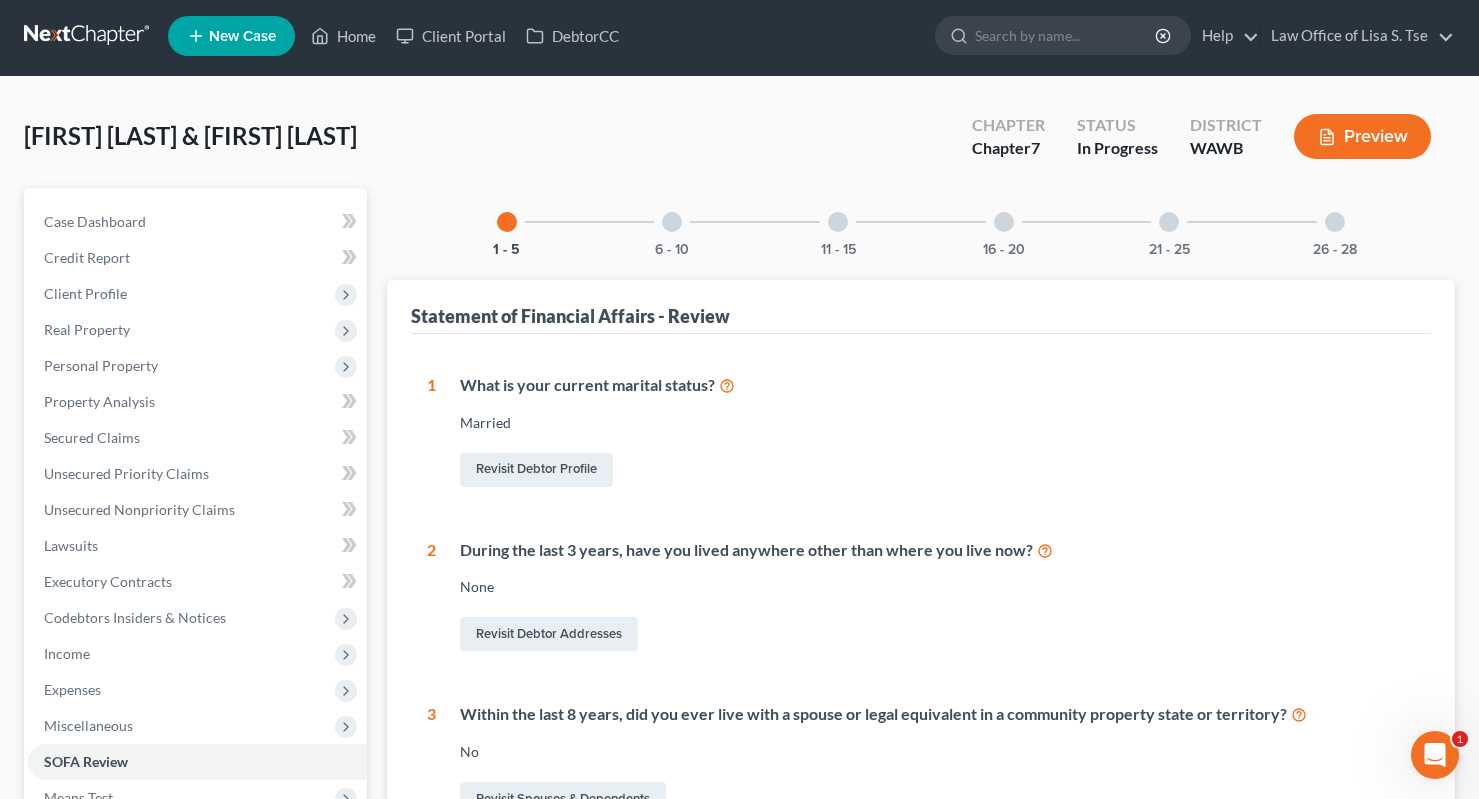 scroll, scrollTop: 0, scrollLeft: 0, axis: both 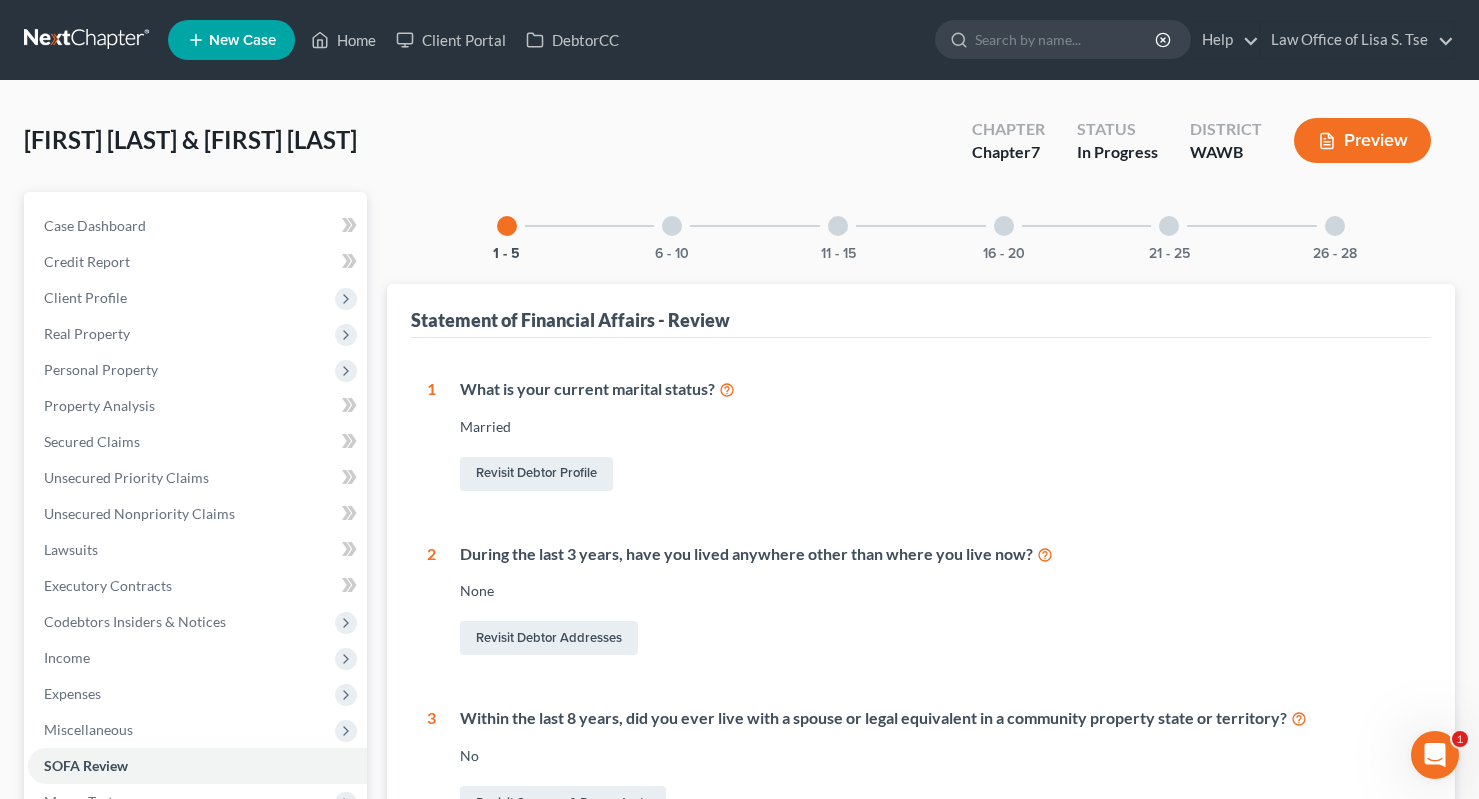 click on "6 - 10" at bounding box center (672, 226) 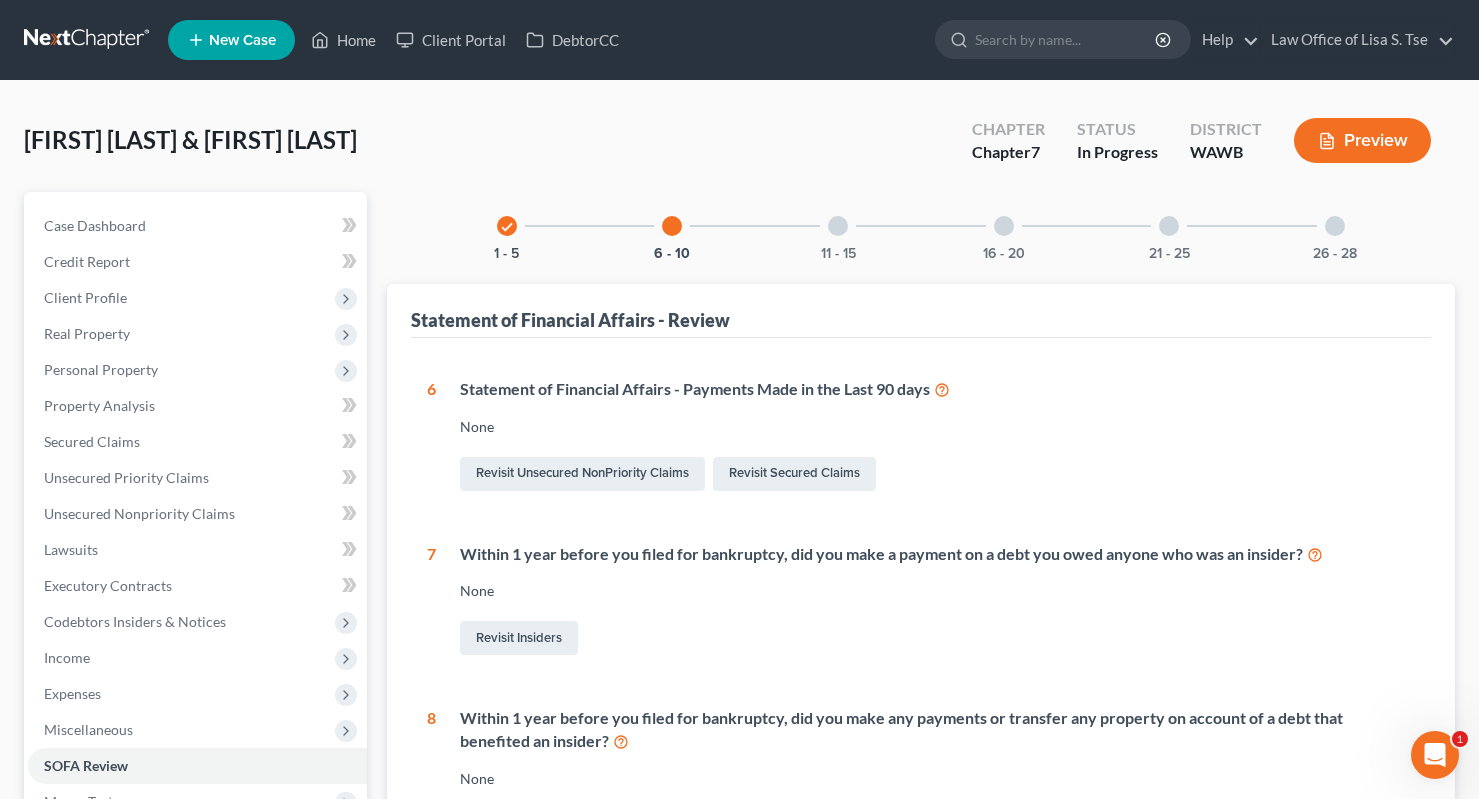 click on "11 - 15" at bounding box center [838, 226] 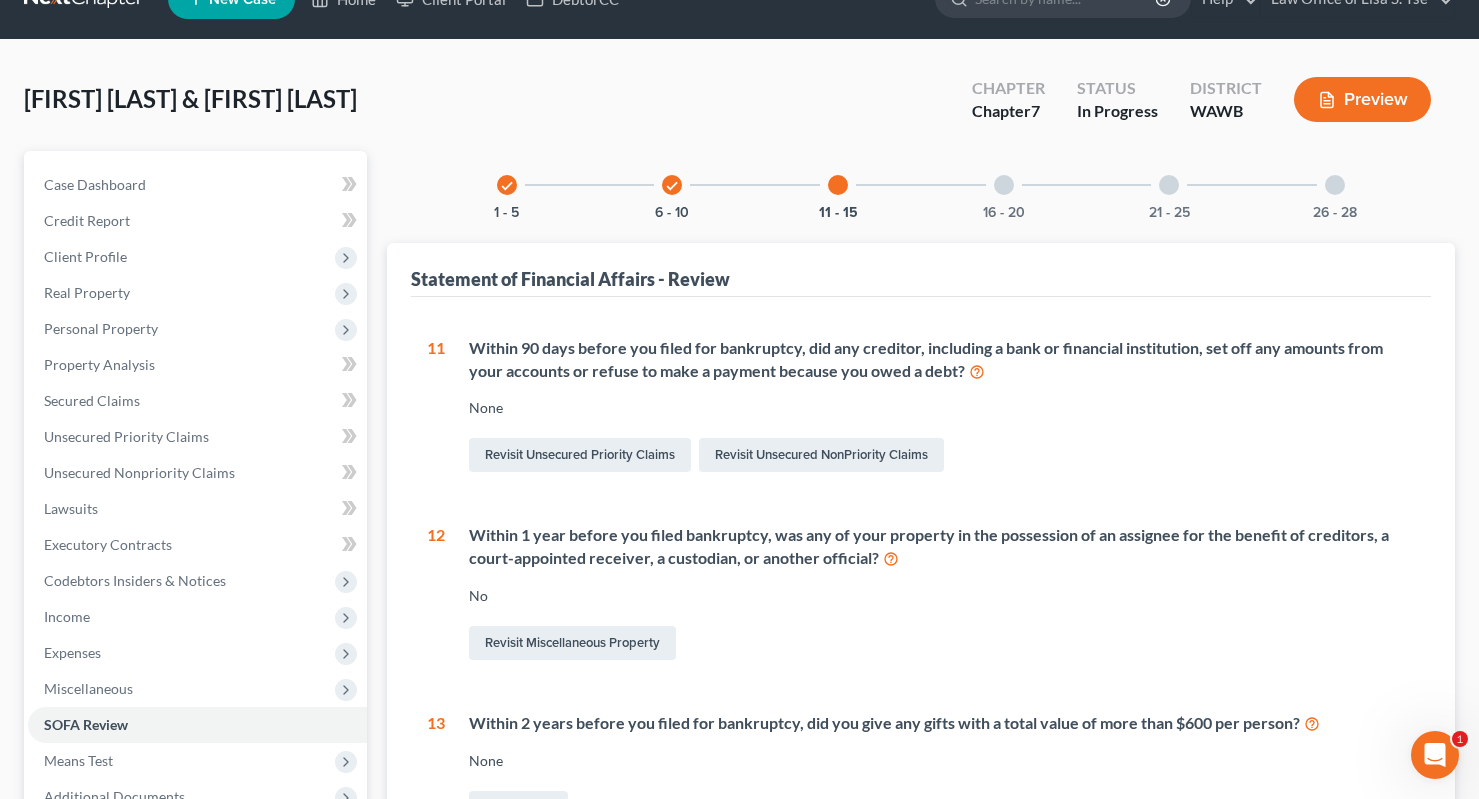 scroll, scrollTop: 0, scrollLeft: 0, axis: both 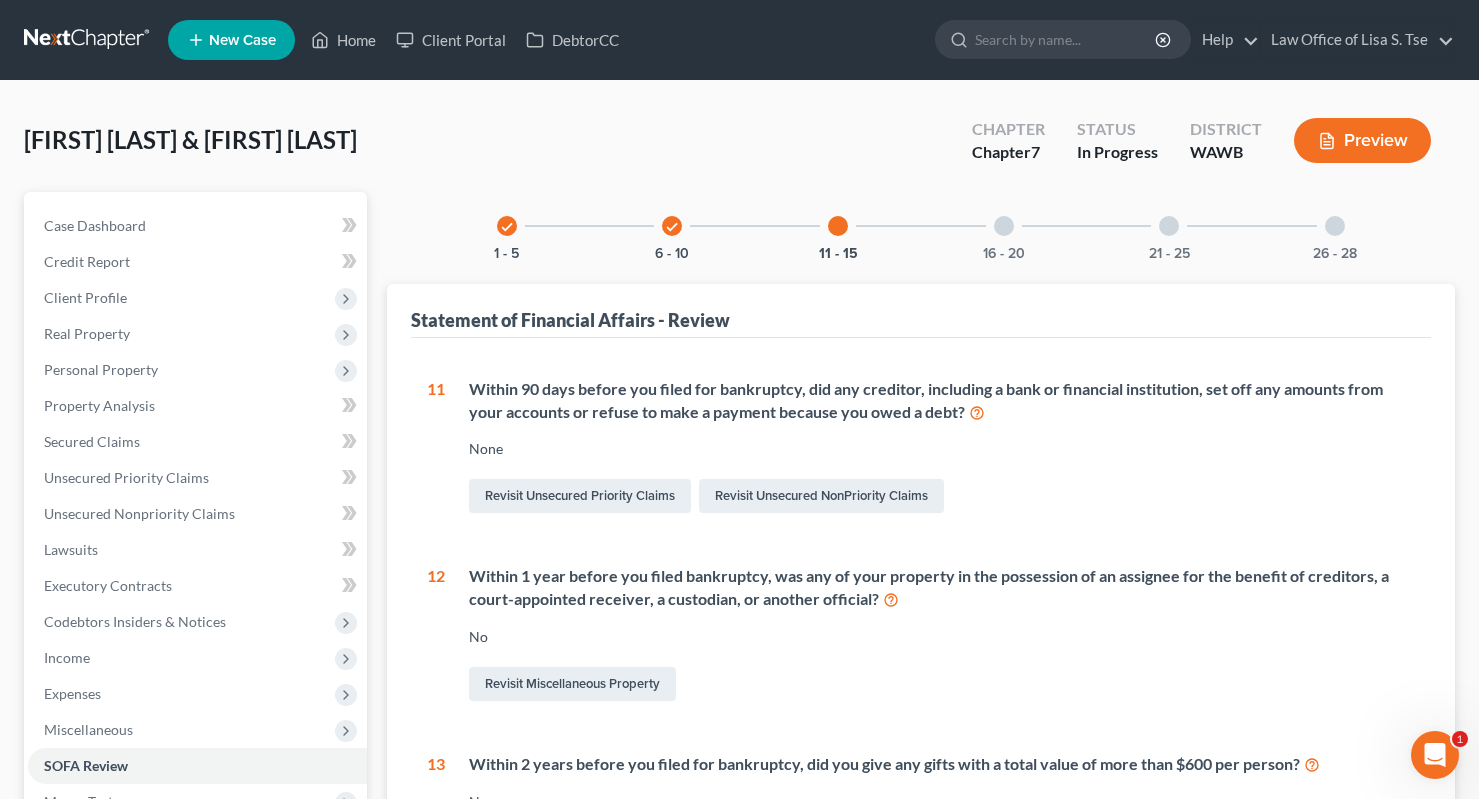 click on "16 - 20" at bounding box center [1004, 226] 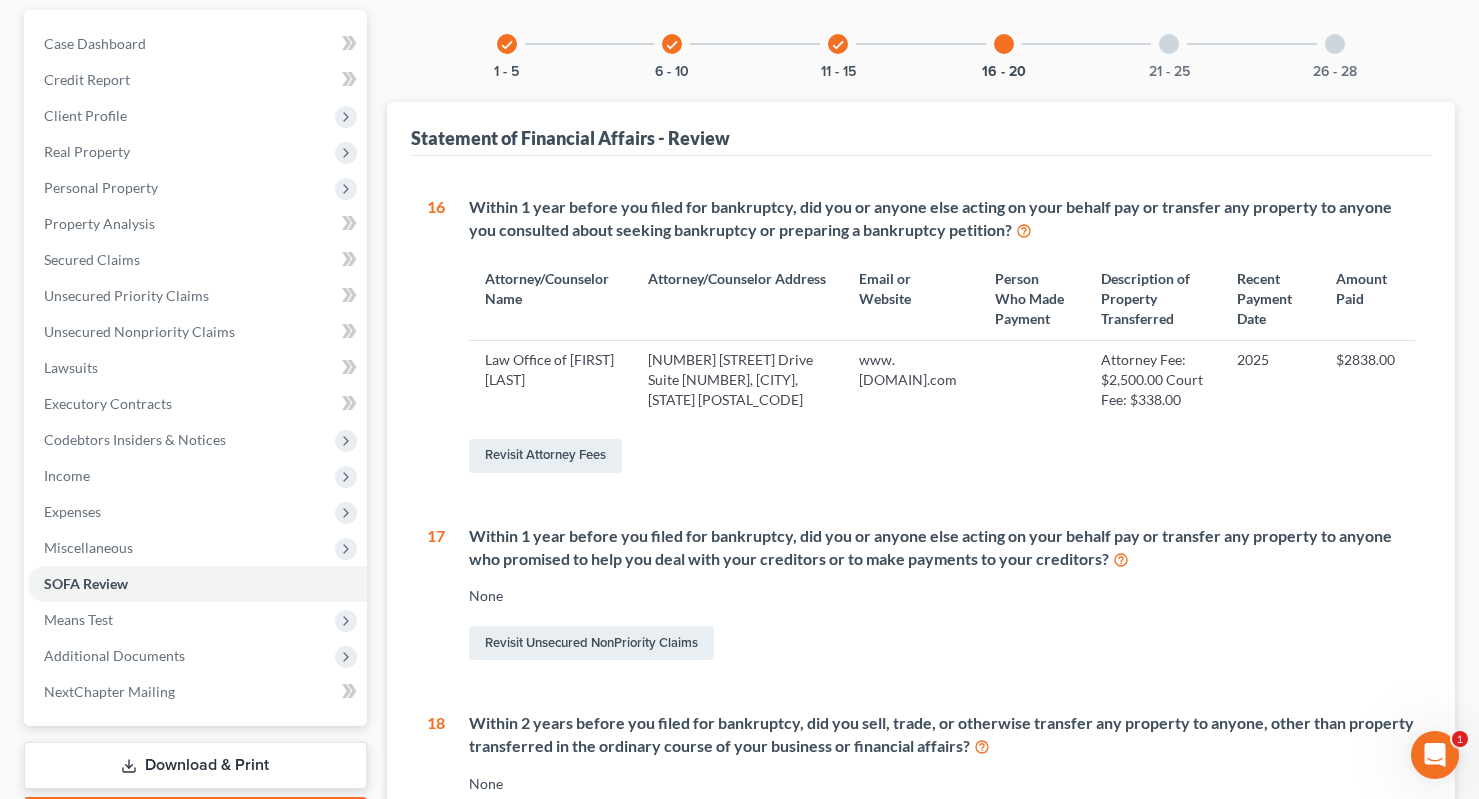 scroll, scrollTop: 174, scrollLeft: 0, axis: vertical 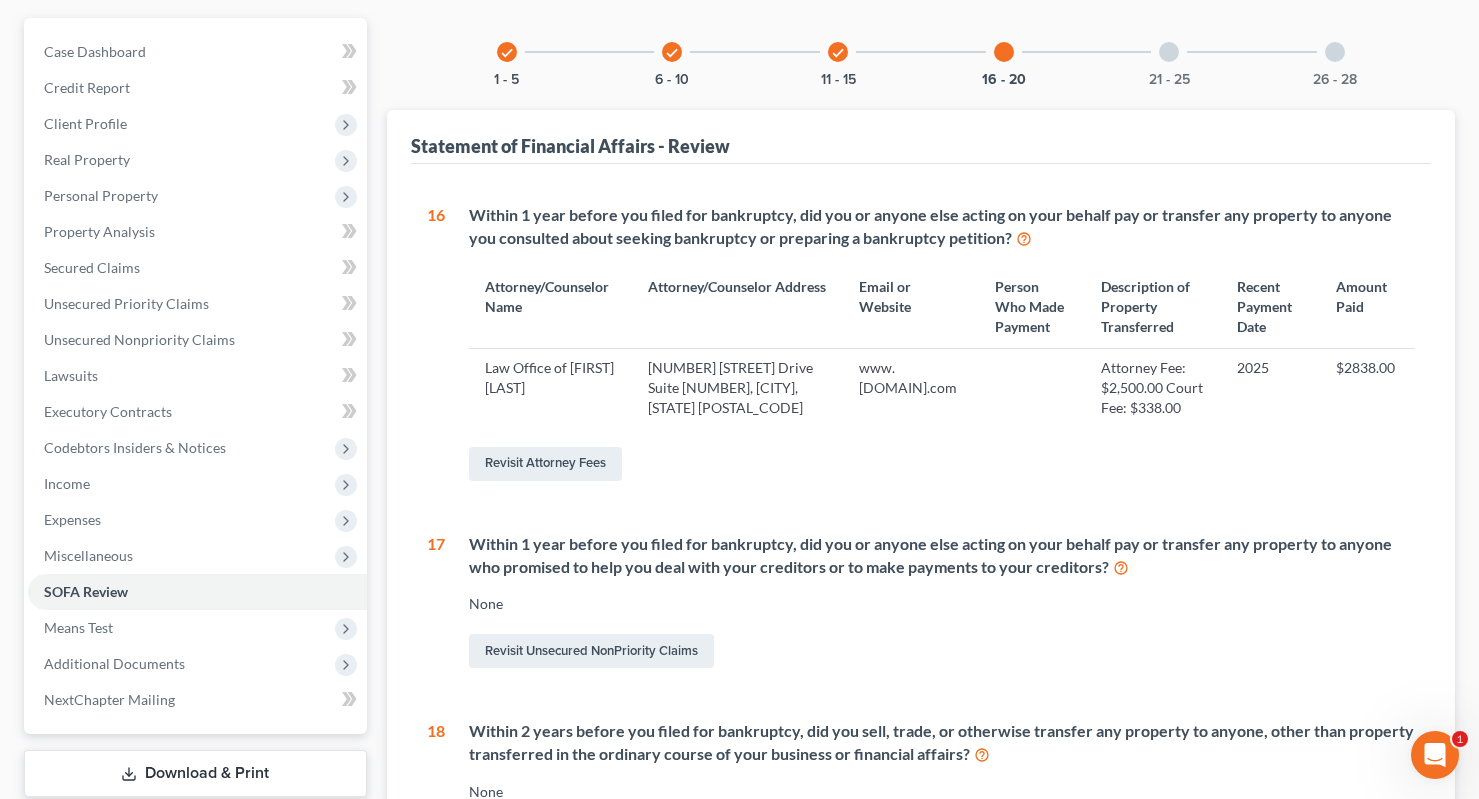 click on "21 - 25" at bounding box center (1169, 52) 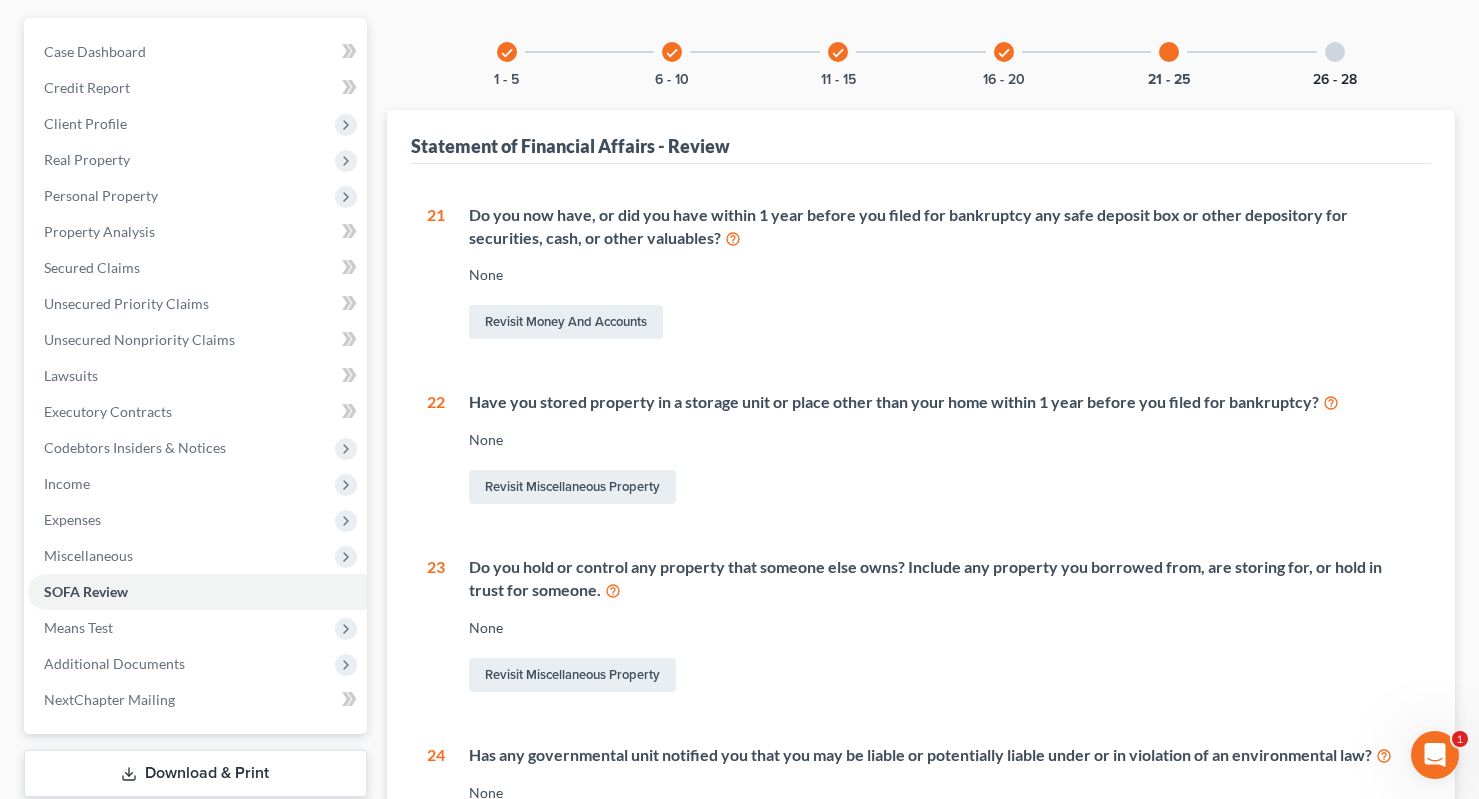 click on "26 - 28" at bounding box center (1335, 80) 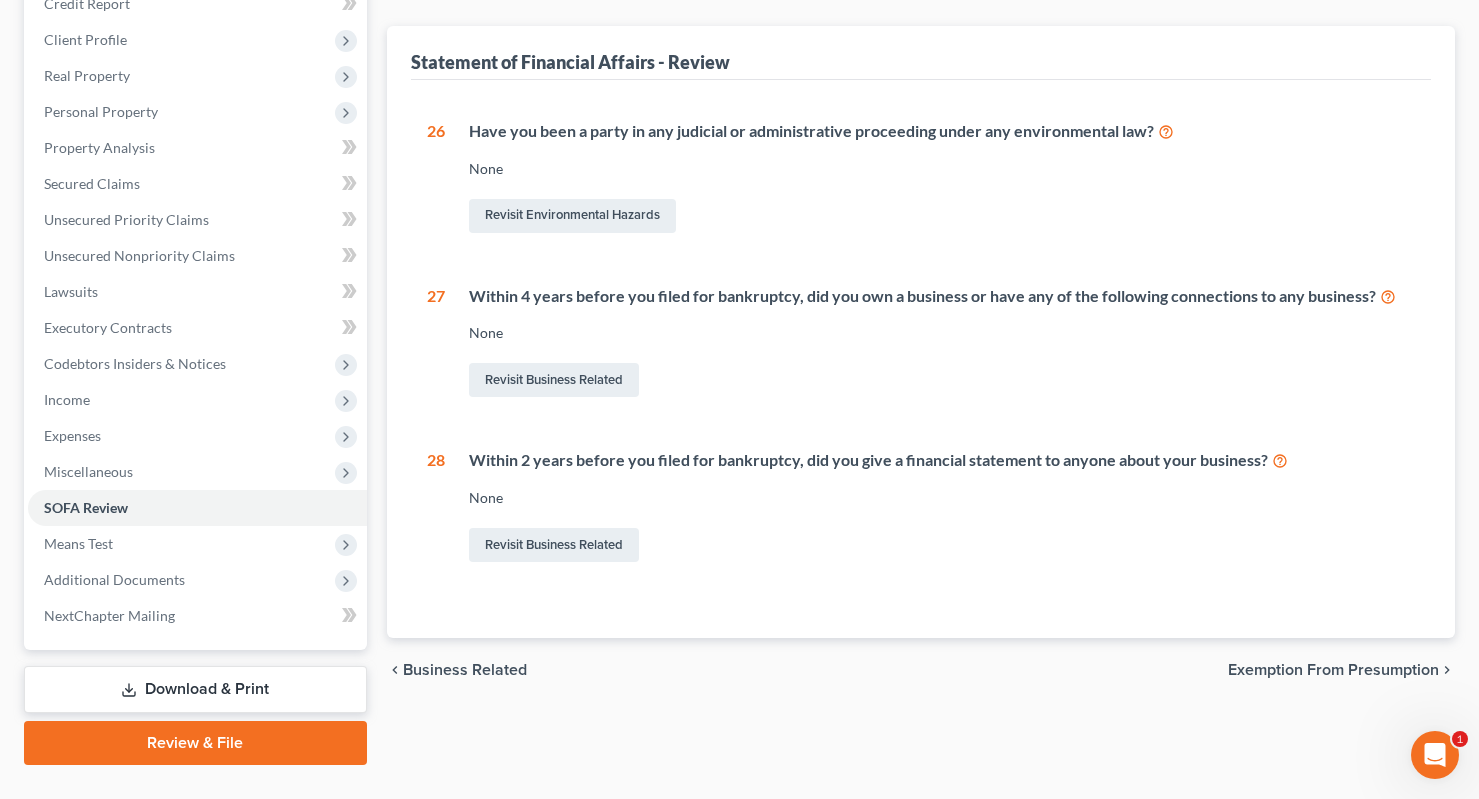 scroll, scrollTop: 298, scrollLeft: 0, axis: vertical 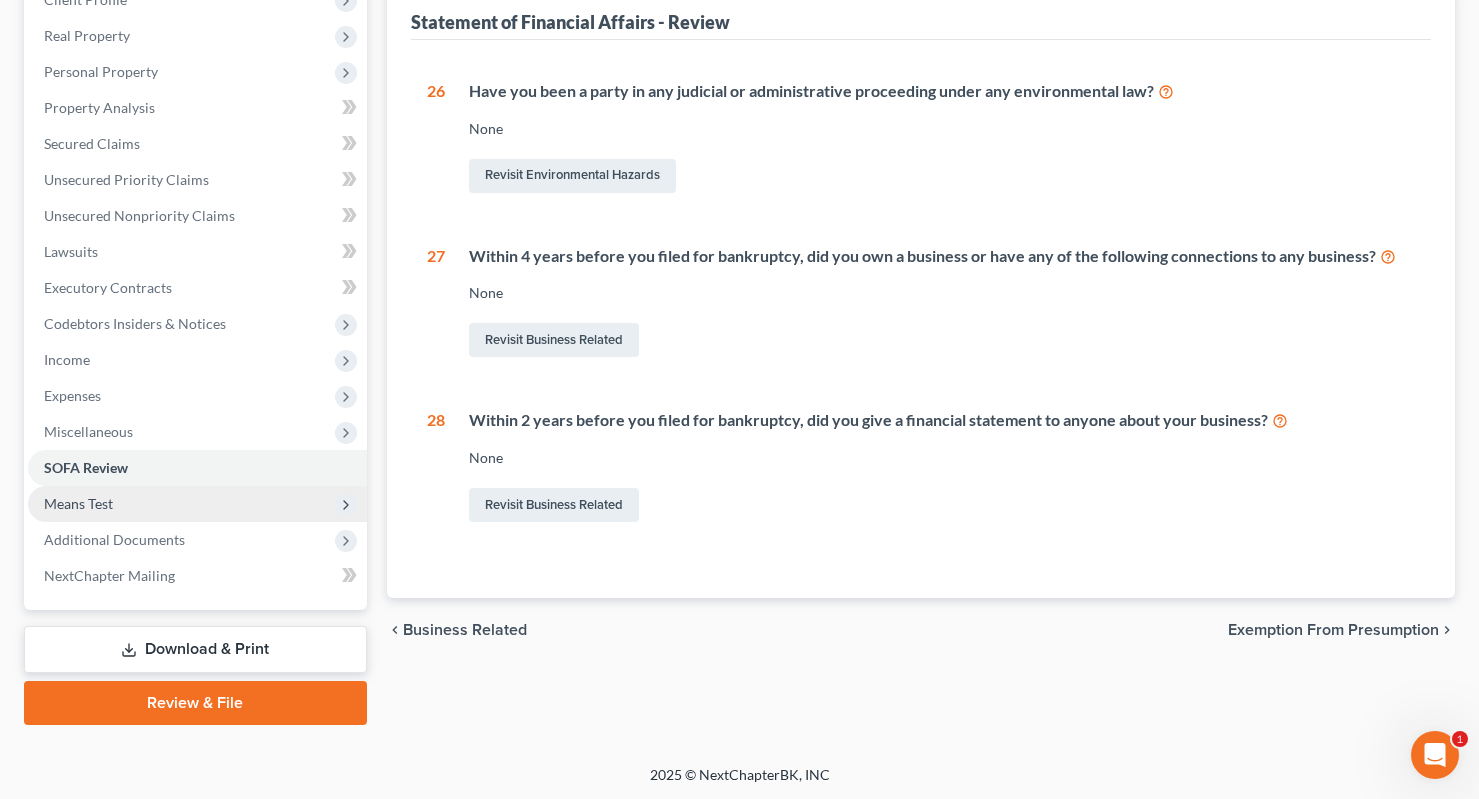 click on "Means Test" at bounding box center (197, 504) 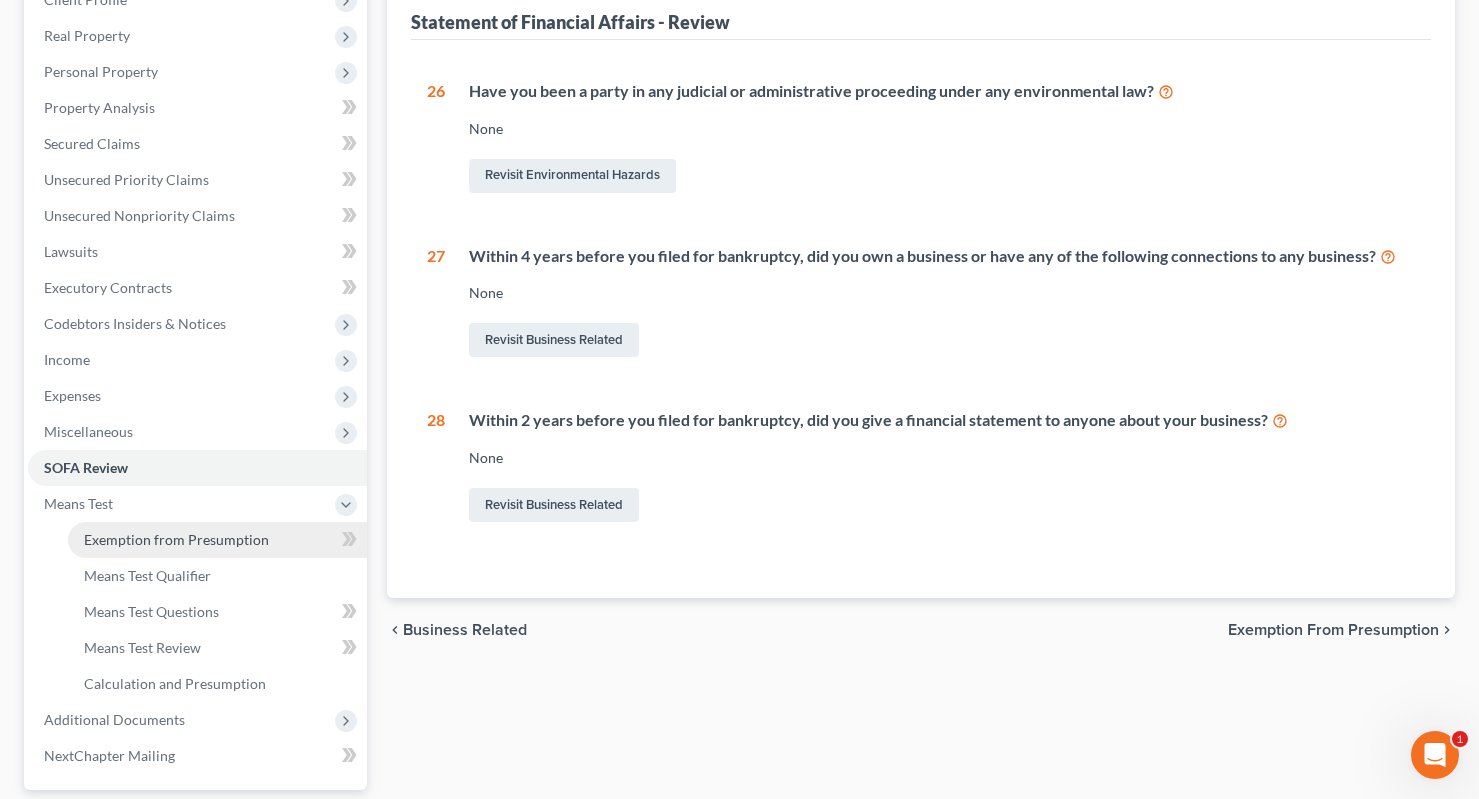 click on "Exemption from Presumption" at bounding box center (217, 540) 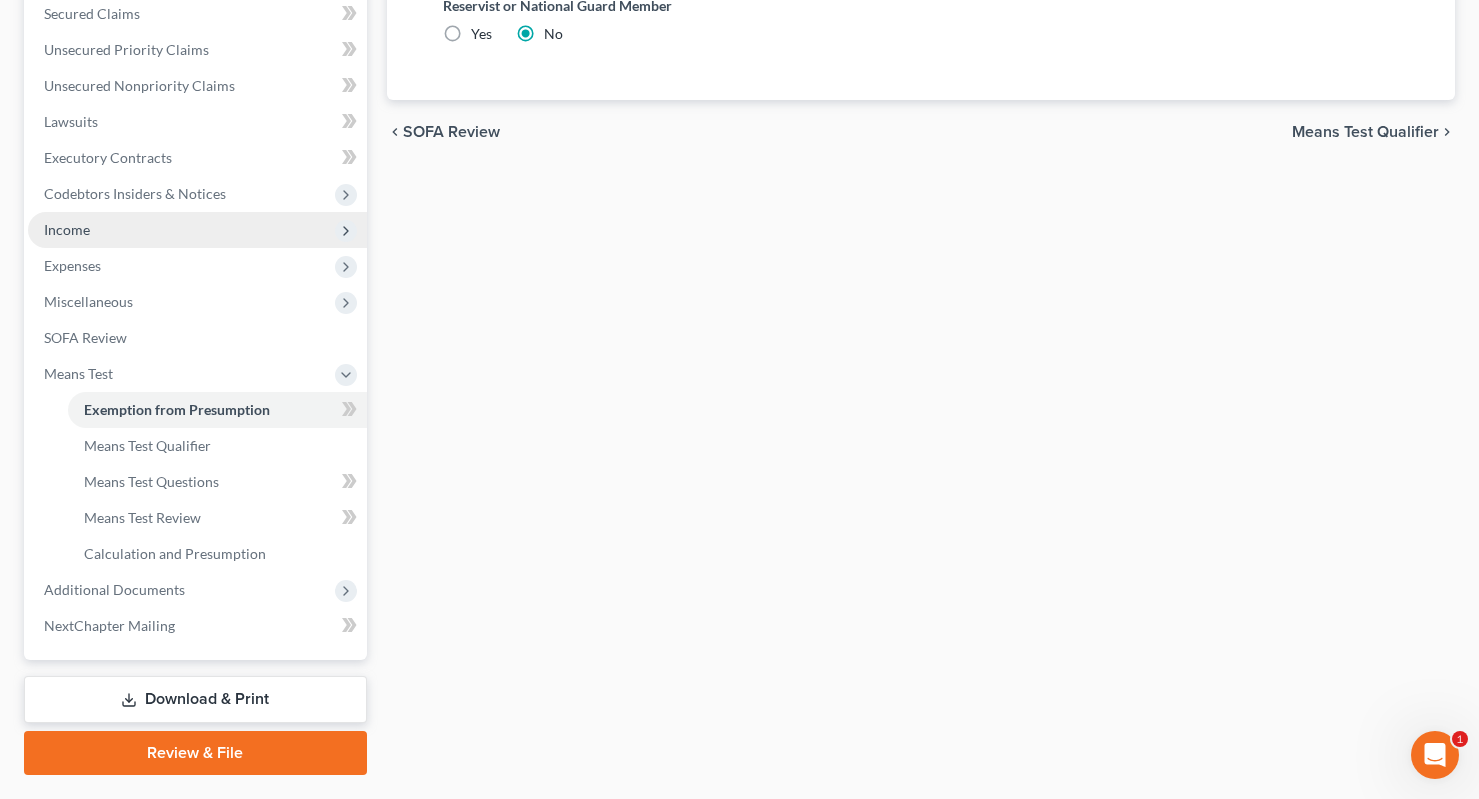 scroll, scrollTop: 478, scrollLeft: 0, axis: vertical 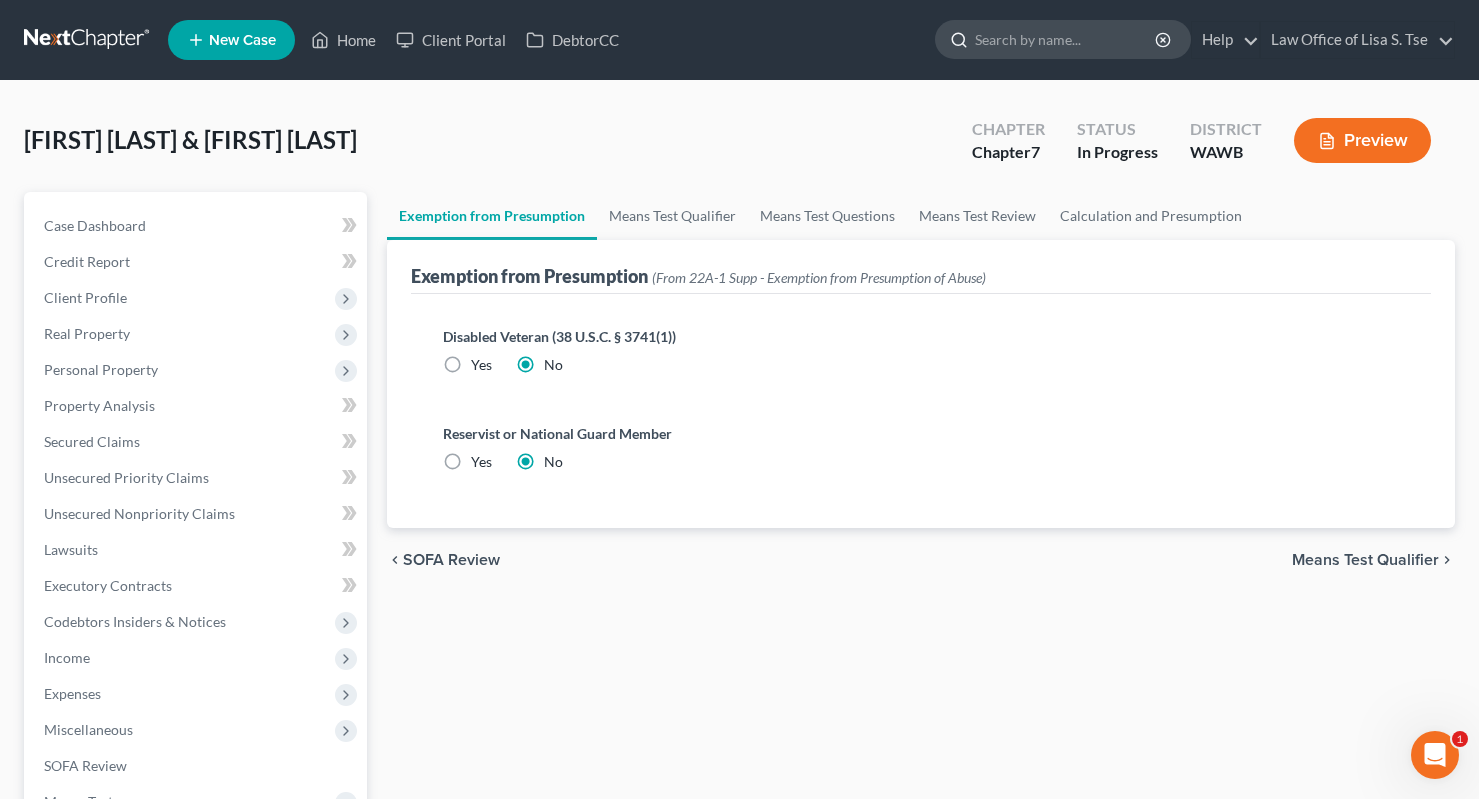 click at bounding box center [1066, 39] 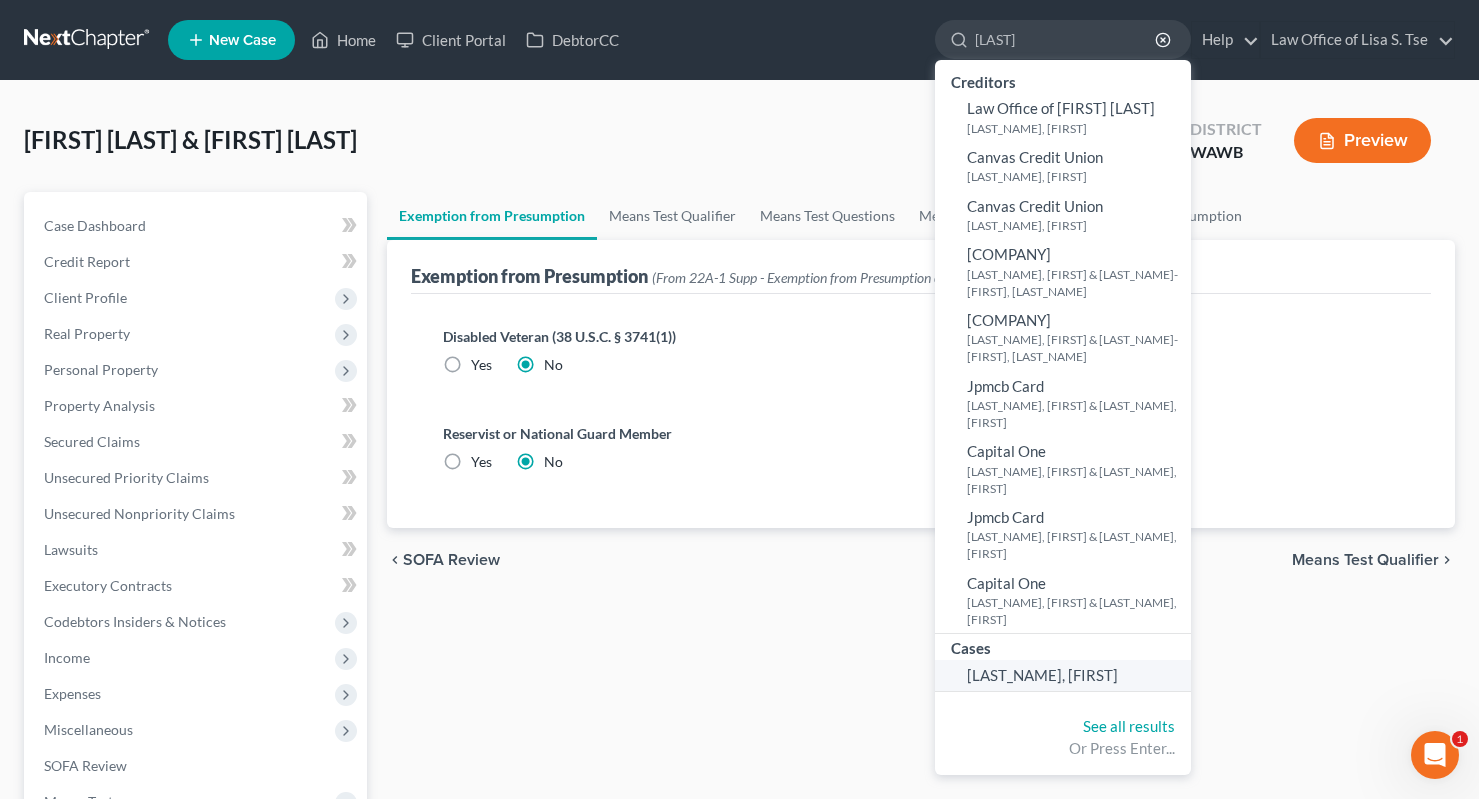 type on "cantanese" 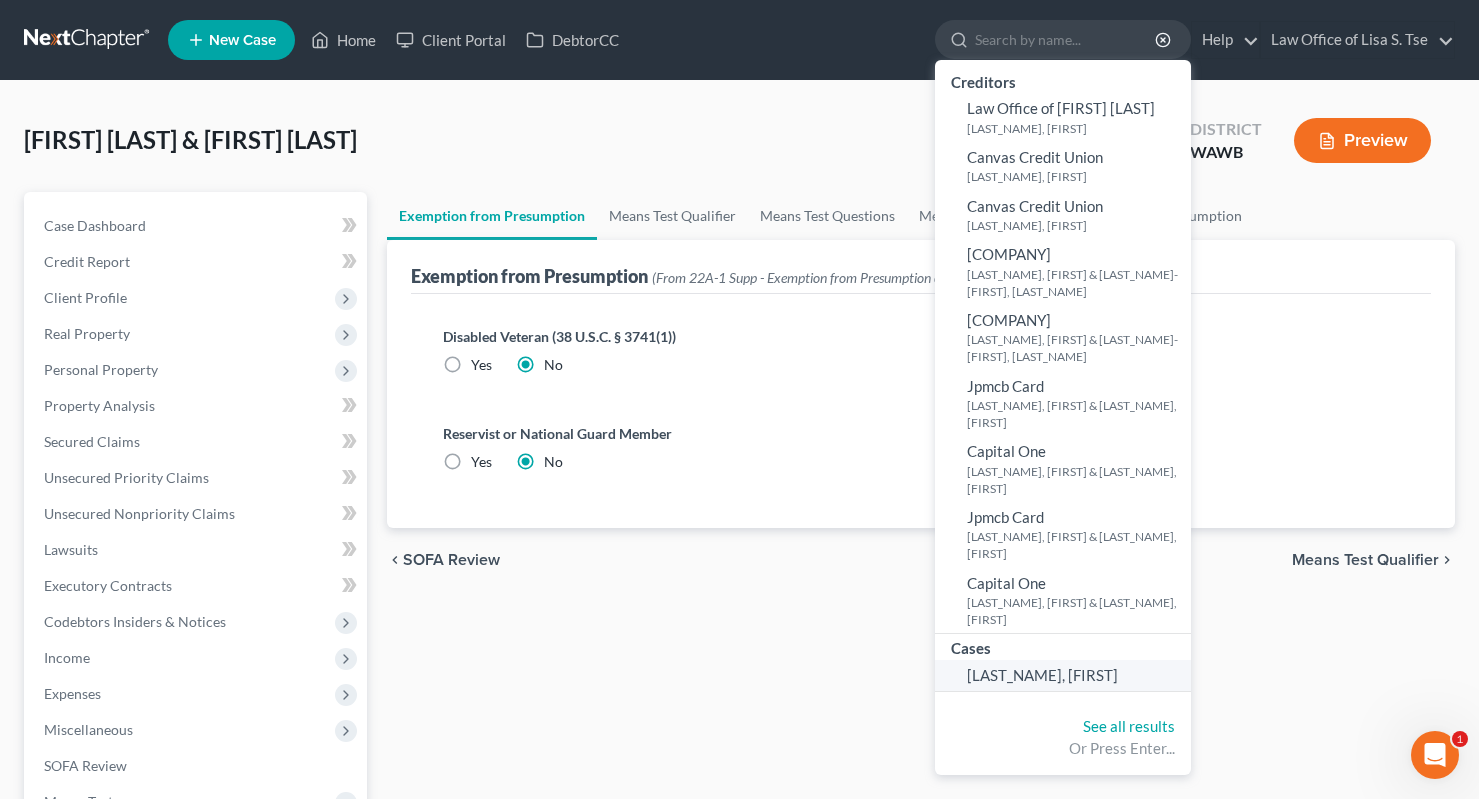 select on "6" 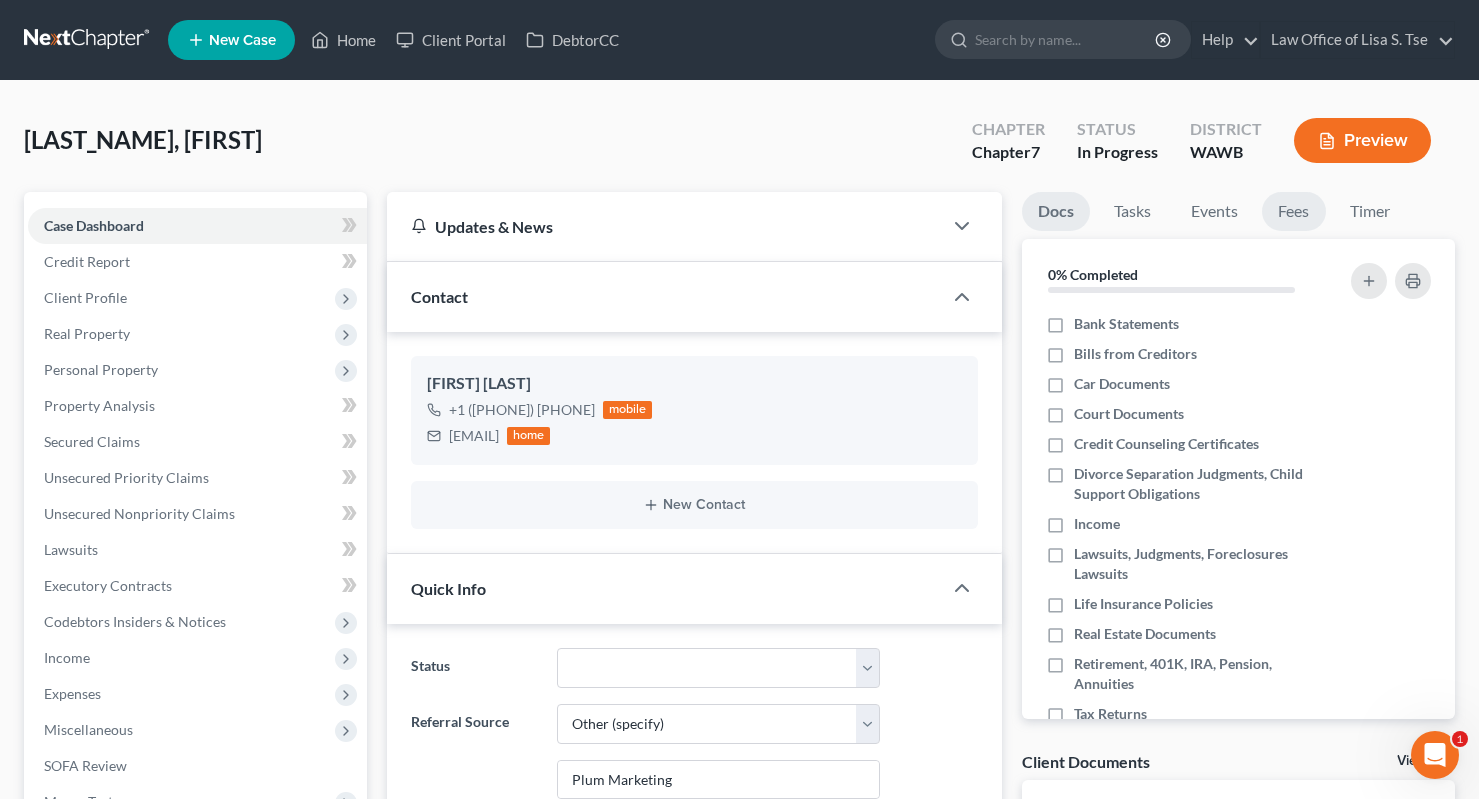 click on "Fees" at bounding box center [1294, 211] 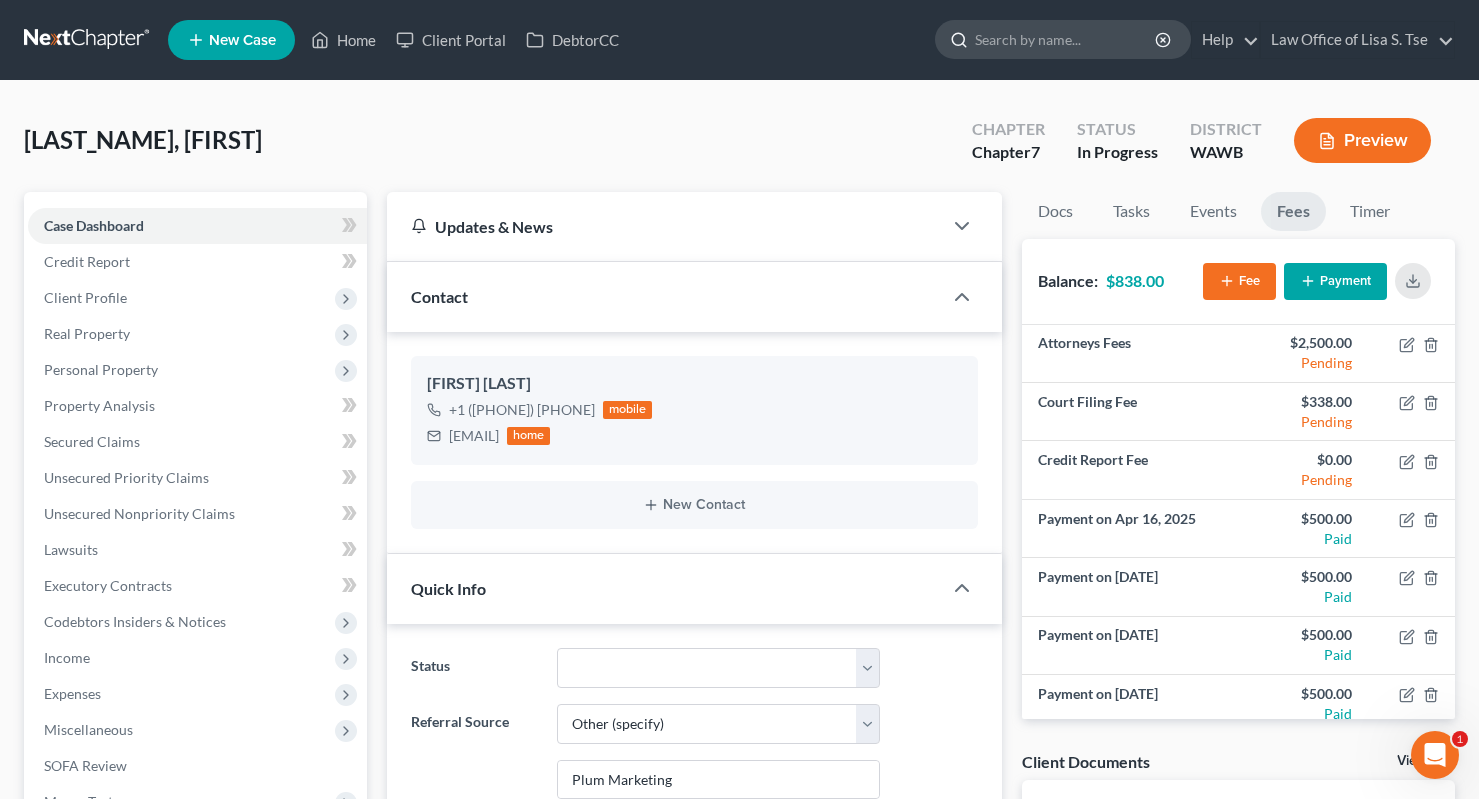 click at bounding box center (1066, 39) 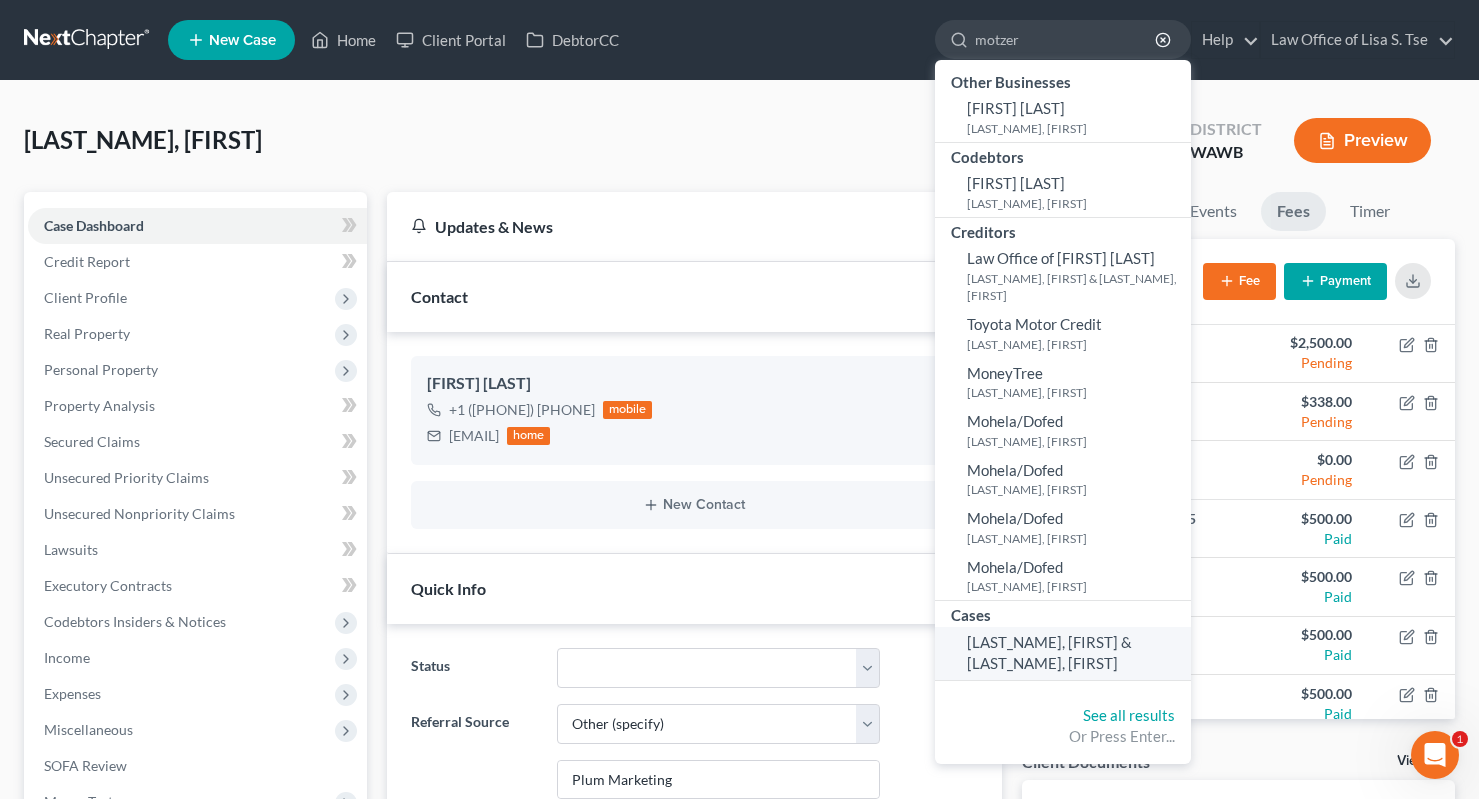 type on "motzer" 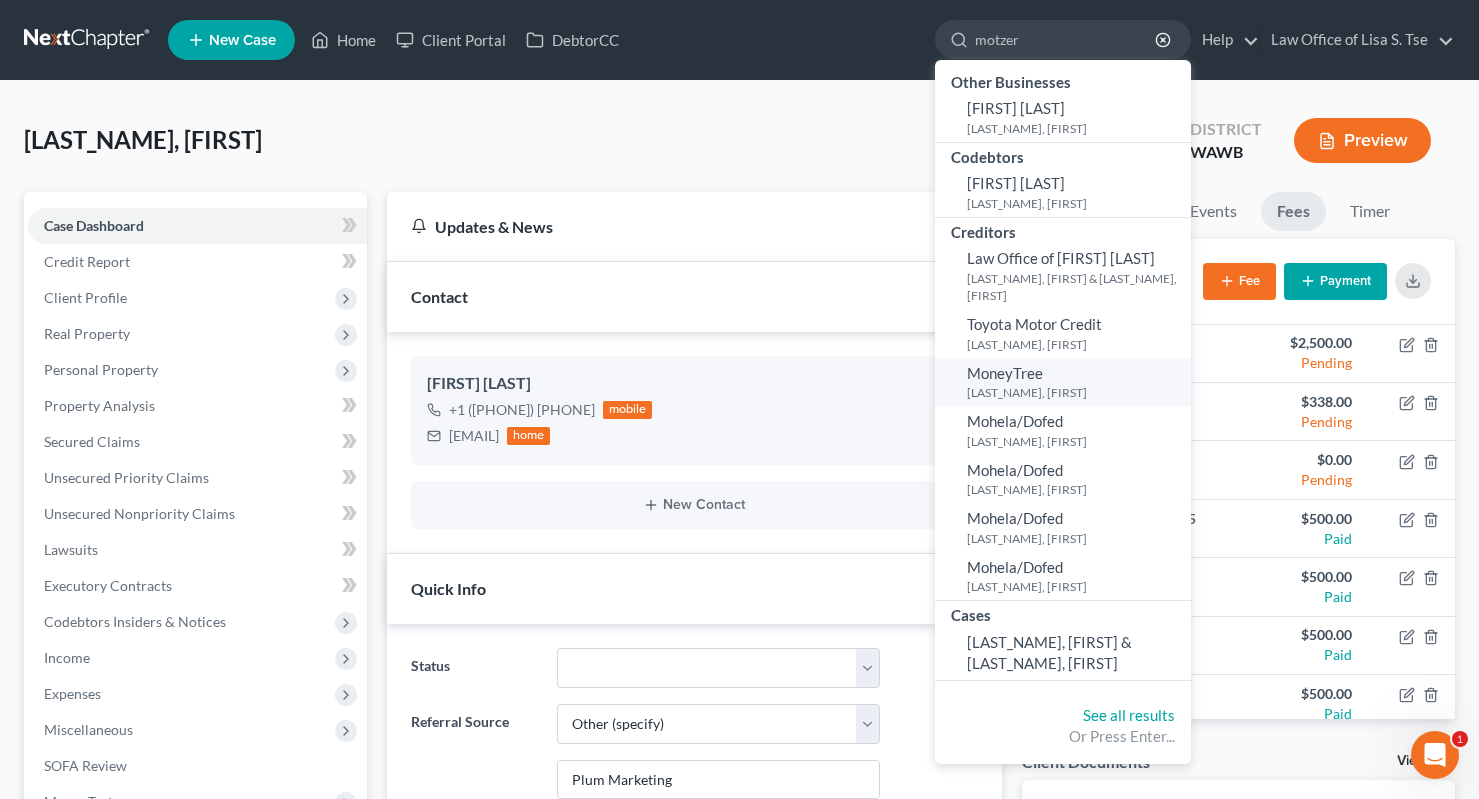 type 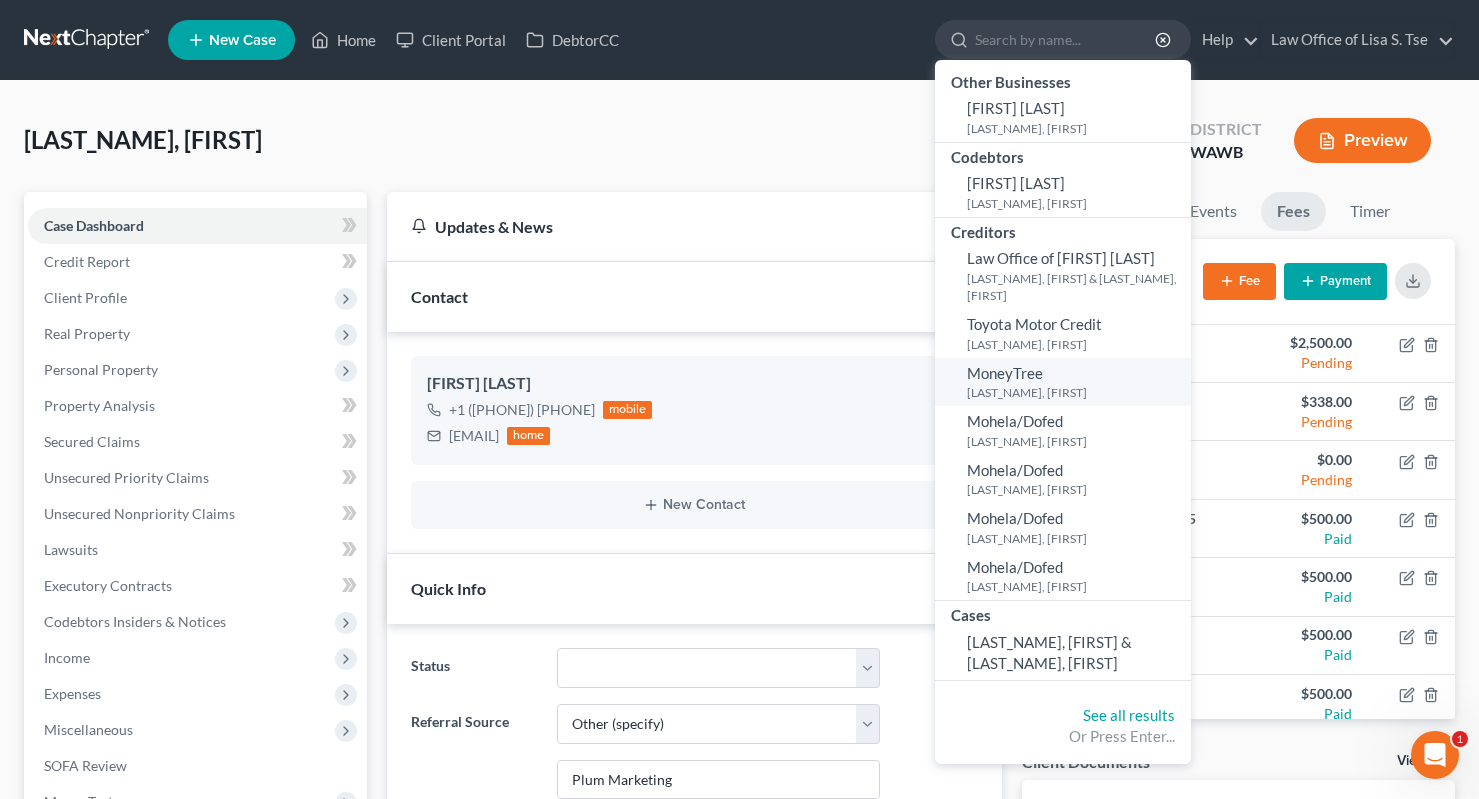 select on "6" 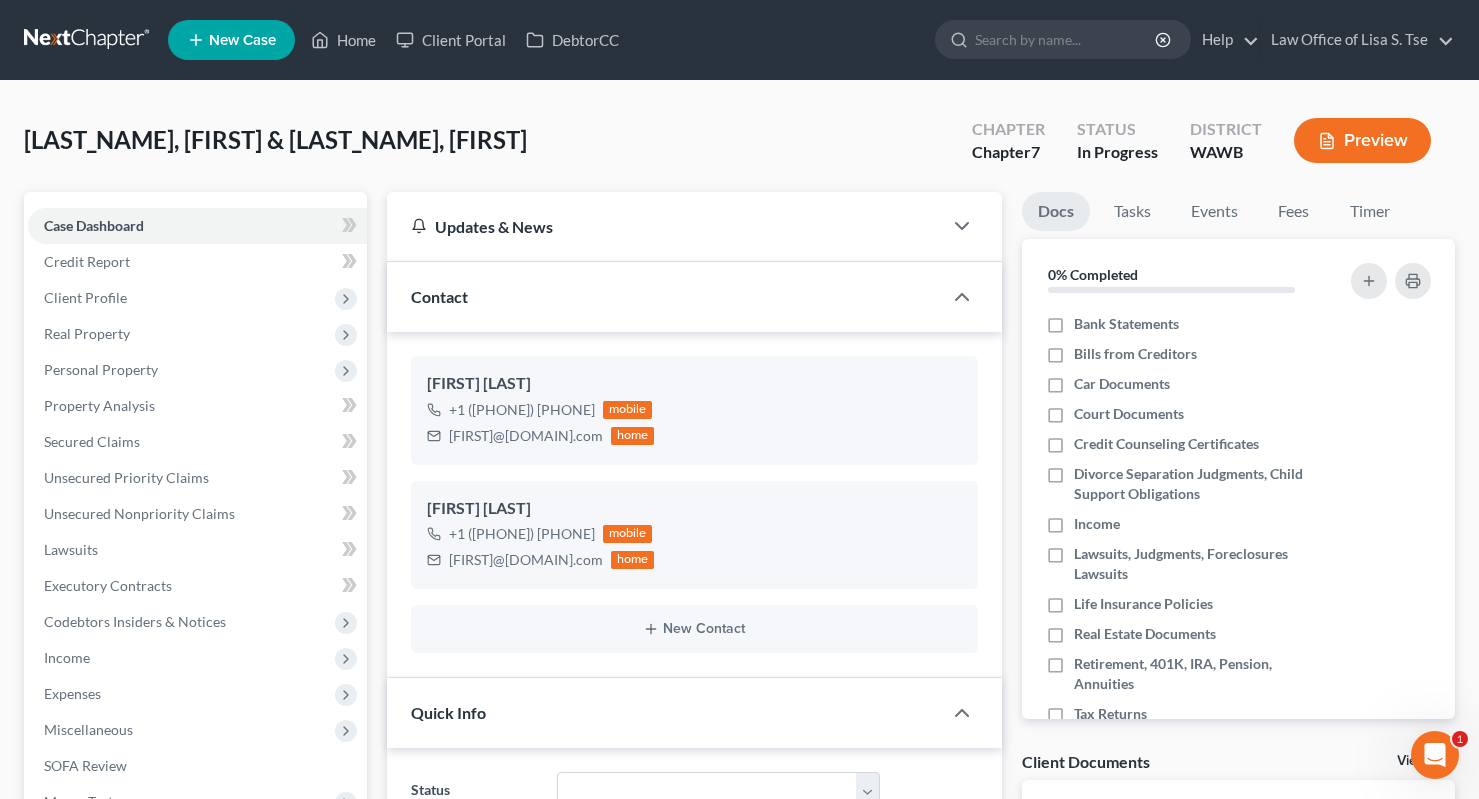 click on "Motzer, Christian & Lois Upgraded Chapter Chapter  7 Status In Progress District WAWB Preview" at bounding box center (739, 148) 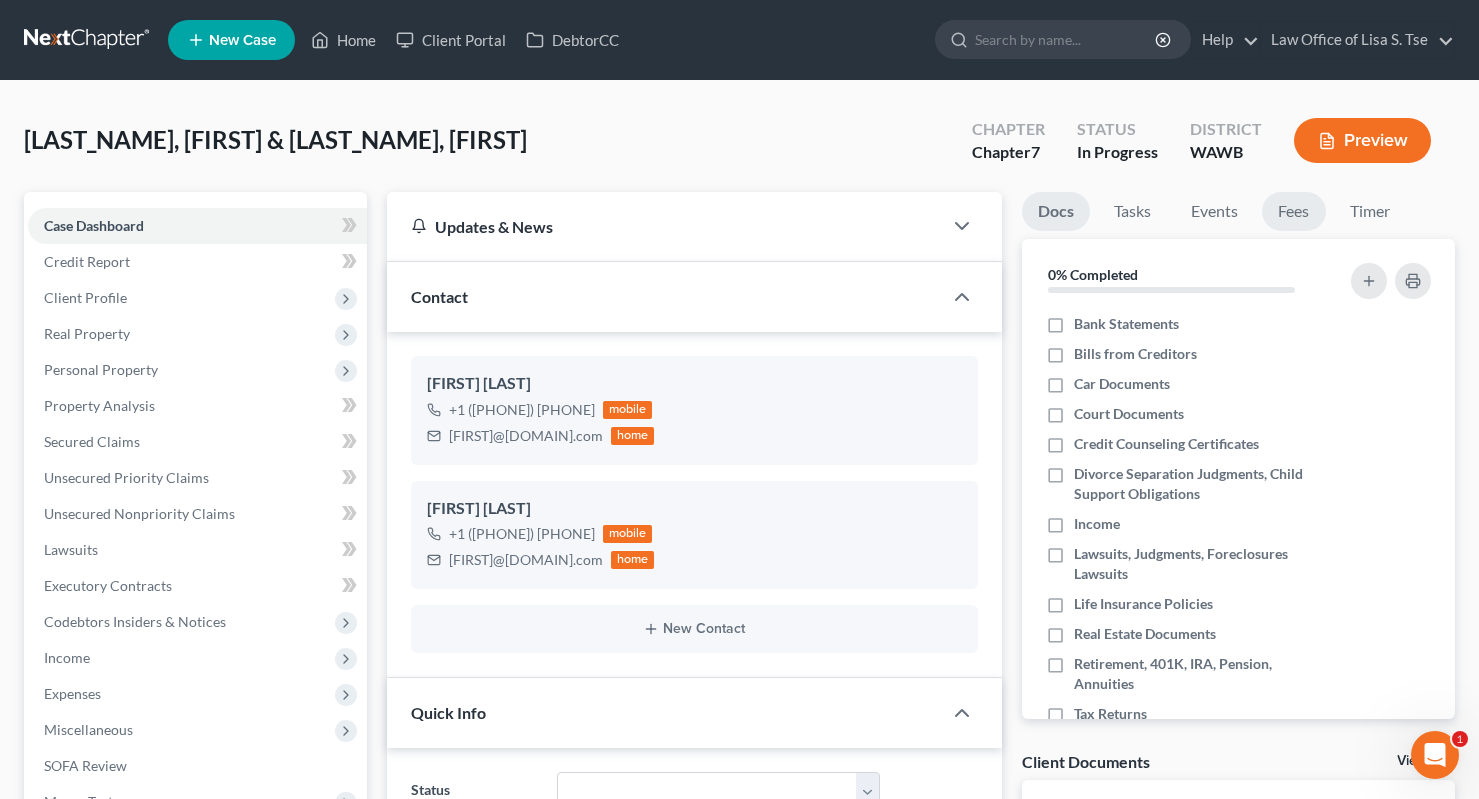 click on "Fees" at bounding box center [1294, 211] 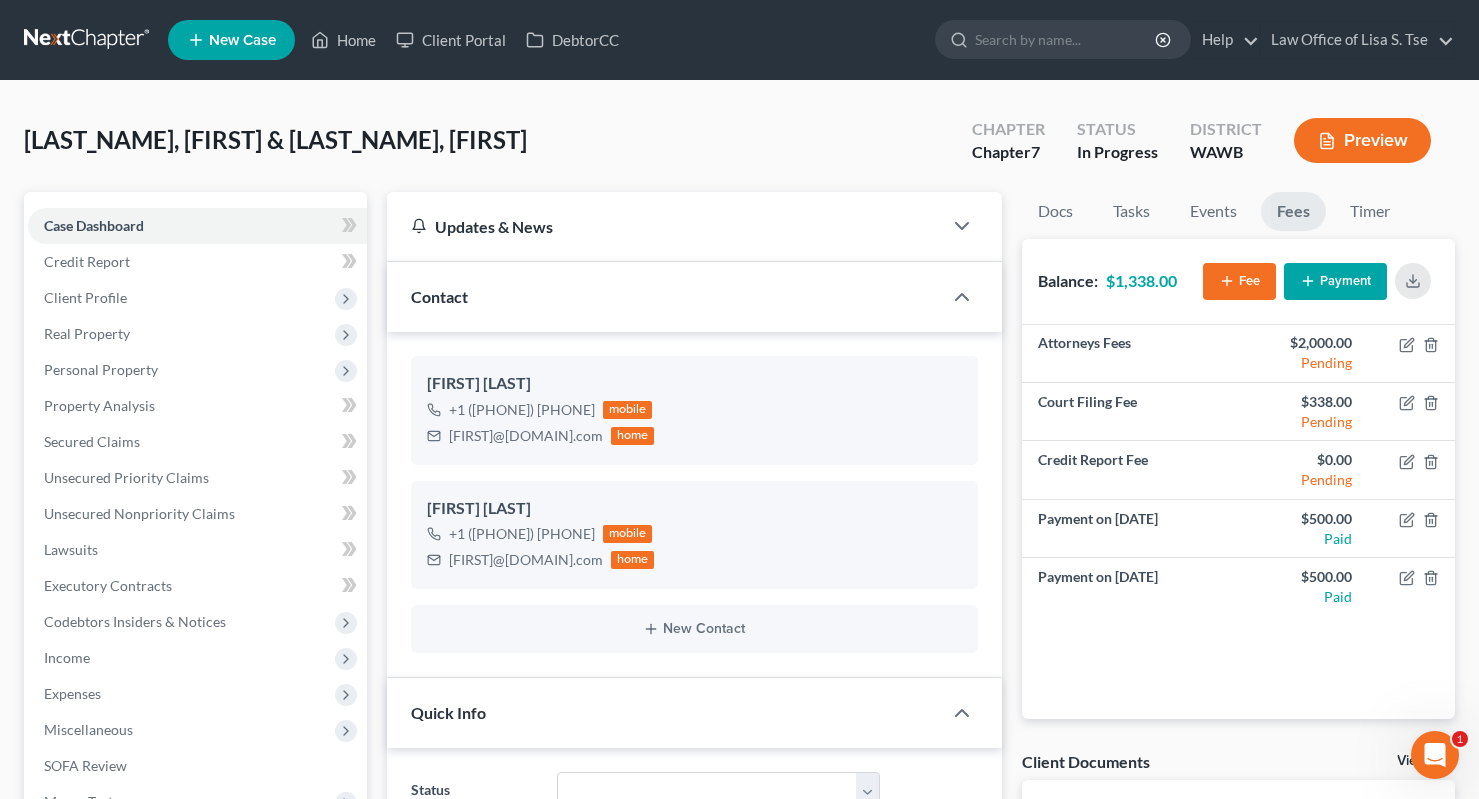 click on "Payment" at bounding box center (1335, 281) 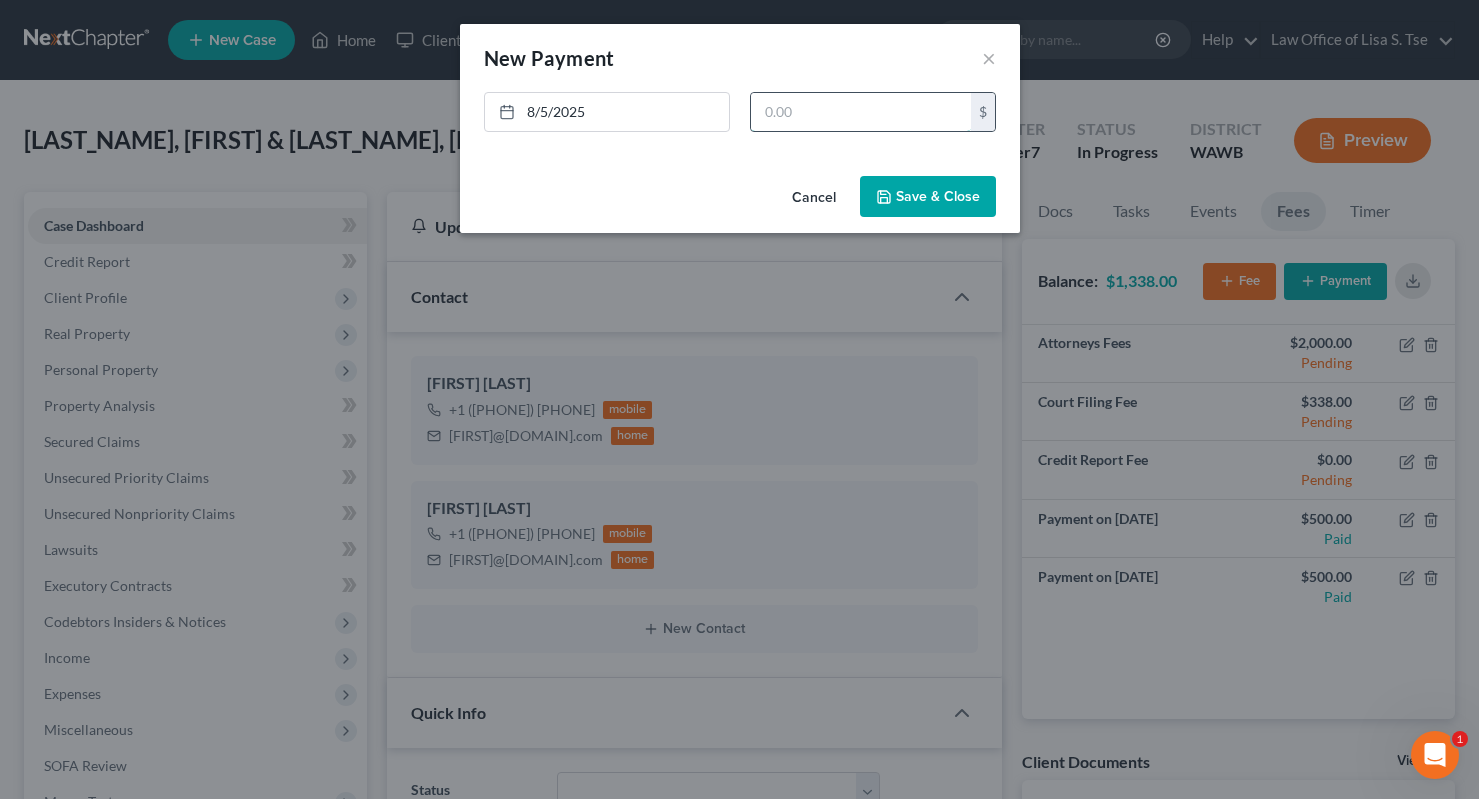 click at bounding box center [861, 112] 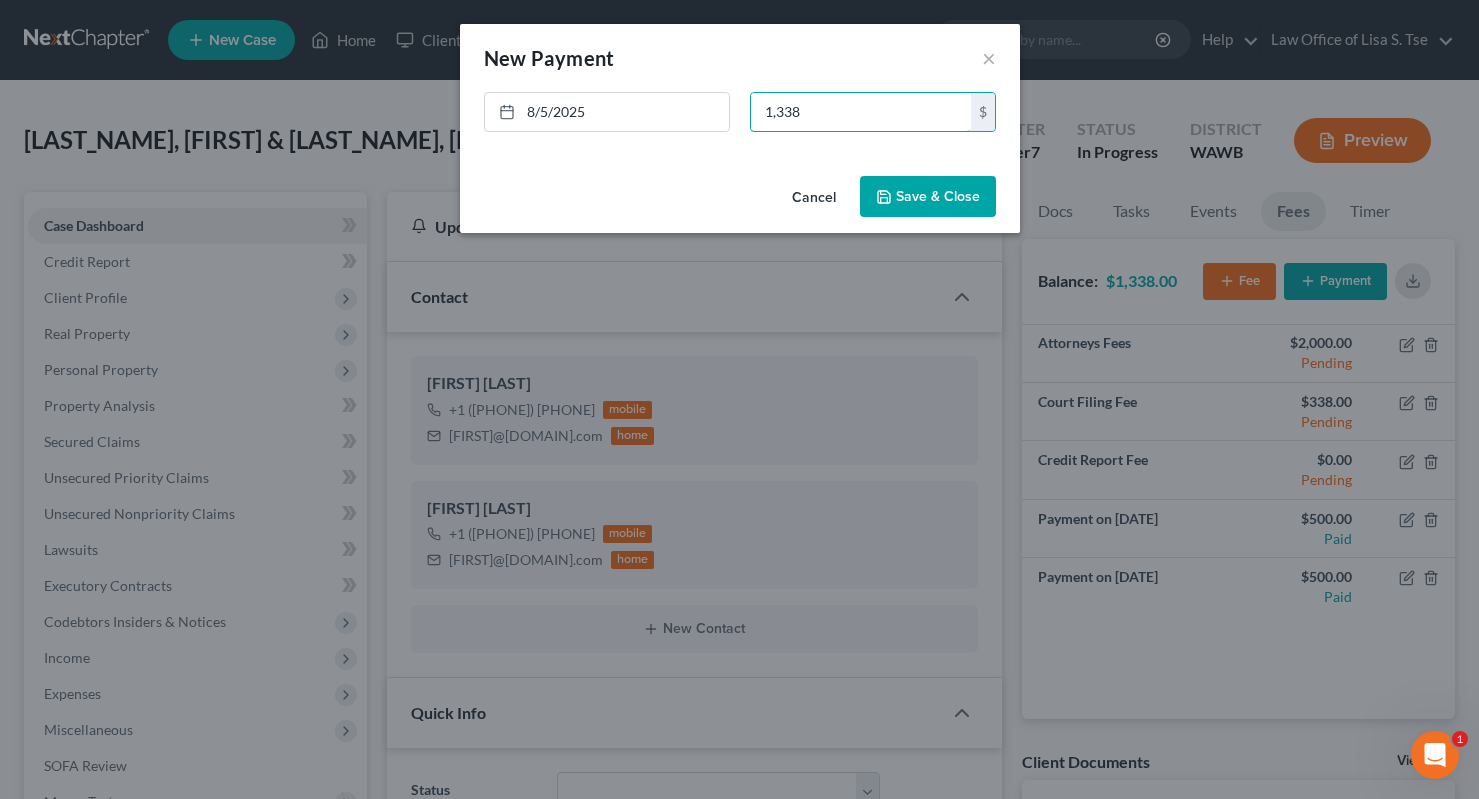 type on "1,338" 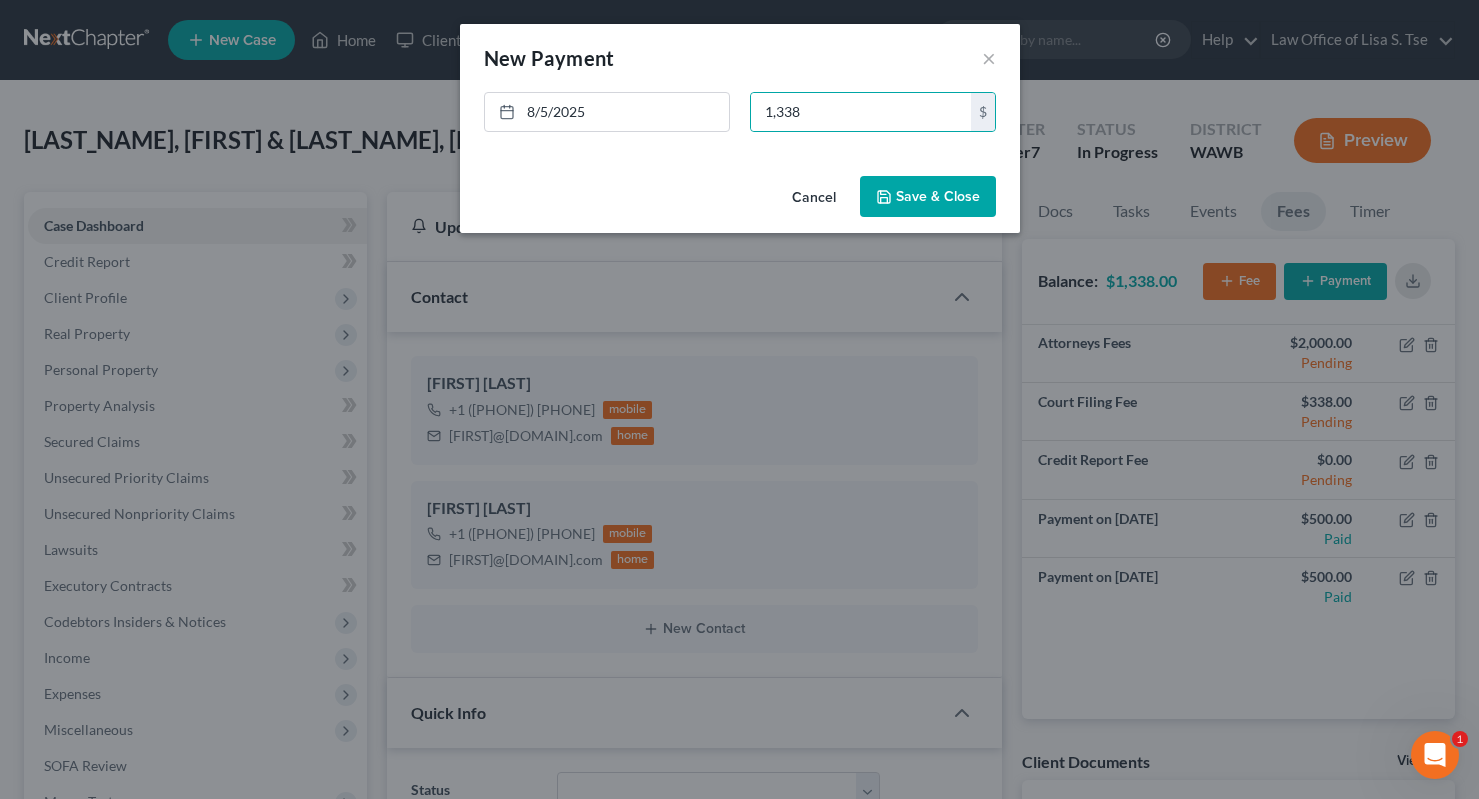 click on "Save & Close" at bounding box center [928, 197] 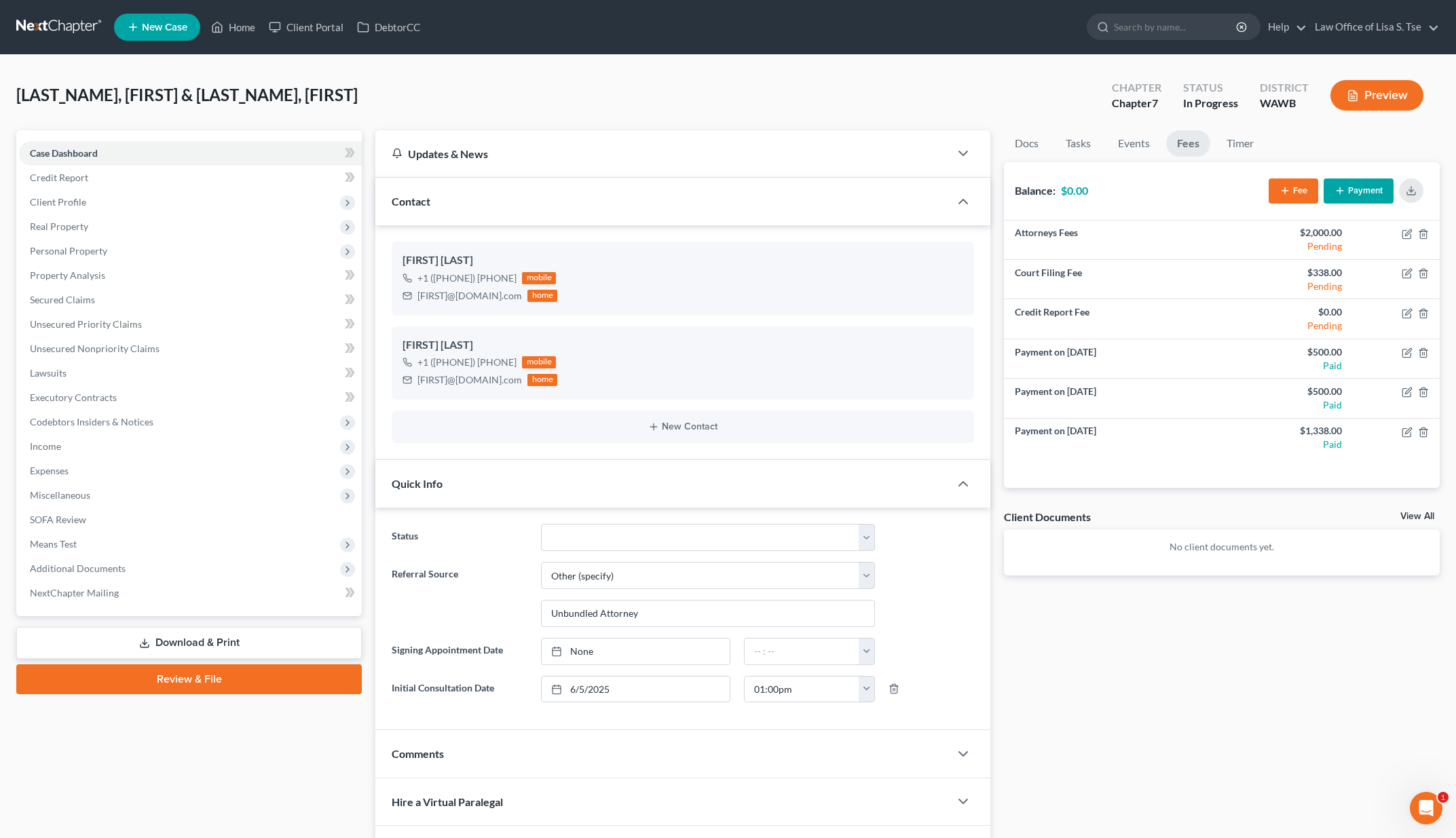 click at bounding box center (60, 27) 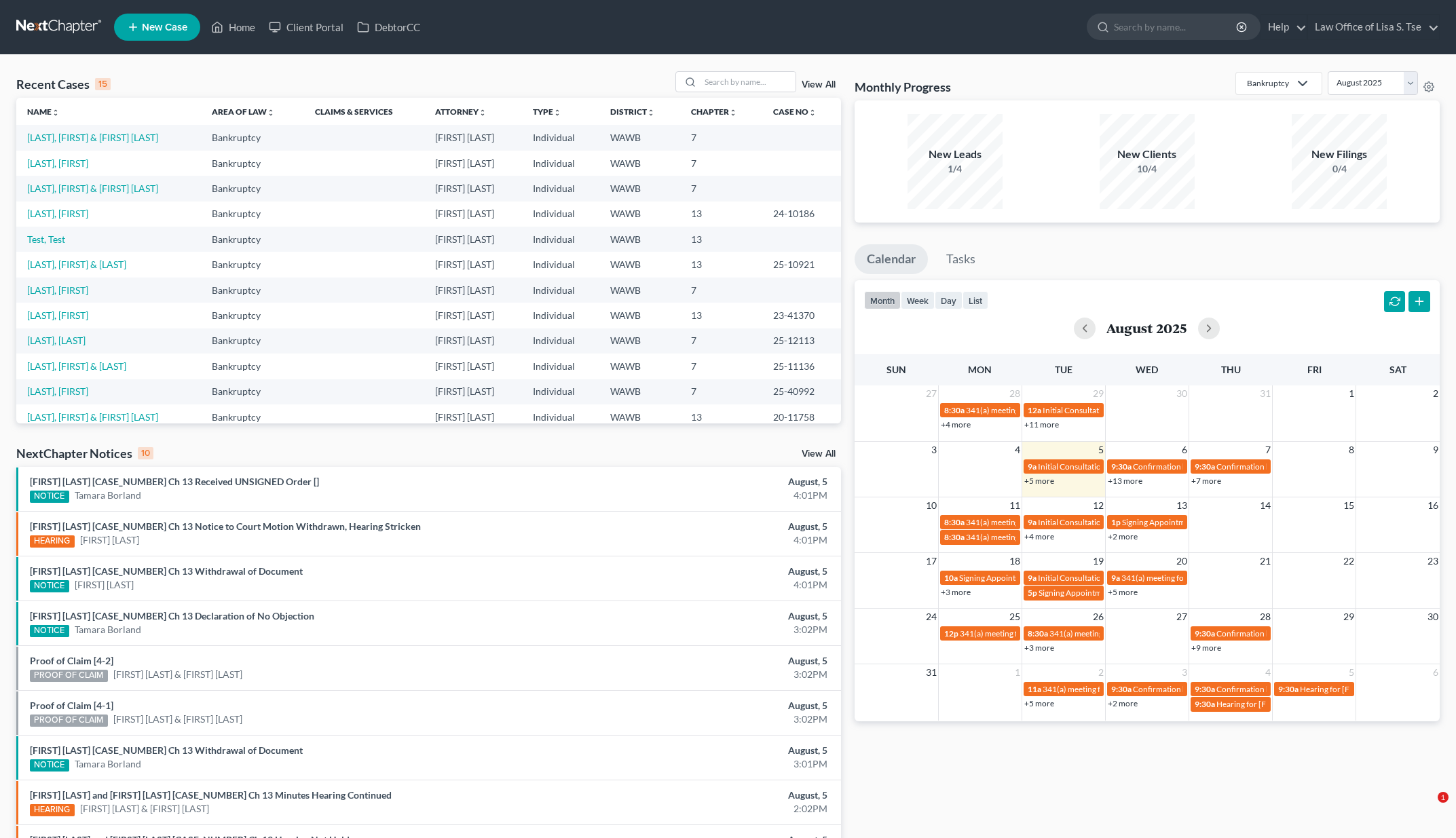 scroll, scrollTop: 0, scrollLeft: 0, axis: both 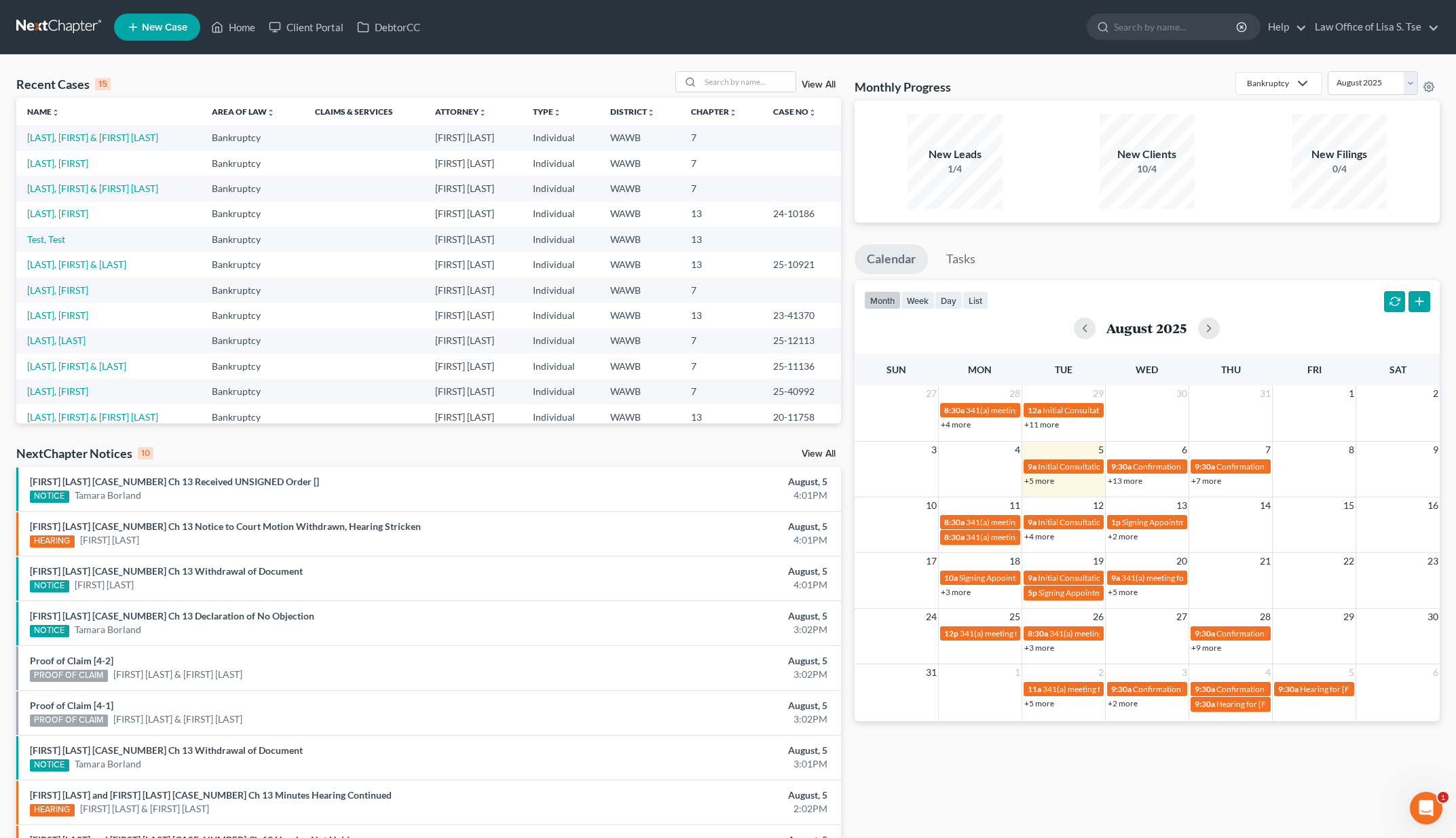 click on "View All" at bounding box center (819, 454) 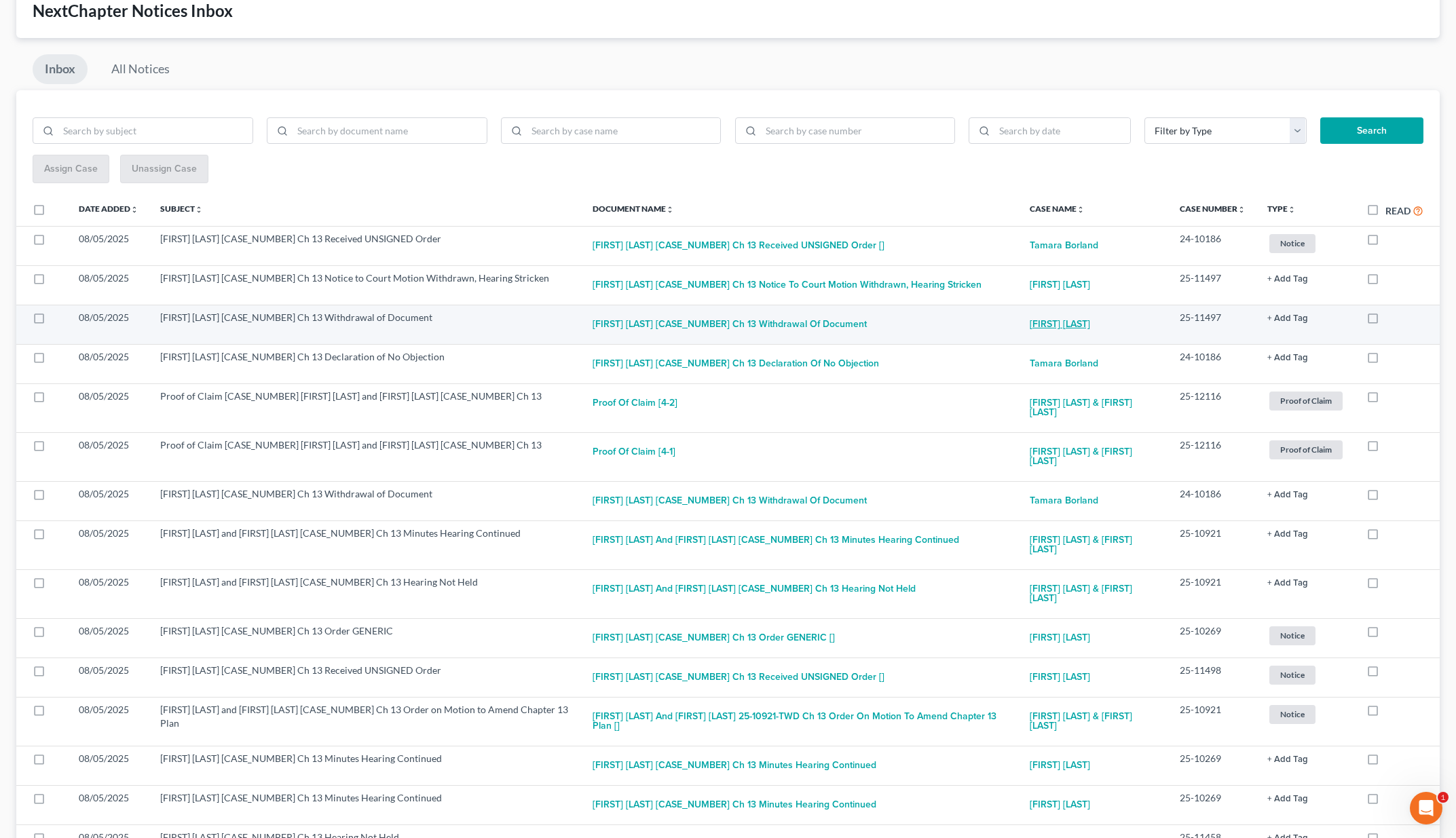 scroll, scrollTop: 93, scrollLeft: 0, axis: vertical 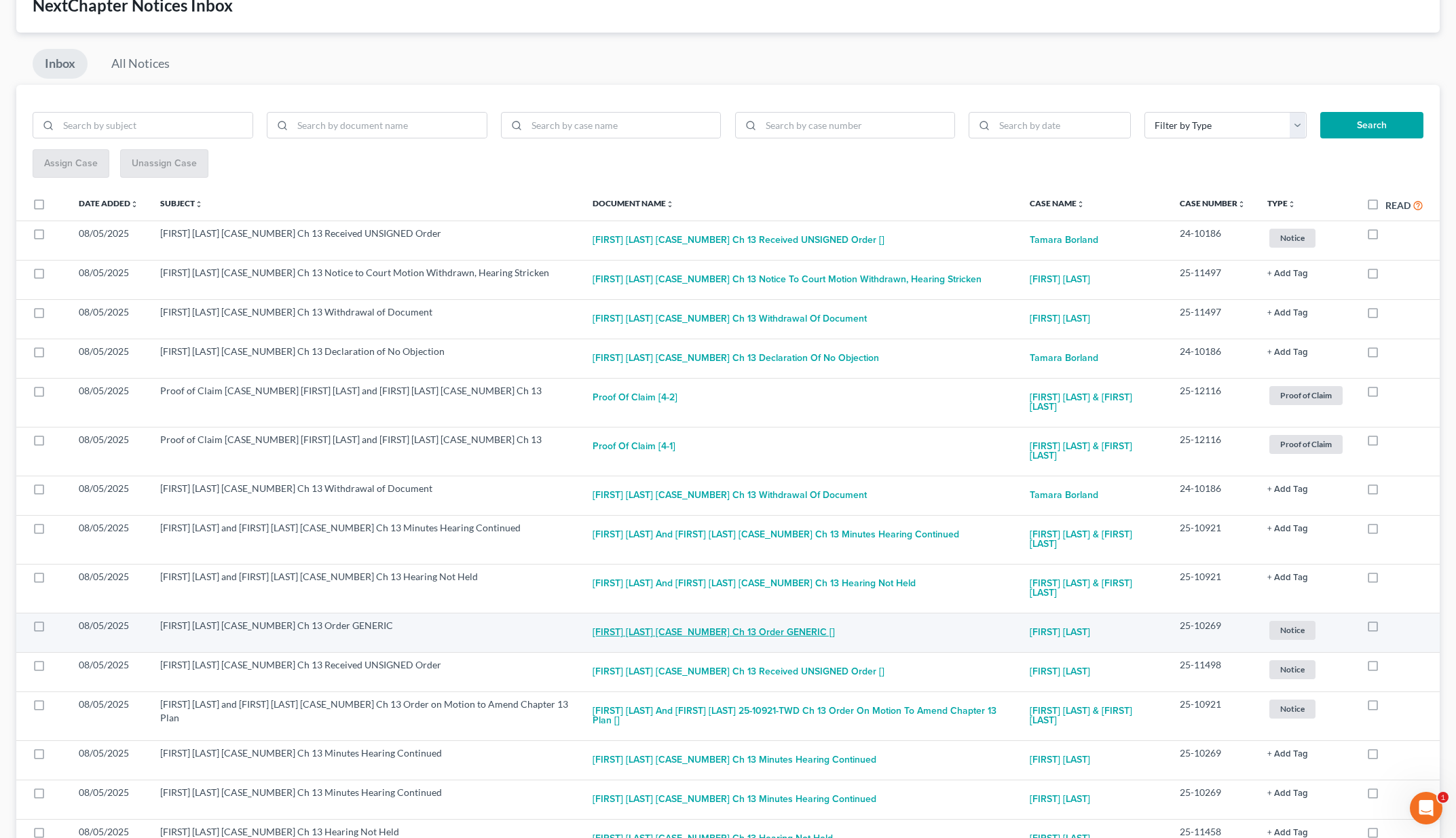 click on "[FIRST] [LAST] [CASE_NUMBER] Ch 13  Order GENERIC []" at bounding box center [713, 632] 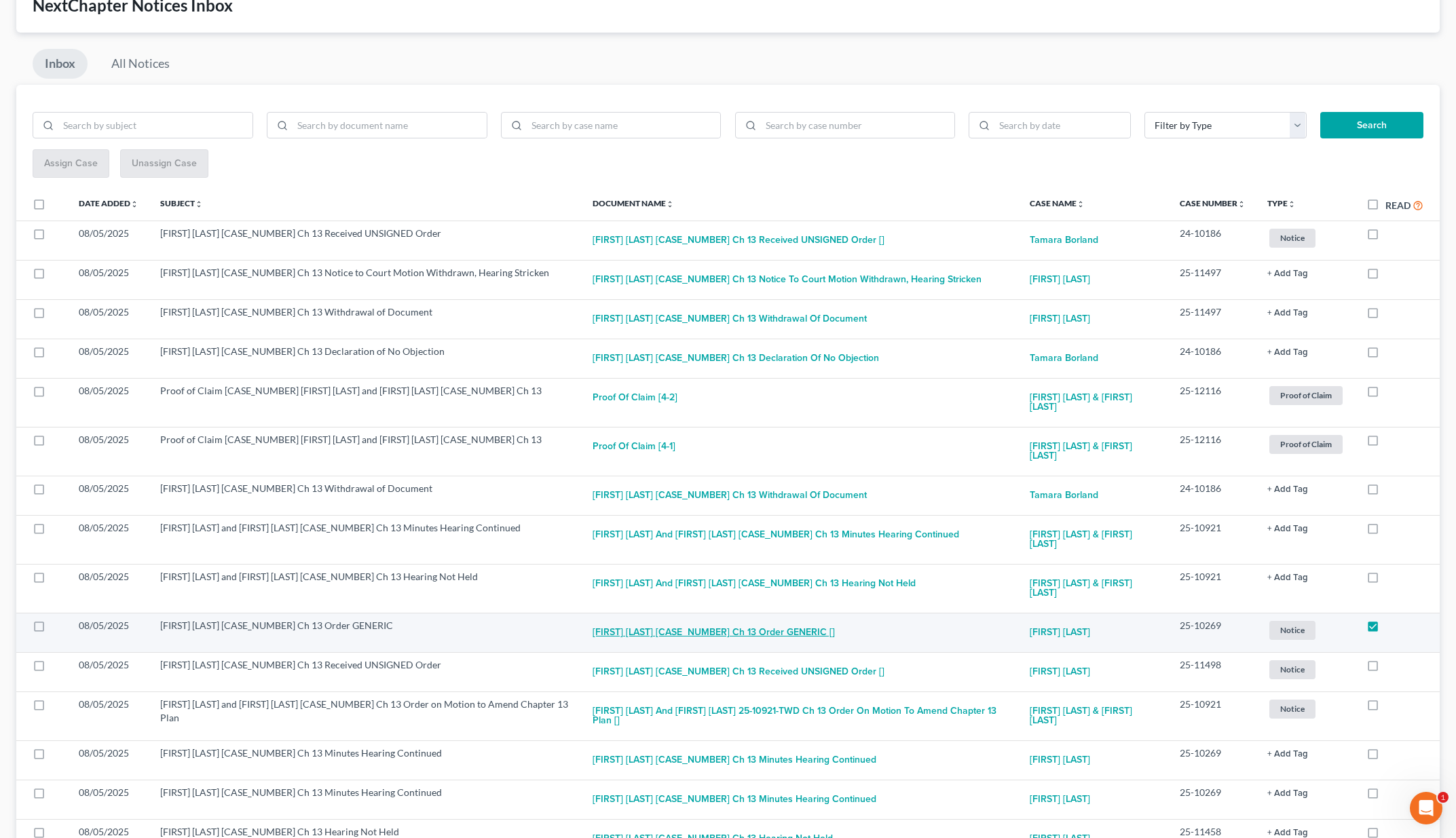 checkbox on "true" 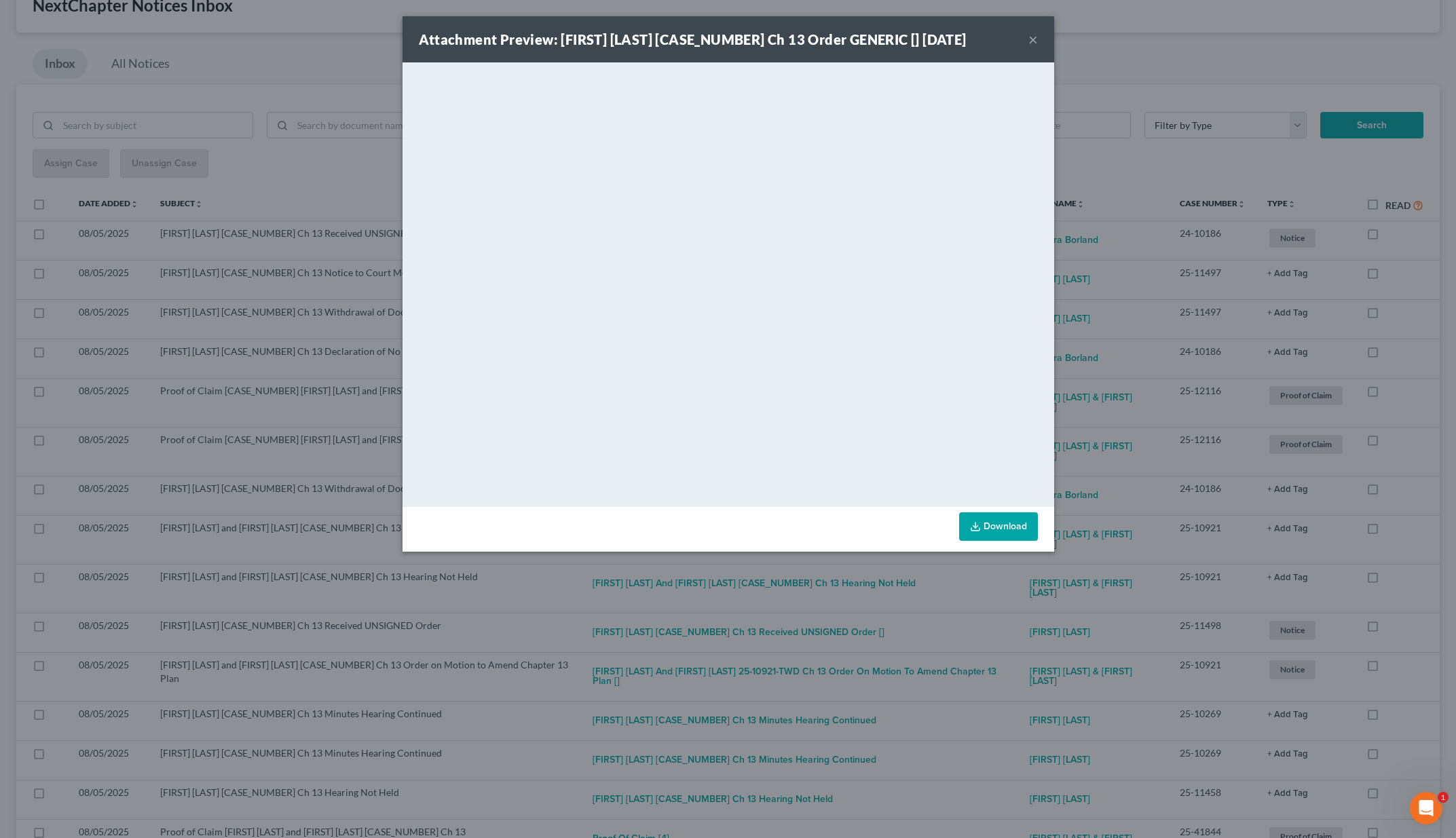 click on "×" at bounding box center (1033, 39) 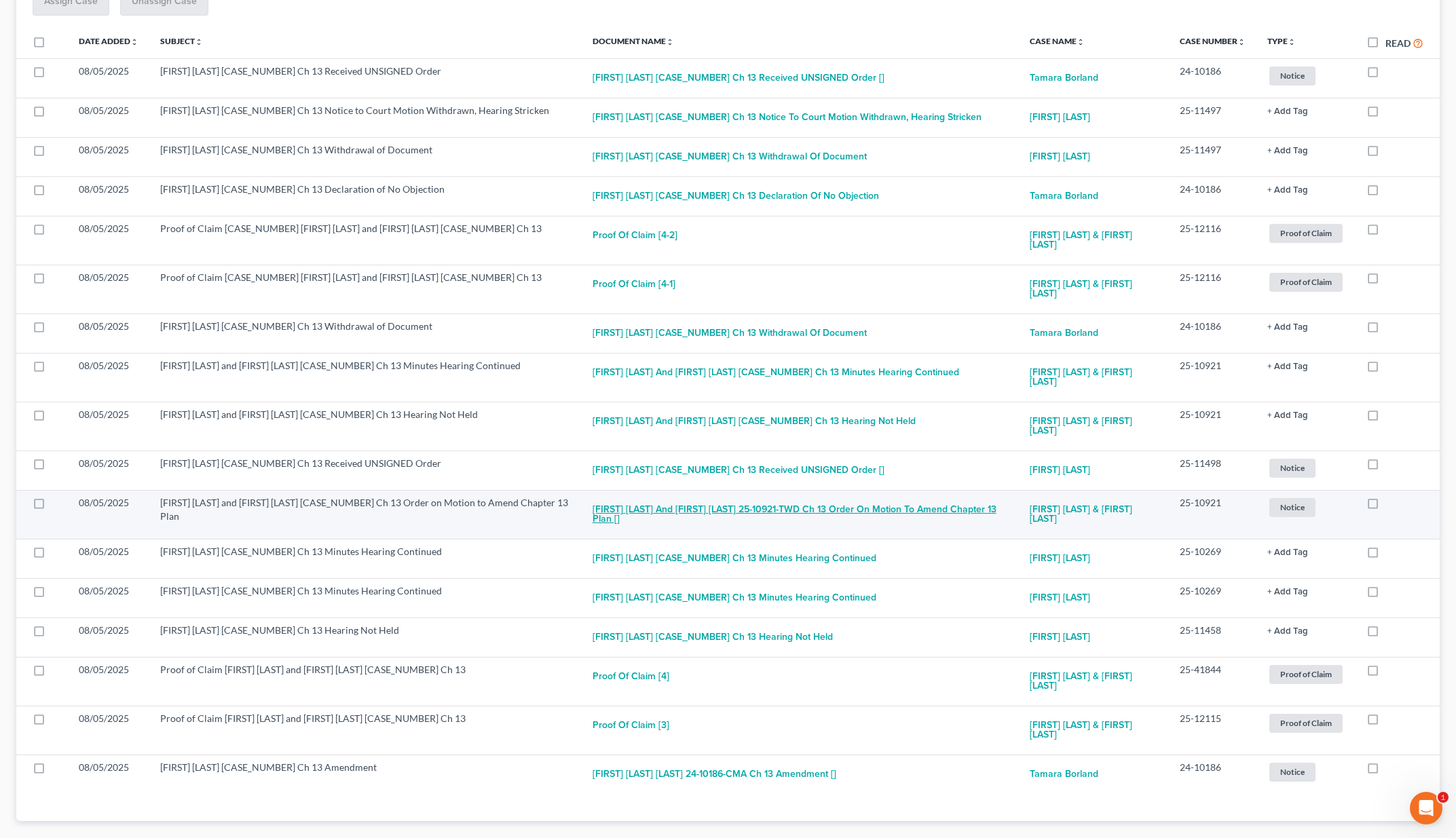 scroll, scrollTop: 260, scrollLeft: 0, axis: vertical 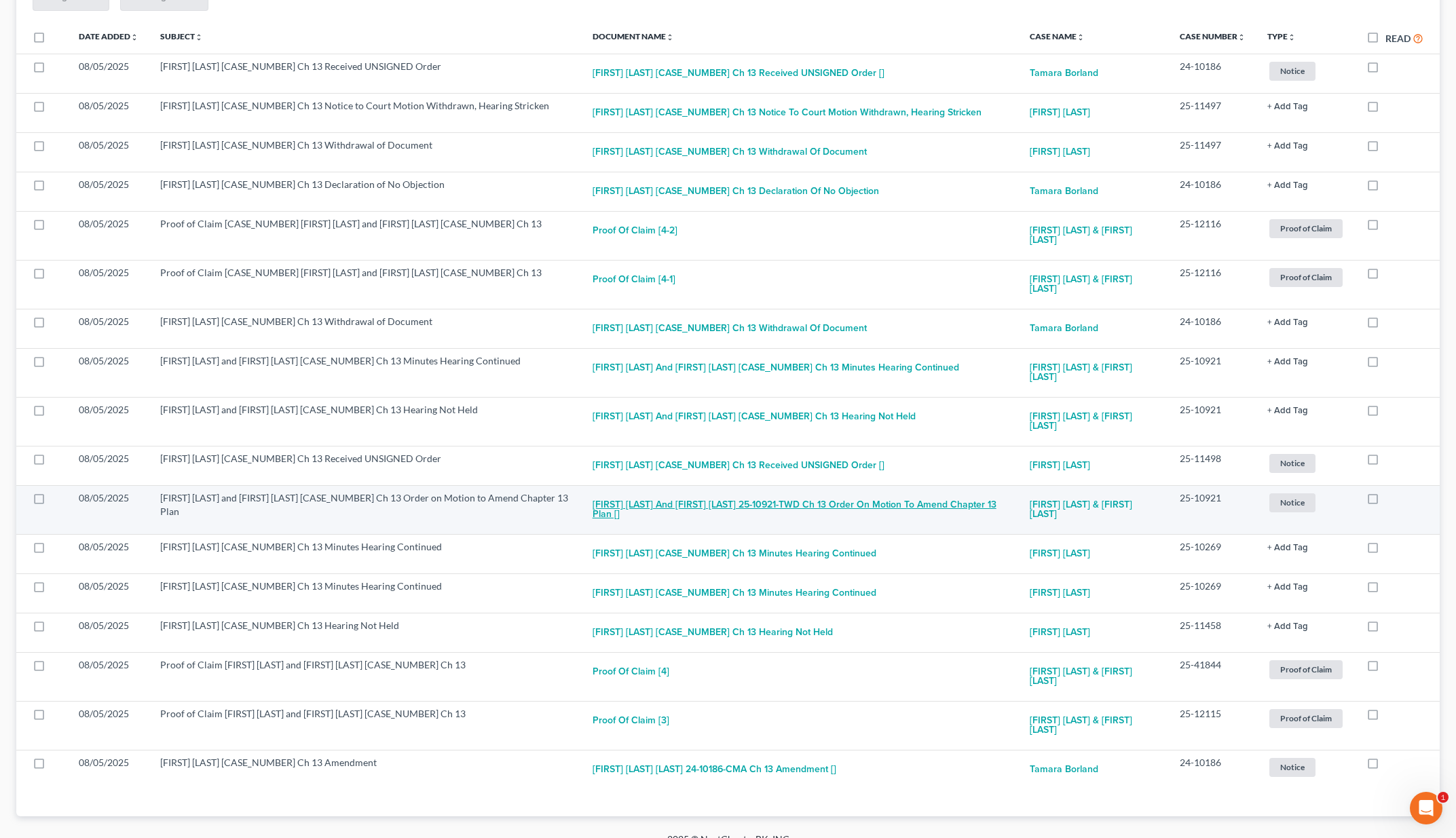 click on "[FIRST] [LAST] and [FIRST] [LAST] 25-10921-TWD Ch 13  Order on Motion to Amend Chapter 13 Plan []" at bounding box center (800, 510) 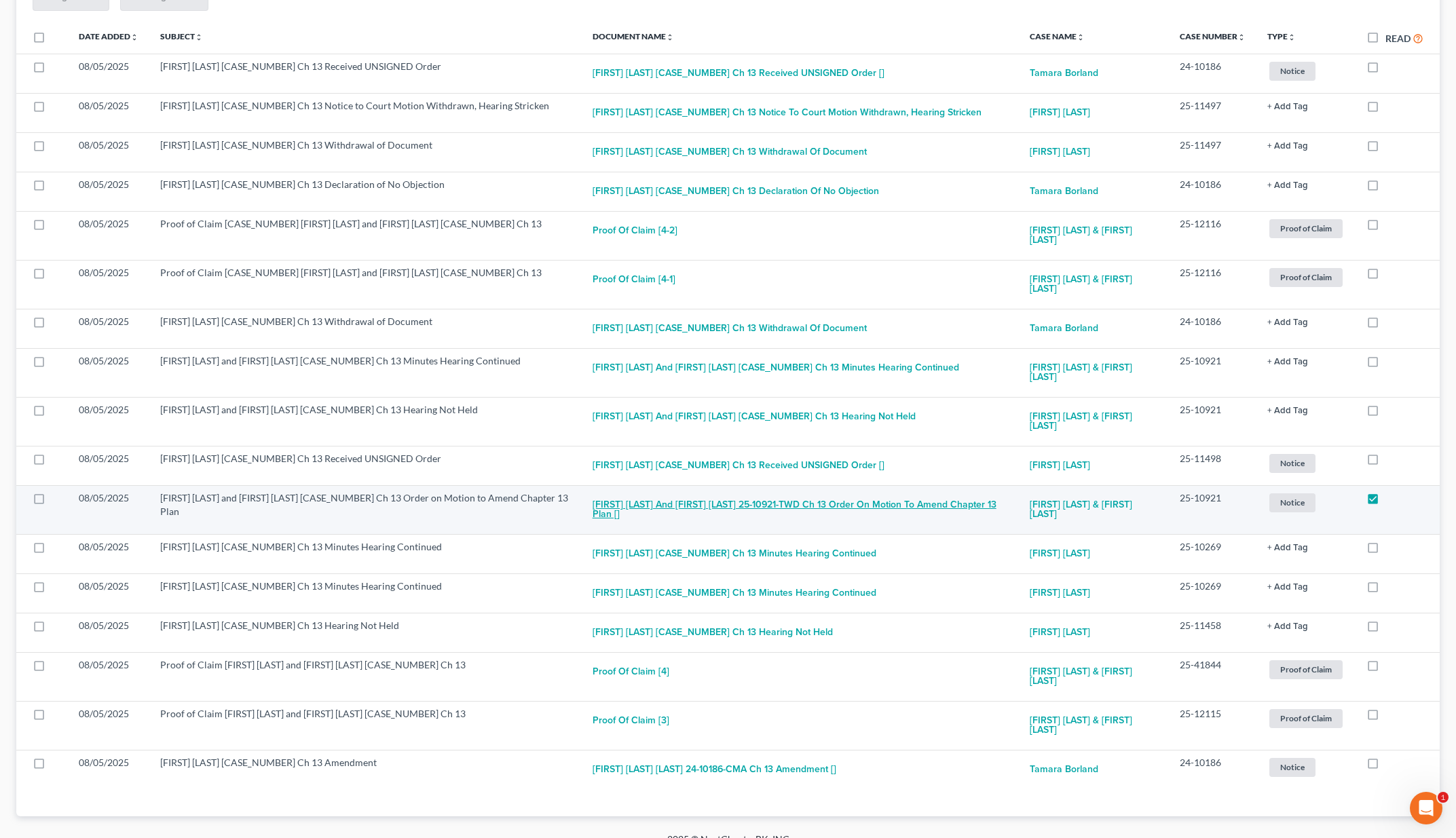 checkbox on "true" 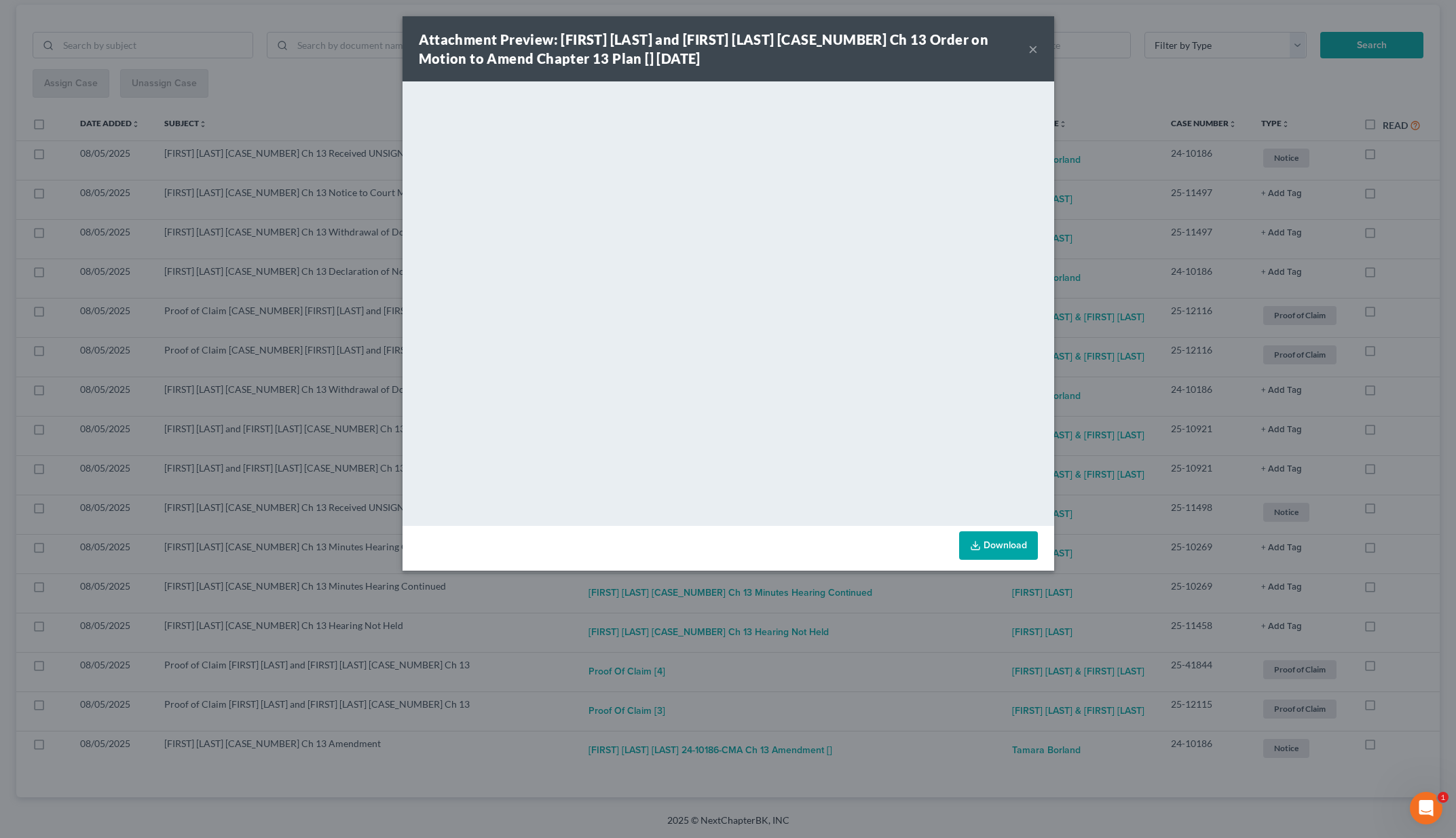 scroll, scrollTop: 202, scrollLeft: 0, axis: vertical 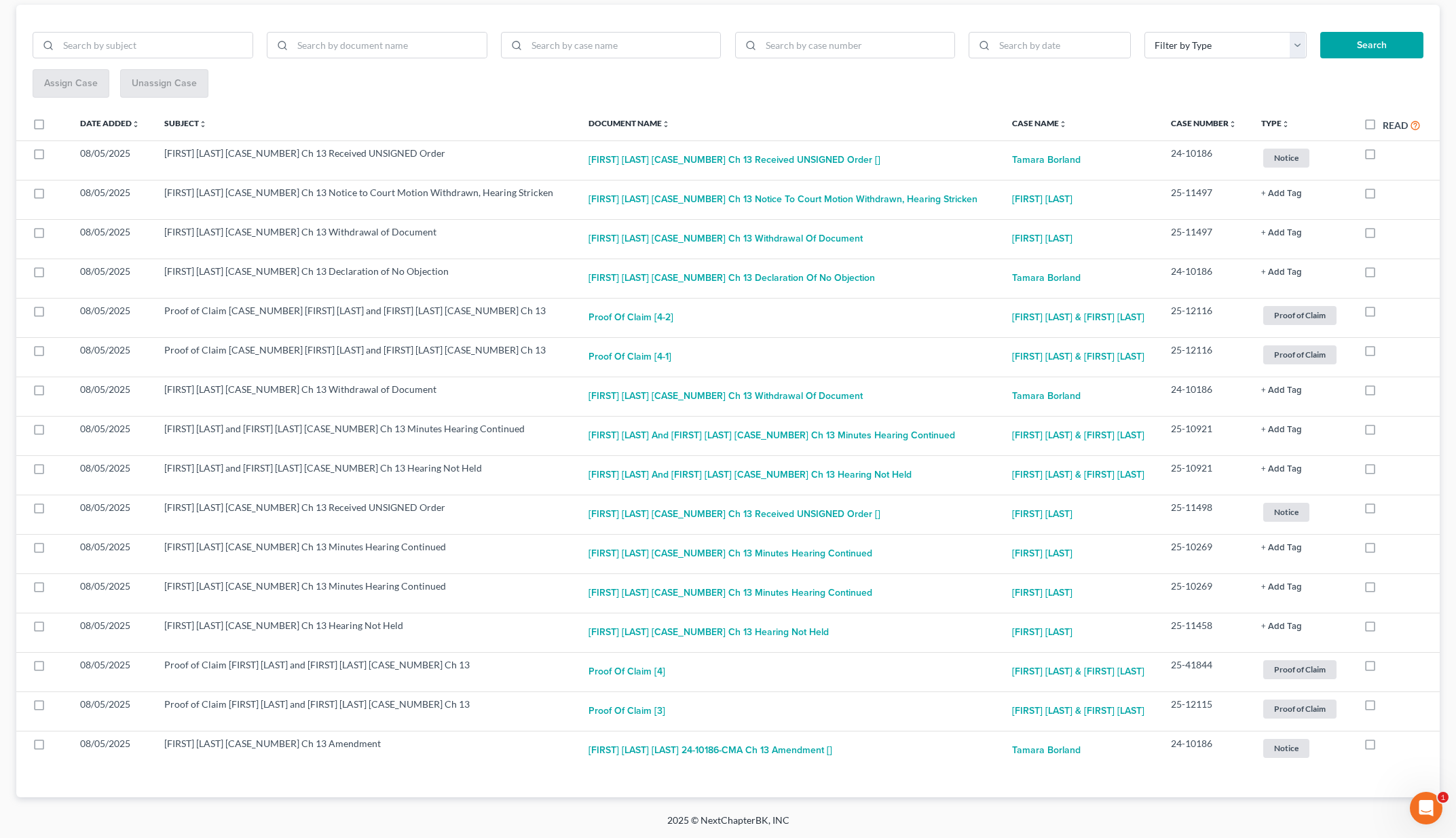 click on "Read" at bounding box center (1402, 125) 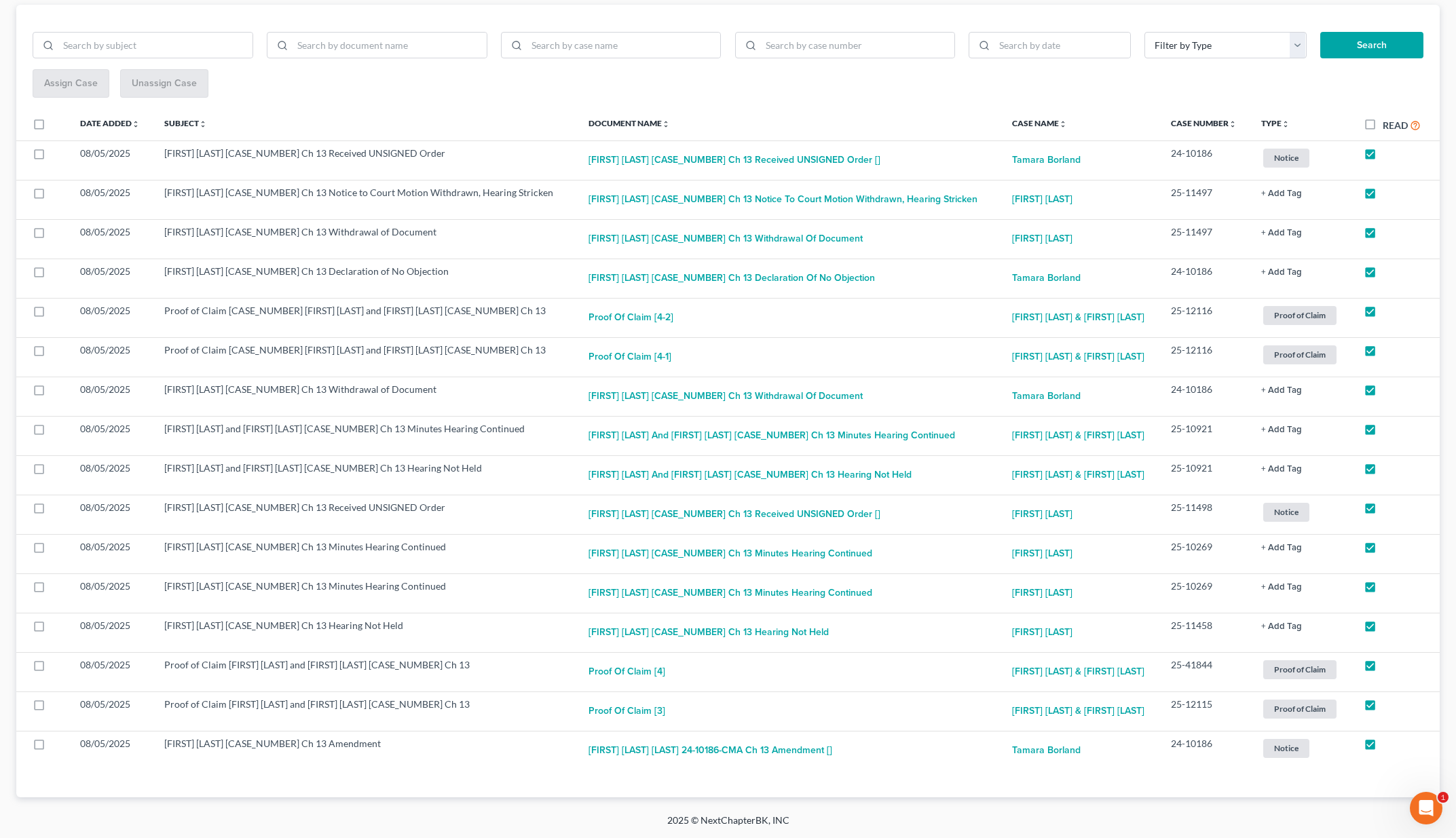 checkbox on "true" 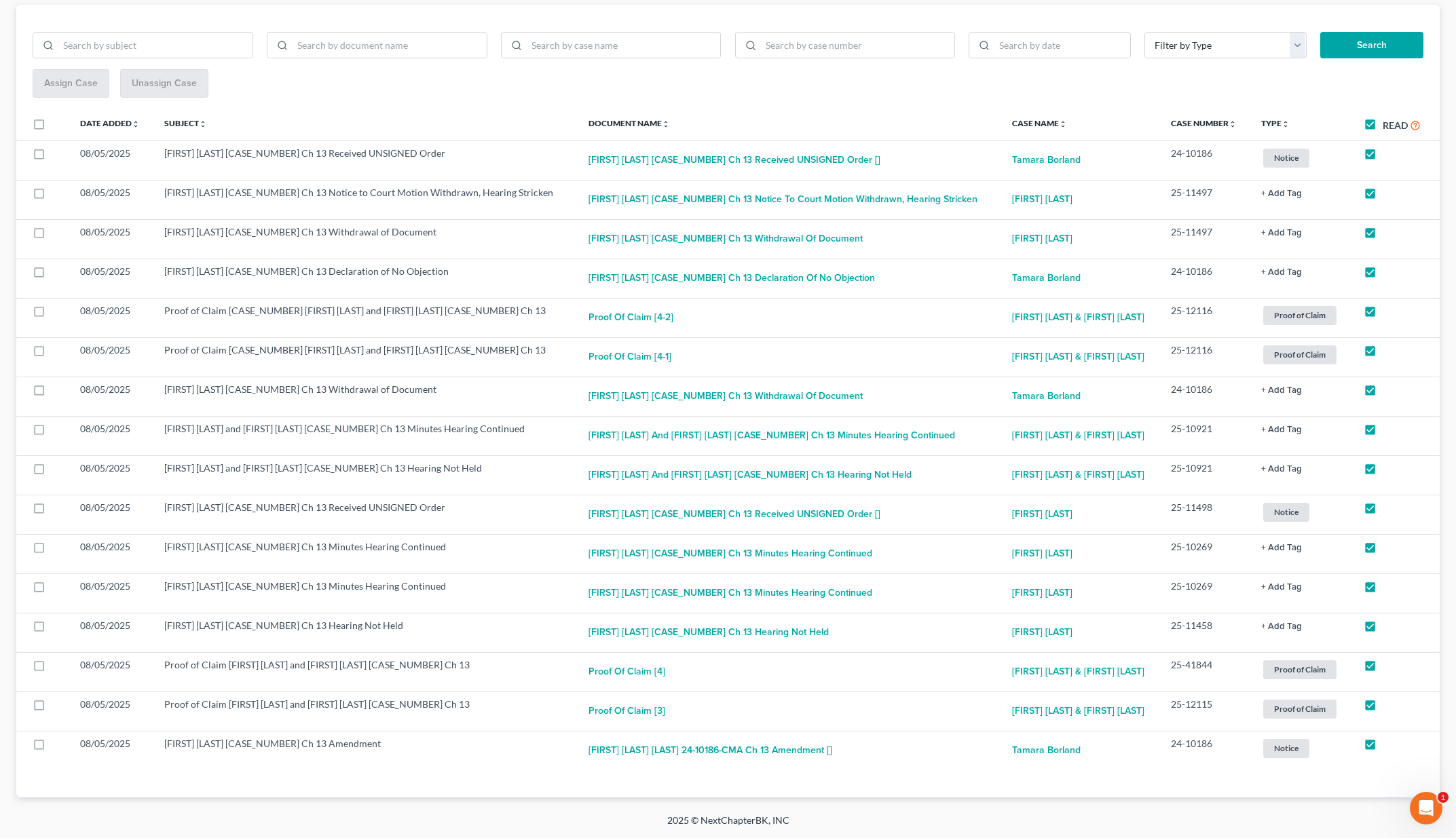 checkbox on "true" 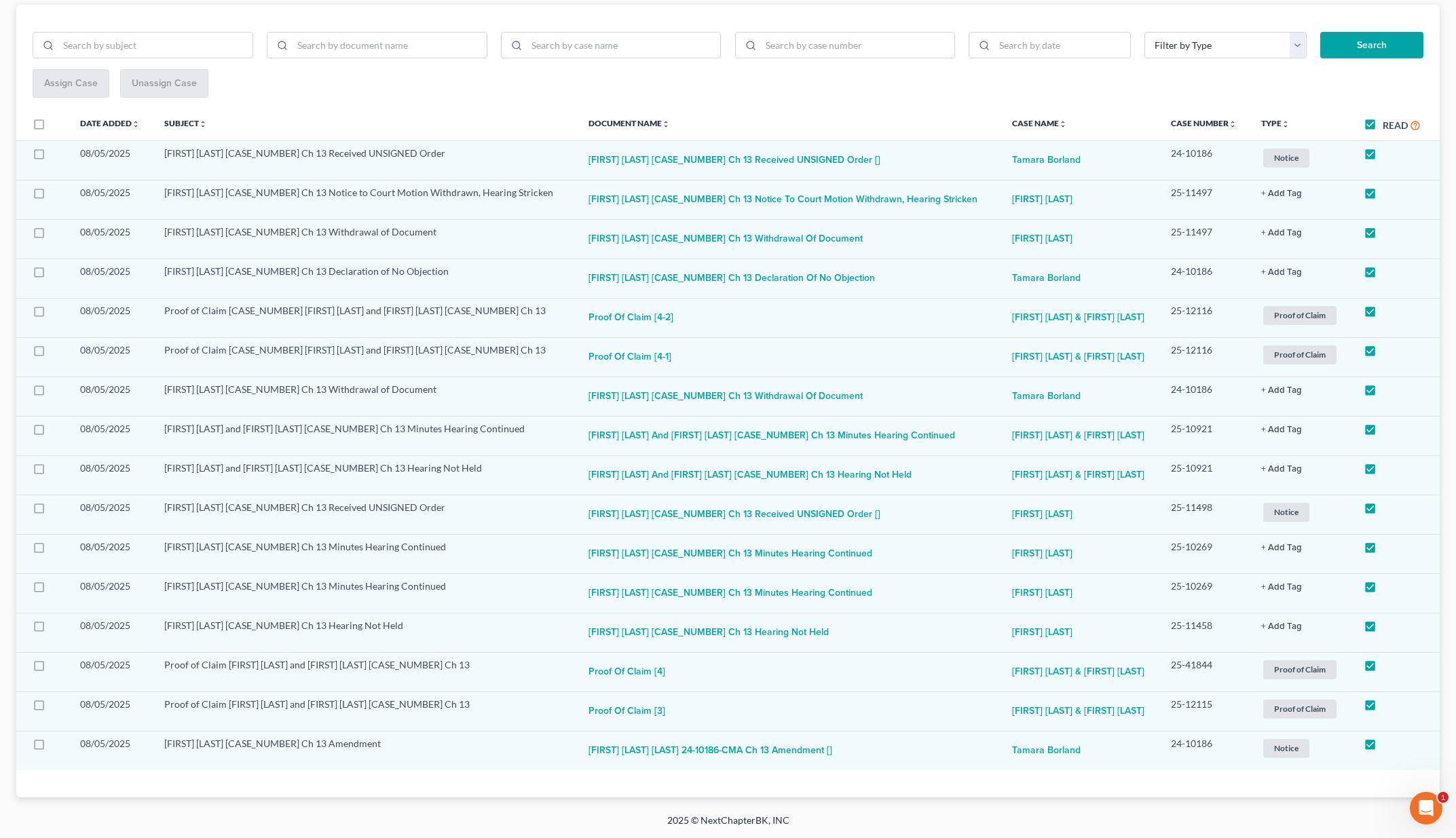 scroll, scrollTop: 0, scrollLeft: 0, axis: both 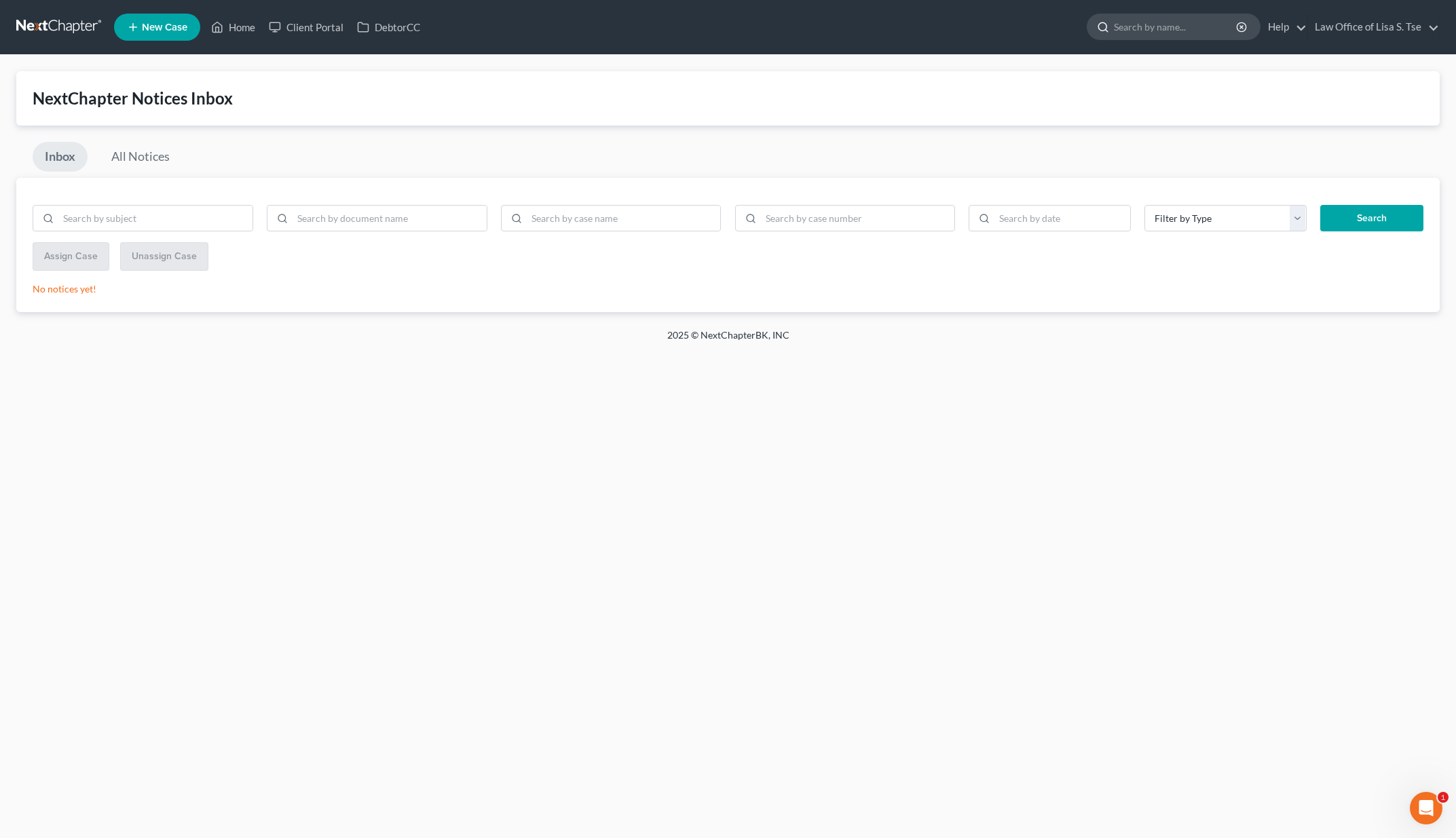 click at bounding box center (1176, 26) 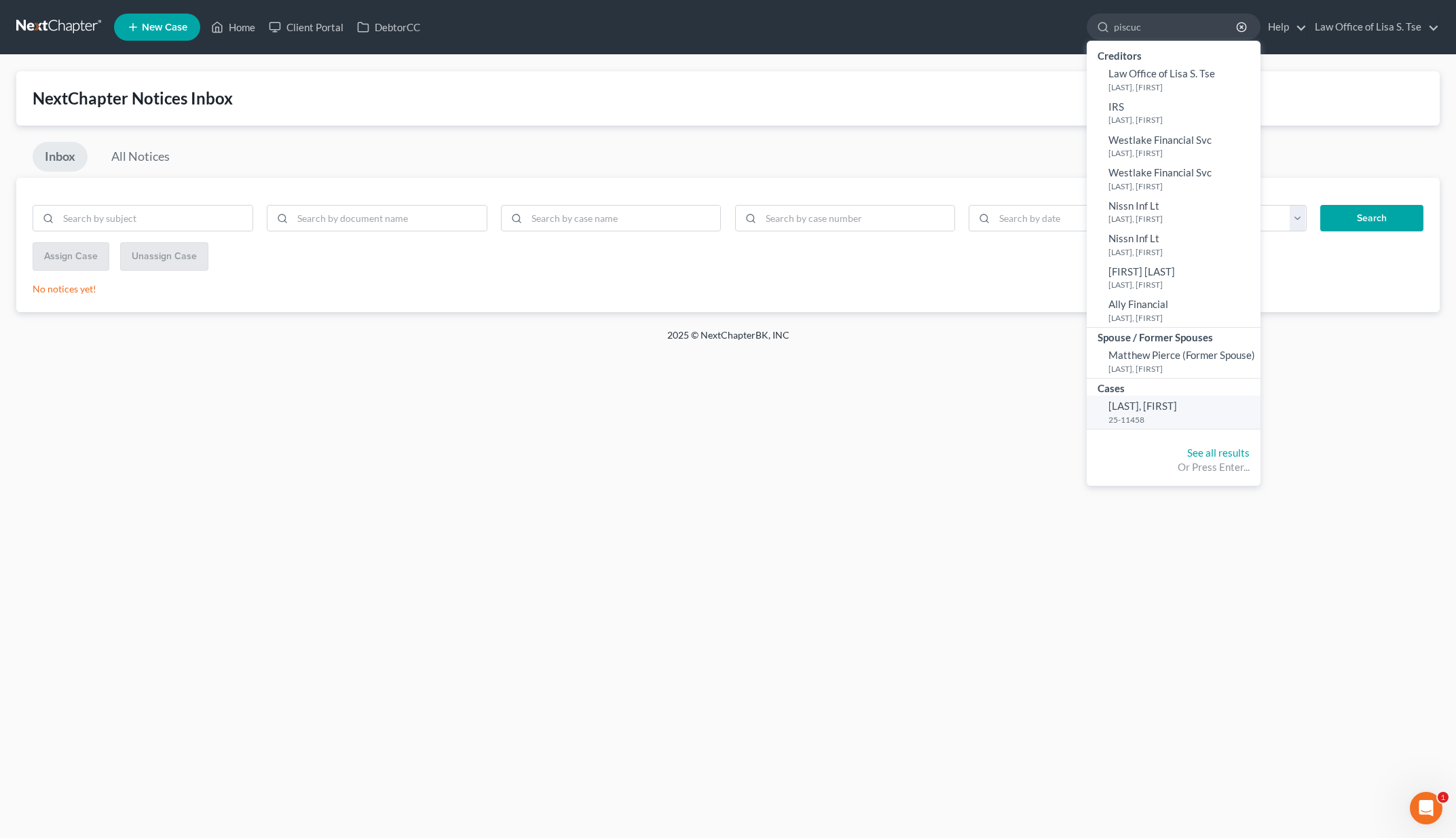 type on "piscuc" 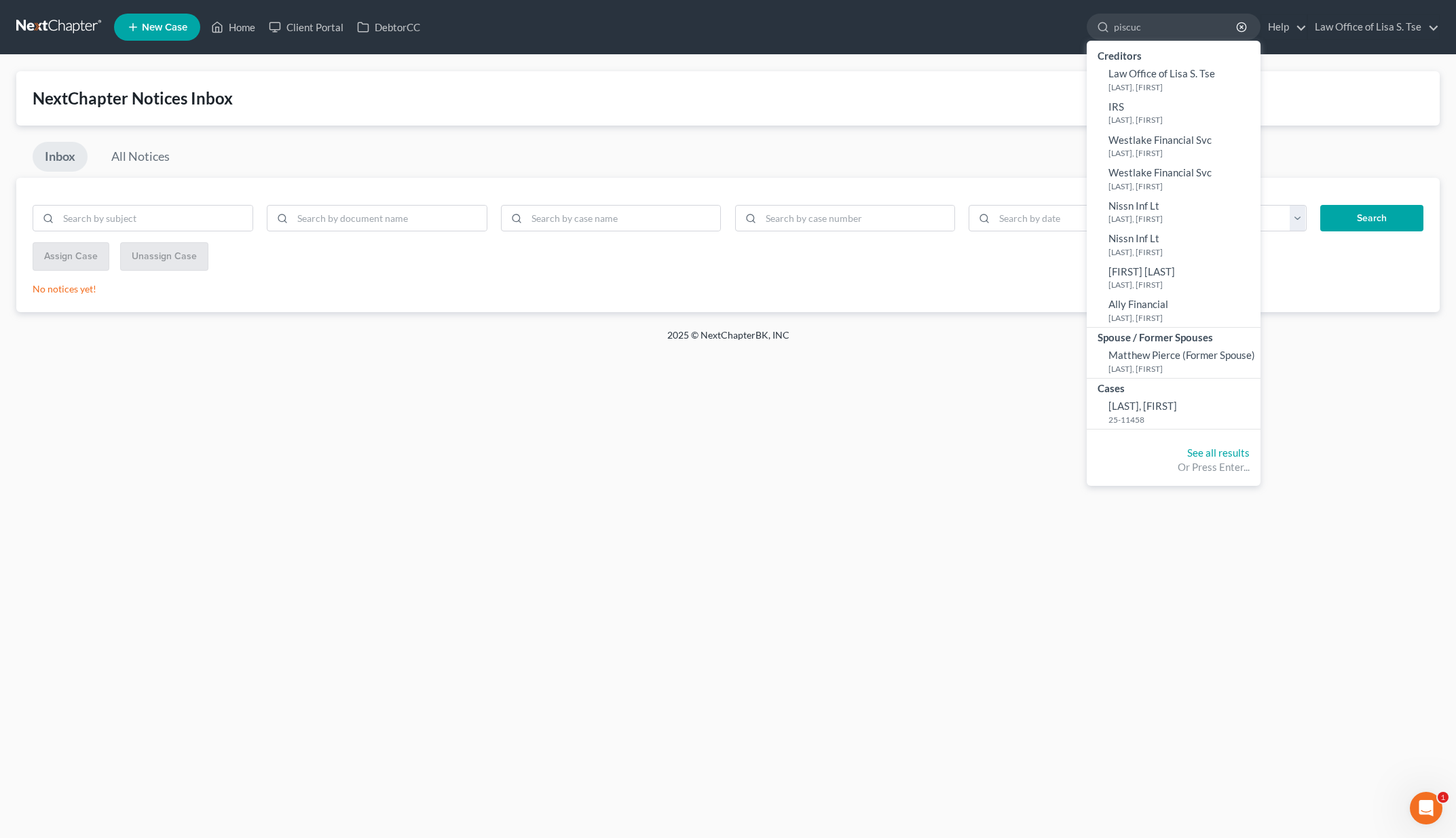 type 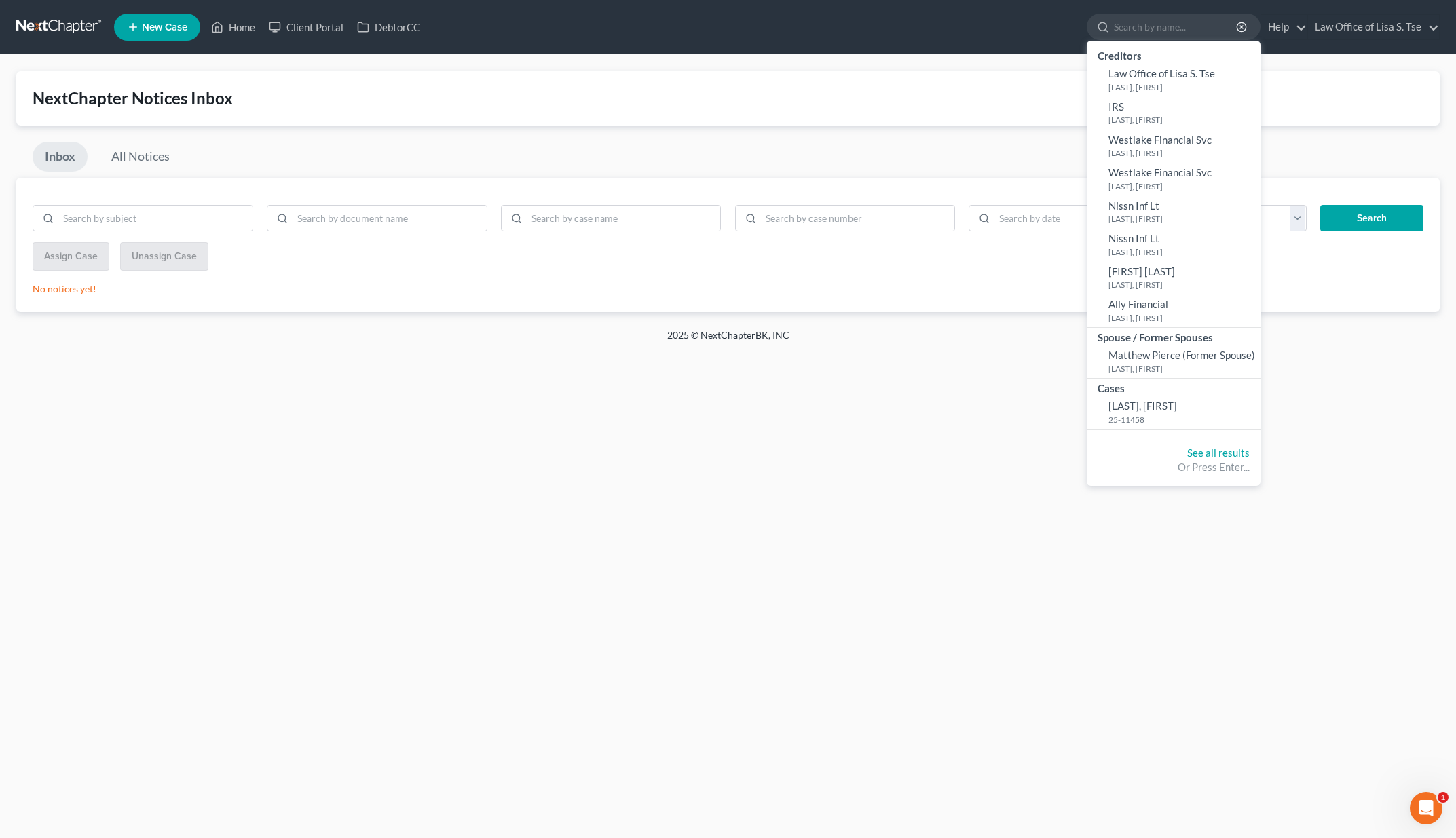 select on "6" 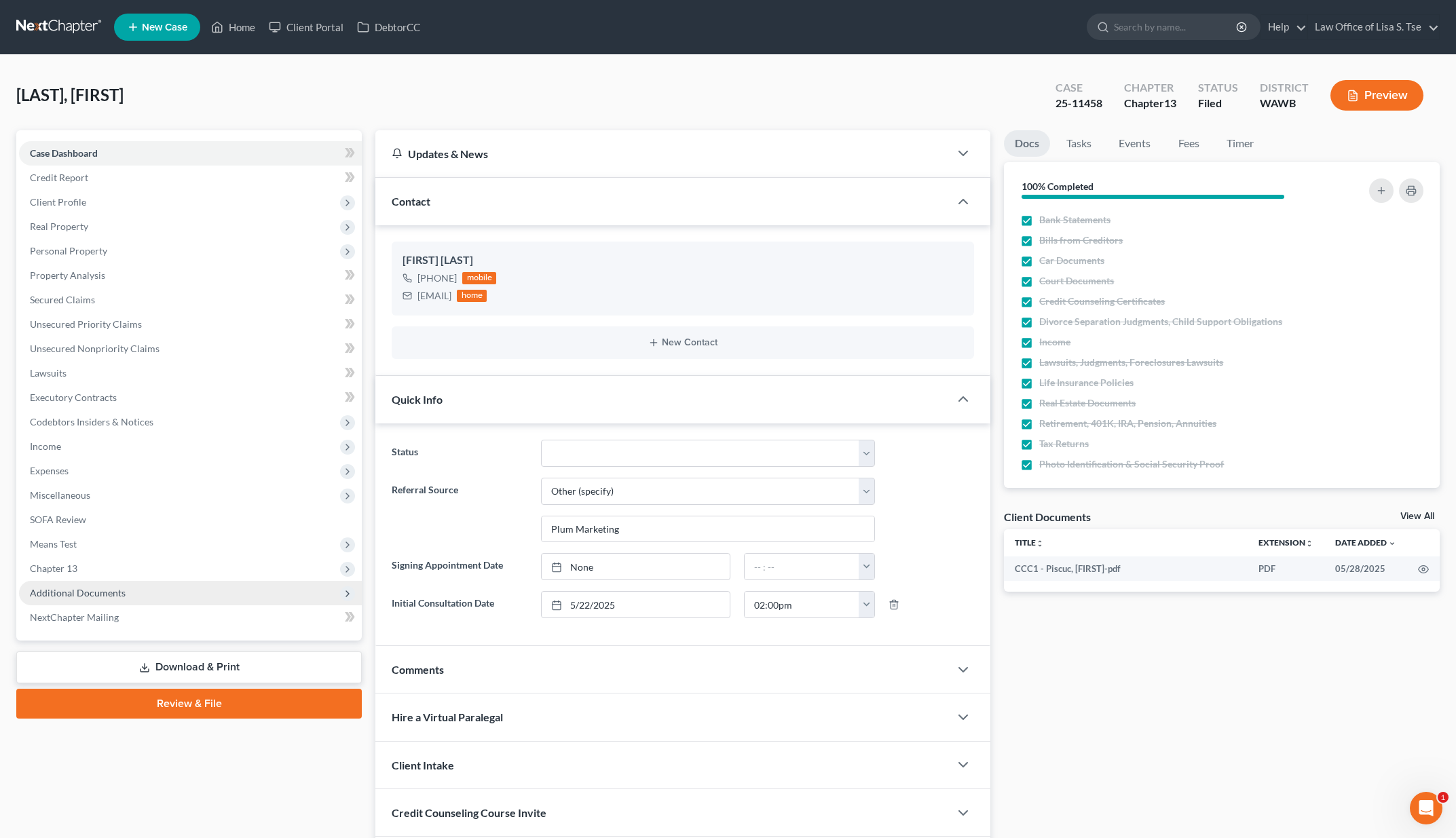 click on "Additional Documents" at bounding box center (190, 593) 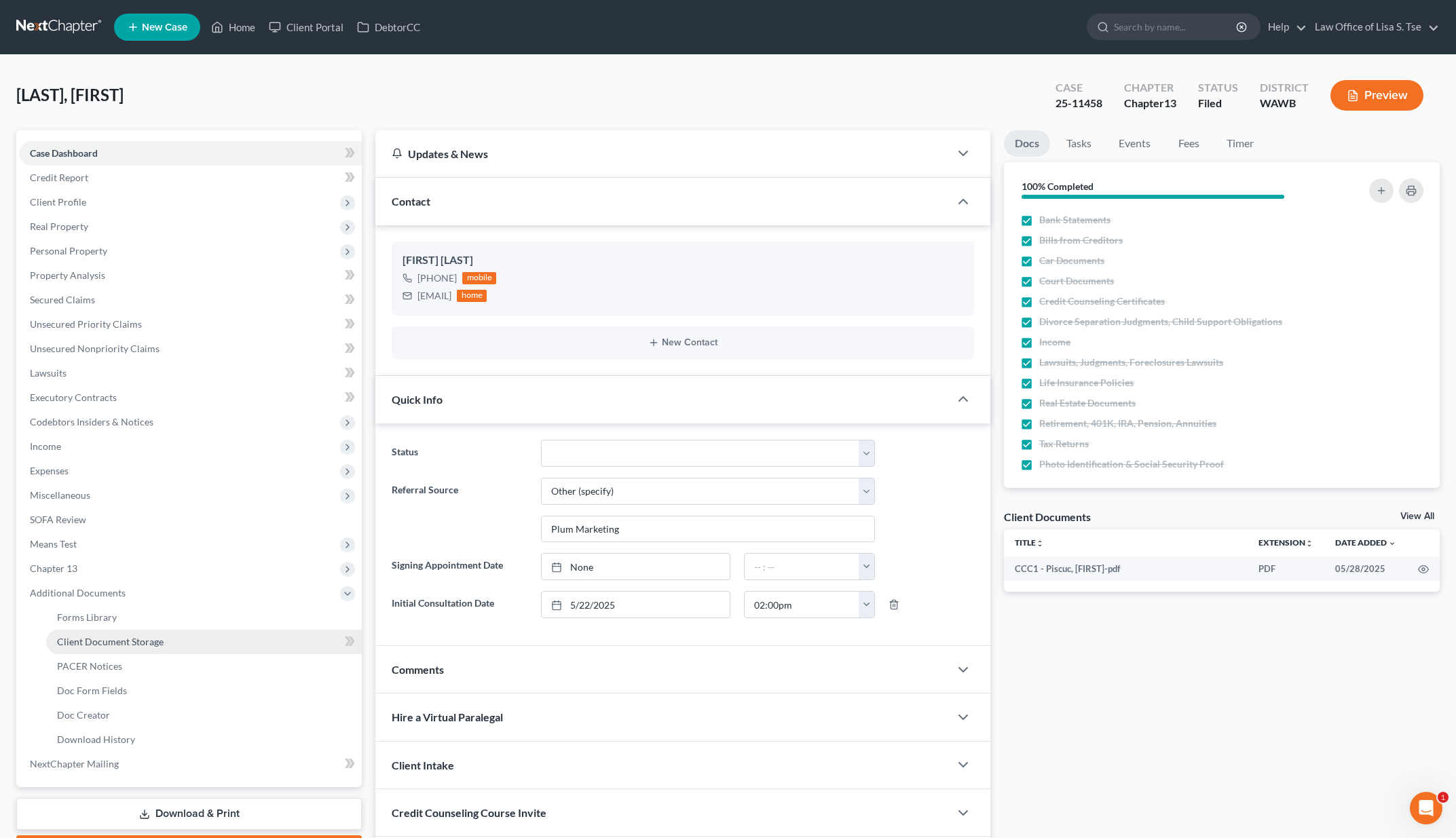 click on "Client Document Storage" at bounding box center [204, 642] 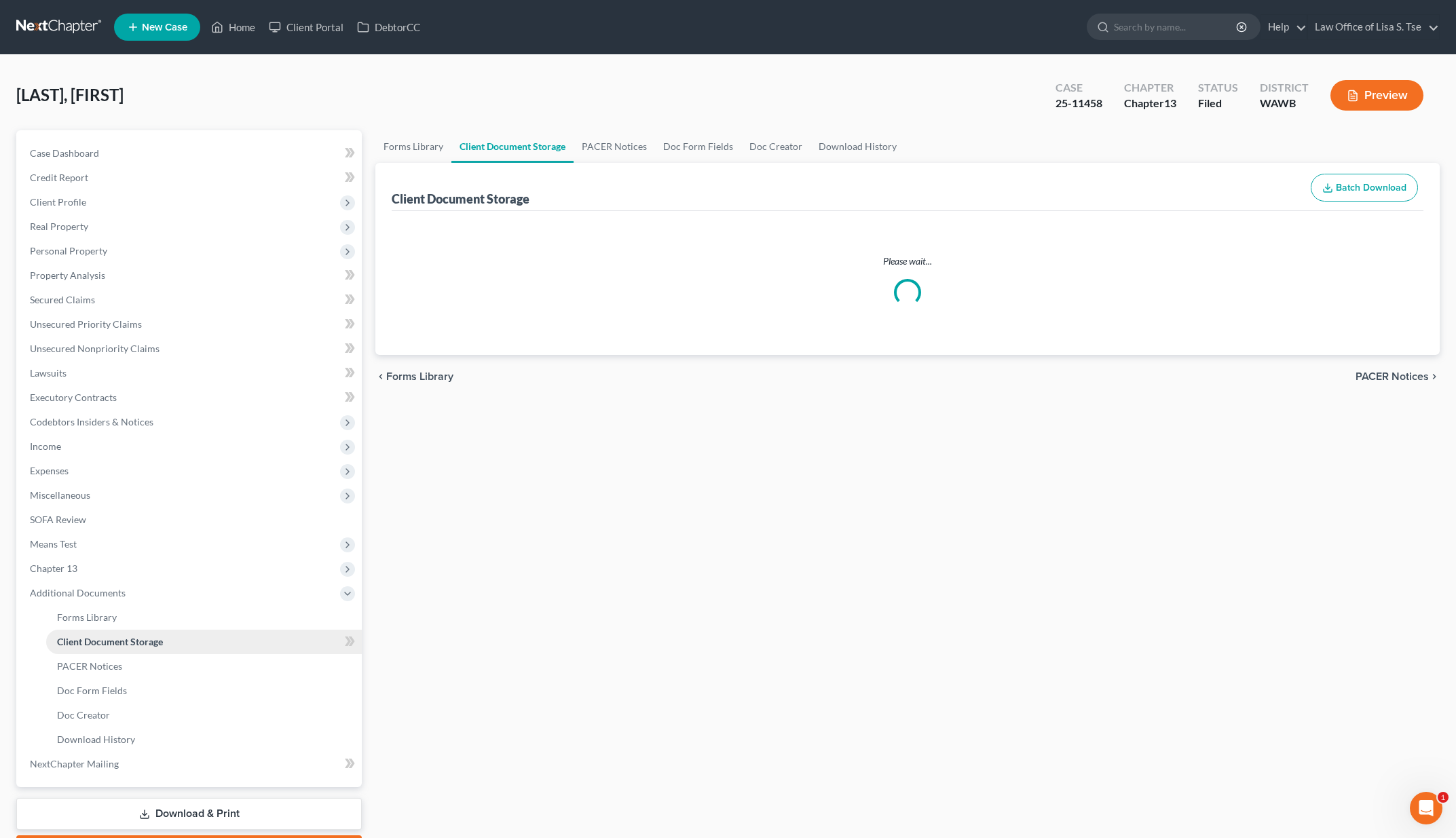 select on "0" 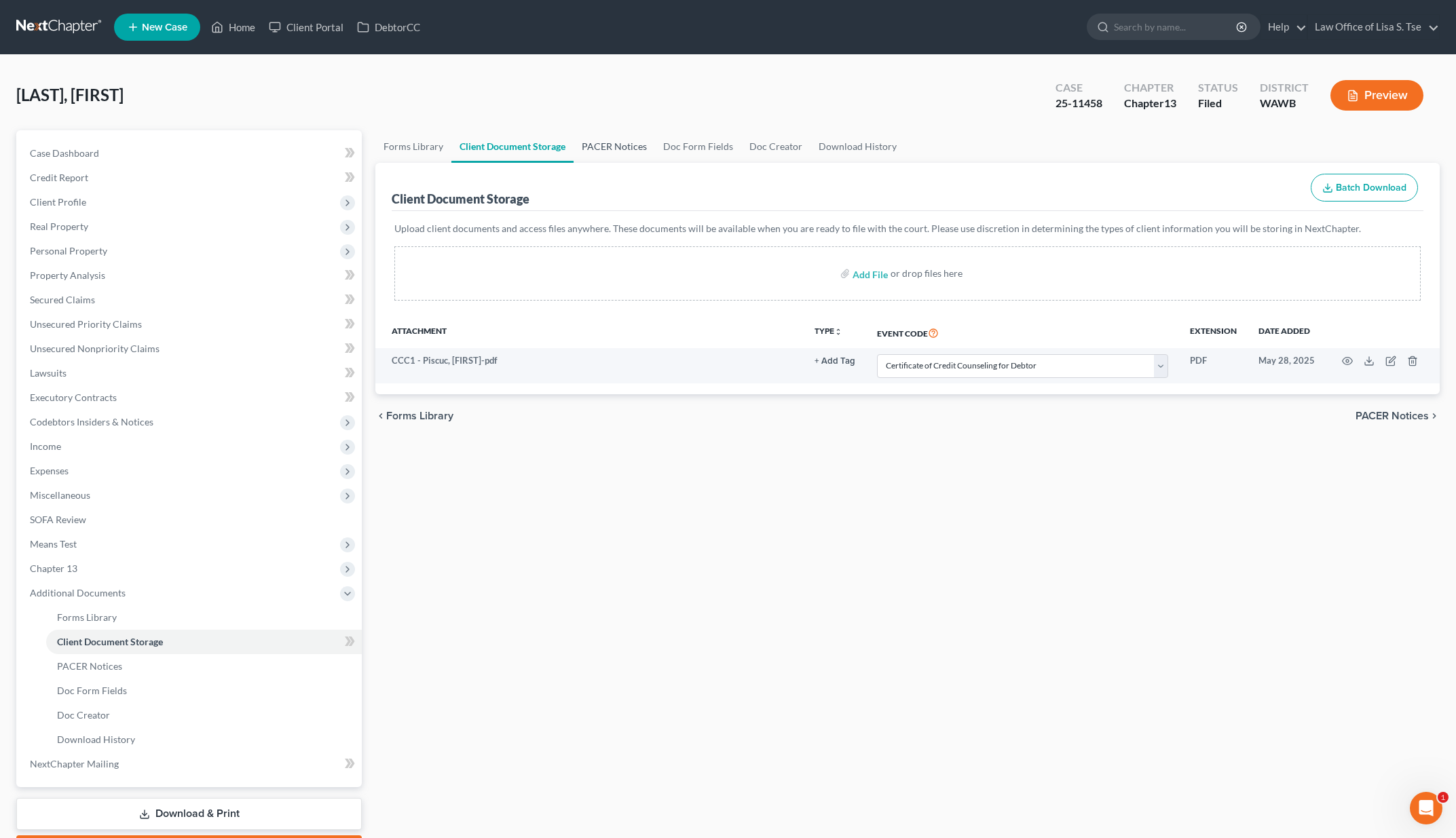 click on "PACER Notices" at bounding box center [614, 147] 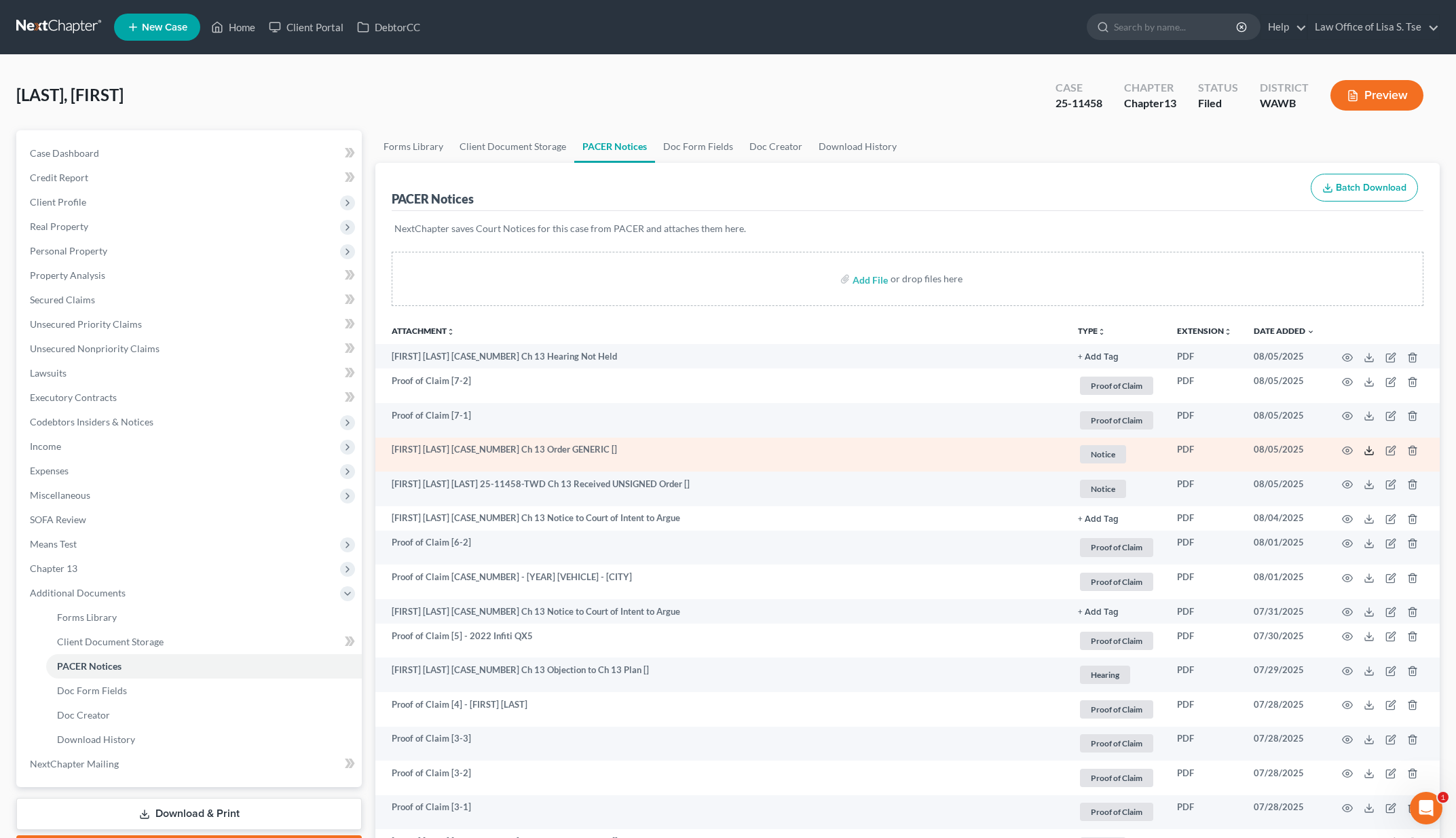 click 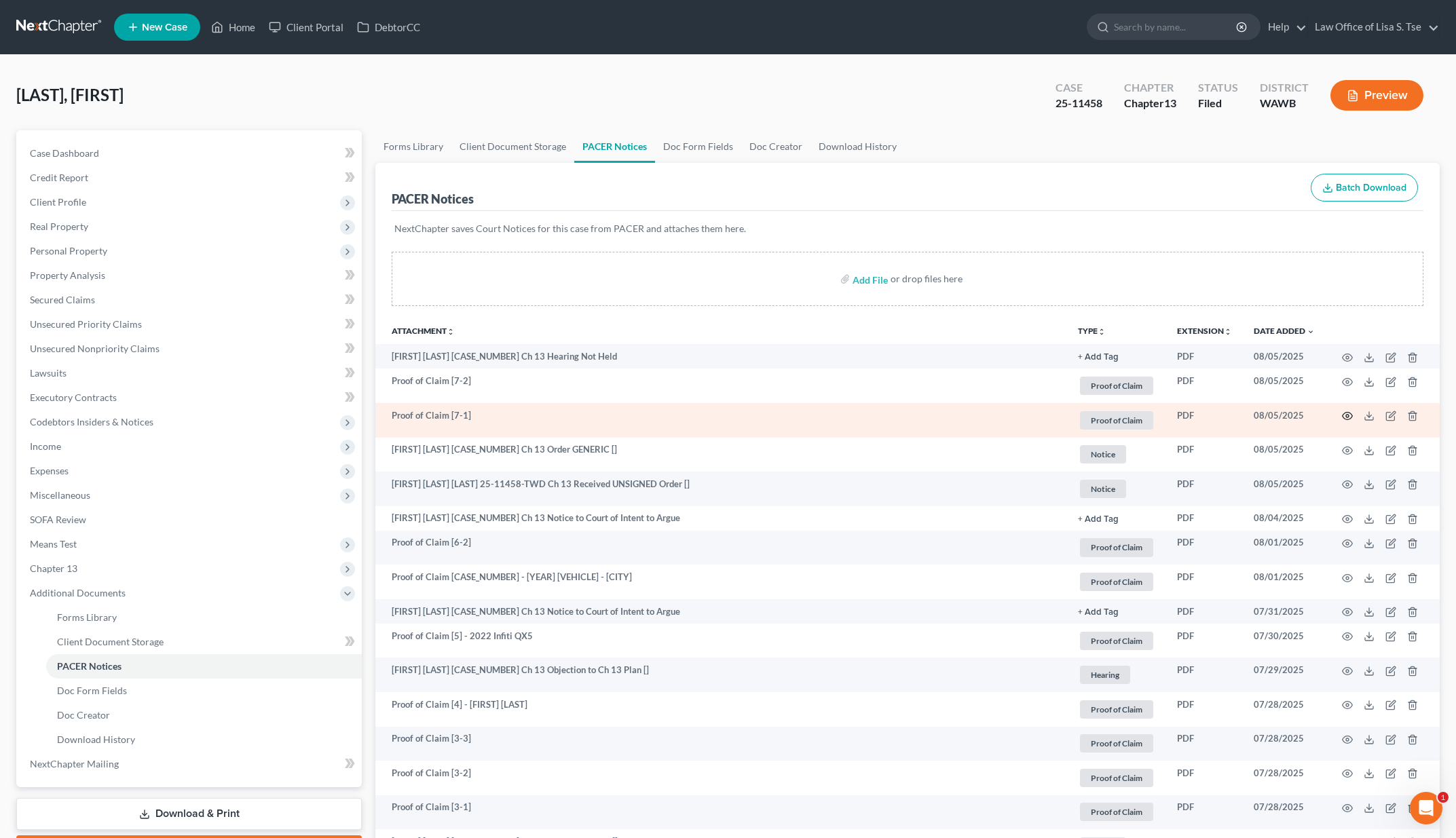 click 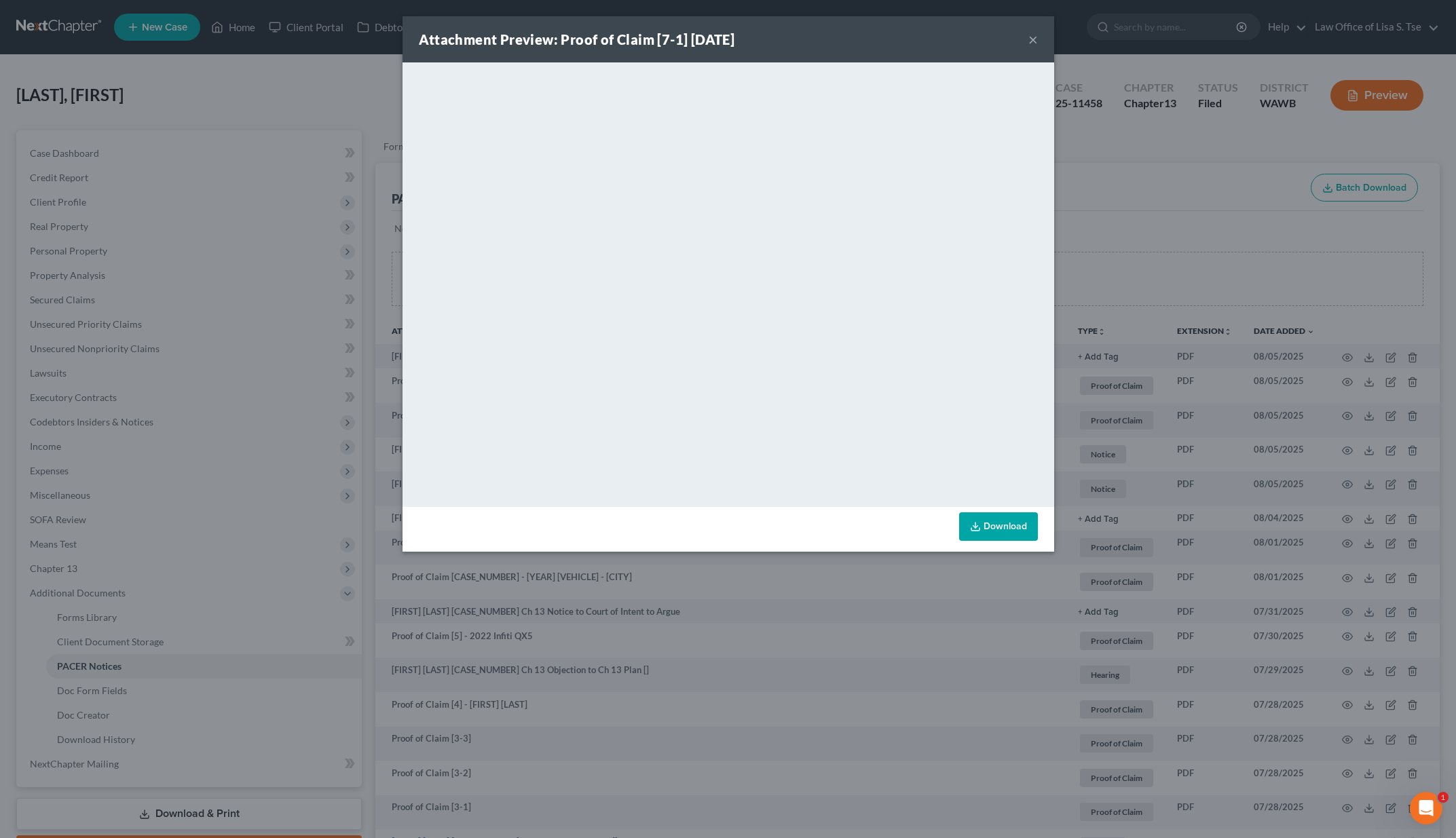 click on "Attachment Preview: Proof of Claim [7-1] 08/05/2025 ×
<object ng-attr-data='https://nextchapter-prod.s3.amazonaws.com/uploads/attachment/file/11984995/e4396a08-11e9-418b-9ed7-bd7859e5ecba.pdf?X-Amz-Expires=3000&X-Amz-Date=20250806T000514Z&X-Amz-Algorithm=AWS4-HMAC-SHA256&X-Amz-Credential=AKIAJMWBS4AI7W4T6GHQ%2F20250806%2Fus-east-1%2Fs3%2Faws4_request&X-Amz-SignedHeaders=host&X-Amz-Signature=a5b15fc6186d7e62b6dcf1c1f049f2bc3a4dfda200e1cf0ec09123496ed85192' type='application/pdf' width='100%' height='650px'></object>
<p><a href='https://nextchapter-prod.s3.amazonaws.com/uploads/attachment/file/11984995/e4396a08-11e9-418b-9ed7-bd7859e5ecba.pdf?X-Amz-Expires=3000&X-Amz-Date=20250806T000514Z&X-Amz-Algorithm=AWS4-HMAC-SHA256&X-Amz-Credential=AKIAJMWBS4AI7W4T6GHQ%2F20250806%2Fus-east-1%2Fs3%2Faws4_request&X-Amz-SignedHeaders=host&X-Amz-Signature=a5b15fc6186d7e62b6dcf1c1f049f2bc3a4dfda200e1cf0ec09123496ed85192' target='_blank'>Click here</a> to open in a new window.</p>
Download" at bounding box center (728, 419) 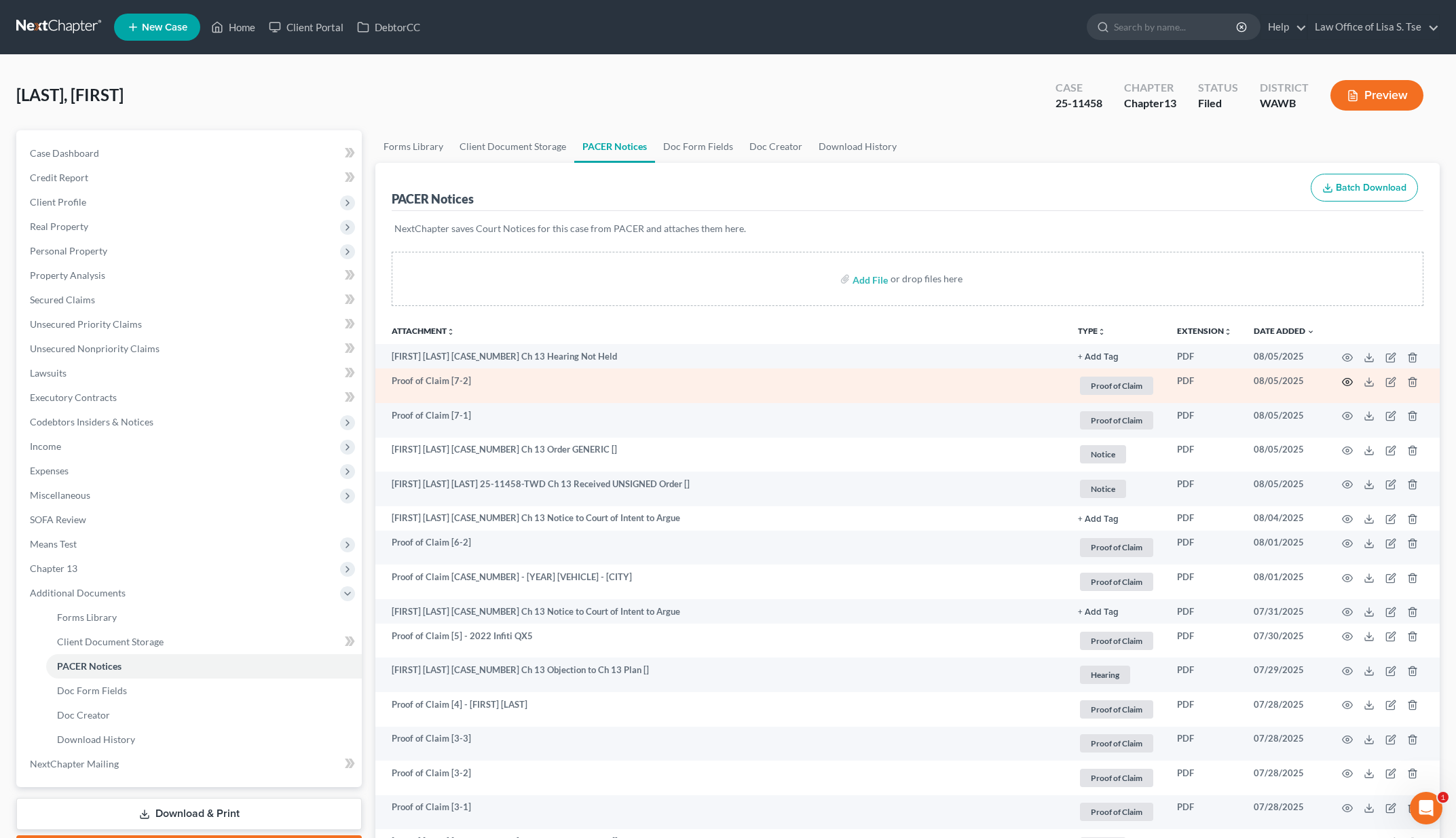 click 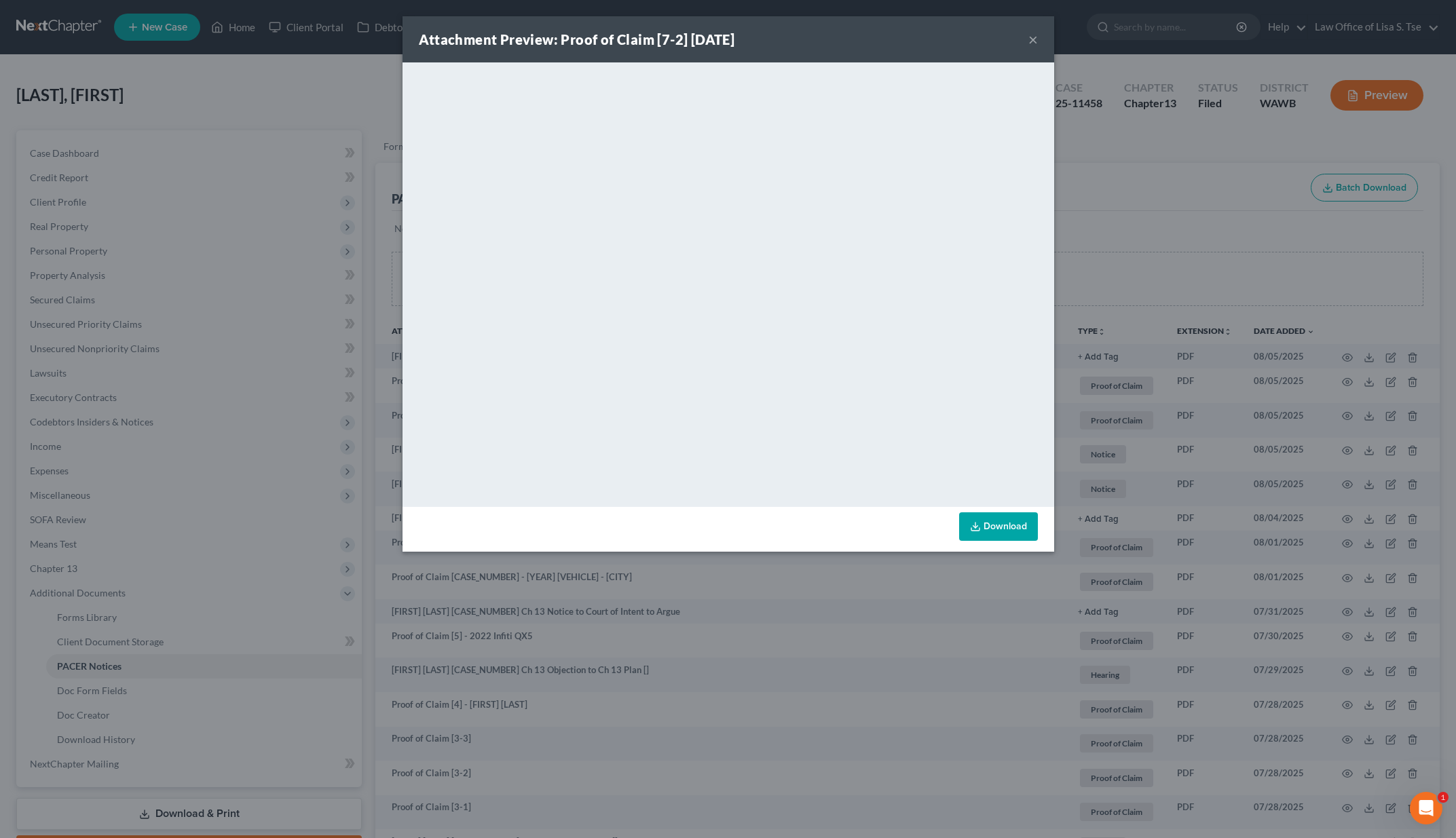 click on "×" at bounding box center [1033, 39] 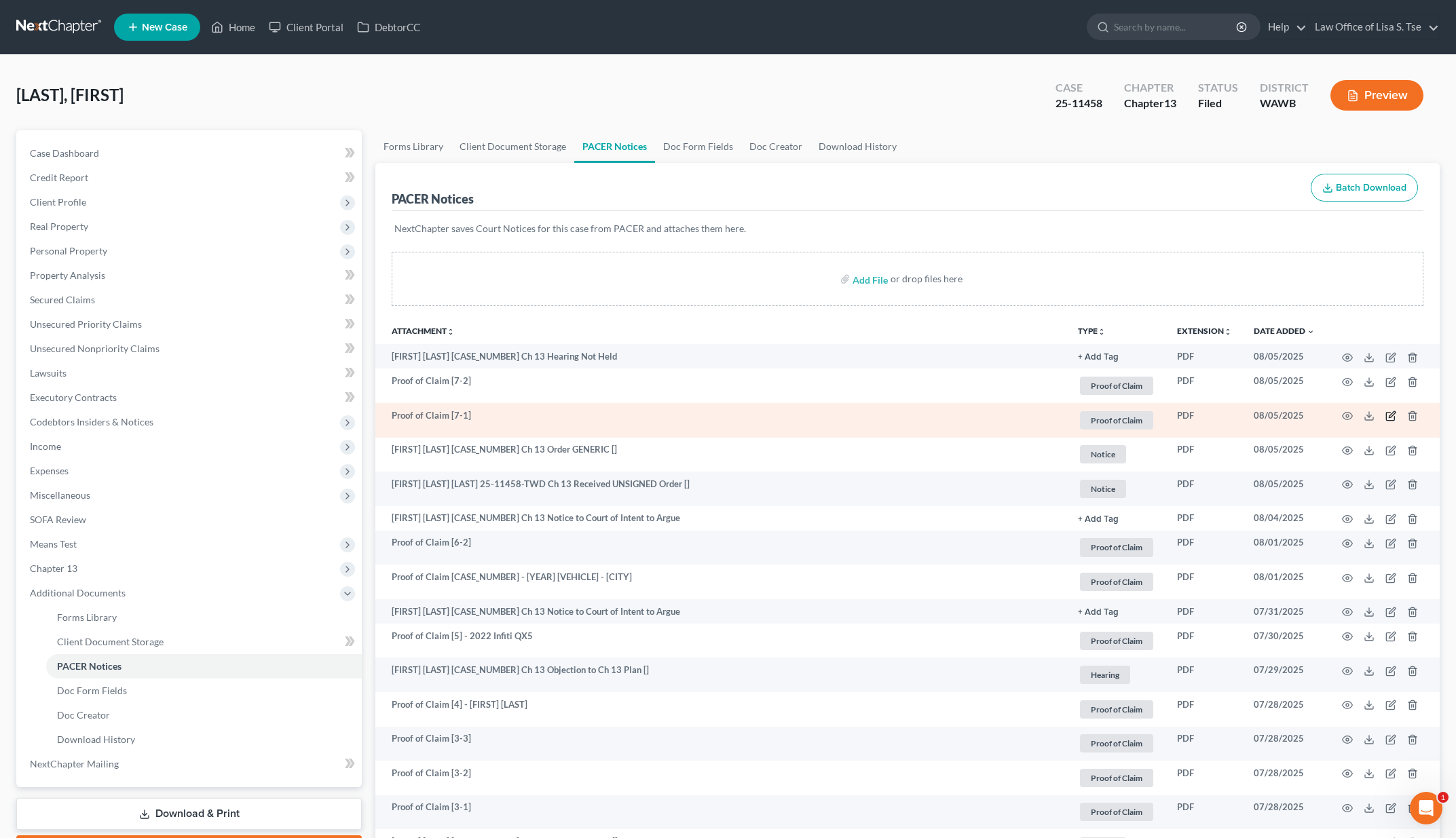click 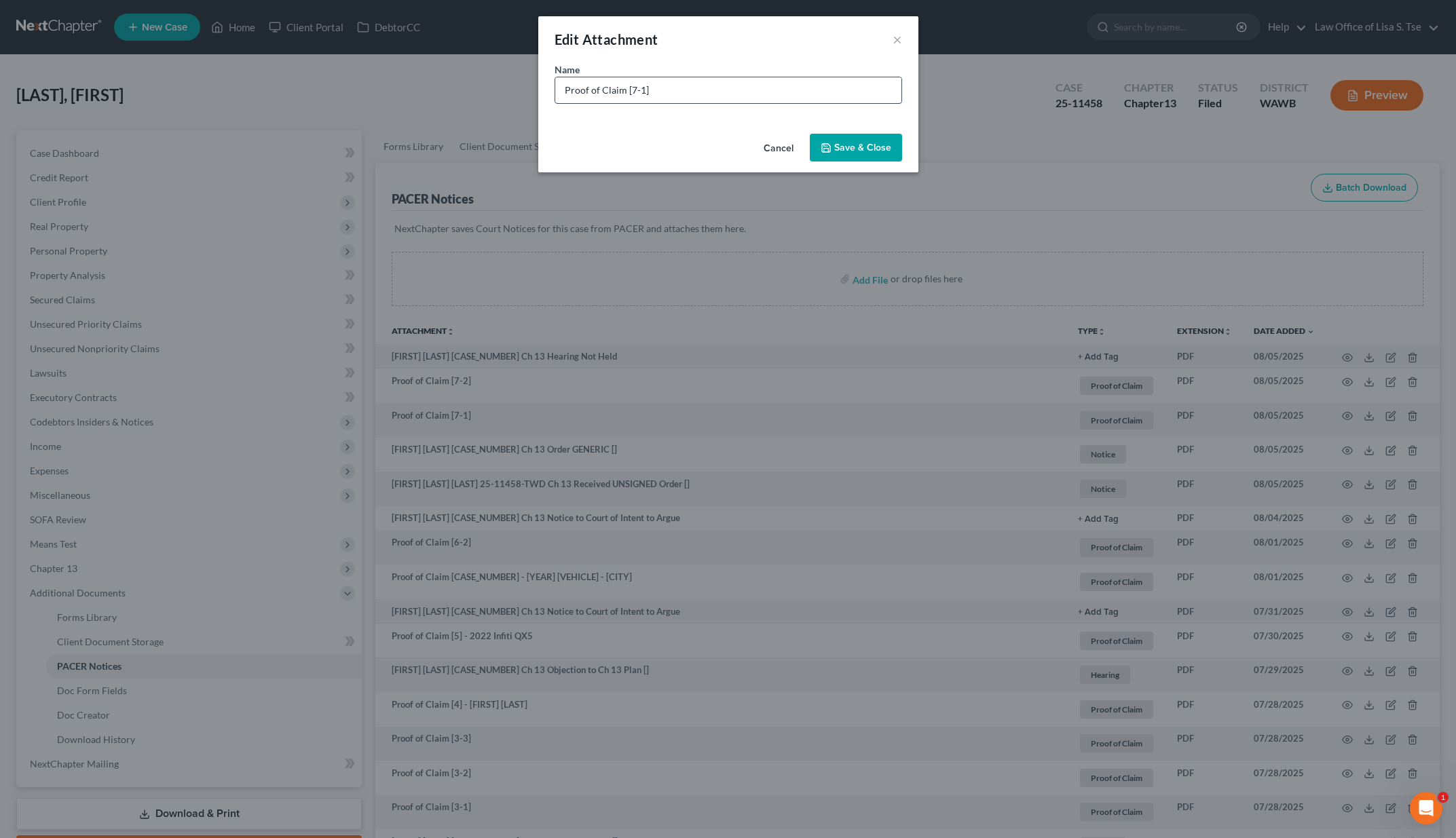 click on "Proof of Claim [7-1]" at bounding box center (728, 90) 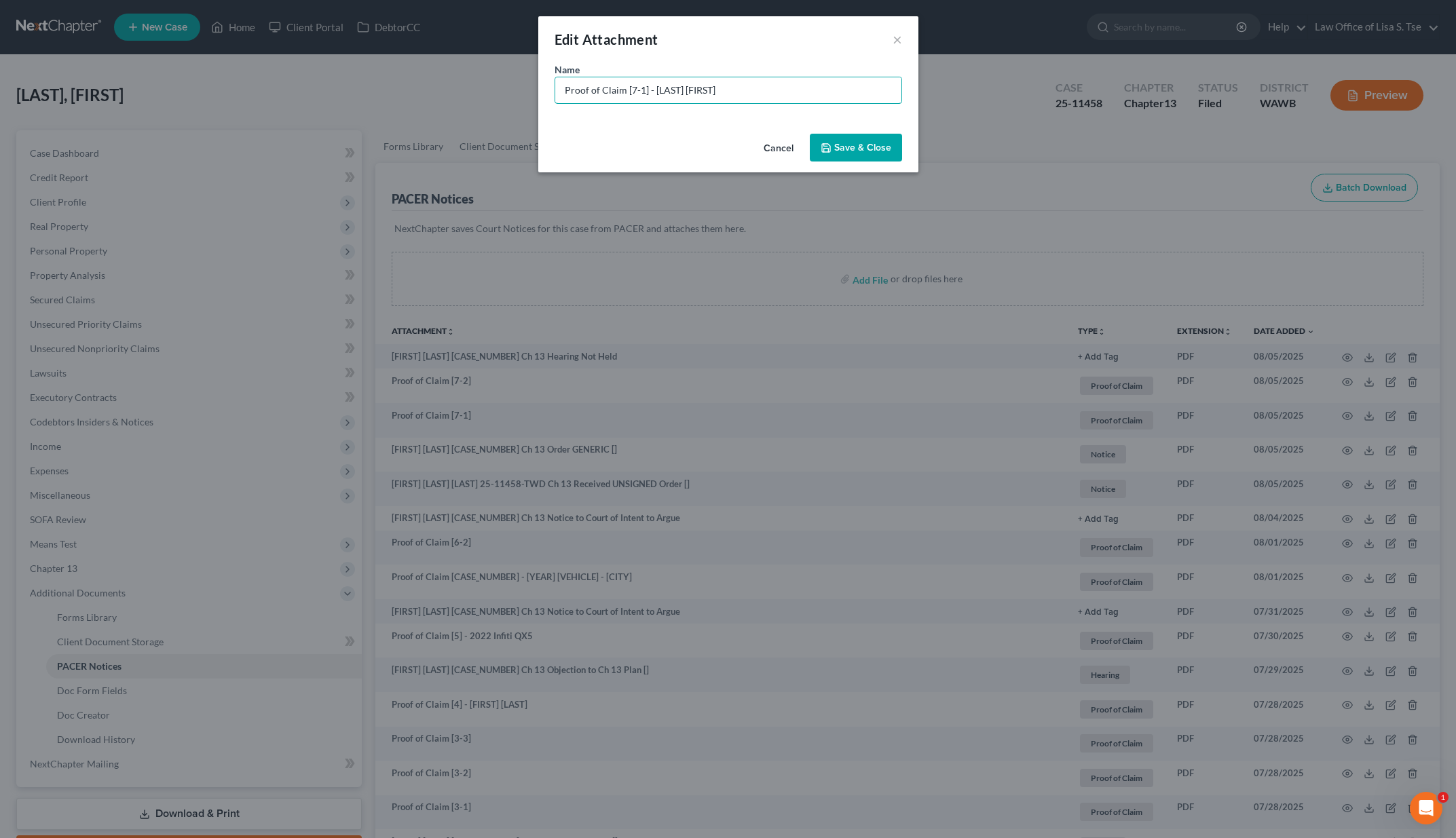 type on "Proof of Claim [7-1] - [LAST] [FIRST]" 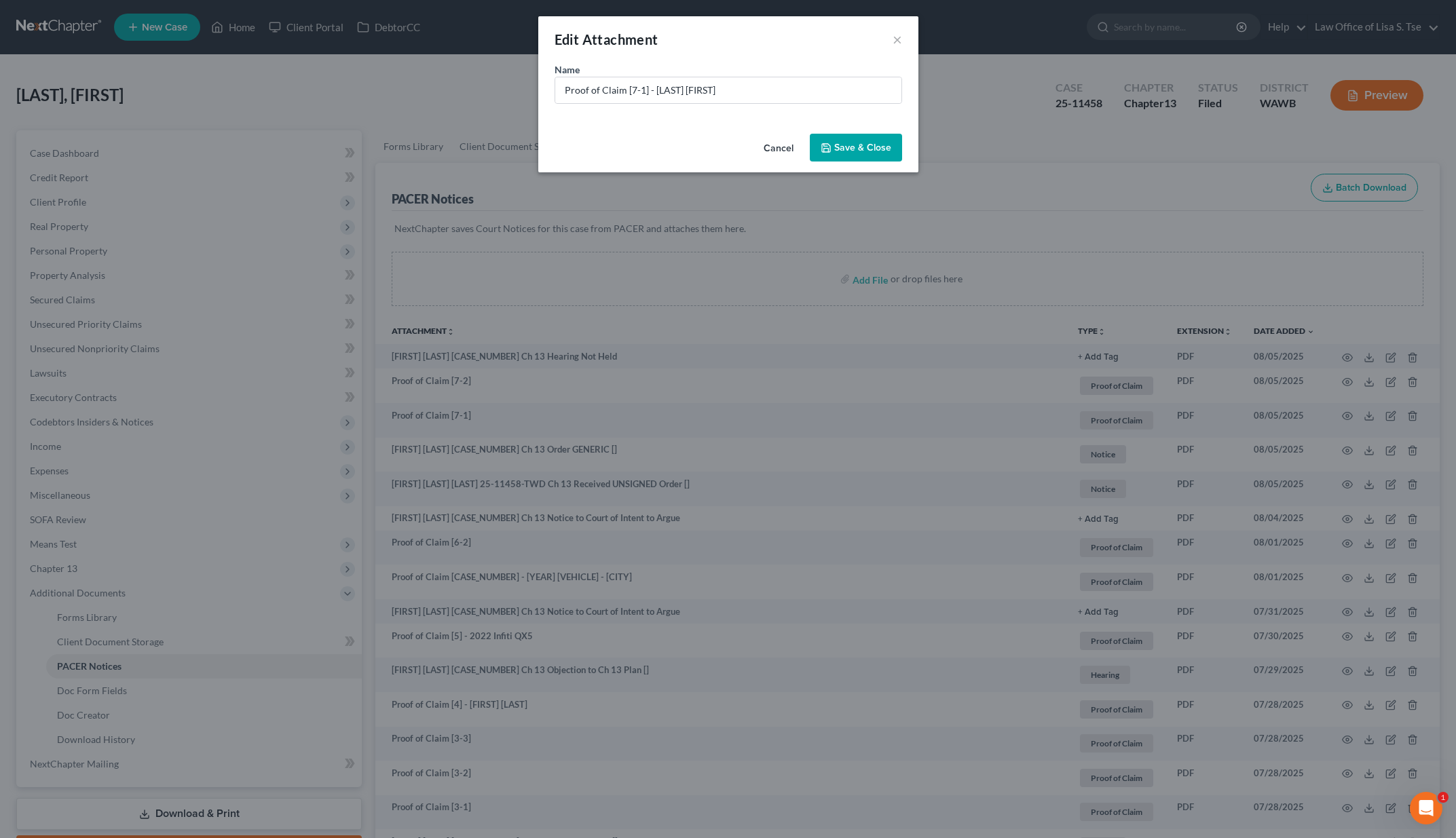 click on "Save & Close" at bounding box center (863, 147) 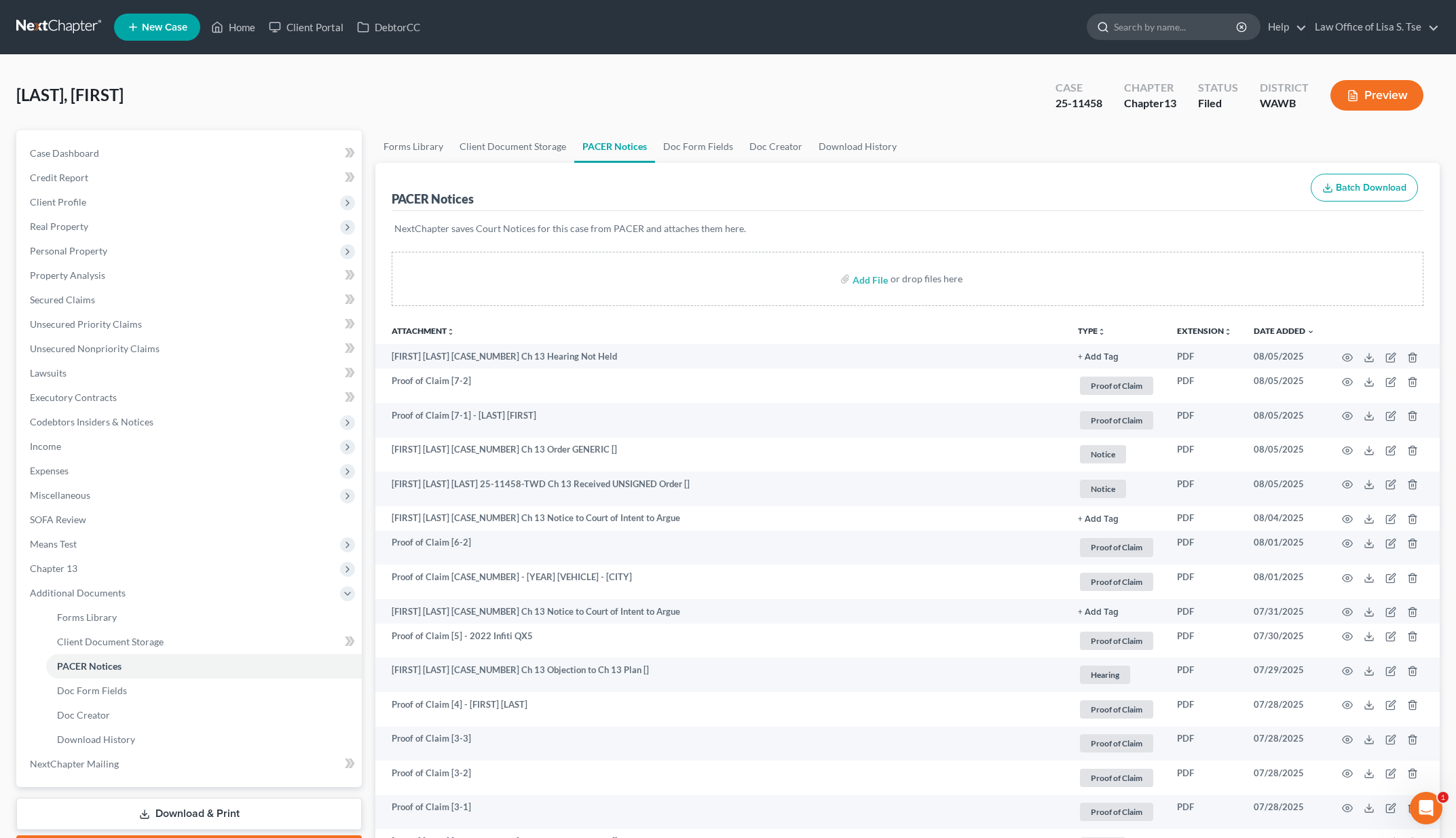 click at bounding box center [1176, 26] 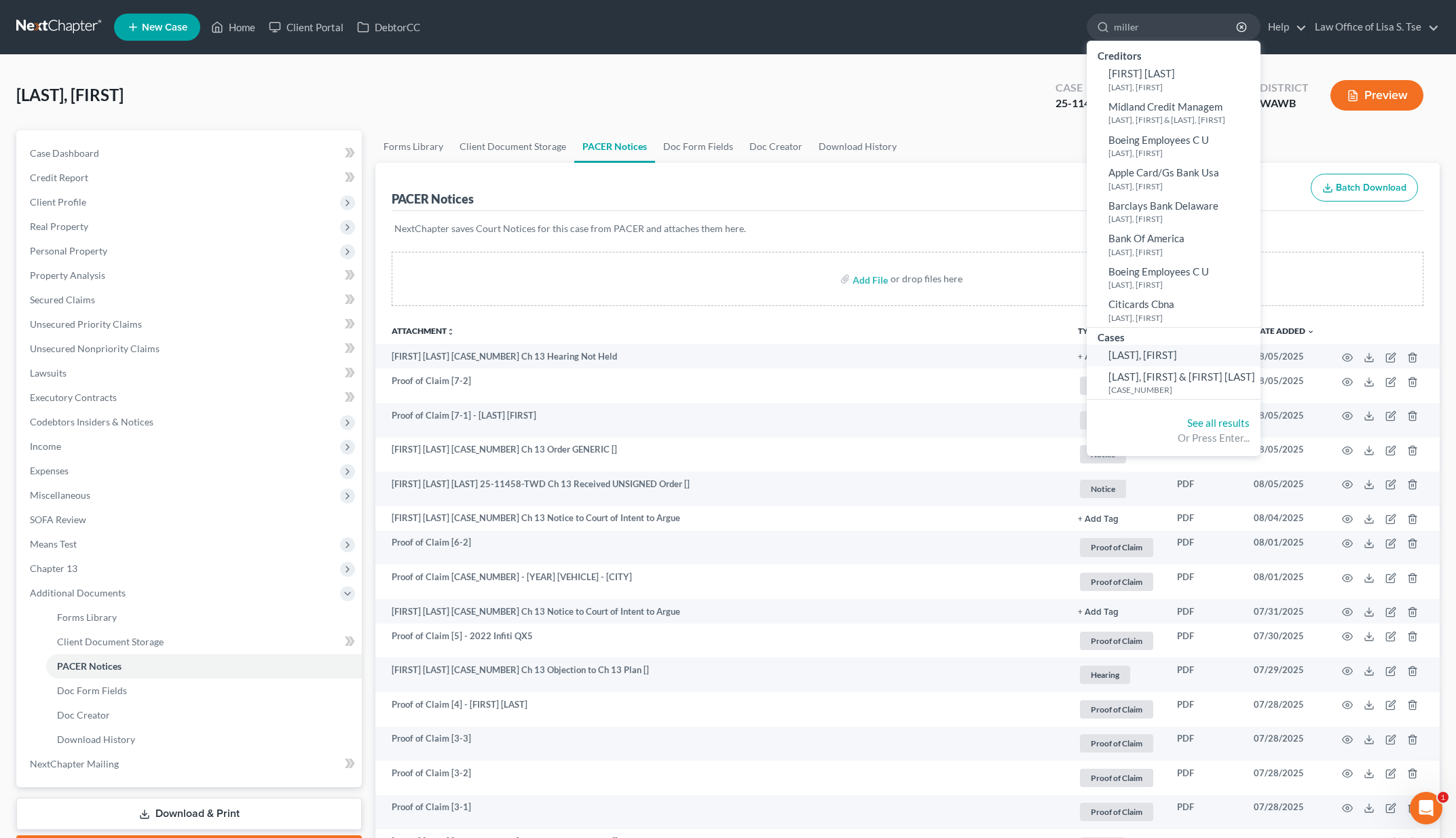 type on "miller" 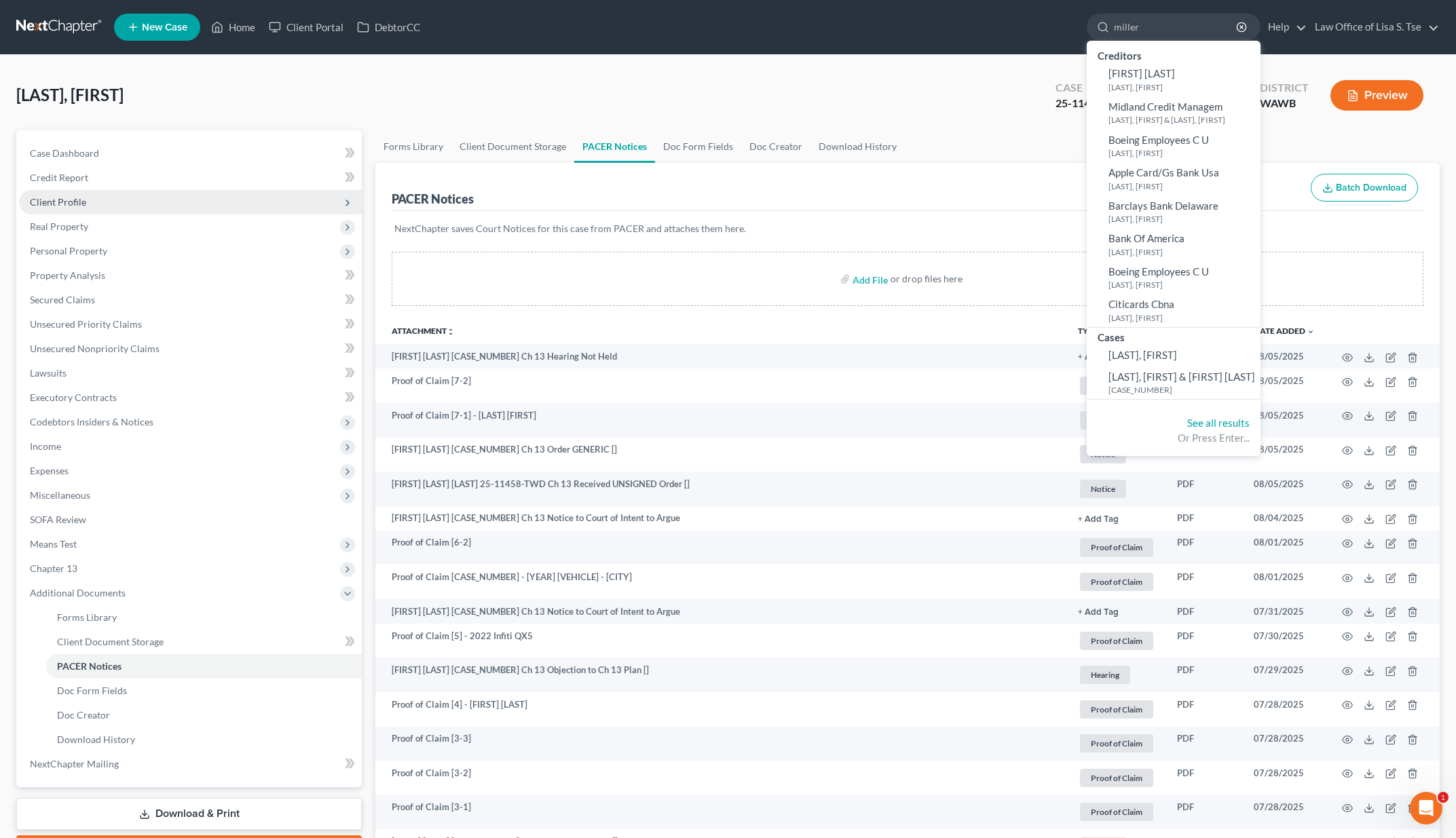 type 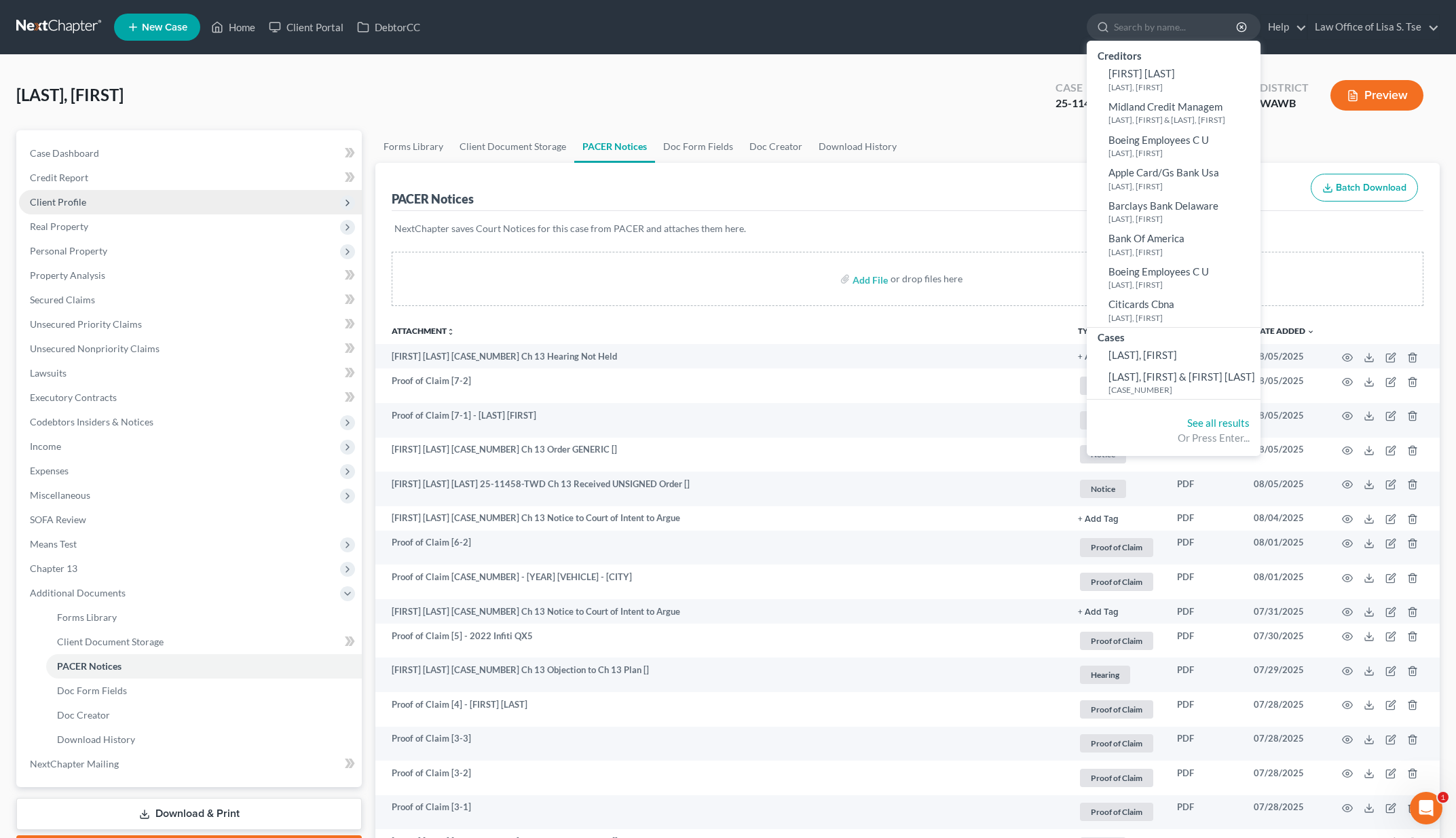 select on "3" 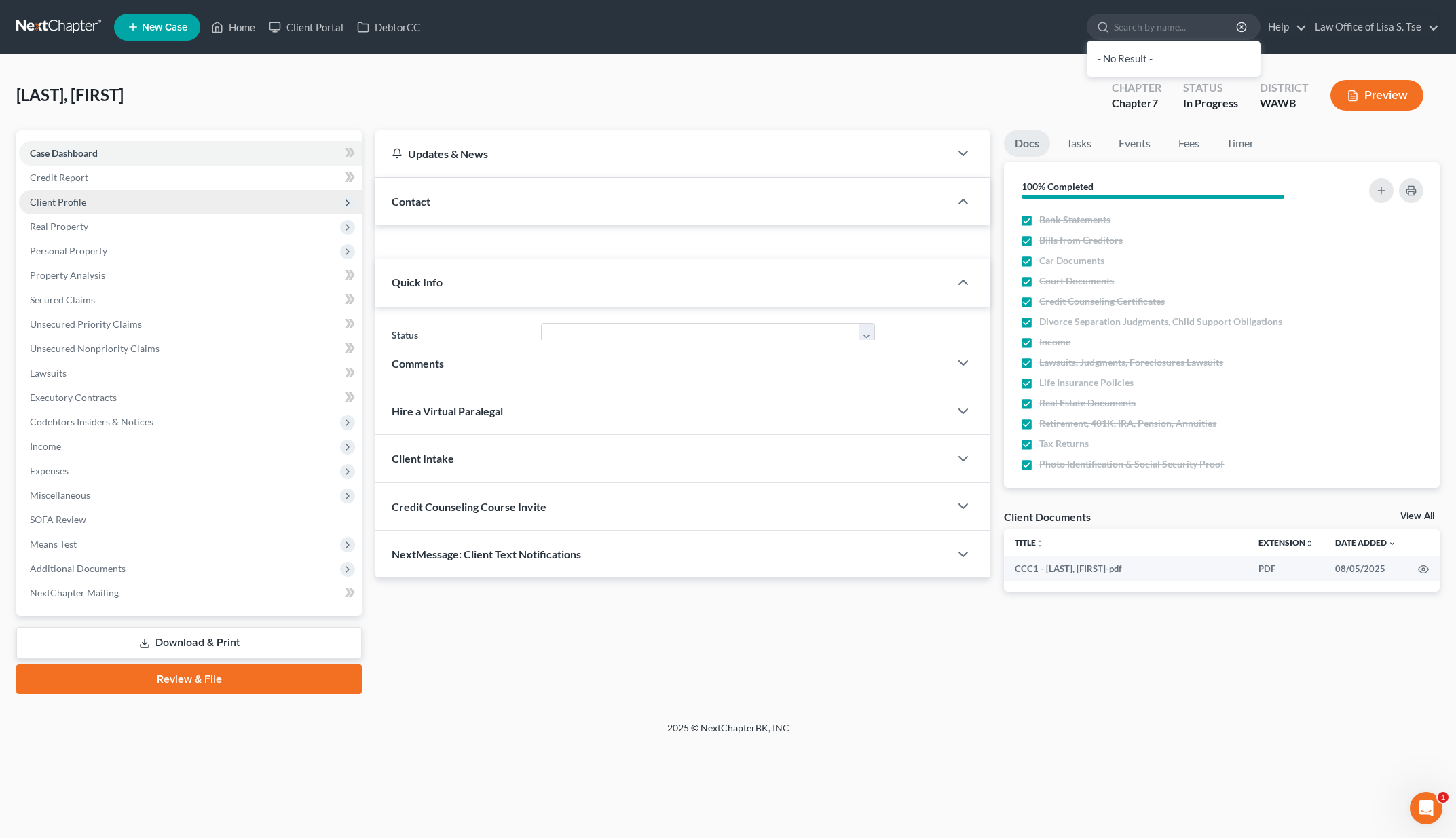 click on "Client Profile" at bounding box center [190, 202] 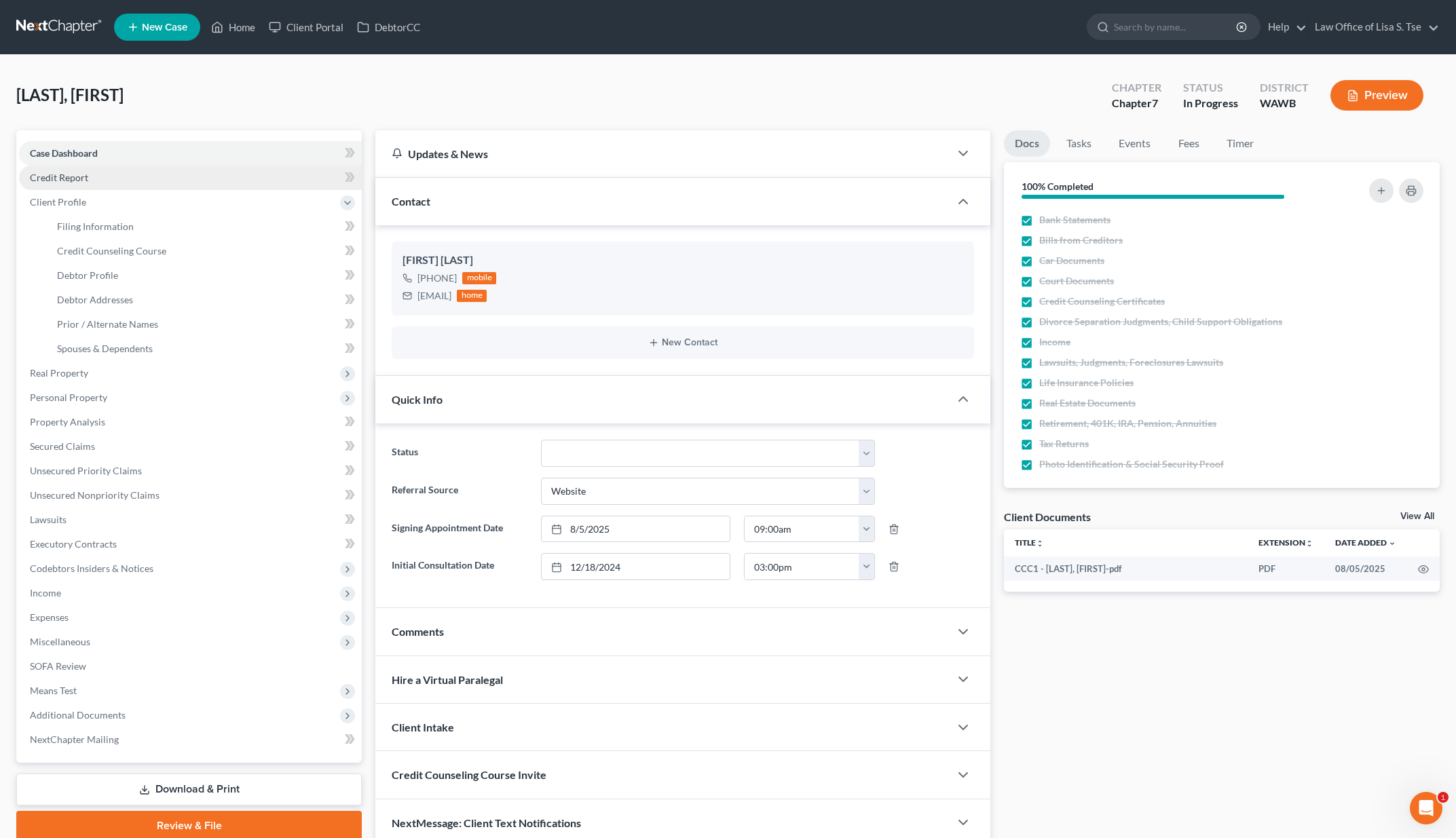 click on "Credit Report" at bounding box center [190, 178] 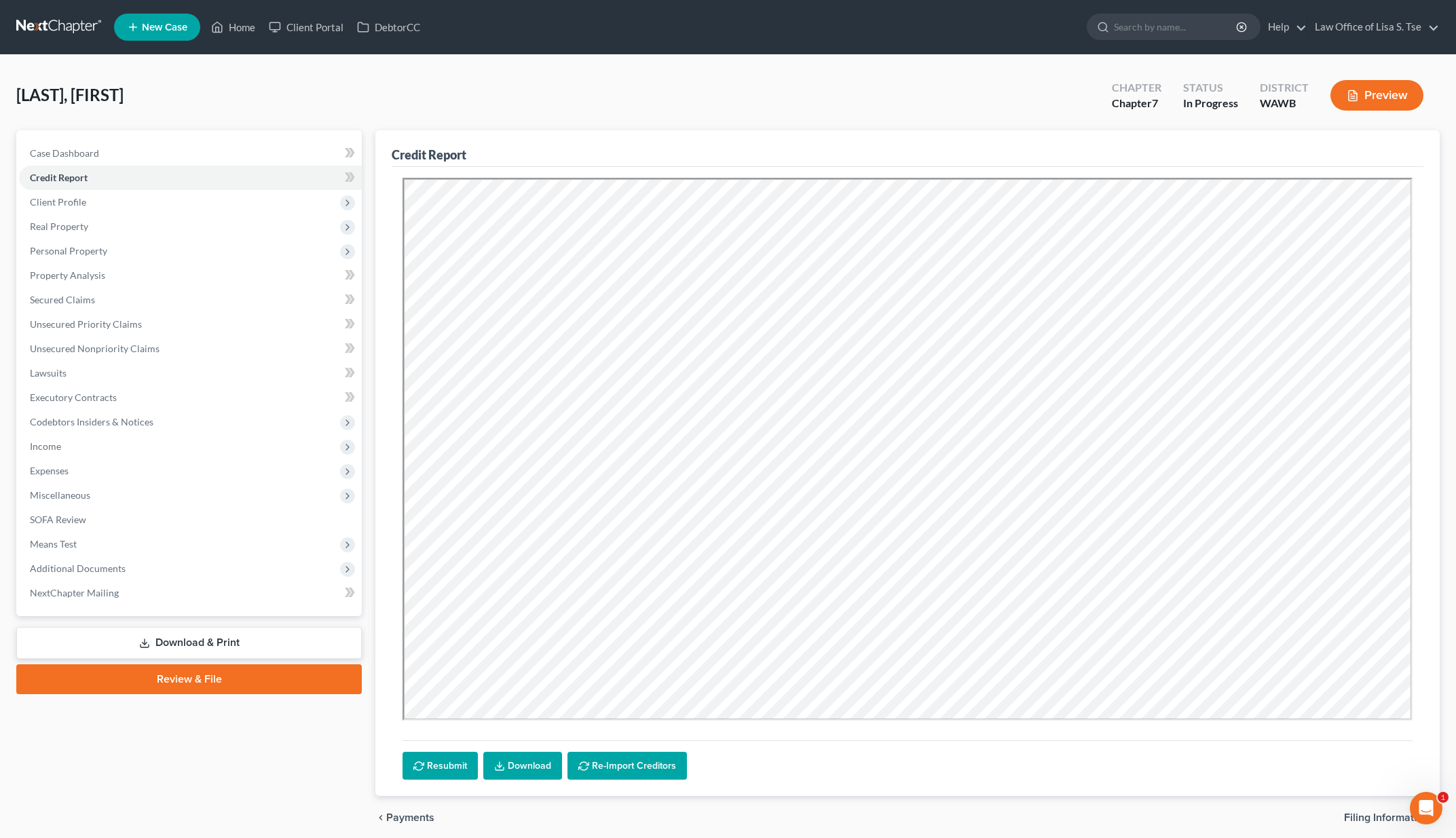 scroll, scrollTop: 0, scrollLeft: 0, axis: both 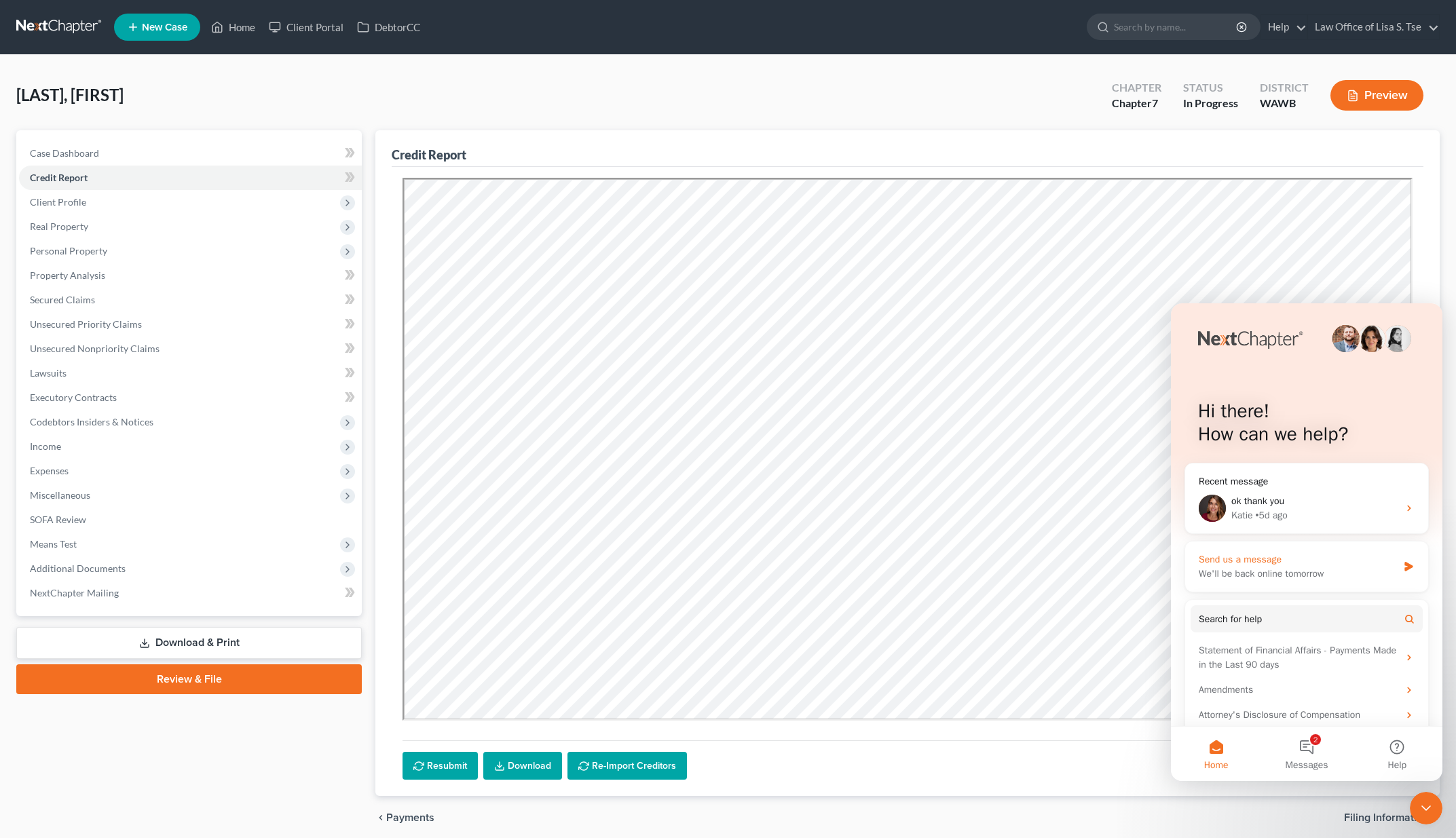 click on "Send us a message" at bounding box center [1298, 559] 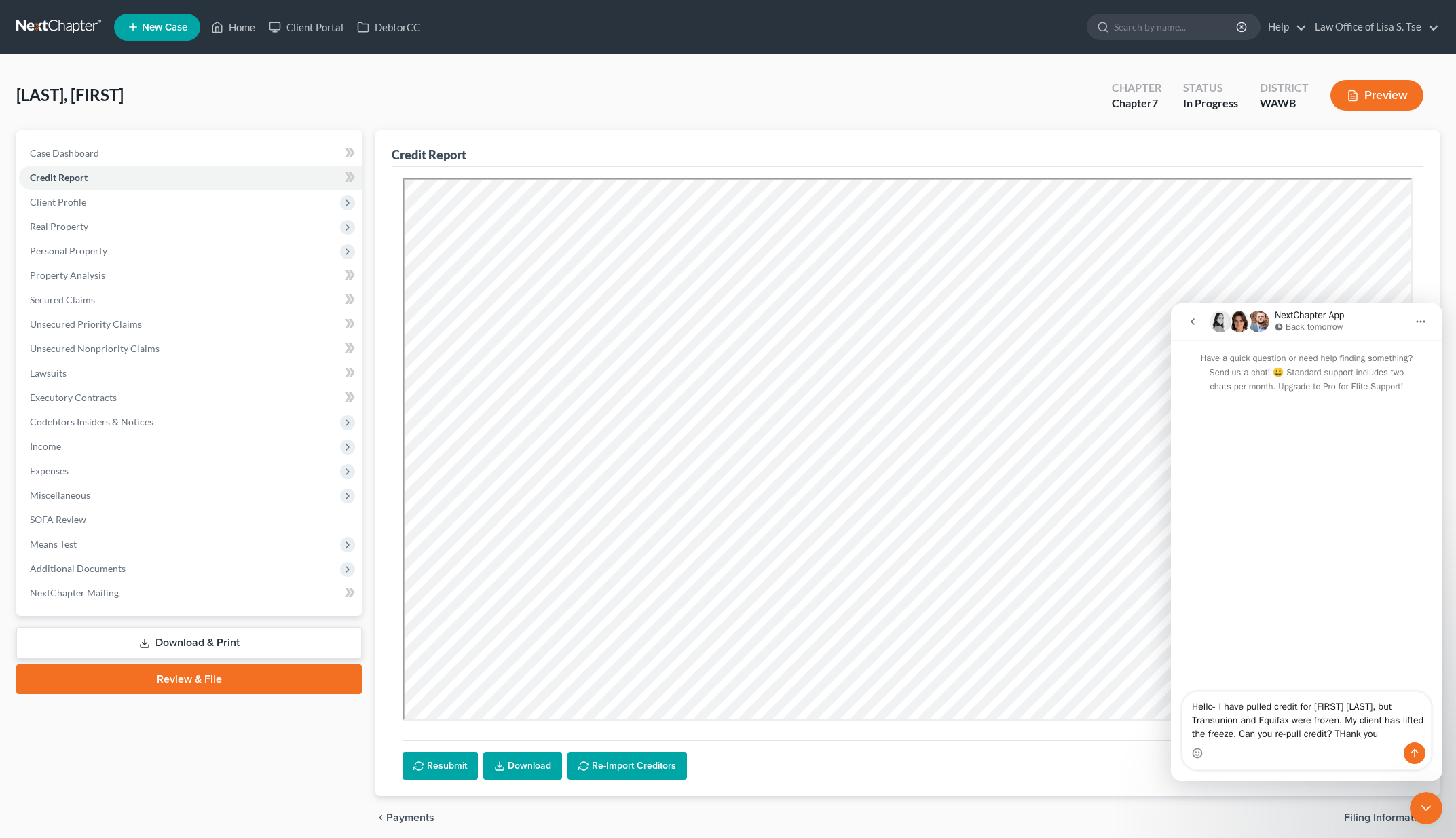 type on "Hello- I have pulled credit for [FIRST] [LAST], but Transunion and Equifax were frozen. My client has lifted the freeze. Can you re-pull credit? THank you!" 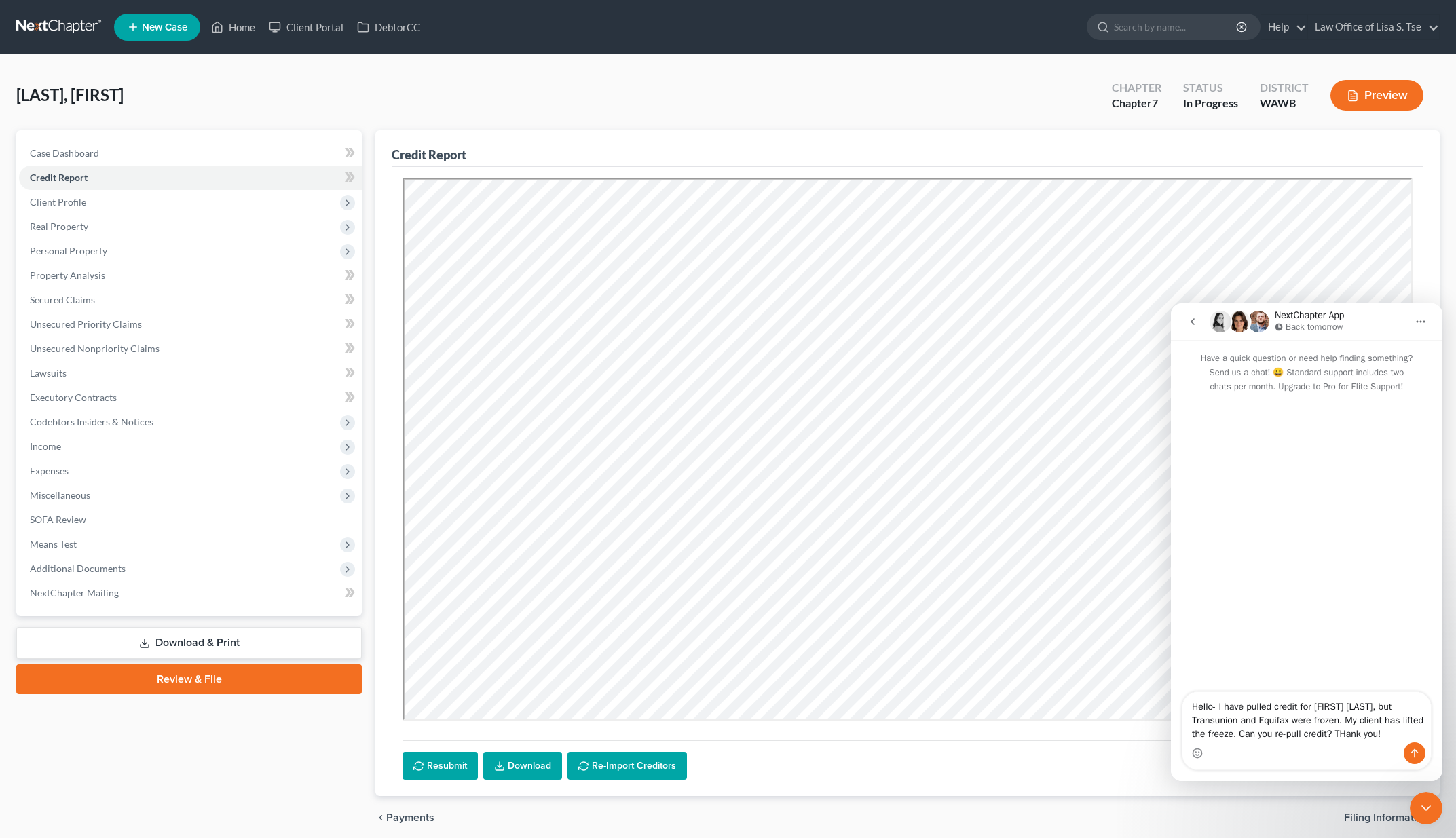 type 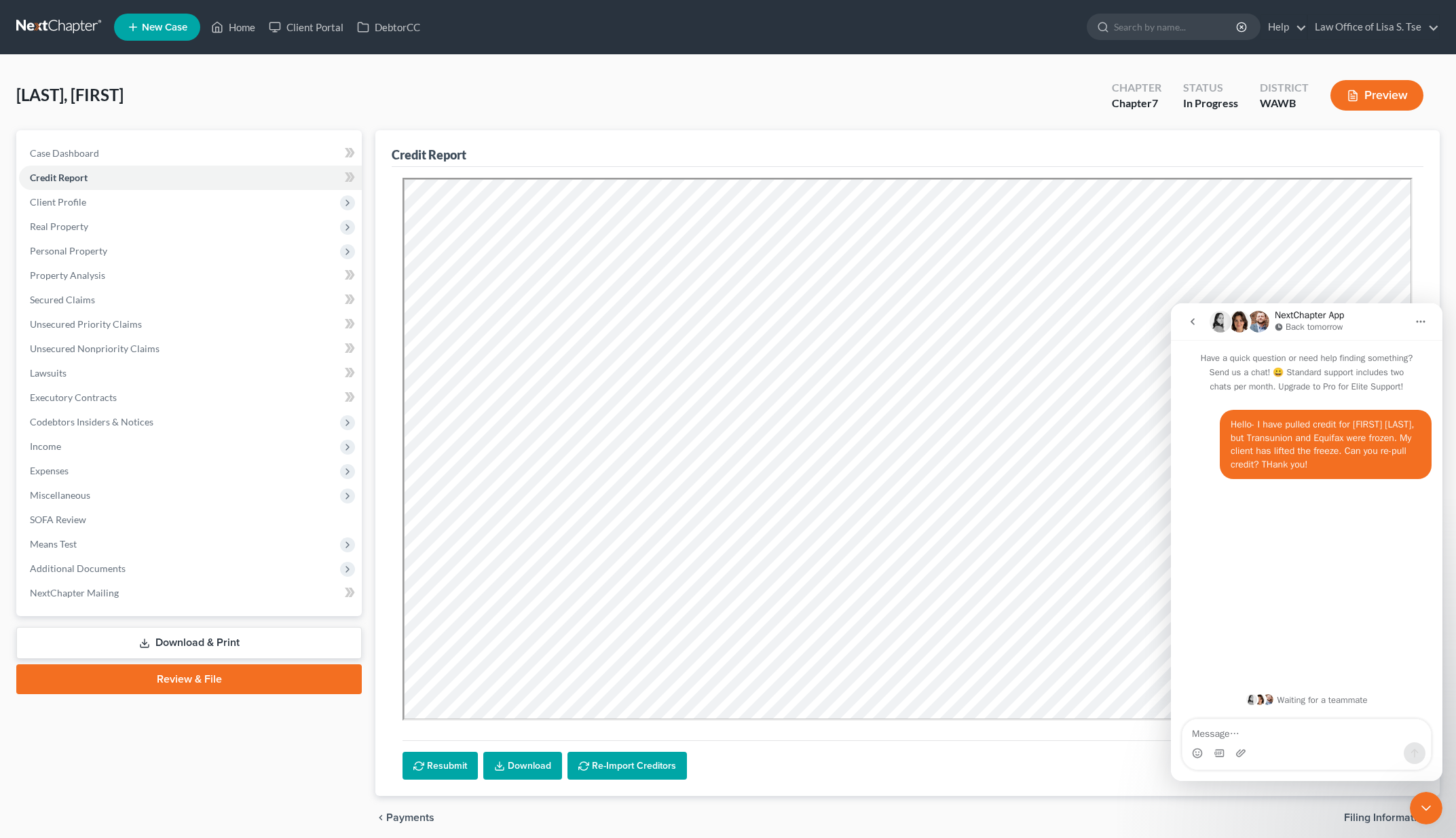click at bounding box center (1426, 808) 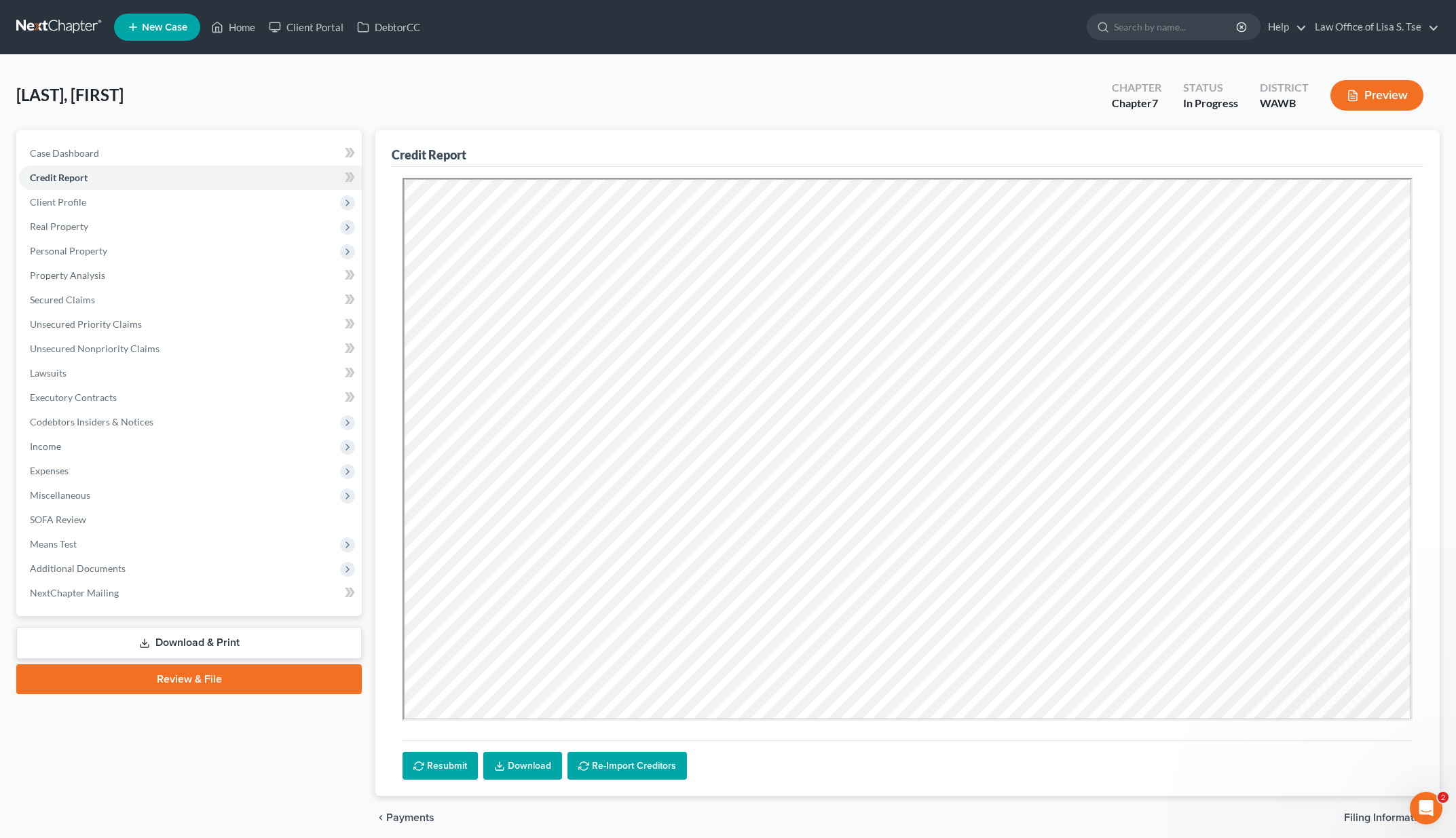 scroll, scrollTop: 0, scrollLeft: 0, axis: both 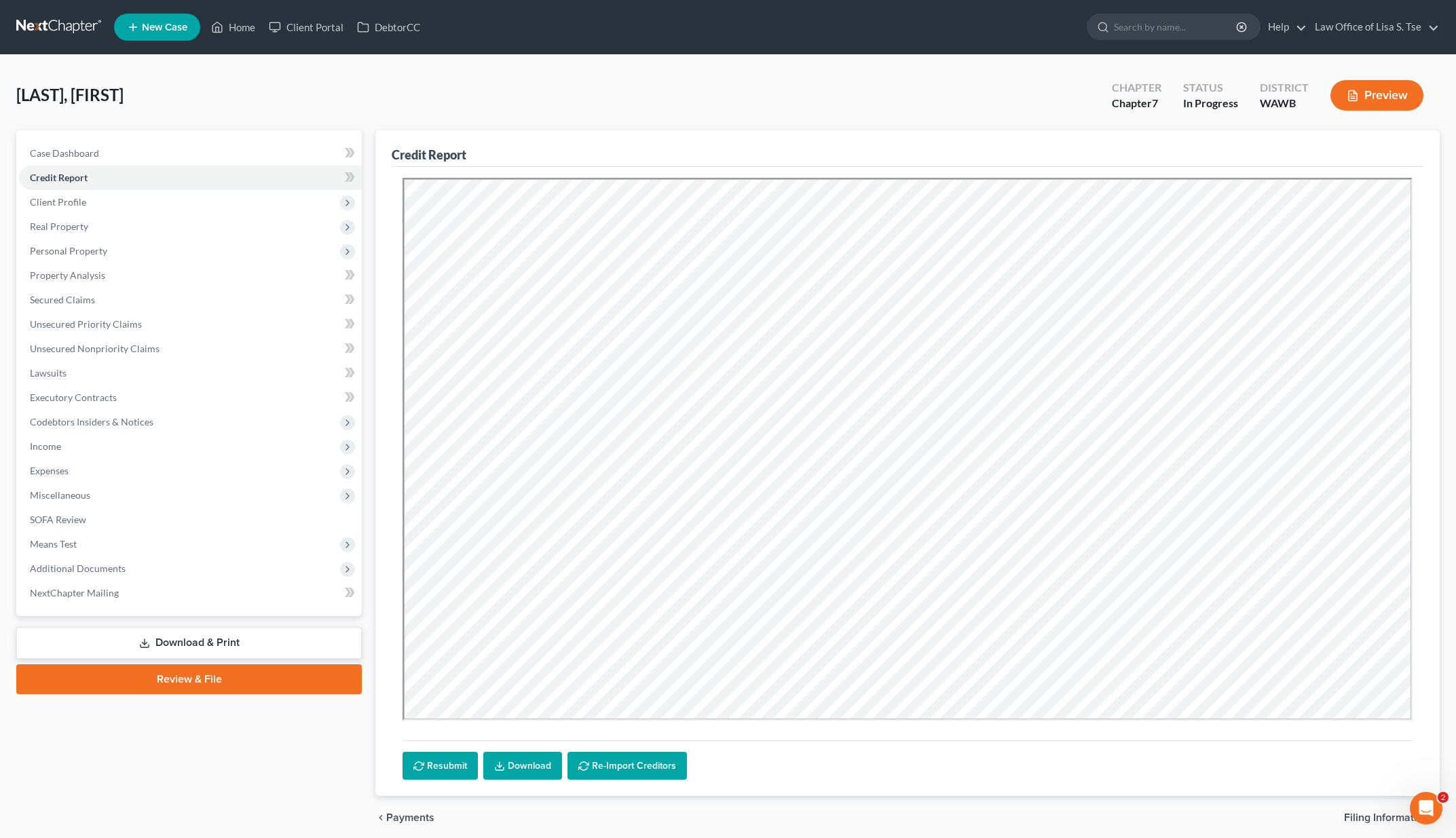 click at bounding box center [60, 27] 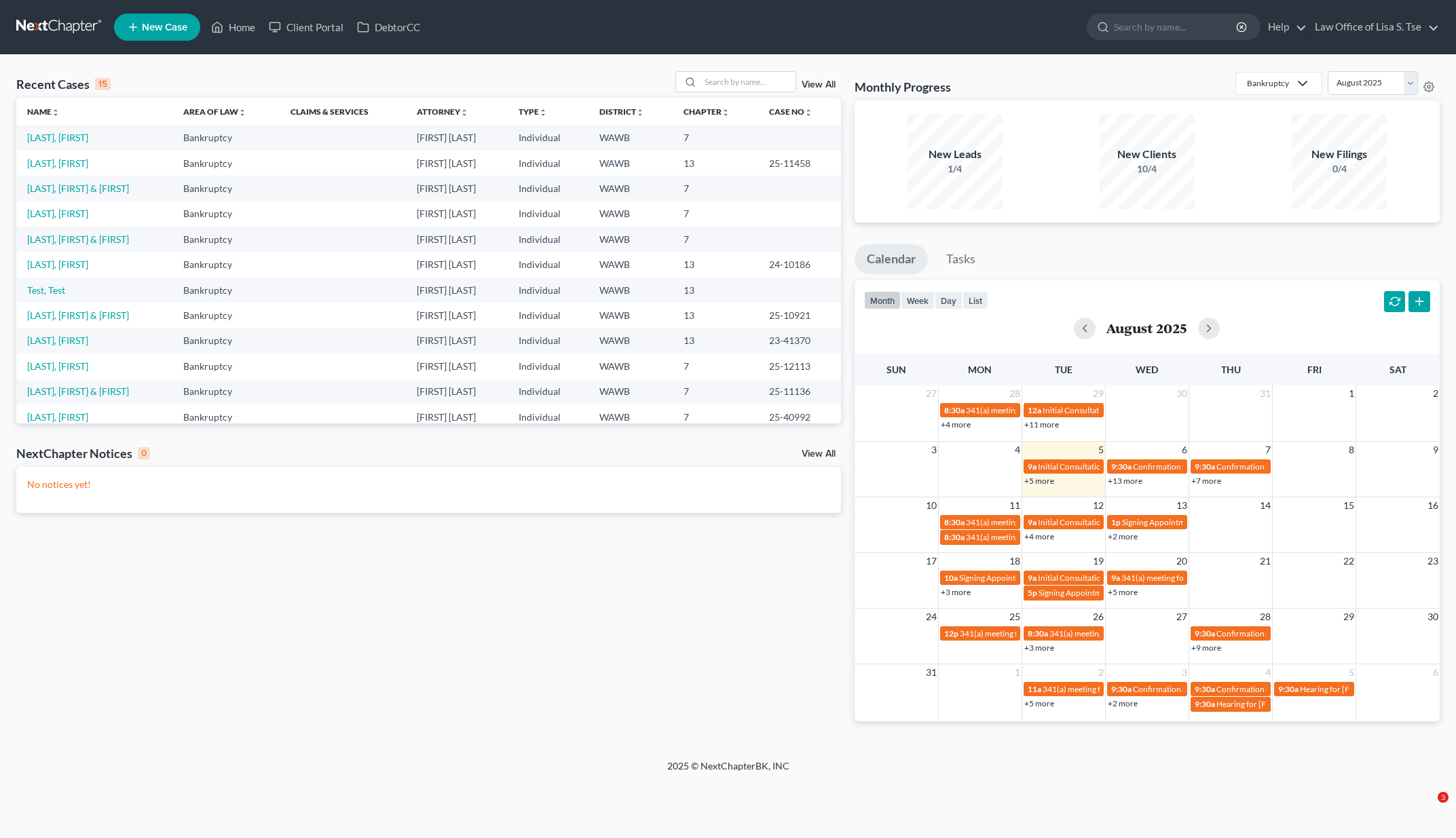 scroll, scrollTop: 0, scrollLeft: 0, axis: both 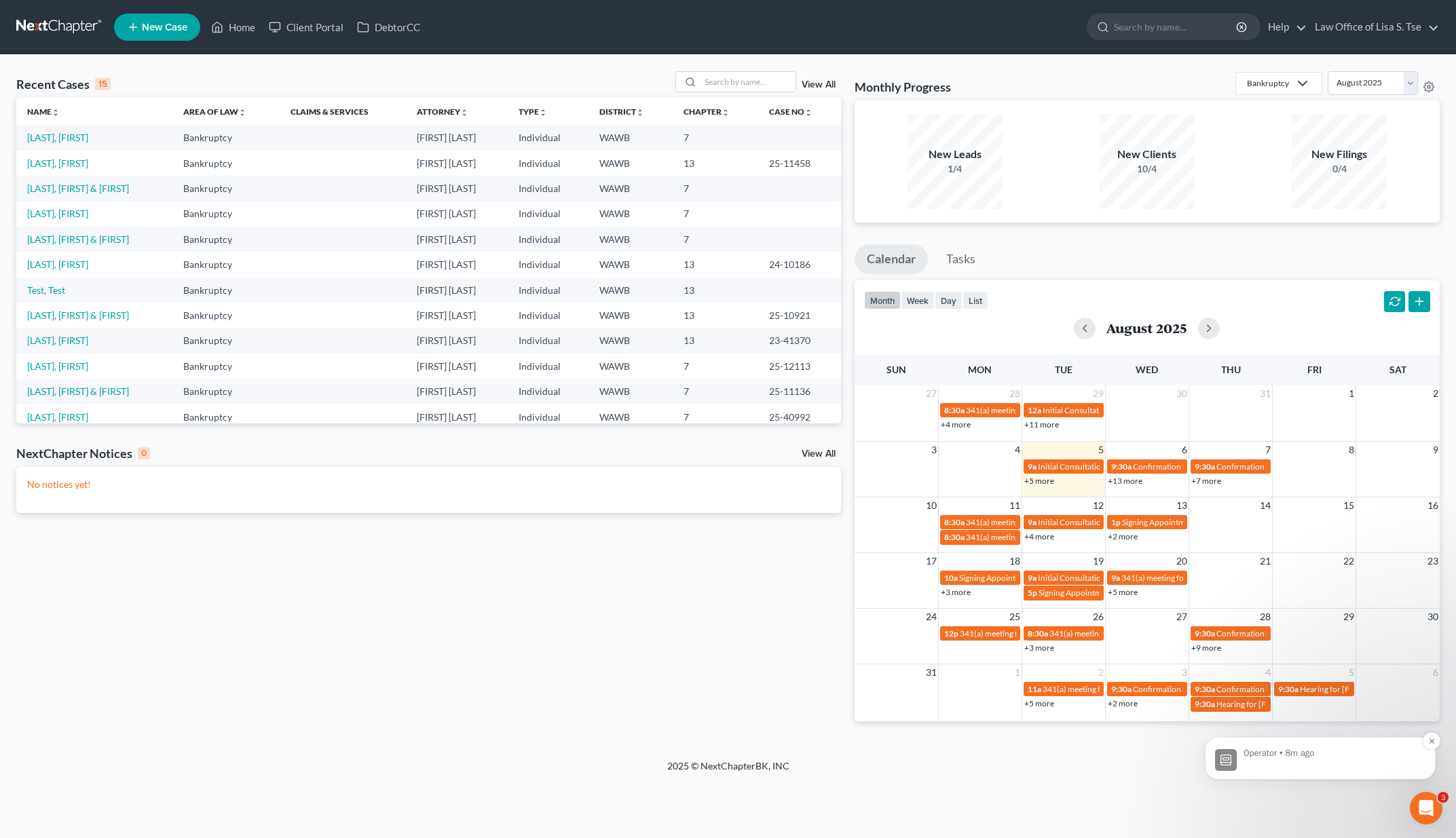 click on "Operator • 8m ago" at bounding box center [1331, 759] 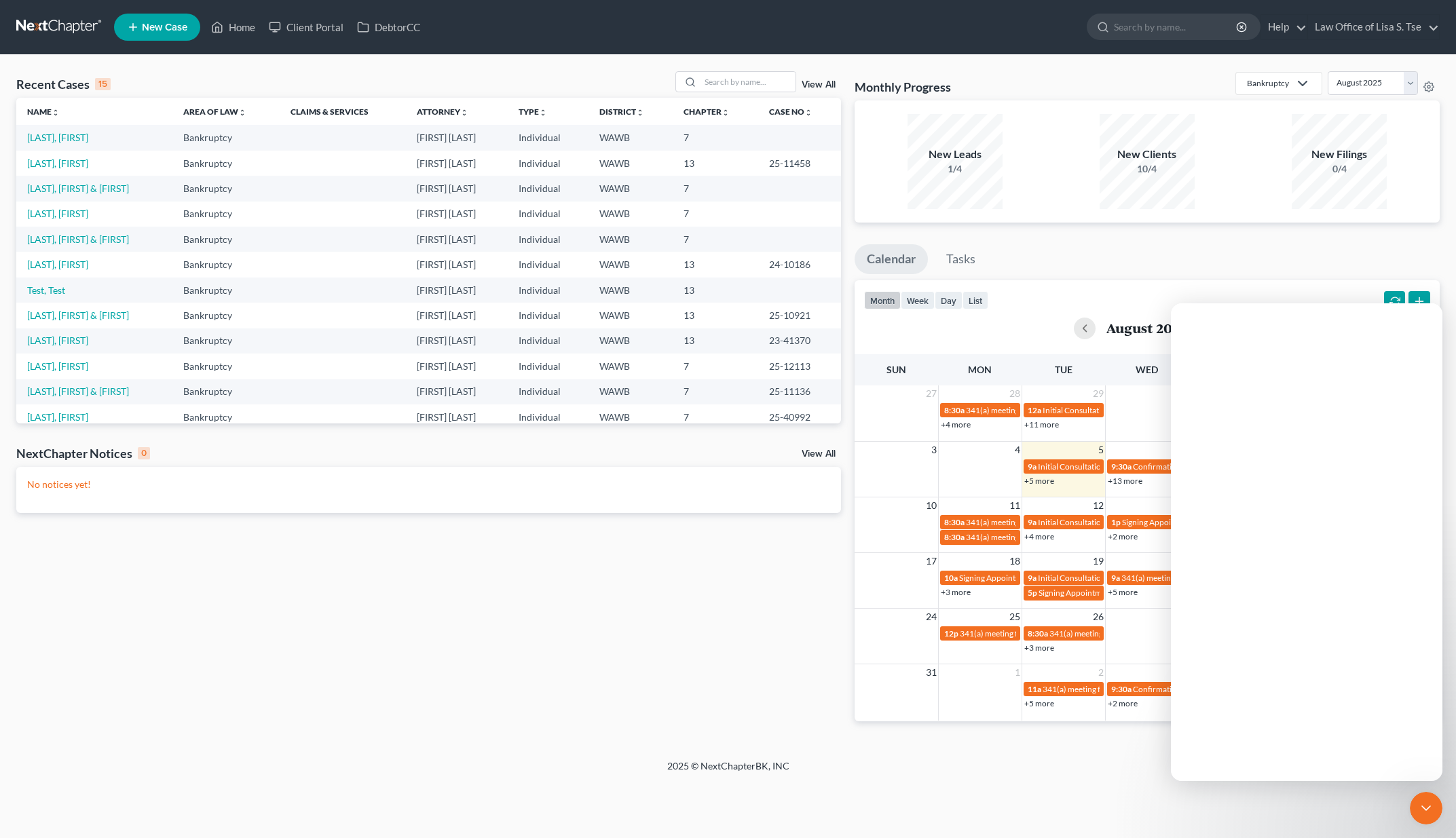 scroll, scrollTop: 0, scrollLeft: 0, axis: both 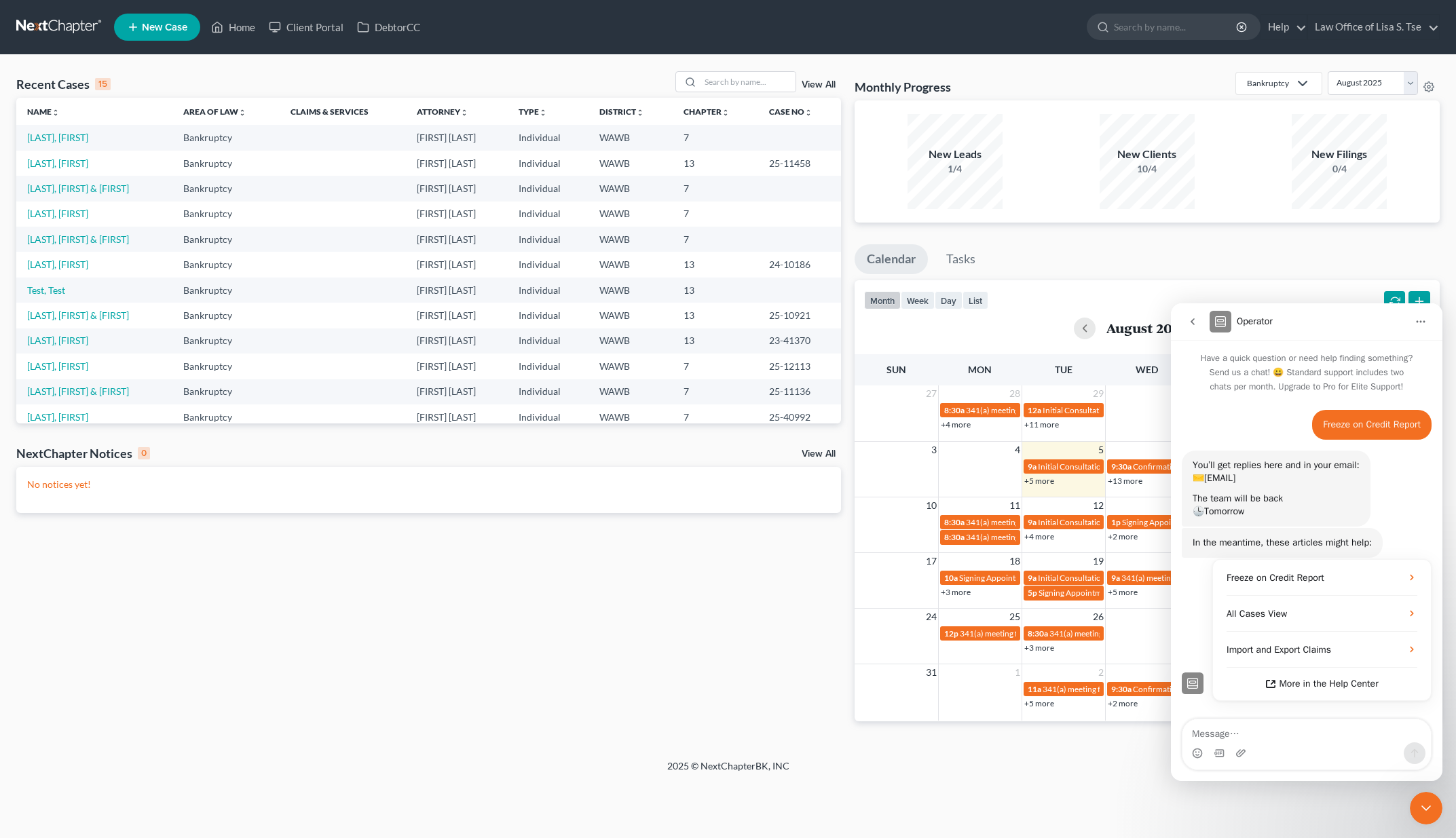 click 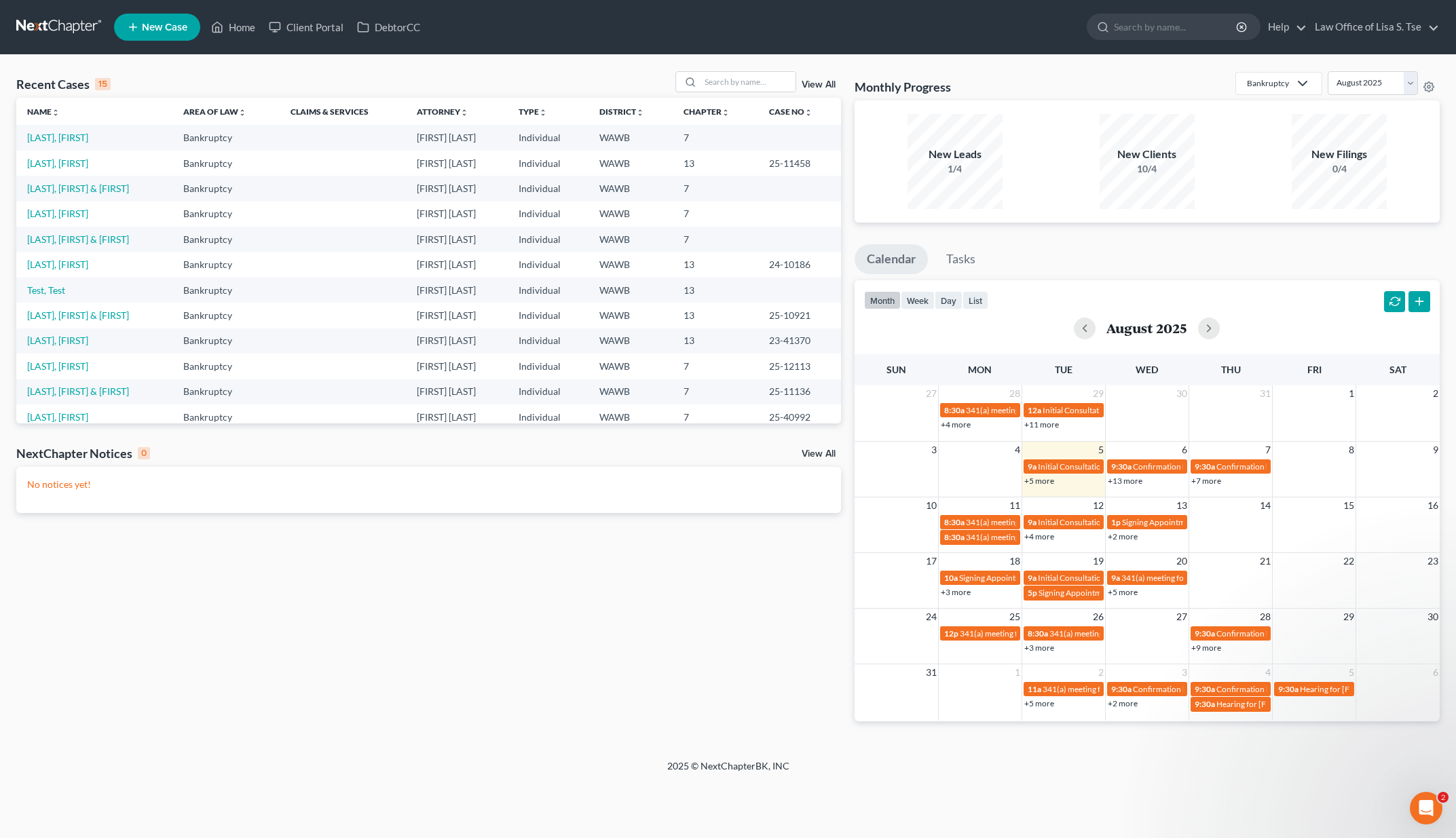 scroll, scrollTop: 0, scrollLeft: 0, axis: both 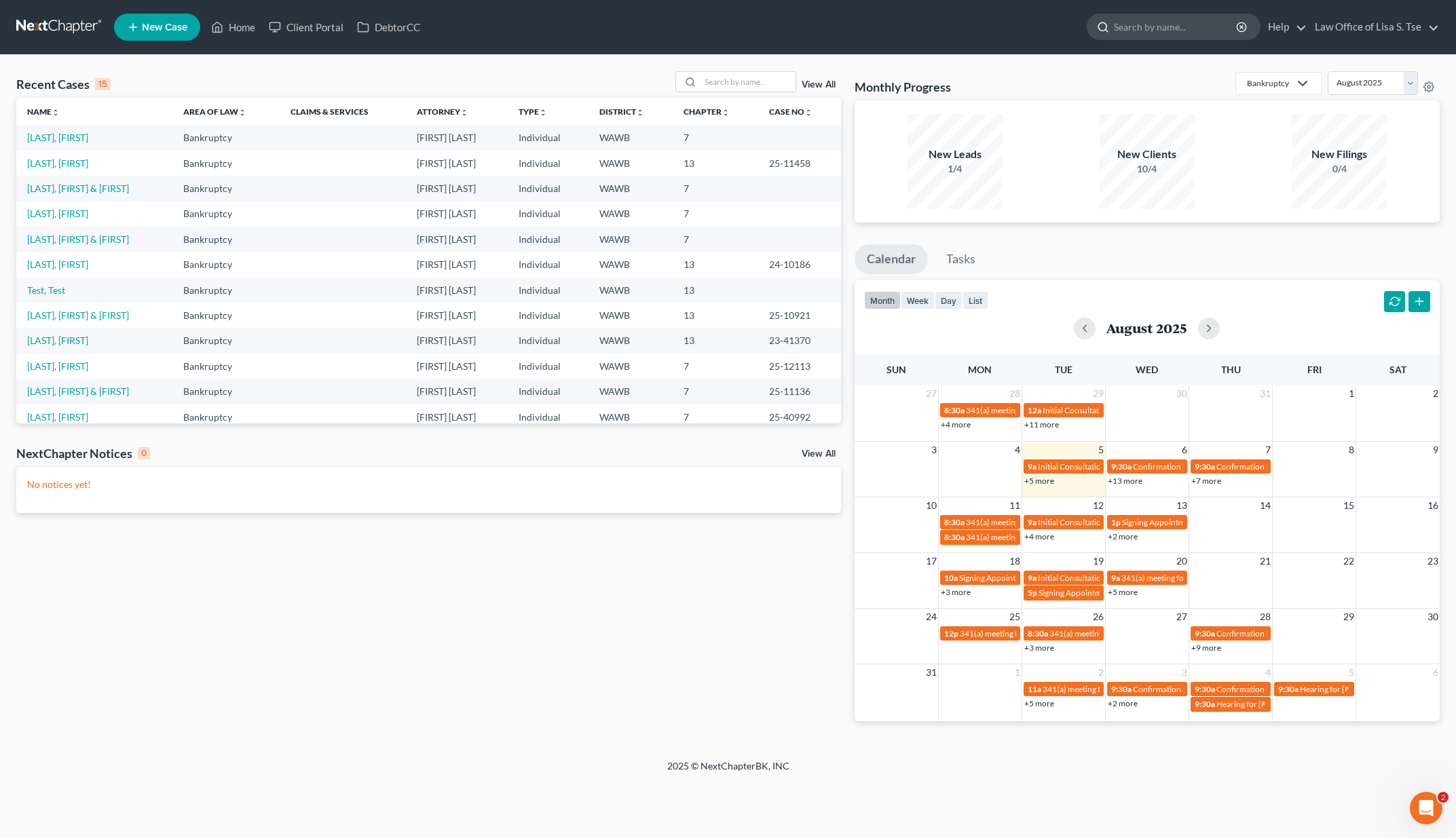 click at bounding box center (1176, 26) 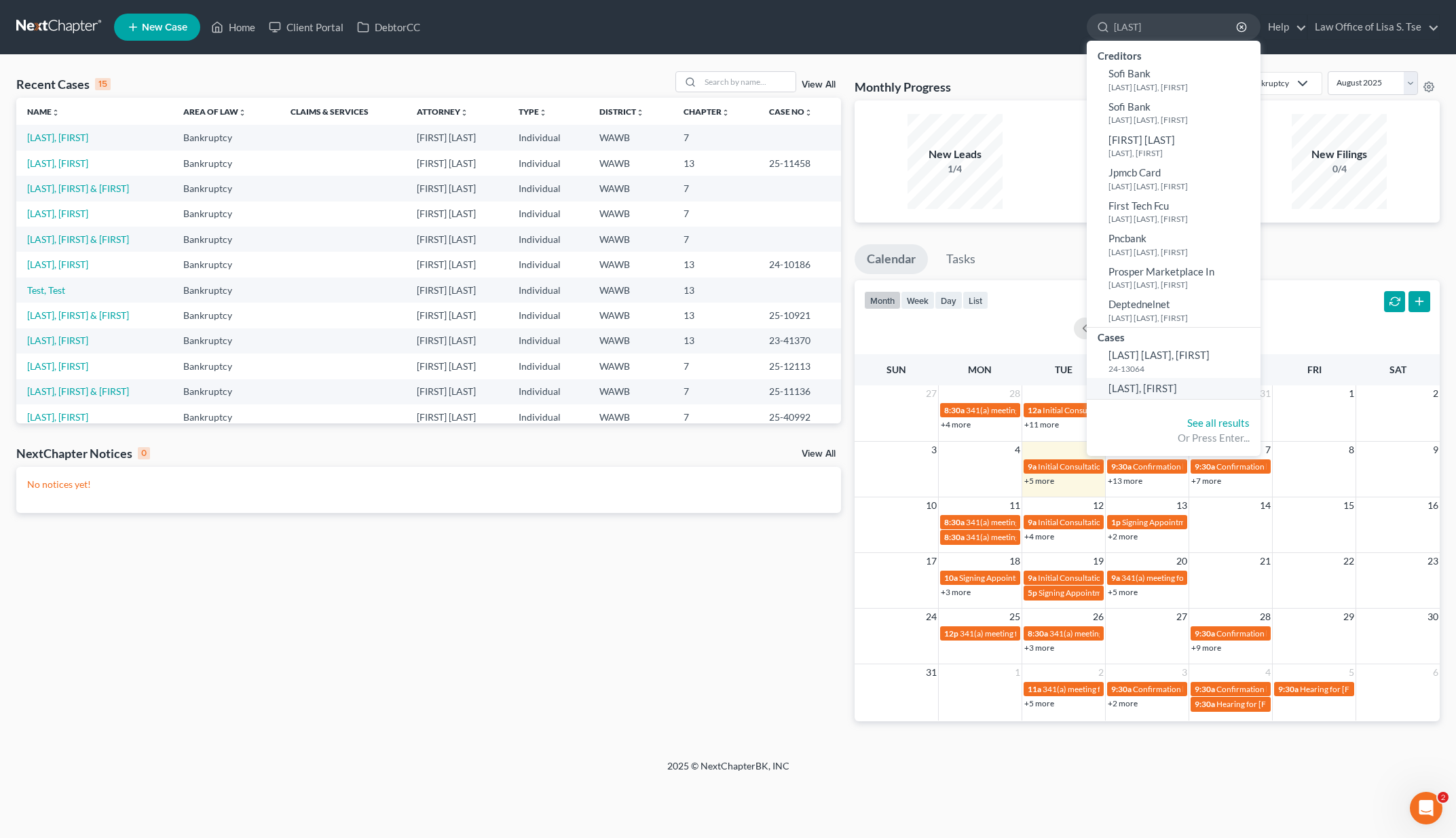 type on "soto" 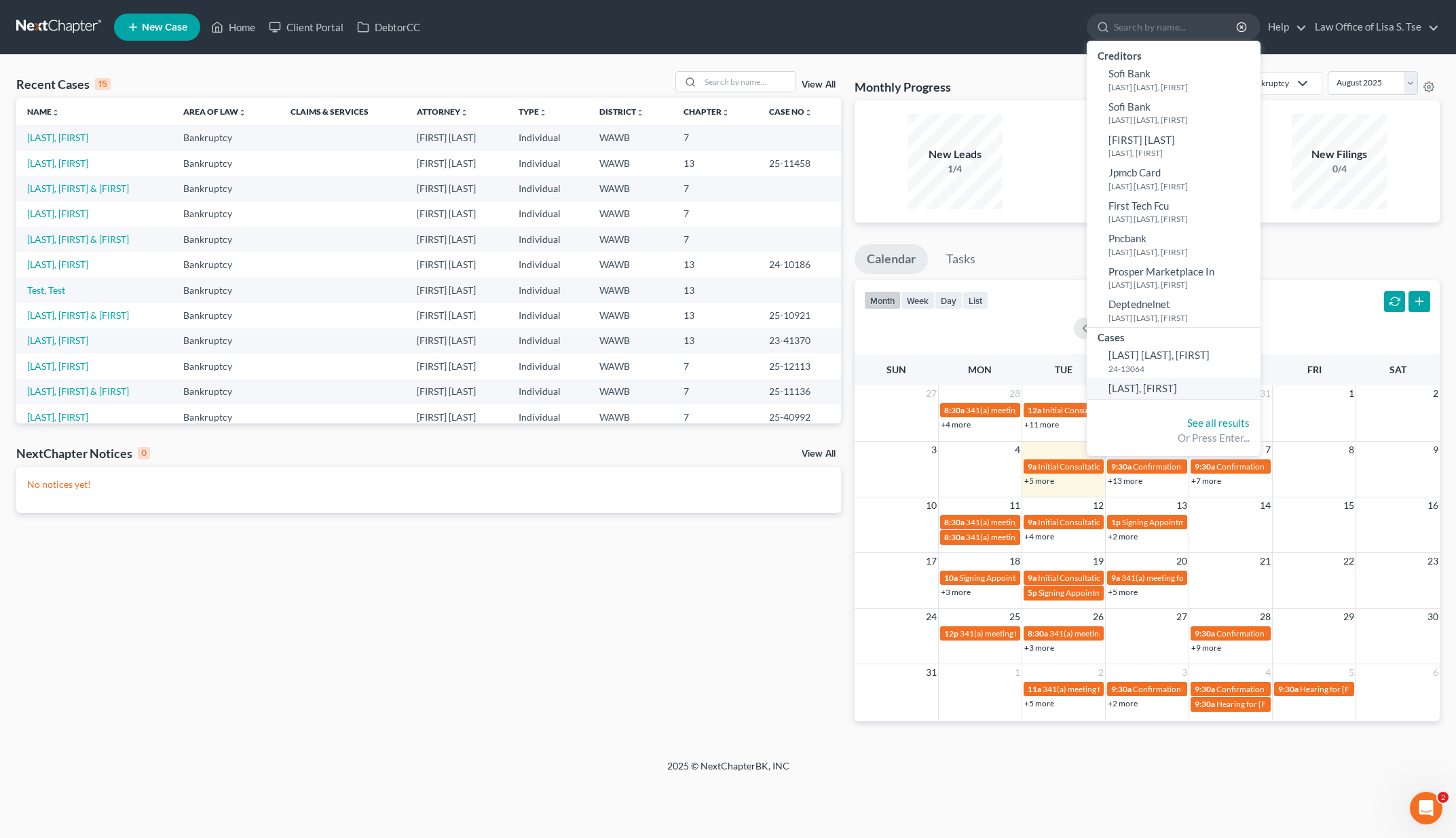 select on "6" 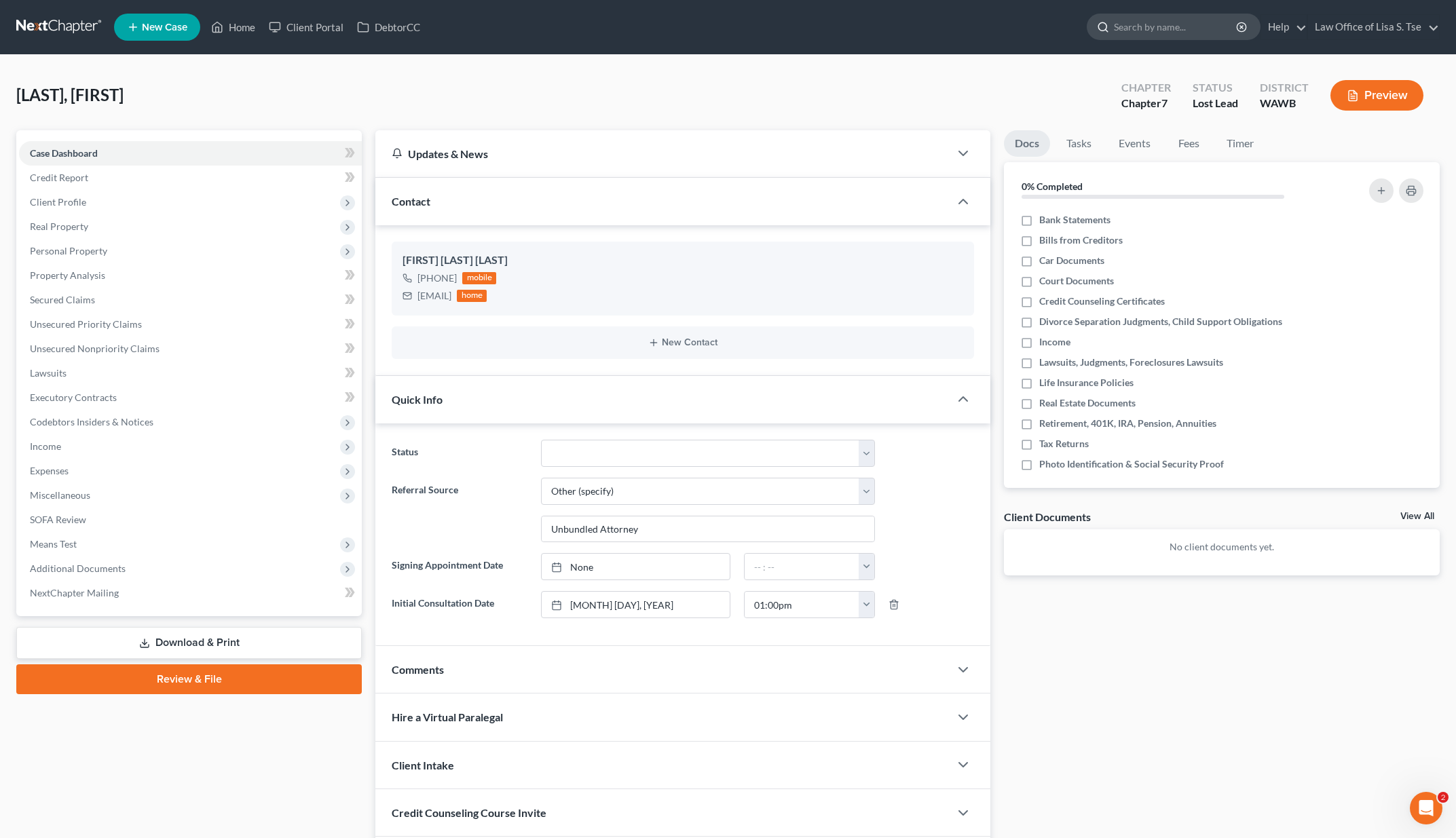click at bounding box center (1176, 26) 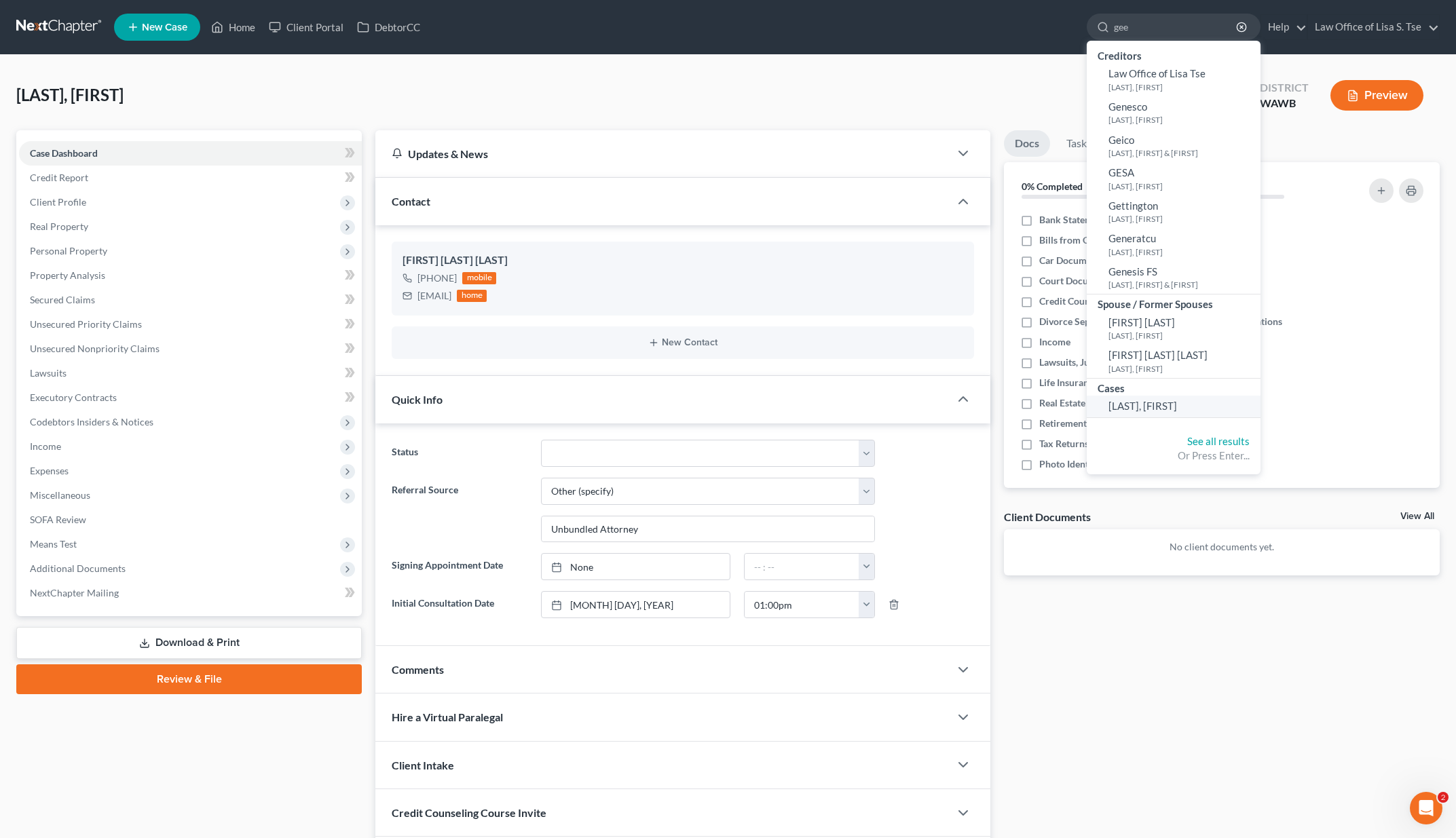 type on "gee" 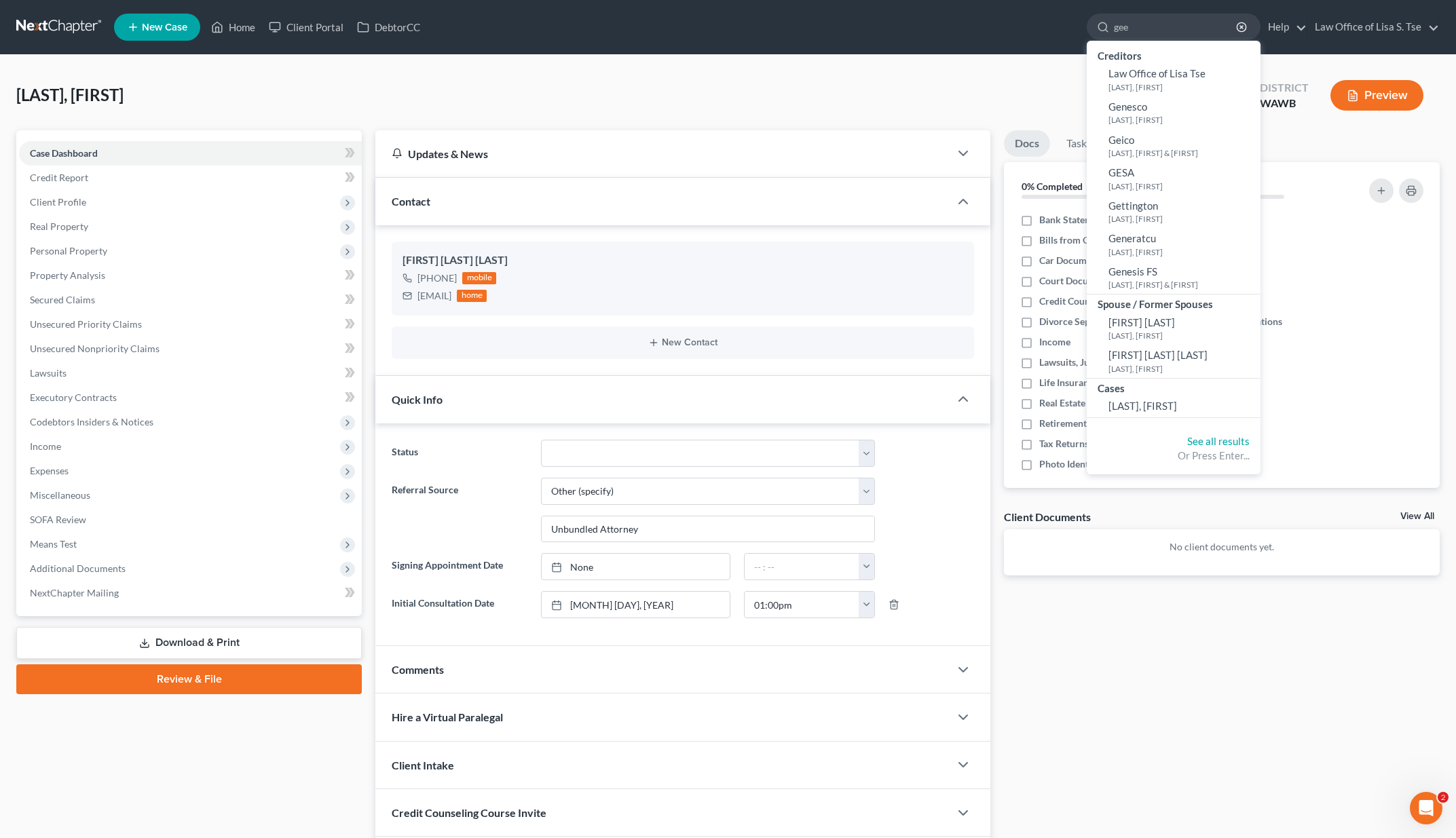 type 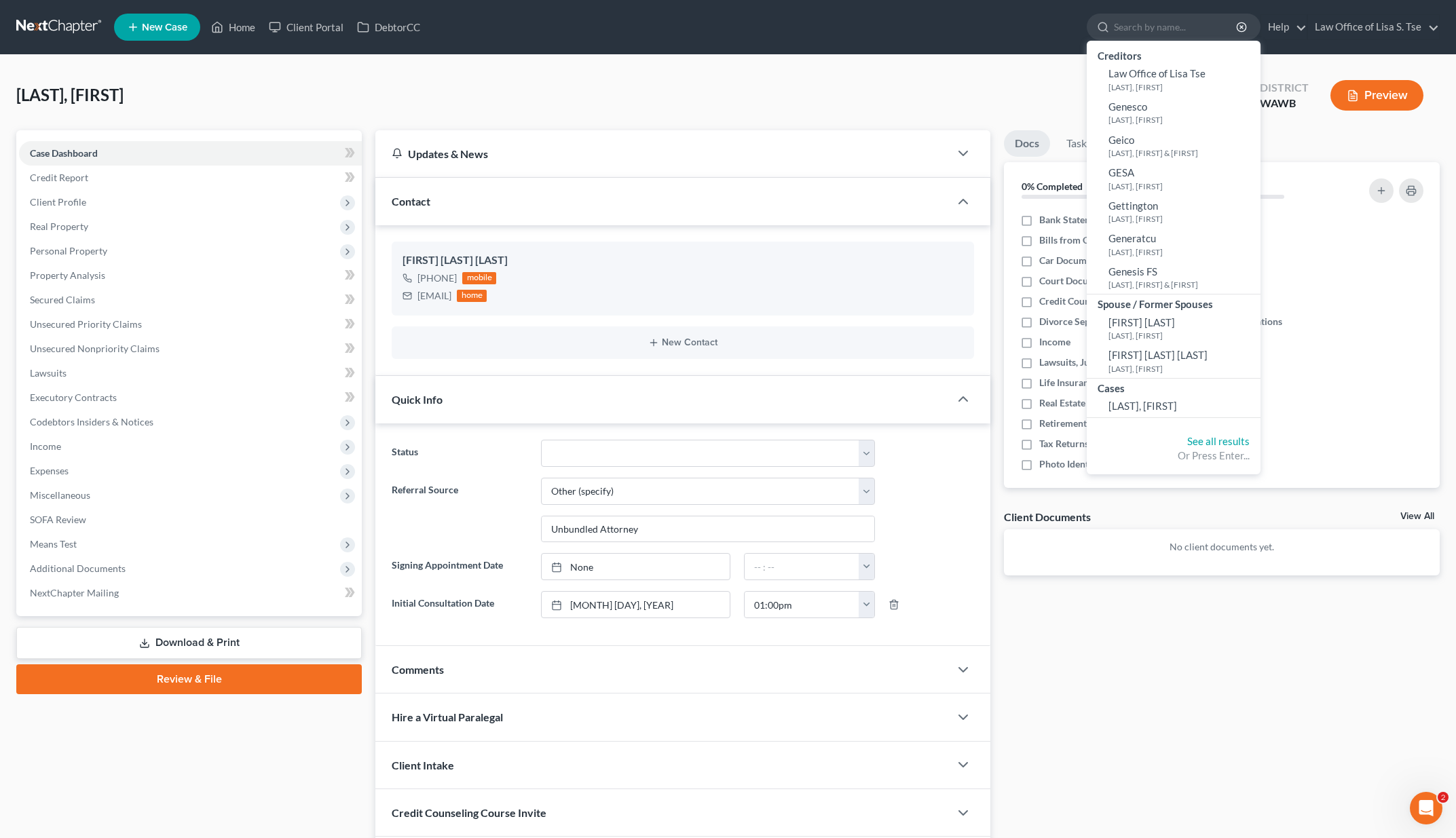 select on "6" 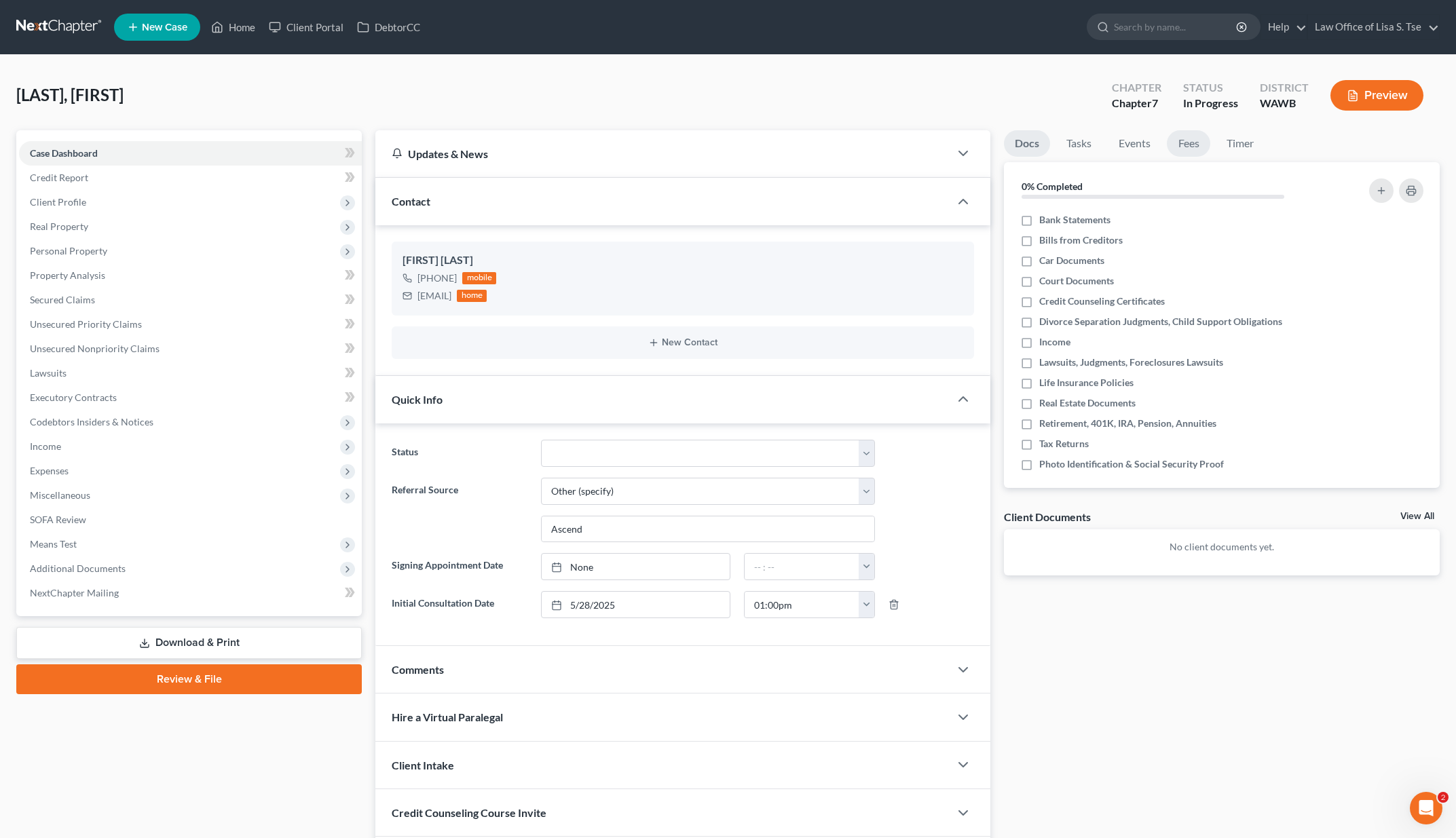 click on "Fees" at bounding box center [1189, 143] 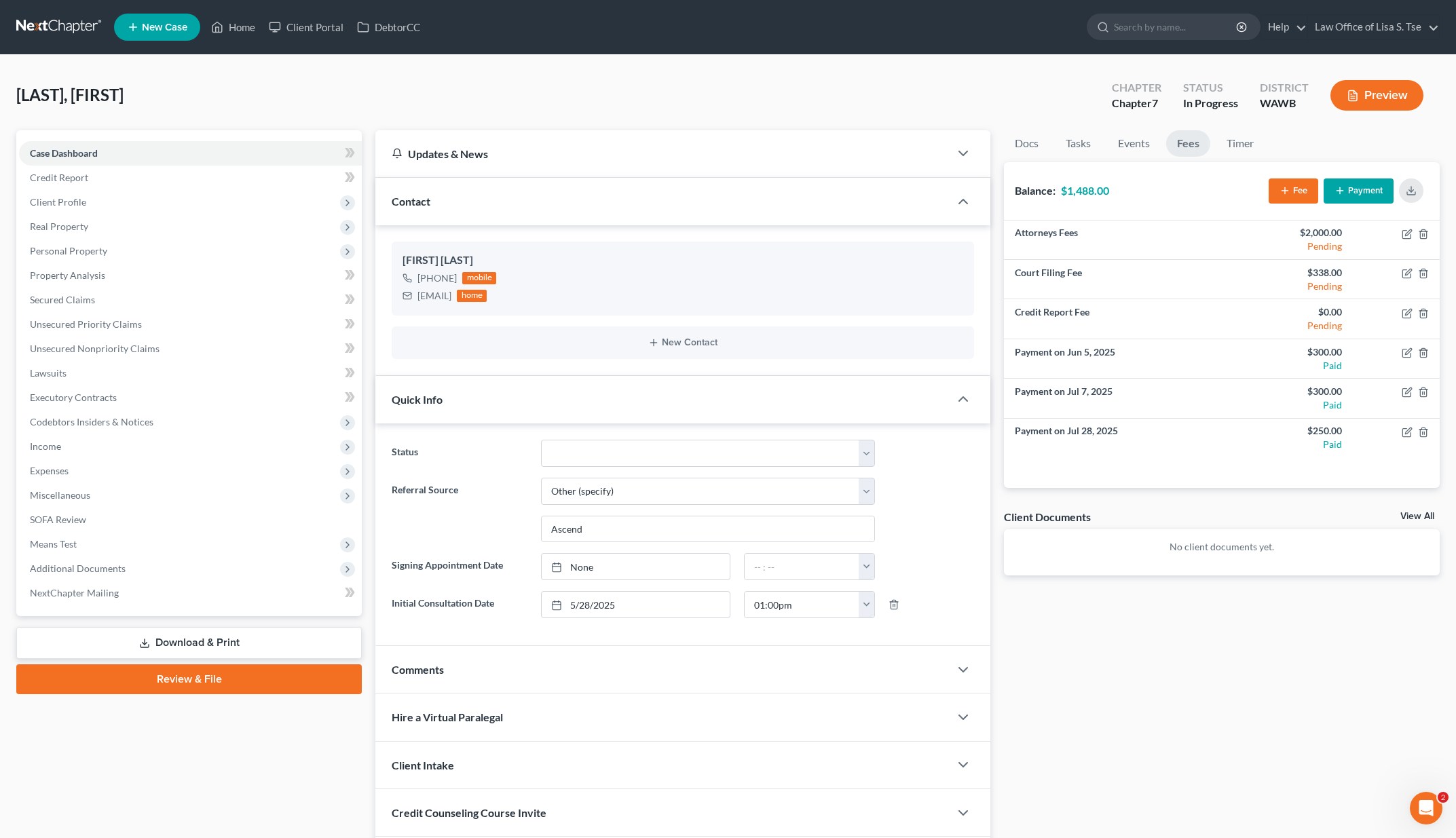 click on "Payment" at bounding box center [1358, 191] 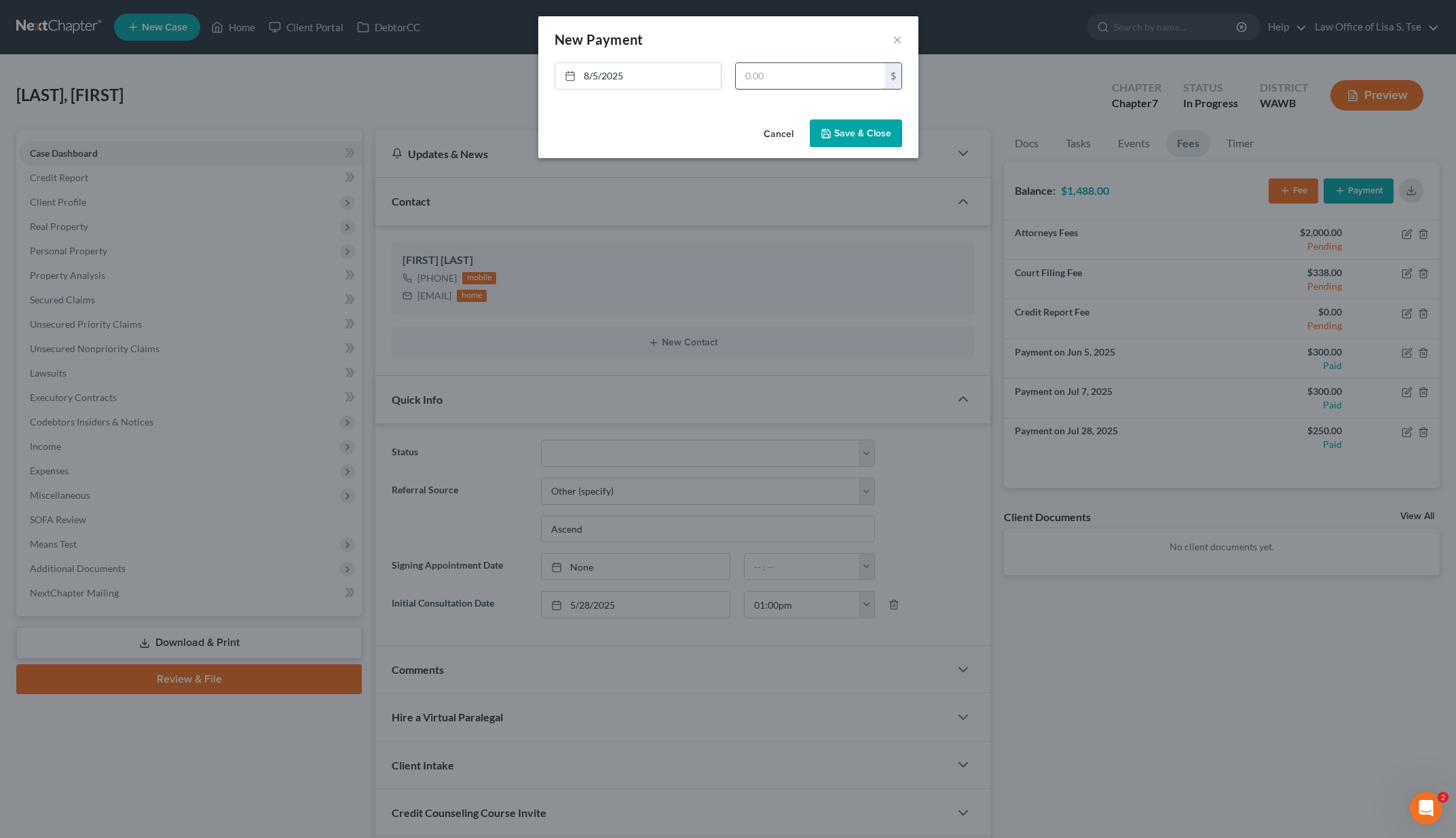 click at bounding box center (810, 76) 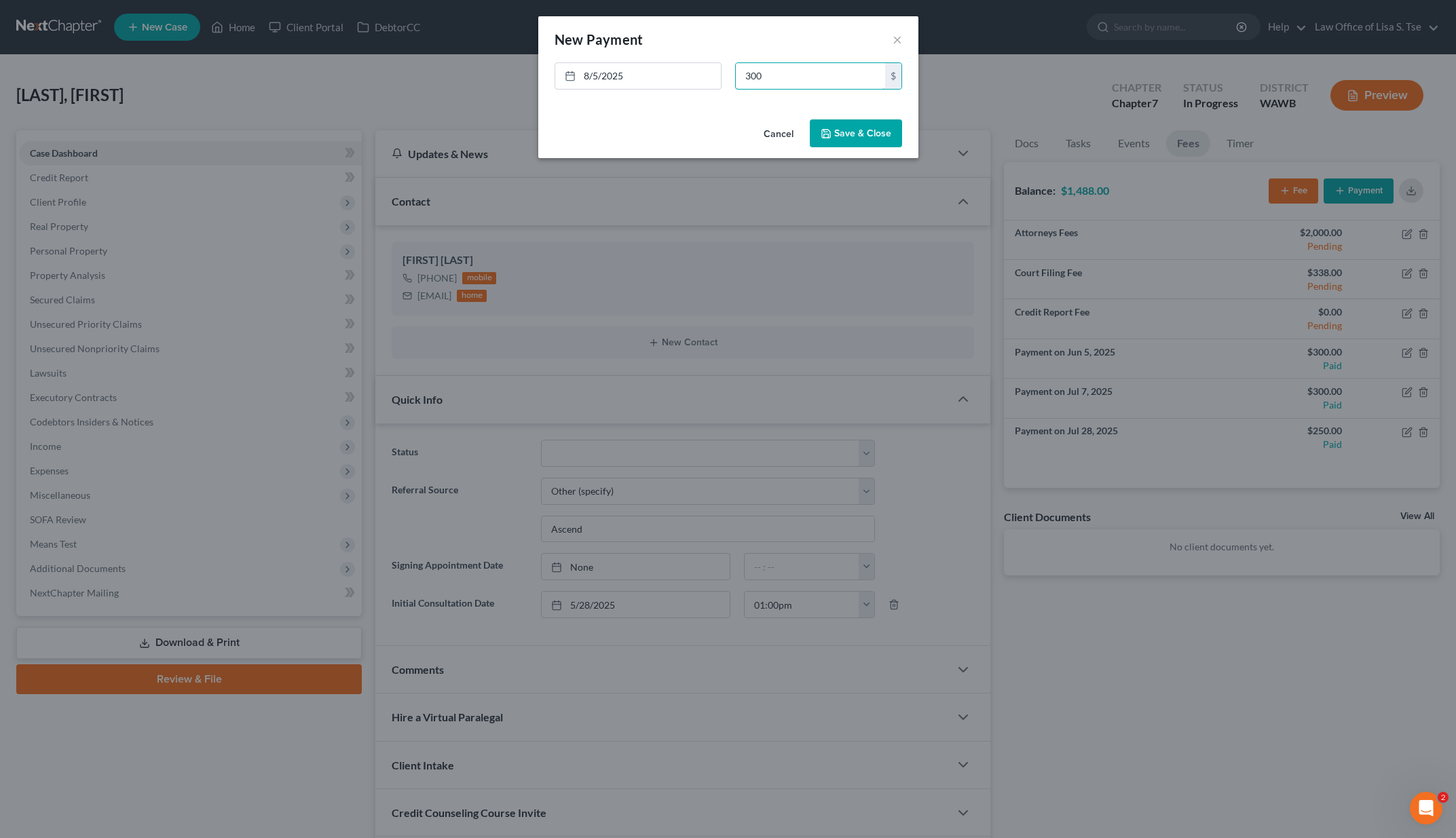 type on "300" 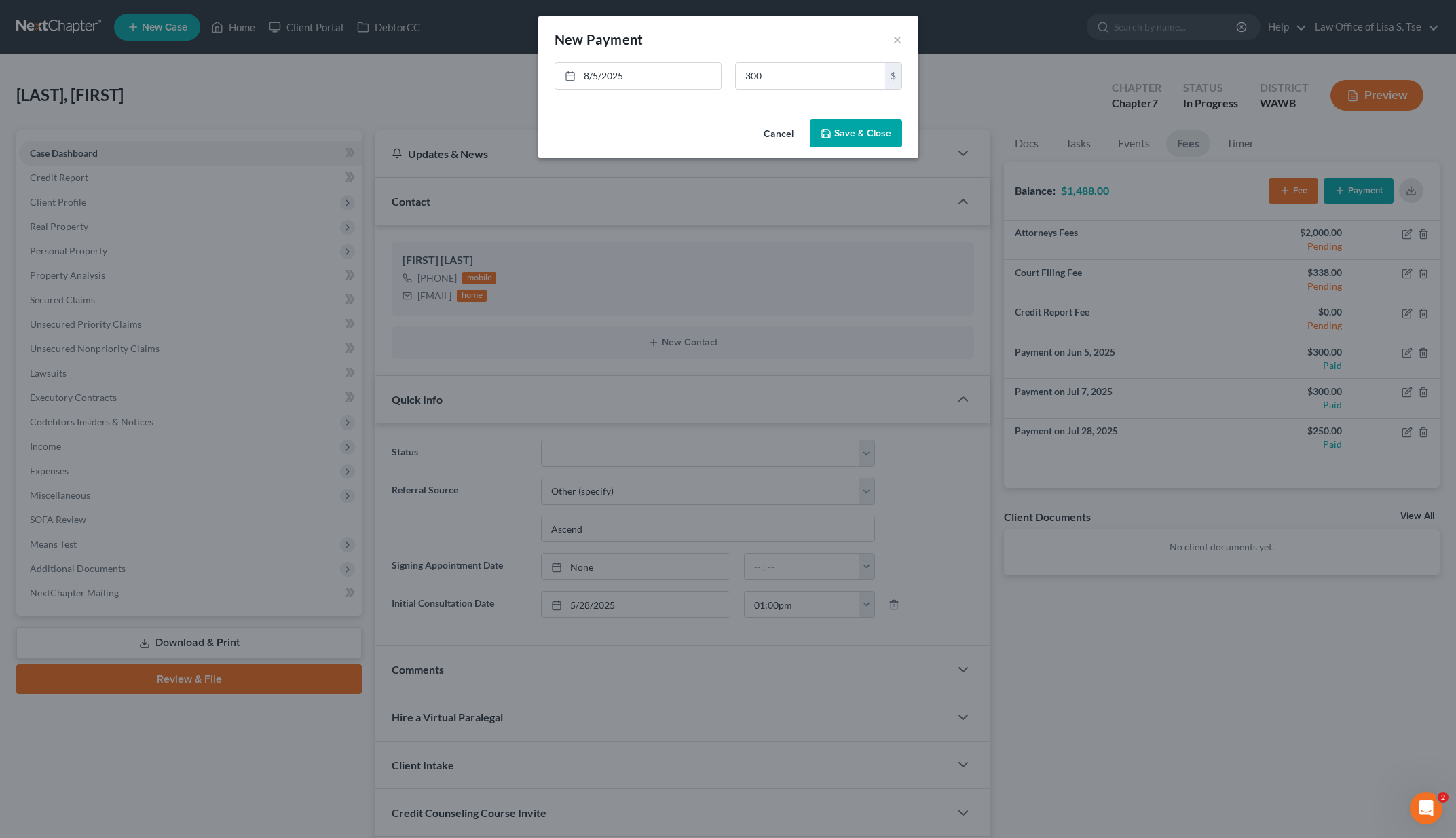 click on "Cancel Save & Close" at bounding box center (728, 136) 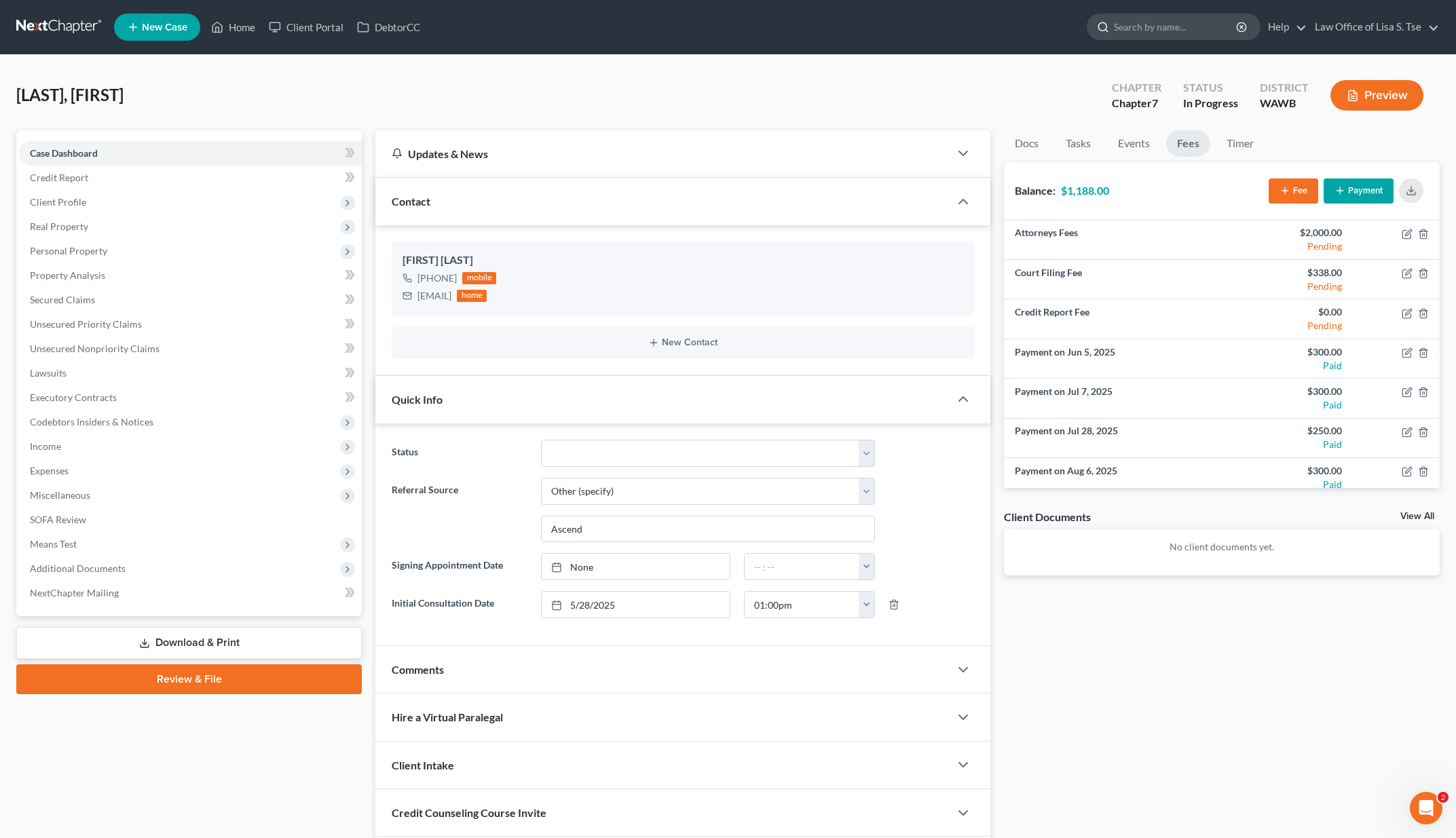 click at bounding box center [1176, 26] 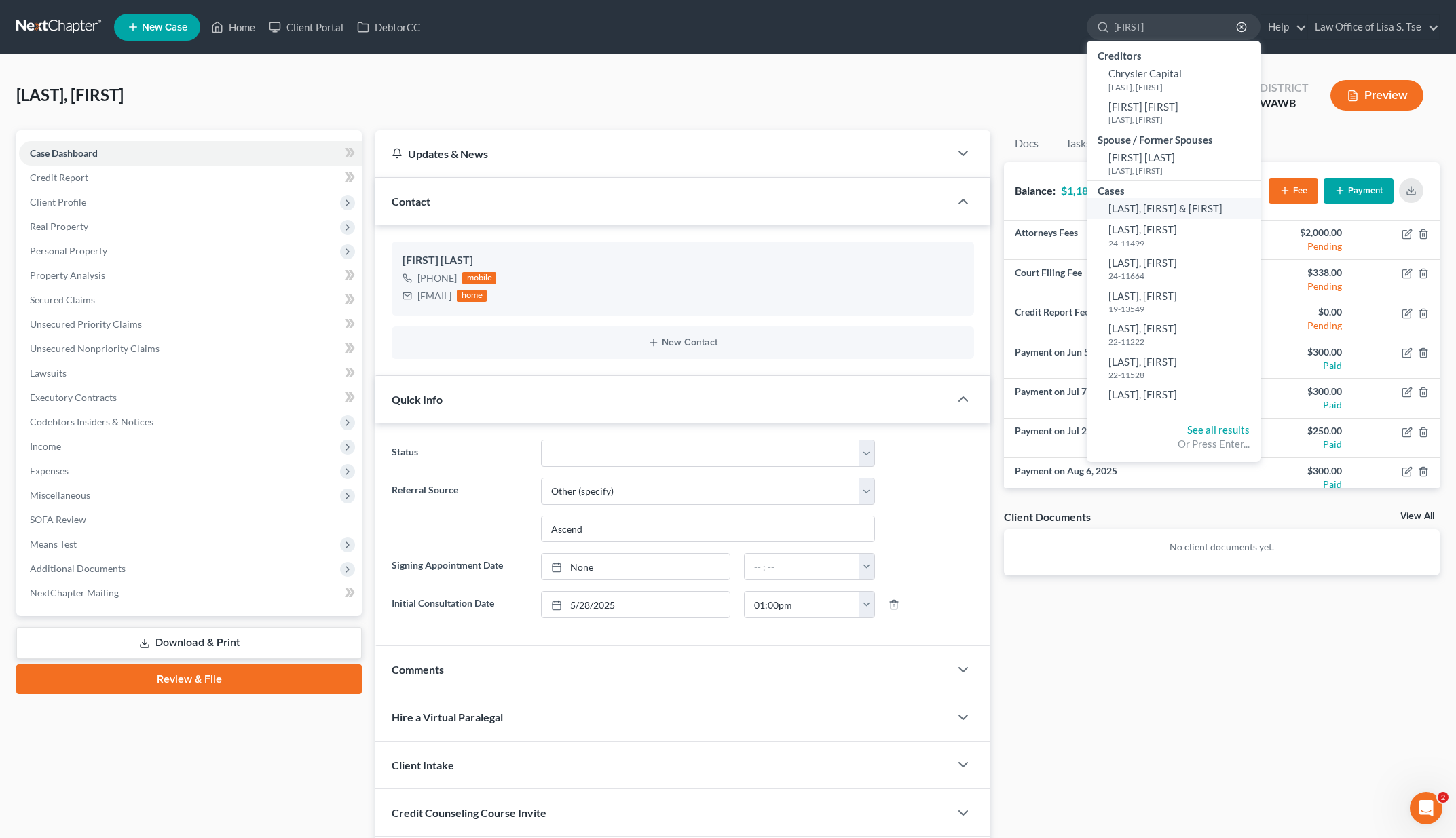 type on "christa" 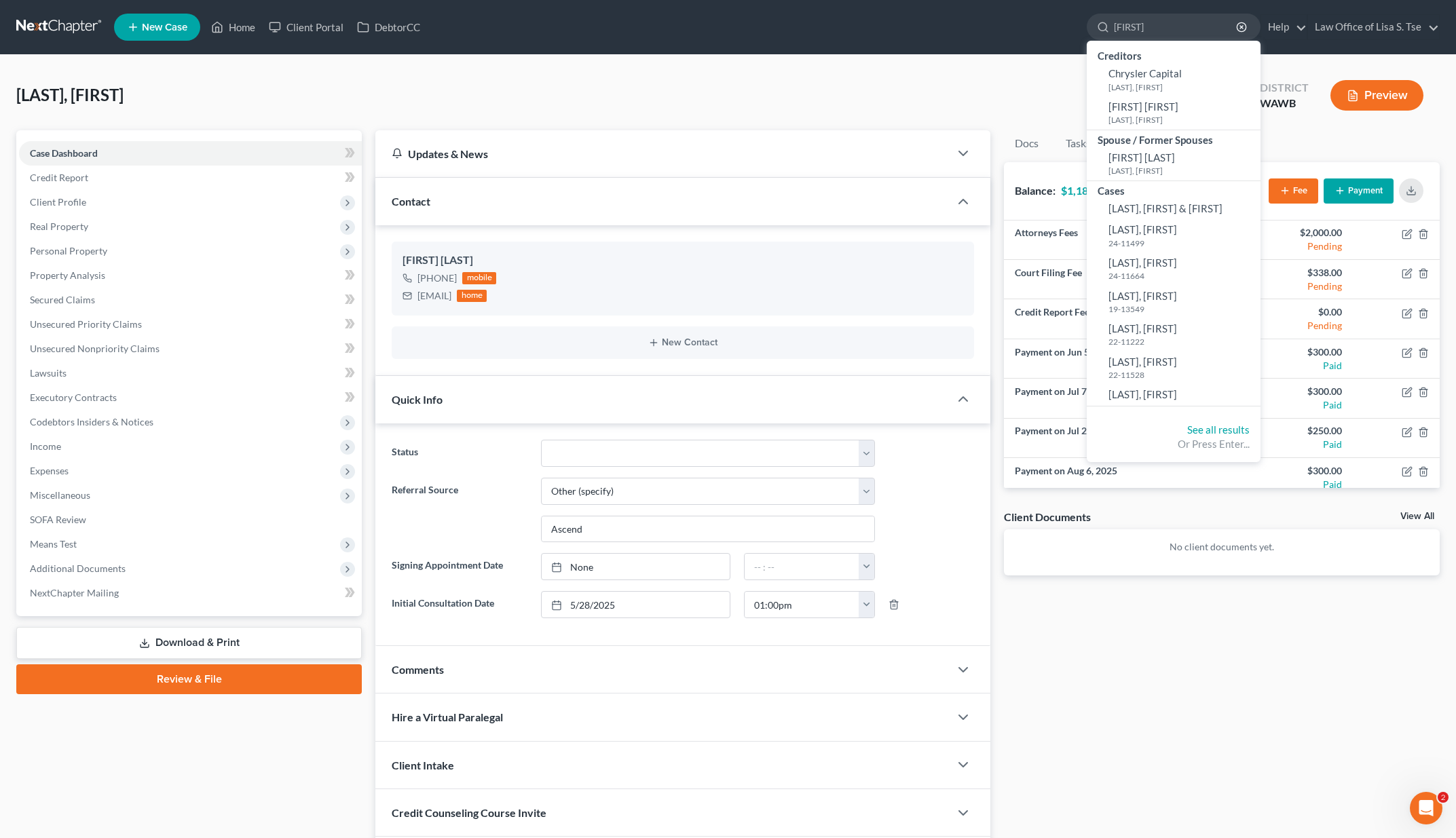 type 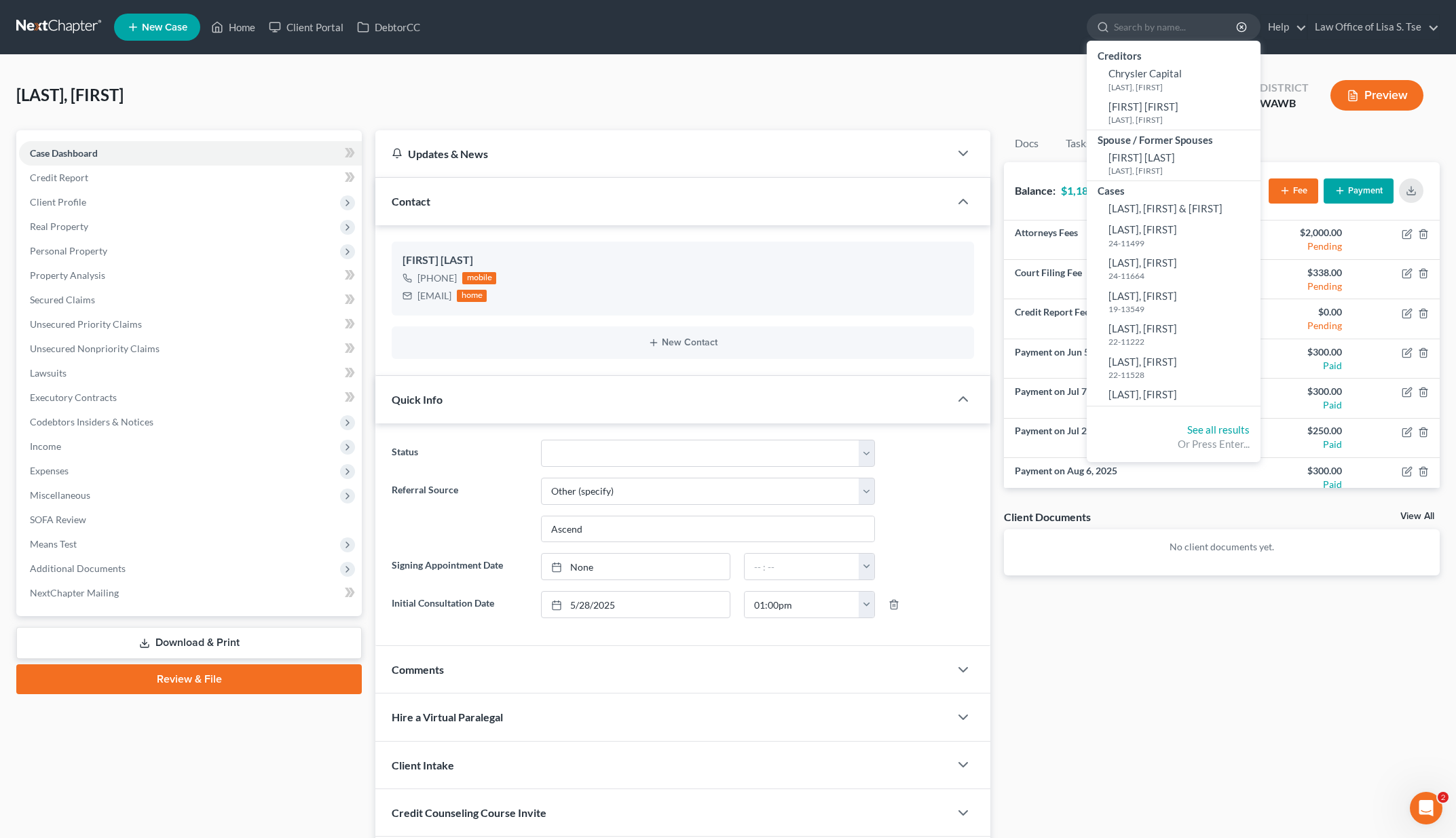 select on "3" 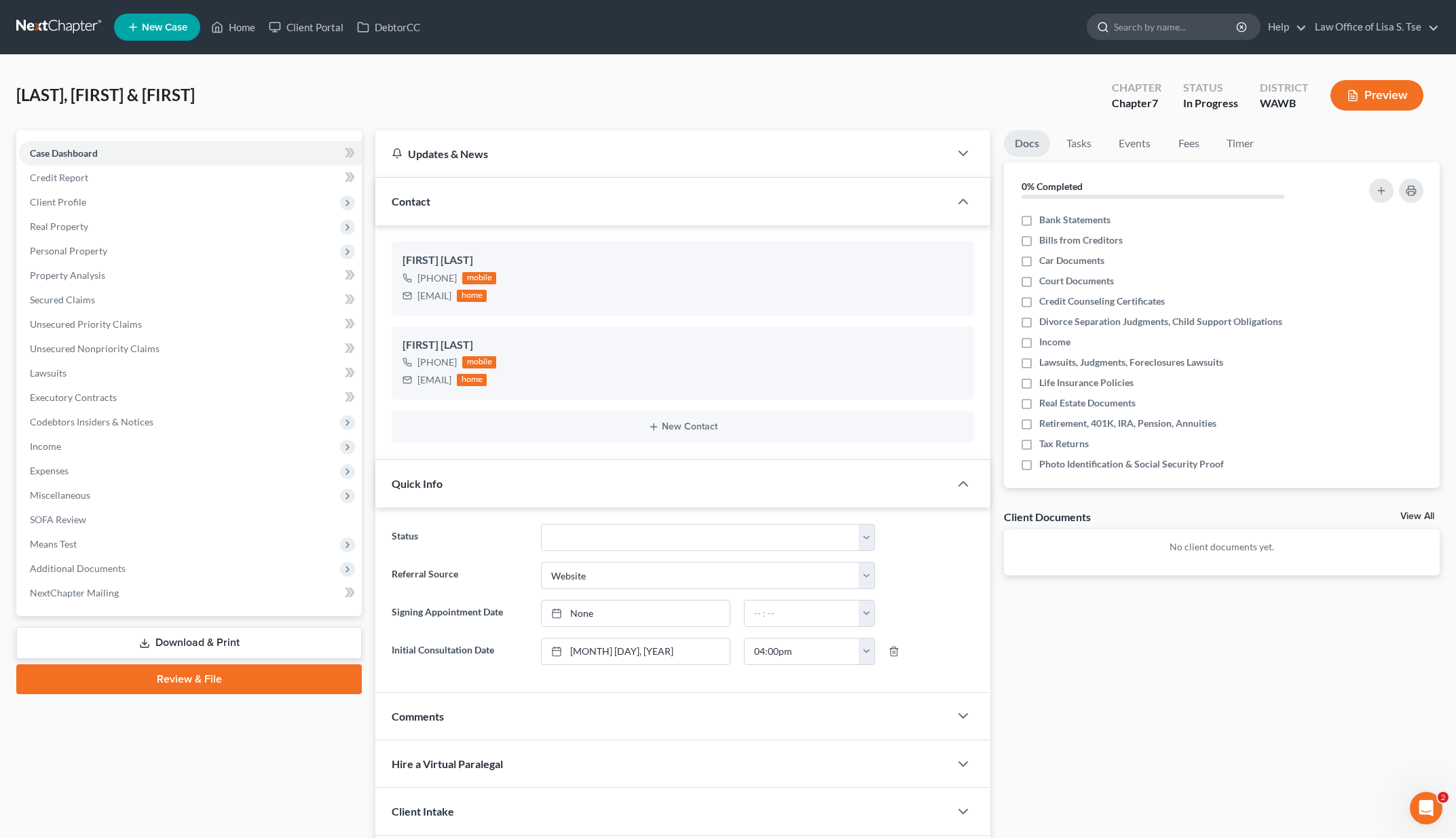 click at bounding box center (1176, 26) 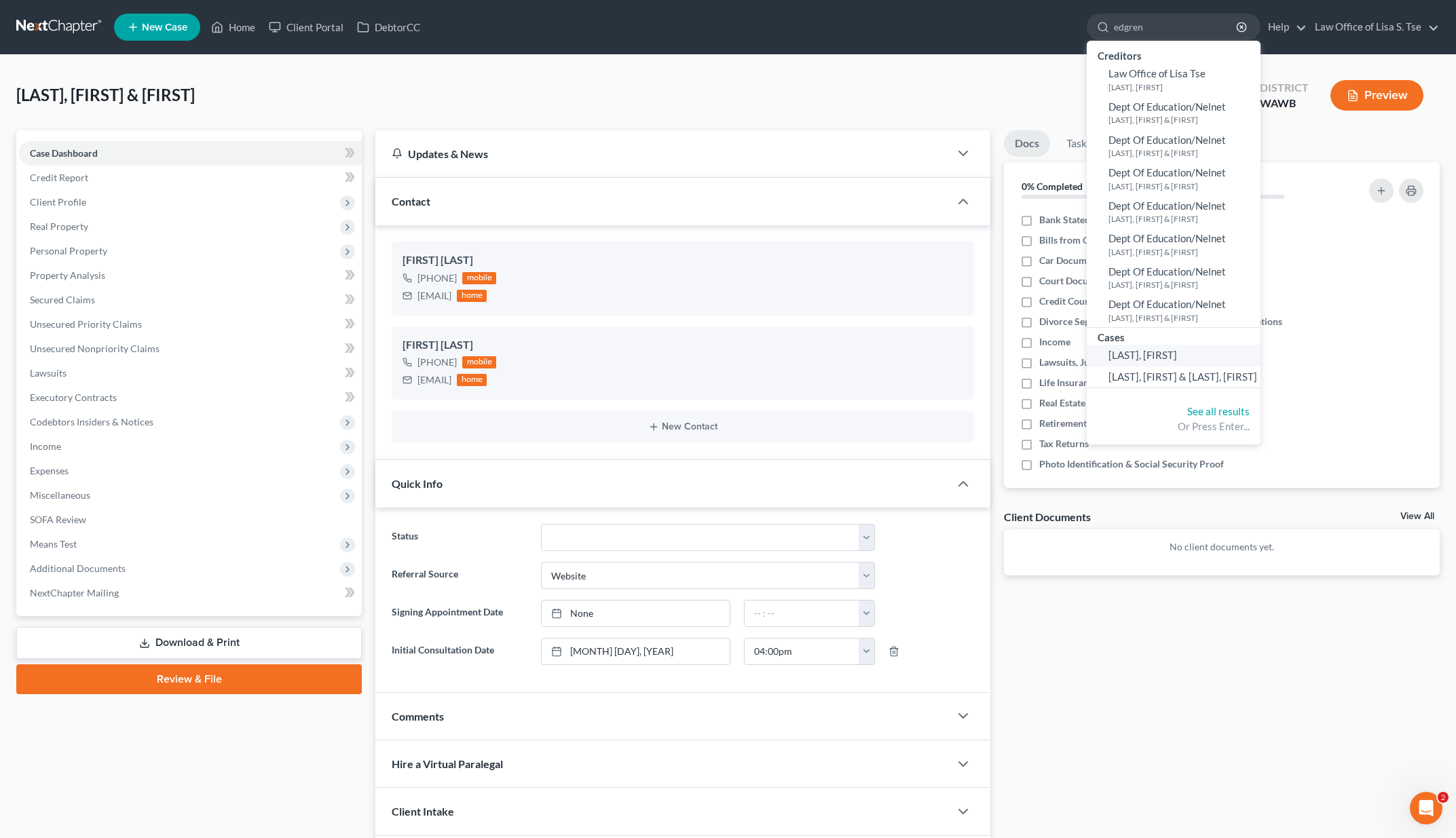 type on "edgren" 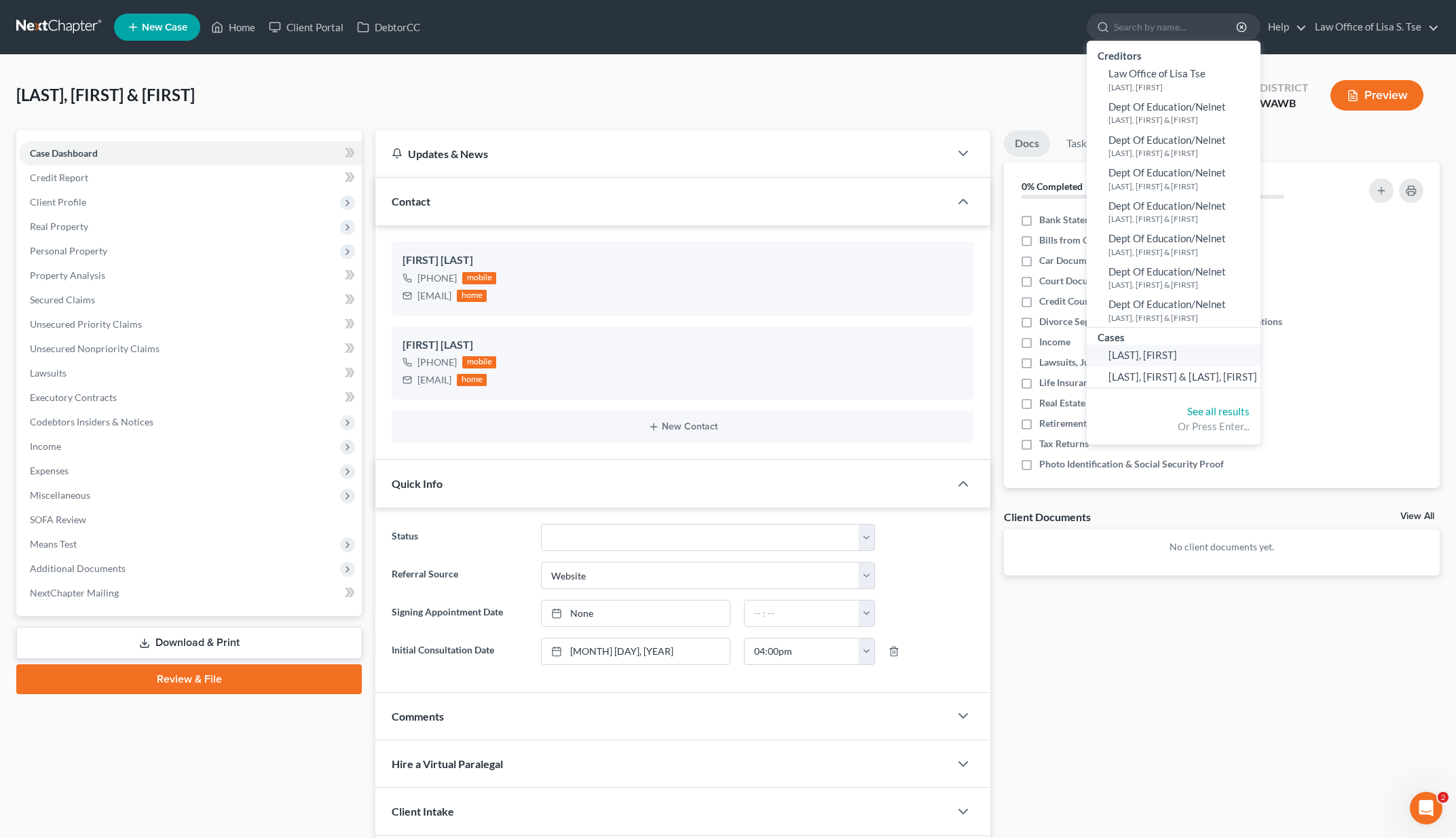 select on "6" 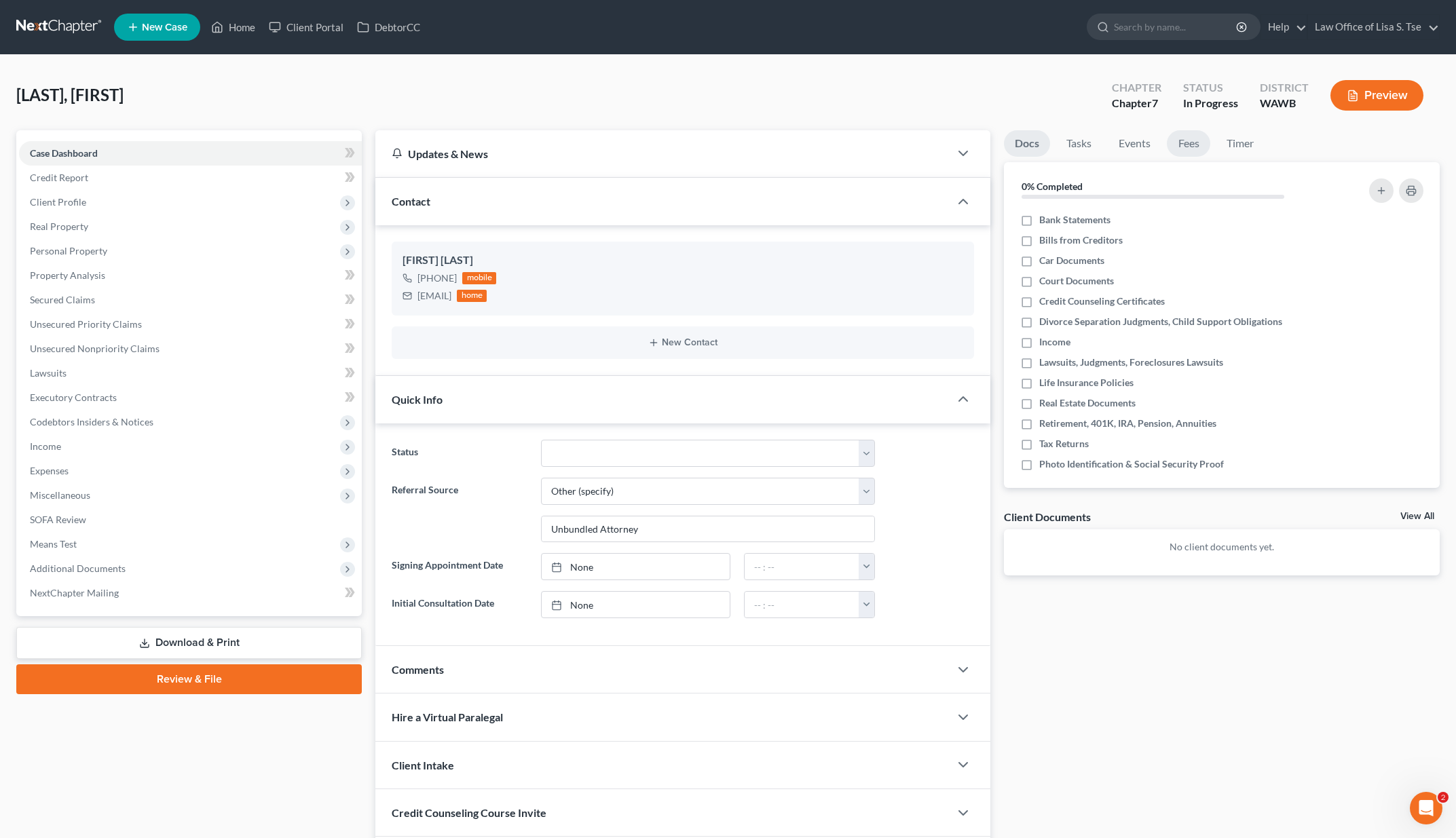 click on "Fees" at bounding box center (1189, 143) 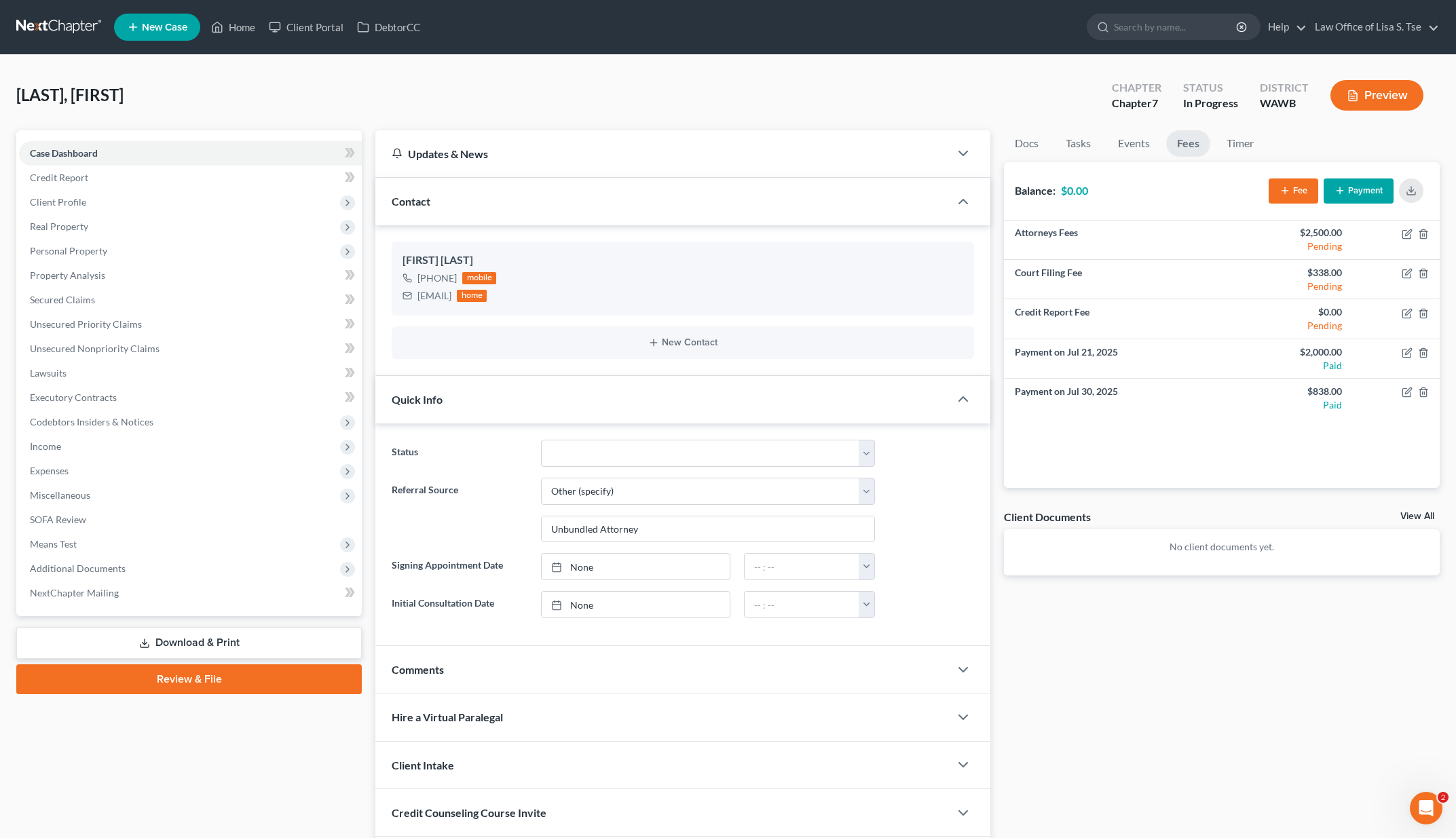 click at bounding box center (60, 27) 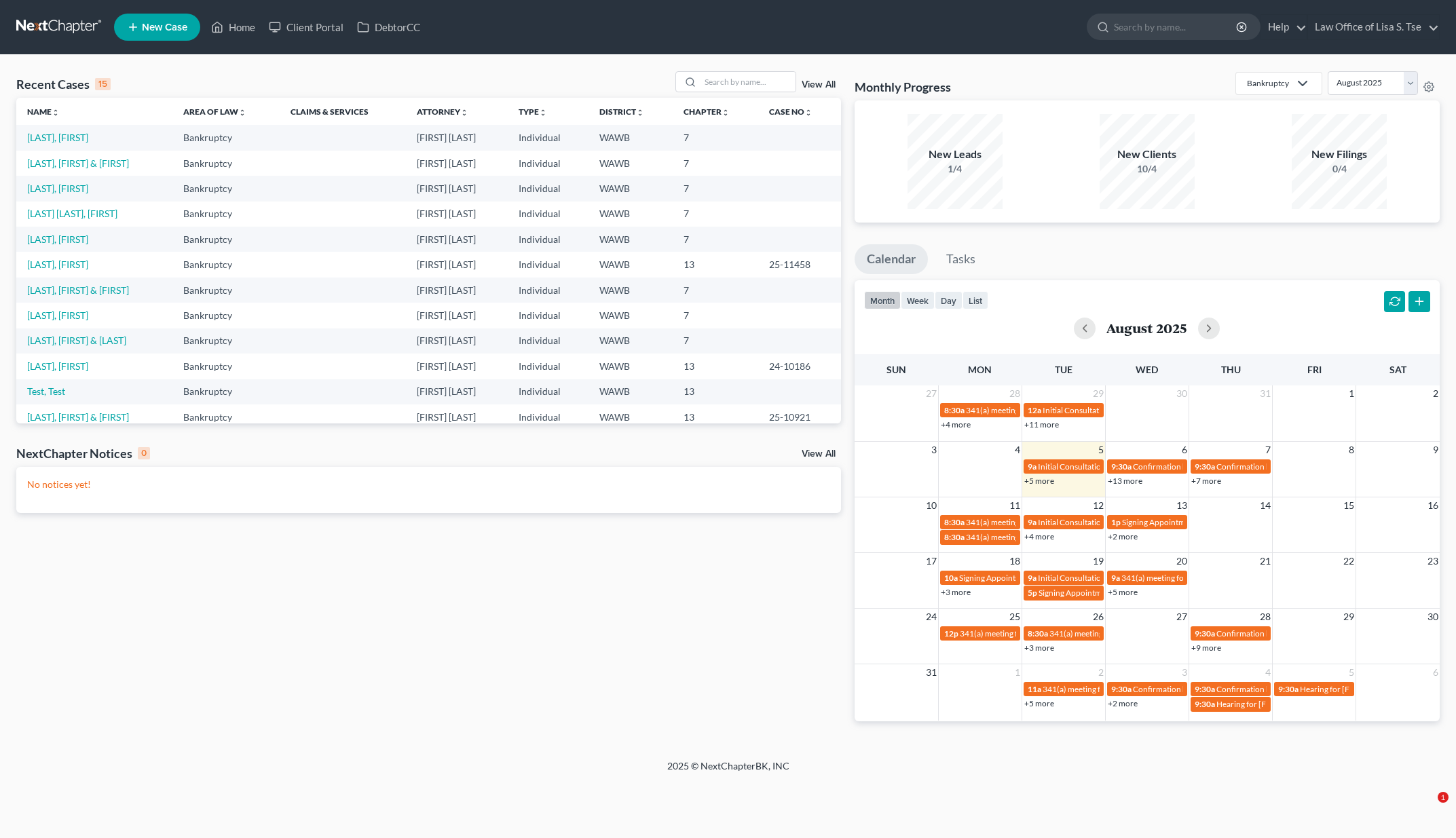 scroll, scrollTop: 0, scrollLeft: 0, axis: both 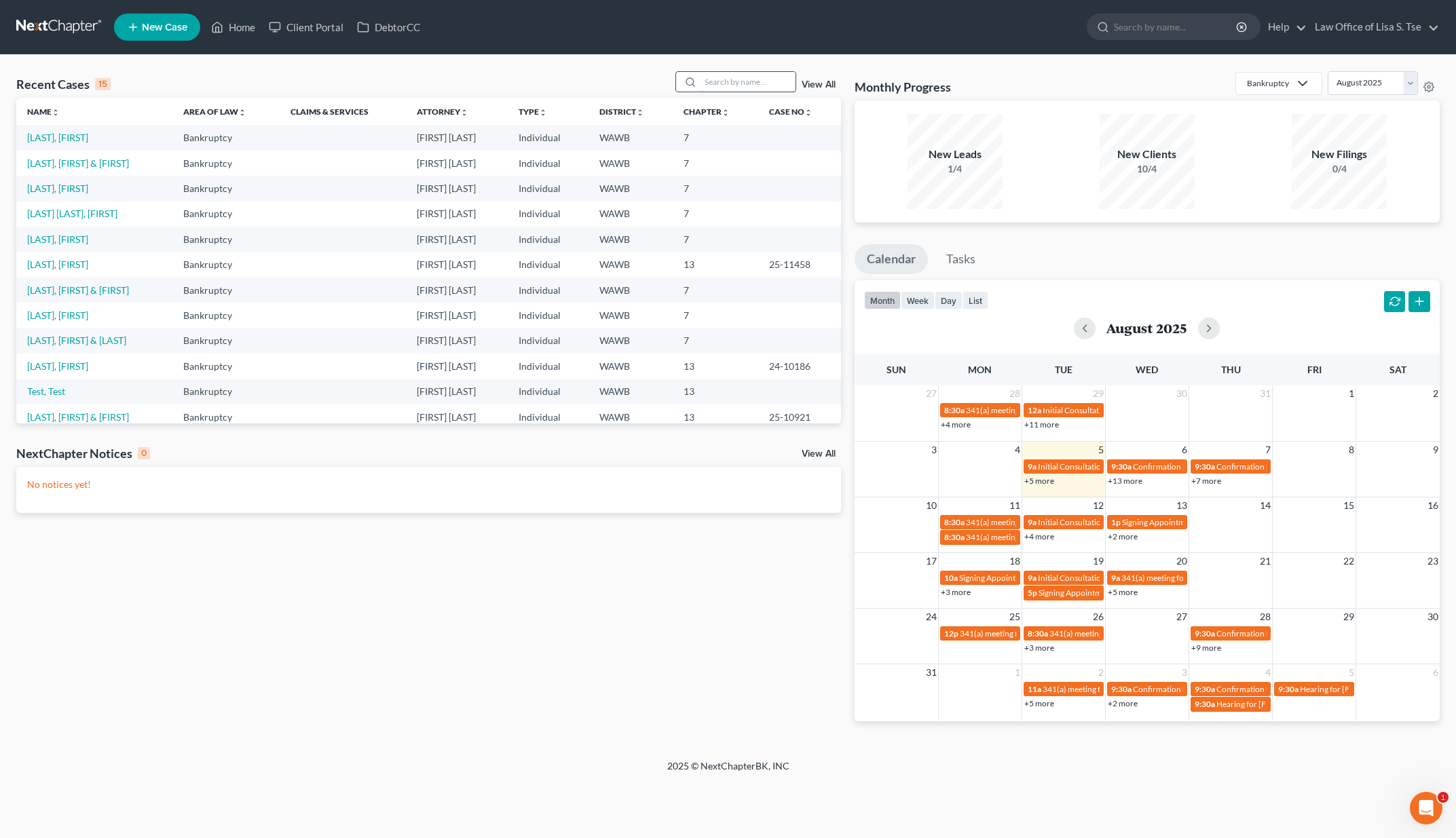 click at bounding box center (748, 81) 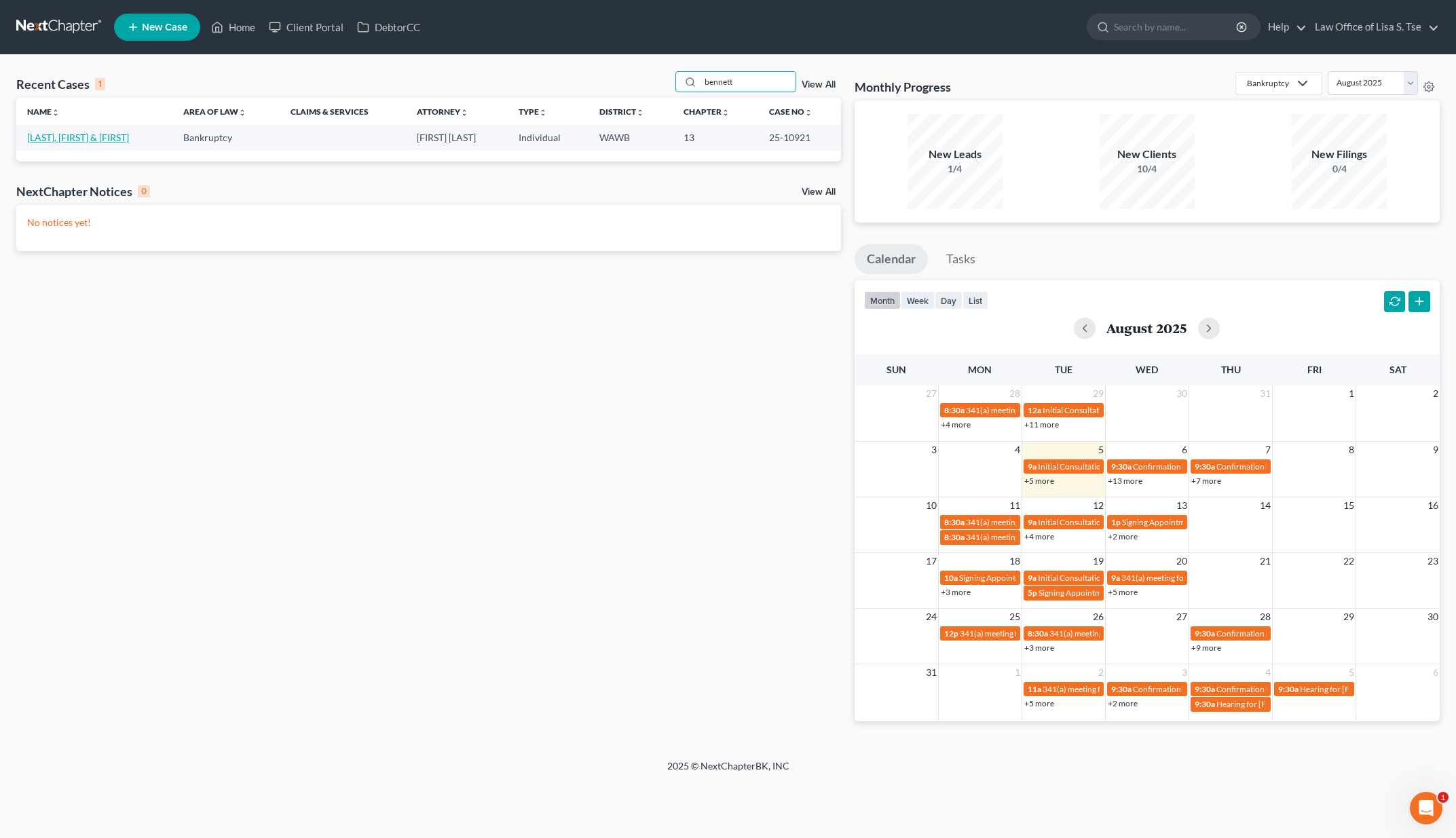 type on "bennett" 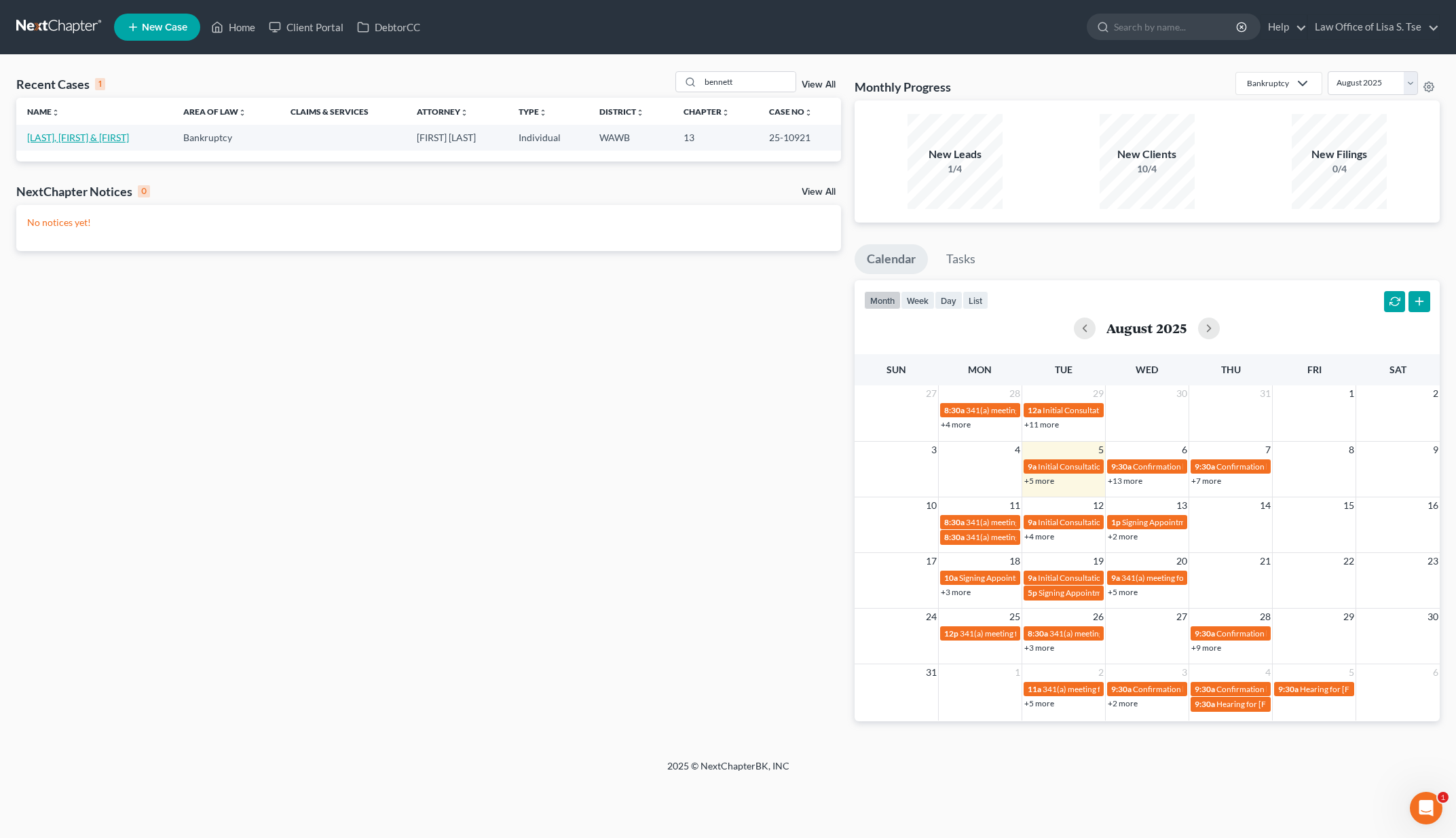 click on "[LAST], [FIRST] & [FIRST]" at bounding box center [78, 137] 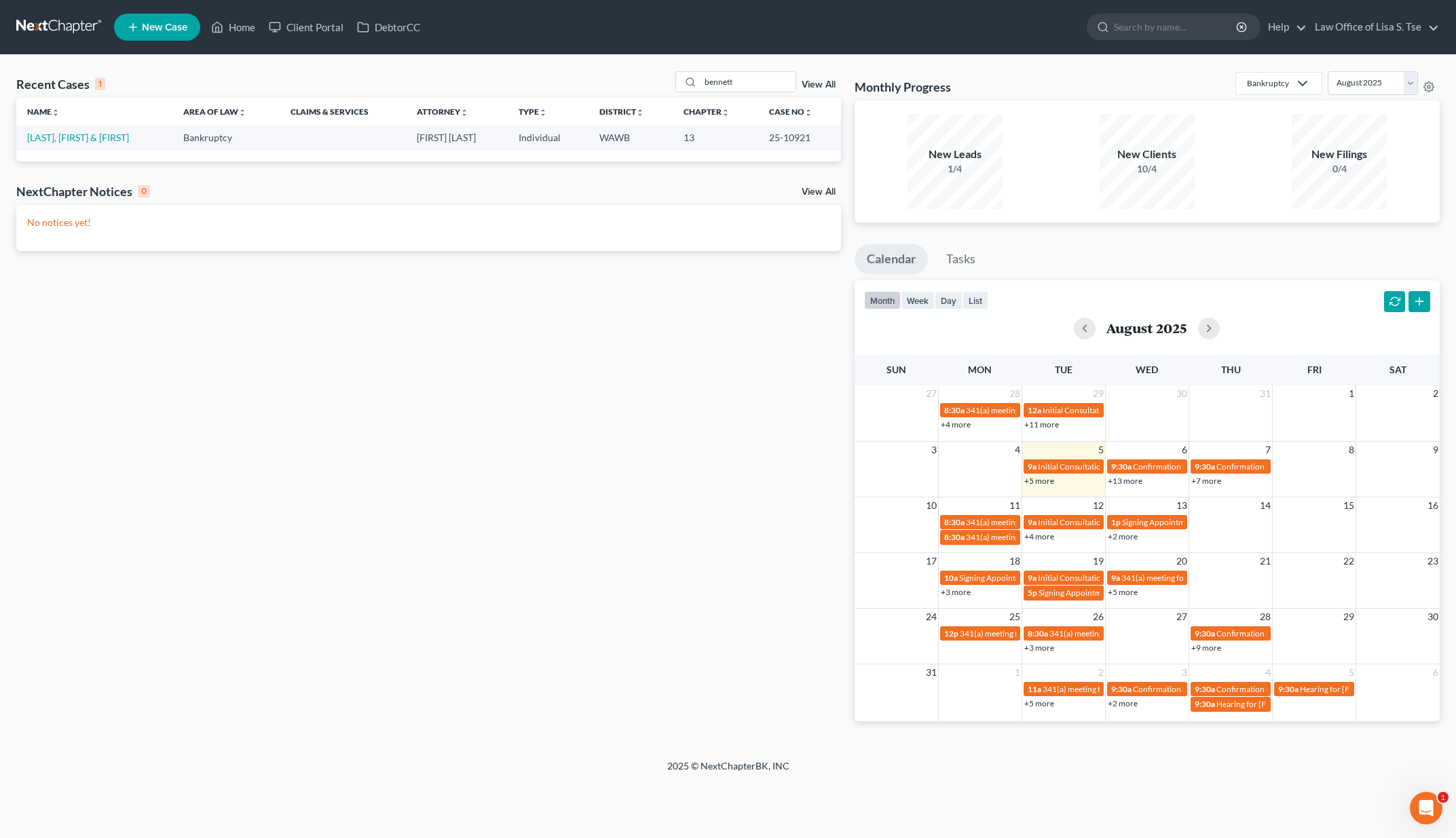 select on "3" 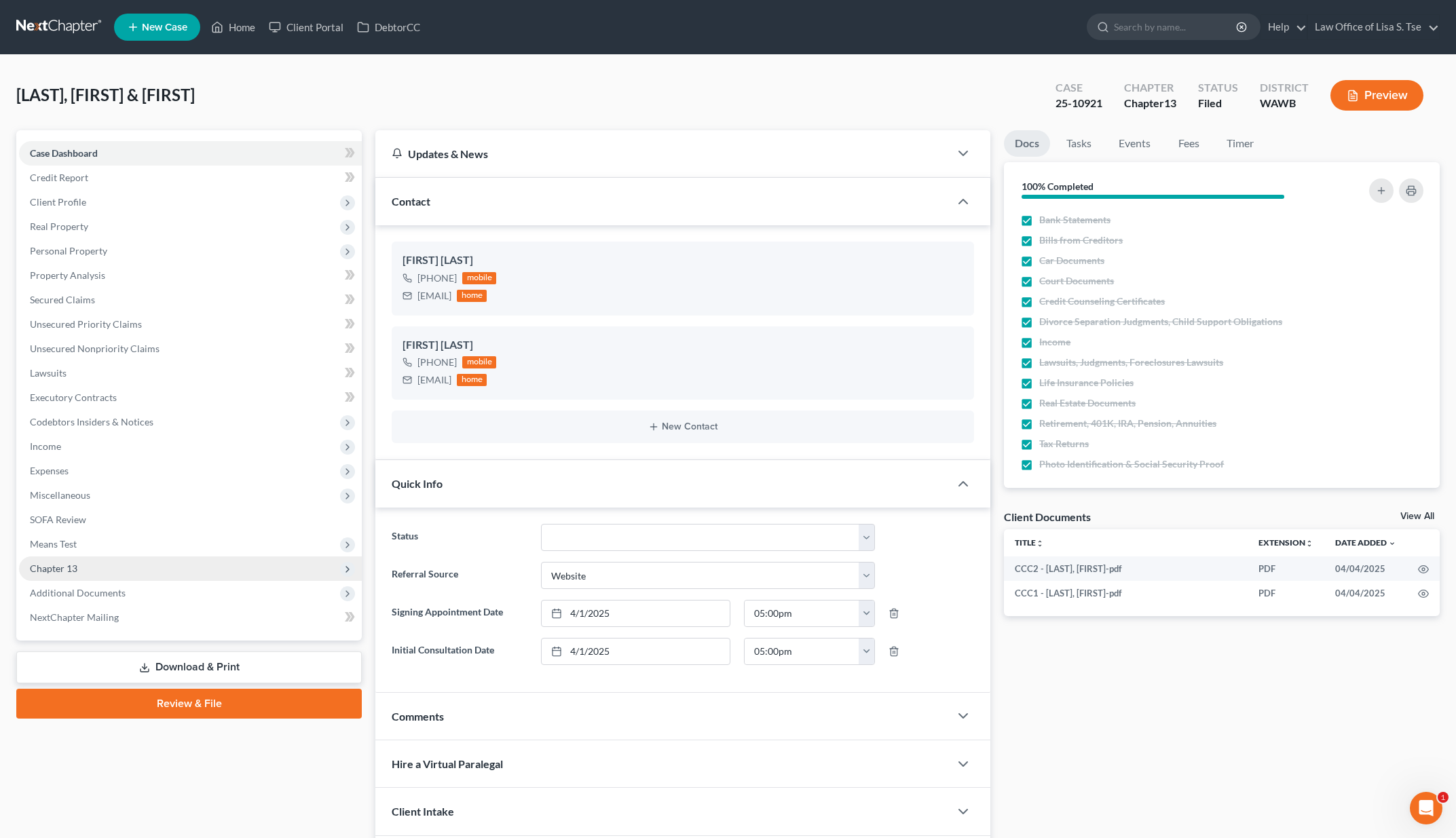 click on "Chapter 13" at bounding box center [190, 569] 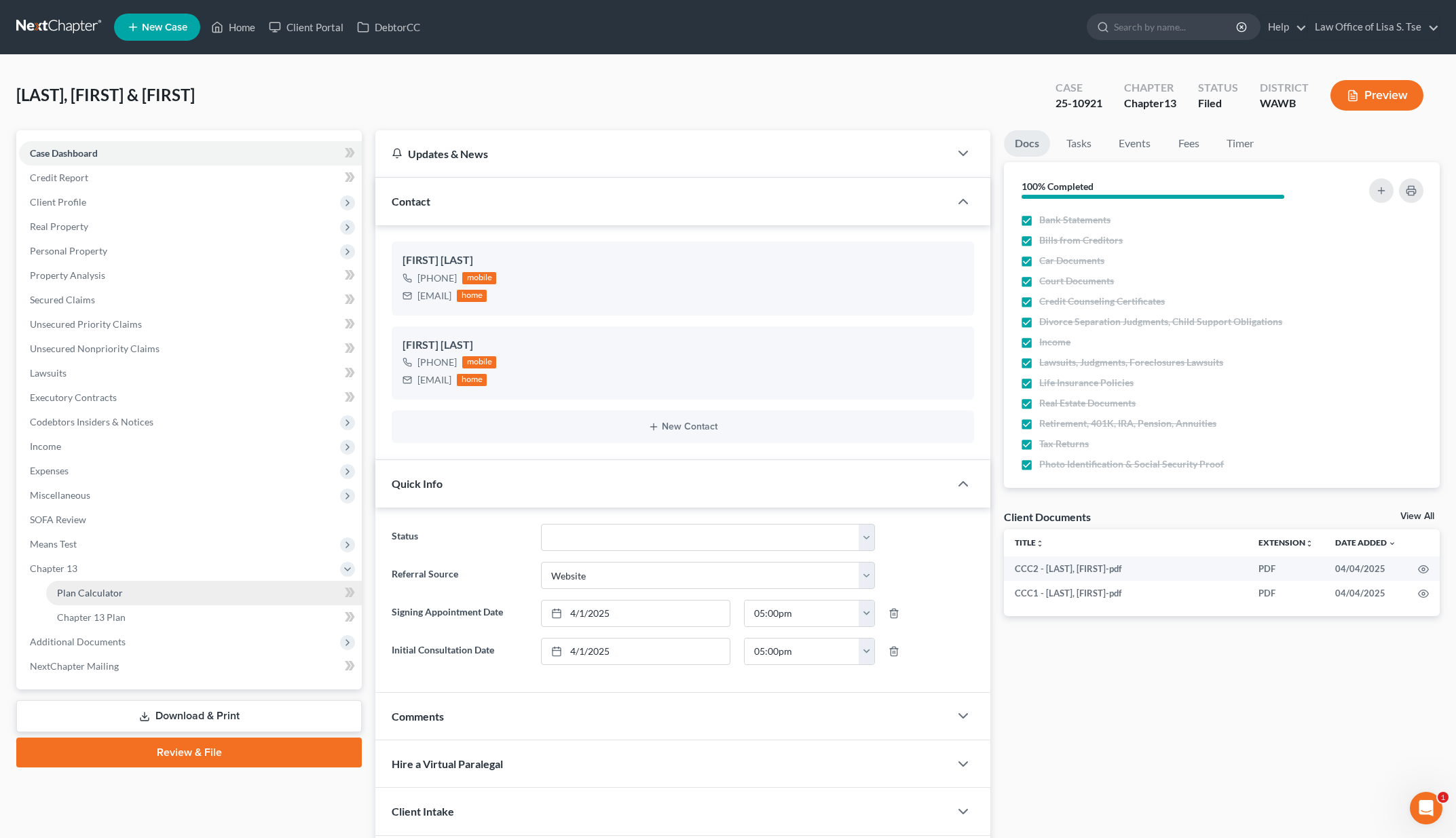 click on "Plan Calculator" at bounding box center [204, 593] 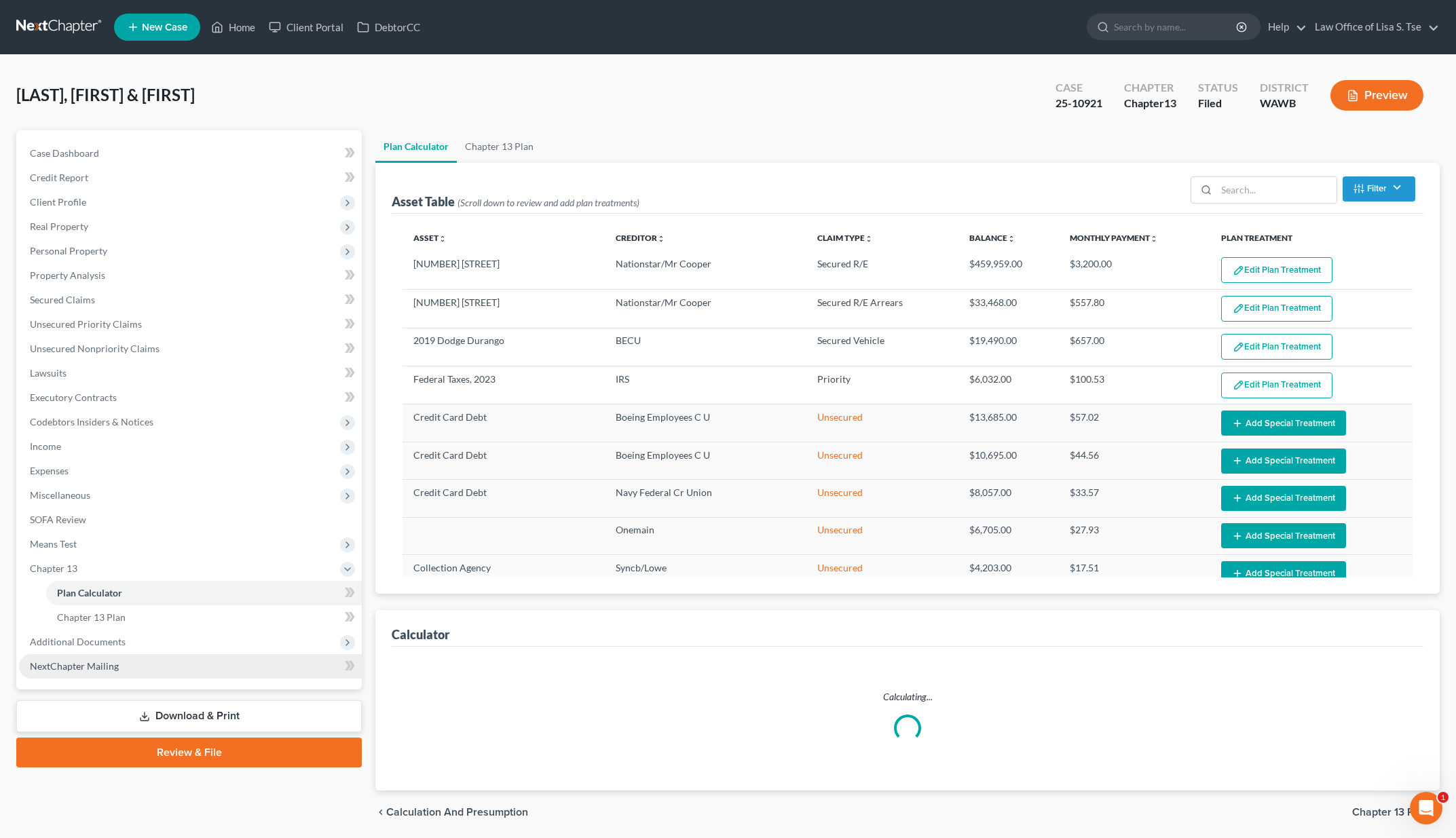 select on "59" 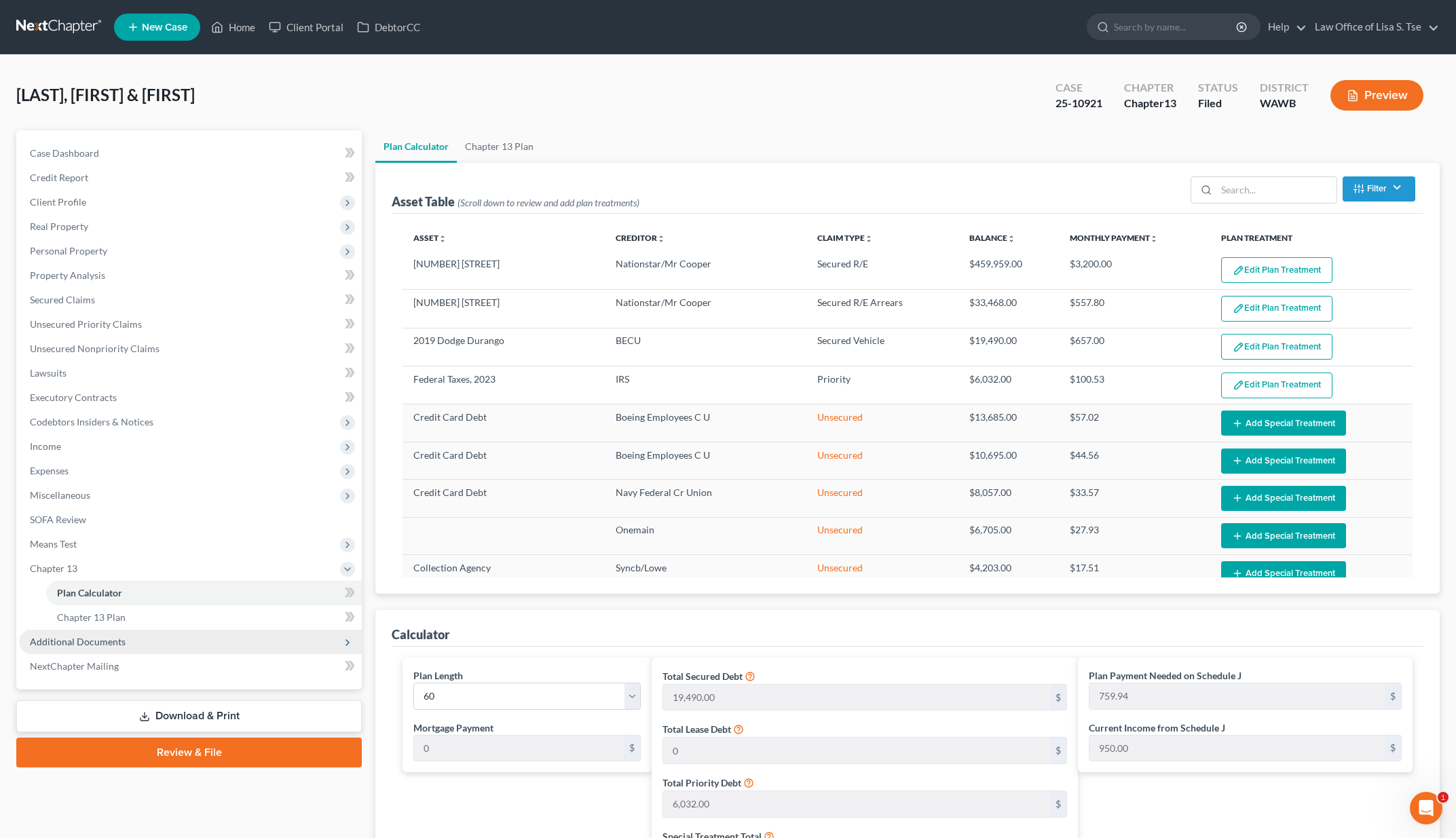 click on "Additional Documents" at bounding box center (190, 642) 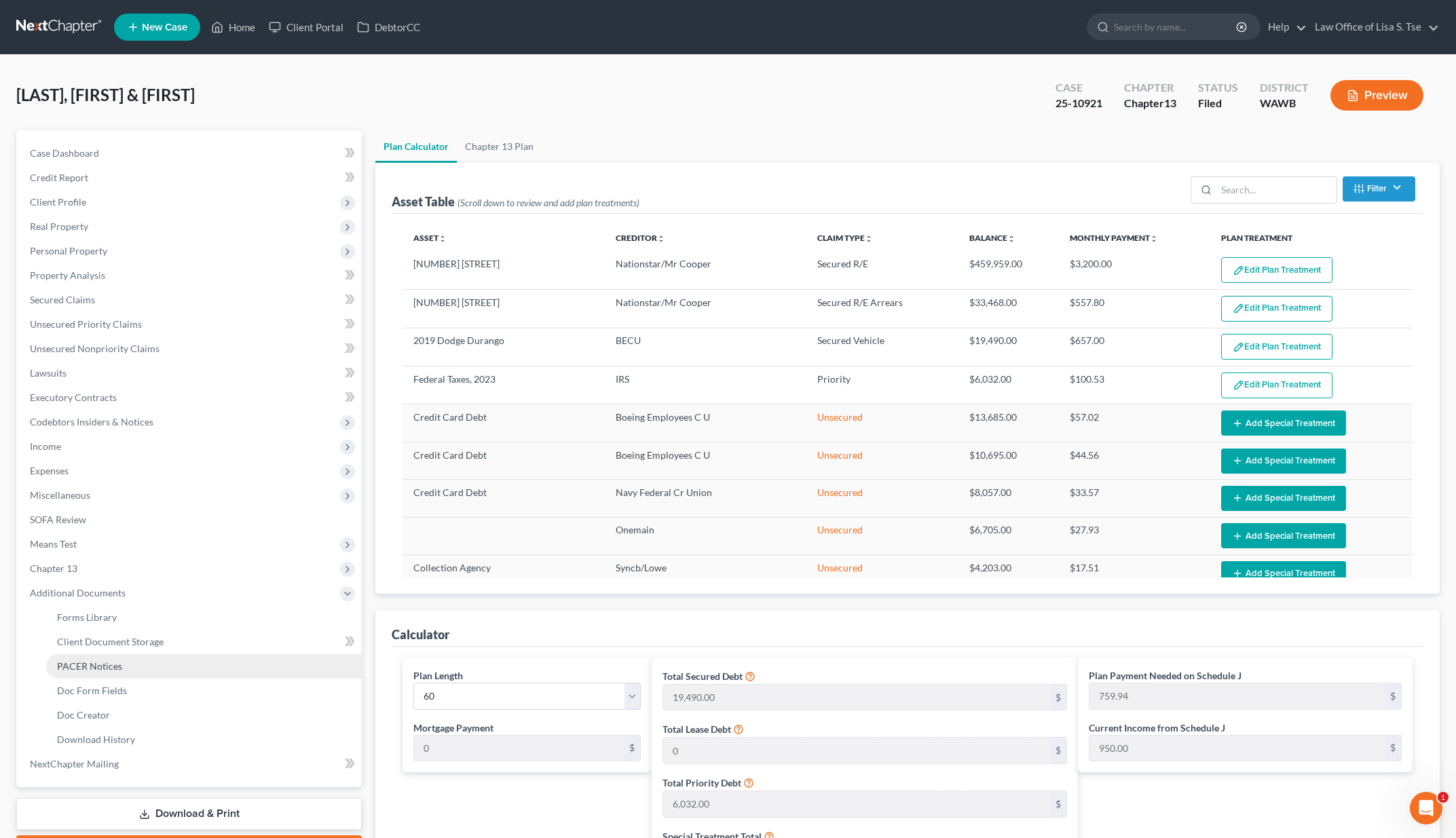 click on "PACER Notices" at bounding box center (204, 666) 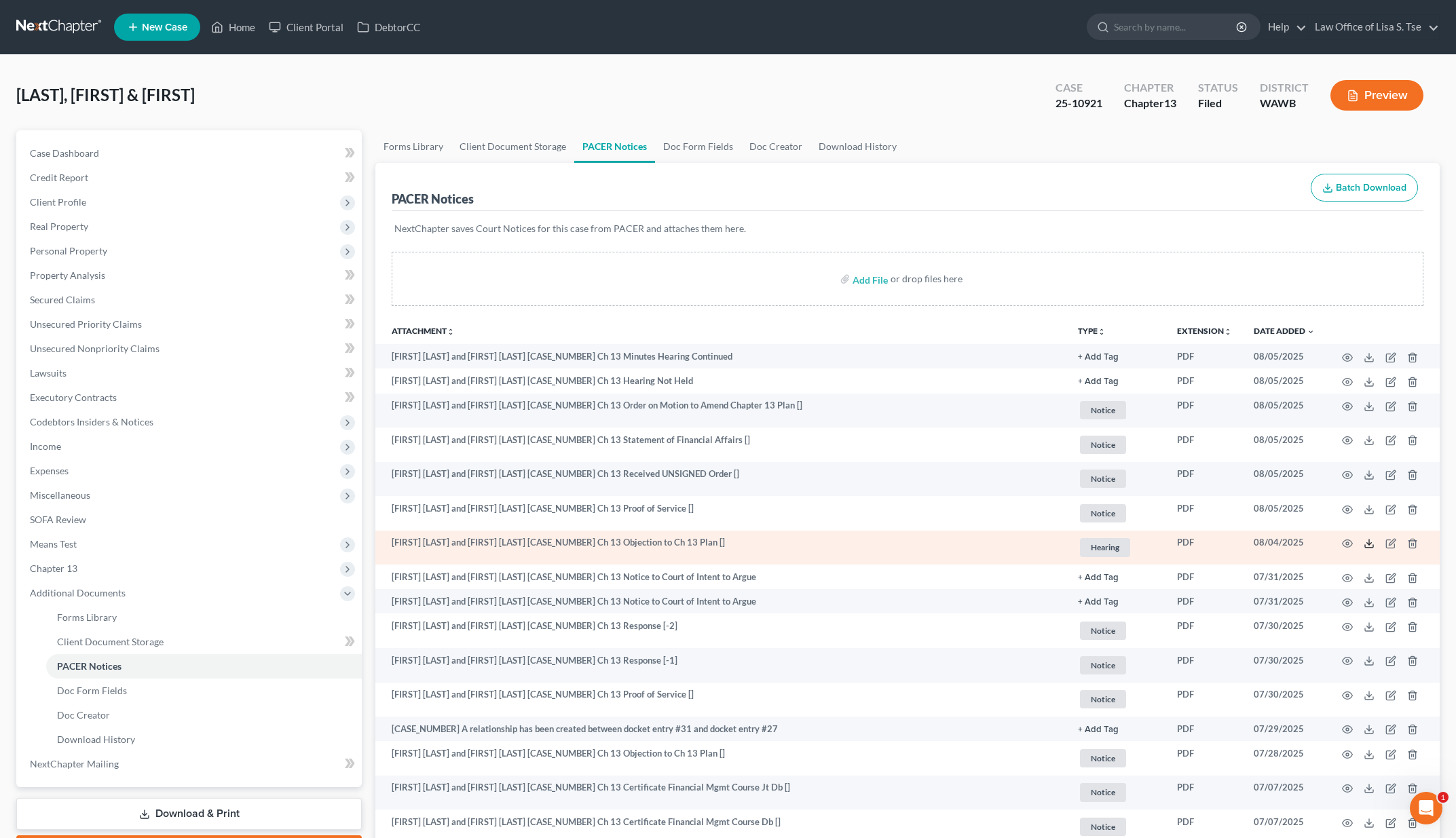 click 